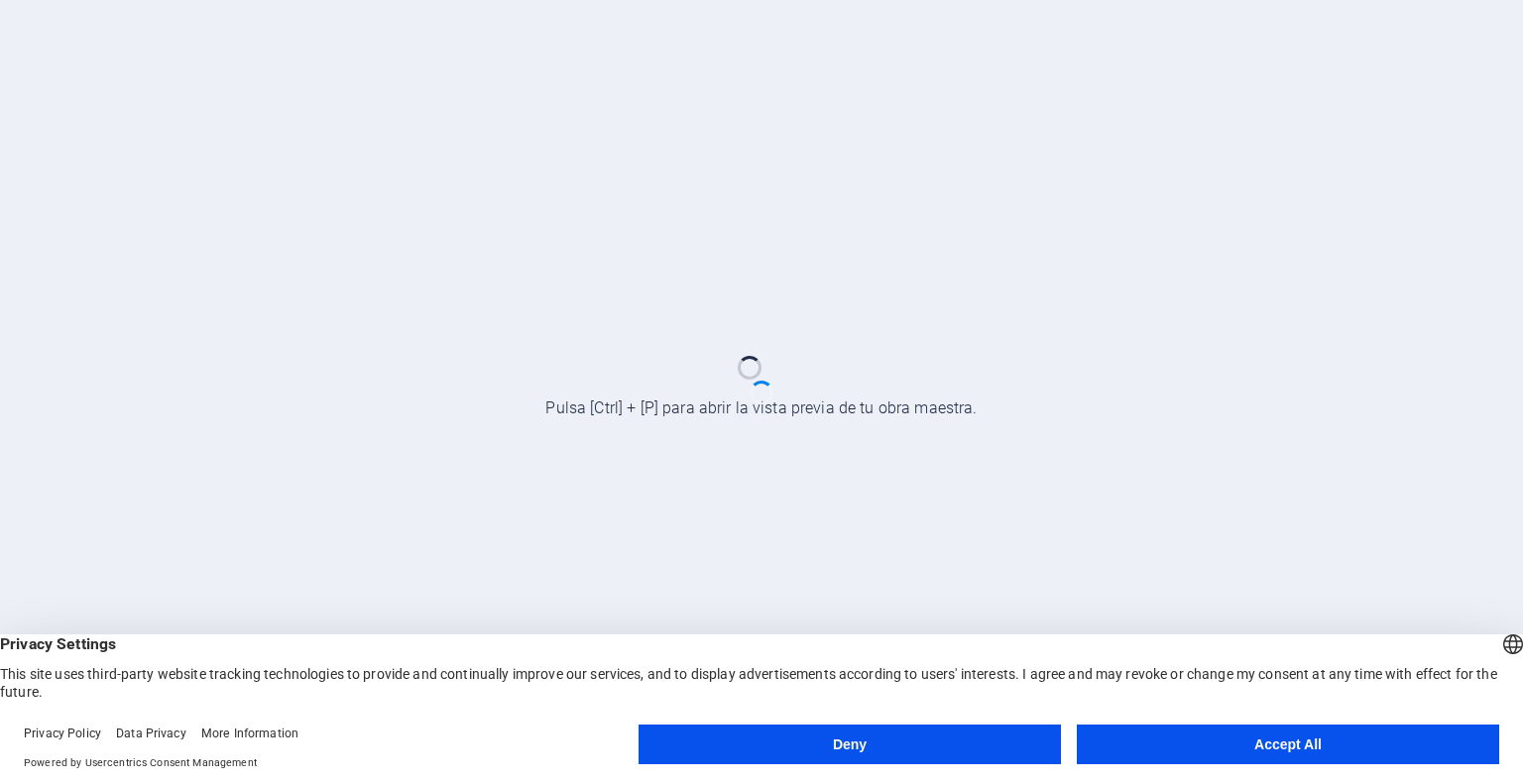scroll, scrollTop: 0, scrollLeft: 0, axis: both 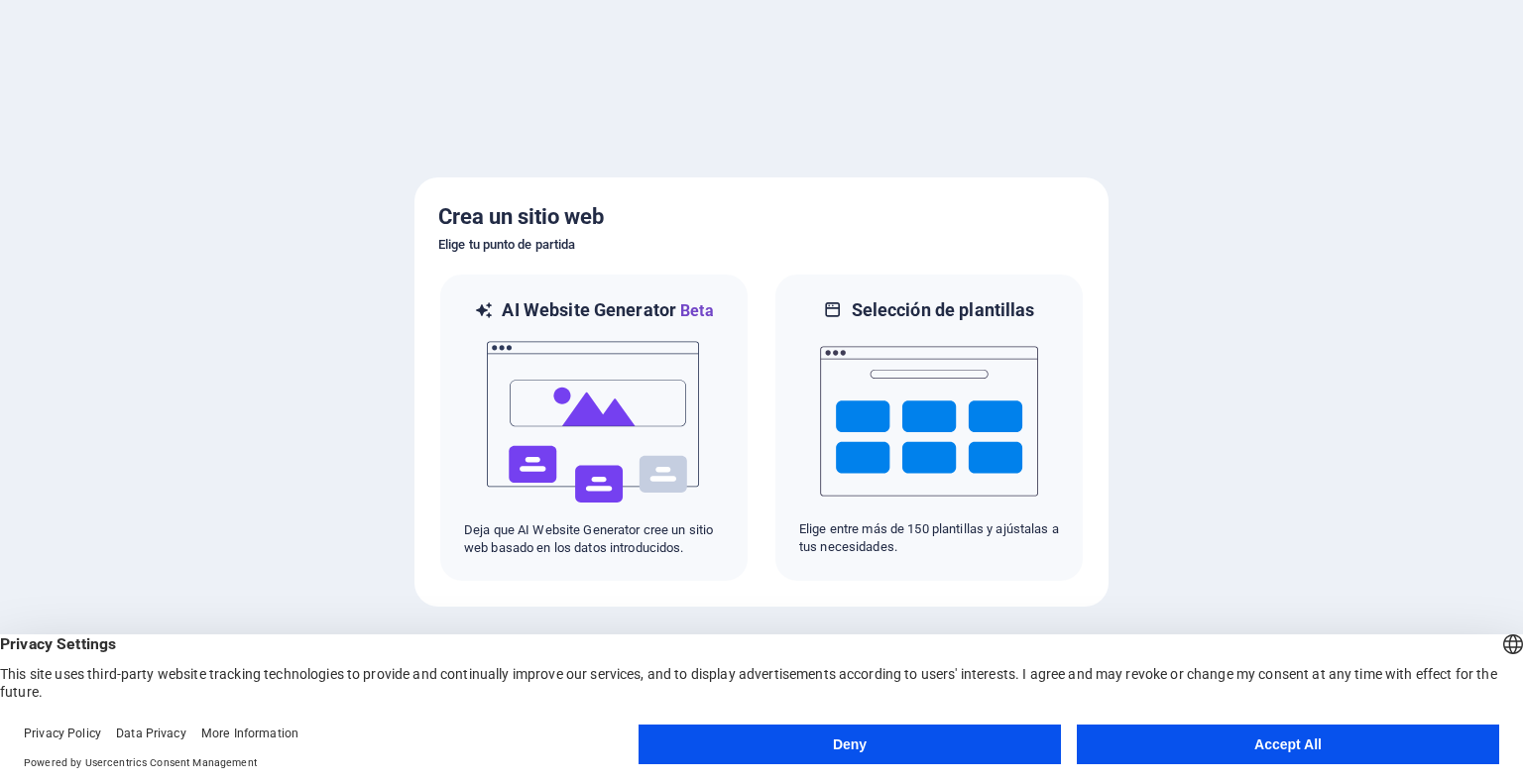 click on "Accept All" at bounding box center [1288, 744] 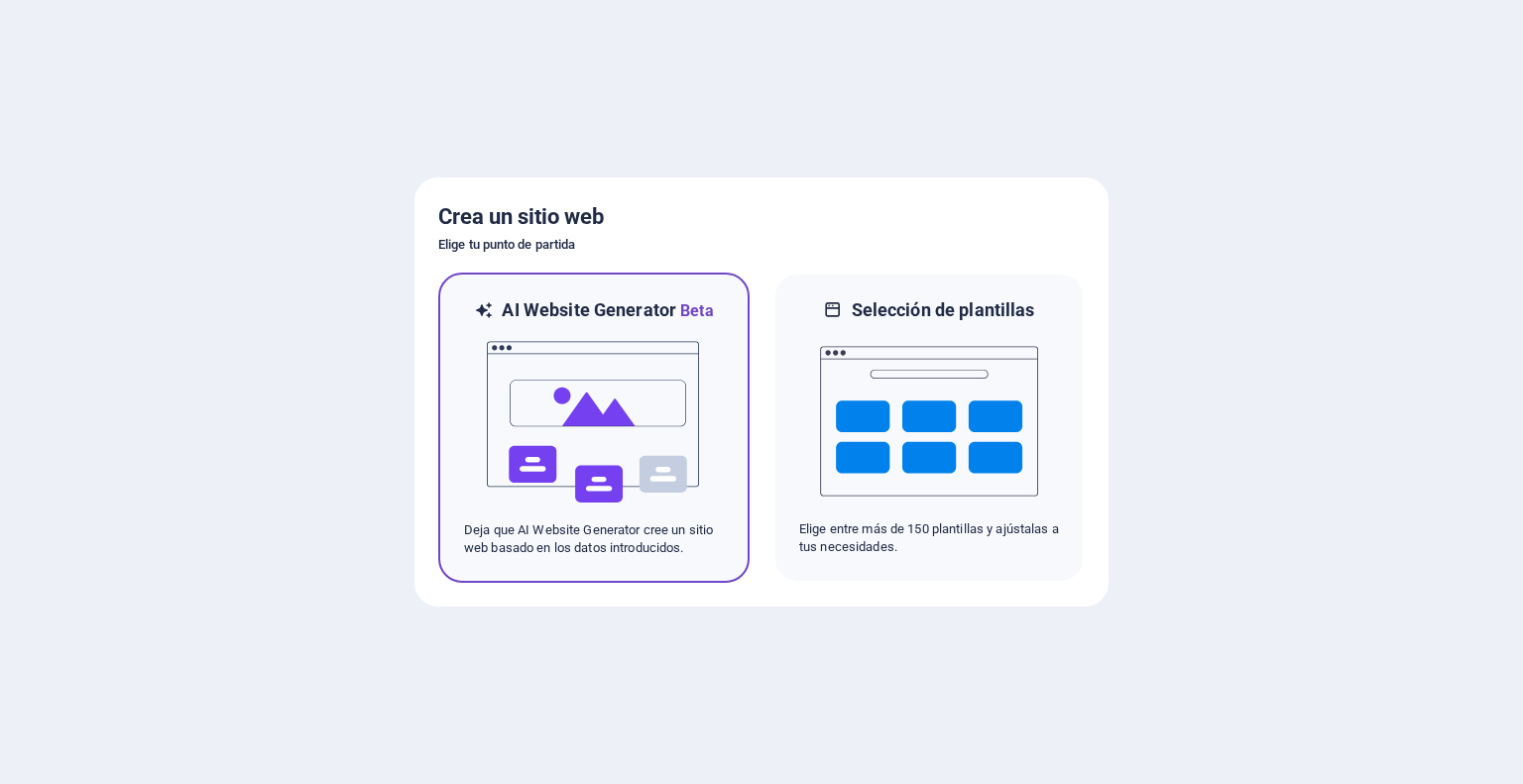 click at bounding box center [594, 422] 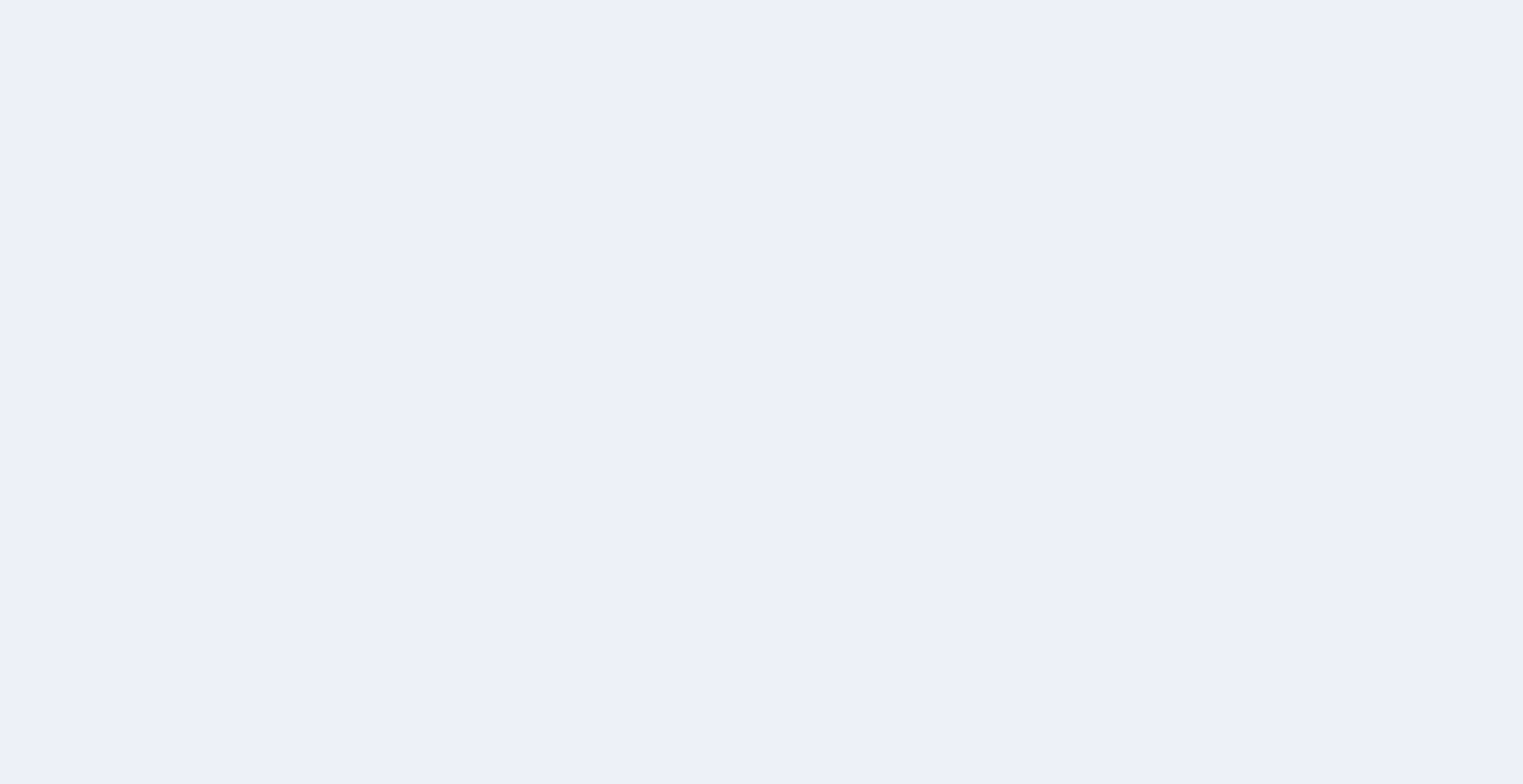 scroll, scrollTop: 0, scrollLeft: 0, axis: both 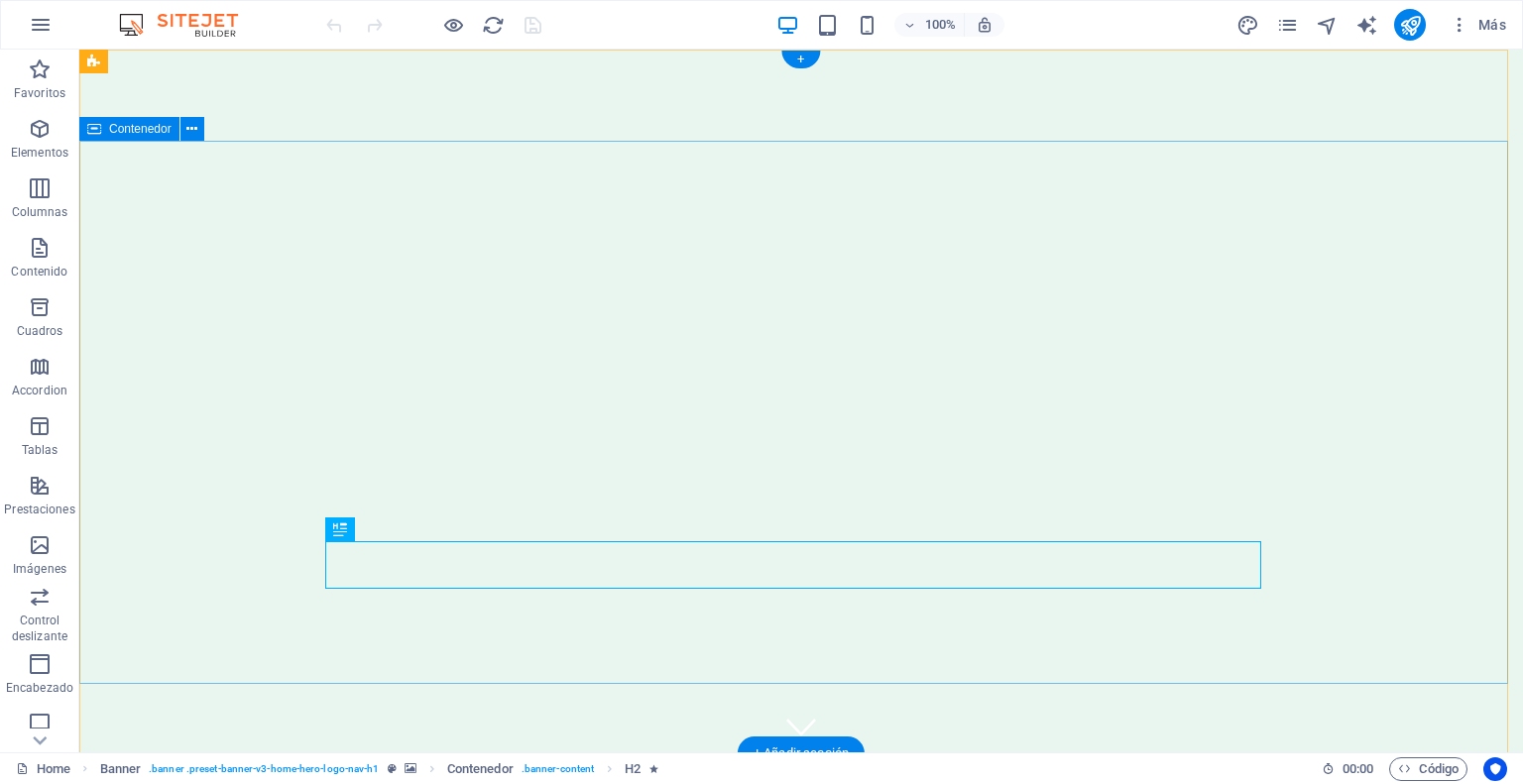 click on "Bienvenido a Kalimax - Tu Fuente de Snacks Saludables" at bounding box center (801, 1005) 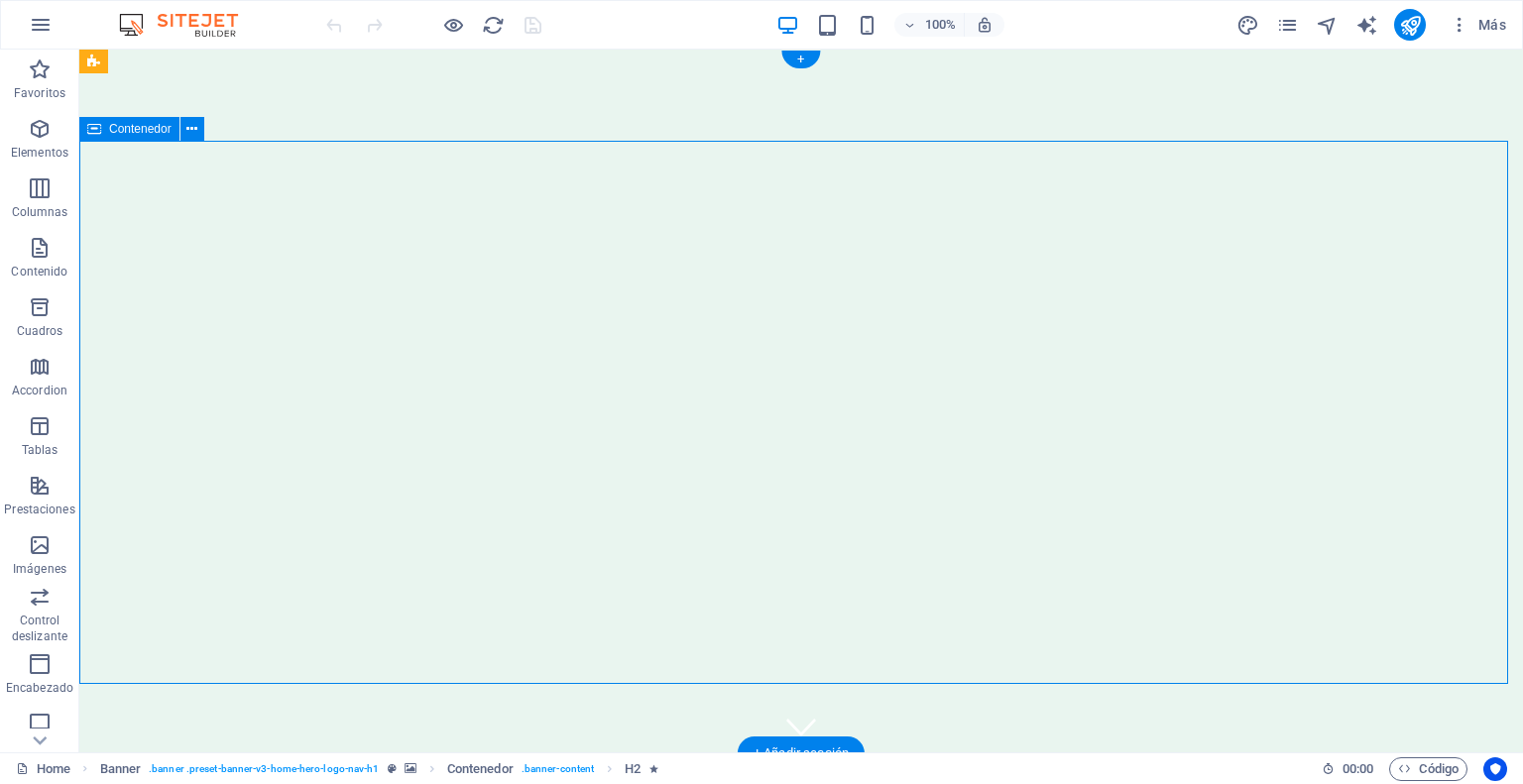 click on "Bienvenido a Kalimax - Tu Fuente de Snacks Saludables" at bounding box center (801, 1005) 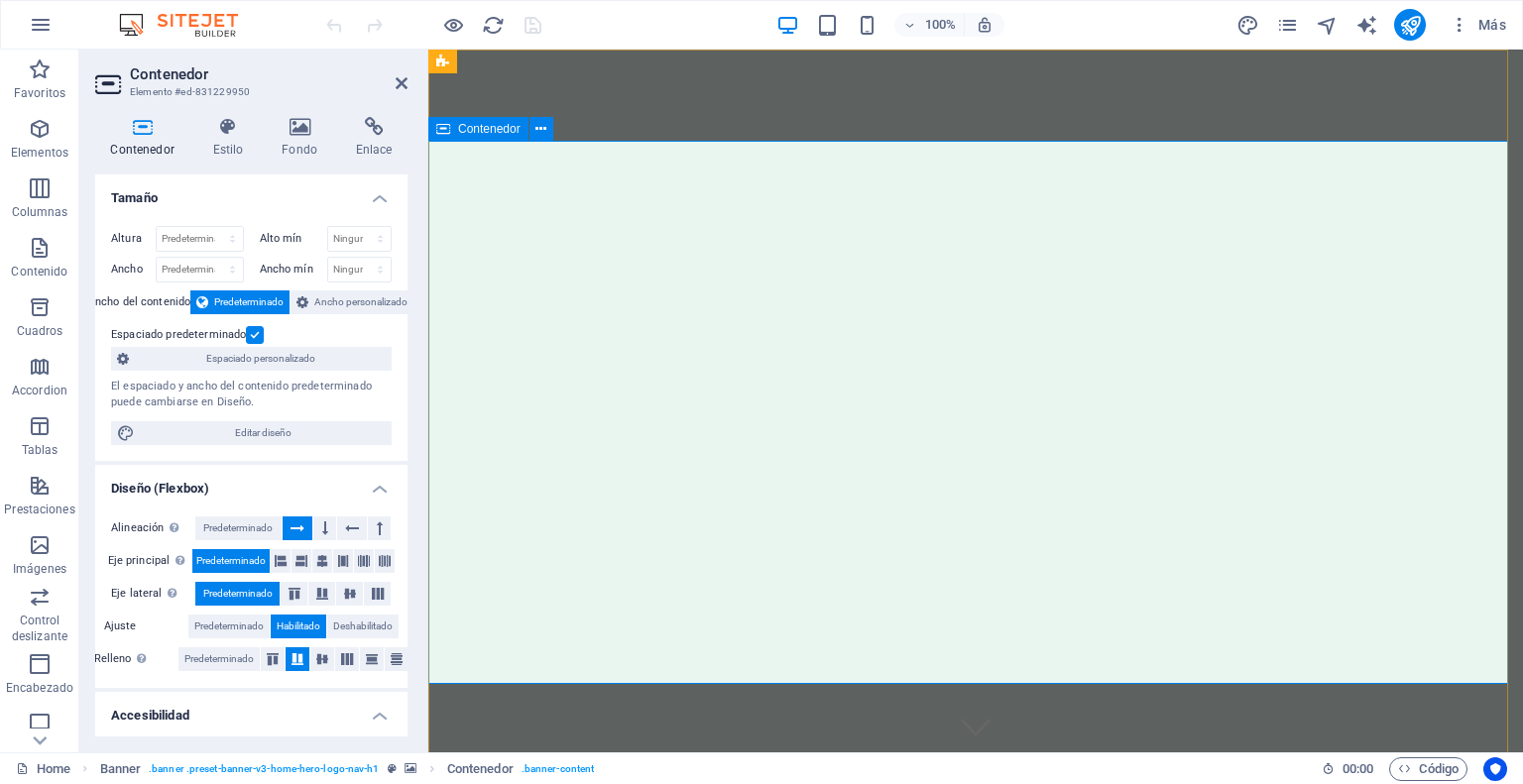 click on "Contenedor" at bounding box center [489, 129] 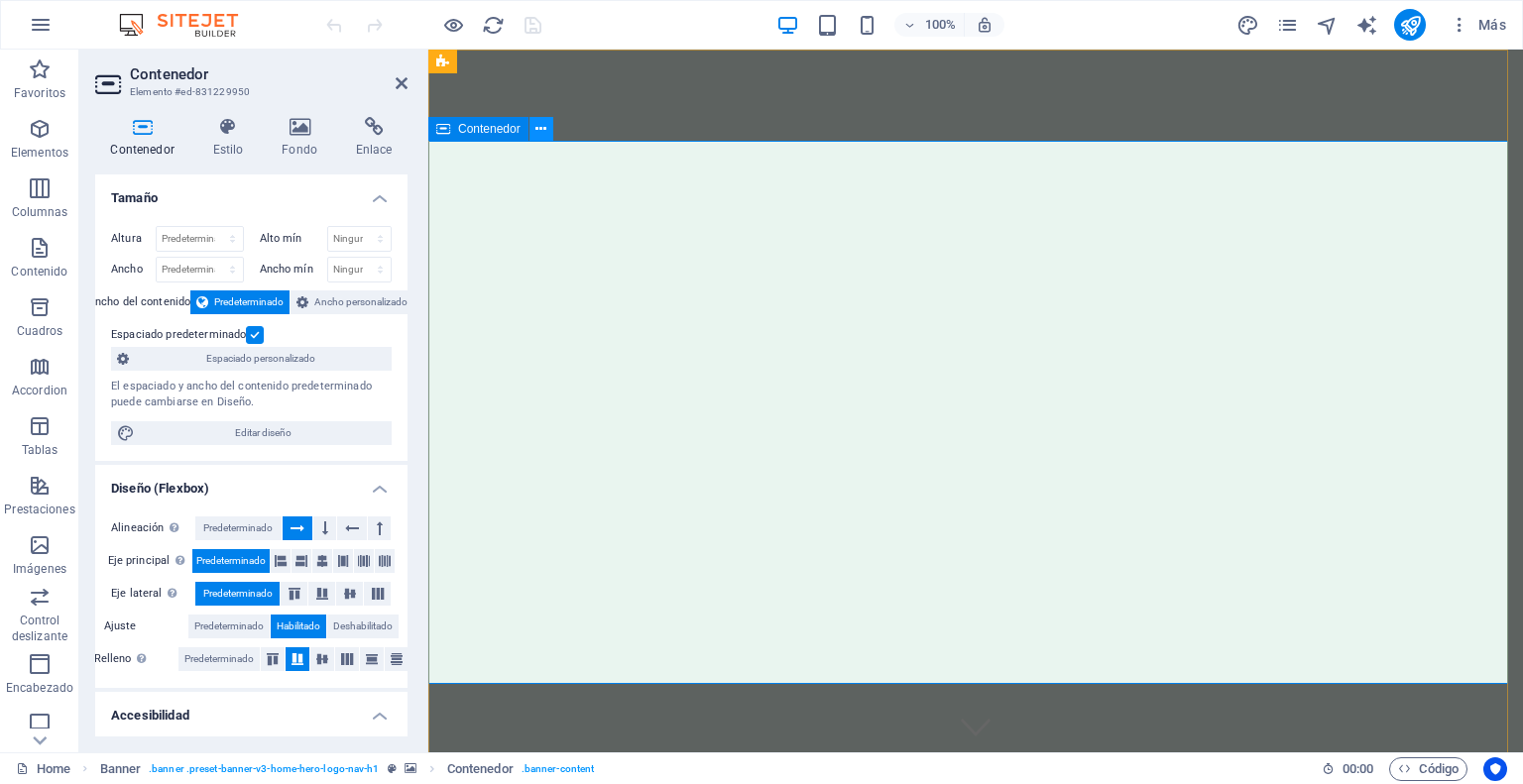 click at bounding box center [540, 129] 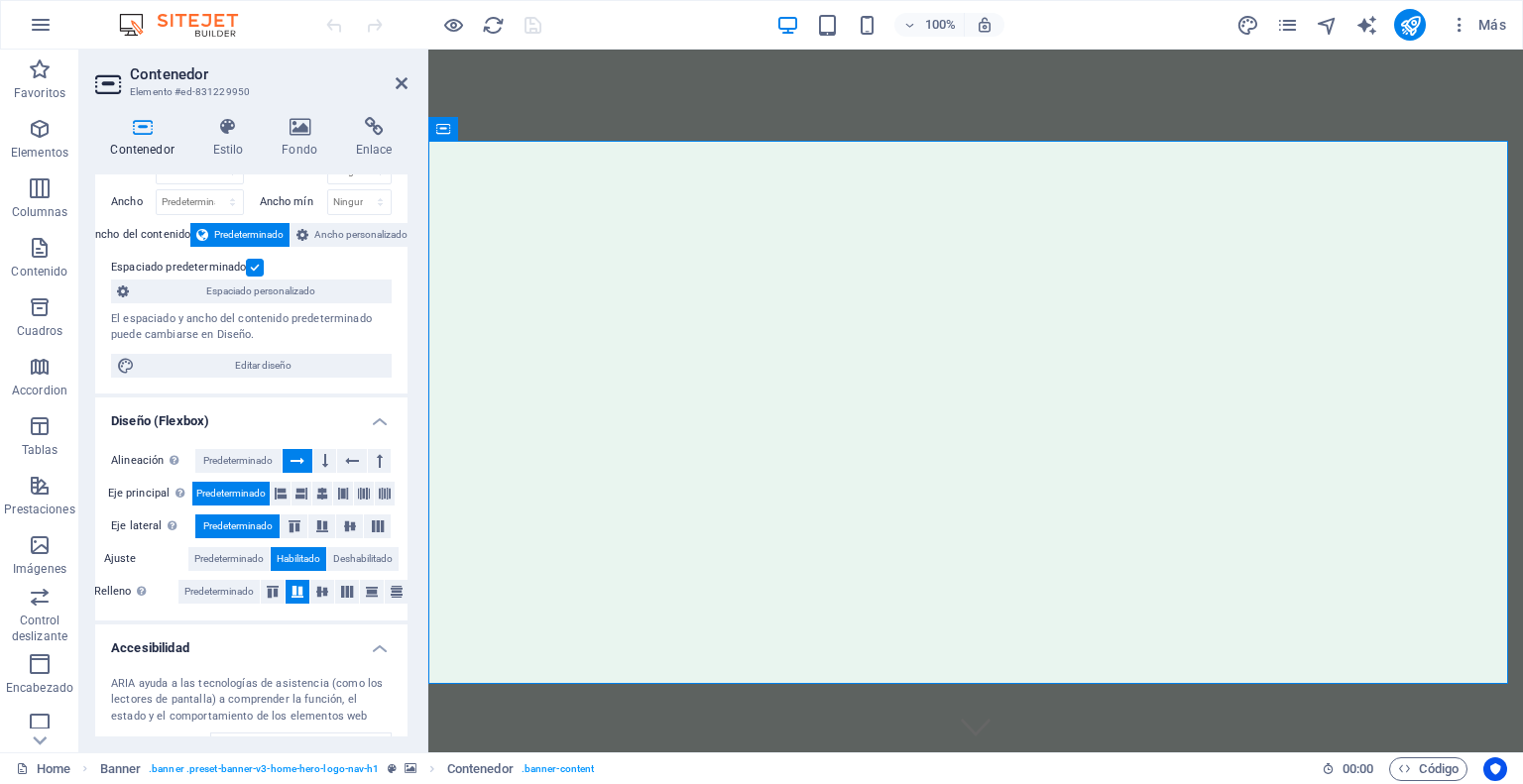 scroll, scrollTop: 228, scrollLeft: 0, axis: vertical 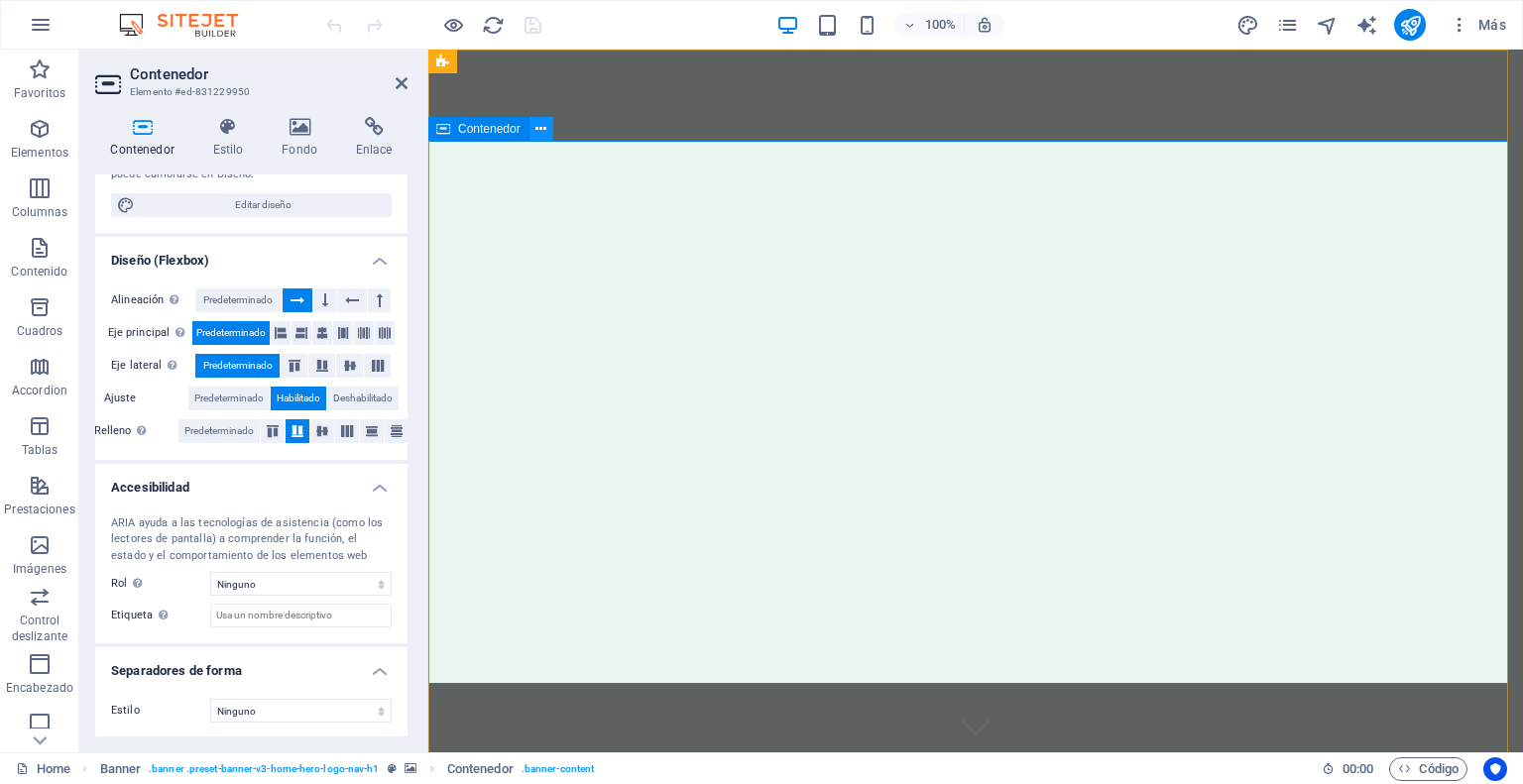 click at bounding box center (540, 129) 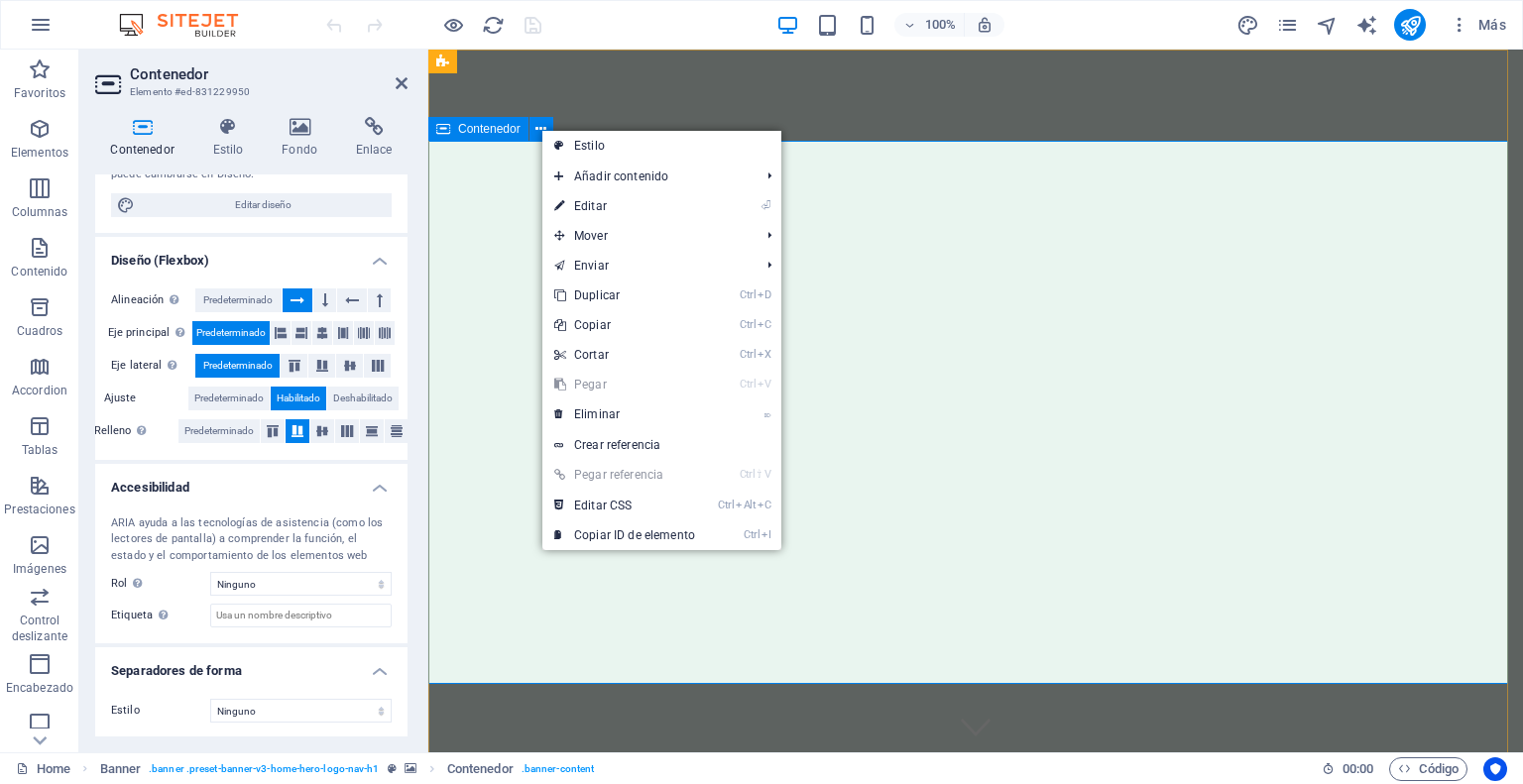 click on "Contenedor" at bounding box center [489, 129] 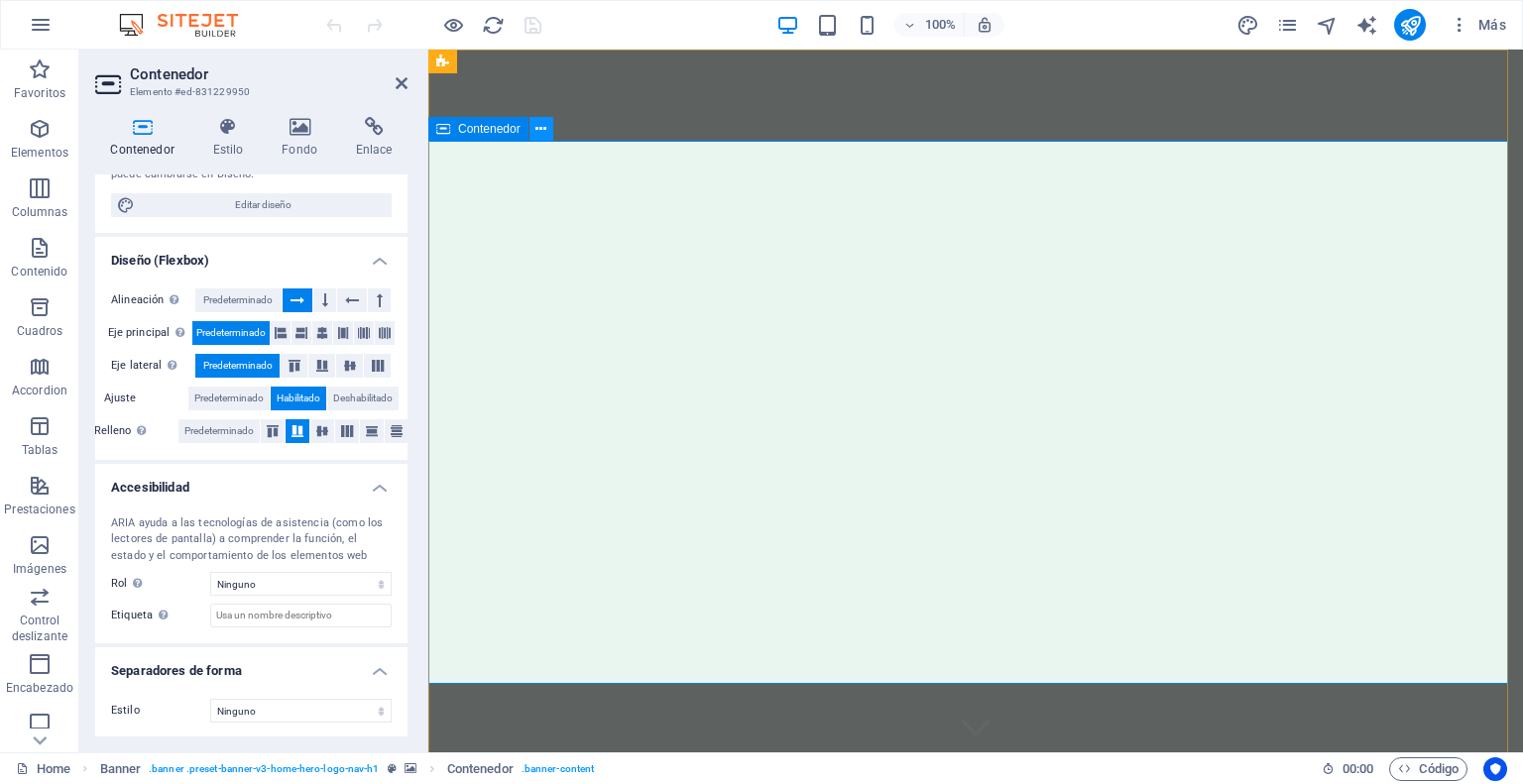 click at bounding box center [540, 129] 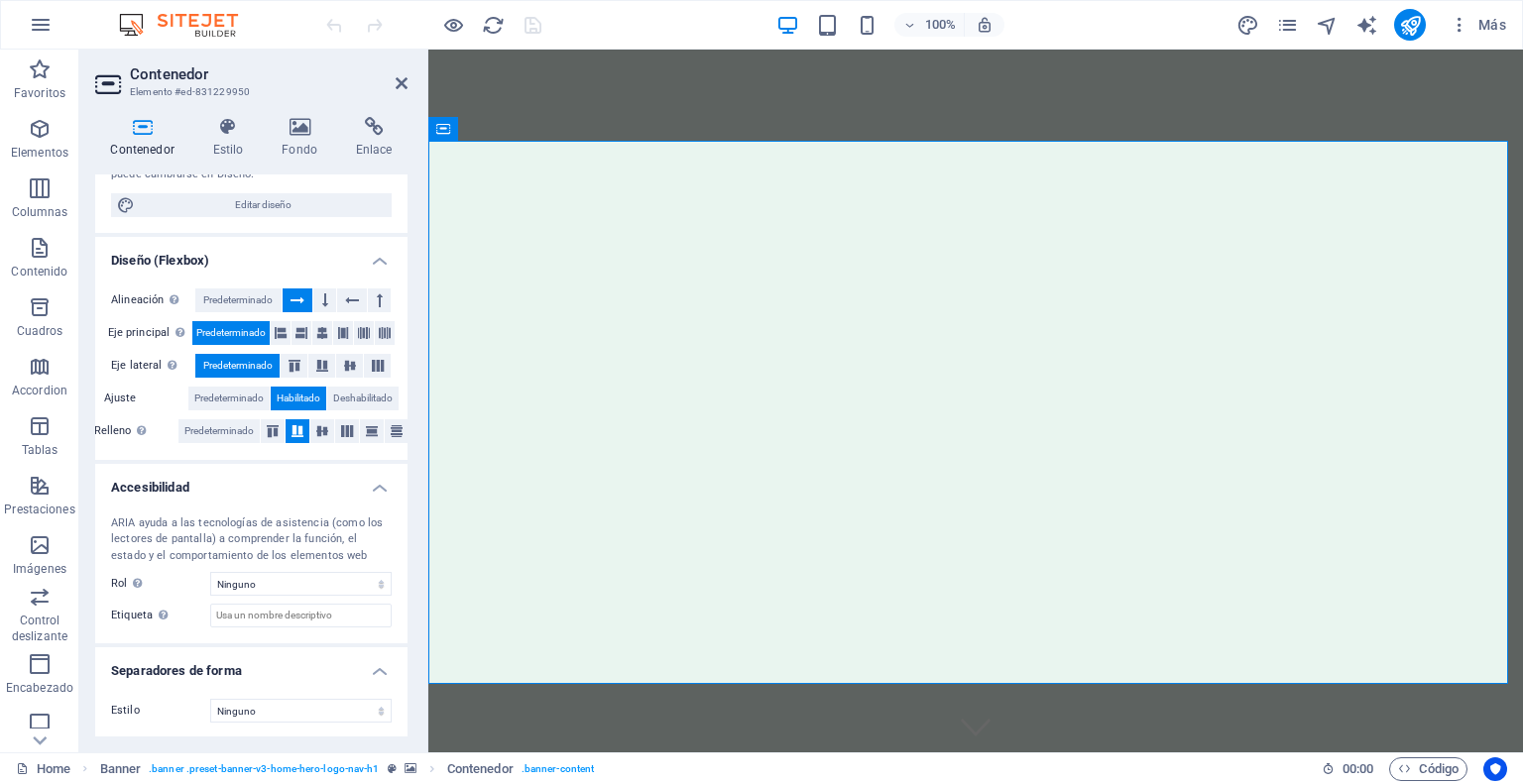 click on "Contenedor" at bounding box center [146, 138] 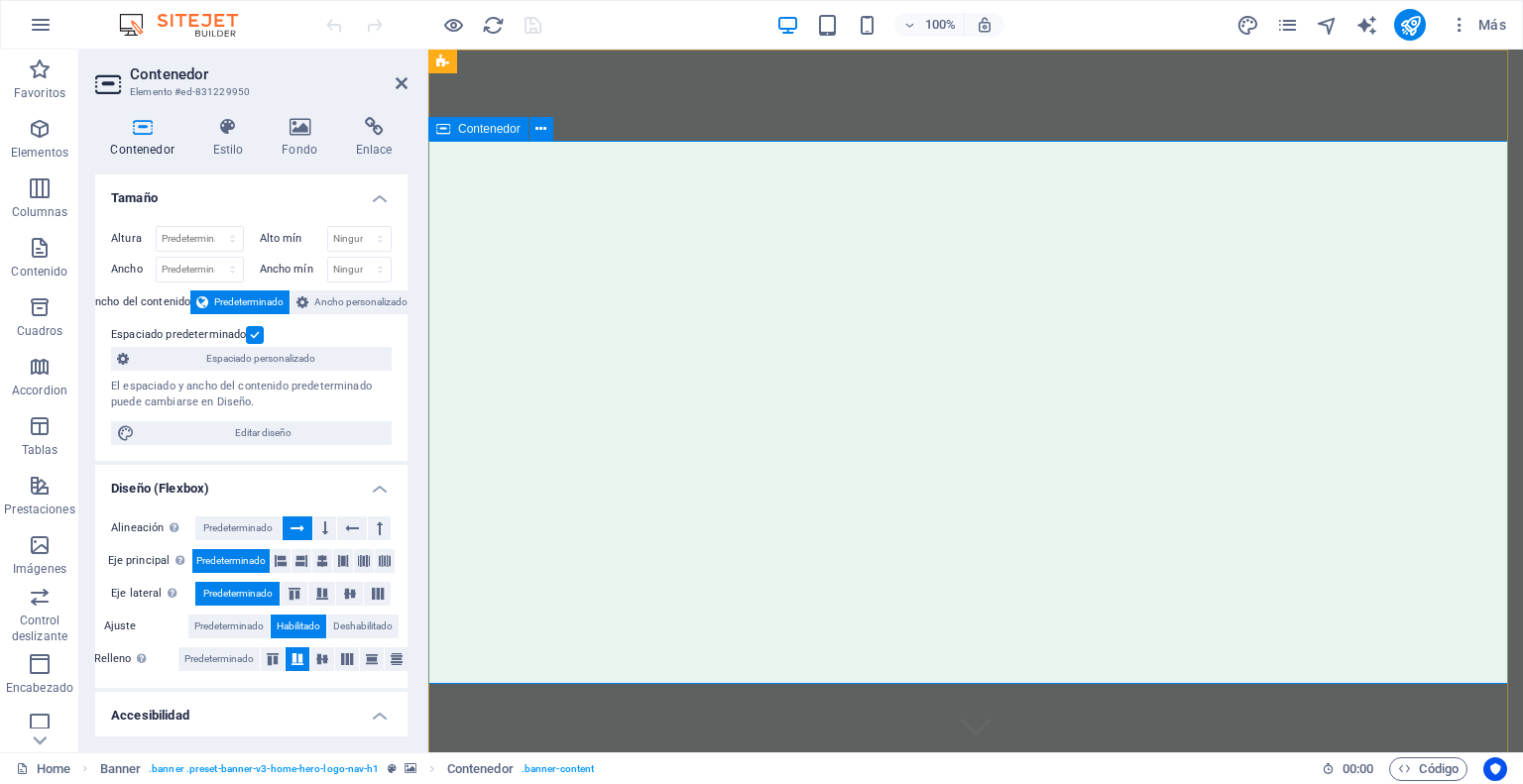 click on "Bienvenido a Kalimax - Tu Fuente de Snacks Saludables" at bounding box center [976, 1005] 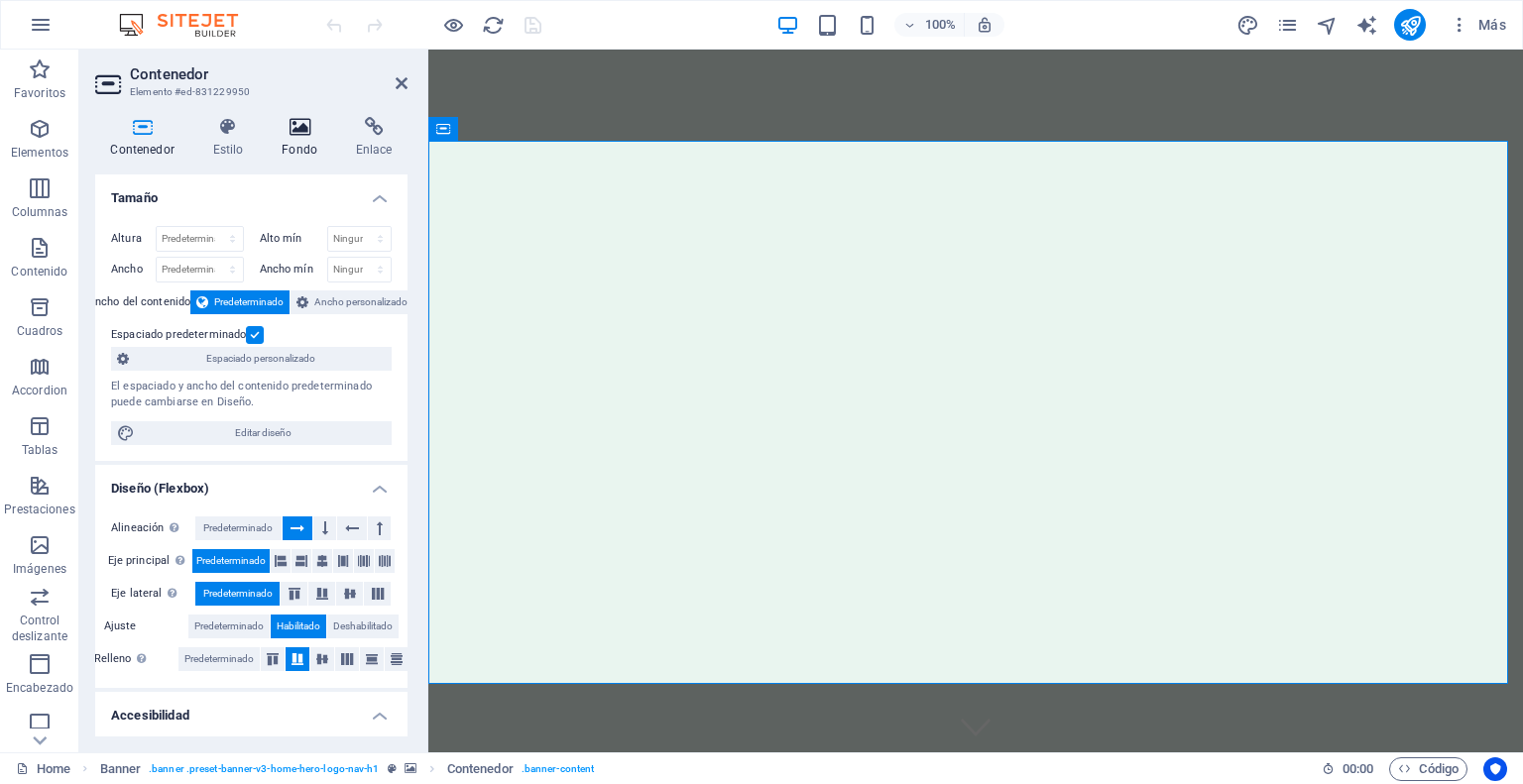 click at bounding box center (299, 127) 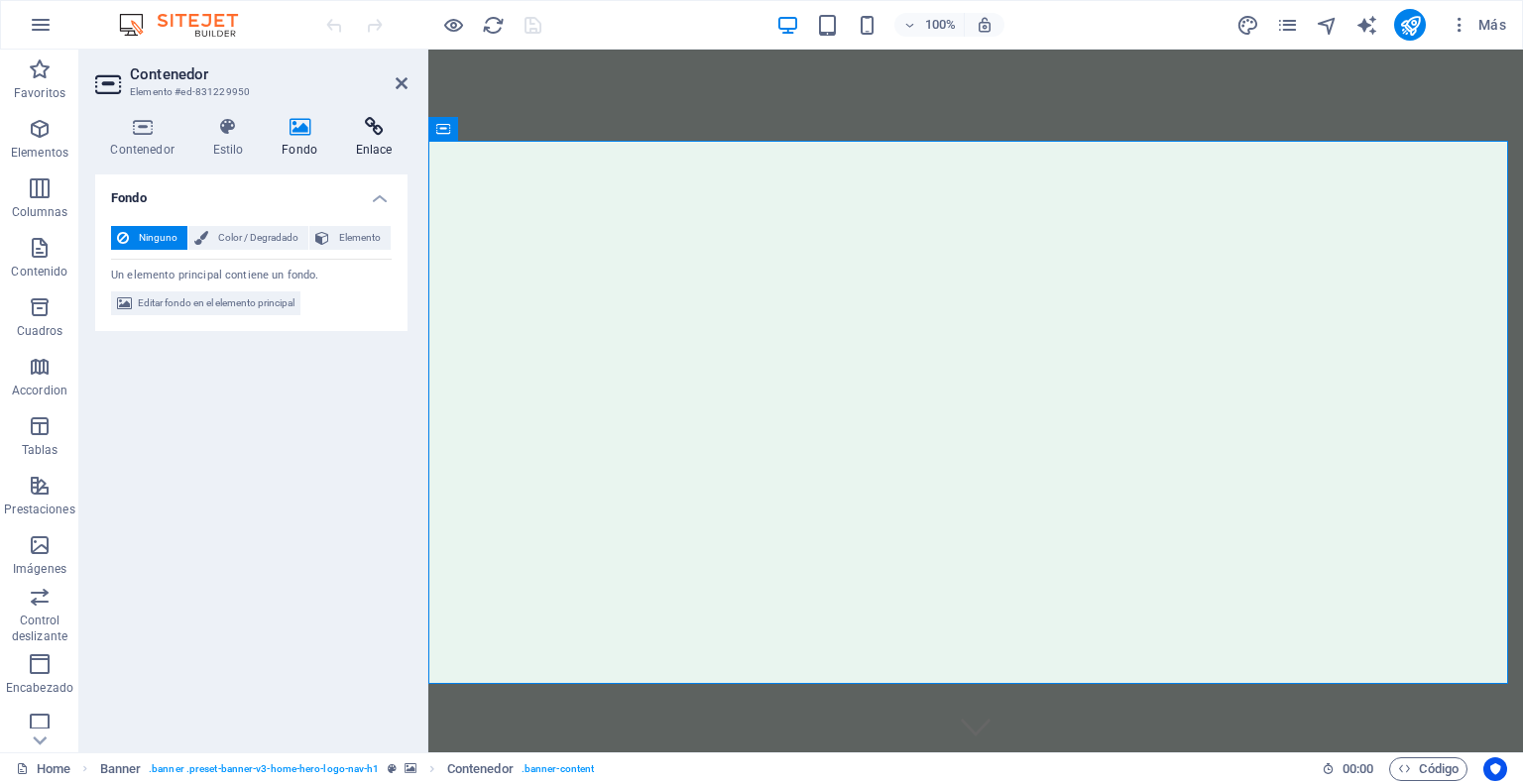 click at bounding box center (374, 127) 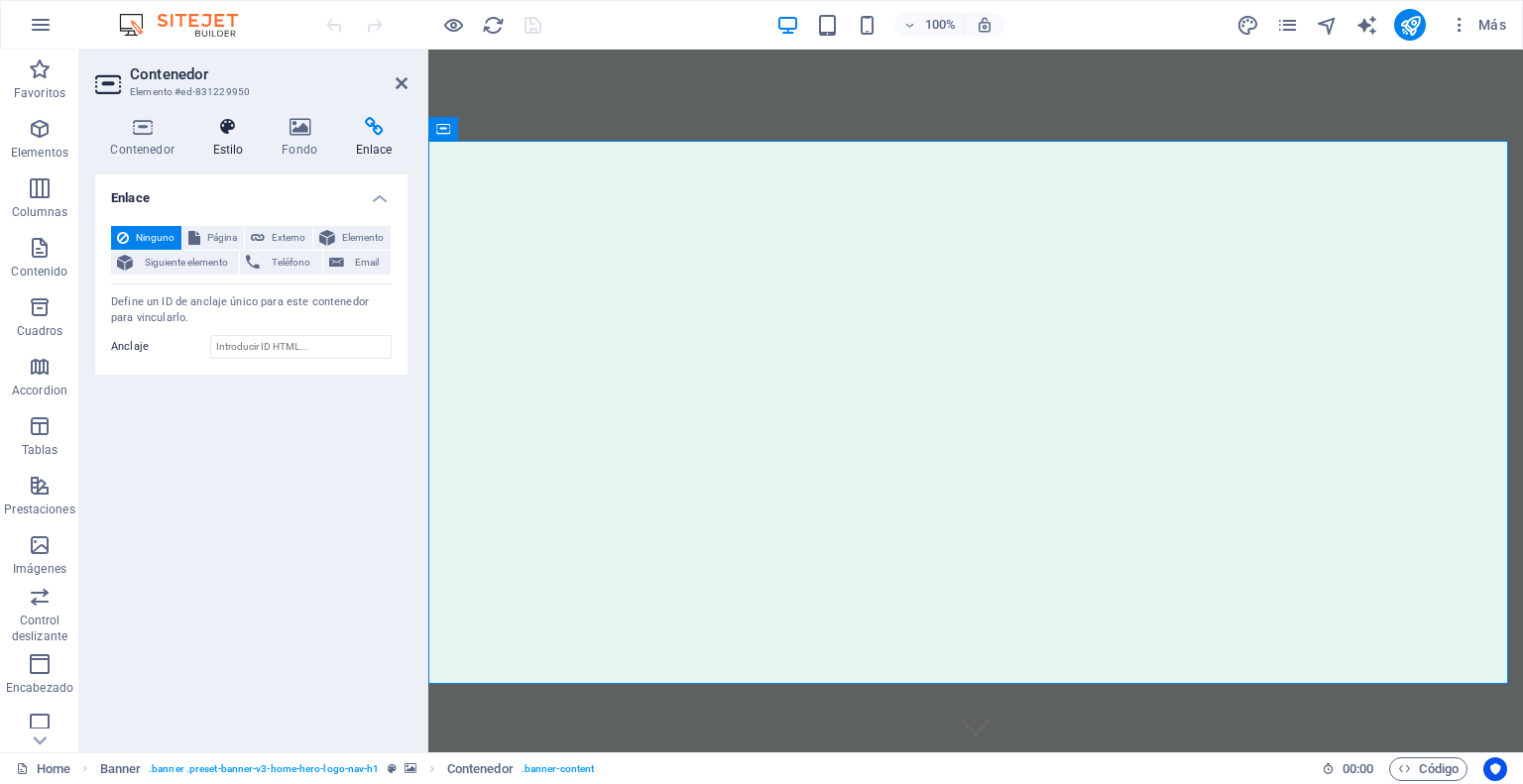 click at bounding box center (228, 127) 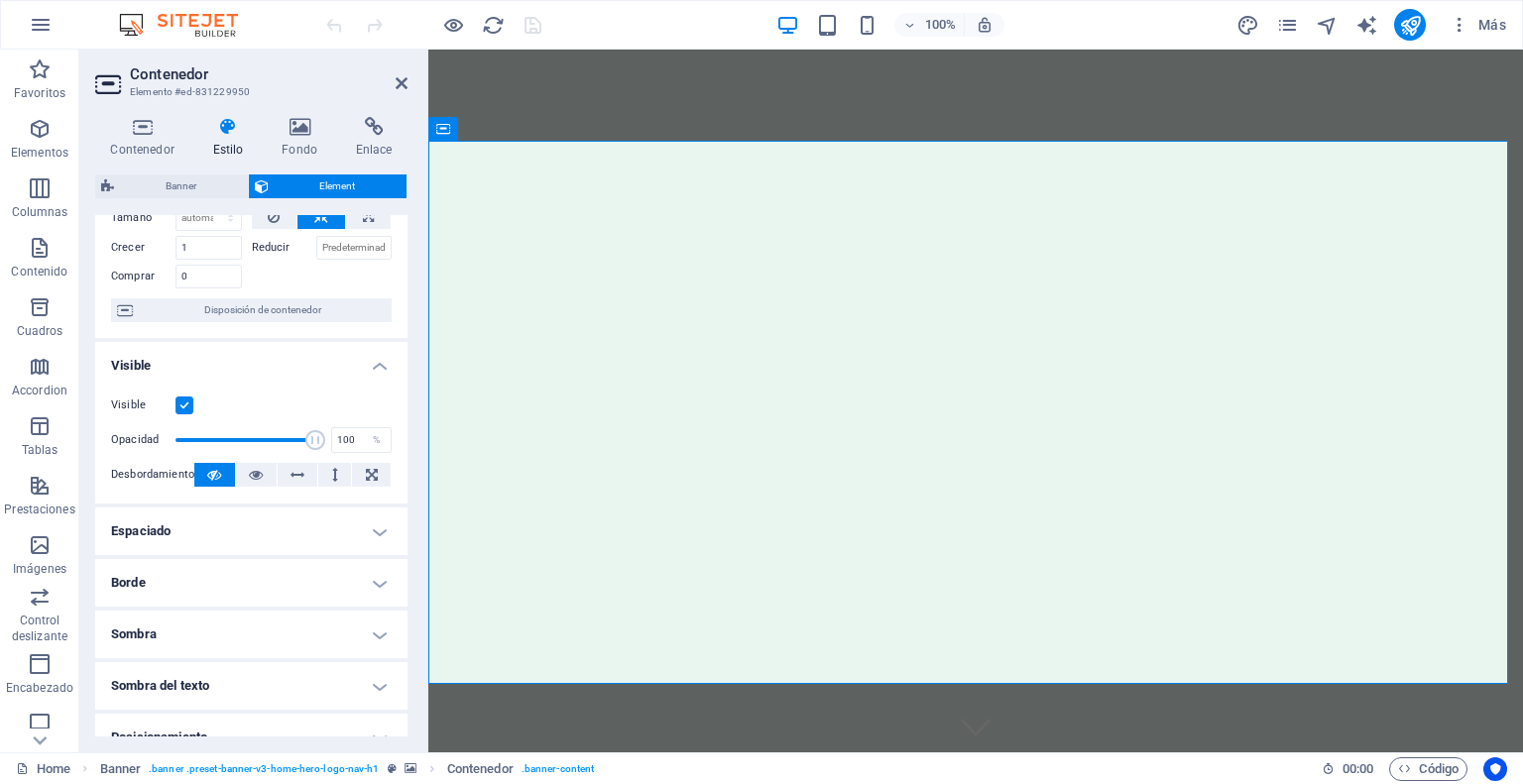 scroll, scrollTop: 0, scrollLeft: 0, axis: both 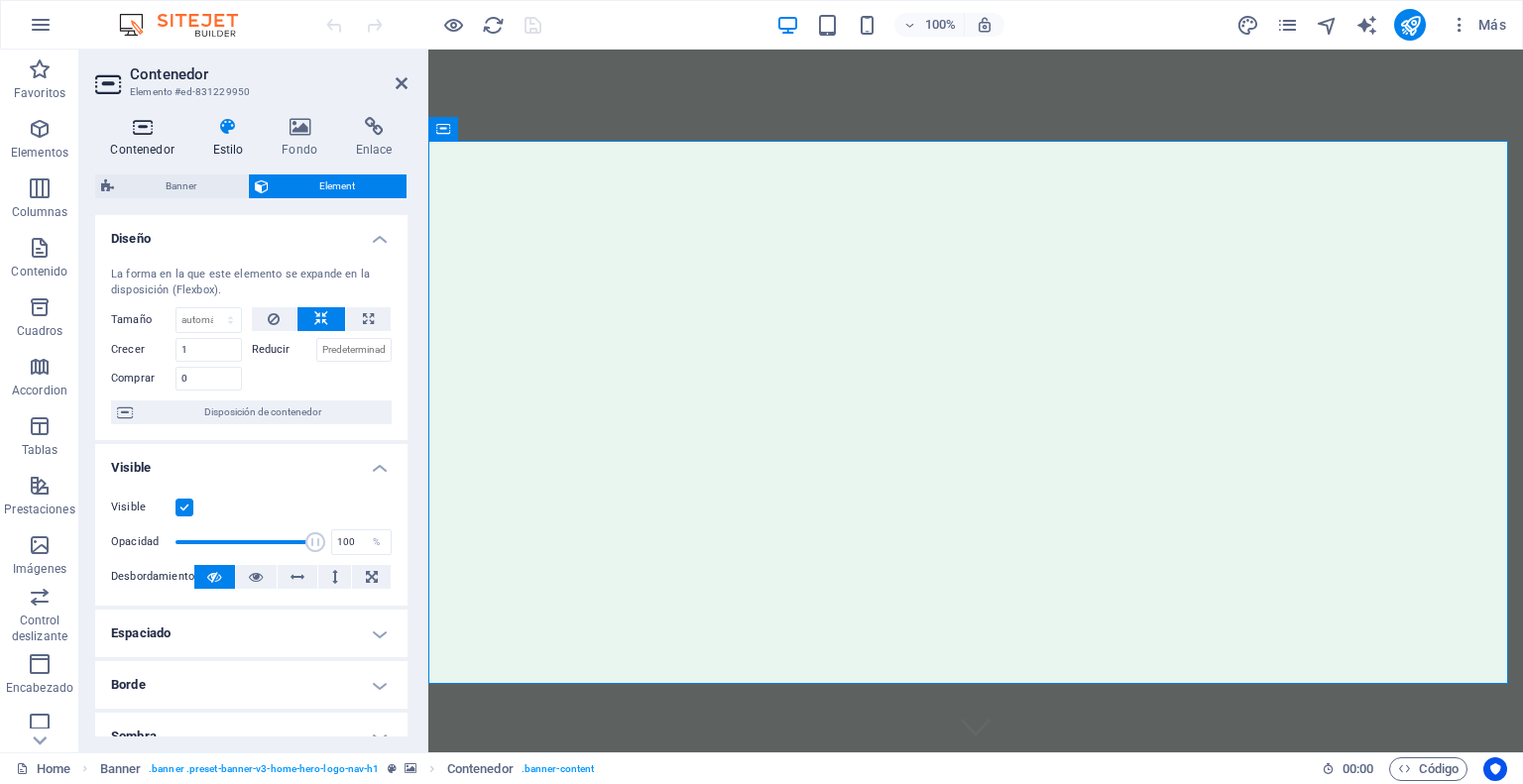click at bounding box center (142, 127) 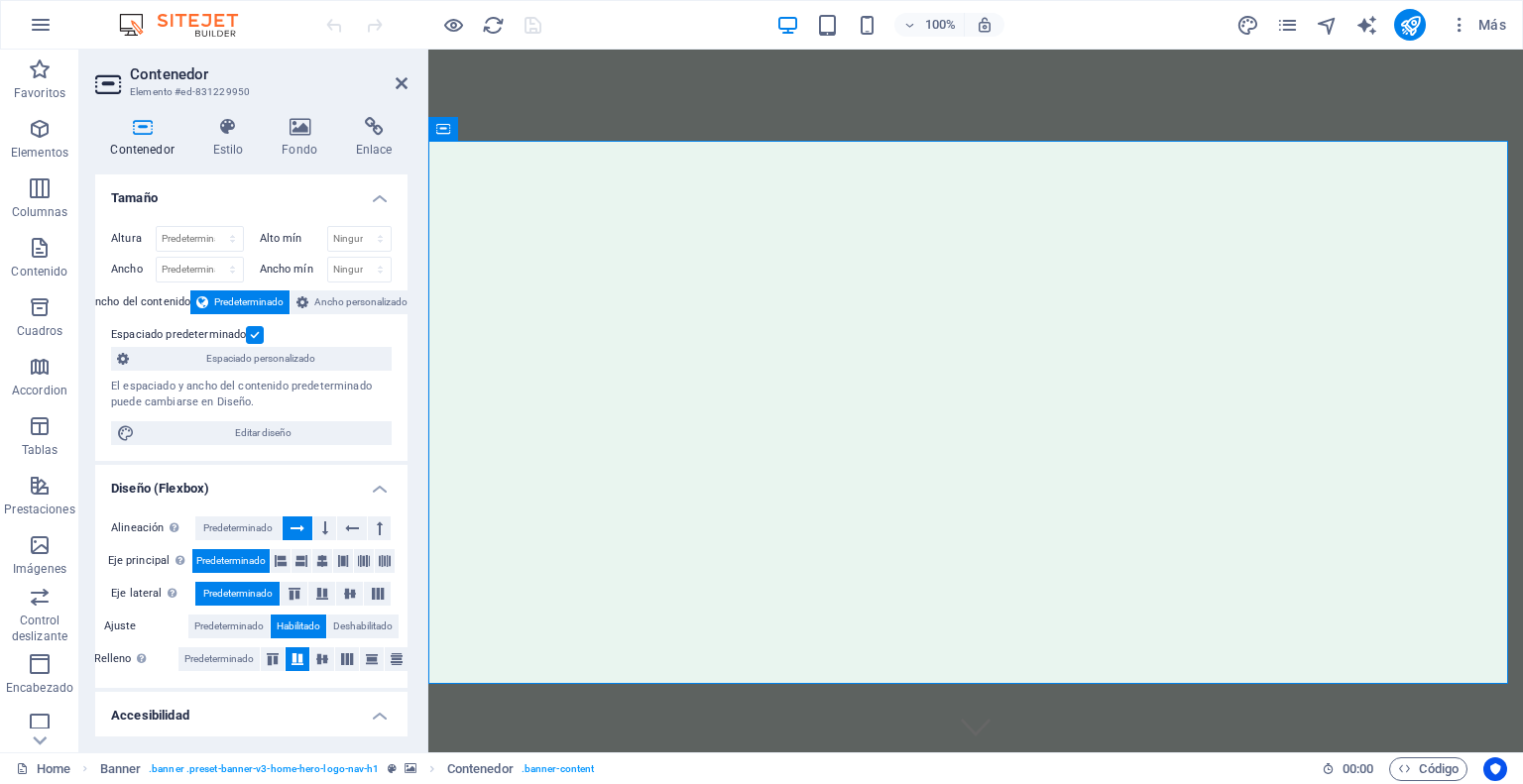 scroll, scrollTop: 0, scrollLeft: 0, axis: both 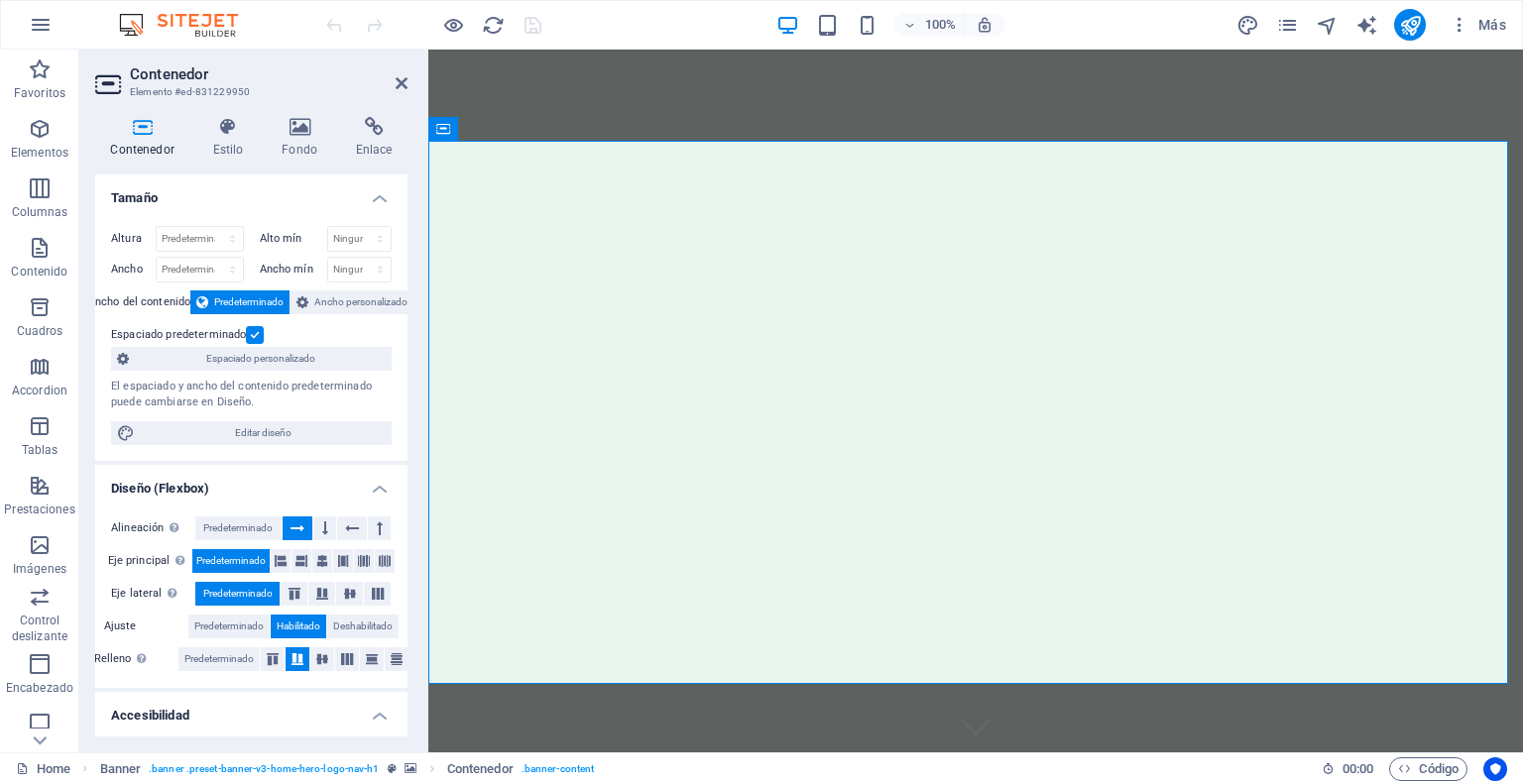 click on "Tamaño" at bounding box center (251, 192) 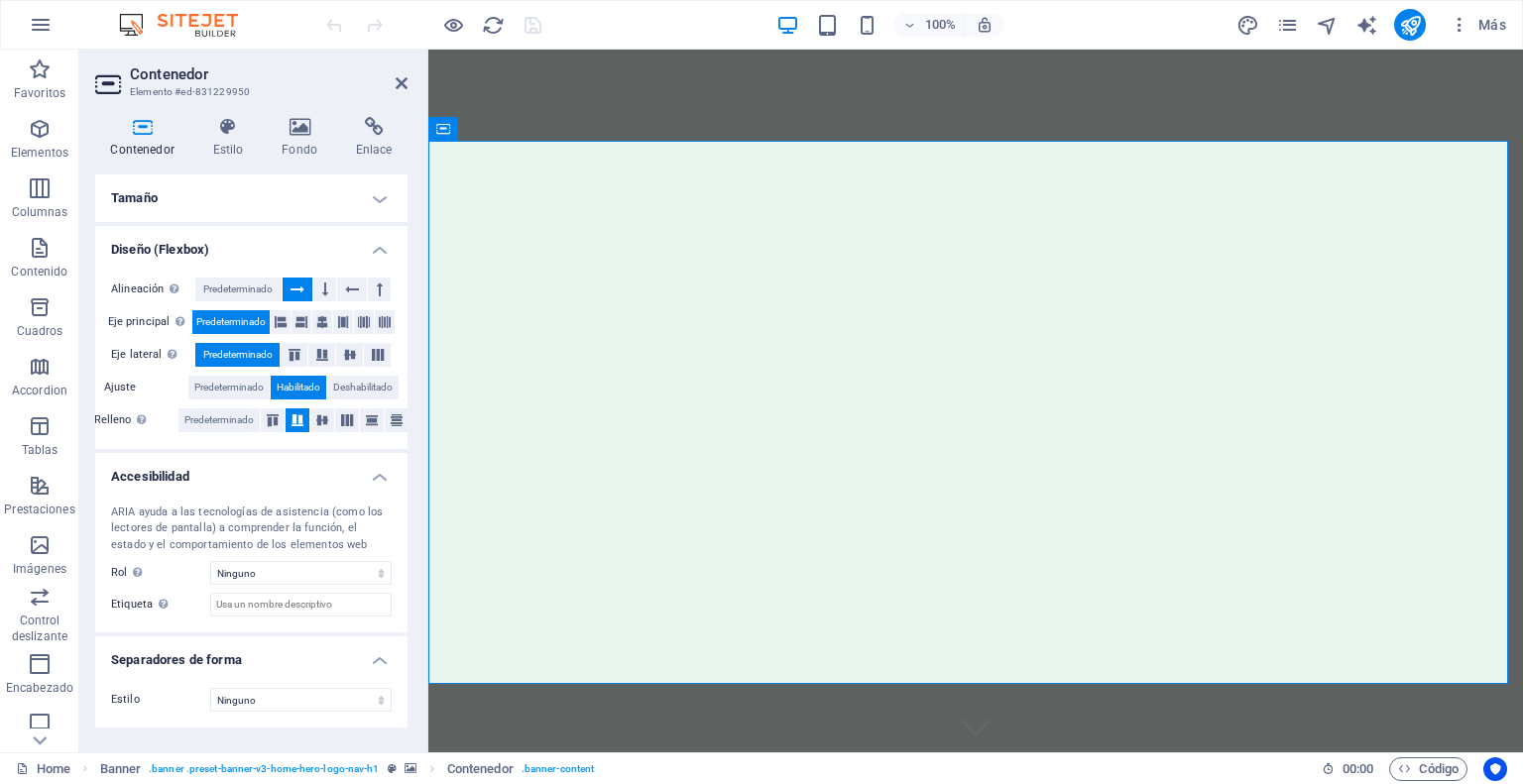 click on "Diseño (Flexbox)" at bounding box center [251, 244] 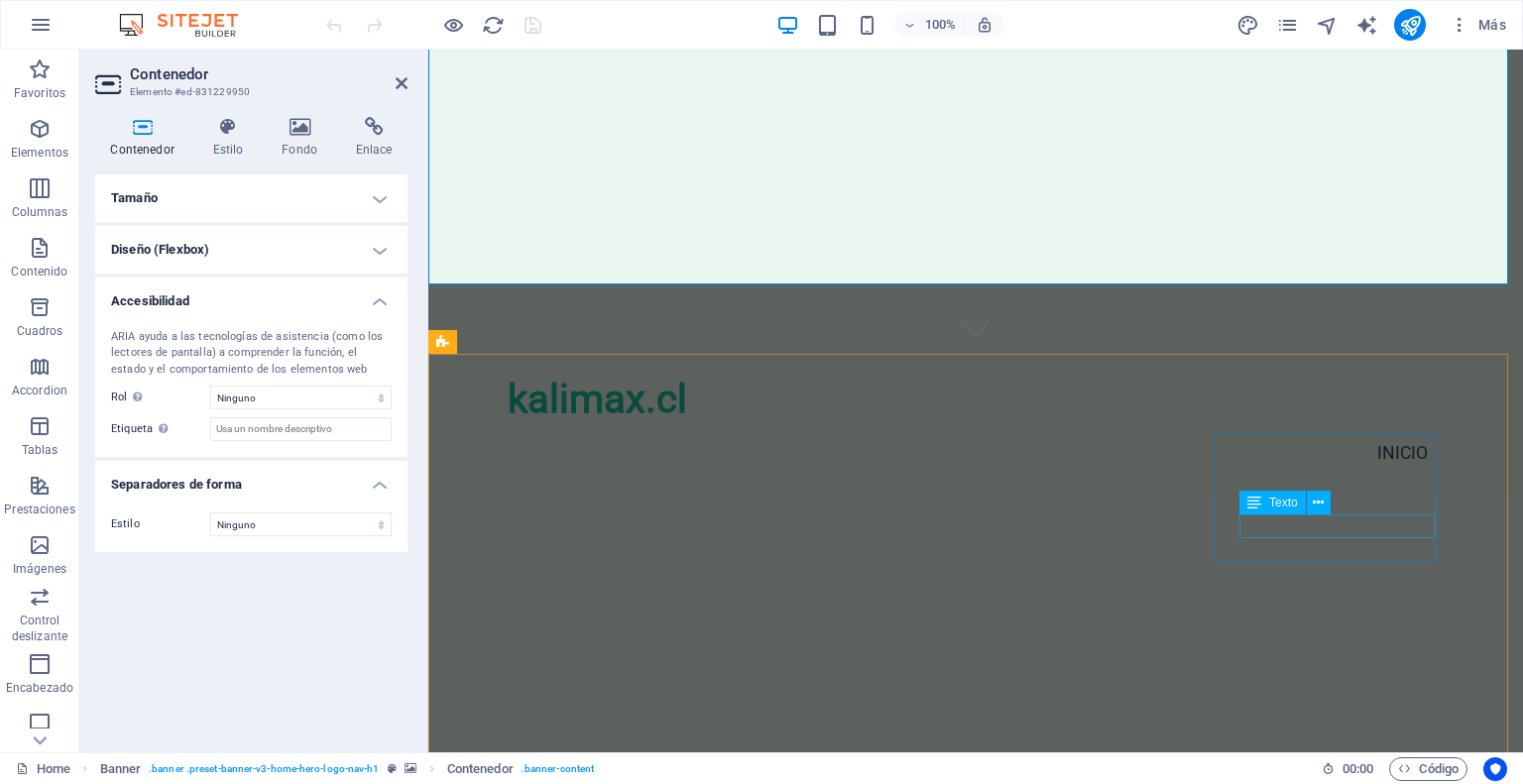 scroll, scrollTop: 400, scrollLeft: 0, axis: vertical 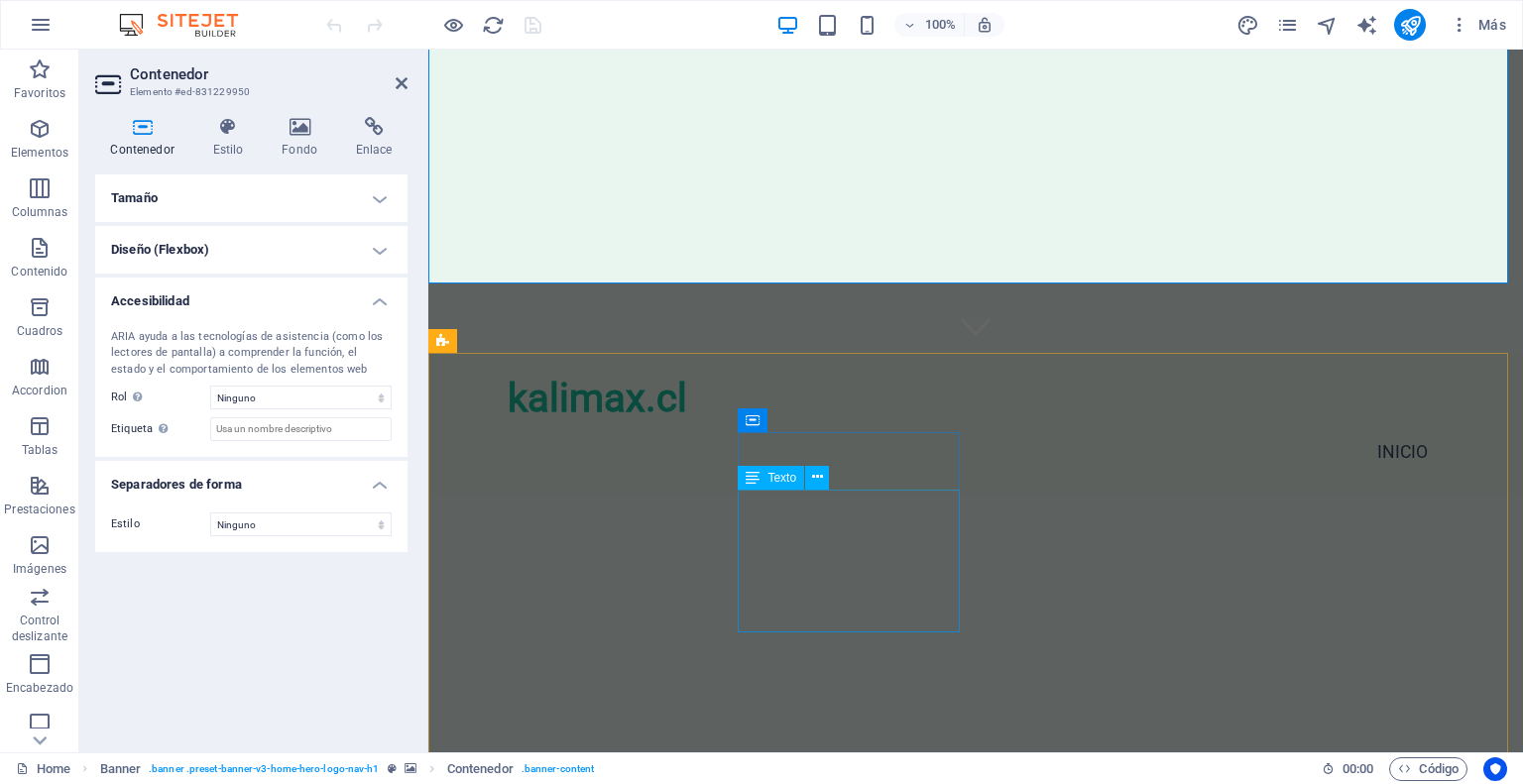 click on "[STREET] [POSTAL CODE]   [CITY] Phone:  +56 [PHONE] Mobile:  Email:  contacto@[EXAMPLE.COM]" at bounding box center [555, 1231] 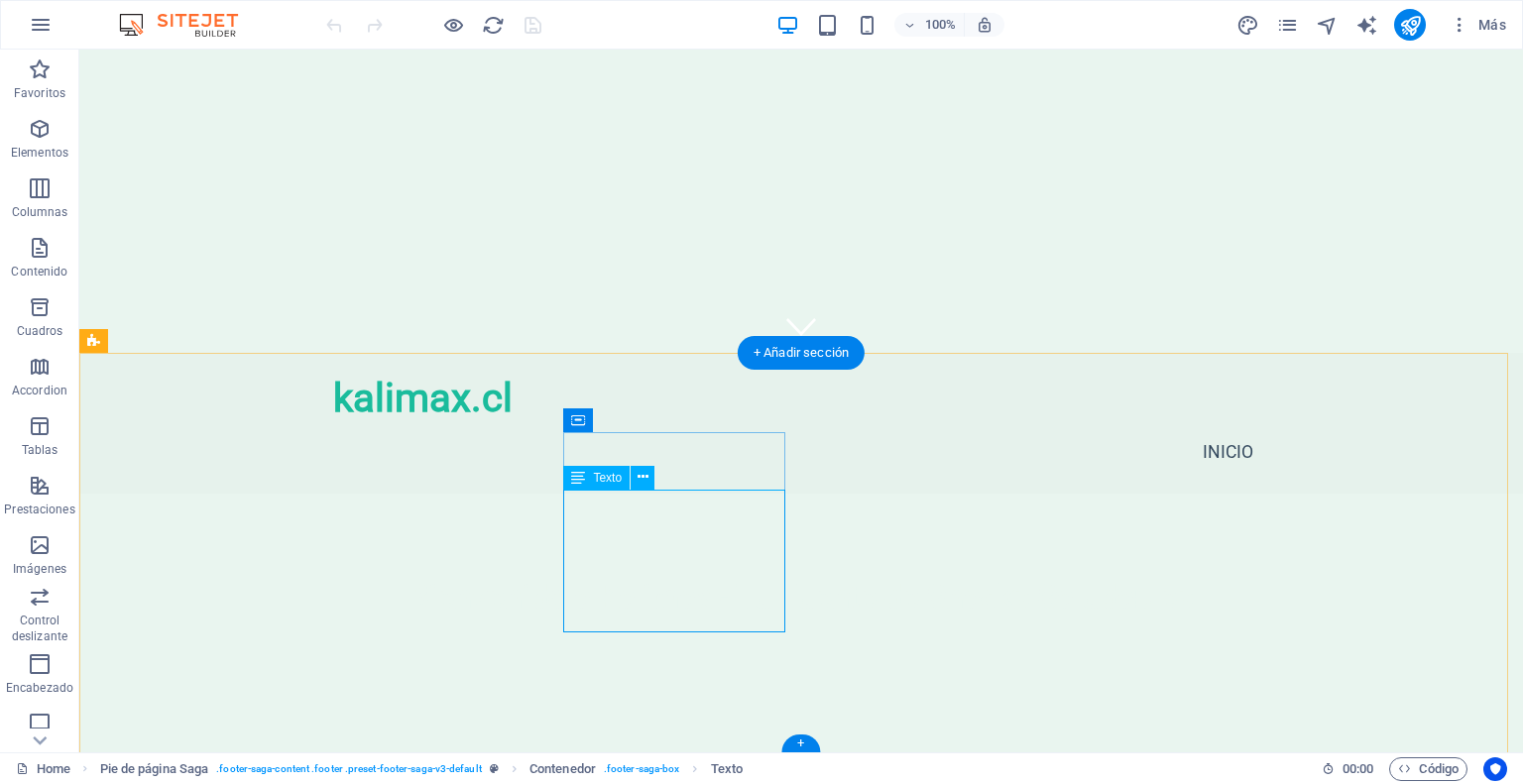 click on "[STREET]" at bounding box center [128, 1182] 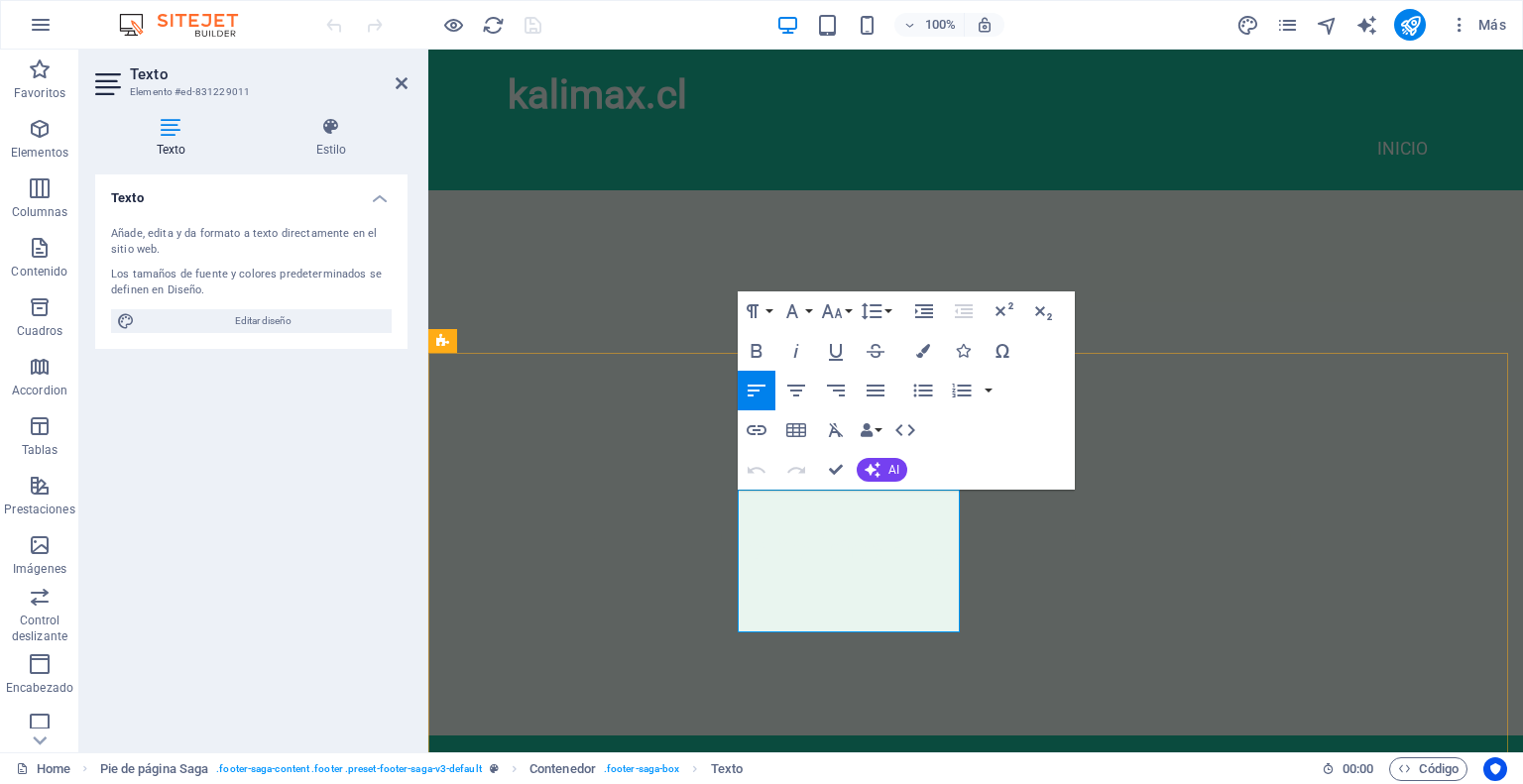 scroll, scrollTop: 301, scrollLeft: 0, axis: vertical 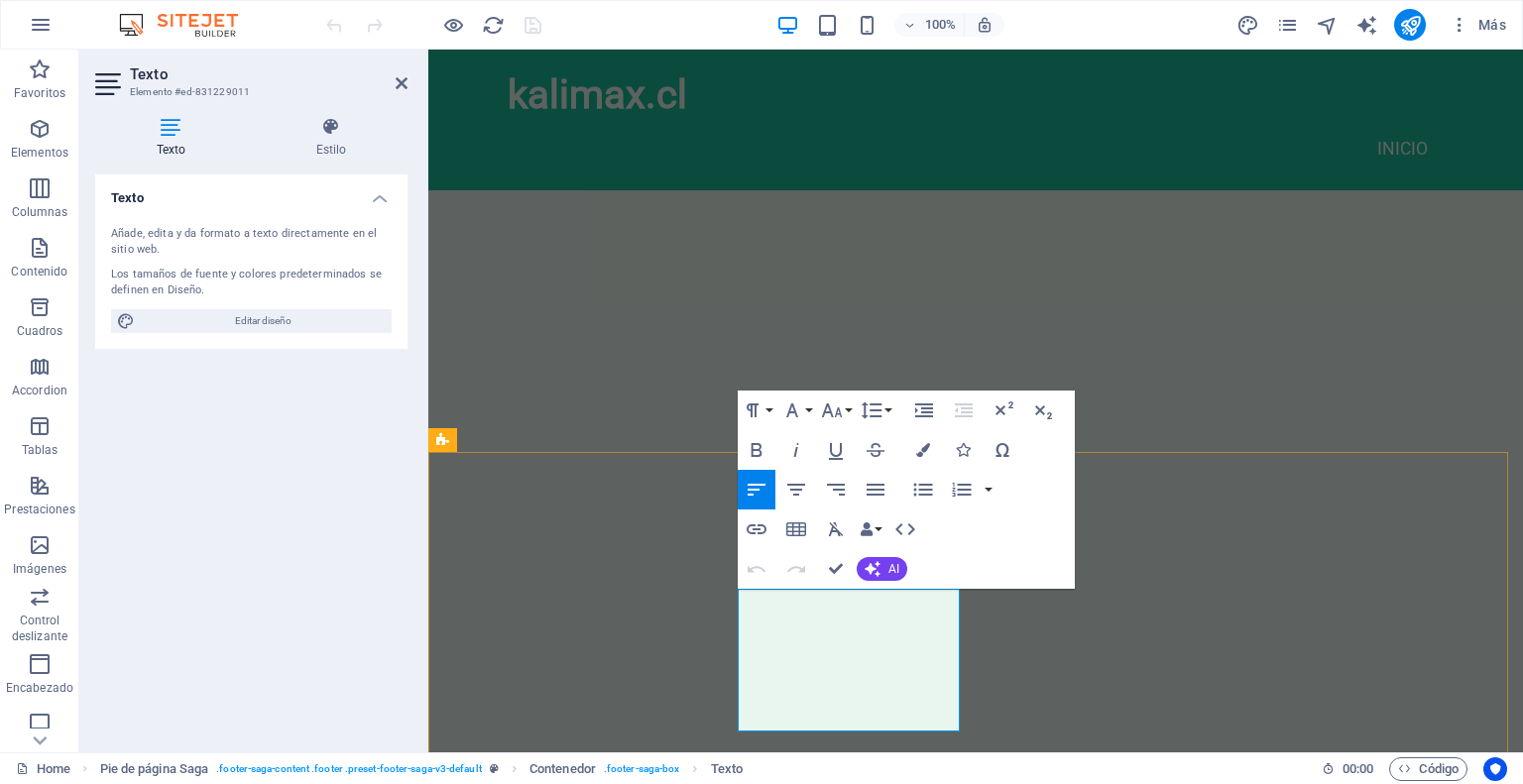 drag, startPoint x: 840, startPoint y: 715, endPoint x: 1115, endPoint y: 1159, distance: 522.26526 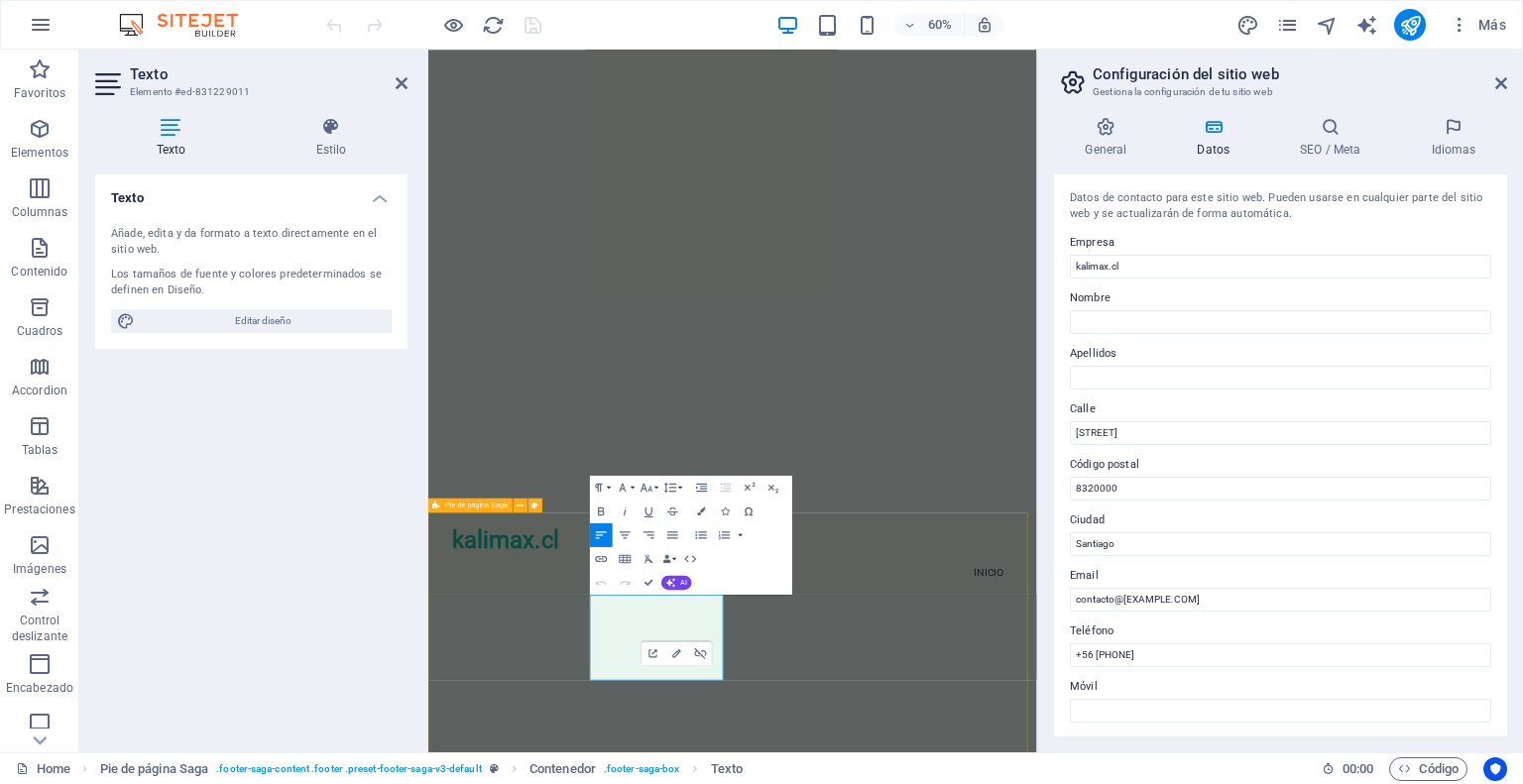 click on "kalimax.cl Kalimax.cl se dedica a ofrecerte la mejor experiencia de snacking saludable. Conéctate con nosotros para más información y descubre cómo podemos llevar bienestar a tu día a día. Contact [STREET] [POSTAL CODE]   [CITY] Phone:  +56 [PHONE] Mobile:  Email:  contacto@[EXAMPLE.COM] Navigation Inicio Legal Notice Privacy Policy Social media Facebook X Instagram" at bounding box center [935, 1730] 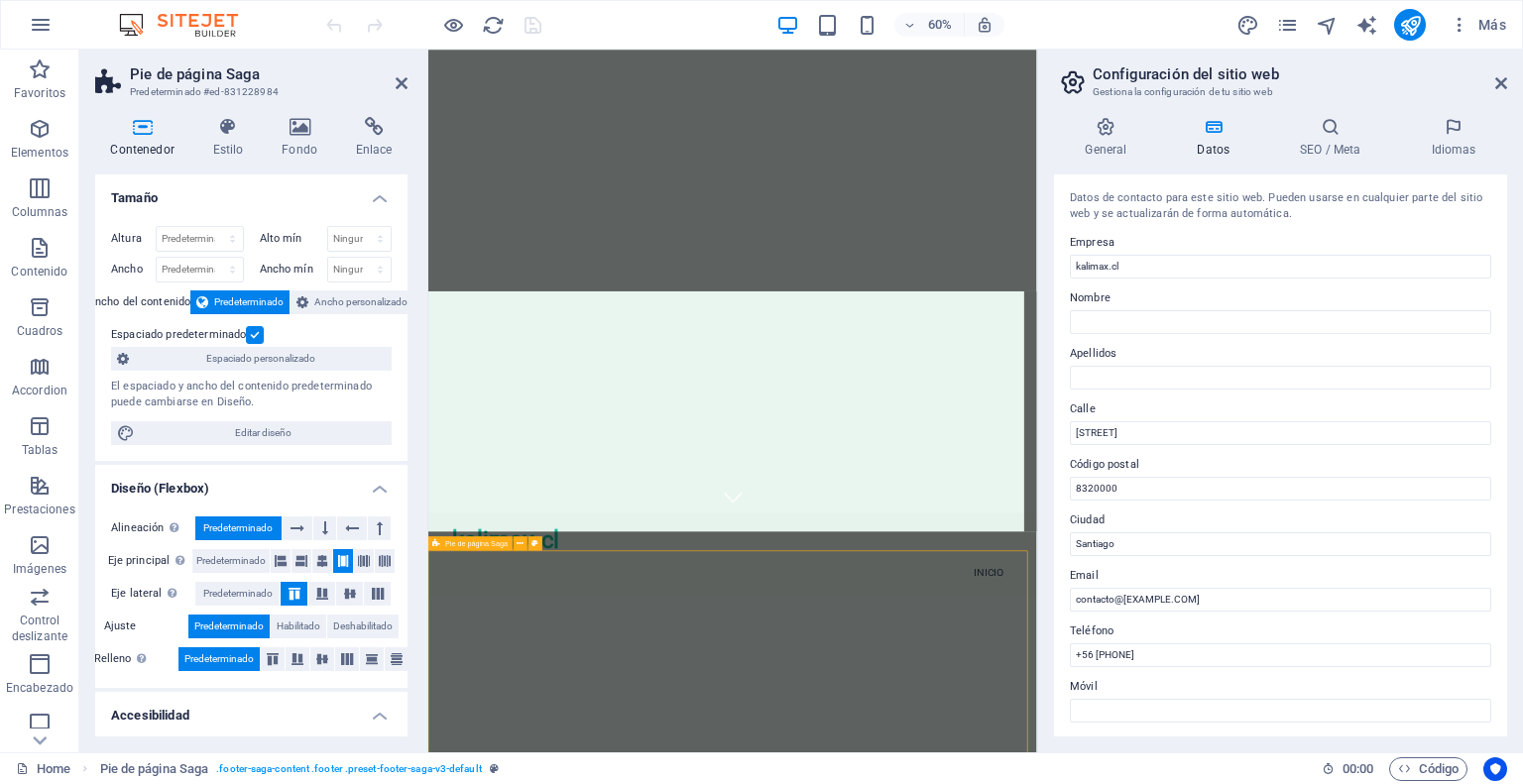 scroll, scrollTop: 337, scrollLeft: 0, axis: vertical 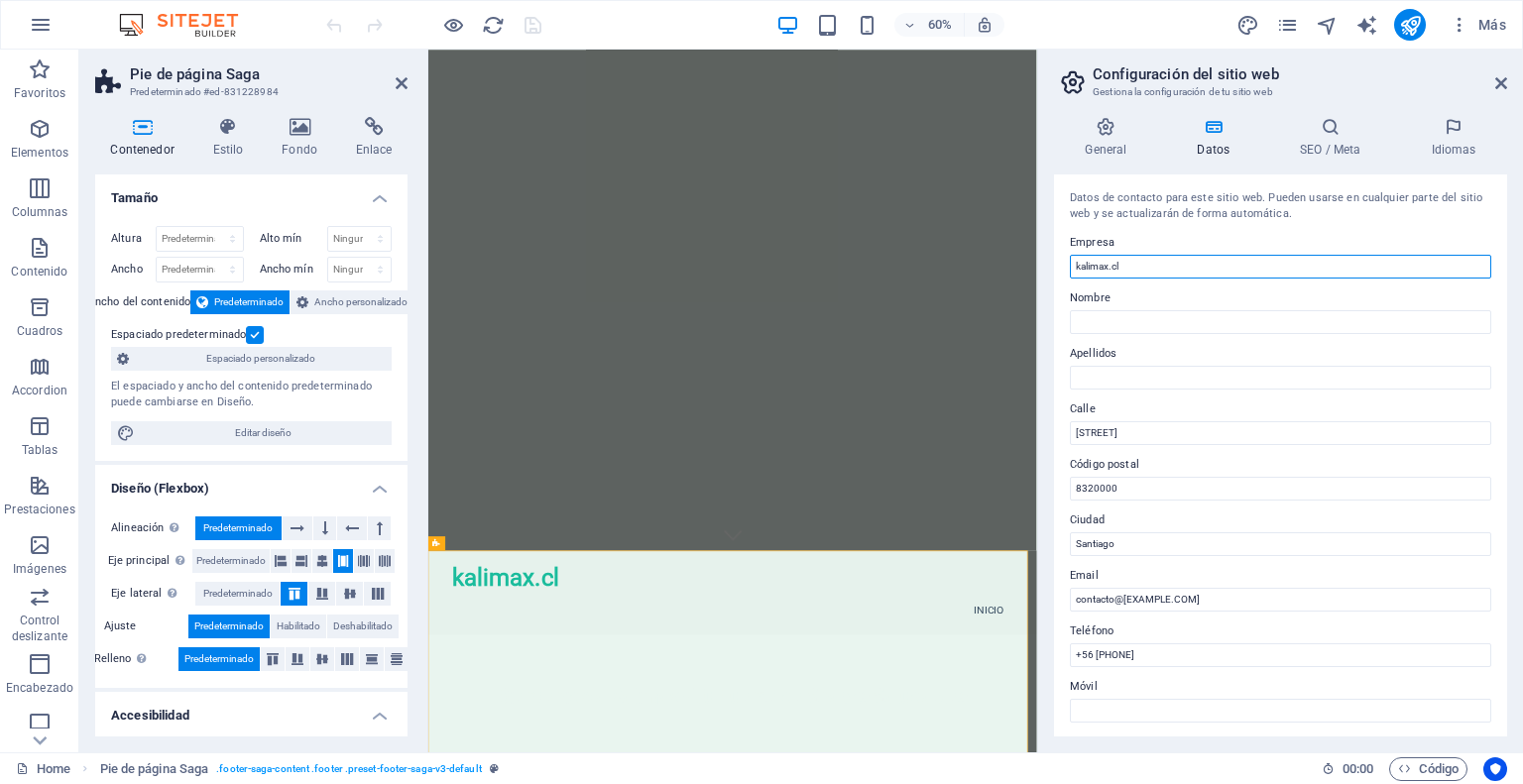 click on "kalimax.cl" at bounding box center (1280, 267) 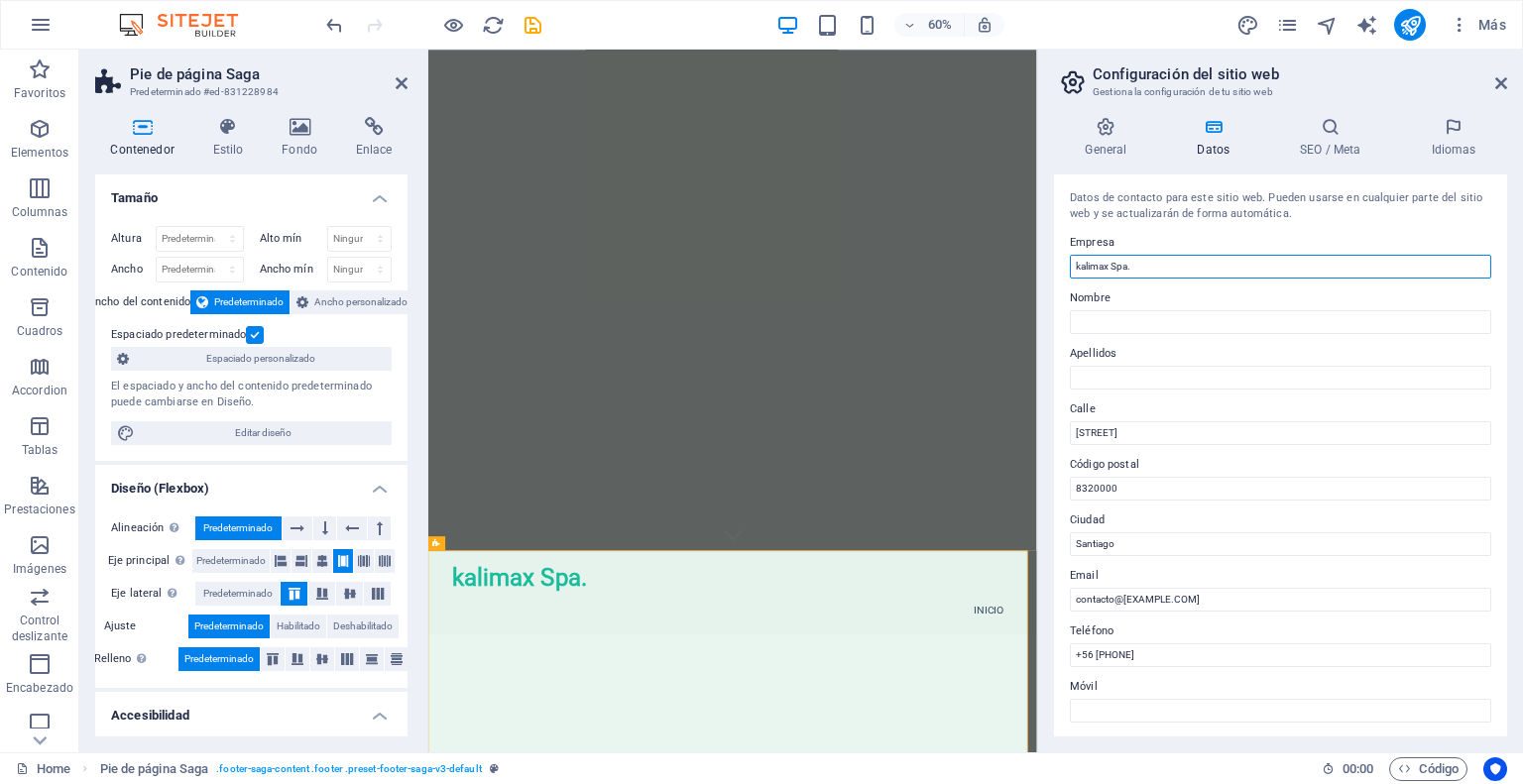 click on "kalimax Spa." at bounding box center [1280, 267] 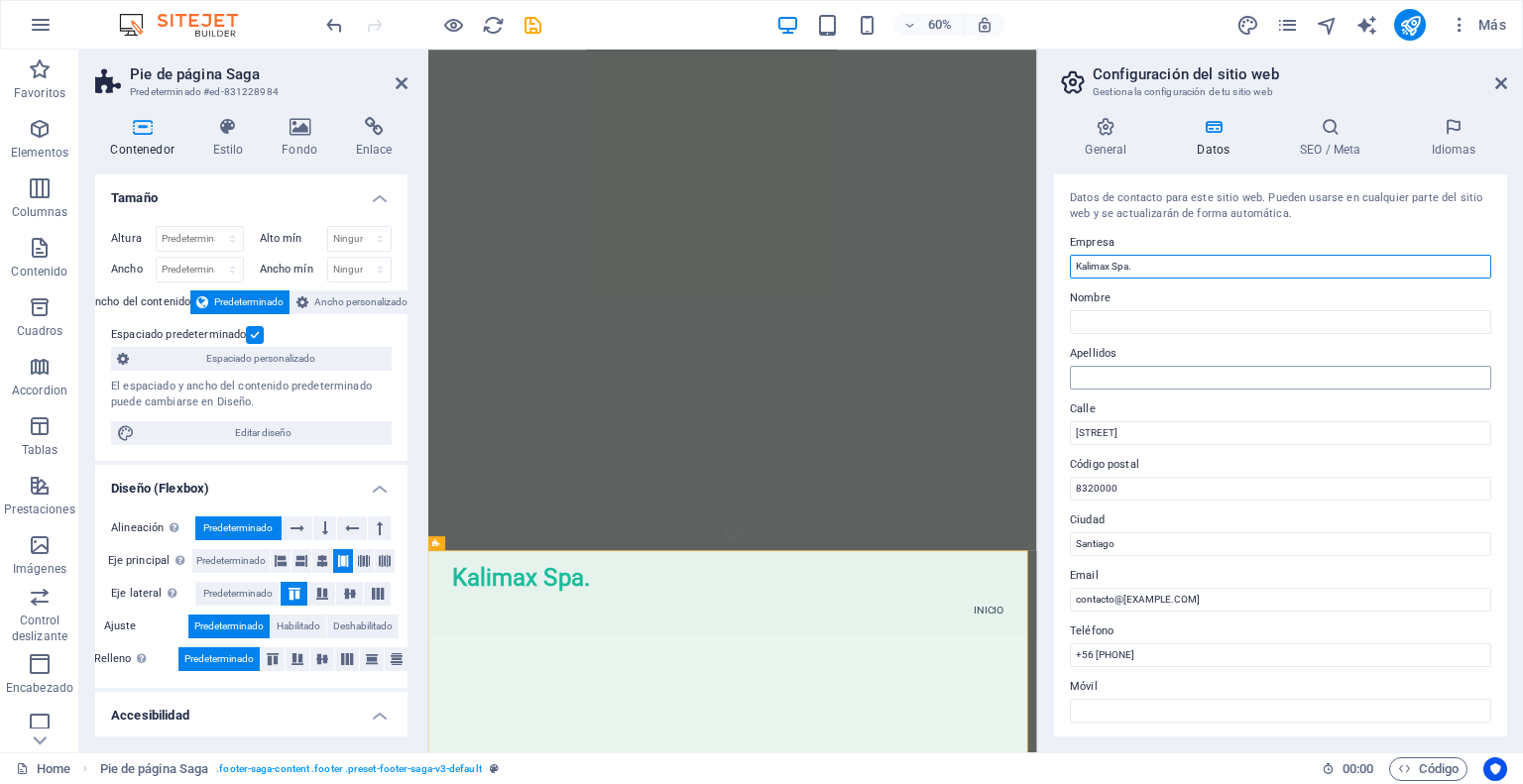 scroll, scrollTop: 99, scrollLeft: 0, axis: vertical 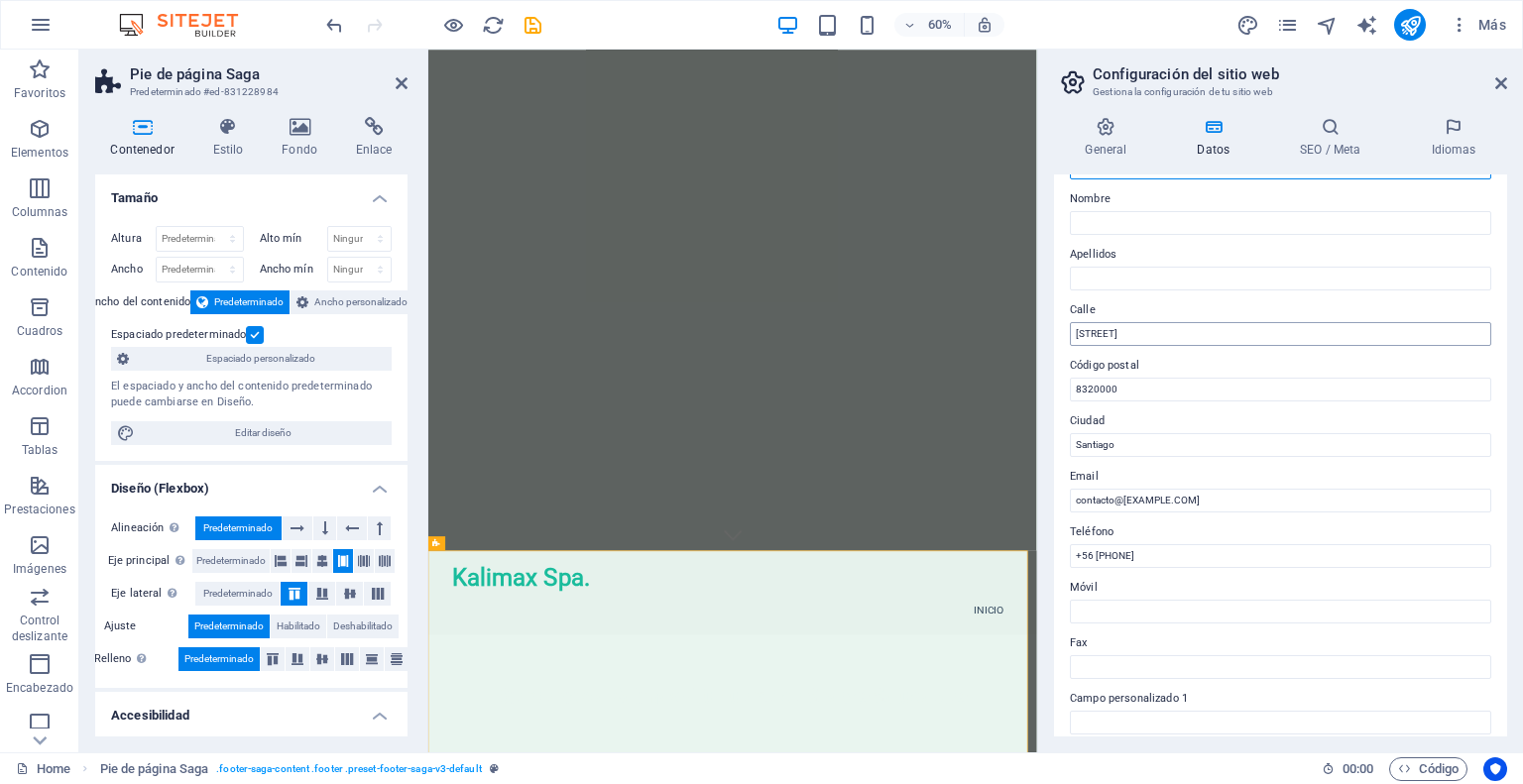 type on "Kalimax Spa." 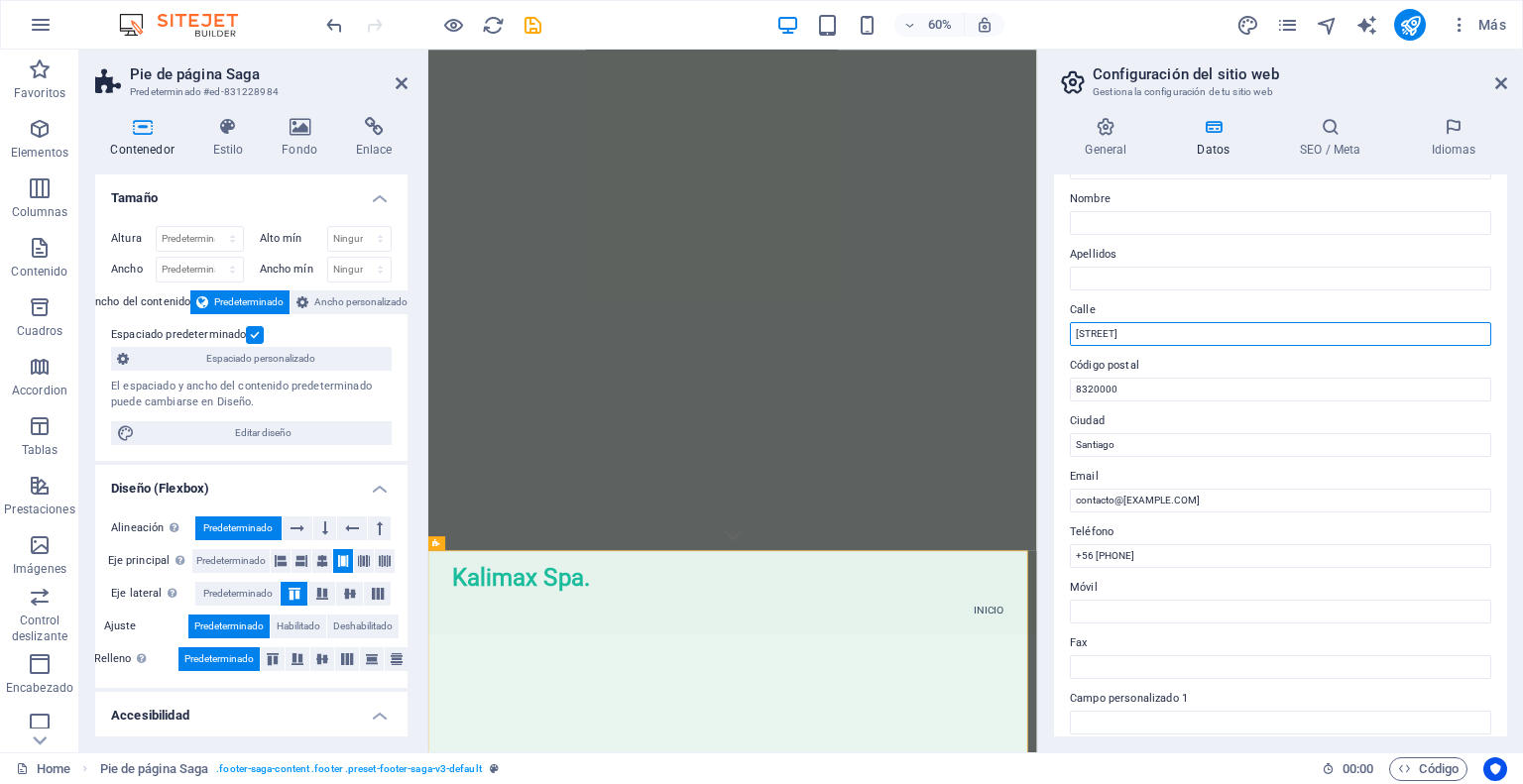 drag, startPoint x: 1263, startPoint y: 333, endPoint x: 1067, endPoint y: 330, distance: 196.02296 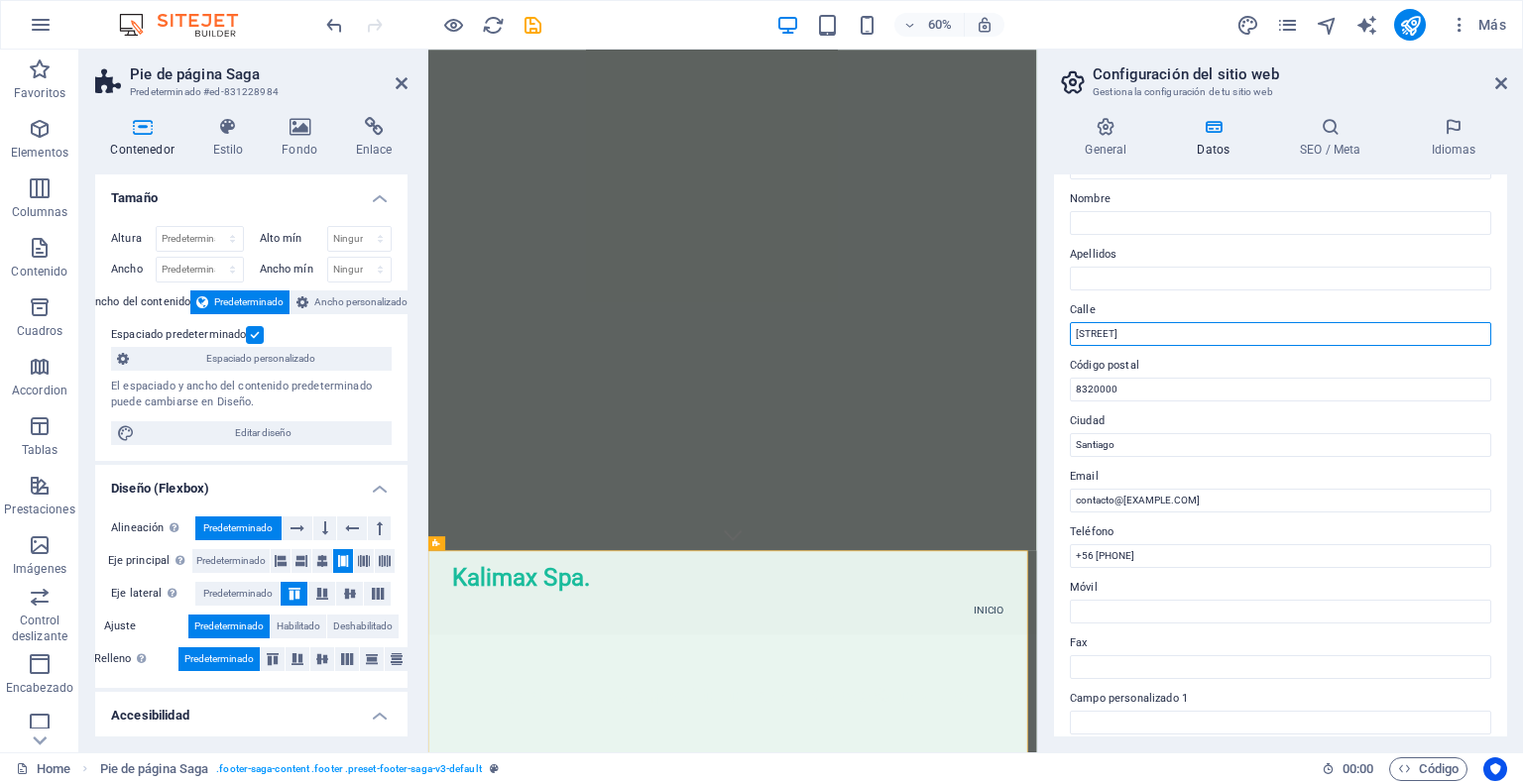 click on "Datos de contacto para este sitio web. Pueden usarse en cualquier parte del sitio web y se actualizarán de forma automática. Empresa Kalimax Spa. Nombre Apellidos Calle [STREET] Código postal [POSTAL CODE] Ciudad [CITY] Email contacto@[EXAMPLE.COM] Teléfono +56 [PHONE] Móvil Fax Campo personalizado 1 Campo personalizado 2 Campo personalizado 3 Campo personalizado 4 Campo personalizado 5 Campo personalizado 6" at bounding box center [1280, 455] 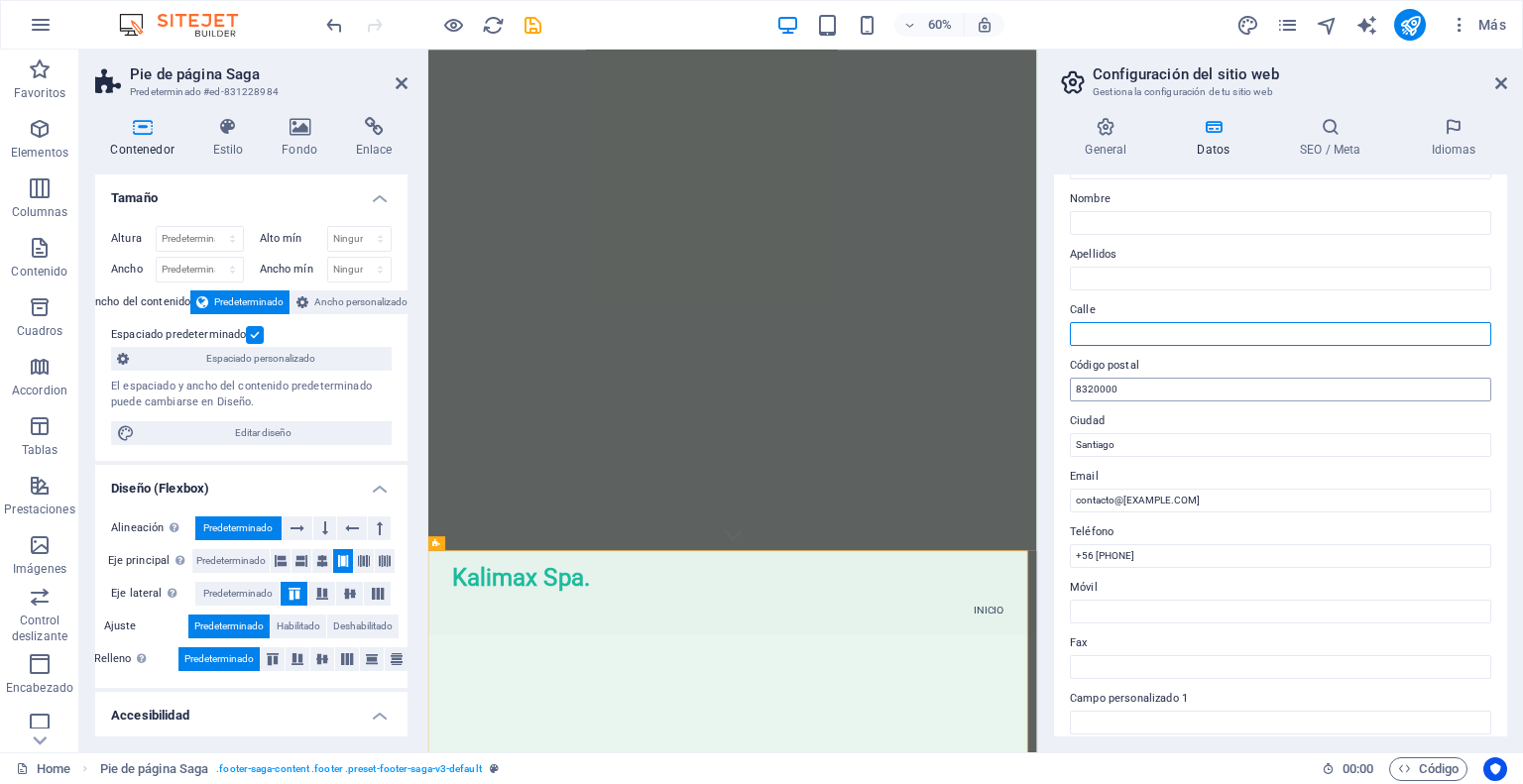 type 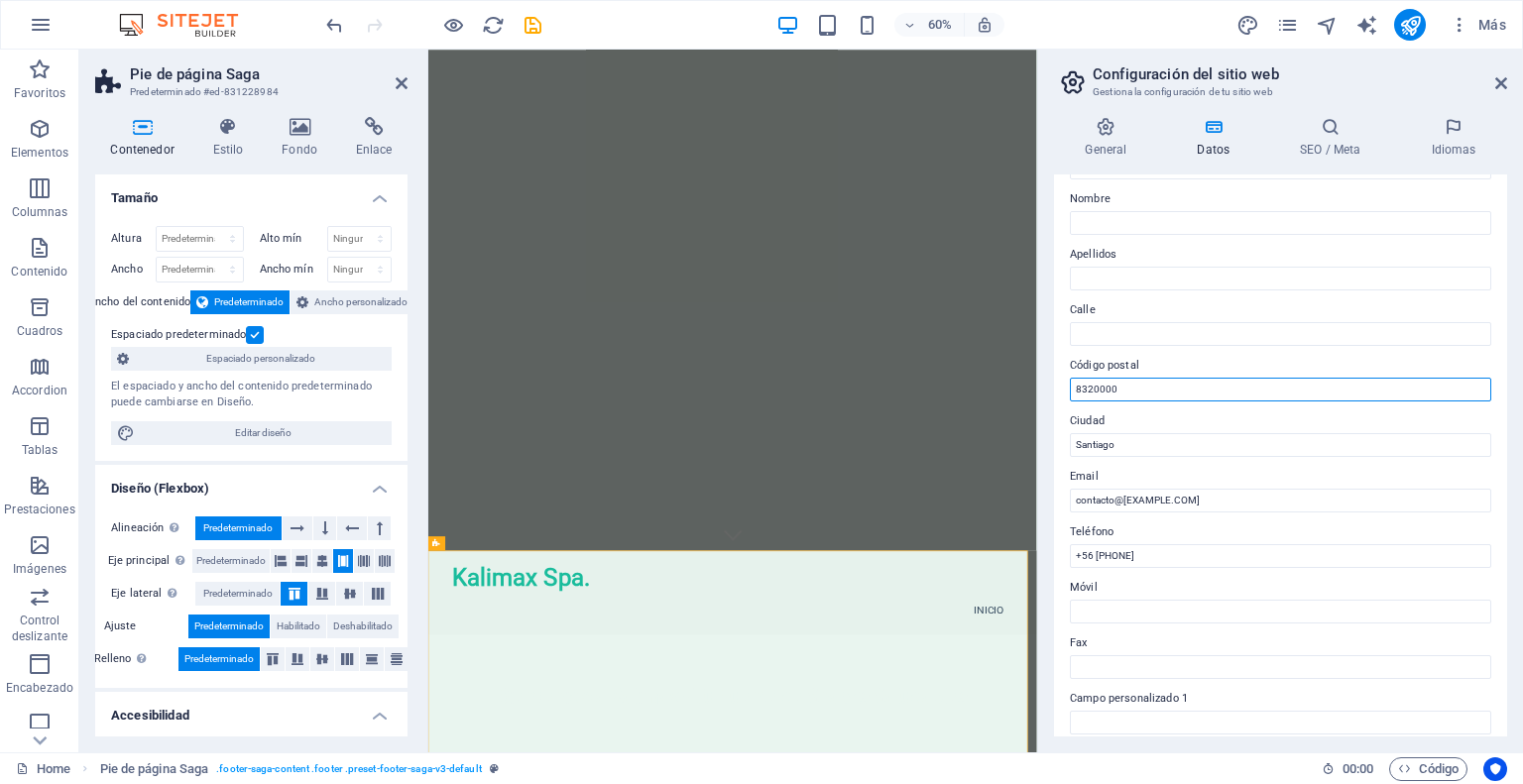 drag, startPoint x: 1164, startPoint y: 392, endPoint x: 1063, endPoint y: 393, distance: 101.00495 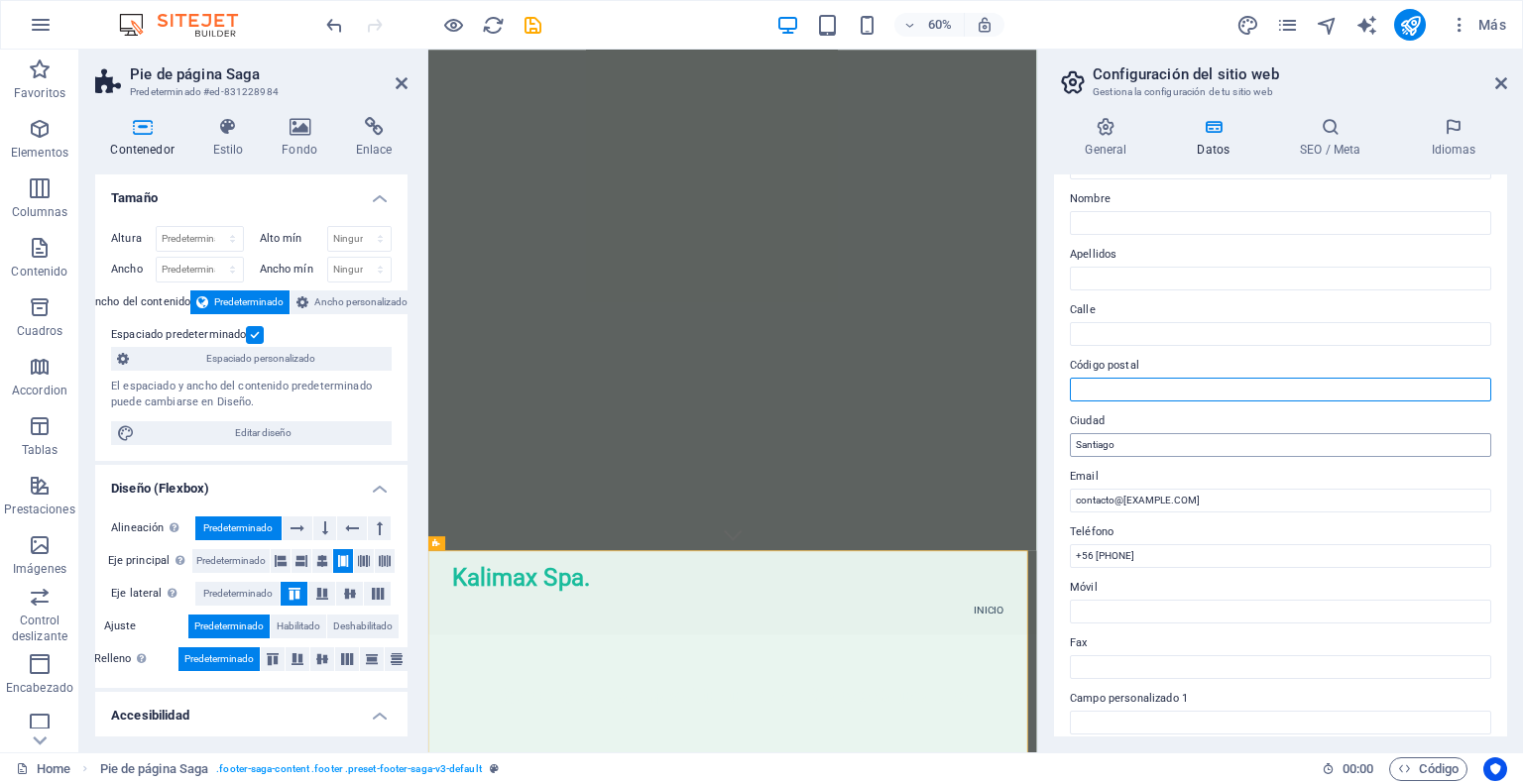 type 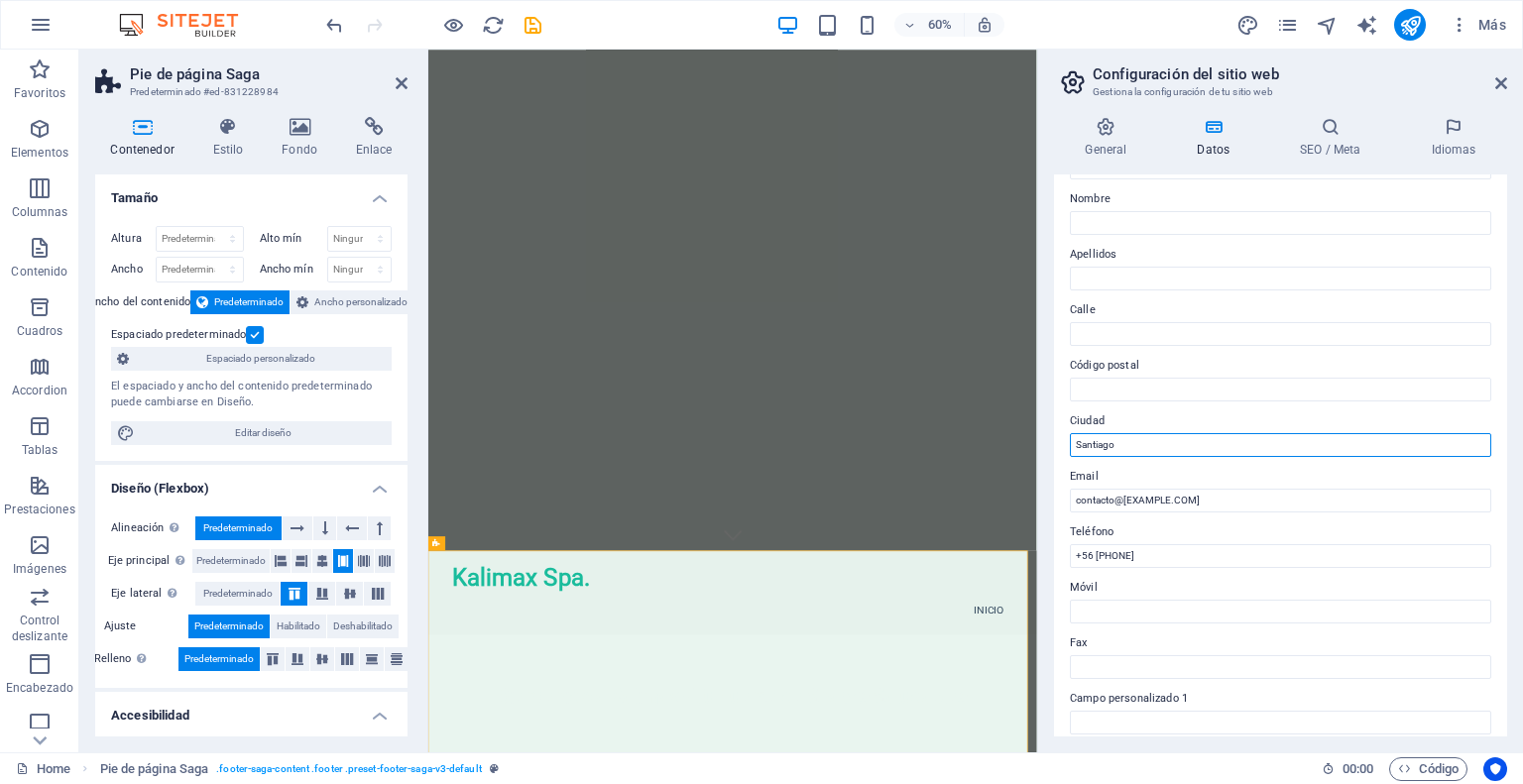 drag, startPoint x: 1147, startPoint y: 444, endPoint x: 1047, endPoint y: 450, distance: 100.17984 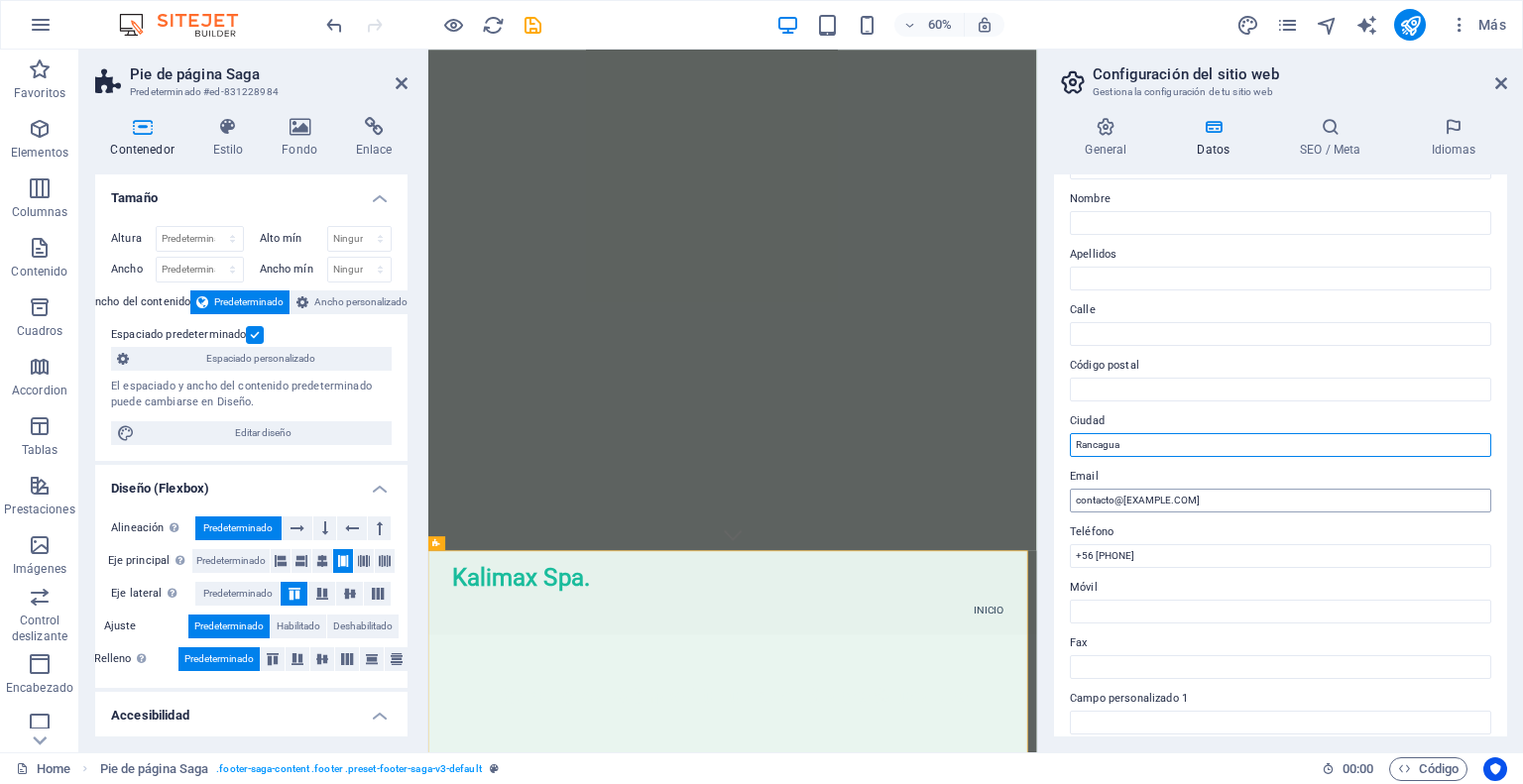 type on "Rancagua" 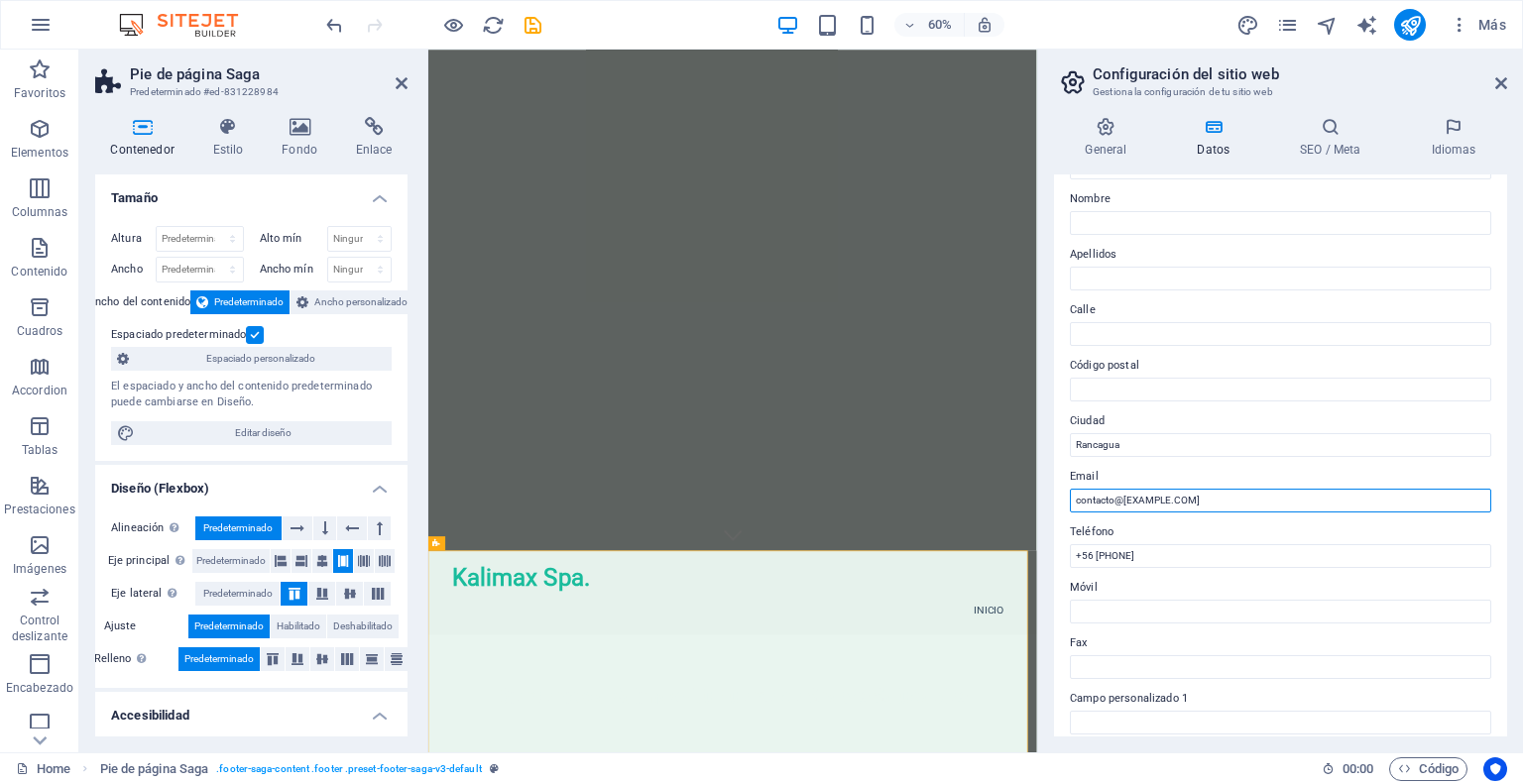 drag, startPoint x: 1113, startPoint y: 498, endPoint x: 1067, endPoint y: 502, distance: 46.173586 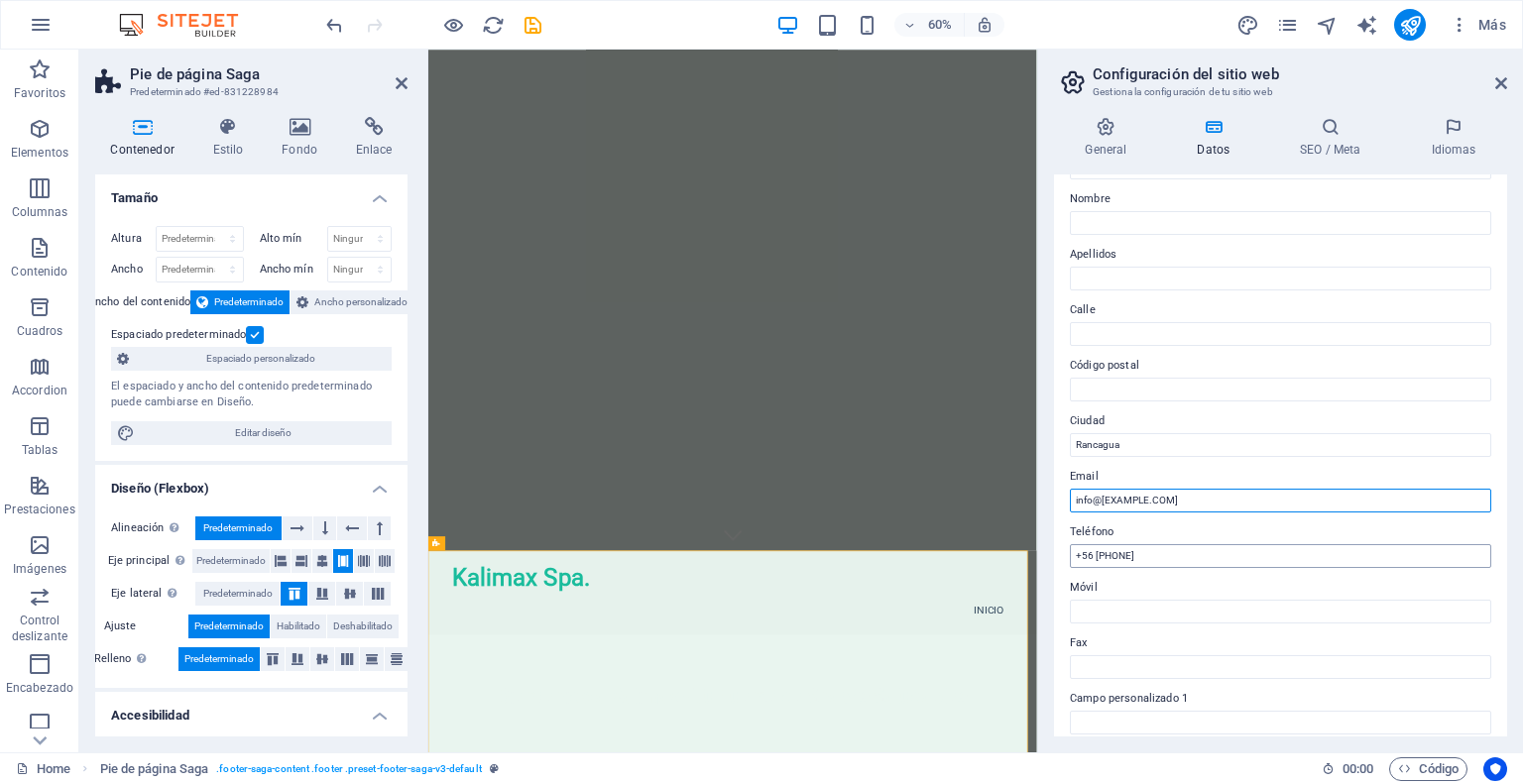 type on "info@[EXAMPLE.COM]" 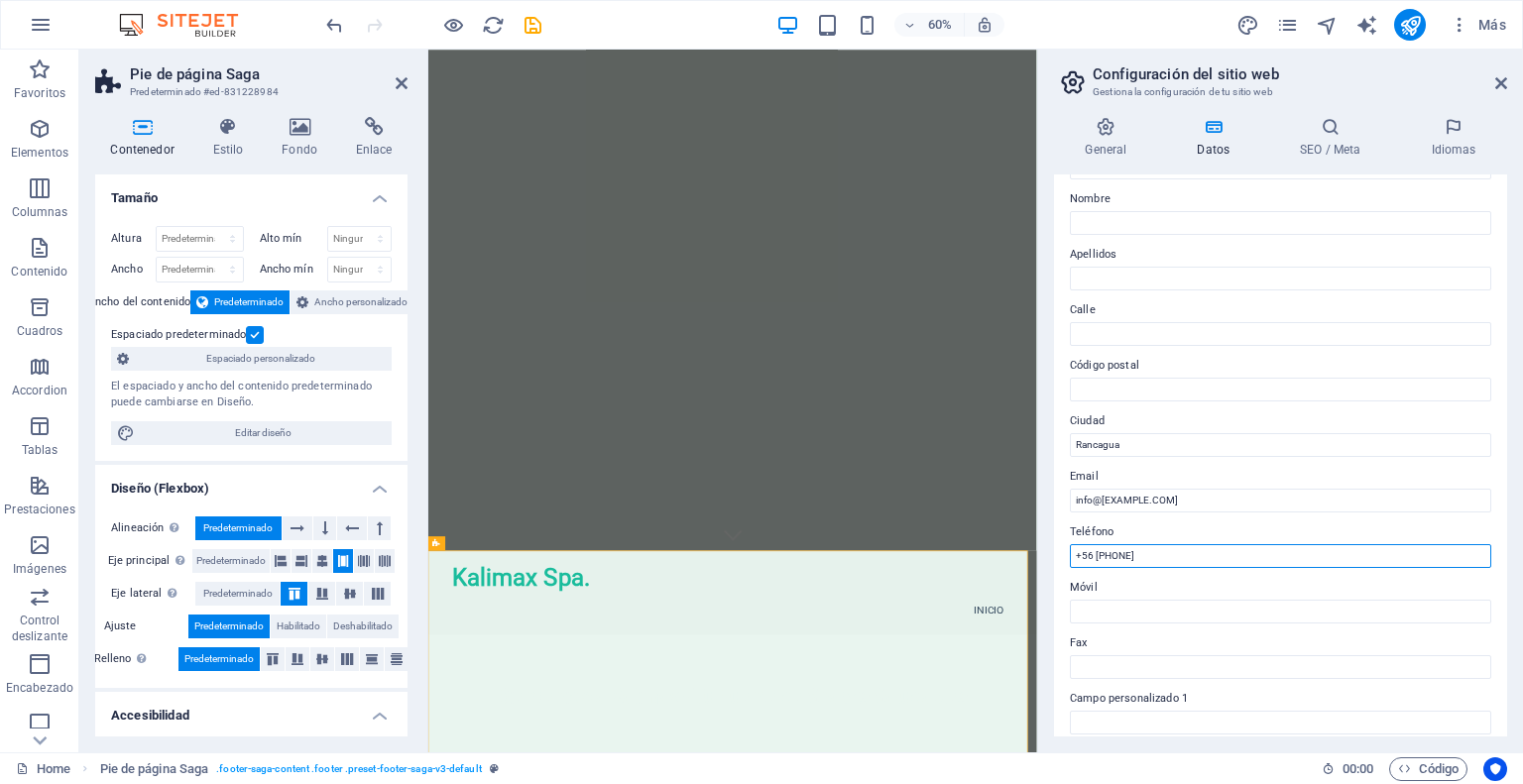 click on "+56 [PHONE]" at bounding box center (1280, 556) 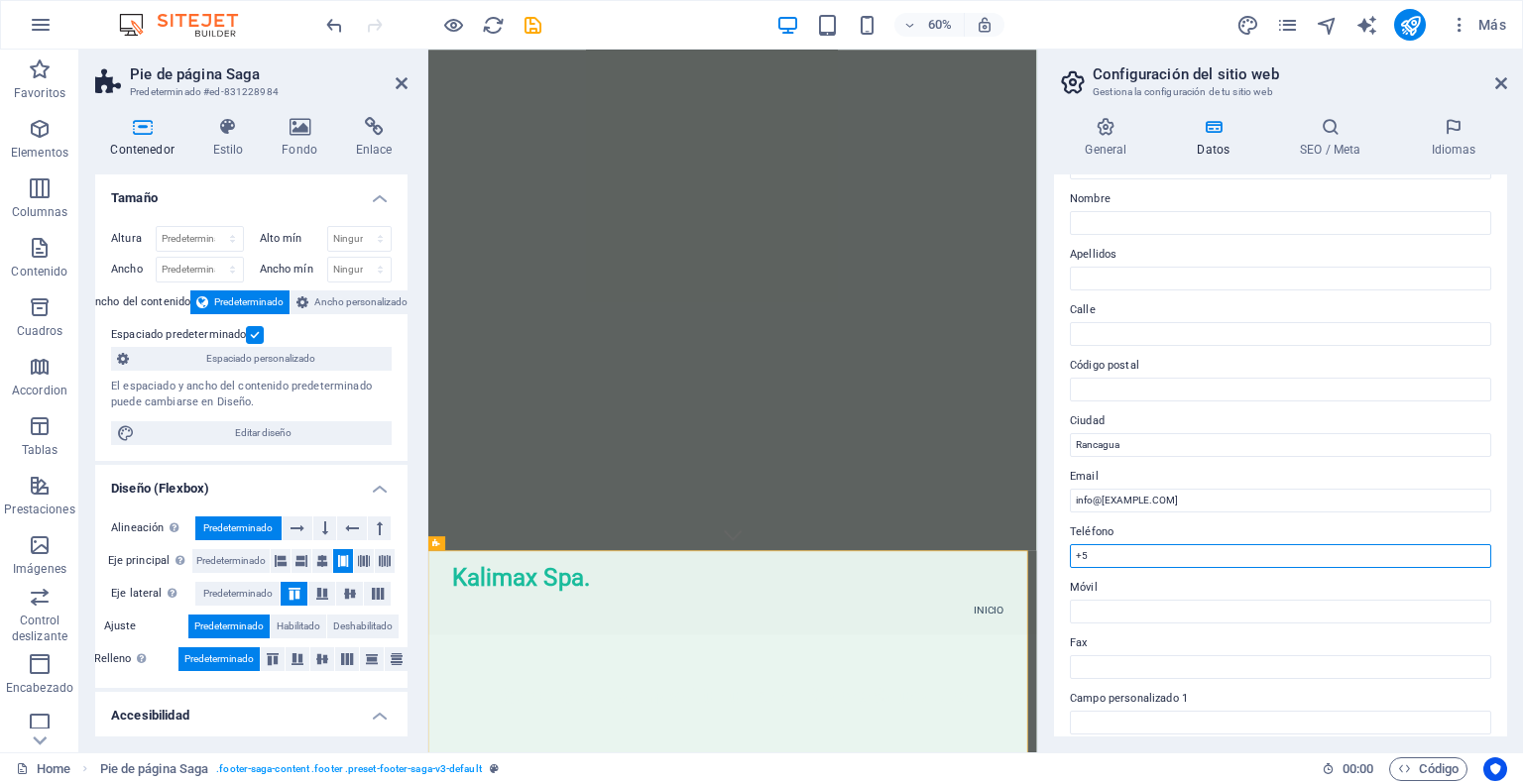 type on "+" 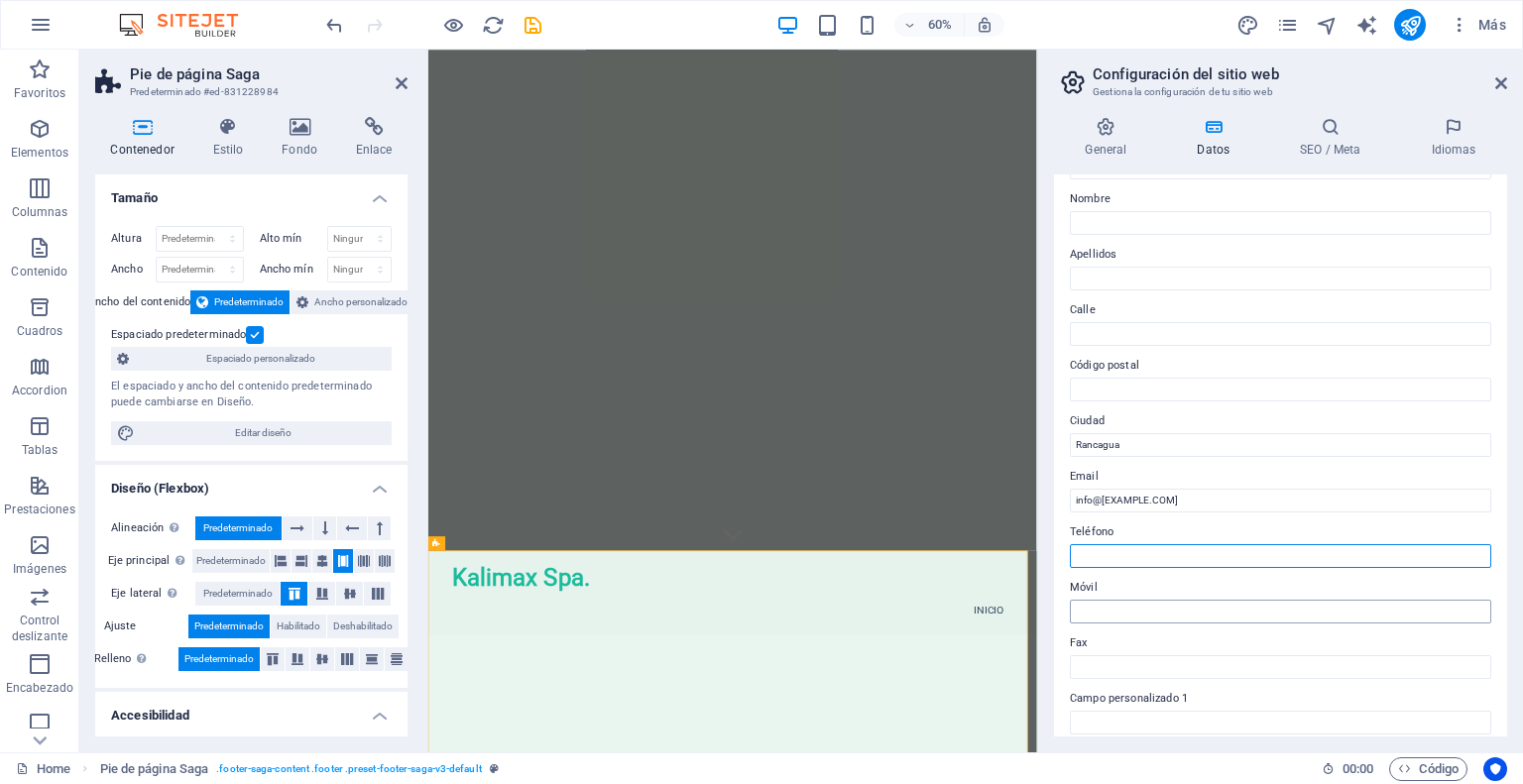 type 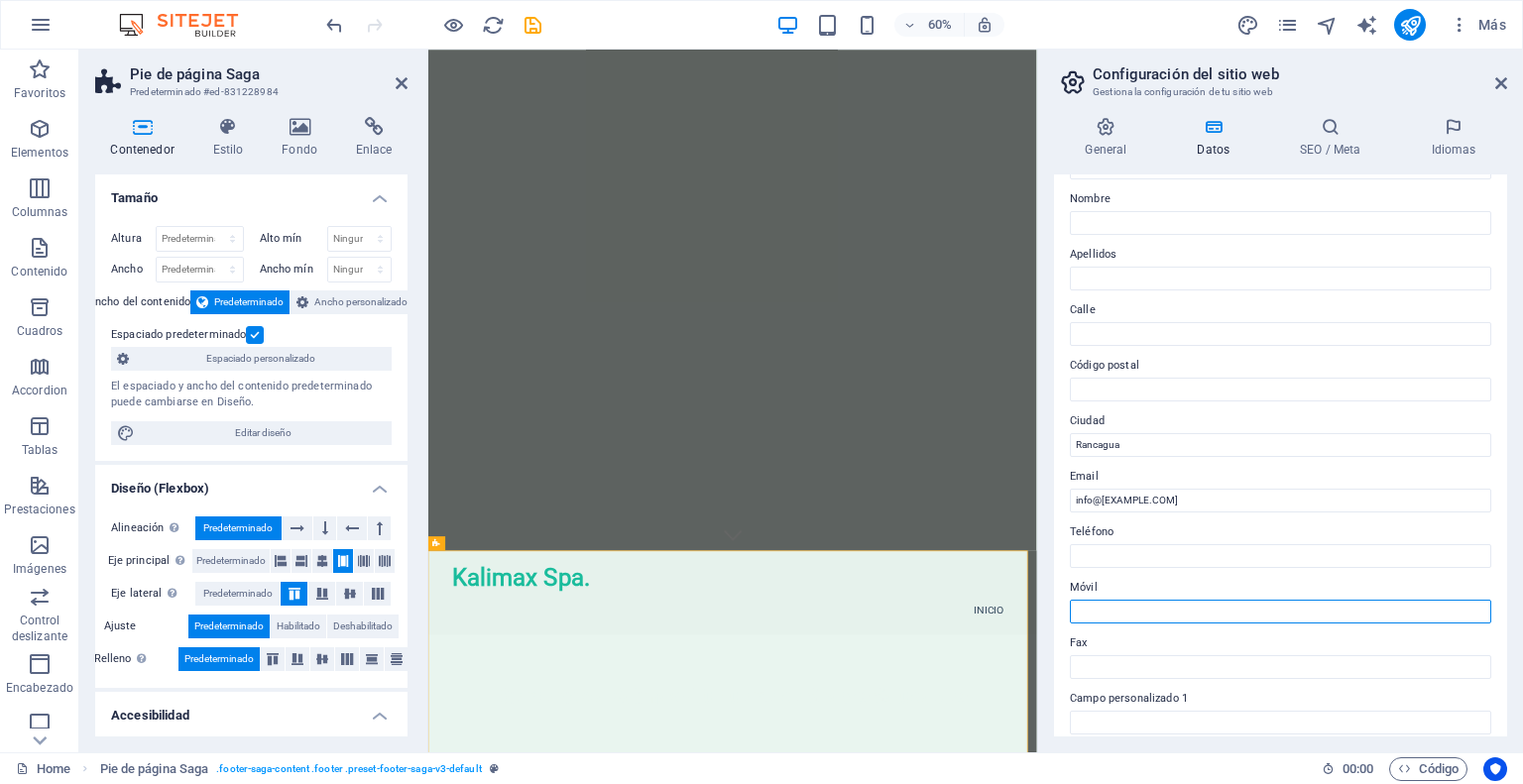 click on "Móvil" at bounding box center [1280, 612] 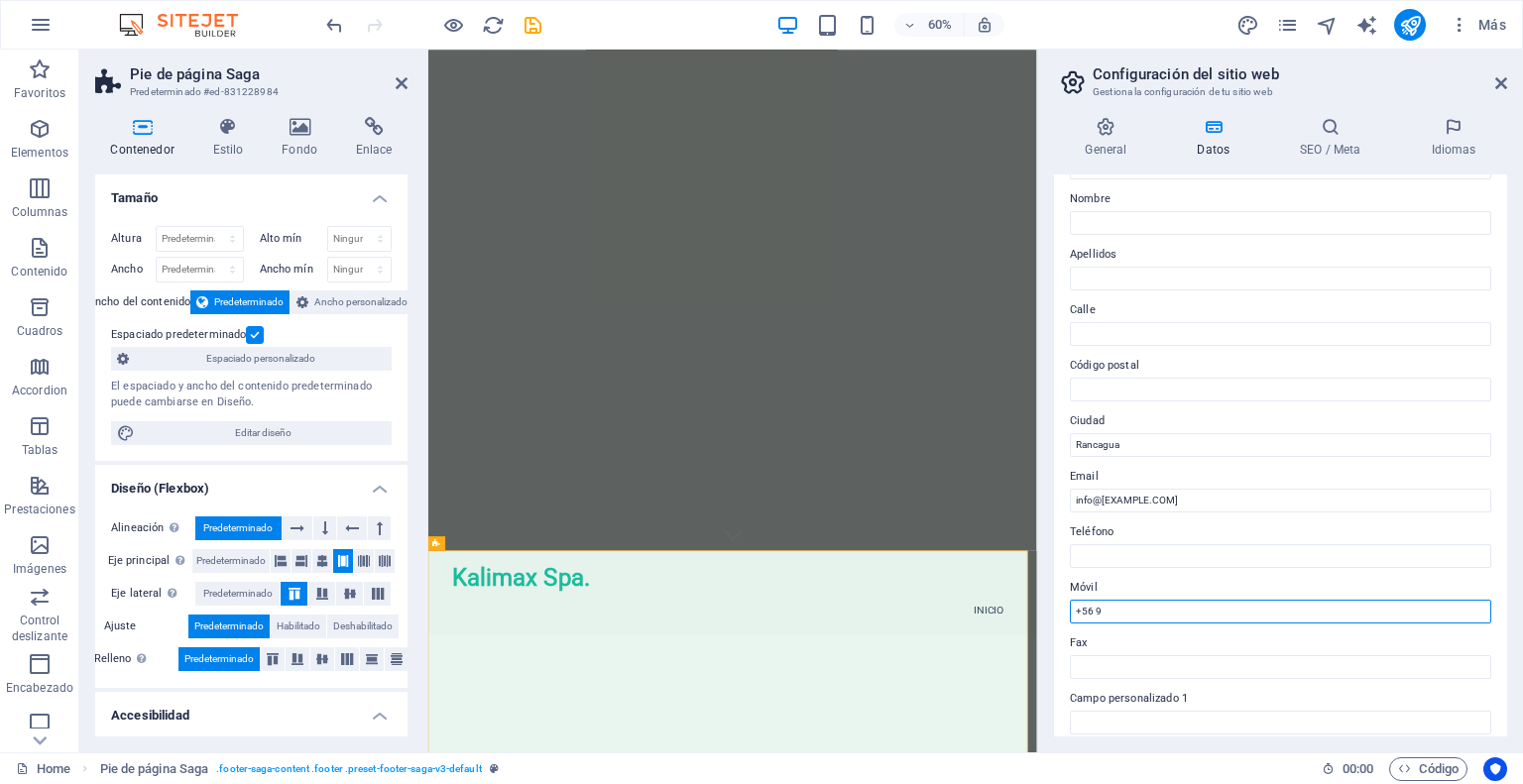 drag, startPoint x: 1164, startPoint y: 609, endPoint x: 1067, endPoint y: 601, distance: 97.32934 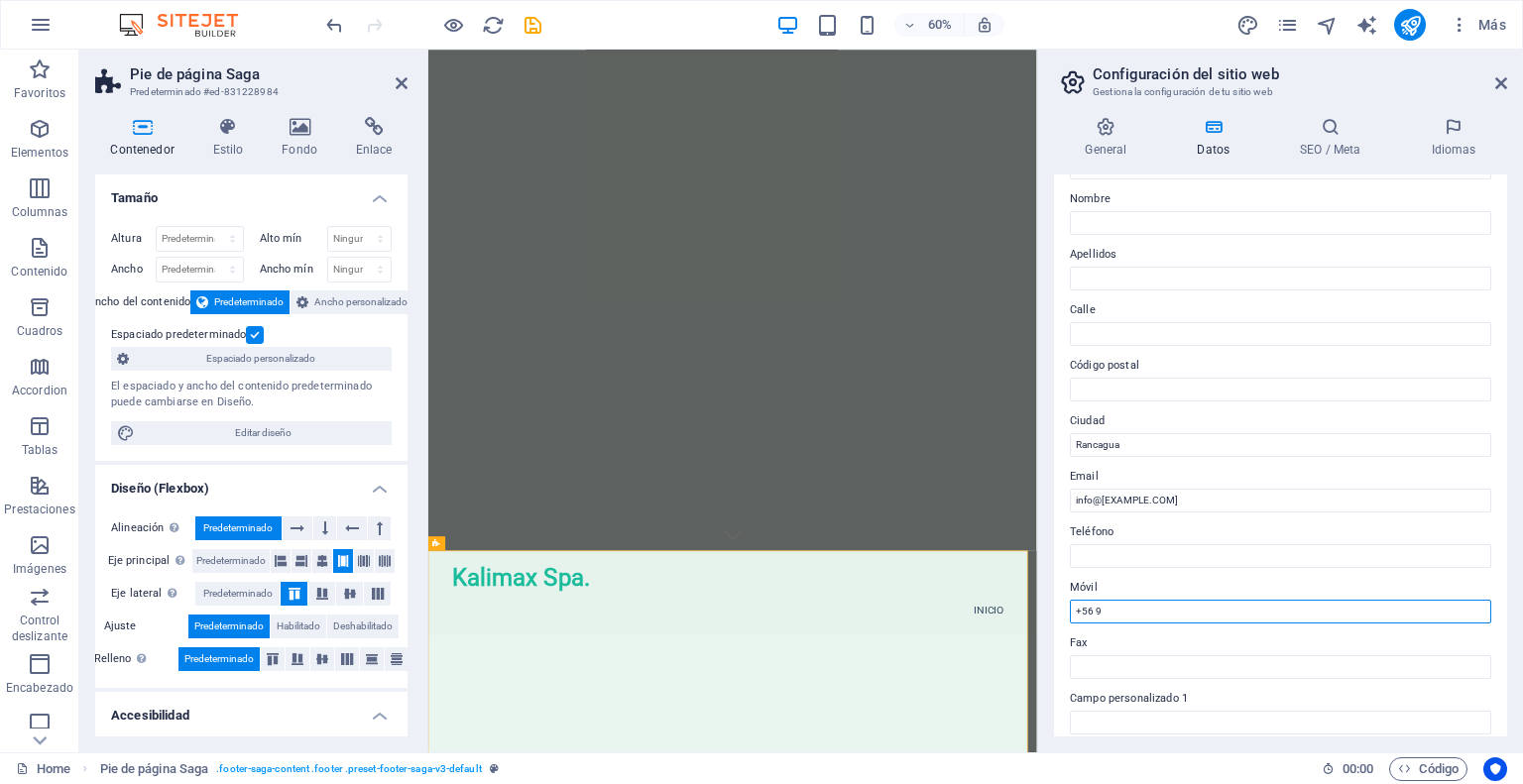 paste on "[PHONE]" 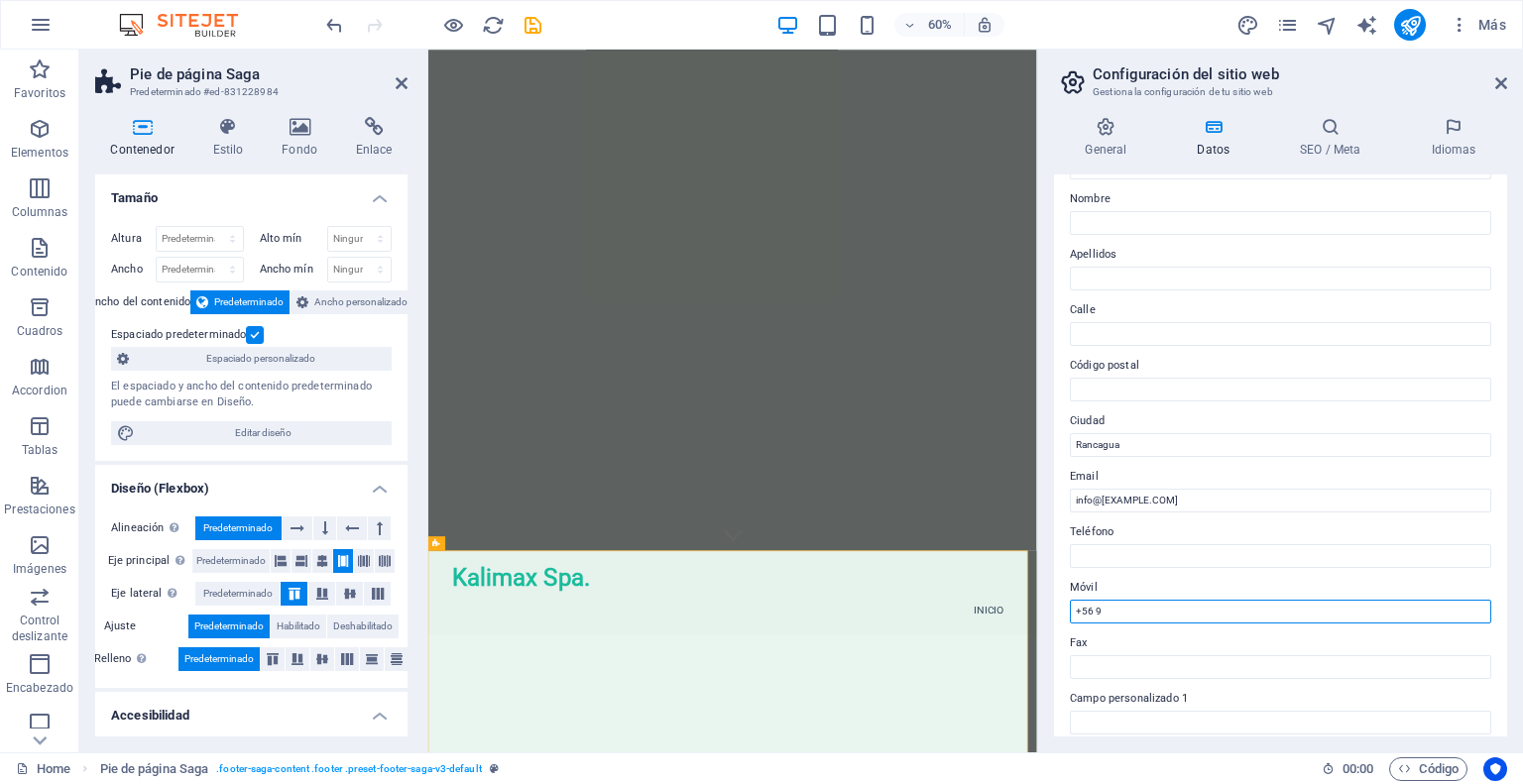 type on "+56 [PHONE]" 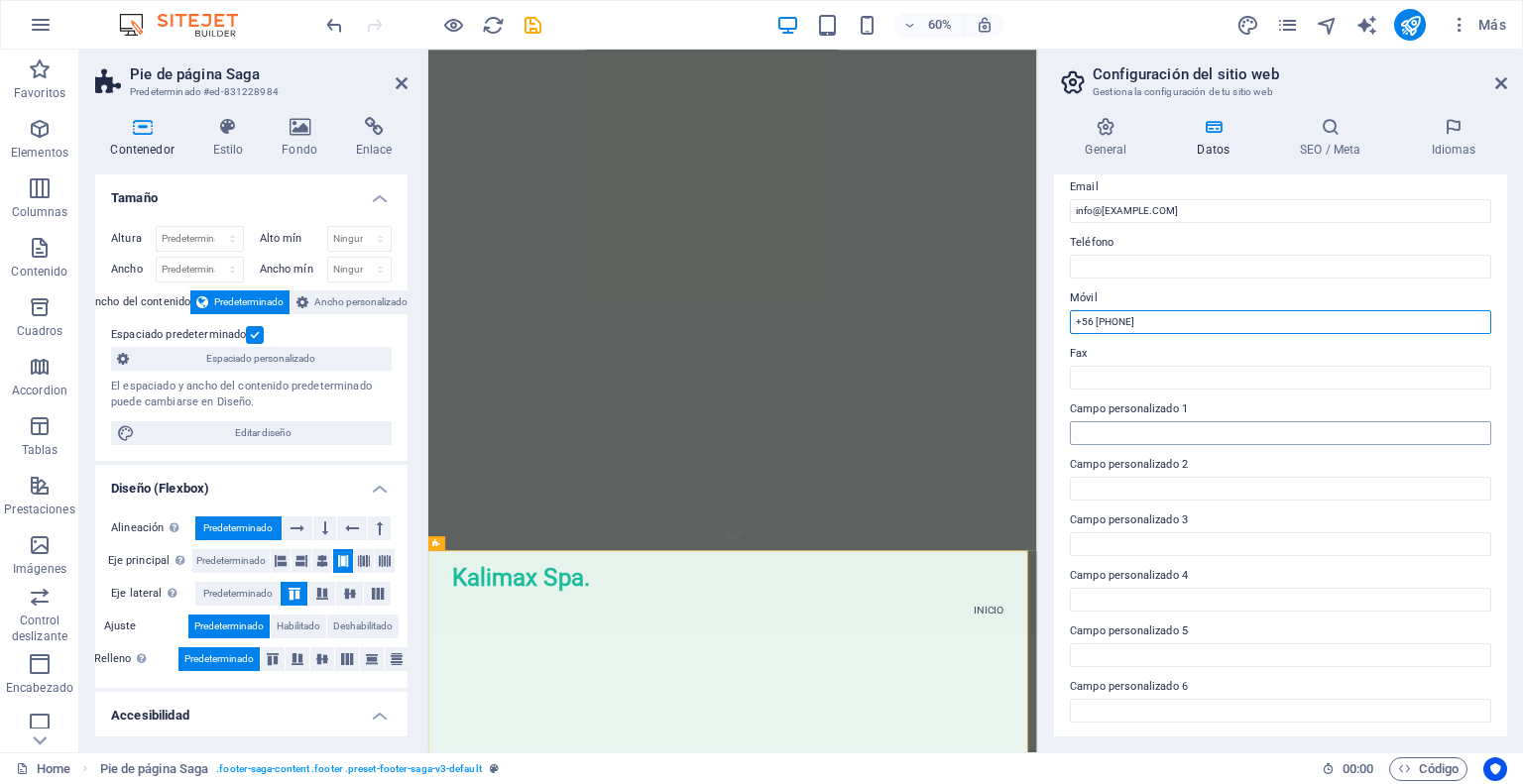 scroll, scrollTop: 0, scrollLeft: 0, axis: both 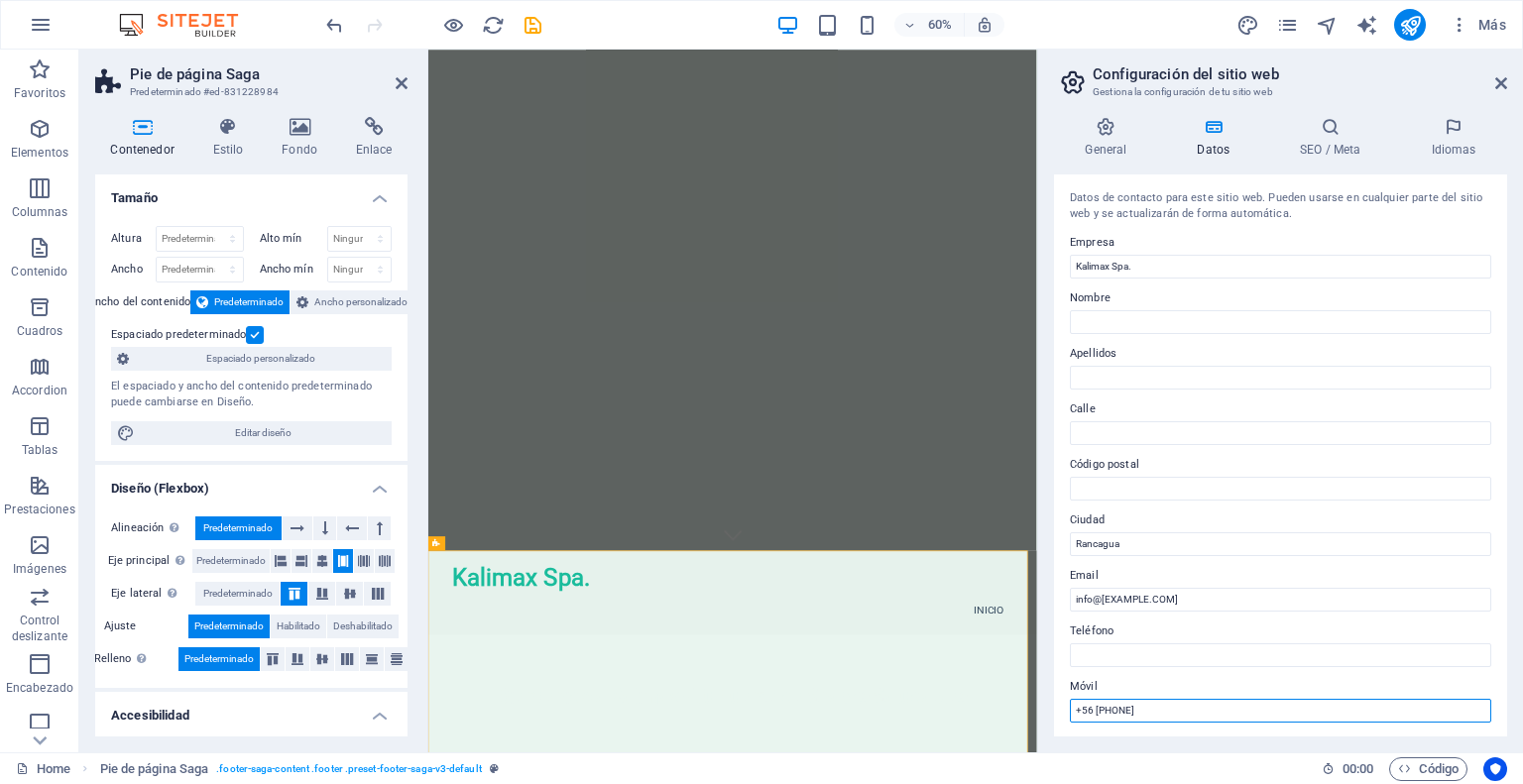 drag, startPoint x: 1165, startPoint y: 707, endPoint x: 1060, endPoint y: 705, distance: 105.01905 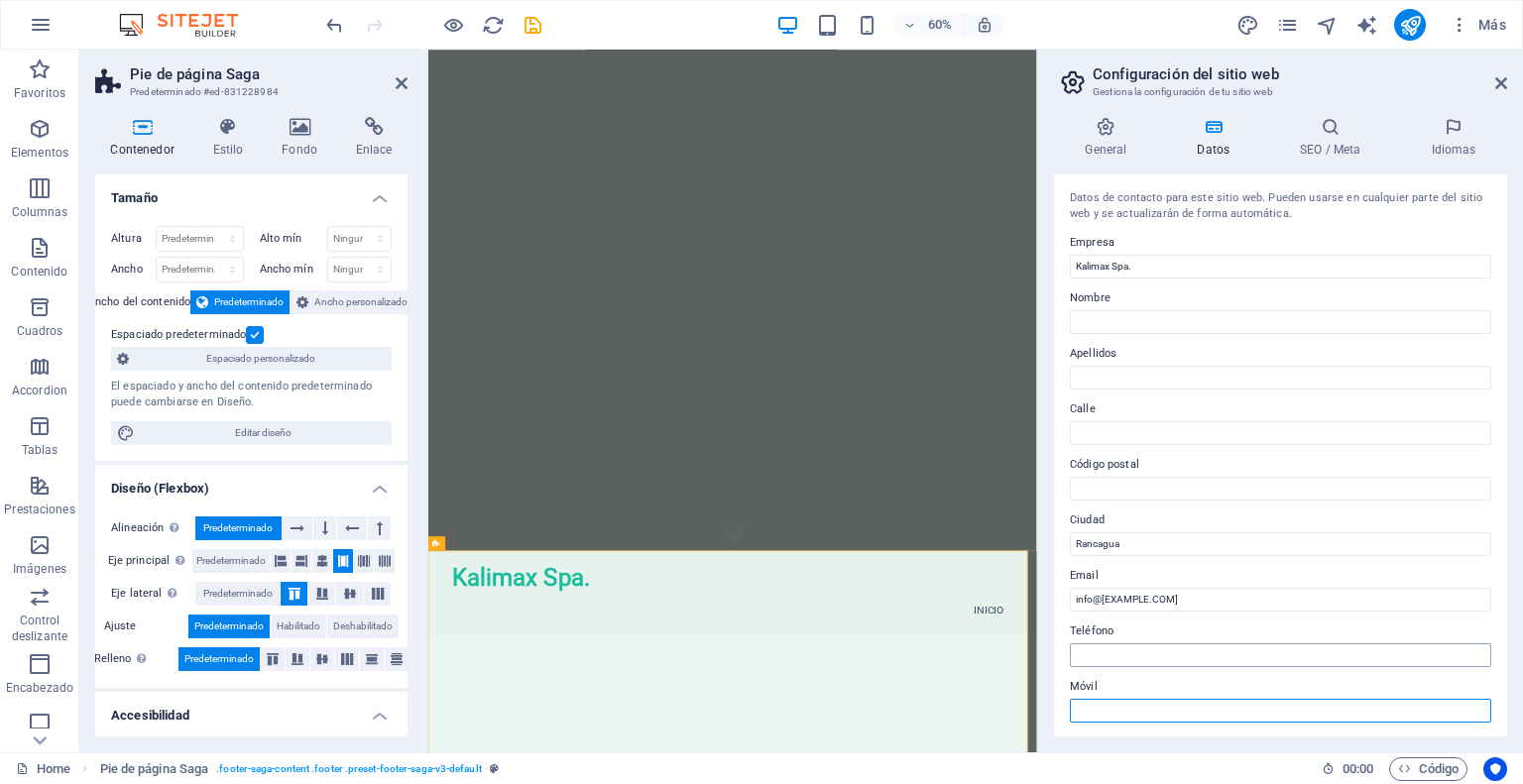 type 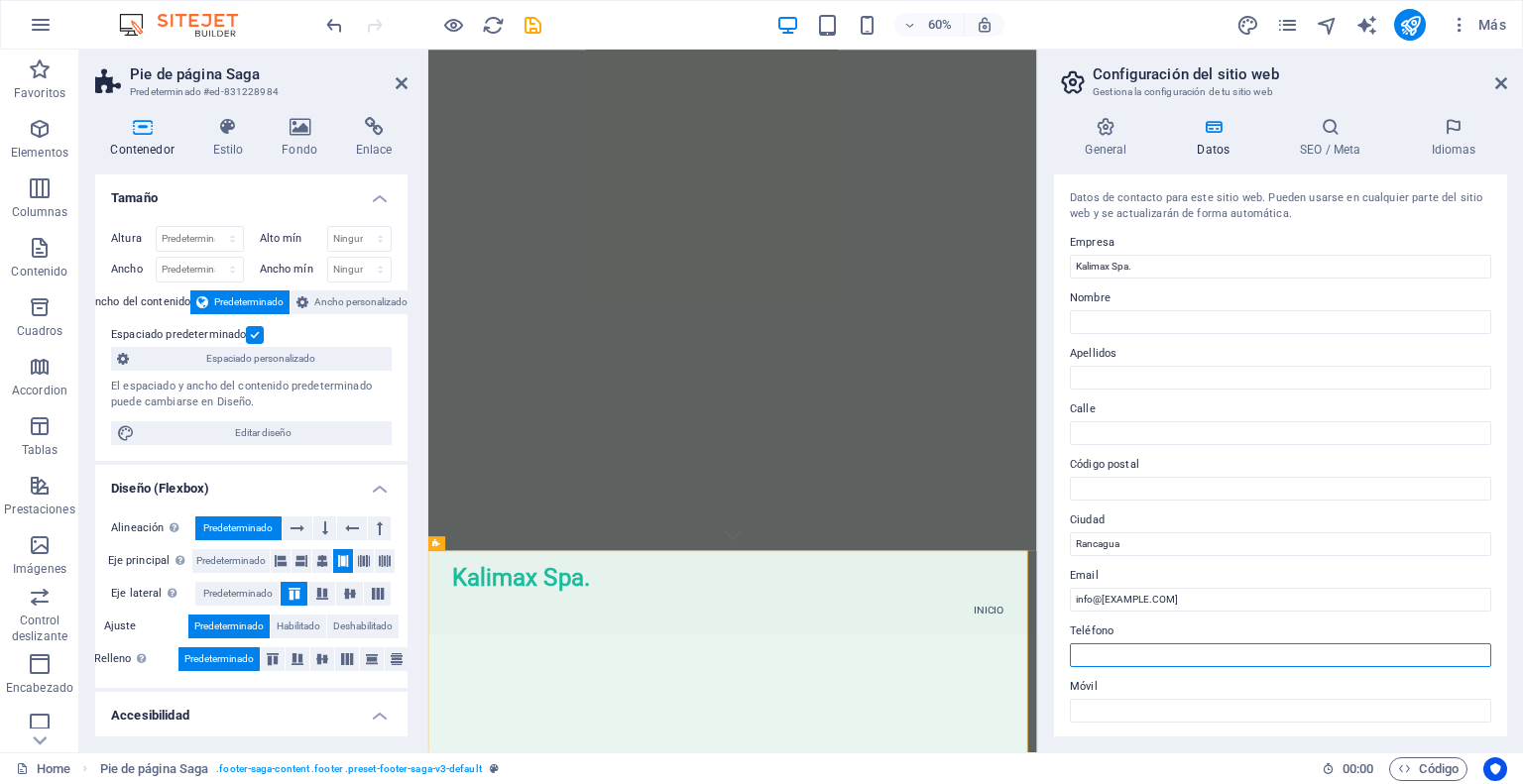 click on "Teléfono" at bounding box center (1280, 655) 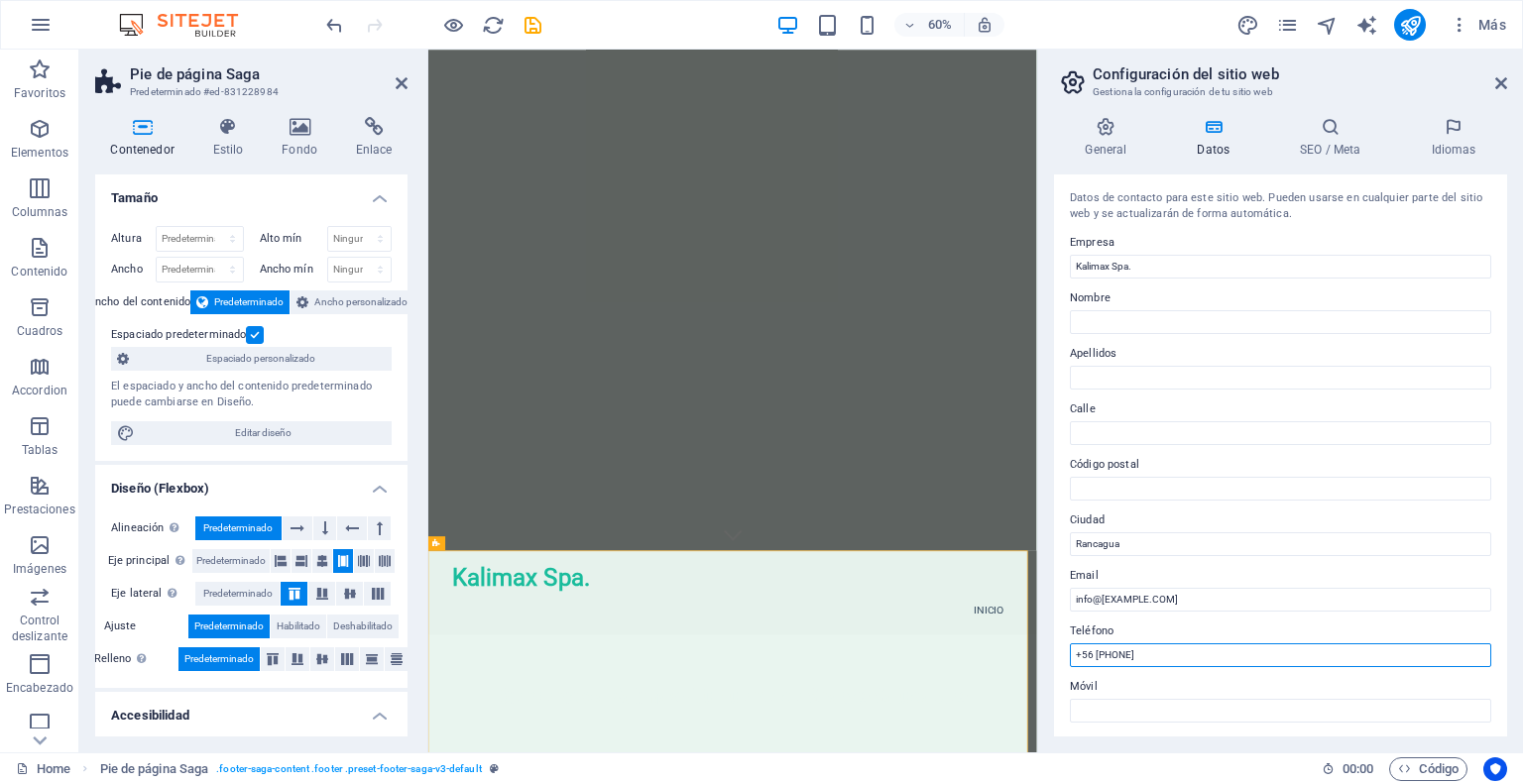 type on "+56 [PHONE]" 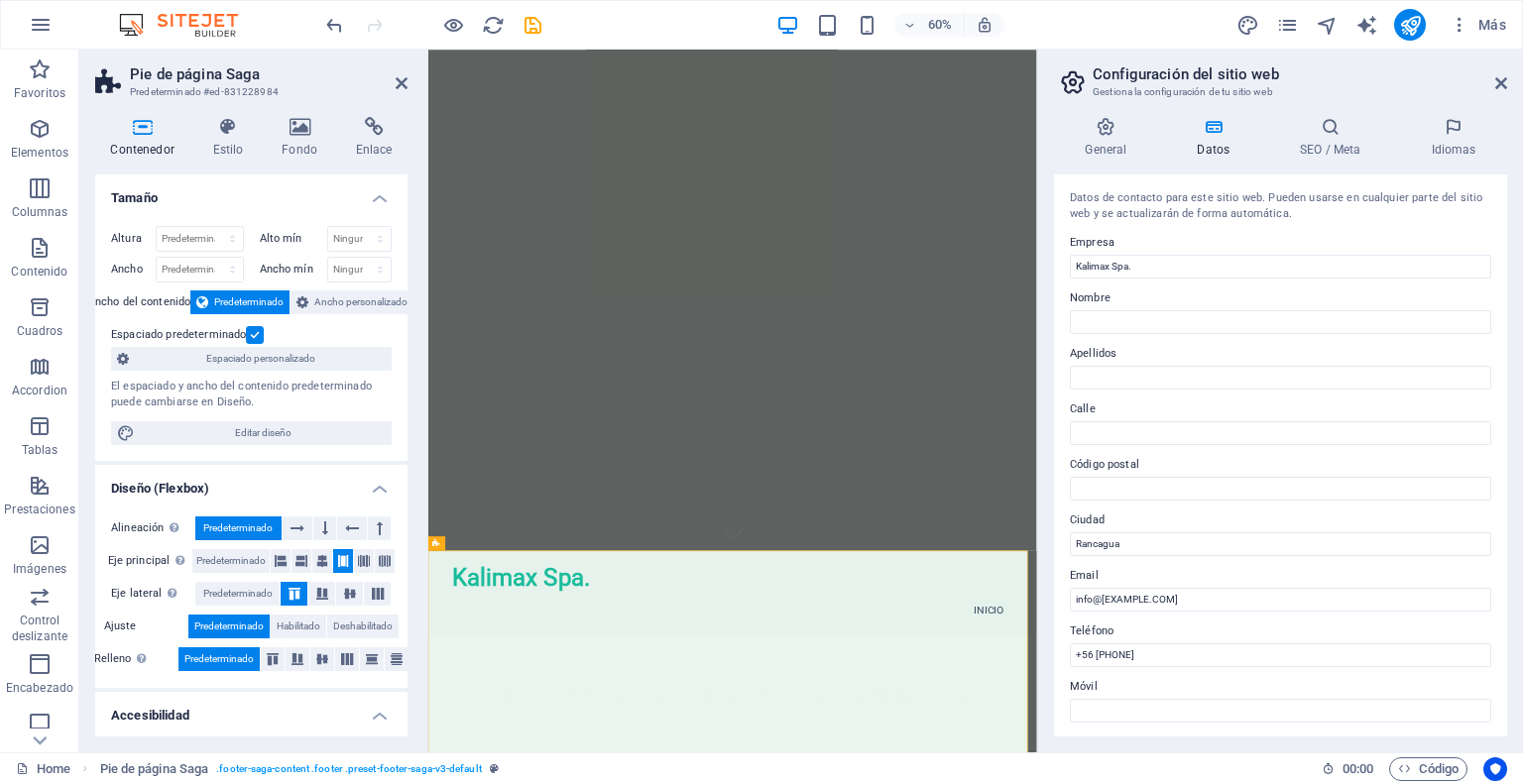 click on "Móvil" at bounding box center (1280, 687) 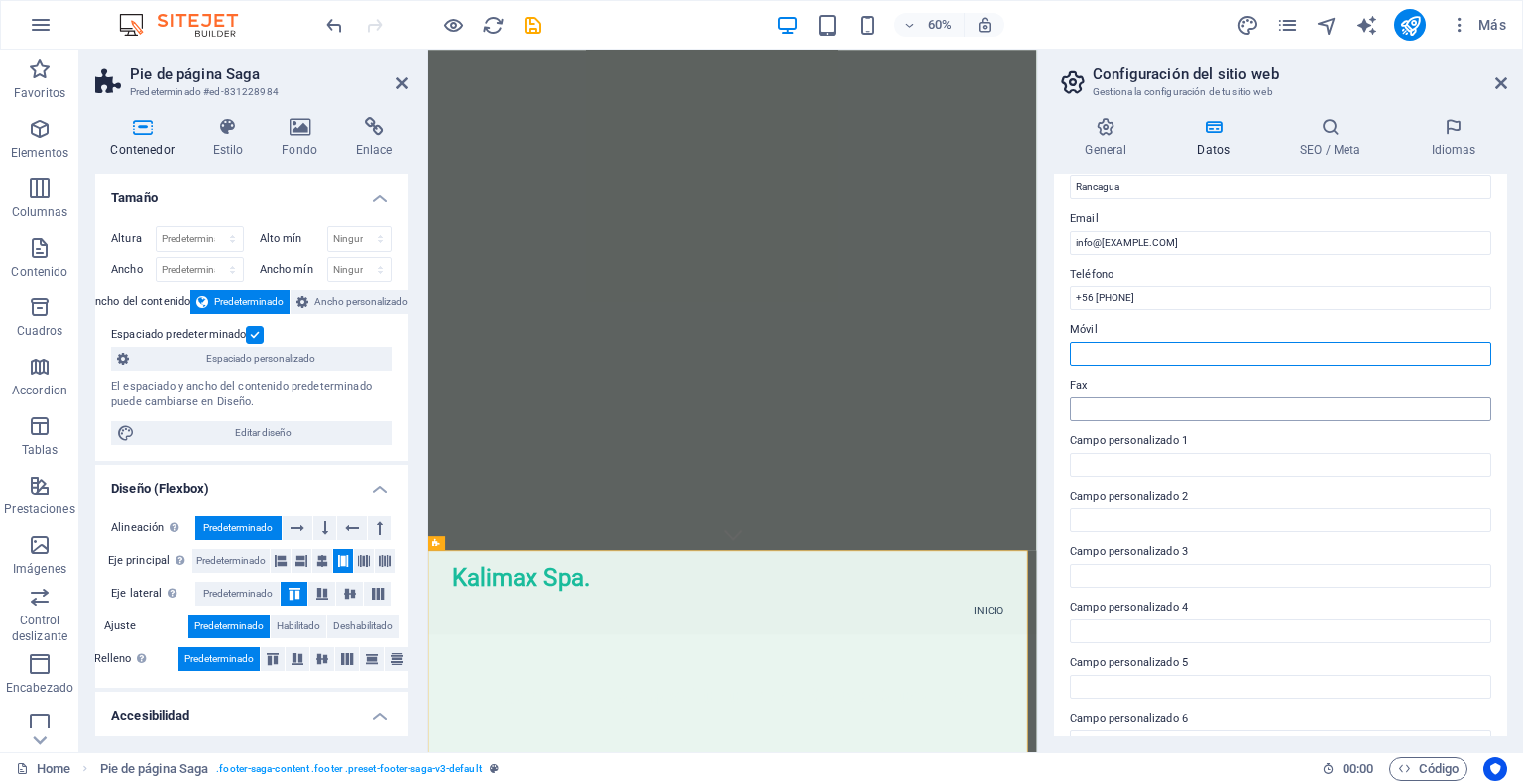 scroll, scrollTop: 389, scrollLeft: 0, axis: vertical 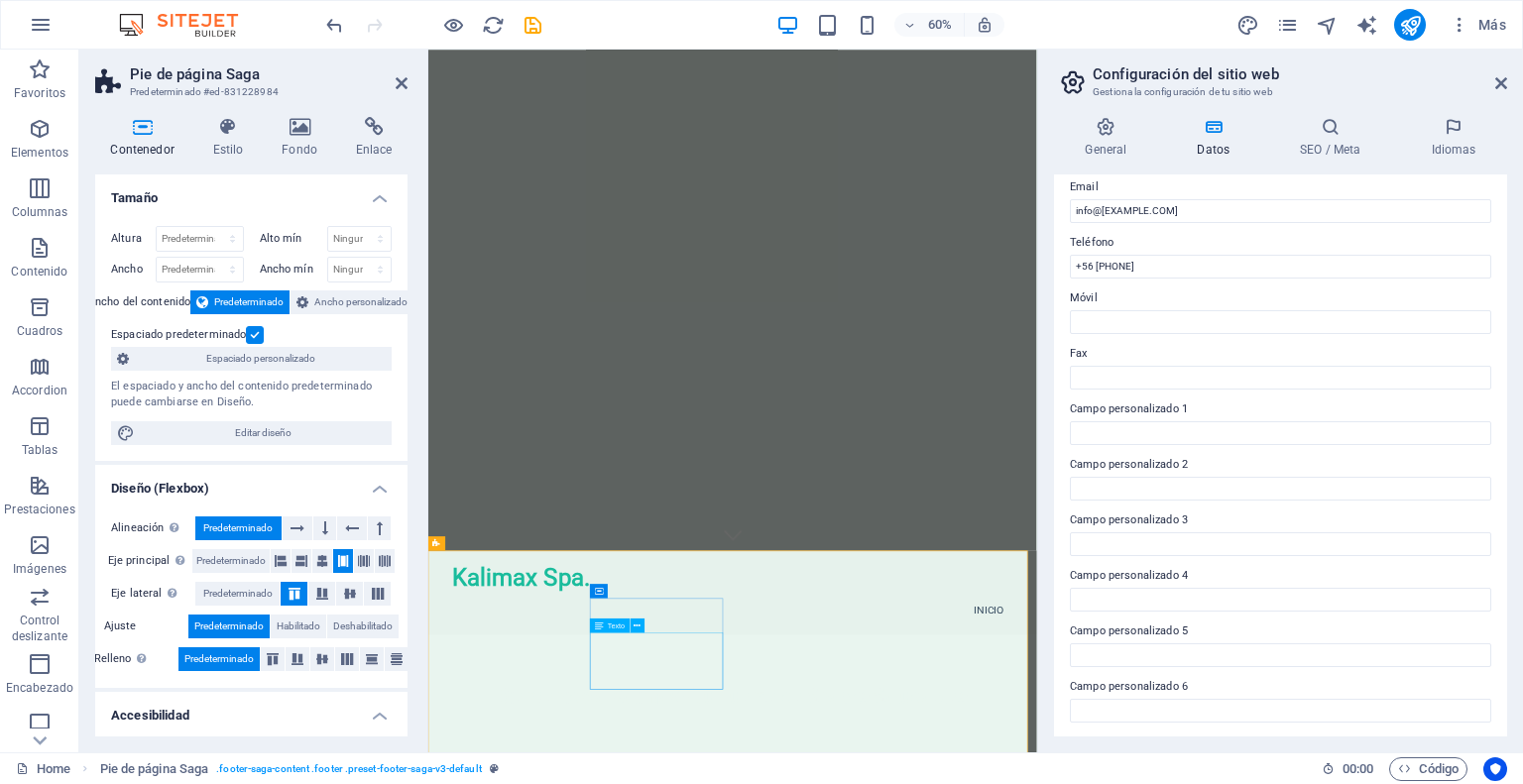 click on "[CITY] Phone:  +56 [PHONE] Mobile:  Email:  info@[EXAMPLE.COM]" at bounding box center (555, 1810) 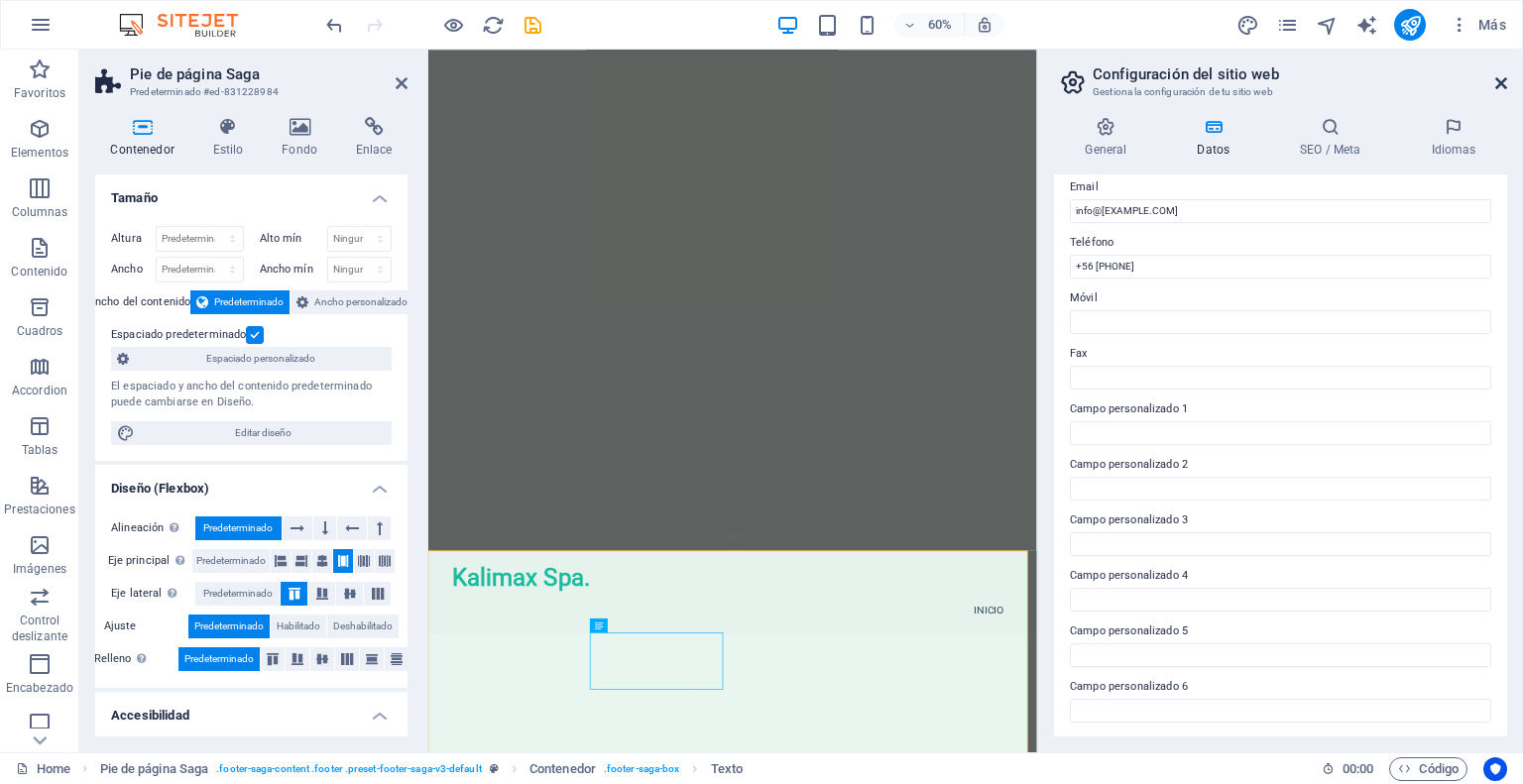 click at bounding box center [1501, 83] 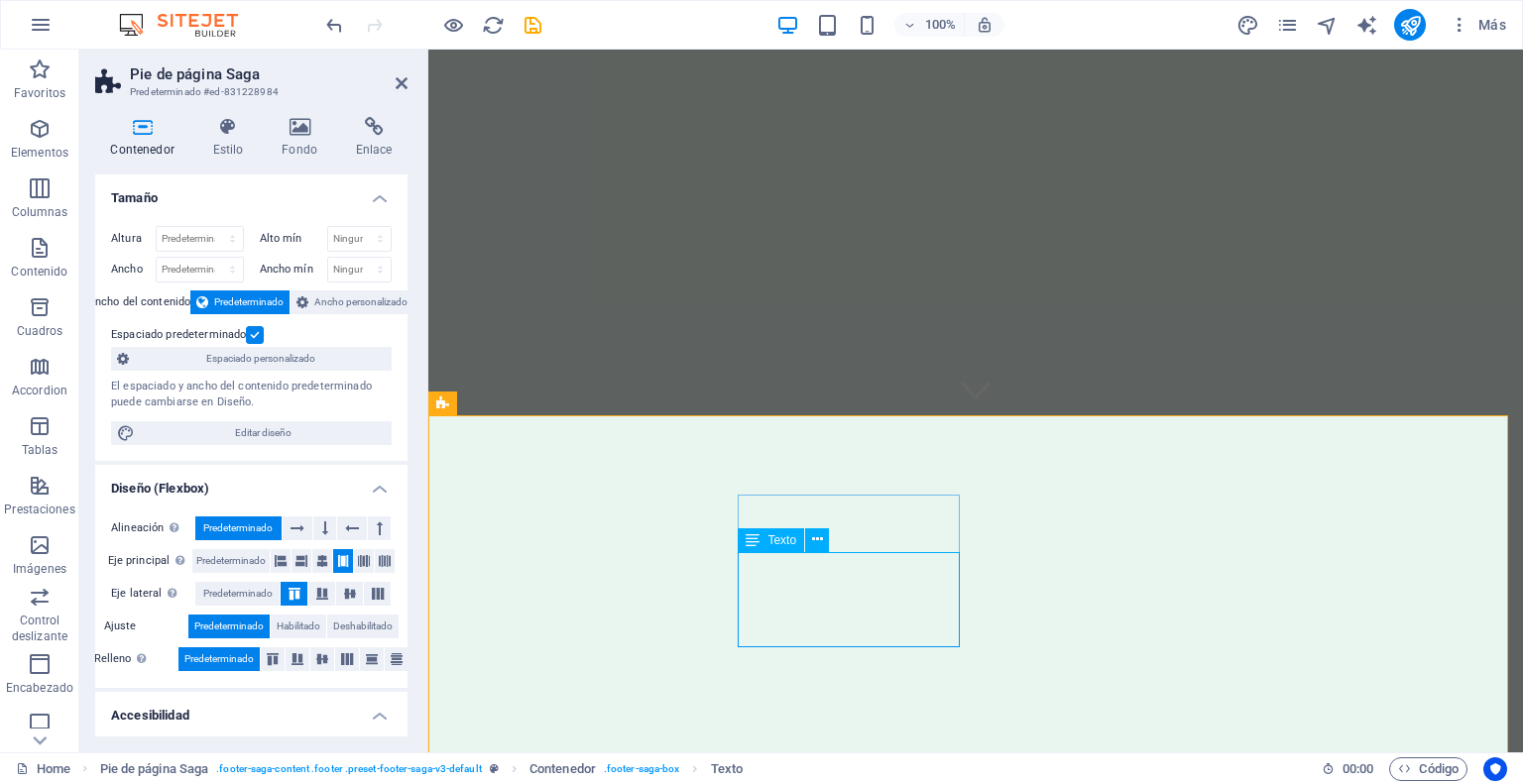 click on "[CITY] Phone:  +56 [PHONE] Mobile:  Email:  info@[EXAMPLE.COM]" at bounding box center (555, 1810) 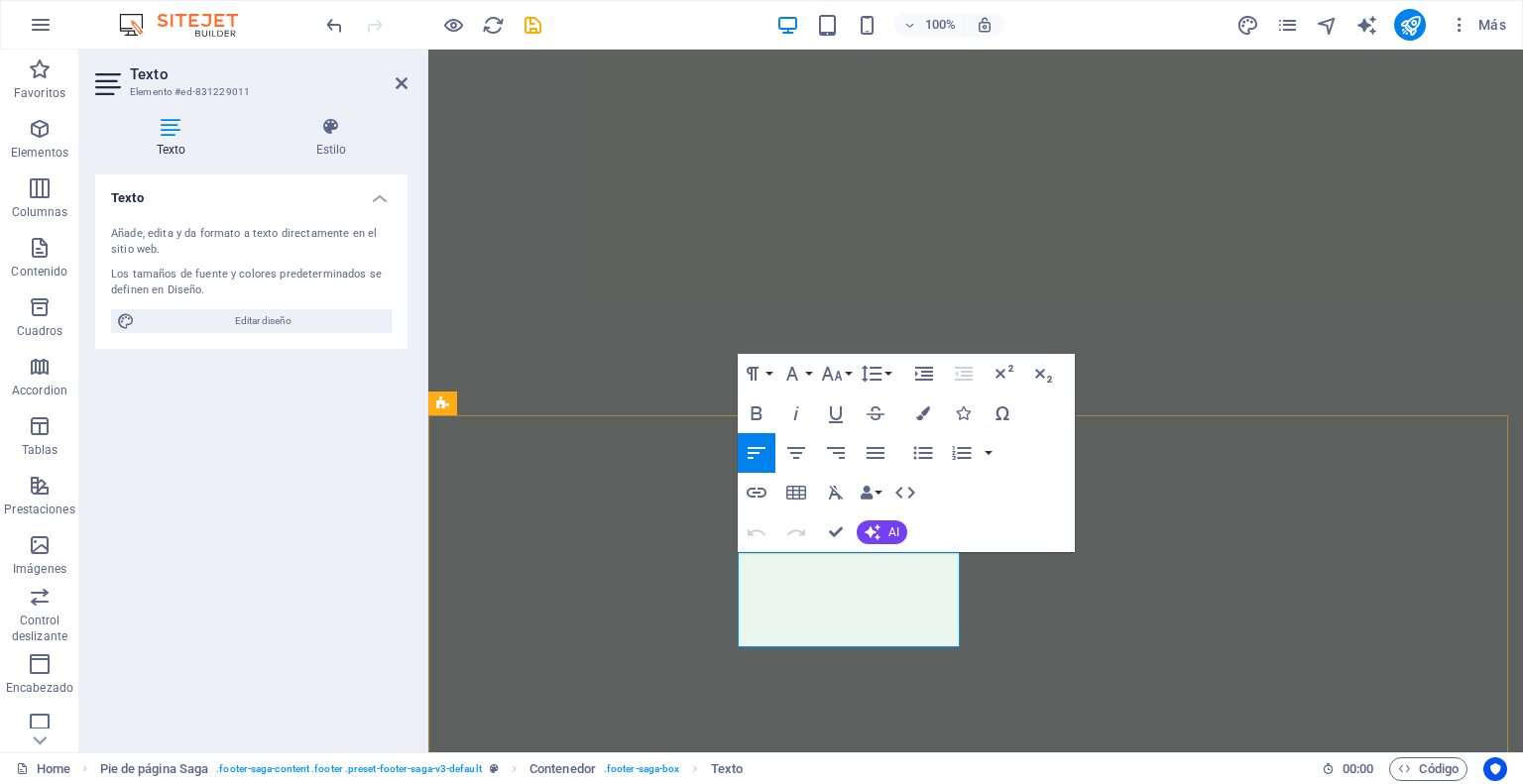 drag, startPoint x: 808, startPoint y: 614, endPoint x: 738, endPoint y: 614, distance: 70 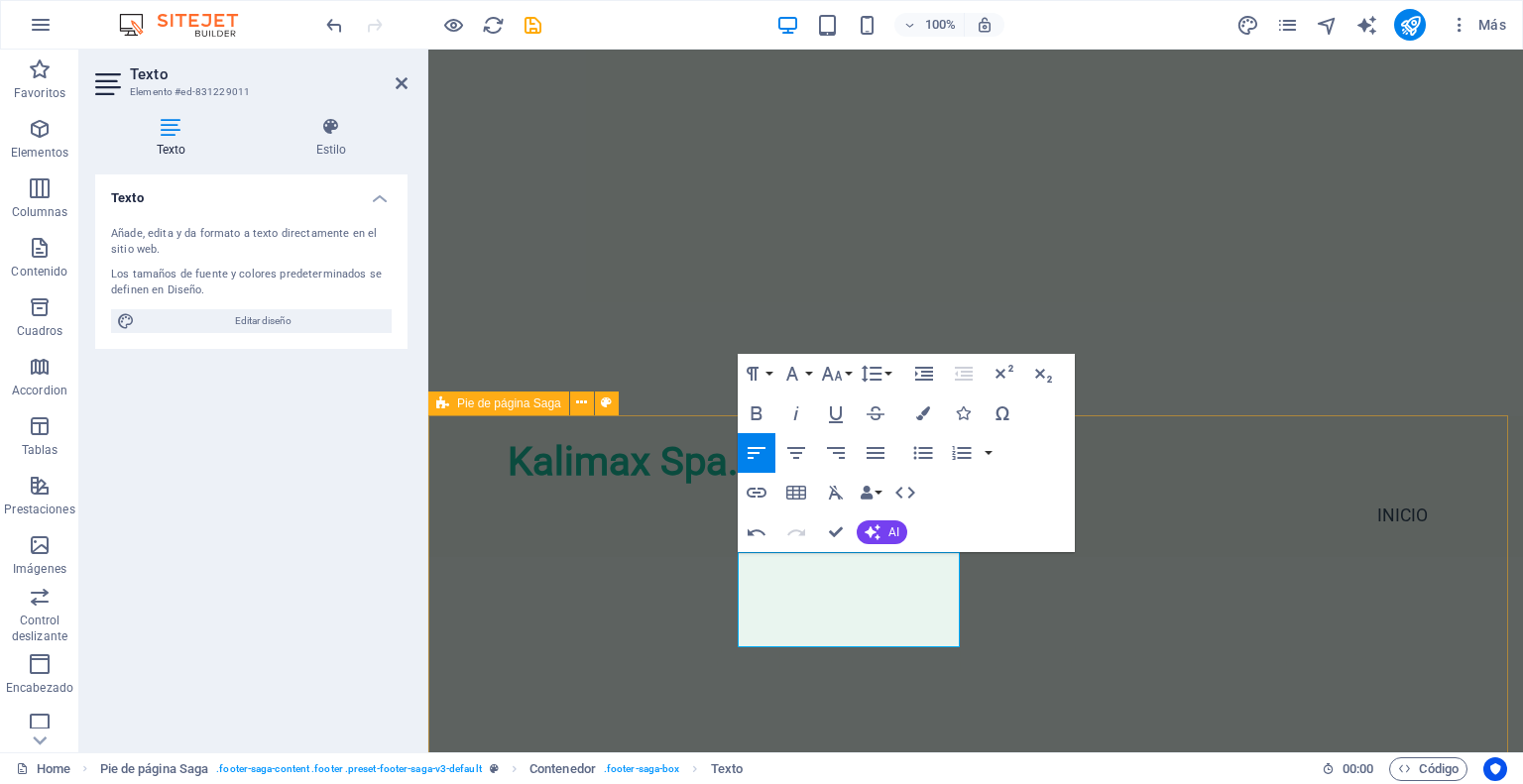drag, startPoint x: 783, startPoint y: 611, endPoint x: 730, endPoint y: 613, distance: 53.037722 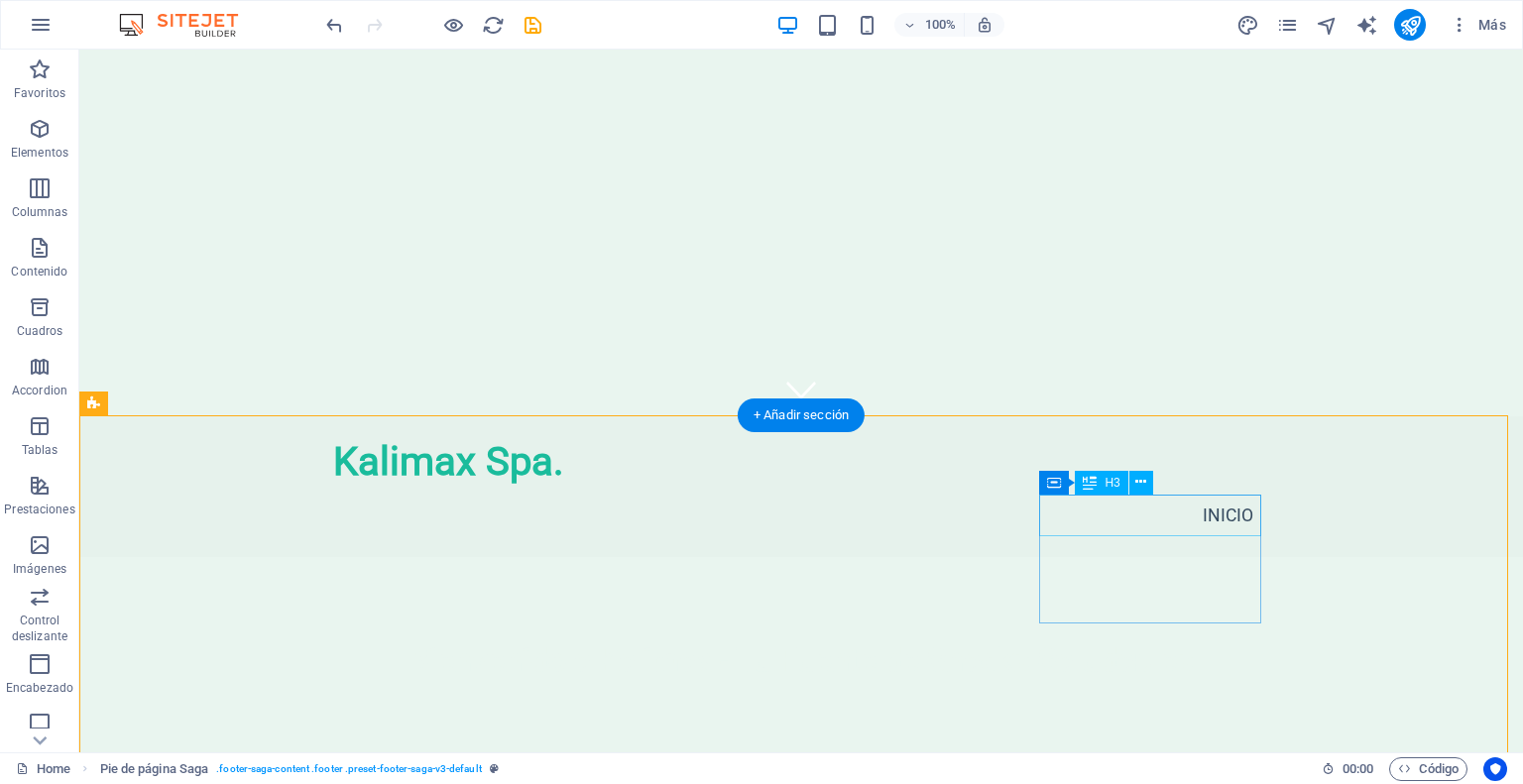 click on "Social media" at bounding box center (206, 1555) 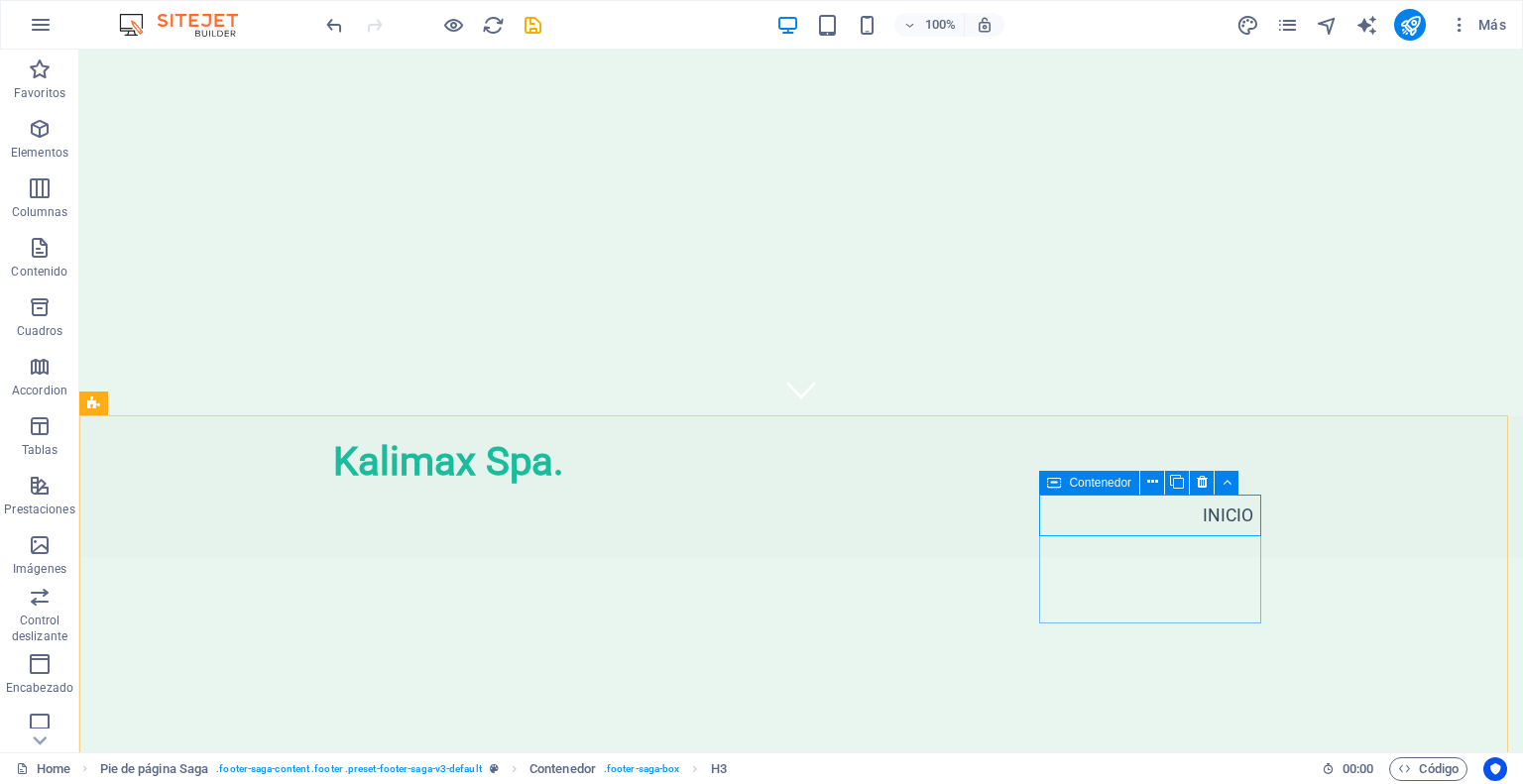 click on "Contenedor" at bounding box center [1100, 483] 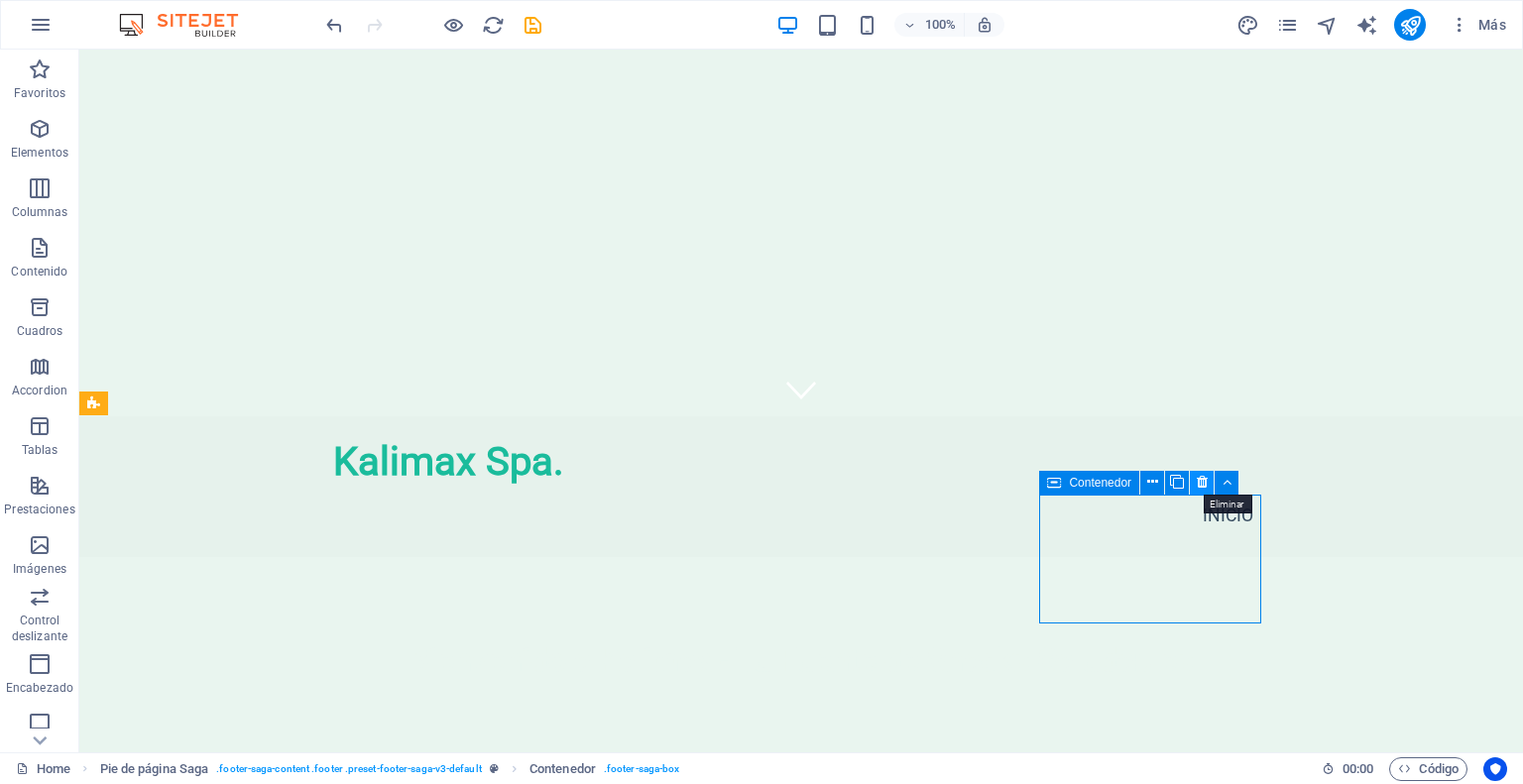click at bounding box center (1202, 482) 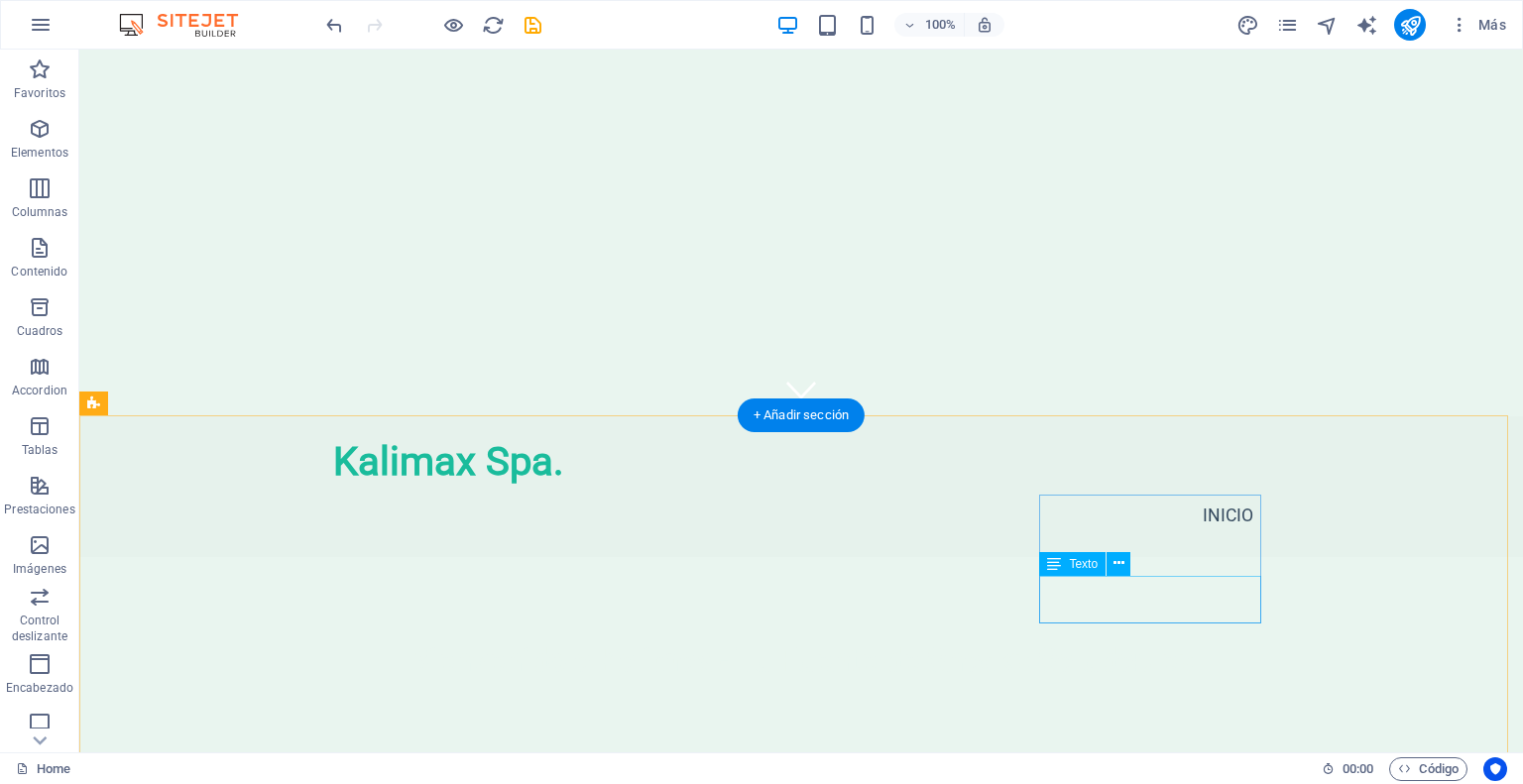 click on "Legal Notice Privacy Policy" at bounding box center [206, 1503] 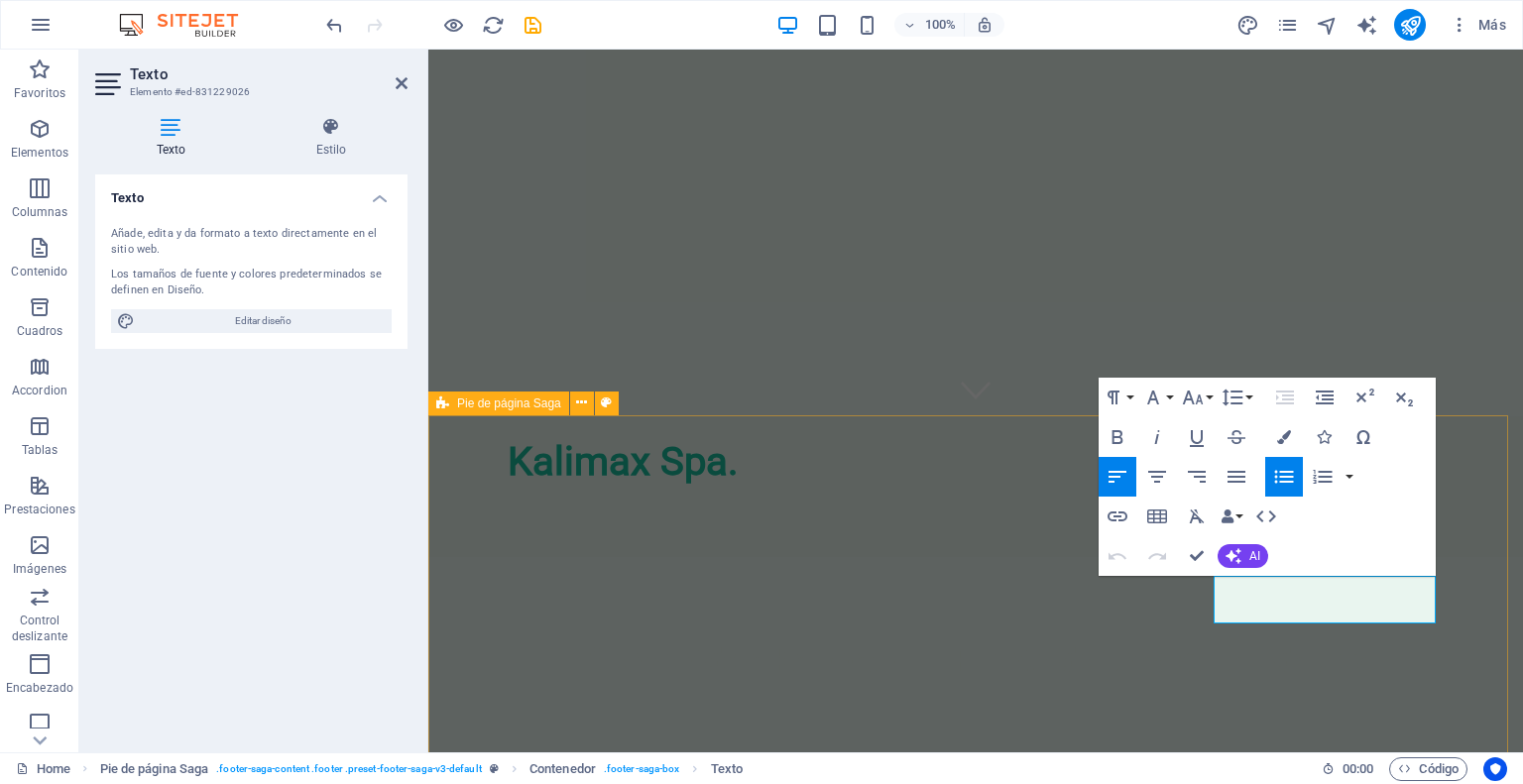 click on "Kalimax Spa. Kalimax.cl se dedica a ofrecerte la mejor experiencia de snacking saludable. Conéctate con nosotros para más información y descubre cómo podemos llevar bienestar a tu día a día. Contact   [CITY] Telefono:  +56 [PHONE]   Email:  info@[EXAMPLE.COM] Navigation Inicio Legal Notice Privacy Policy" at bounding box center [976, 1227] 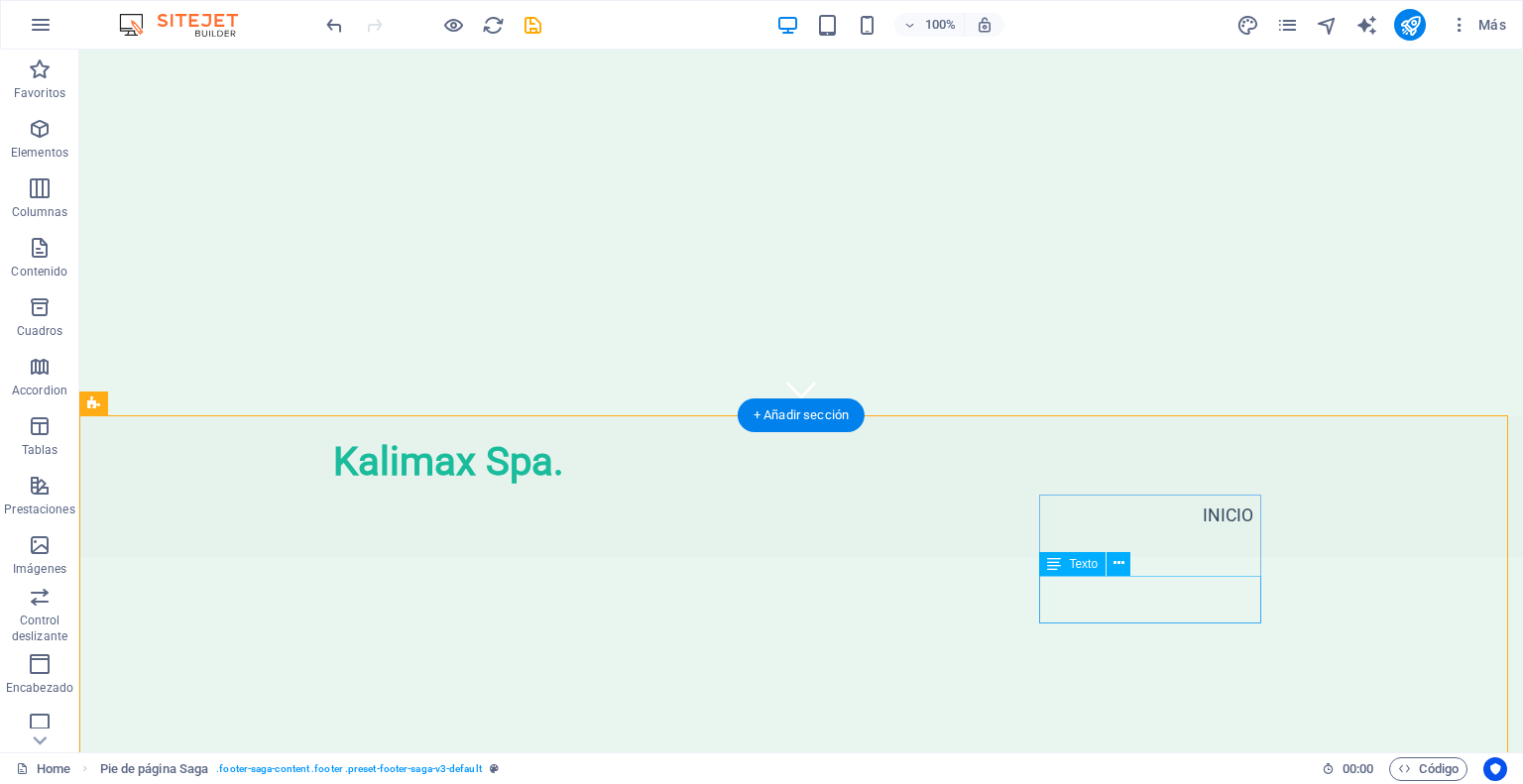 click on "Legal Notice Privacy Policy" at bounding box center (206, 1503) 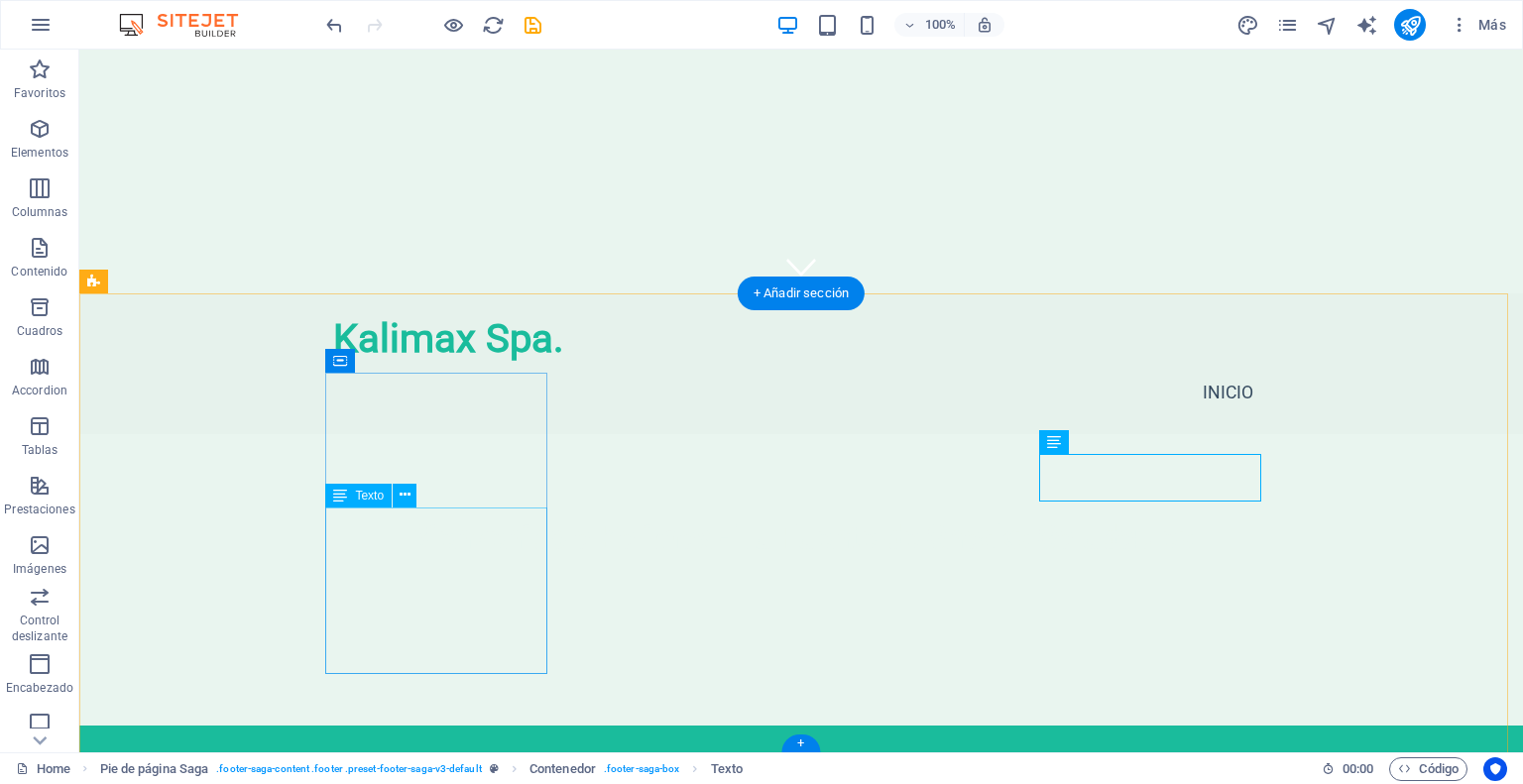 click on "Kalimax.cl se dedica a ofrecerte la mejor experiencia de snacking saludable. Conéctate con nosotros para más información y descubre cómo podemos llevar bienestar a tu día a día." at bounding box center (206, 1023) 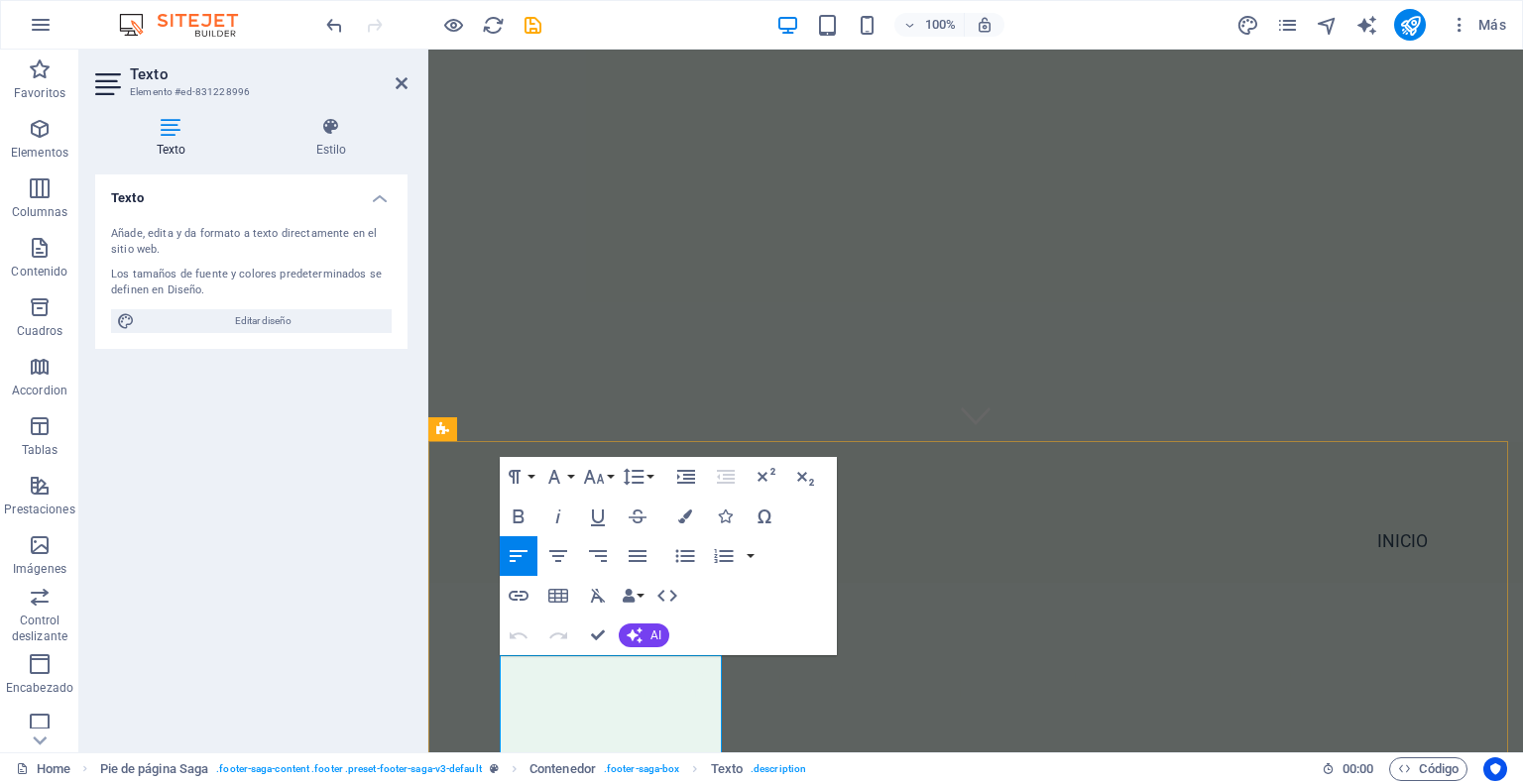 scroll, scrollTop: 460, scrollLeft: 0, axis: vertical 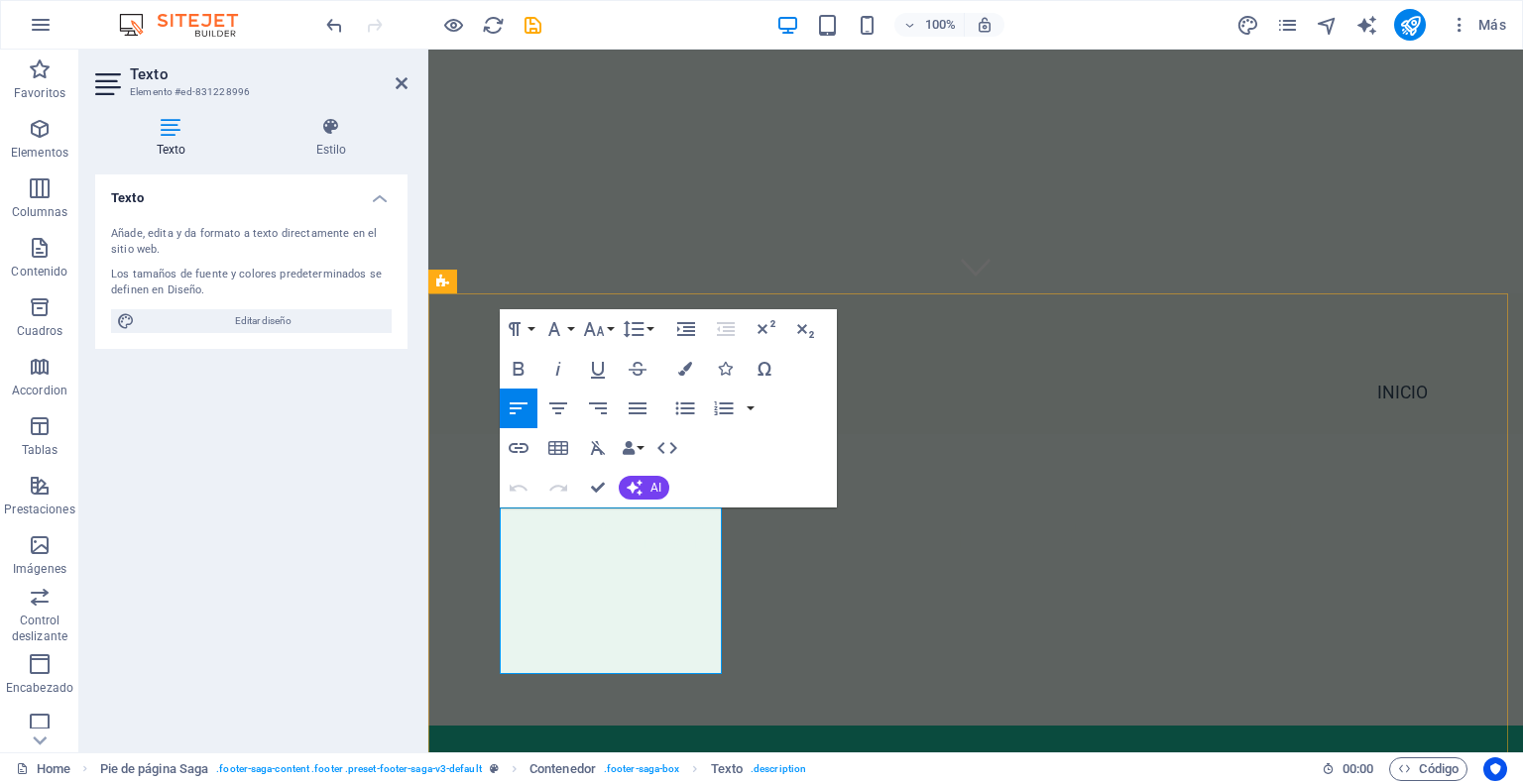 click on "Kalimax.cl se dedica a ofrecerte la mejor experiencia de snacking saludable. Conéctate con nosotros para más información y descubre cómo podemos llevar bienestar a tu día a día." at bounding box center [555, 1023] 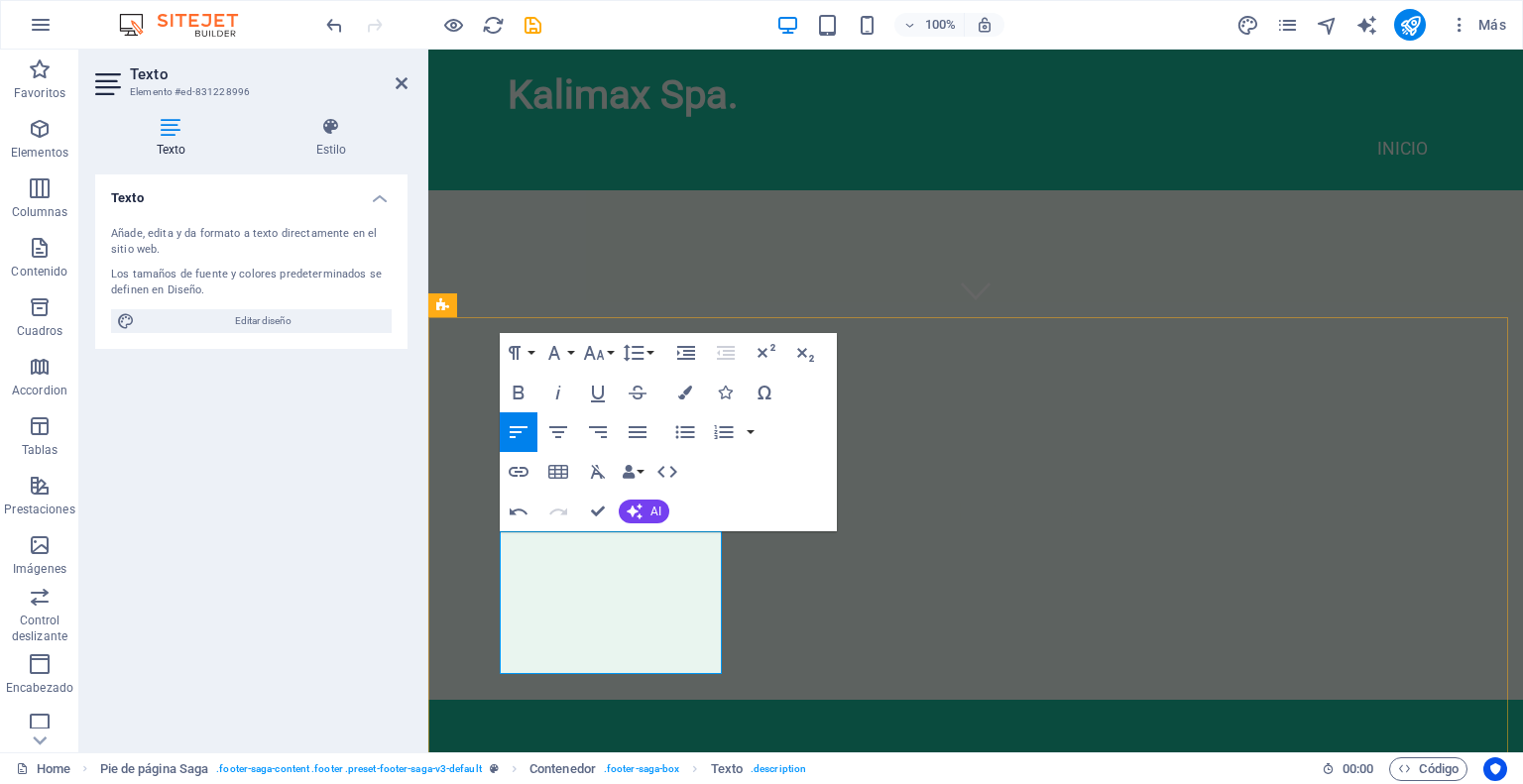 type 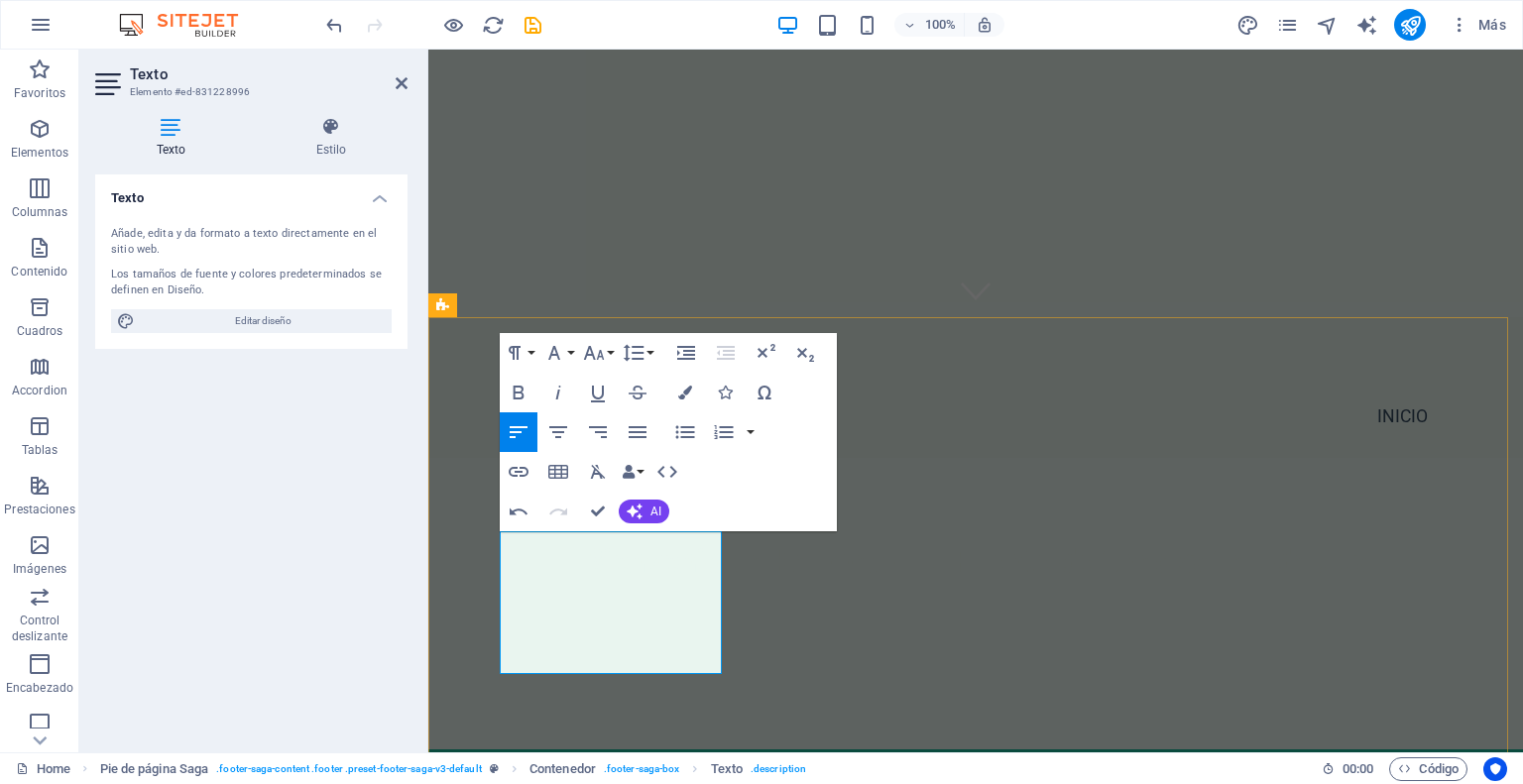 scroll, scrollTop: 460, scrollLeft: 0, axis: vertical 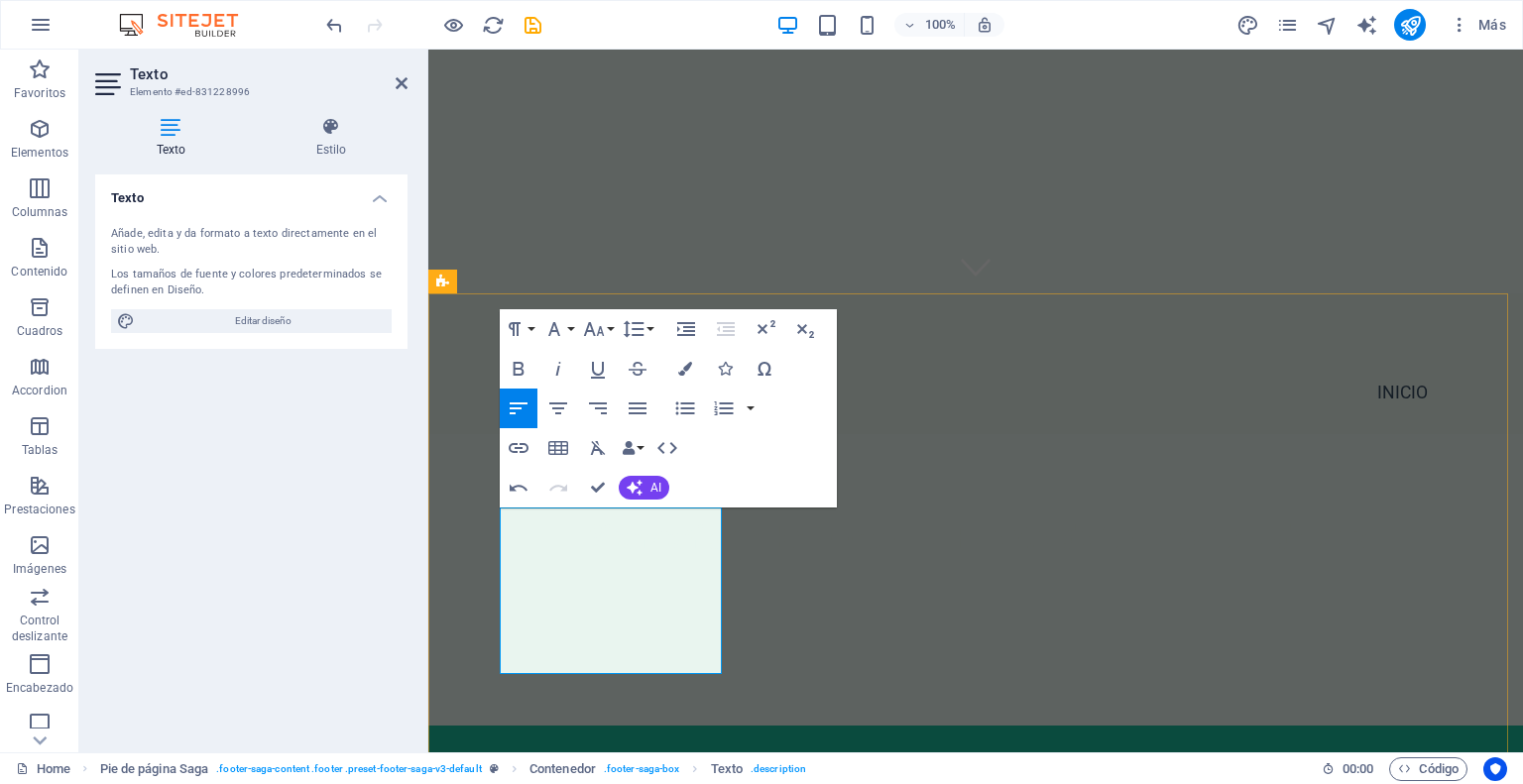 click on "Kalimax  se dedica a ofrecerte la mejor experiencia de snacking saludable. Conéctate con nosotros para más información y descubre cómo podemos llevar bienestar a tu día a día." at bounding box center [555, 1011] 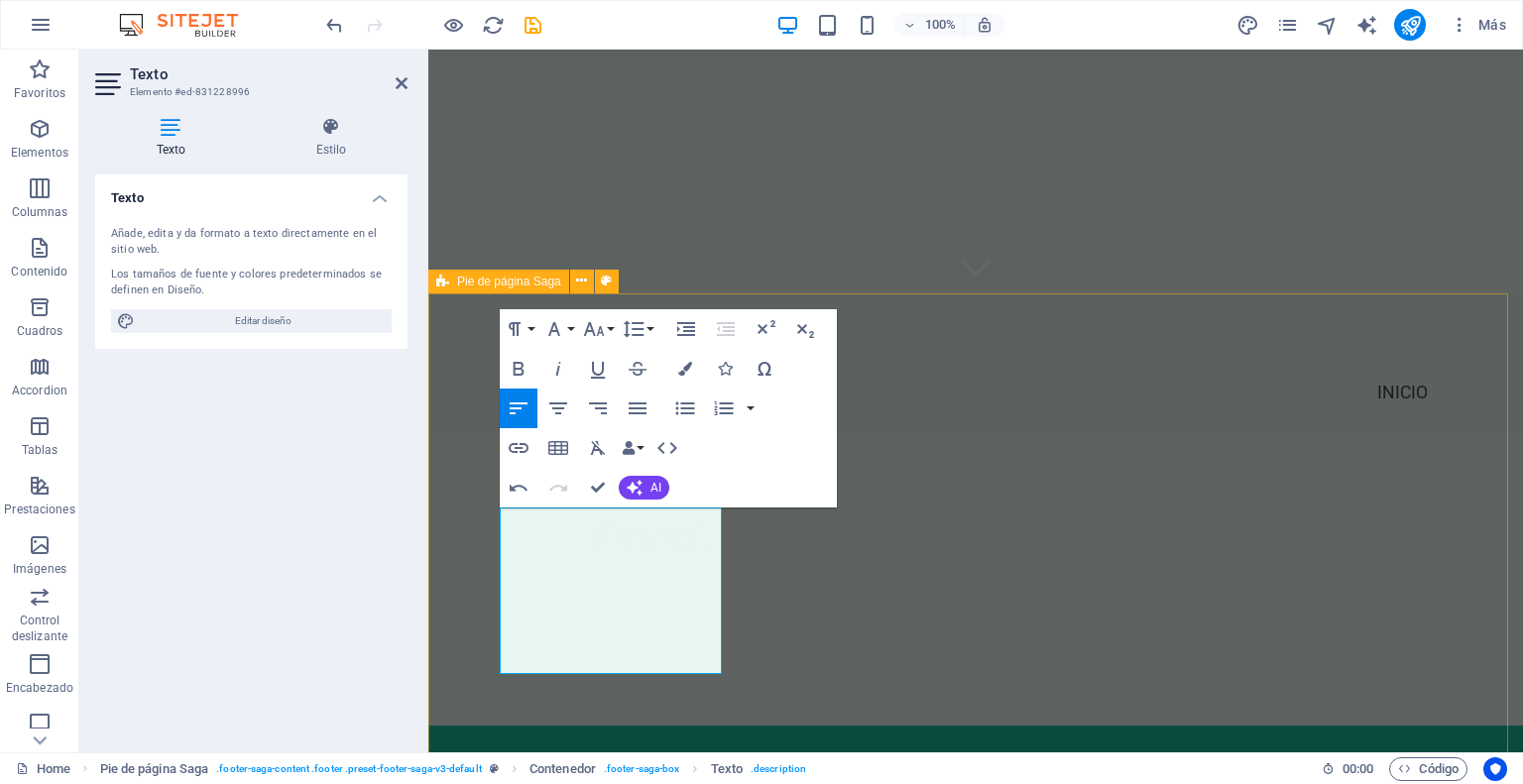 click on "Kalimax Spa. Kalimax se dedica a ofrecerte la mejor experiencia de snacking saludable.  Conéctate con nosotros para más información y descubre cómo podemos llevar bienestar a tu día a día. Contact   [CITY] Telefono:  +56 [PHONE]   Email:  info@[EXAMPLE.COM] Navigation Inicio Legal Notice Privacy Policy" at bounding box center [976, 1104] 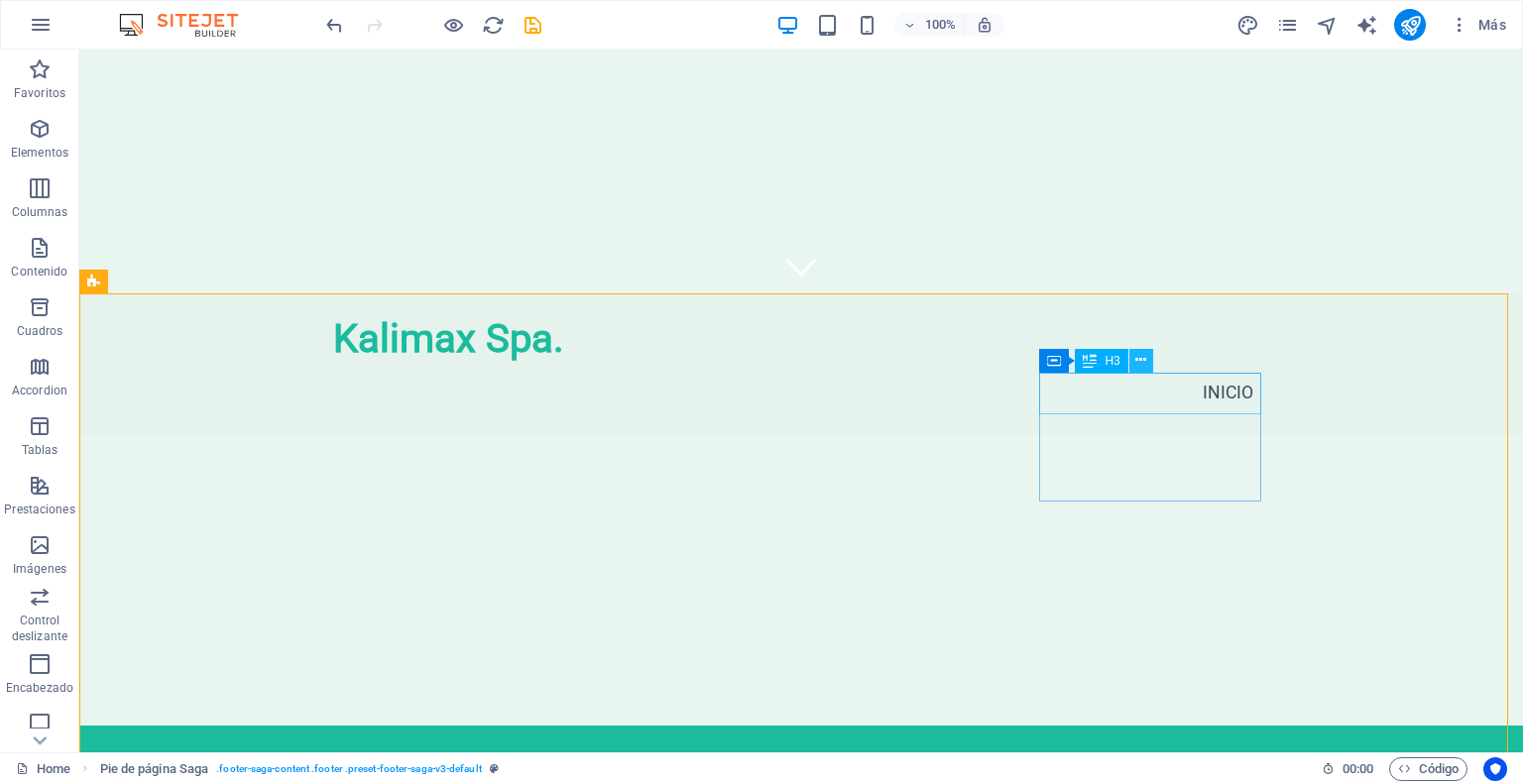 click at bounding box center (1140, 360) 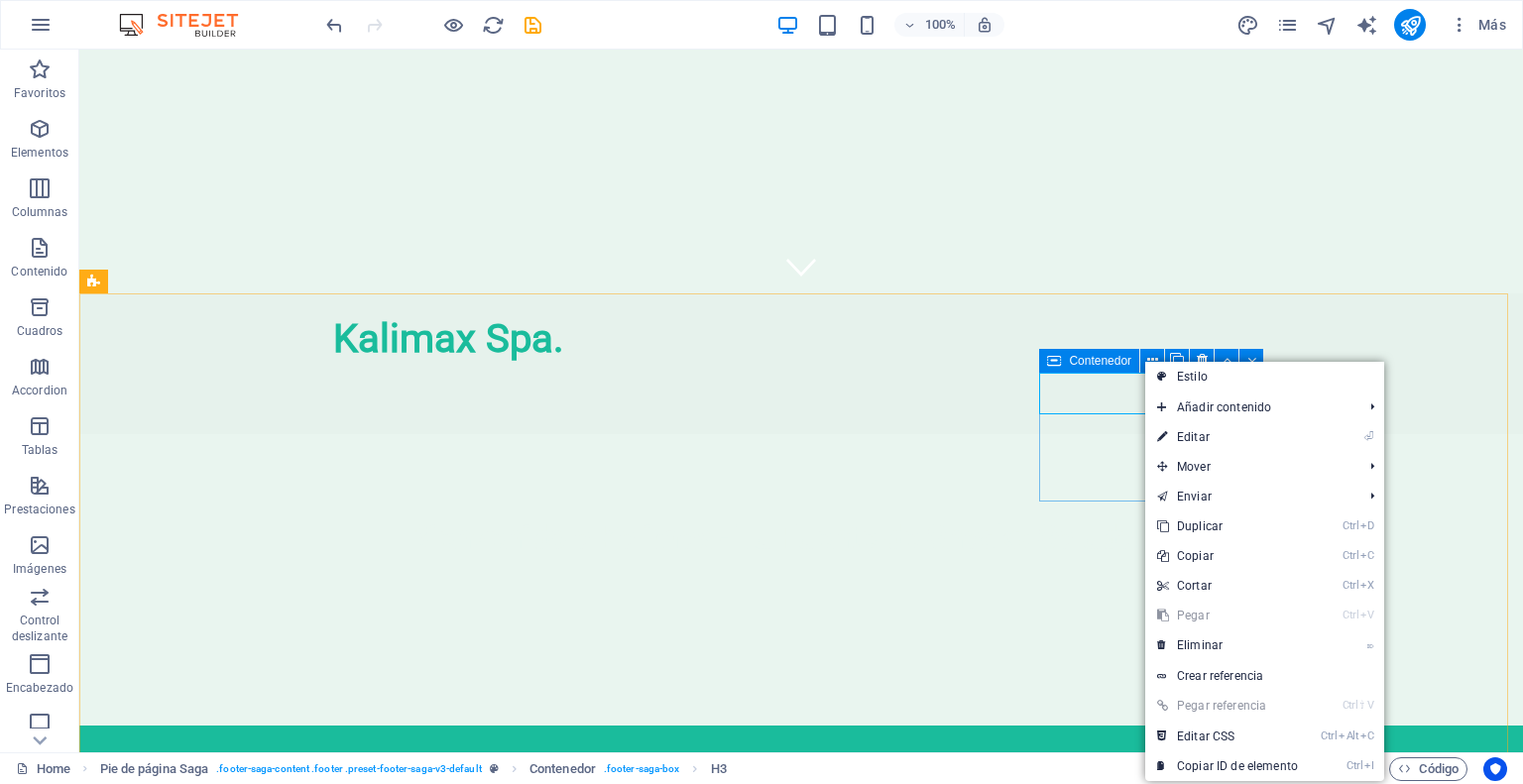 click at bounding box center [1054, 361] 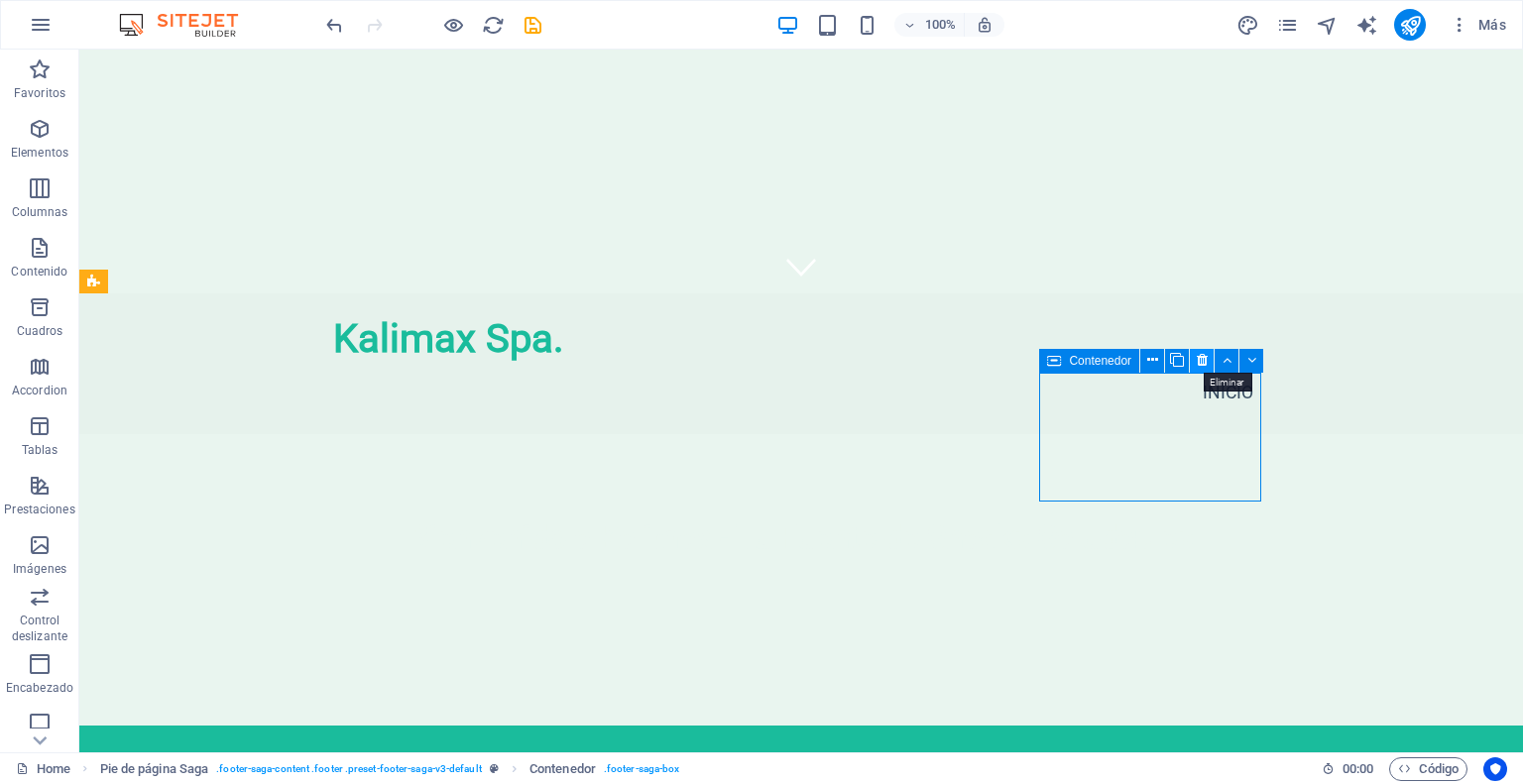 click at bounding box center [1202, 360] 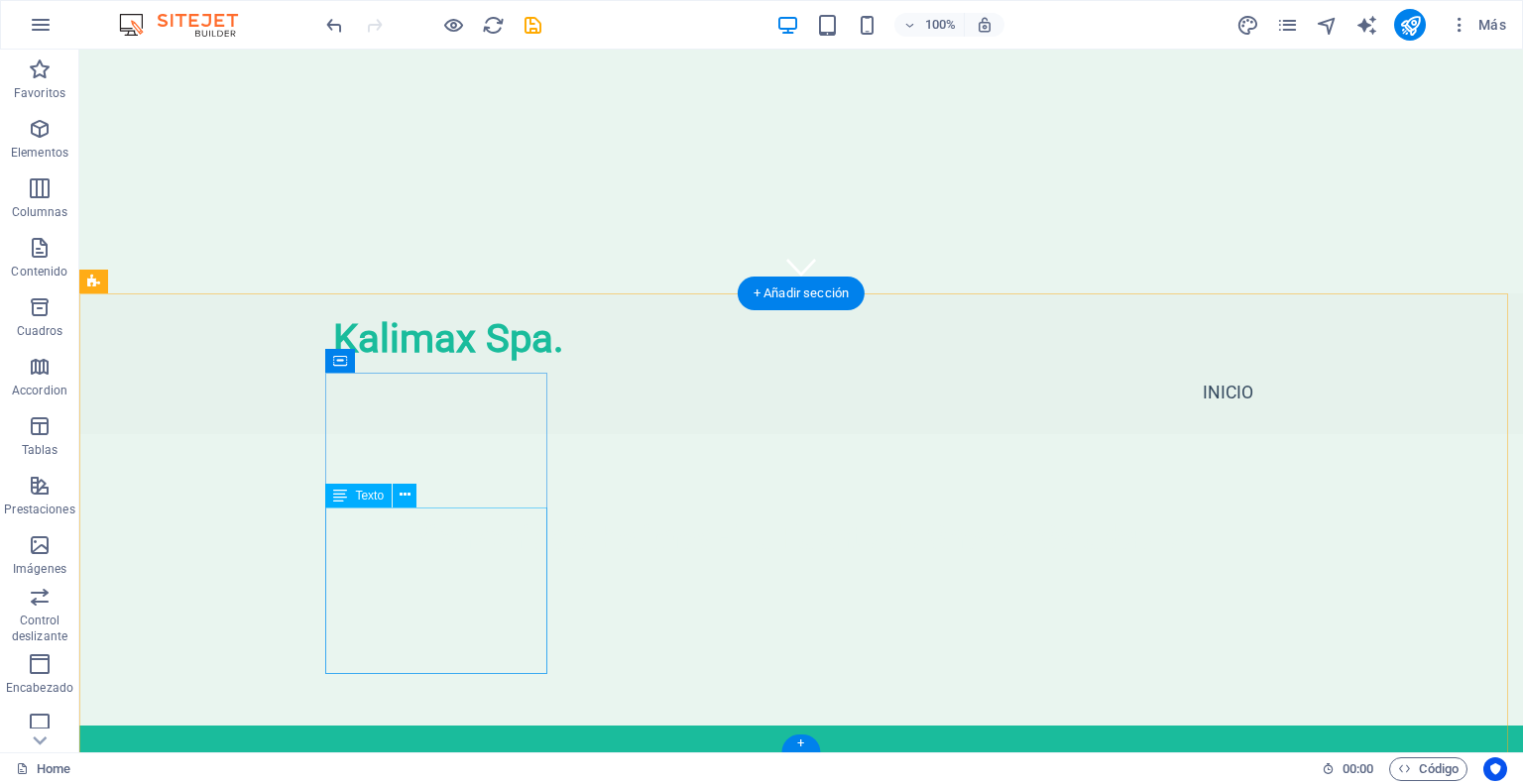 click on "Kalimax se dedica a ofrecerte la mejor experiencia de snacking saludable.  Conéctate con nosotros para más información y descubre cómo podemos llevar bienestar a tu día a día." at bounding box center (206, 1023) 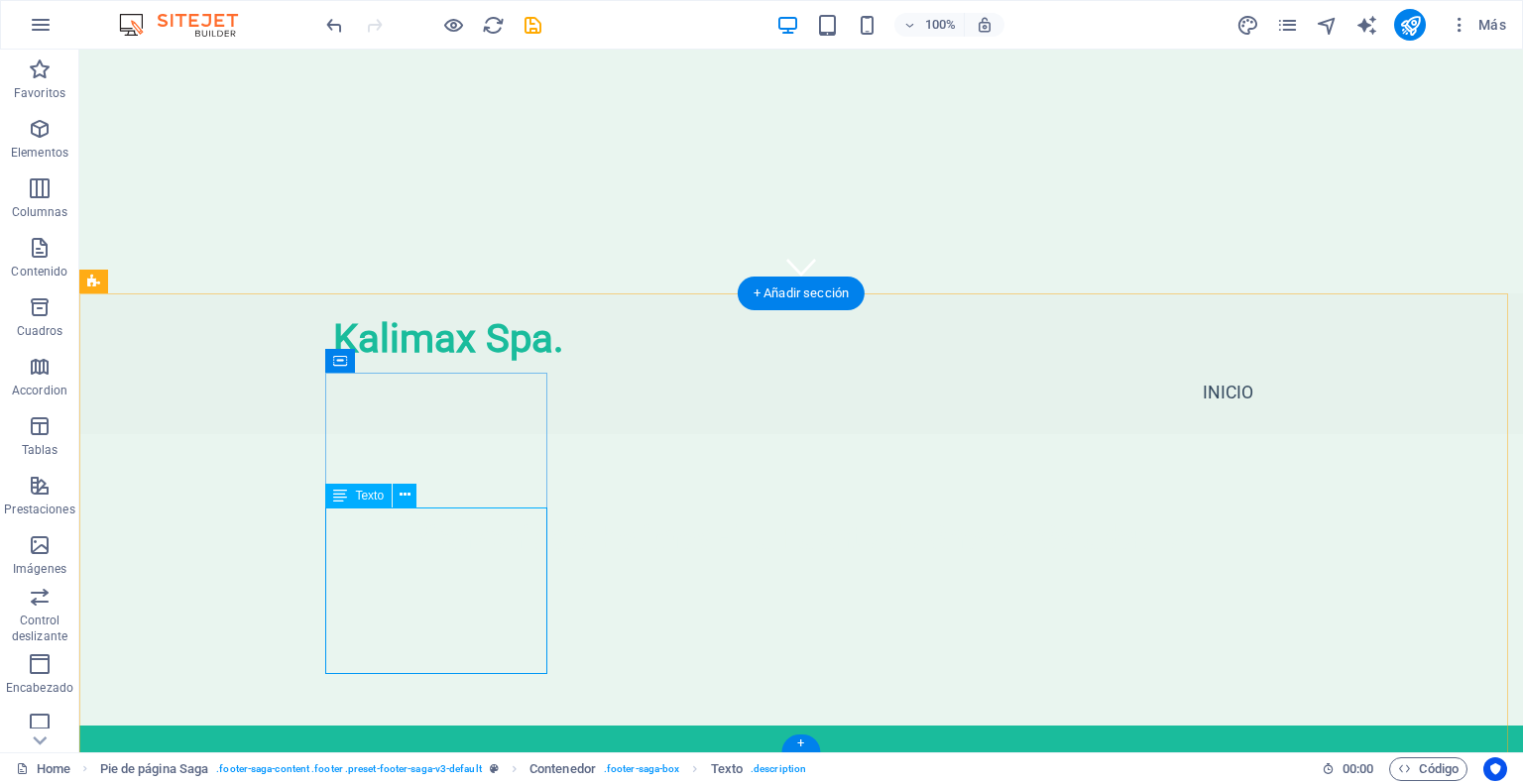 click on "Kalimax se dedica a ofrecerte la mejor experiencia de snacking saludable.  Conéctate con nosotros para más información y descubre cómo podemos llevar bienestar a tu día a día." at bounding box center (206, 1023) 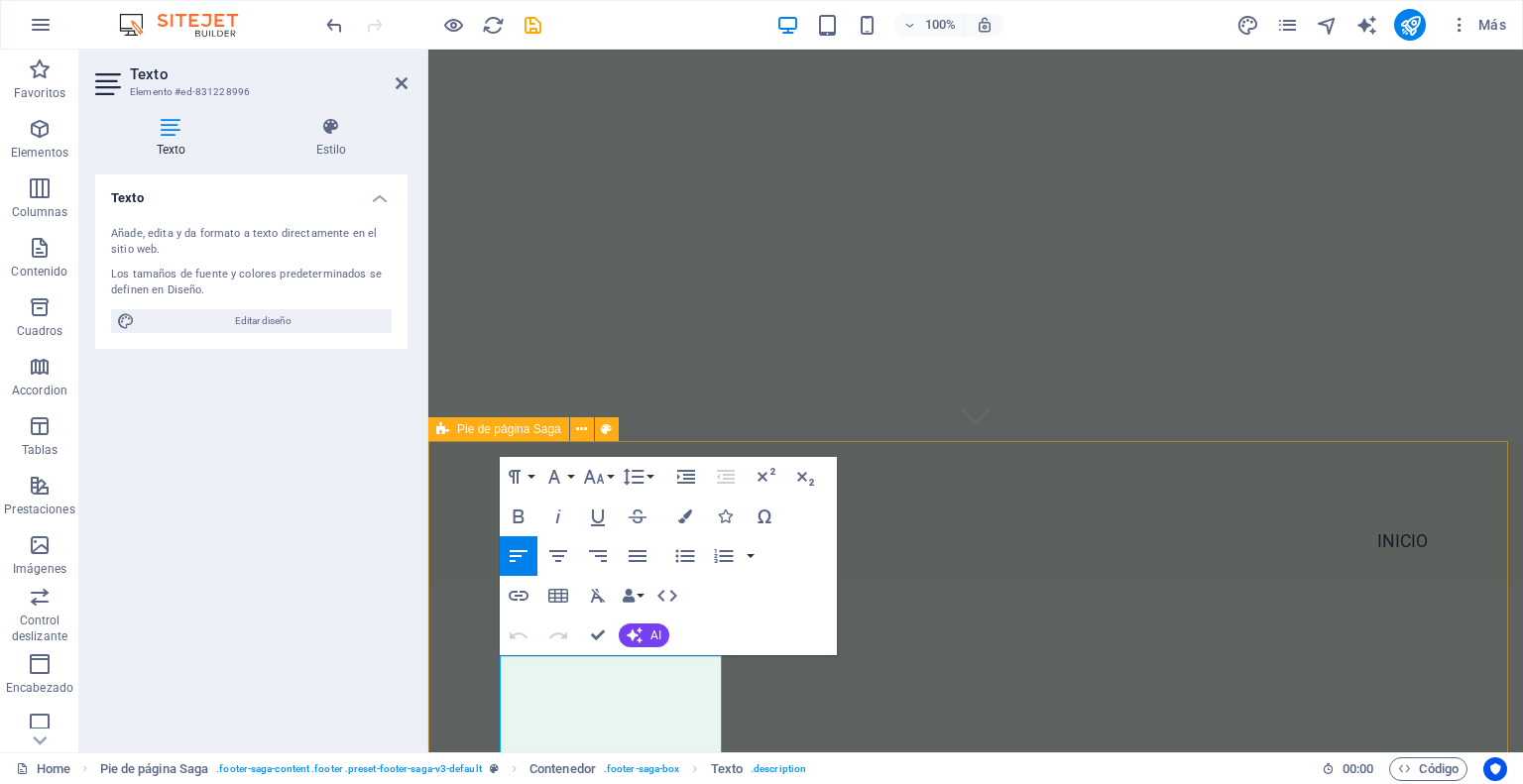 click on "Kalimax Spa. Kalimax se dedica a ofrecerte la mejor experiencia de snacking saludable.  Conéctate con nosotros para más información y descubre cómo podemos llevar bienestar a tu día a día. Contact   [CITY] Telefono:  +56 [PHONE]   Email:  info@[EXAMPLE.COM]" at bounding box center [976, 1184] 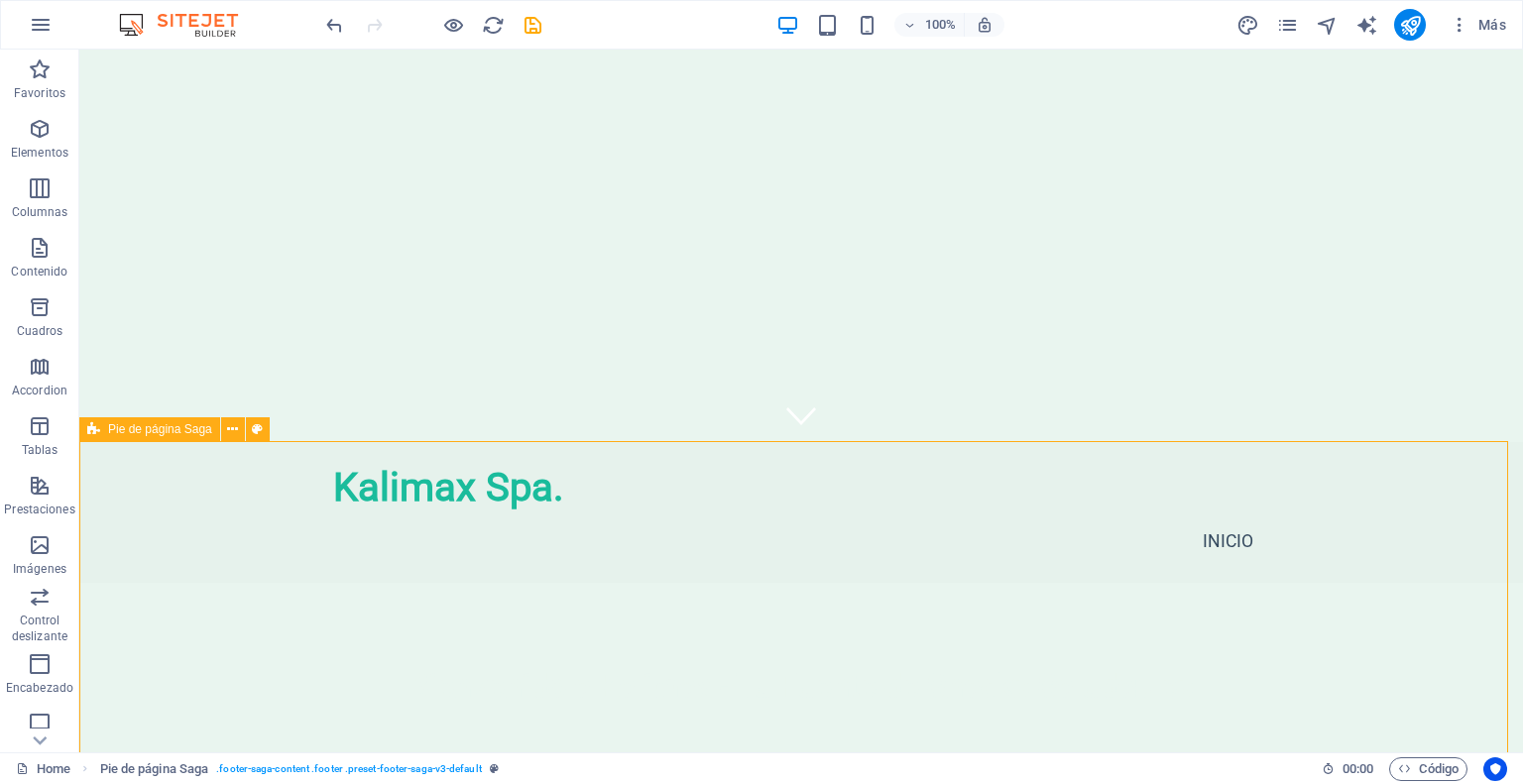 click on "Kalimax Spa." at bounding box center [206, 1013] 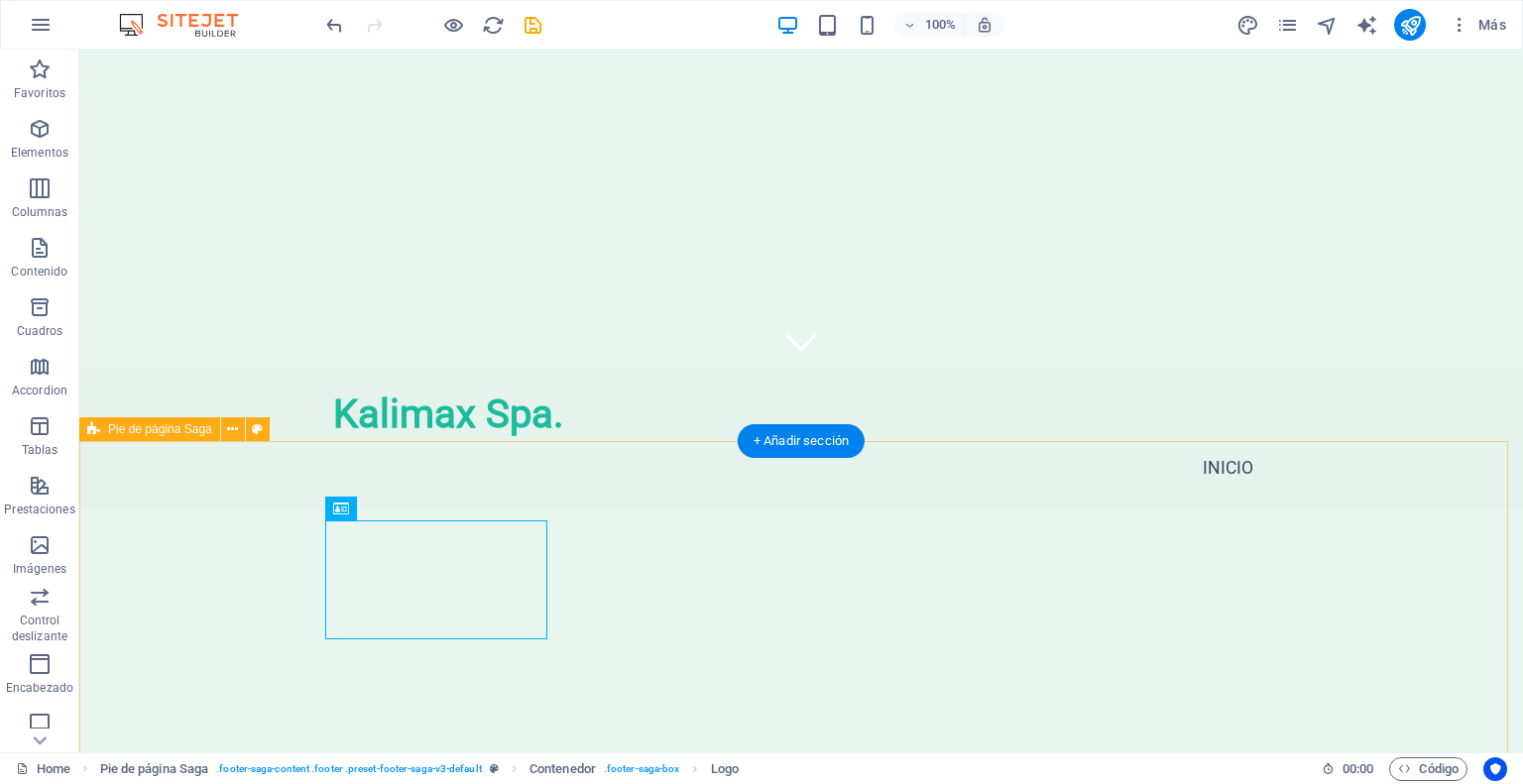 scroll, scrollTop: 410, scrollLeft: 0, axis: vertical 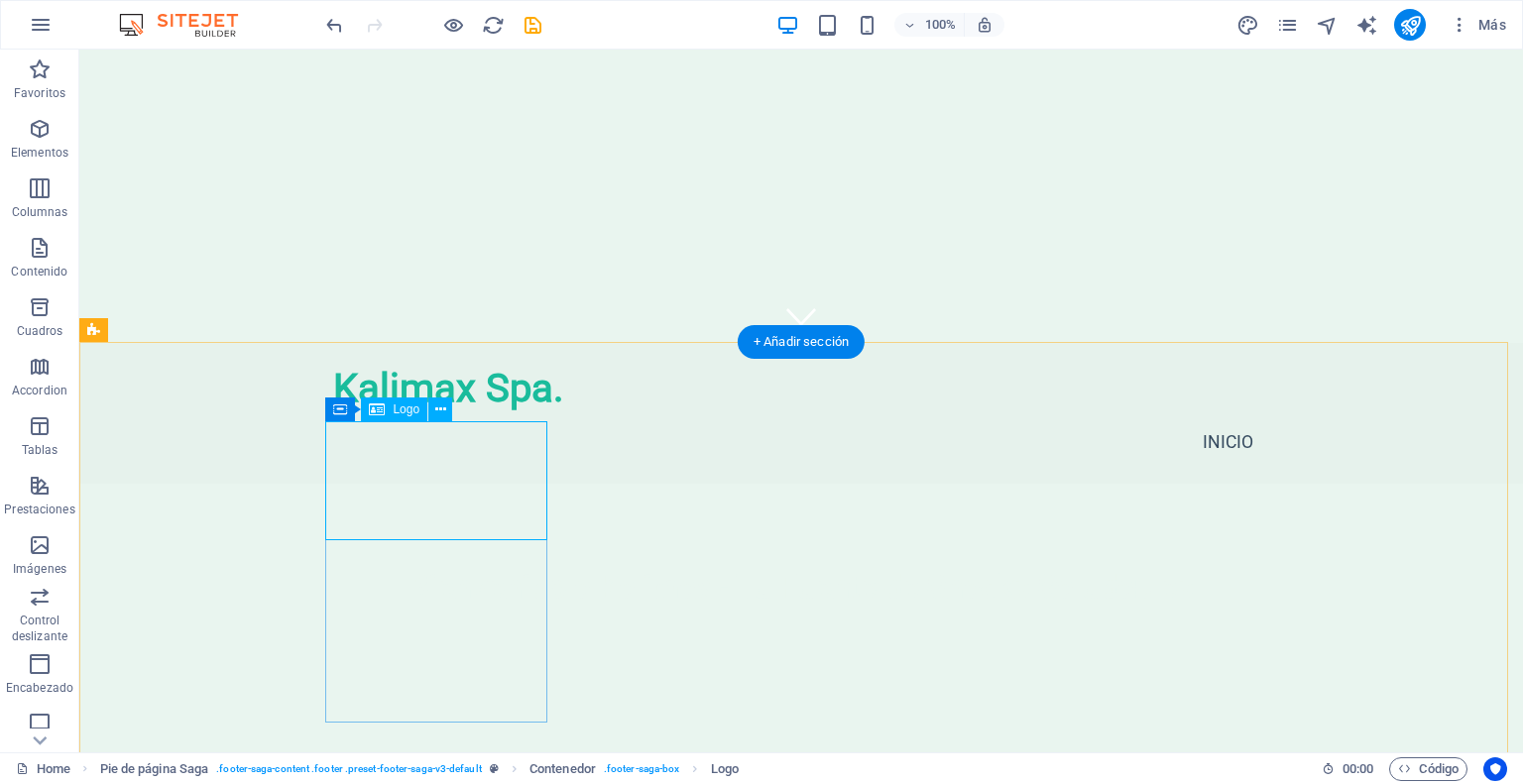 click on "Kalimax Spa." at bounding box center [206, 914] 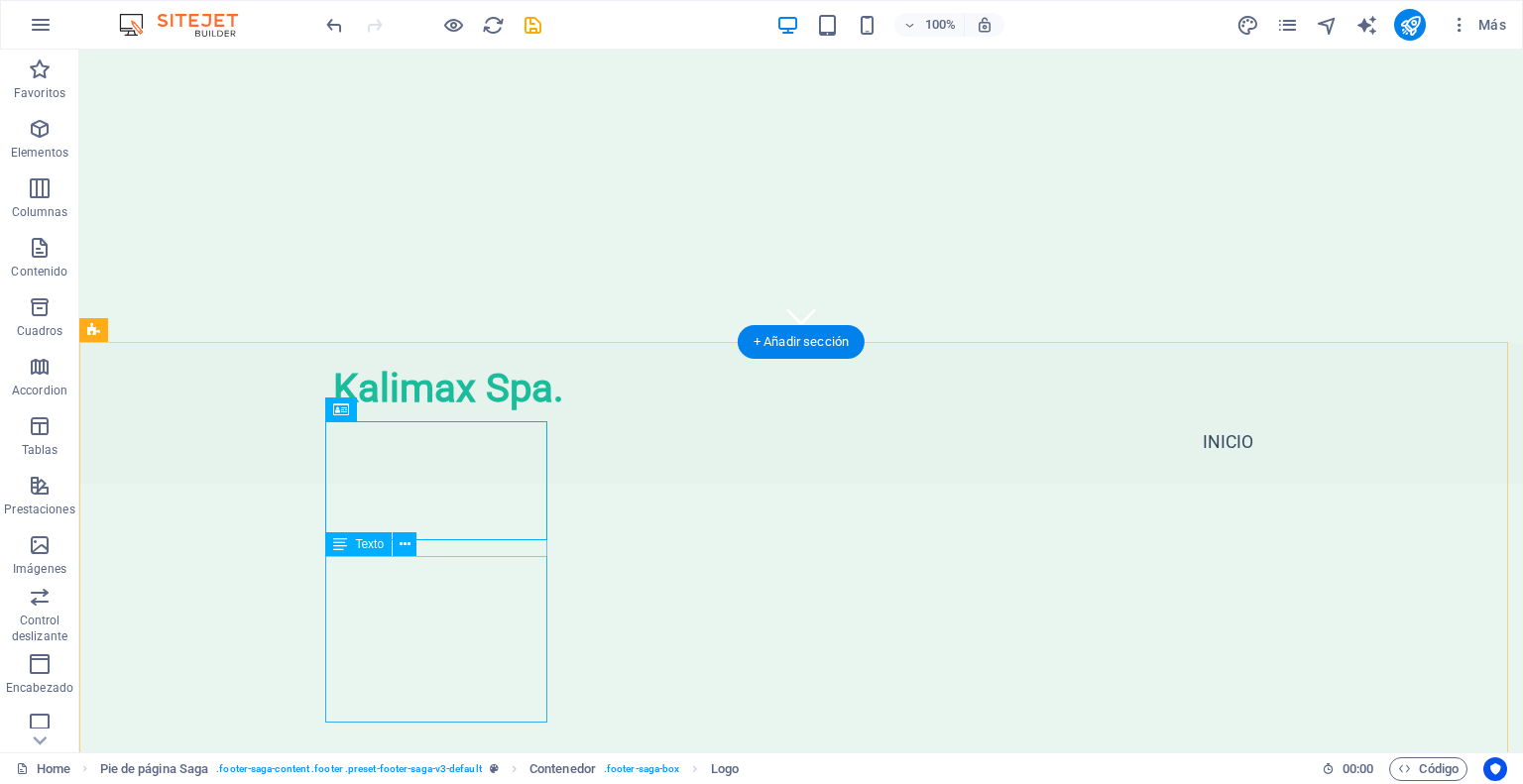 click on "Kalimax se dedica a ofrecerte la mejor experiencia de snacking saludable.  Conéctate con nosotros para más información y descubre cómo podemos llevar bienestar a tu día a día." at bounding box center [206, 1072] 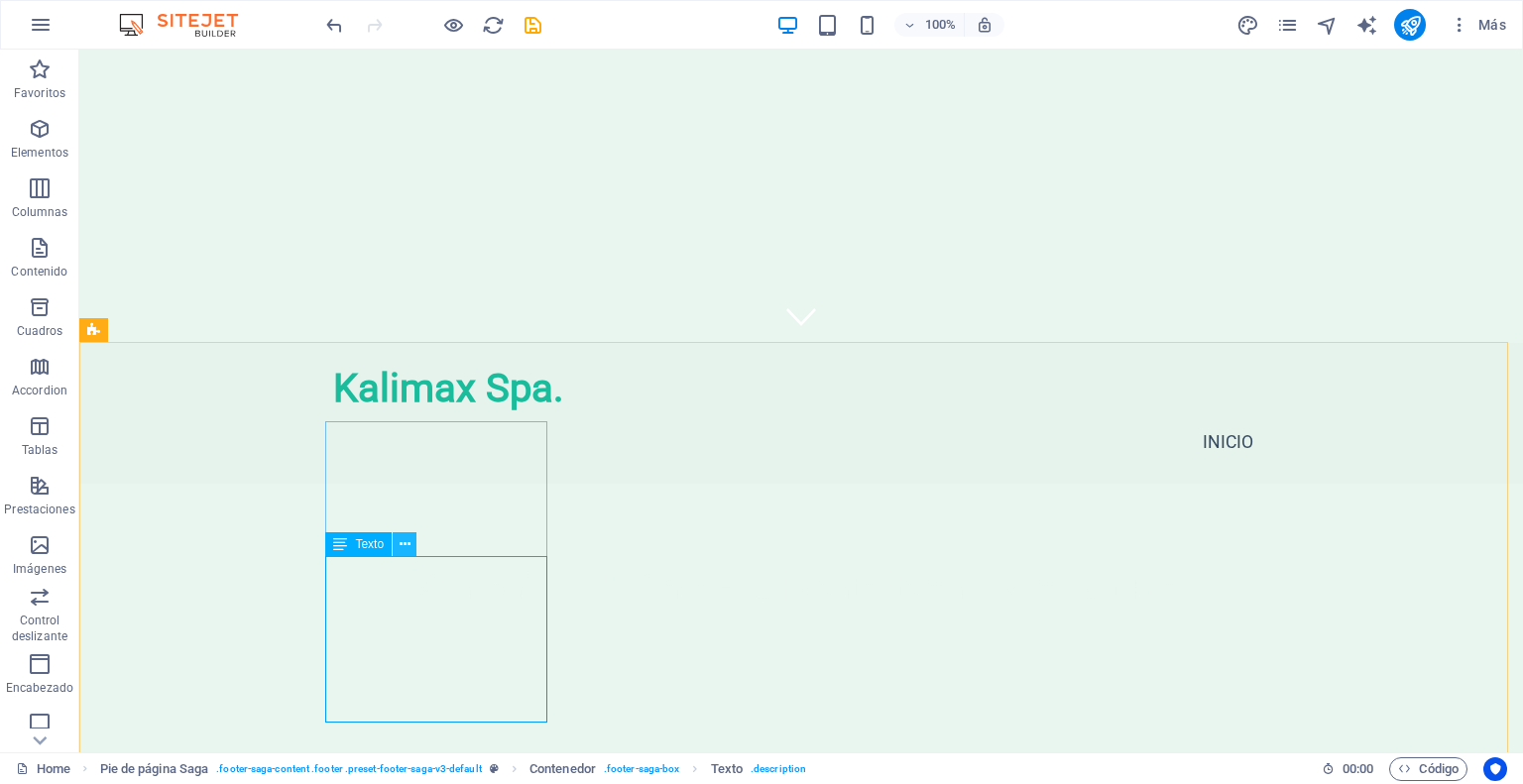click at bounding box center [405, 544] 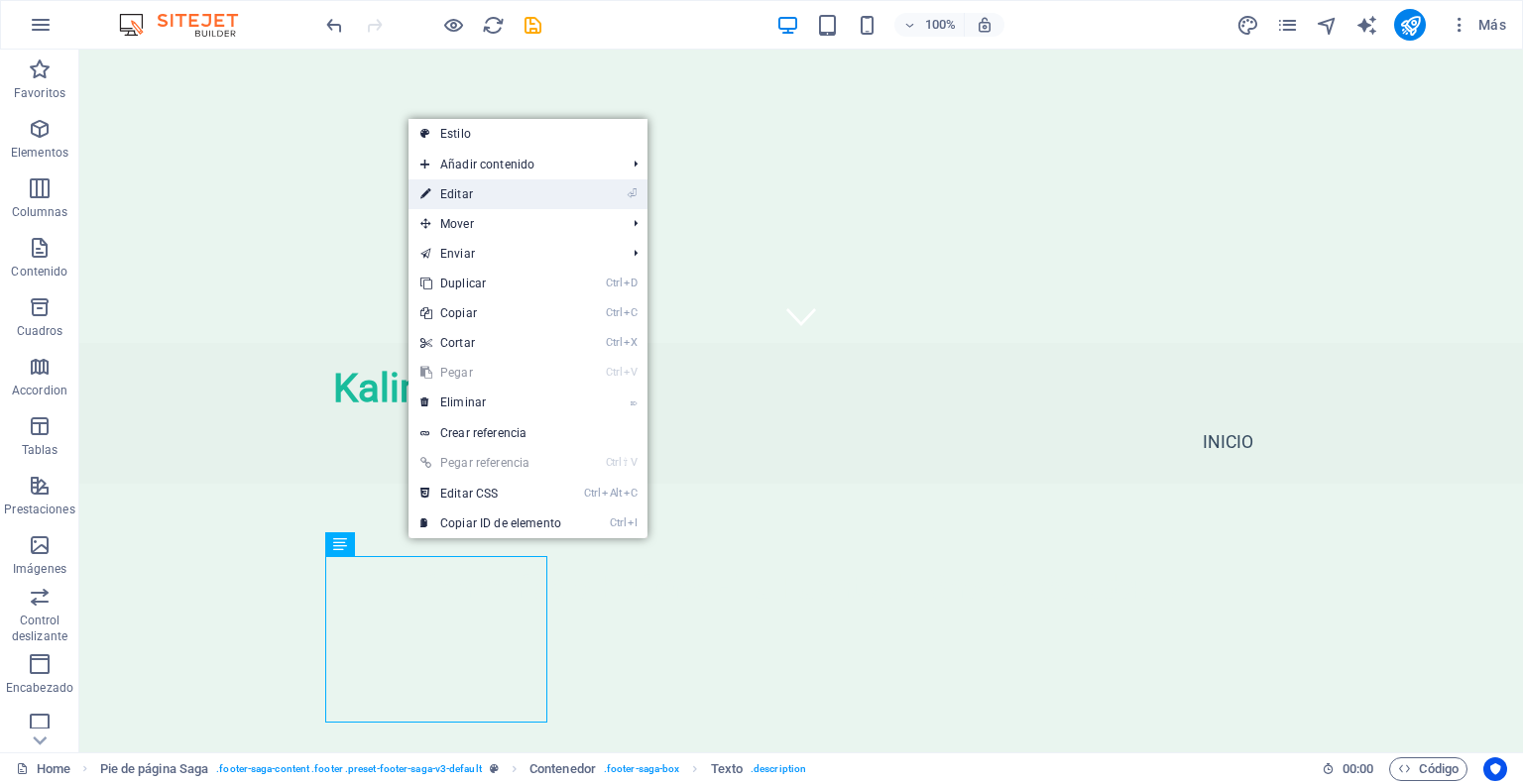 click on "⏎  Editar" at bounding box center [491, 194] 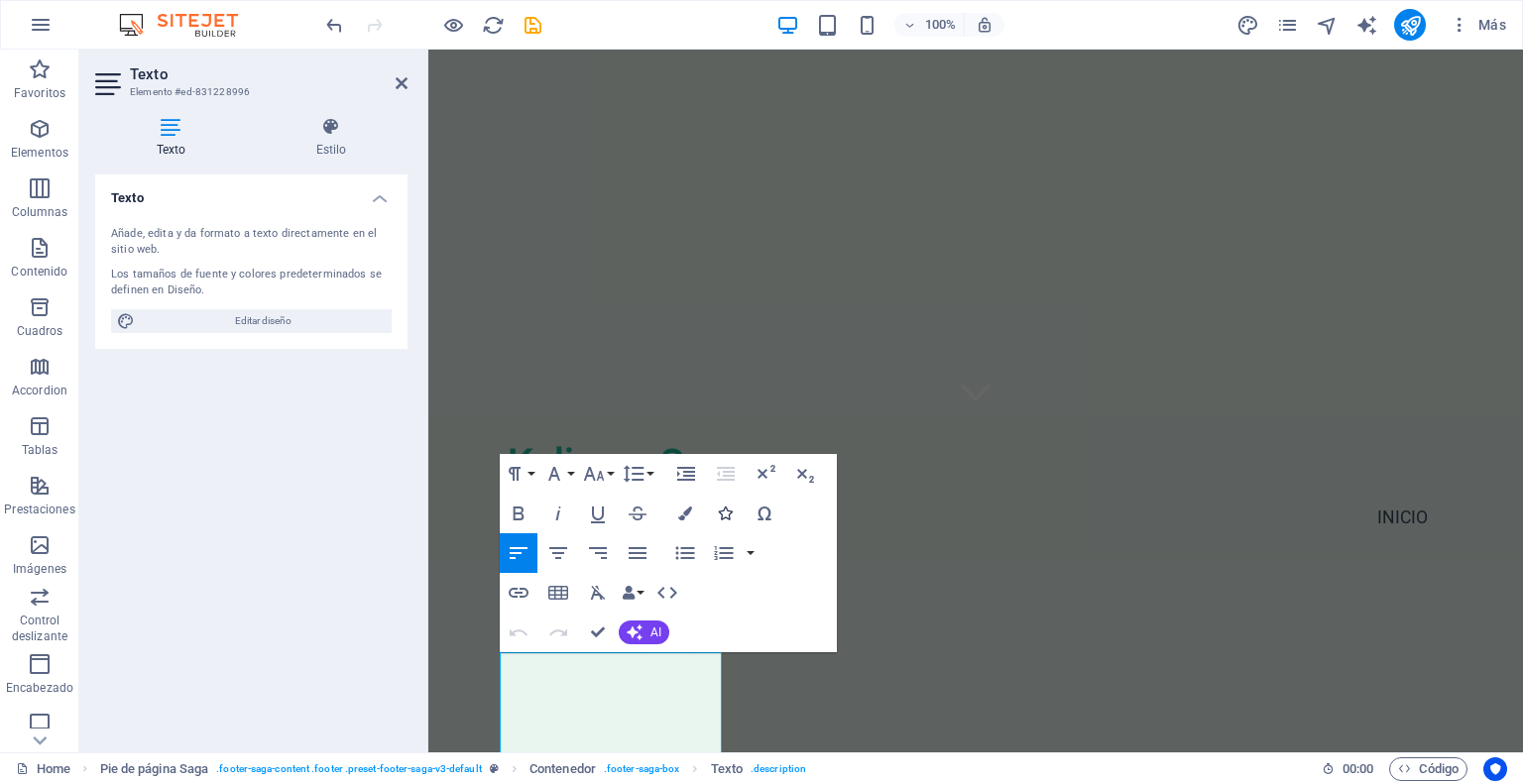 scroll, scrollTop: 460, scrollLeft: 0, axis: vertical 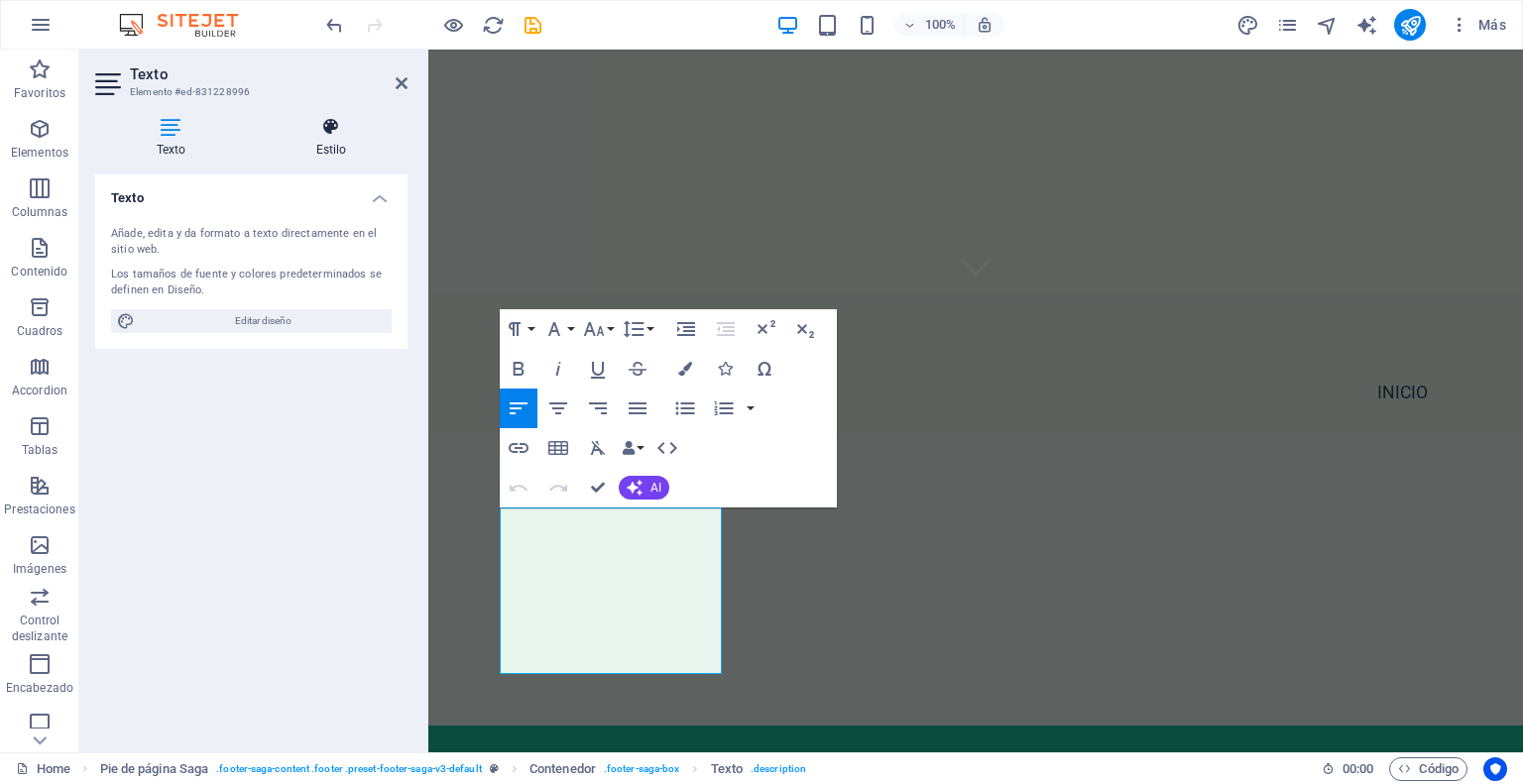 click at bounding box center [331, 127] 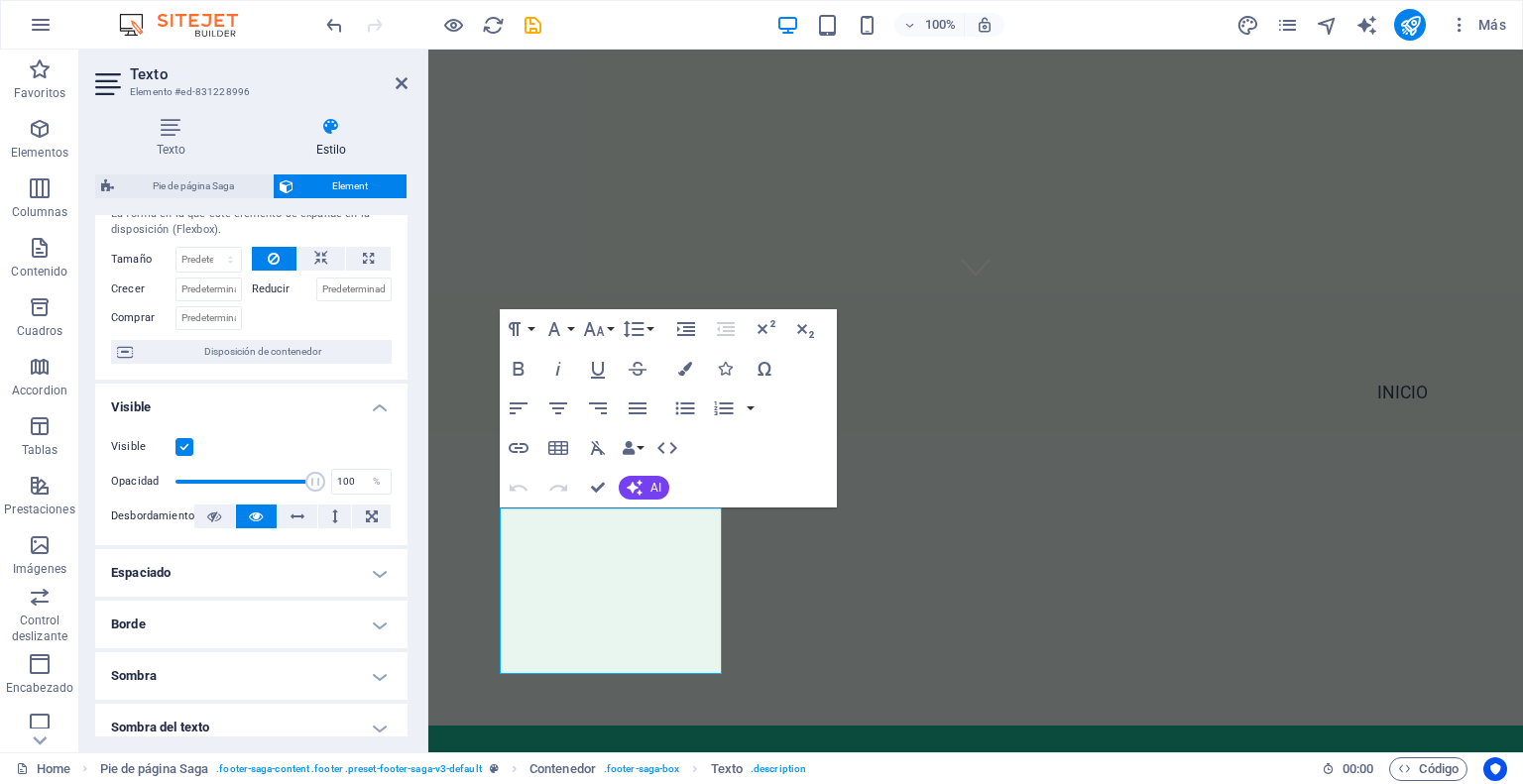 scroll, scrollTop: 0, scrollLeft: 0, axis: both 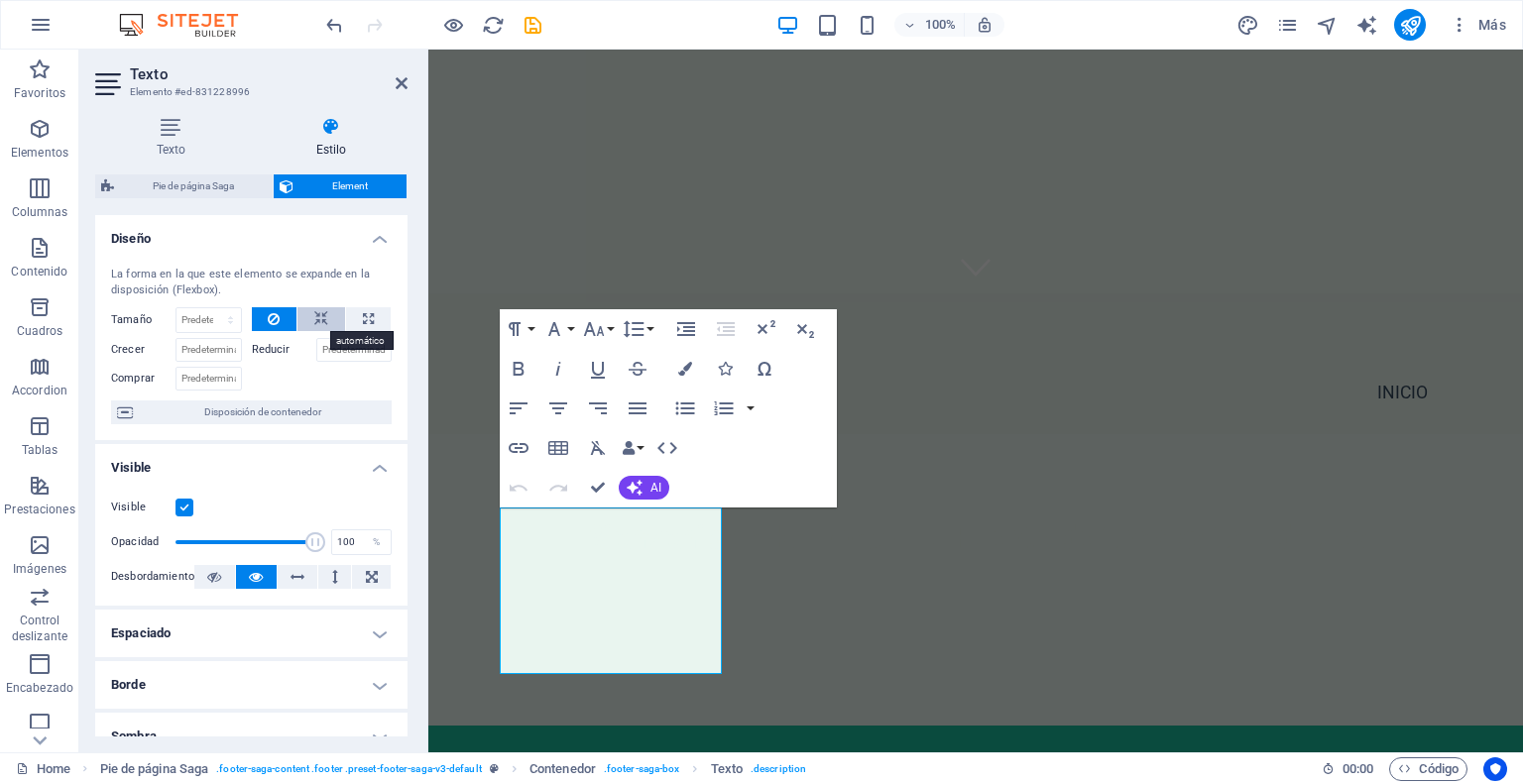 click at bounding box center [321, 319] 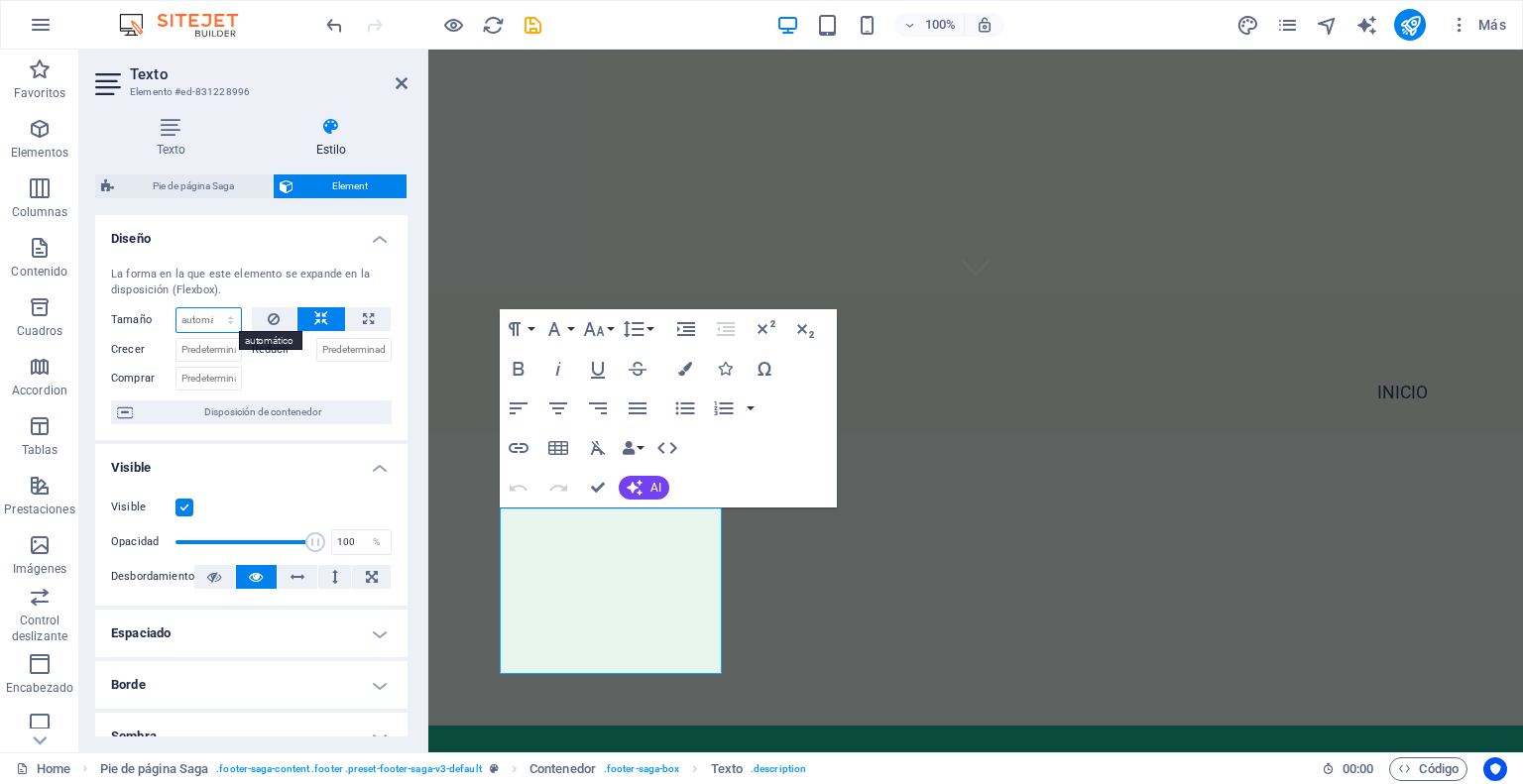 click on "Predeterminado automático px % 1/1 1/2 1/3 1/4 1/5 1/6 1/7 1/8 1/9 1/10" at bounding box center [208, 320] 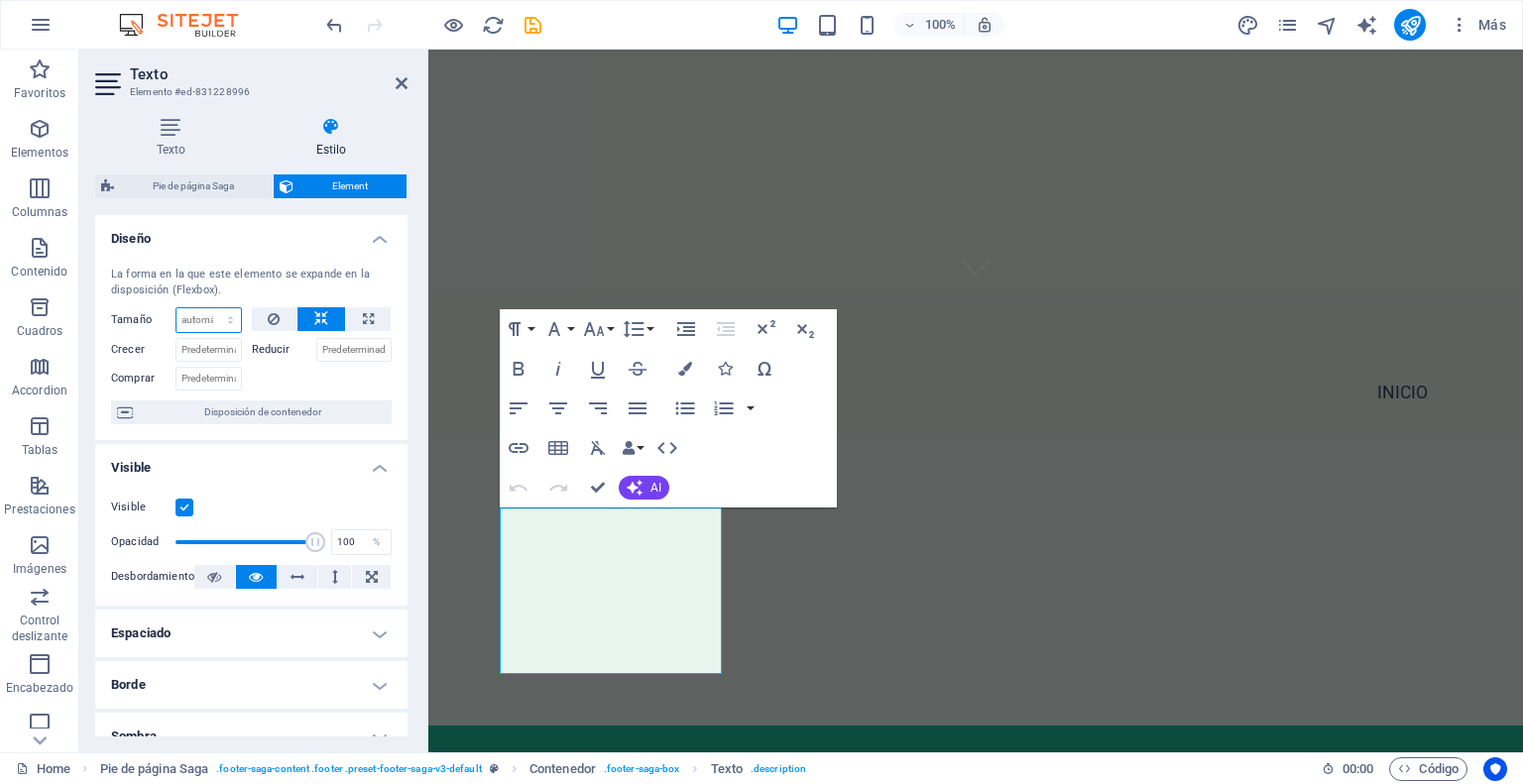 click on "Predeterminado automático px % 1/1 1/2 1/3 1/4 1/5 1/6 1/7 1/8 1/9 1/10" at bounding box center (208, 320) 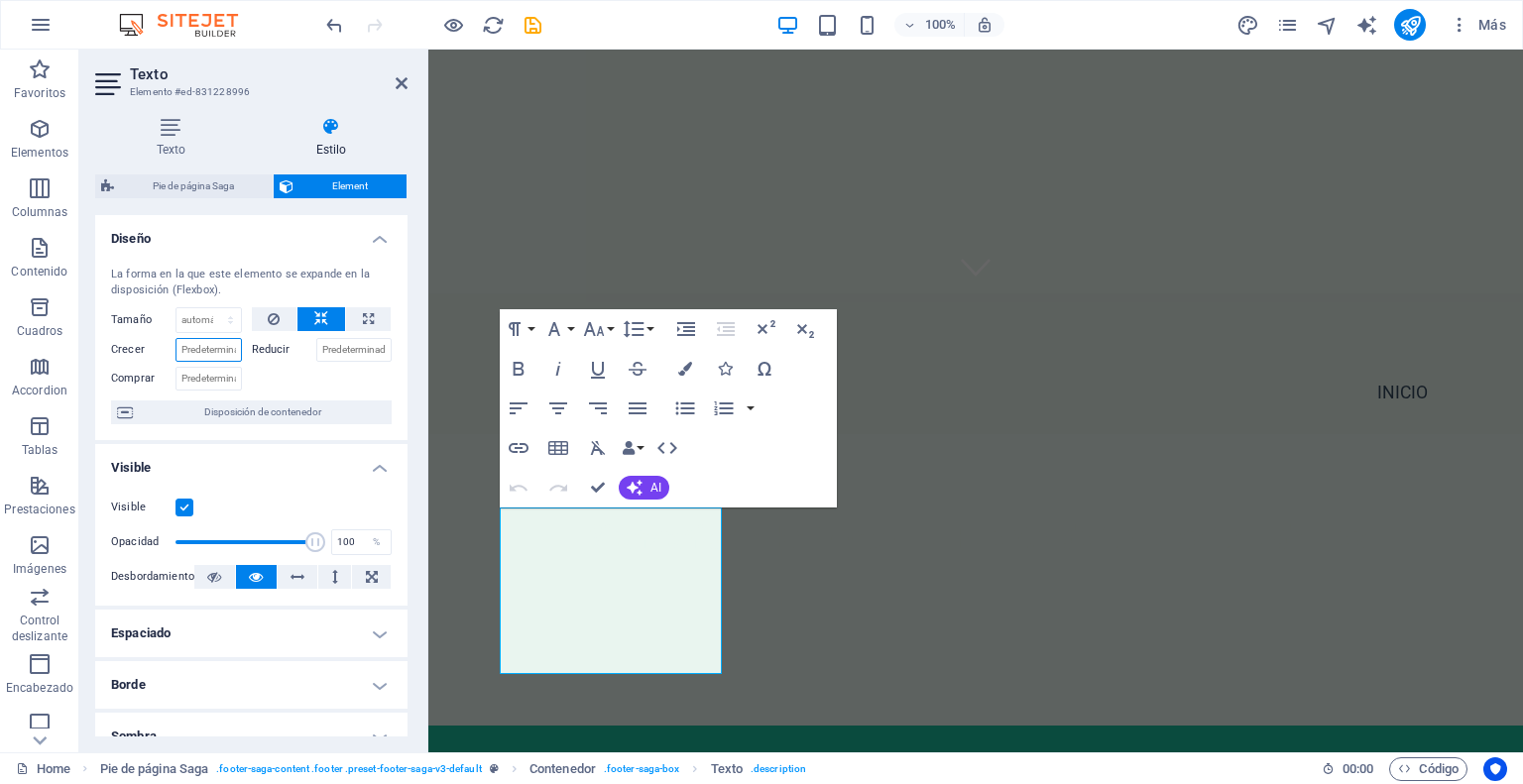 click on "Crecer" at bounding box center (208, 350) 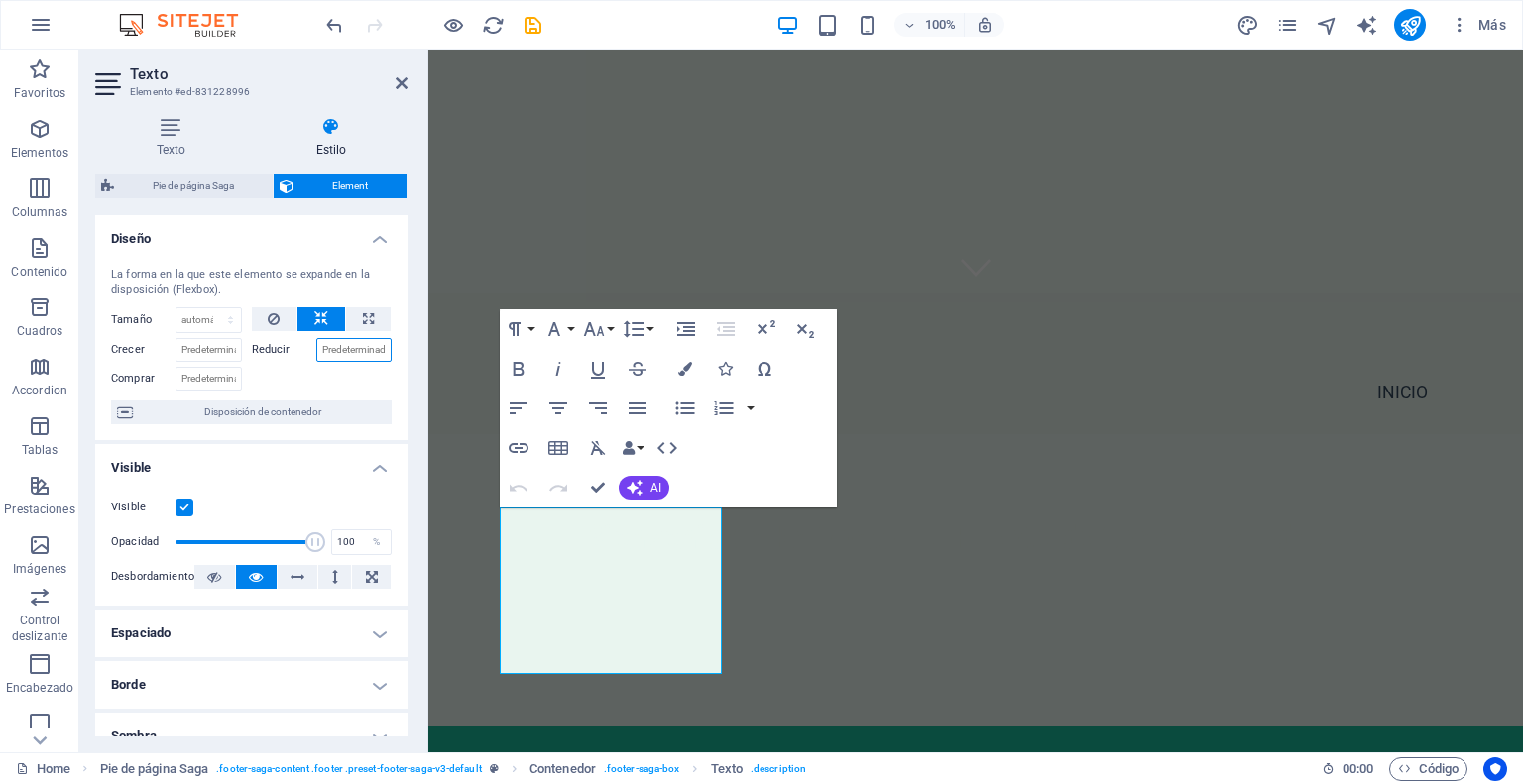 click on "Reducir" at bounding box center [354, 350] 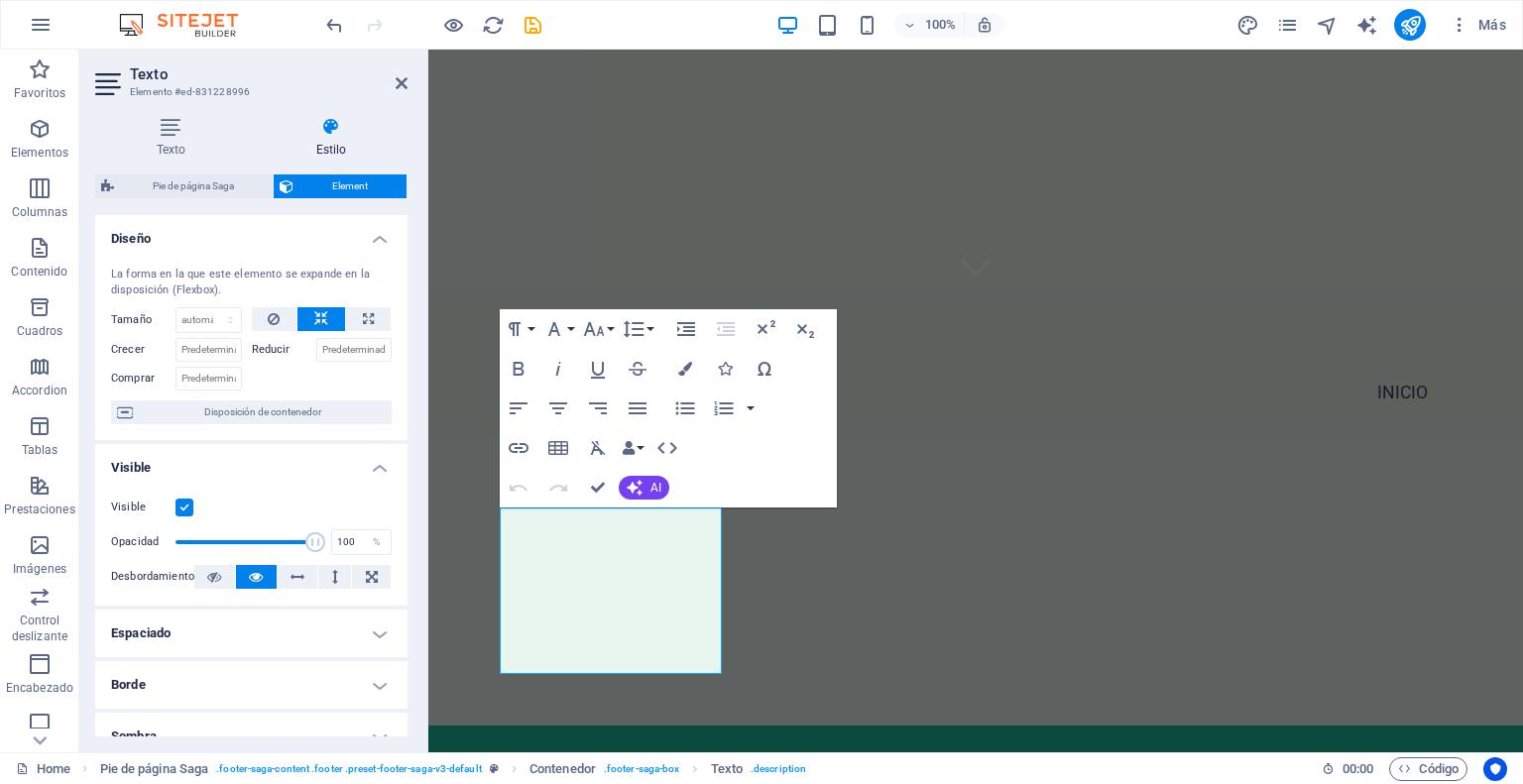 click on "Reducir" at bounding box center [284, 350] 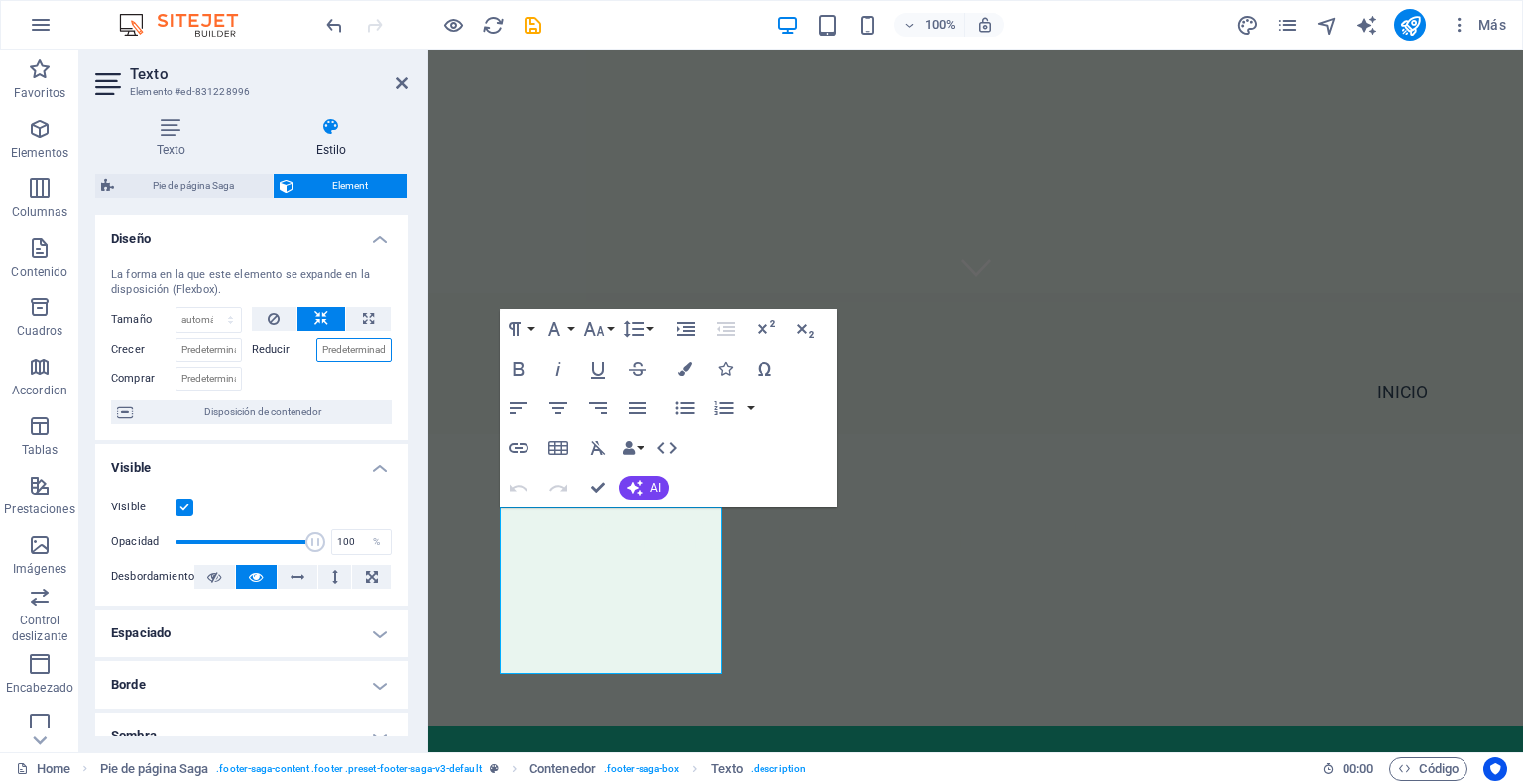 click on "Reducir" at bounding box center [354, 350] 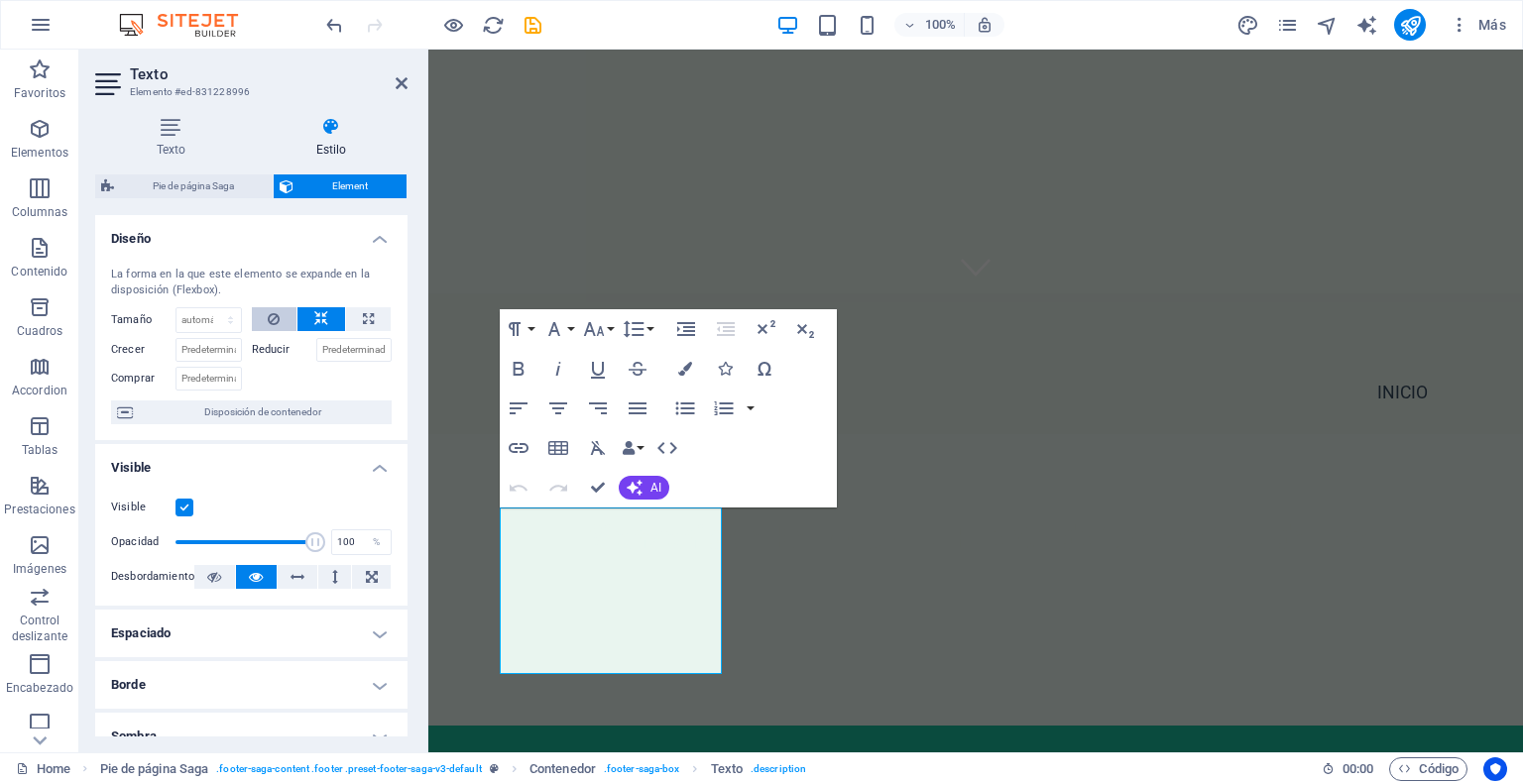 click at bounding box center [274, 319] 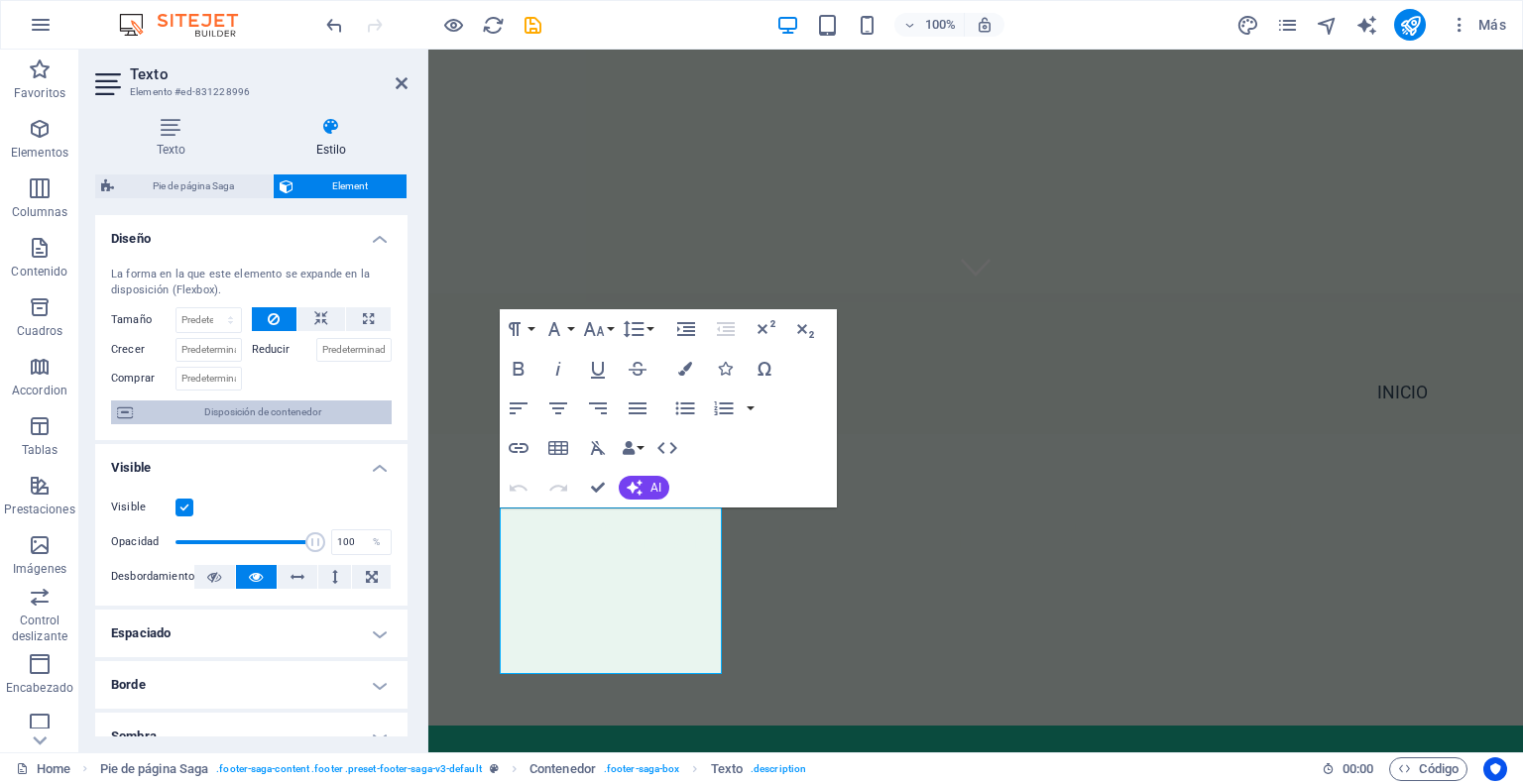 click on "Disposición de contenedor" at bounding box center [262, 412] 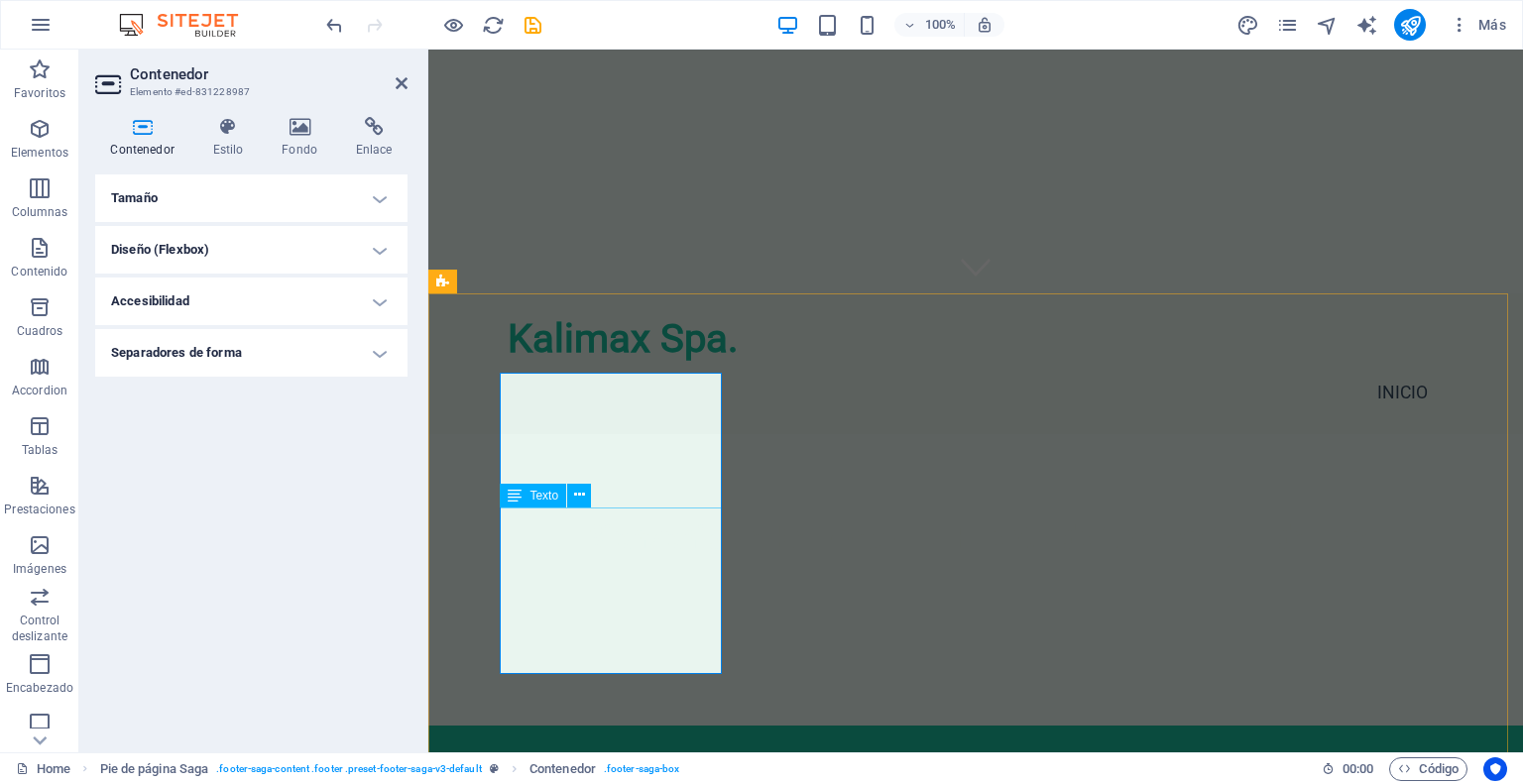 click on "Kalimax se dedica a ofrecerte la mejor experiencia de snacking saludable.  Conéctate con nosotros para más información y descubre cómo podemos llevar bienestar a tu día a día." at bounding box center [555, 1023] 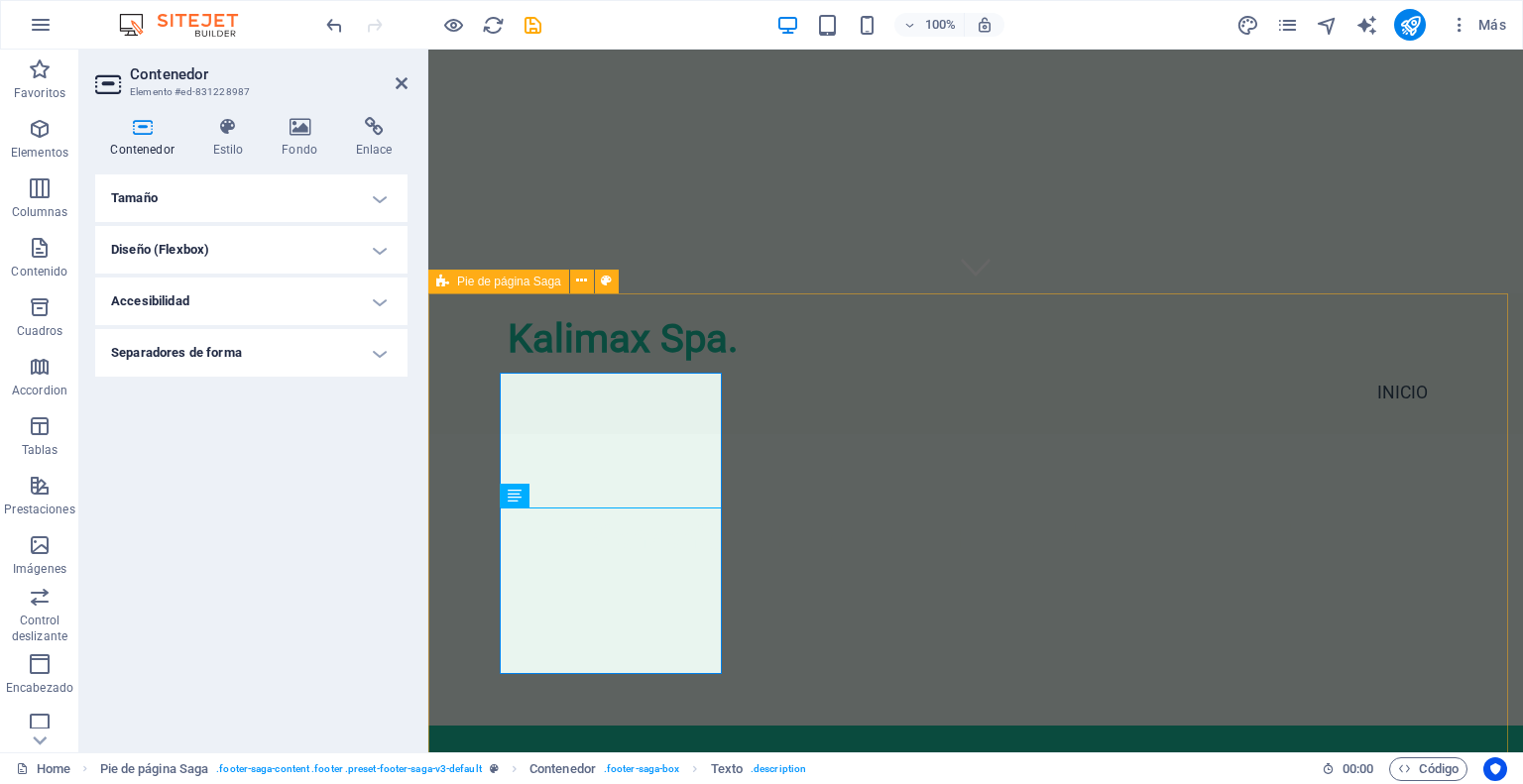 drag, startPoint x: 722, startPoint y: 517, endPoint x: 865, endPoint y: 518, distance: 143.0035 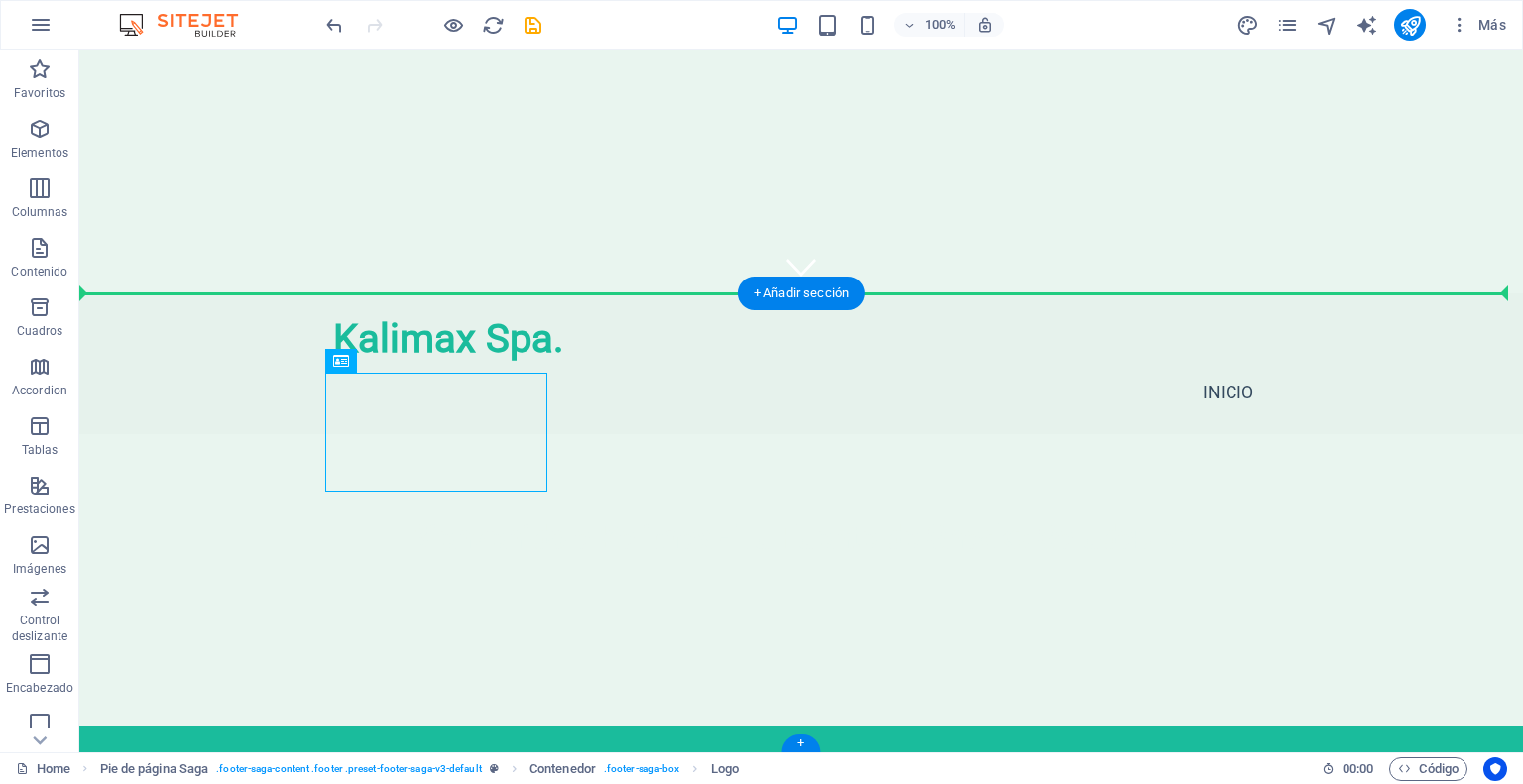 drag, startPoint x: 323, startPoint y: 445, endPoint x: 409, endPoint y: 427, distance: 87.86353 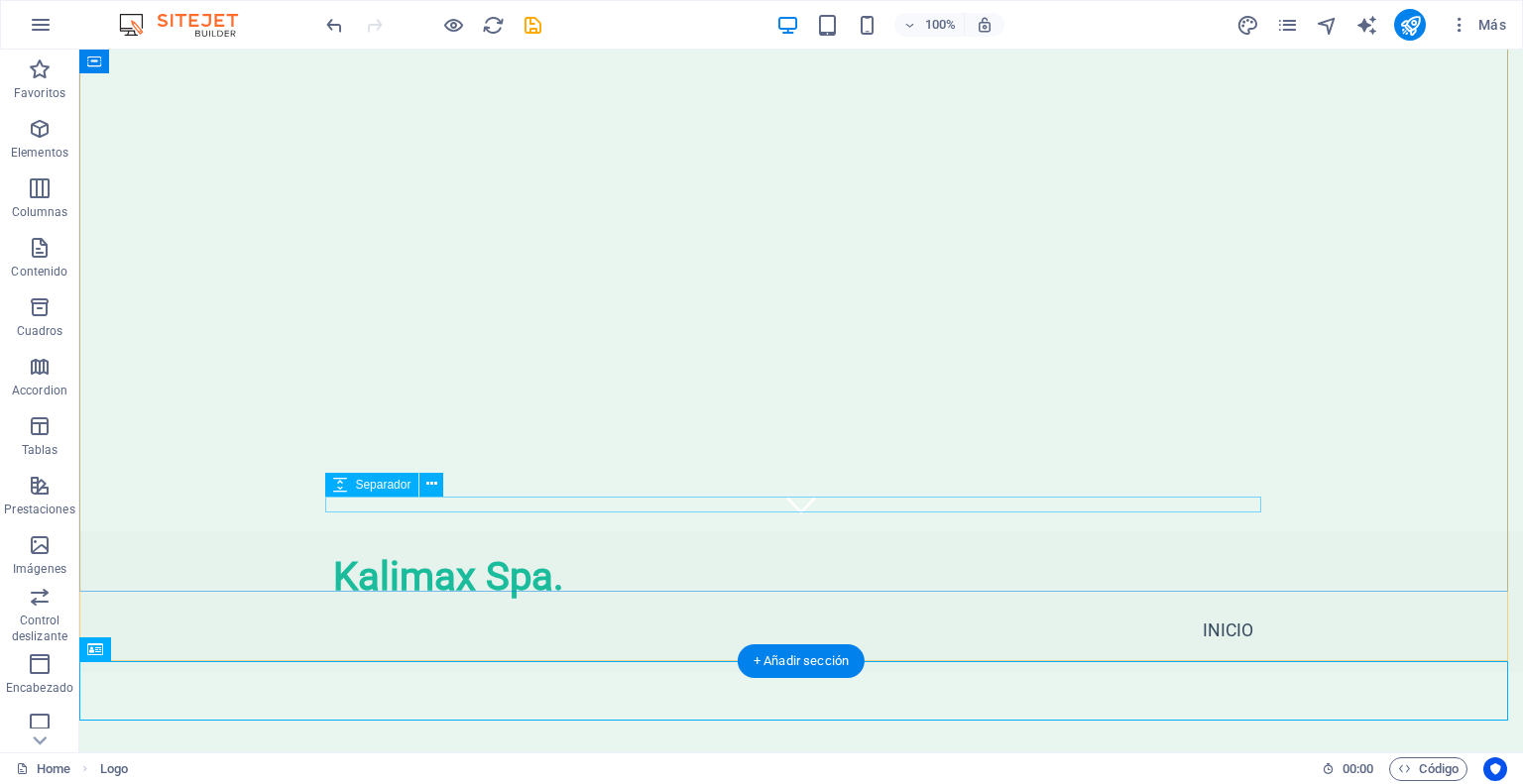scroll, scrollTop: 400, scrollLeft: 0, axis: vertical 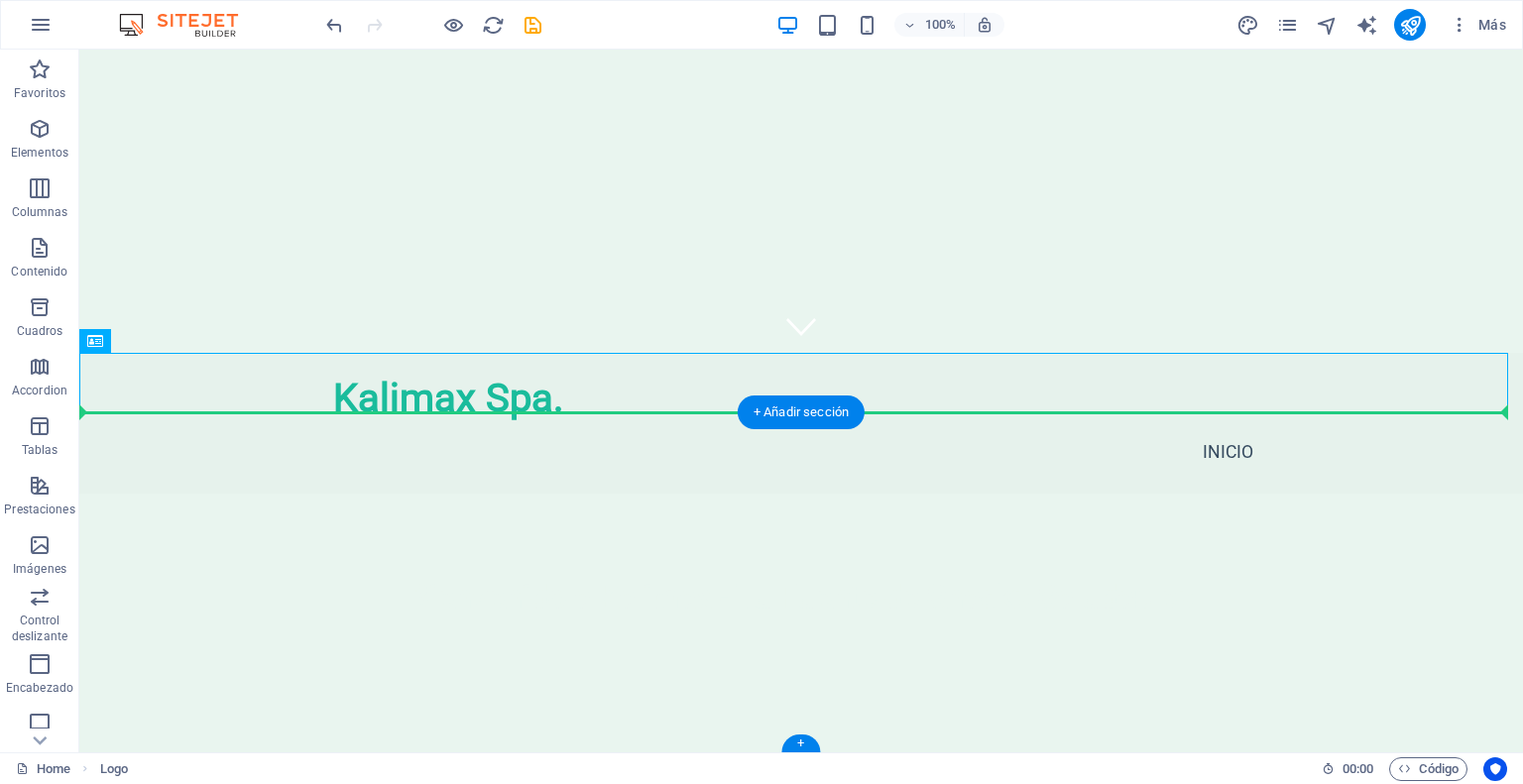 drag, startPoint x: 268, startPoint y: 369, endPoint x: 290, endPoint y: 406, distance: 43.046487 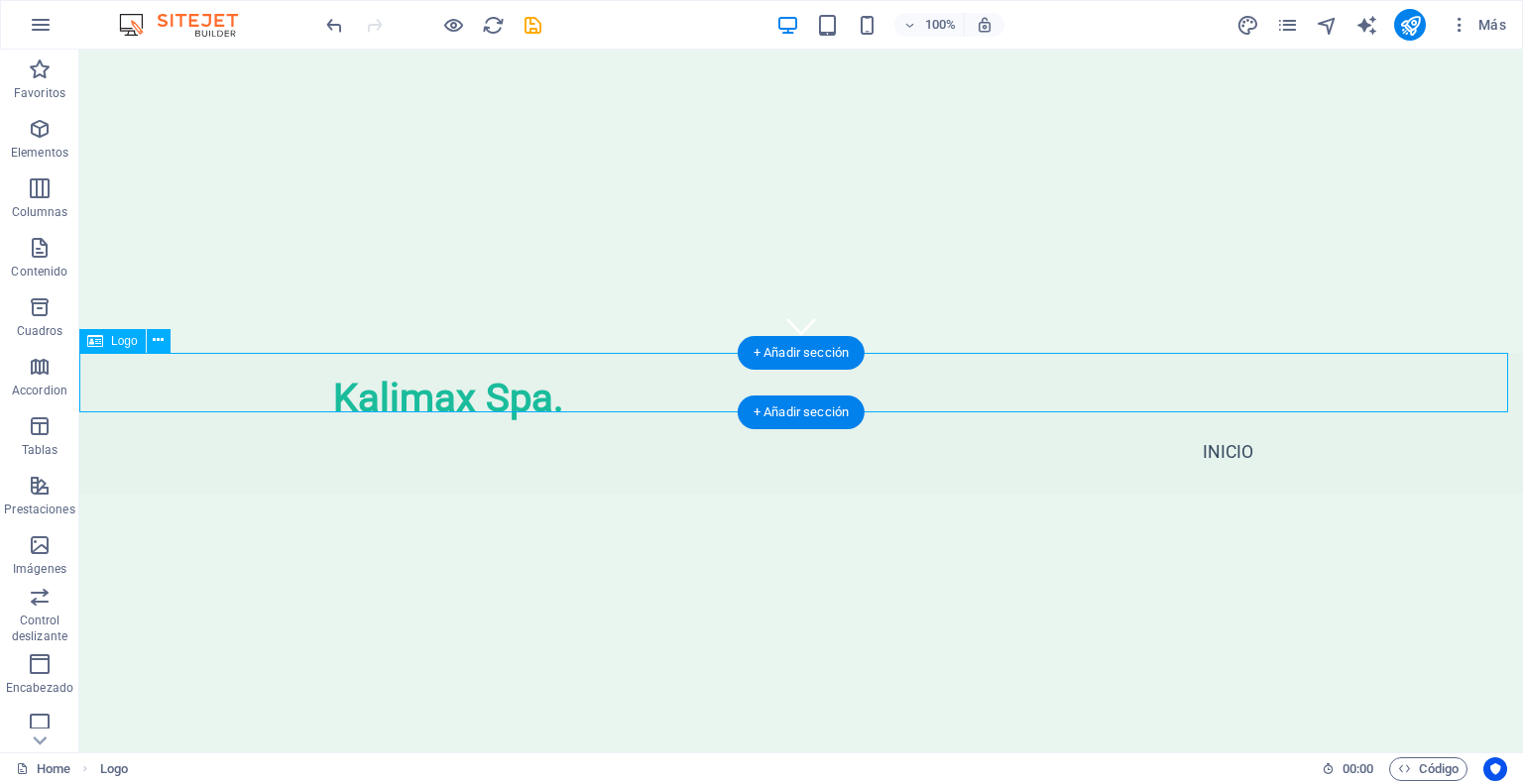 click on "Kalimax Spa." at bounding box center (801, 815) 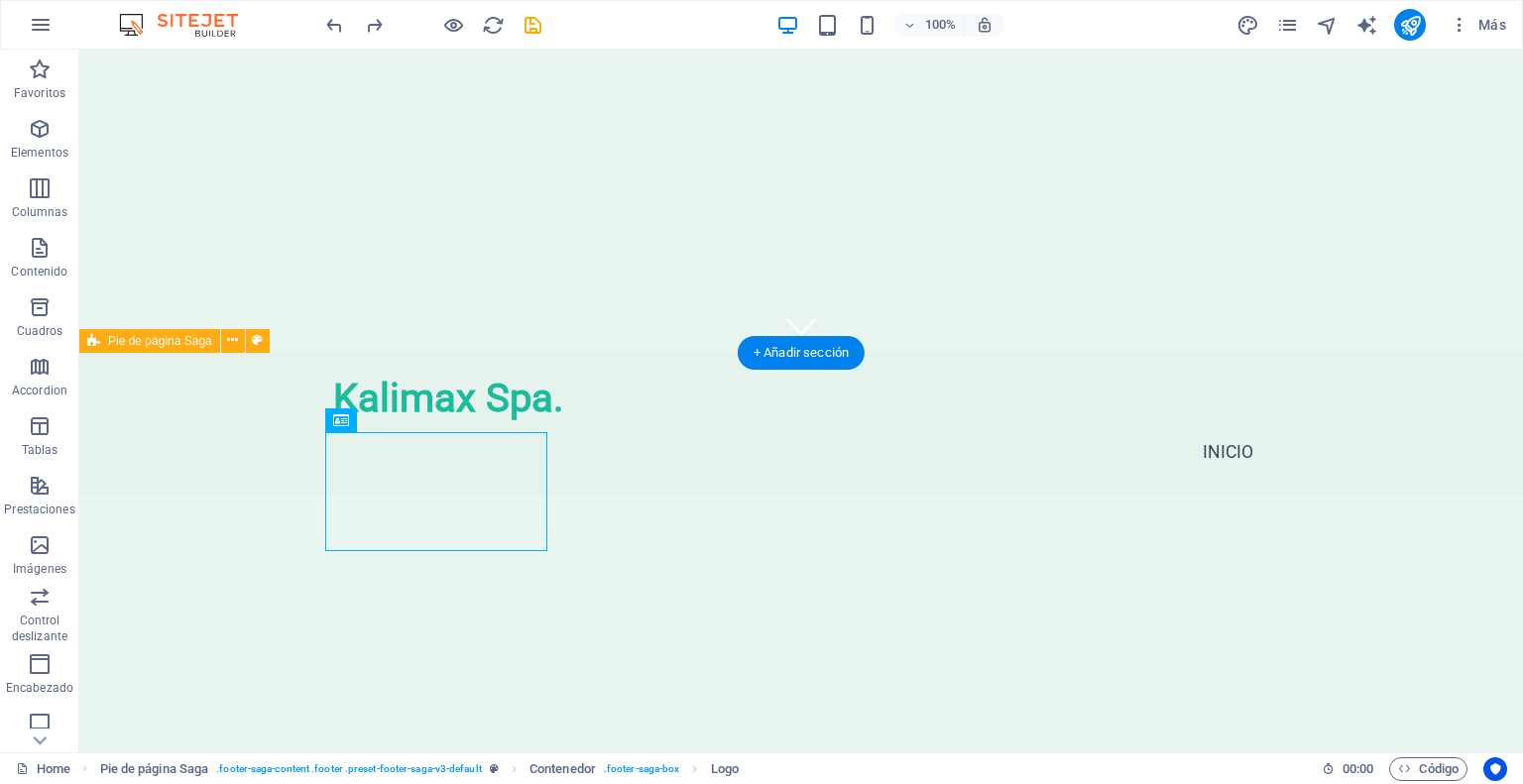 click on "Kalimax Spa. Kalimax se dedica a ofrecerte la mejor experiencia de snacking saludable.  Conéctate con nosotros para más información y descubre cómo podemos llevar bienestar a tu día a día. Contact   [CITY] Telefono:  +56 [PHONE]   Email:  info@[EXAMPLE.COM]" at bounding box center [801, 1095] 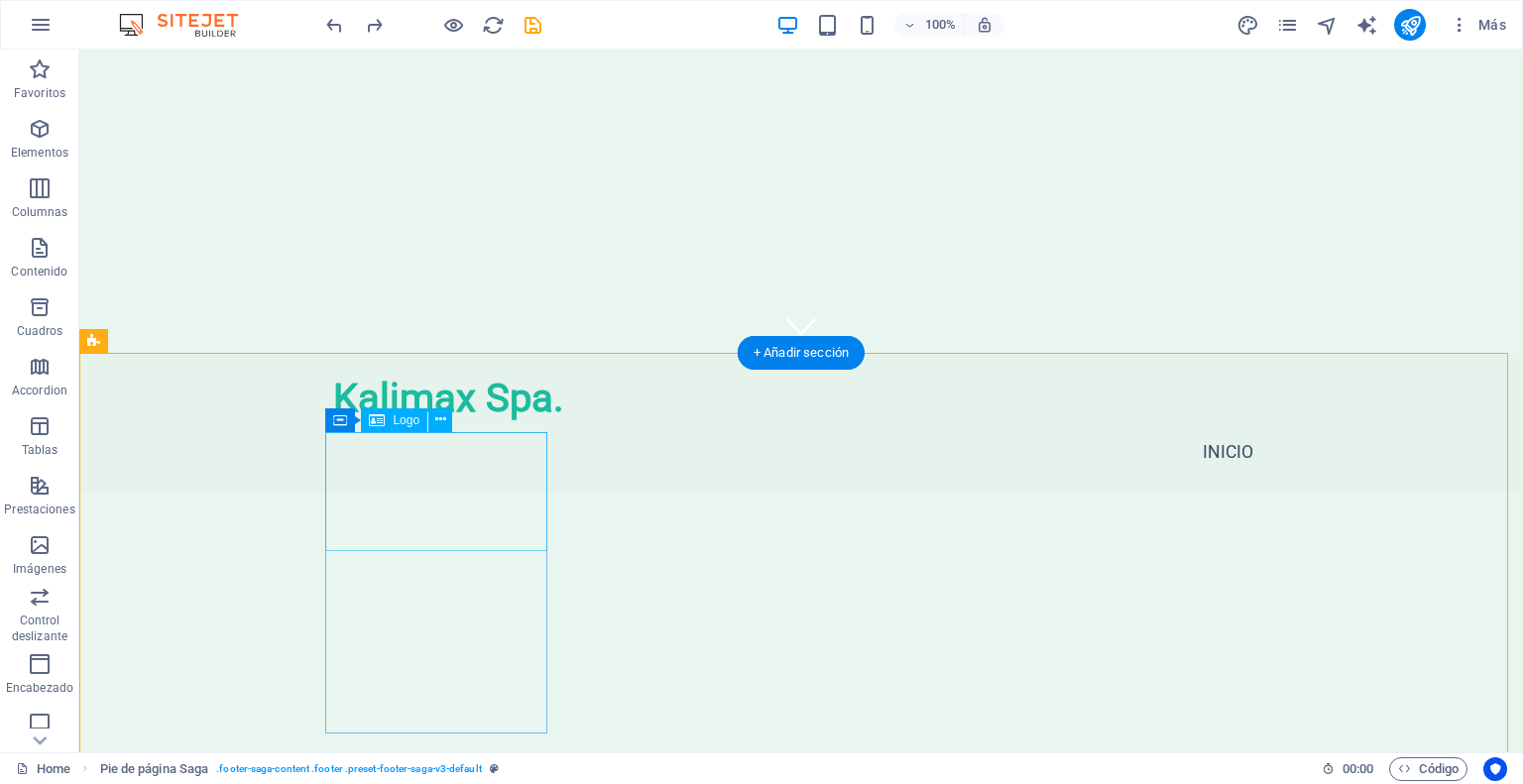 click on "Kalimax Spa." at bounding box center (206, 924) 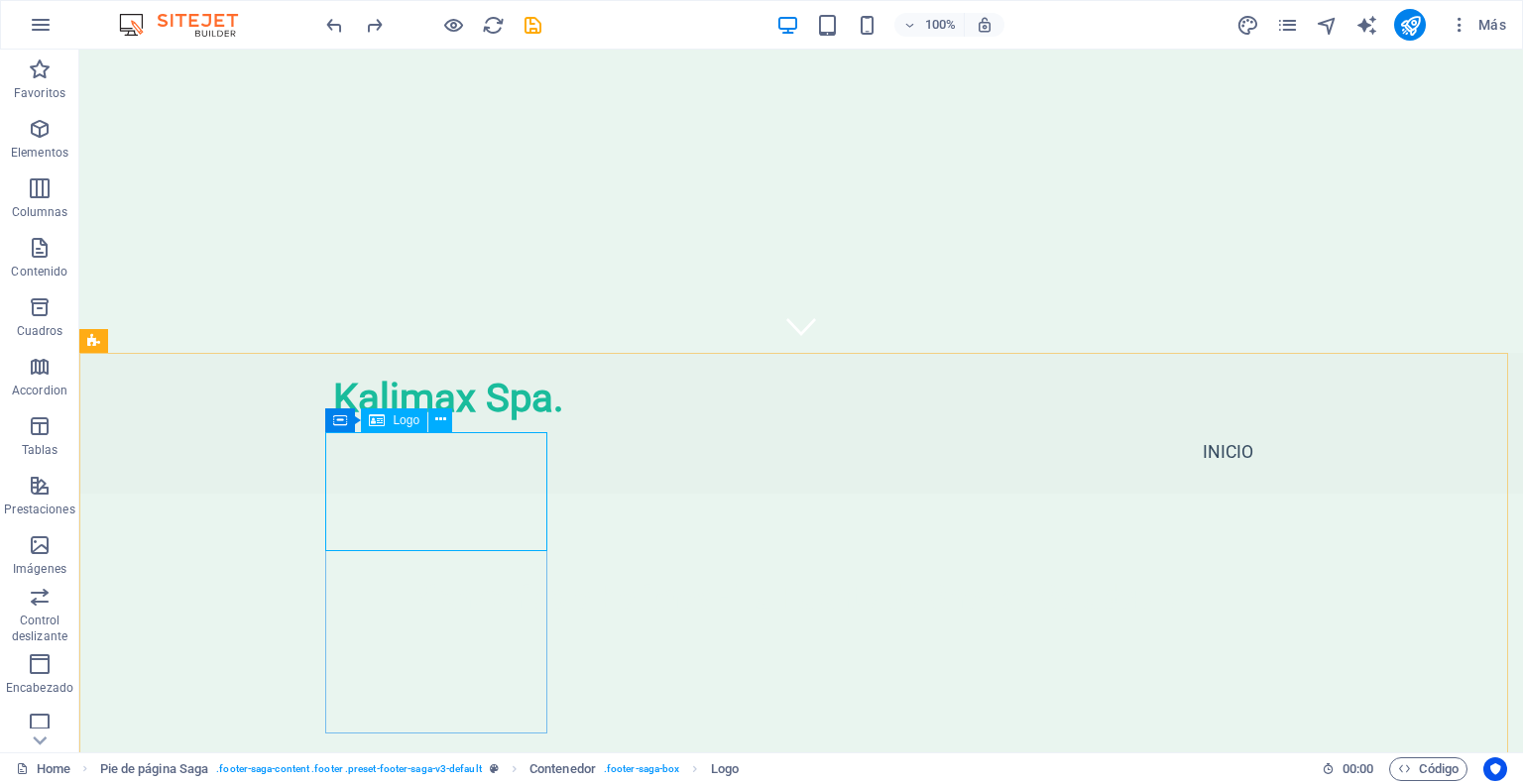 click on "Logo" at bounding box center [394, 420] 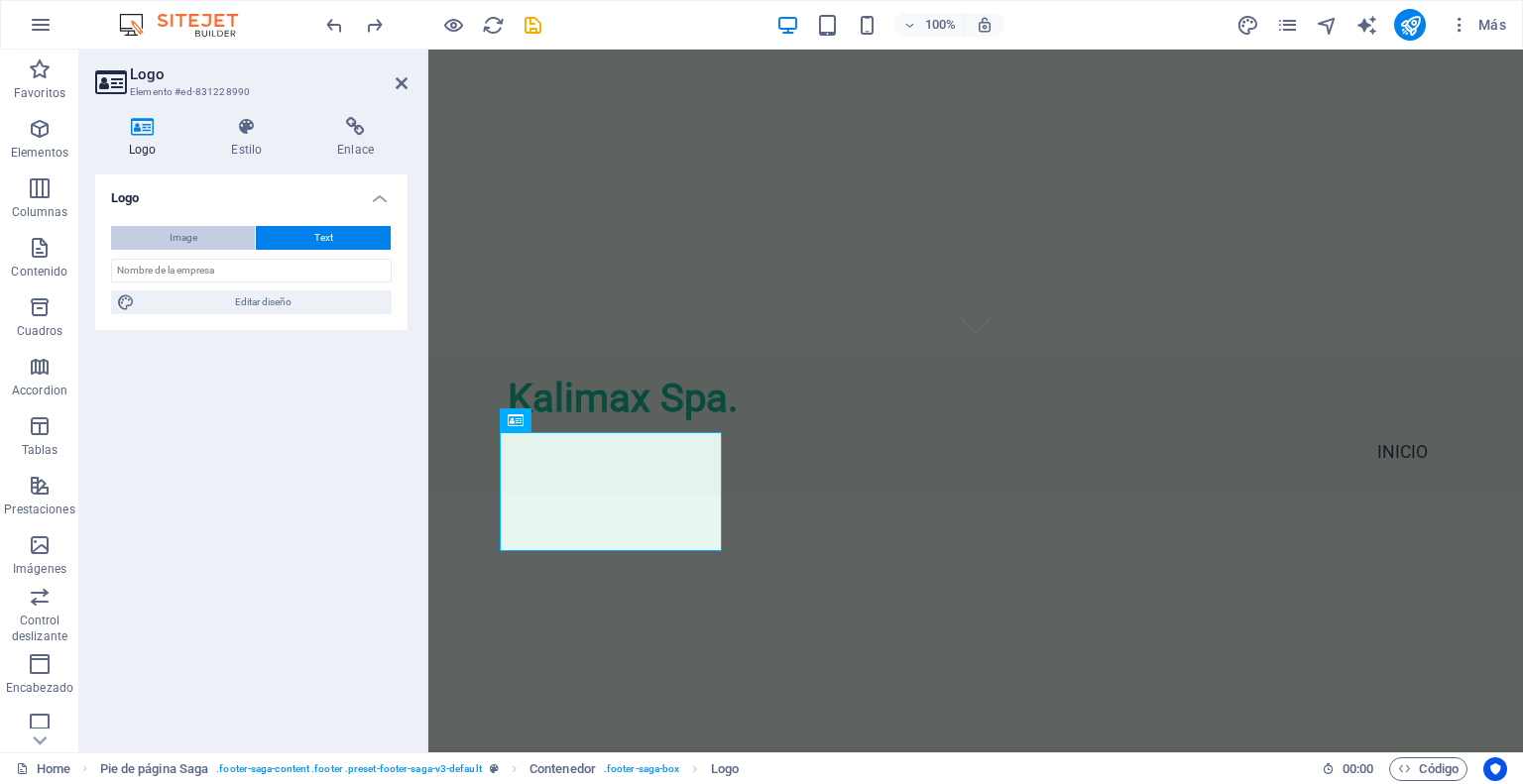 click on "Image" at bounding box center [182, 238] 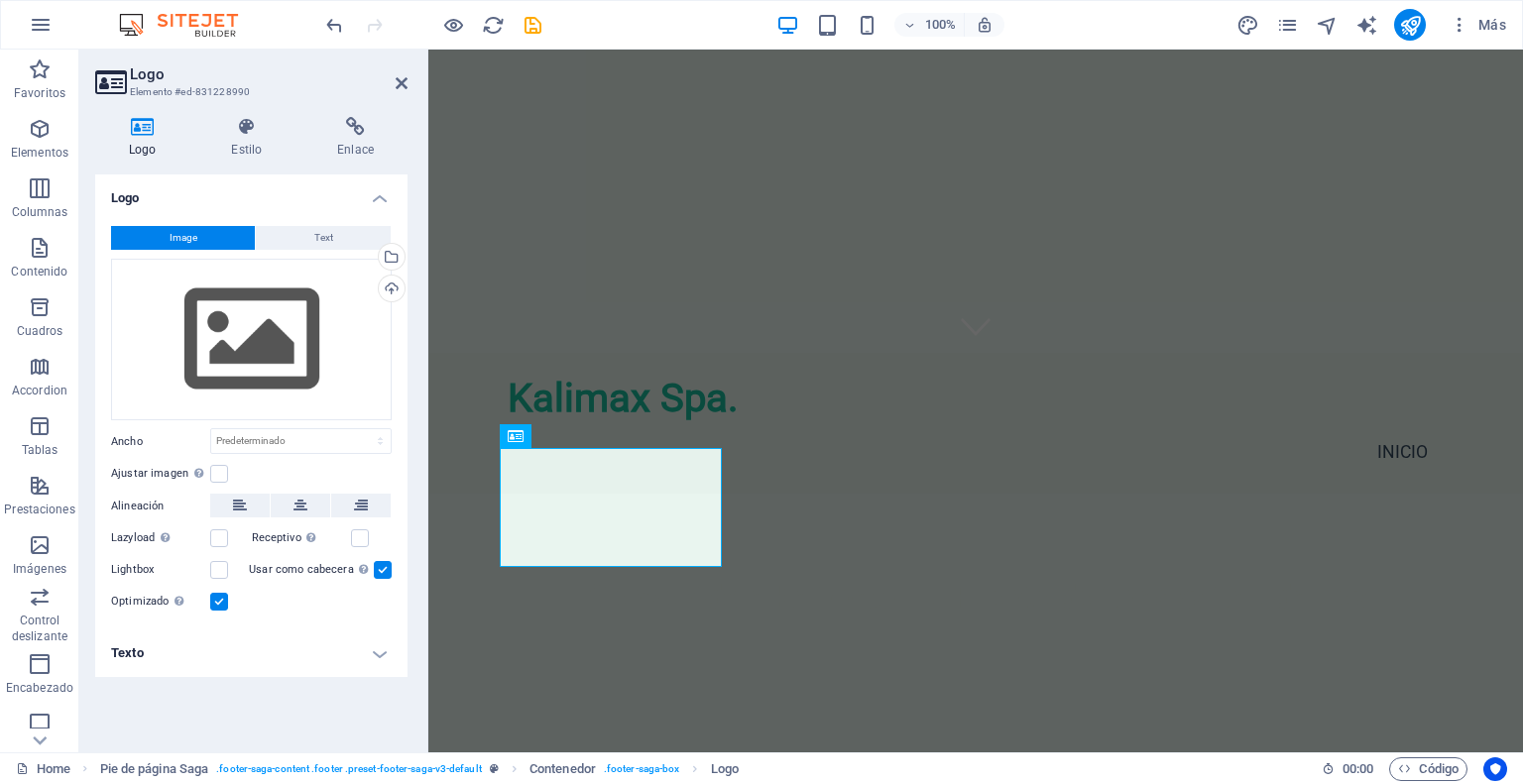 scroll, scrollTop: 385, scrollLeft: 0, axis: vertical 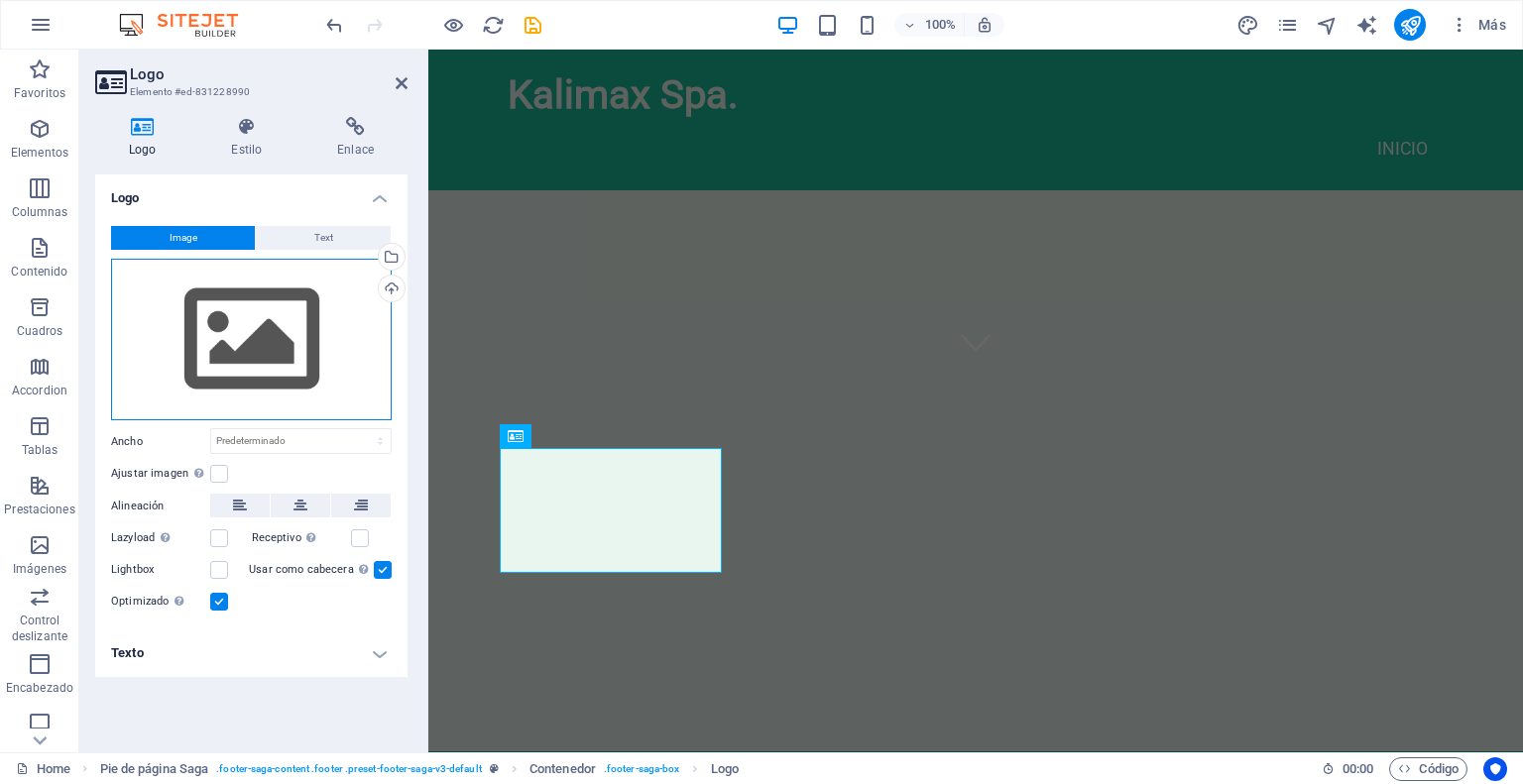 click on "Arrastra archivos aquí, haz clic para escoger archivos o  selecciona archivos de Archivos o de nuestra galería gratuita de fotos y vídeos" at bounding box center [251, 340] 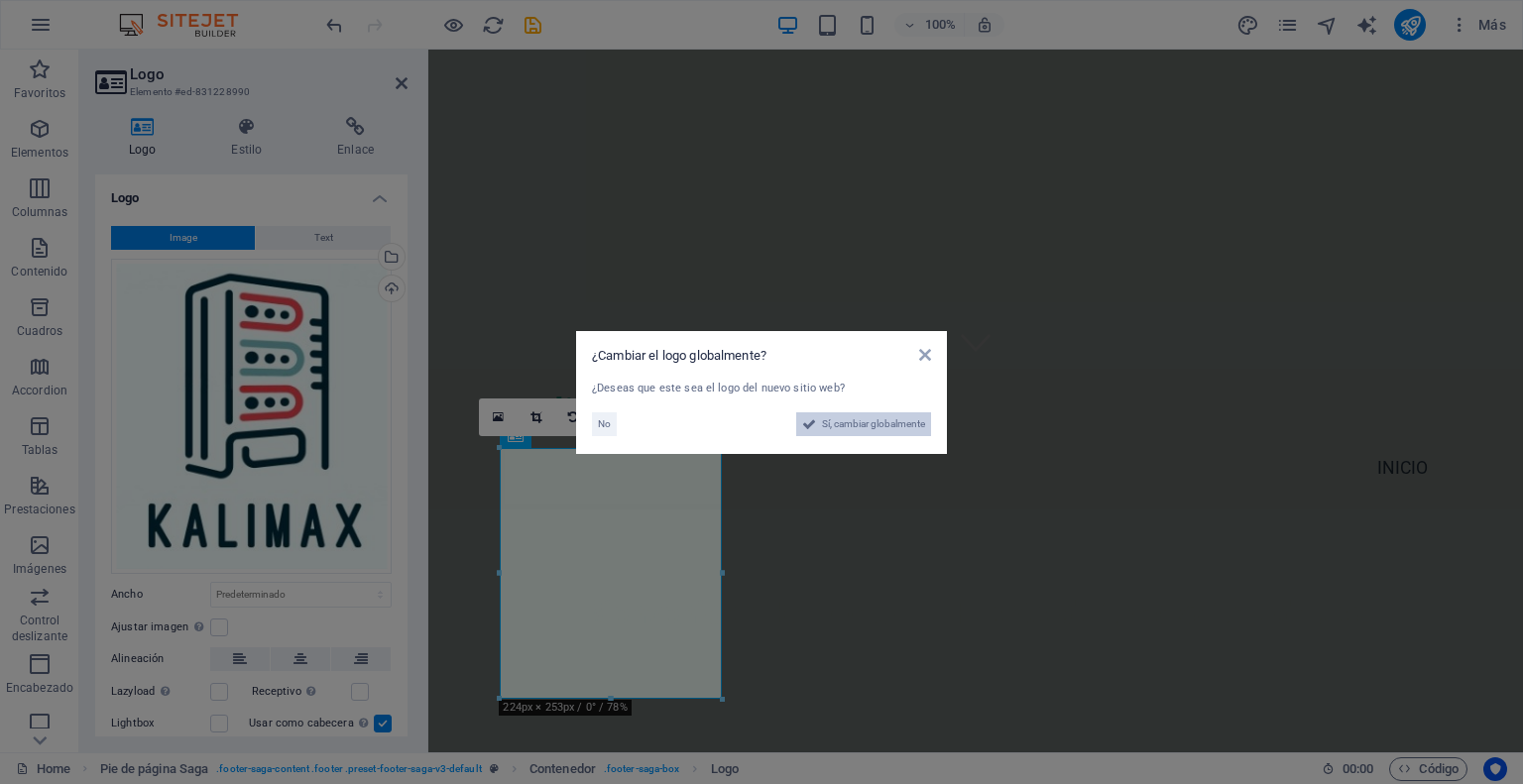 click on "Sí, cambiar globalmente" at bounding box center (874, 424) 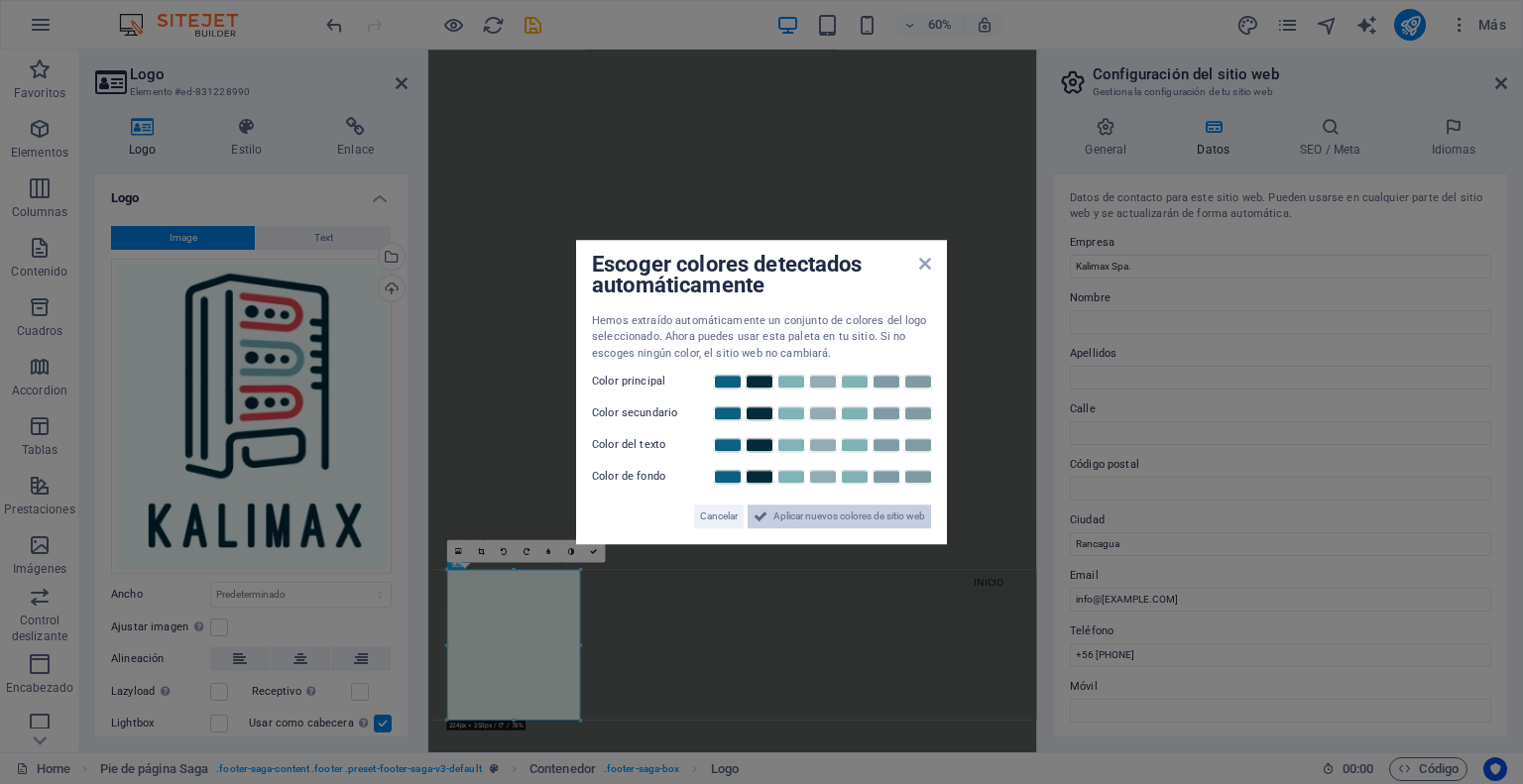 drag, startPoint x: 824, startPoint y: 515, endPoint x: 675, endPoint y: 786, distance: 309.26041 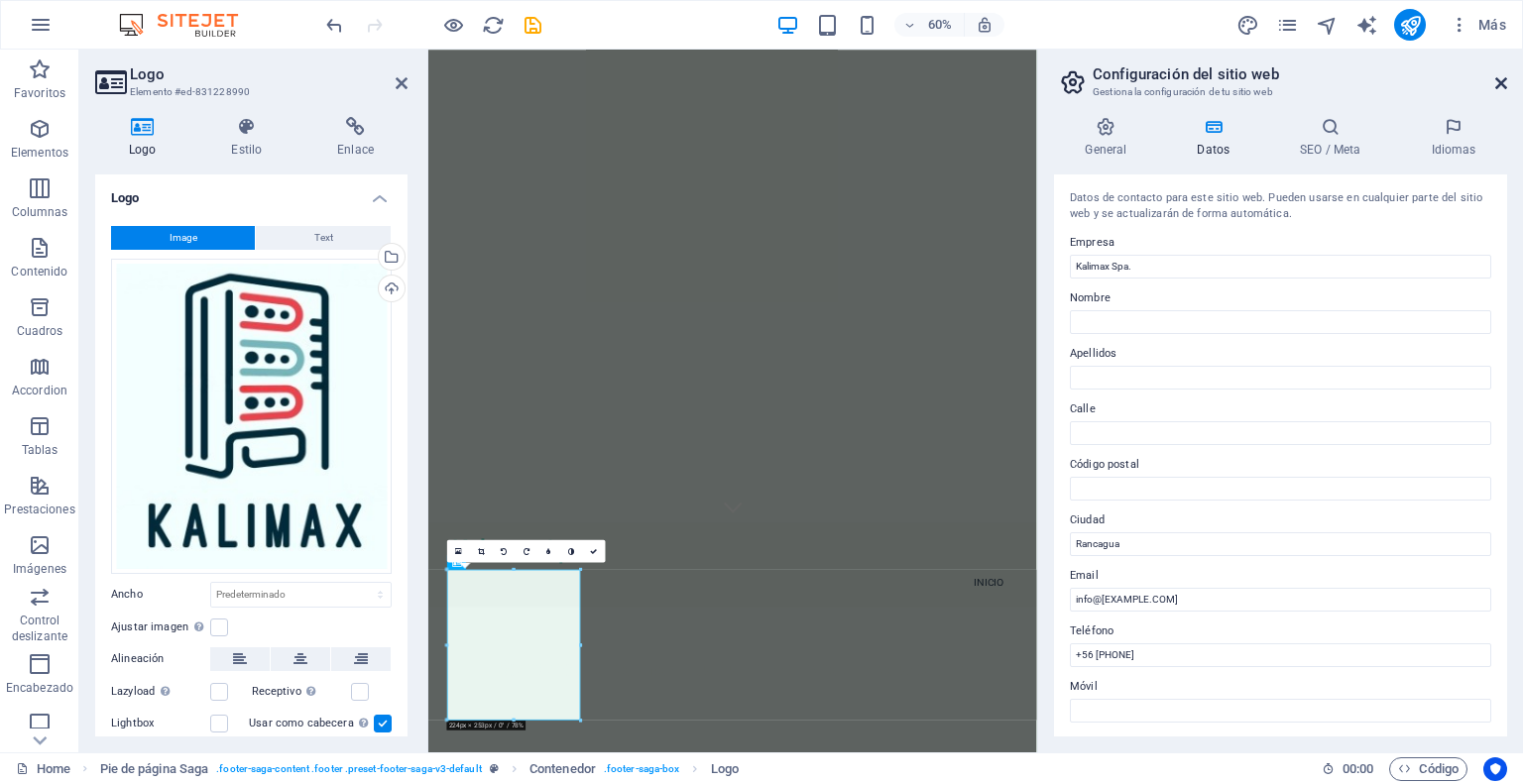 click at bounding box center [1501, 83] 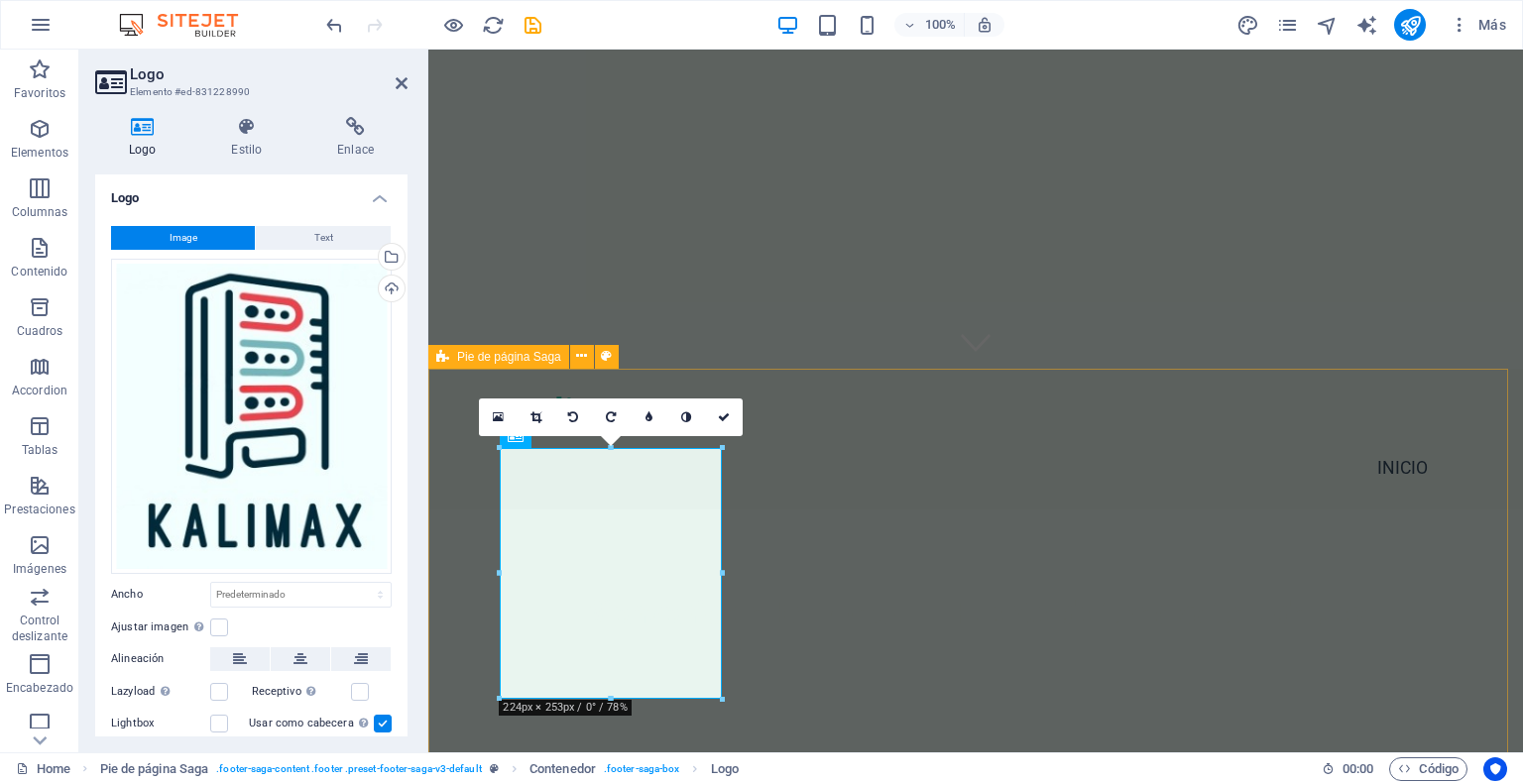 click on "Kalimax se dedica a ofrecerte la mejor experiencia de snacking saludable.  Conéctate con nosotros para más información y descubre cómo podemos llevar bienestar a tu día a día. Contact   [CITY] Telefono:  +56 [PHONE]   Email:  info@[EXAMPLE.COM]" at bounding box center (976, 1211) 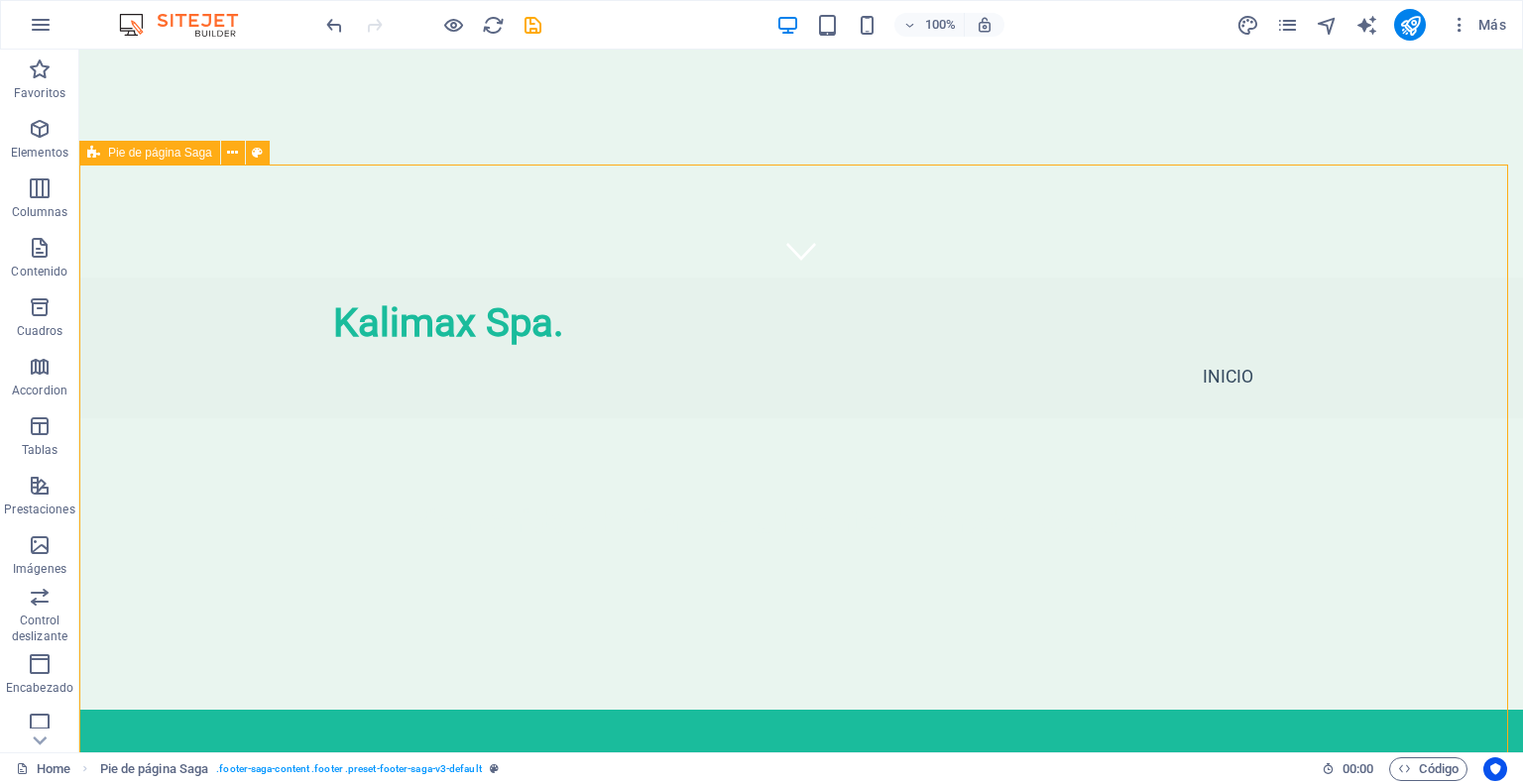 scroll, scrollTop: 591, scrollLeft: 0, axis: vertical 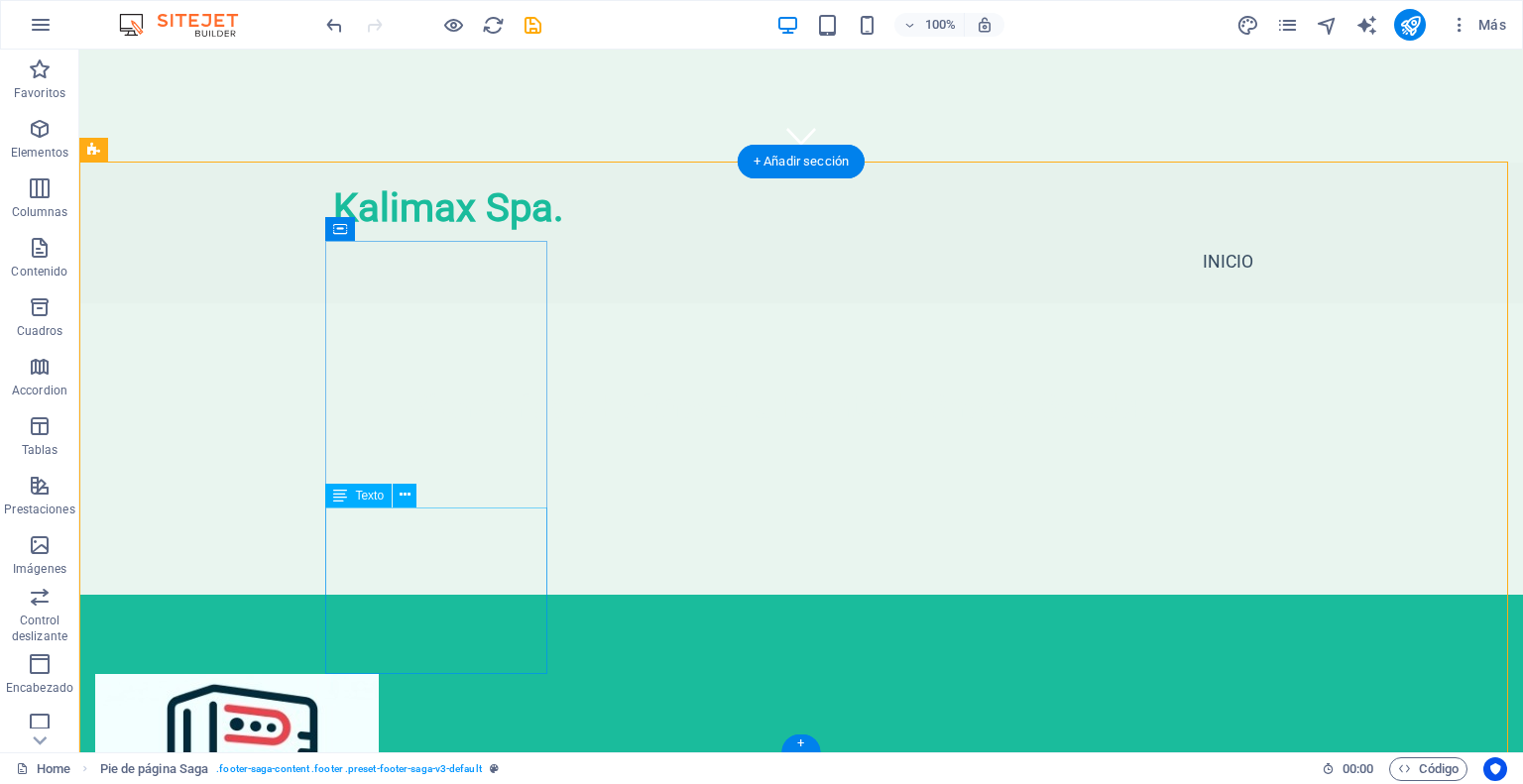click on "Kalimax se dedica a ofrecerte la mejor experiencia de snacking saludable.  Conéctate con nosotros para más información y descubre cómo podemos llevar bienestar a tu día a día." at bounding box center [206, 1093] 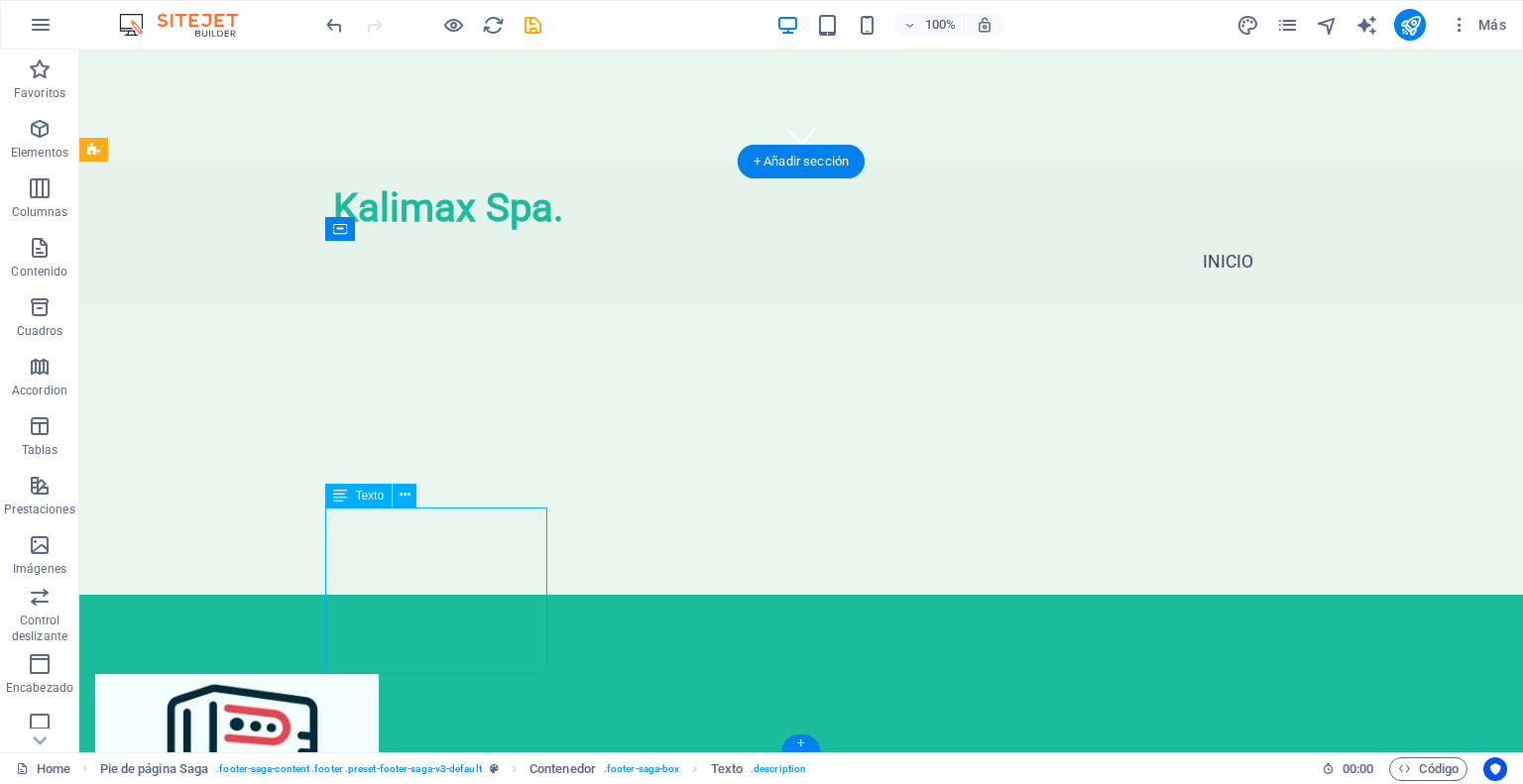 click on "Kalimax se dedica a ofrecerte la mejor experiencia de snacking saludable.  Conéctate con nosotros para más información y descubre cómo podemos llevar bienestar a tu día a día." at bounding box center (206, 1093) 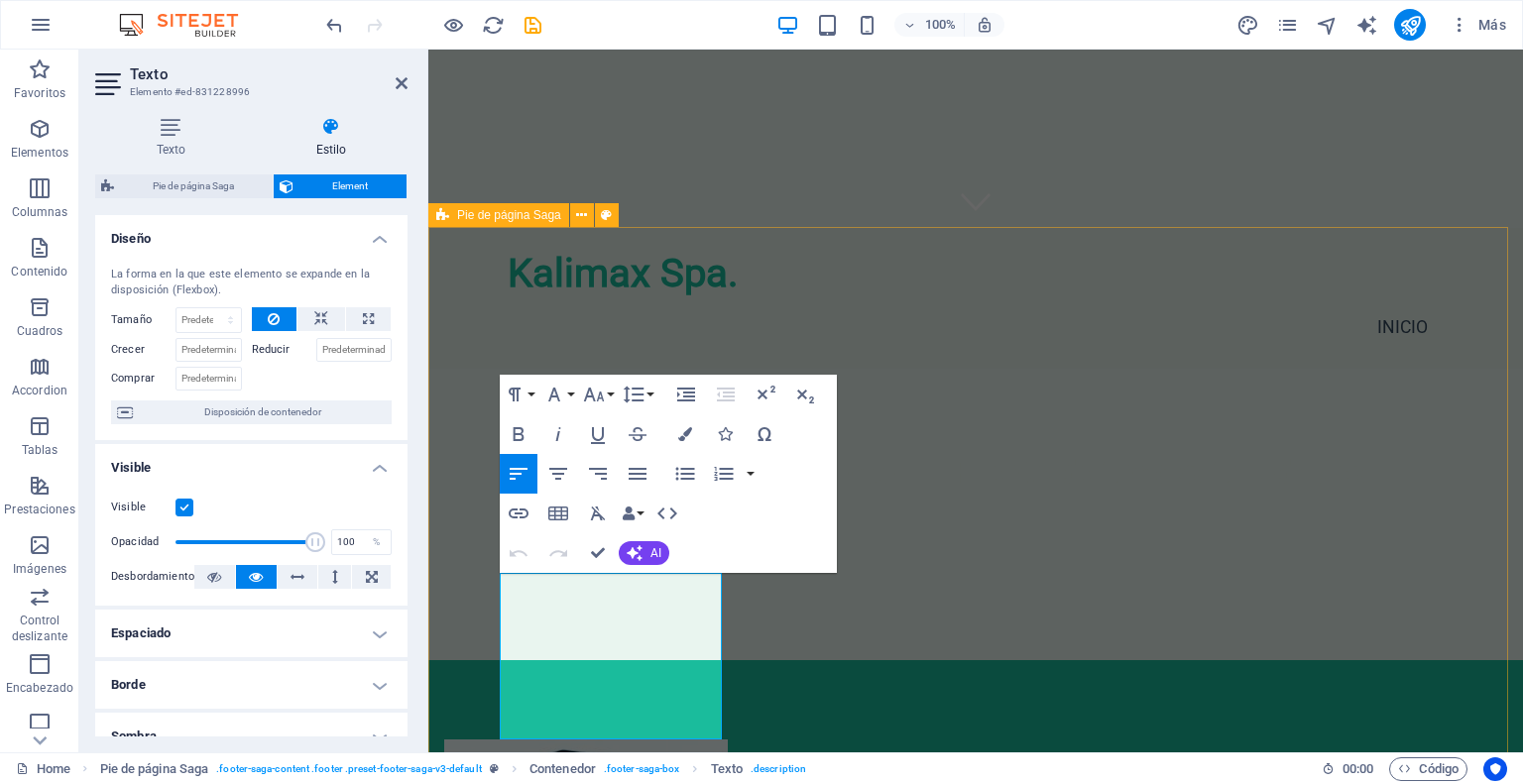 scroll, scrollTop: 591, scrollLeft: 0, axis: vertical 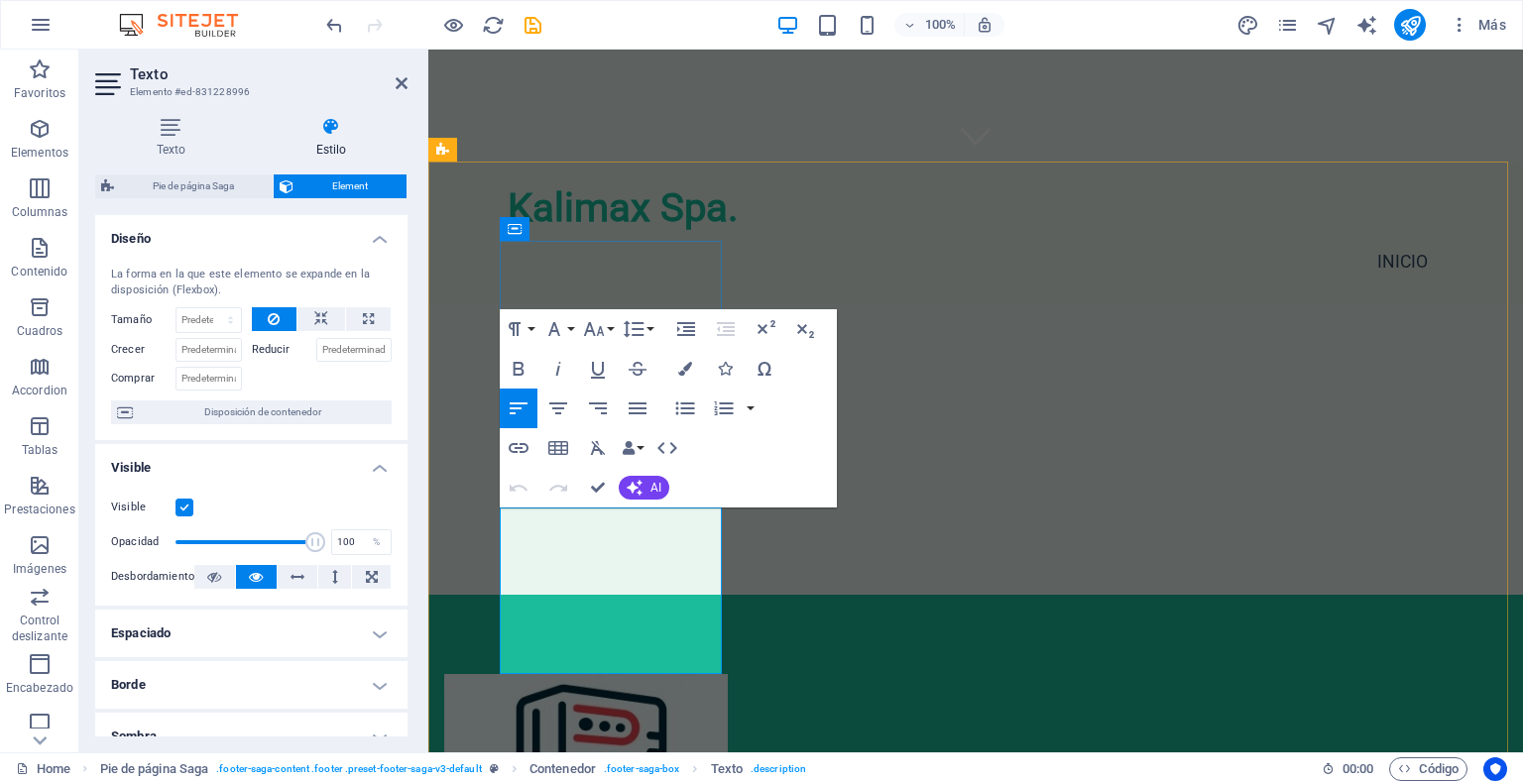 click on "Conéctate con nosotros para más información y descubre cómo podemos llevar bienestar a tu día a día." at bounding box center (555, 1129) 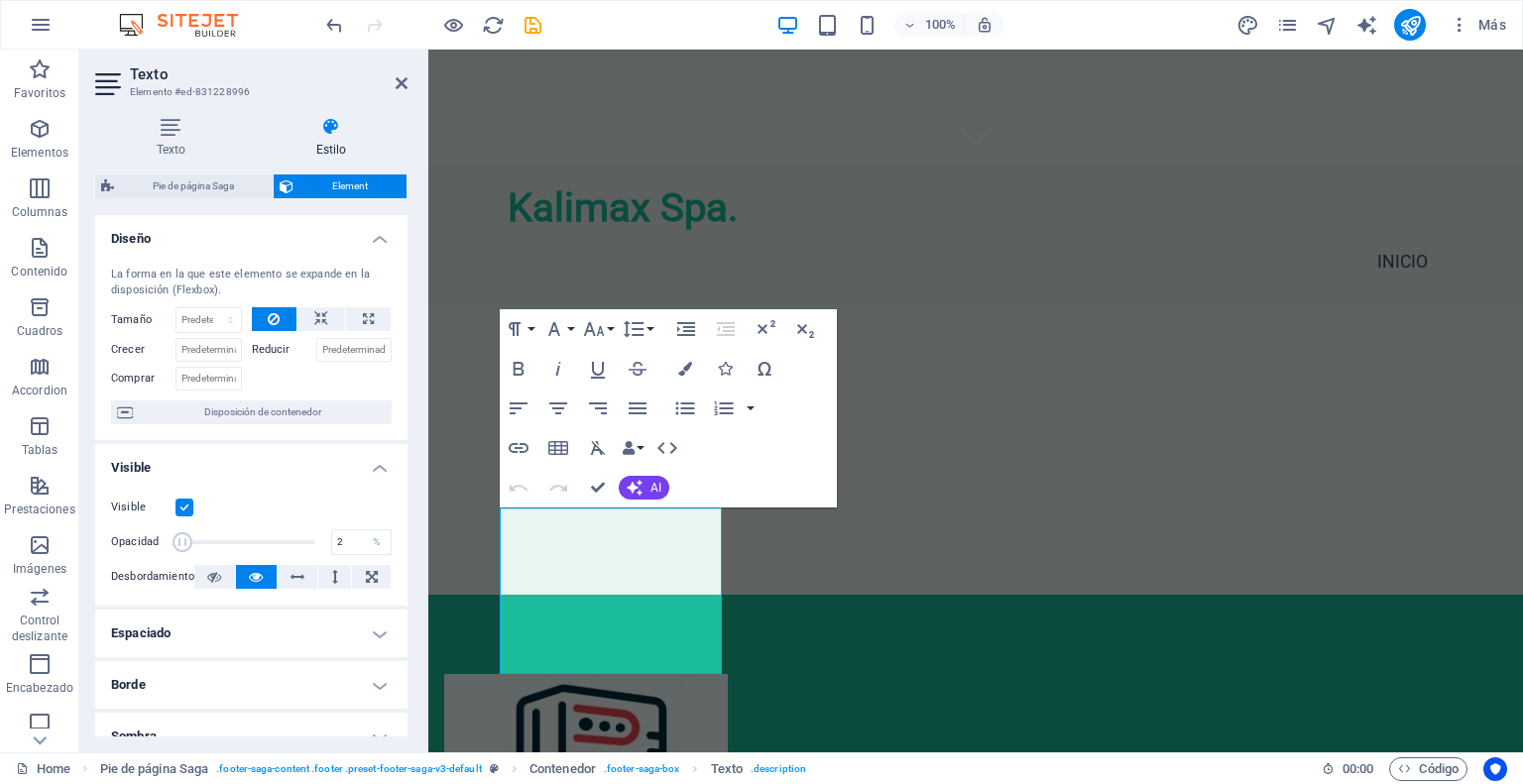 type on "1" 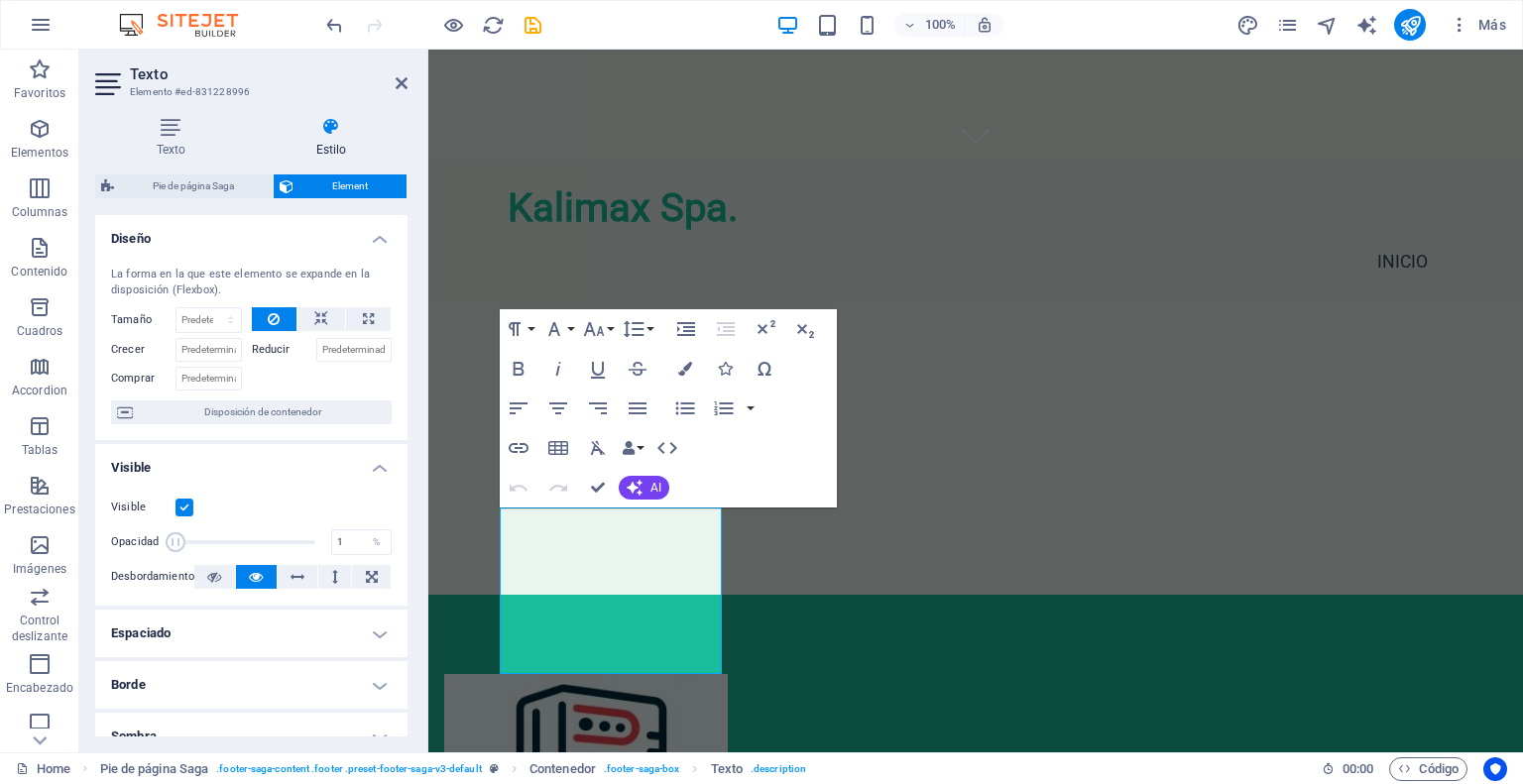 drag, startPoint x: 306, startPoint y: 539, endPoint x: 165, endPoint y: 542, distance: 141.03191 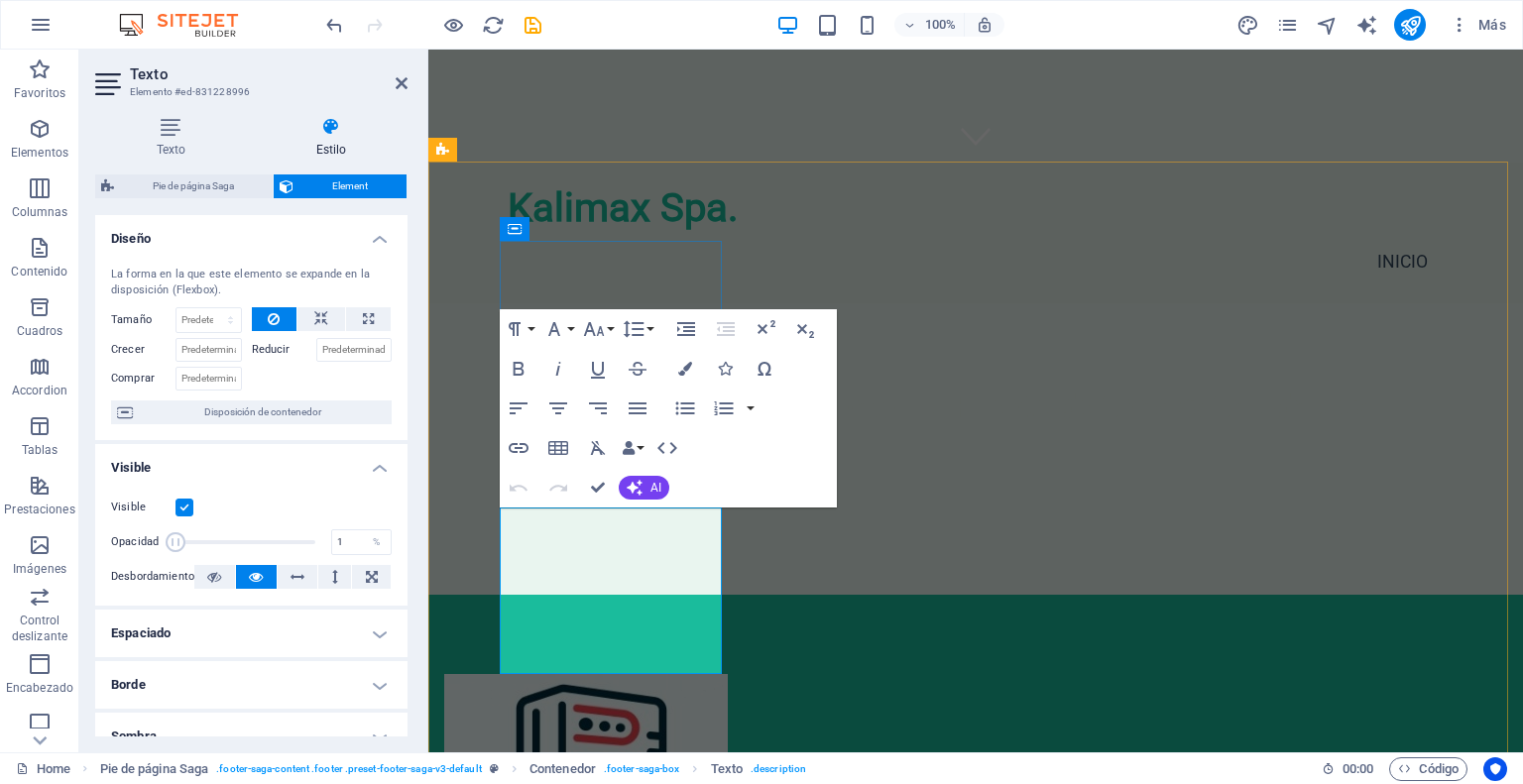 click on "Kalimax se dedica a ofrecerte la mejor experiencia de snacking saludable.  Conéctate con nosotros para más información y descubre cómo podemos llevar bienestar a tu día a día. Contact   [CITY] Telefono:  +56 [PHONE]   Email:  info@[EXAMPLE.COM]" at bounding box center (976, 1005) 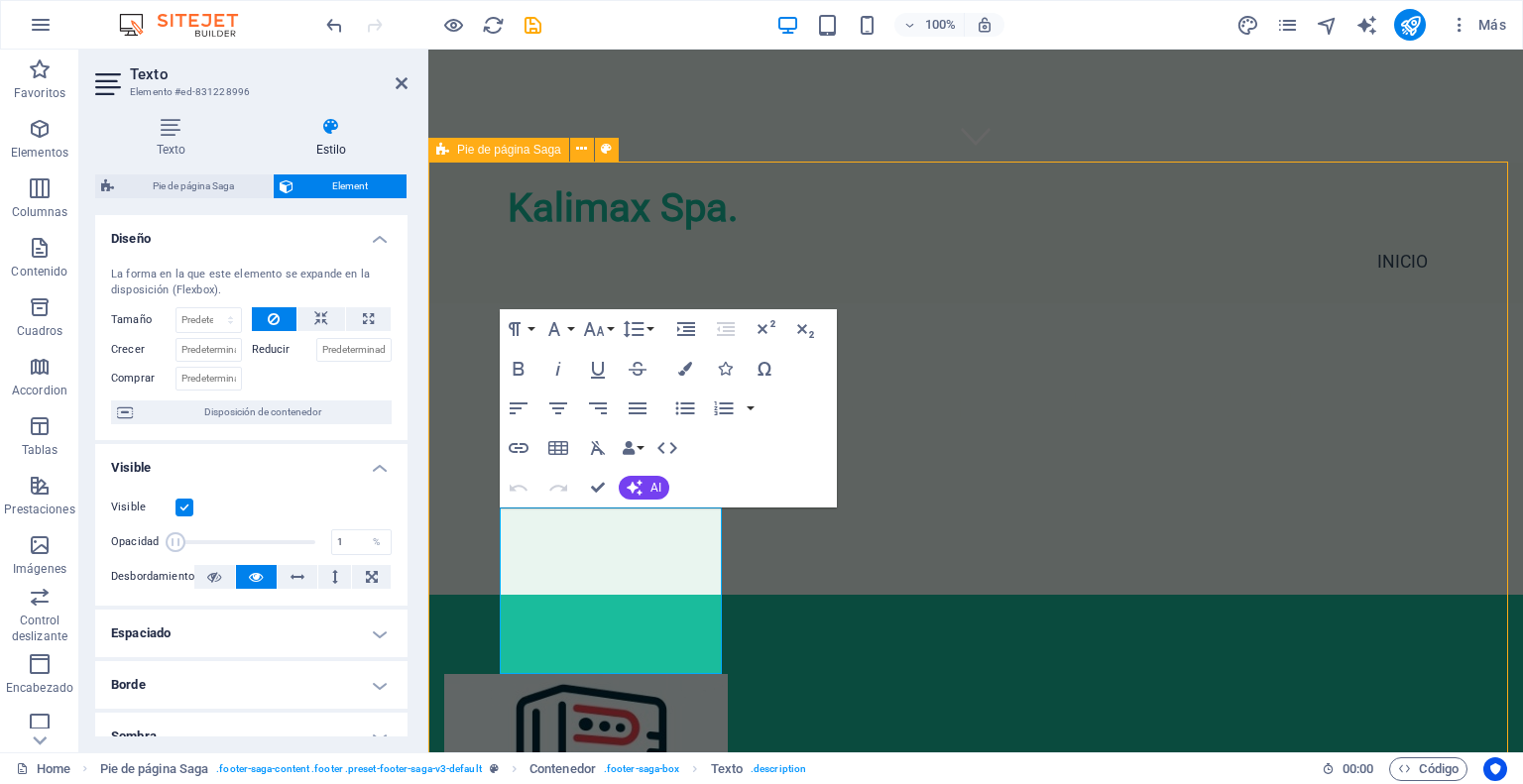 click on "Kalimax se dedica a ofrecerte la mejor experiencia de snacking saludable.  Conéctate con nosotros para más información y descubre cómo podemos llevar bienestar a tu día a día. Contact   [CITY] Telefono:  +56 [PHONE]   Email:  info@[EXAMPLE.COM]" at bounding box center (976, 1005) 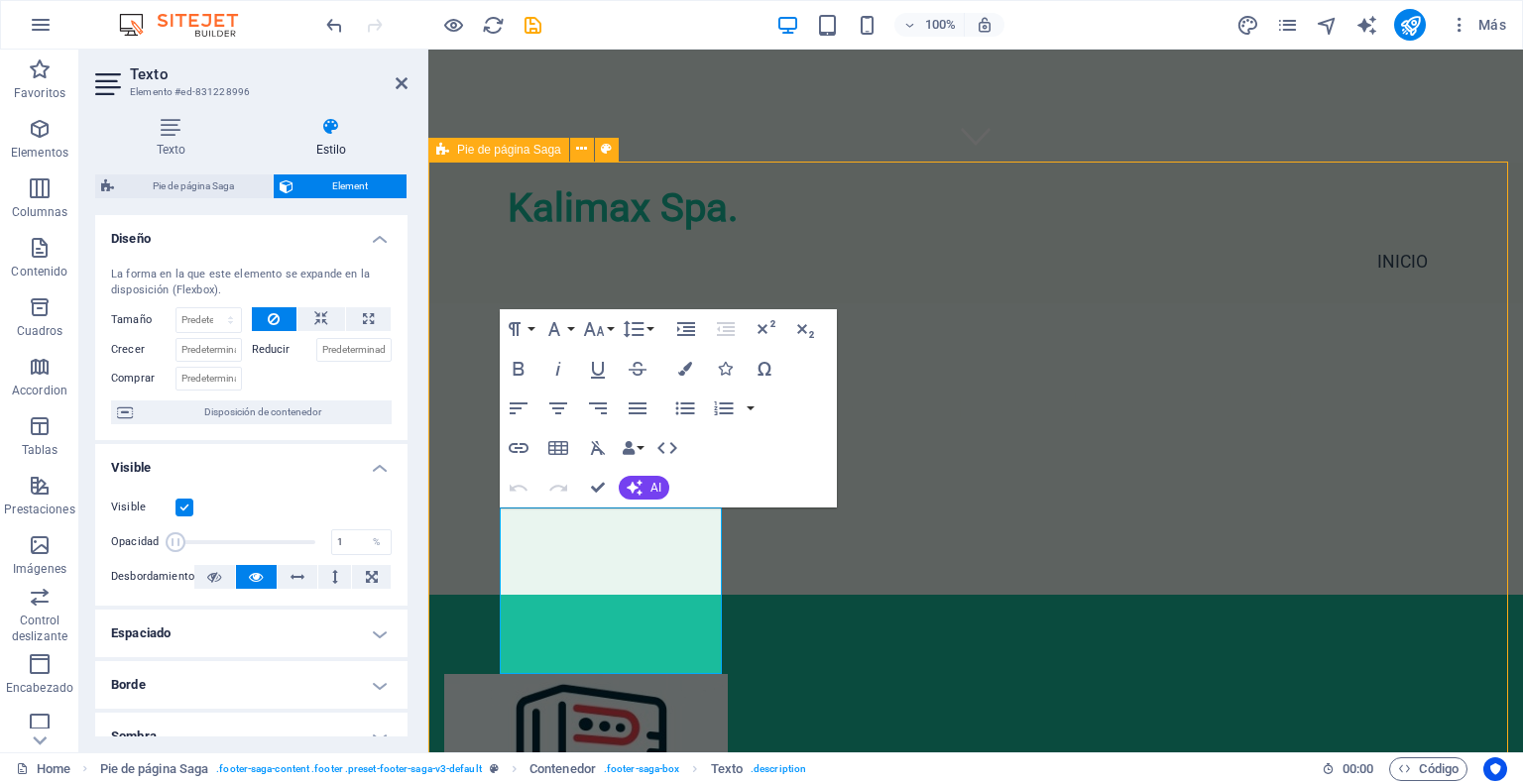select on "footer" 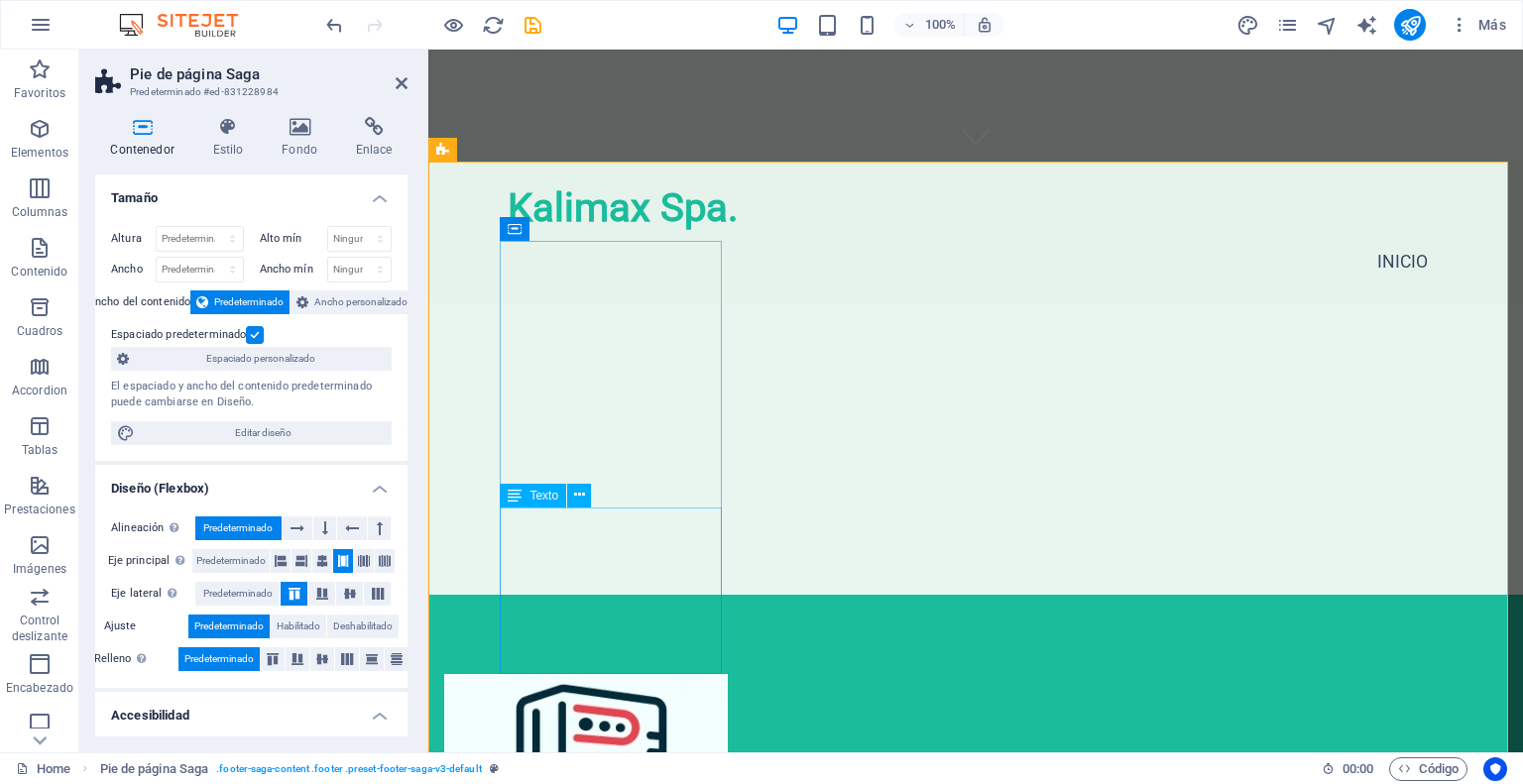 click on "Kalimax se dedica a ofrecerte la mejor experiencia de snacking saludable.  Conéctate con nosotros para más información y descubre cómo podemos llevar bienestar a tu día a día." at bounding box center (555, 1093) 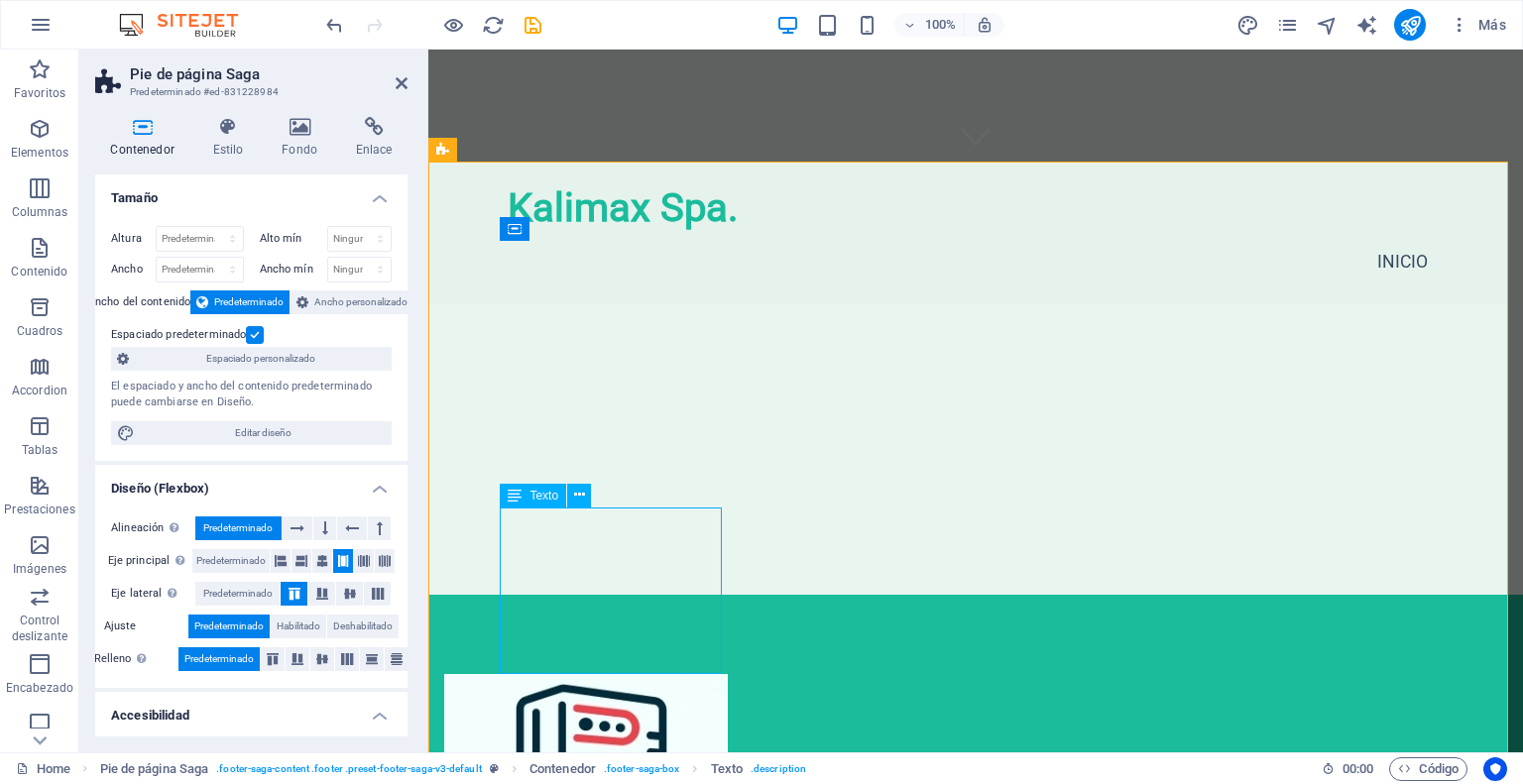 click on "Kalimax se dedica a ofrecerte la mejor experiencia de snacking saludable.  Conéctate con nosotros para más información y descubre cómo podemos llevar bienestar a tu día a día." at bounding box center [555, 1093] 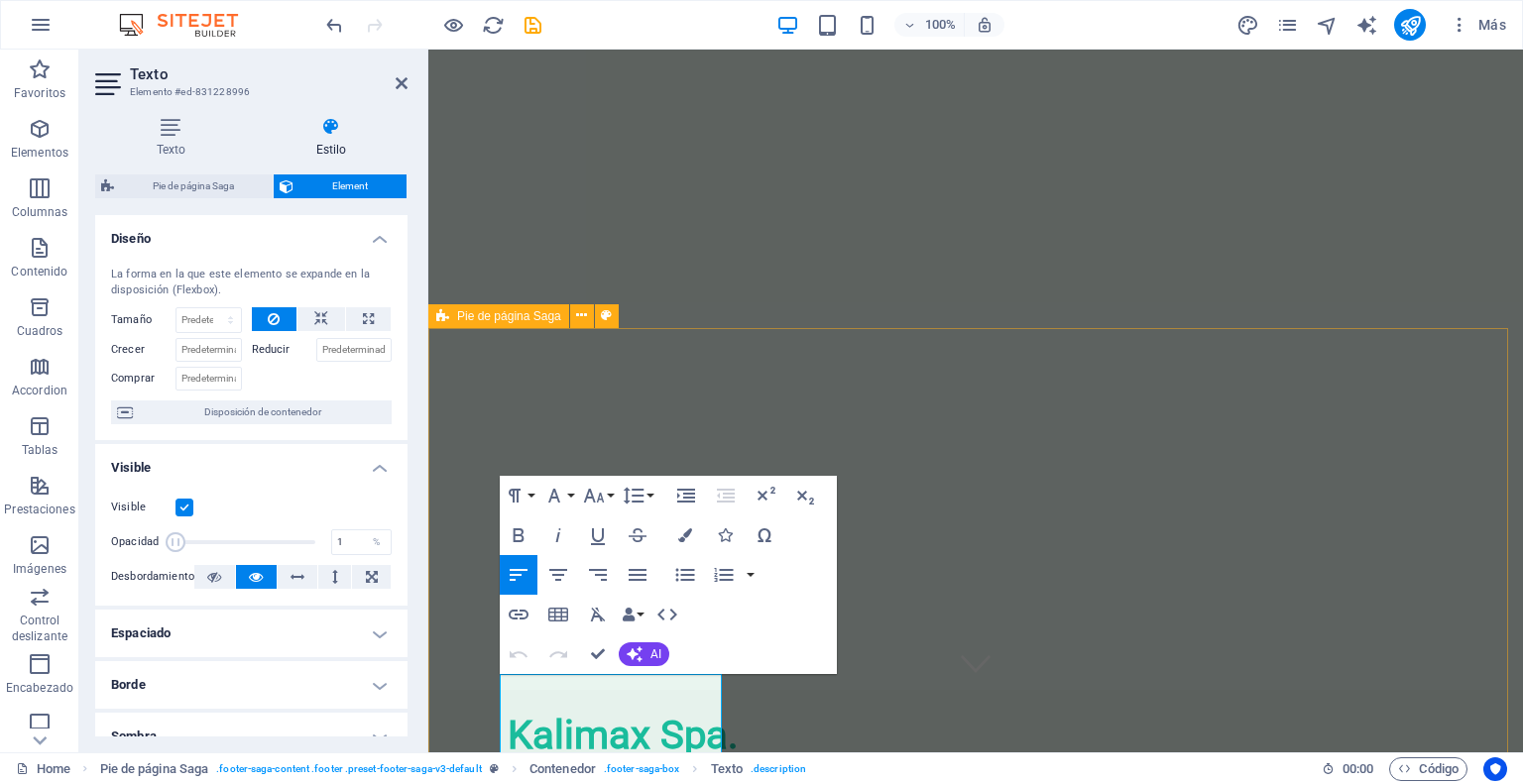 scroll, scrollTop: 0, scrollLeft: 0, axis: both 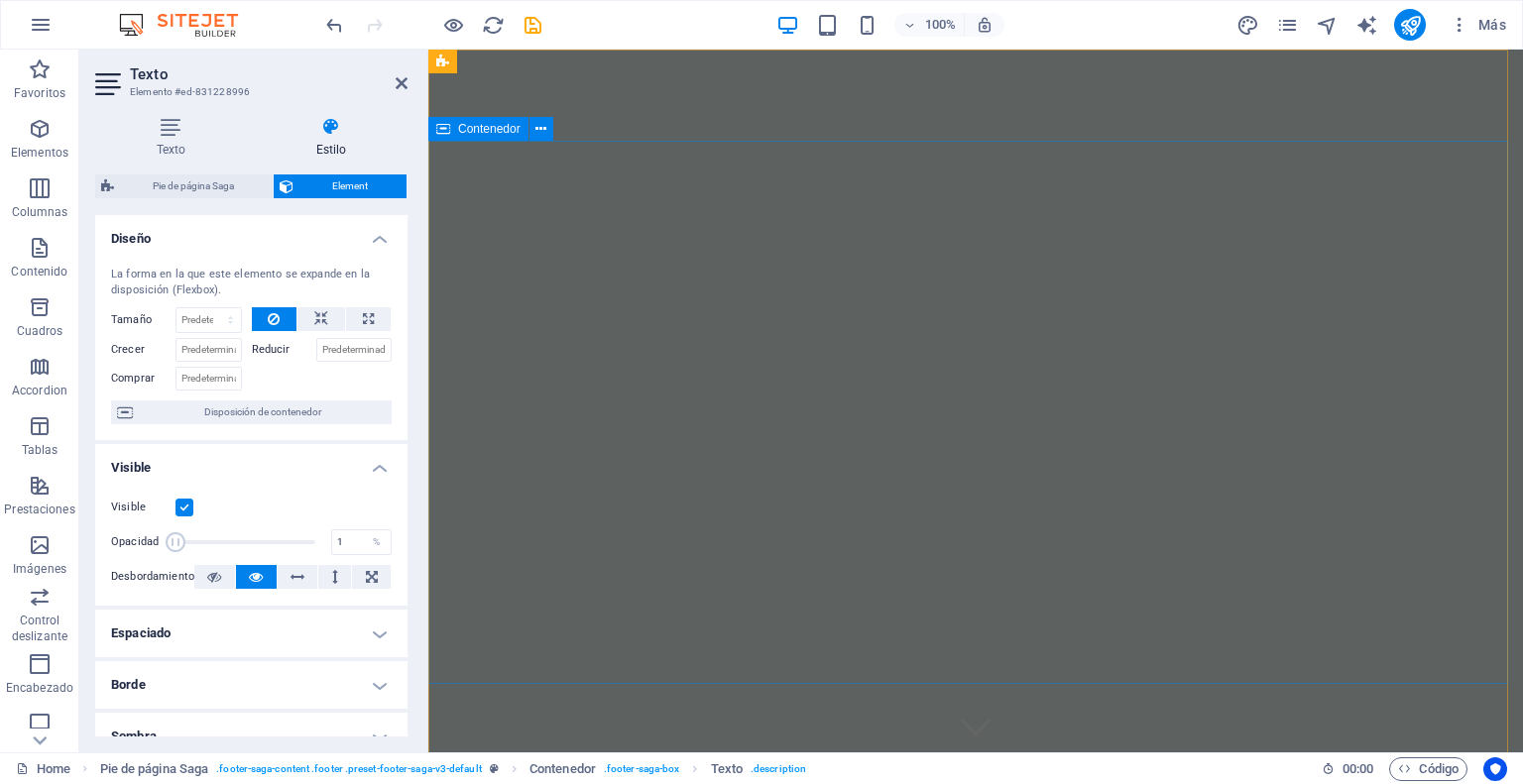 click on "Bienvenido a Kalimax - Tu Fuente de Snacks Saludables" at bounding box center [976, 1005] 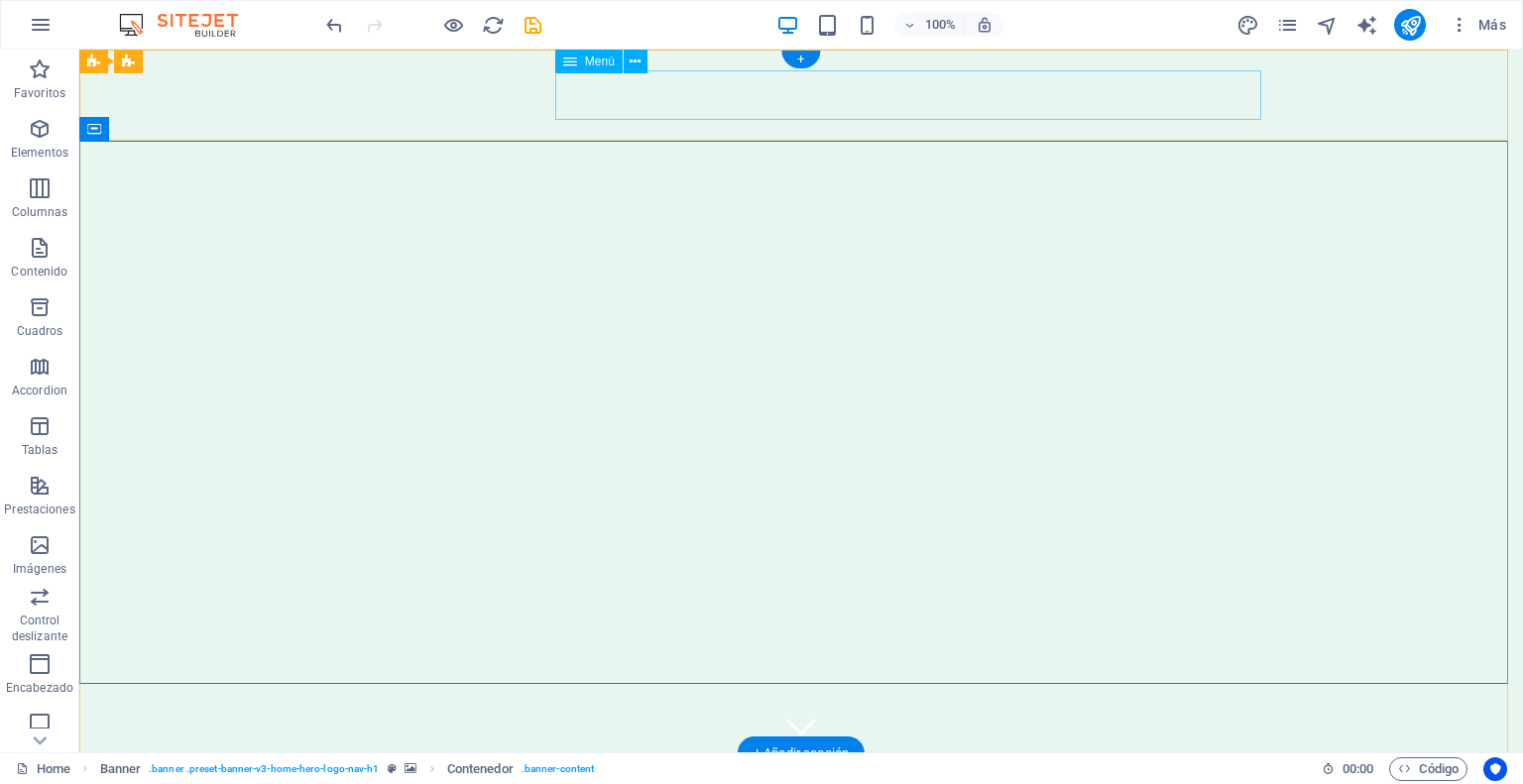 click on "Inicio" at bounding box center [801, 853] 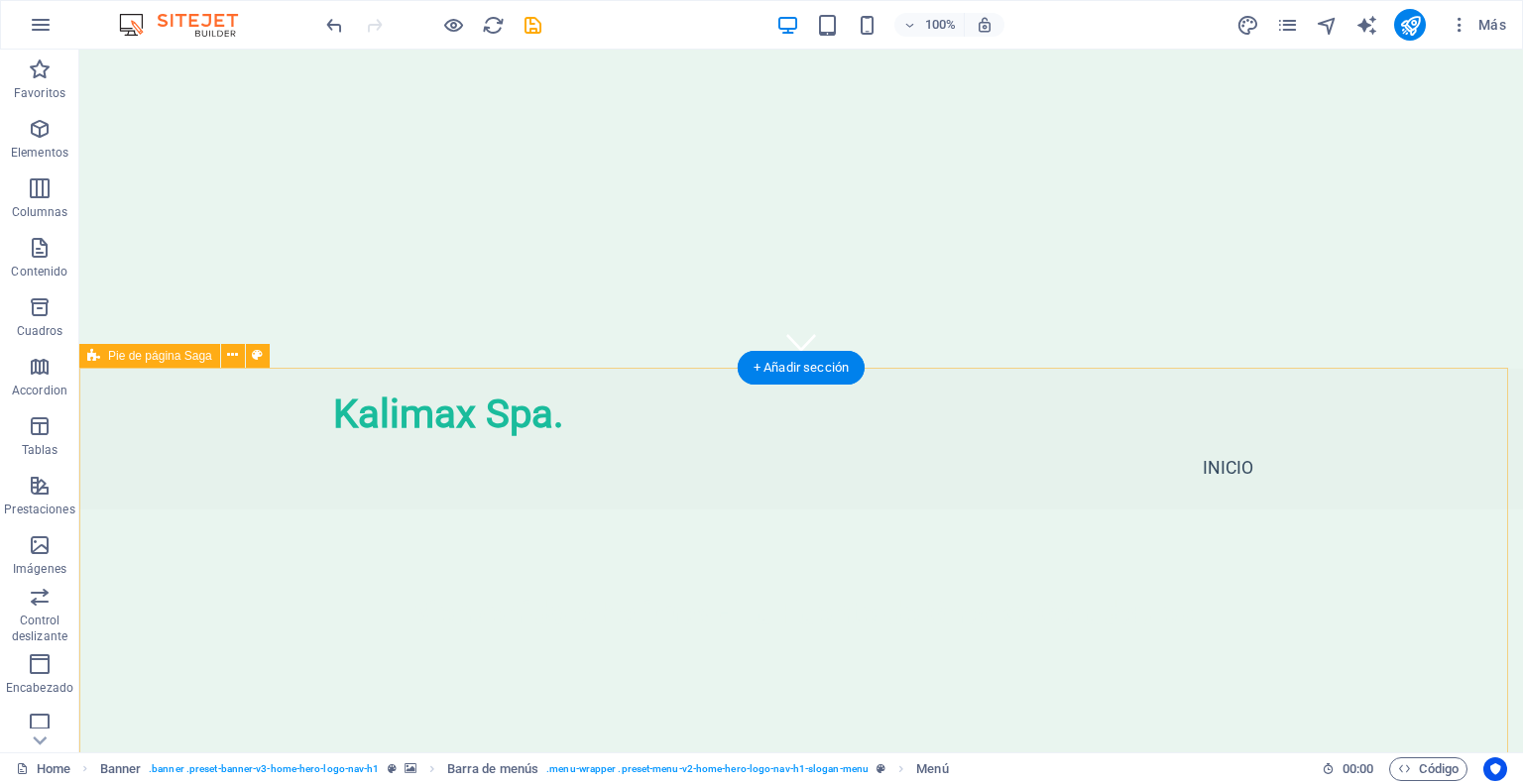 scroll, scrollTop: 591, scrollLeft: 0, axis: vertical 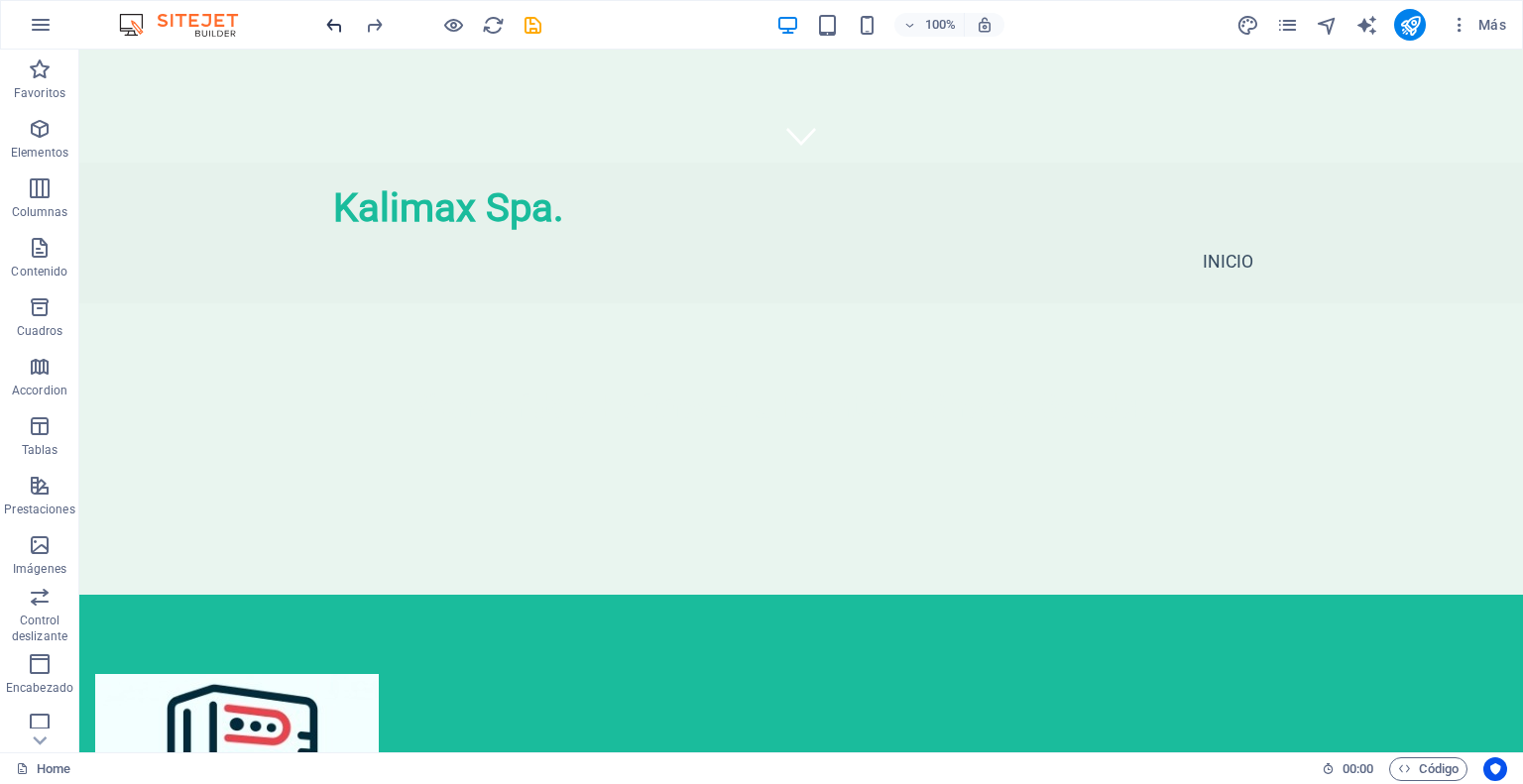 click at bounding box center [334, 25] 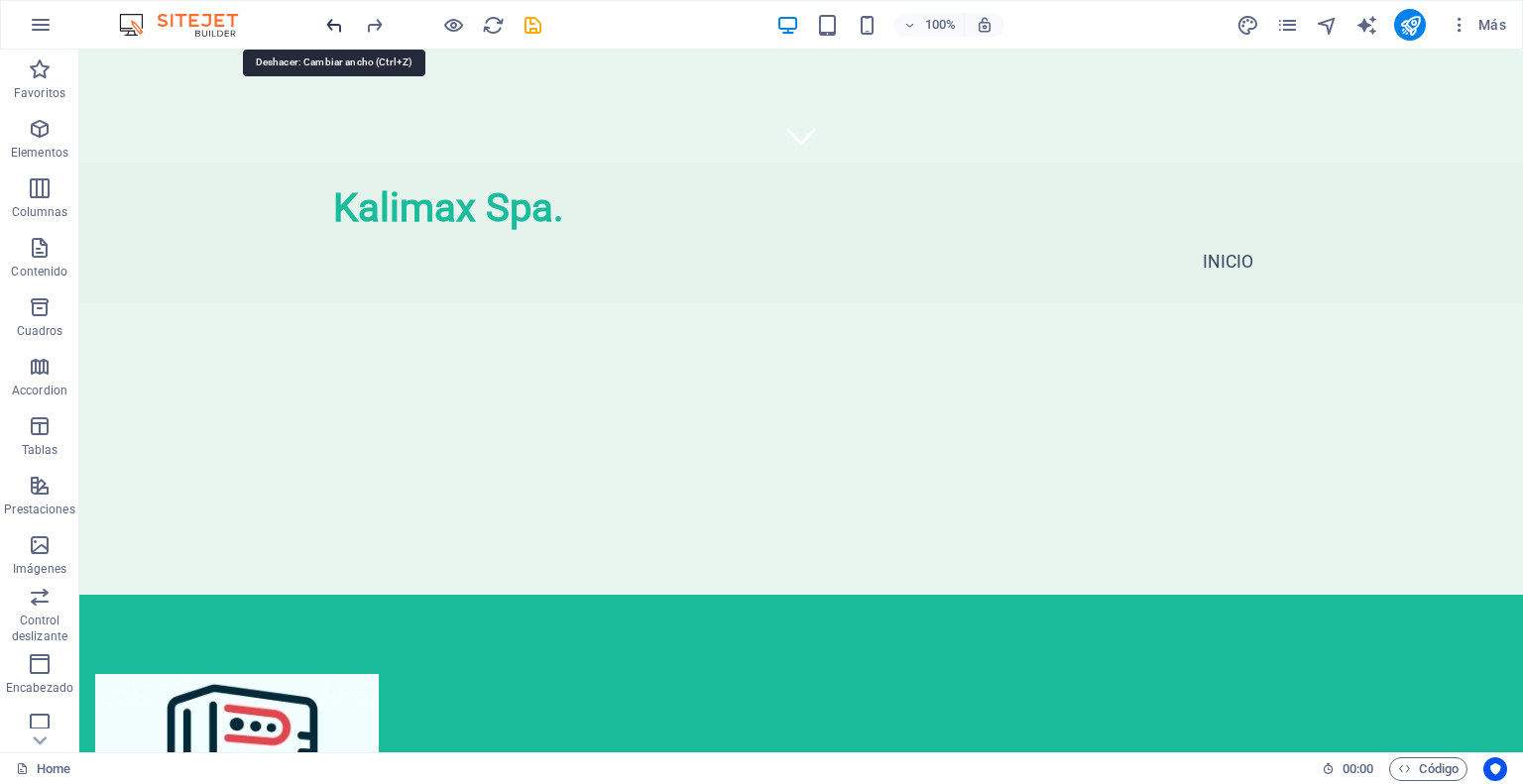 scroll, scrollTop: 460, scrollLeft: 0, axis: vertical 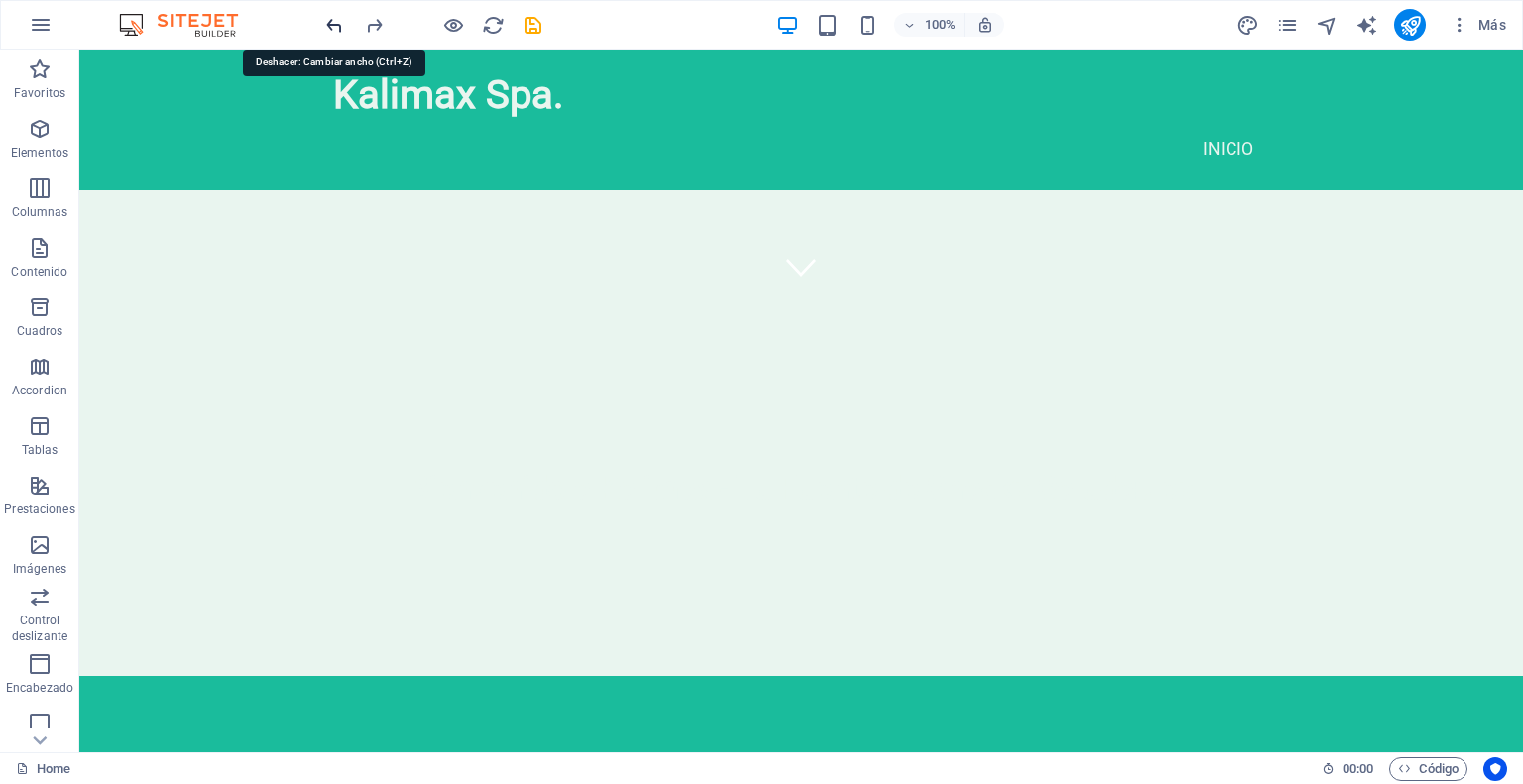 click at bounding box center (334, 25) 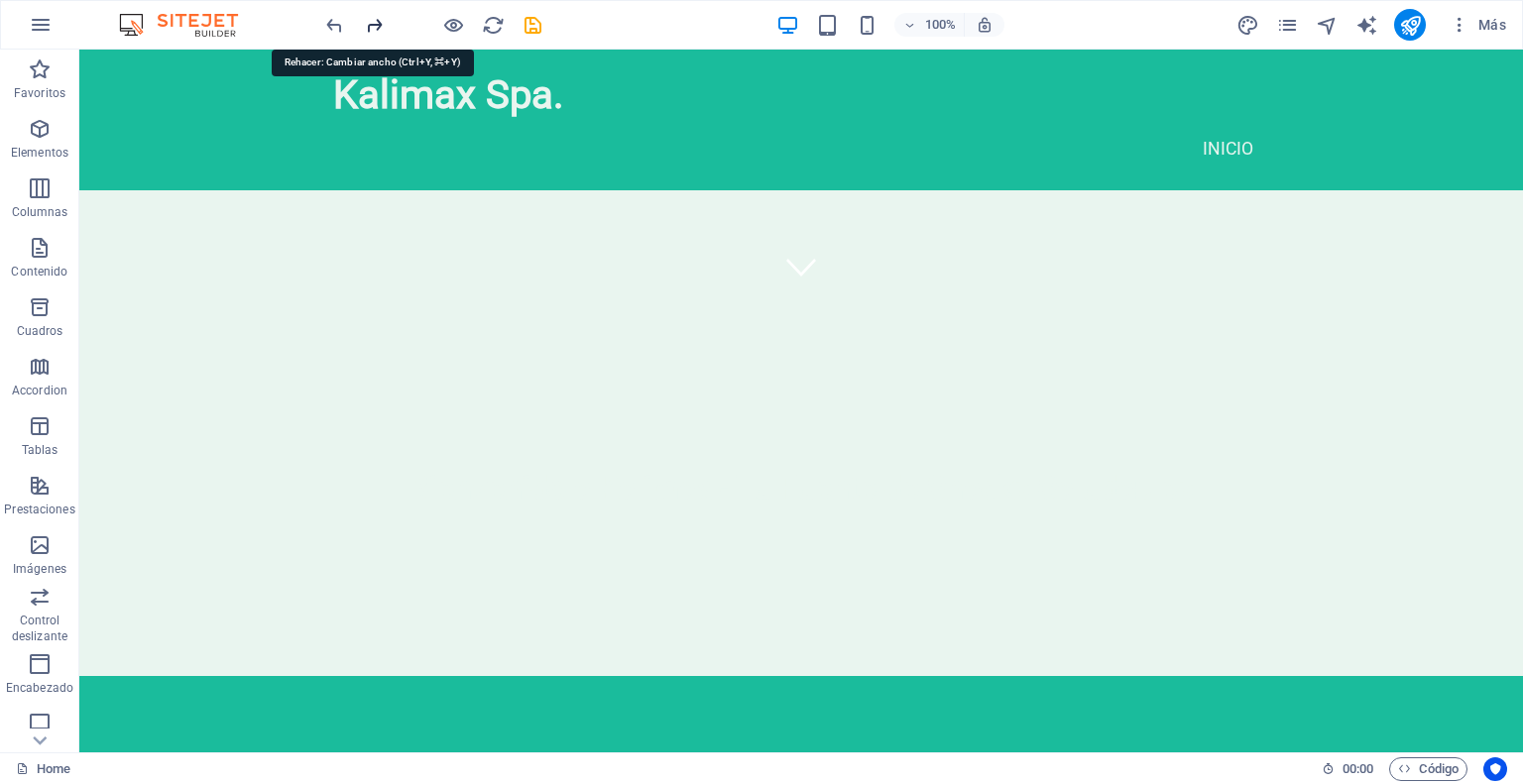 click at bounding box center (374, 25) 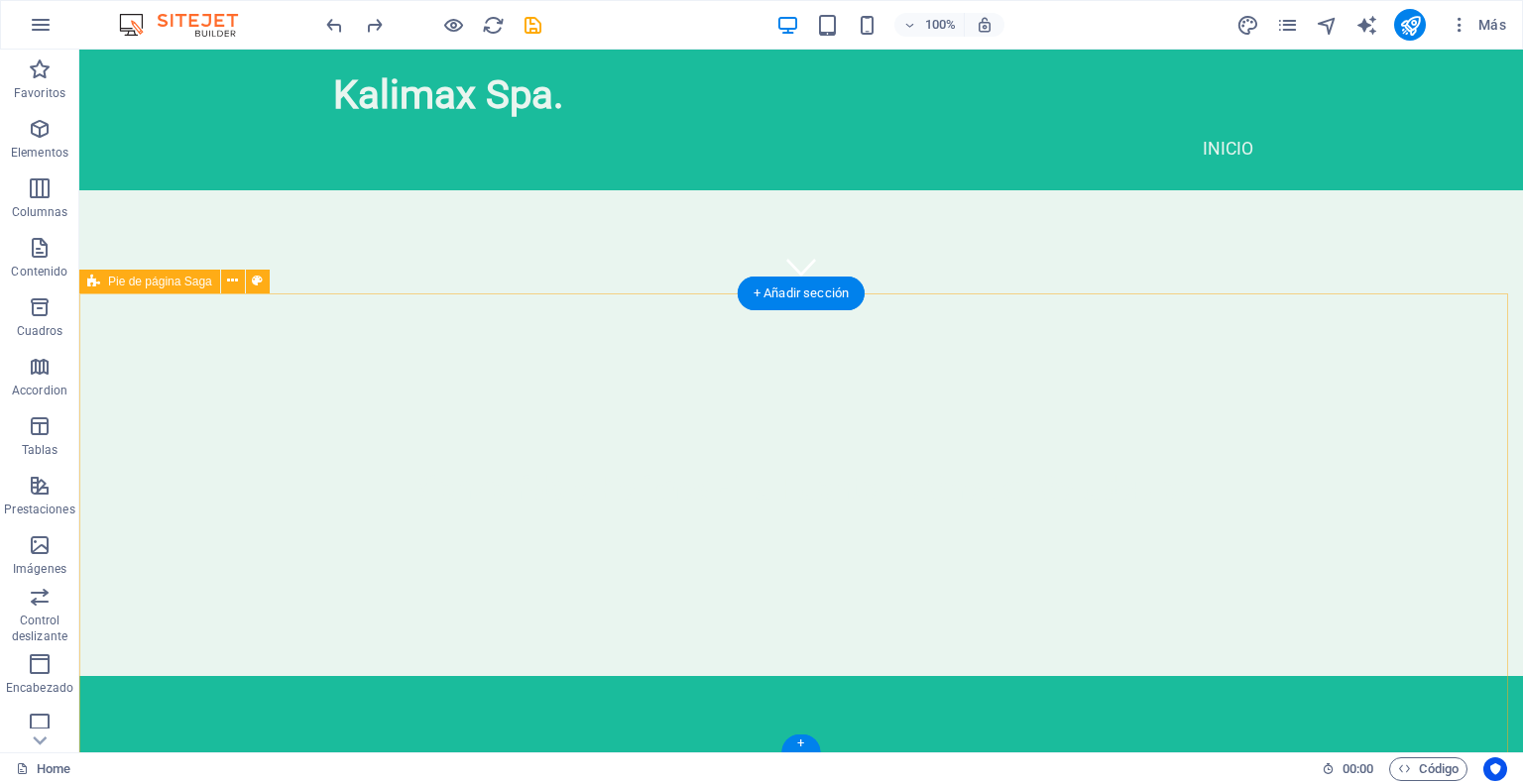 click on "Kalimax Spa. Kalimax se dedica a ofrecerte la mejor experiencia de snacking saludable.  Conéctate con nosotros para más información y descubre cómo podemos llevar bienestar a tu día a día. Contact   [CITY] Telefono:  +56 [PHONE]   Email:  info@[EXAMPLE.COM]" at bounding box center [801, 986] 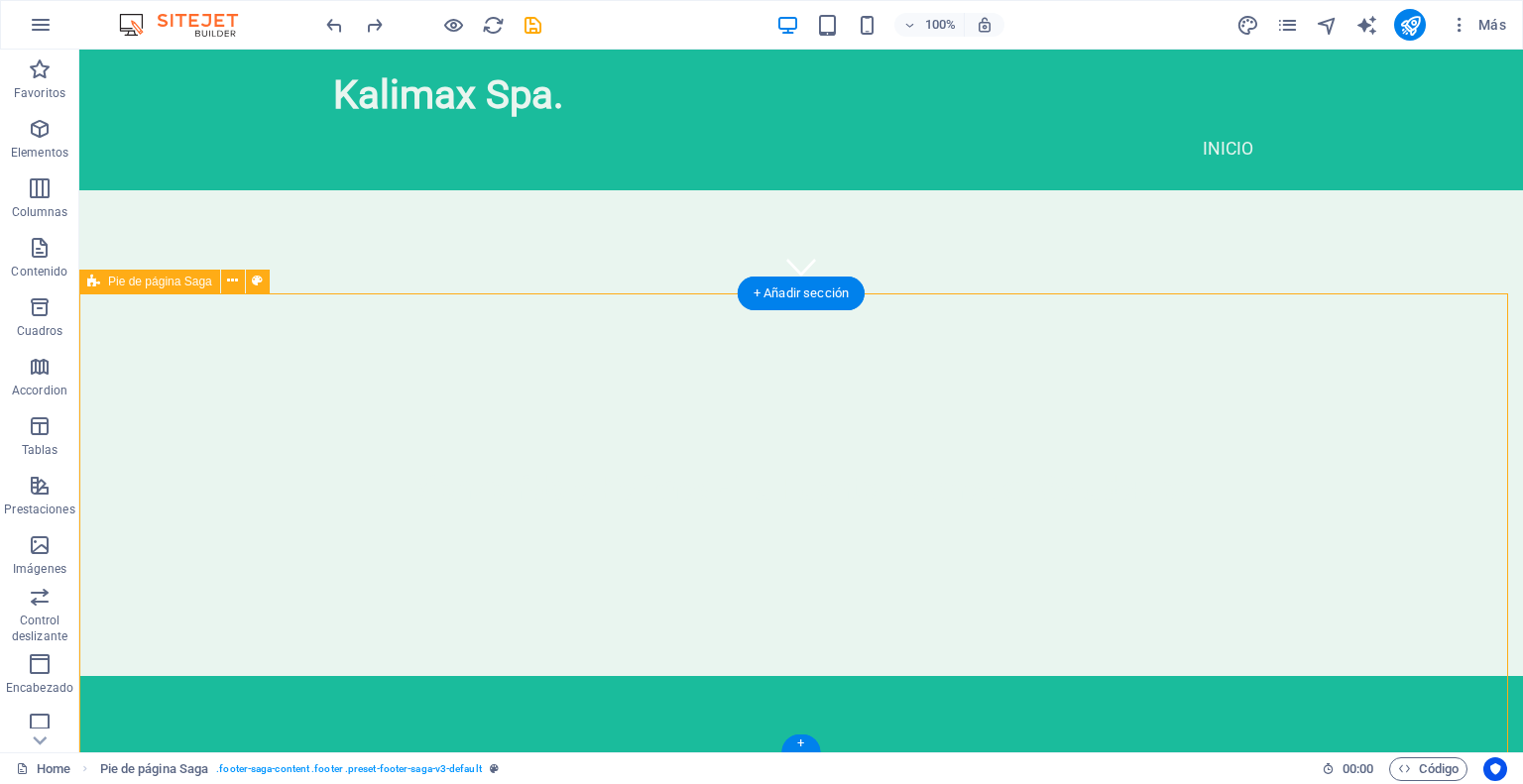click on "Kalimax Spa. Kalimax se dedica a ofrecerte la mejor experiencia de snacking saludable.  Conéctate con nosotros para más información y descubre cómo podemos llevar bienestar a tu día a día. Contact   [CITY] Telefono:  +56 [PHONE]   Email:  info@[EXAMPLE.COM]" at bounding box center (801, 986) 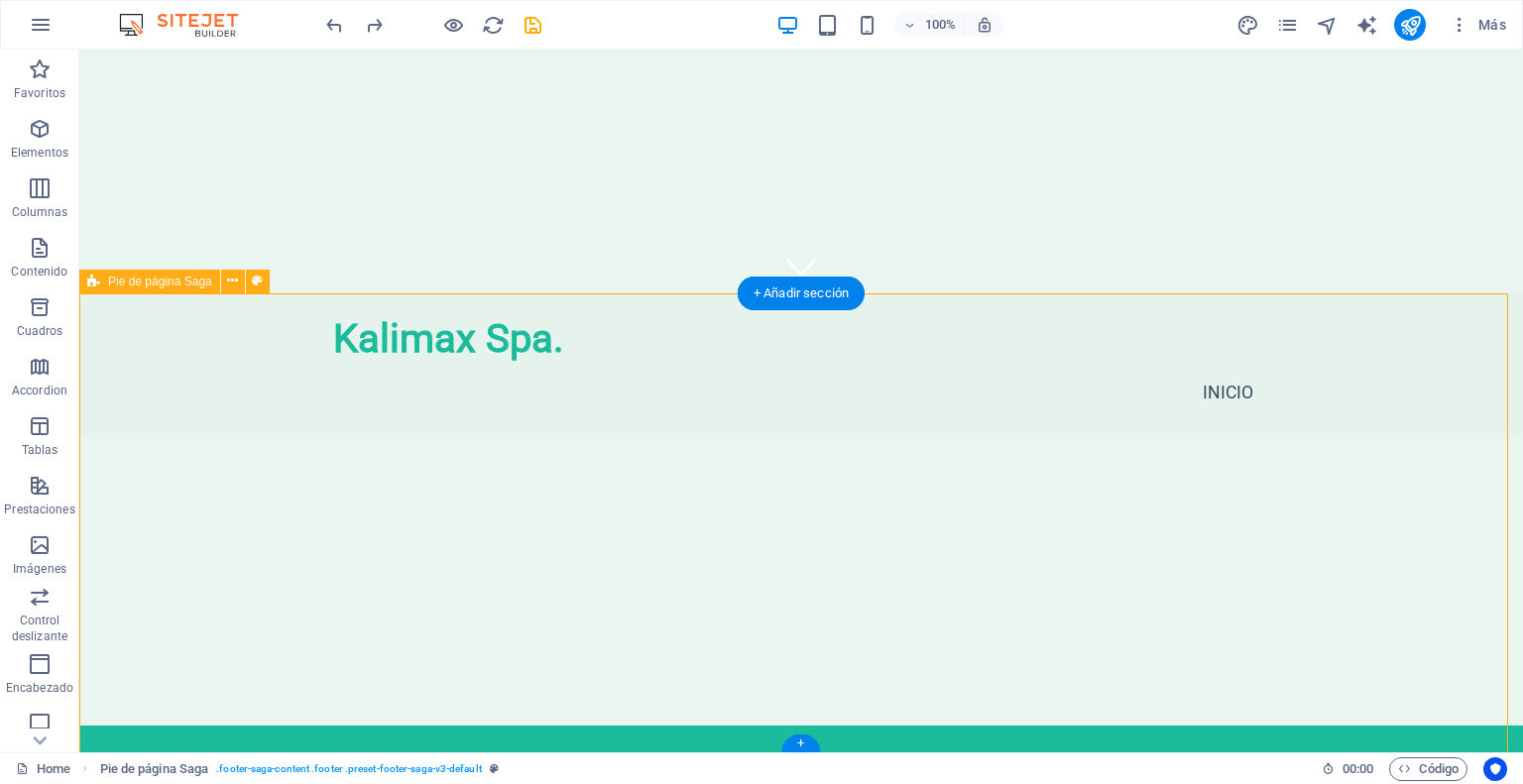 select on "footer" 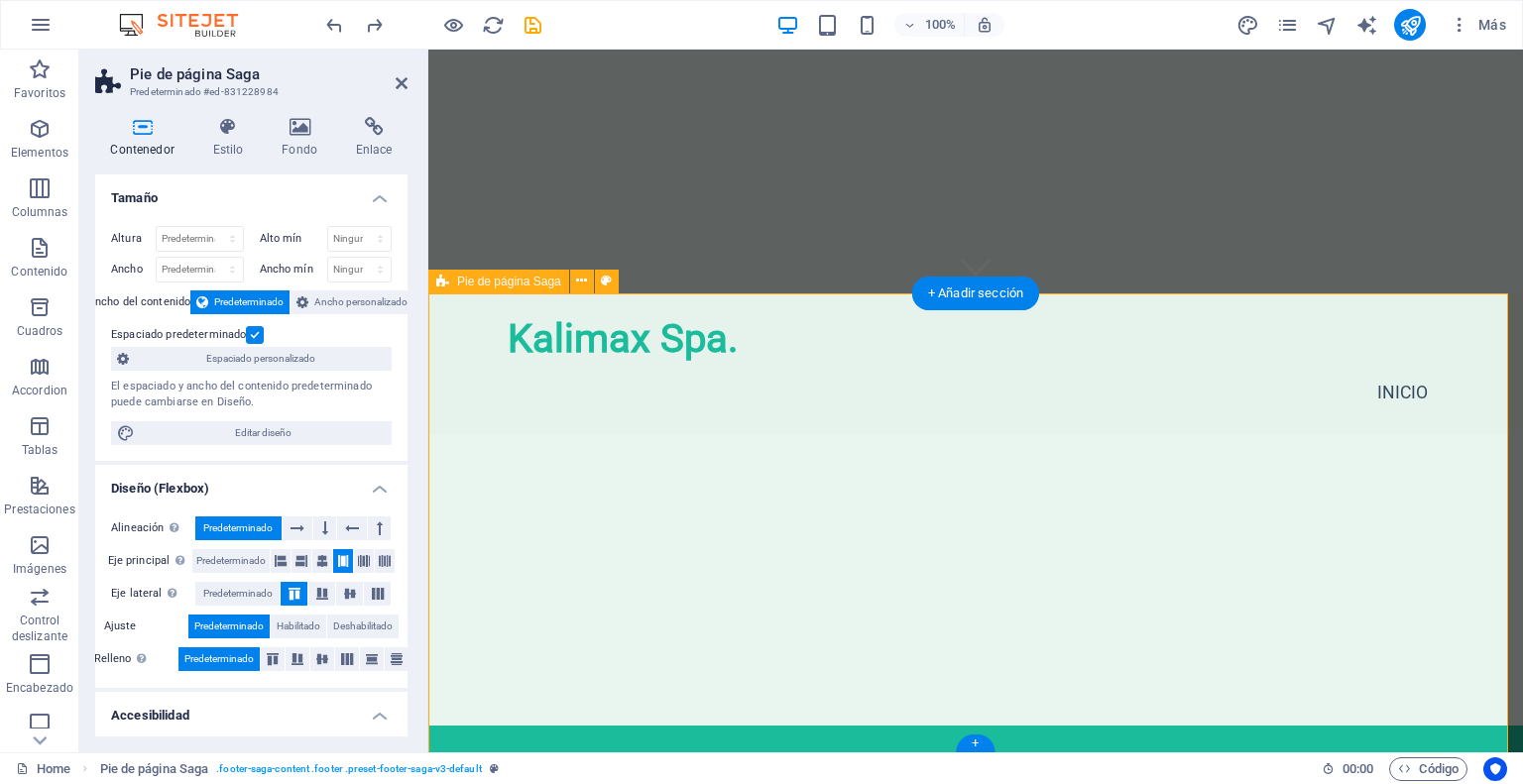click on "Kalimax Spa. Kalimax se dedica a ofrecerte la mejor experiencia de snacking saludable.  Conéctate con nosotros para más información y descubre cómo podemos llevar bienestar a tu día a día. Contact   [CITY] Telefono:  +56 [PHONE]   Email:  info@[EXAMPLE.COM]" at bounding box center (976, 1036) 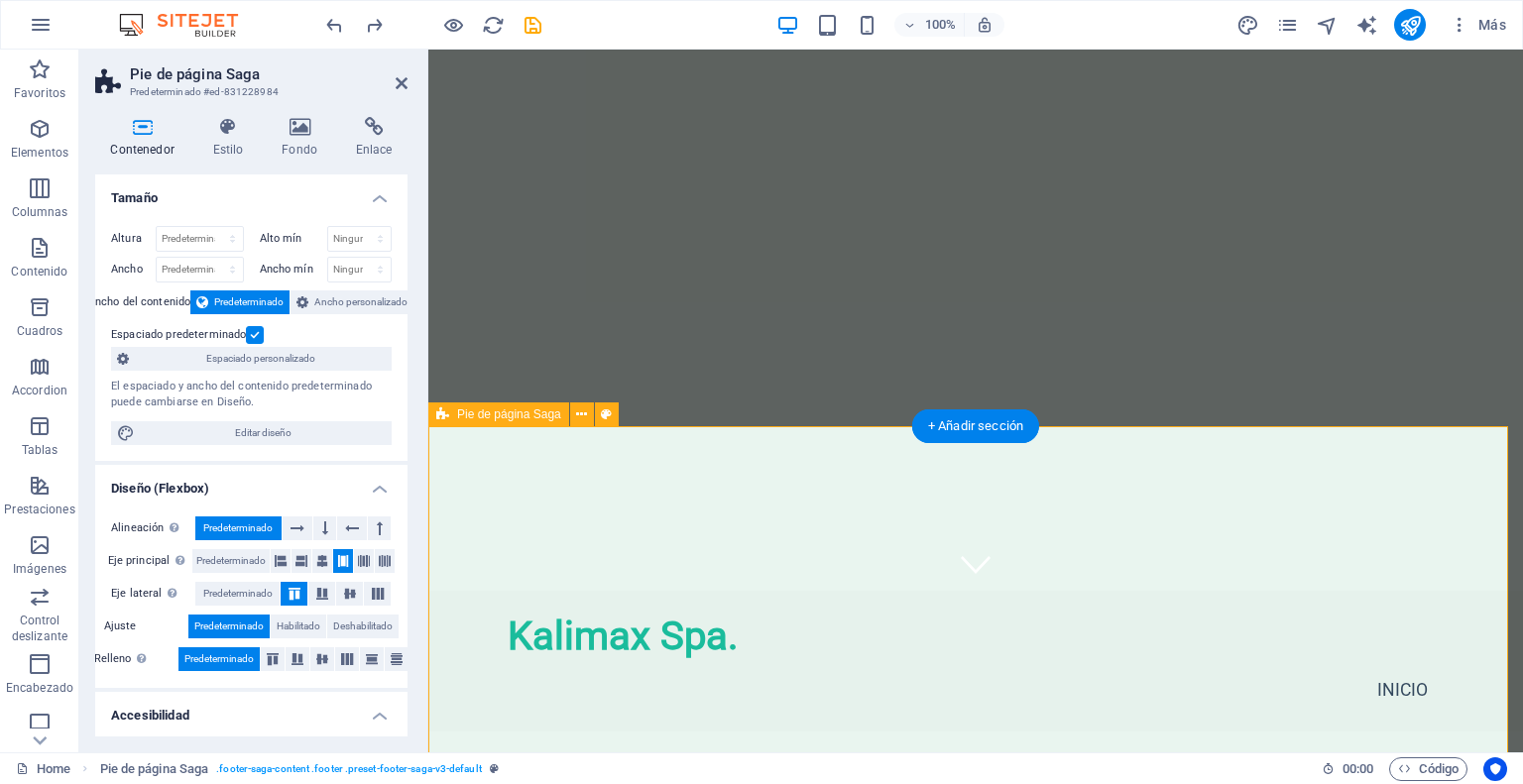 scroll, scrollTop: 0, scrollLeft: 0, axis: both 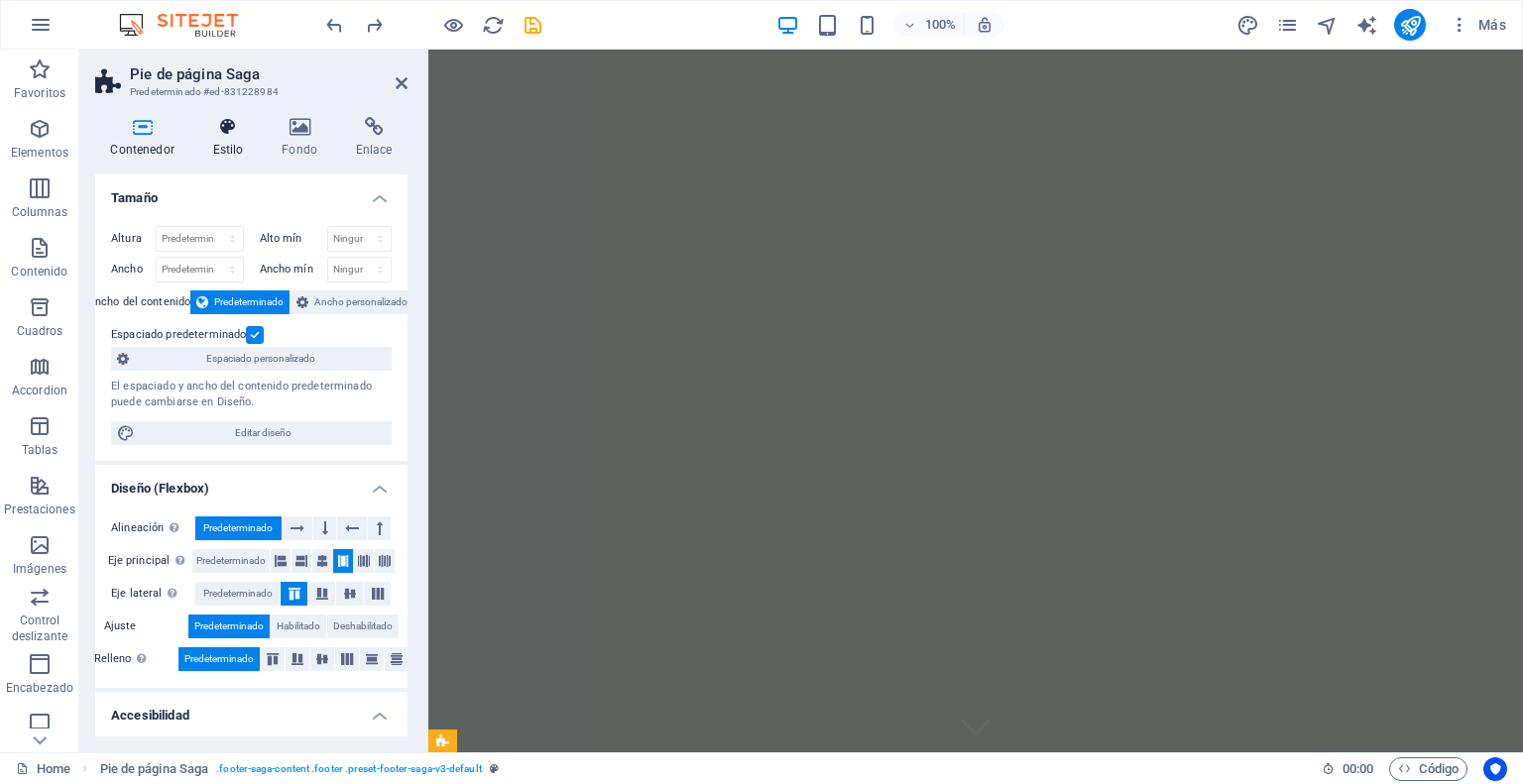 click on "Estilo" at bounding box center (232, 138) 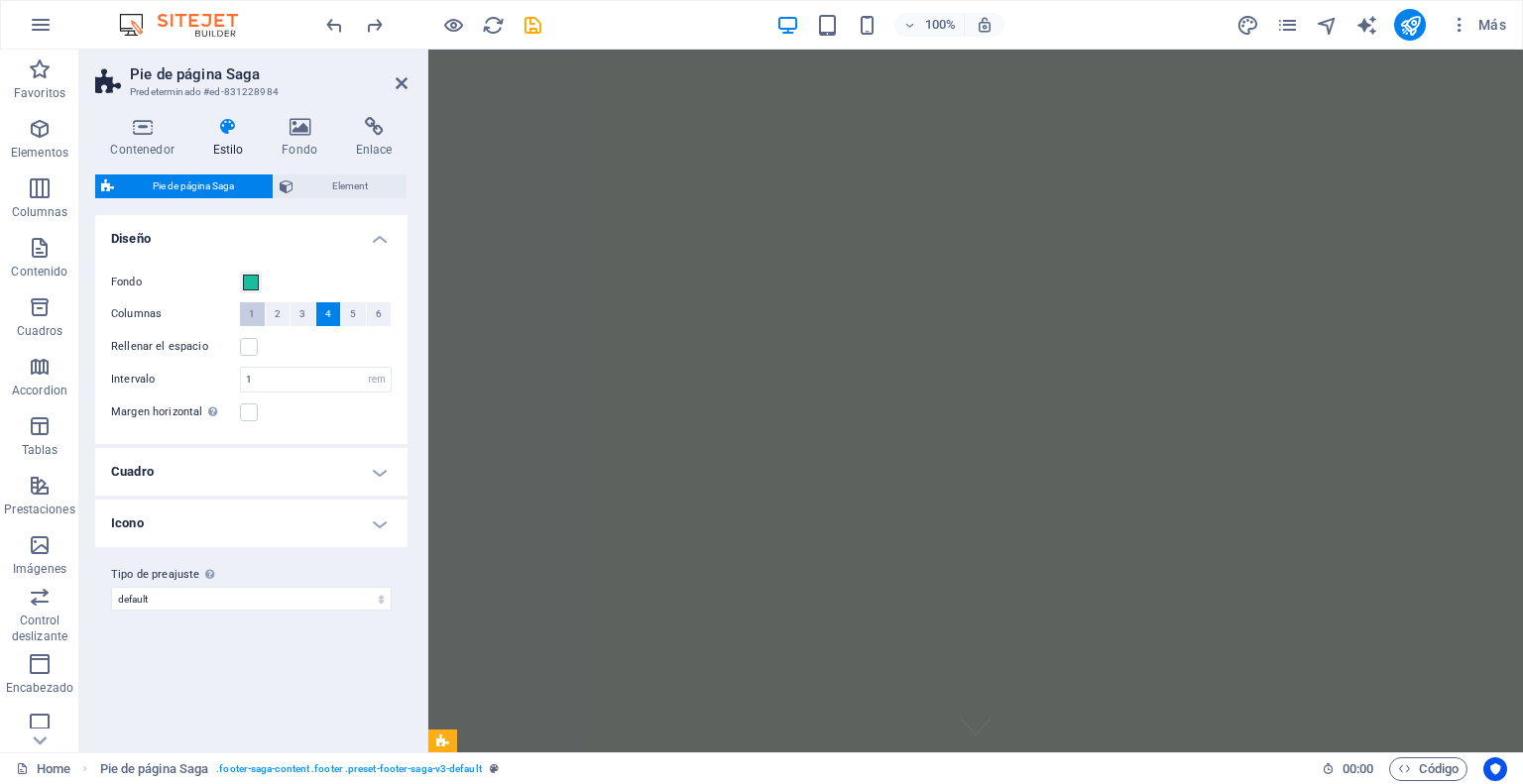 click on "1" at bounding box center [252, 314] 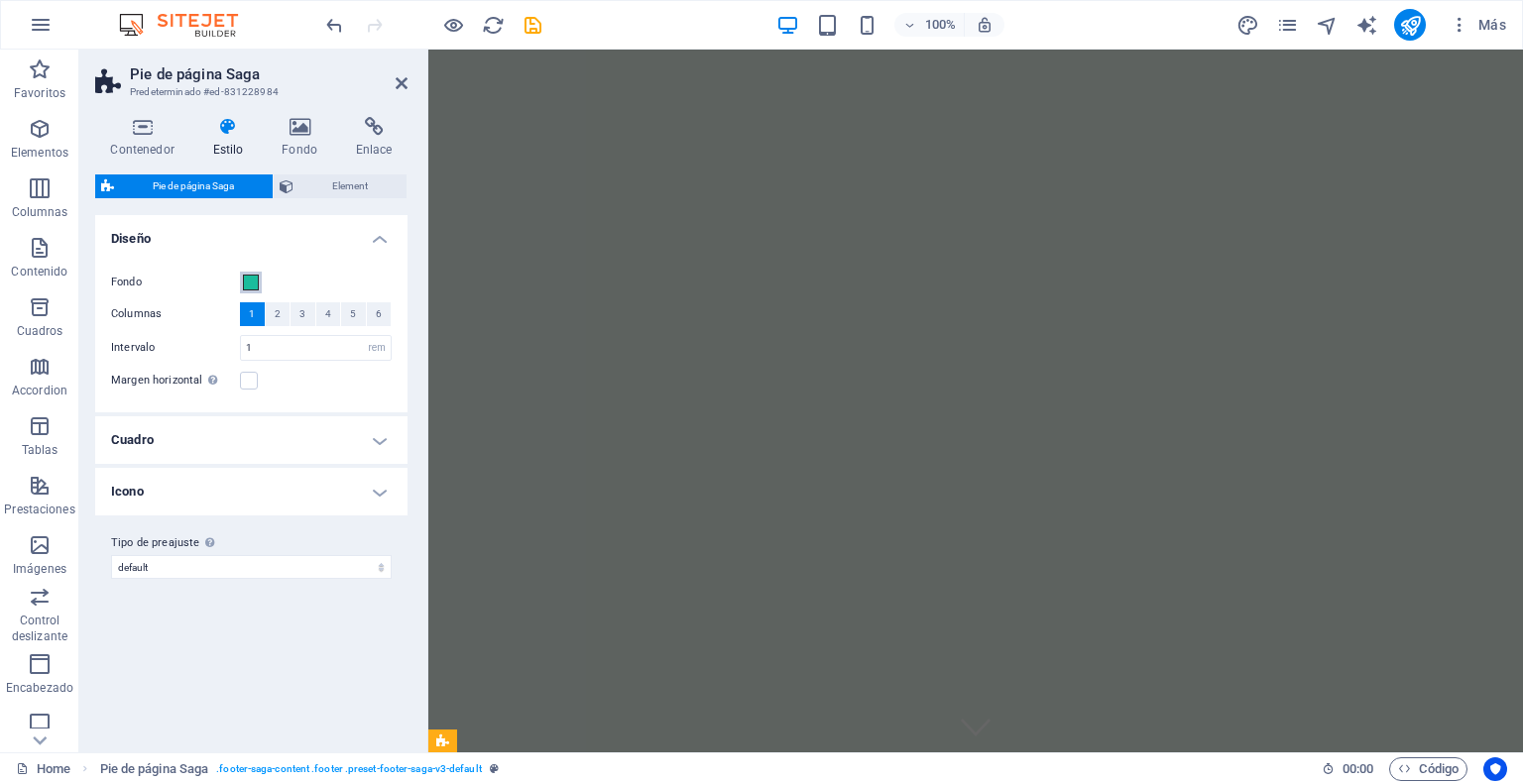 click at bounding box center (251, 282) 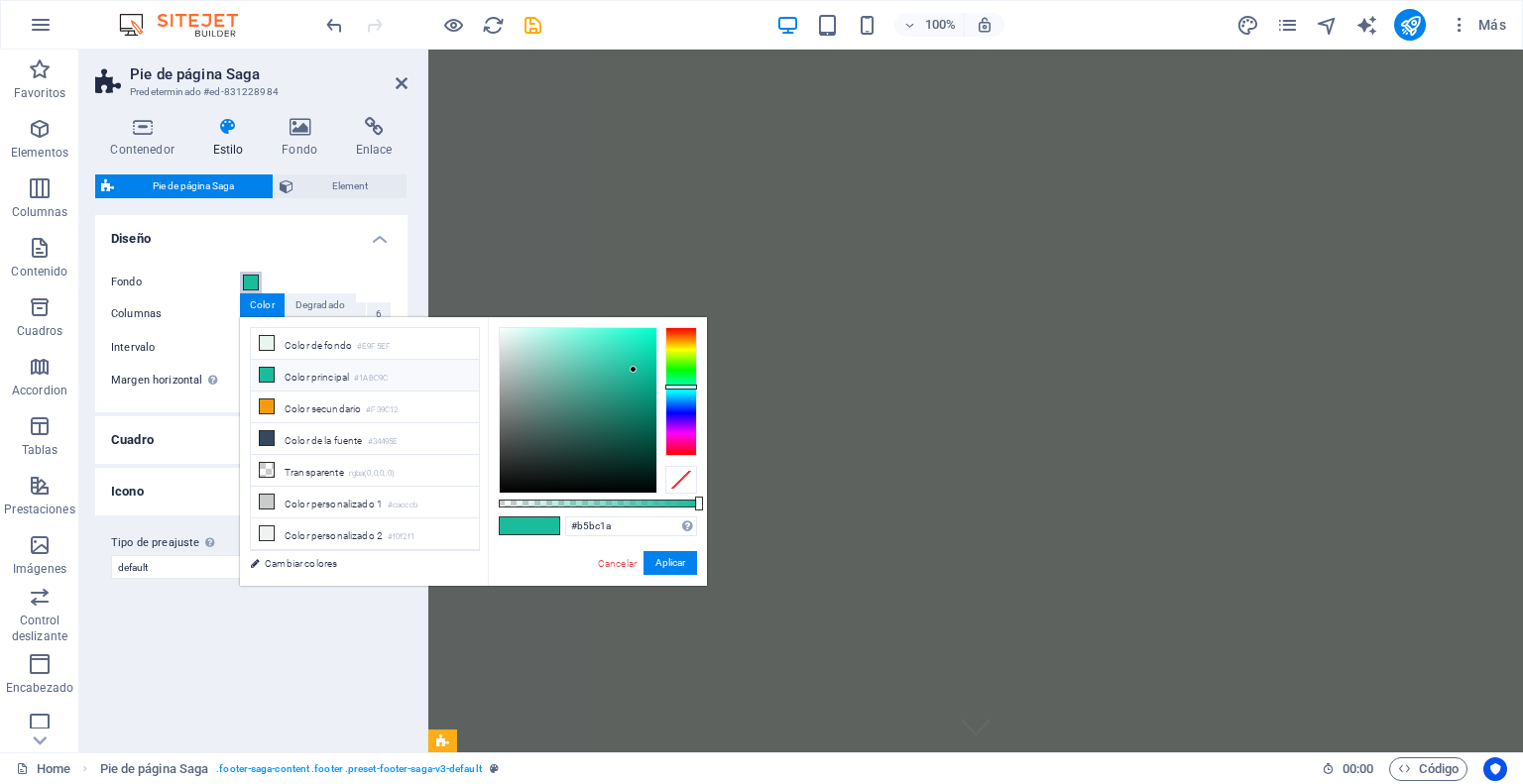 click at bounding box center [681, 392] 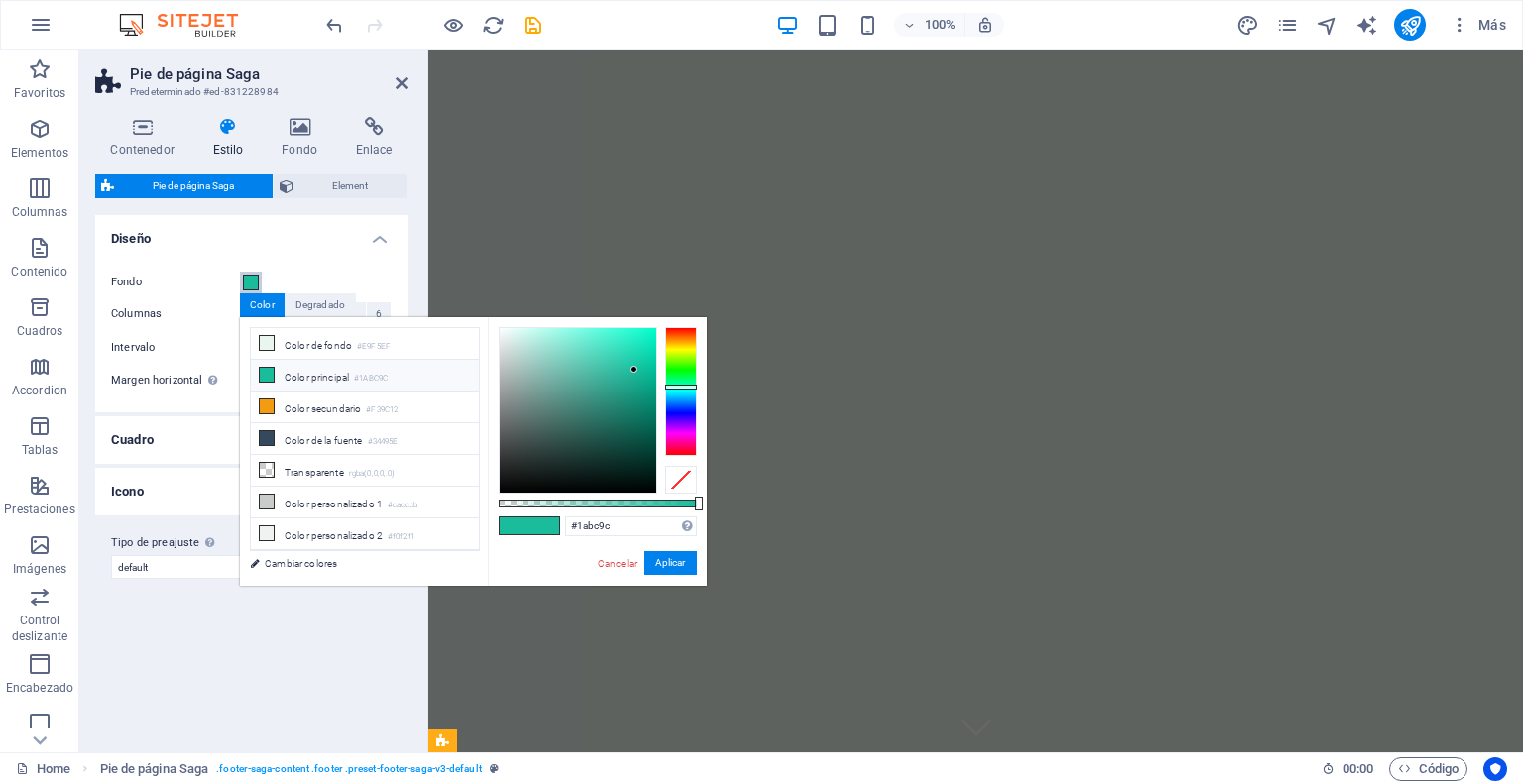 type on "#bc691a" 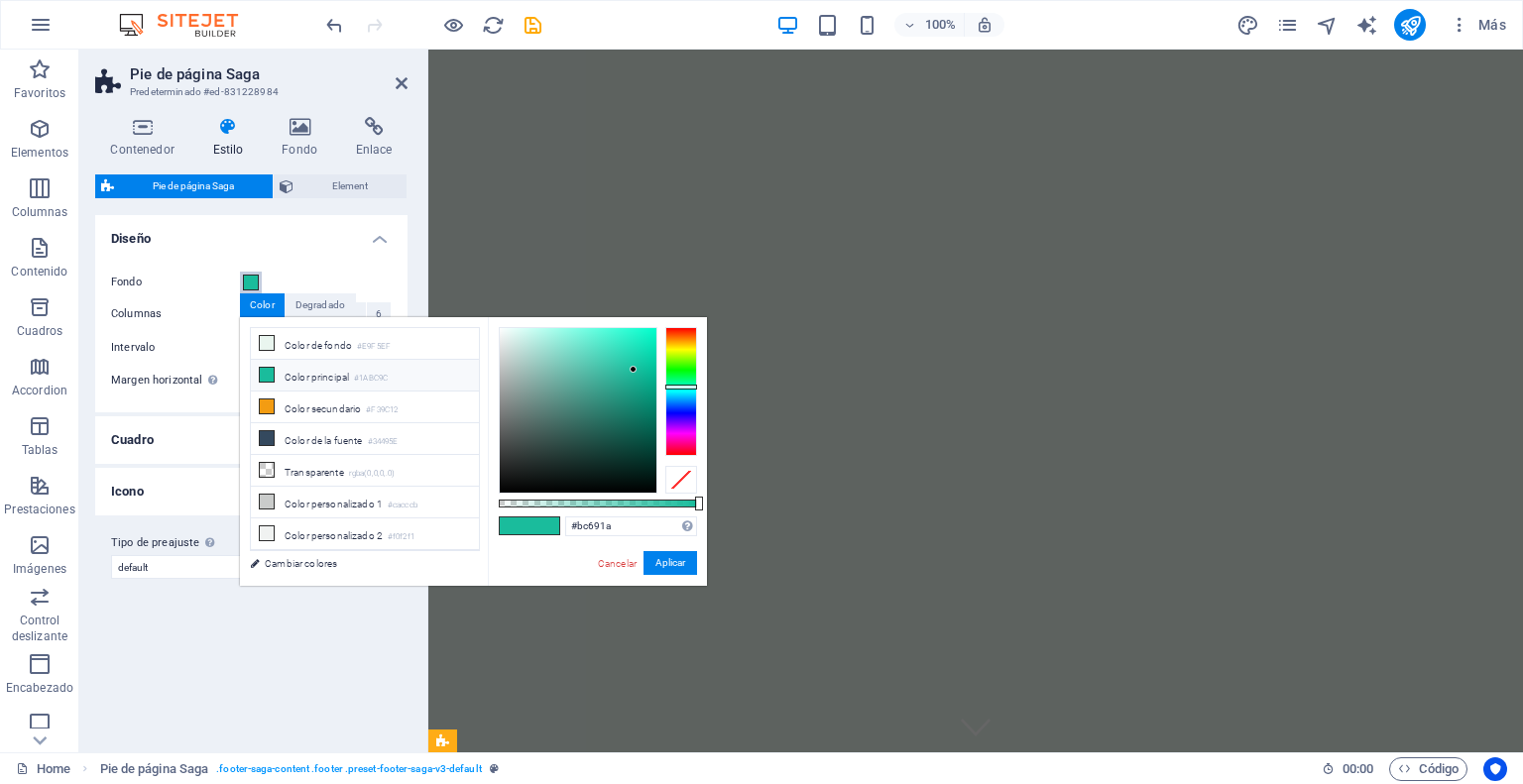 click at bounding box center [681, 392] 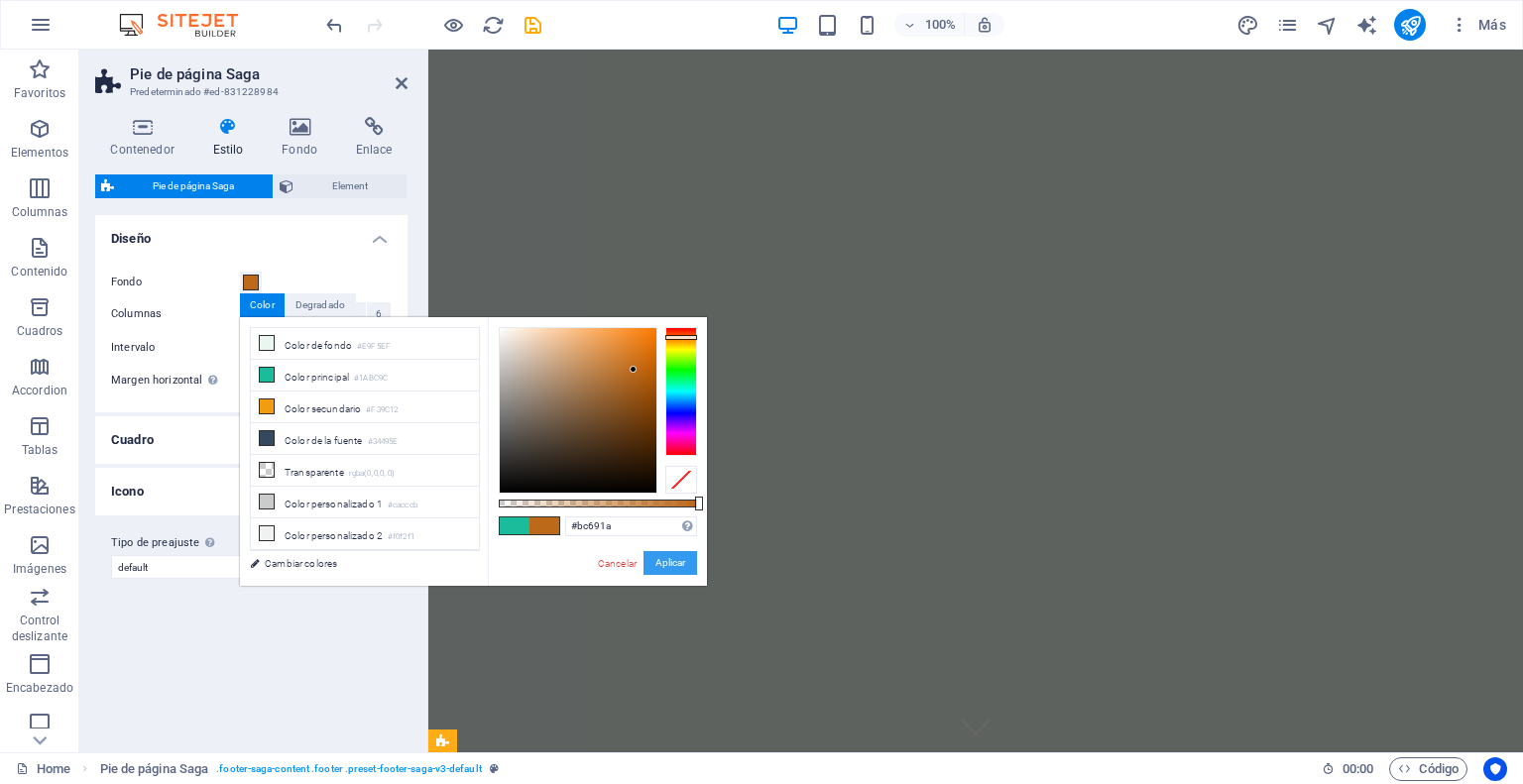 click on "Aplicar" at bounding box center [670, 563] 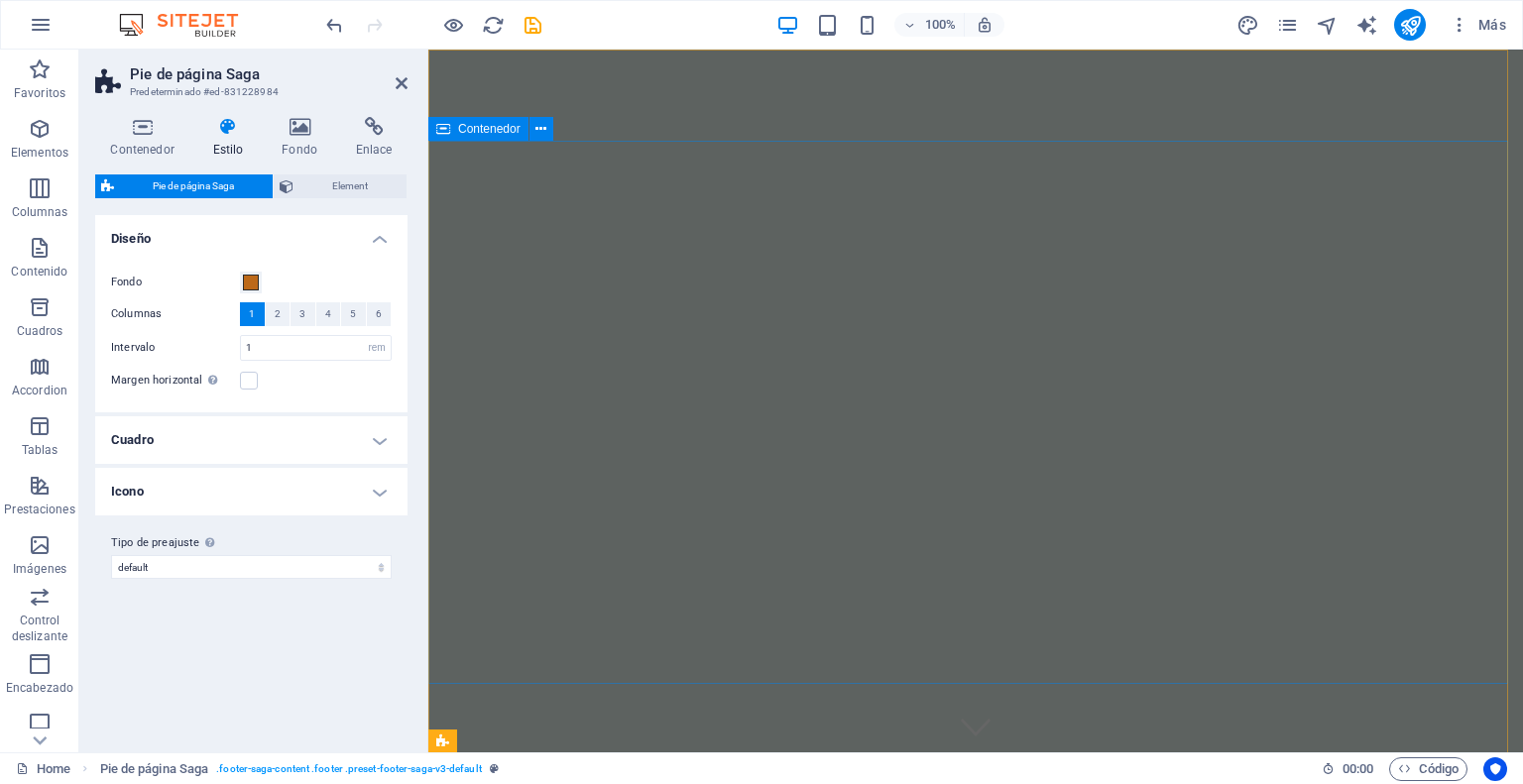 click on "Bienvenido a Kalimax - Tu Fuente de Snacks Saludables" at bounding box center [976, 1005] 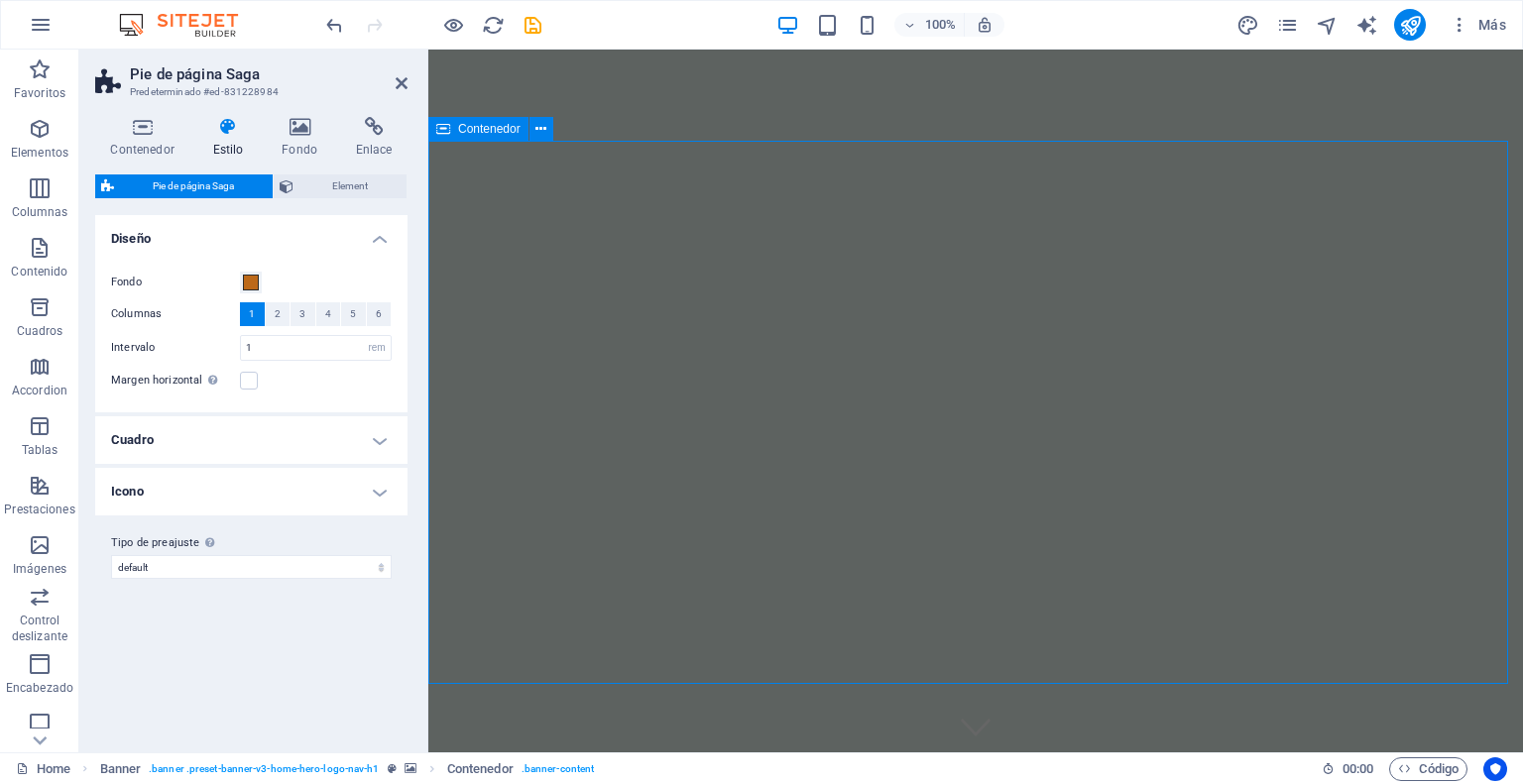 click on "Bienvenido a Kalimax - Tu Fuente de Snacks Saludables" at bounding box center [976, 1005] 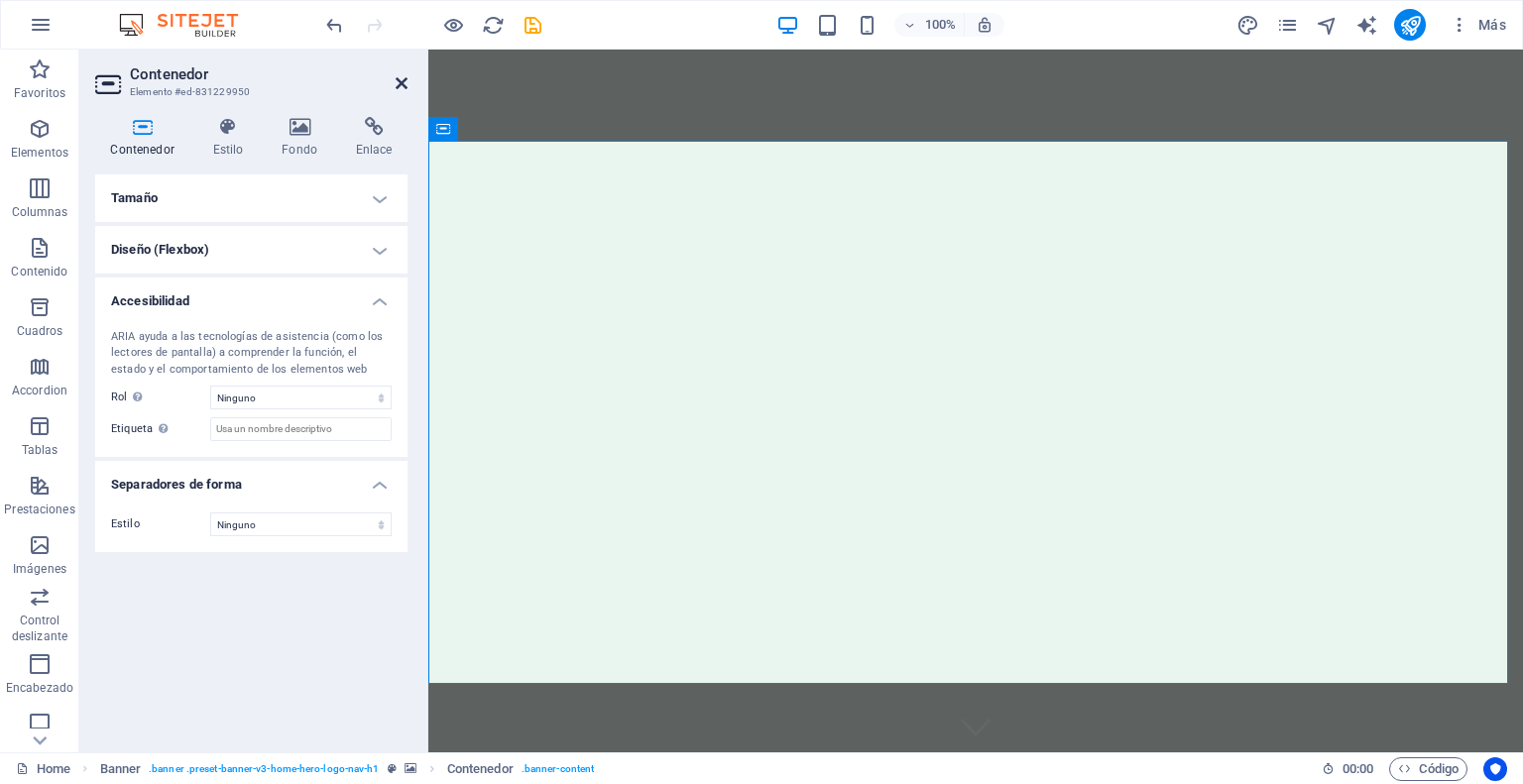 click at bounding box center (402, 83) 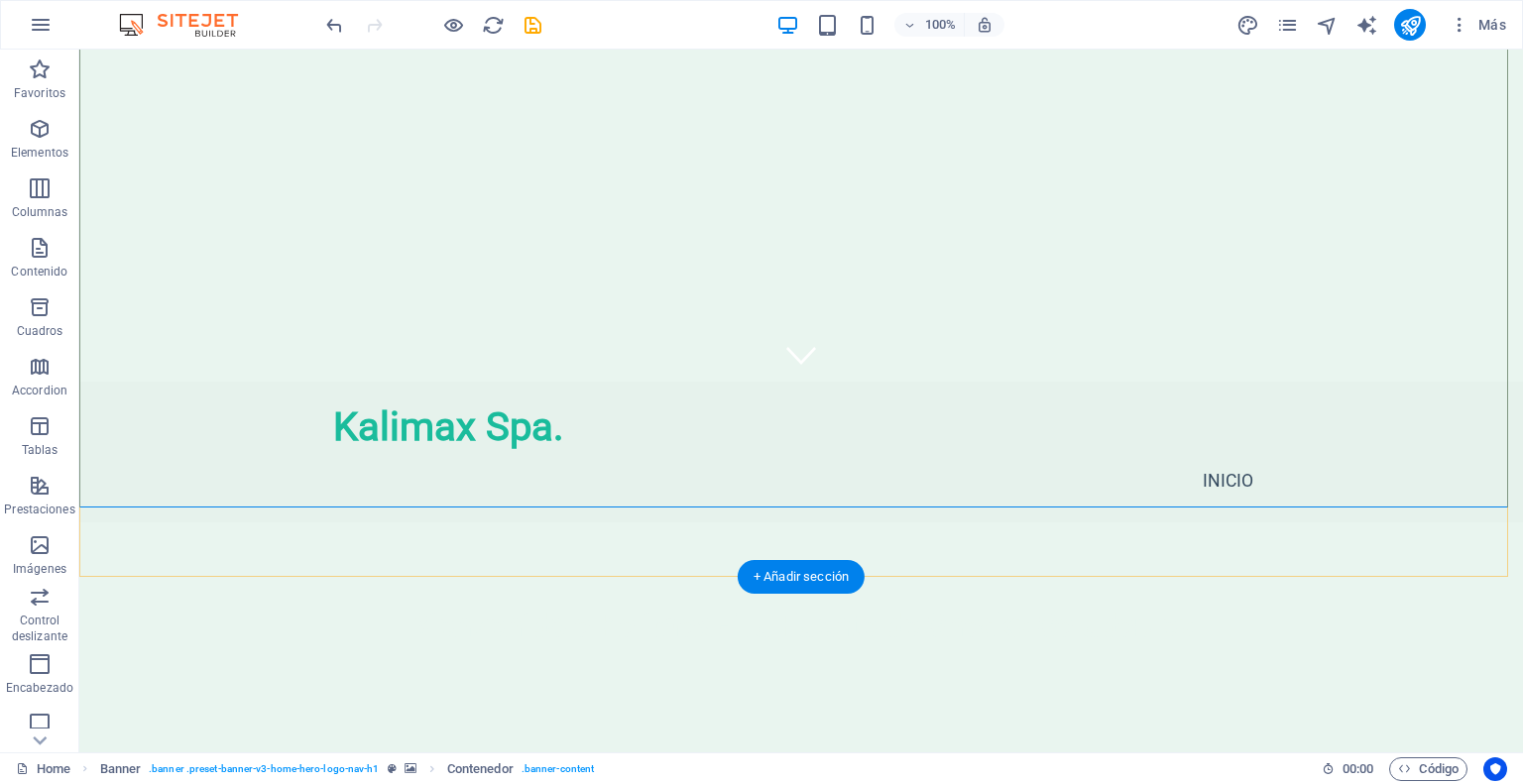 scroll, scrollTop: 450, scrollLeft: 0, axis: vertical 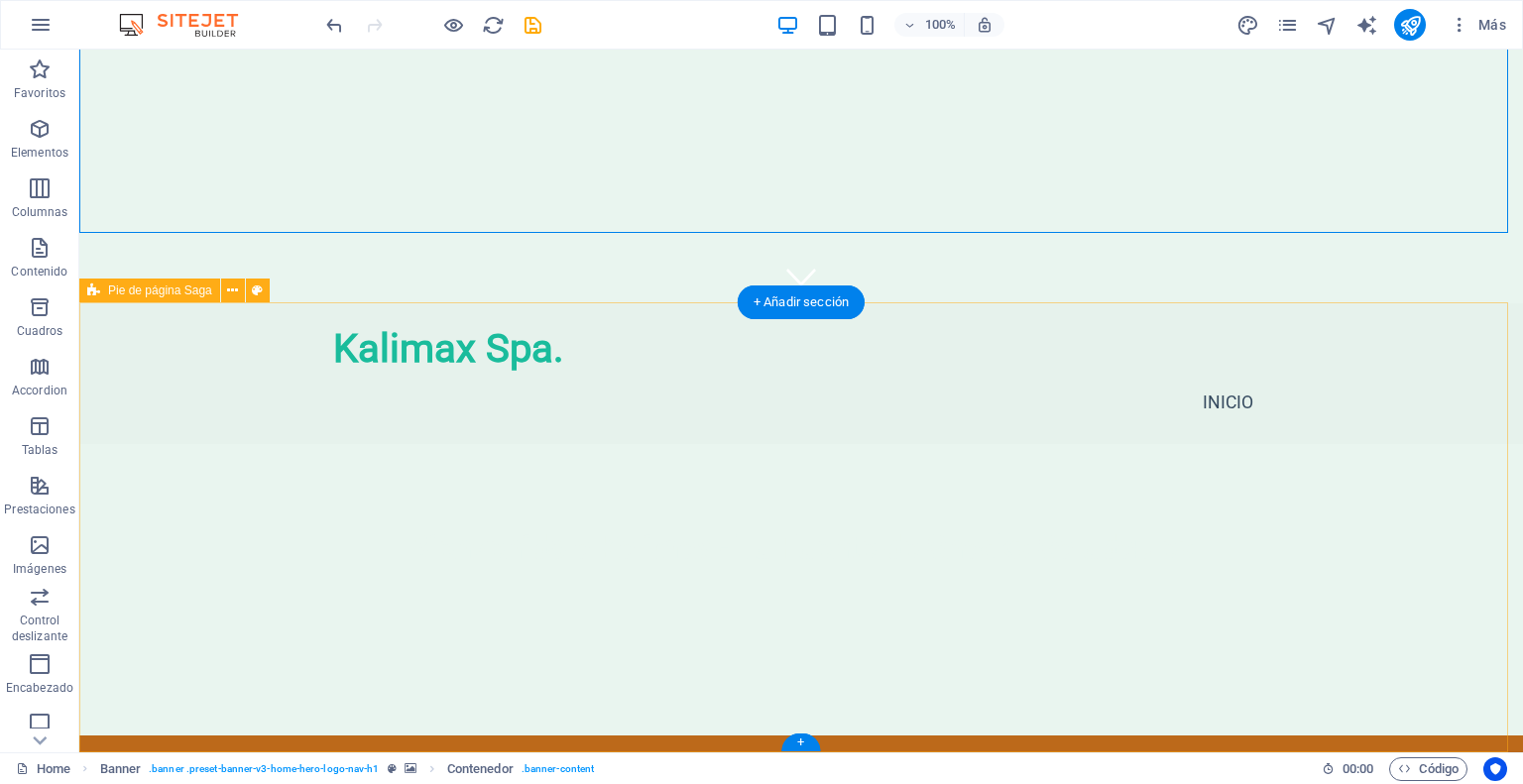 click on "Kalimax Spa. Kalimax se dedica a ofrecerte la mejor experiencia de snacking saludable.  Conéctate con nosotros para más información y descubre cómo podemos llevar bienestar a tu día a día. Contact   [CITY] Telefono:  +56 [PHONE]   Email:  info@[EXAMPLE.COM]" at bounding box center (801, 956) 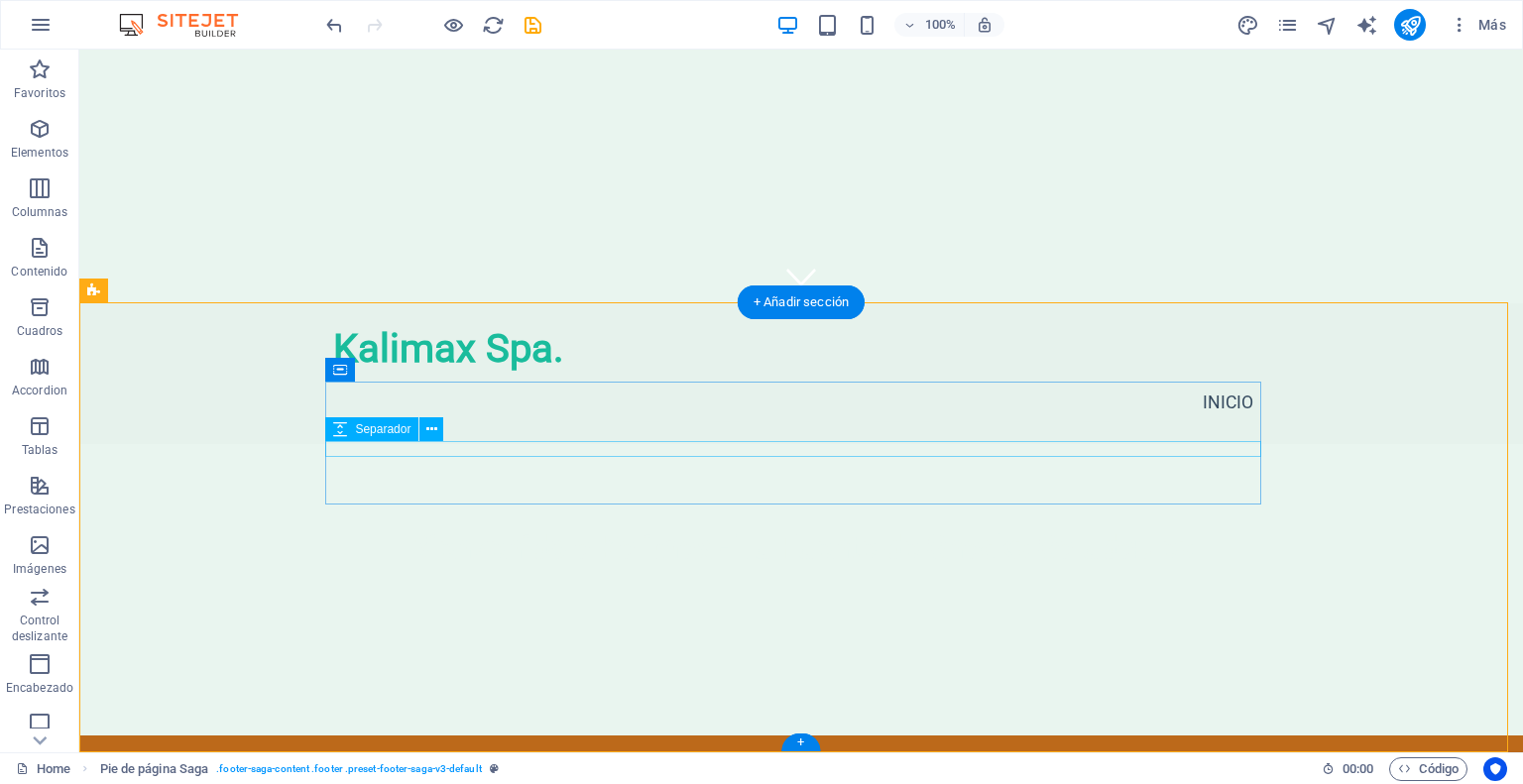 click at bounding box center (563, 882) 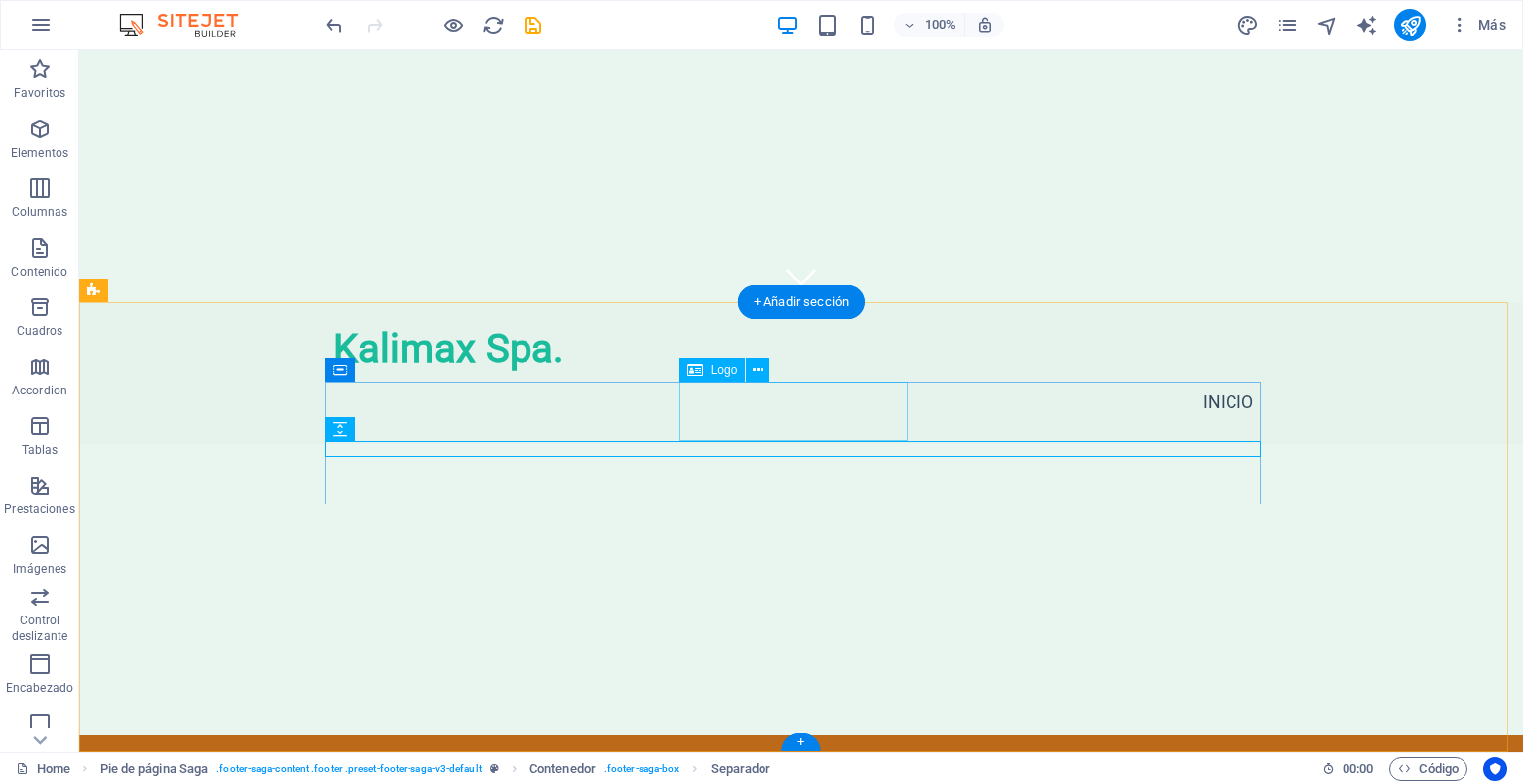 click on "Kalimax Spa." at bounding box center [563, 844] 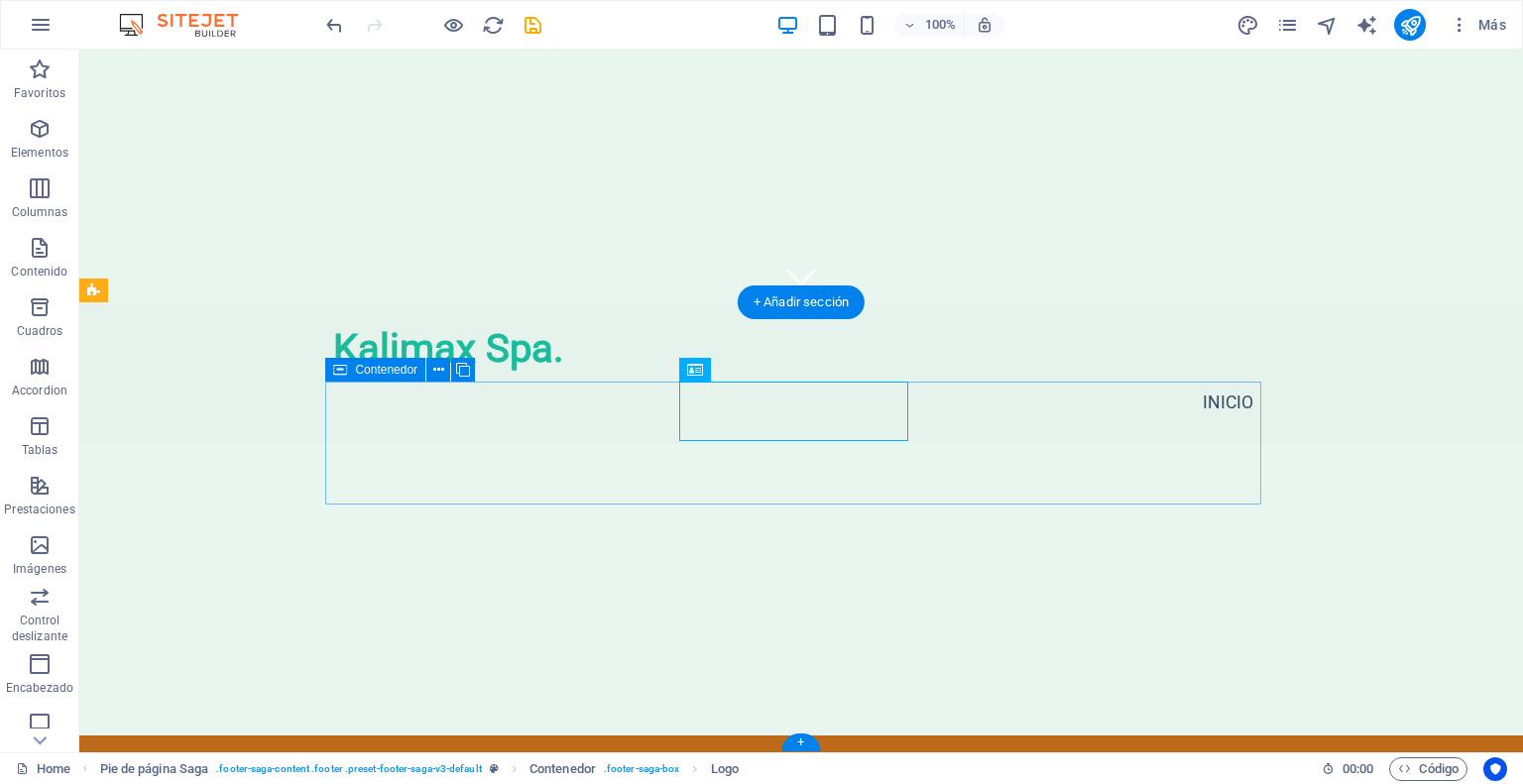click on "Kalimax Spa. Kalimax se dedica a ofrecerte la mejor experiencia de snacking saludable.  Conéctate con nosotros para más información y descubre cómo podemos llevar bienestar a tu día a día." at bounding box center (563, 876) 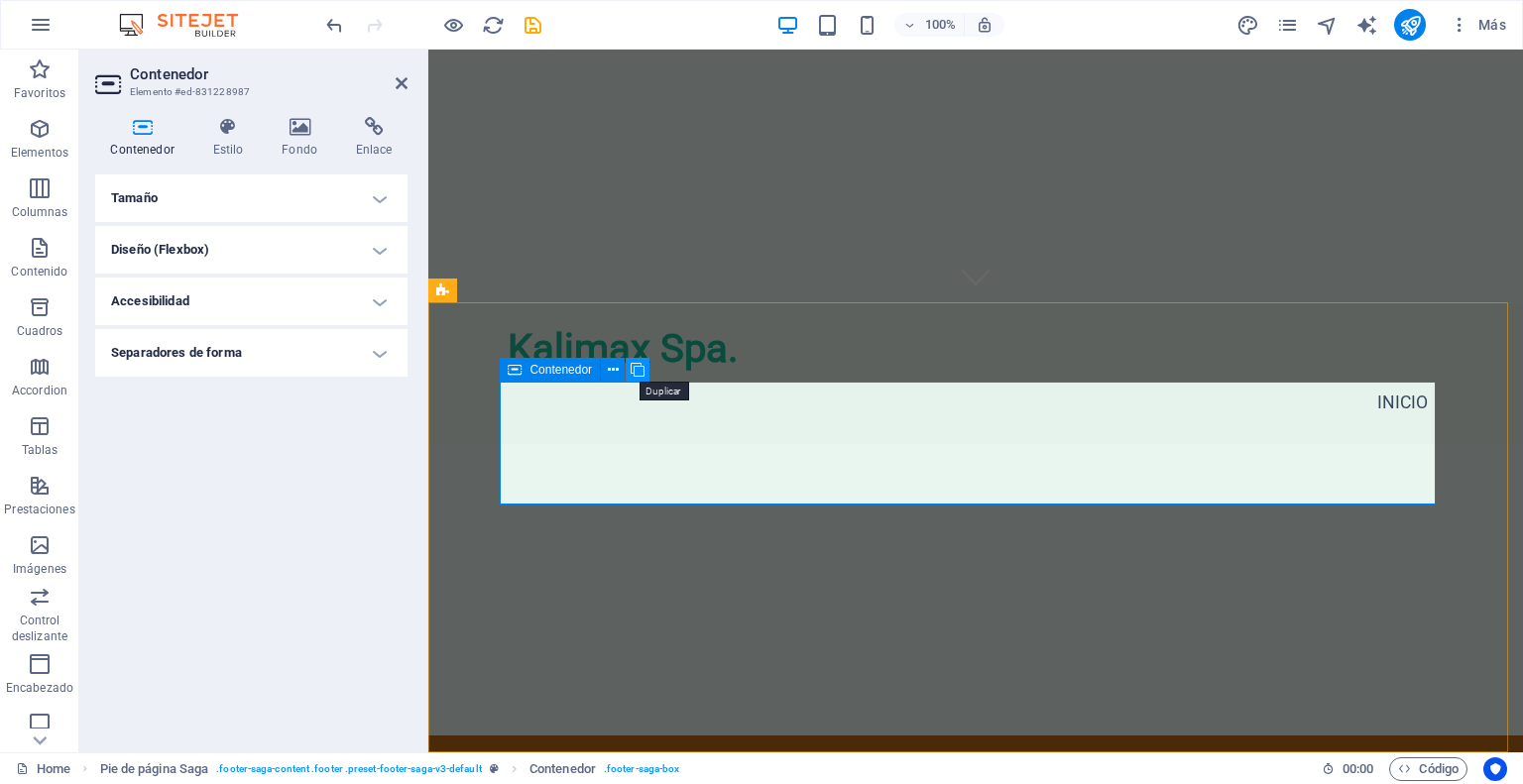 click at bounding box center [638, 370] 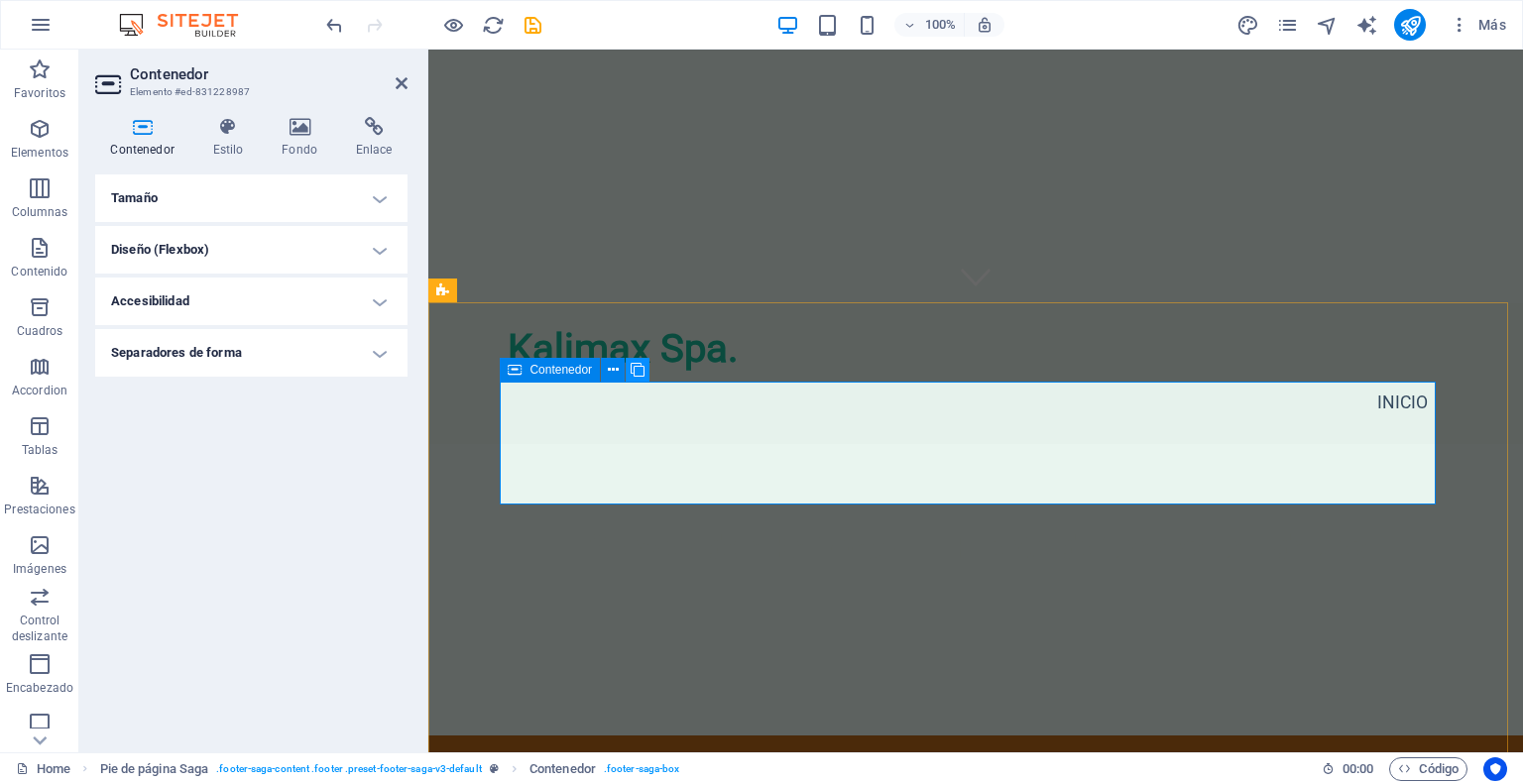 click at bounding box center [638, 370] 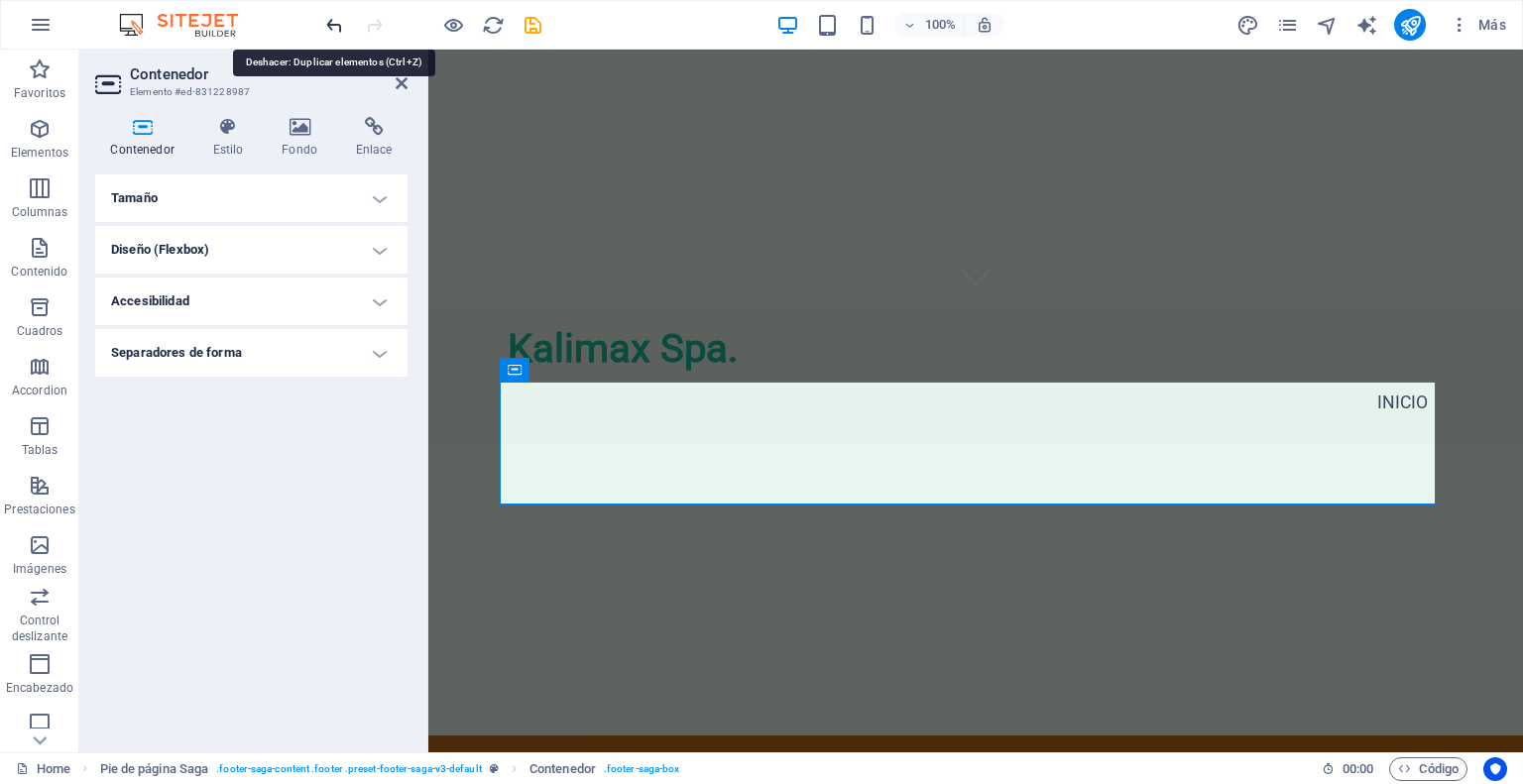 click at bounding box center [334, 25] 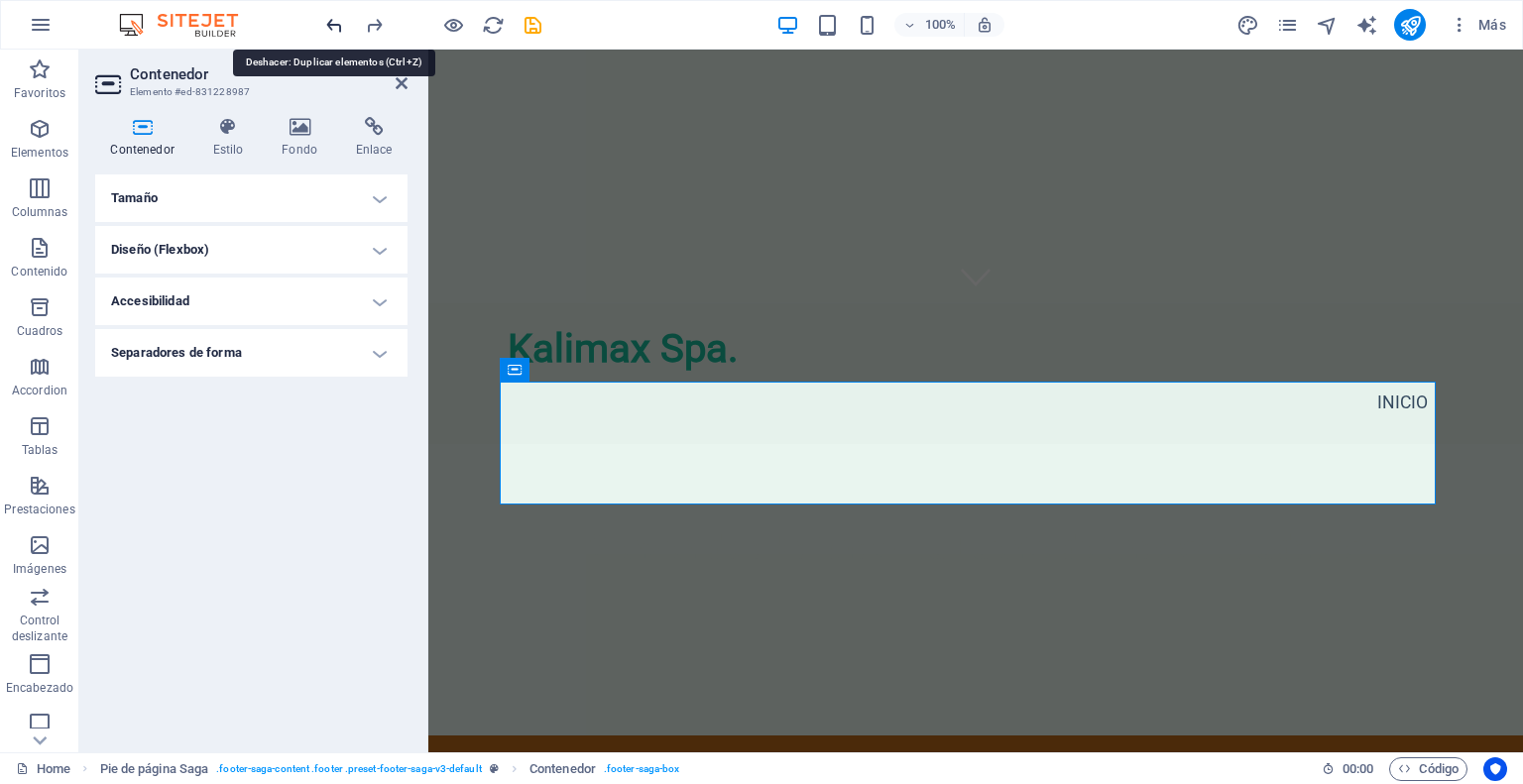 click at bounding box center (334, 25) 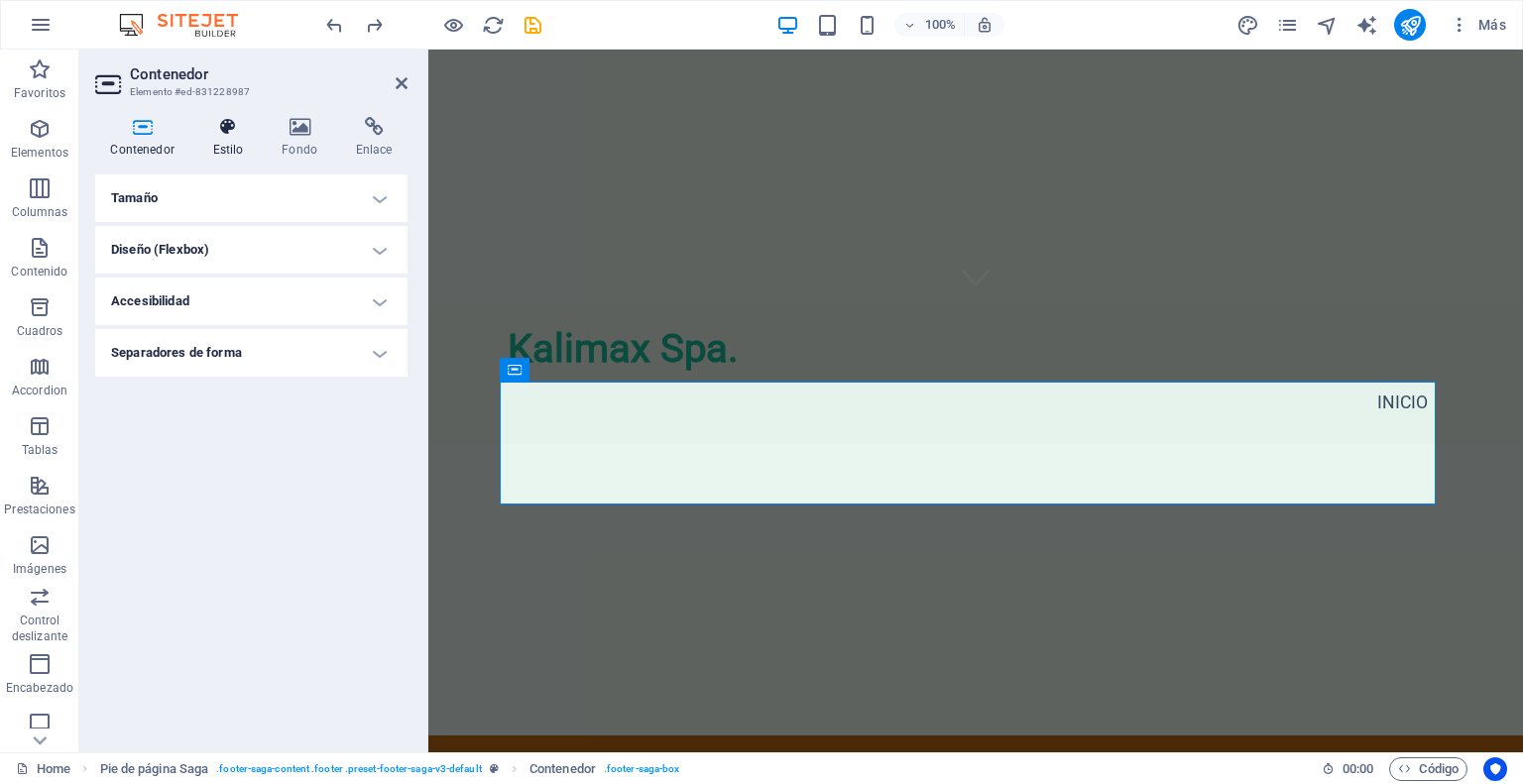click on "Estilo" at bounding box center (232, 138) 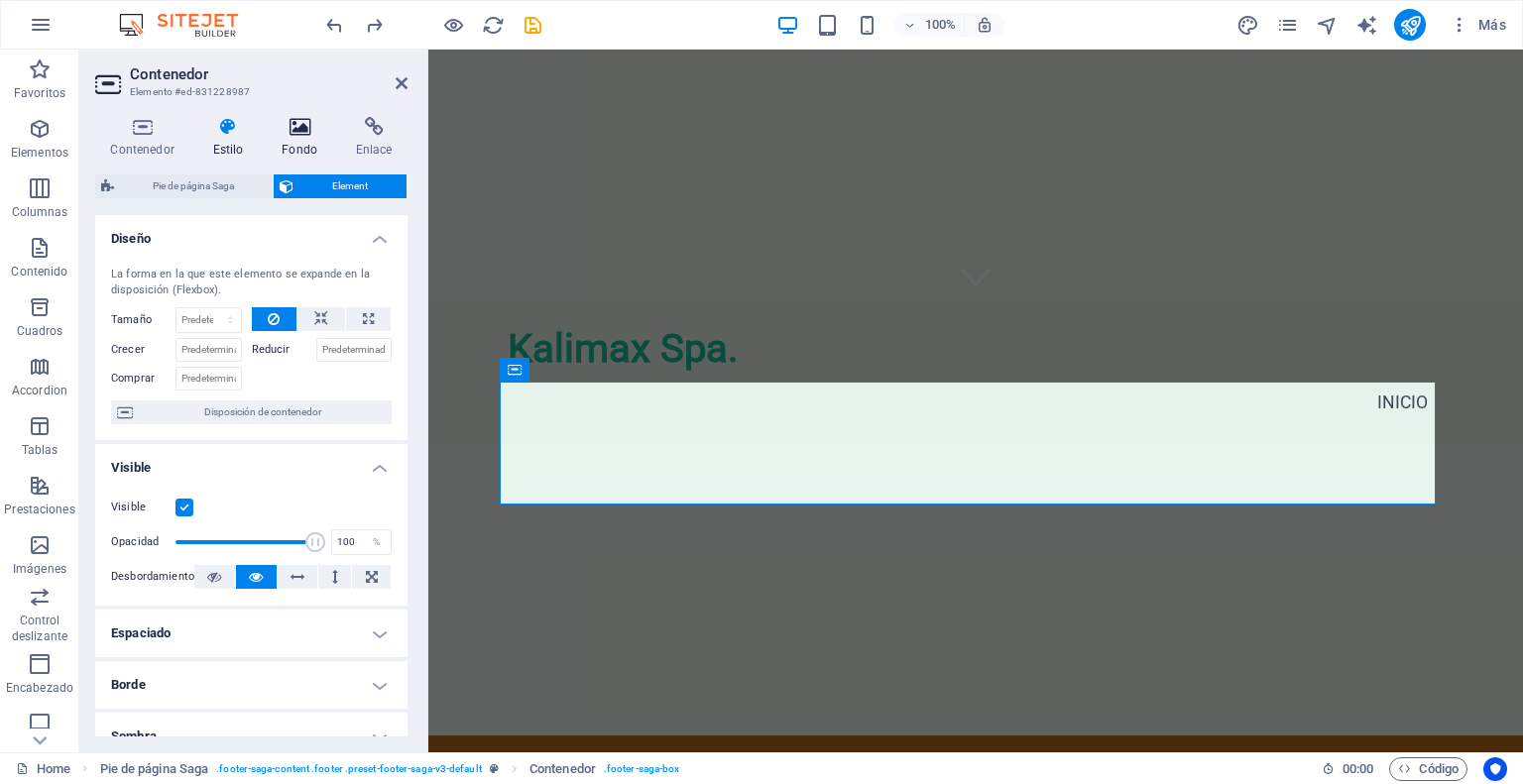 click at bounding box center (299, 127) 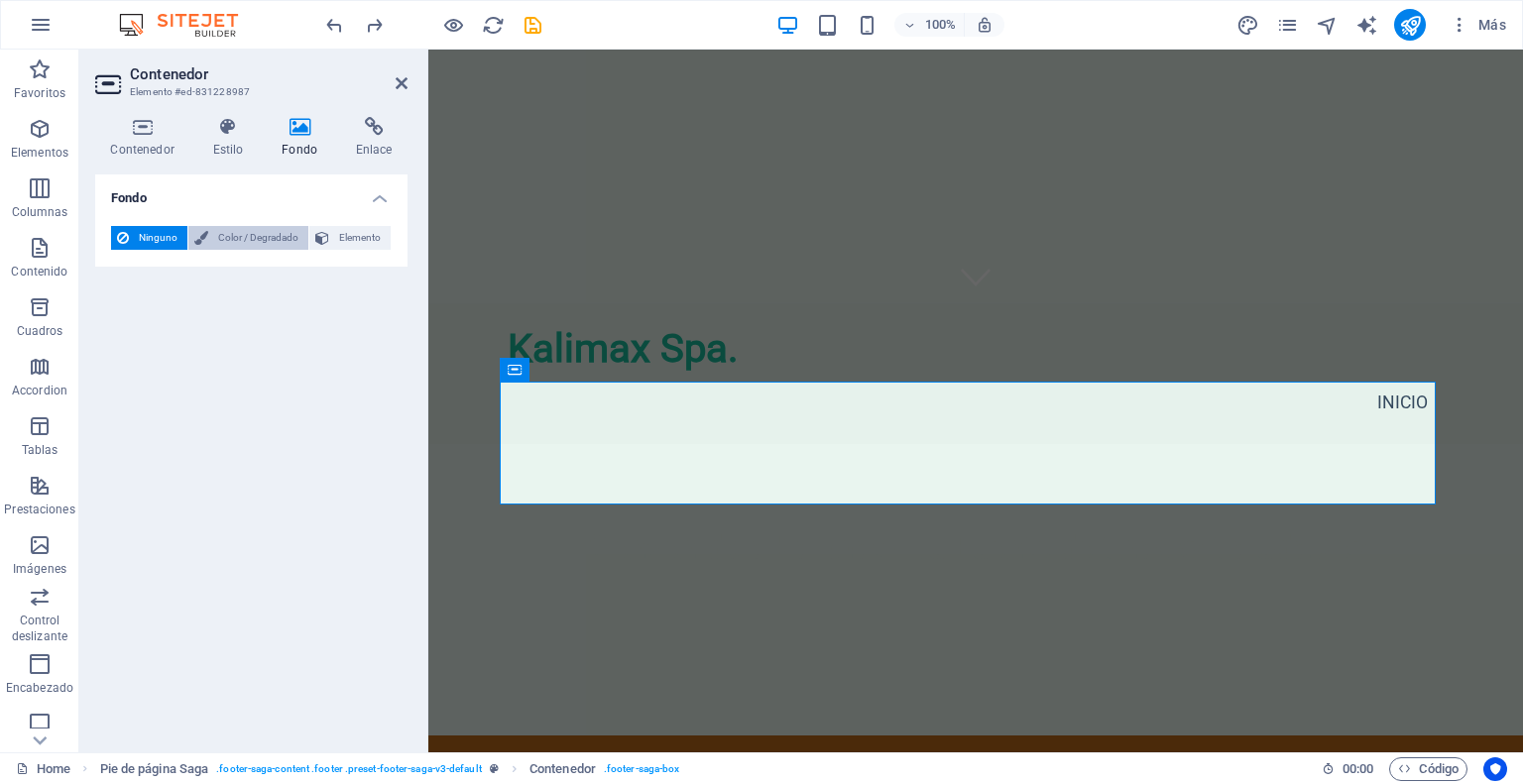 click on "Color / Degradado" at bounding box center (258, 238) 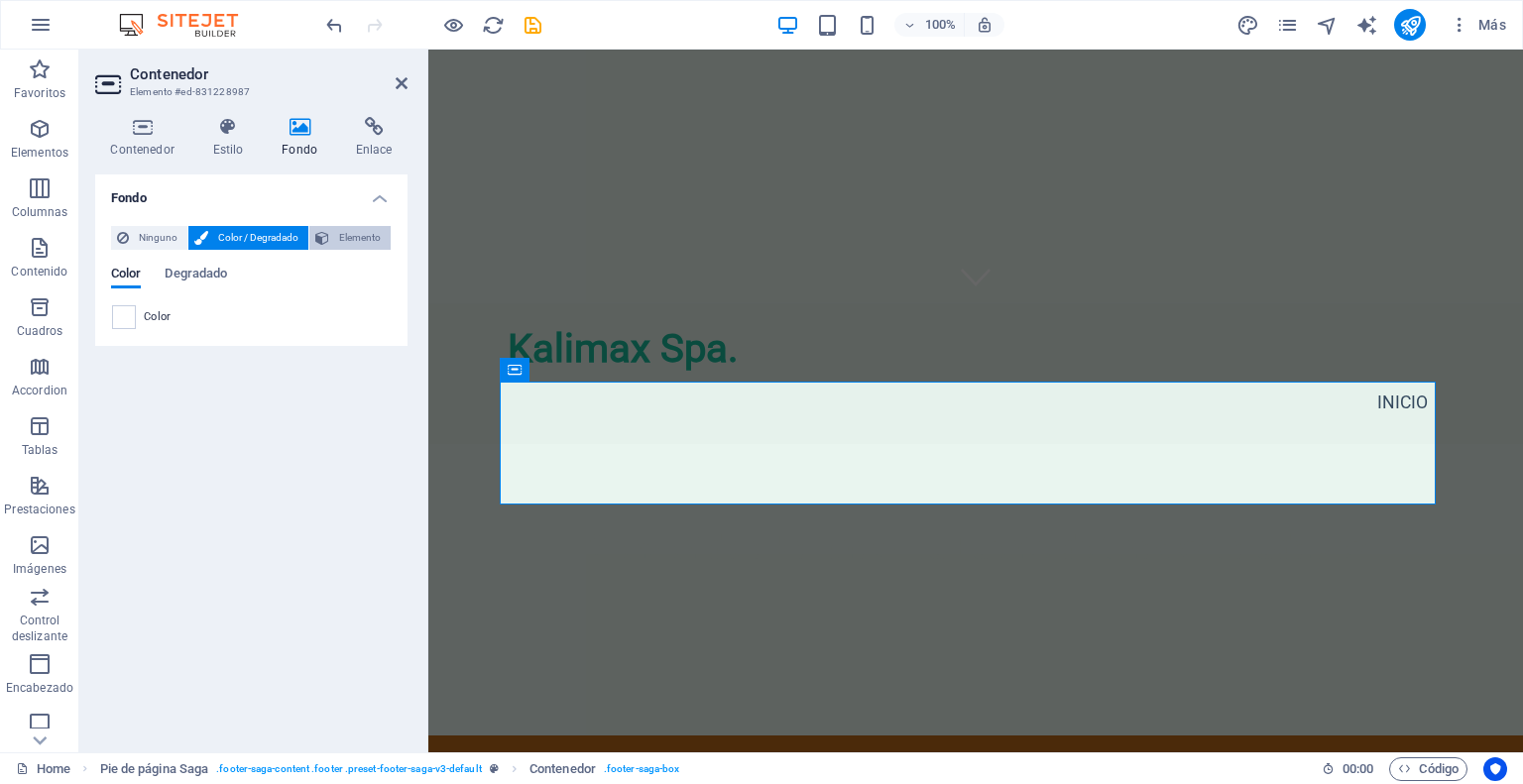 click on "Elemento" at bounding box center [360, 238] 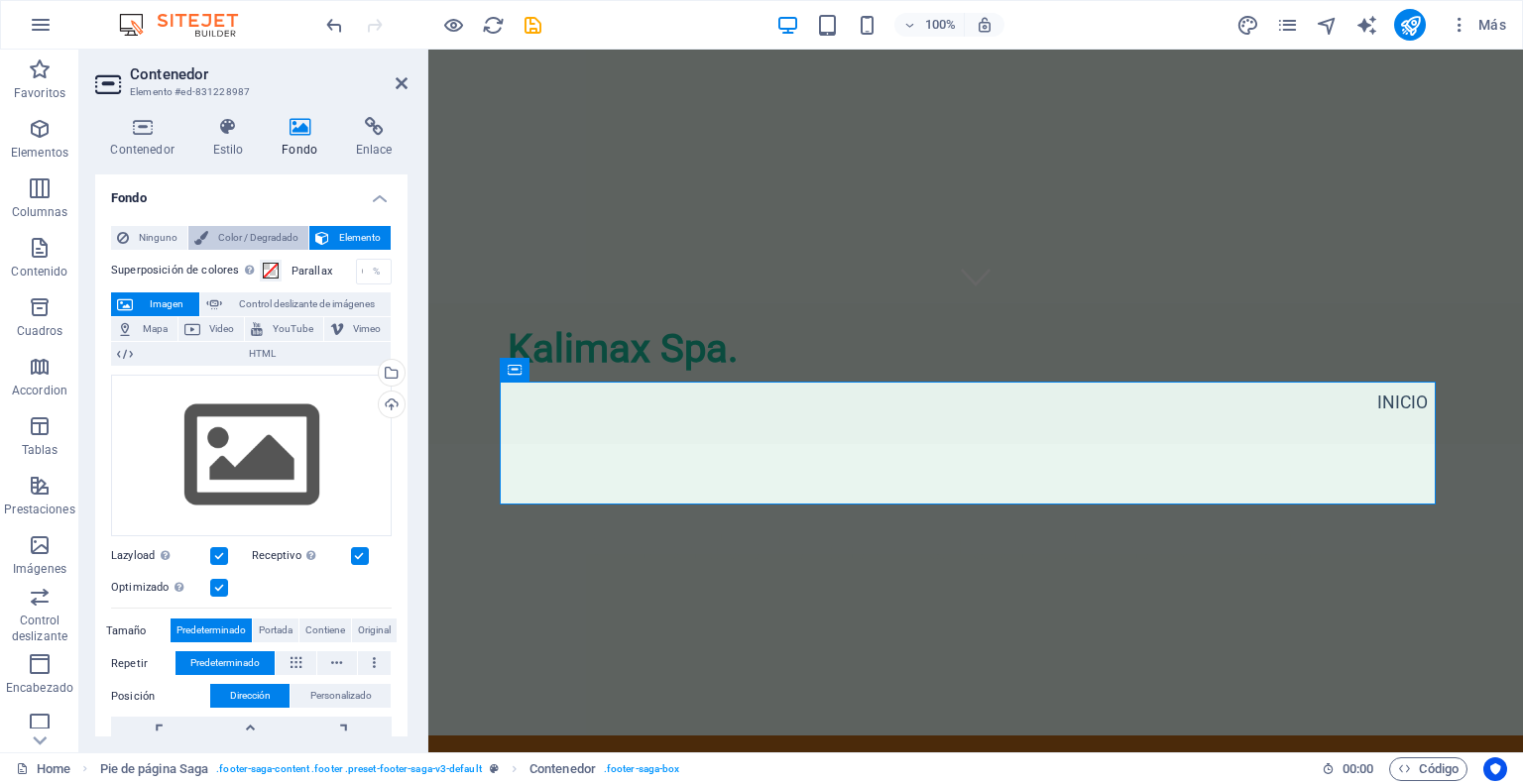 click on "Color / Degradado" at bounding box center [258, 238] 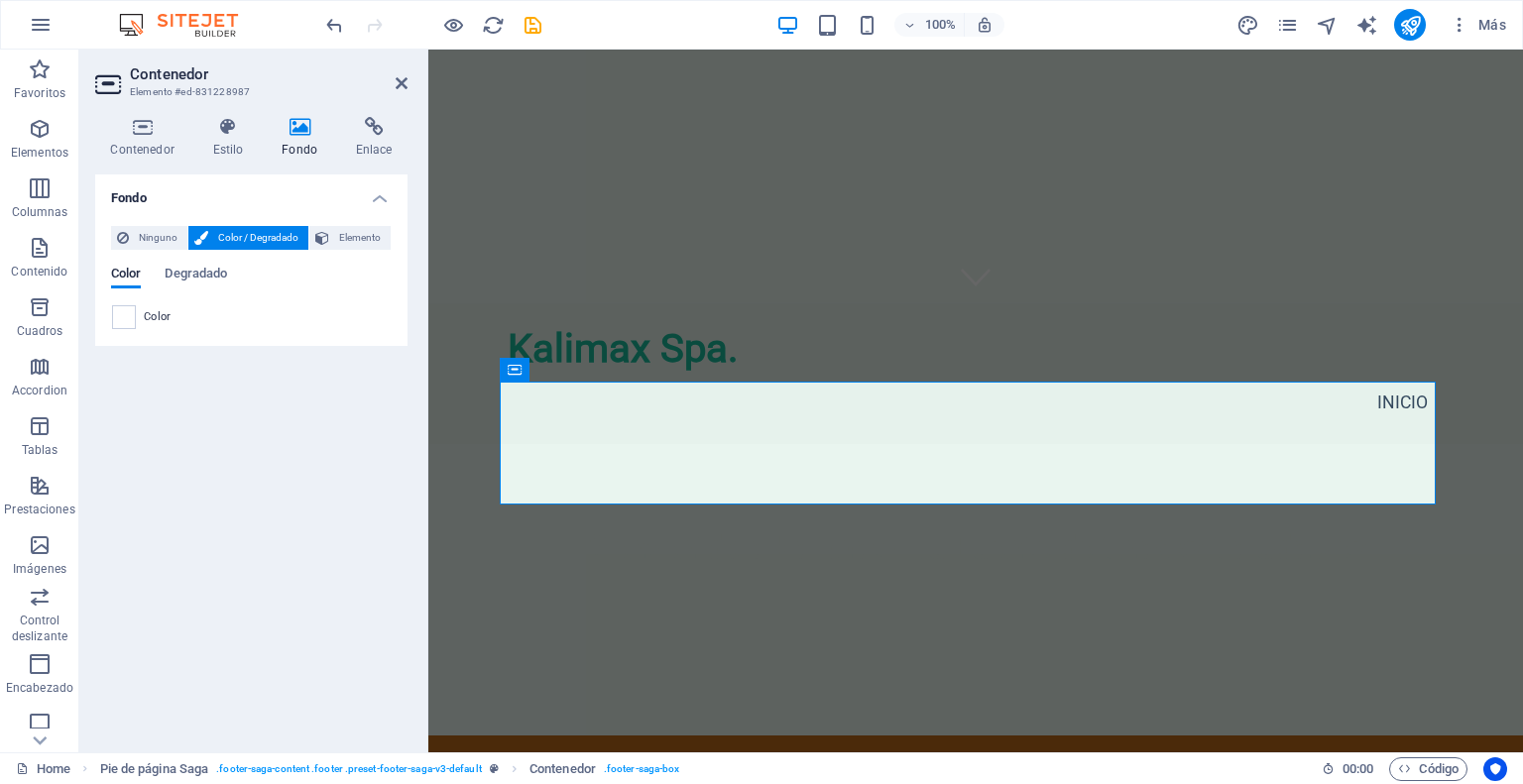 click on "Color" at bounding box center (251, 317) 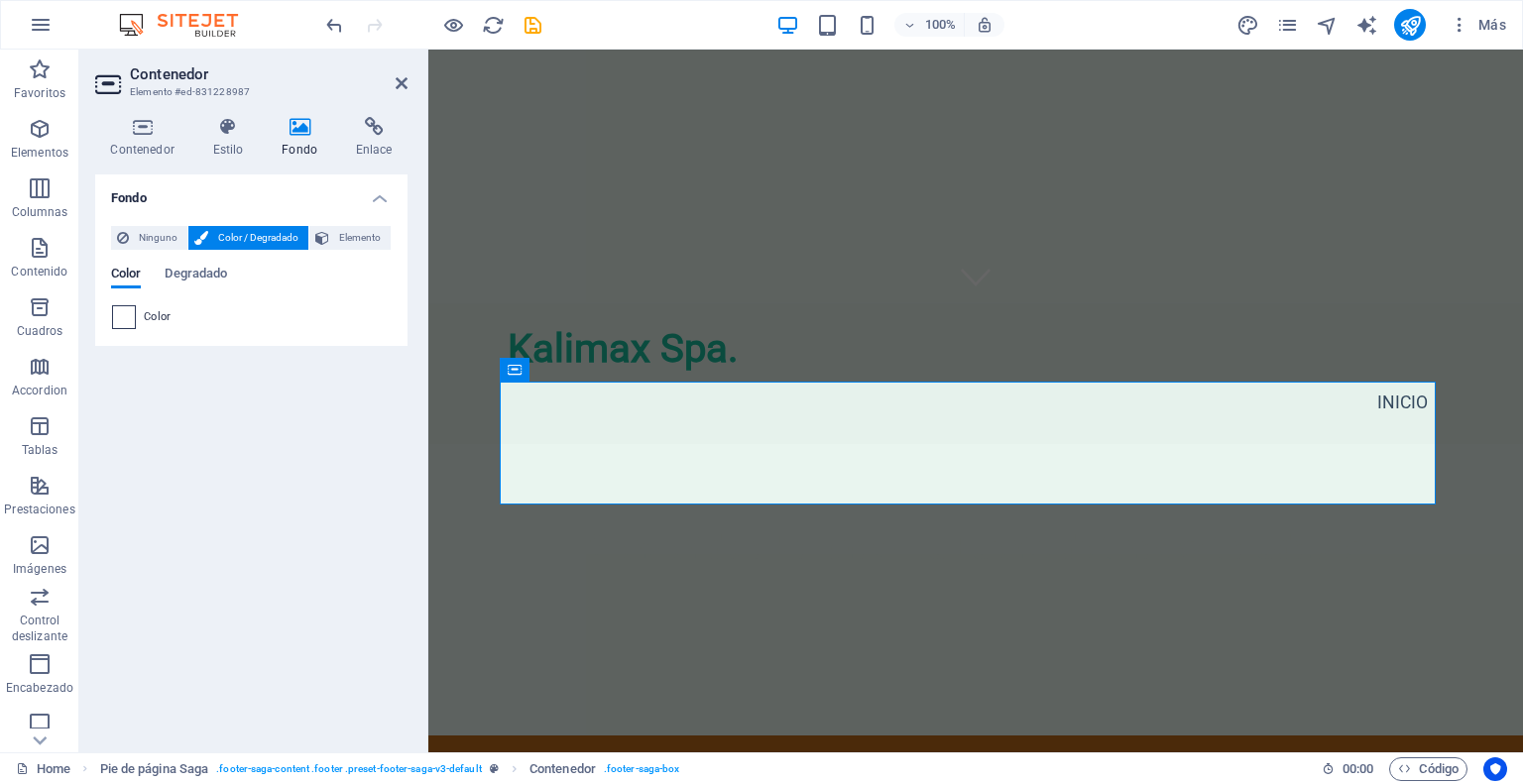 click at bounding box center (124, 317) 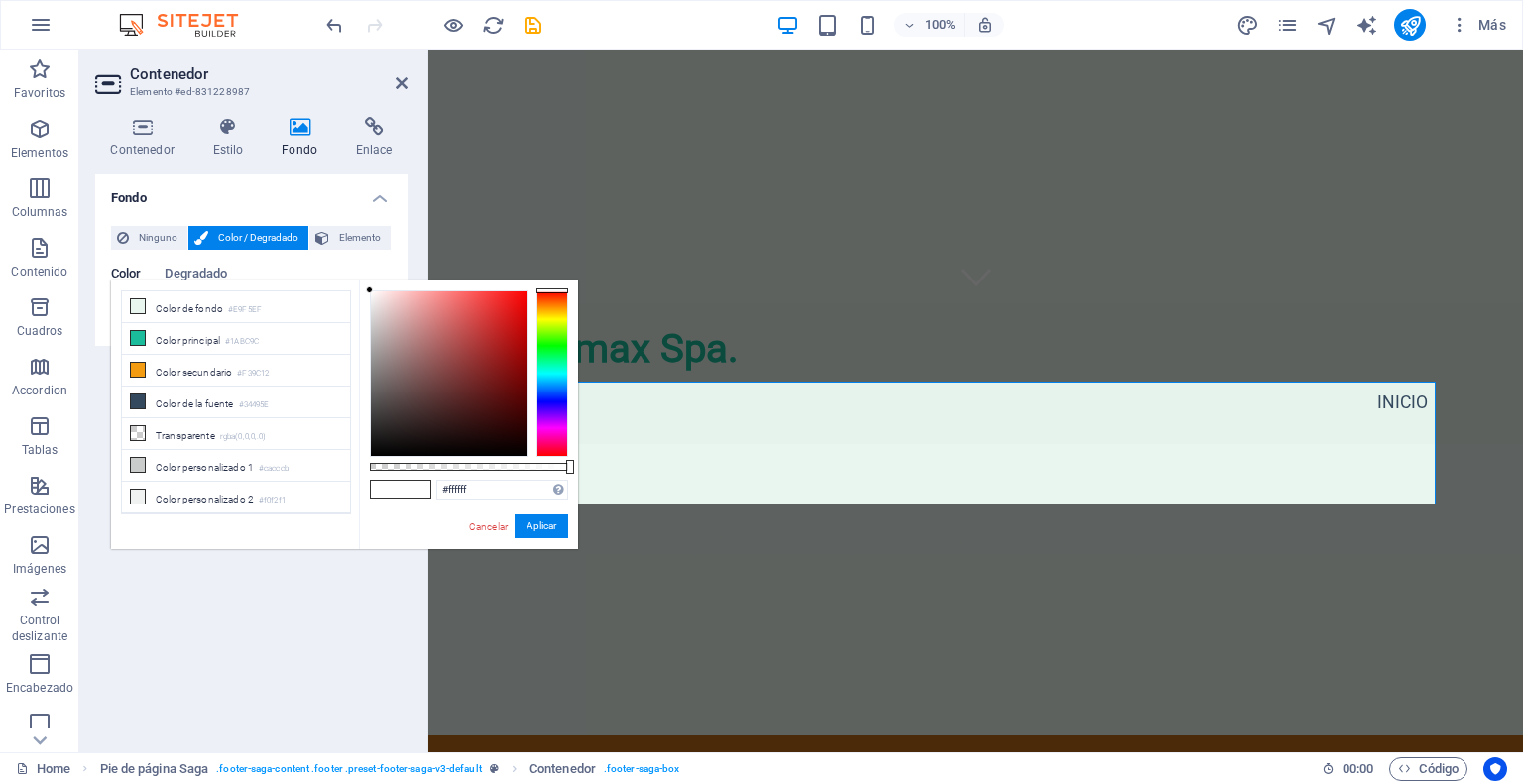 click at bounding box center [552, 374] 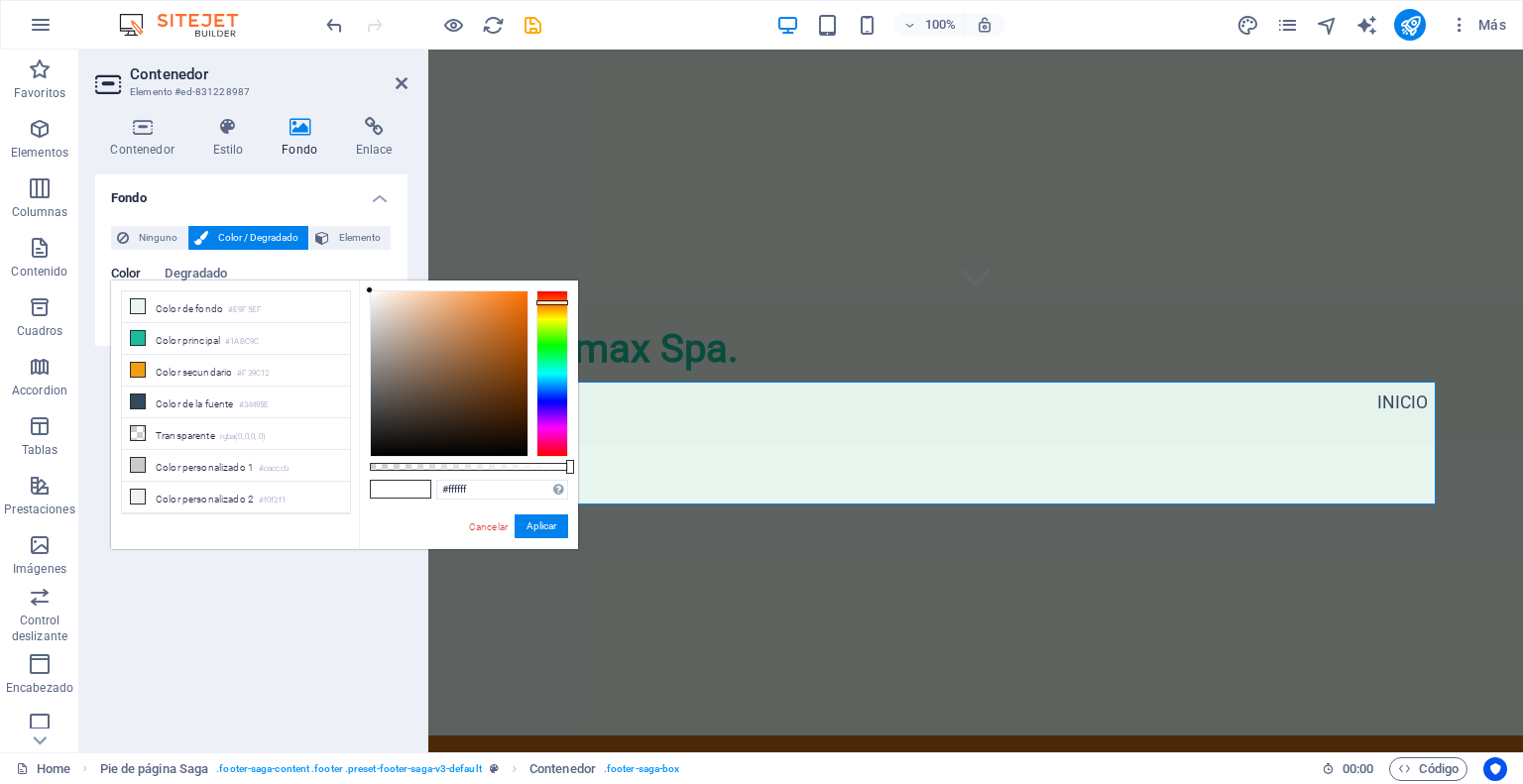 click at bounding box center (552, 374) 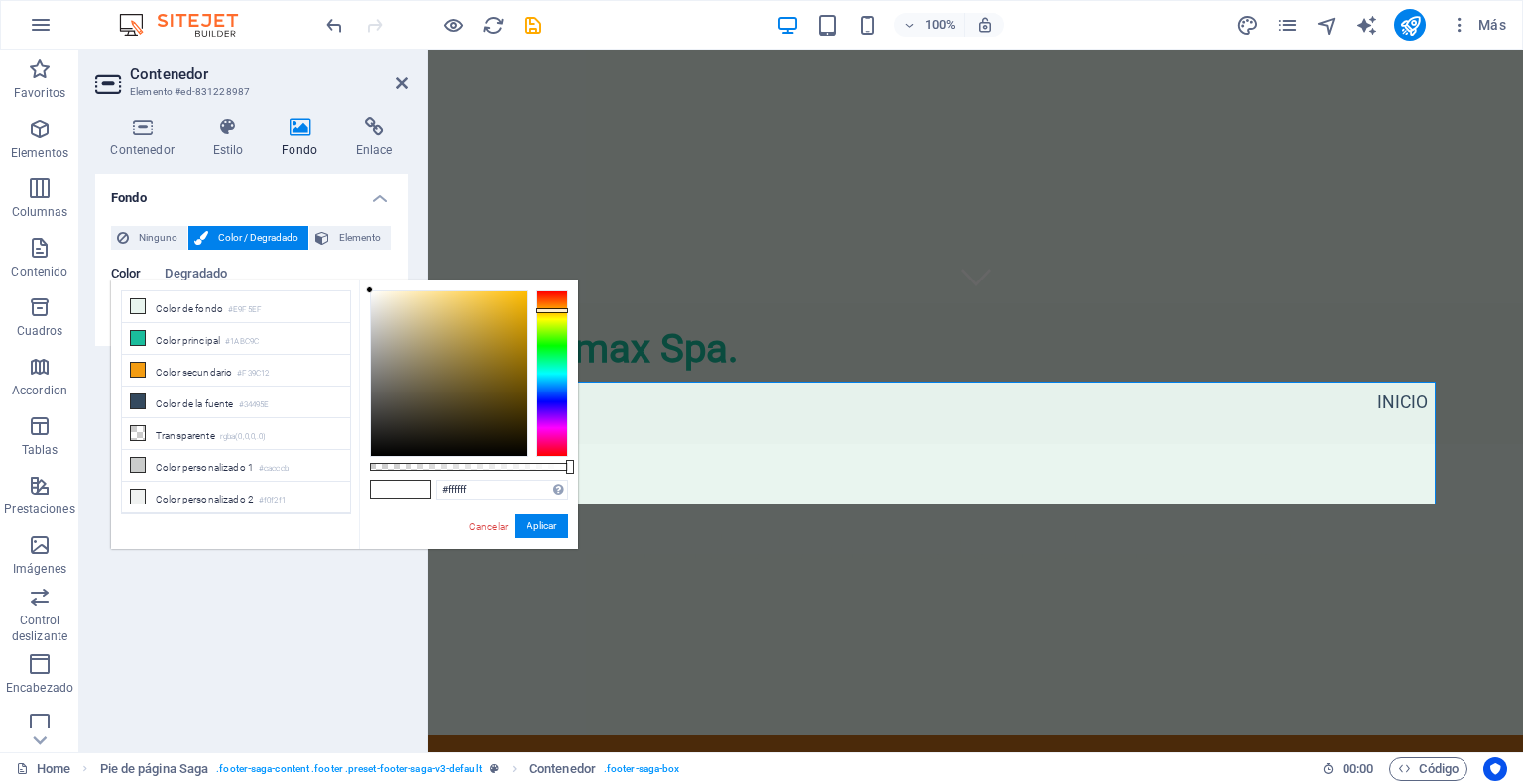 click at bounding box center [552, 374] 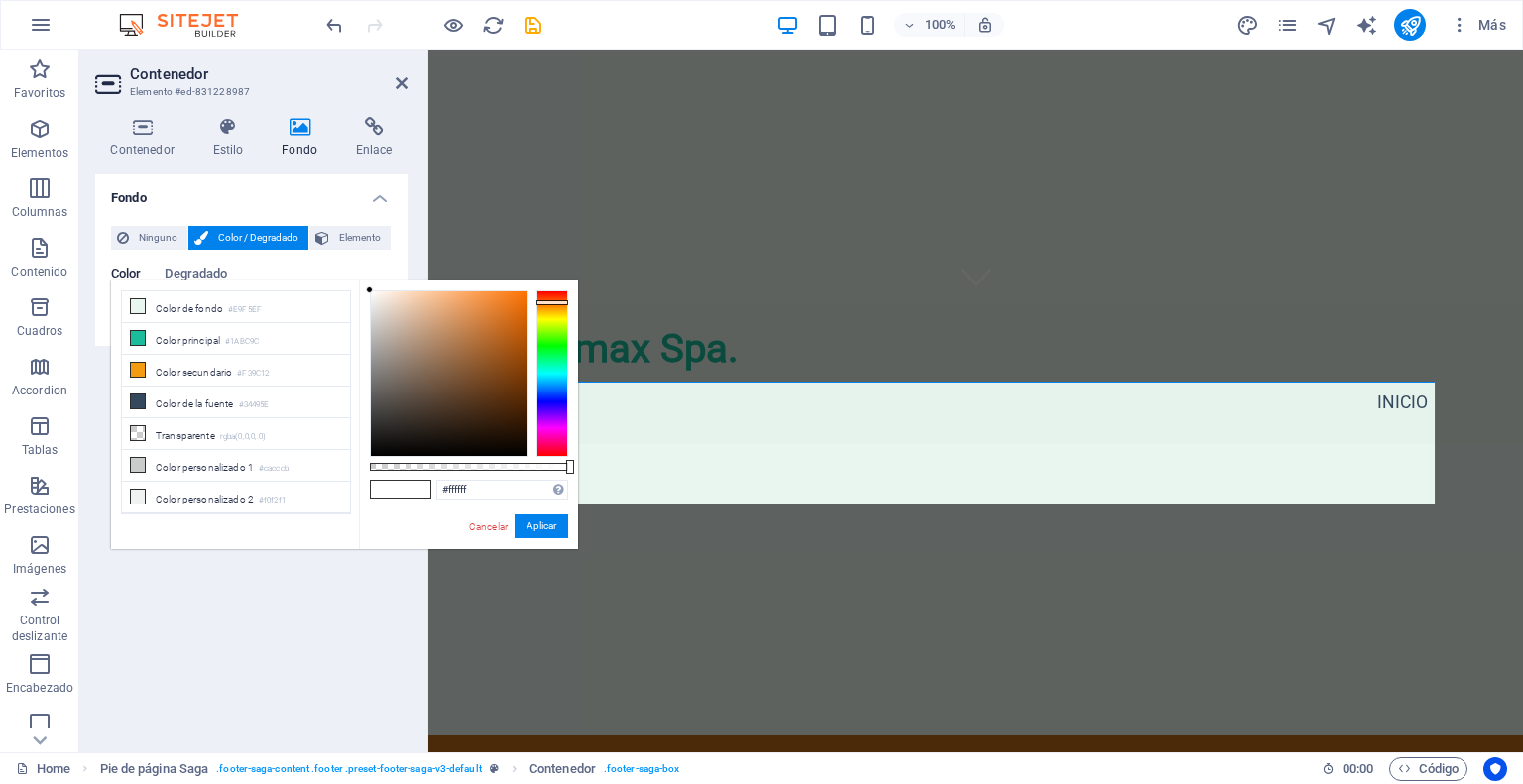 click at bounding box center [552, 374] 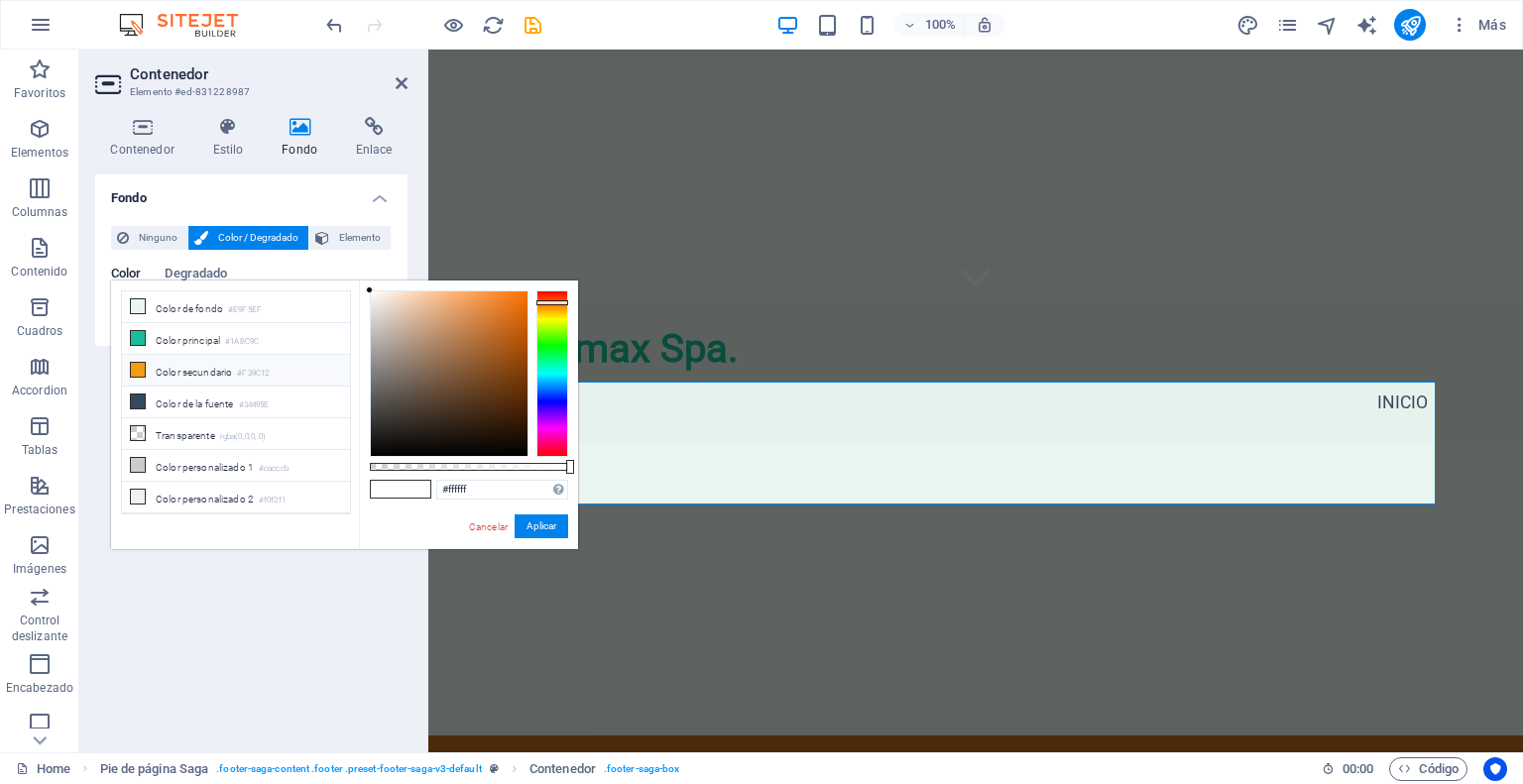 click on "Color secundario
#F39C12" at bounding box center (236, 371) 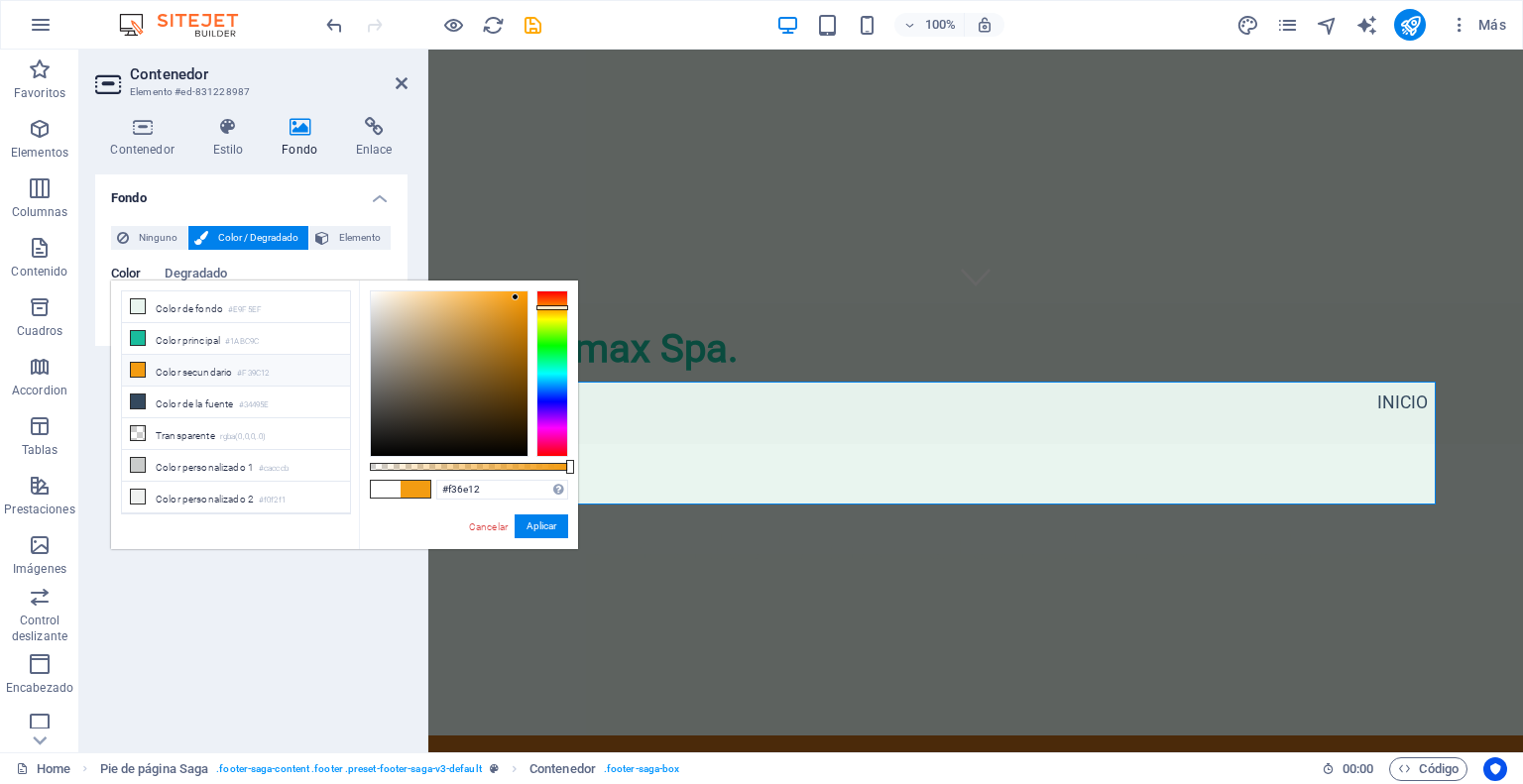 click at bounding box center [552, 374] 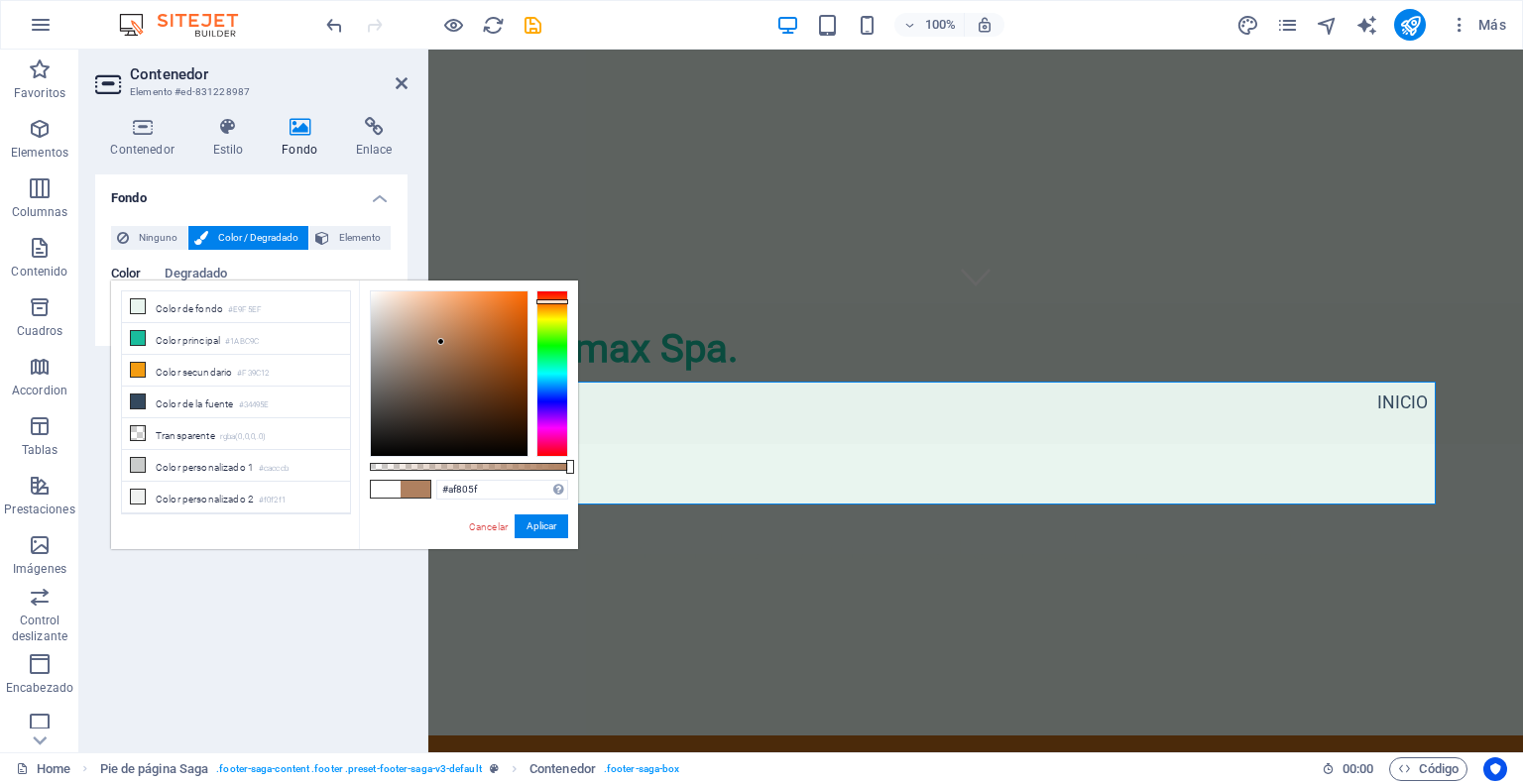drag, startPoint x: 512, startPoint y: 293, endPoint x: 441, endPoint y: 342, distance: 86.26703 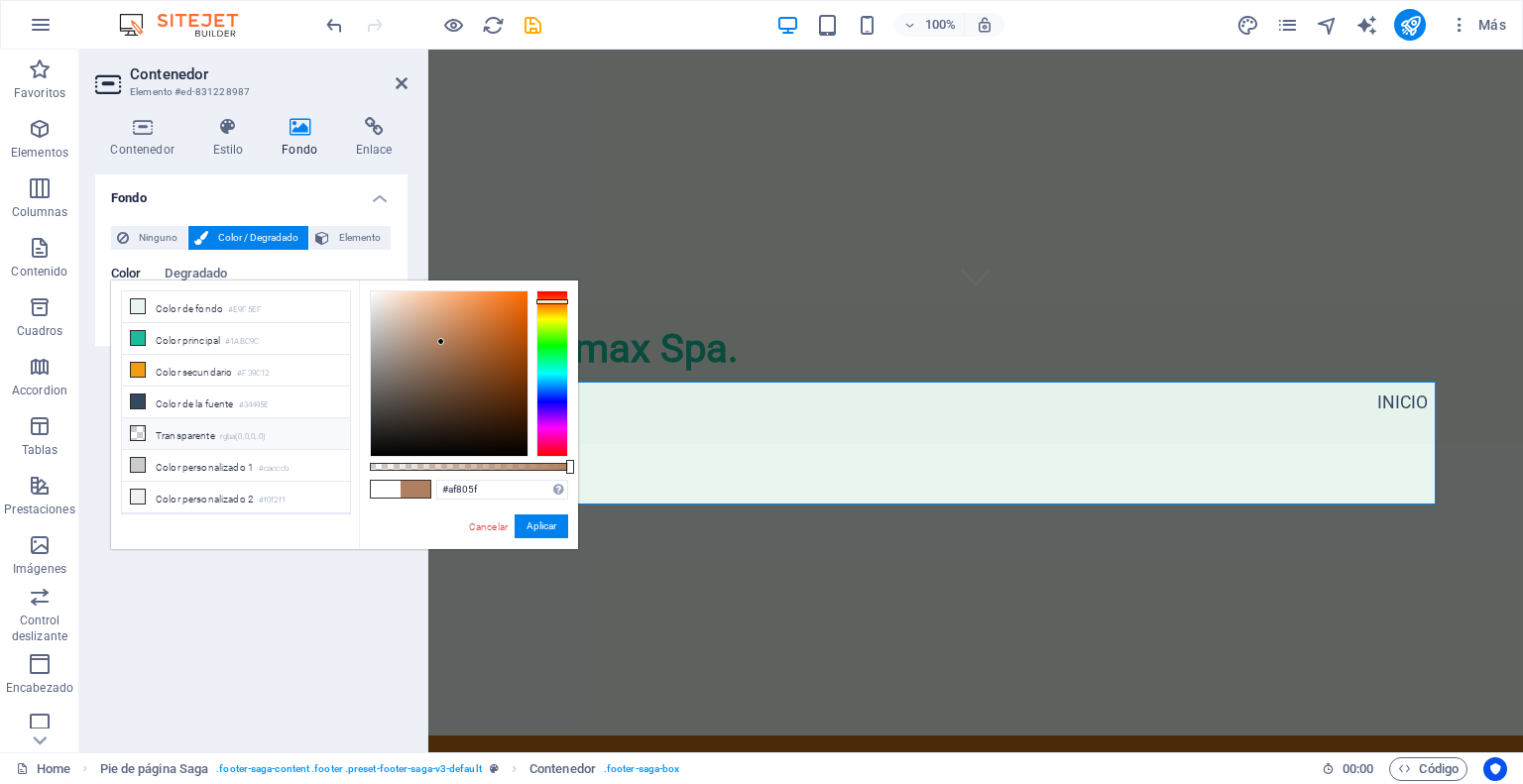 click on "Transparente
rgba(0,0,0,.0)" at bounding box center (236, 434) 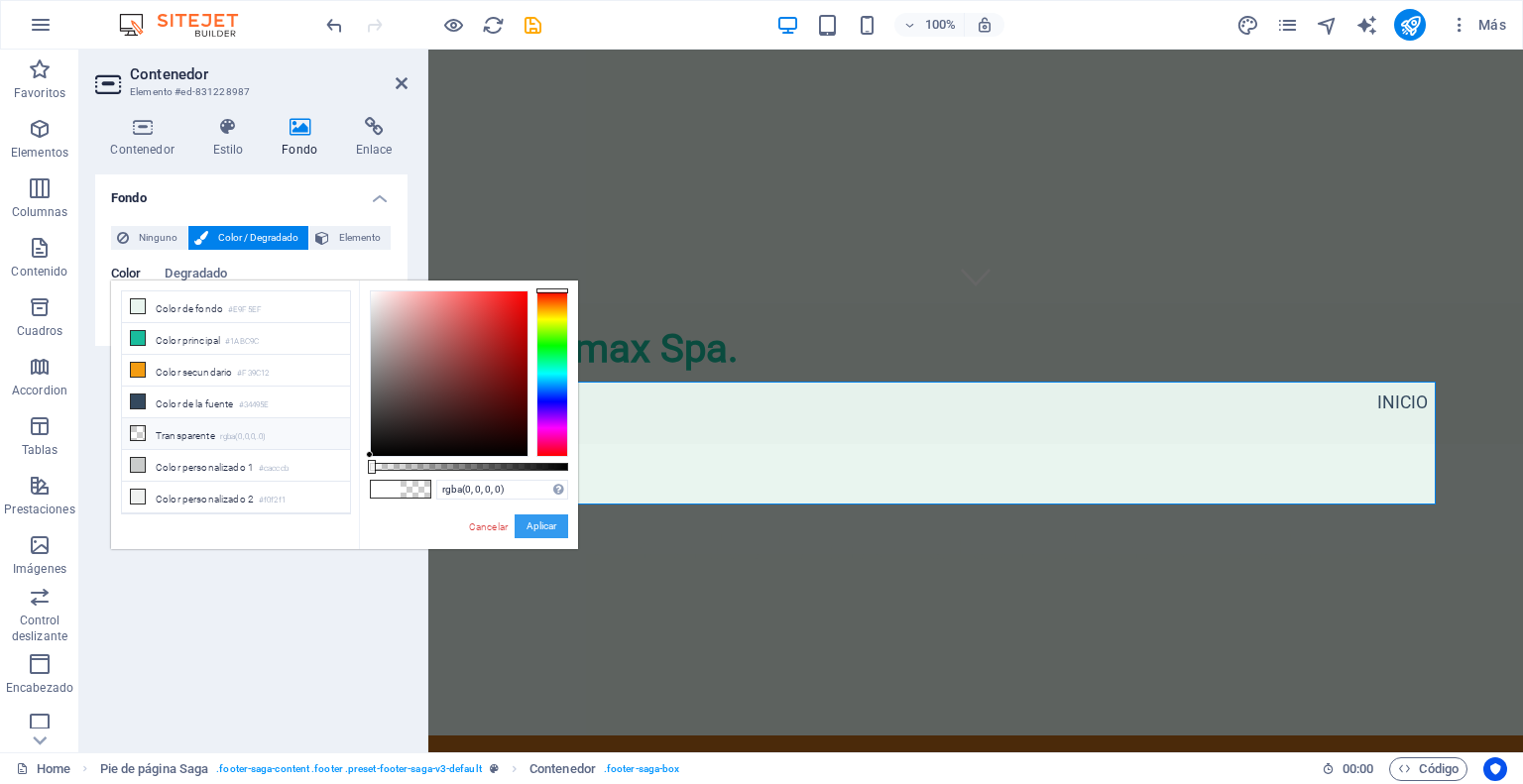 click on "Aplicar" at bounding box center (541, 526) 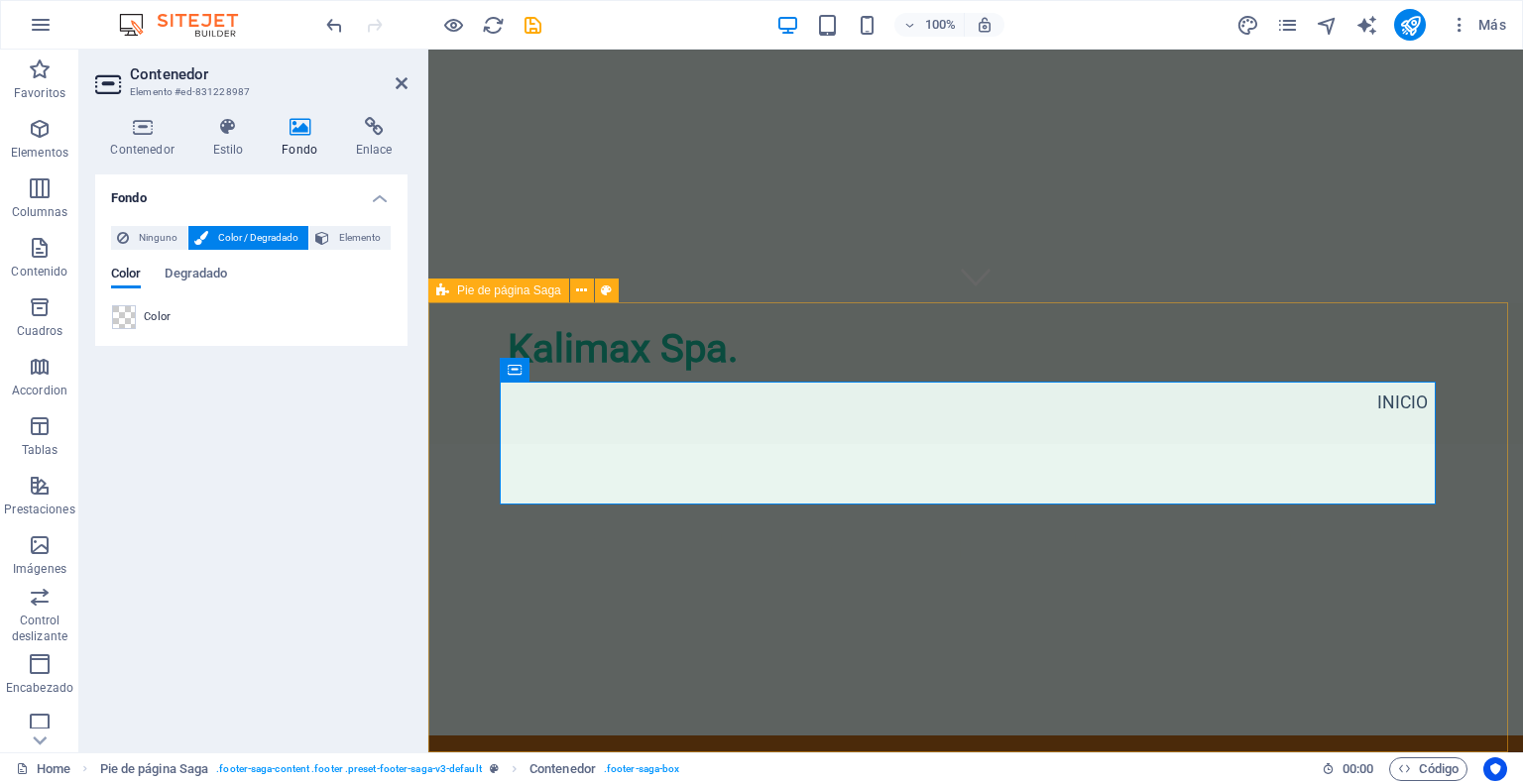 click on "Kalimax Spa. Kalimax se dedica a ofrecerte la mejor experiencia de snacking saludable.  Conéctate con nosotros para más información y descubre cómo podemos llevar bienestar a tu día a día. Contact   [CITY] Telefono:  +56 [PHONE]   Email:  info@[EXAMPLE.COM]" at bounding box center [976, 956] 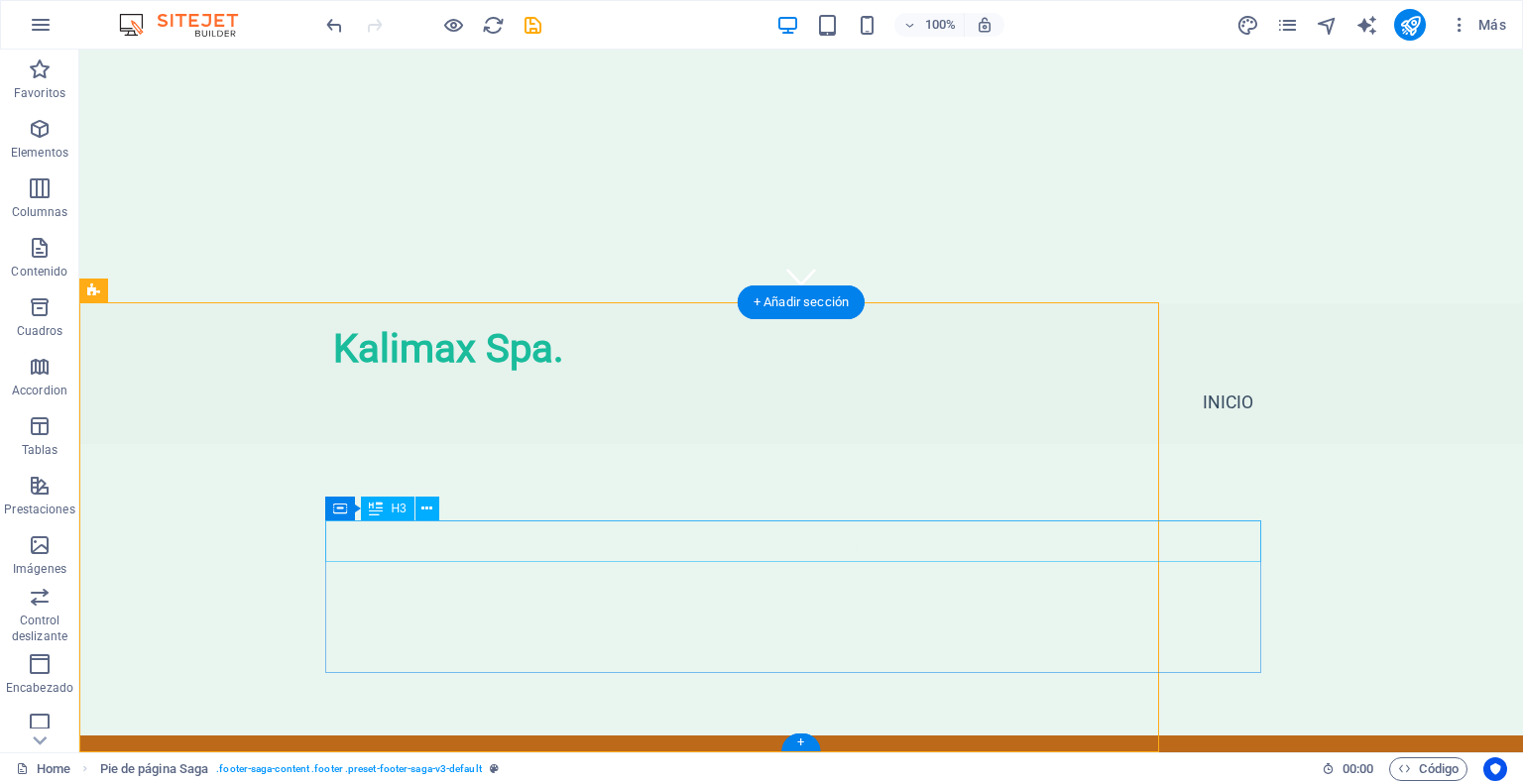 click on "Kalimax Spa. Kalimax se dedica a ofrecerte la mejor experiencia de snacking saludable.  Conéctate con nosotros para más información y descubre cómo podemos llevar bienestar a tu día a día. Contact   [CITY] Telefono:  +56 [PHONE]   Email:  info@[EXAMPLE.COM]" at bounding box center (801, 956) 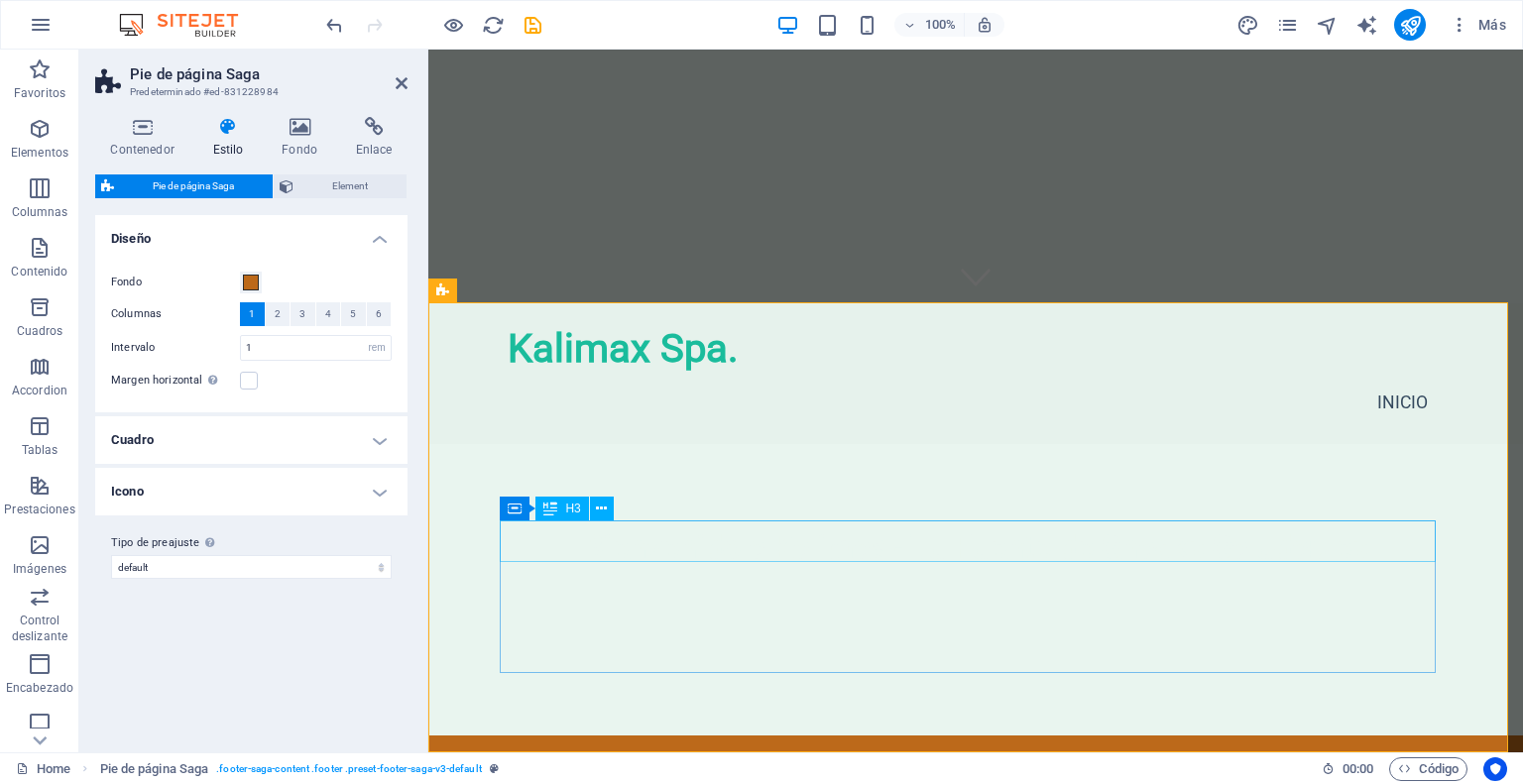 click on "Contact" at bounding box center (912, 966) 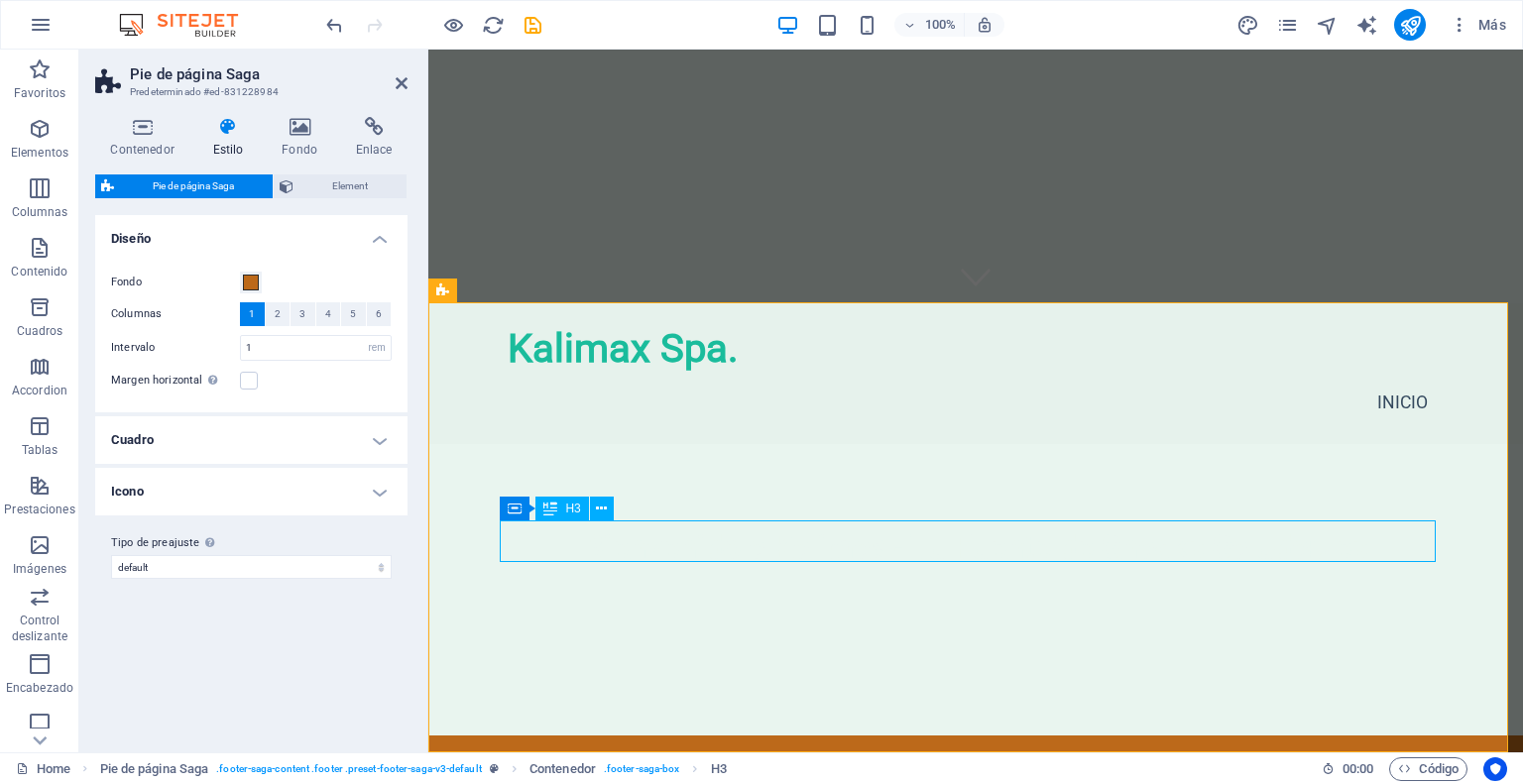 click on "Contact" at bounding box center [912, 966] 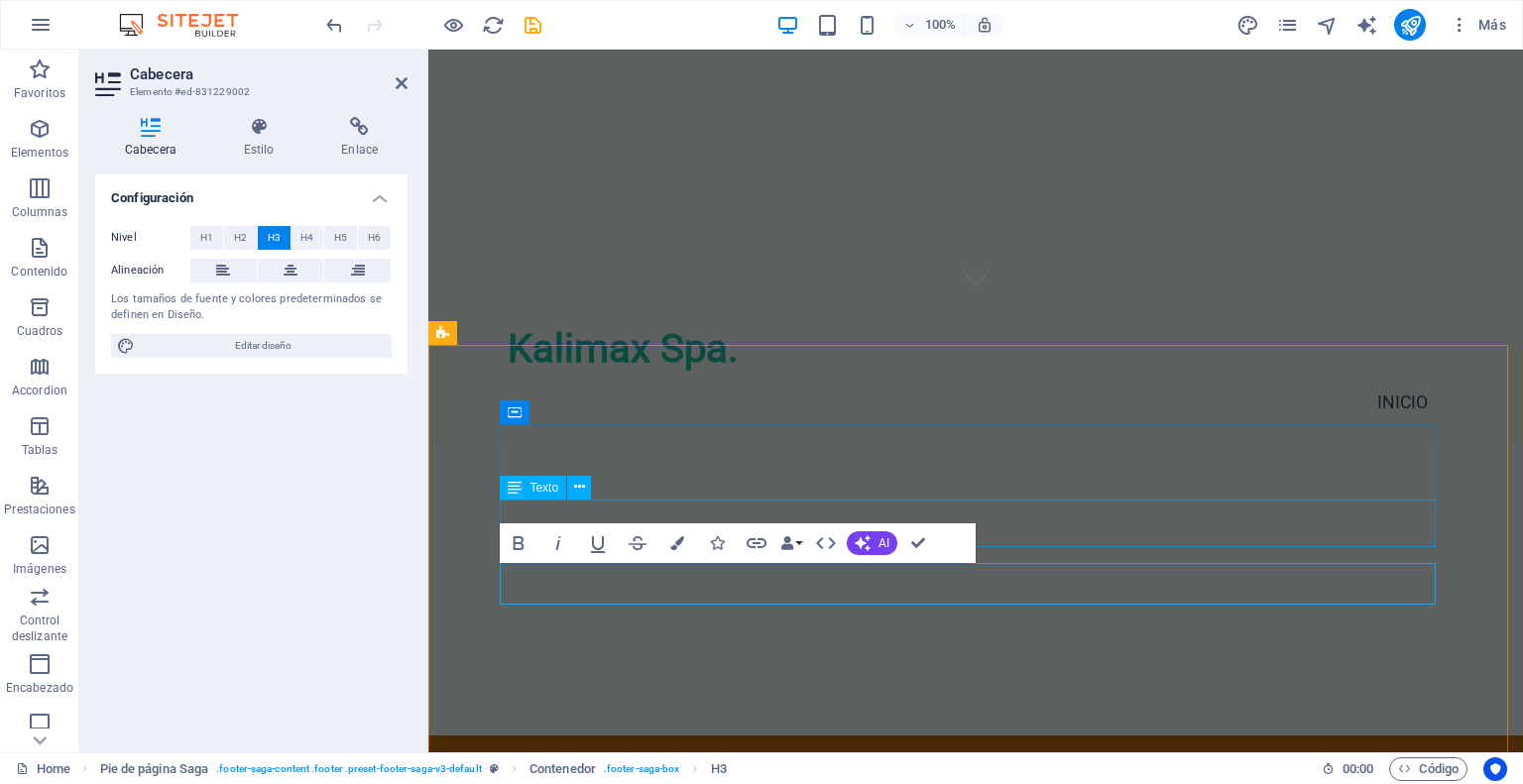 scroll, scrollTop: 408, scrollLeft: 0, axis: vertical 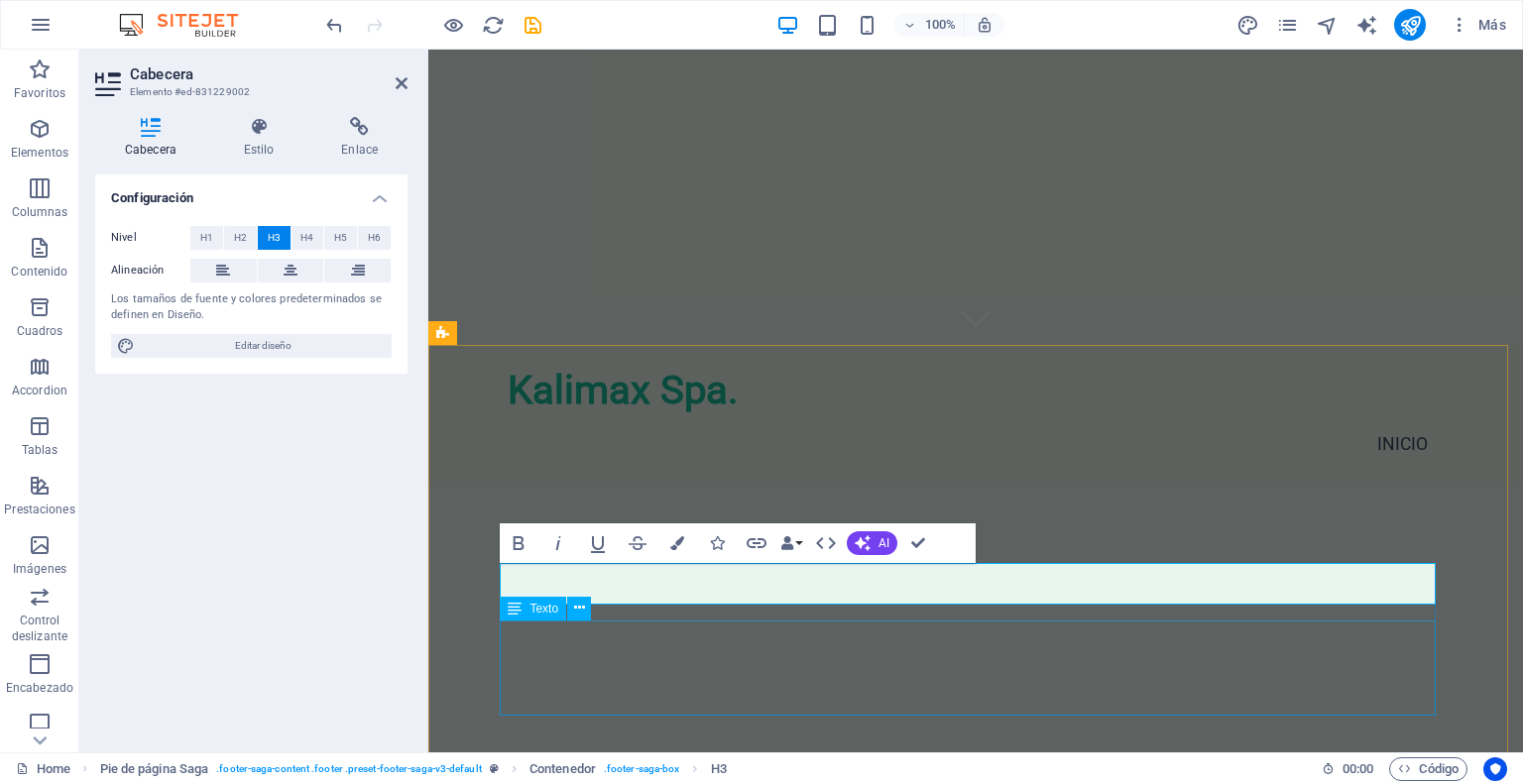 click on "[CITY] Telefono:  +56 [PHONE]   Email:  info@[EXAMPLE.COM]" at bounding box center [912, 1092] 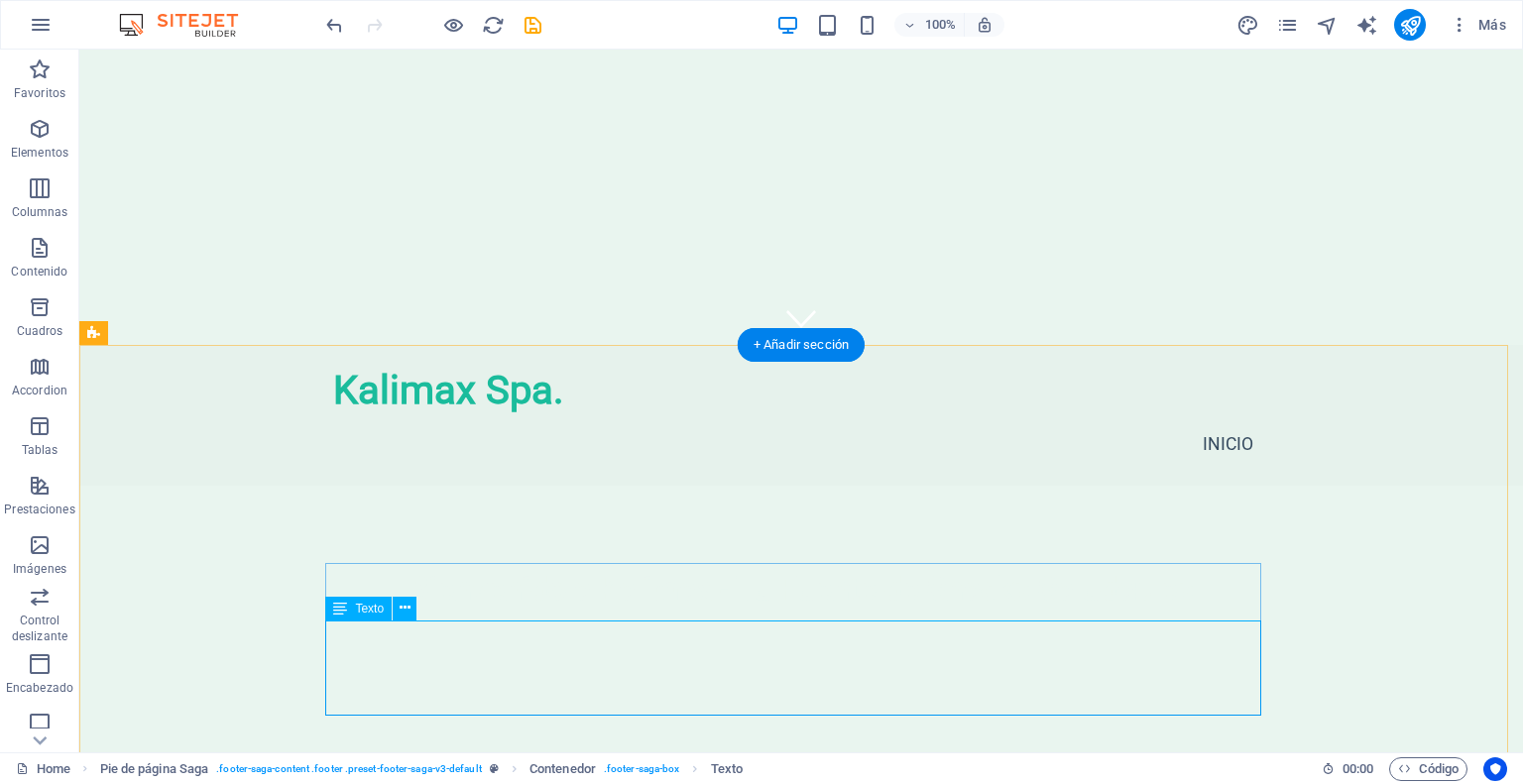 click on "[CITY] Telefono:  +56 [PHONE]   Email:  info@[EXAMPLE.COM]" at bounding box center (563, 1092) 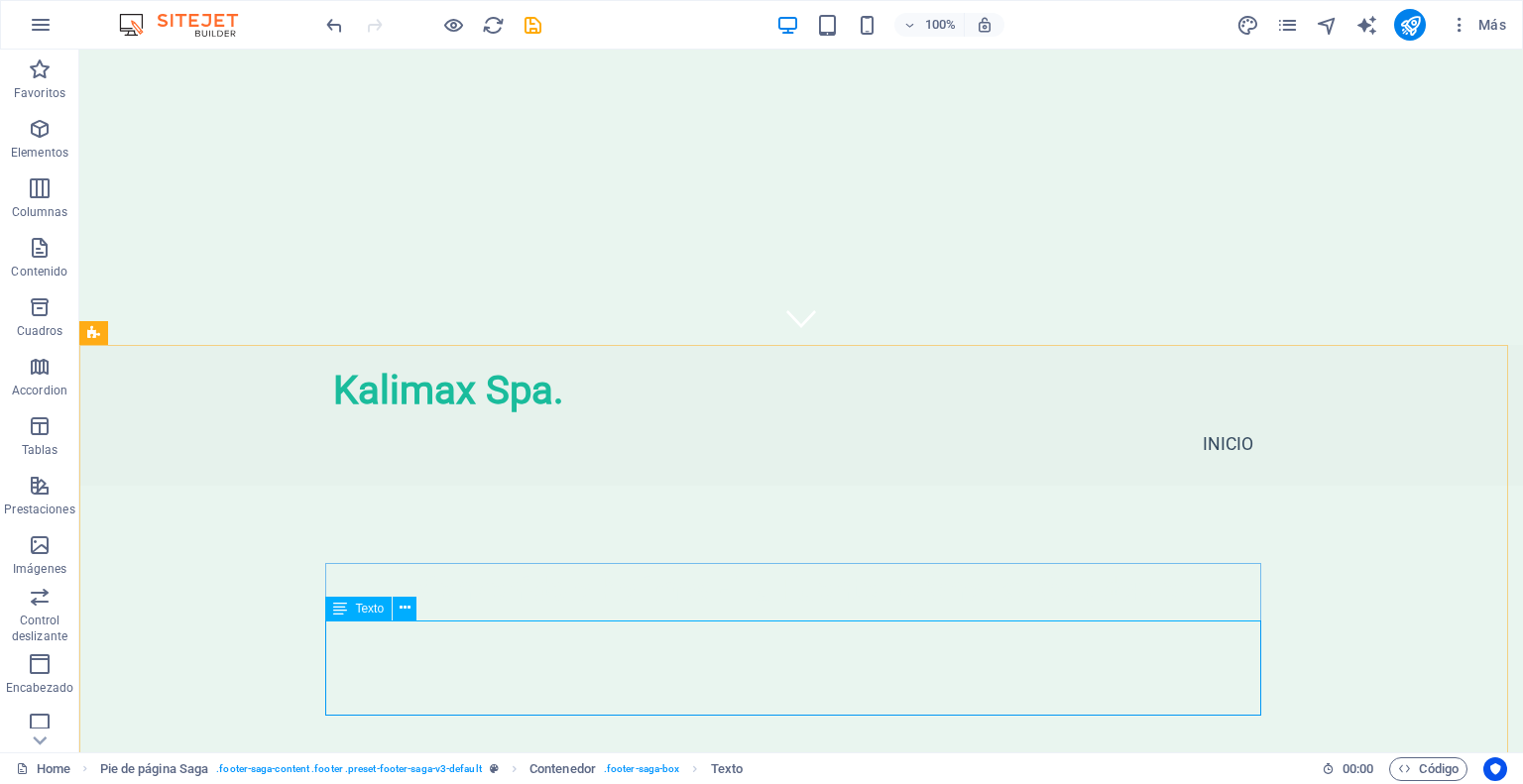 click on "Texto" at bounding box center [369, 609] 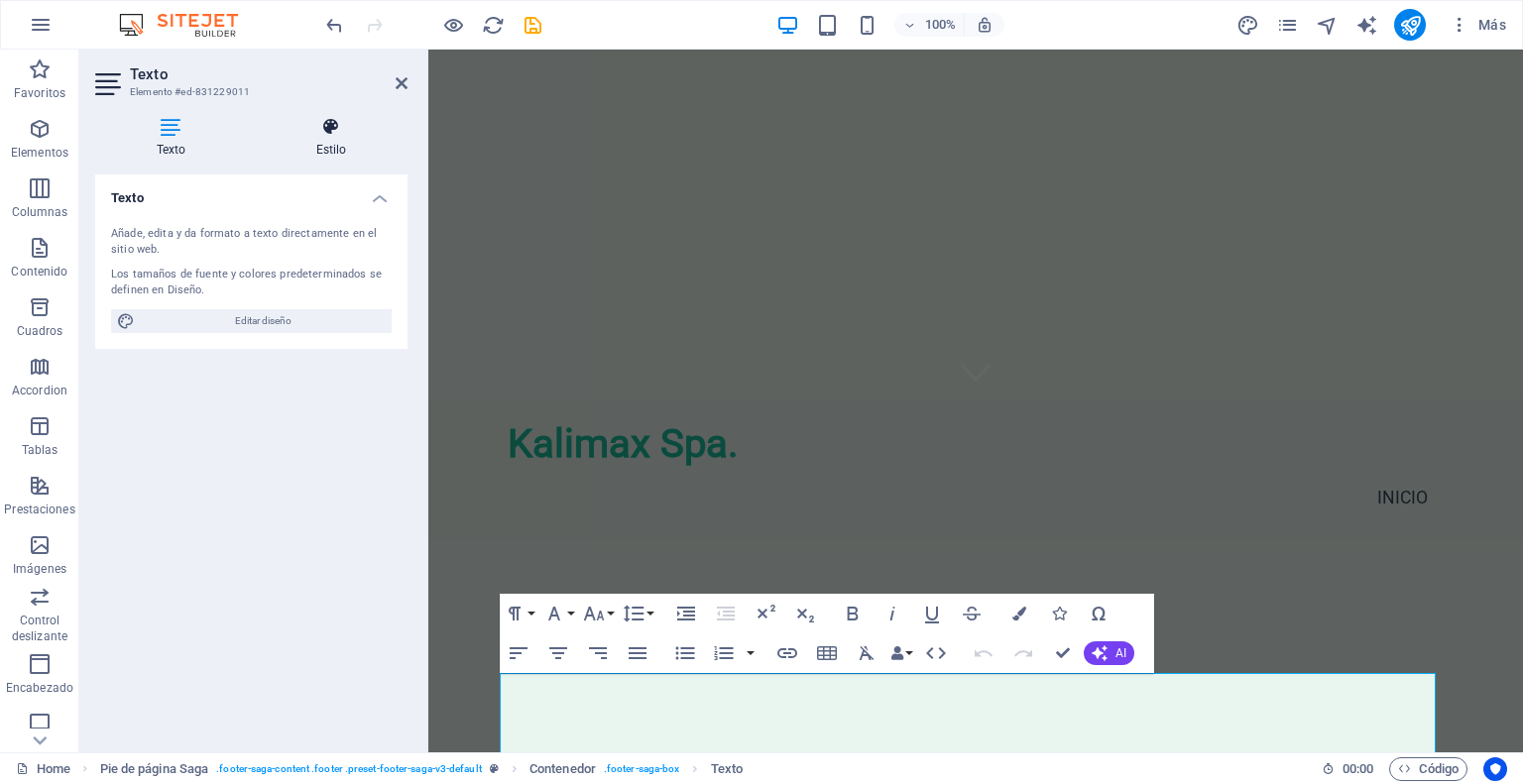 click on "Estilo" at bounding box center (331, 138) 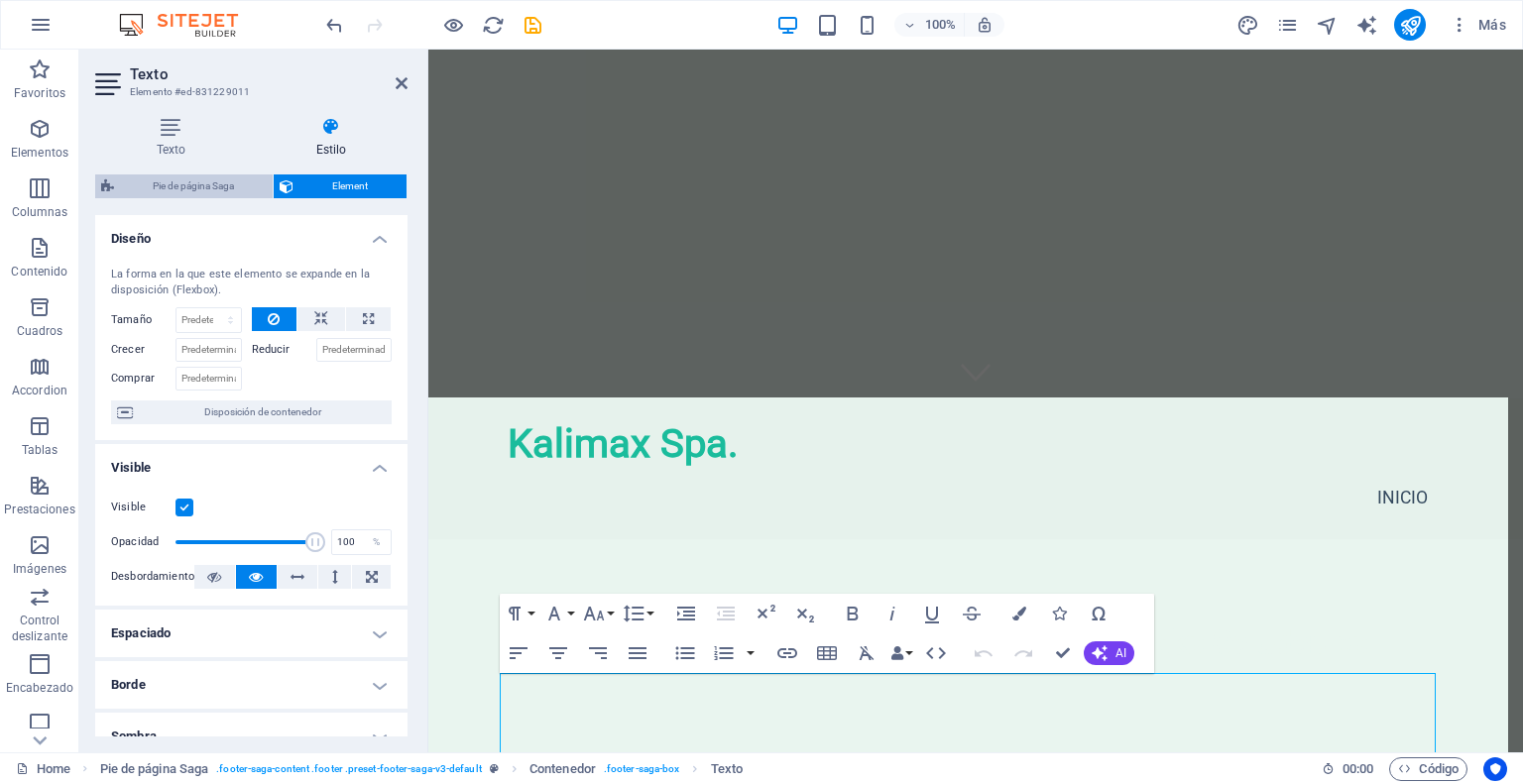 click on "Pie de página Saga" at bounding box center [193, 186] 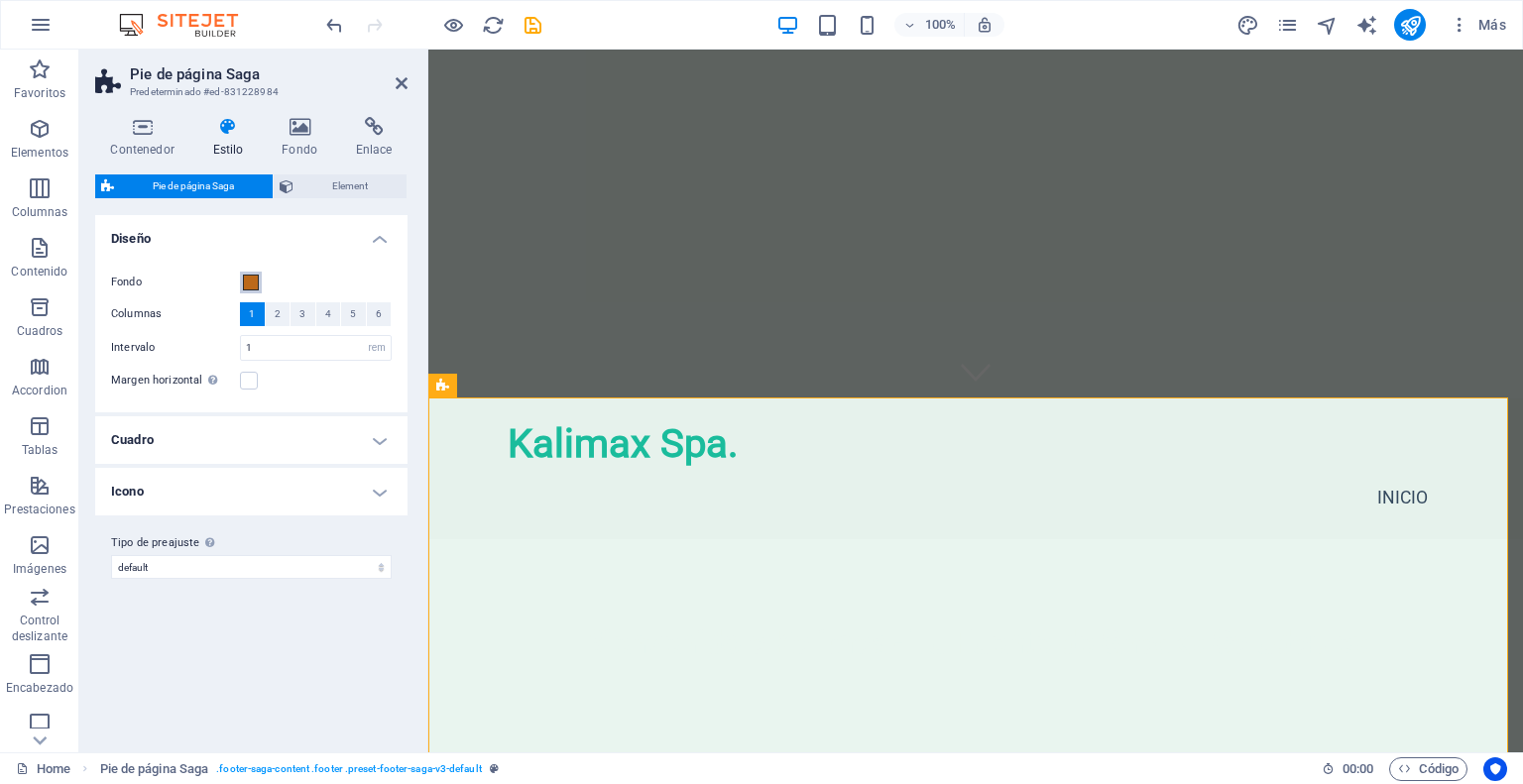 click at bounding box center [251, 282] 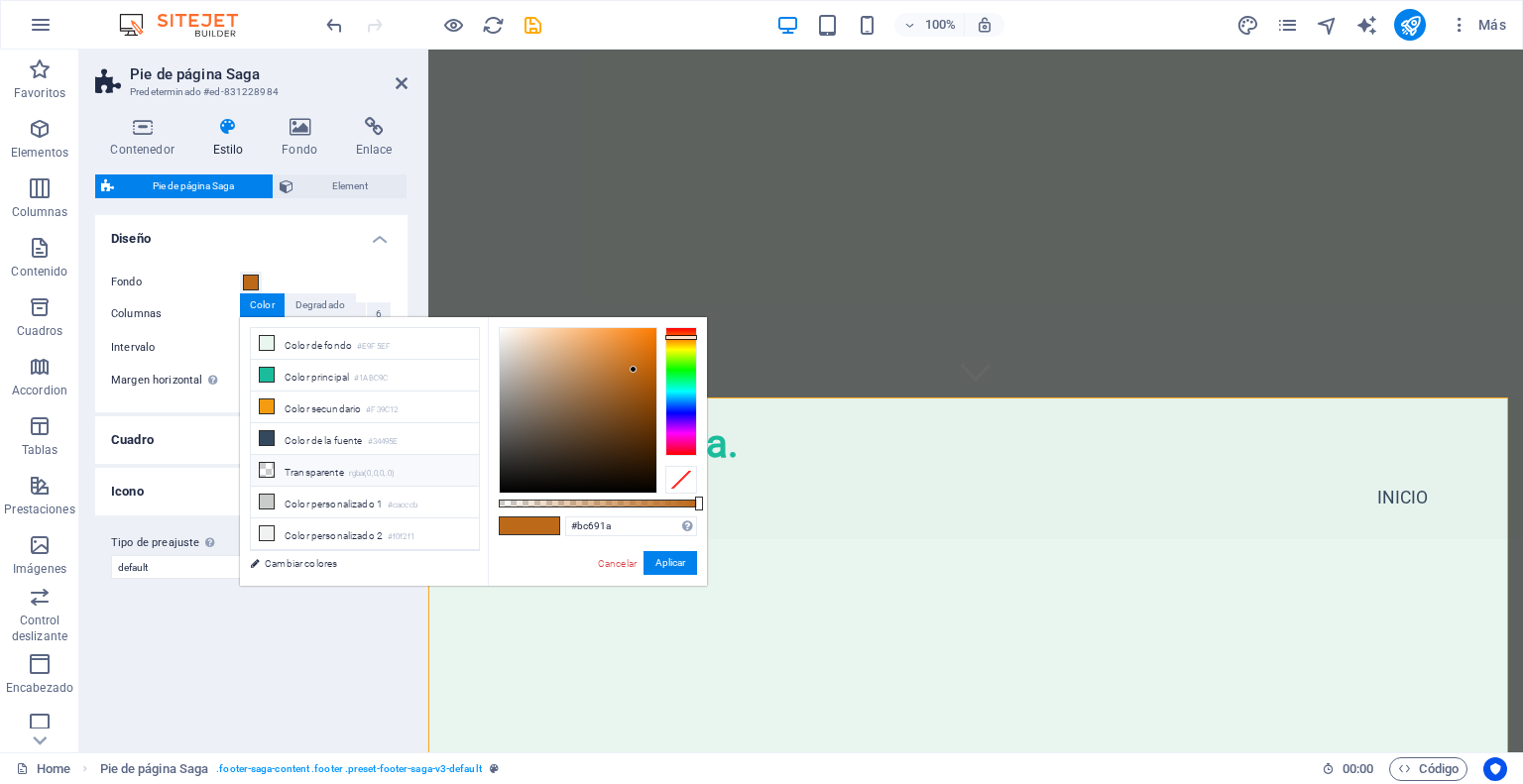 click on "Transparente
rgba(0,0,0,.0)" at bounding box center (365, 471) 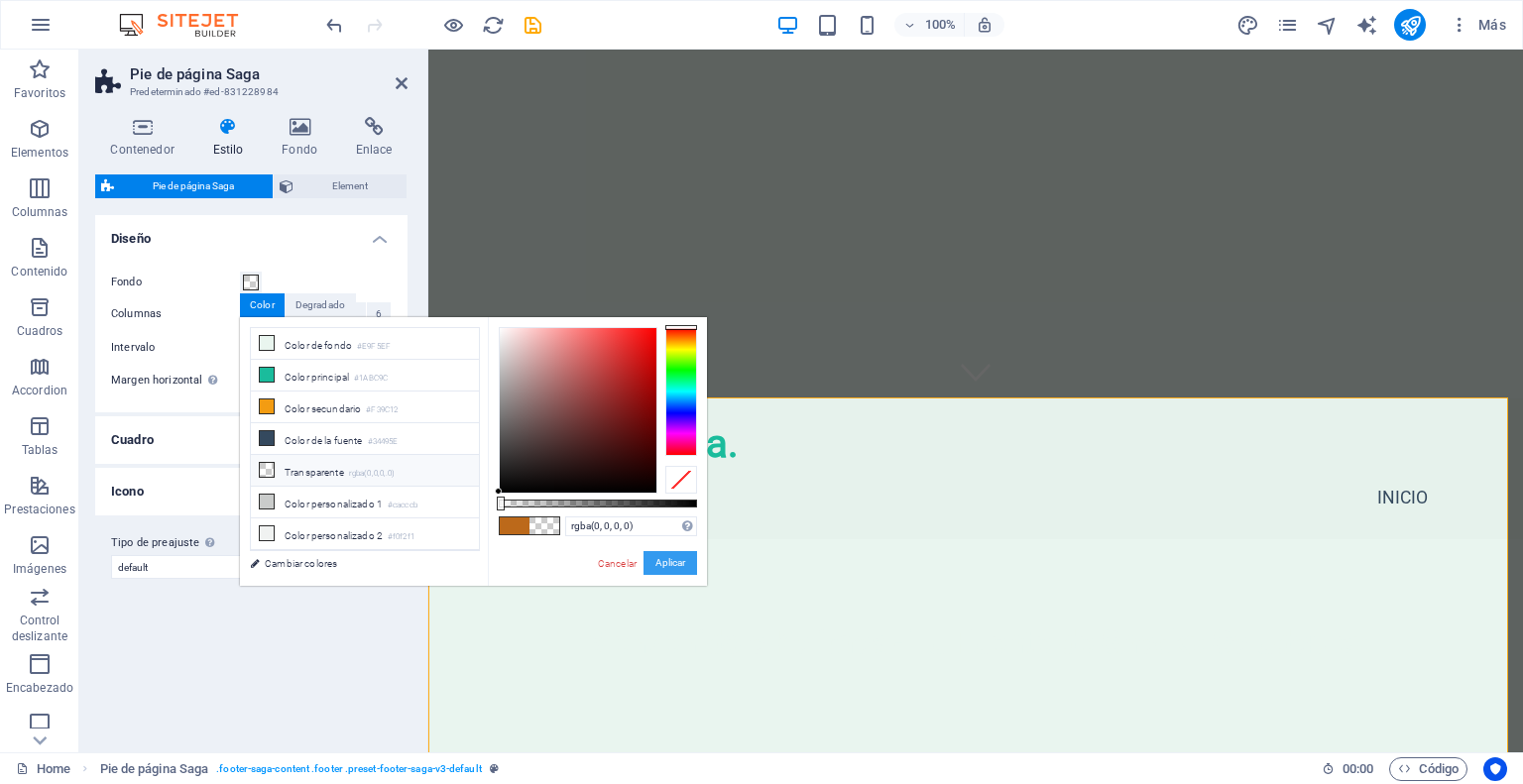 click on "Aplicar" at bounding box center [670, 563] 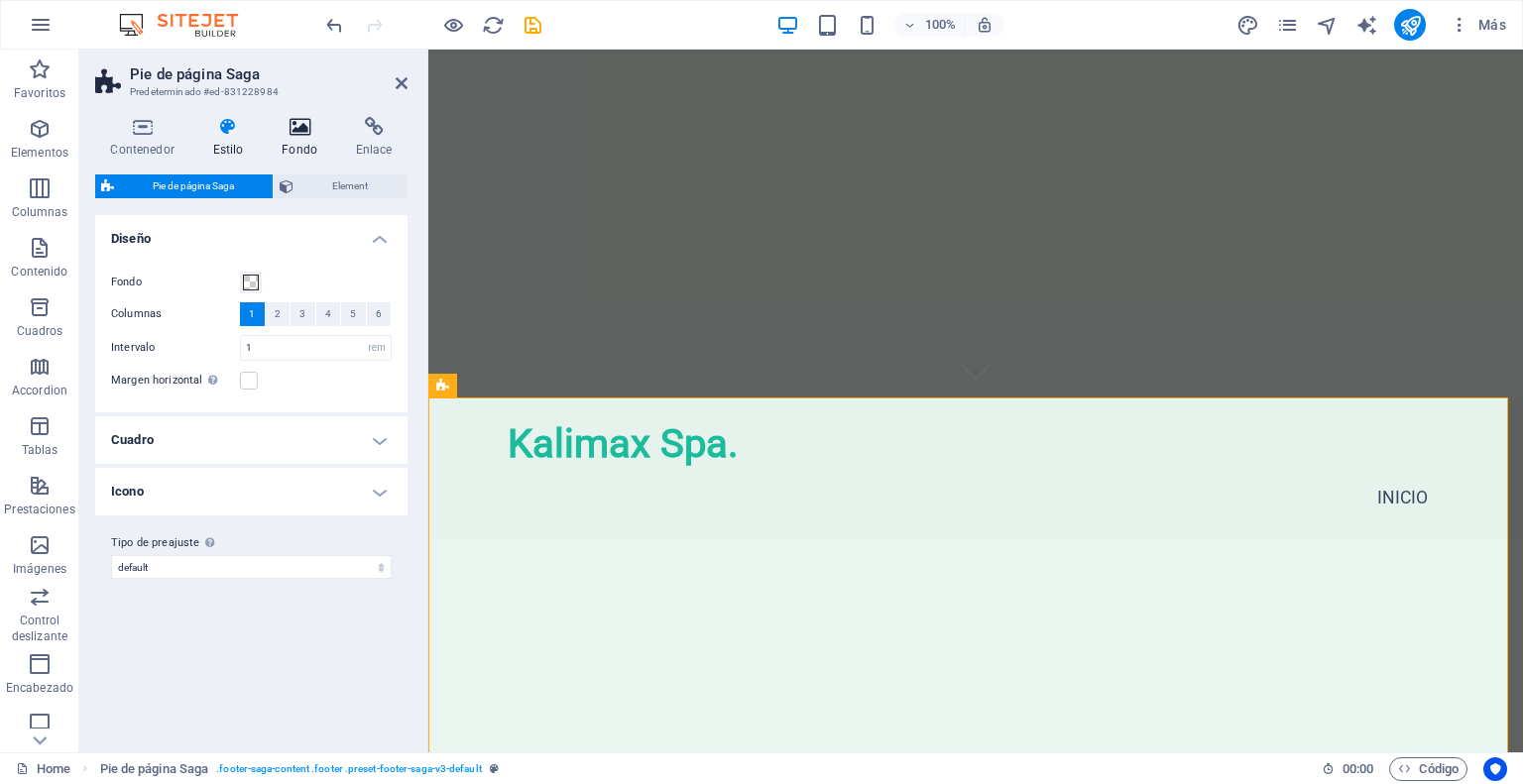 click on "Fondo" at bounding box center [303, 138] 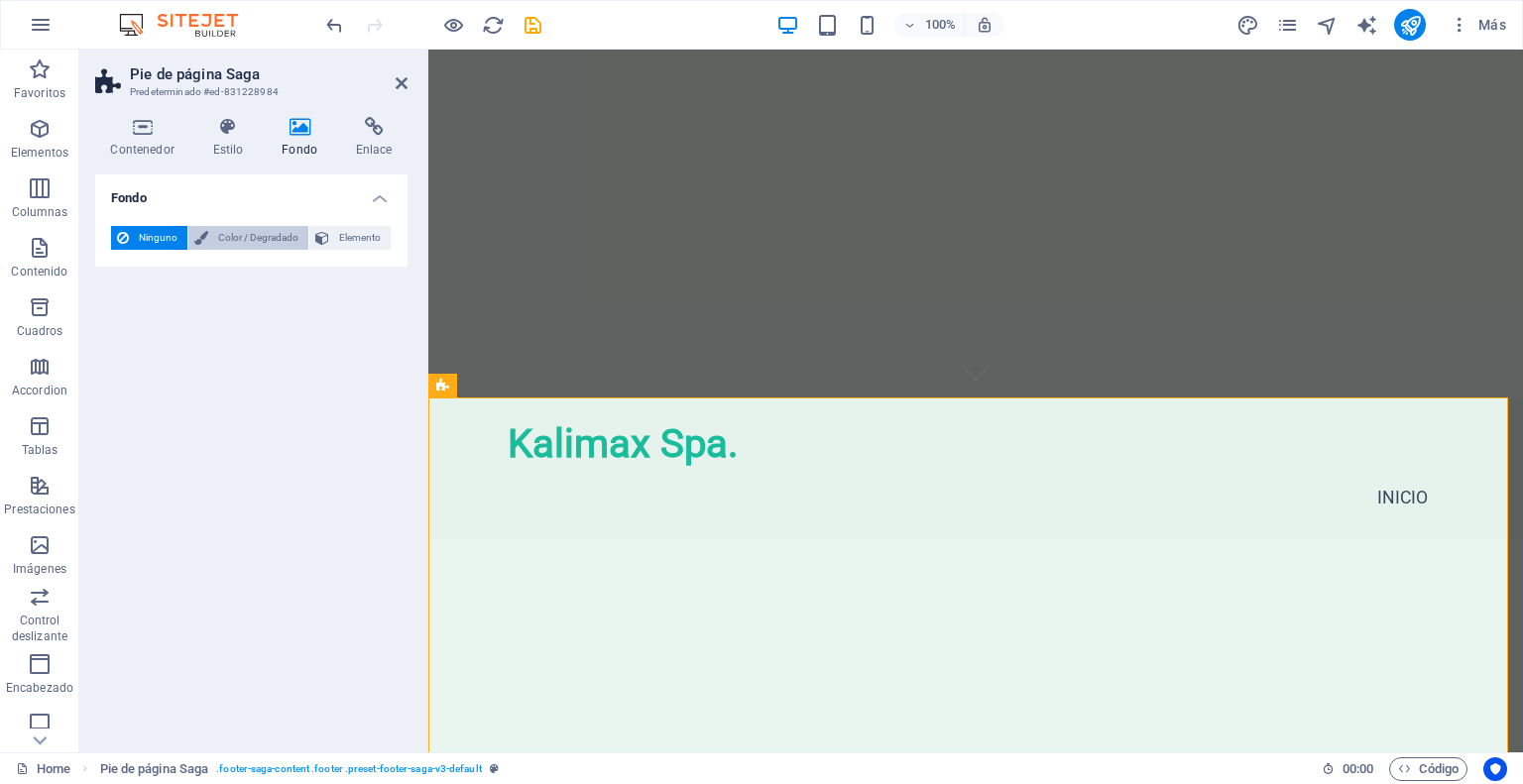 click on "Color / Degradado" at bounding box center [258, 238] 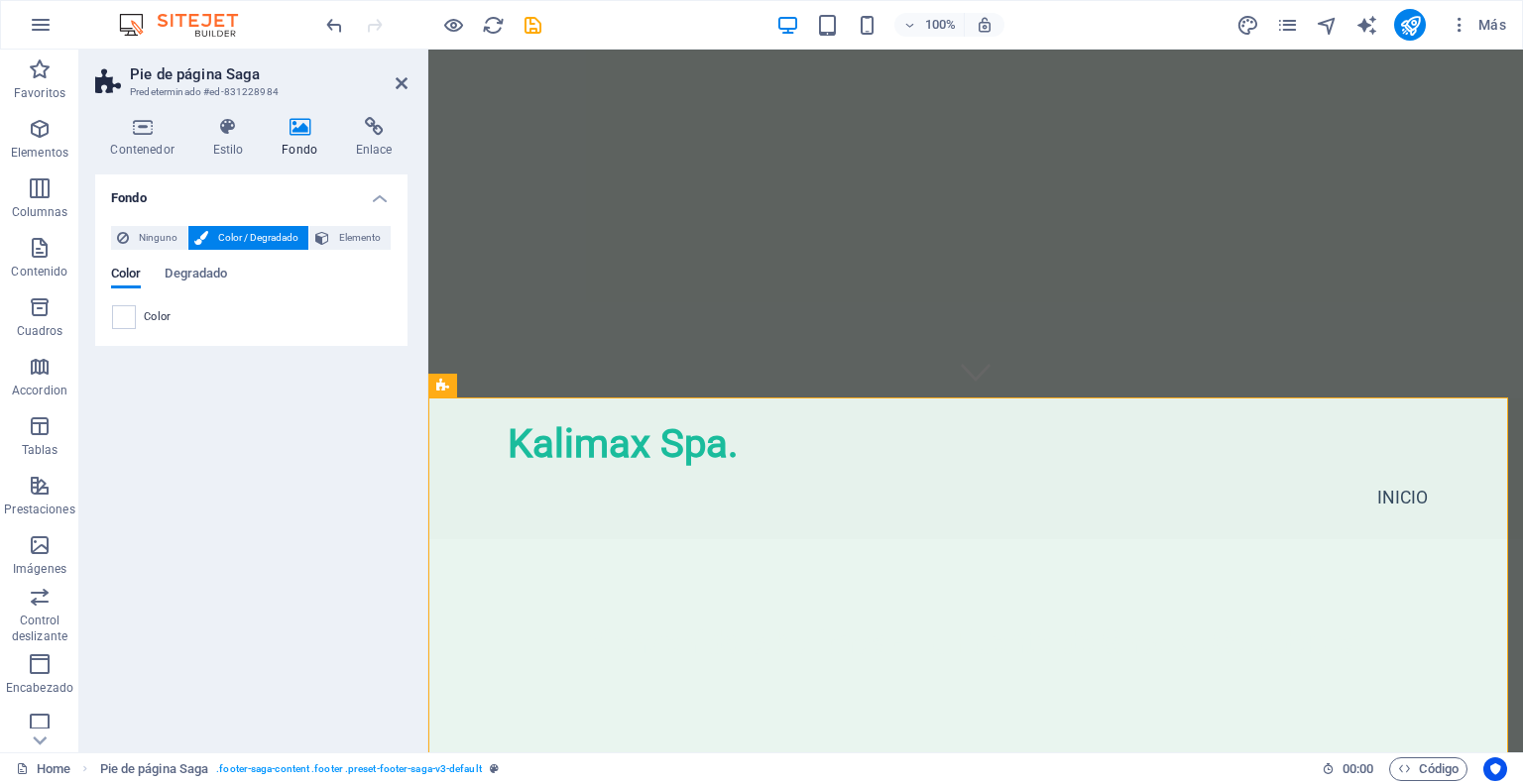 click on "Color" at bounding box center [251, 317] 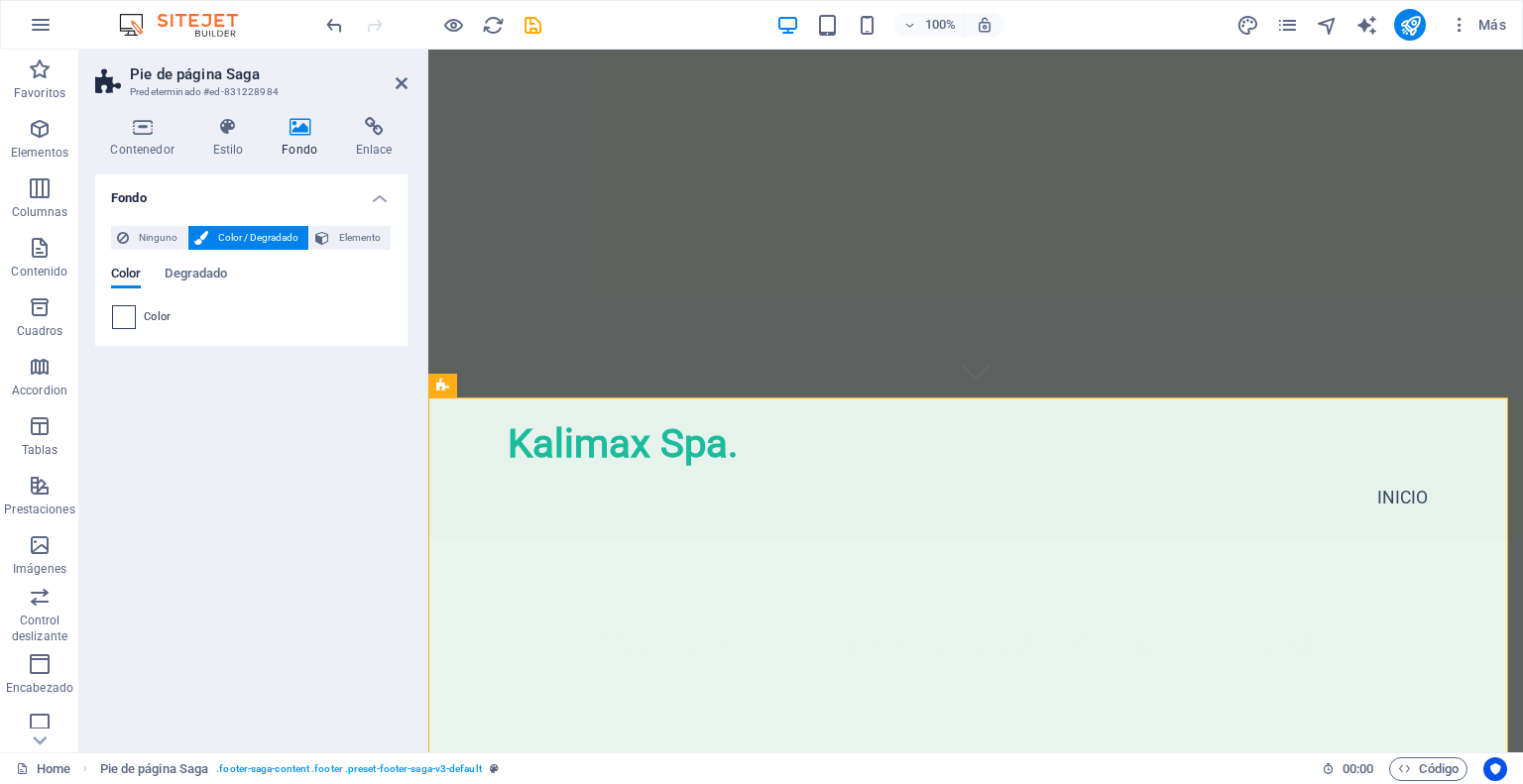click at bounding box center (124, 317) 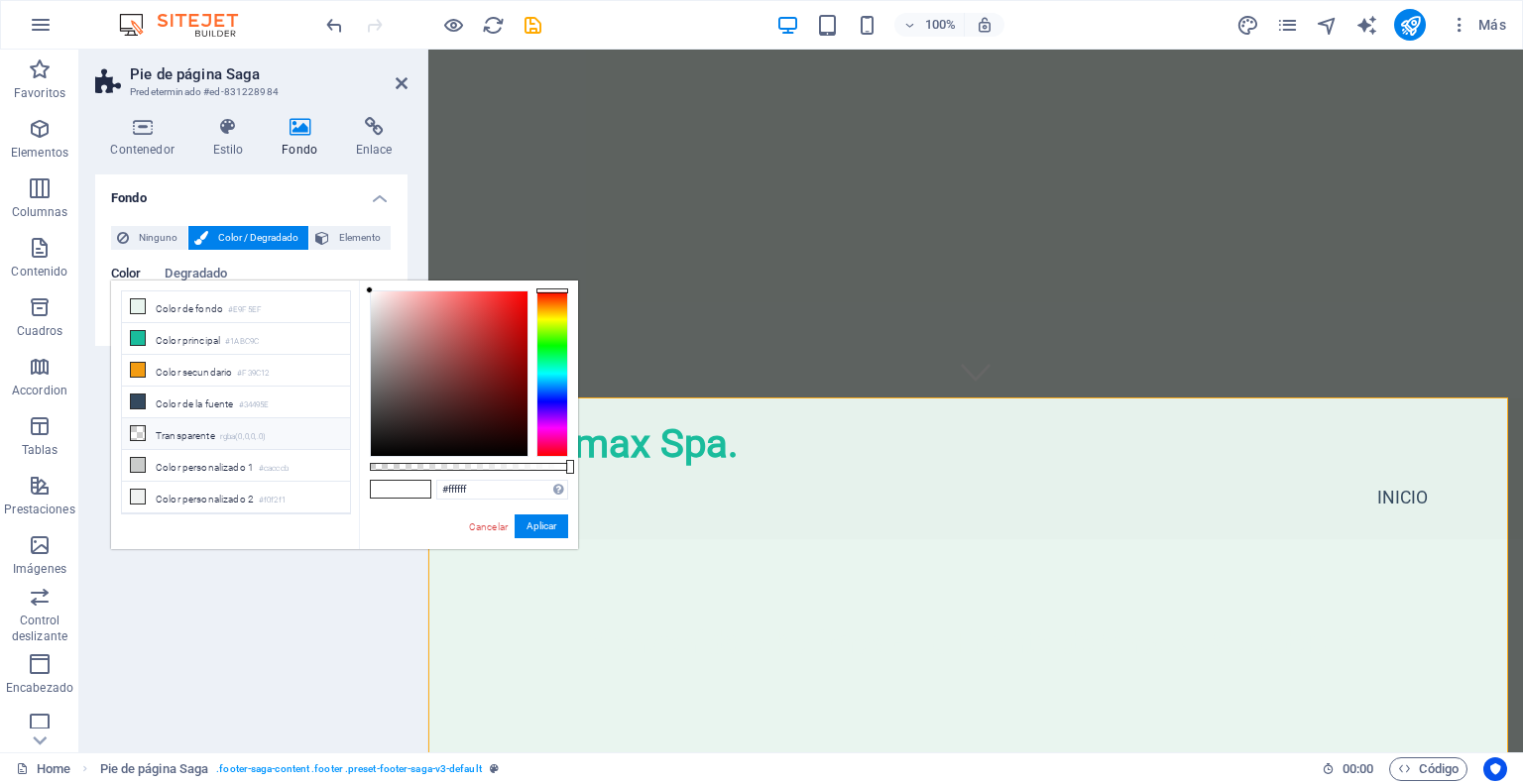 click on "Transparente
rgba(0,0,0,.0)" at bounding box center [236, 434] 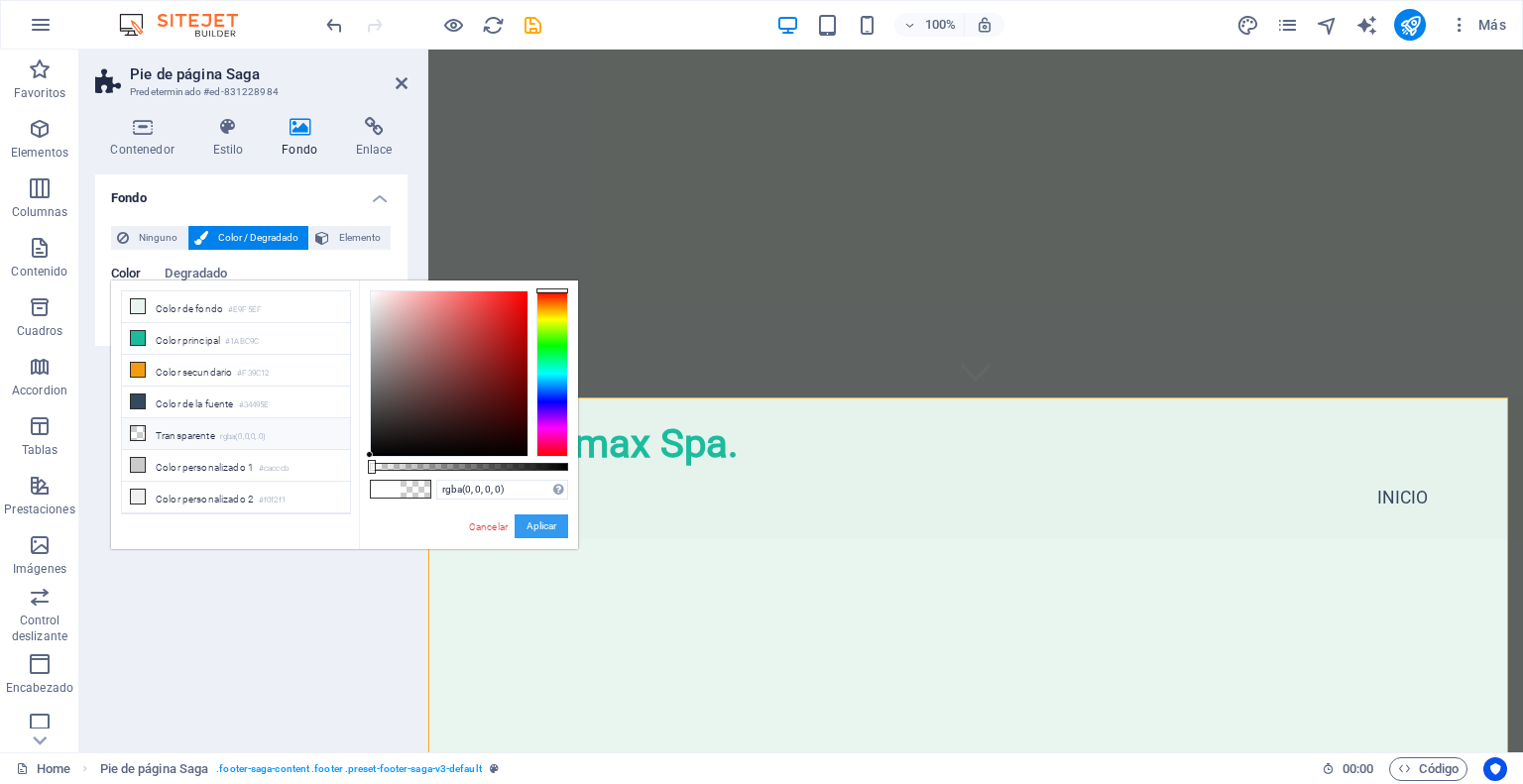 click on "Aplicar" at bounding box center (541, 526) 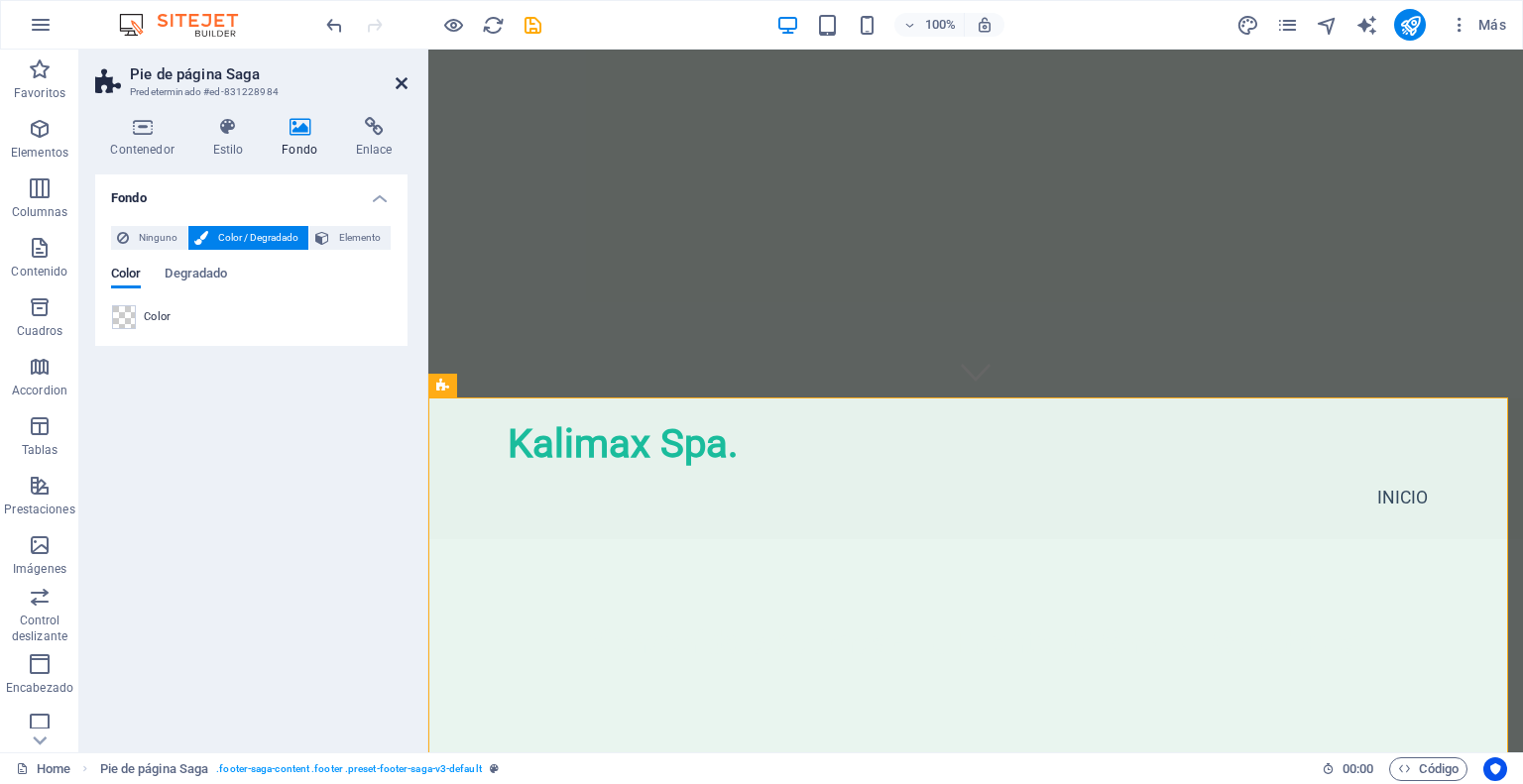 drag, startPoint x: 400, startPoint y: 86, endPoint x: 320, endPoint y: 38, distance: 93.29523 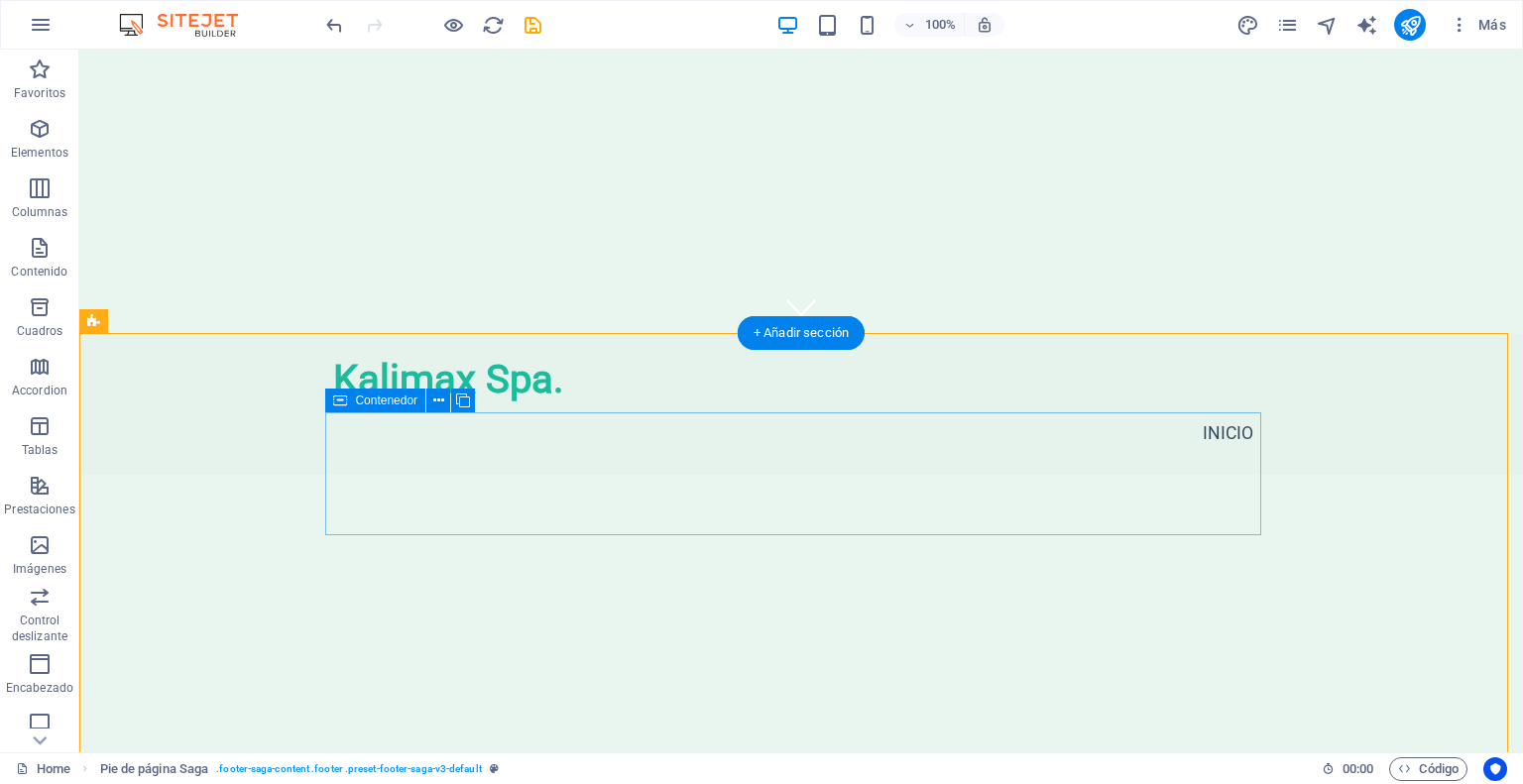 scroll, scrollTop: 450, scrollLeft: 0, axis: vertical 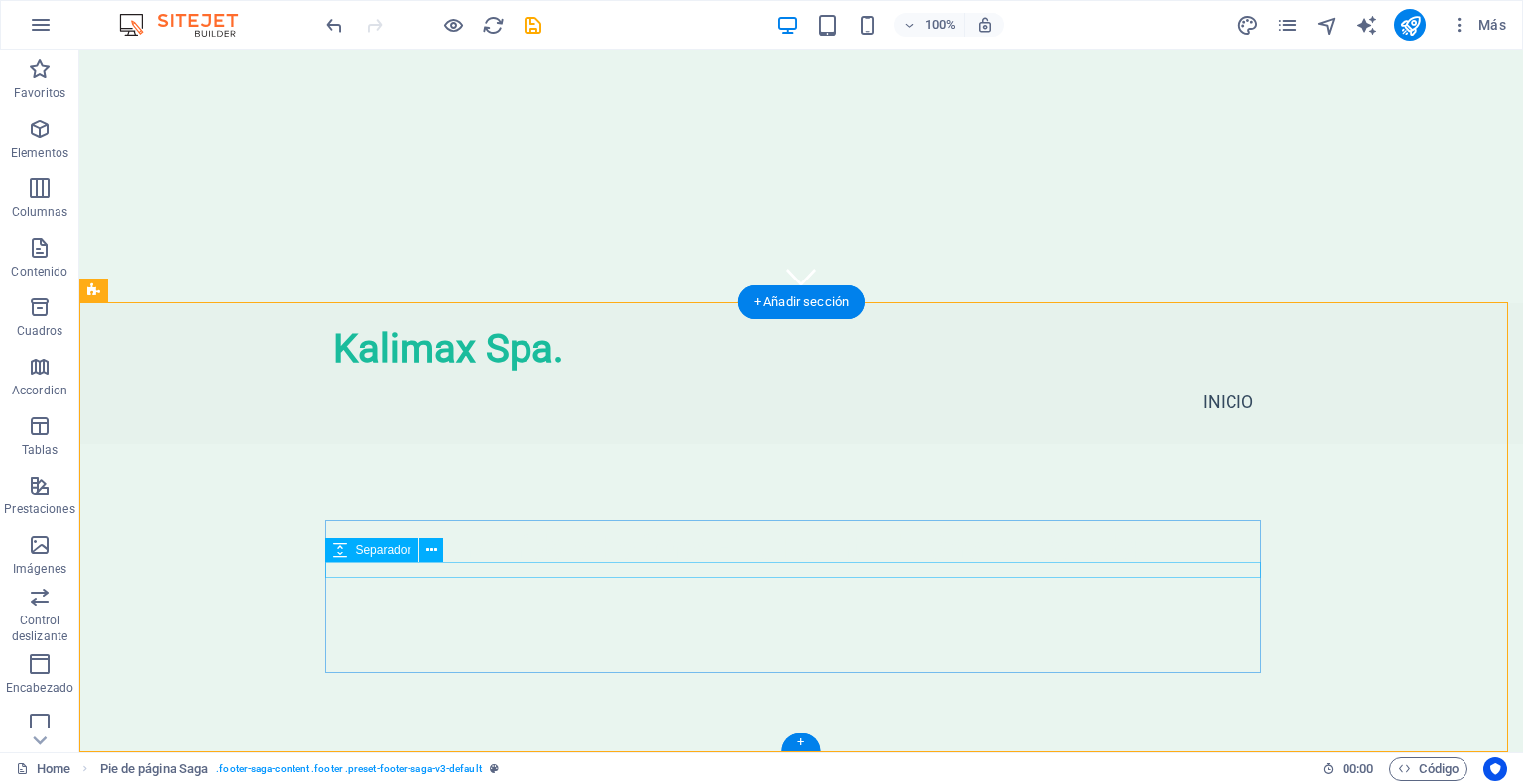 click at bounding box center [563, 995] 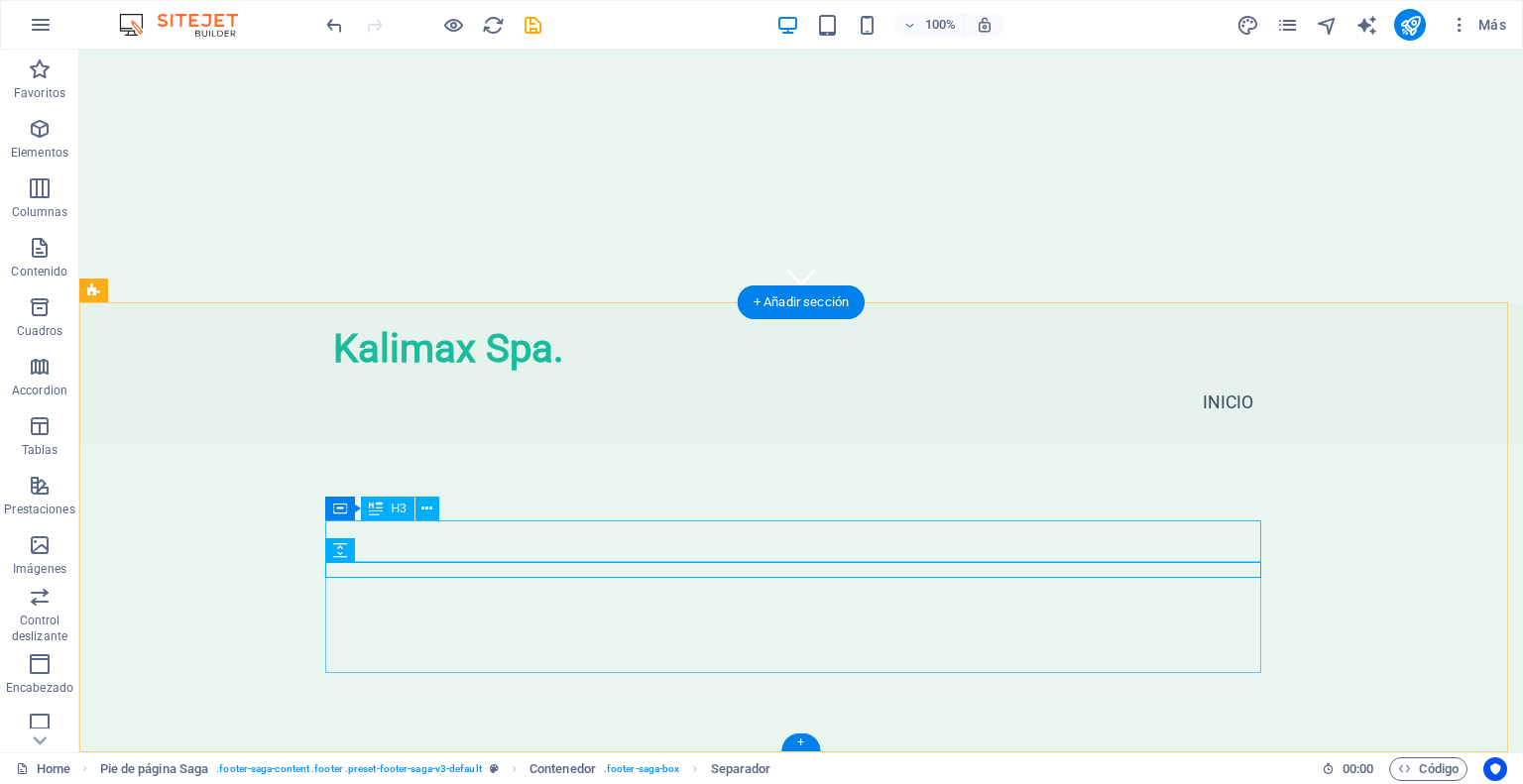 click on "Contact" at bounding box center [563, 966] 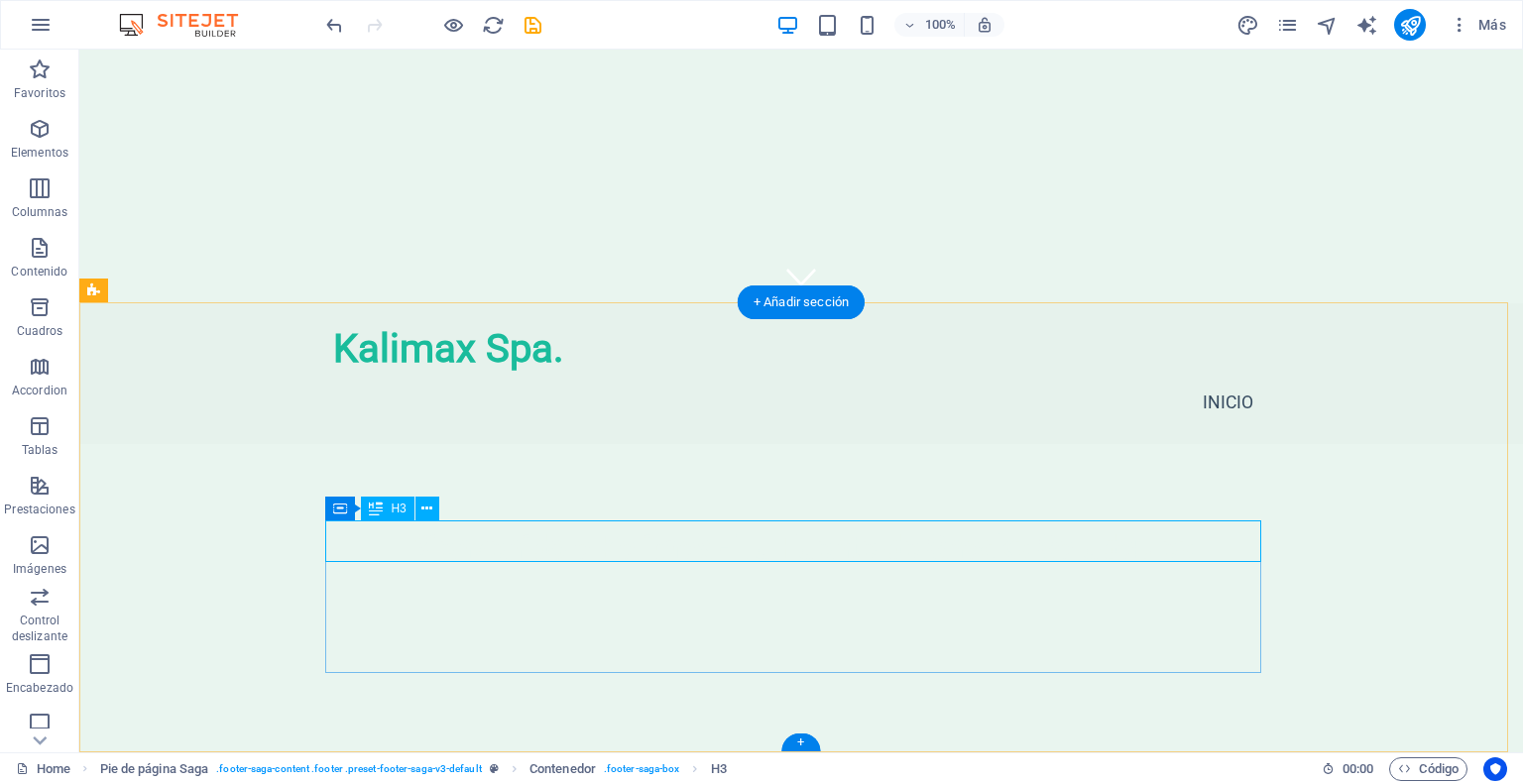 click on "Contact" at bounding box center [563, 966] 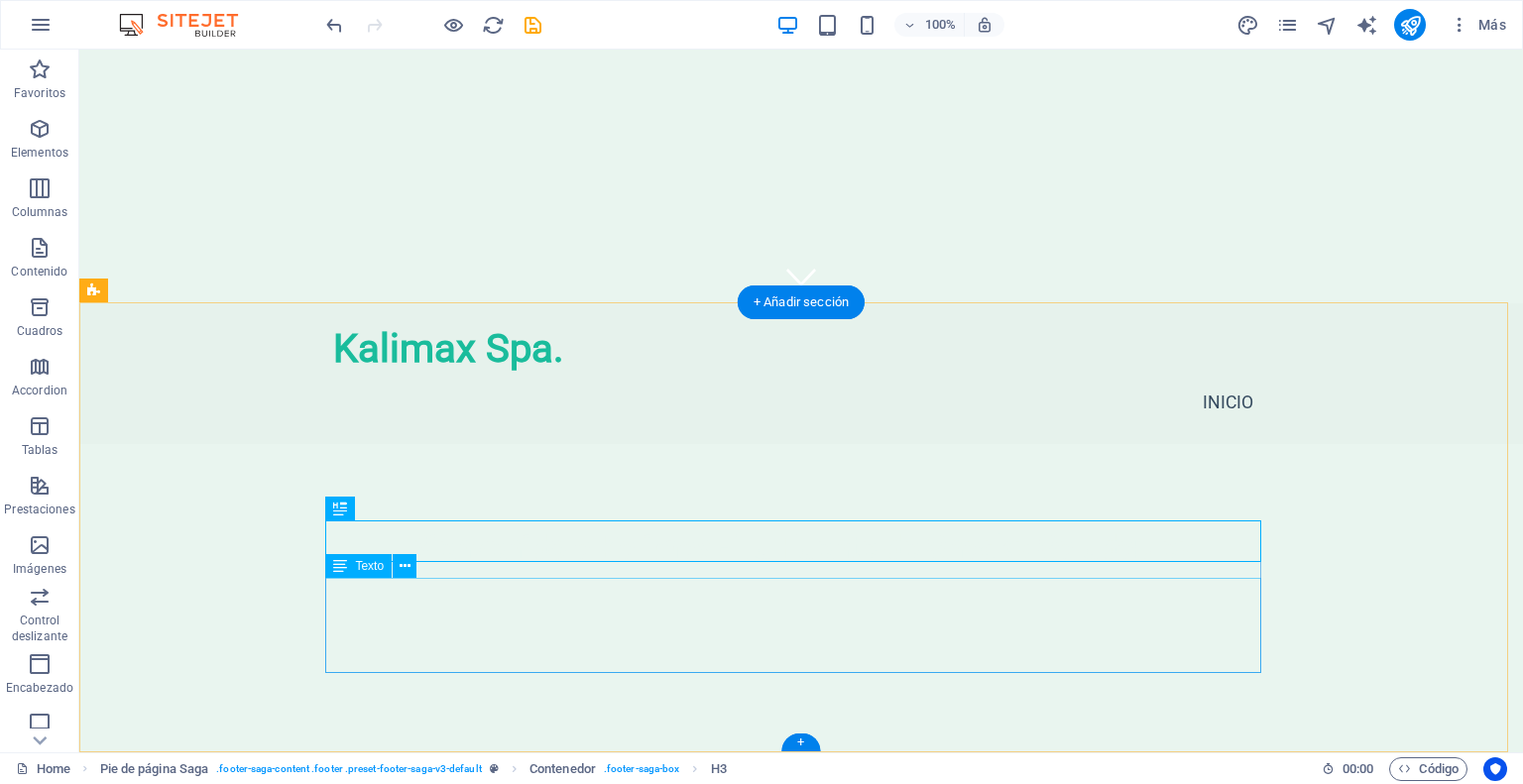 click on "[CITY] Telefono:  +56 [PHONE]   Email:  info@[EXAMPLE.COM]" at bounding box center [563, 1051] 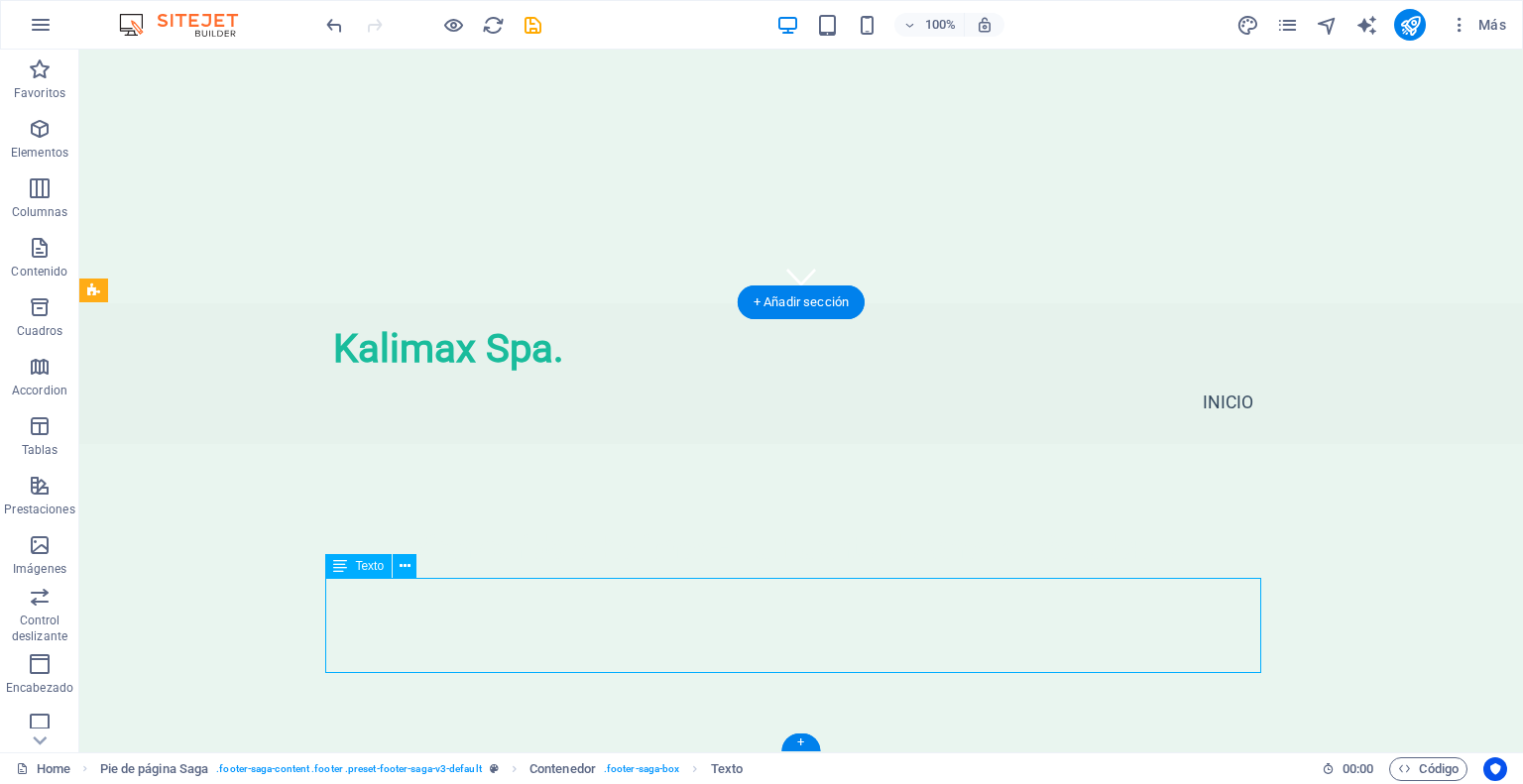 click on "[CITY] Telefono:  +56 [PHONE]   Email:  info@[EXAMPLE.COM]" at bounding box center (563, 1051) 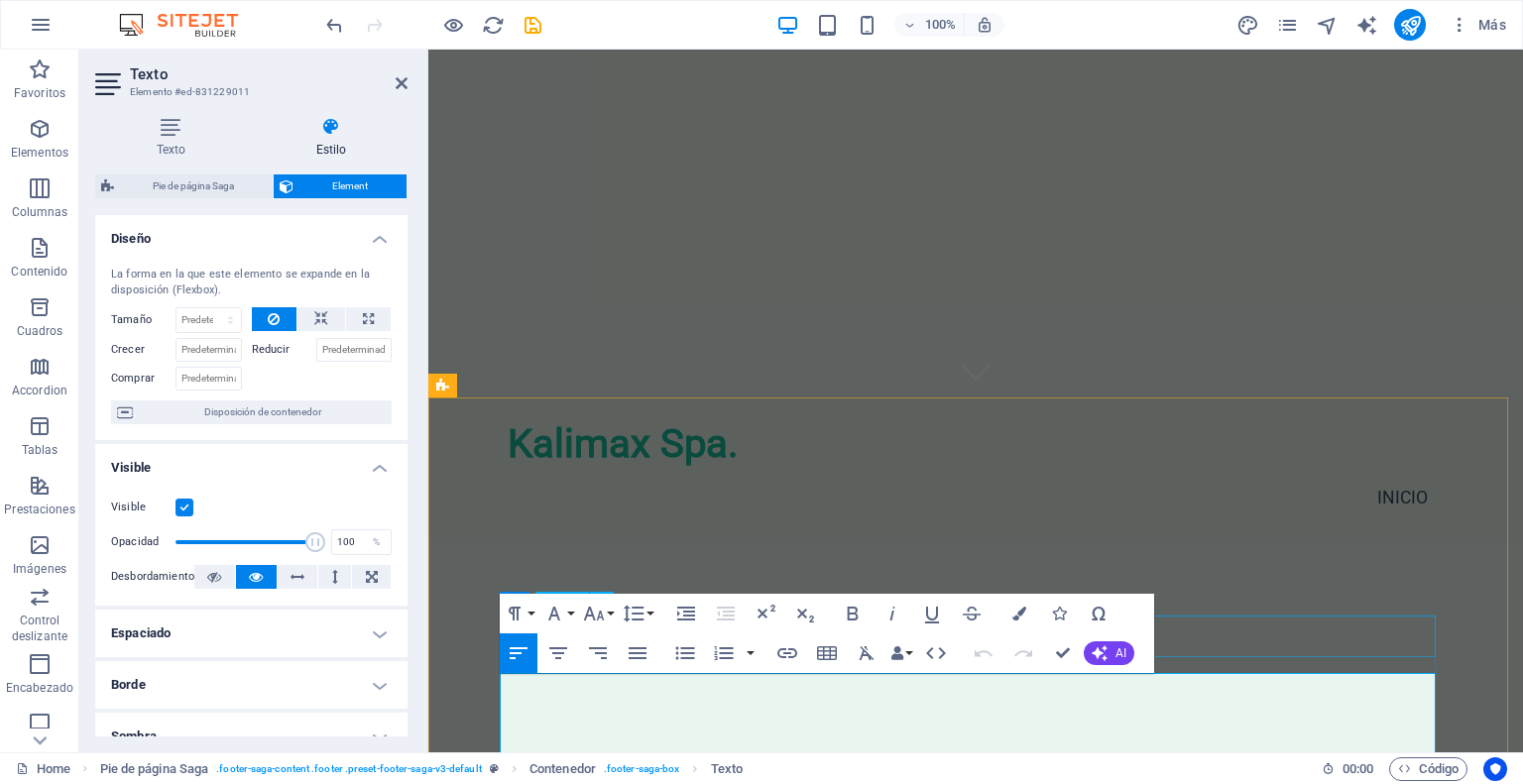 click on "Contact" at bounding box center [912, 1062] 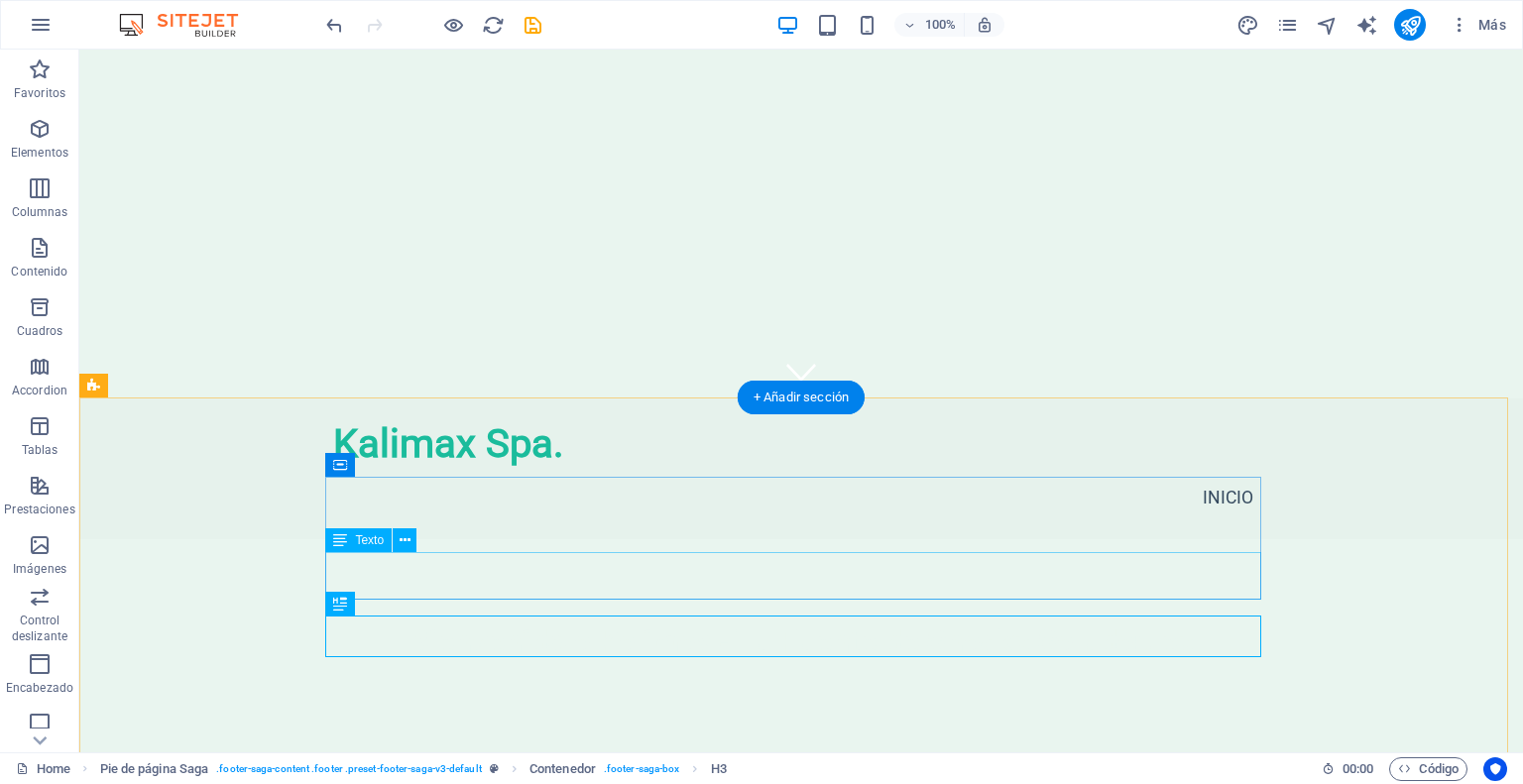 click on "Kalimax se dedica a ofrecerte la mejor experiencia de snacking saludable.  Conéctate con nosotros para más información y descubre cómo podemos llevar bienestar a tu día a día." at bounding box center (563, 1009) 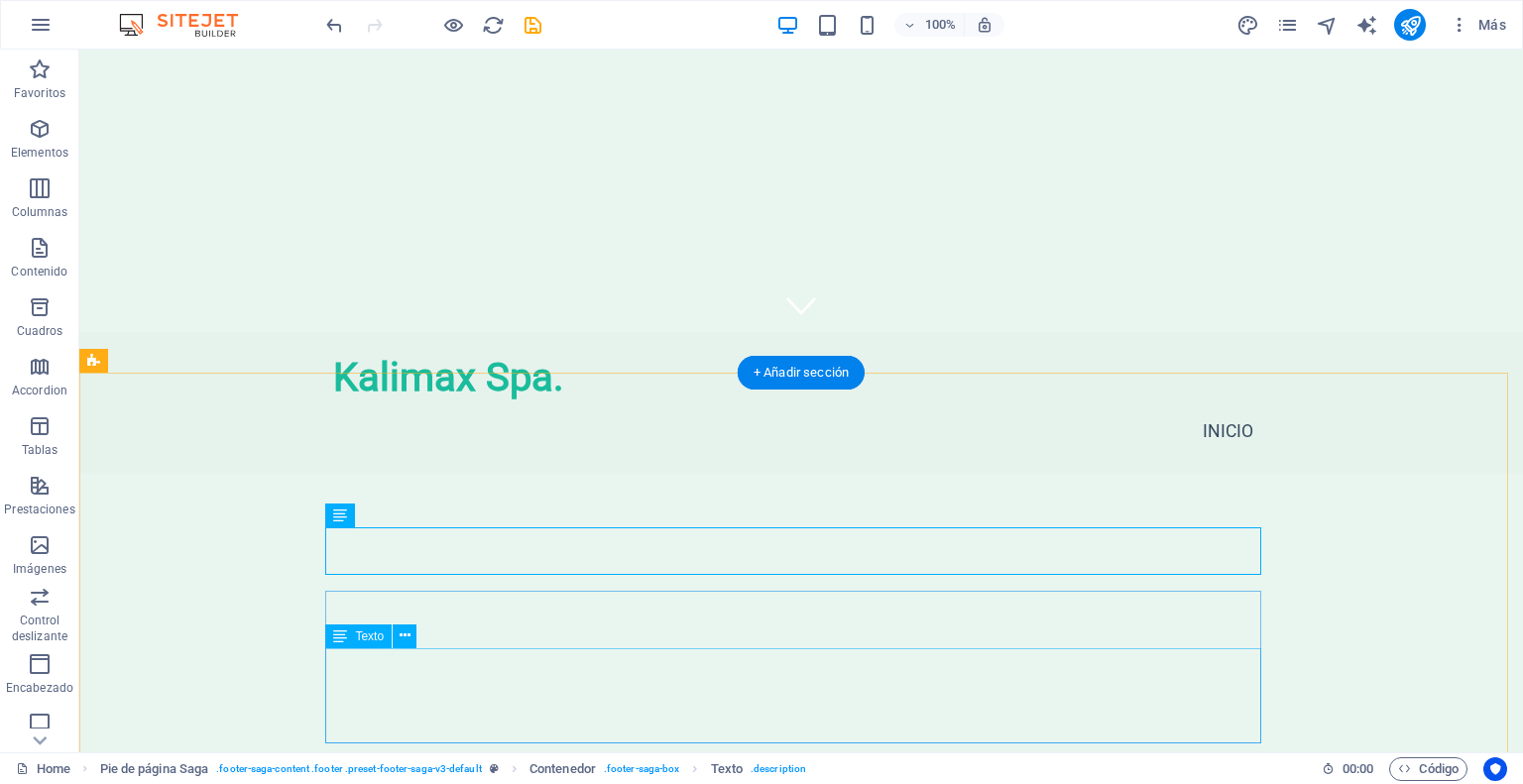 scroll, scrollTop: 450, scrollLeft: 0, axis: vertical 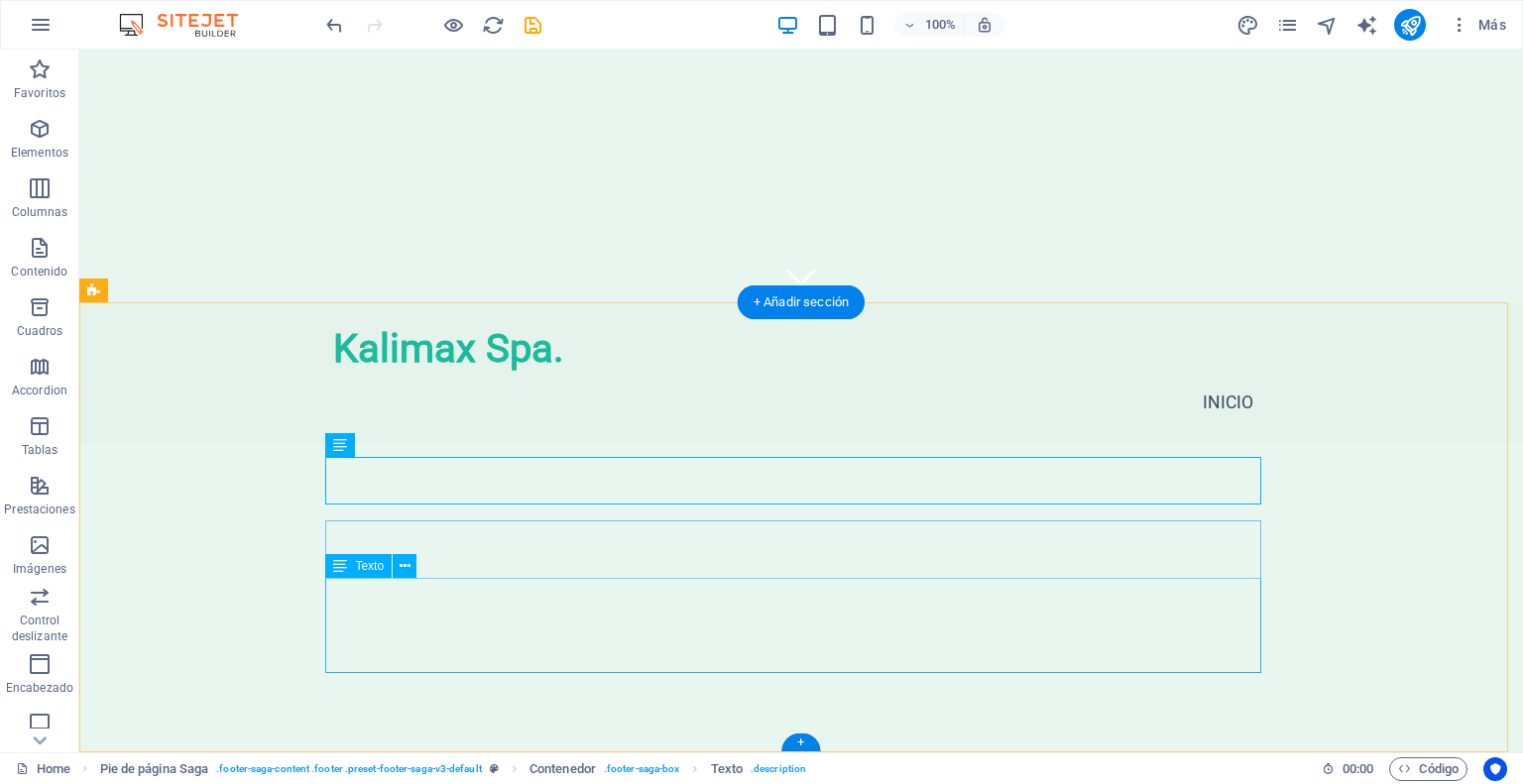 click on "[CITY] Telefono:  +56 [PHONE]   Email:  info@[EXAMPLE.COM]" at bounding box center [563, 1051] 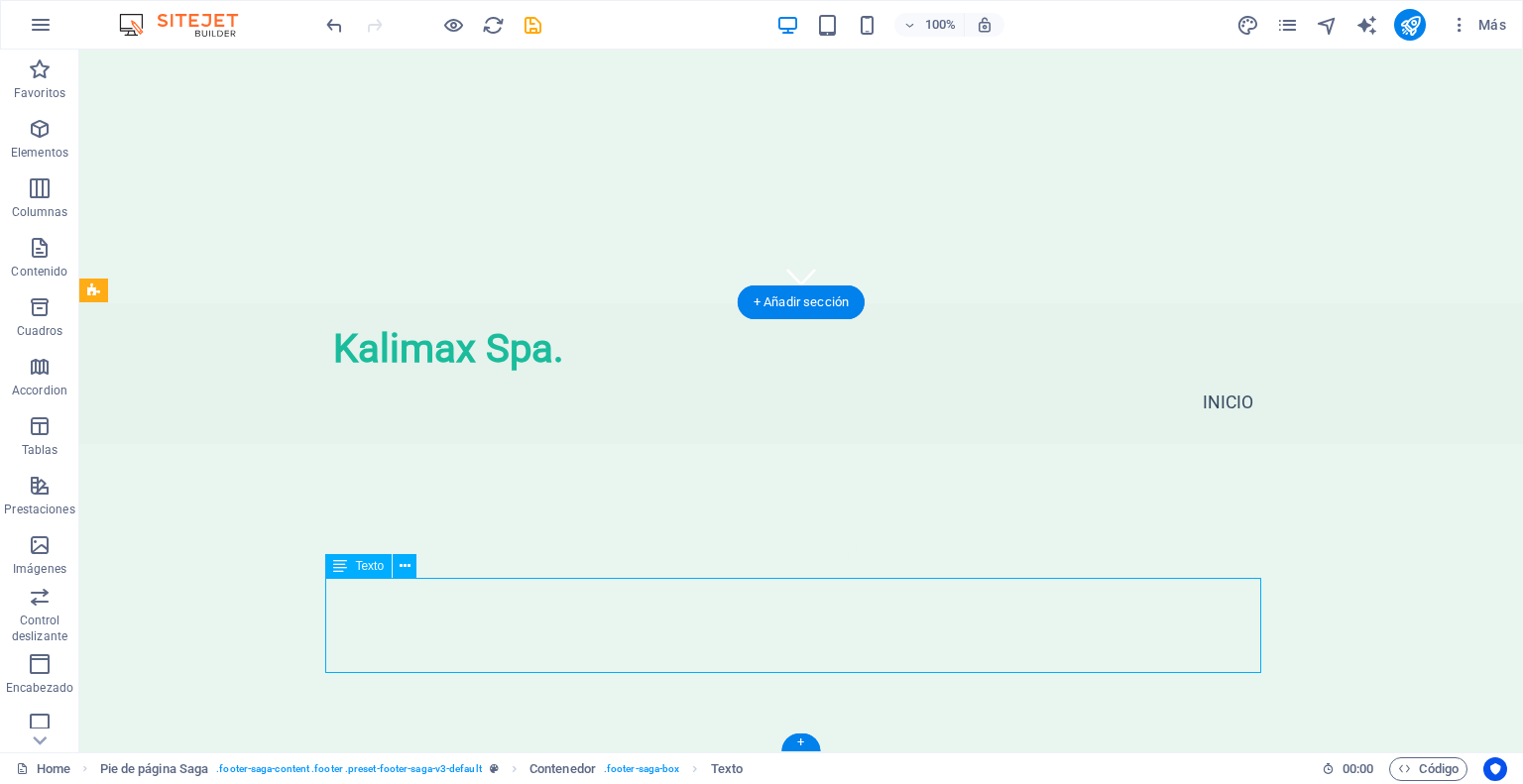 click on "[CITY] Telefono:  +56 [PHONE]   Email:  info@[EXAMPLE.COM]" at bounding box center [563, 1051] 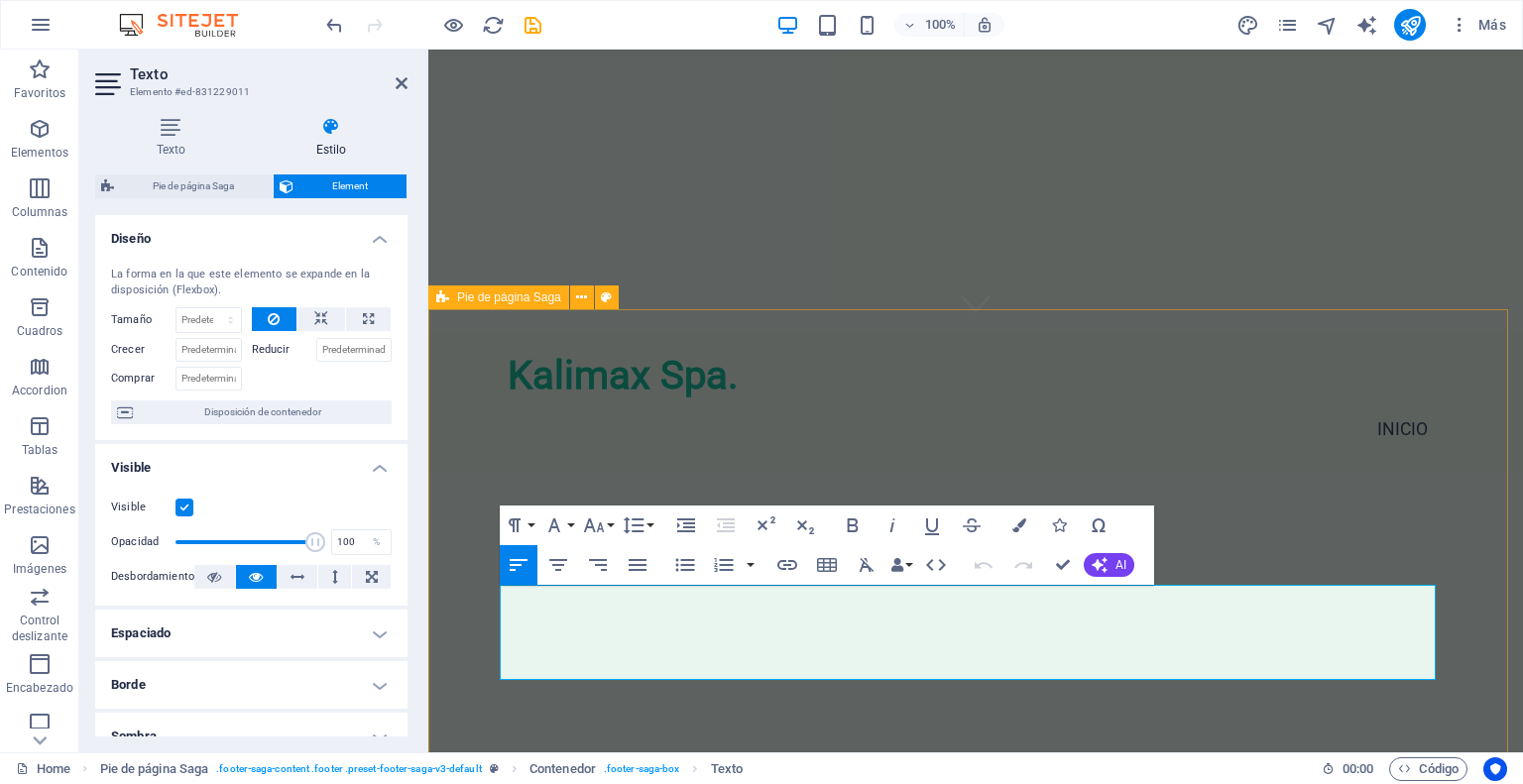 scroll, scrollTop: 450, scrollLeft: 0, axis: vertical 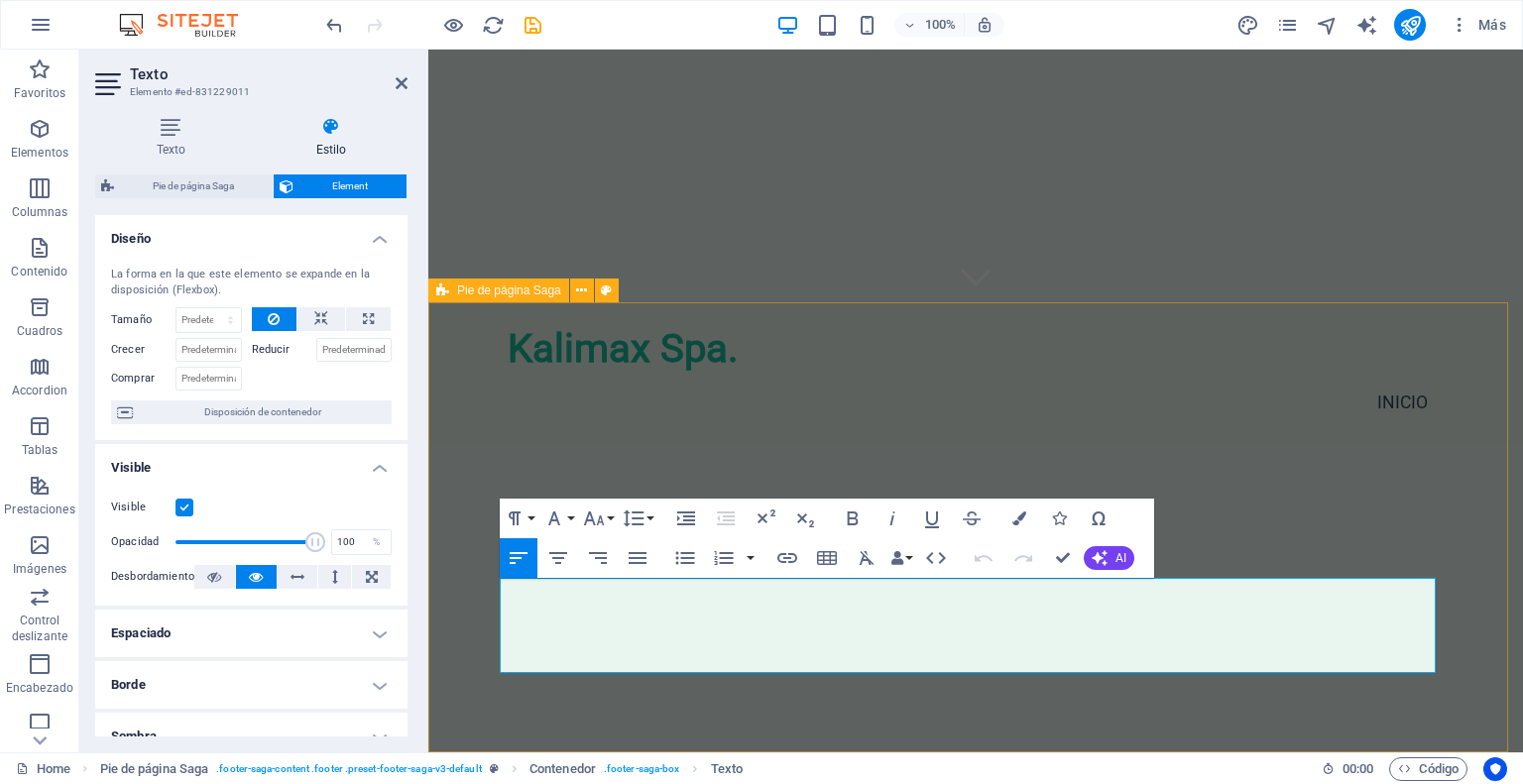 drag, startPoint x: 674, startPoint y: 665, endPoint x: 492, endPoint y: 599, distance: 193.59752 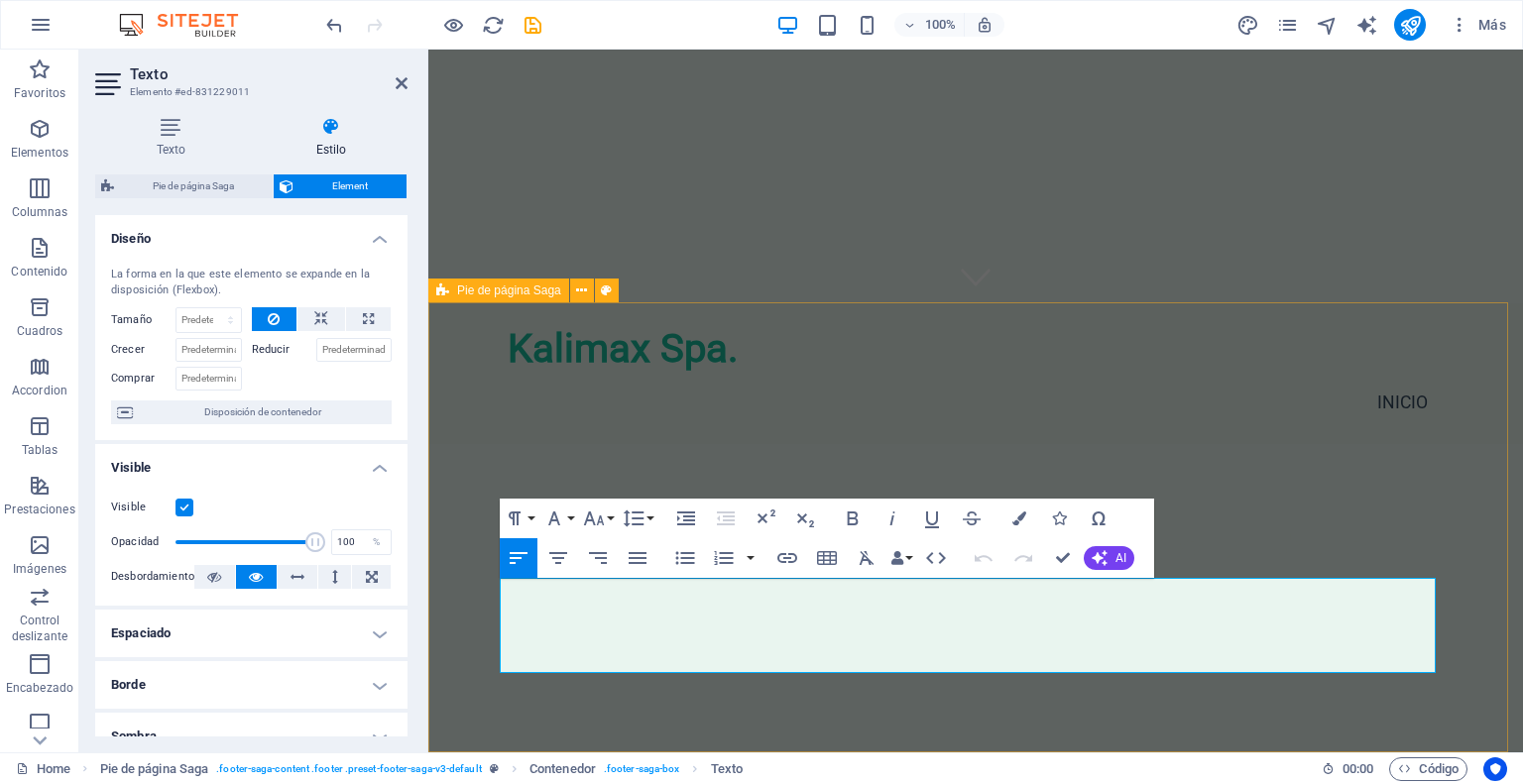 click on "Kalimax Spa. Kalimax se dedica a ofrecerte la mejor experiencia de snacking saludable.  Conéctate con nosotros para más información y descubre cómo podemos llevar bienestar a tu día a día. Contact   [CITY] Telefono:  +56 [PHONE]   Email:  info@[EXAMPLE.COM]" at bounding box center [976, 956] 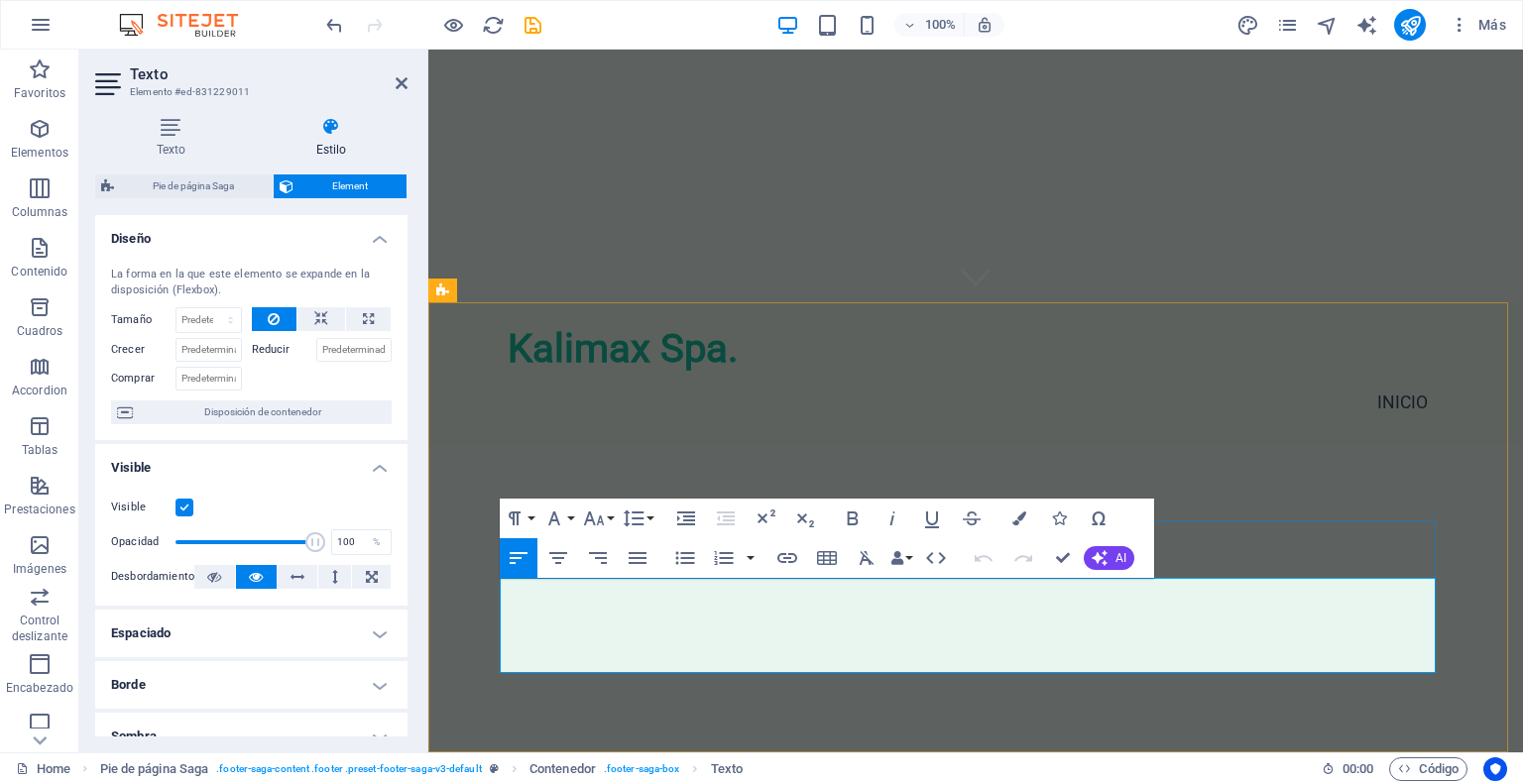 click on "Rancagua" at bounding box center [912, 1039] 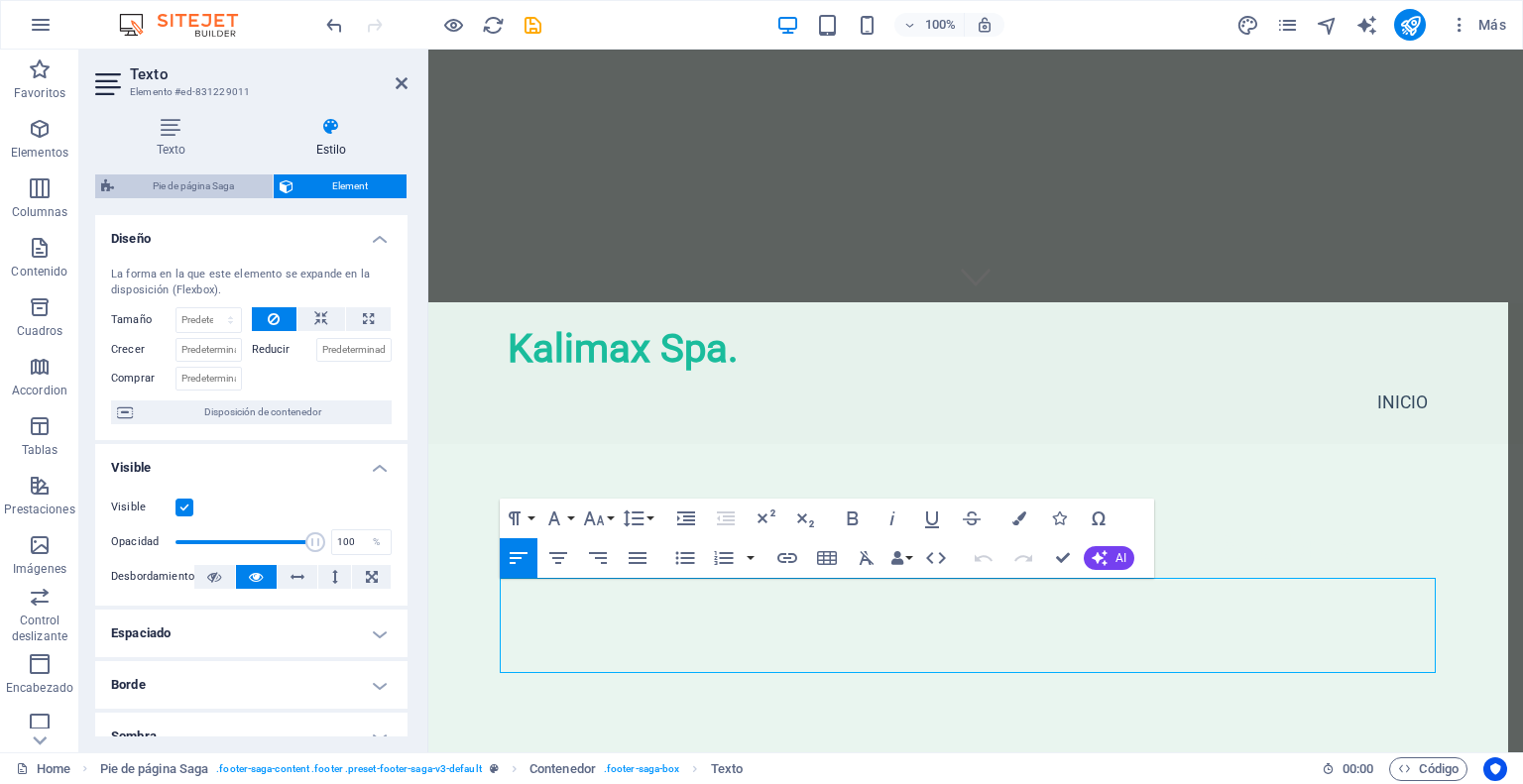 click on "Pie de página Saga" at bounding box center [193, 186] 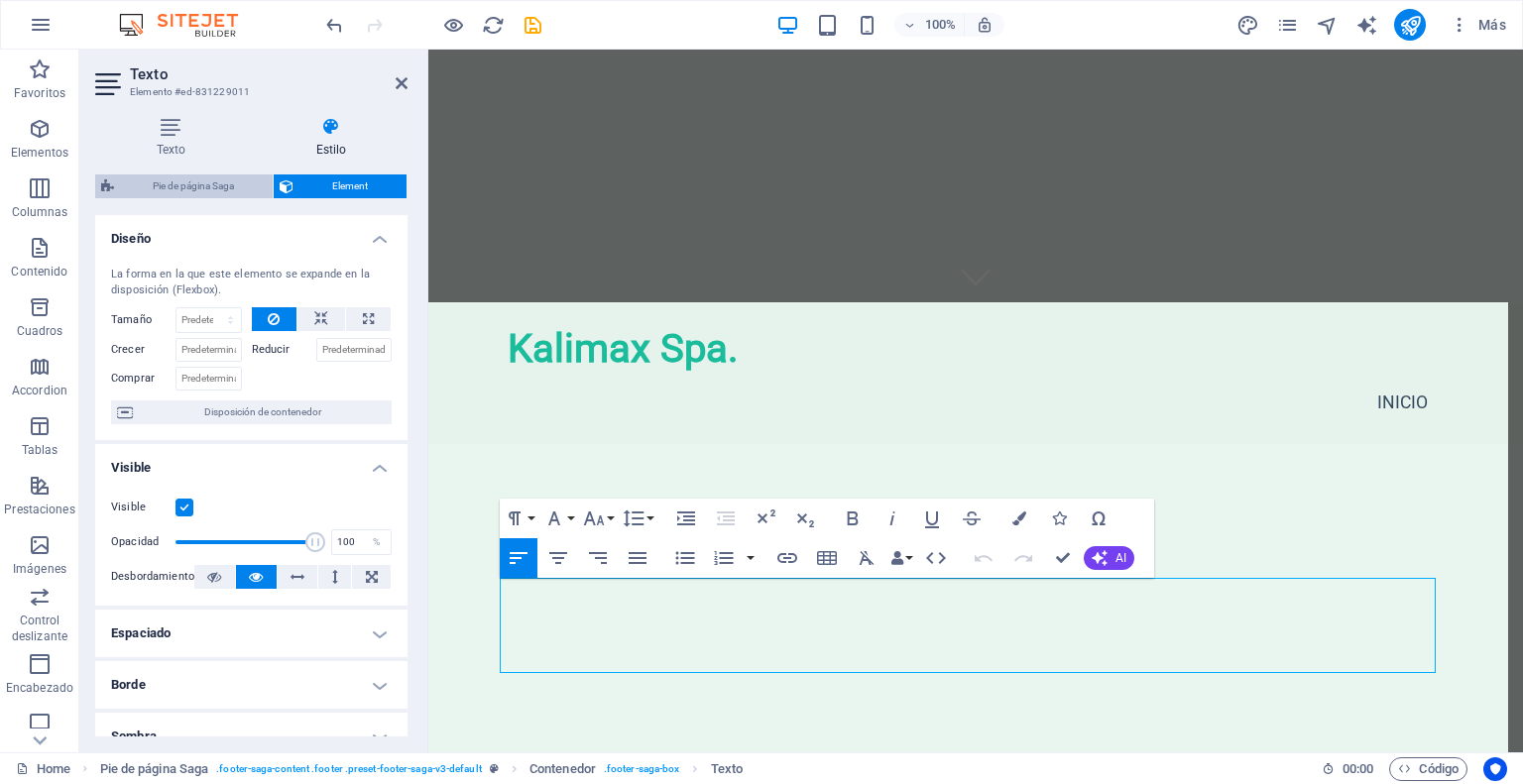select on "rem" 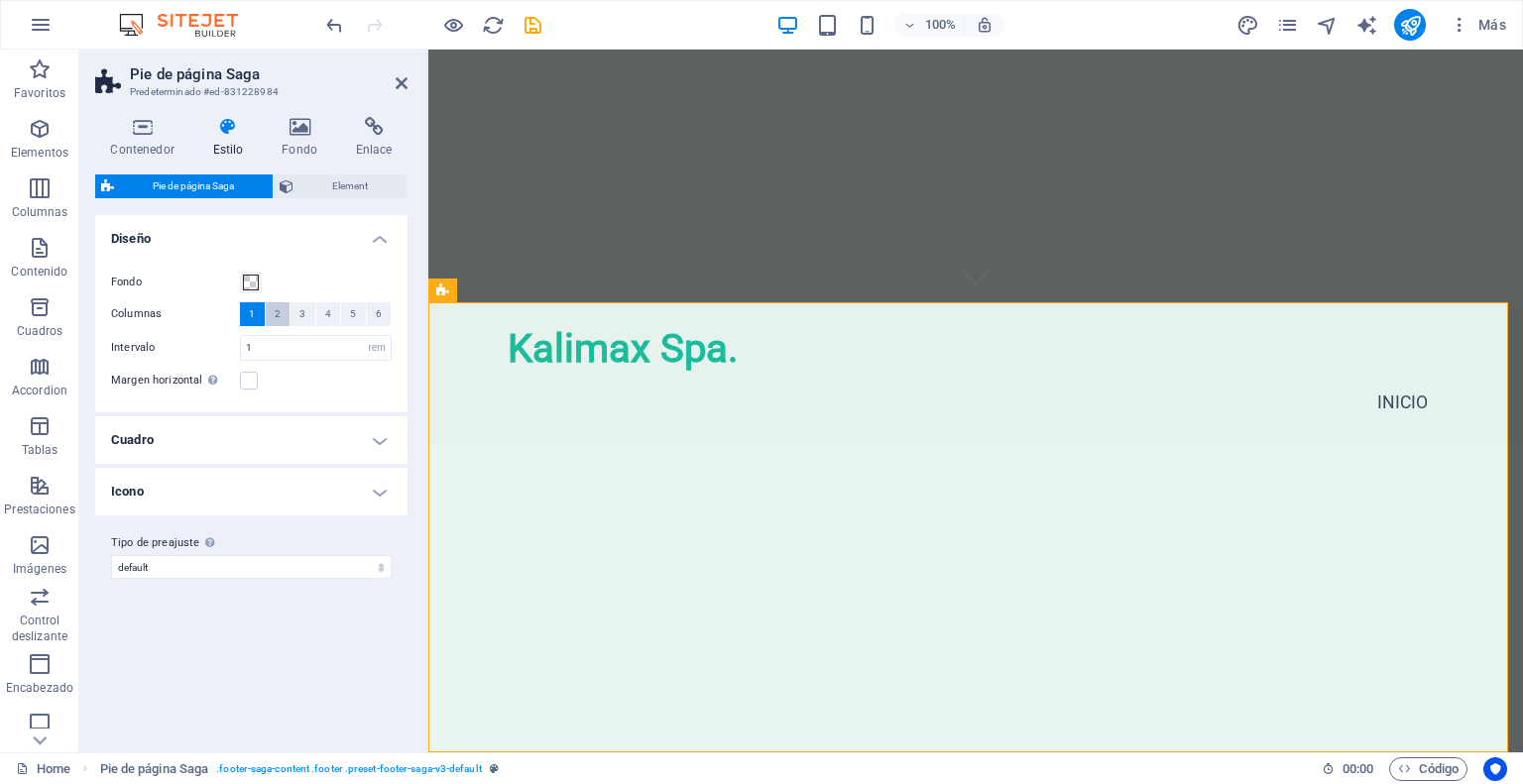 click on "2" at bounding box center (278, 314) 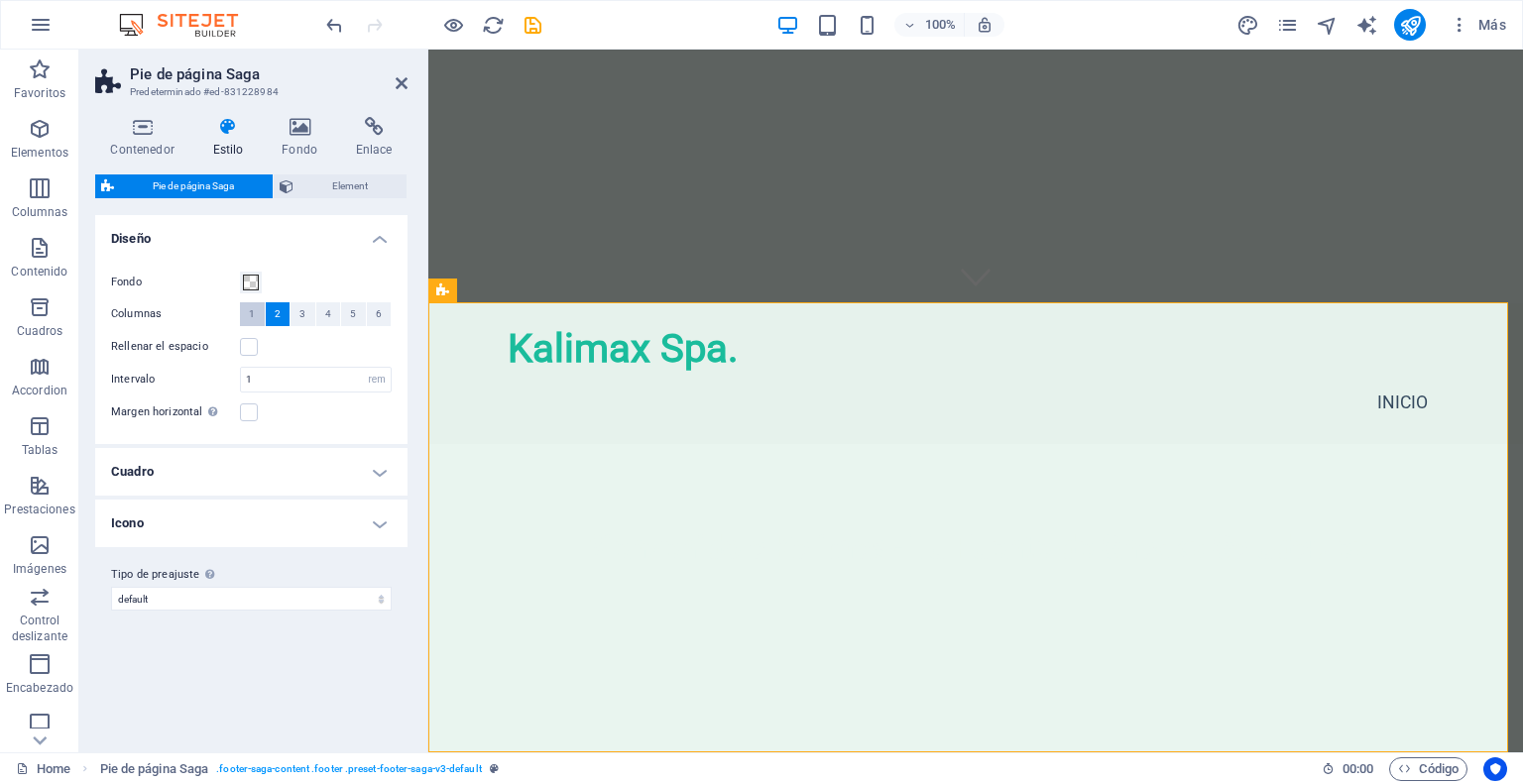 click on "1" at bounding box center (252, 314) 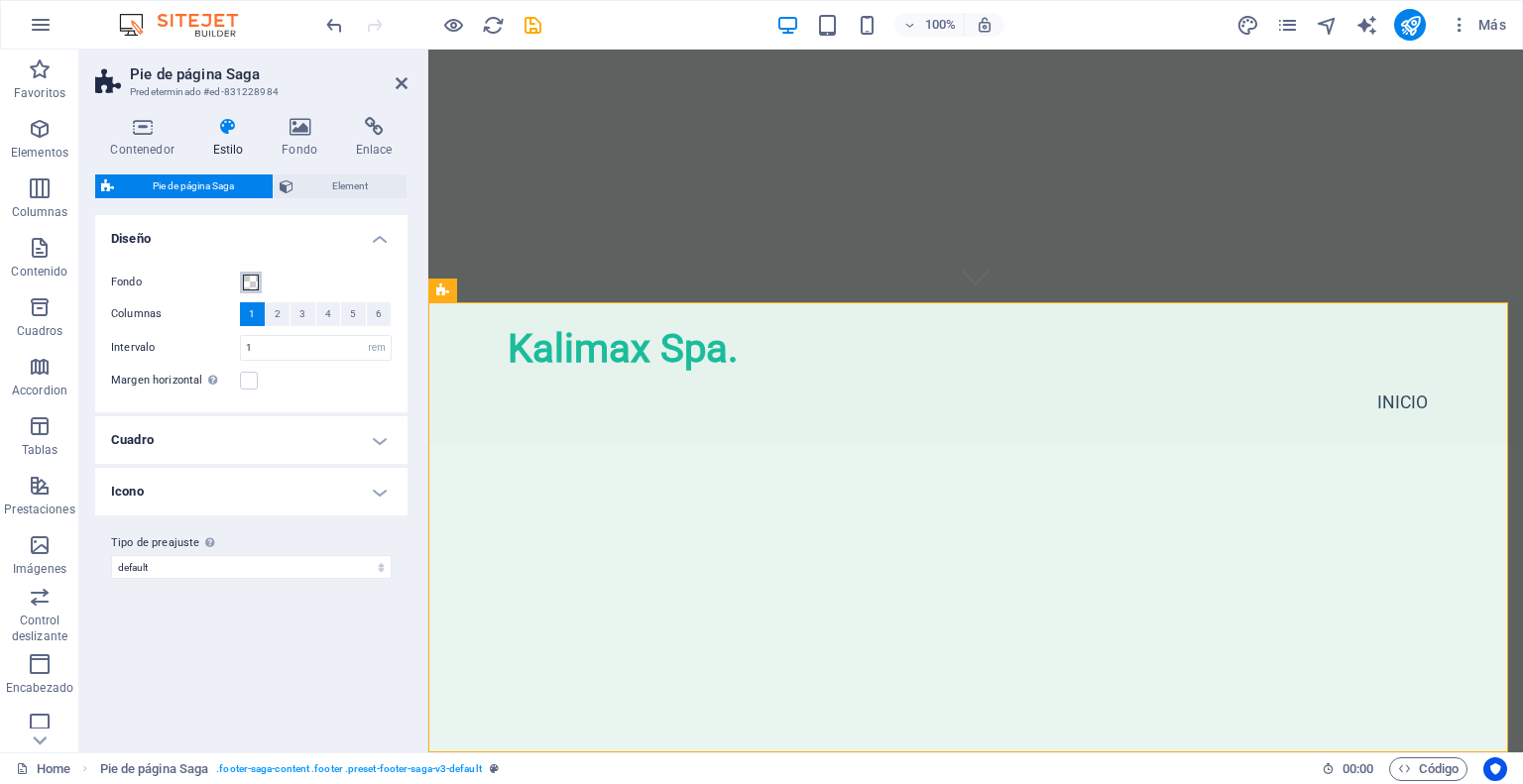 click at bounding box center (251, 282) 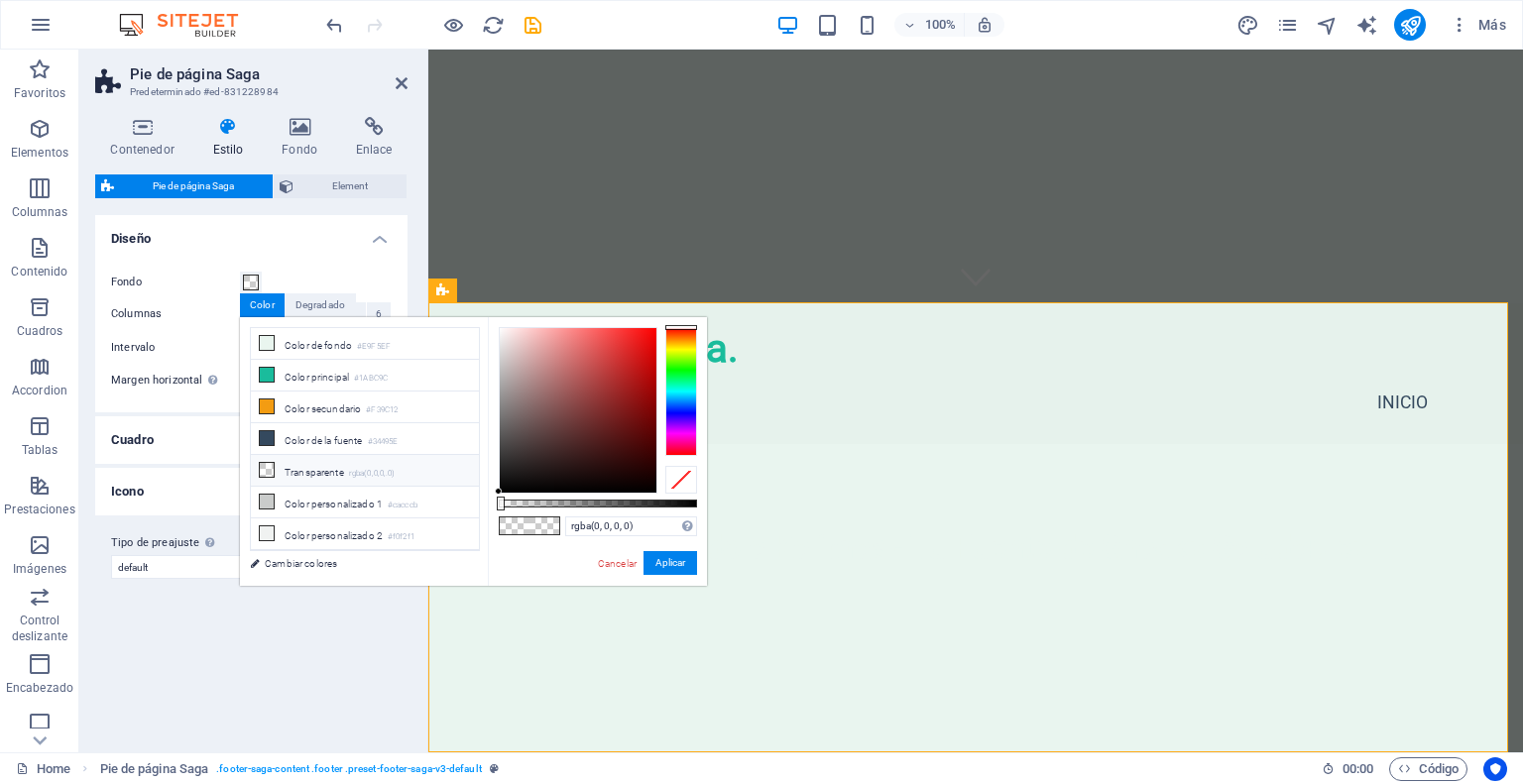 click on "Transparente
rgba(0,0,0,.0)" at bounding box center [365, 471] 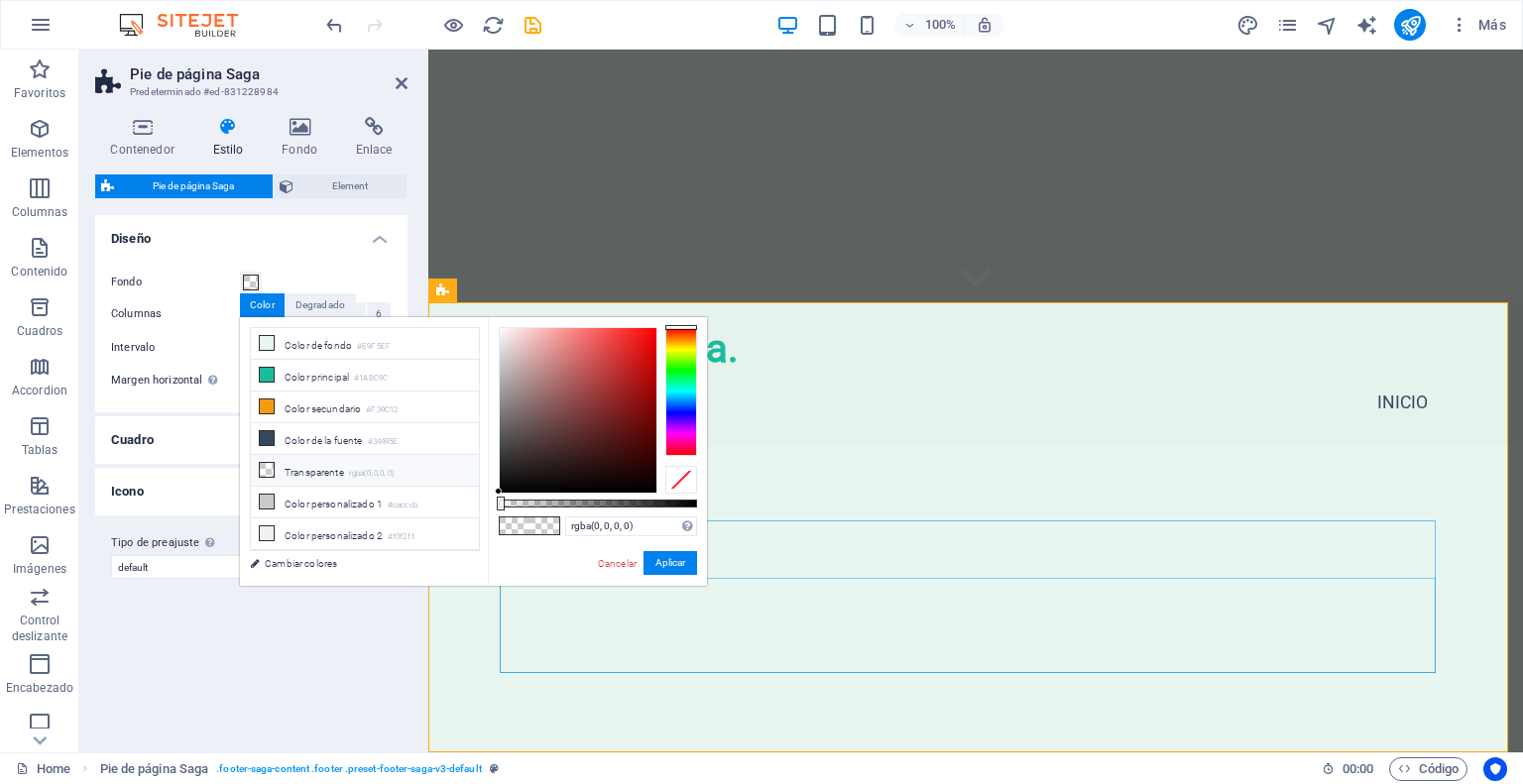 click on "[CITY] Telefono:  +56 [PHONE]   Email:  info@[EXAMPLE.COM]" at bounding box center [912, 1051] 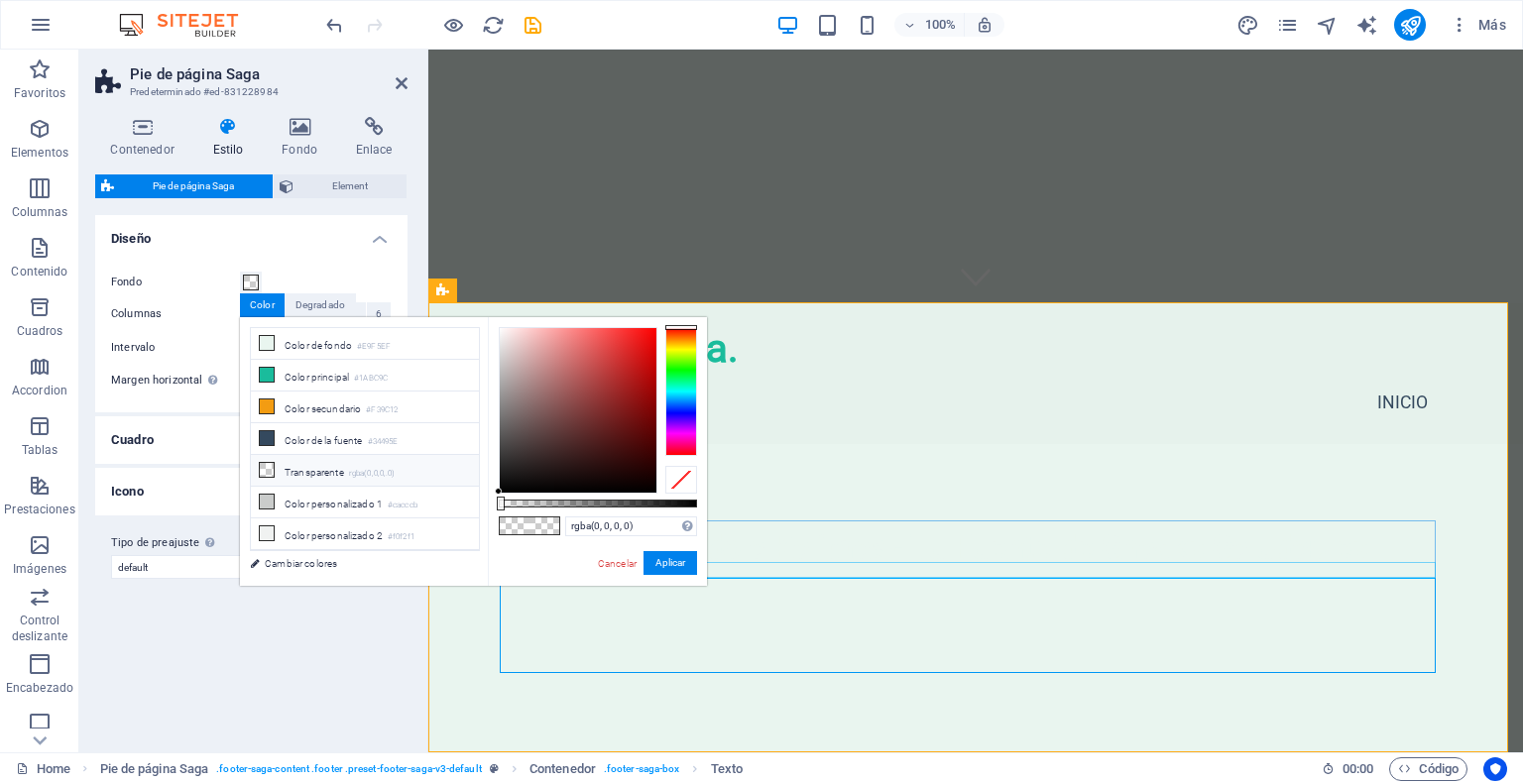click on "Kalimax Spa. Kalimax se dedica a ofrecerte la mejor experiencia de snacking saludable.  Conéctate con nosotros para más información y descubre cómo podemos llevar bienestar a tu día a día. Contact   [CITY] Telefono:  +56 [PHONE]   Email:  info@[EXAMPLE.COM]" at bounding box center (912, 956) 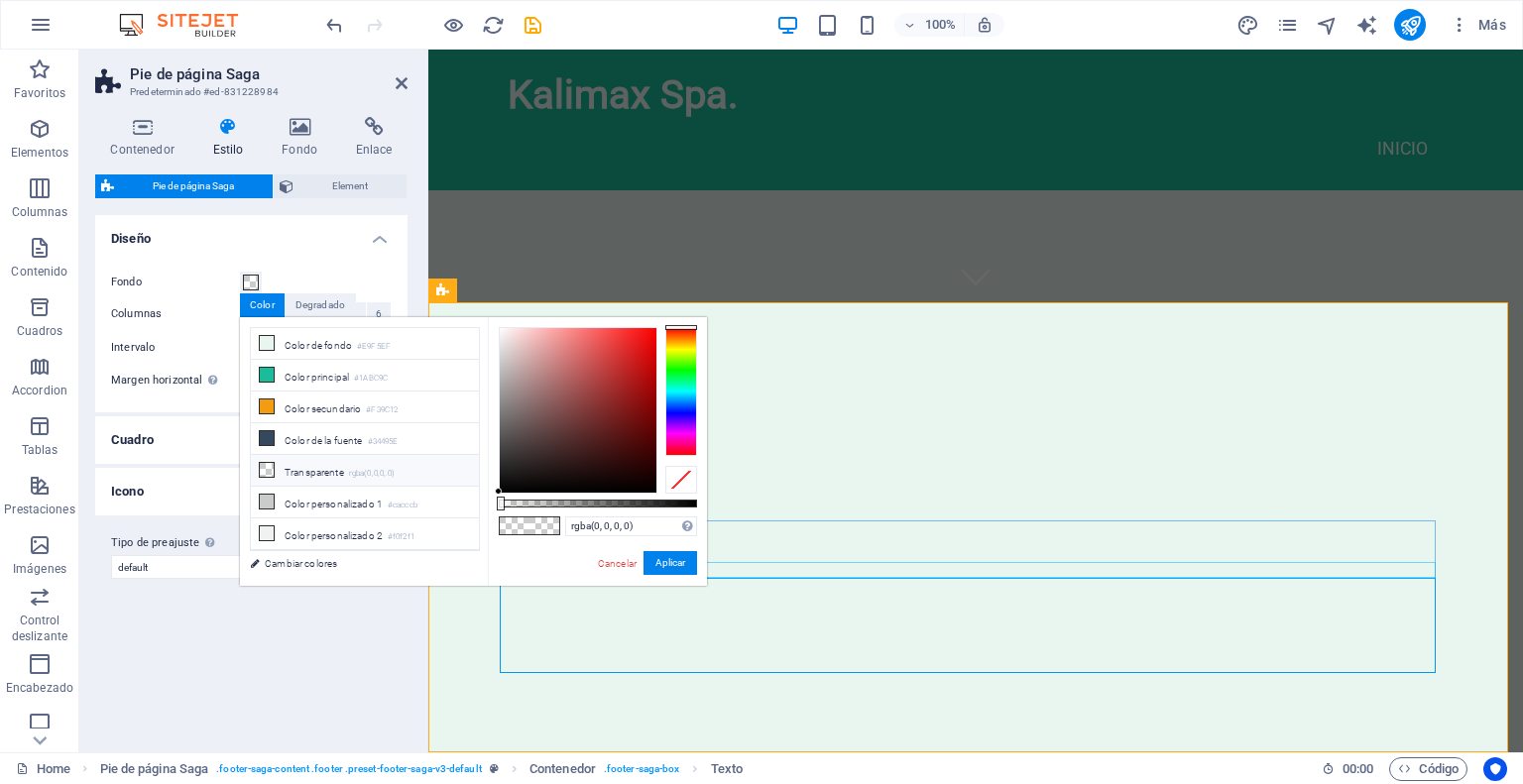 scroll, scrollTop: 329, scrollLeft: 0, axis: vertical 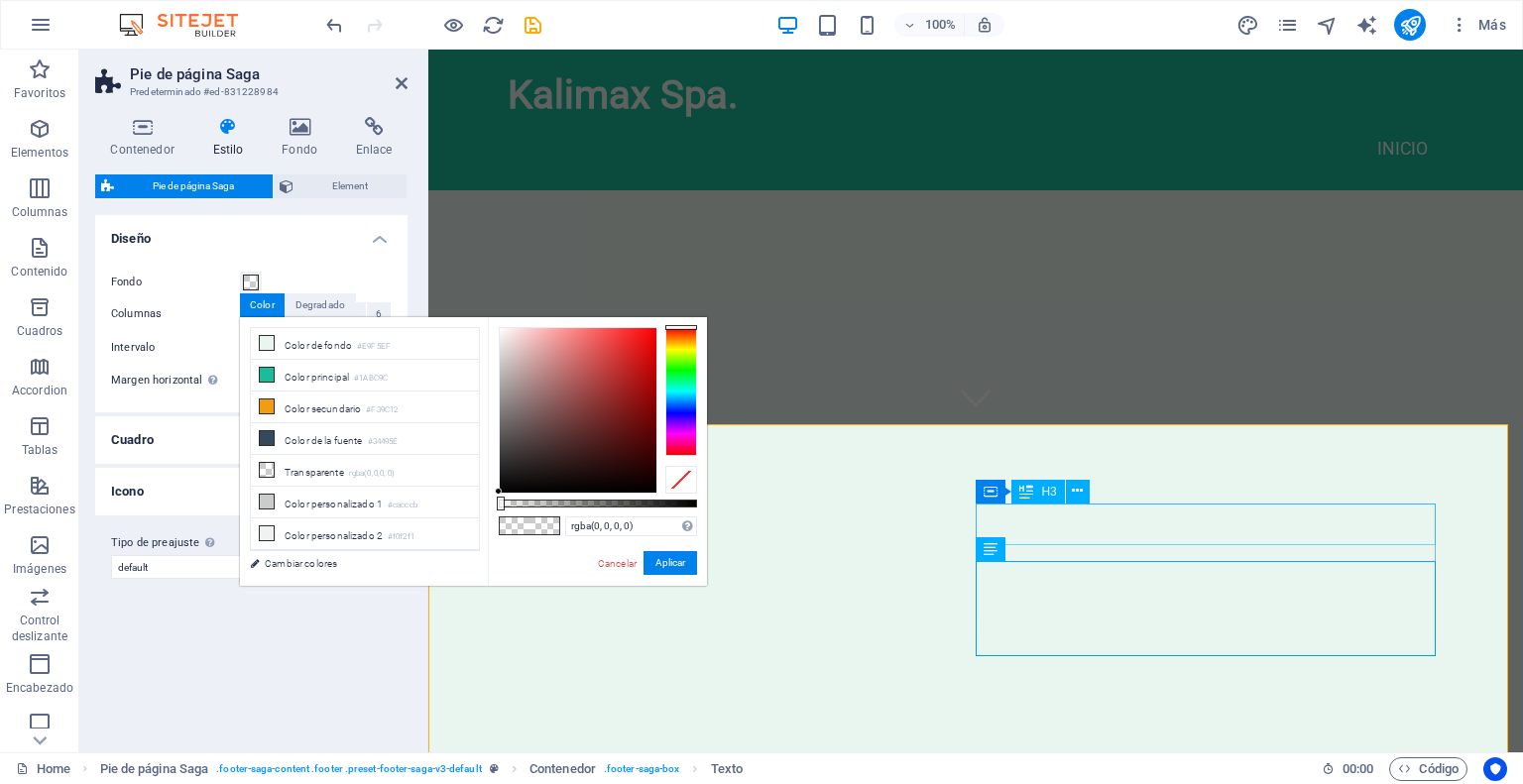 click on "Contact" at bounding box center [674, 1085] 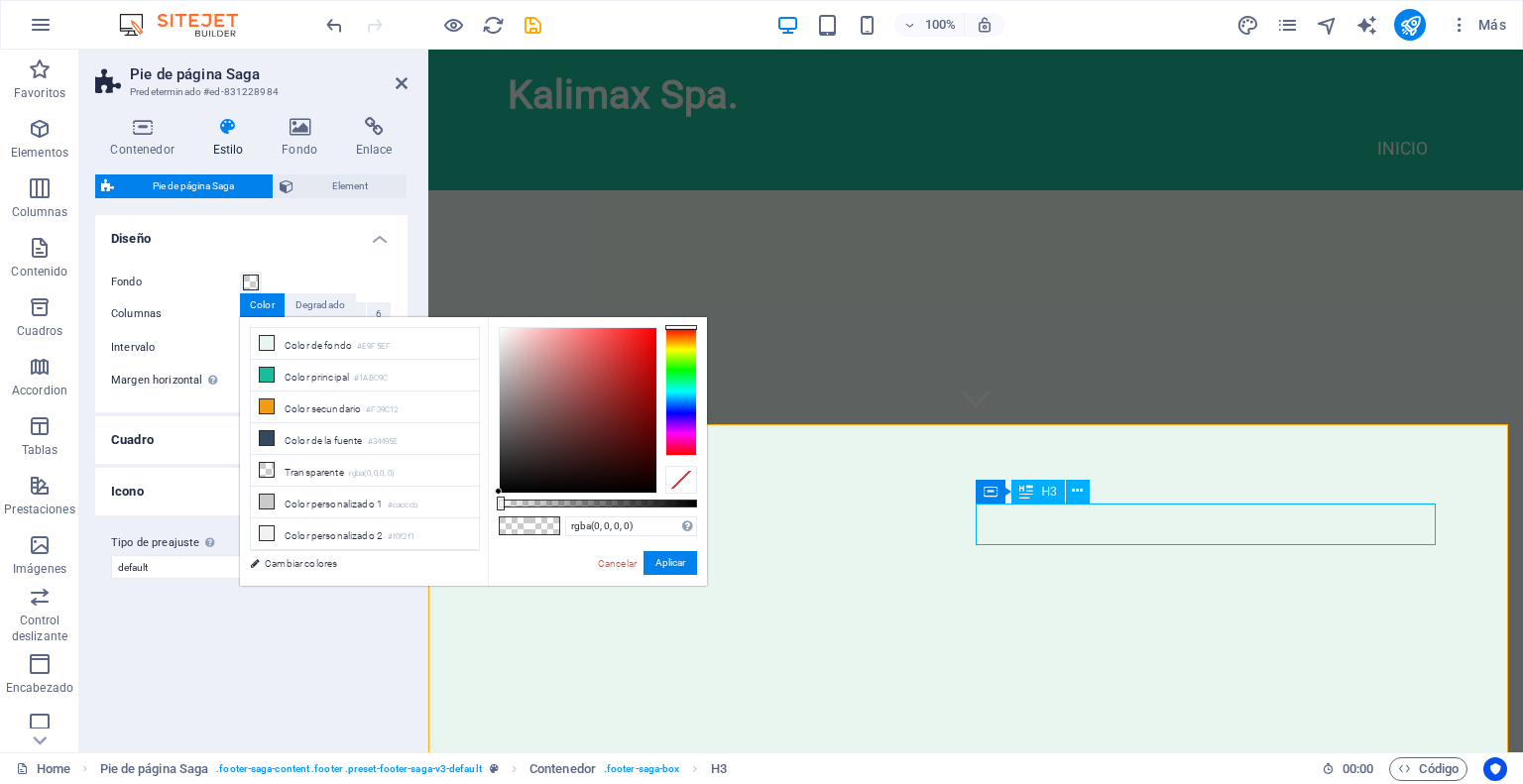 click on "Contact" at bounding box center (674, 1085) 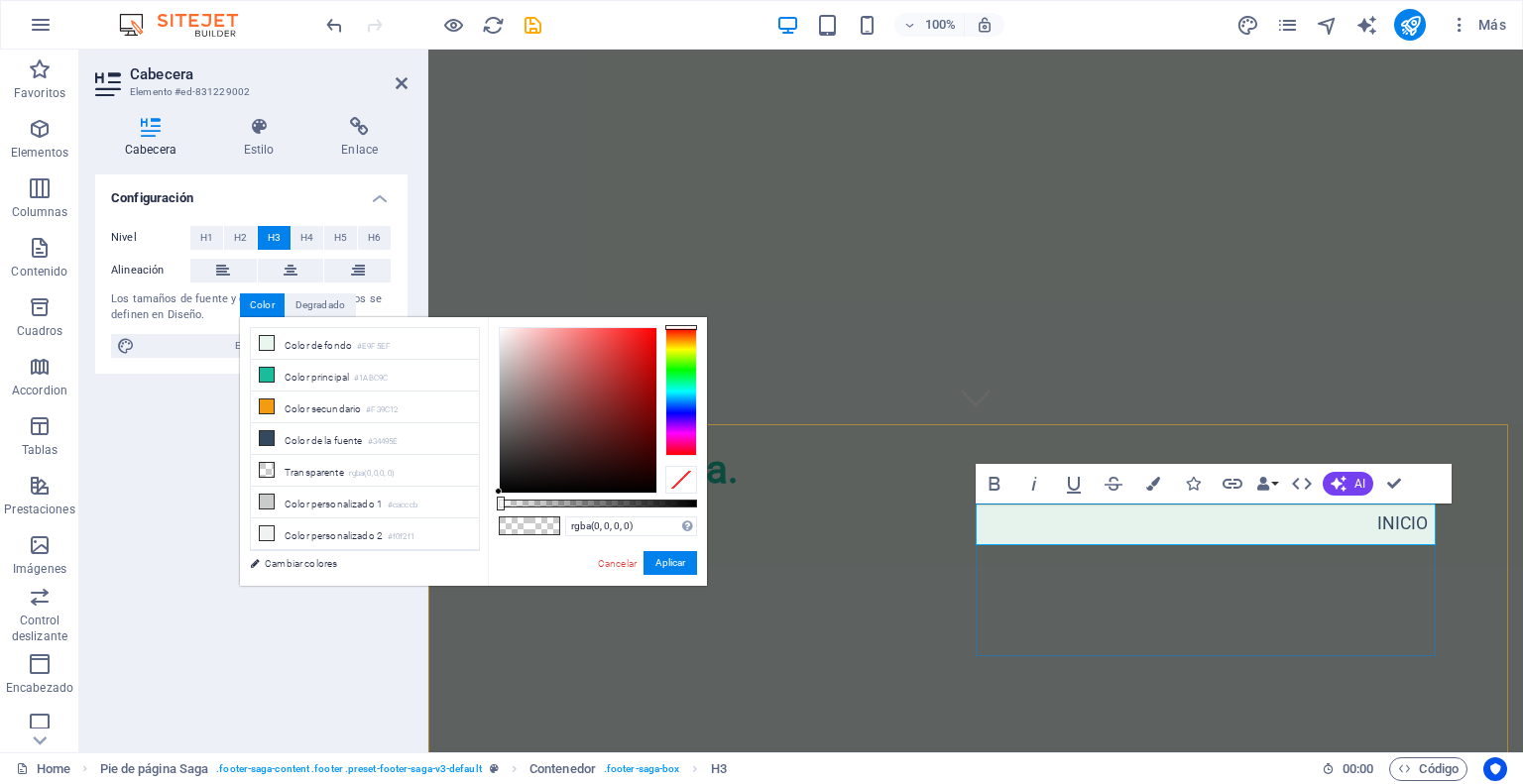 click on "Contact" at bounding box center [674, 1135] 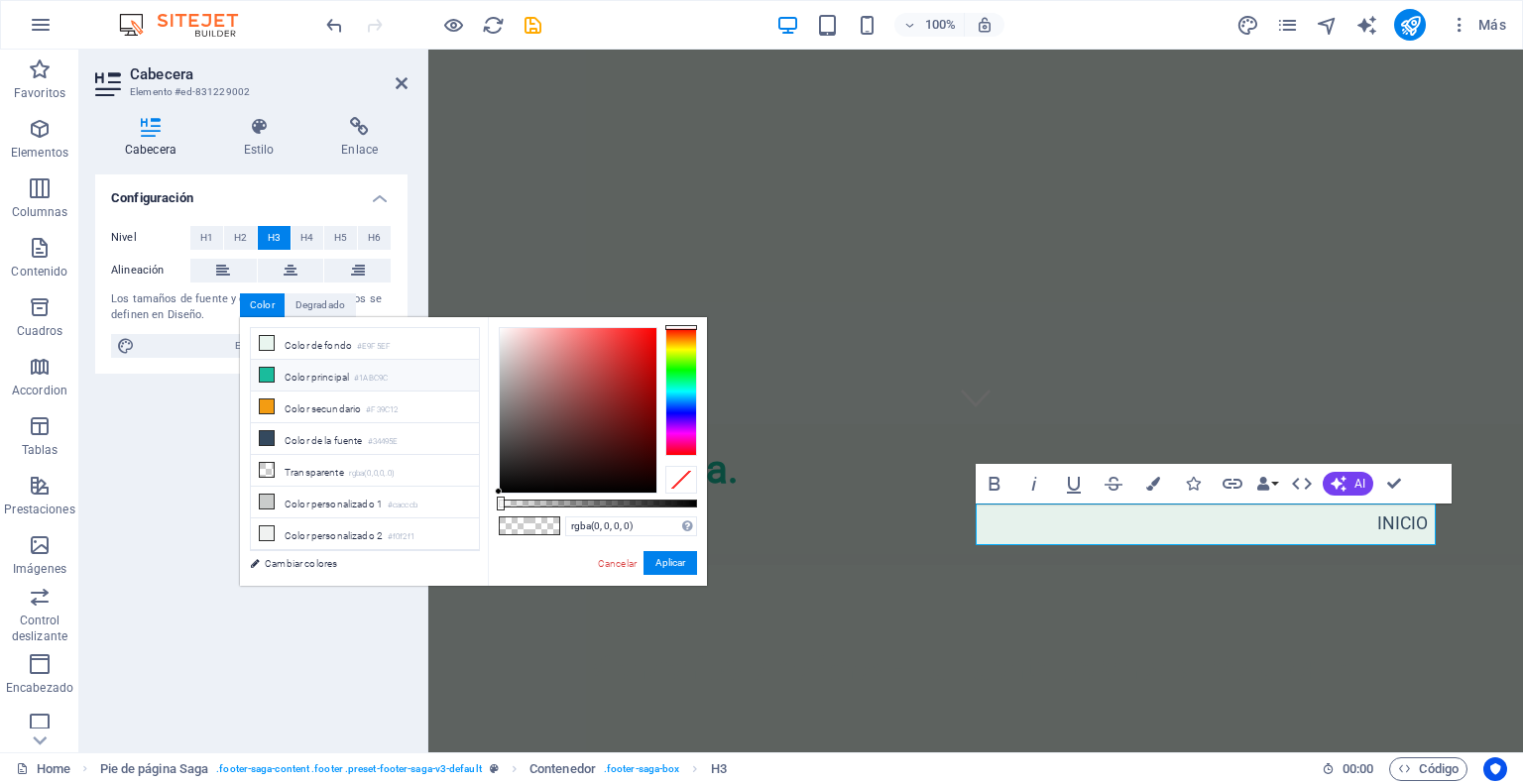 click on "Color principal
#1ABC9C" at bounding box center (365, 376) 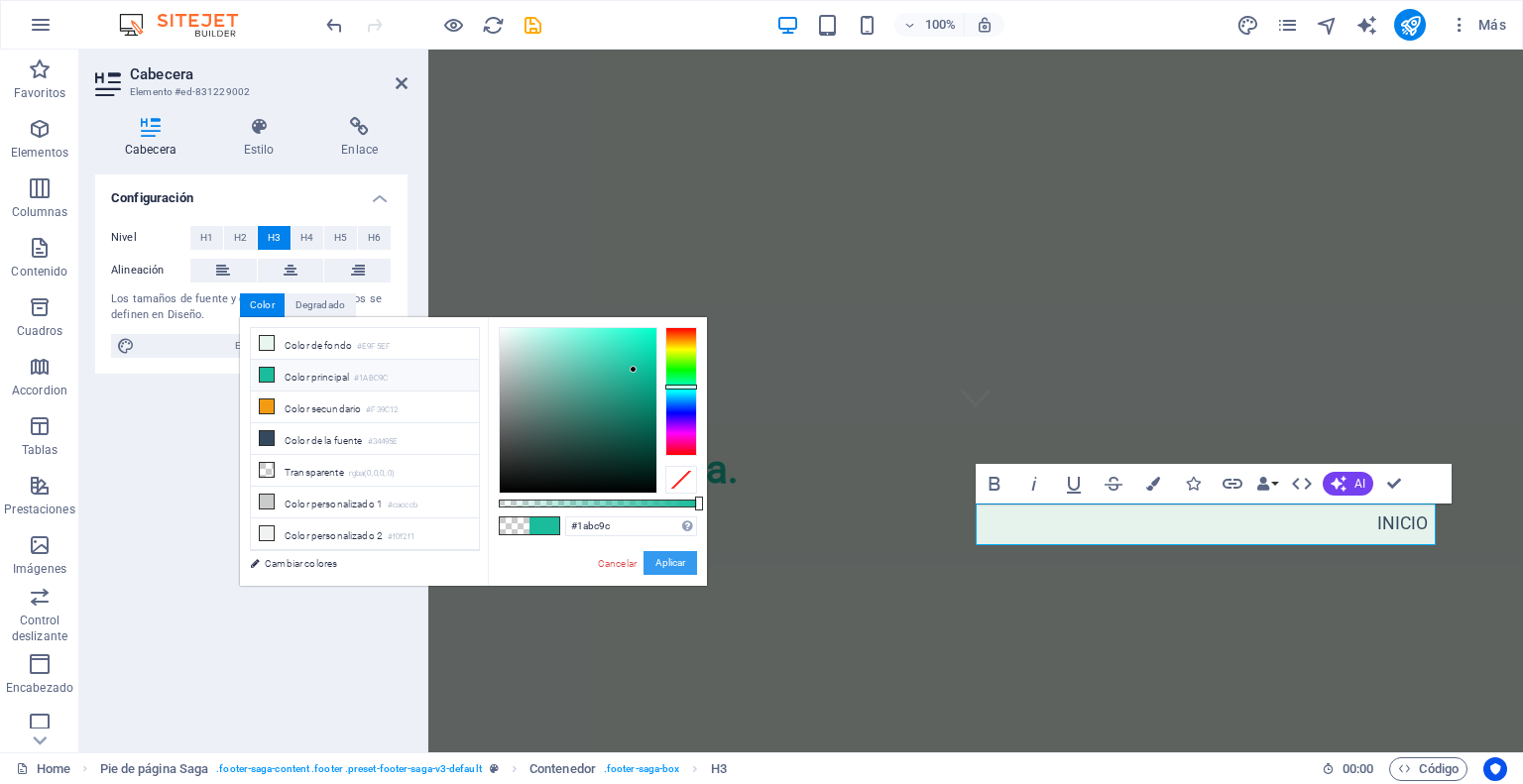 drag, startPoint x: 673, startPoint y: 564, endPoint x: 254, endPoint y: 518, distance: 421.5175 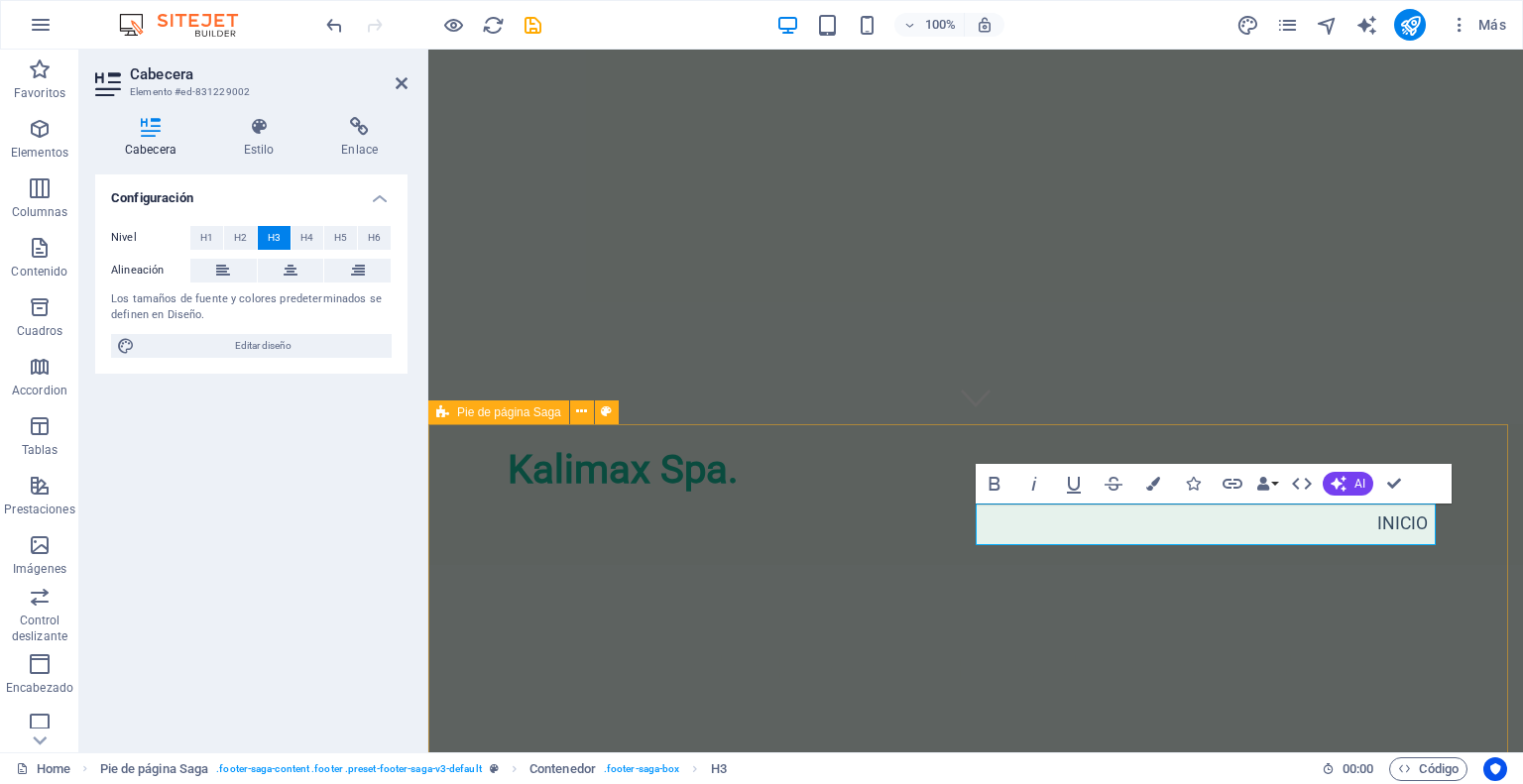 drag, startPoint x: 1146, startPoint y: 522, endPoint x: 970, endPoint y: 528, distance: 176.10224 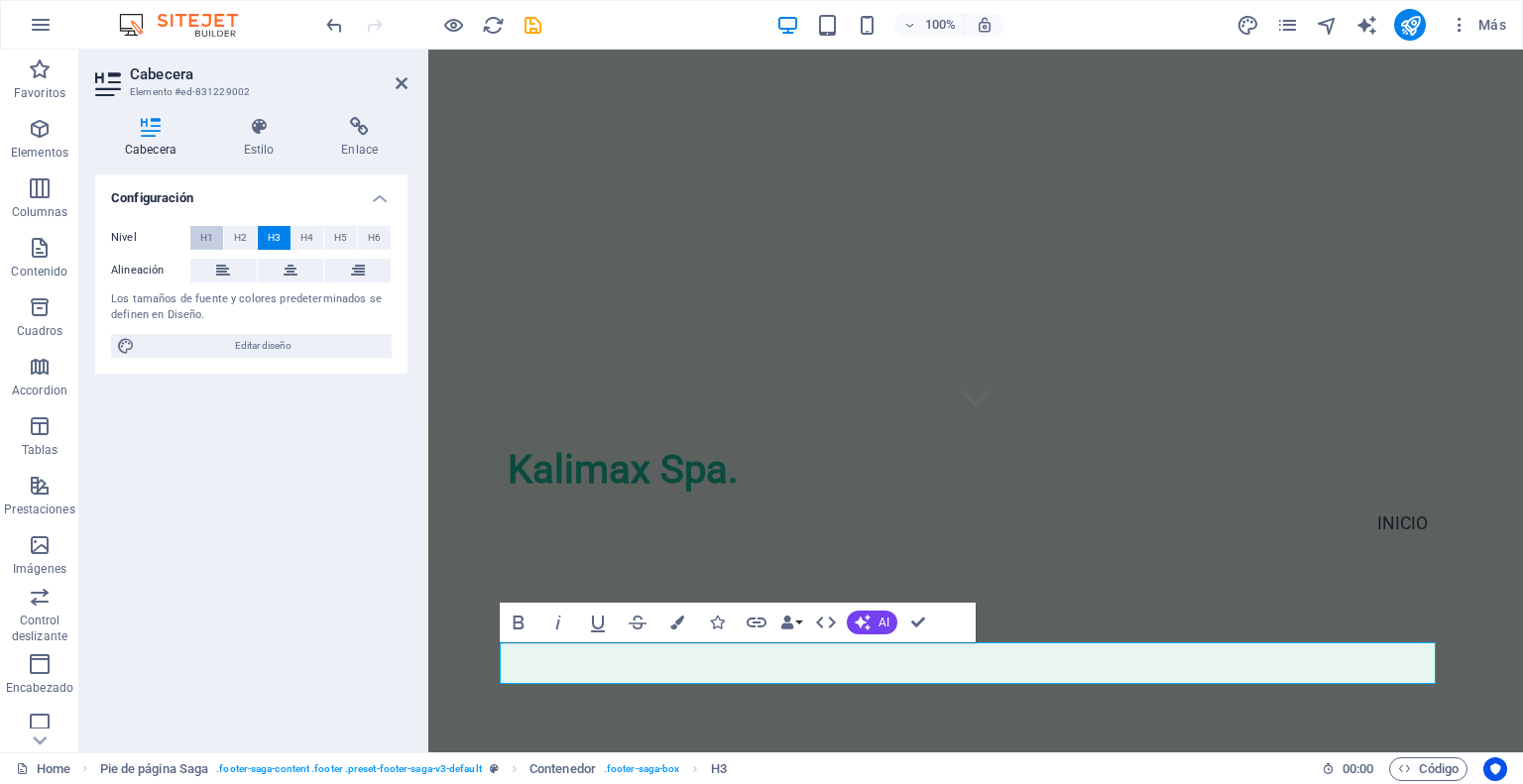 click on "H1" at bounding box center [206, 238] 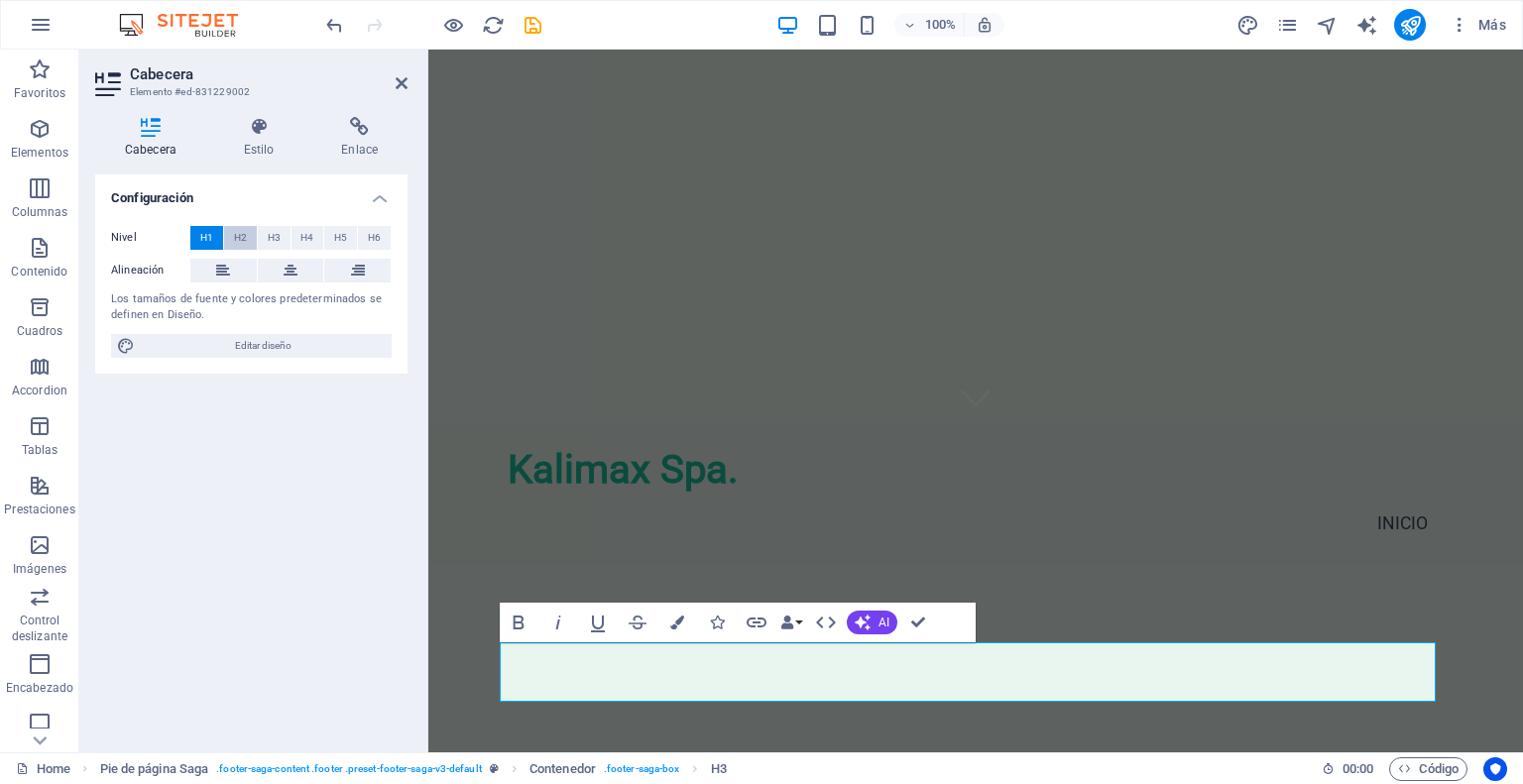 click on "H2" at bounding box center [240, 238] 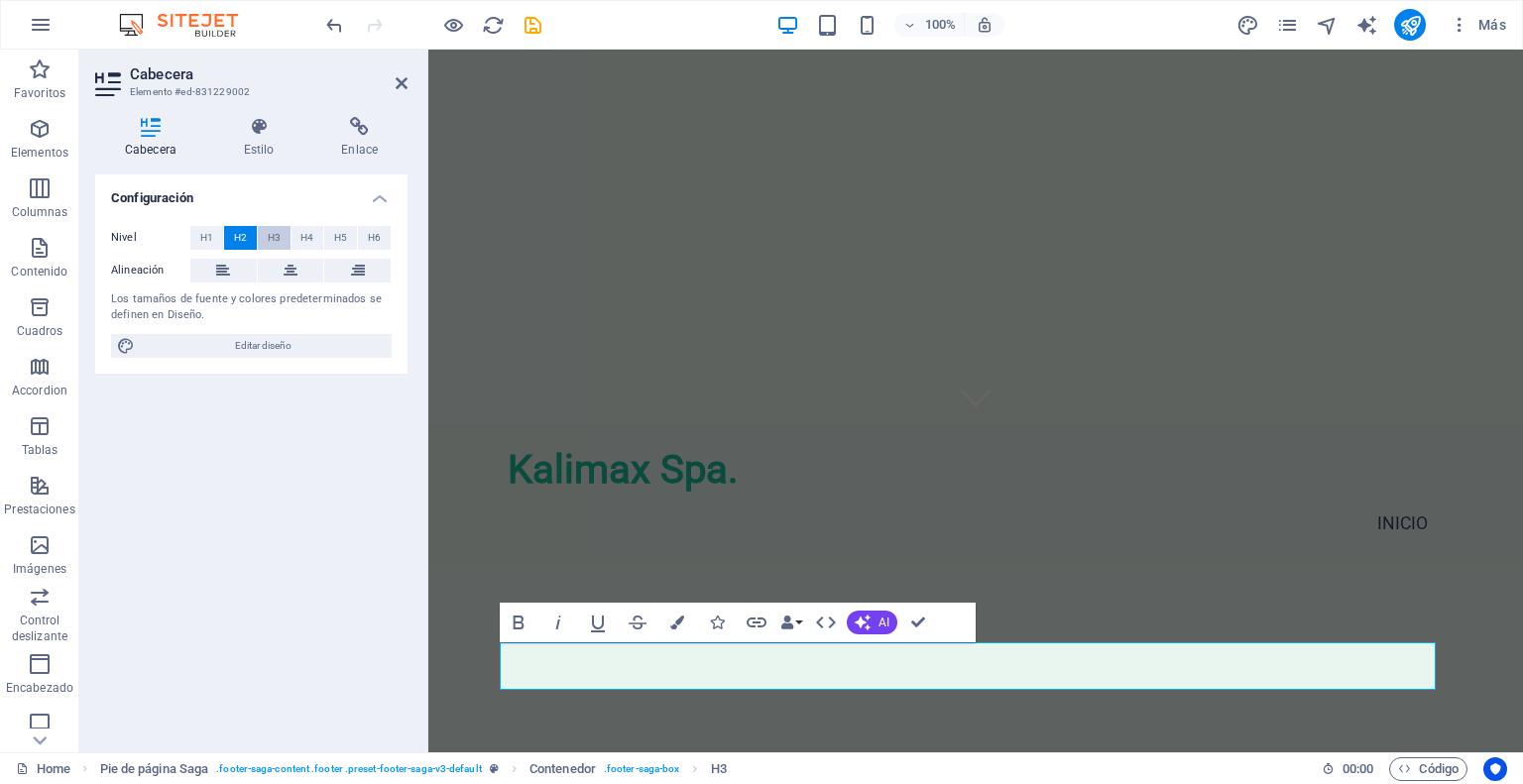 click on "H3" at bounding box center (274, 238) 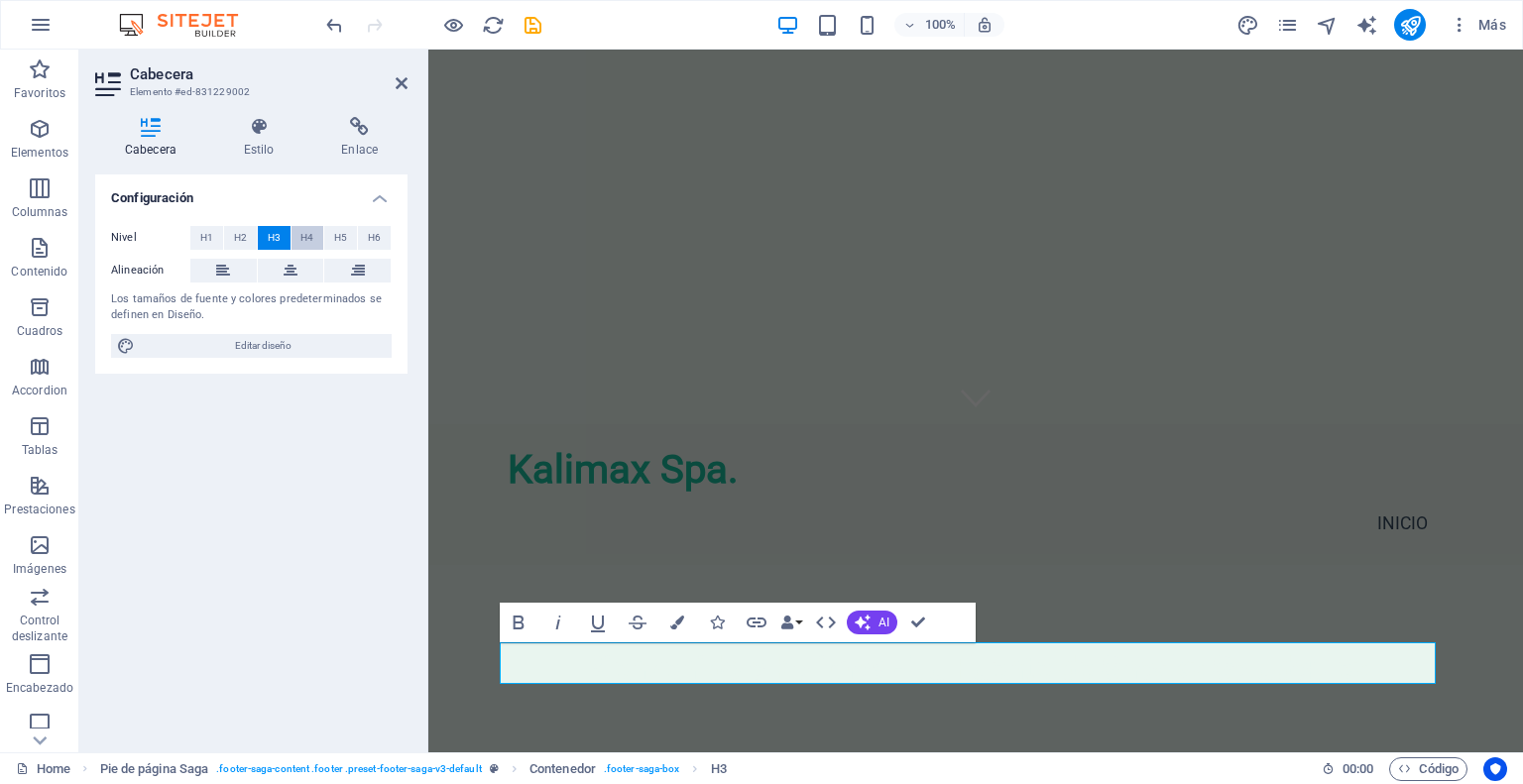 click on "H4" at bounding box center (306, 238) 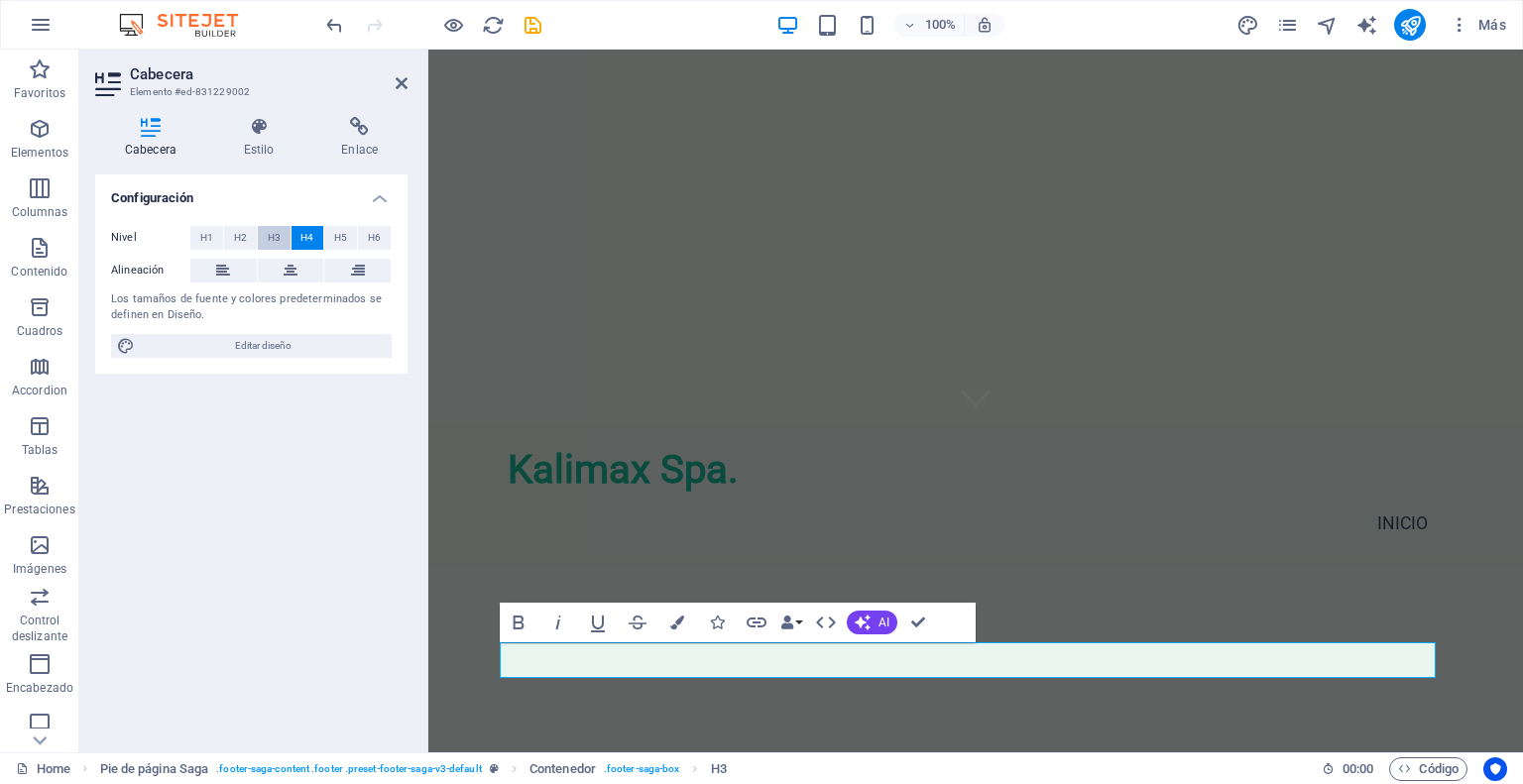 click on "H3" at bounding box center (274, 238) 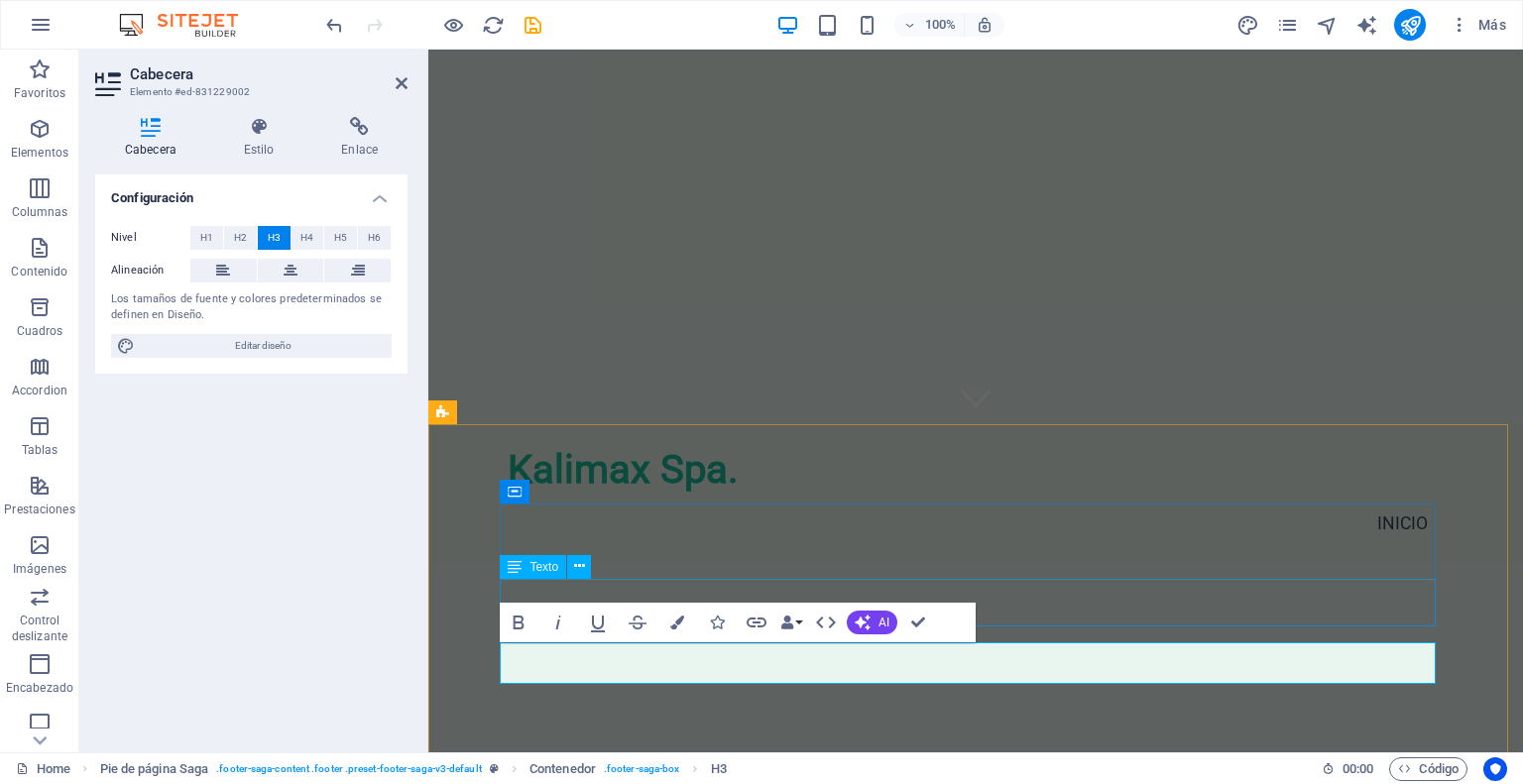 click on "Kalimax Spa. Kalimax se dedica a ofrecerte la mejor experiencia de snacking saludable.  Conéctate con nosotros para más información y descubre cómo podemos llevar bienestar a tu día a día." at bounding box center (912, 997) 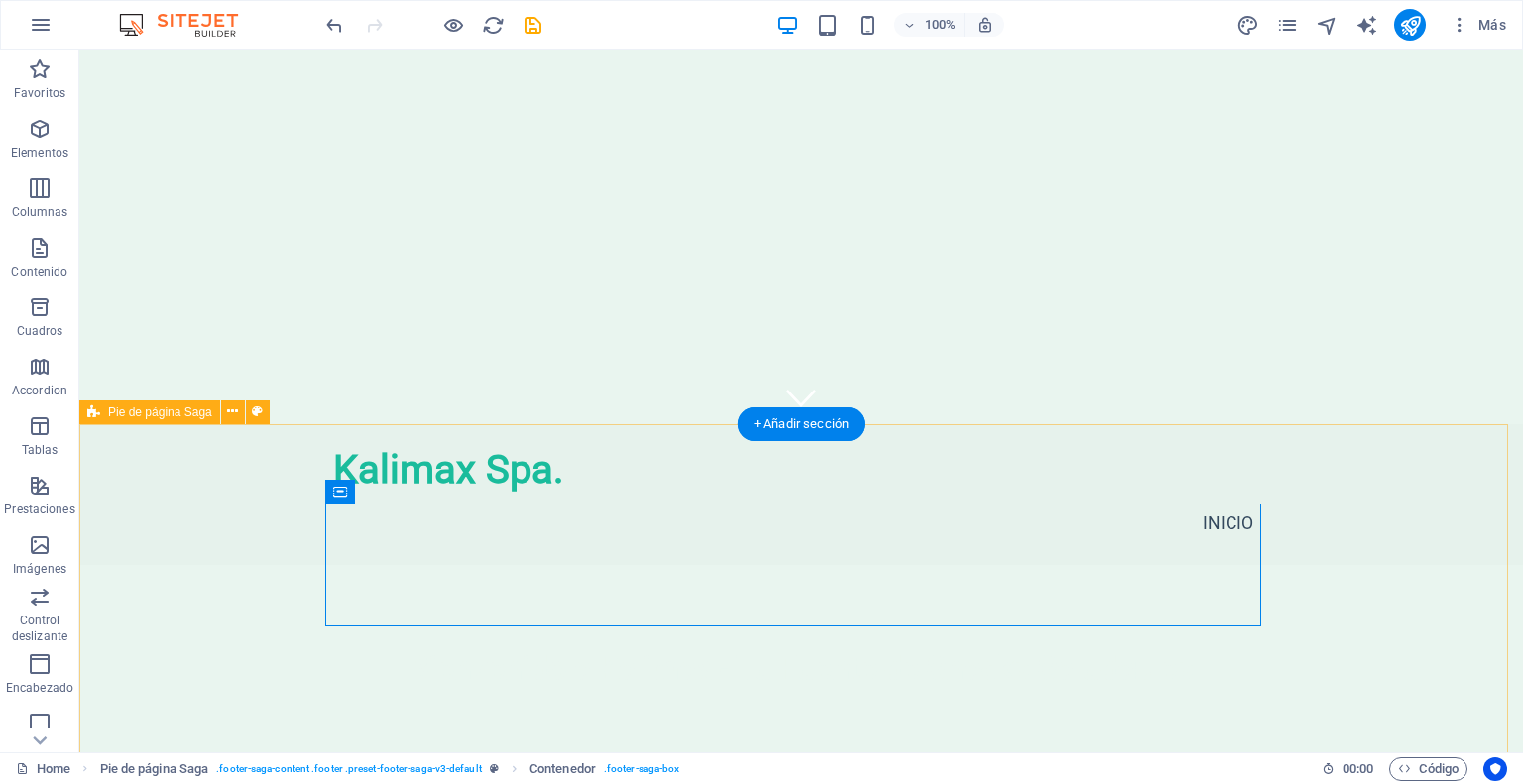 click on "Kalimax Spa. Kalimax se dedica a ofrecerte la mejor experiencia de snacking saludable.  Conéctate con nosotros para más información y descubre cómo podemos llevar bienestar a tu día a día. Contacto   [CITY] Telefono:  +56 [PHONE]   Email:  info@[EXAMPLE.COM]" at bounding box center [801, 1077] 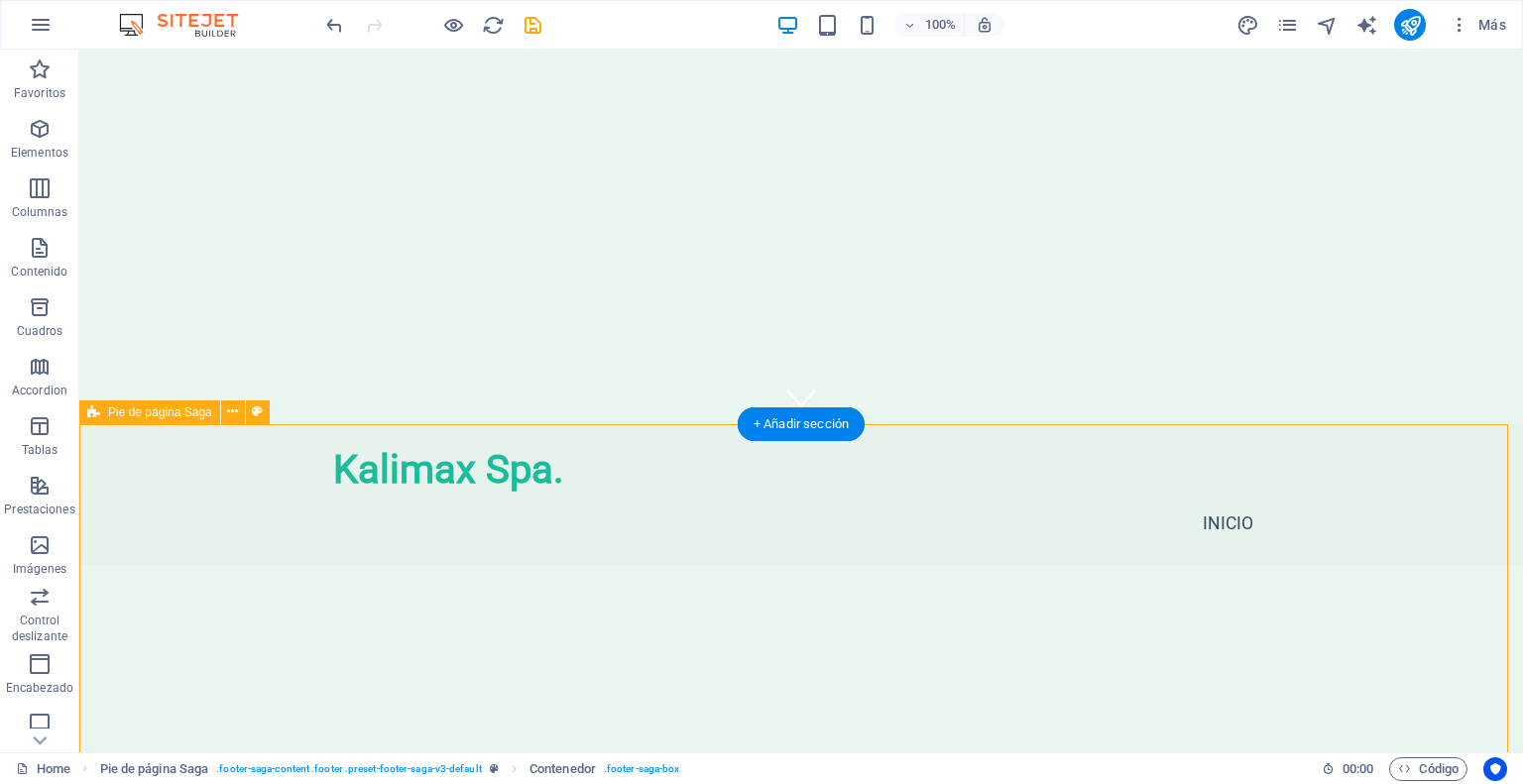 click on "Kalimax Spa. Kalimax se dedica a ofrecerte la mejor experiencia de snacking saludable.  Conéctate con nosotros para más información y descubre cómo podemos llevar bienestar a tu día a día. Contacto   [CITY] Telefono:  +56 [PHONE]   Email:  info@[EXAMPLE.COM]" at bounding box center [801, 1077] 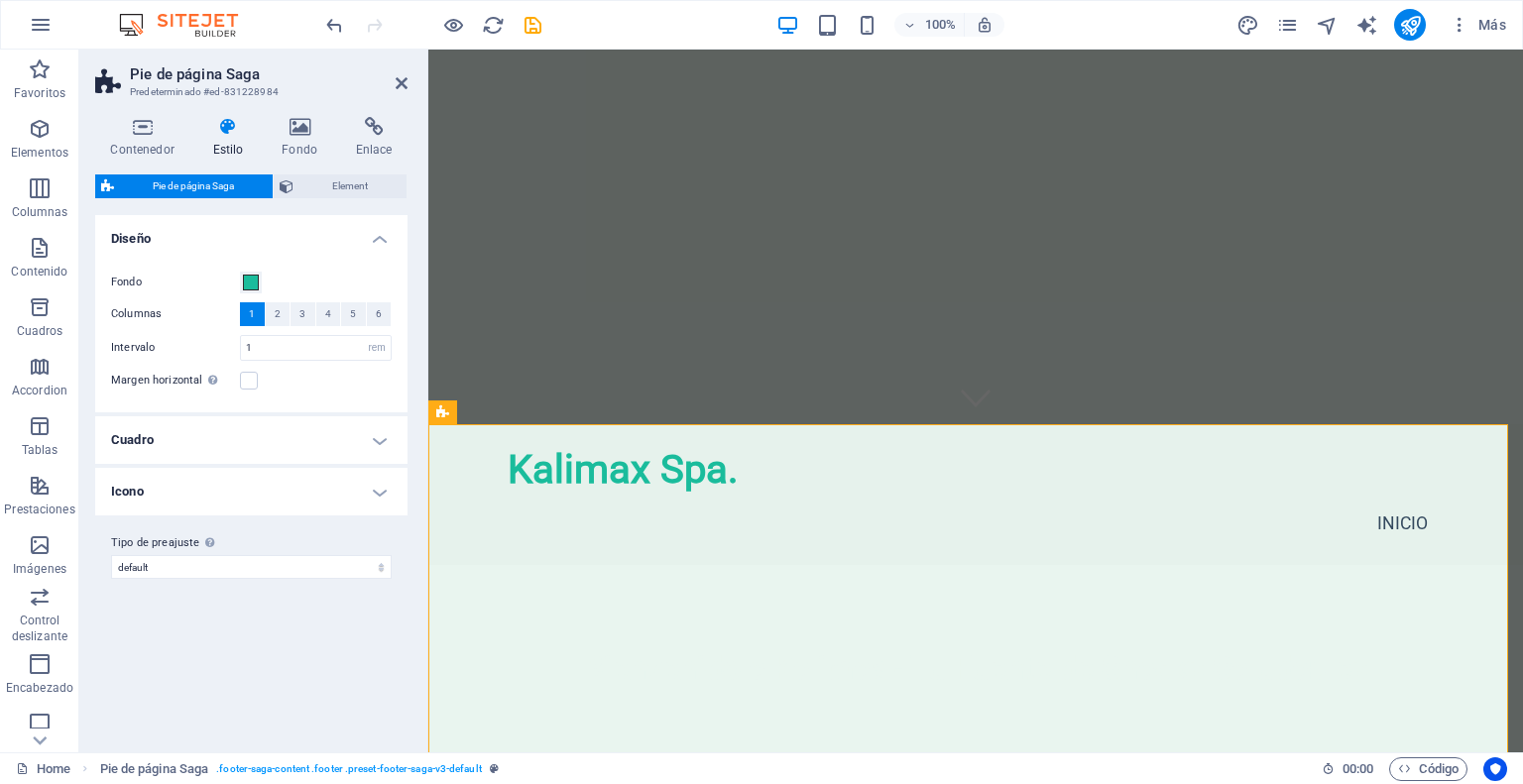 click on "Pie de página Saga Predeterminado #ed-831228984
Contenedor Estilo Fondo Enlace Tamaño Altura Predeterminado px rem % vh vw Alto mín Ninguno px rem % vh vw Ancho Predeterminado px rem % em vh vw Ancho mín Ninguno px rem % vh vw Ancho del contenido Predeterminado Ancho personalizado Ancho Predeterminado px rem % em vh vw Ancho mín Ninguno px rem % vh vw Espaciado predeterminado Espaciado personalizado El espaciado y ancho del contenido predeterminado puede cambiarse en Diseño. Editar diseño Diseño (Flexbox) Alineación Determina flex-direction. Predeterminado Eje principal Determina la forma en la que los elementos deberían comportarse por el eje principal en este contenedor (contenido justificado). Predeterminado Eje lateral Controla la dirección vertical del elemento en el contenedor (alinear elementos). Predeterminado Ajuste Predeterminado Habilitado Deshabilitado Relleno Controla las distancias y la dirección de los elementos en el eje Y en varias líneas (alinear contenido). Rol" at bounding box center (254, 400) 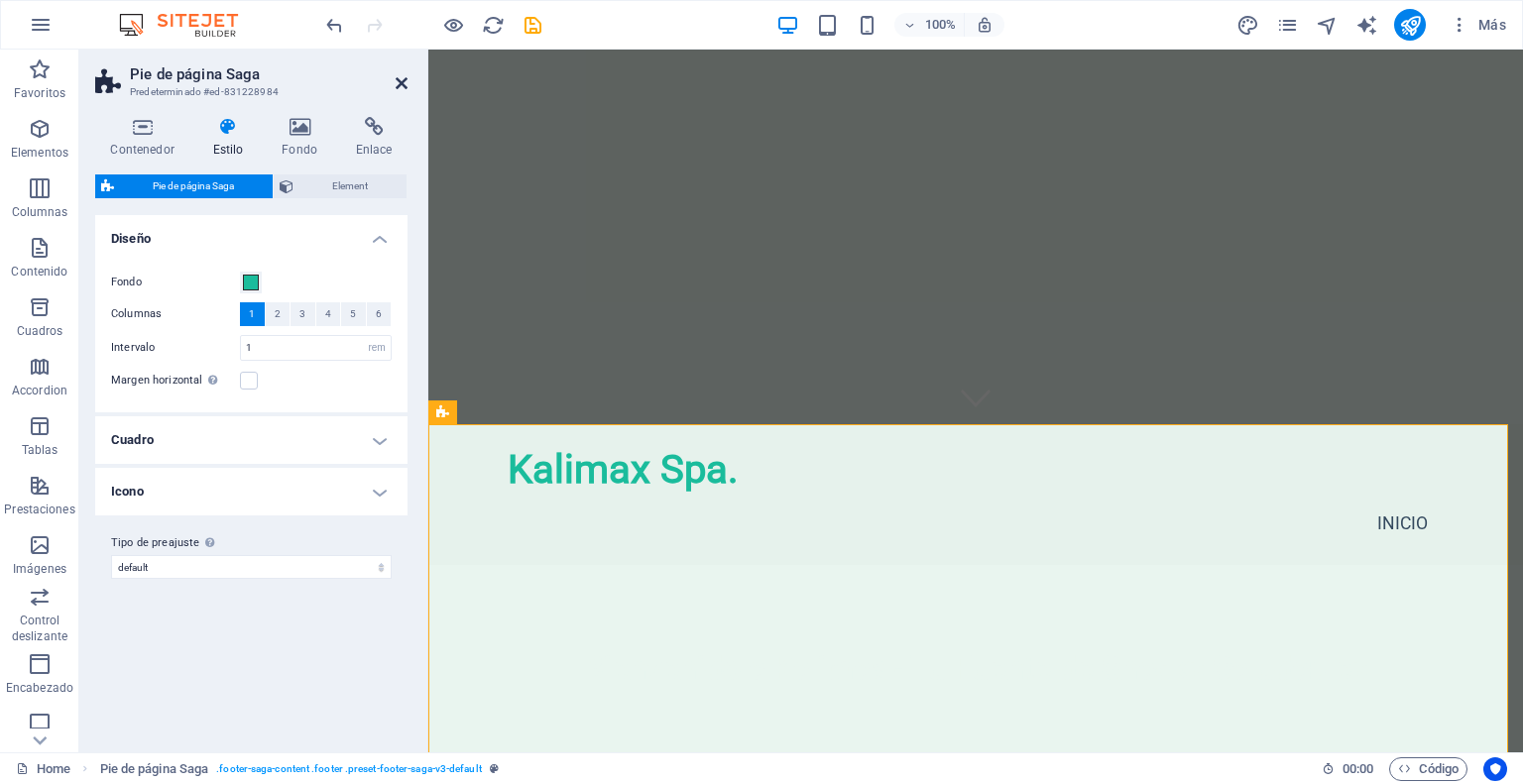 click at bounding box center [402, 83] 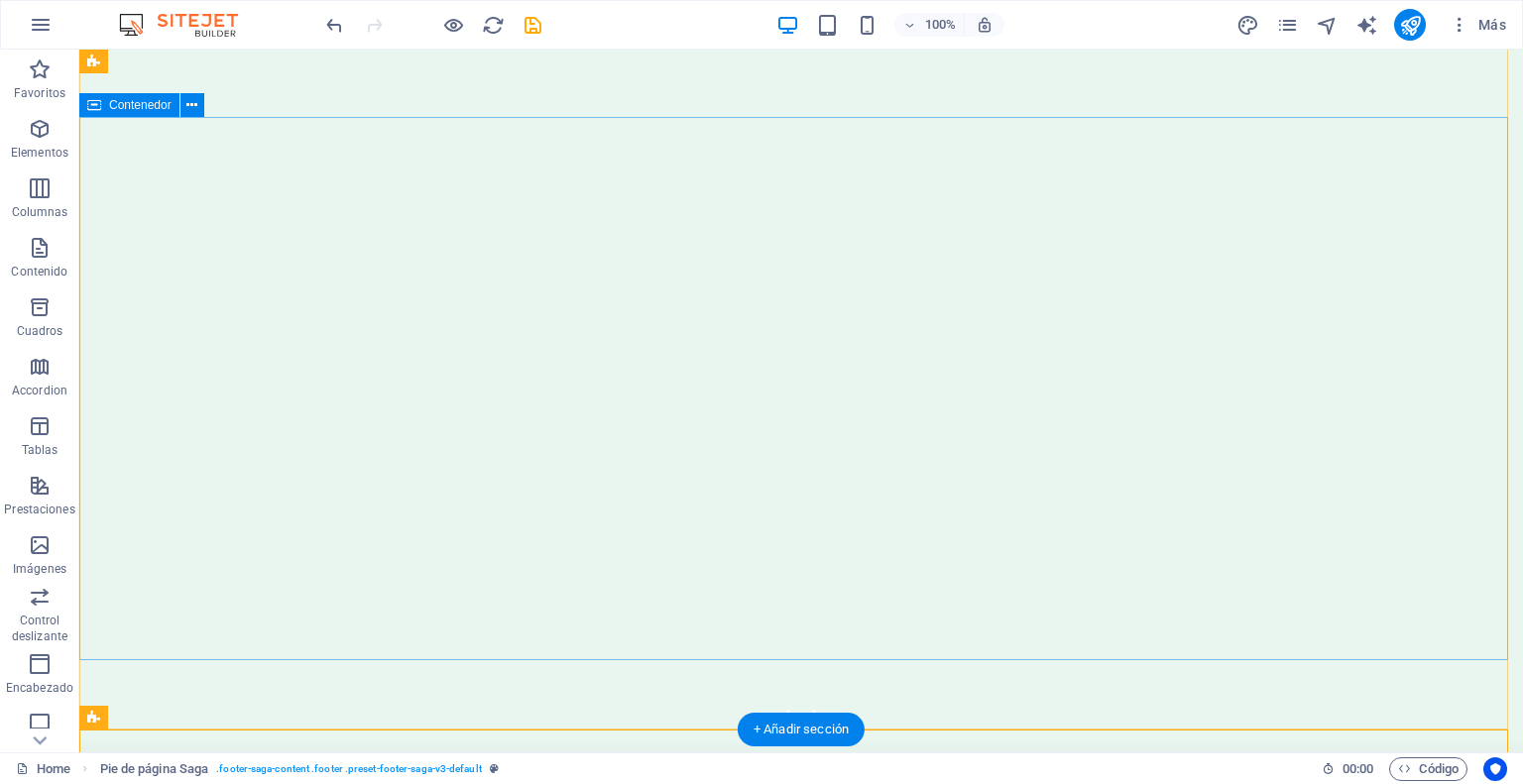 scroll, scrollTop: 0, scrollLeft: 0, axis: both 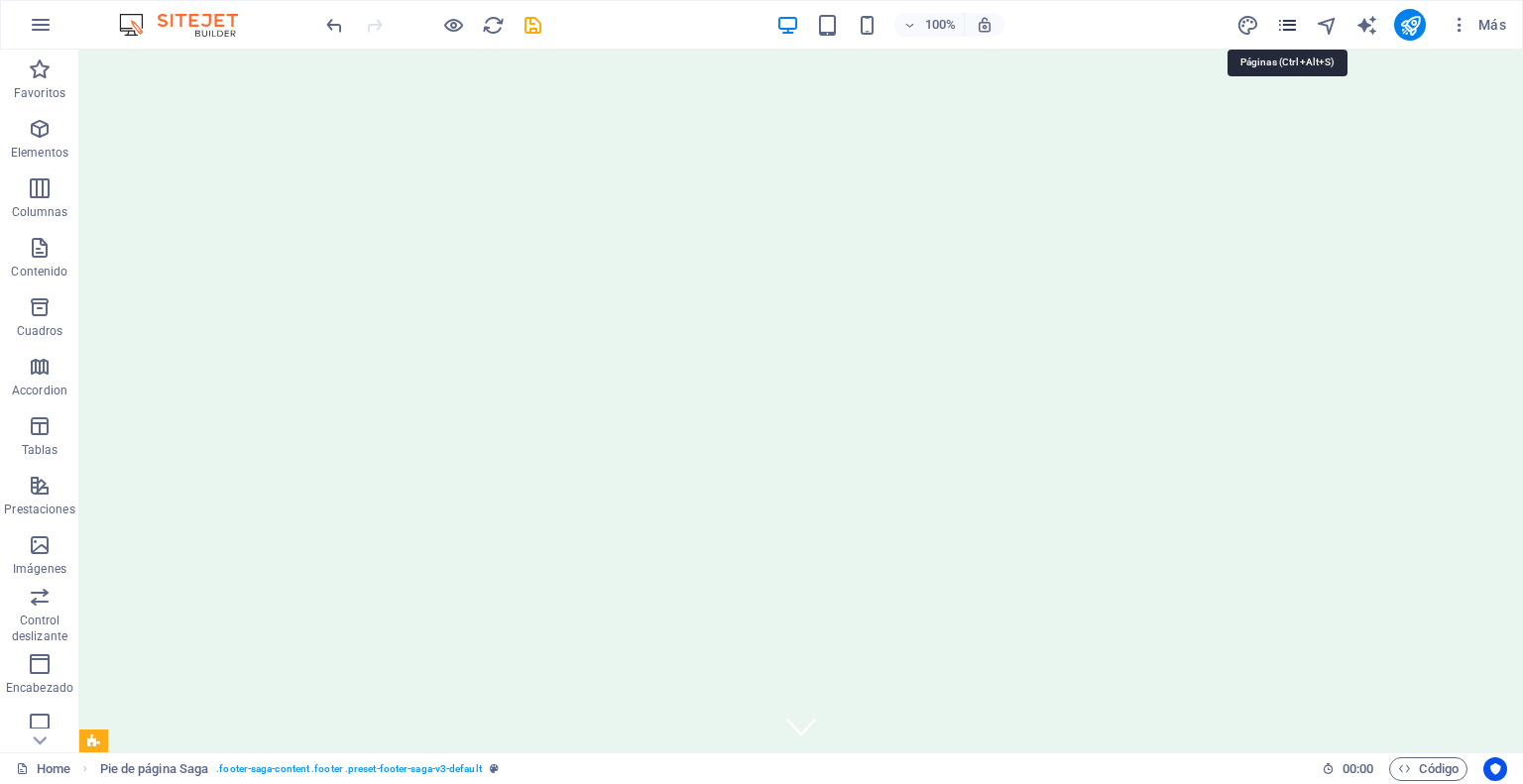 click at bounding box center [1287, 25] 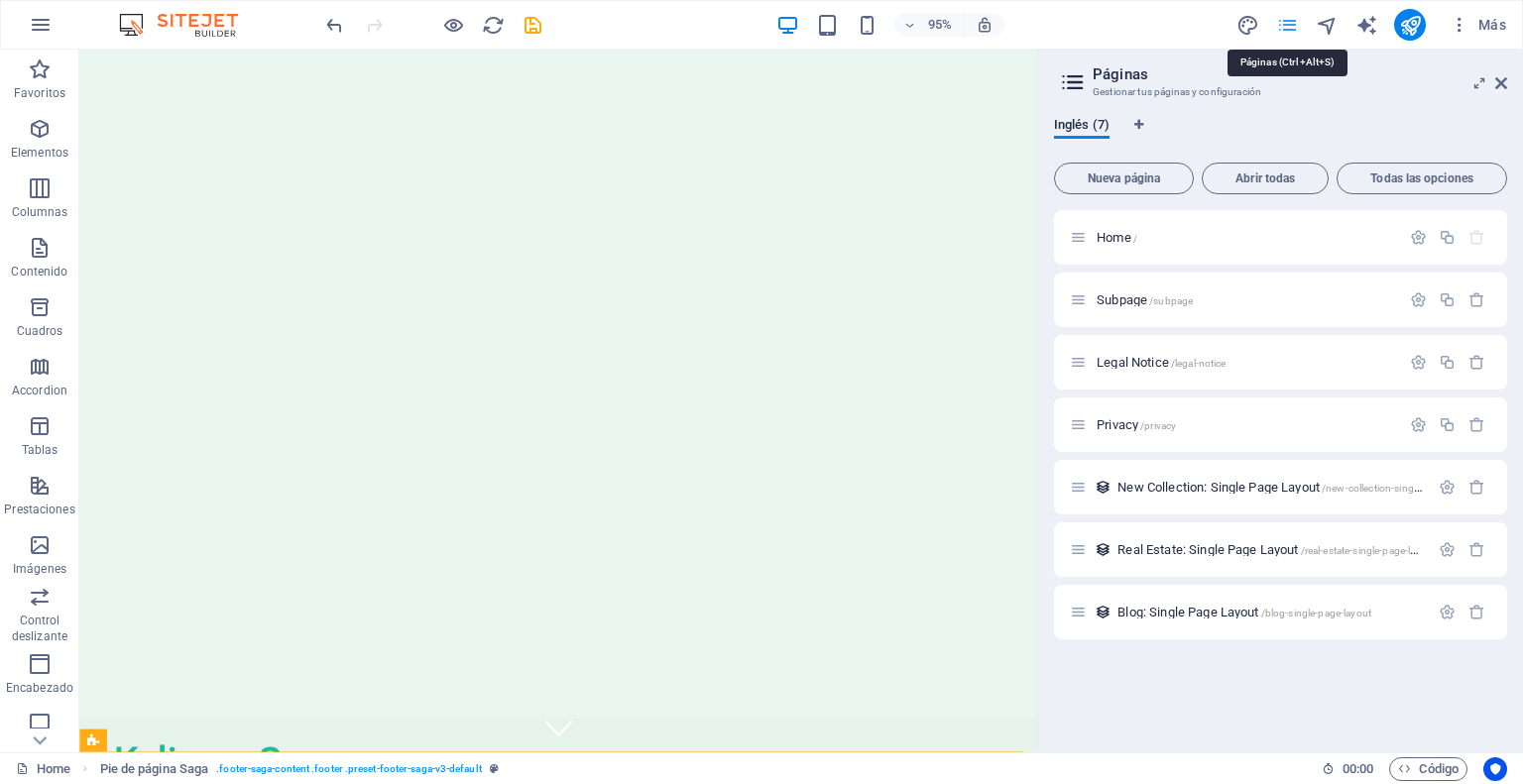 click at bounding box center [1287, 25] 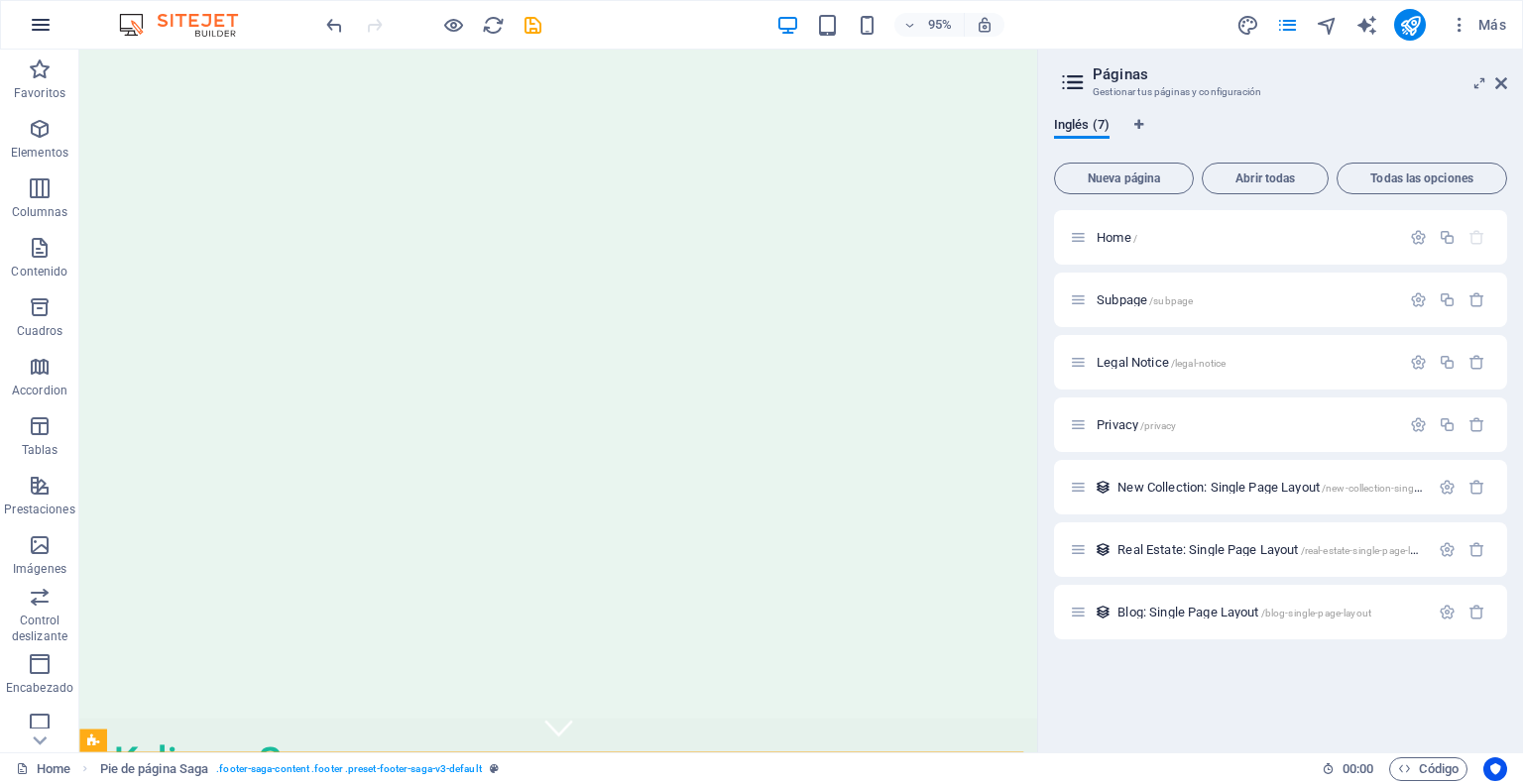 click at bounding box center [41, 25] 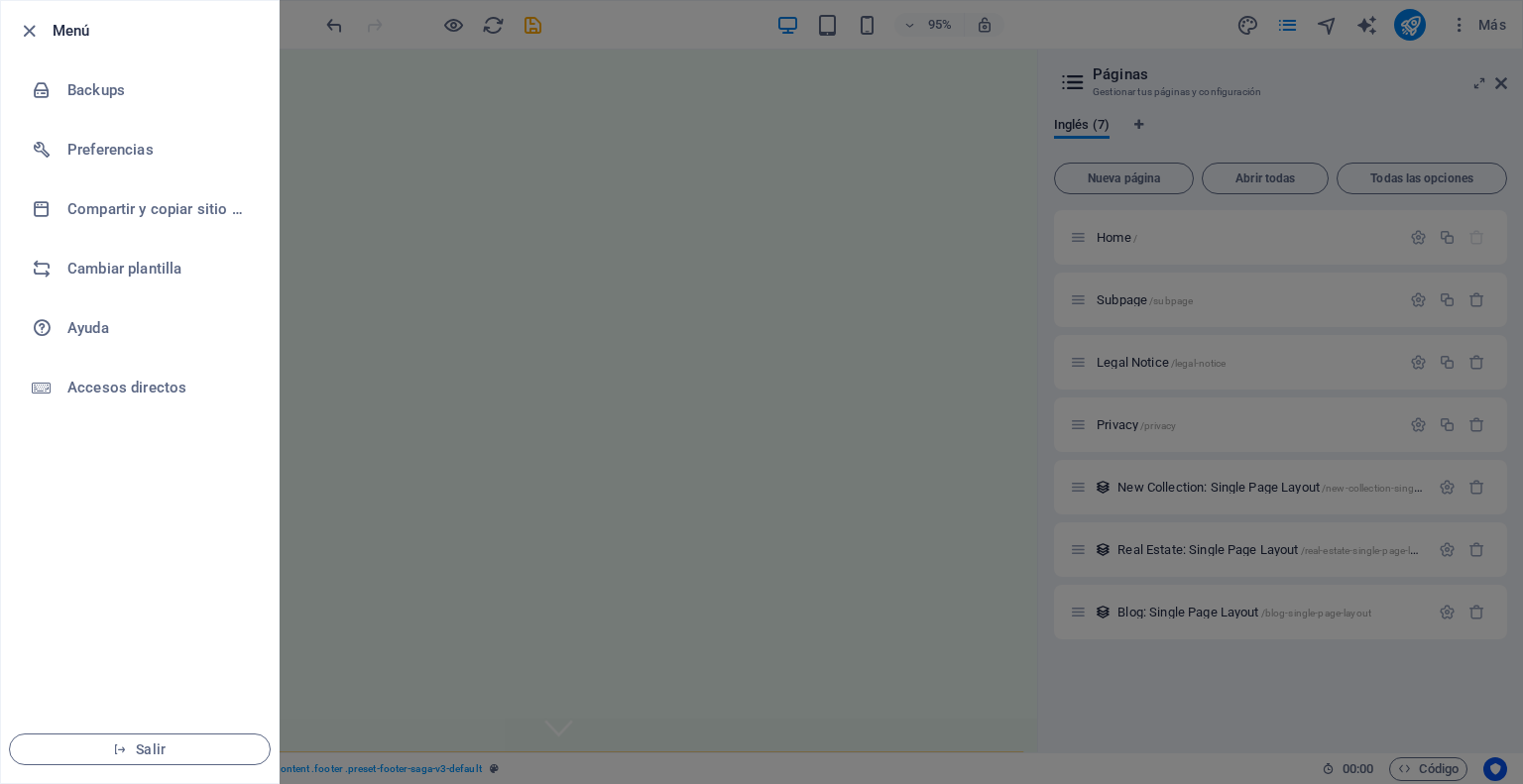 click at bounding box center [762, 392] 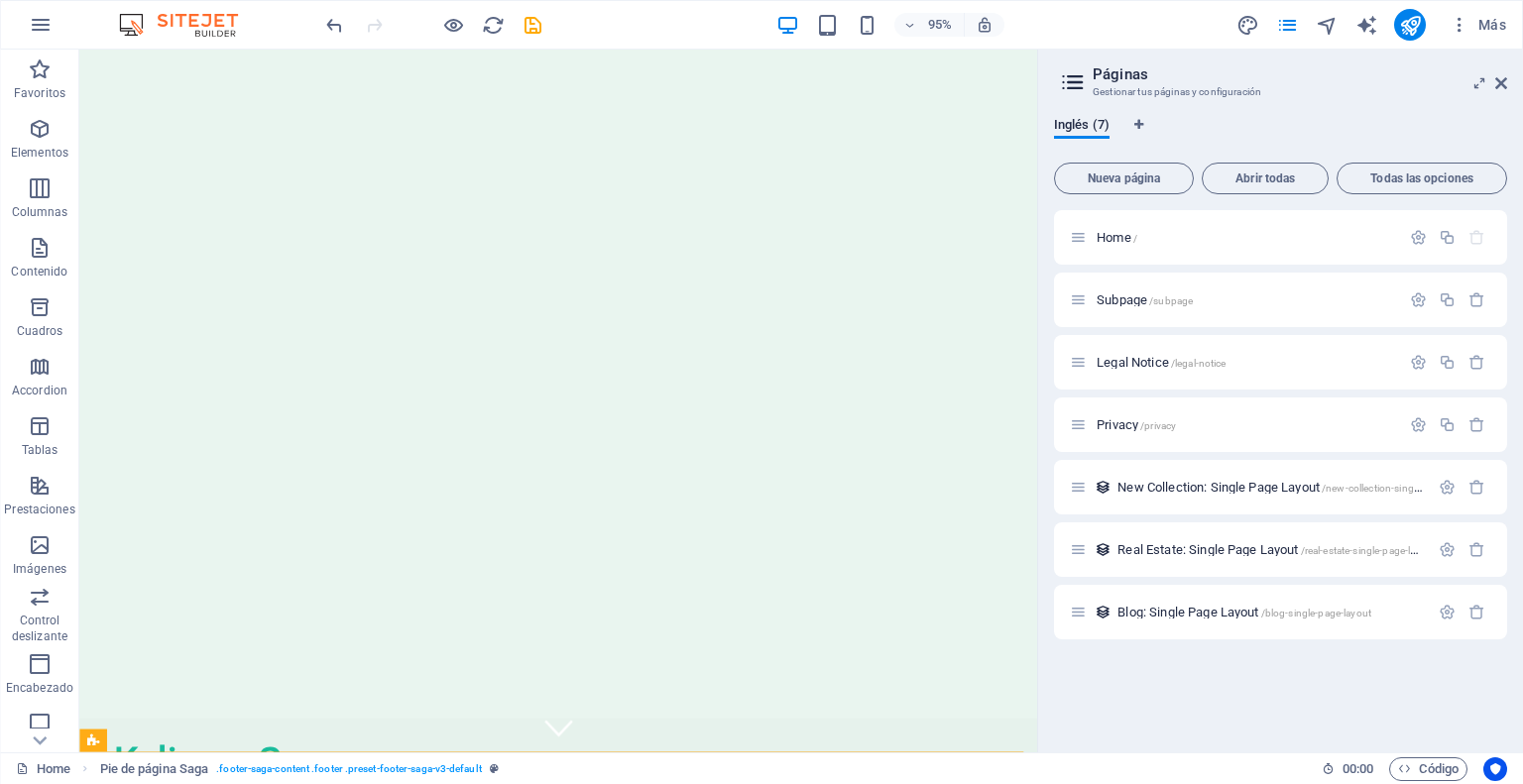 click at bounding box center [762, 392] 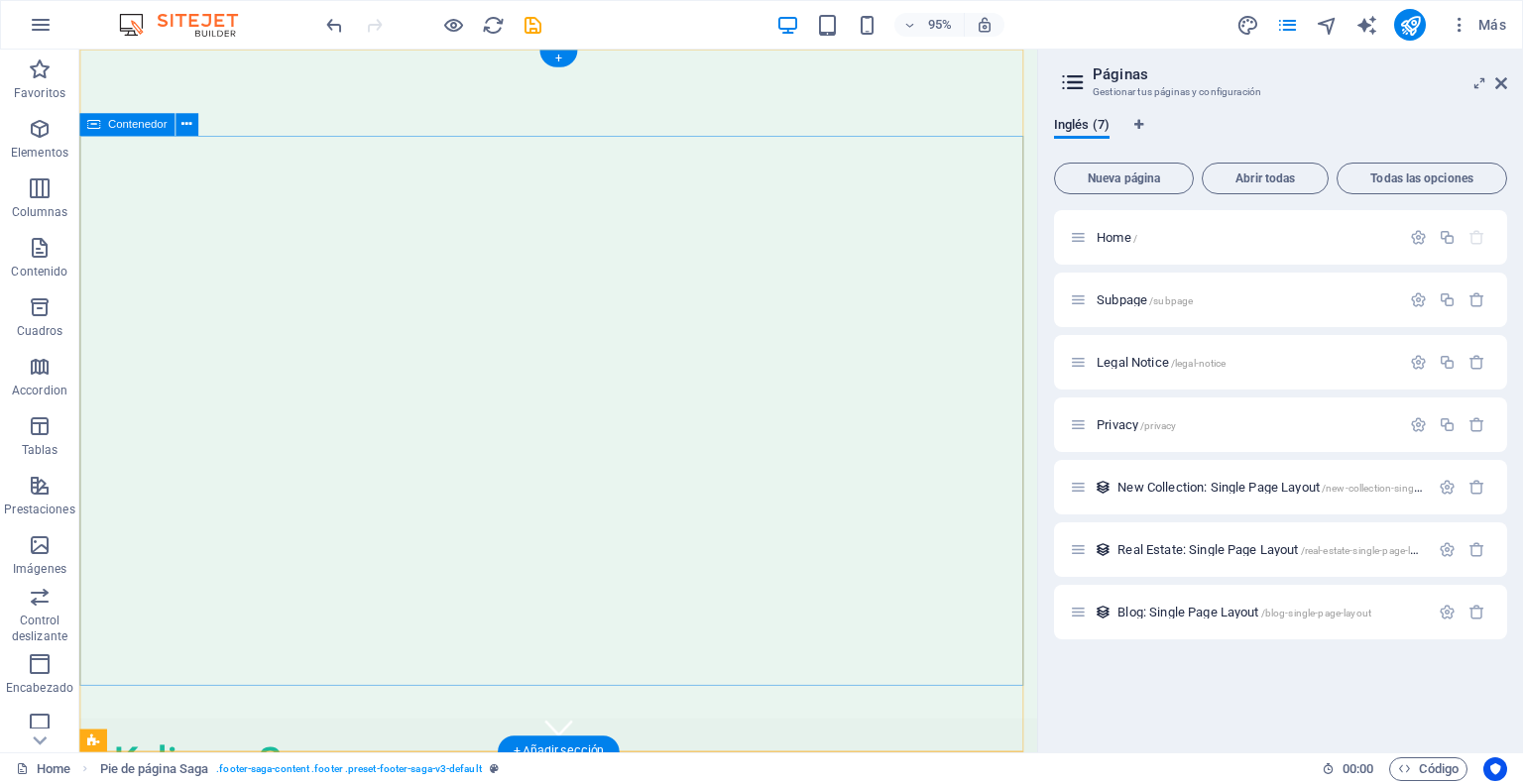click on "Bienvenido a Kalimax - Tu Fuente de Snacks Saludables" at bounding box center [583, 1005] 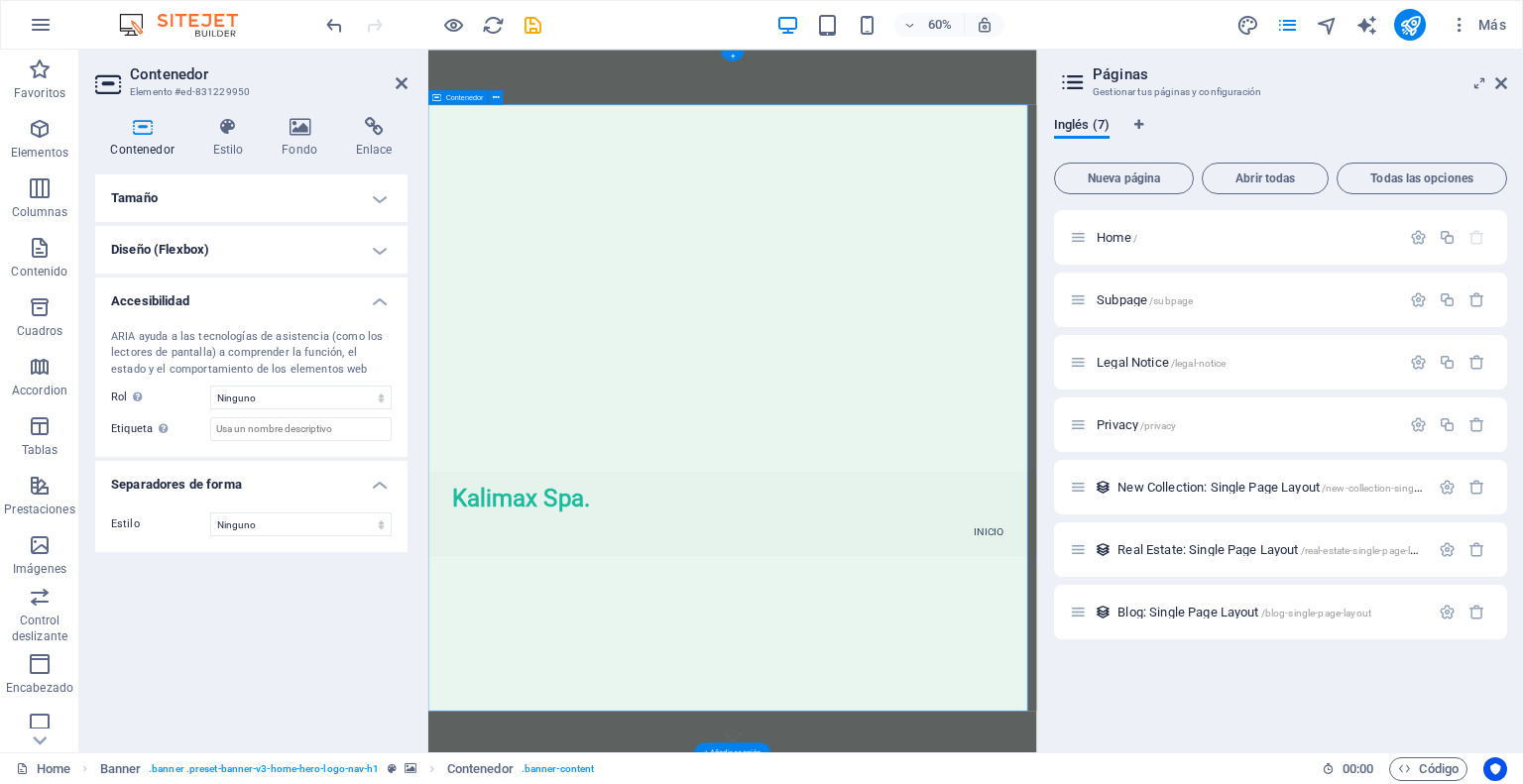 click on "Bienvenido a Kalimax - Tu Fuente de Snacks Saludables" at bounding box center (935, 1005) 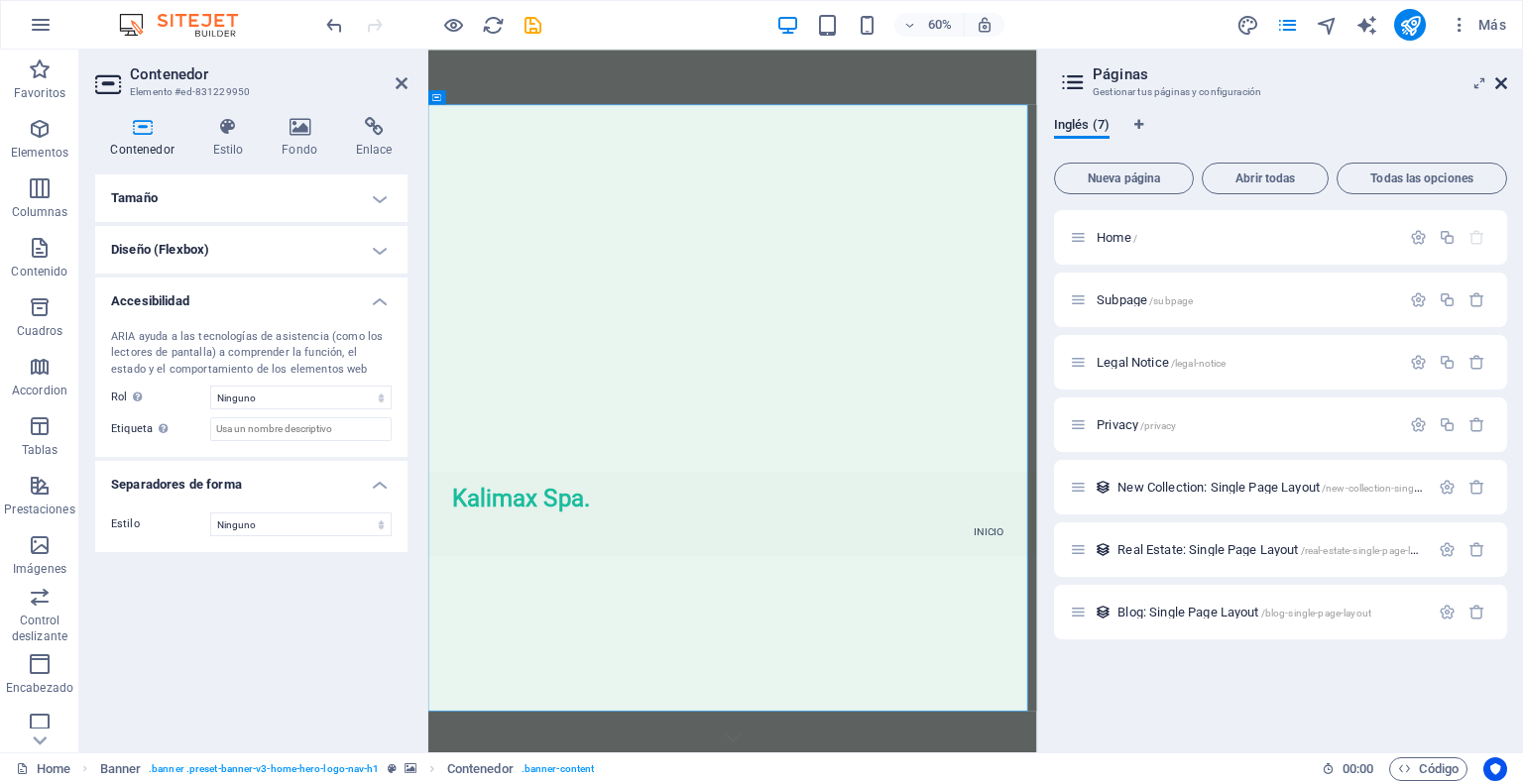 click at bounding box center (1501, 83) 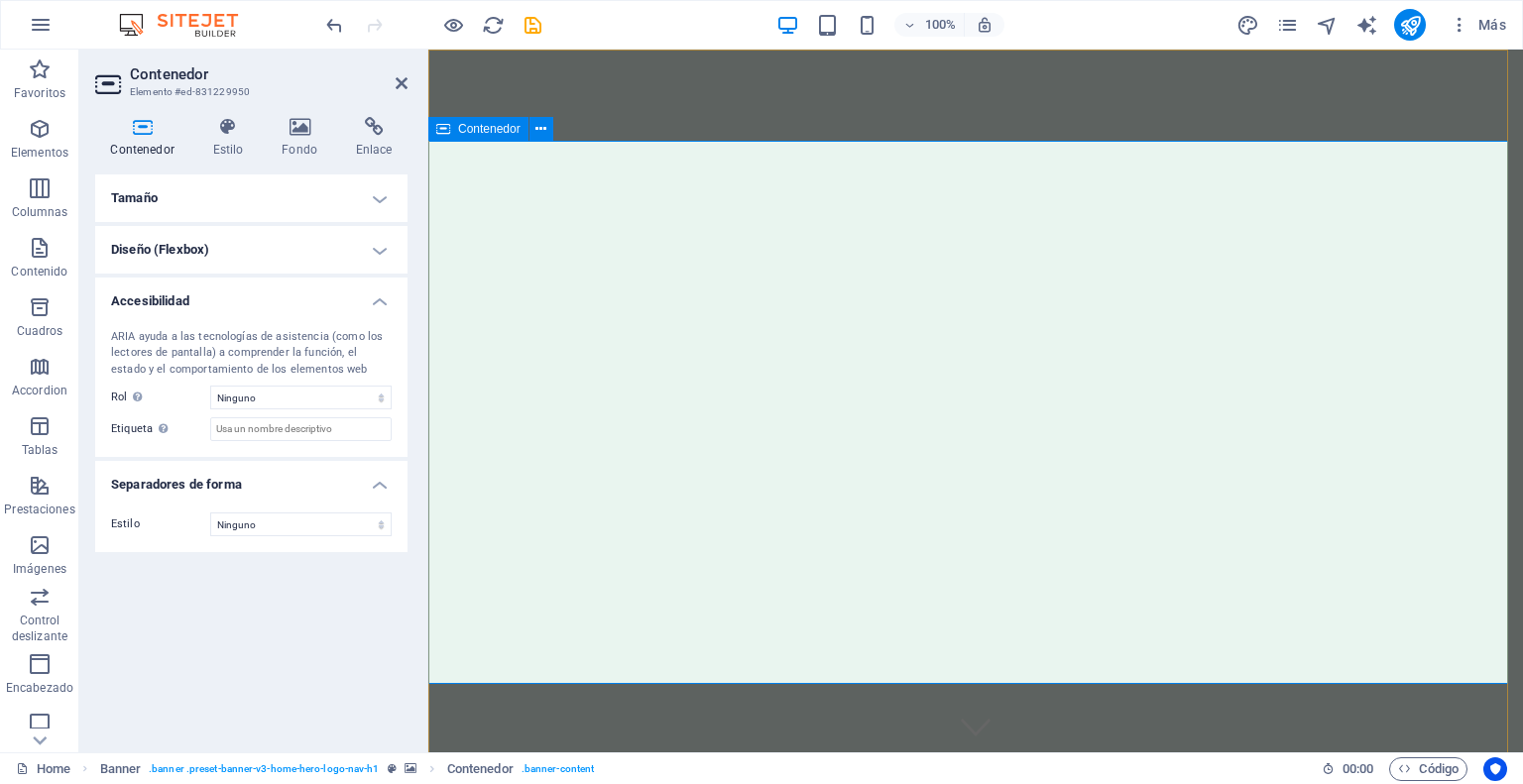 click on "Bienvenido a Kalimax - Tu Fuente de Snacks Saludables" at bounding box center (976, 1005) 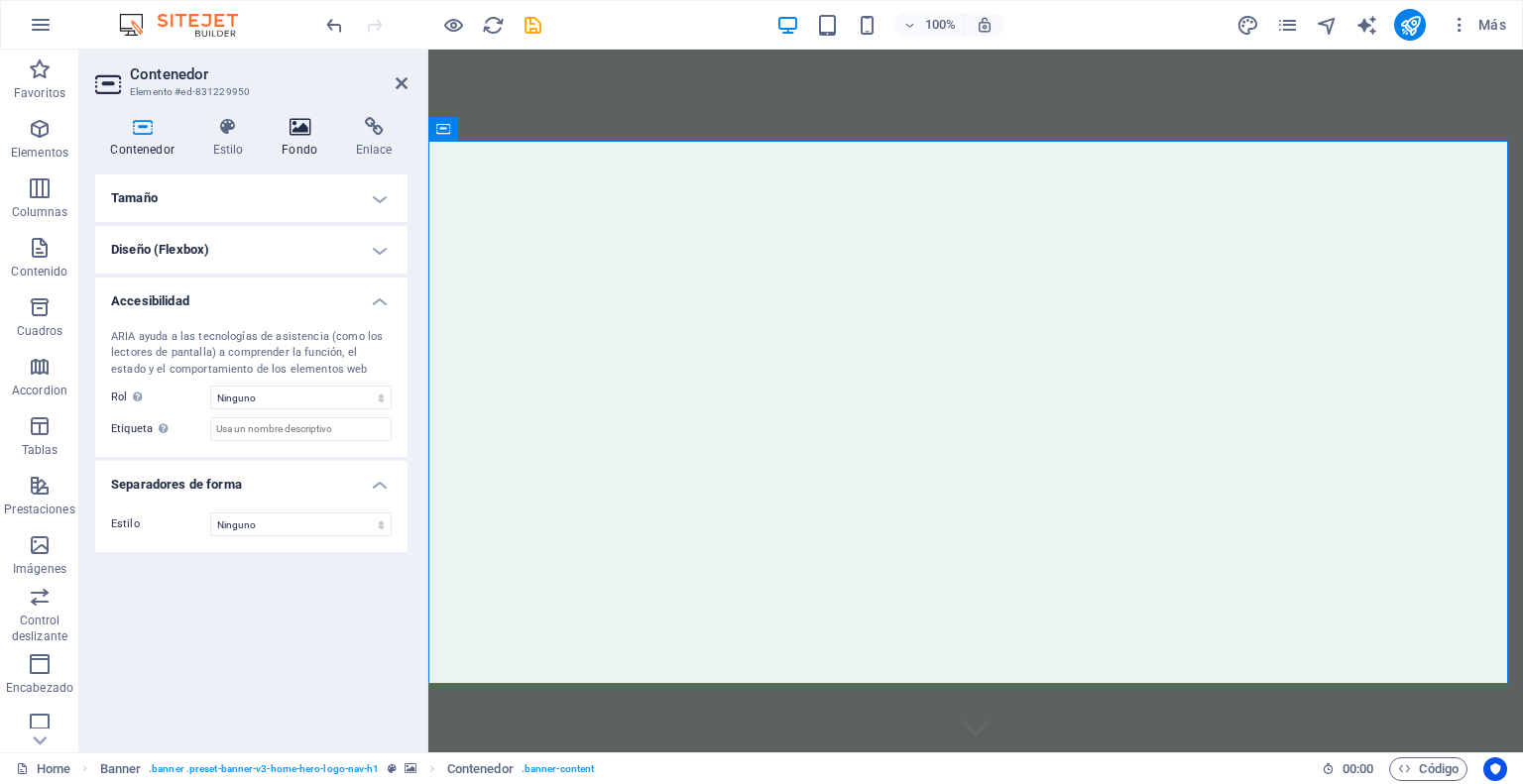 click at bounding box center (299, 127) 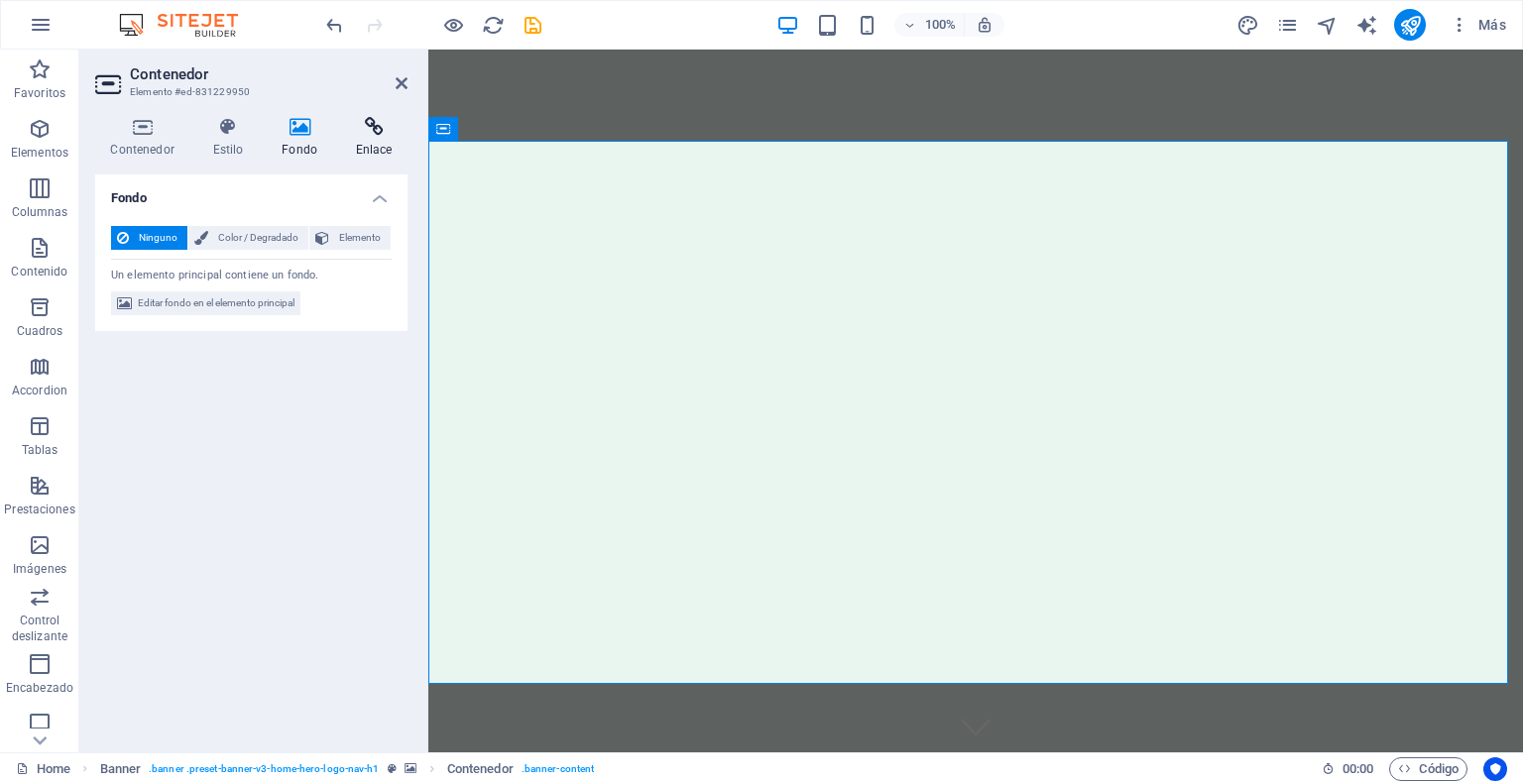 click at bounding box center [374, 127] 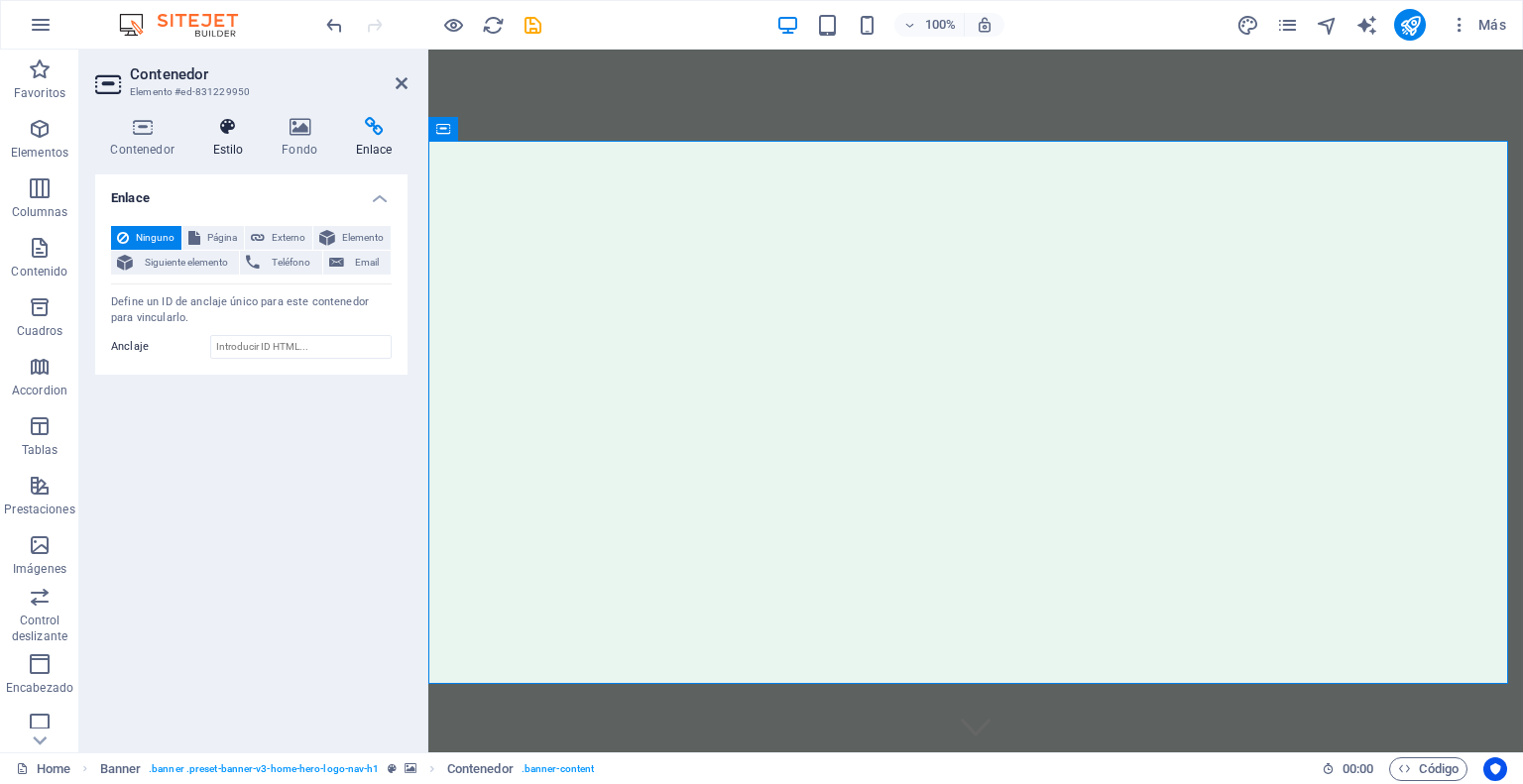 click 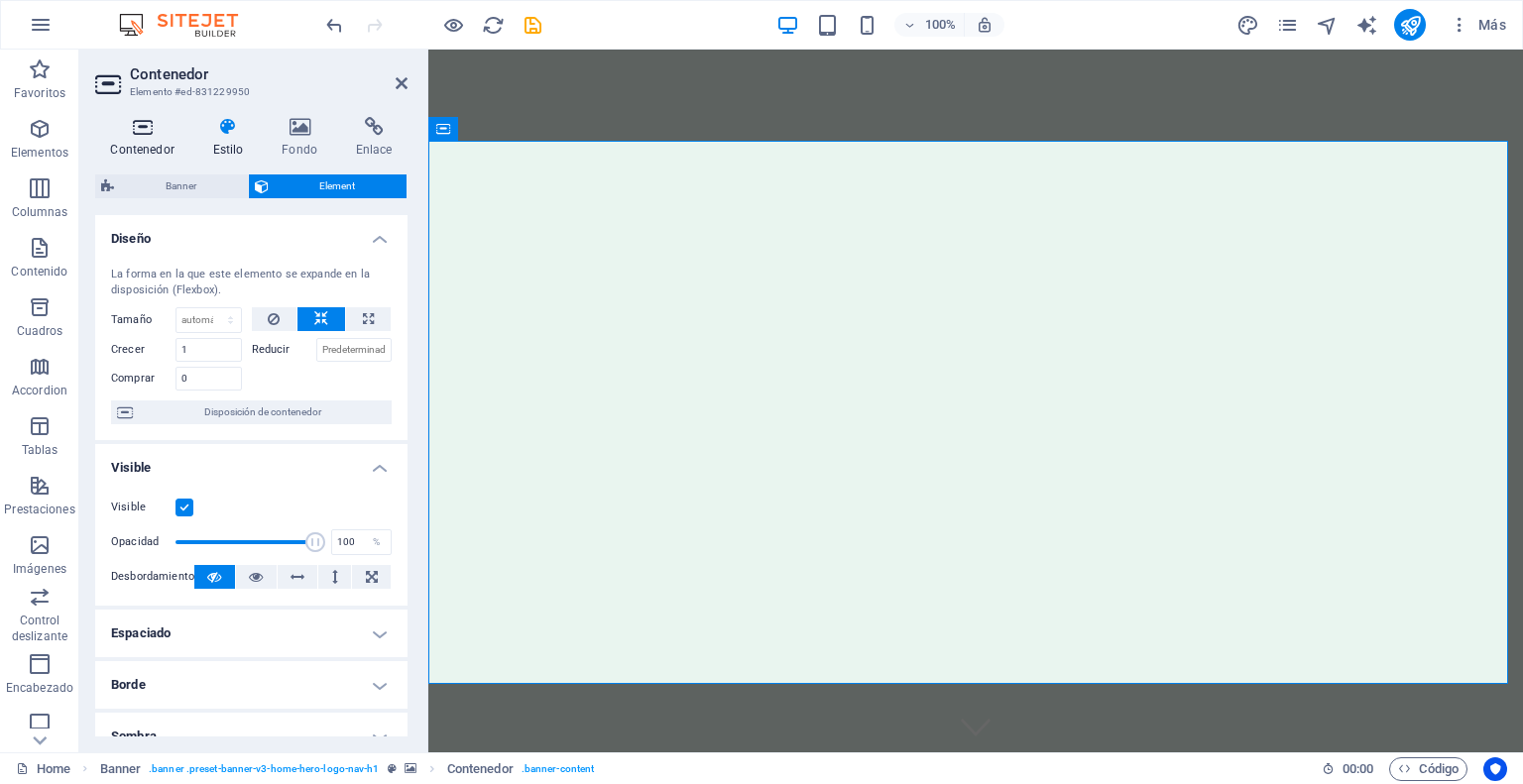 click 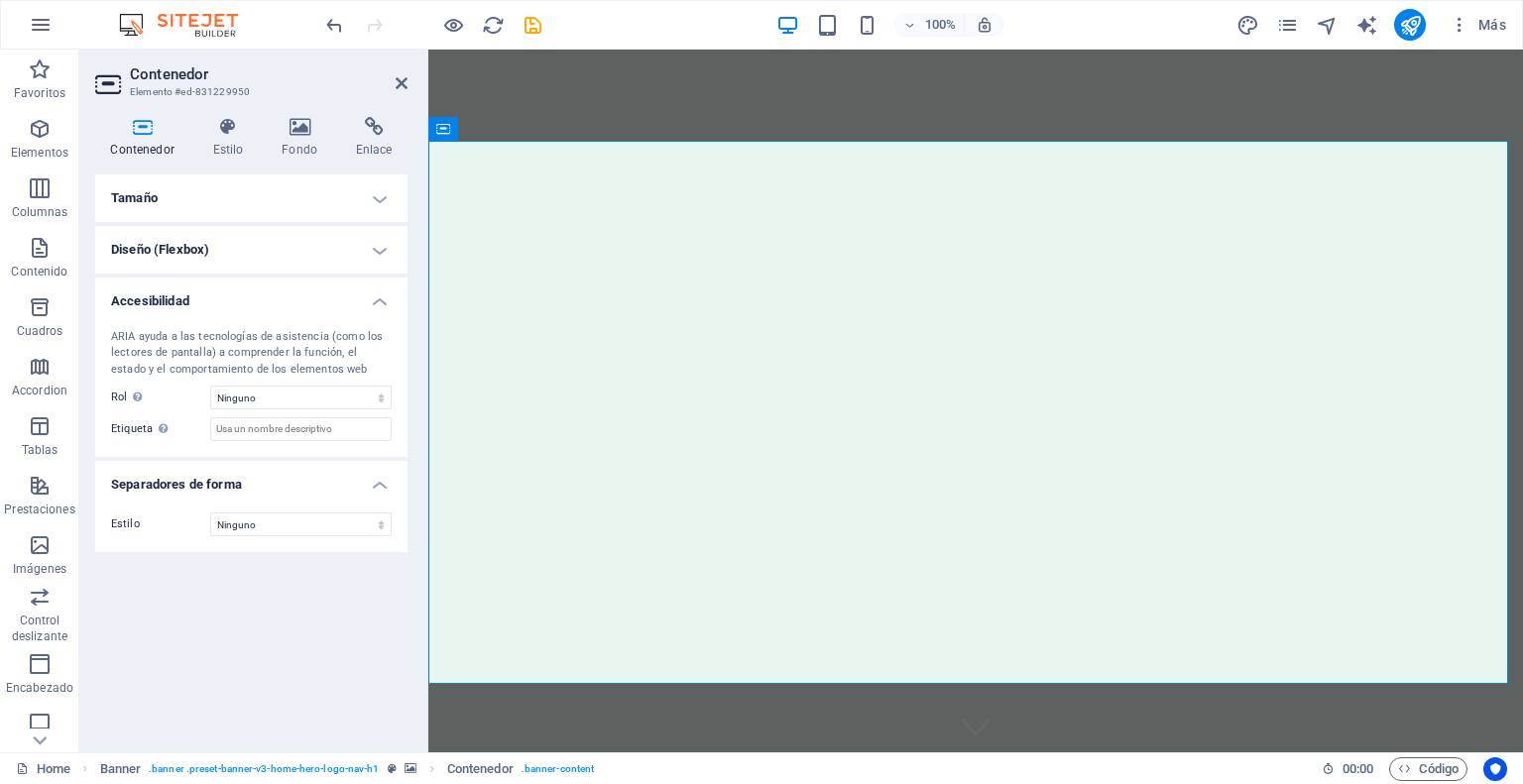 click on "Diseño (Flexbox)" 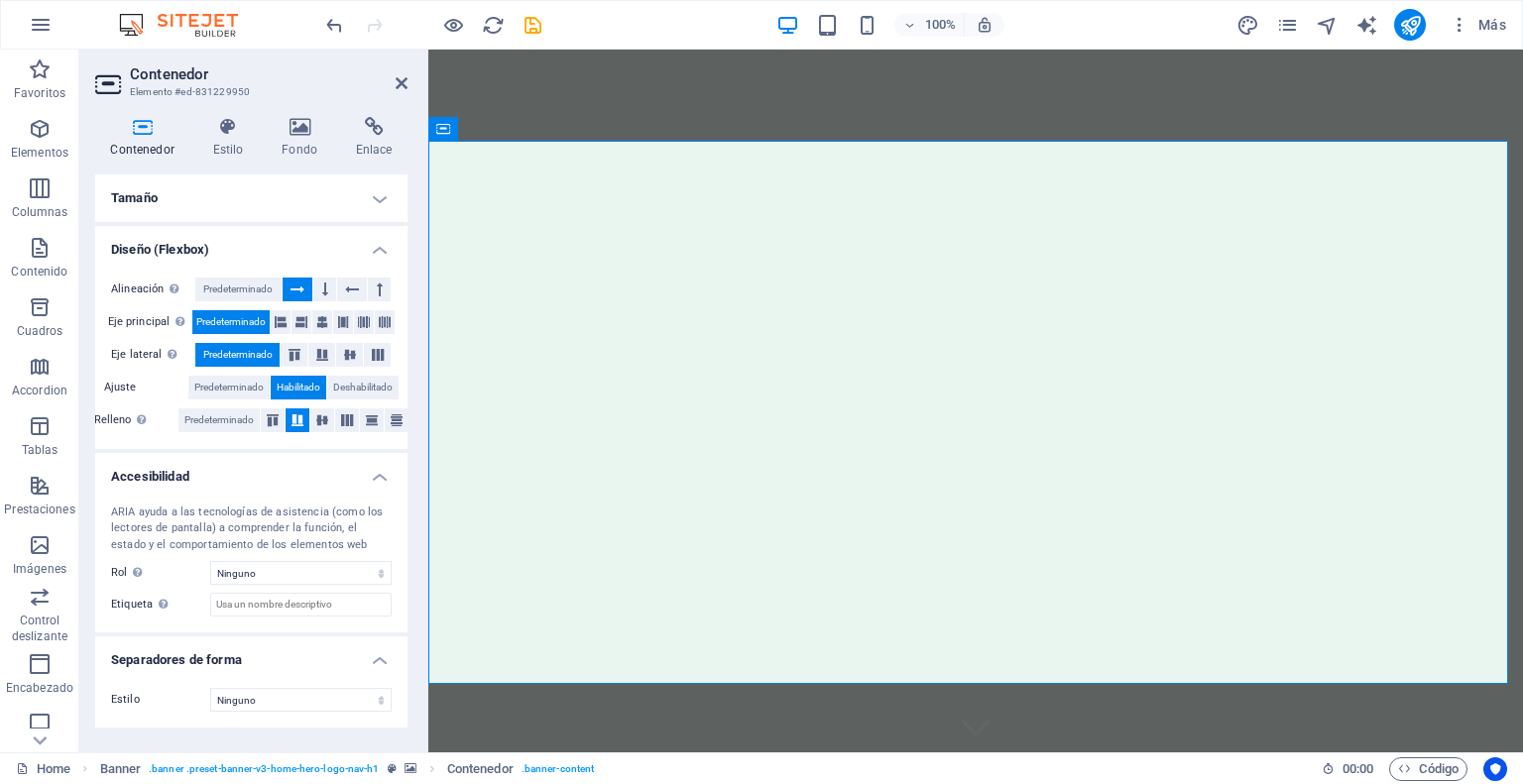 click on "Diseño (Flexbox)" 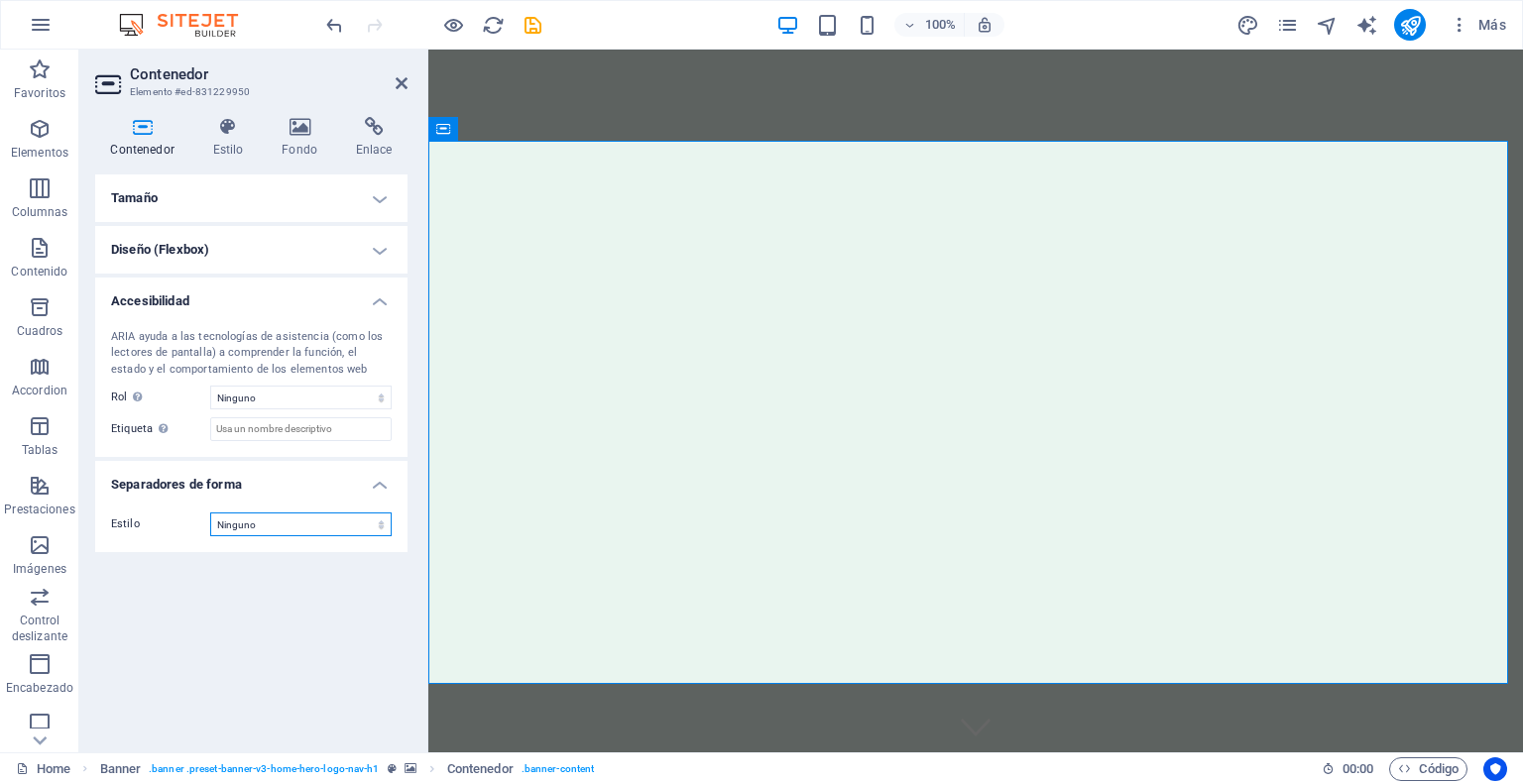 click on "Ninguno Triángulo Cuadrado Diagonal Polígono 1 Polígono 2 Zigzag Múltiples zigzags Olas Múltiples olas Medio círculo Círculo Sombra de círculo Bloques Hexágonos Nubes Múltiples nubes Ventilador Pirámides Libro Gota de pintura Fuego Papel desmenuzado Flecha" 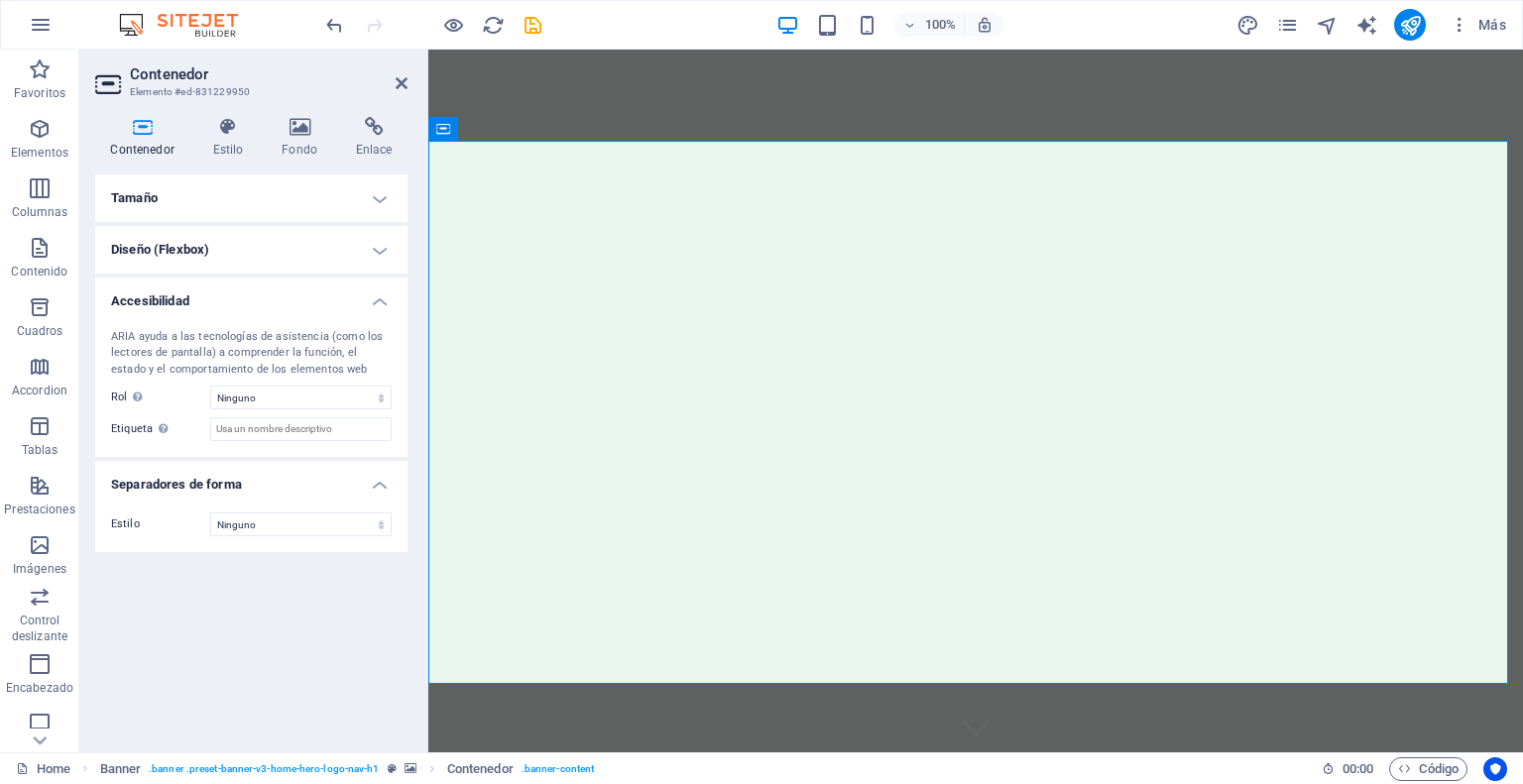 click on "Separadores de forma" 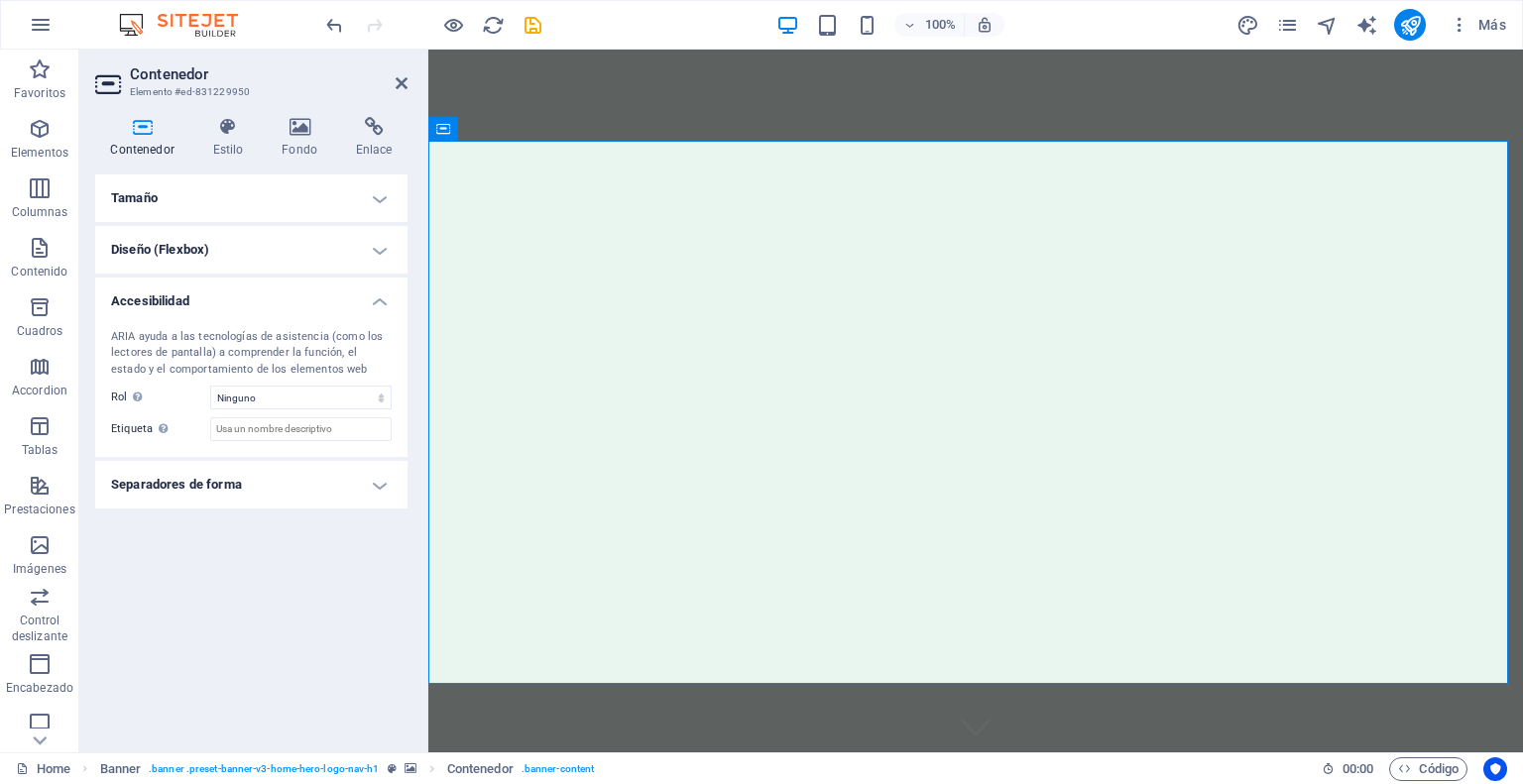 click on "Tamaño" 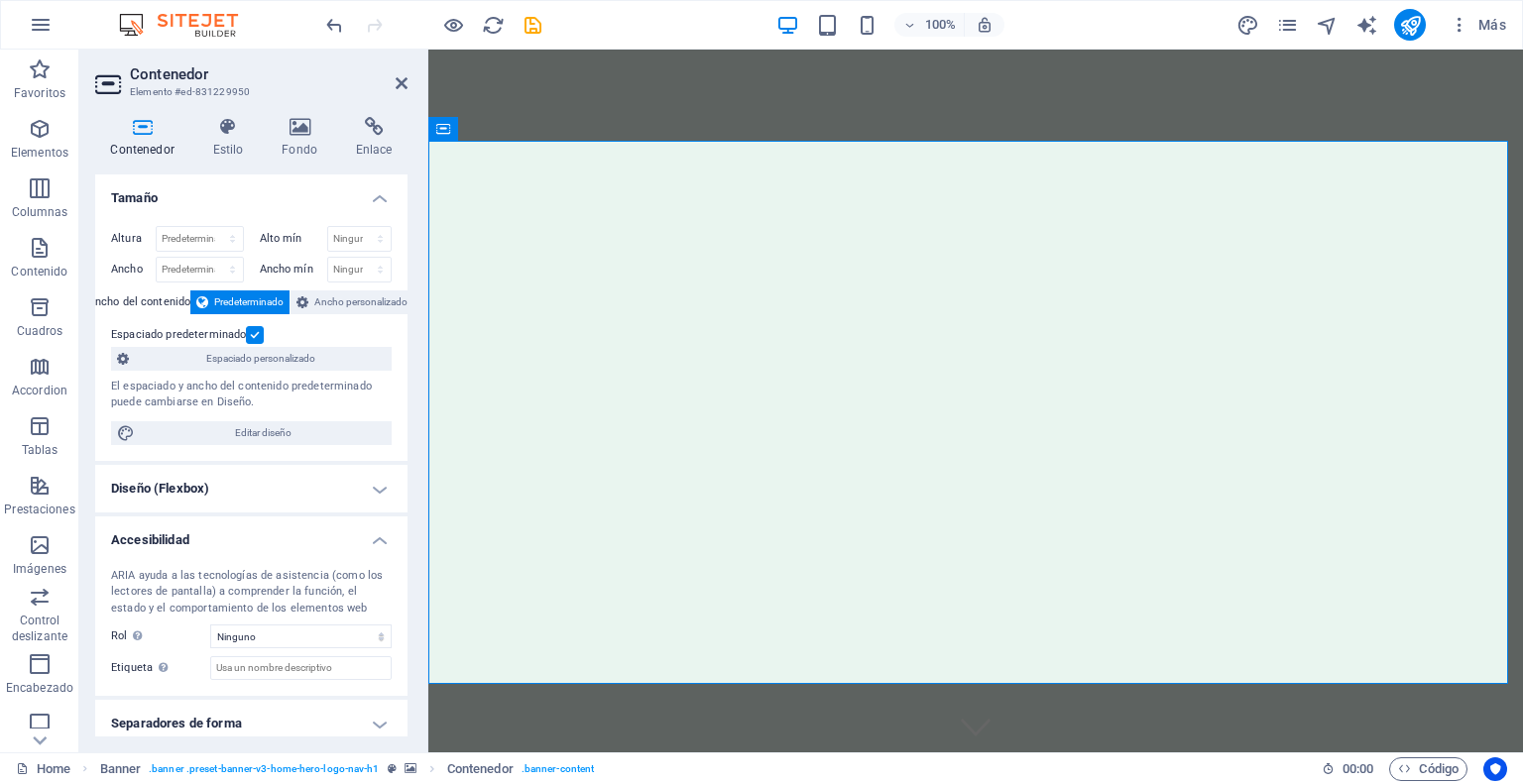 click 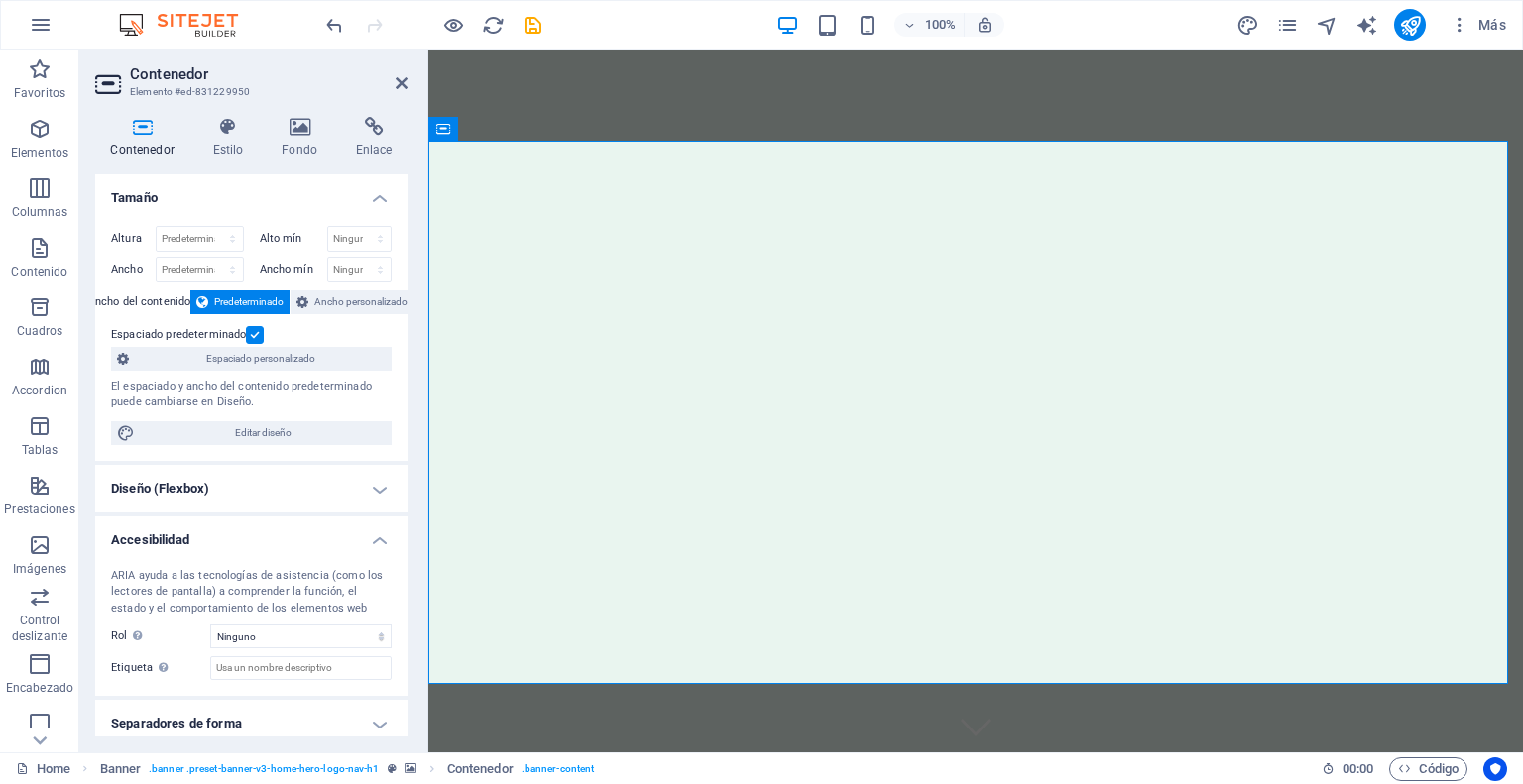 click on "Espaciado predeterminado" 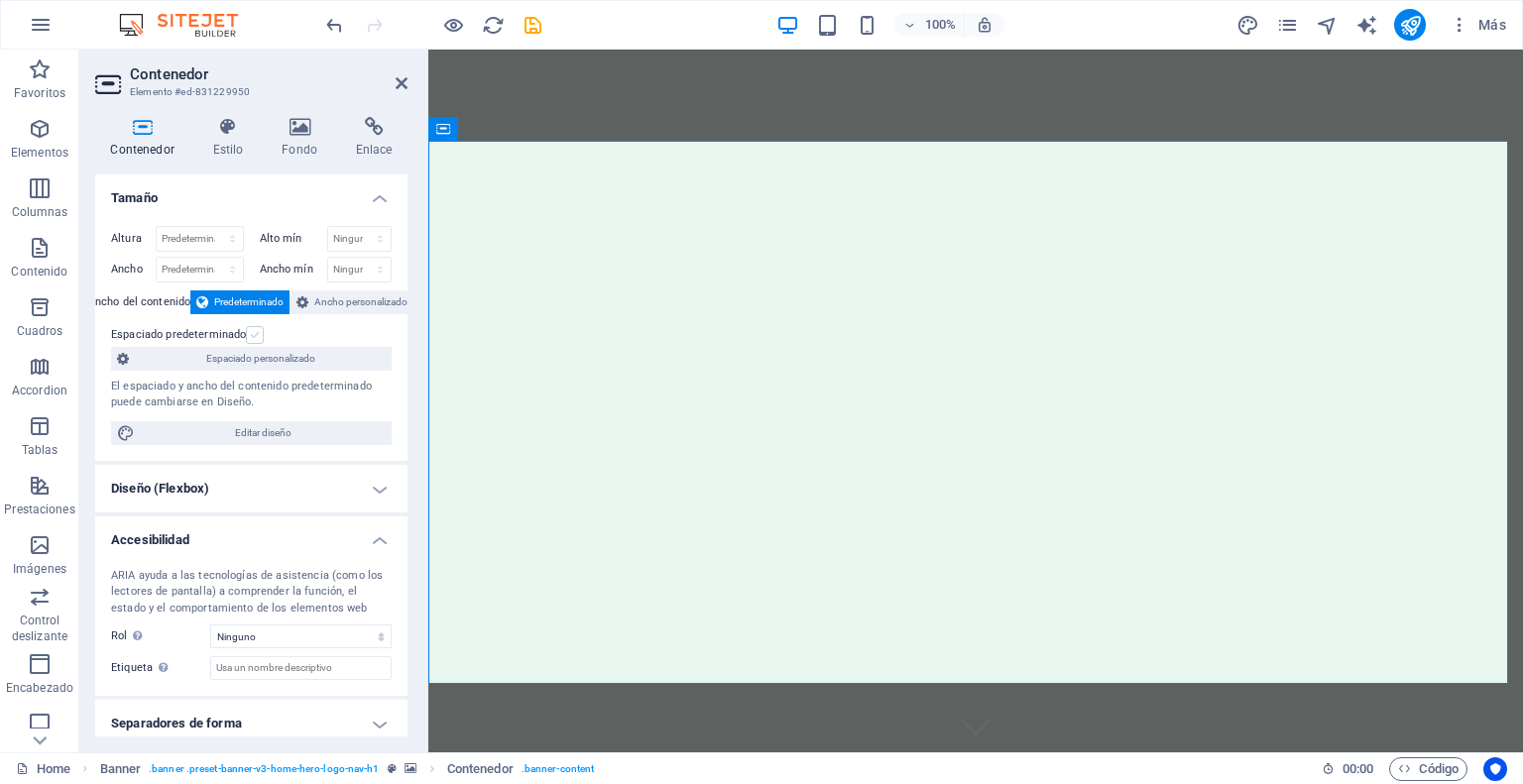 click 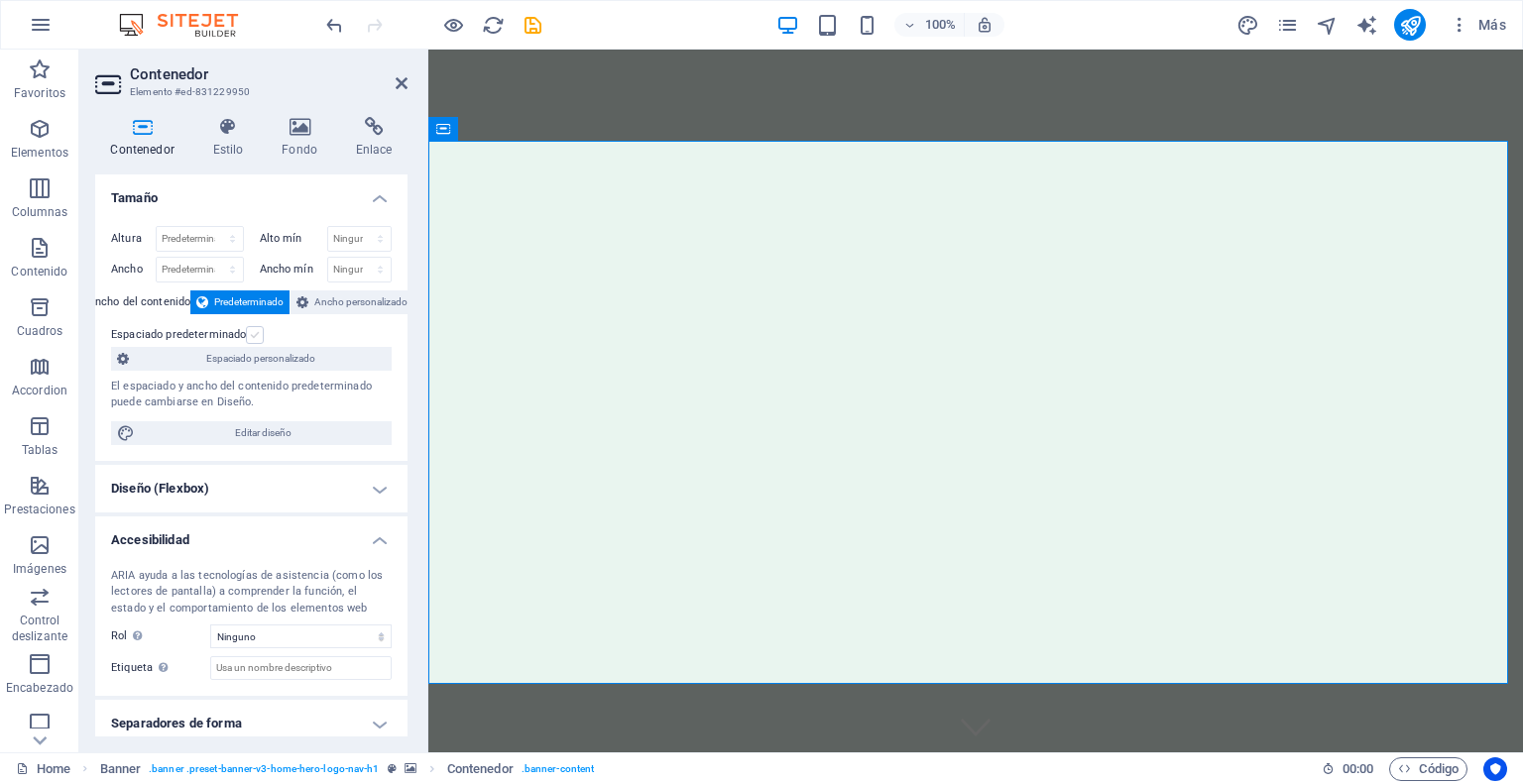 click on "Espaciado predeterminado" 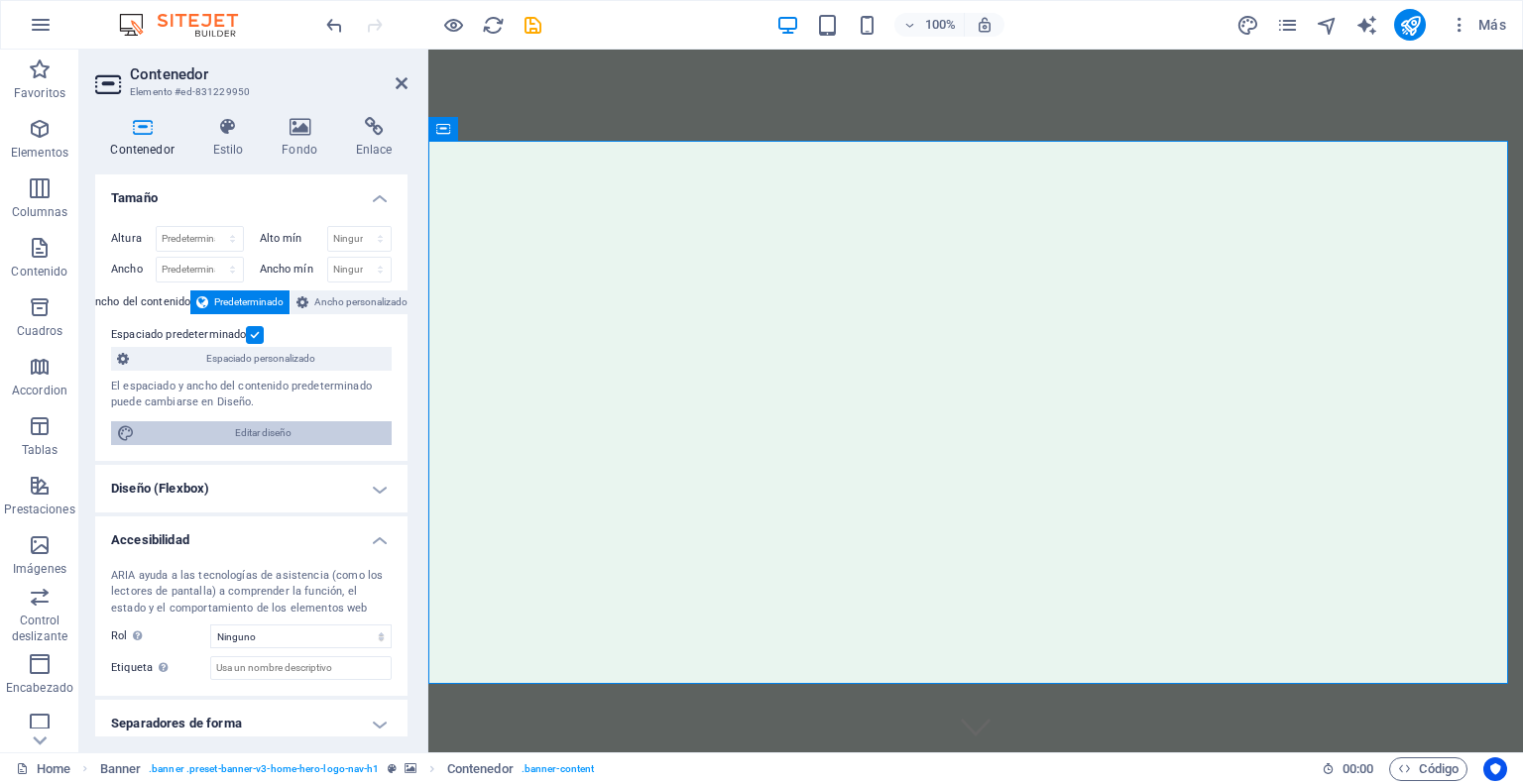click on "Editar diseño" 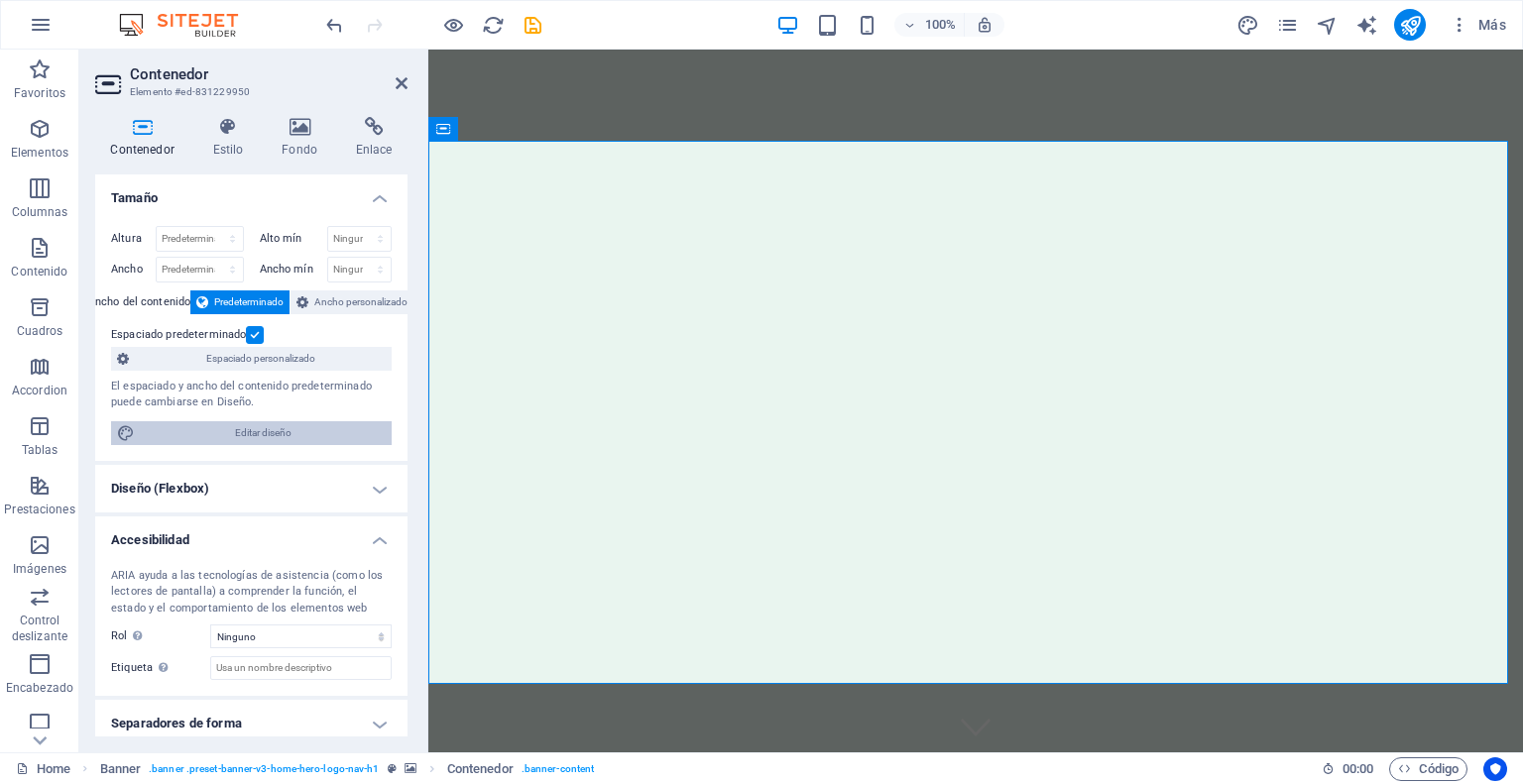 select on "rem" 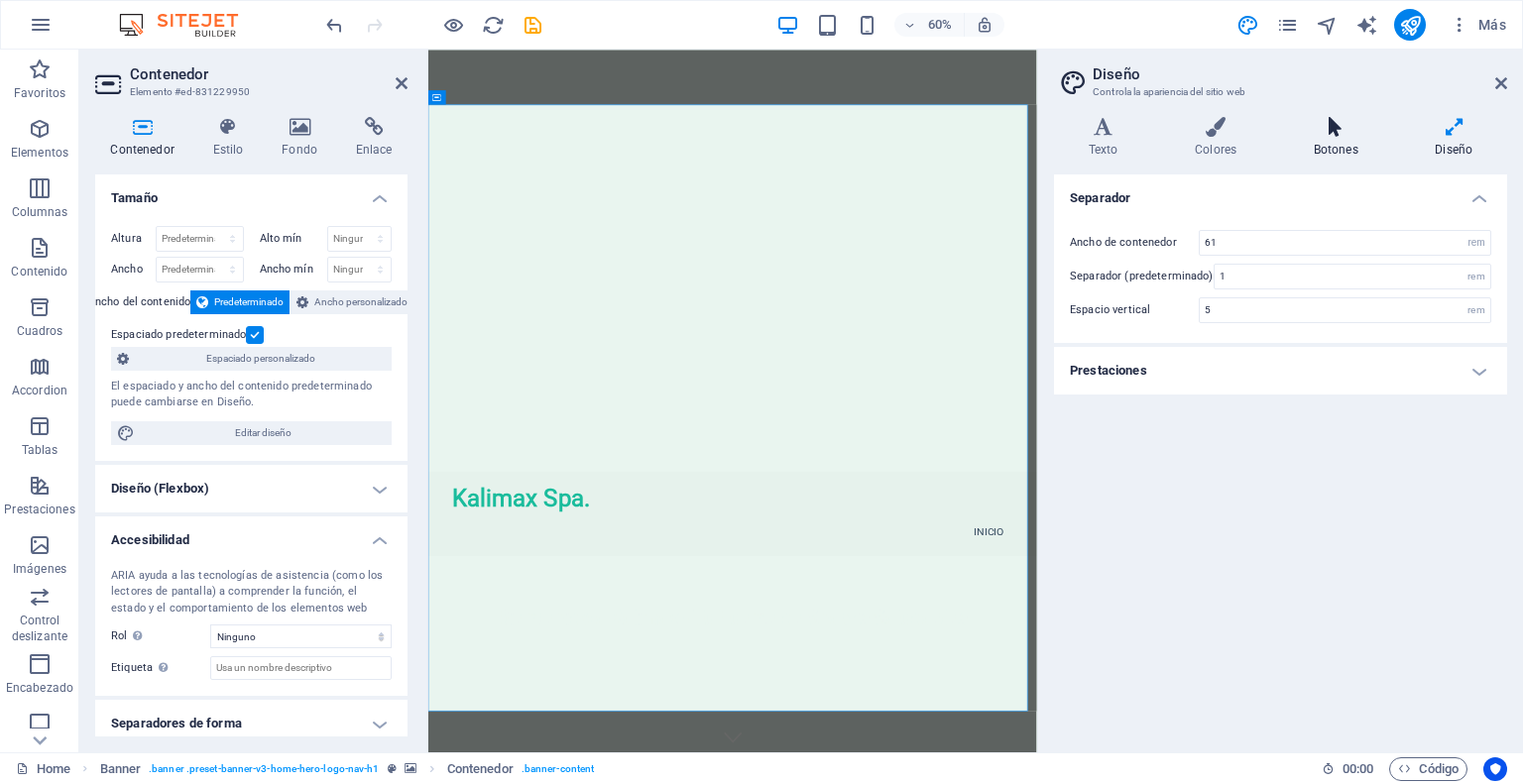 click 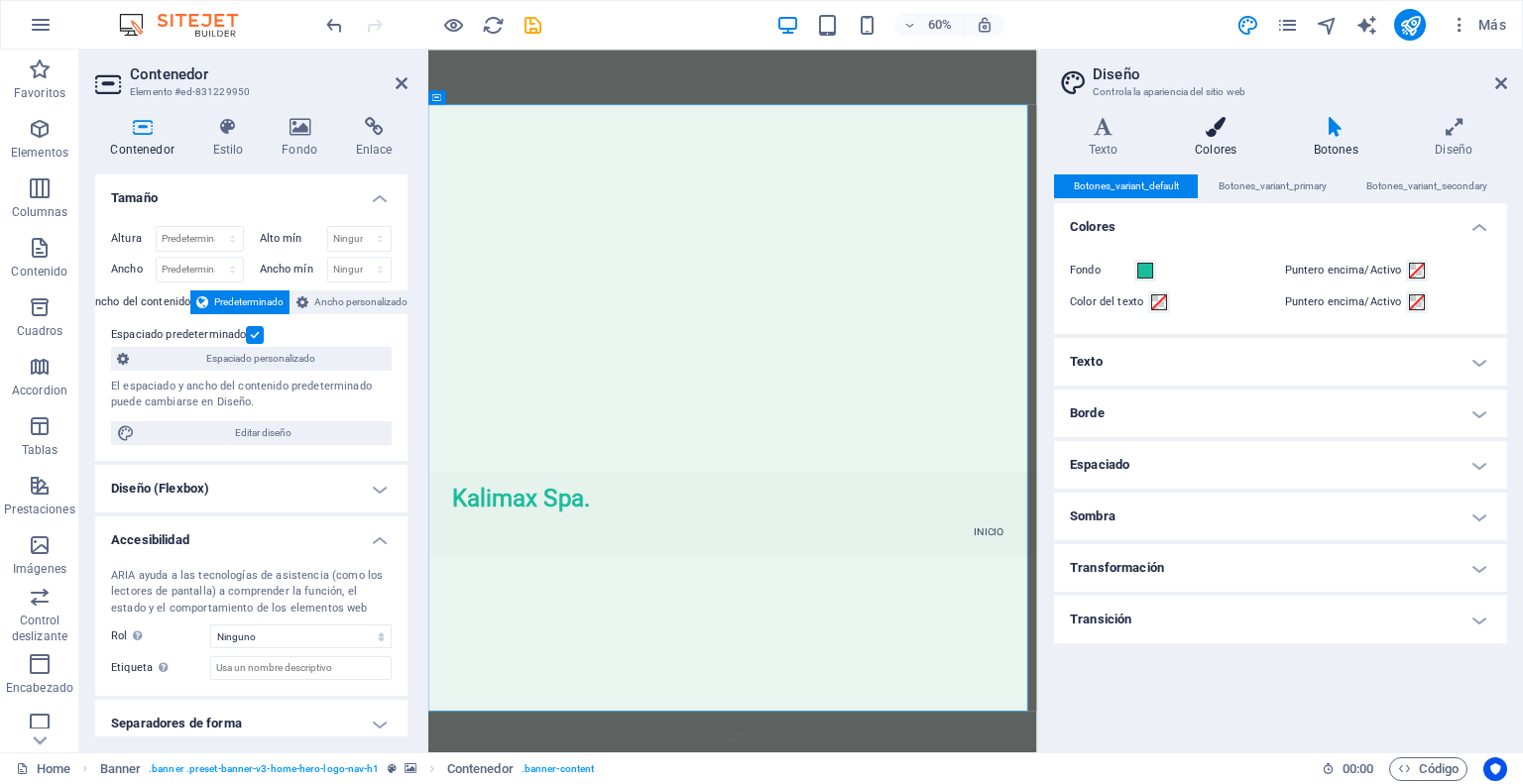 click 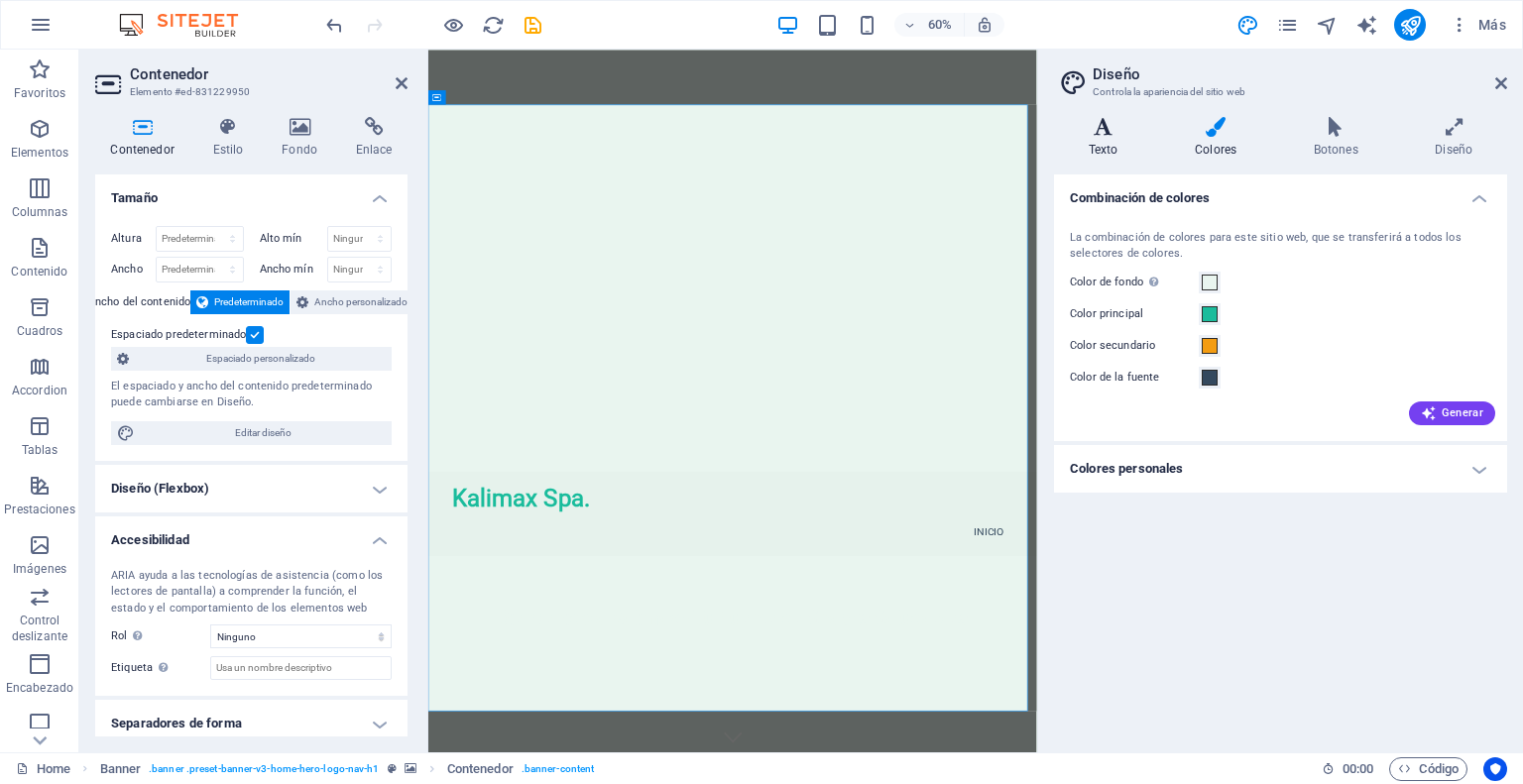 click 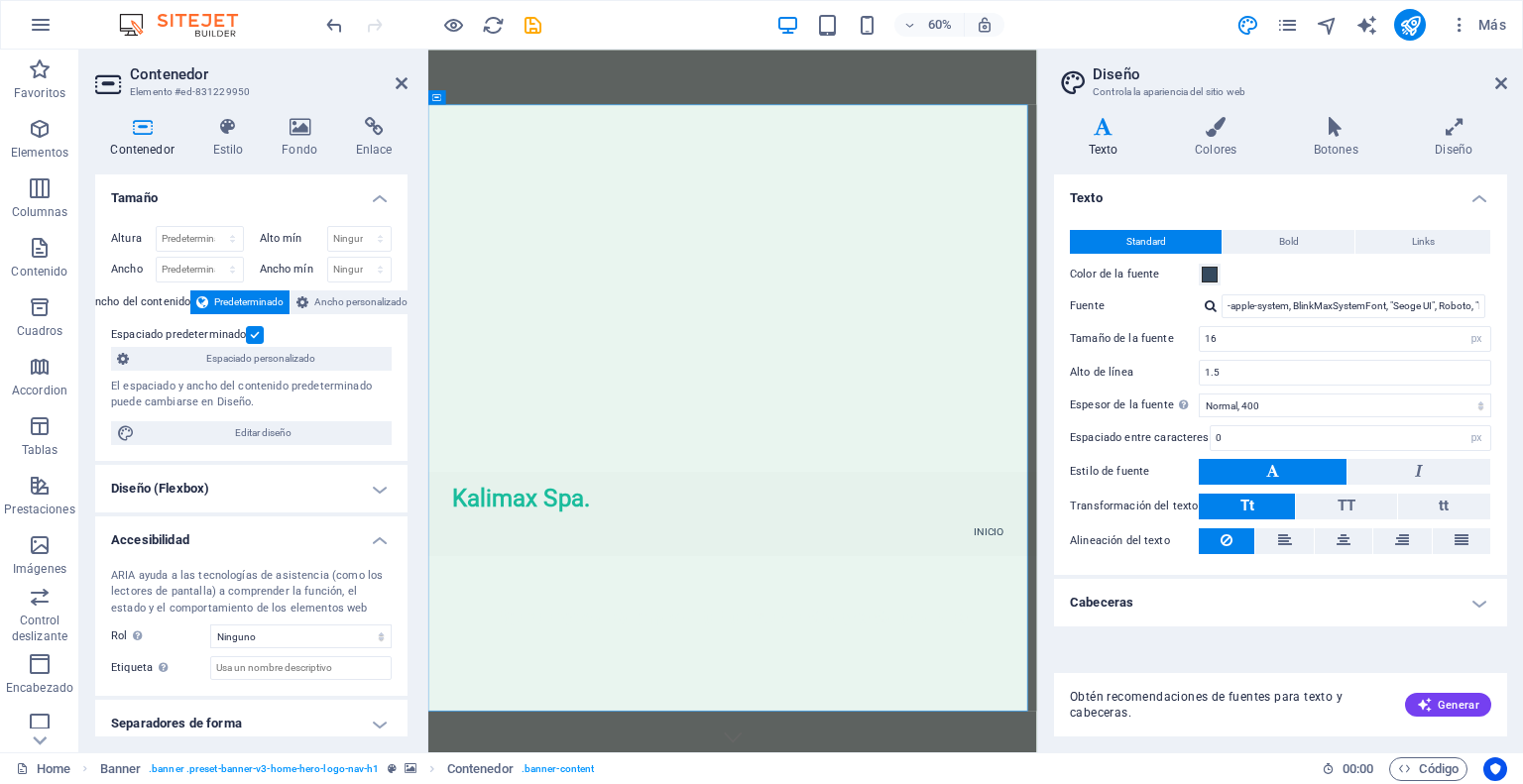 click on "Diseño" 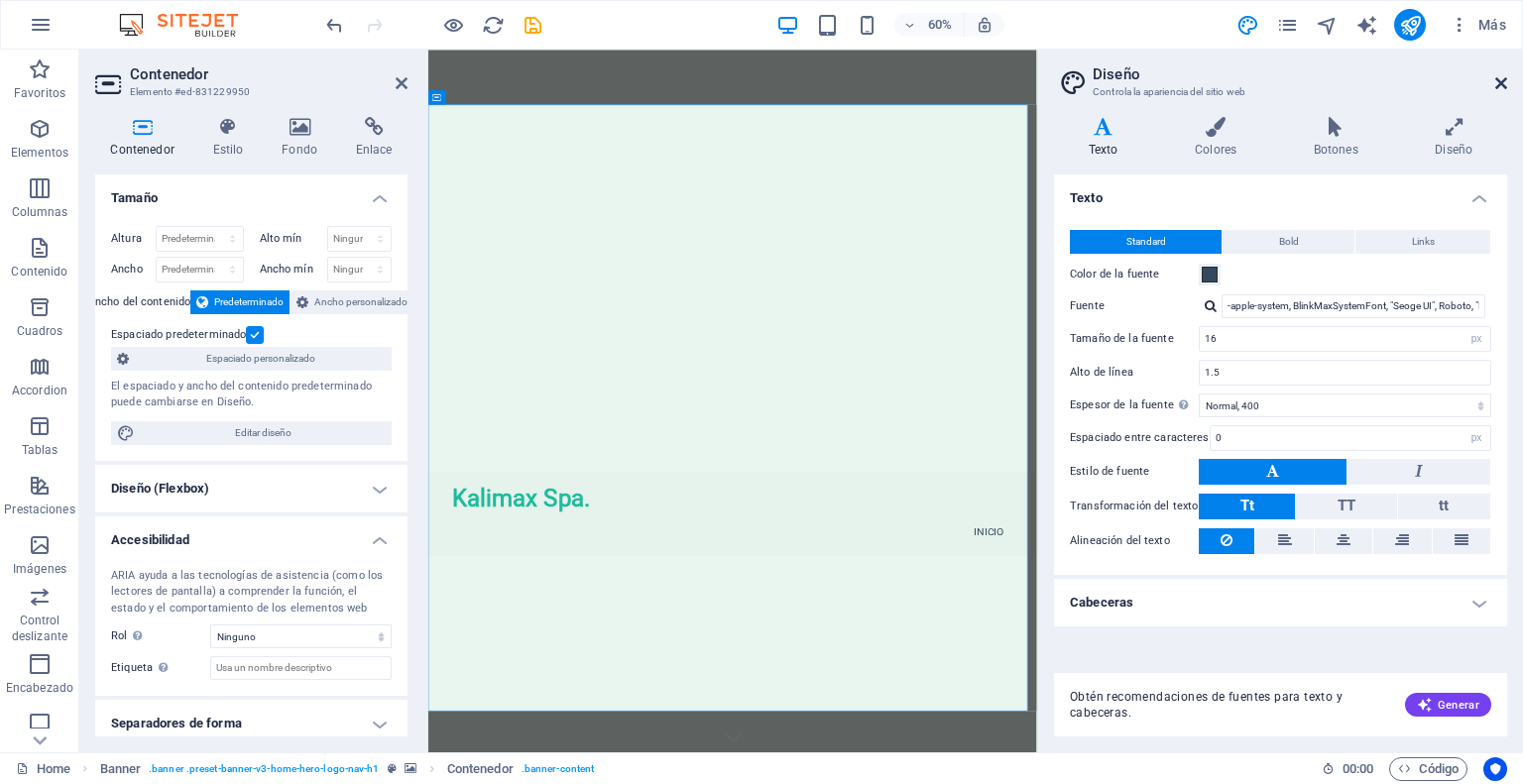 click 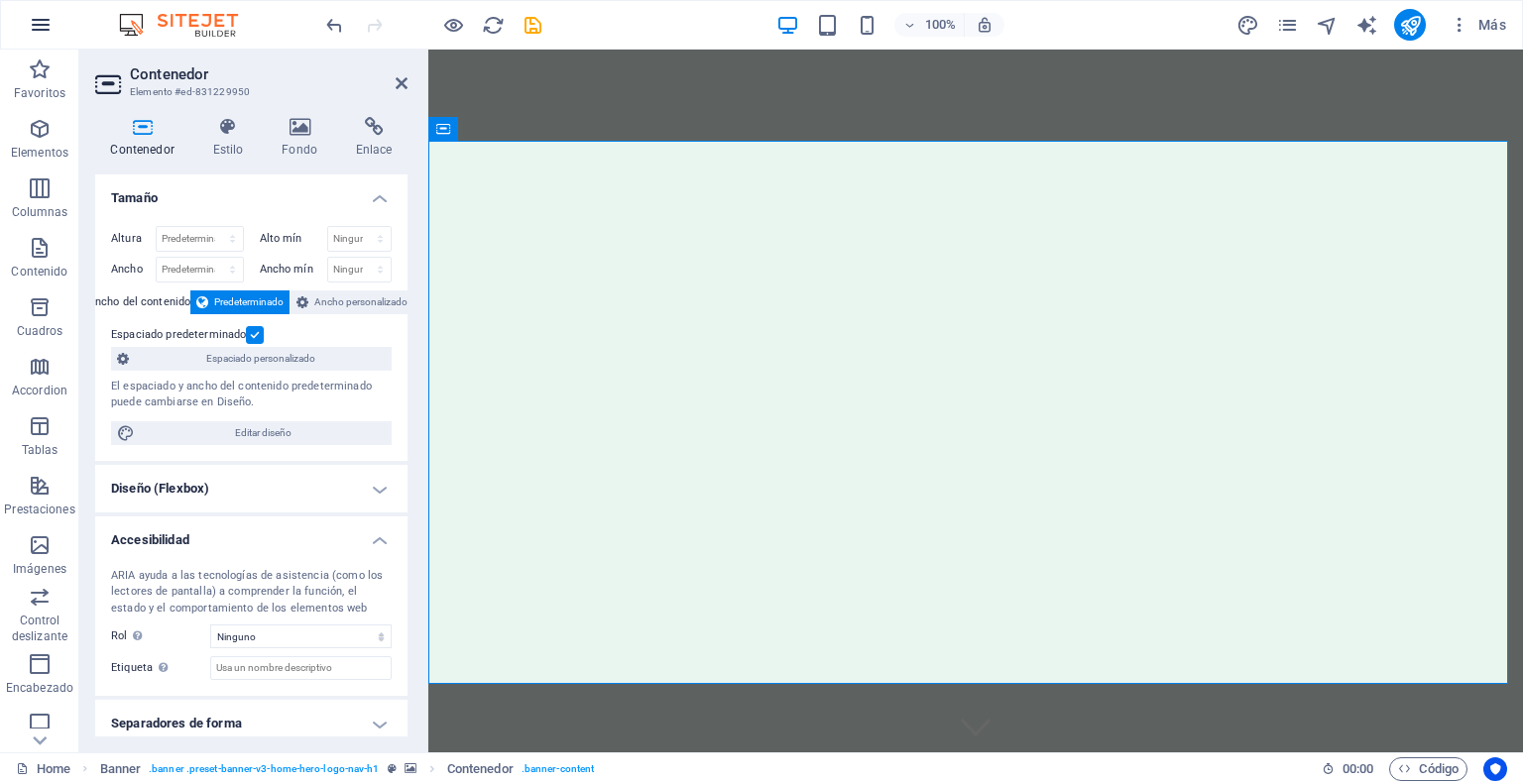 click 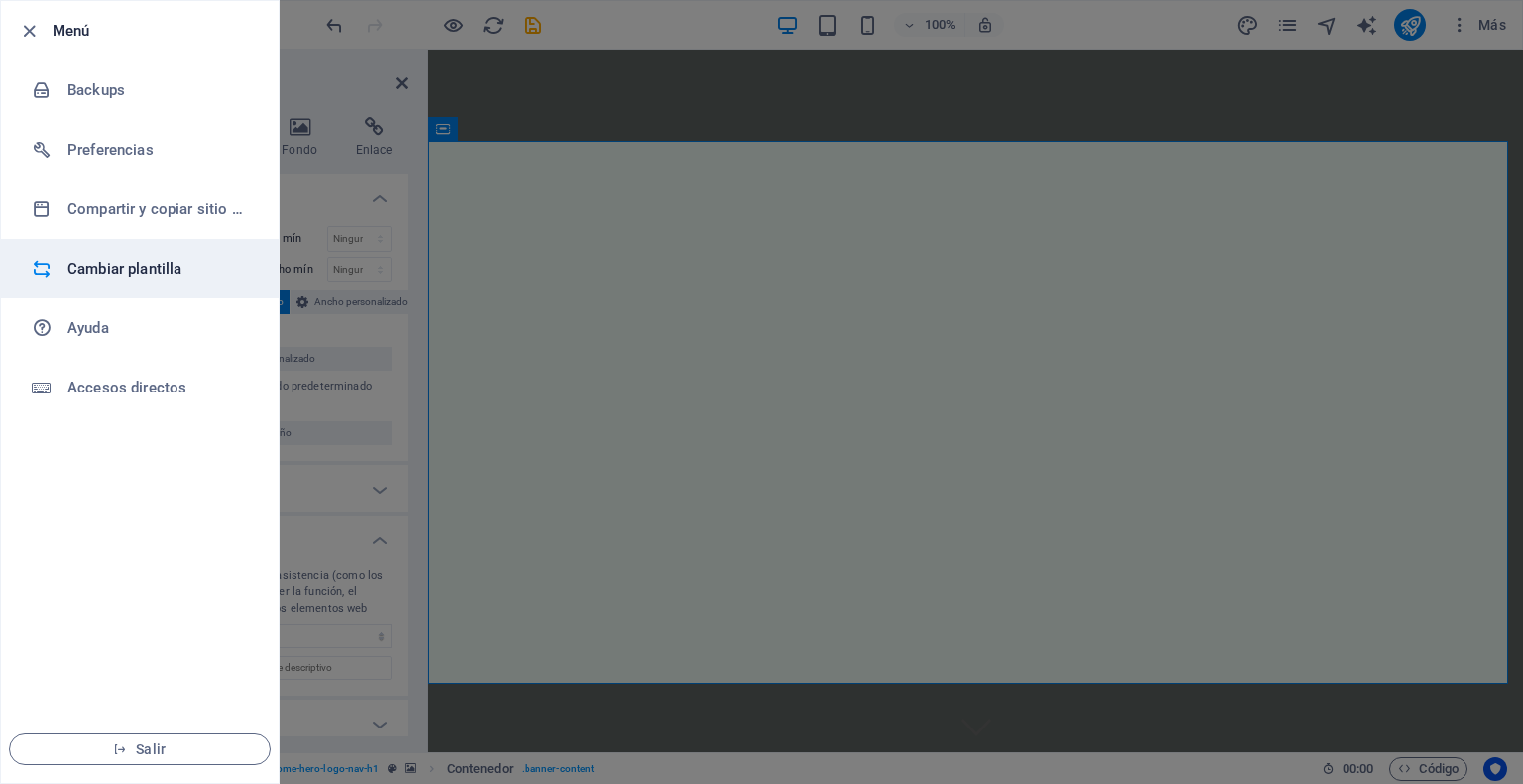 click on "Cambiar plantilla" 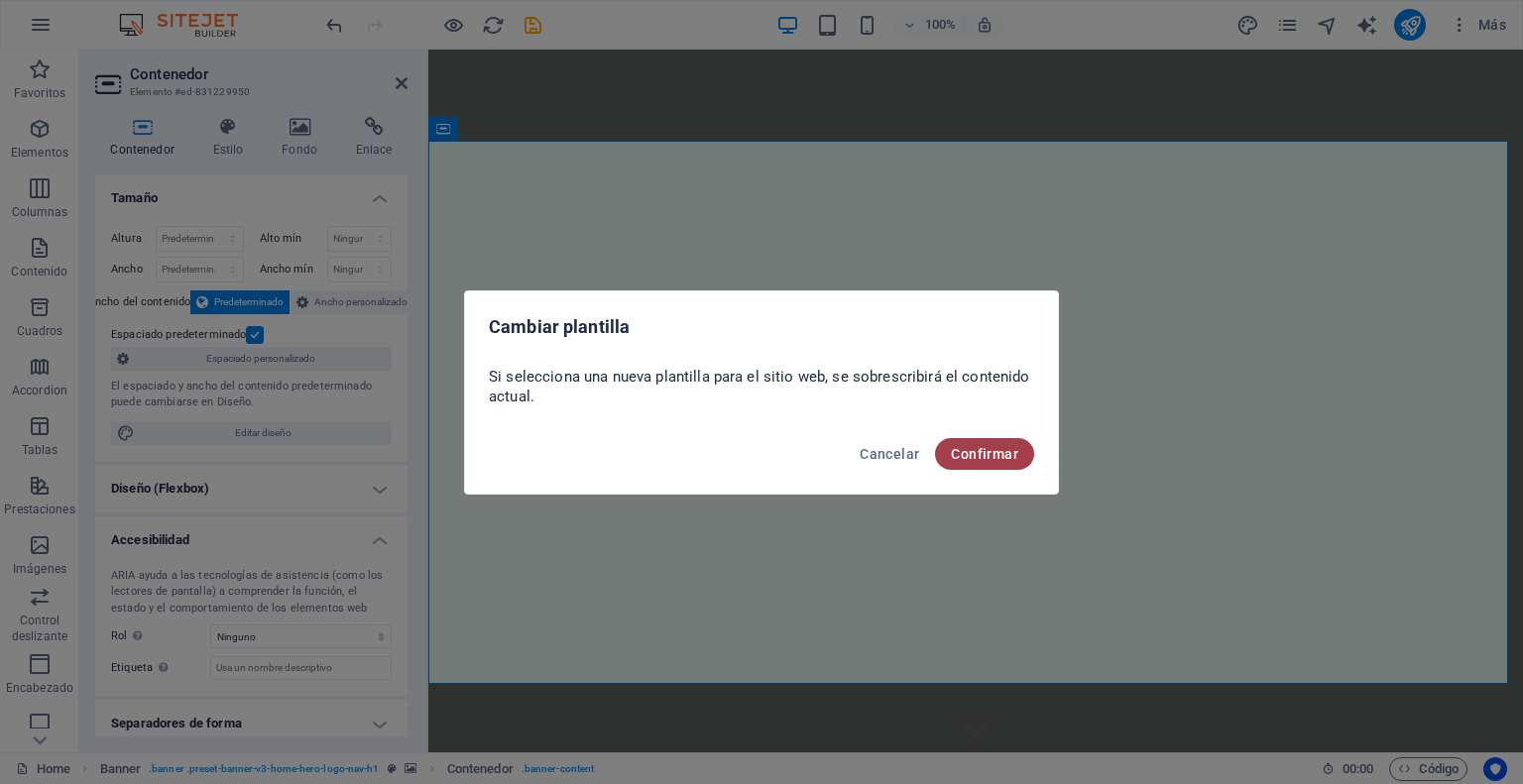 click on "Confirmar" 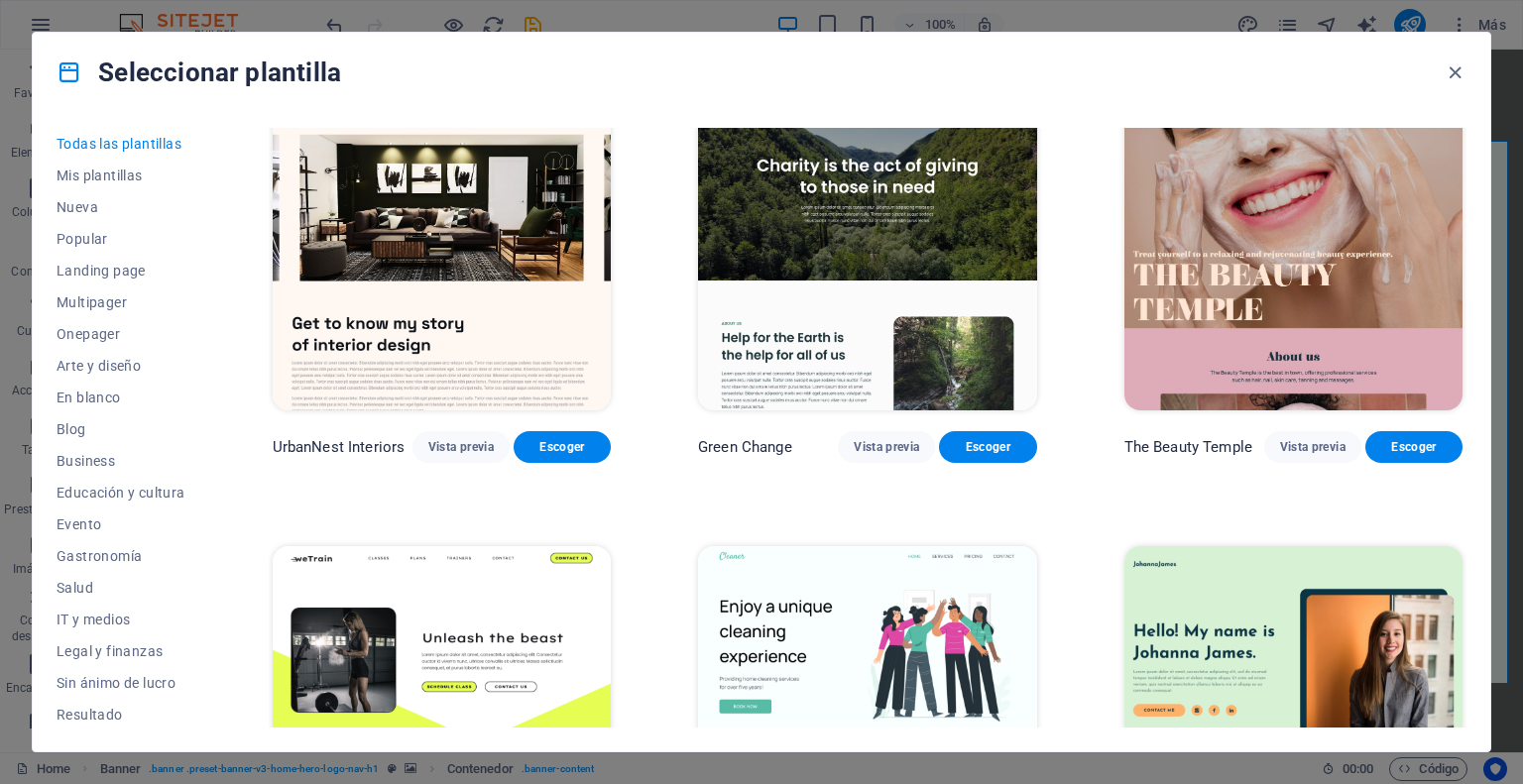 scroll, scrollTop: 2280, scrollLeft: 0, axis: vertical 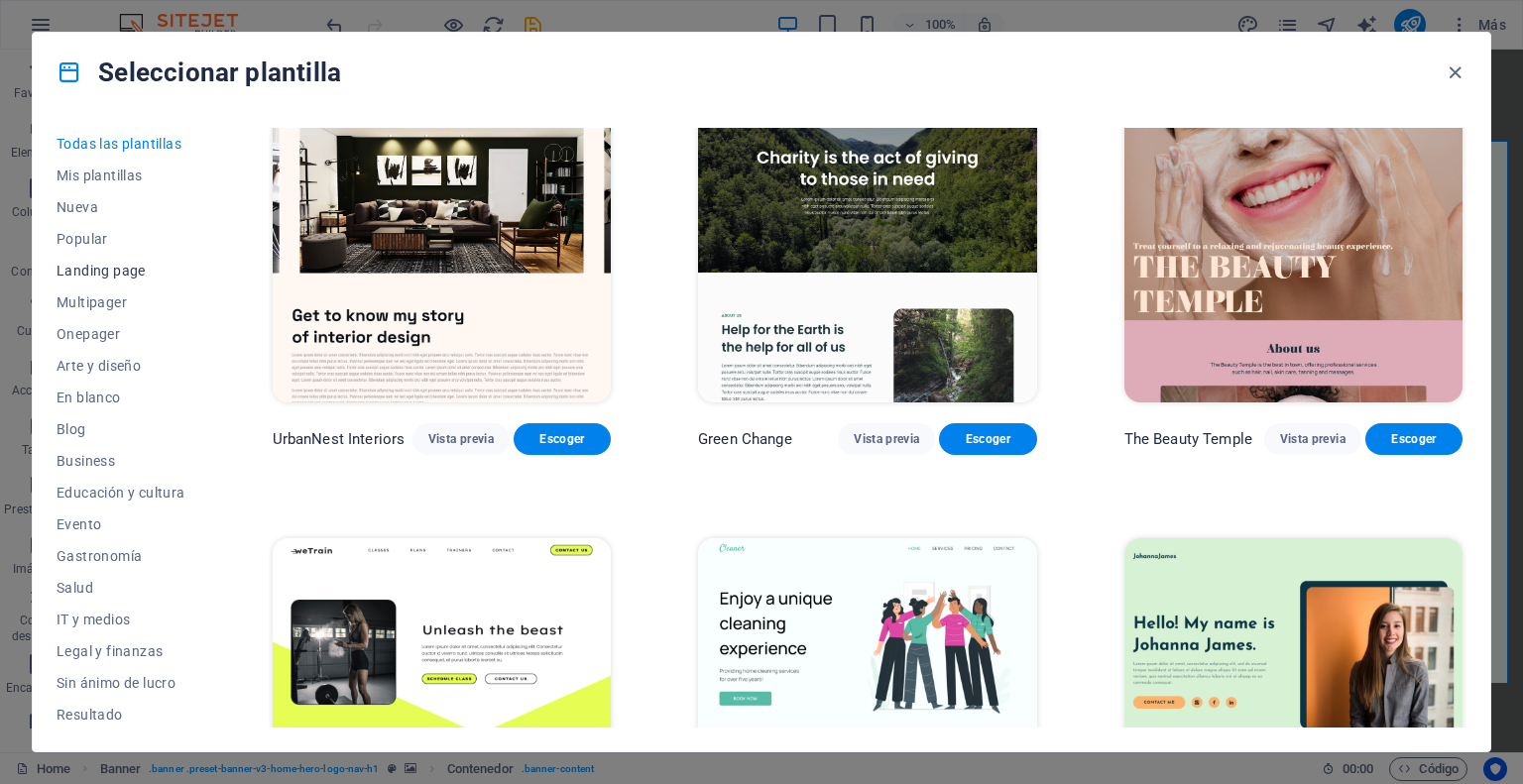 click on "Landing page" 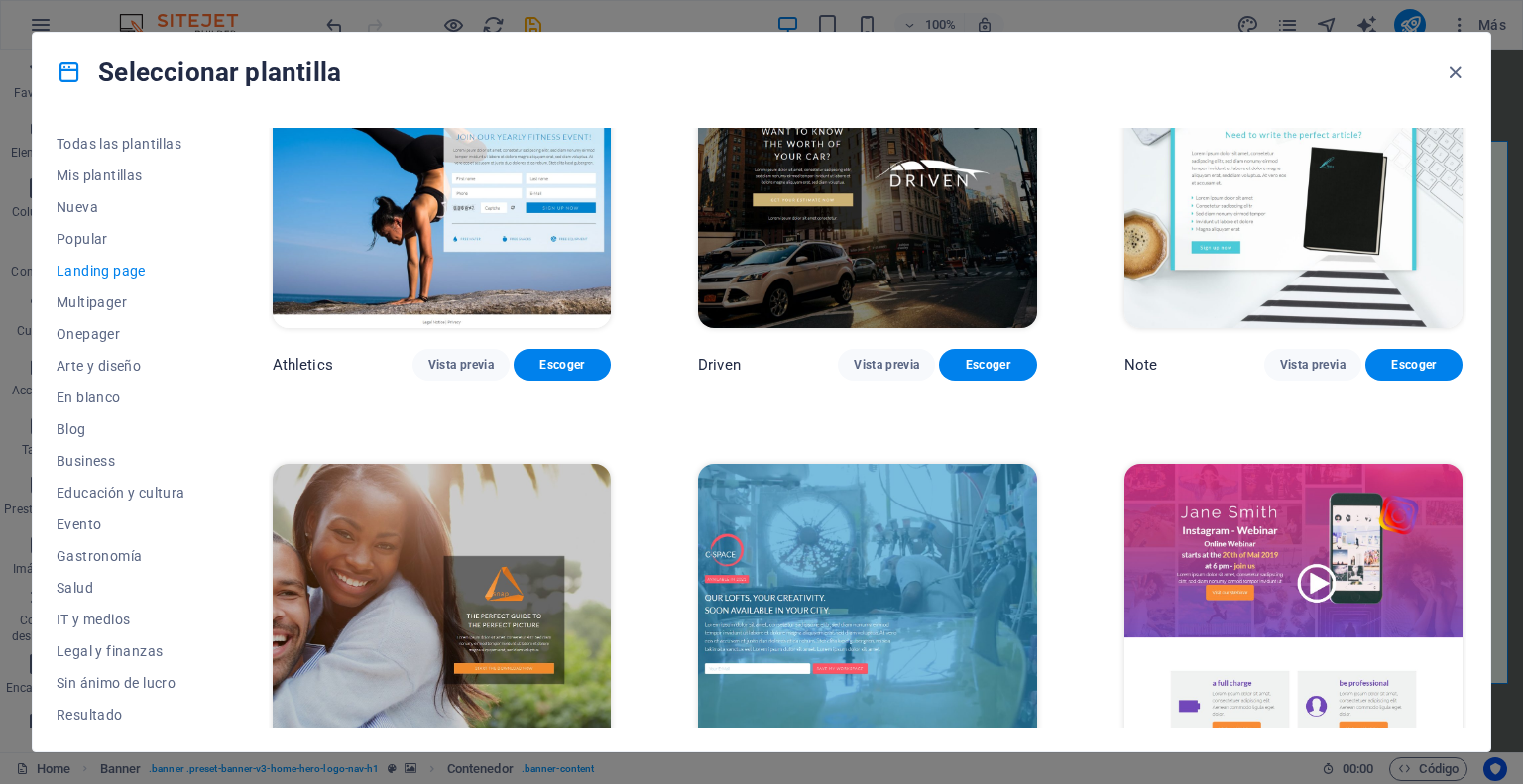 scroll, scrollTop: 1349, scrollLeft: 0, axis: vertical 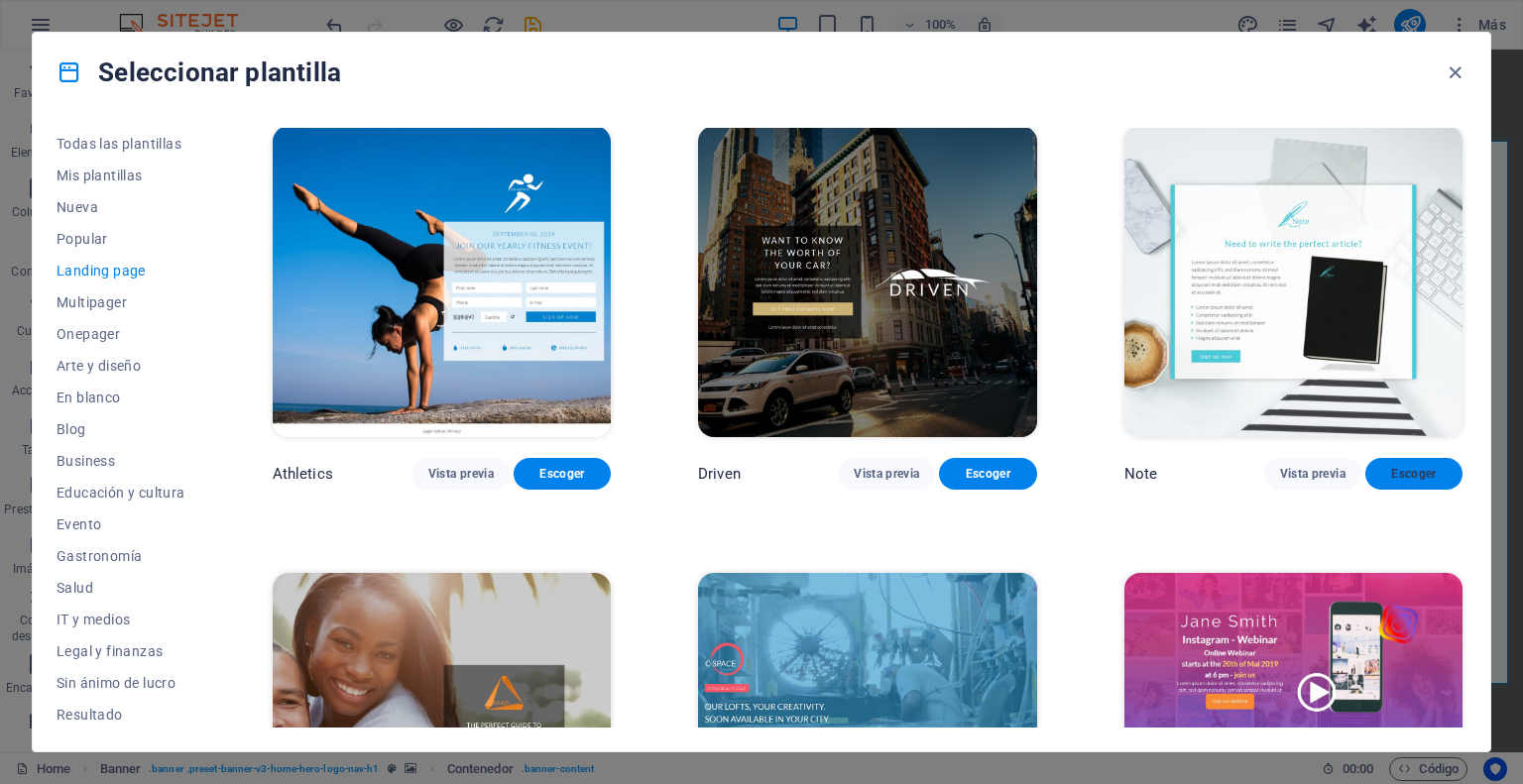click on "Escoger" 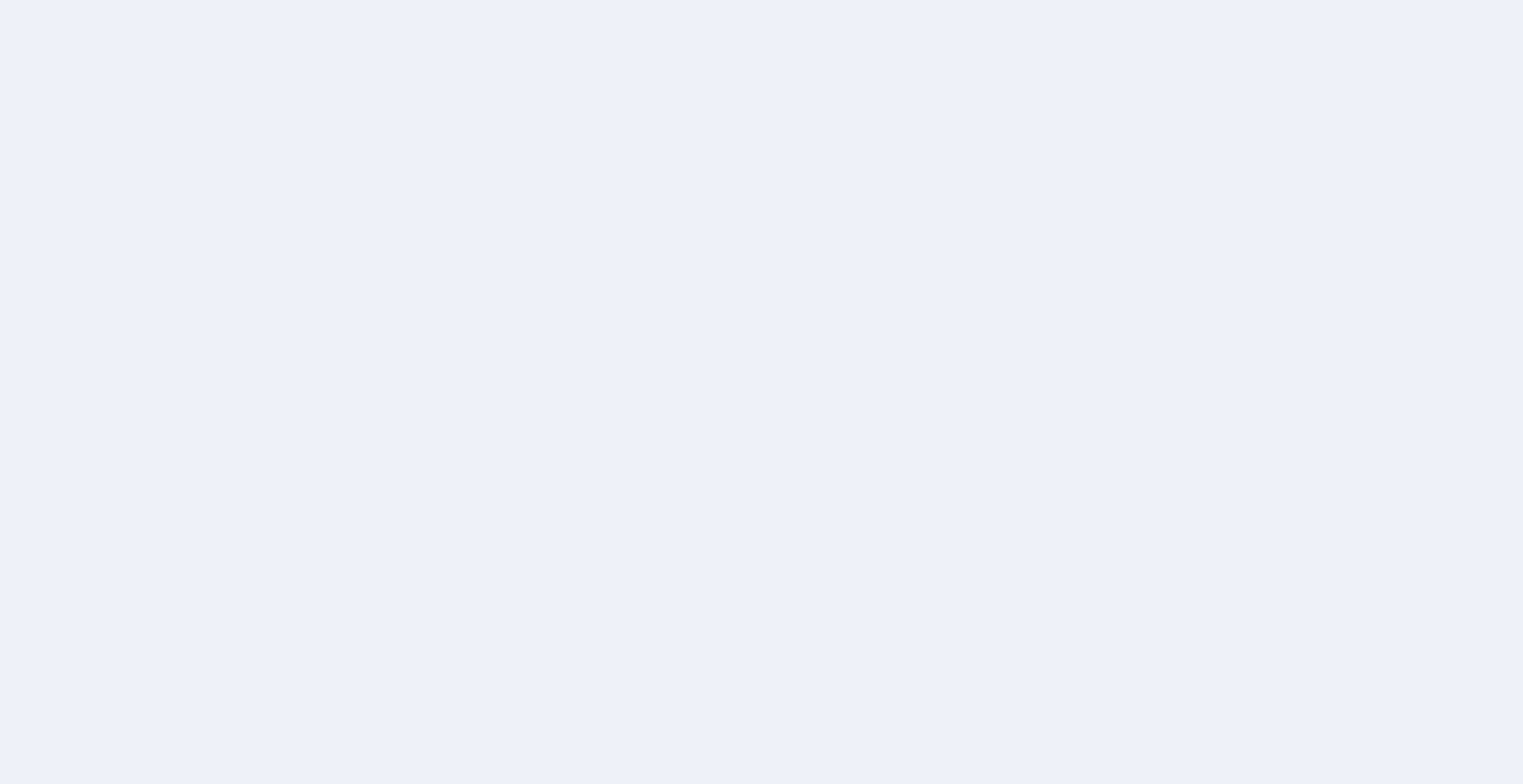 scroll, scrollTop: 0, scrollLeft: 0, axis: both 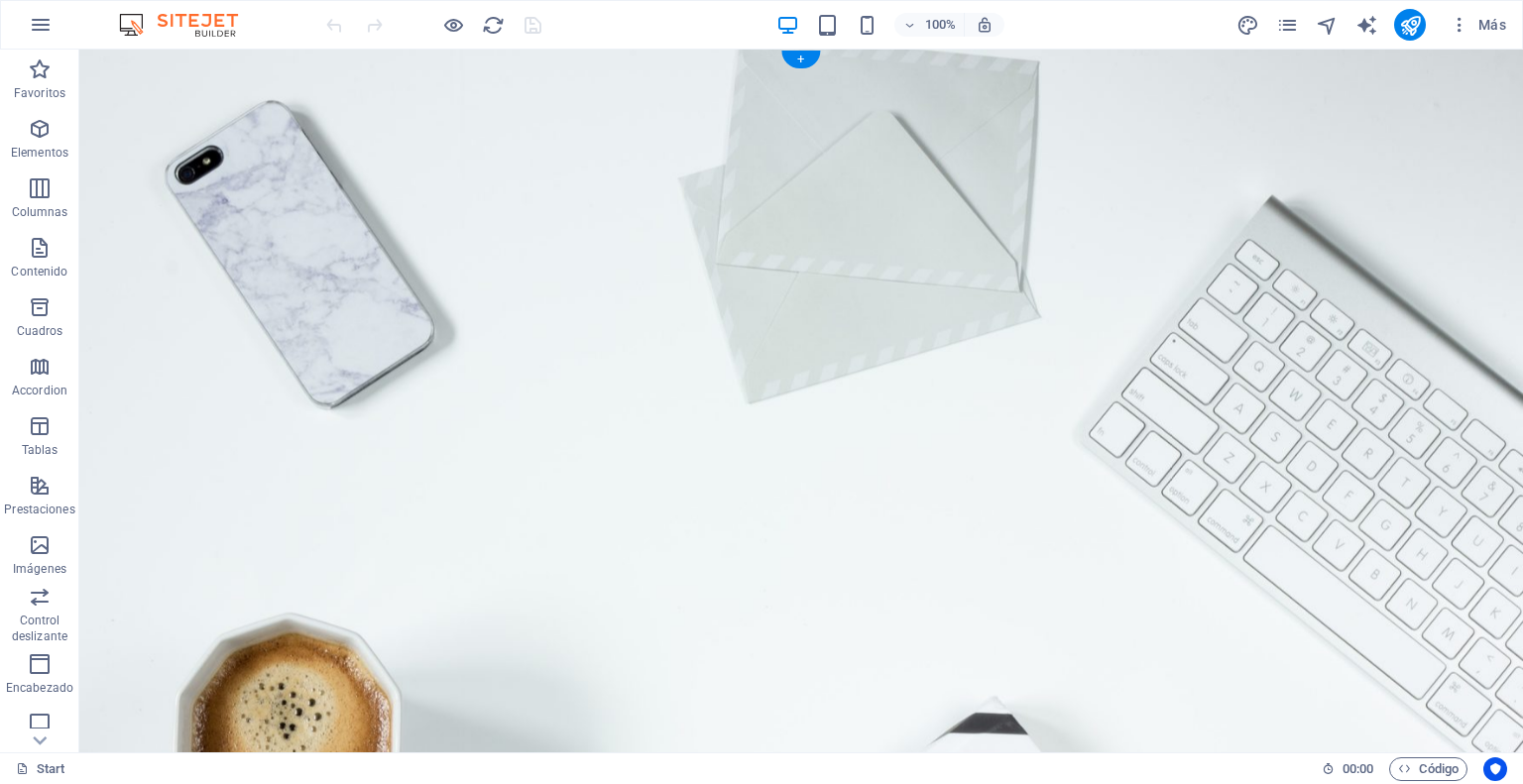 click at bounding box center [801, 498] 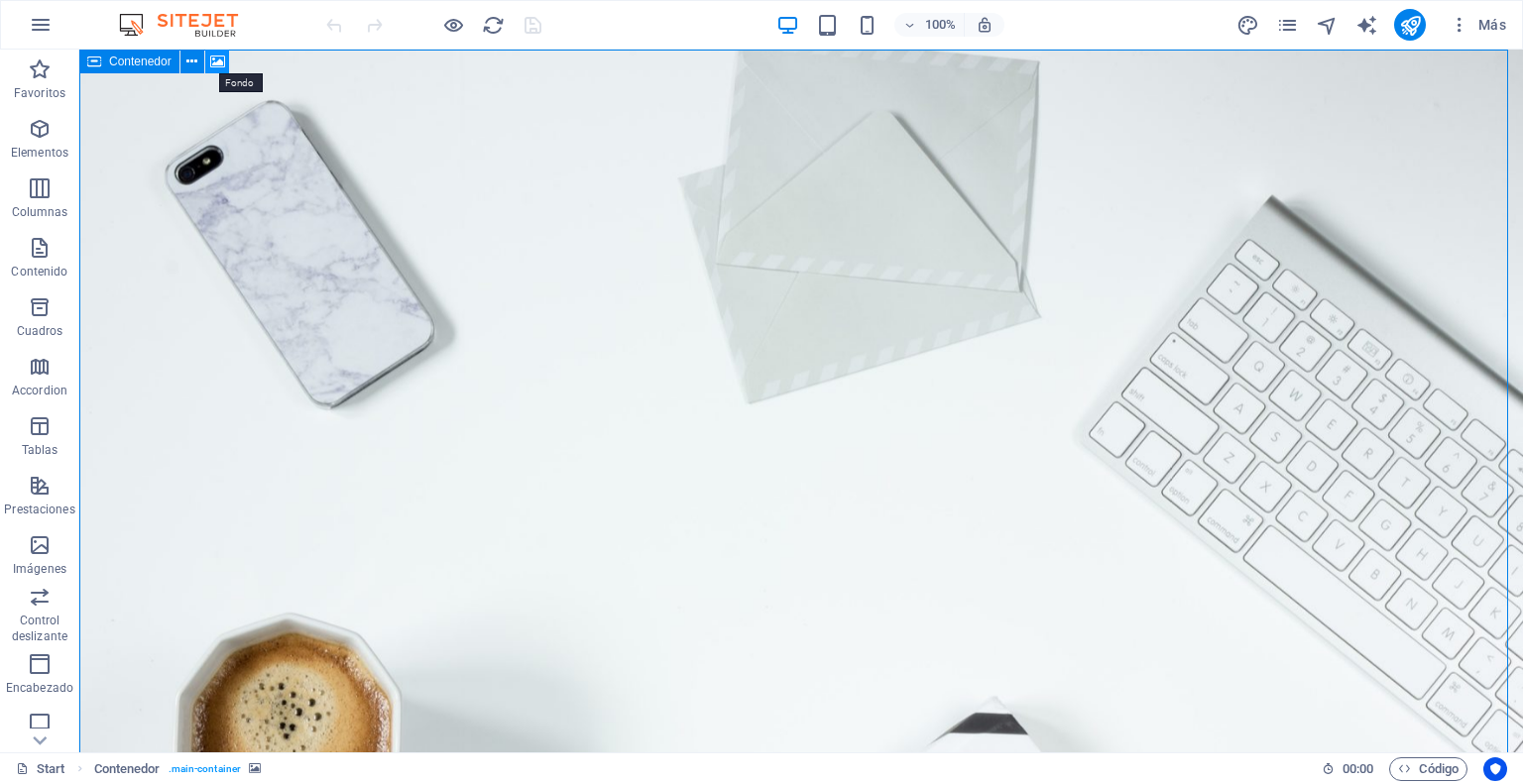 click at bounding box center [217, 61] 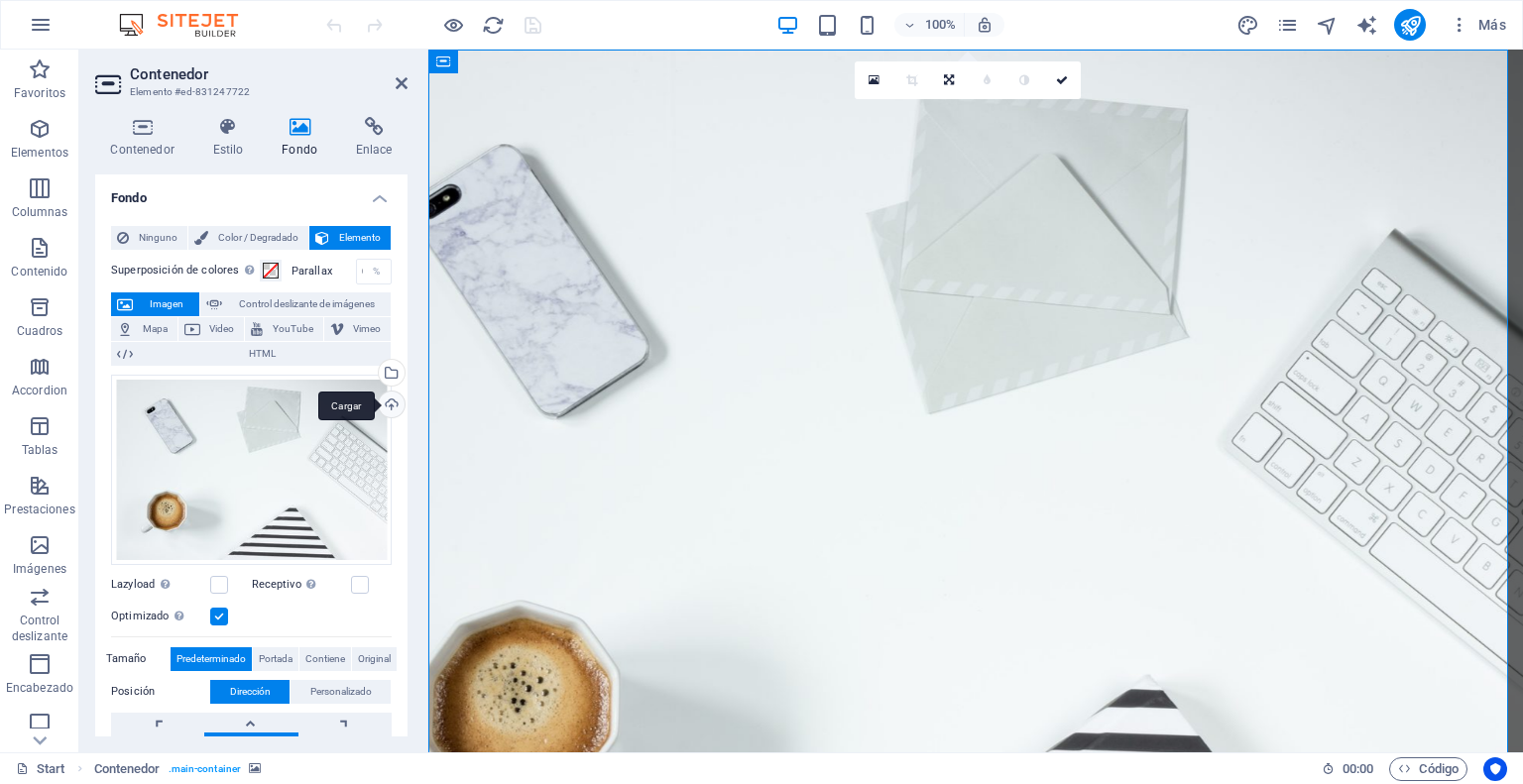 click on "Cargar" at bounding box center (390, 406) 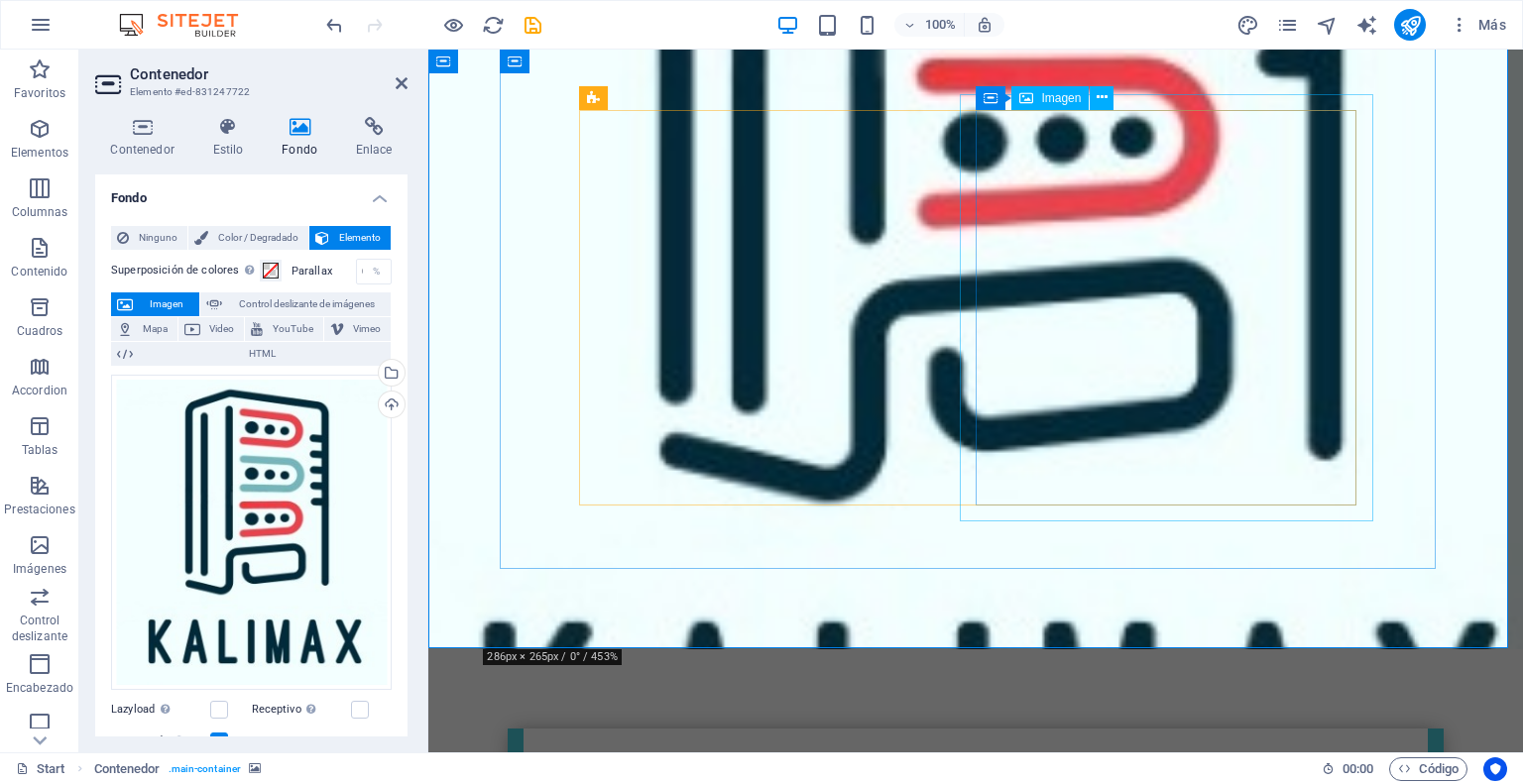 scroll, scrollTop: 0, scrollLeft: 0, axis: both 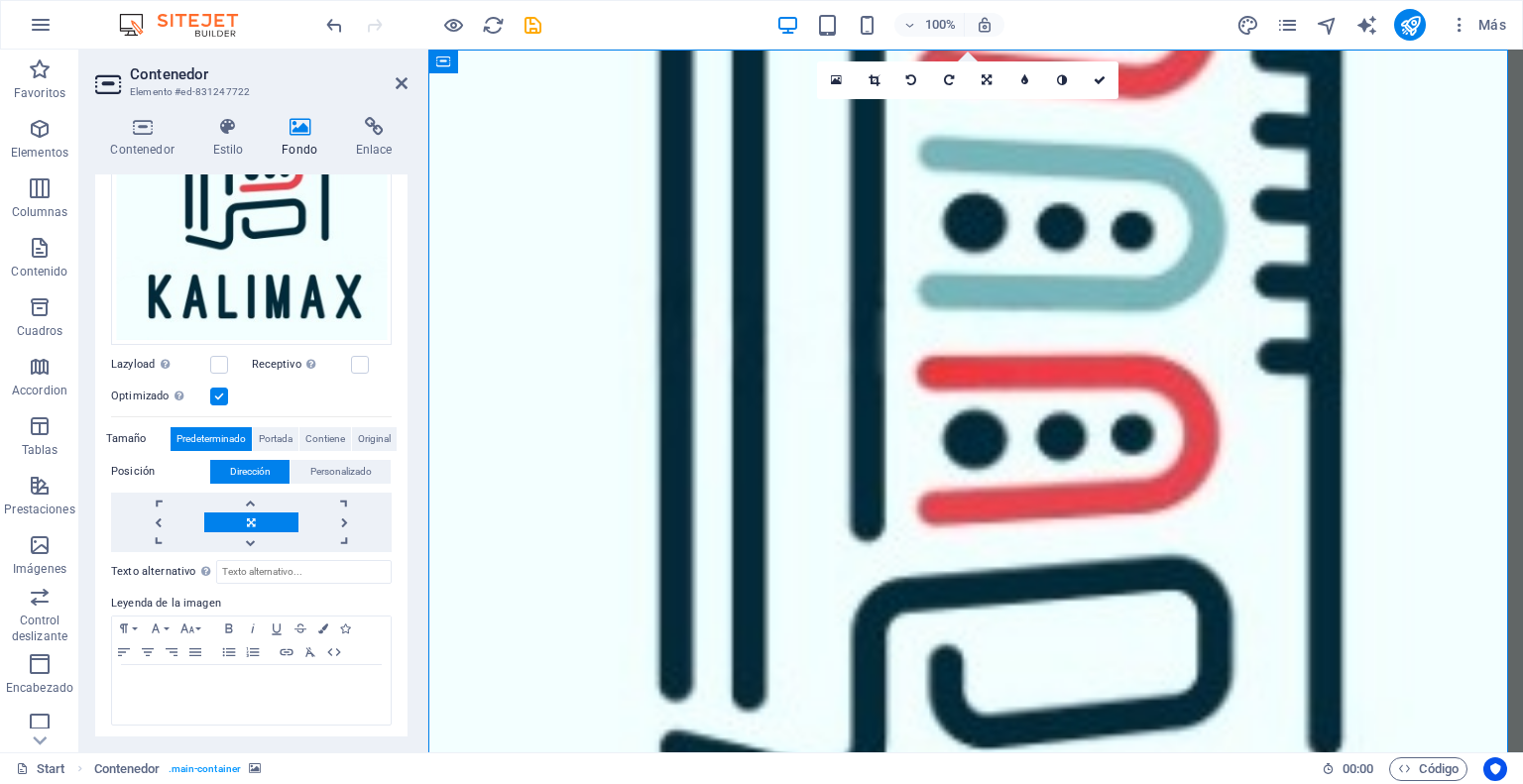 click at bounding box center [219, 396] 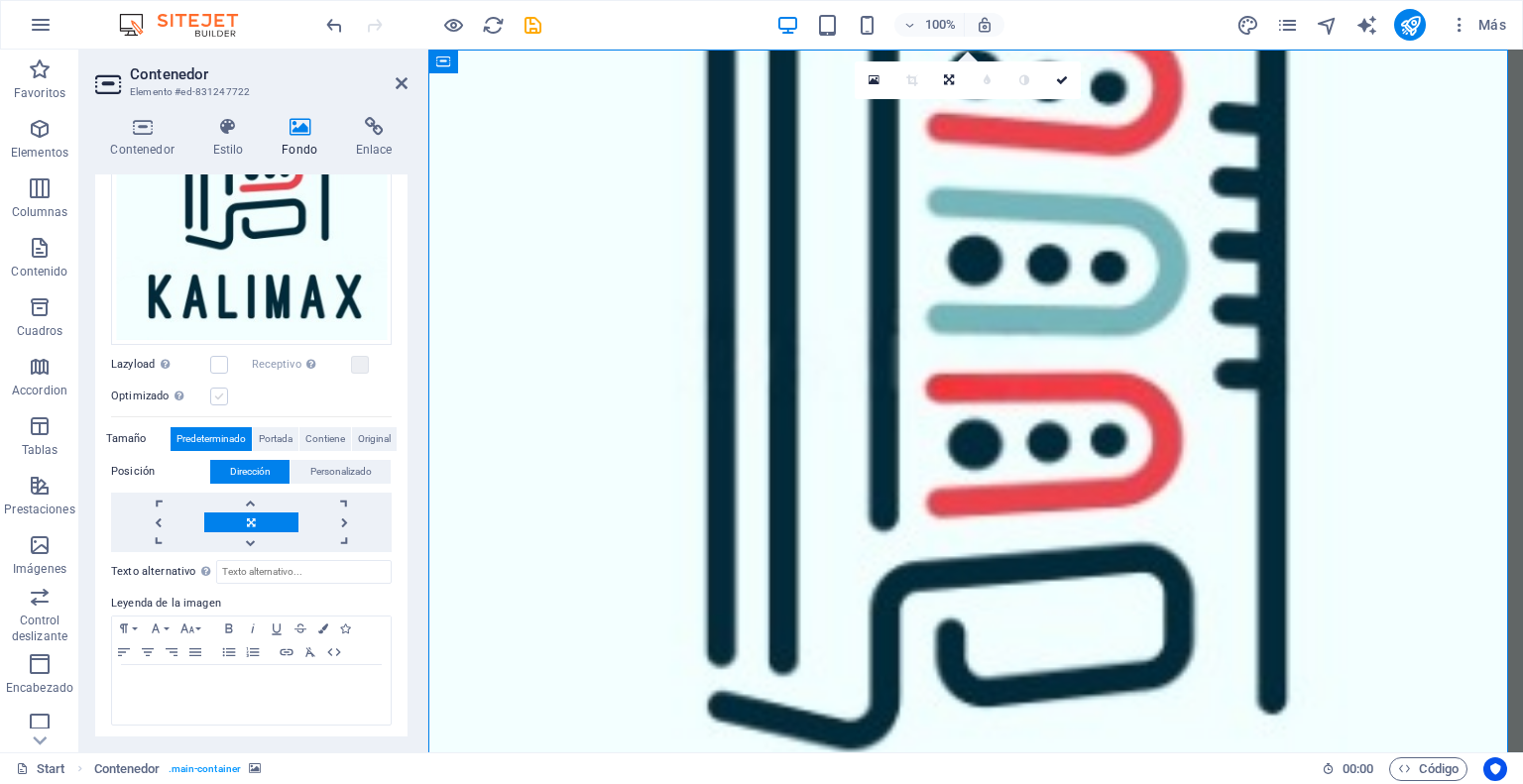 click at bounding box center [219, 396] 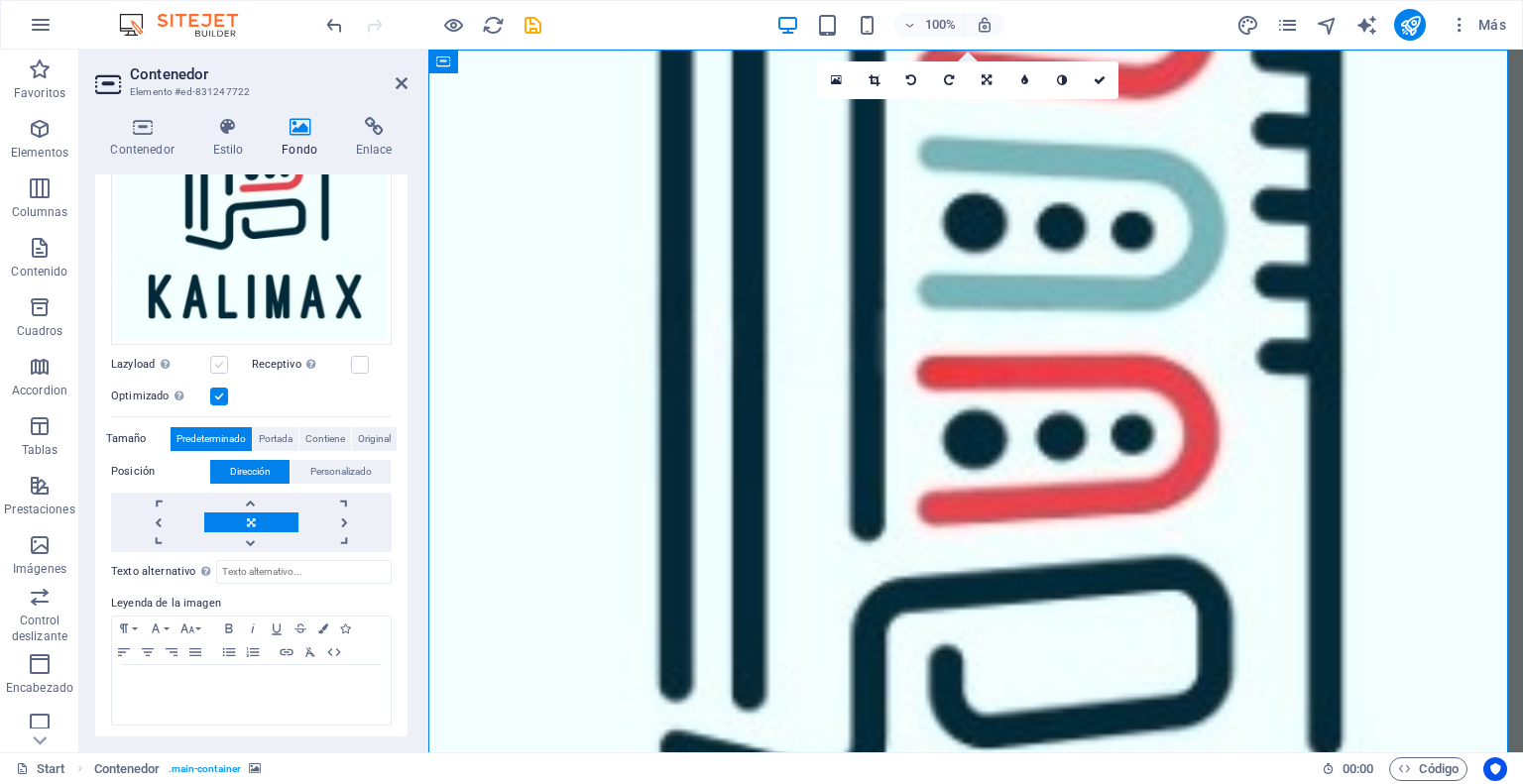 click at bounding box center [219, 365] 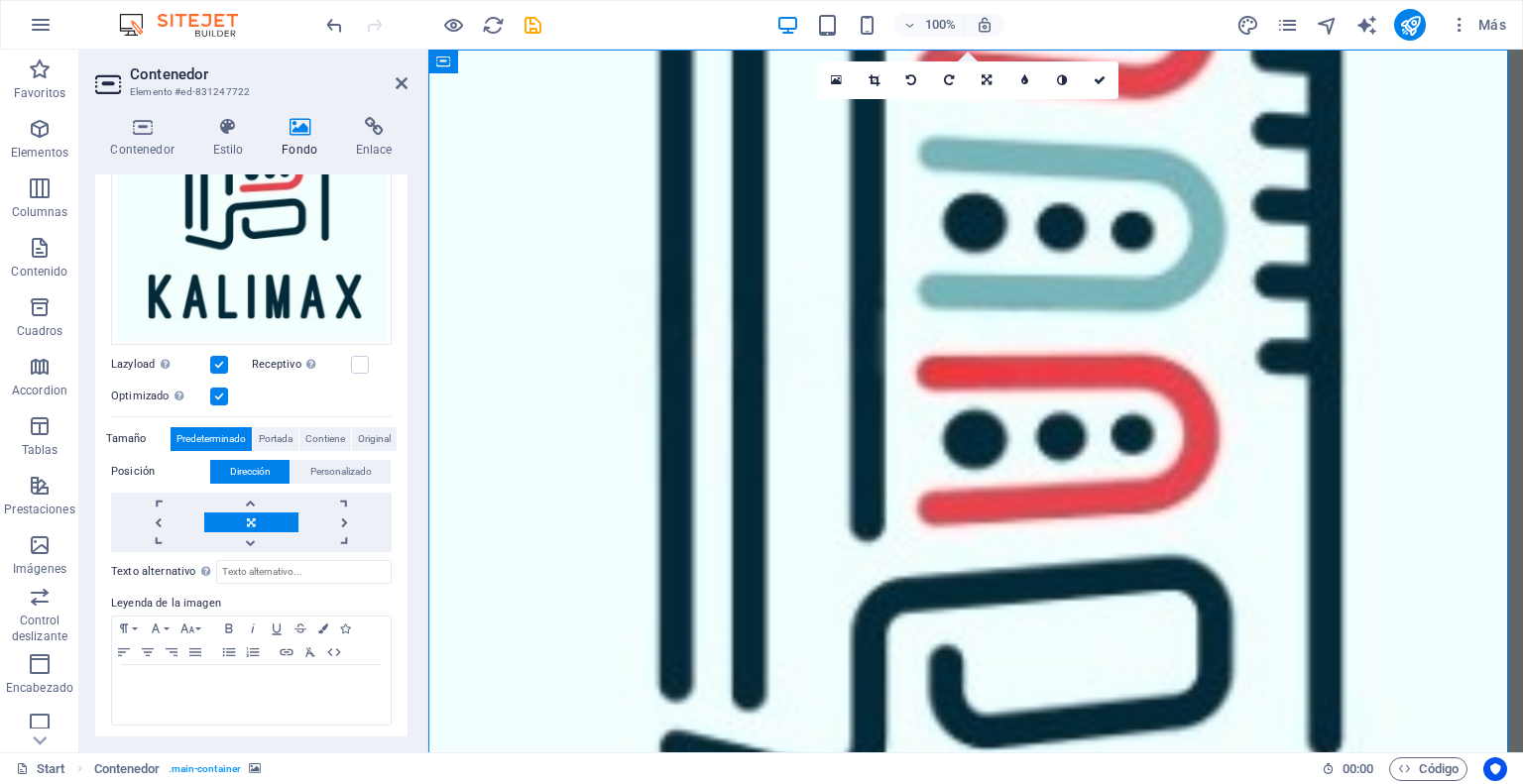 drag, startPoint x: 211, startPoint y: 358, endPoint x: 261, endPoint y: 363, distance: 50.24938 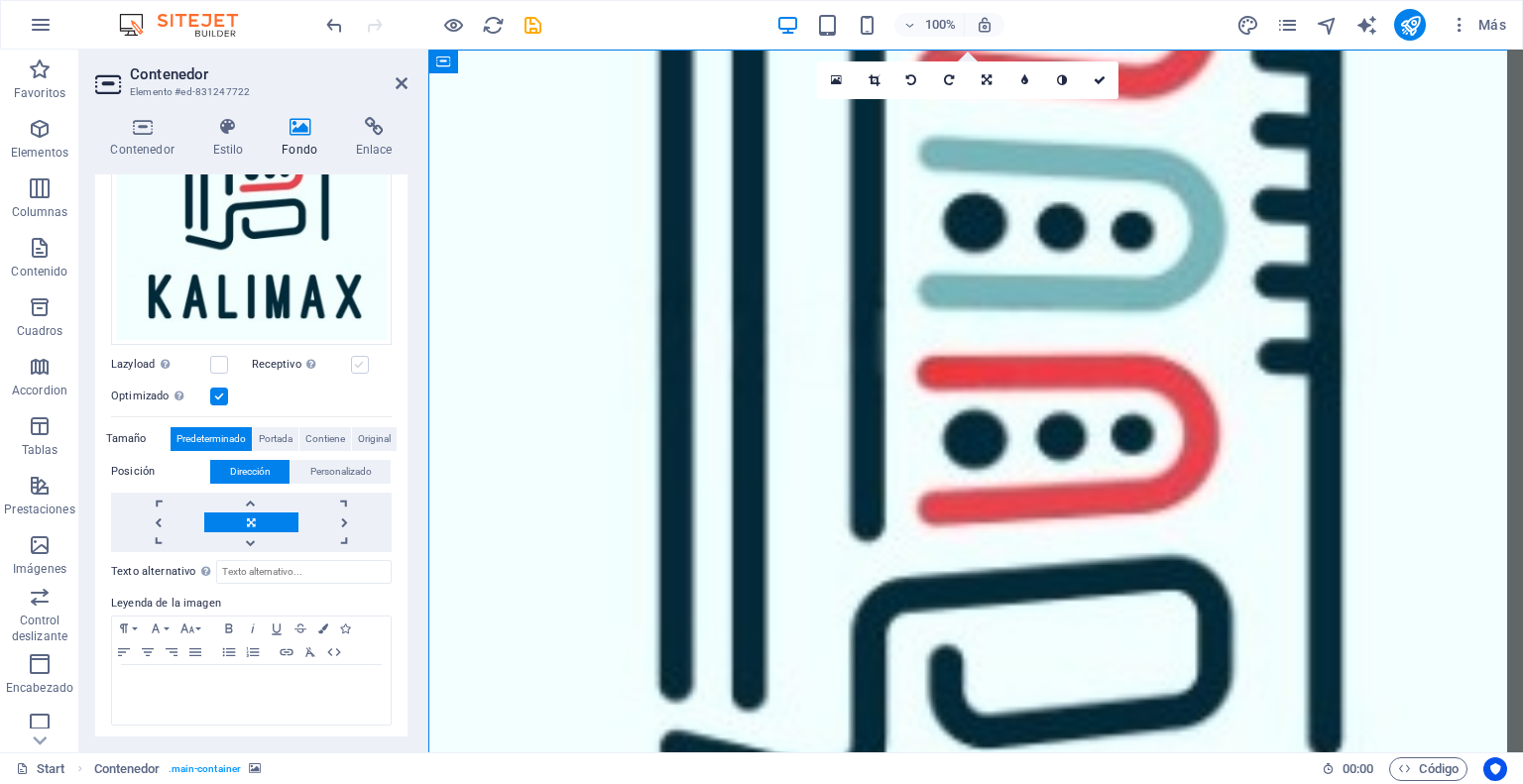 click at bounding box center (360, 365) 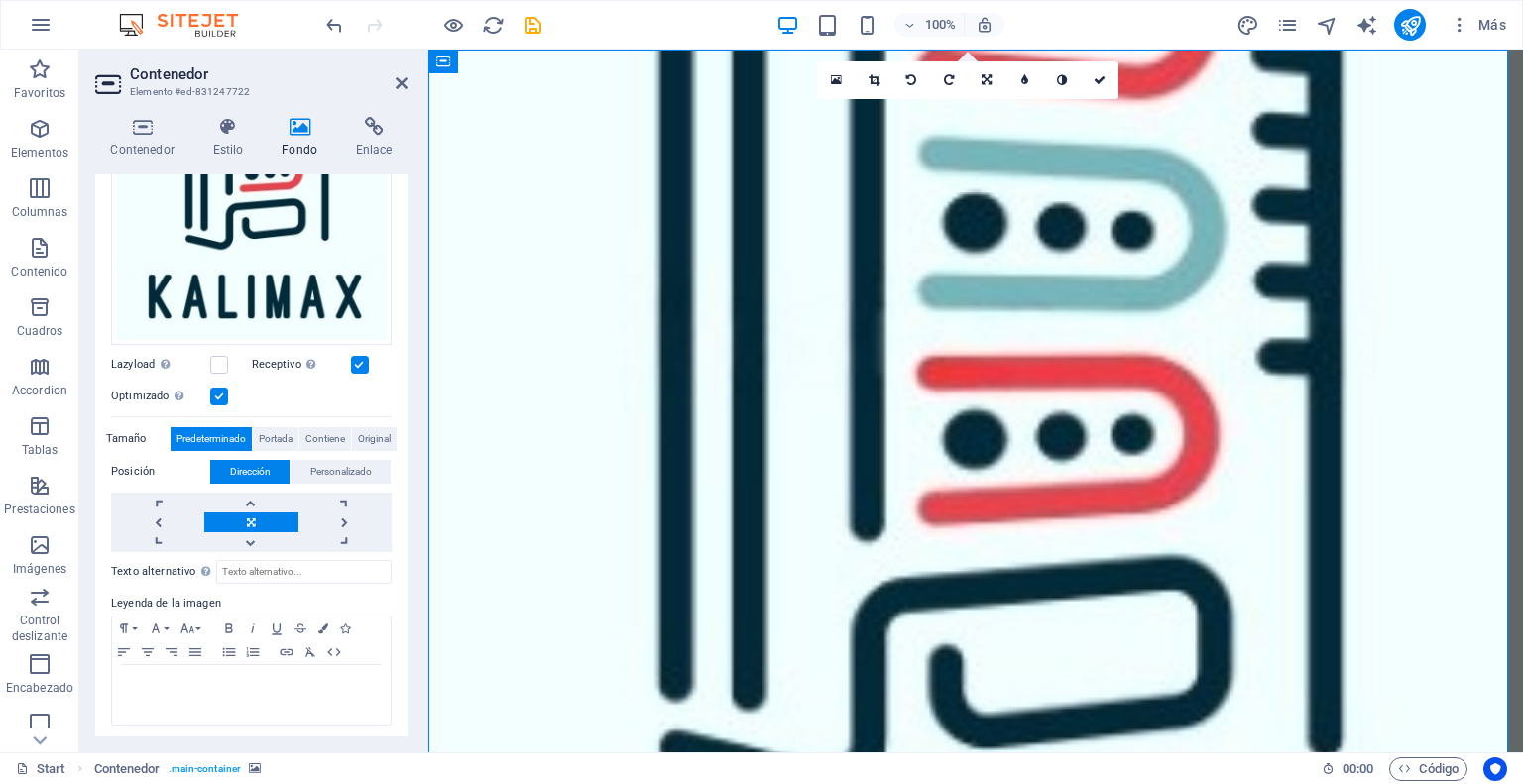 click at bounding box center [219, 396] 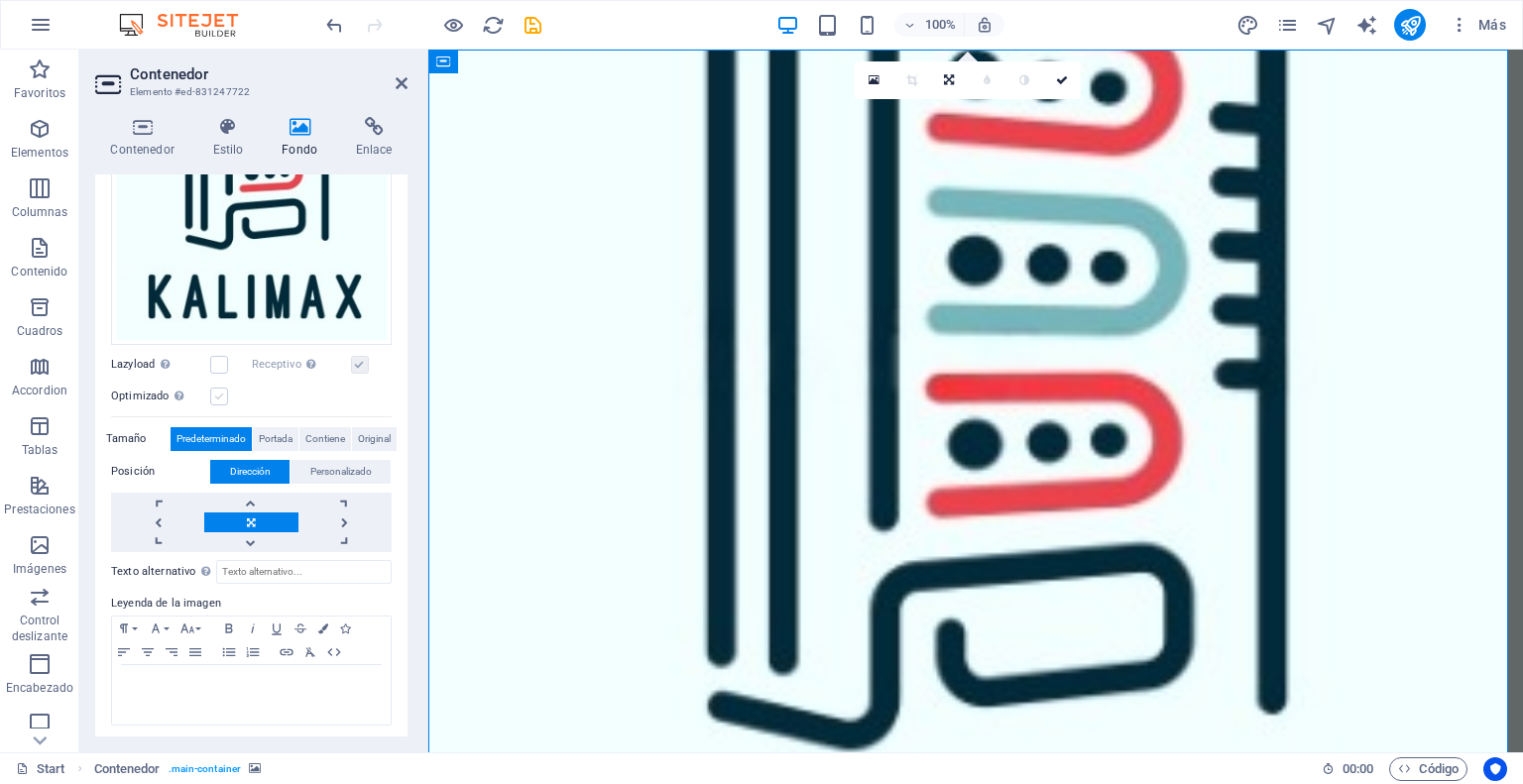 click at bounding box center [219, 396] 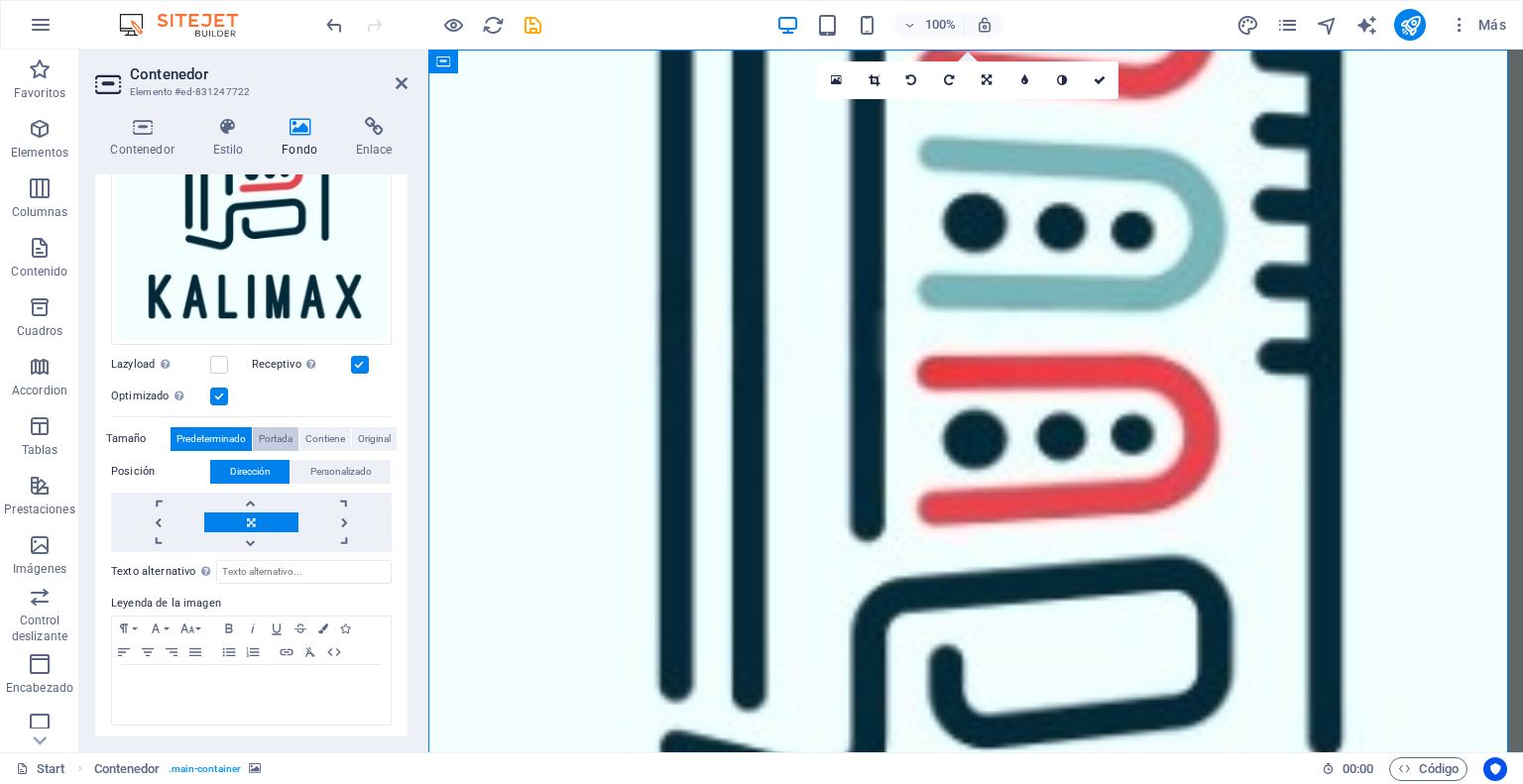 click on "Portada" at bounding box center (276, 439) 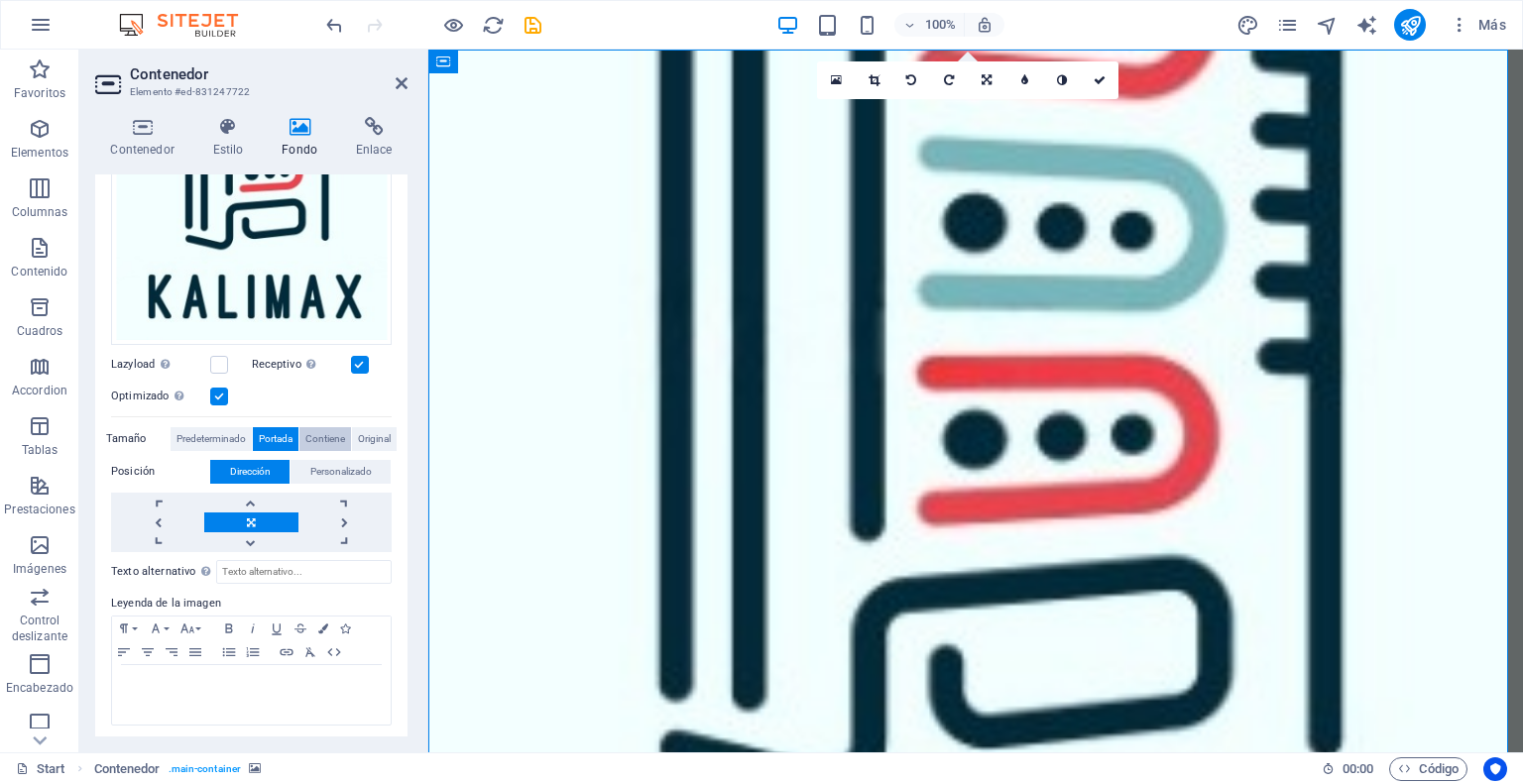 click on "Contiene" at bounding box center [325, 439] 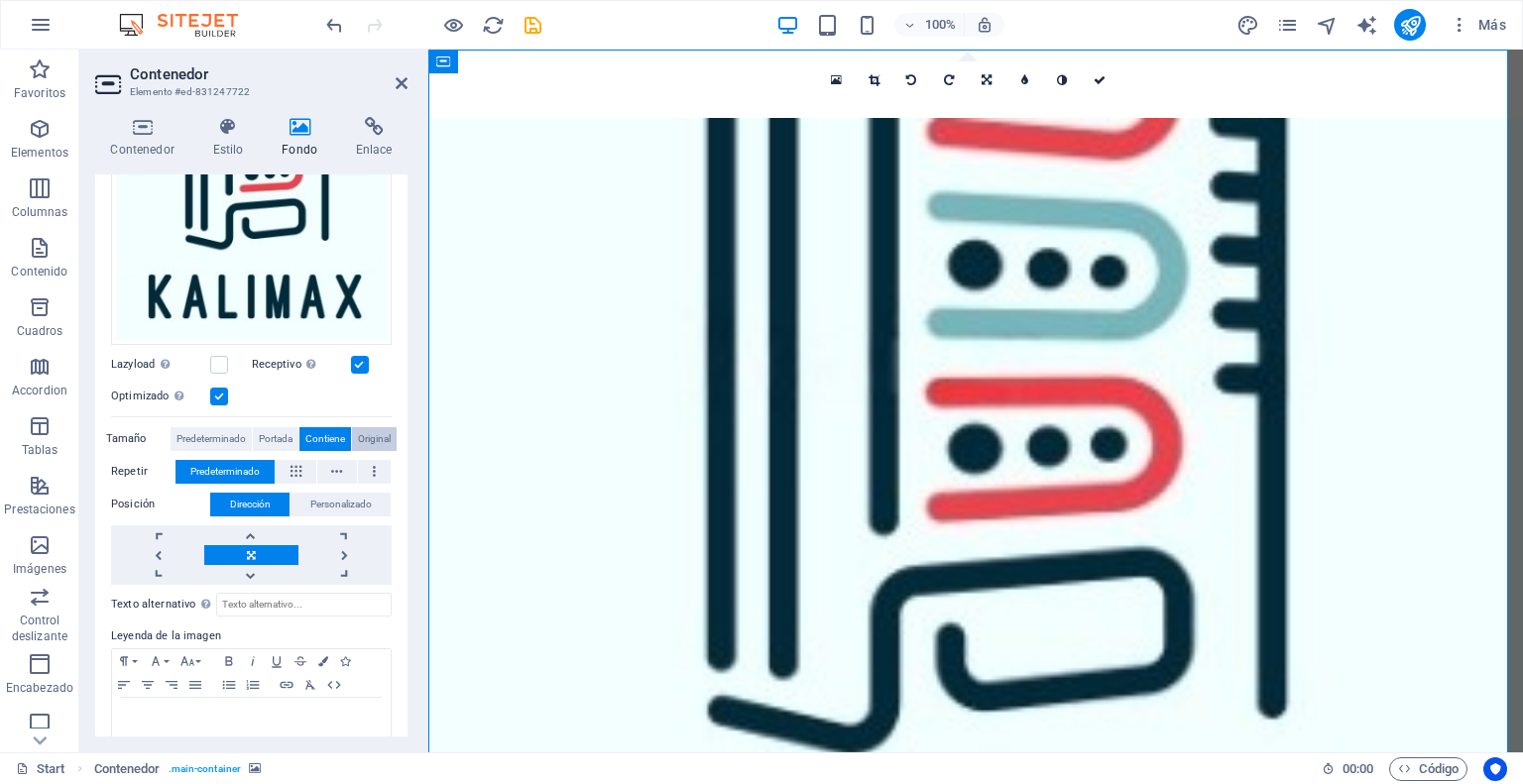 click on "Original" at bounding box center (374, 439) 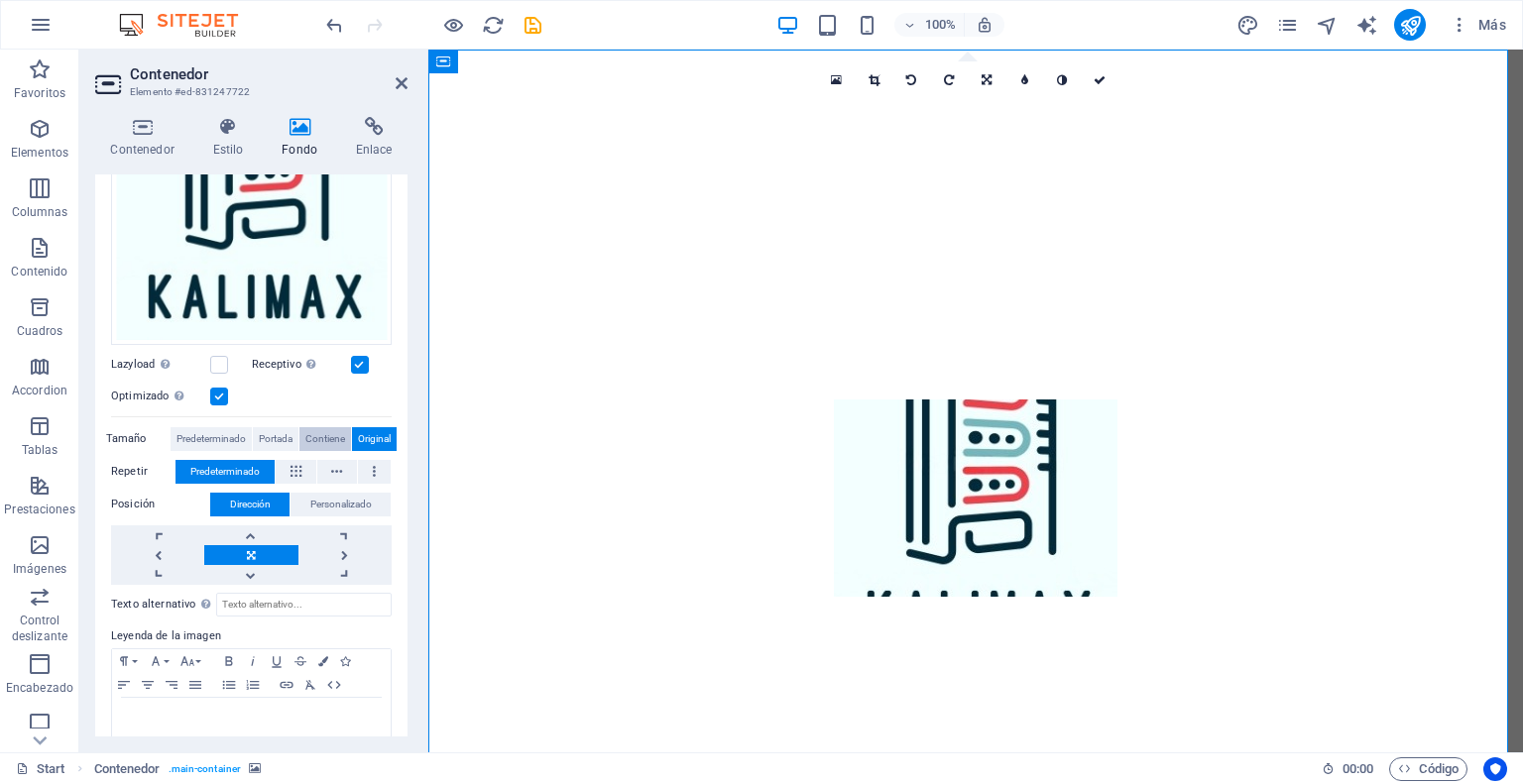 click on "Contiene" at bounding box center [325, 439] 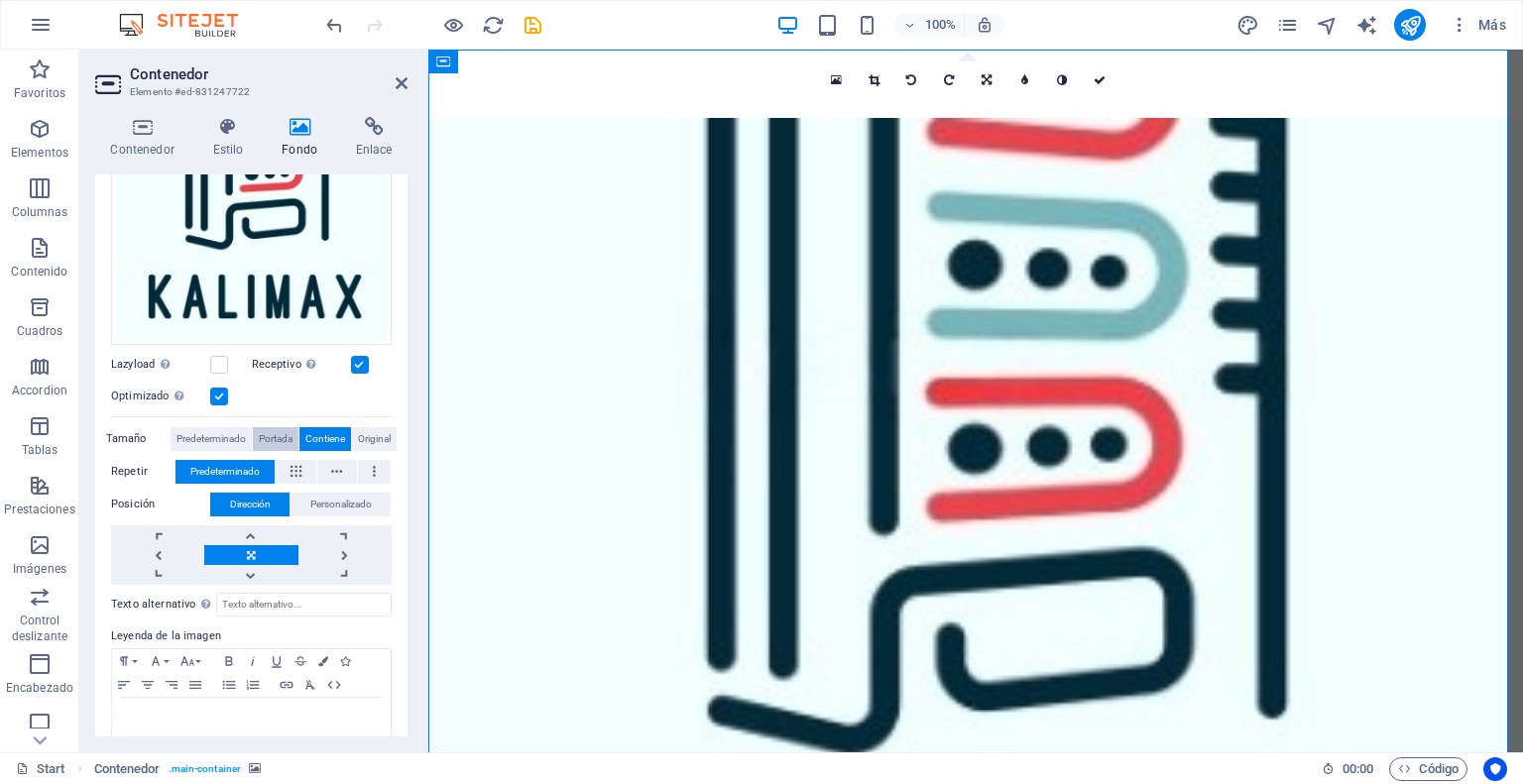 click on "Portada" at bounding box center (276, 439) 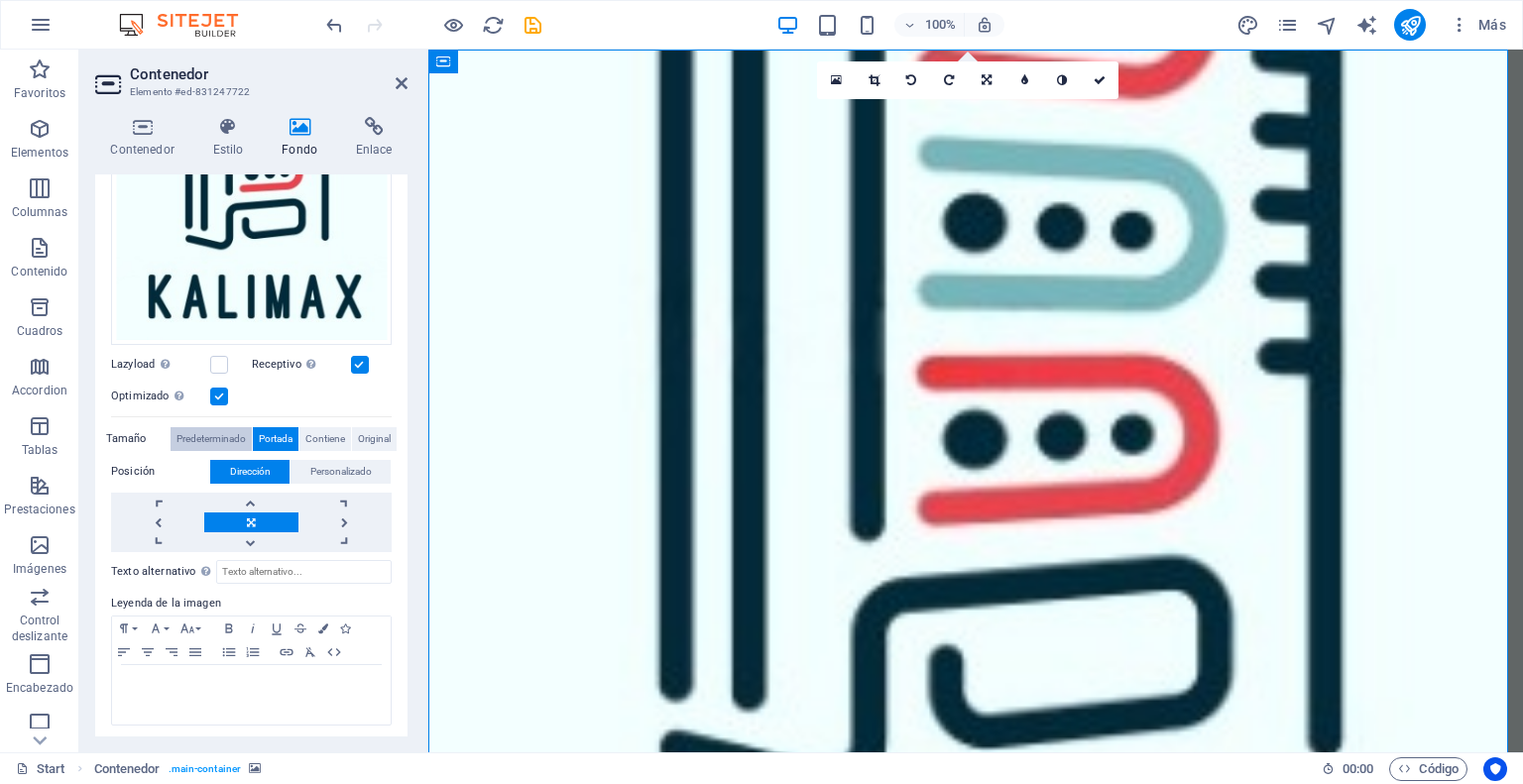click on "Predeterminado" at bounding box center [211, 439] 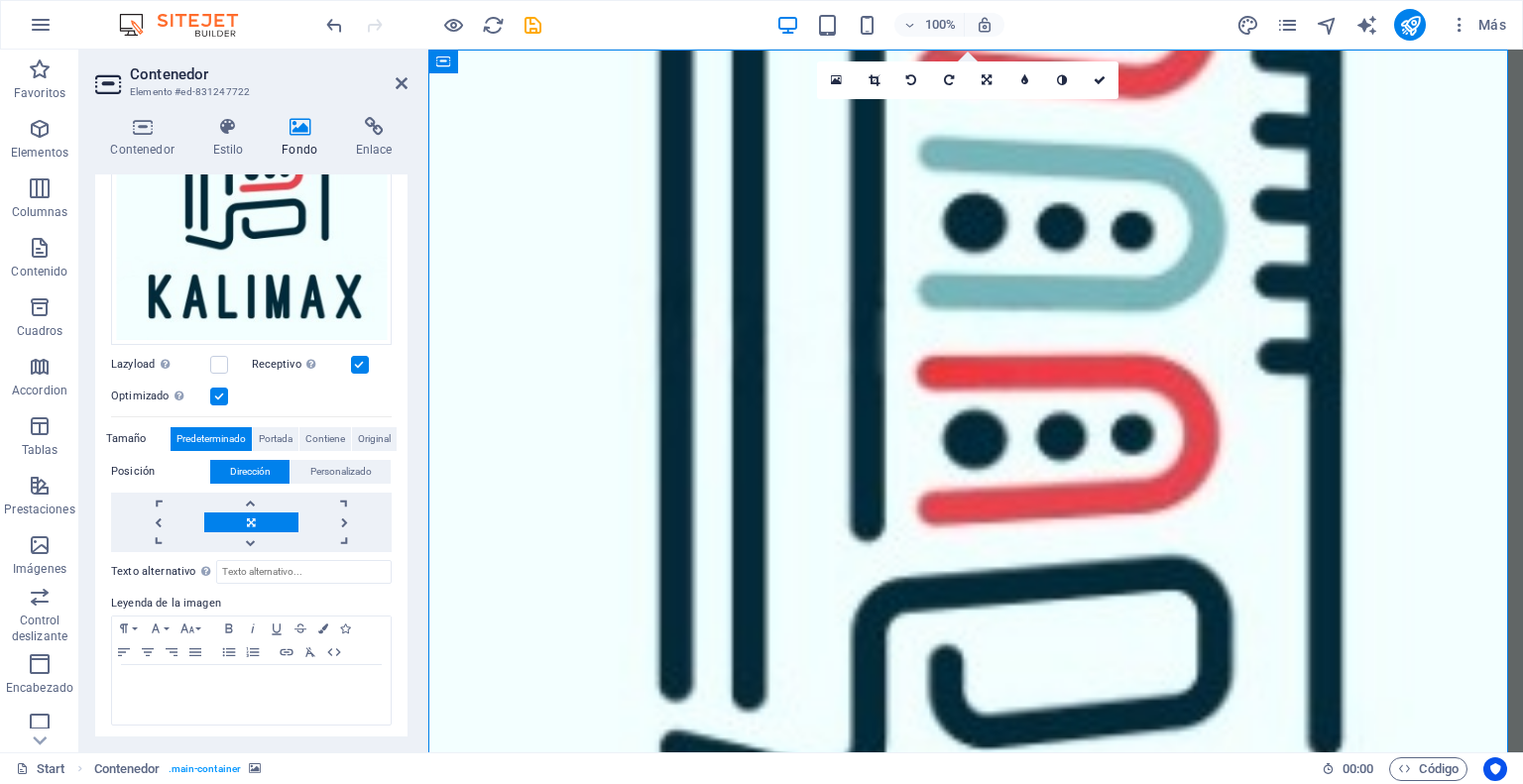 click on "Receptivo Automáticamente cargar tamaños optimizados de smartphone e imagen retina." at bounding box center [322, 365] 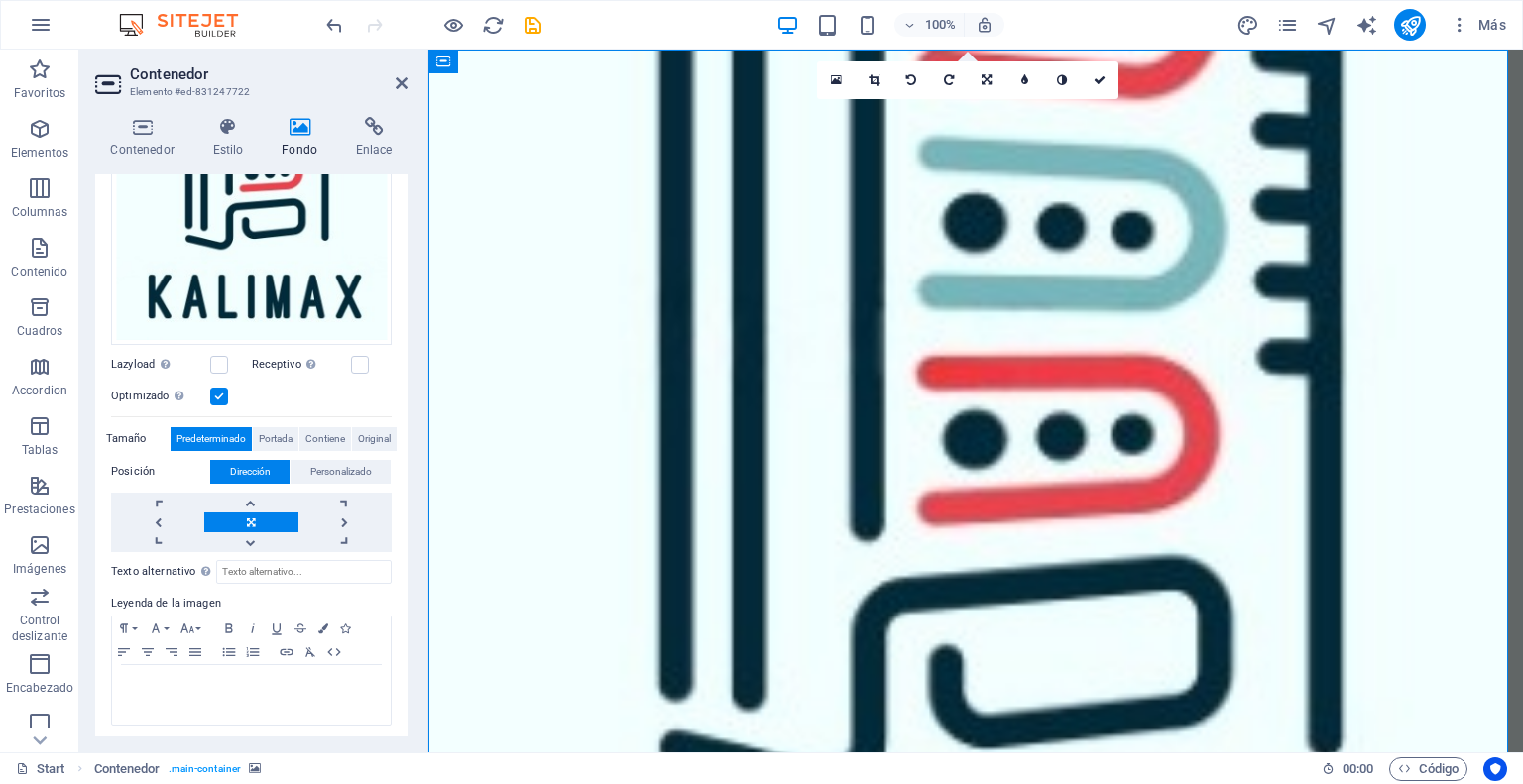 click at bounding box center (219, 396) 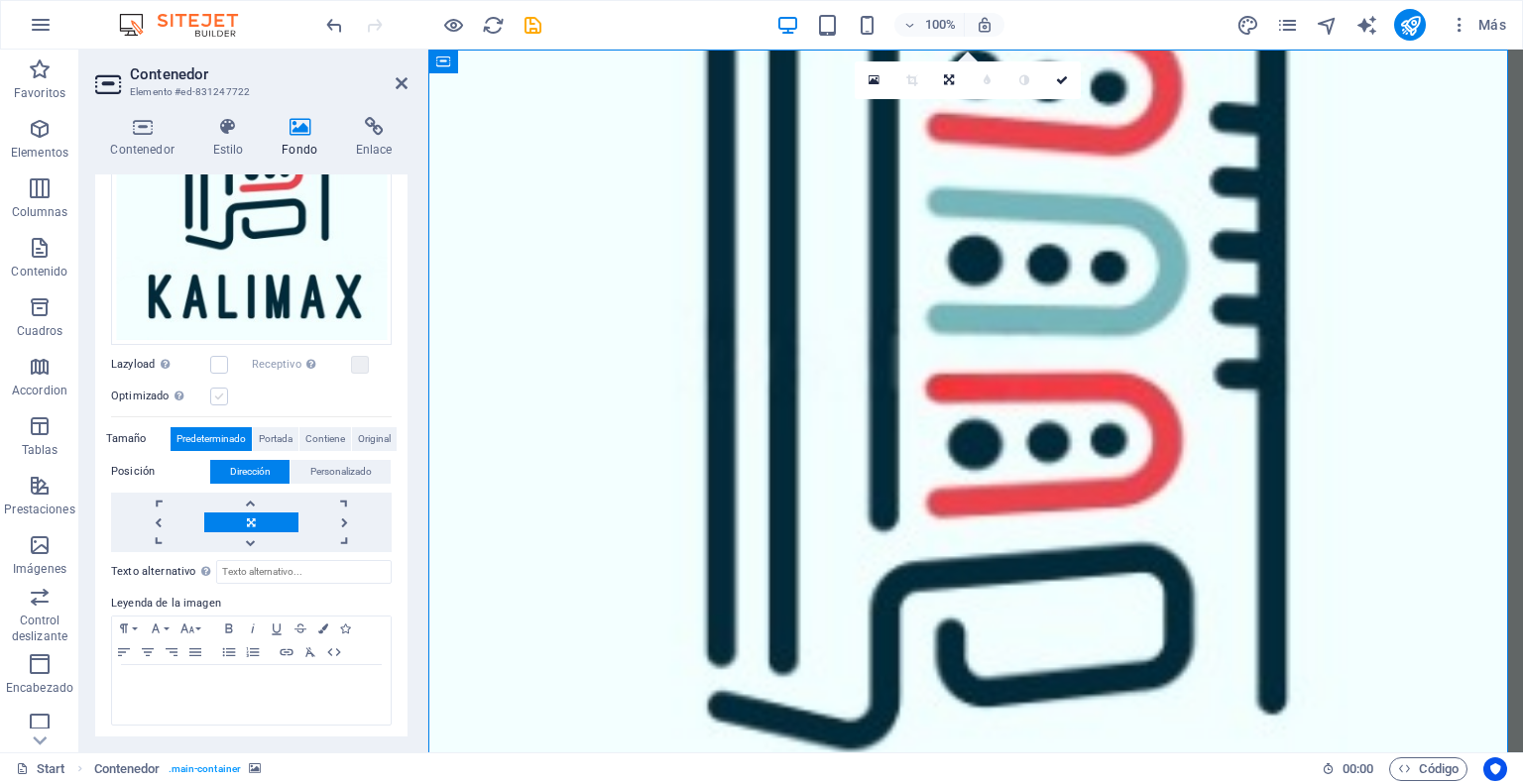 click at bounding box center (219, 396) 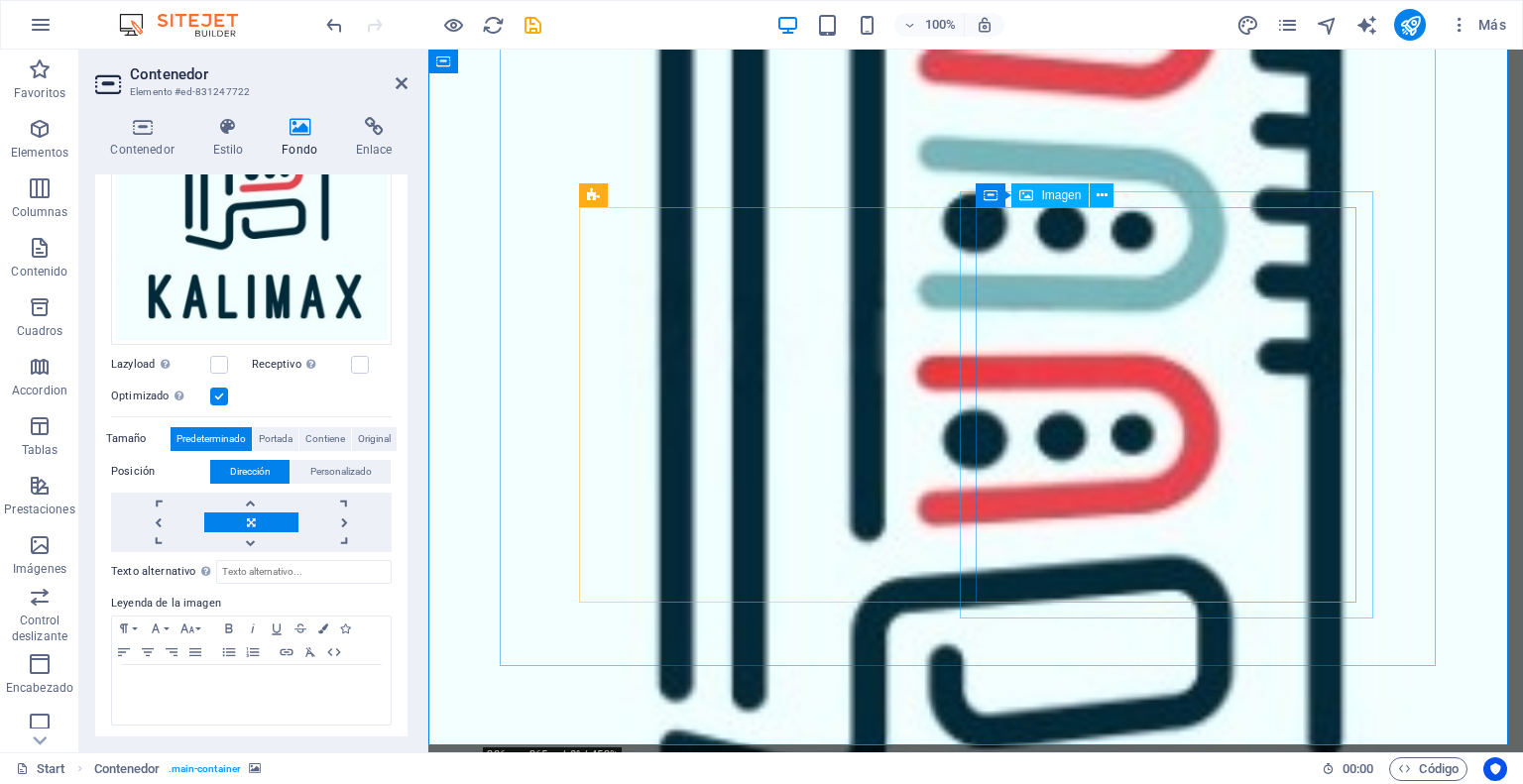 scroll, scrollTop: 694, scrollLeft: 0, axis: vertical 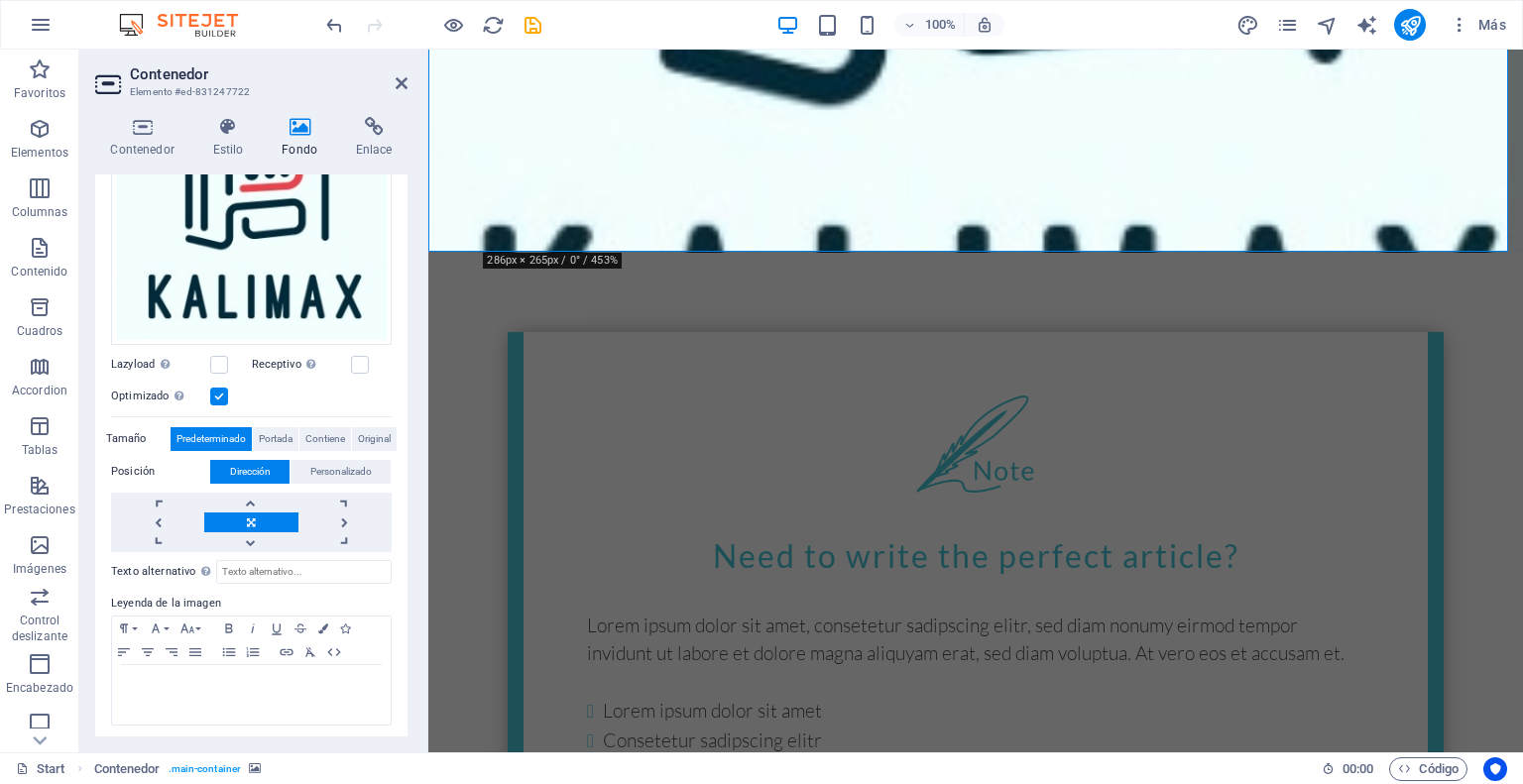 click on "Need to write the perfect article? Lorem ipsum dolor sit amet, consetetur sadipscing elitr, sed diam nonumy eirmod tempor invidunt ut labore et dolore magna aliquyam erat, sed diam voluptua. At vero eos et accusam et. Lorem ipsum dolor sit amet Consetetur sadipscing elitr Sed diam nonumy eirmod tempor Invidunt ut labore et dolore  Magna aliquyam erat Sign up now Our guide will help you!   I have read and understand the privacy policy. ¿Ilegible? Cargar nuevo Get full access Legal Notice  |  Privacy" at bounding box center [976, 670] 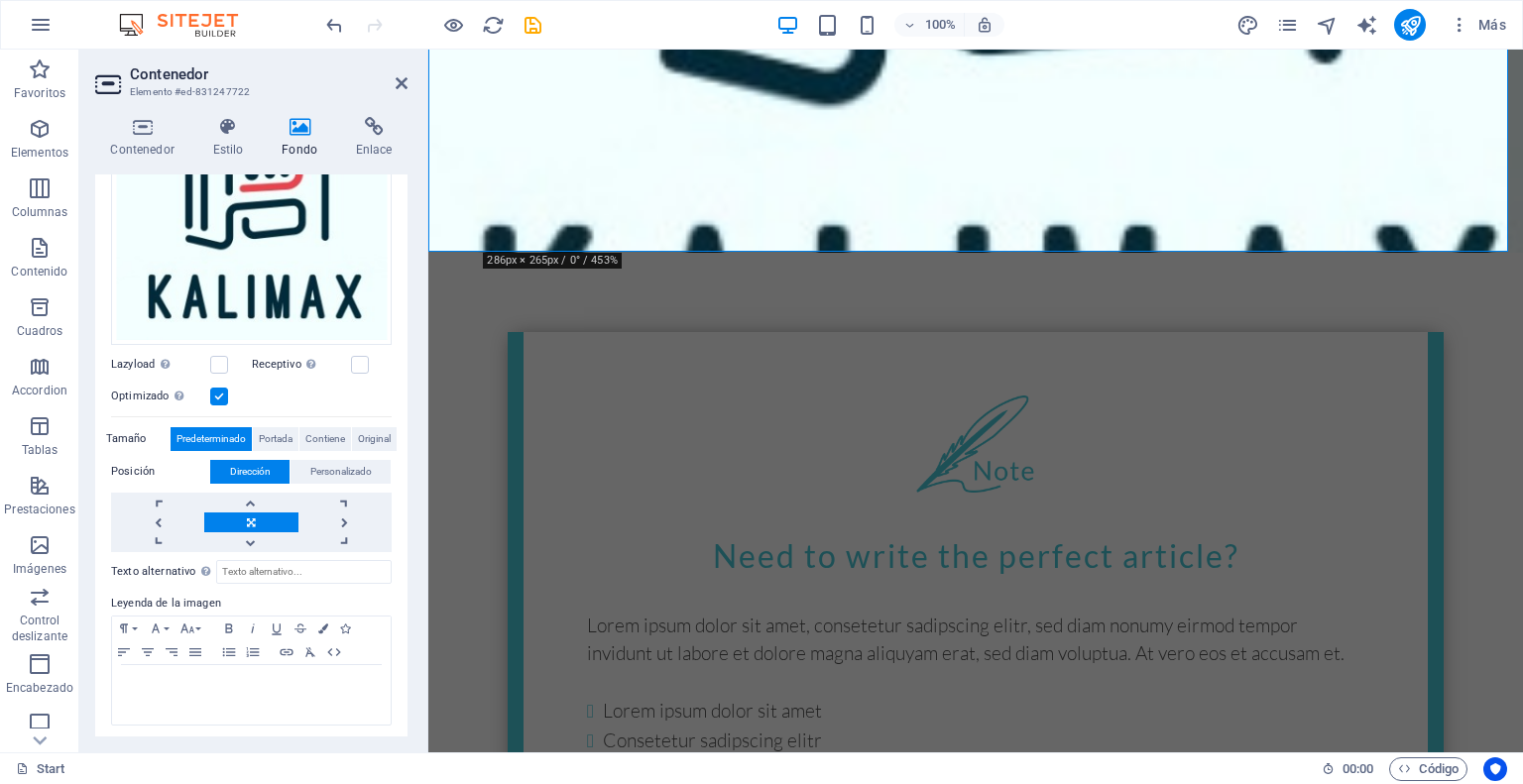 click on "Need to write the perfect article? Lorem ipsum dolor sit amet, consetetur sadipscing elitr, sed diam nonumy eirmod tempor invidunt ut labore et dolore magna aliquyam erat, sed diam voluptua. At vero eos et accusam et. Lorem ipsum dolor sit amet Consetetur sadipscing elitr Sed diam nonumy eirmod tempor Invidunt ut labore et dolore  Magna aliquyam erat Sign up now Our guide will help you!   I have read and understand the privacy policy. ¿Ilegible? Cargar nuevo Get full access Legal Notice  |  Privacy" at bounding box center [976, 670] 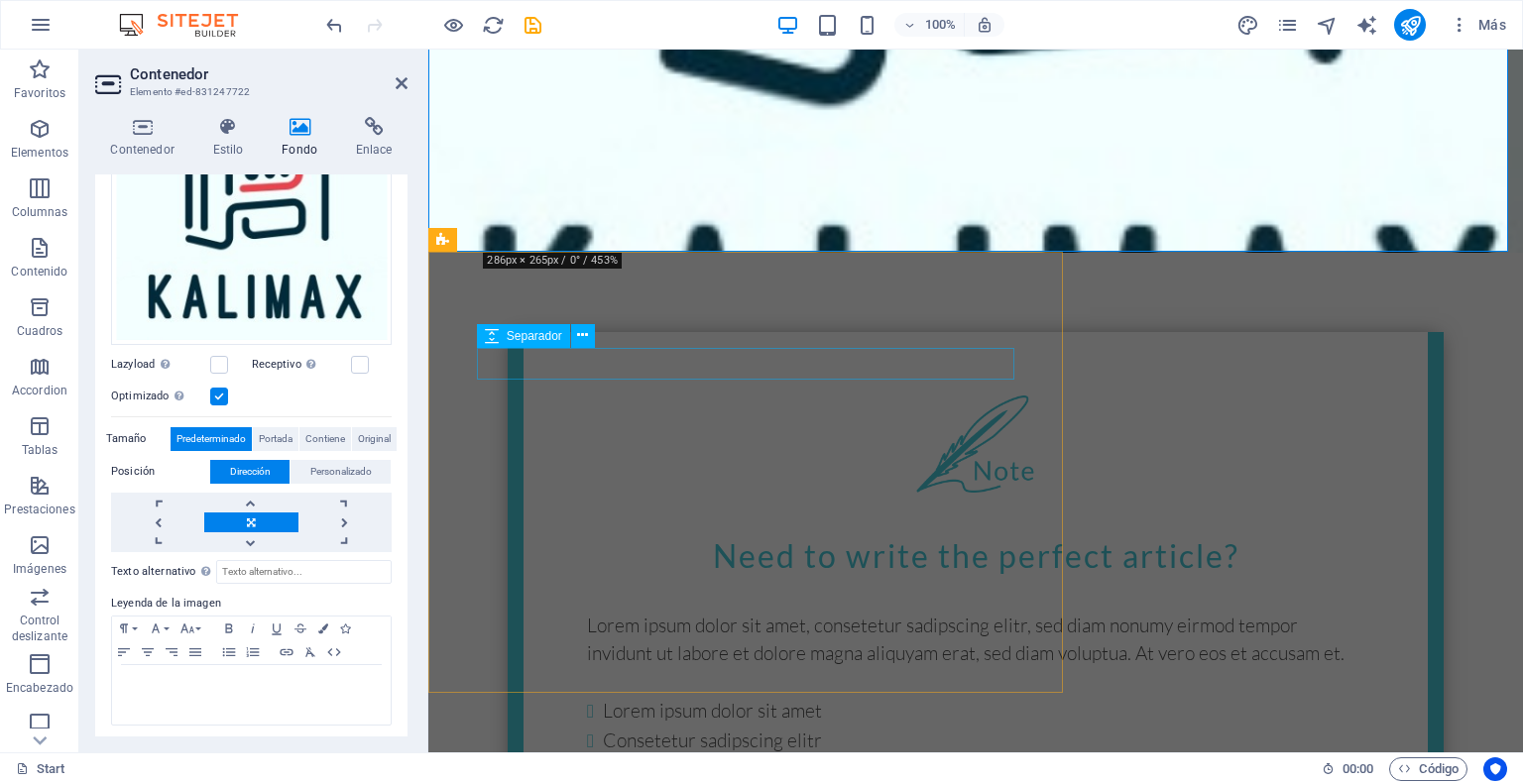 click at bounding box center [746, 1581] 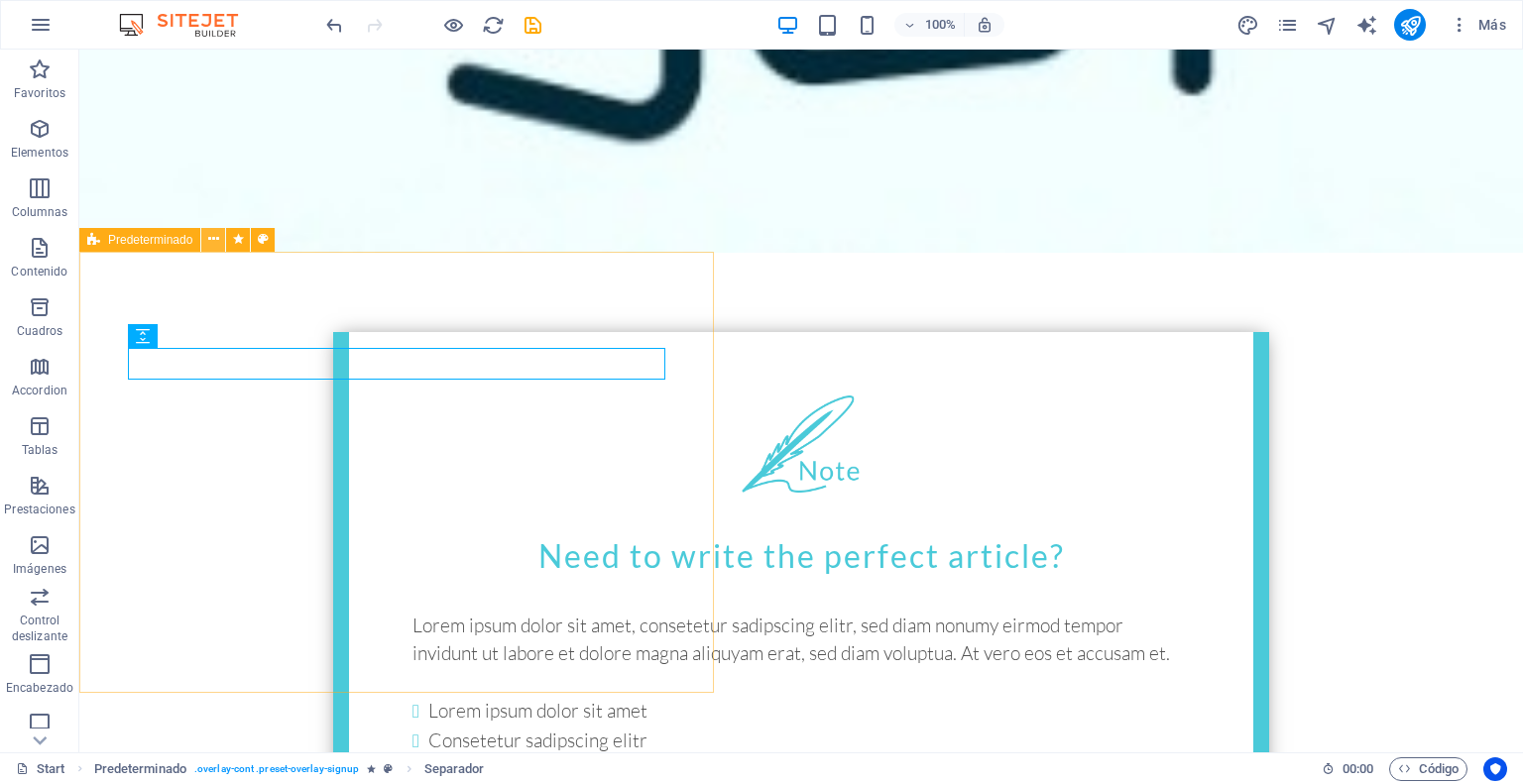 click at bounding box center [213, 240] 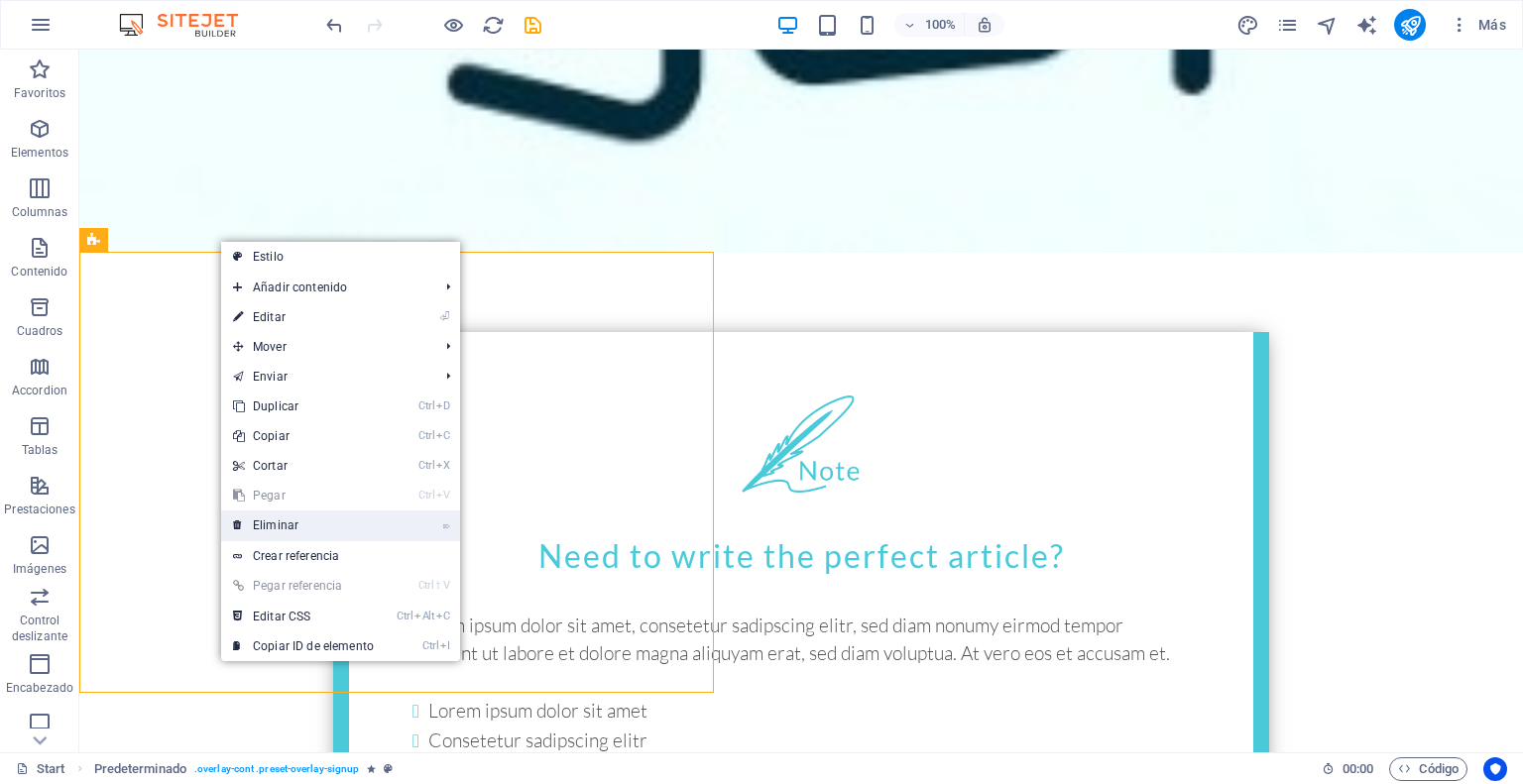 click on "⌦  Eliminar" at bounding box center (303, 525) 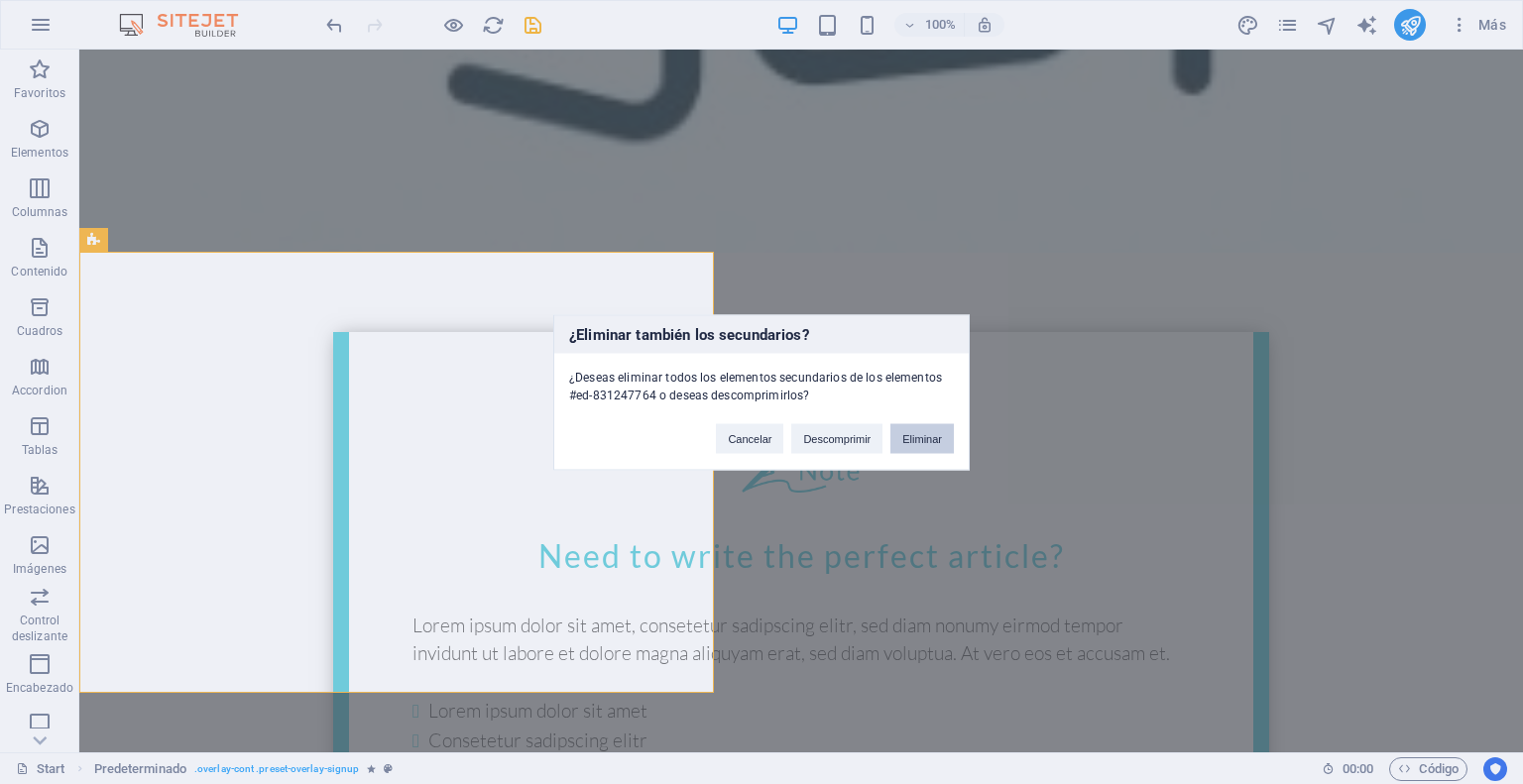 click on "Eliminar" at bounding box center (922, 438) 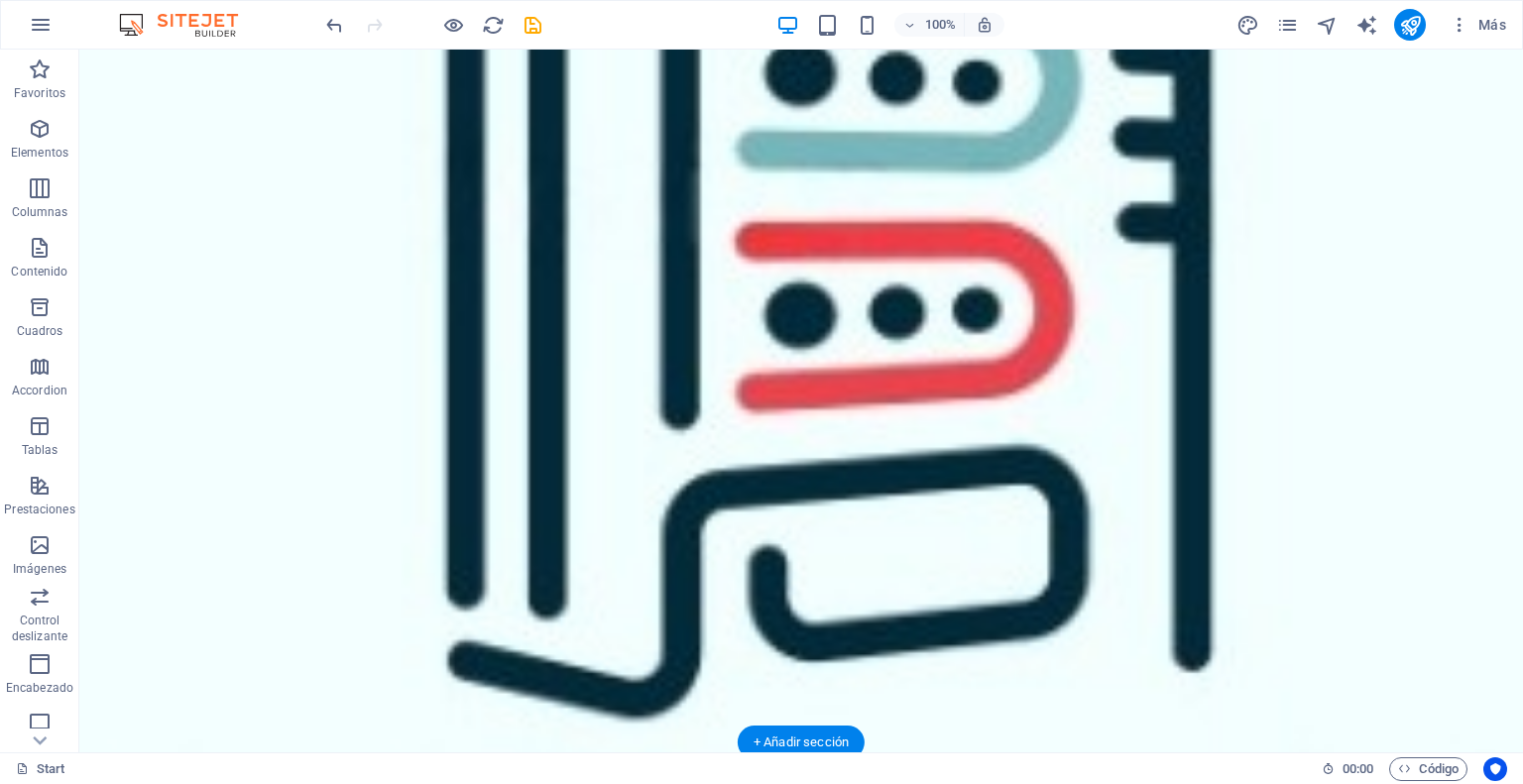 scroll, scrollTop: 0, scrollLeft: 0, axis: both 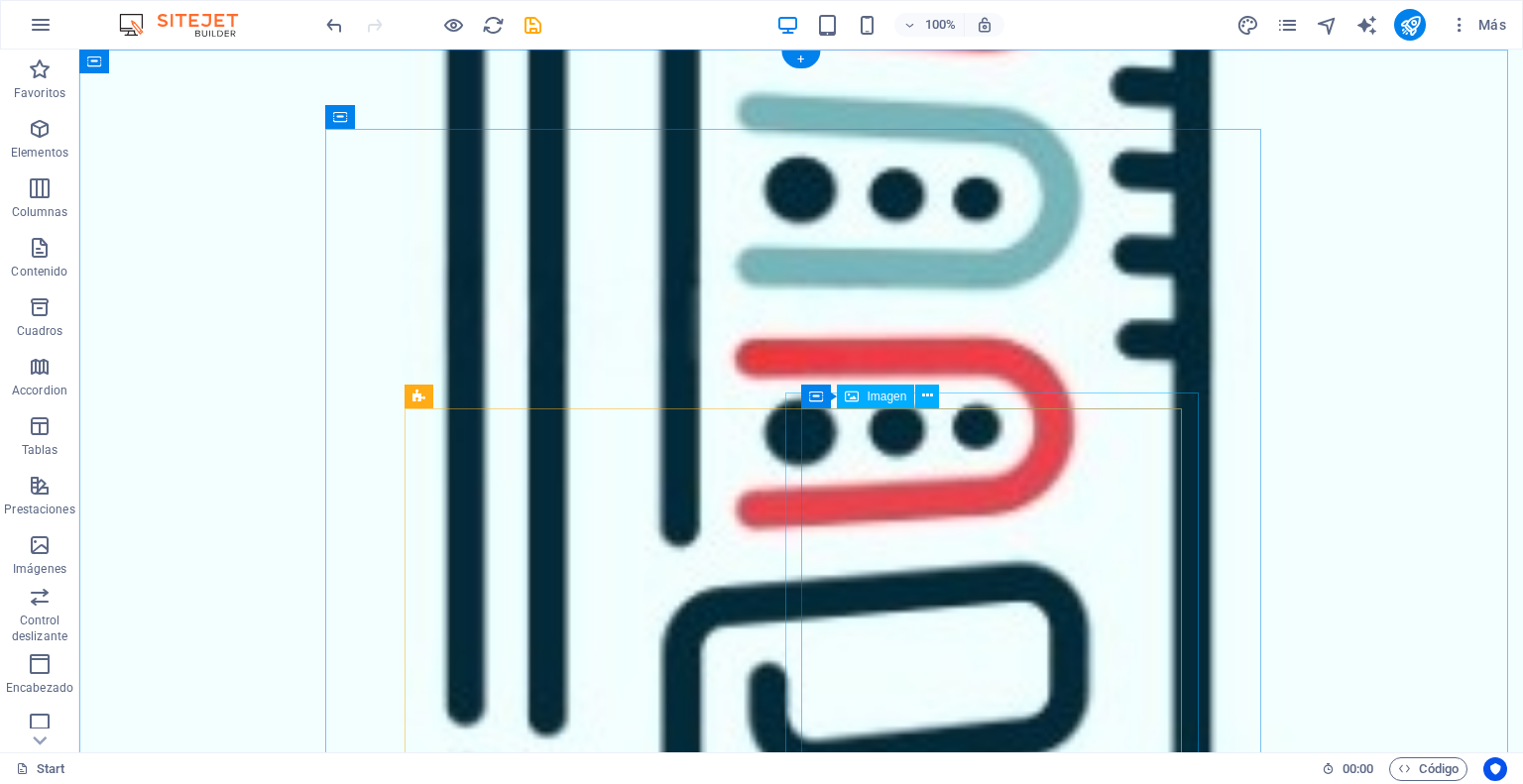 click at bounding box center [801, 1822] 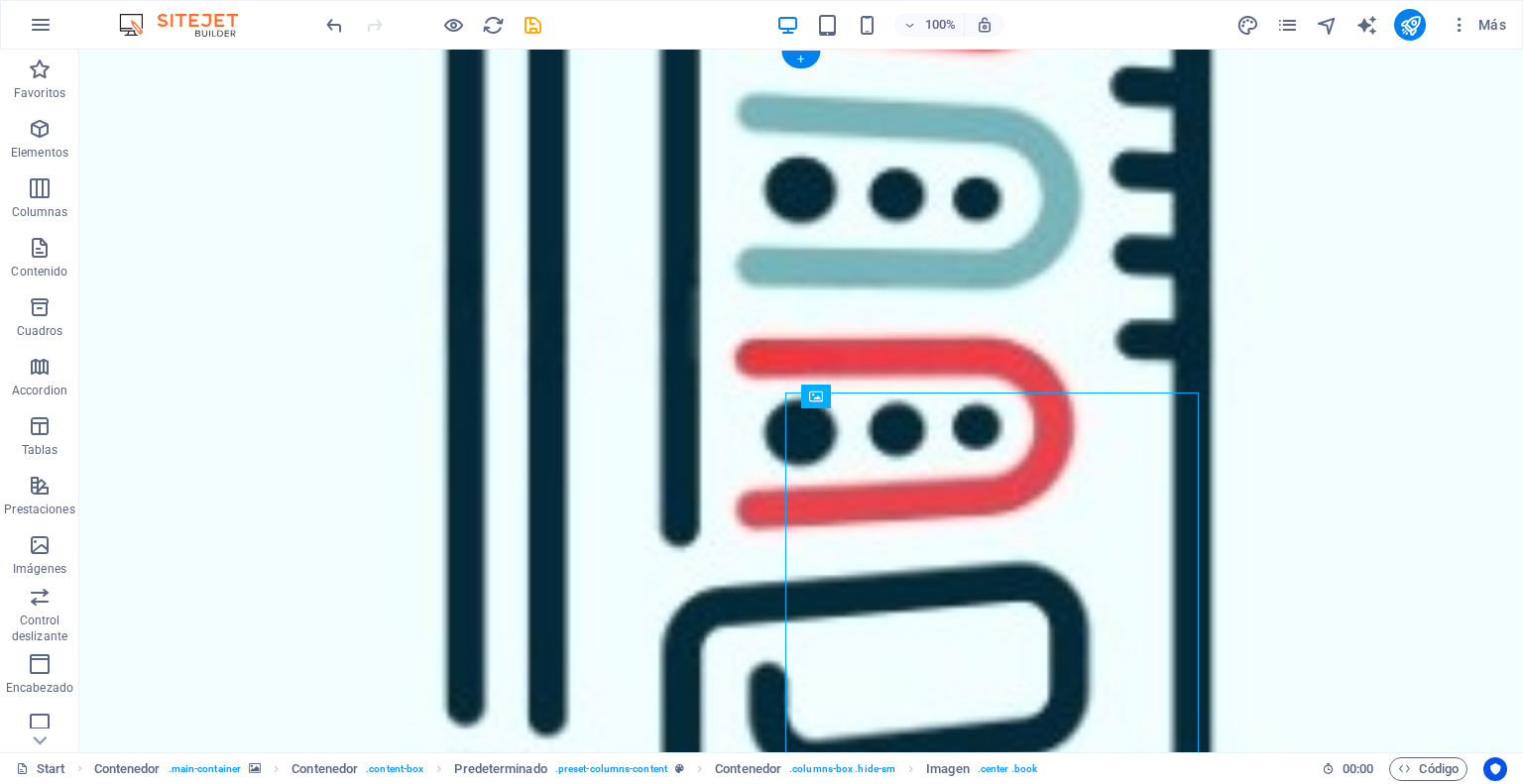 click at bounding box center [801, 498] 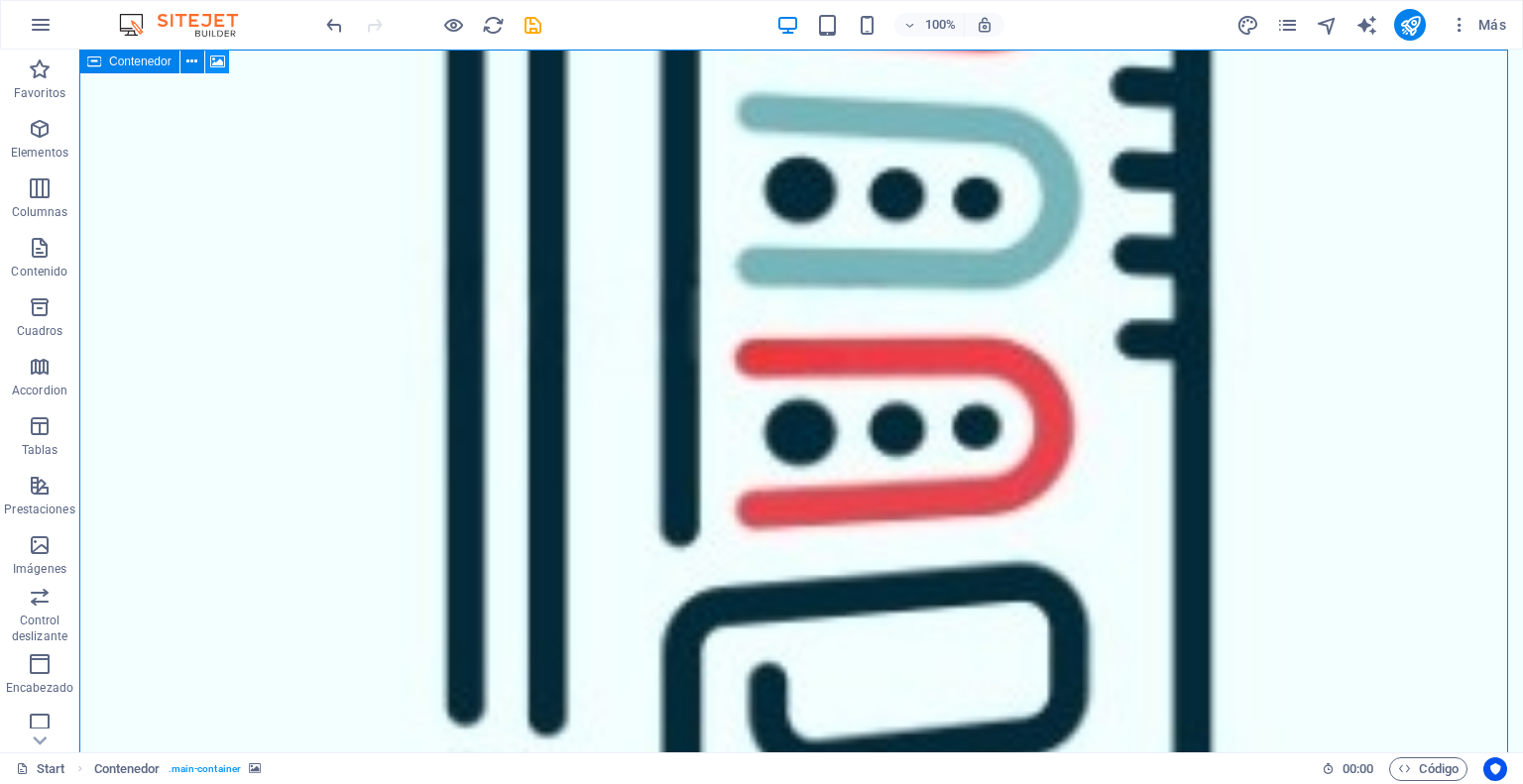 click at bounding box center [217, 61] 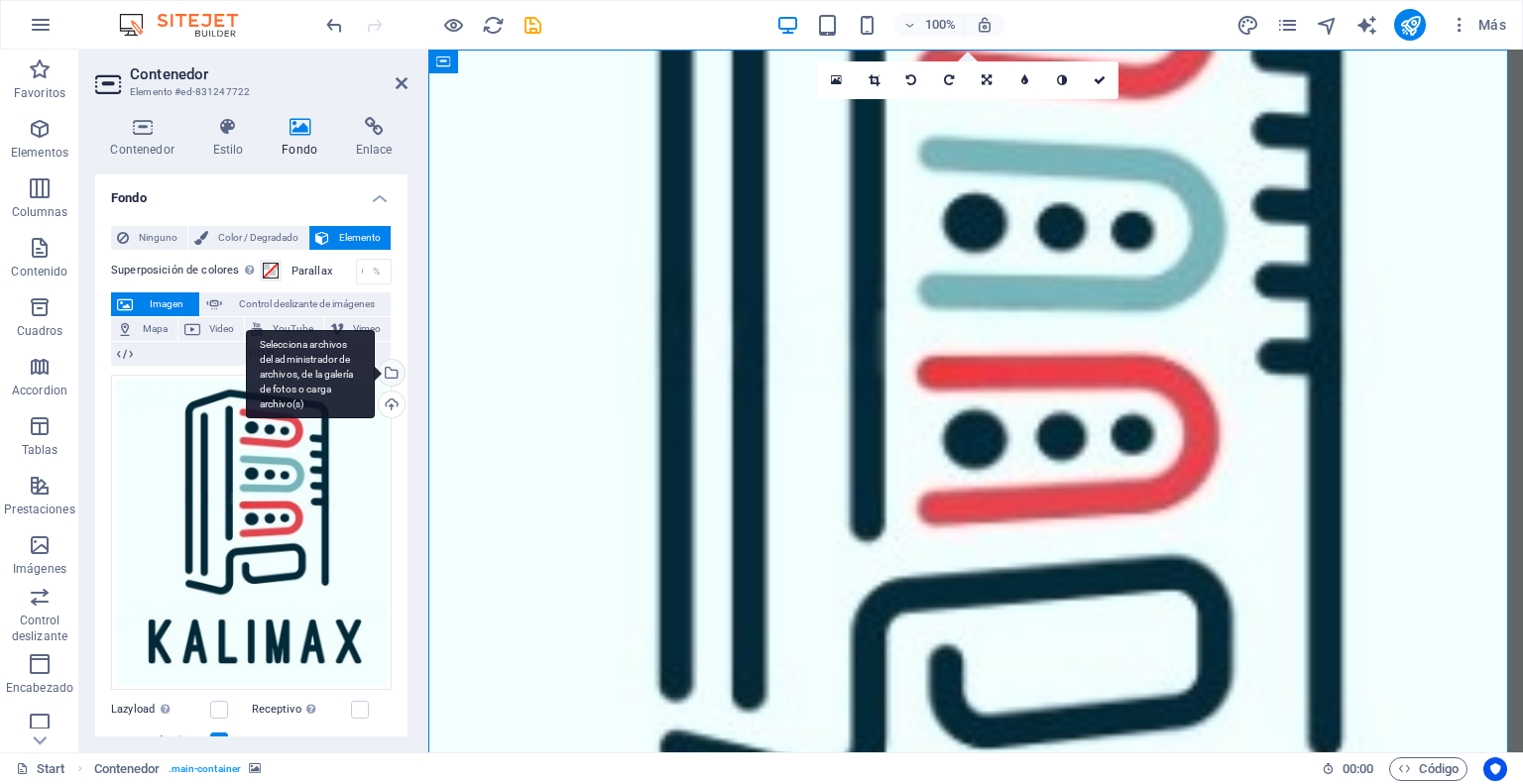 click on "Selecciona archivos del administrador de archivos, de la galería de fotos o carga archivo(s)" at bounding box center (390, 375) 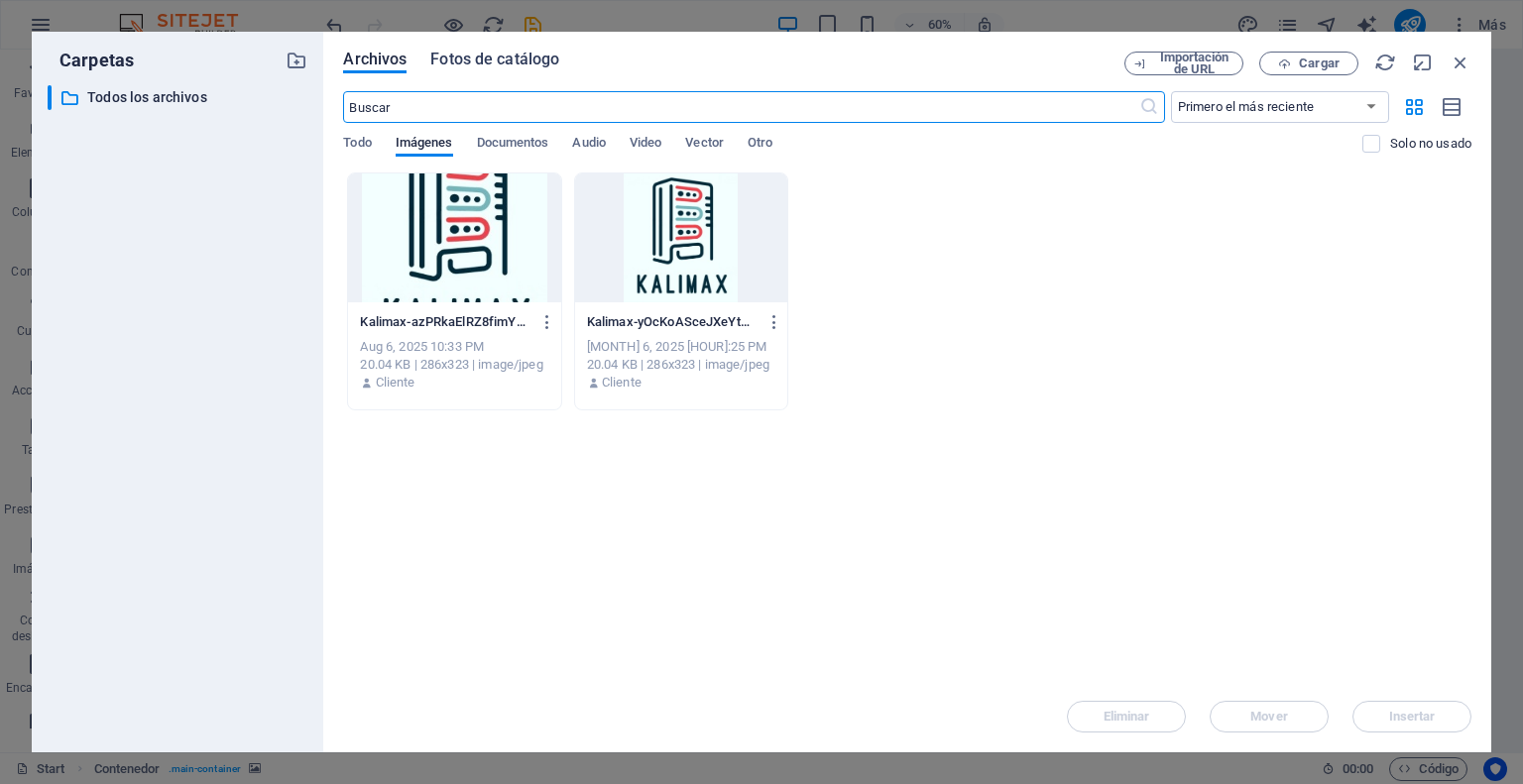 click on "Fotos de catálogo" at bounding box center [495, 59] 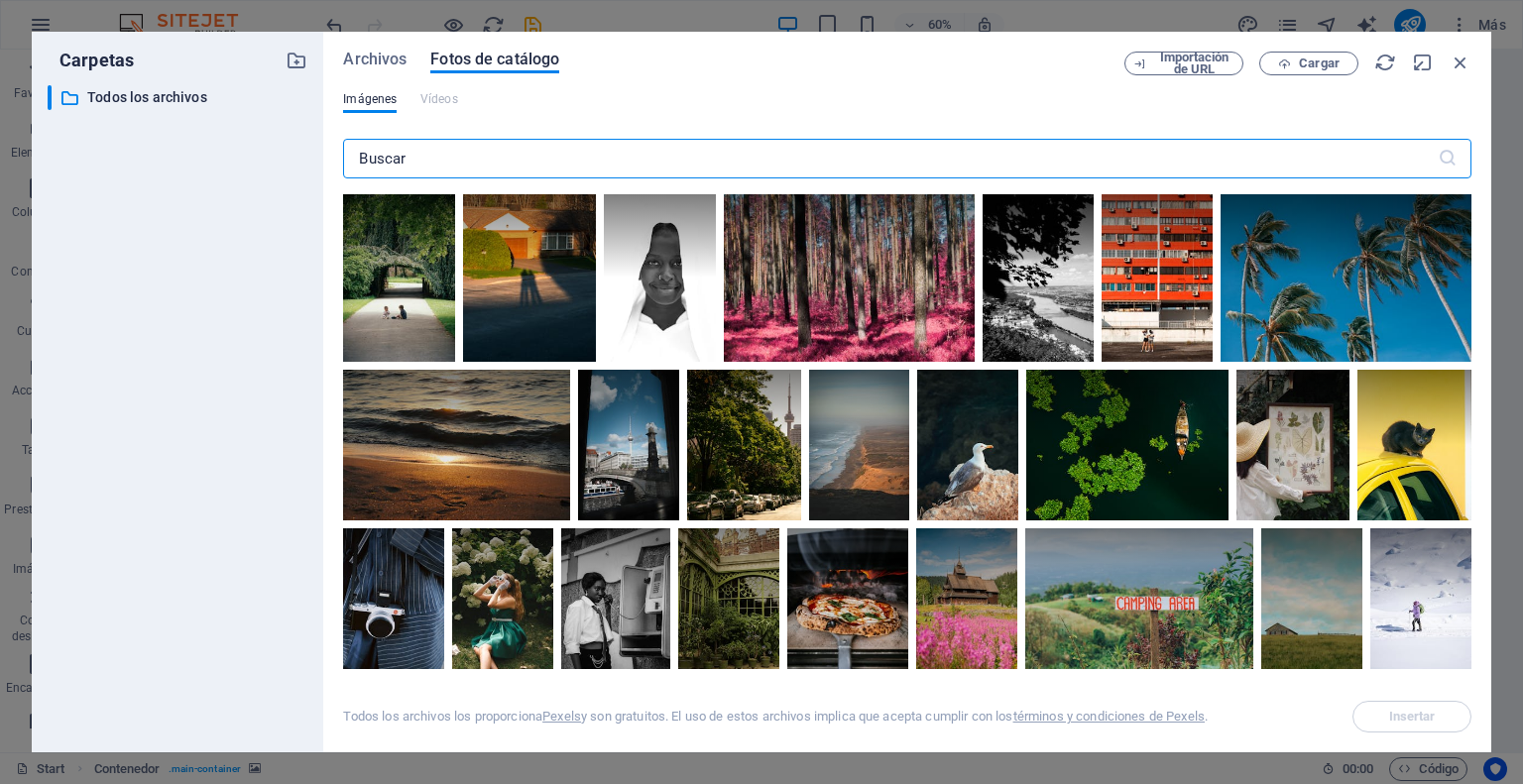 click at bounding box center (889, 159) 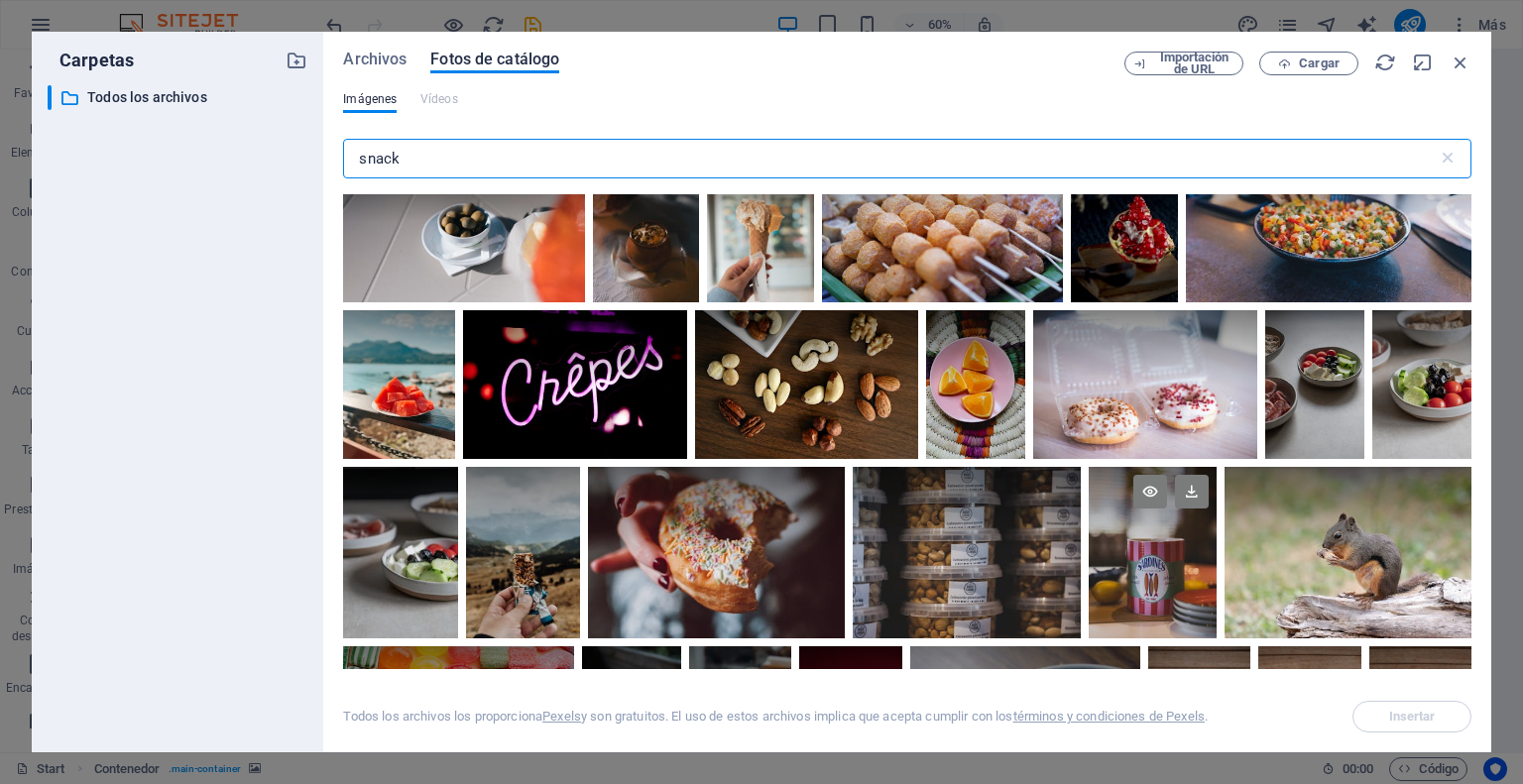 scroll, scrollTop: 1883, scrollLeft: 0, axis: vertical 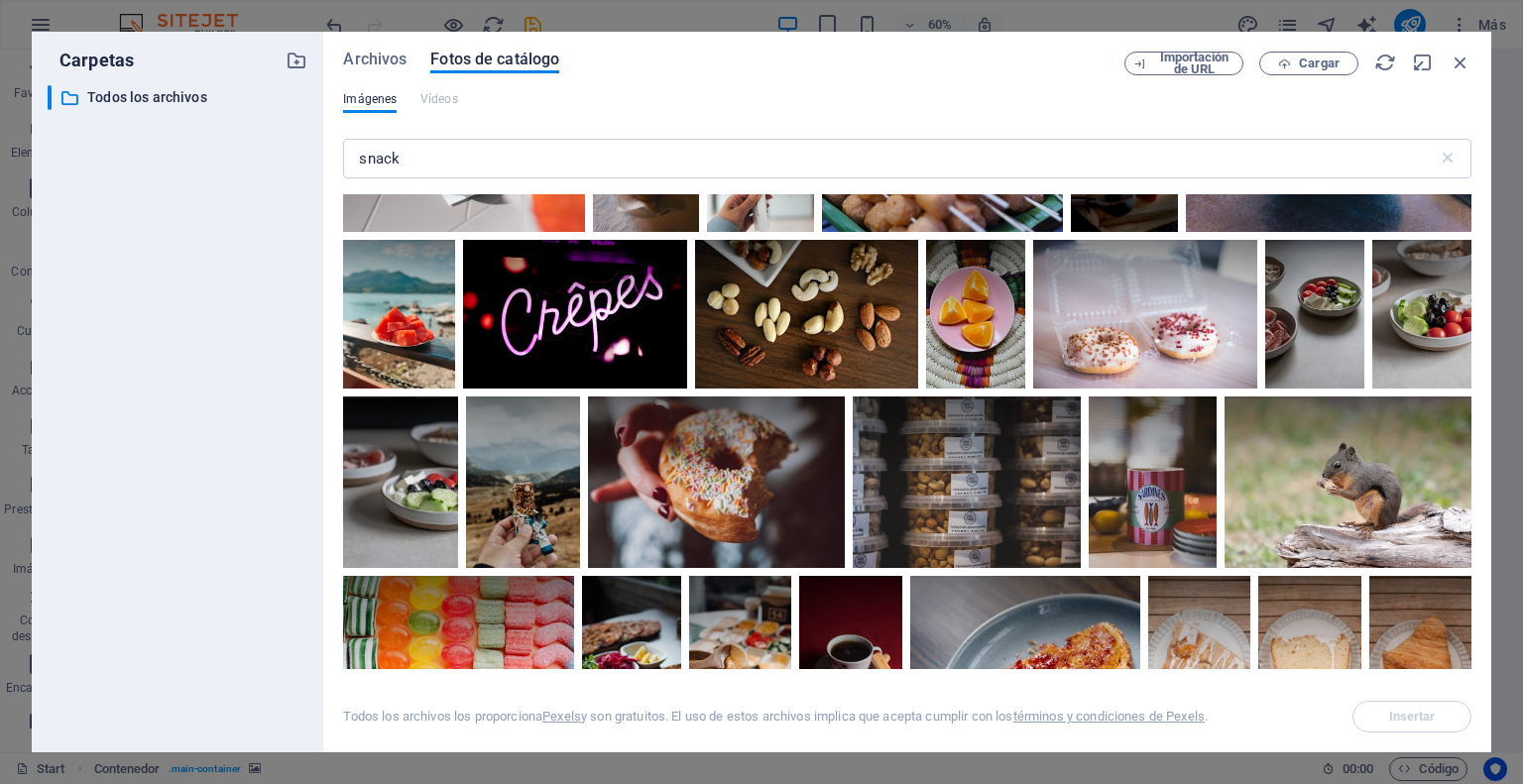 click on "​ Todos los archivos Todos los archivos" at bounding box center (177, 410) 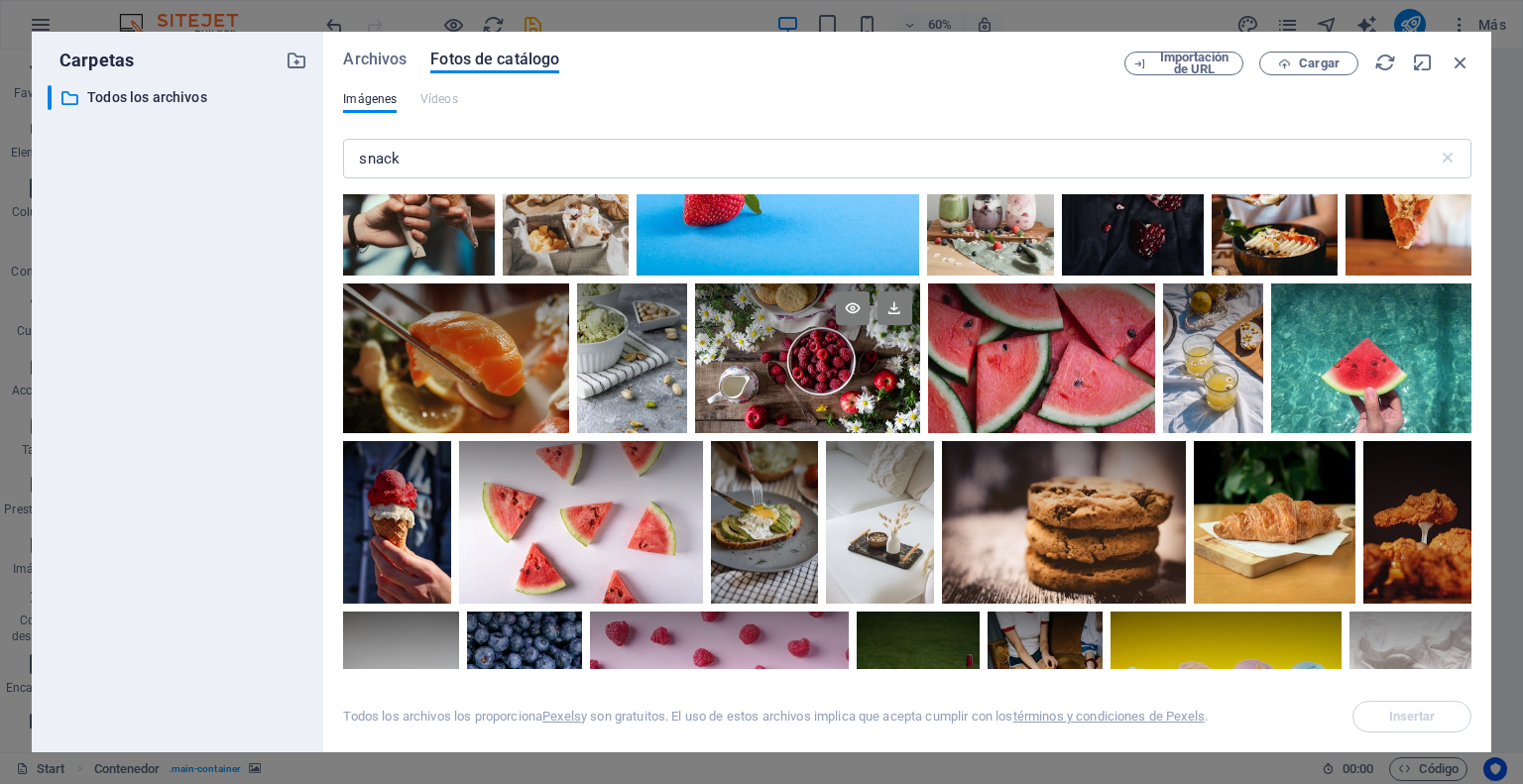 scroll, scrollTop: 7830, scrollLeft: 0, axis: vertical 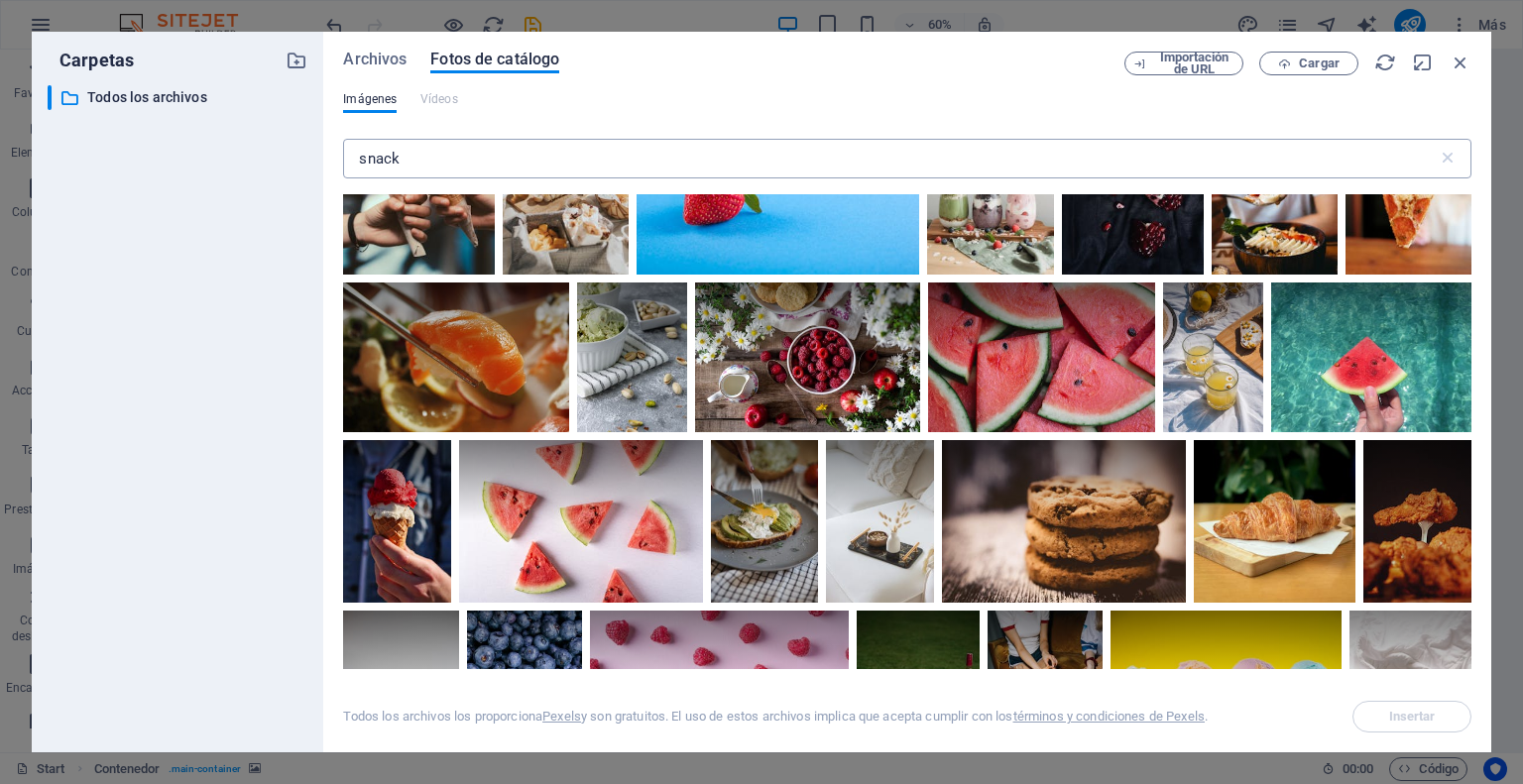 click on "snack" at bounding box center [889, 159] 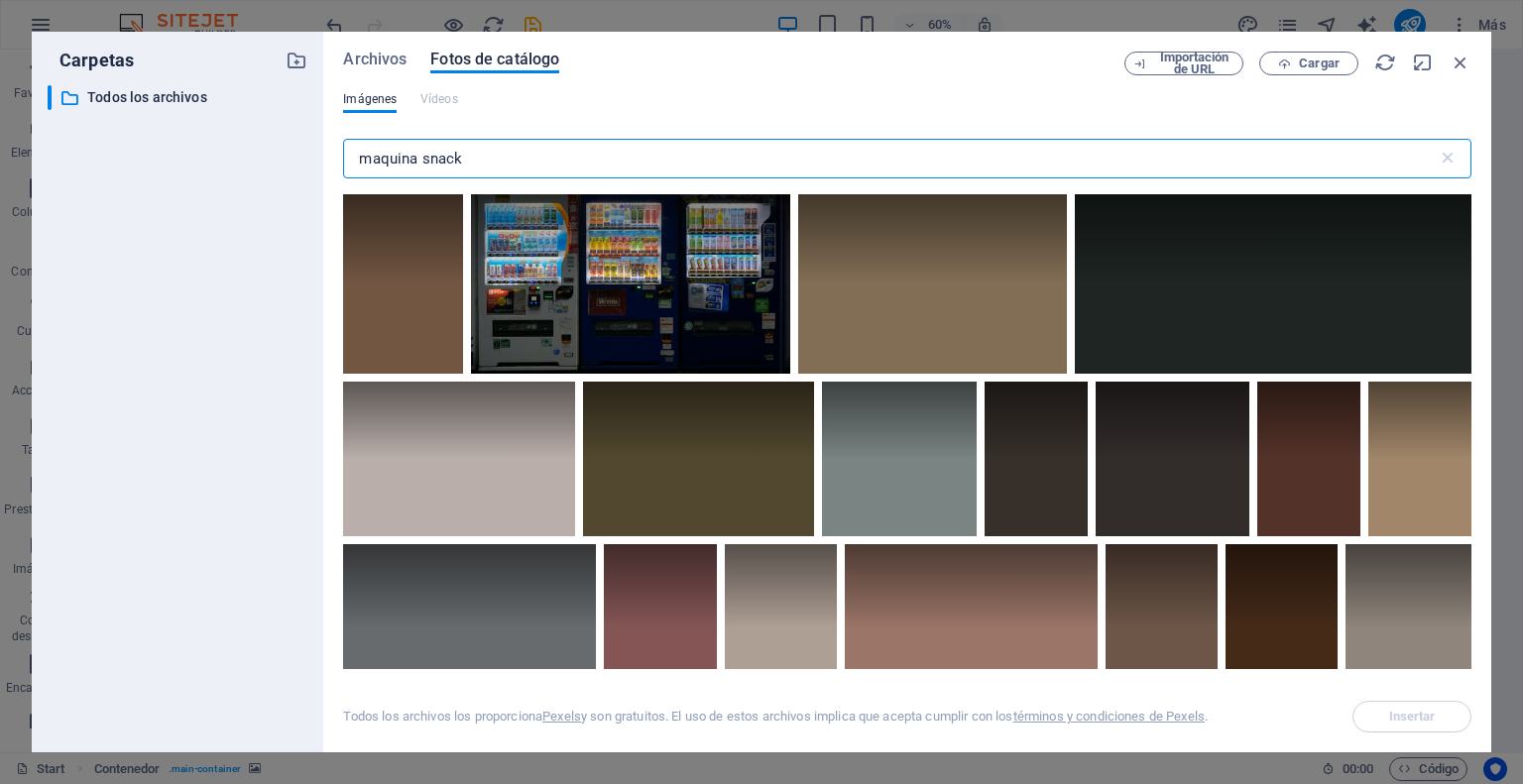 type on "maquina snack" 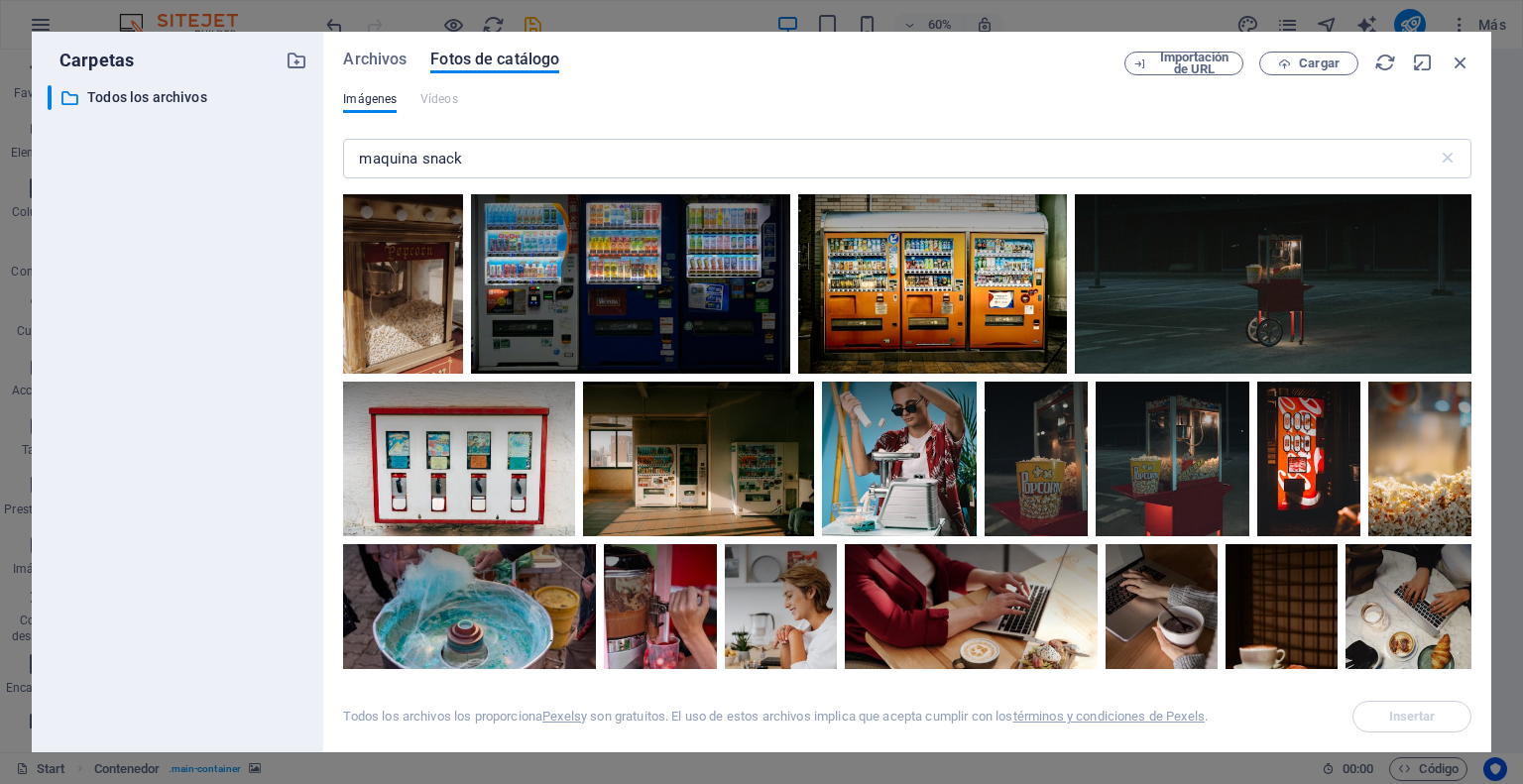 click on "​ Todos los archivos Todos los archivos" at bounding box center (177, 410) 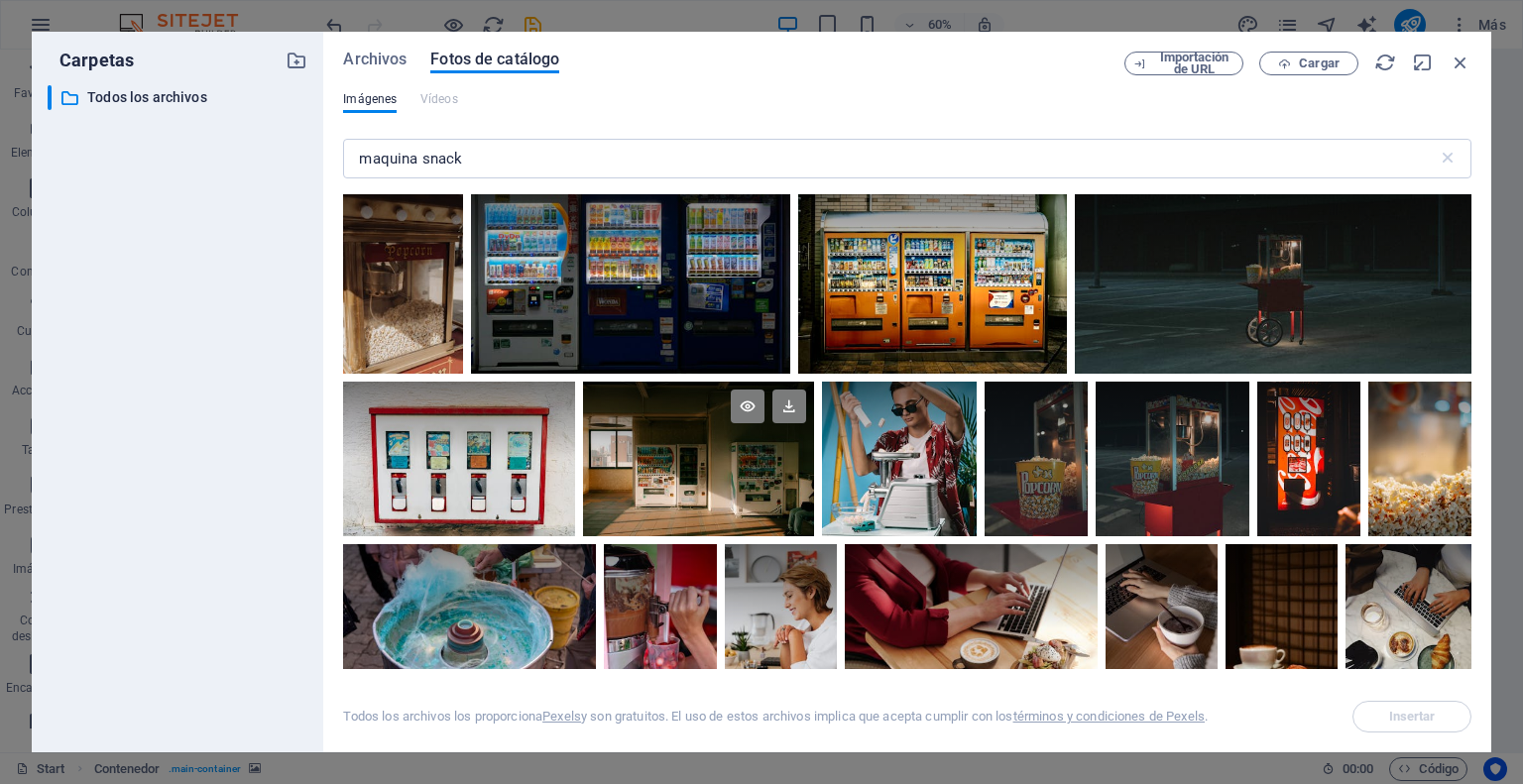 click at bounding box center (698, 459) 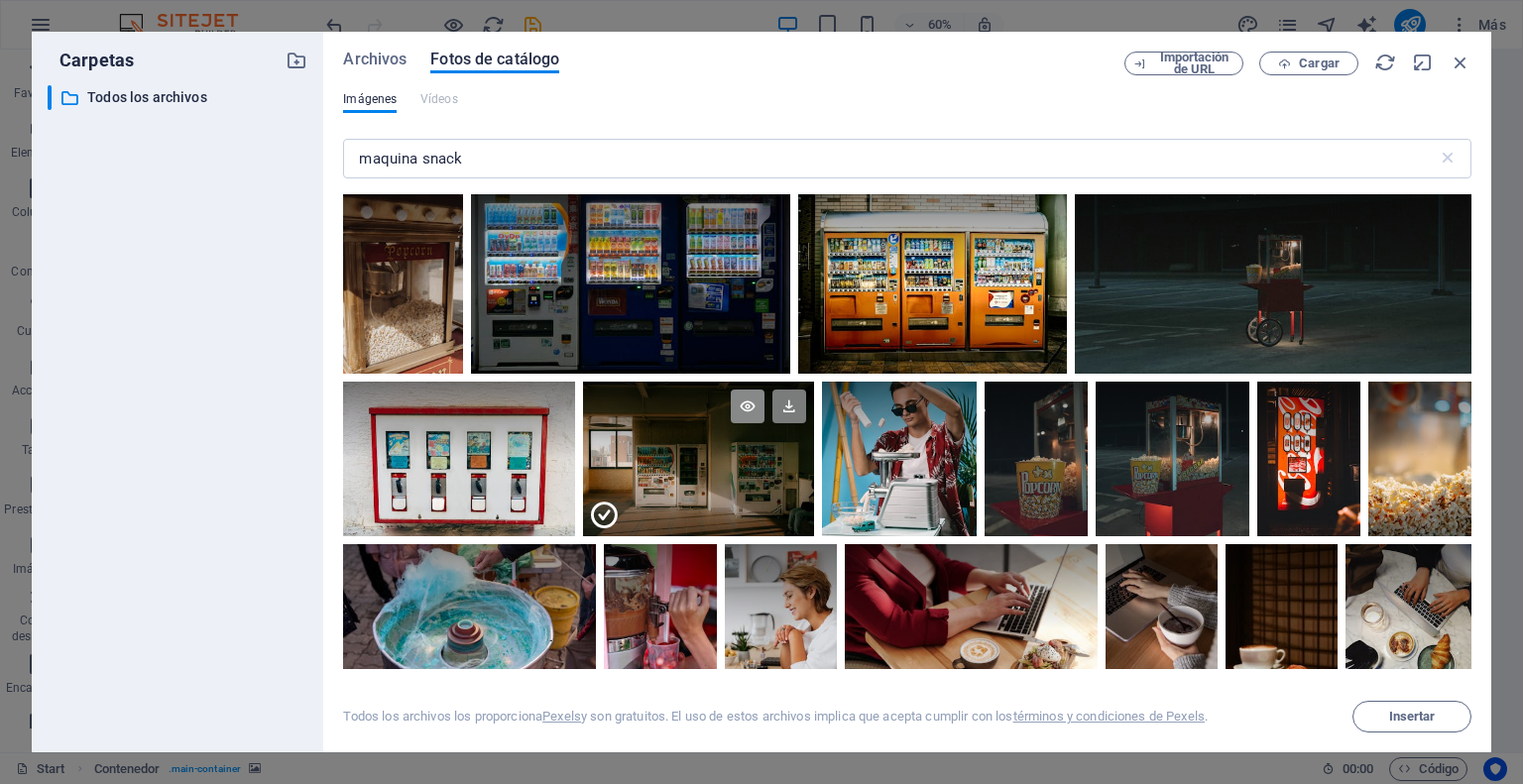 click at bounding box center (748, 406) 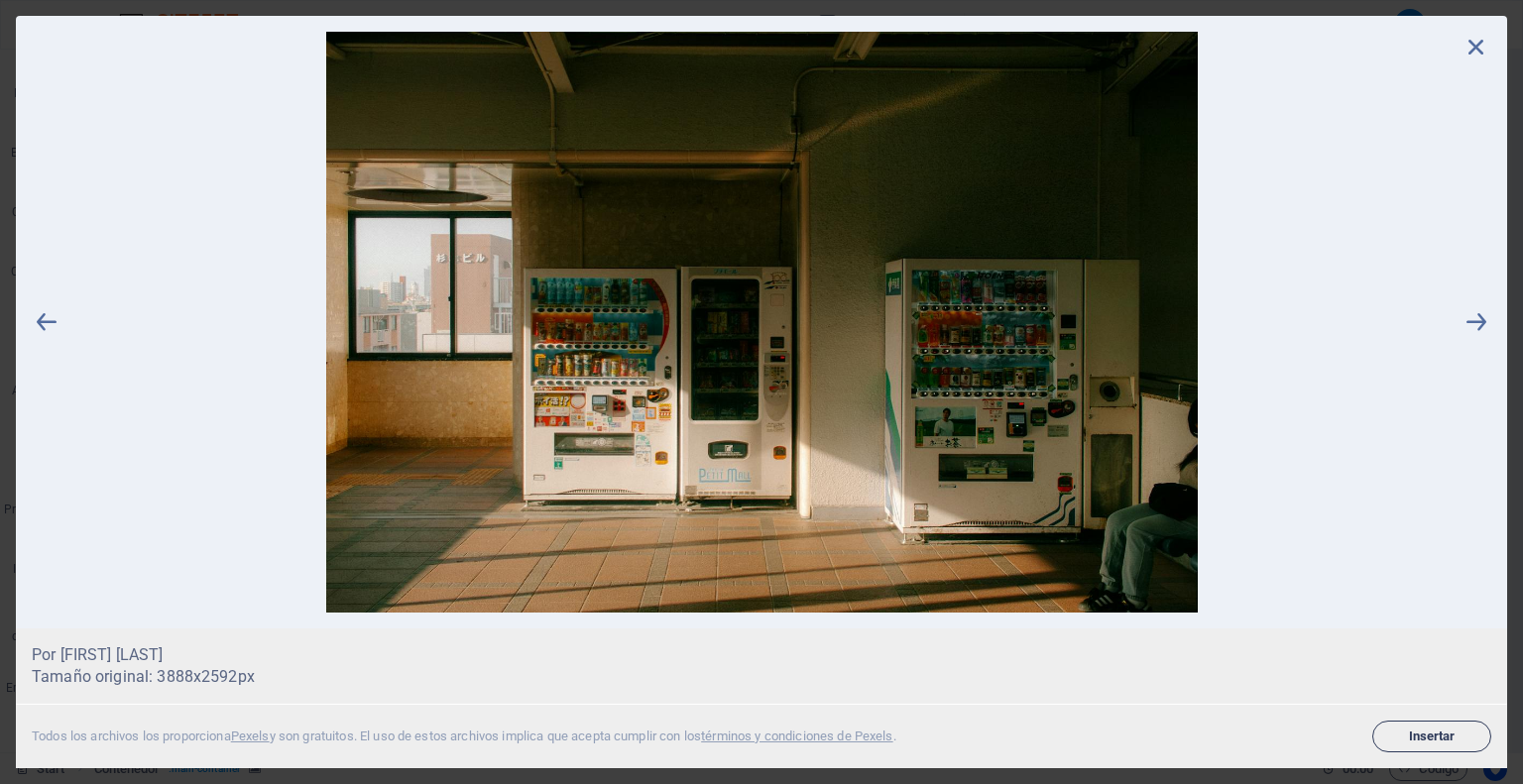 click on "Insertar" at bounding box center [1432, 736] 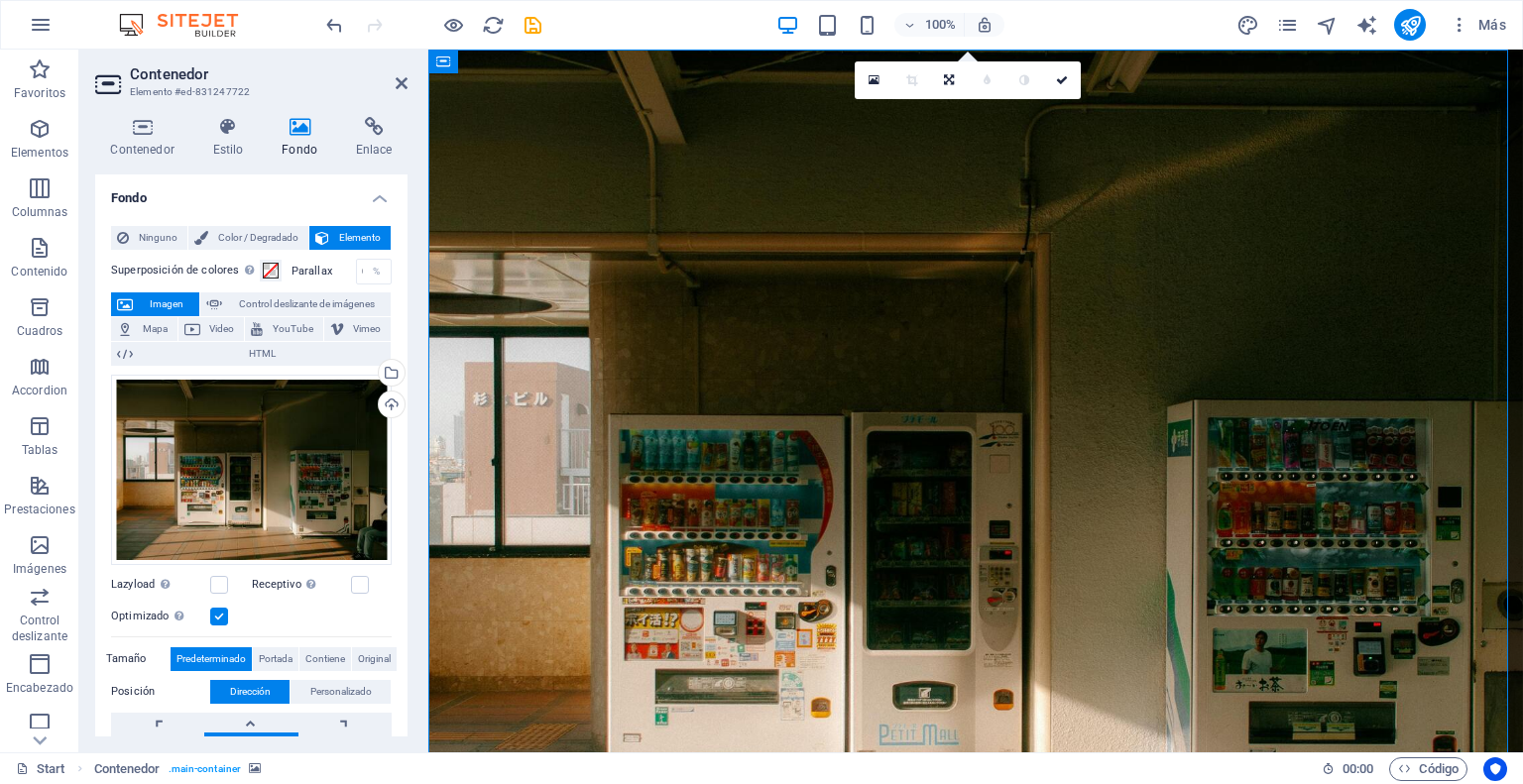scroll, scrollTop: 198, scrollLeft: 0, axis: vertical 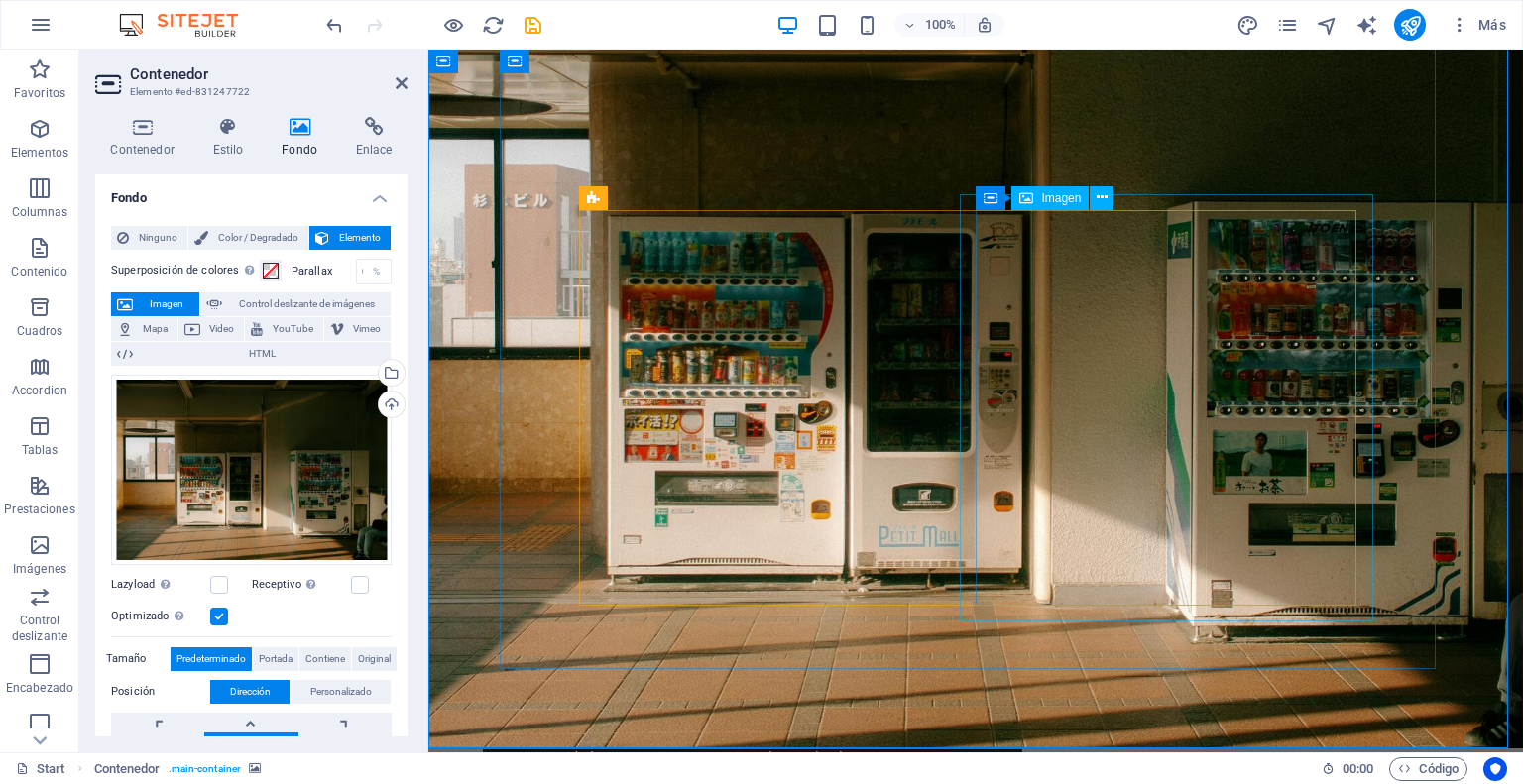 click at bounding box center [976, 1624] 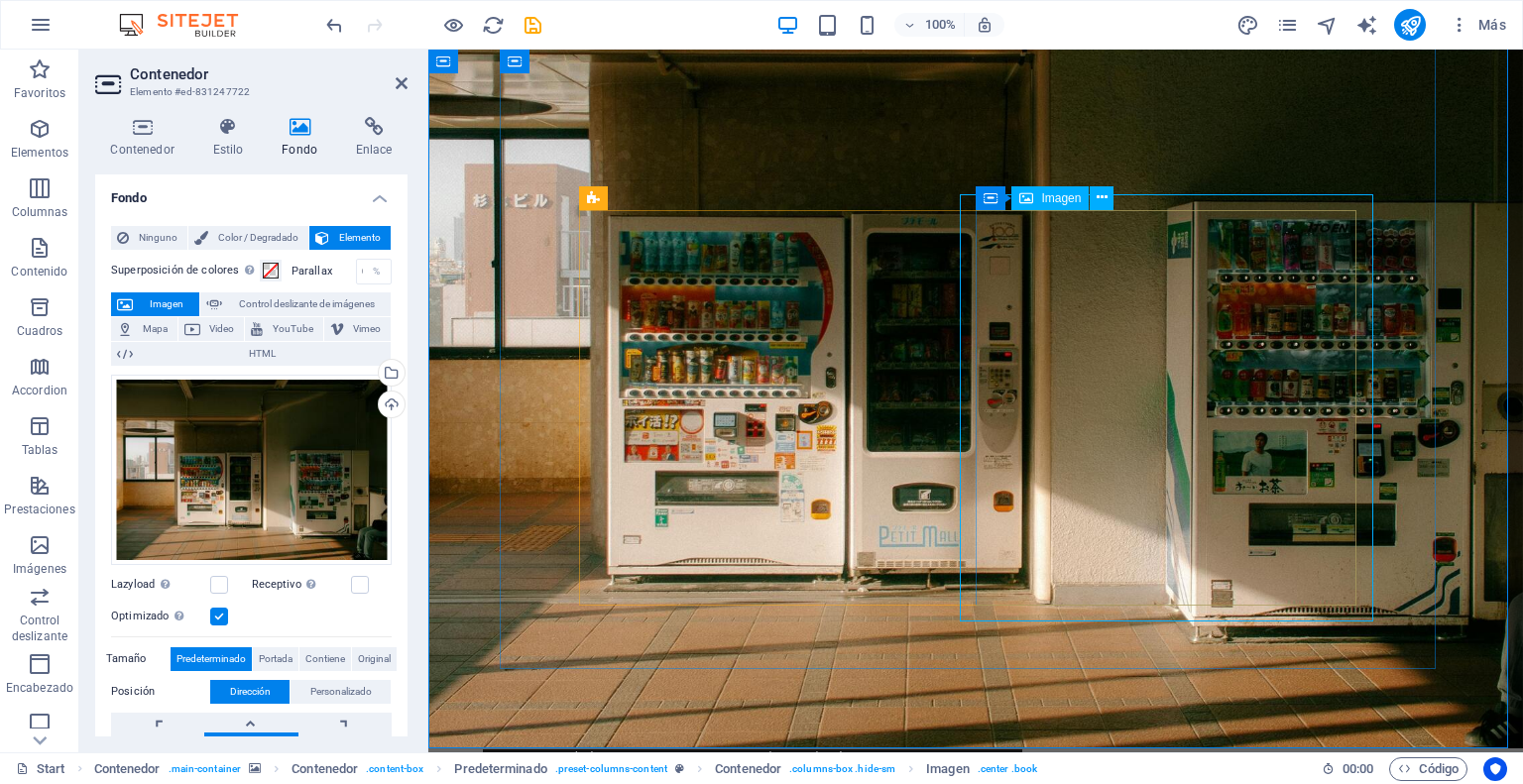 click on "Imagen" at bounding box center [1061, 198] 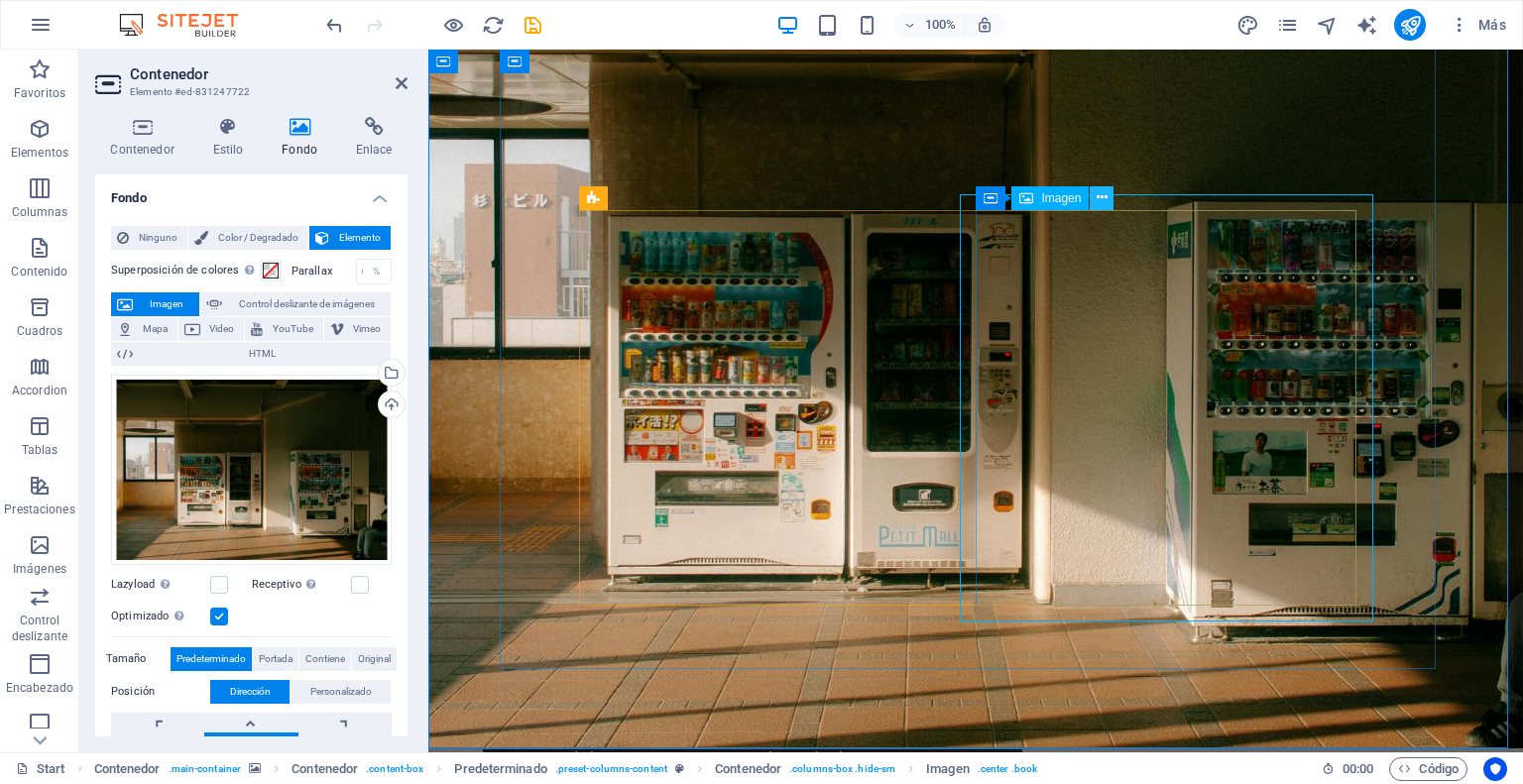 click at bounding box center (1102, 197) 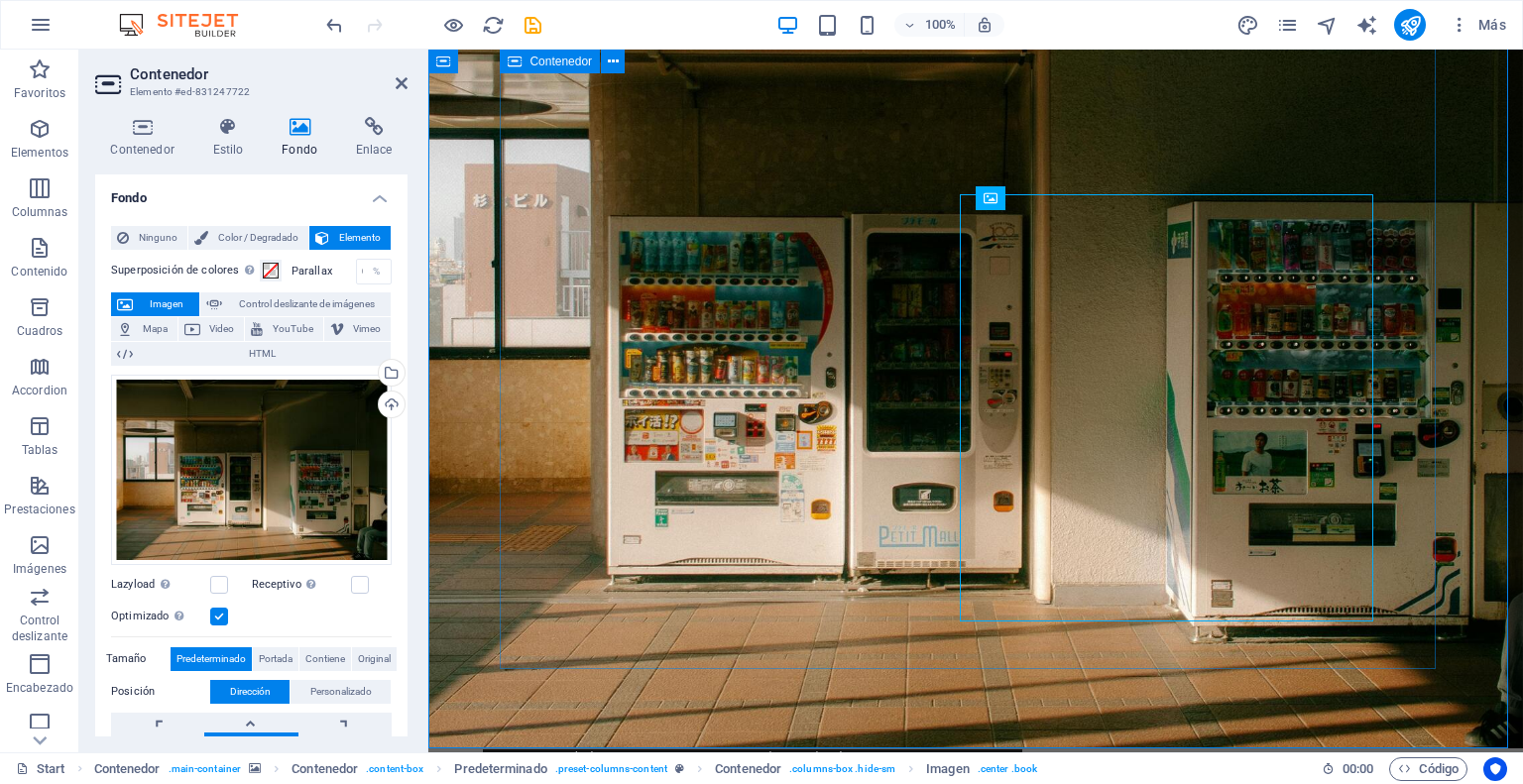 click on "Need to write the perfect article? Lorem ipsum dolor sit amet, consetetur sadipscing elitr, sed diam nonumy eirmod tempor invidunt ut labore et dolore magna aliquyam erat, sed diam voluptua. At vero eos et accusam et. Lorem ipsum dolor sit amet Consetetur sadipscing elitr Sed diam nonumy eirmod tempor Invidunt ut labore et dolore  Magna aliquyam erat Sign up now" at bounding box center [976, 1356] 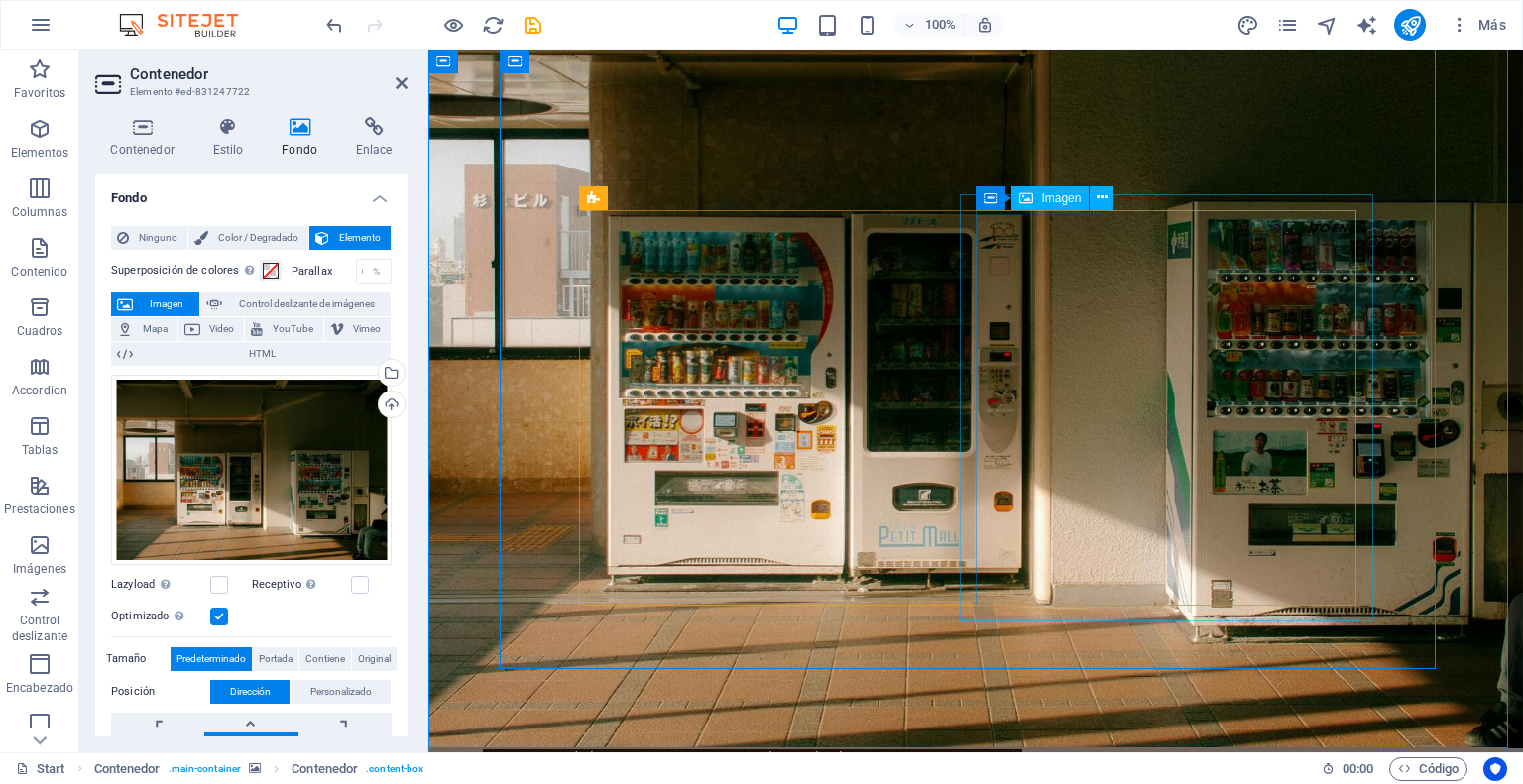 click at bounding box center [976, 1624] 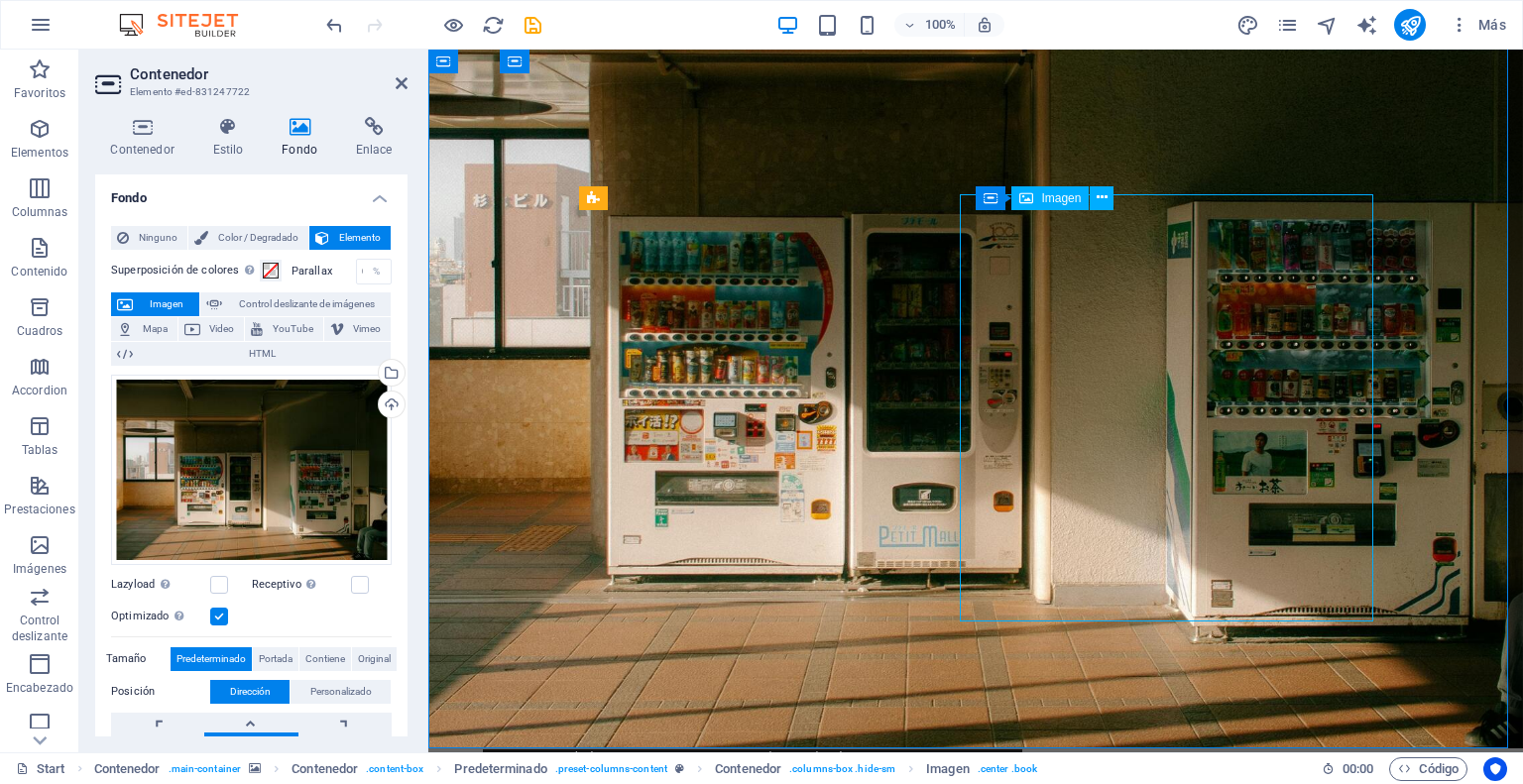 click at bounding box center [976, 1624] 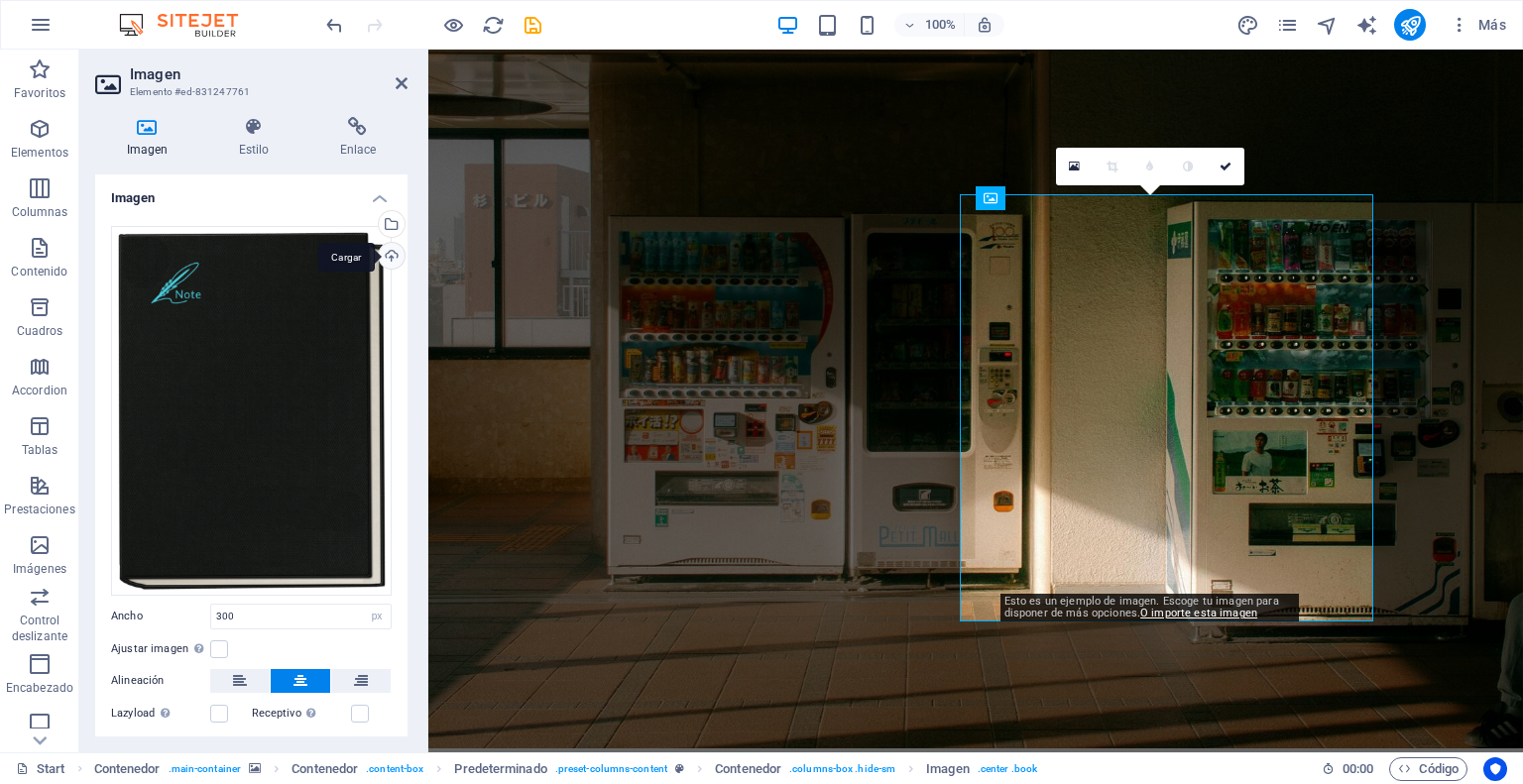 click on "Cargar" at bounding box center (390, 258) 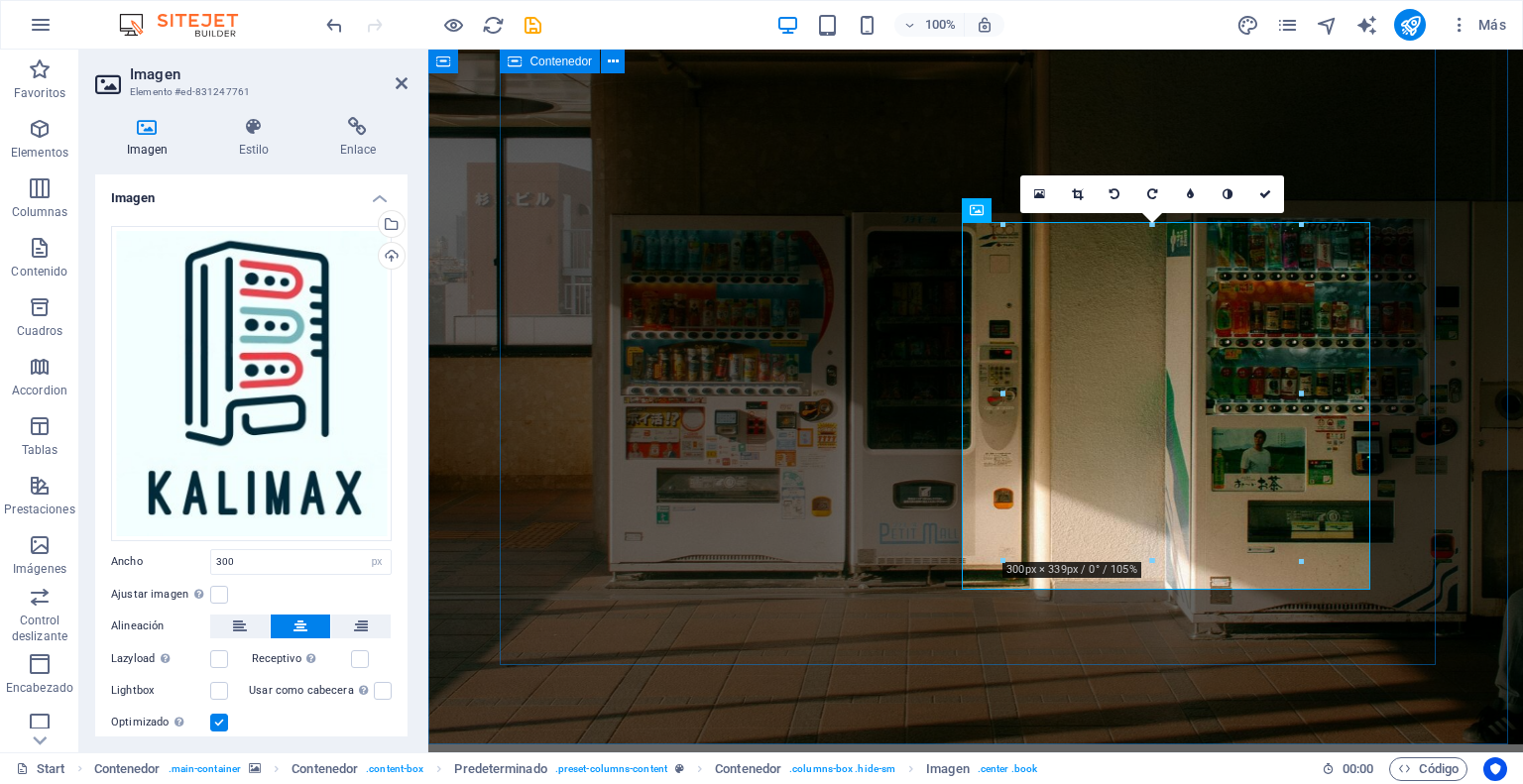 click on "Need to write the perfect article? Lorem ipsum dolor sit amet, consetetur sadipscing elitr, sed diam nonumy eirmod tempor invidunt ut labore et dolore magna aliquyam erat, sed diam voluptua. At vero eos et accusam et. Lorem ipsum dolor sit amet Consetetur sadipscing elitr Sed diam nonumy eirmod tempor Invidunt ut labore et dolore  Magna aliquyam erat Sign up now" at bounding box center [976, 1322] 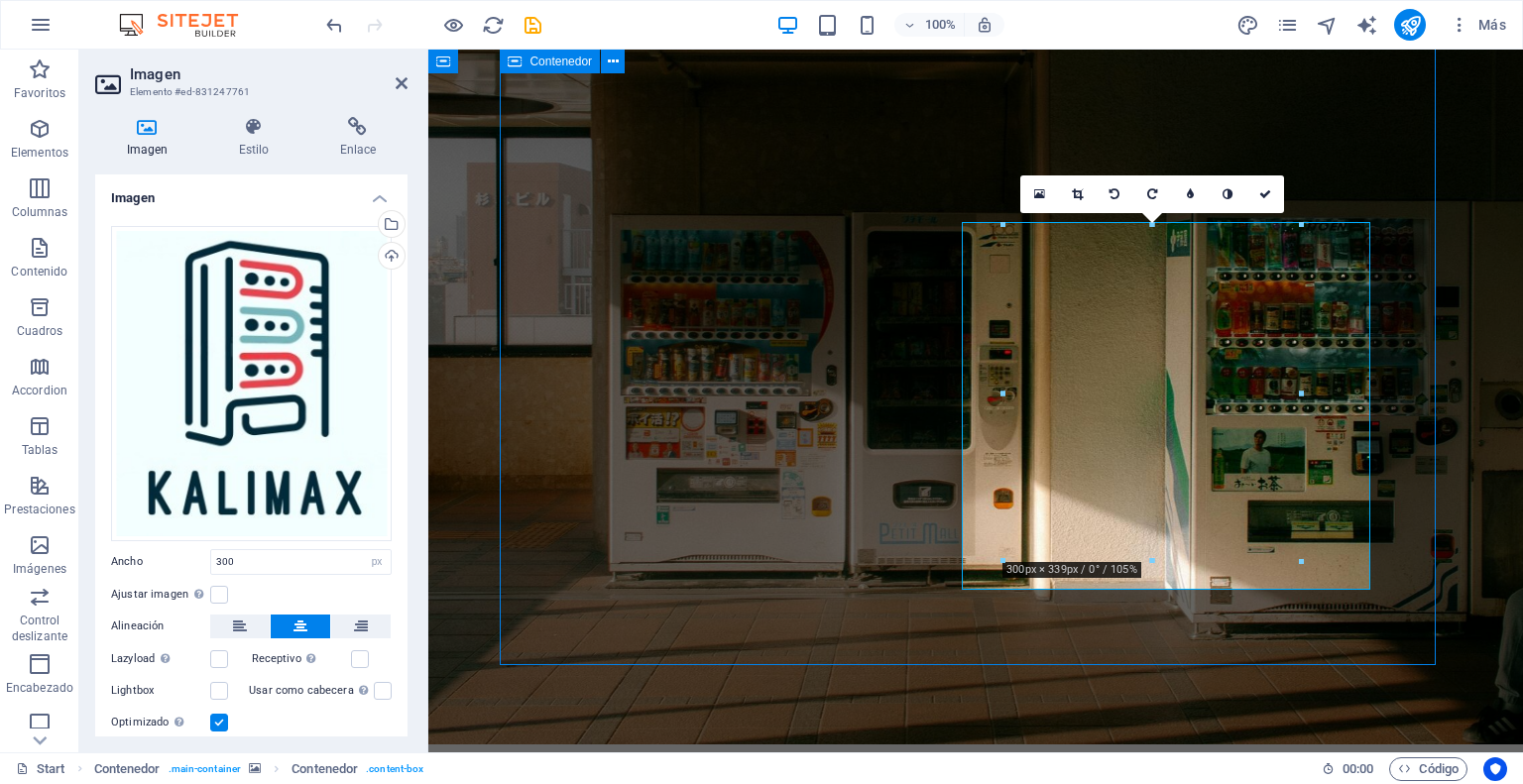 click on "Need to write the perfect article? Lorem ipsum dolor sit amet, consetetur sadipscing elitr, sed diam nonumy eirmod tempor invidunt ut labore et dolore magna aliquyam erat, sed diam voluptua. At vero eos et accusam et. Lorem ipsum dolor sit amet Consetetur sadipscing elitr Sed diam nonumy eirmod tempor Invidunt ut labore et dolore  Magna aliquyam erat Sign up now" at bounding box center (976, 1322) 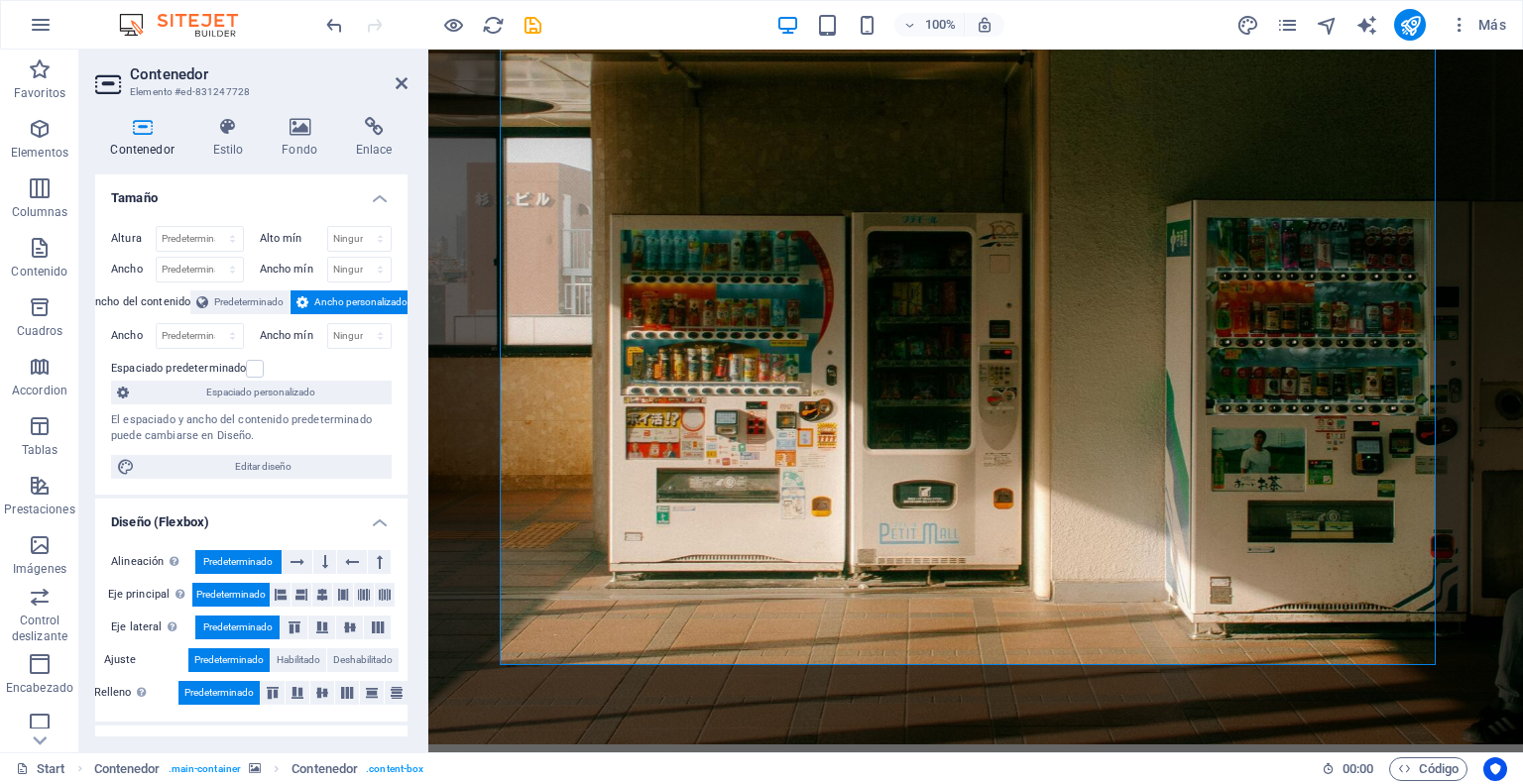 click at bounding box center (976, 297) 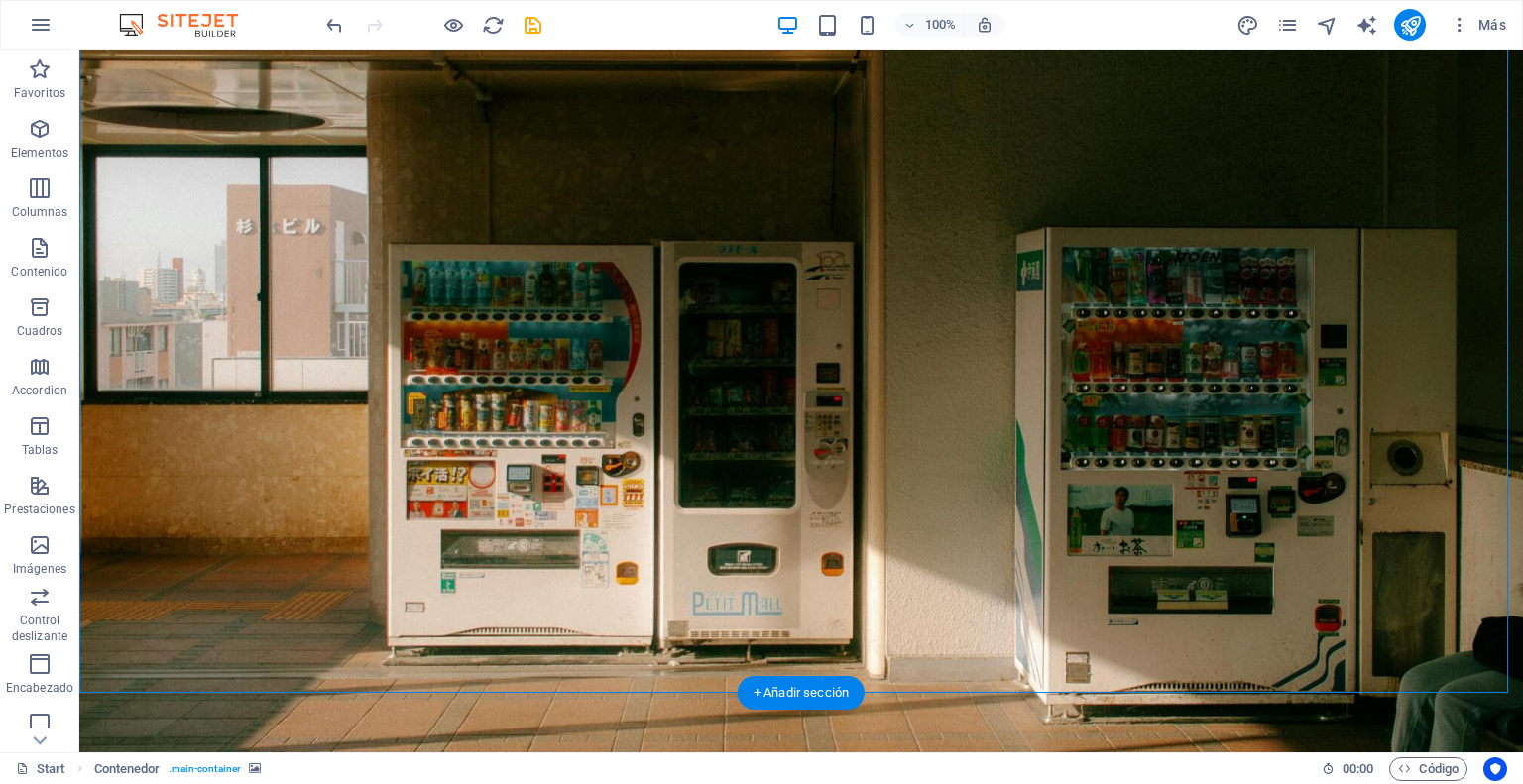 scroll, scrollTop: 250, scrollLeft: 0, axis: vertical 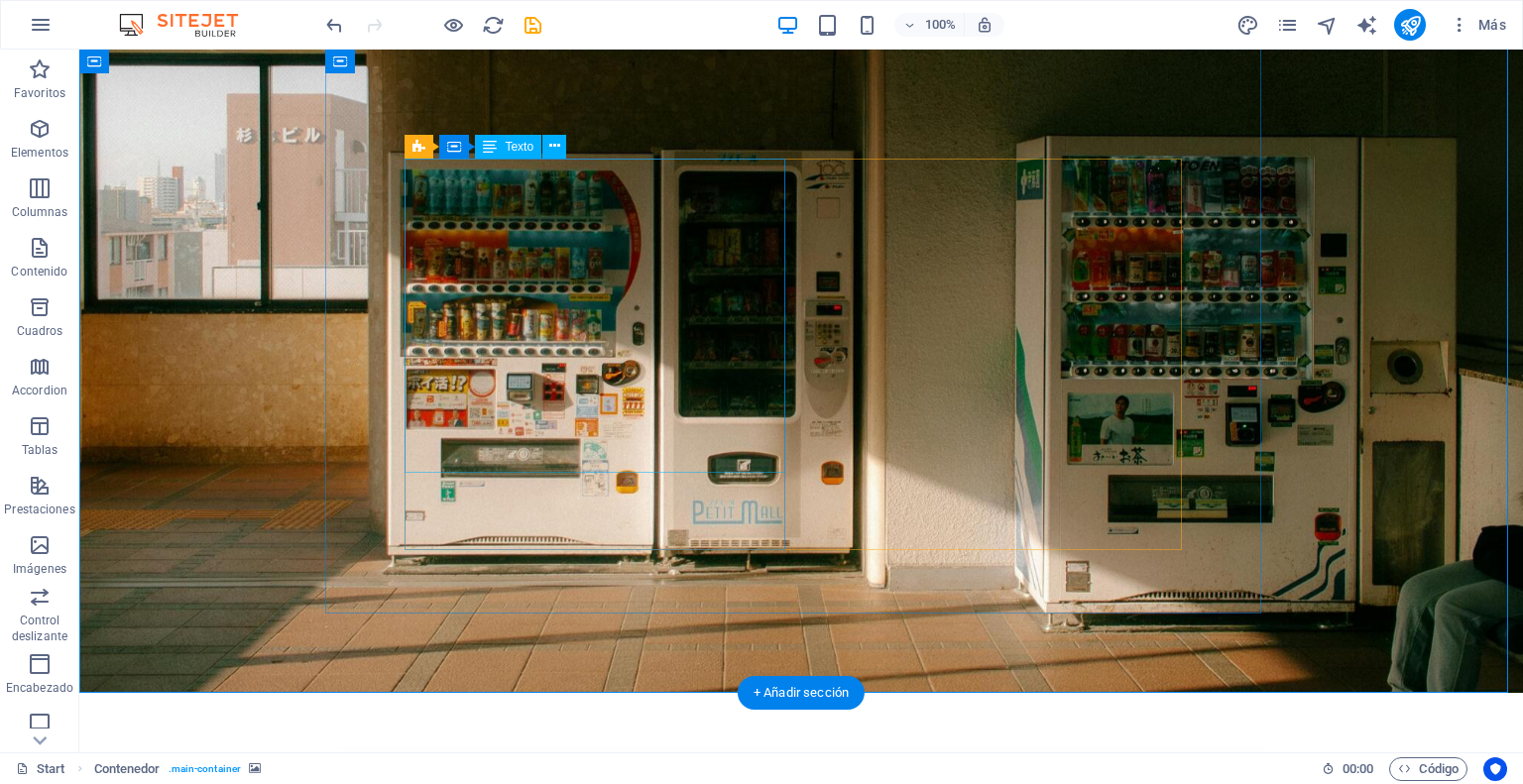 click on "Lorem ipsum dolor sit amet, consetetur sadipscing elitr, sed diam nonumy eirmod tempor invidunt ut labore et dolore magna aliquyam erat, sed diam voluptua. At vero eos et accusam et. Lorem ipsum dolor sit amet Consetetur sadipscing elitr Sed diam nonumy eirmod tempor Invidunt ut labore et dolore  Magna aliquyam erat" at bounding box center [801, 1168] 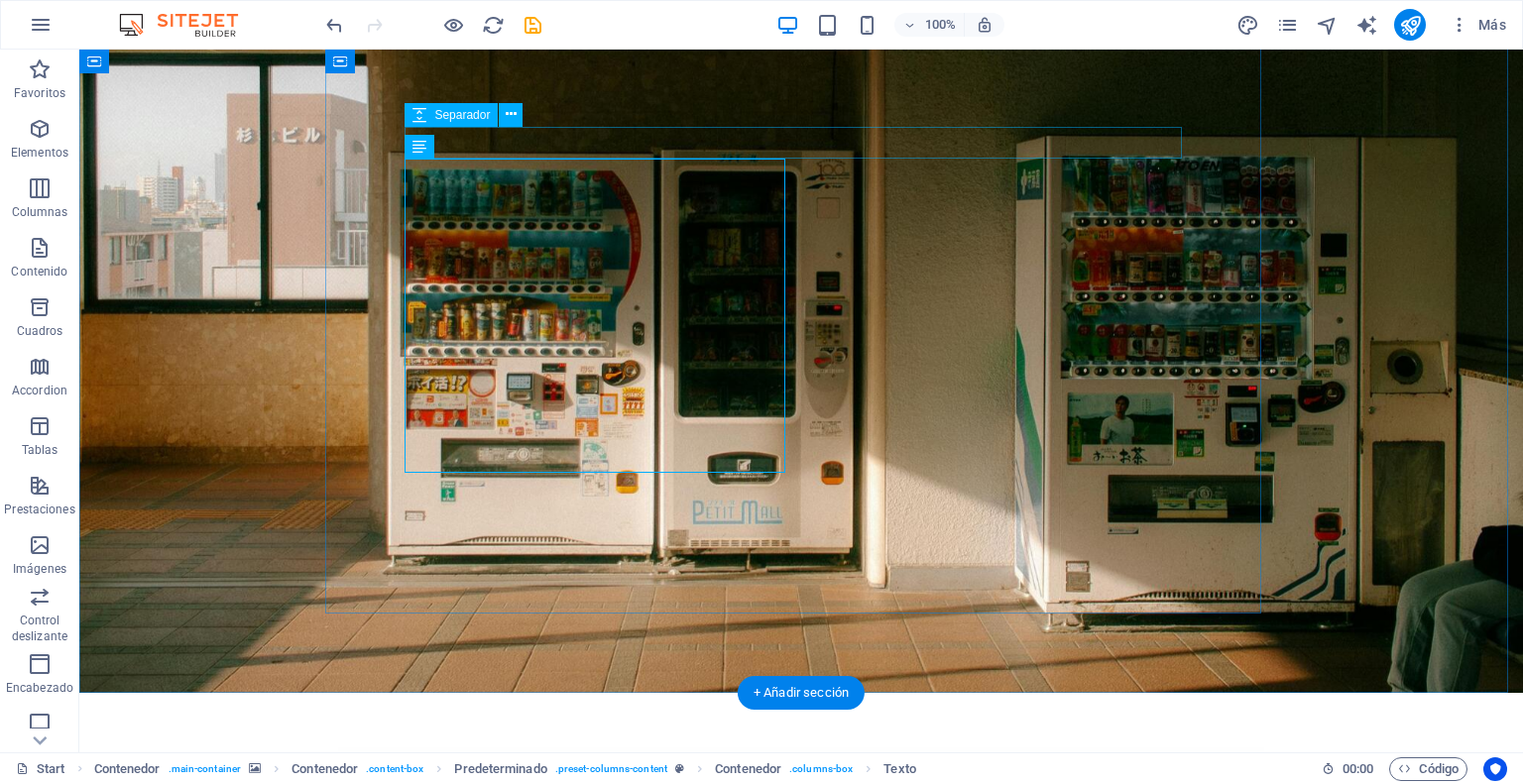 click on "Need to write the perfect article?" at bounding box center [801, 996] 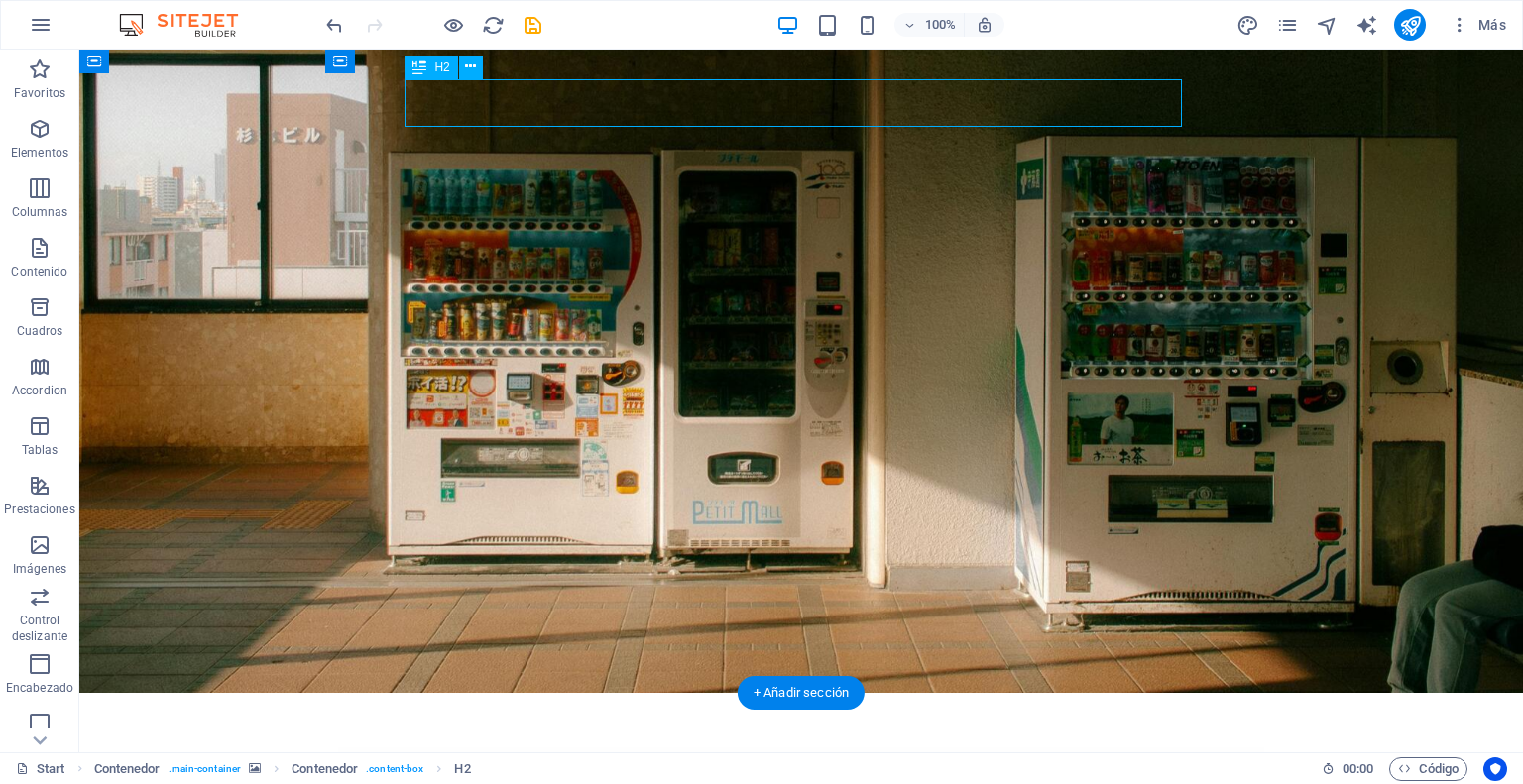 click on "Need to write the perfect article?" at bounding box center [801, 996] 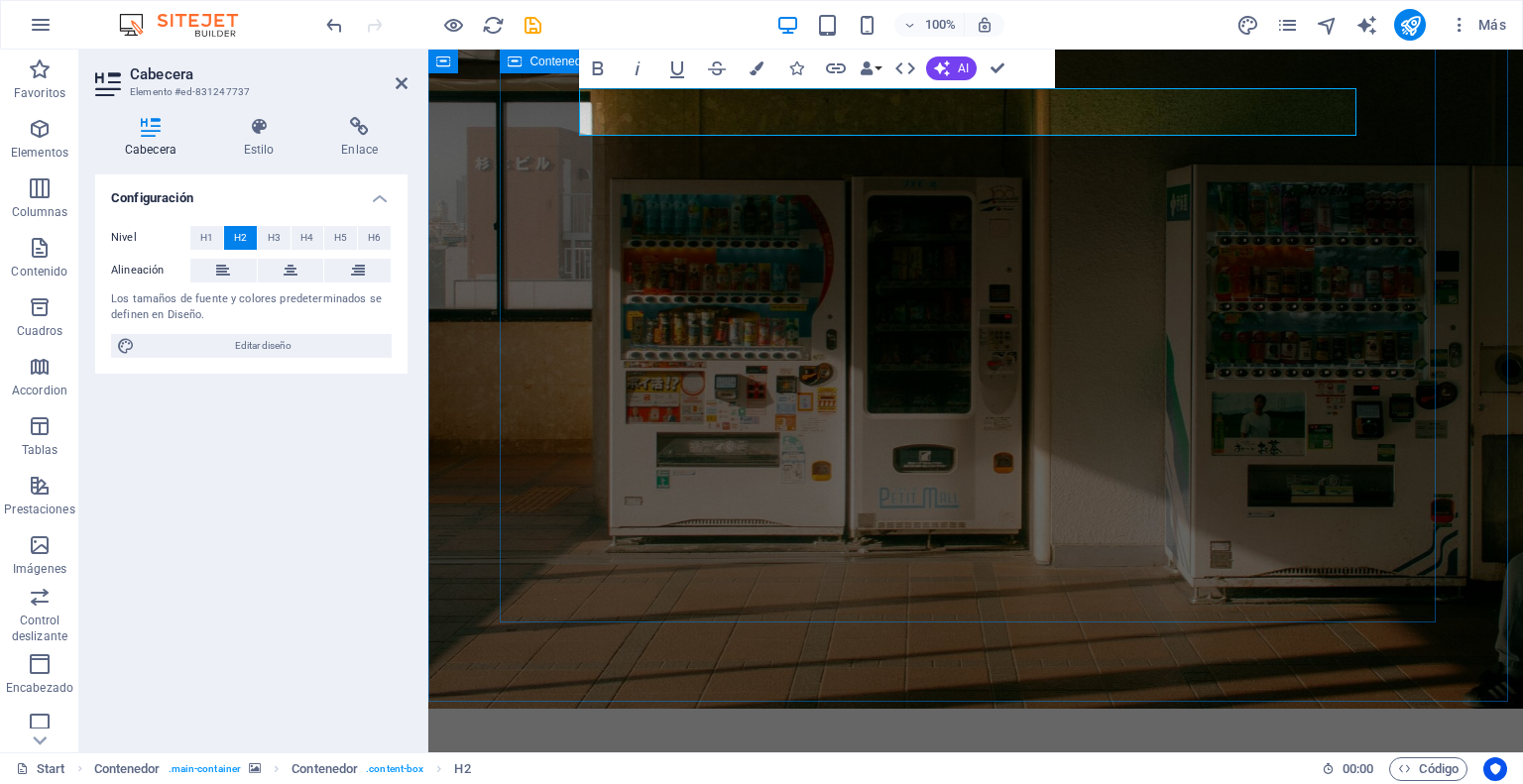 scroll, scrollTop: 250, scrollLeft: 0, axis: vertical 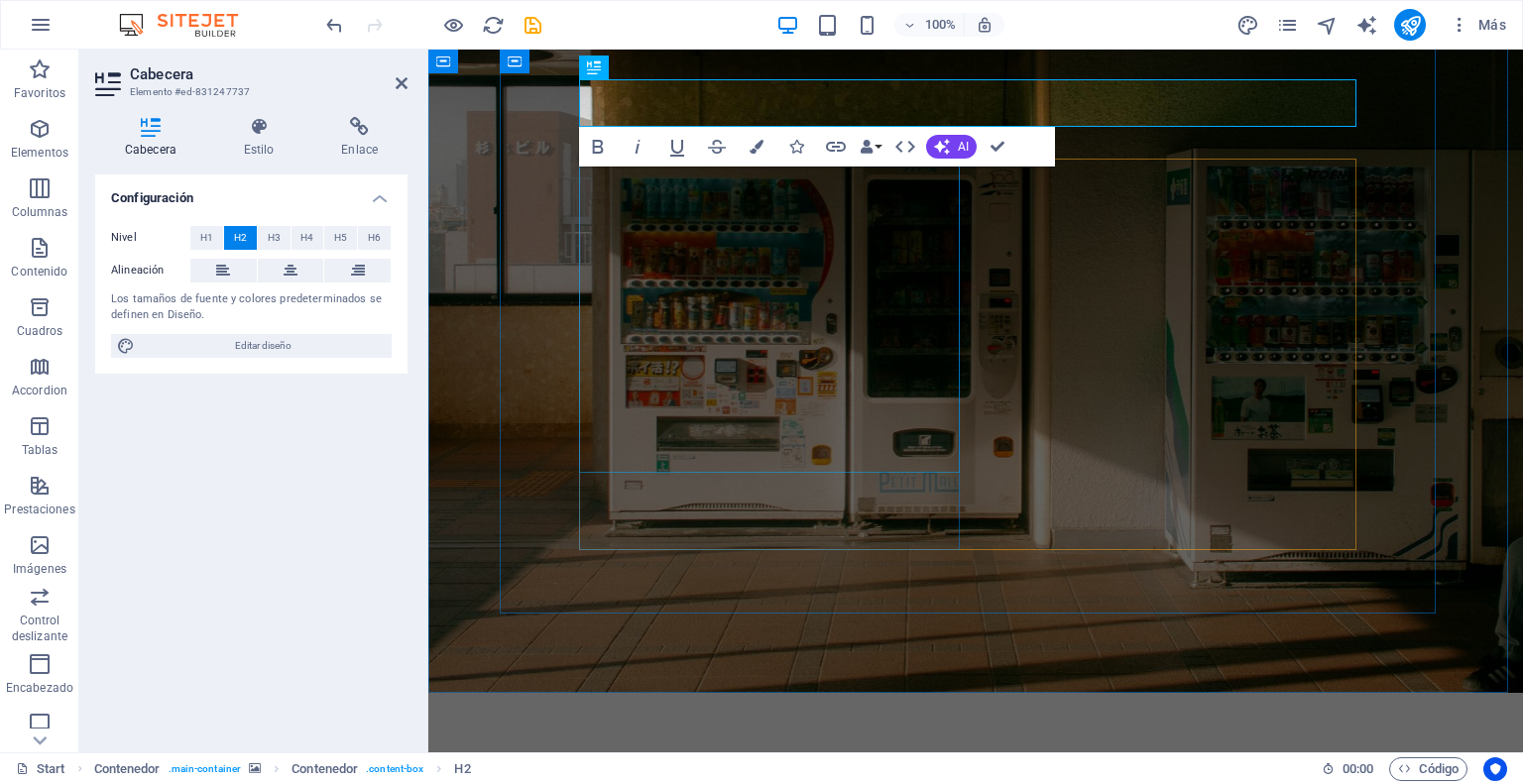 click on "Lorem ipsum dolor sit amet, consetetur sadipscing elitr, sed diam nonumy eirmod tempor invidunt ut labore et dolore magna aliquyam erat, sed diam voluptua. At vero eos et accusam et. Lorem ipsum dolor sit amet Consetetur sadipscing elitr Sed diam nonumy eirmod tempor Invidunt ut labore et dolore  Magna aliquyam erat" at bounding box center [976, 1168] 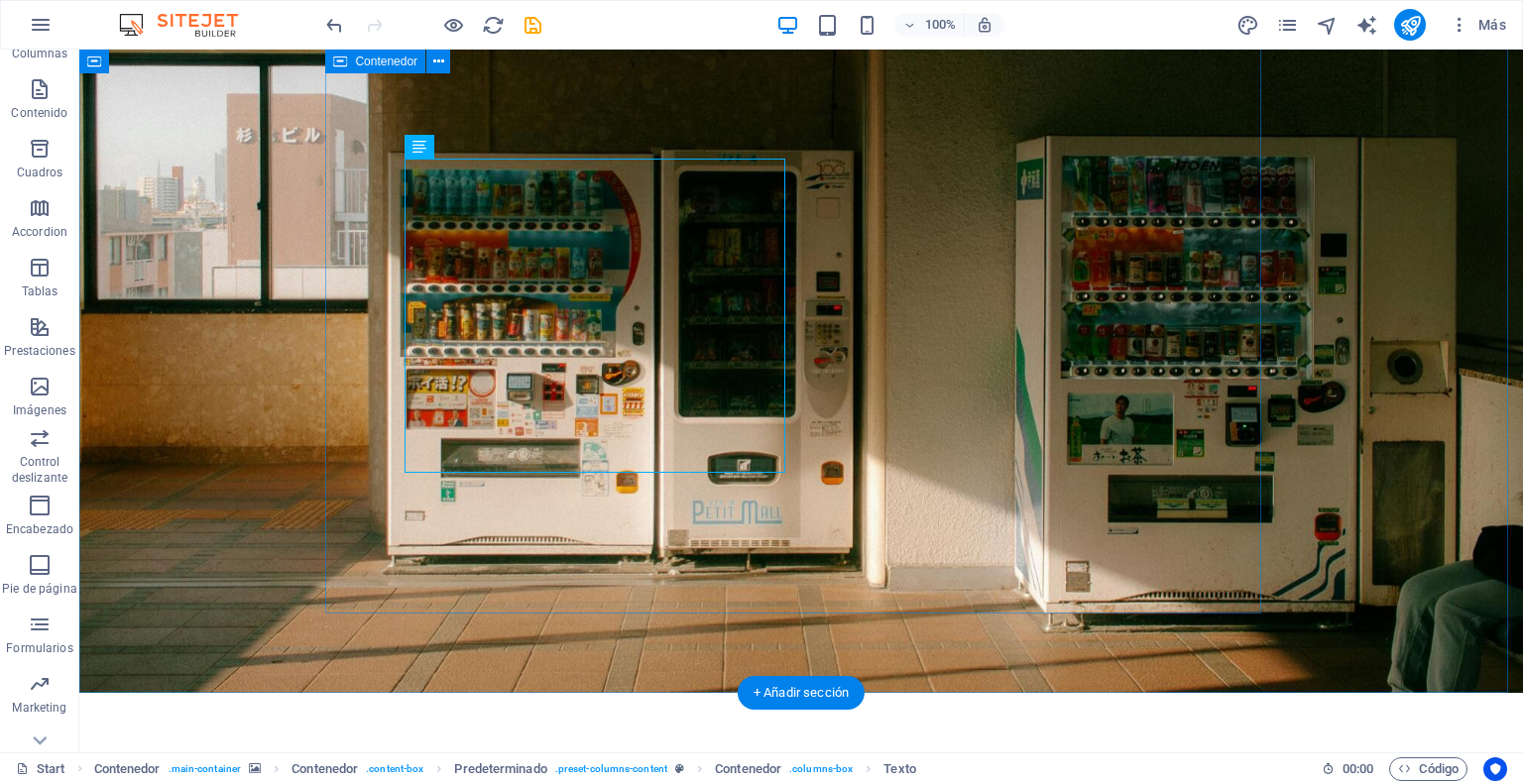 scroll, scrollTop: 188, scrollLeft: 0, axis: vertical 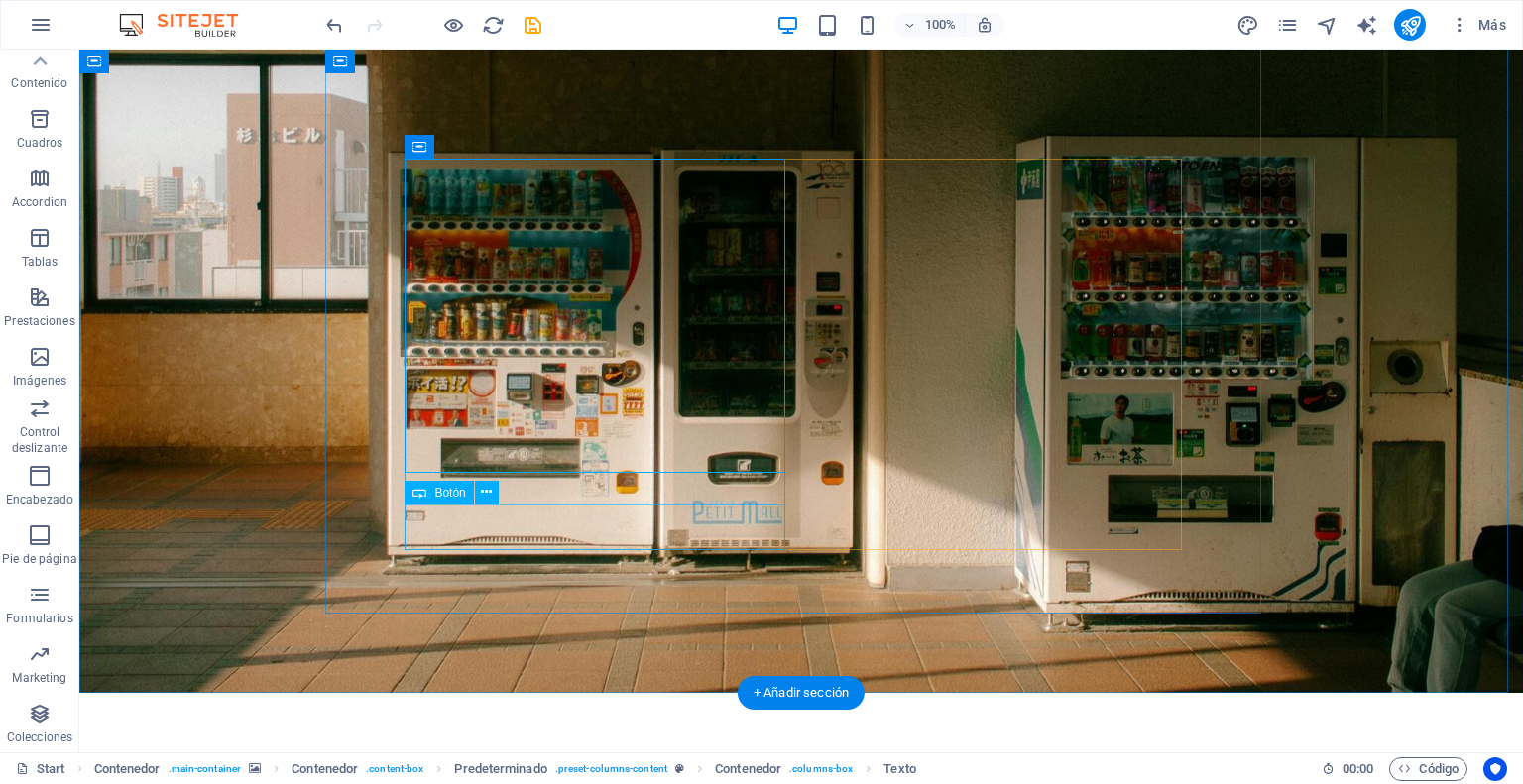 click on "Sign up now" at bounding box center (801, 1339) 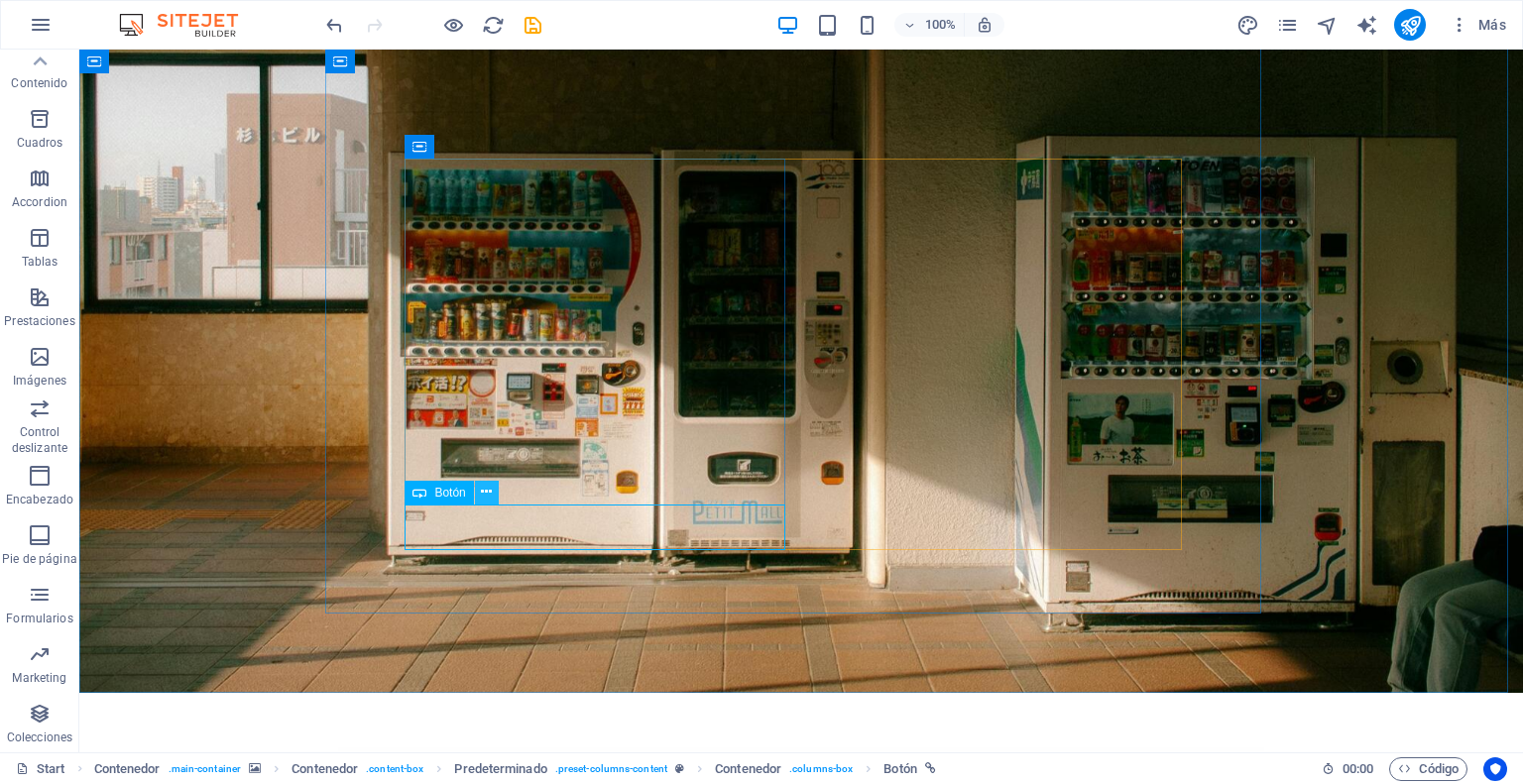 click at bounding box center [486, 492] 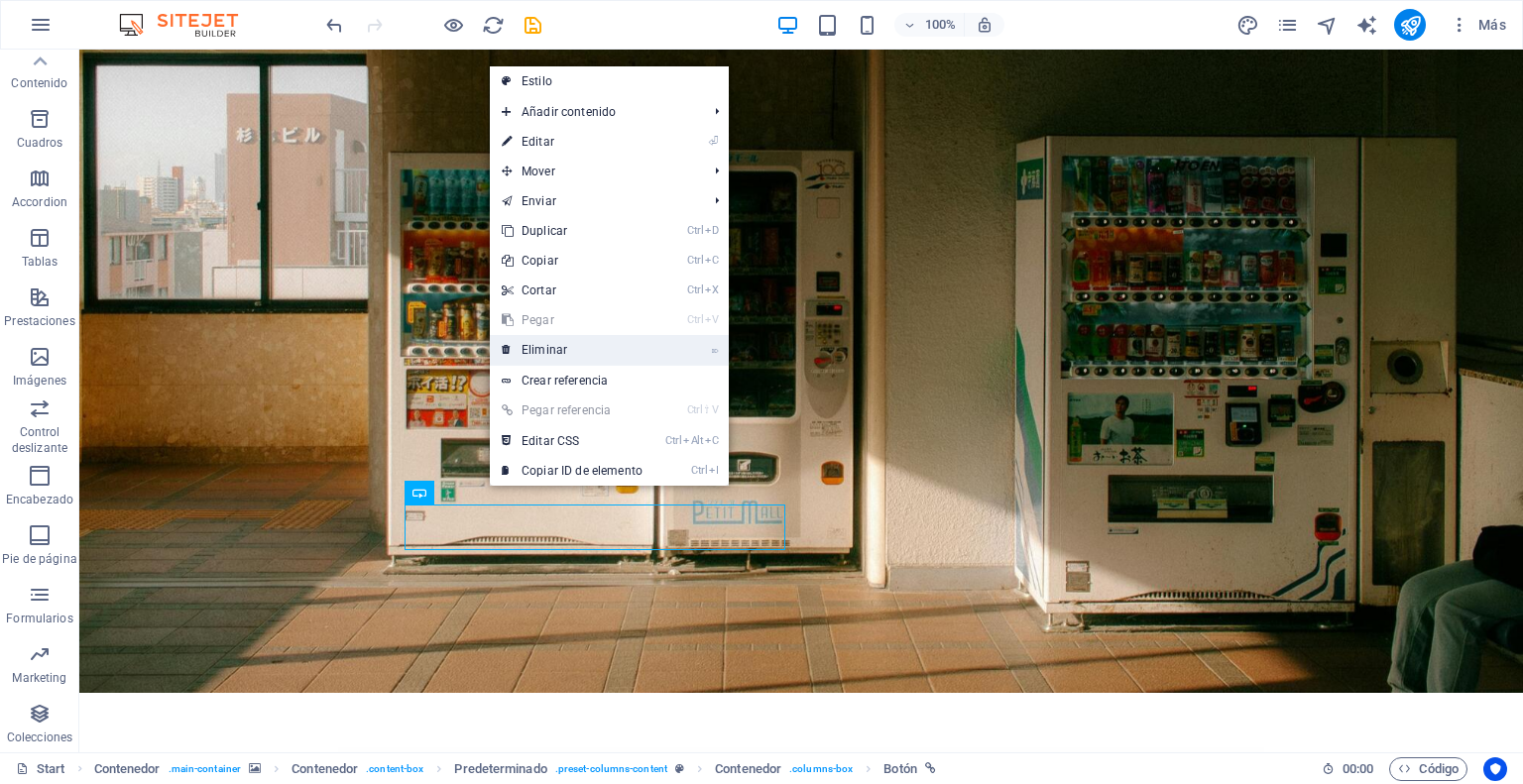 drag, startPoint x: 544, startPoint y: 348, endPoint x: 468, endPoint y: 298, distance: 90.972523 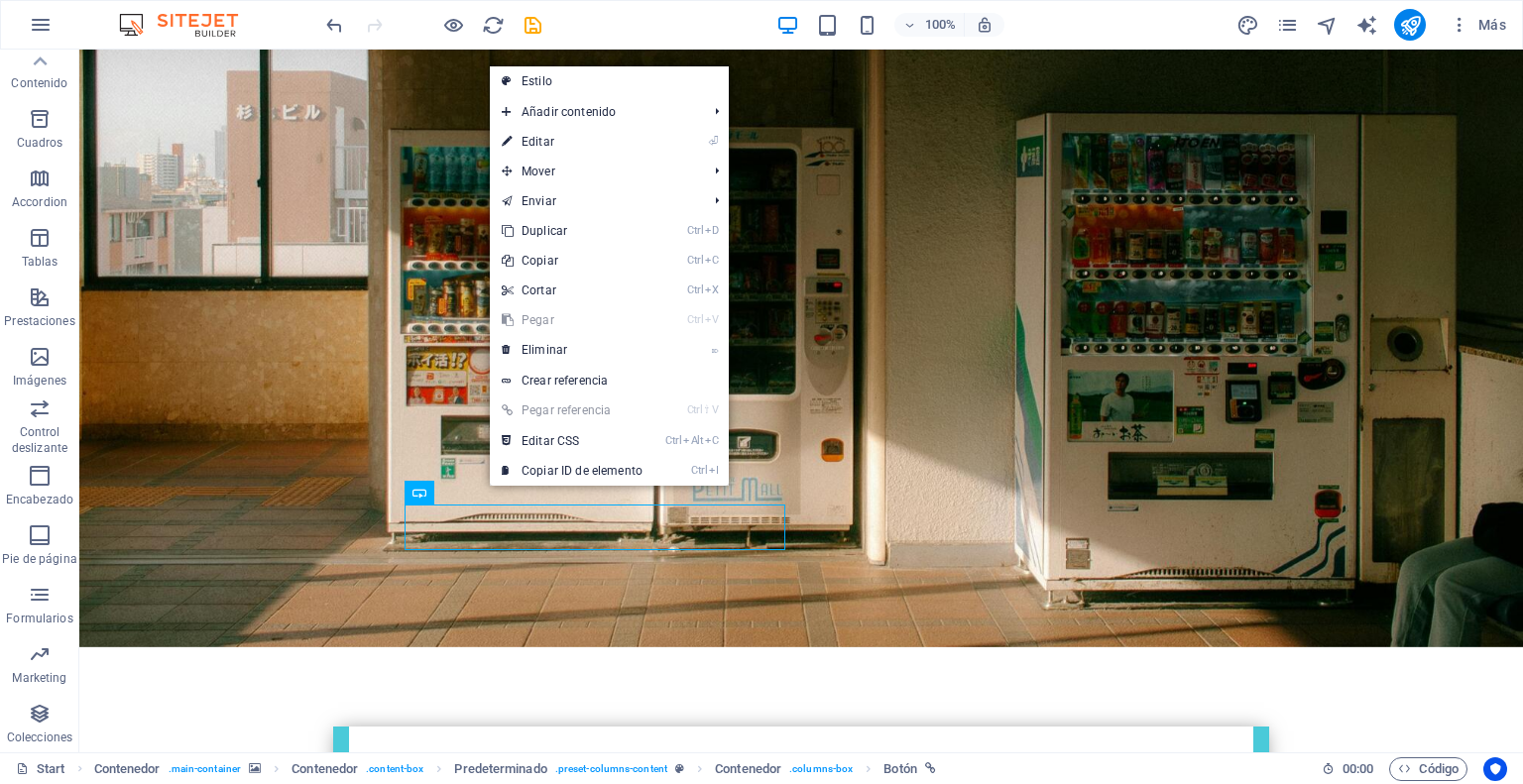 scroll, scrollTop: 203, scrollLeft: 0, axis: vertical 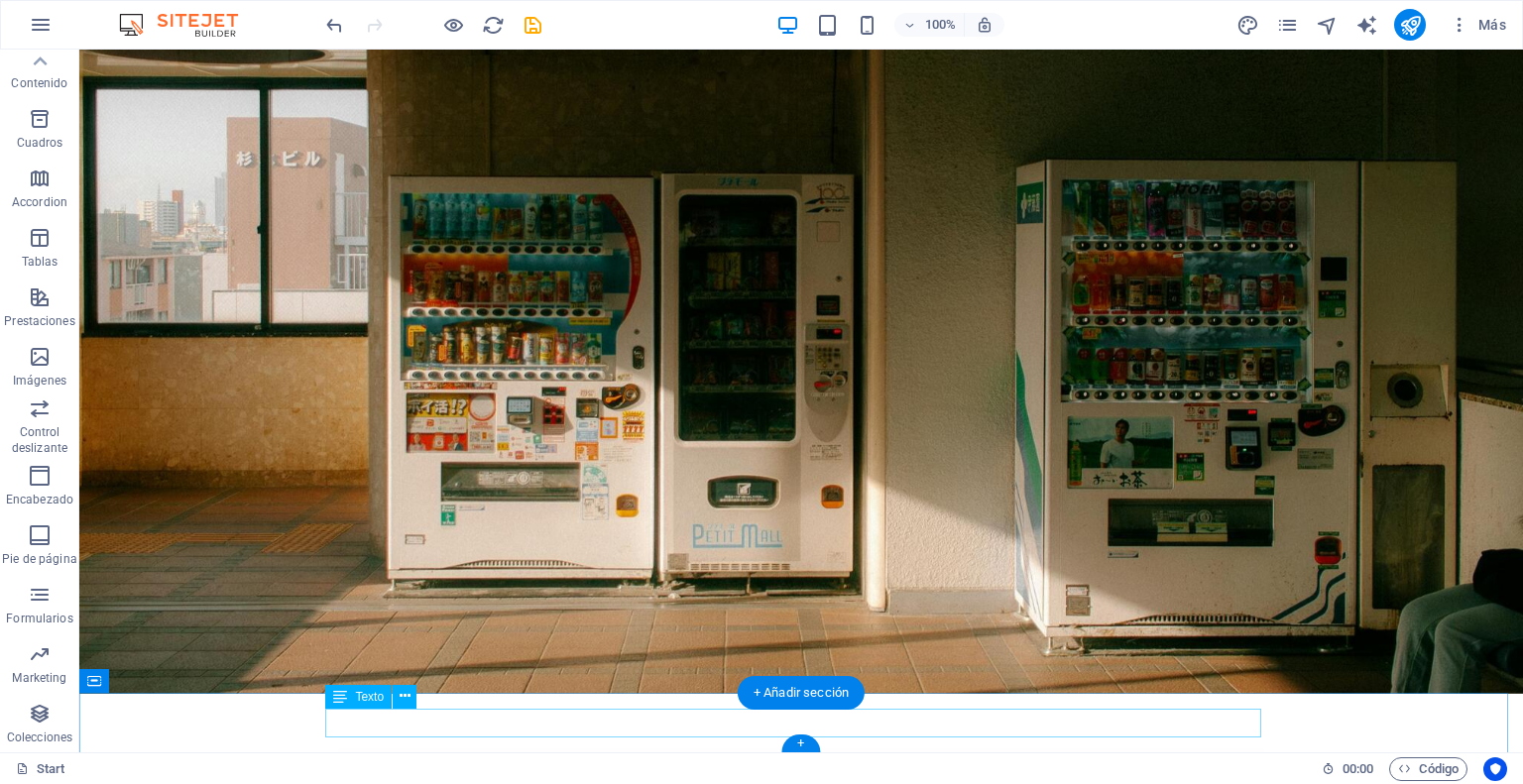 click on "Legal Notice  |  Privacy" at bounding box center [801, 1834] 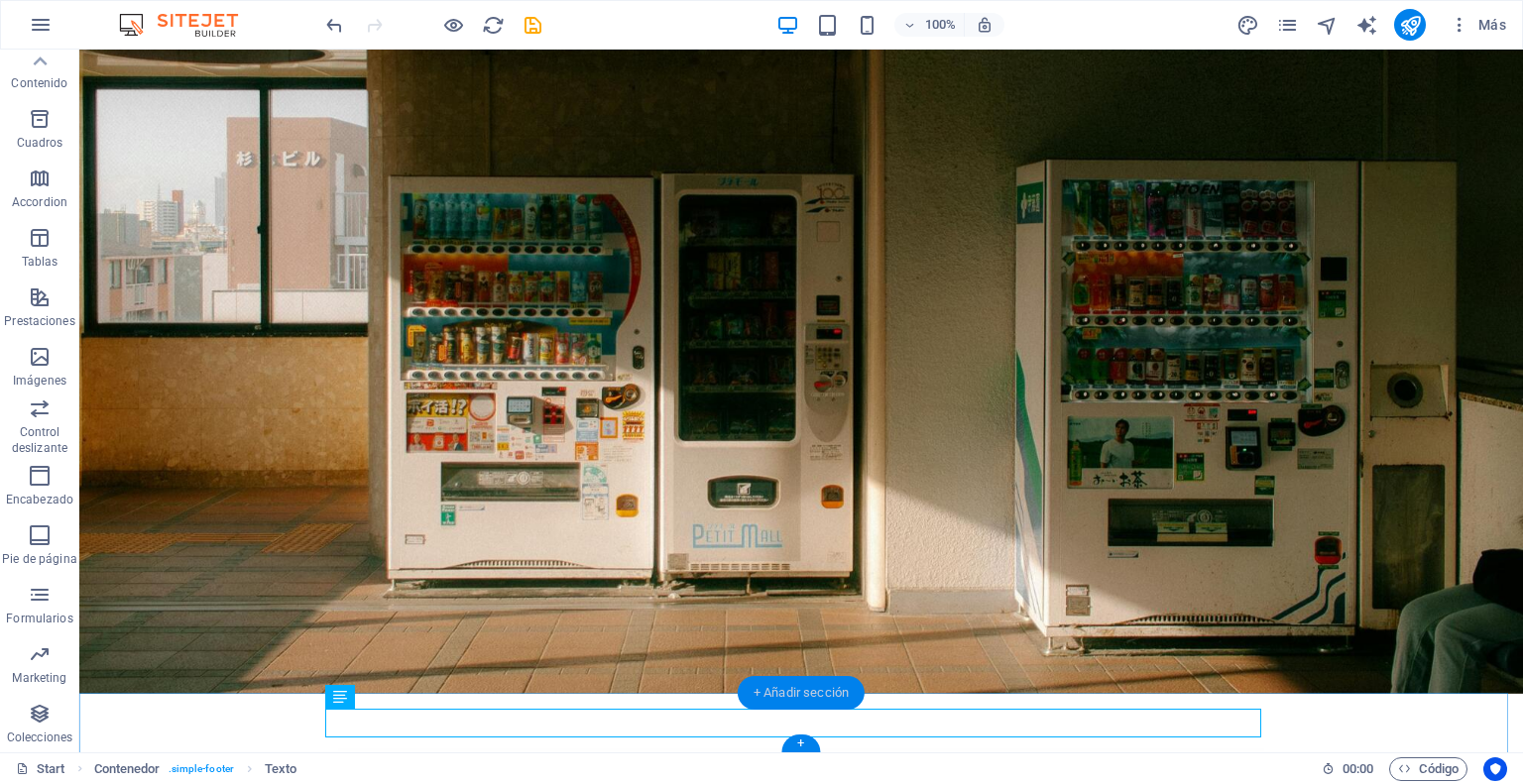 click on "+ Añadir sección" at bounding box center (801, 693) 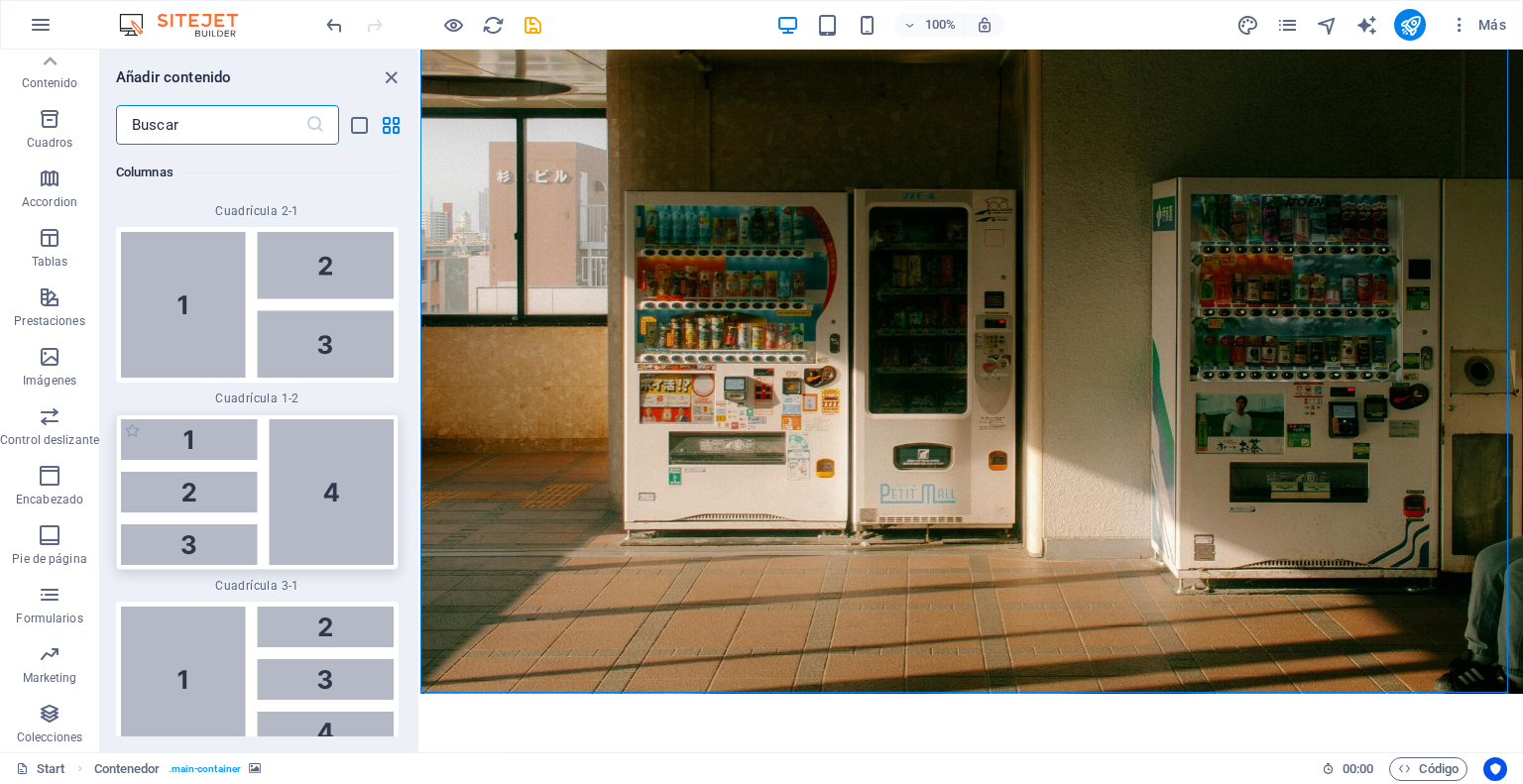 scroll, scrollTop: 4979, scrollLeft: 0, axis: vertical 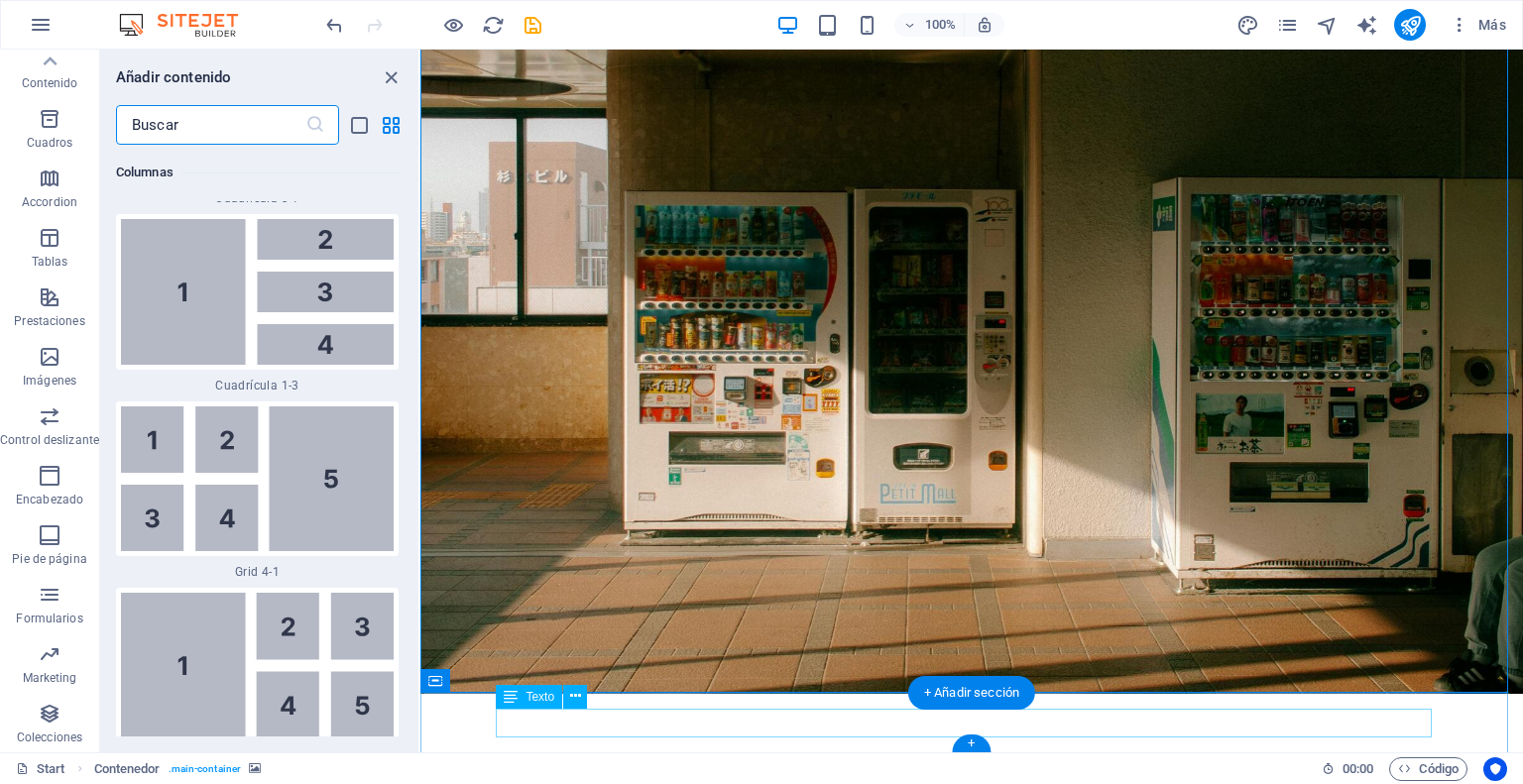 click on "Legal Notice  |  Privacy" at bounding box center (972, 1834) 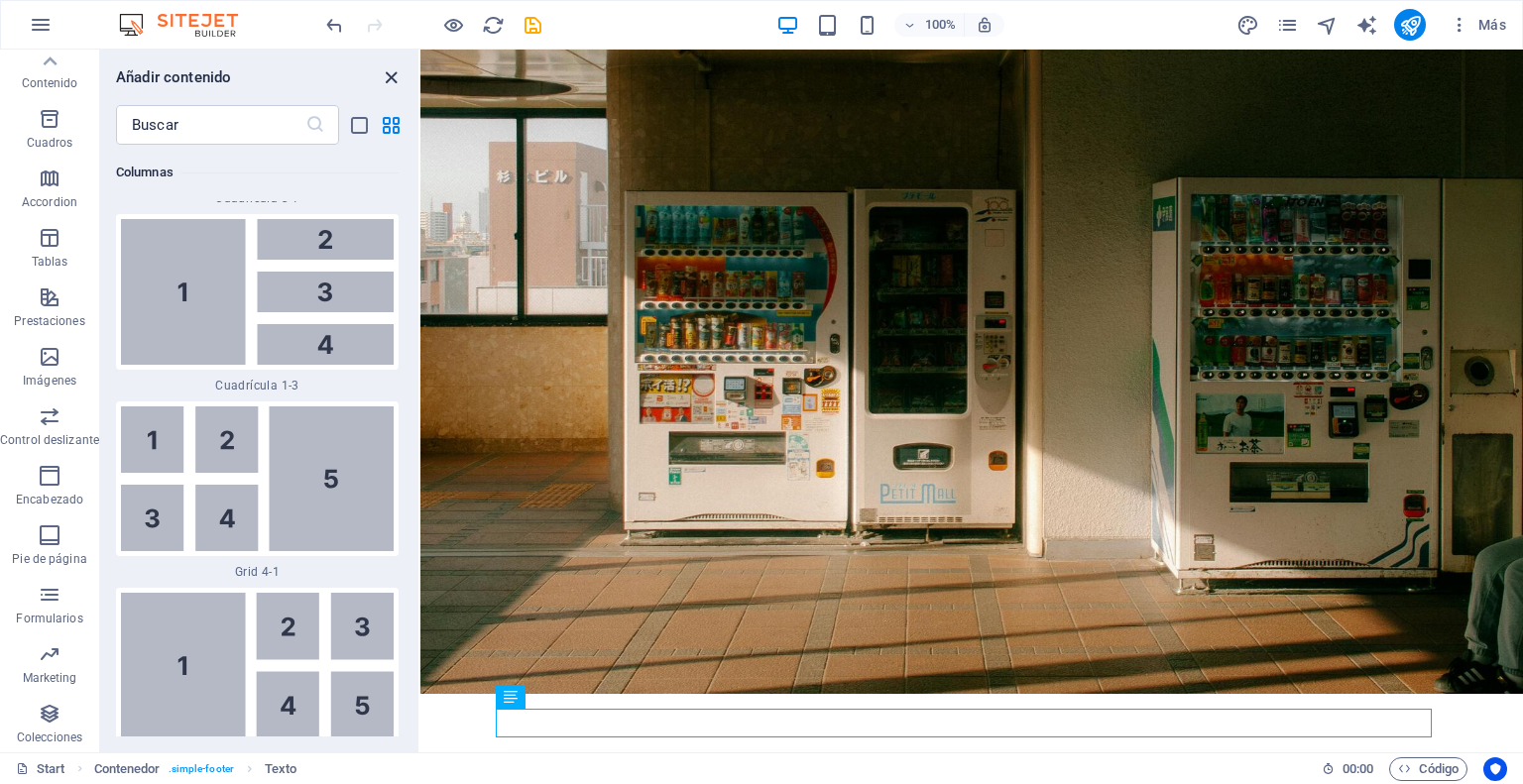 click at bounding box center (391, 77) 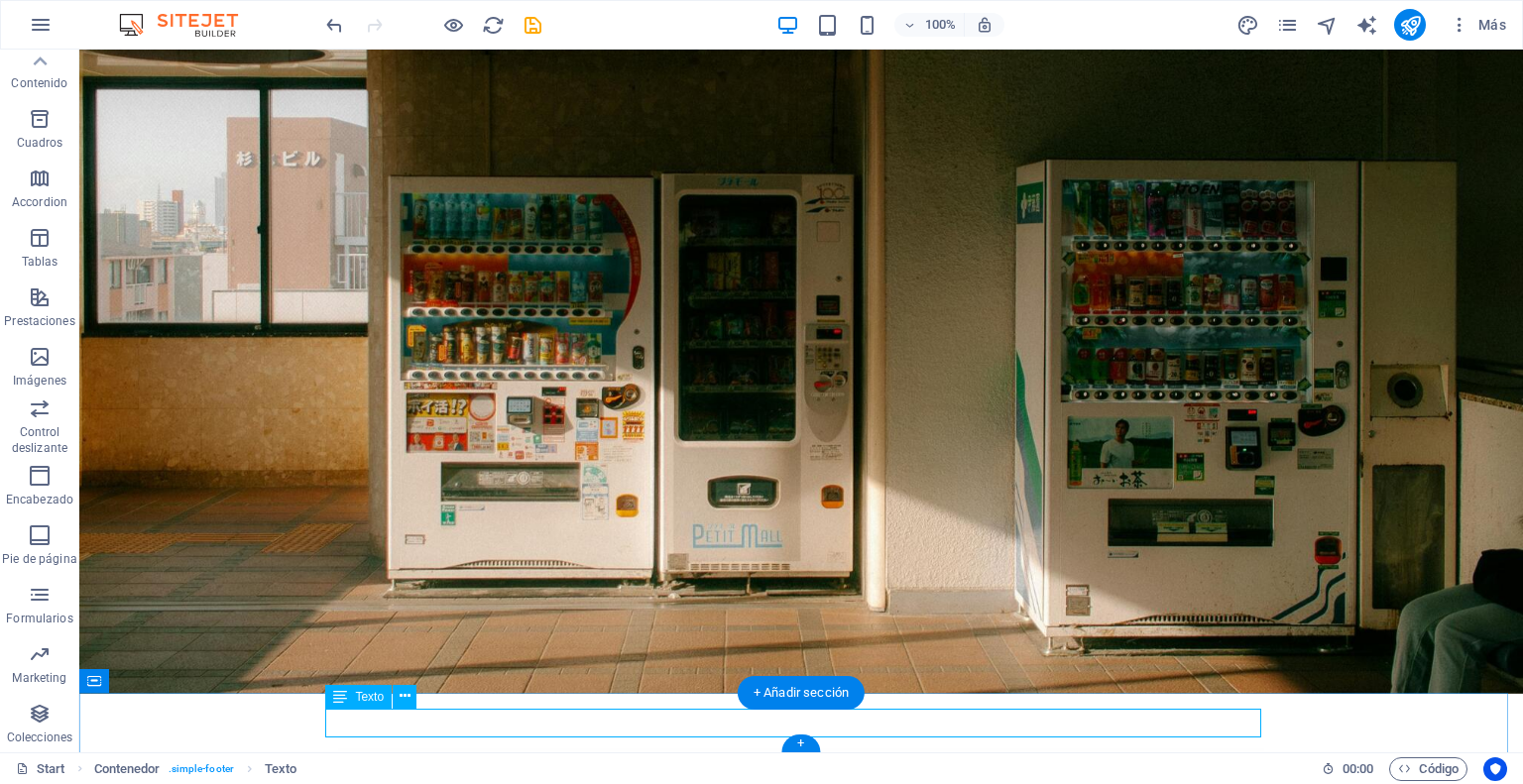 click on "Legal Notice  |  Privacy" at bounding box center (801, 1834) 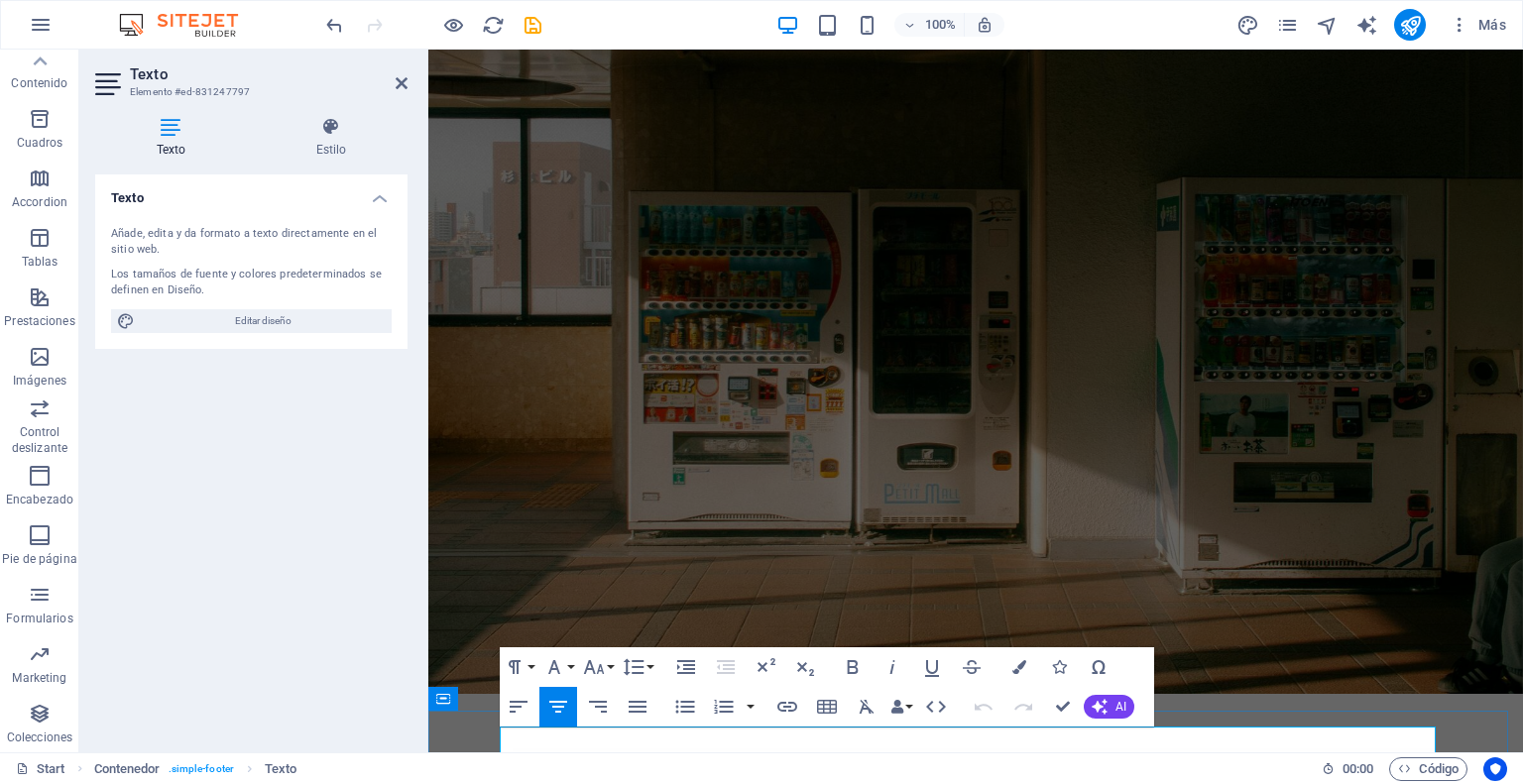 scroll, scrollTop: 185, scrollLeft: 0, axis: vertical 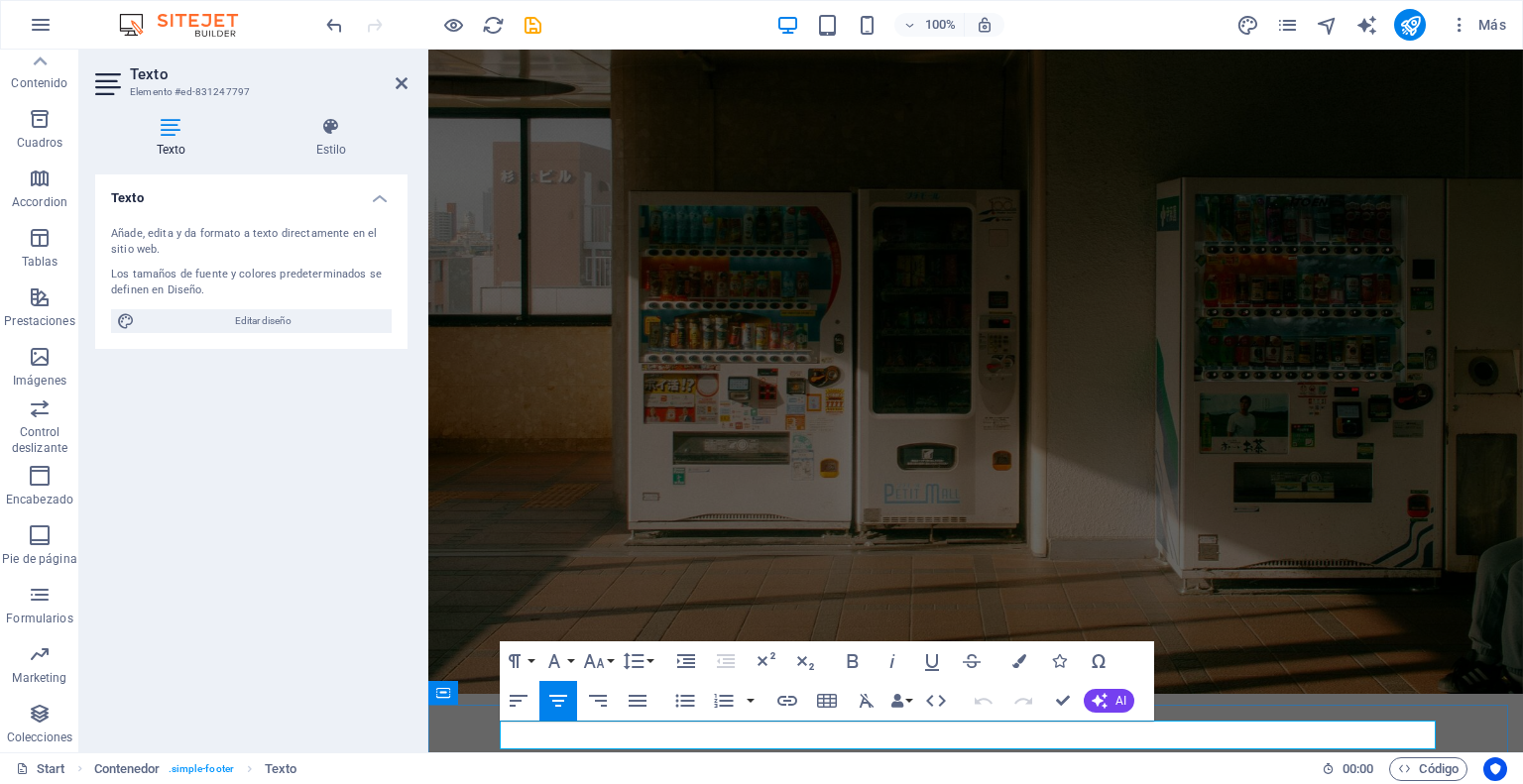 drag, startPoint x: 1081, startPoint y: 744, endPoint x: 849, endPoint y: 737, distance: 232.10558 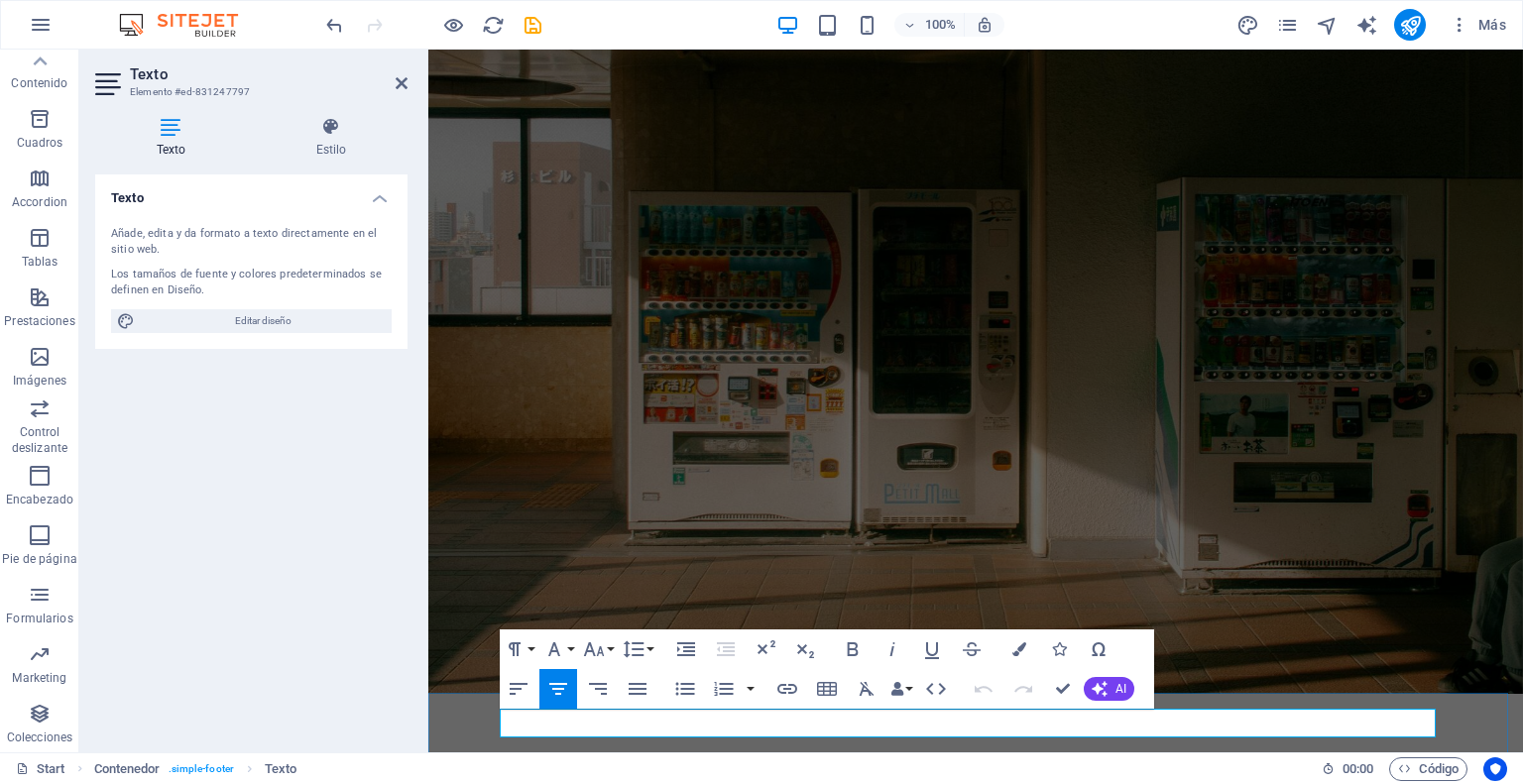 type 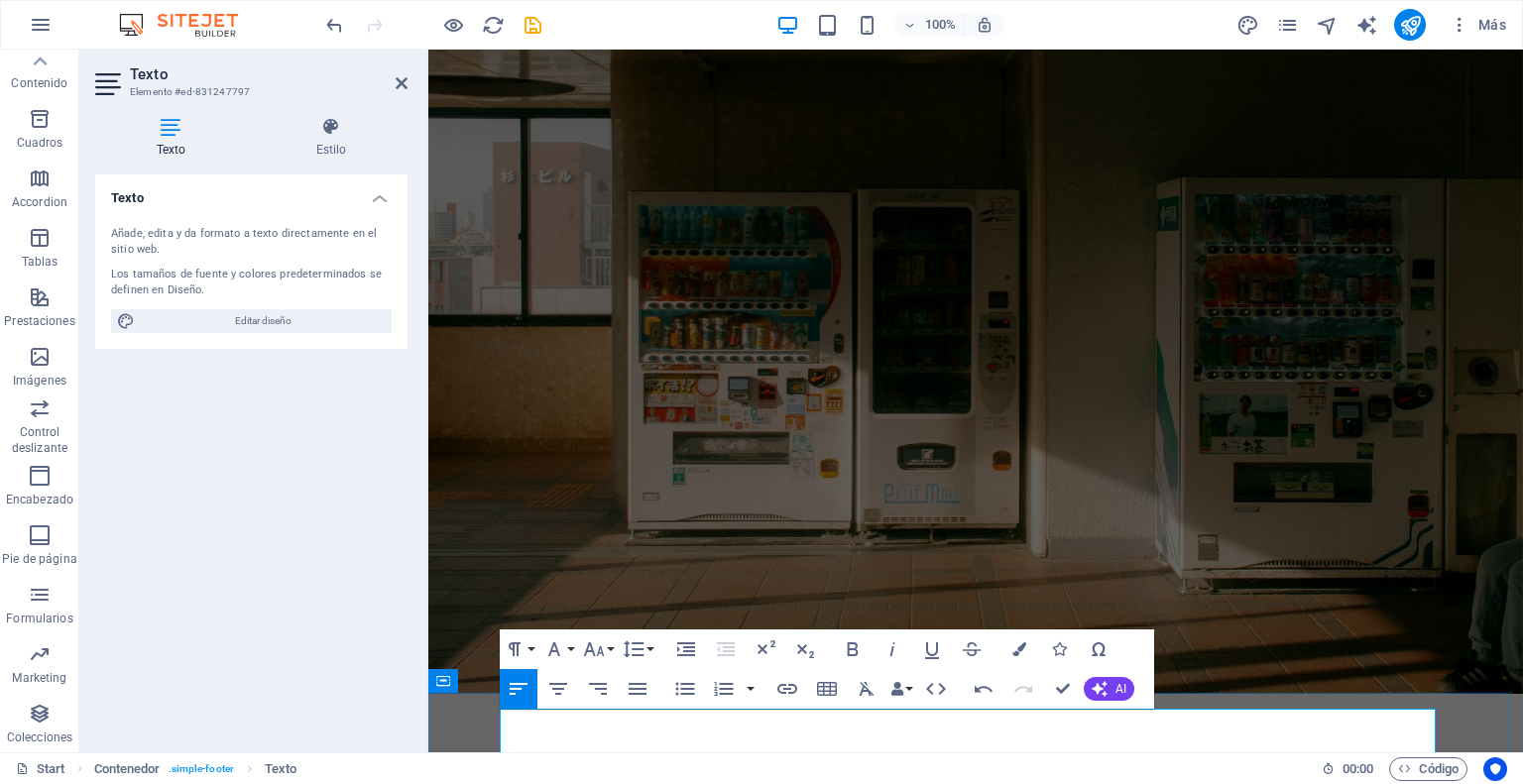 click at bounding box center (976, 1862) 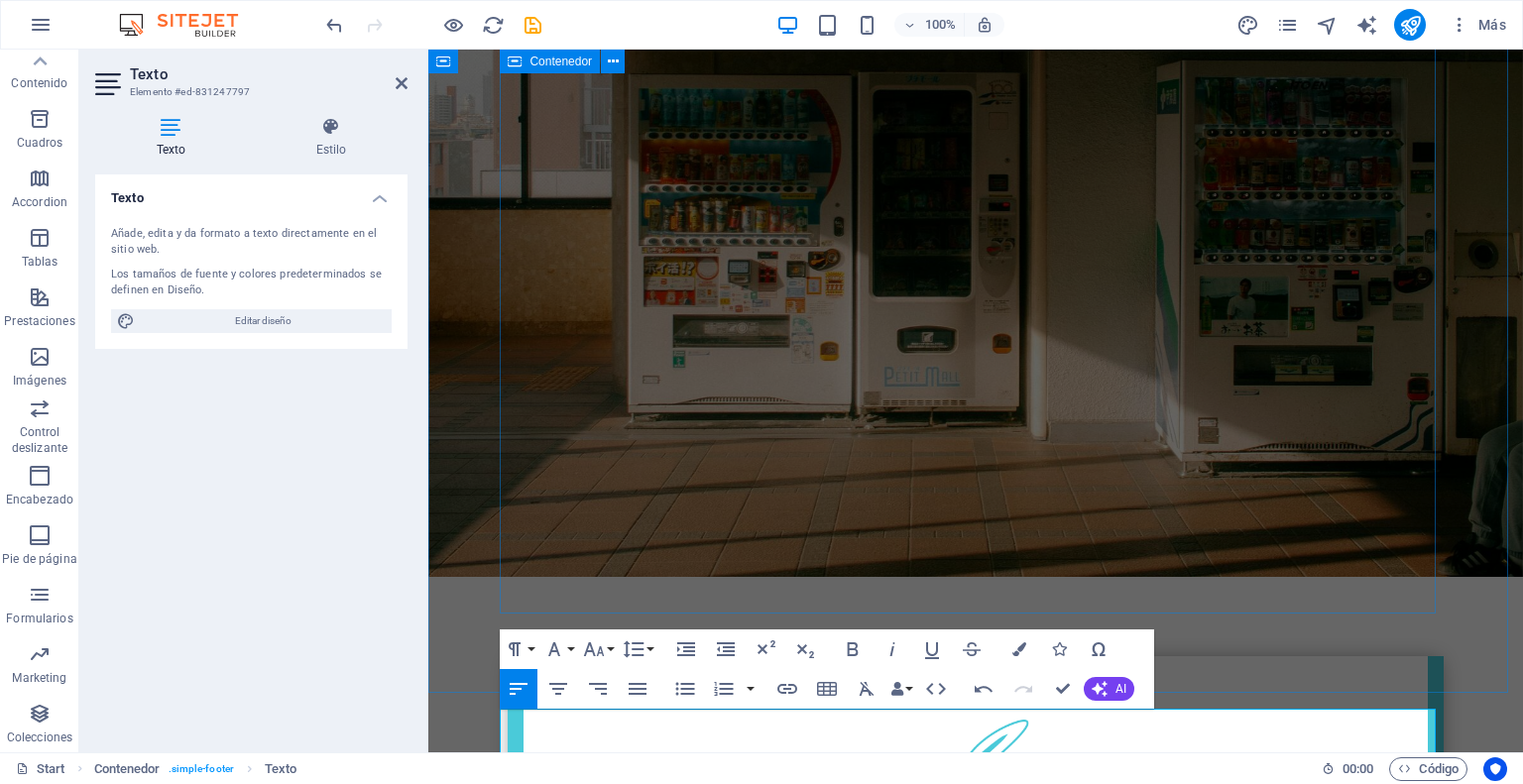 scroll, scrollTop: 401, scrollLeft: 0, axis: vertical 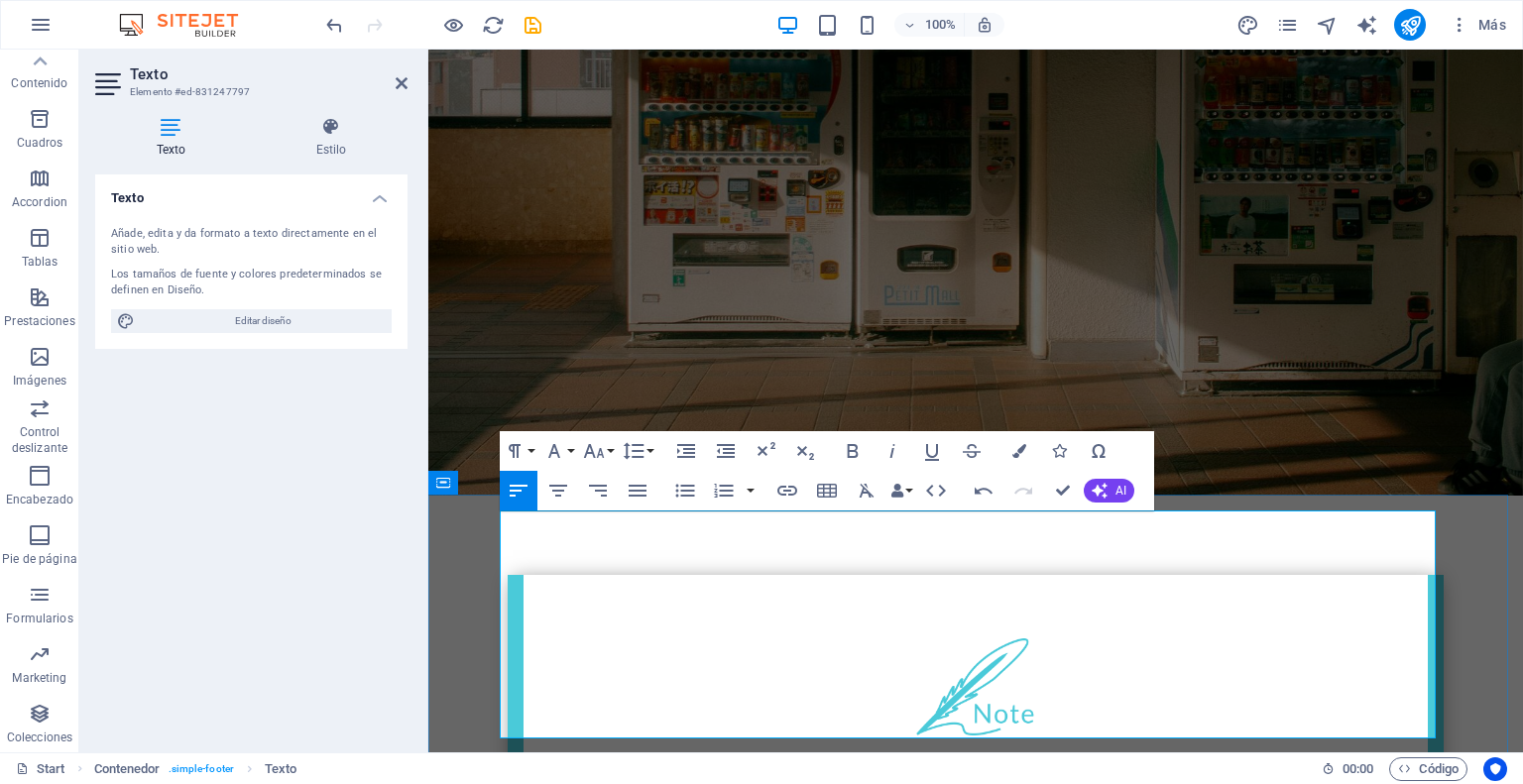 click on "🌐  www.kalimax.cl" at bounding box center (976, 1679) 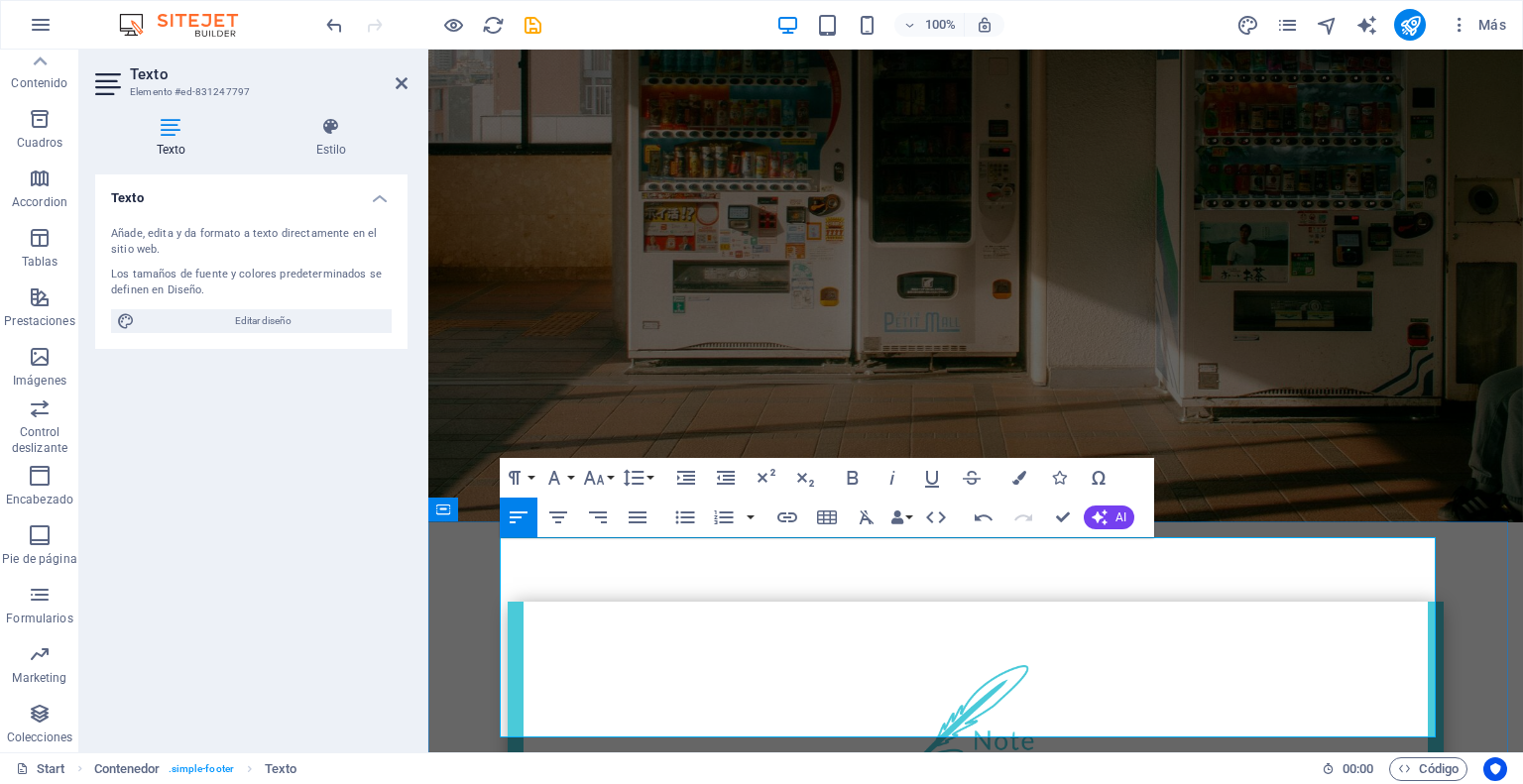 scroll, scrollTop: 401, scrollLeft: 0, axis: vertical 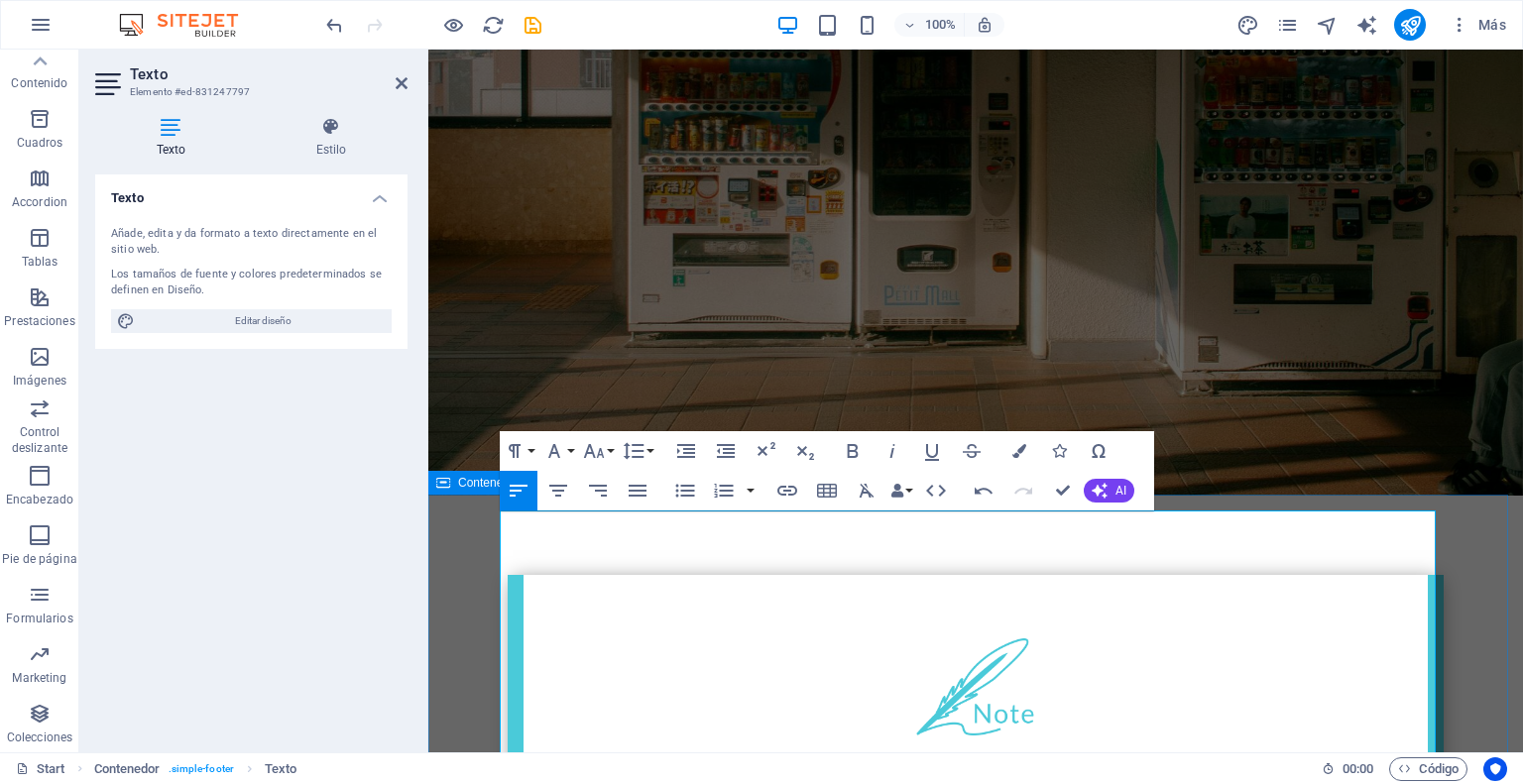 drag, startPoint x: 701, startPoint y: 728, endPoint x: 475, endPoint y: 541, distance: 293.33428 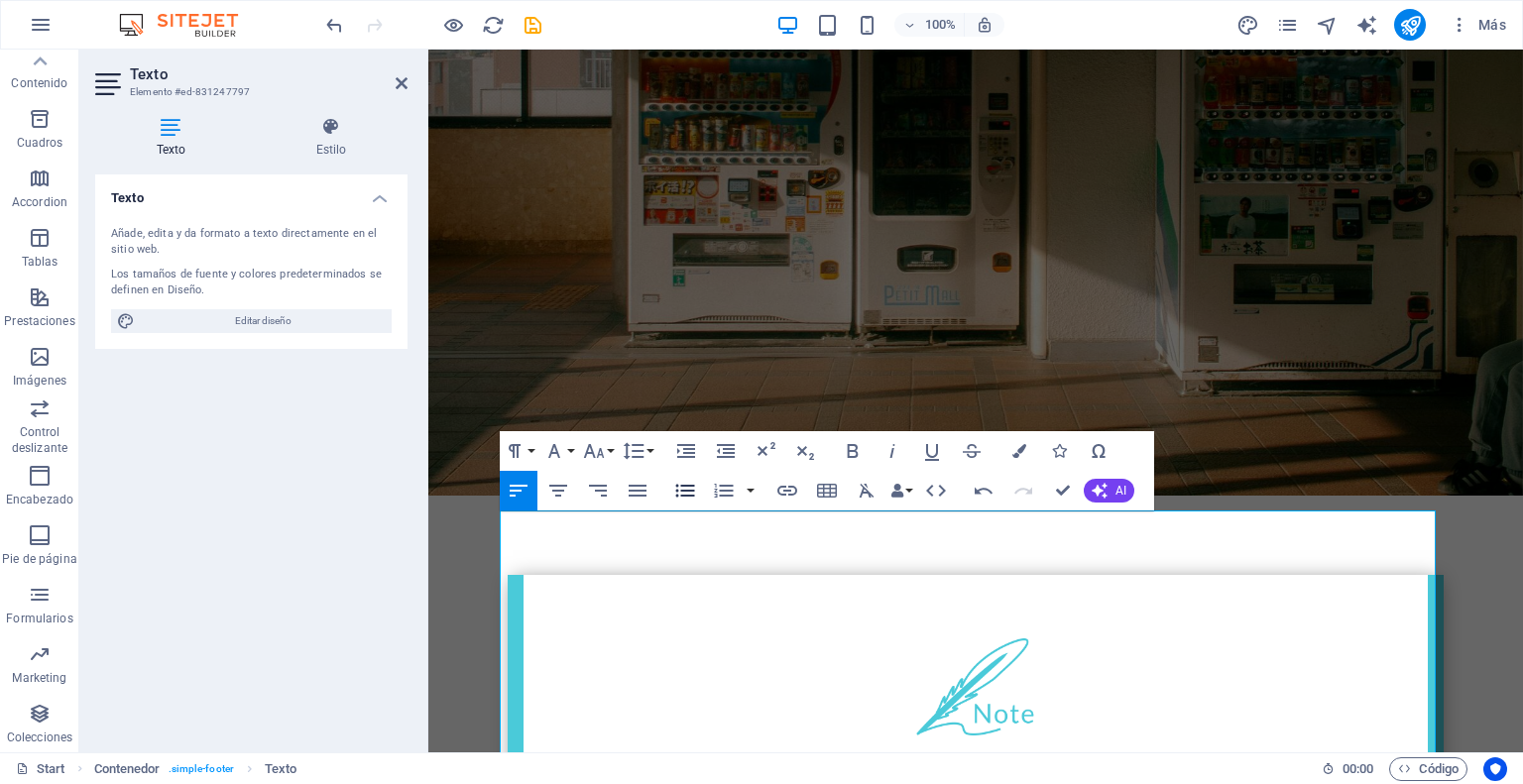 click 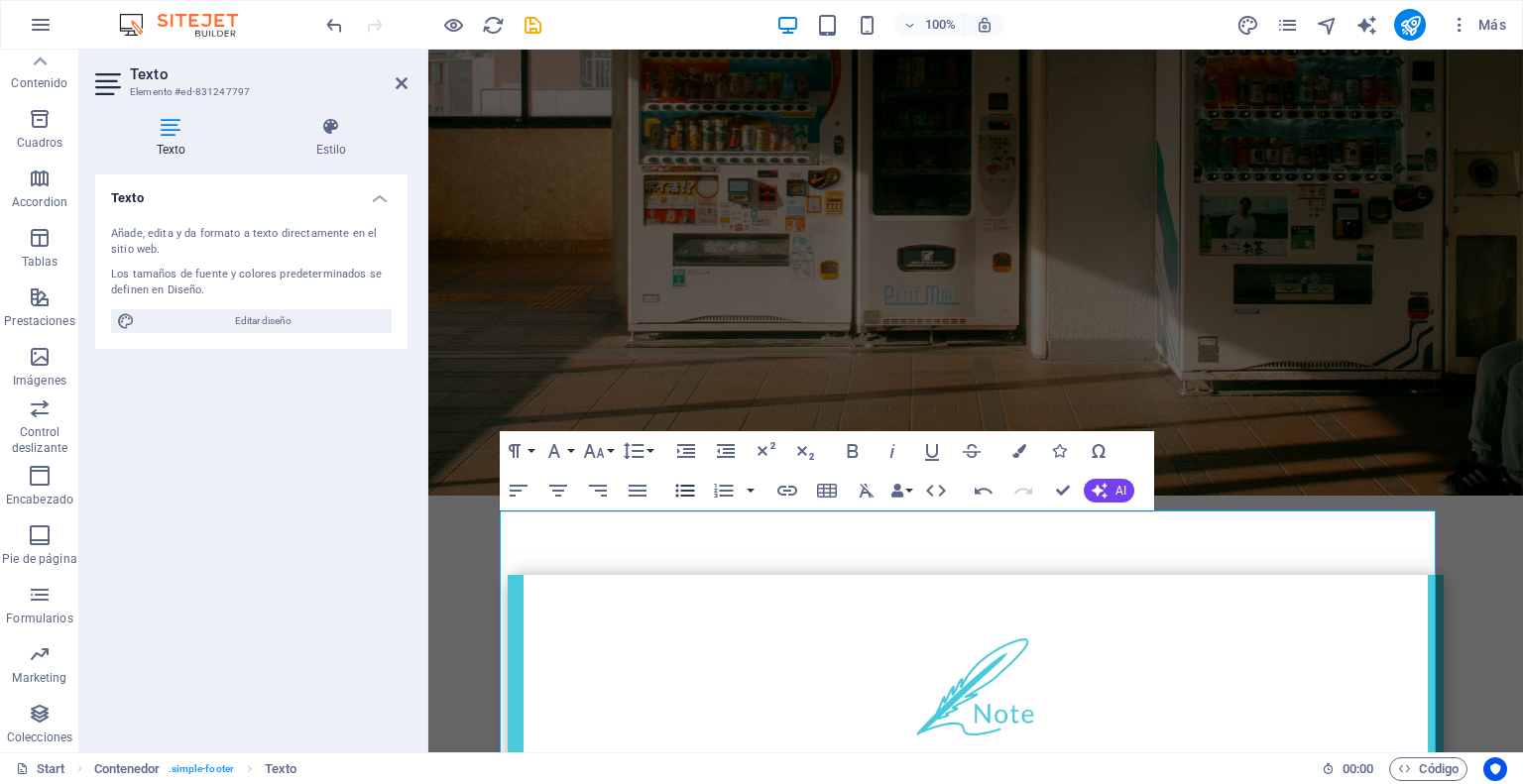 click 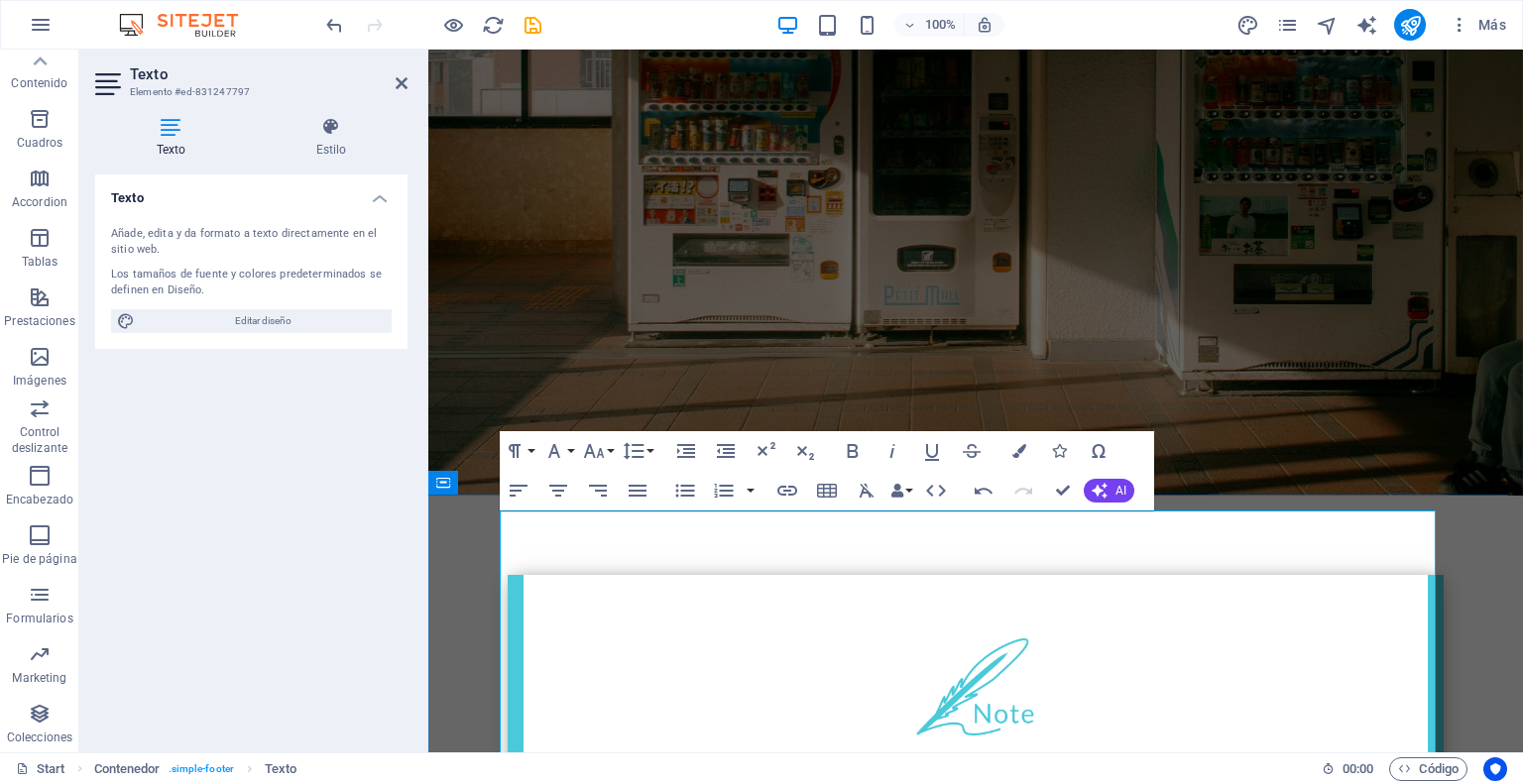 click on "✉️  info@kalimax.cl" at bounding box center [984, 1750] 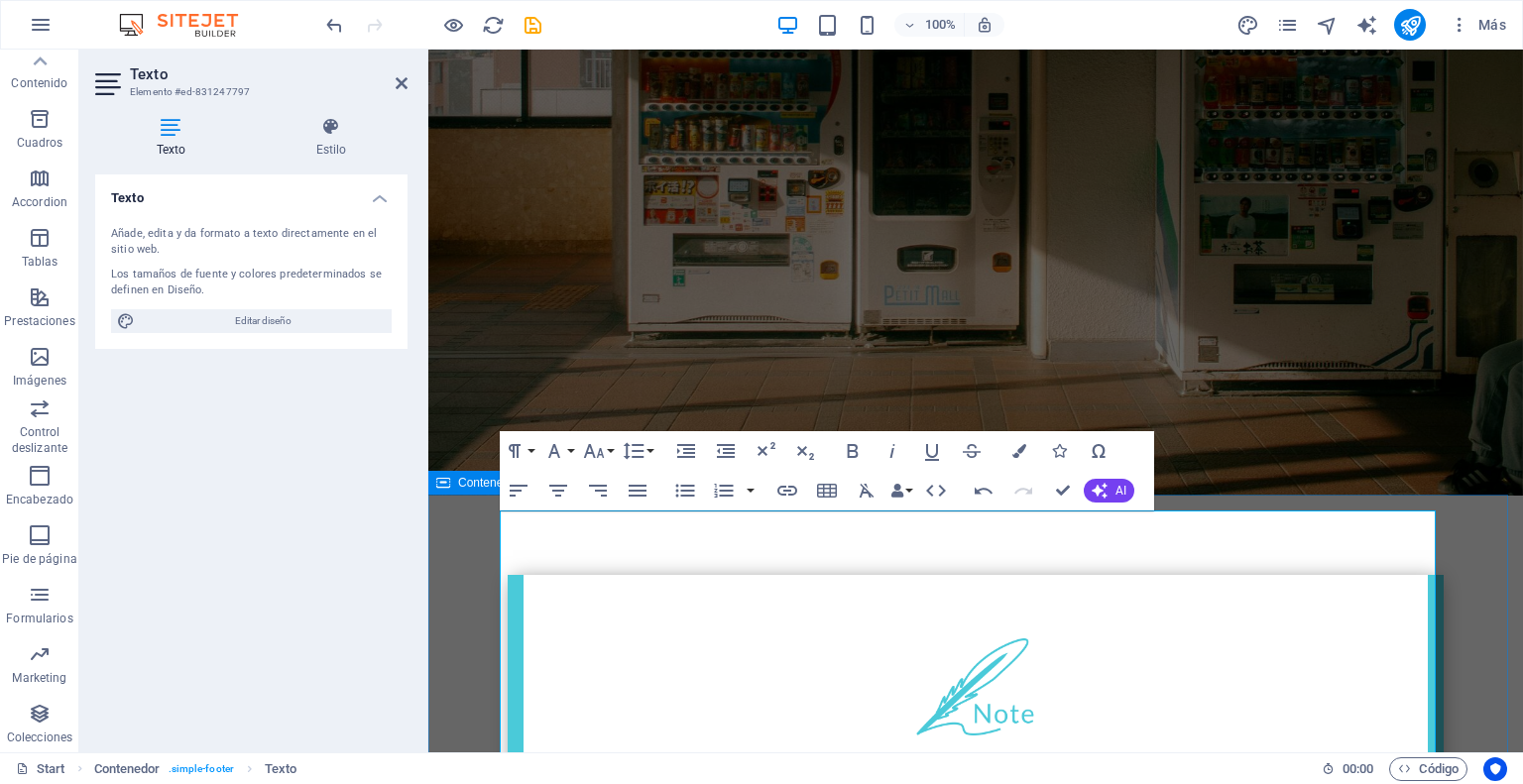 click on "Contactanos: ​ 🌐  www.kalimax.cl ✉️  info@kalimax.cl 📱 +56 9 7214 8201 ​" at bounding box center [976, 1736] 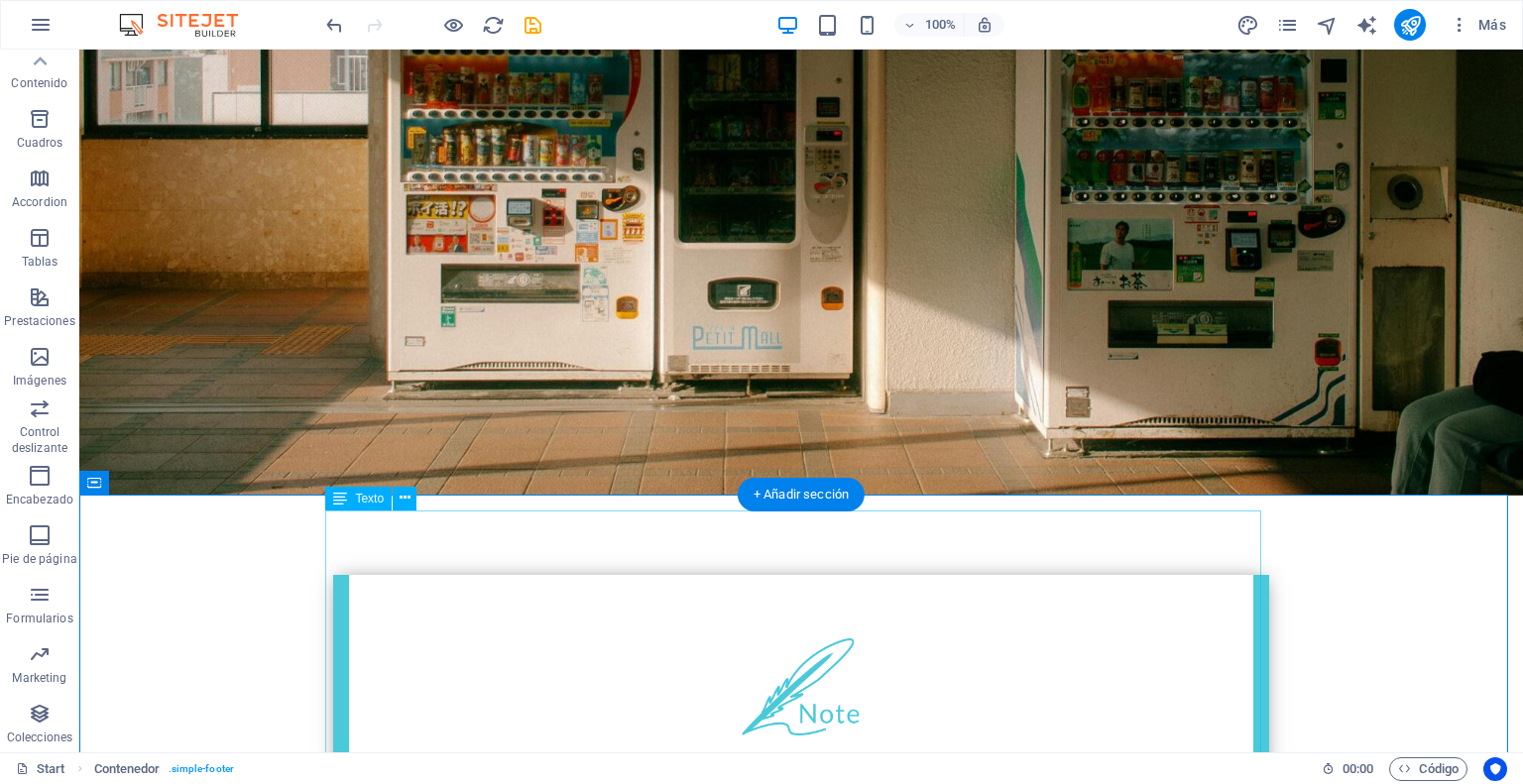 click on "Contactanos: 🌐  www.kalimax.cl ✉️  info@kalimax.cl 📱 +56 9 7214 8201" at bounding box center [801, 1751] 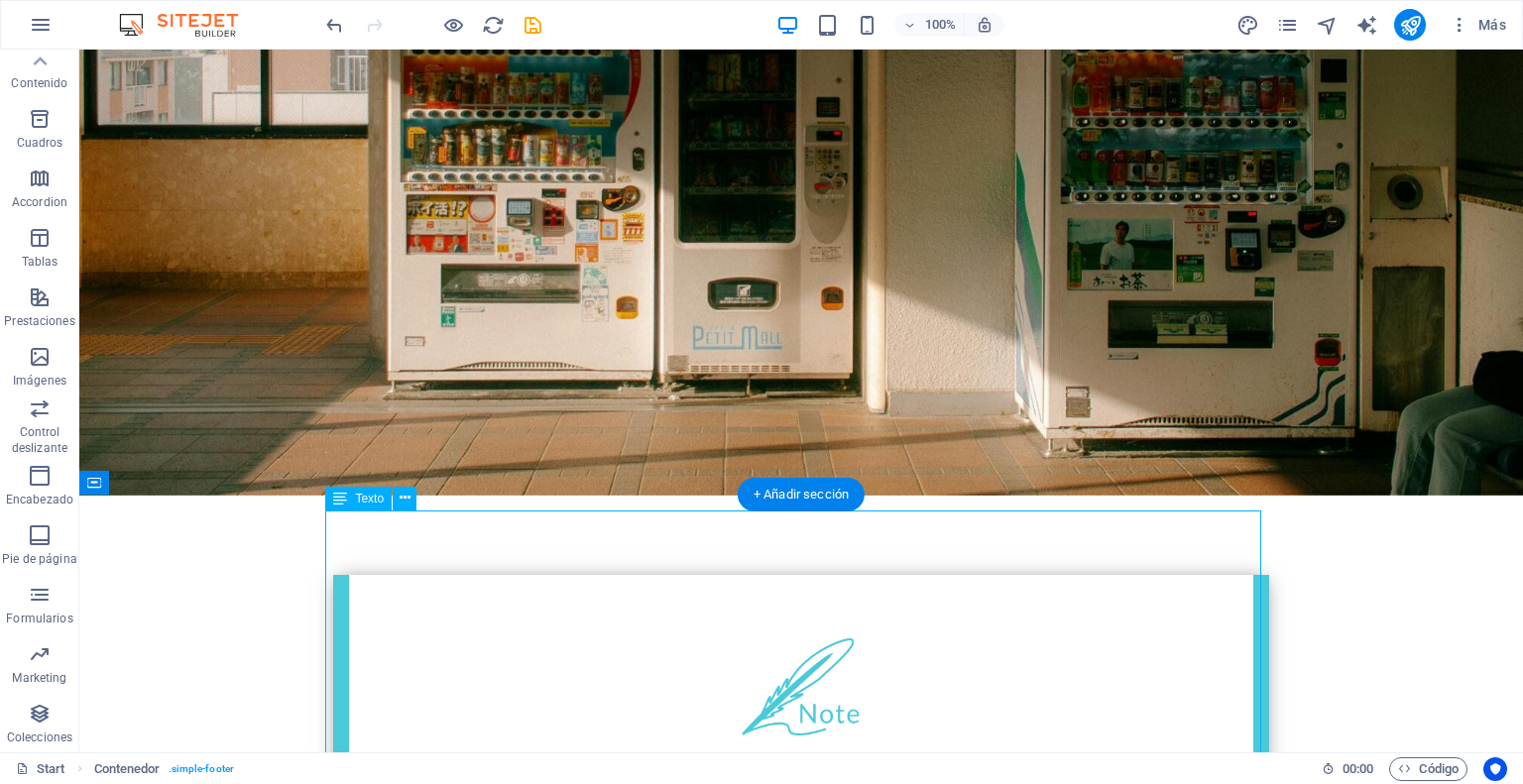 click on "Contactanos: 🌐  www.kalimax.cl ✉️  info@kalimax.cl 📱 +56 9 7214 8201" at bounding box center (801, 1751) 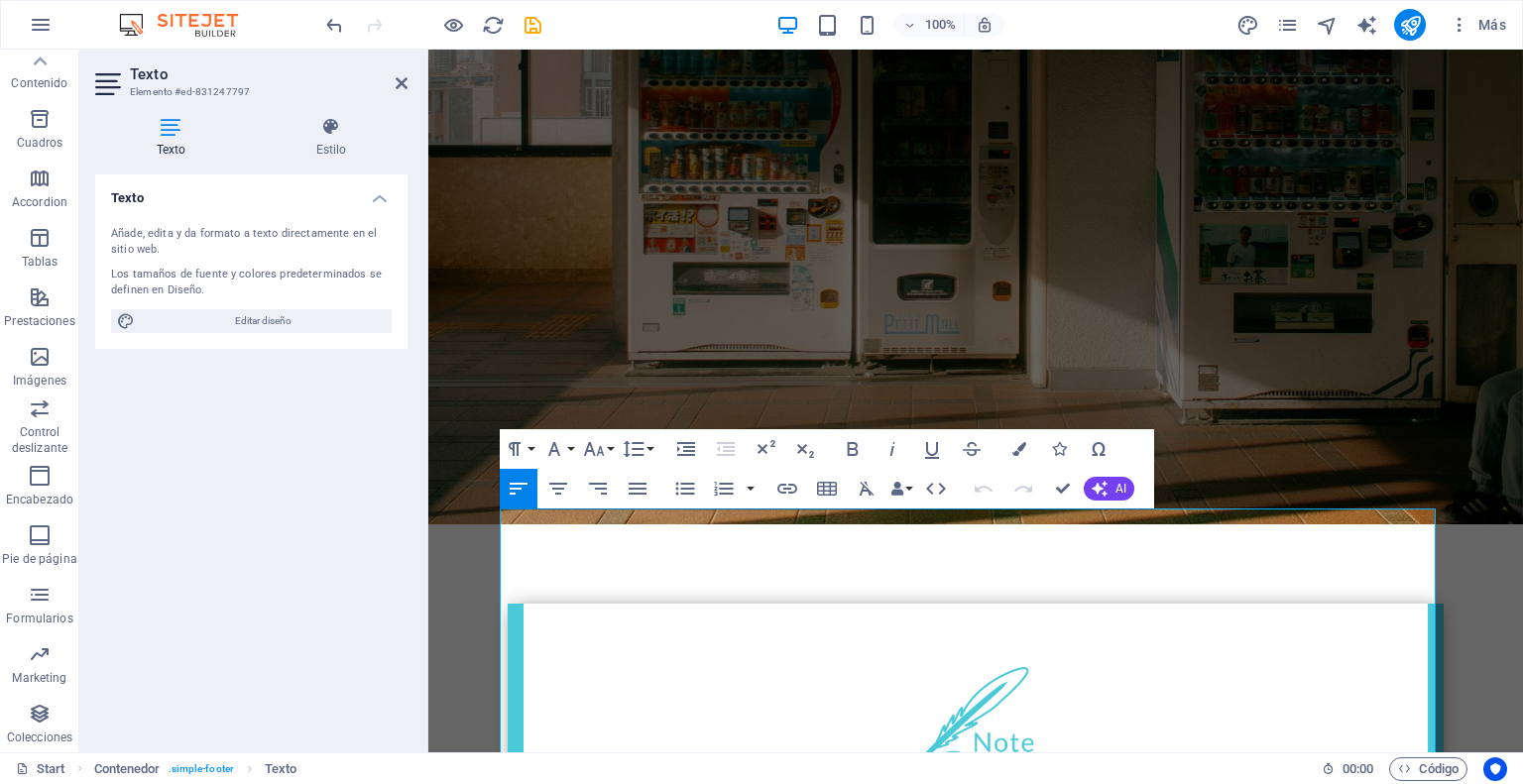 scroll, scrollTop: 432, scrollLeft: 0, axis: vertical 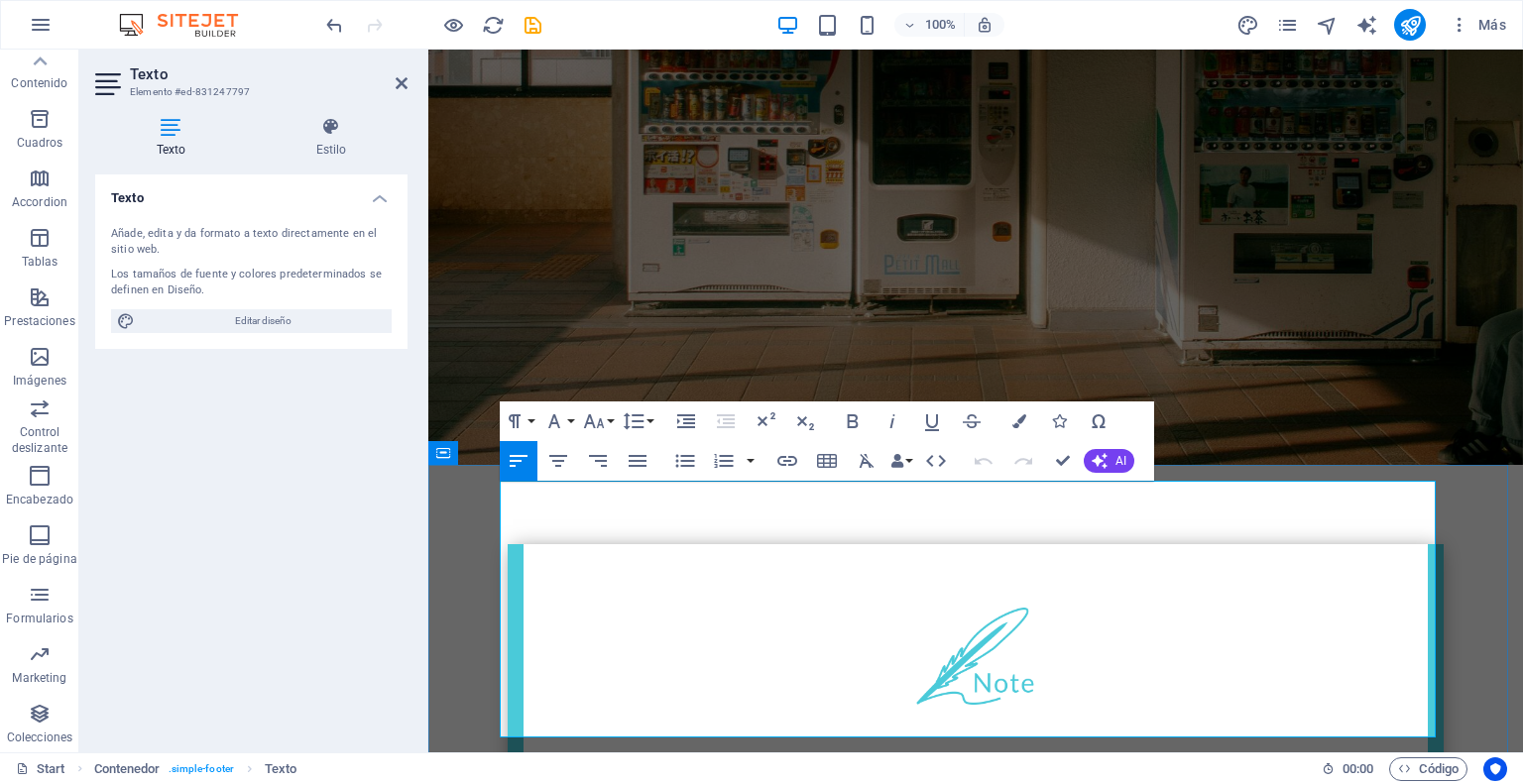 click on "✉️  info@kalimax.cl" at bounding box center [984, 1662] 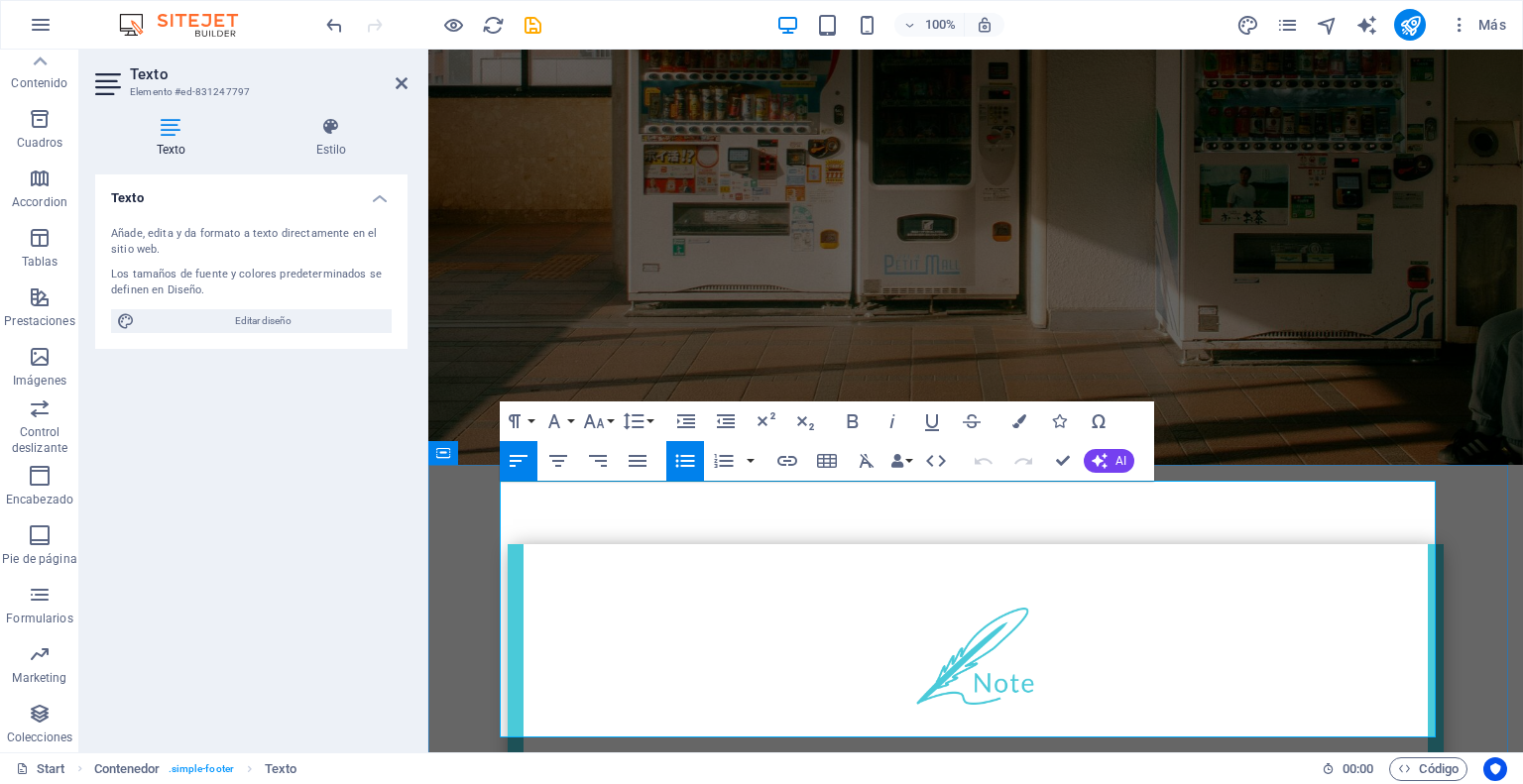 scroll, scrollTop: 403, scrollLeft: 0, axis: vertical 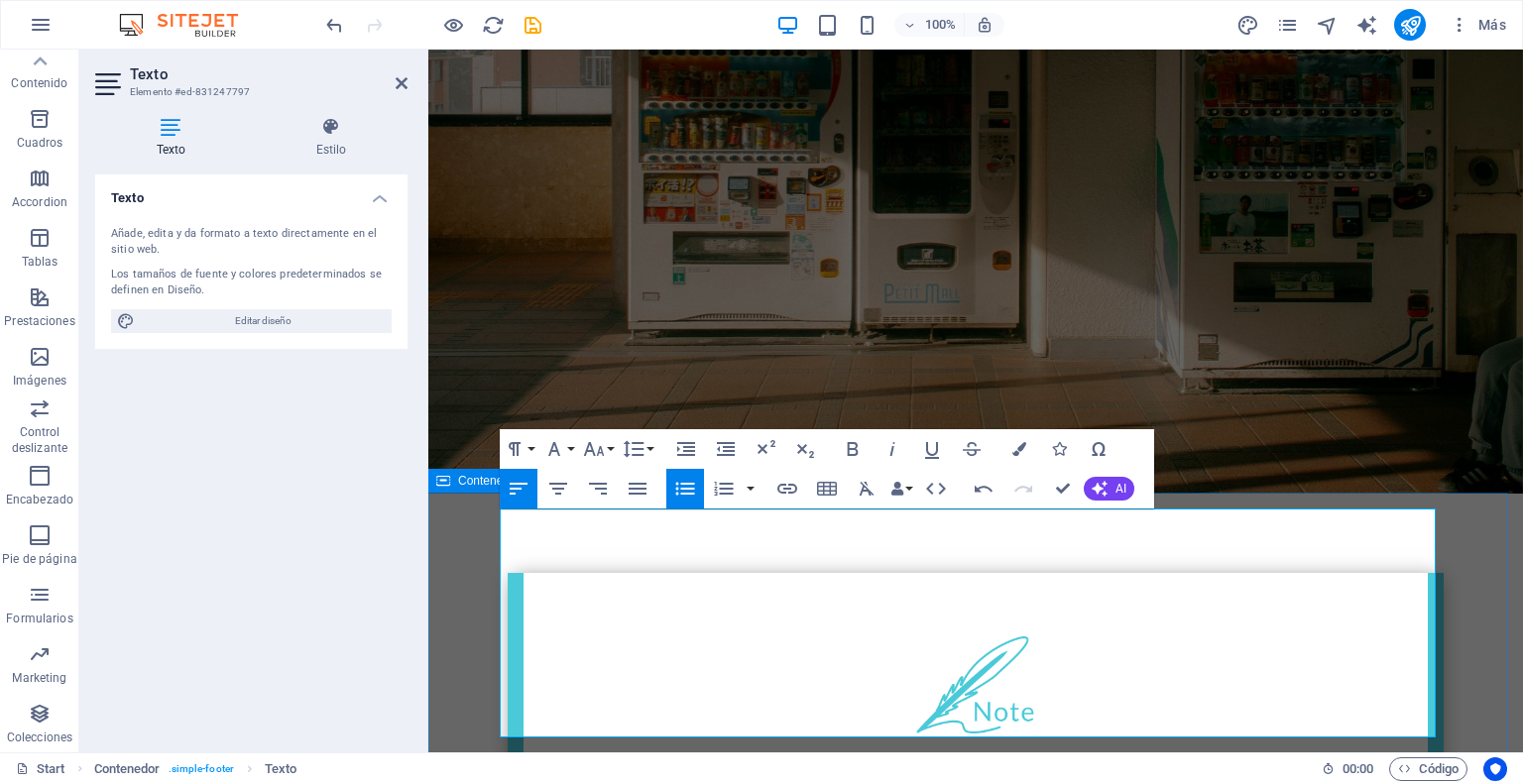 click on "Contactanos: 🌐  www.kalimax.cl ✉️  info@kalimax.cl 📱 +56 9 7214 8201" at bounding box center [976, 1735] 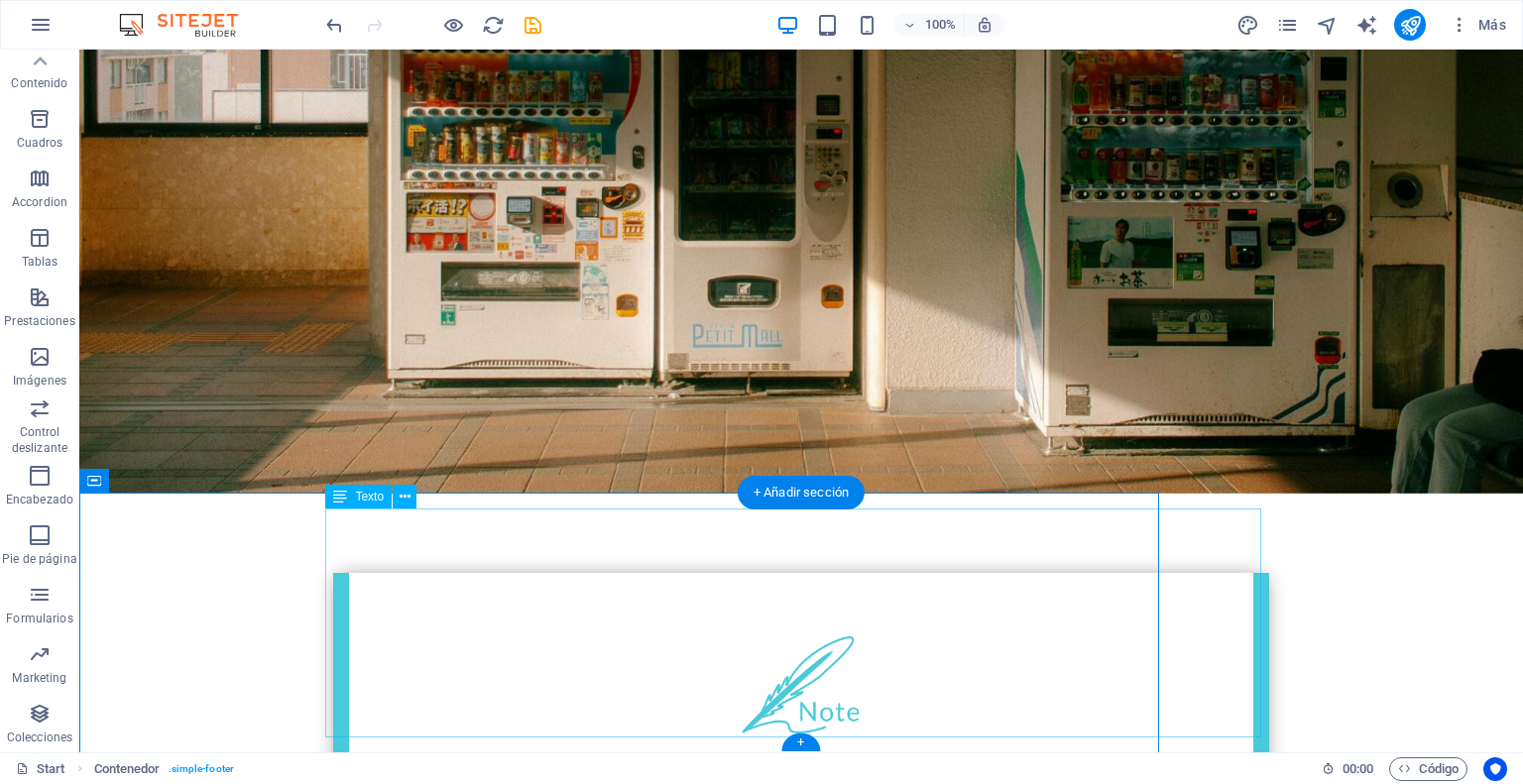 click on "Contactanos: 🌐  www.kalimax.cl ✉️  info@kalimax.cl 📱 +56 9 7214 8201" at bounding box center [801, 1735] 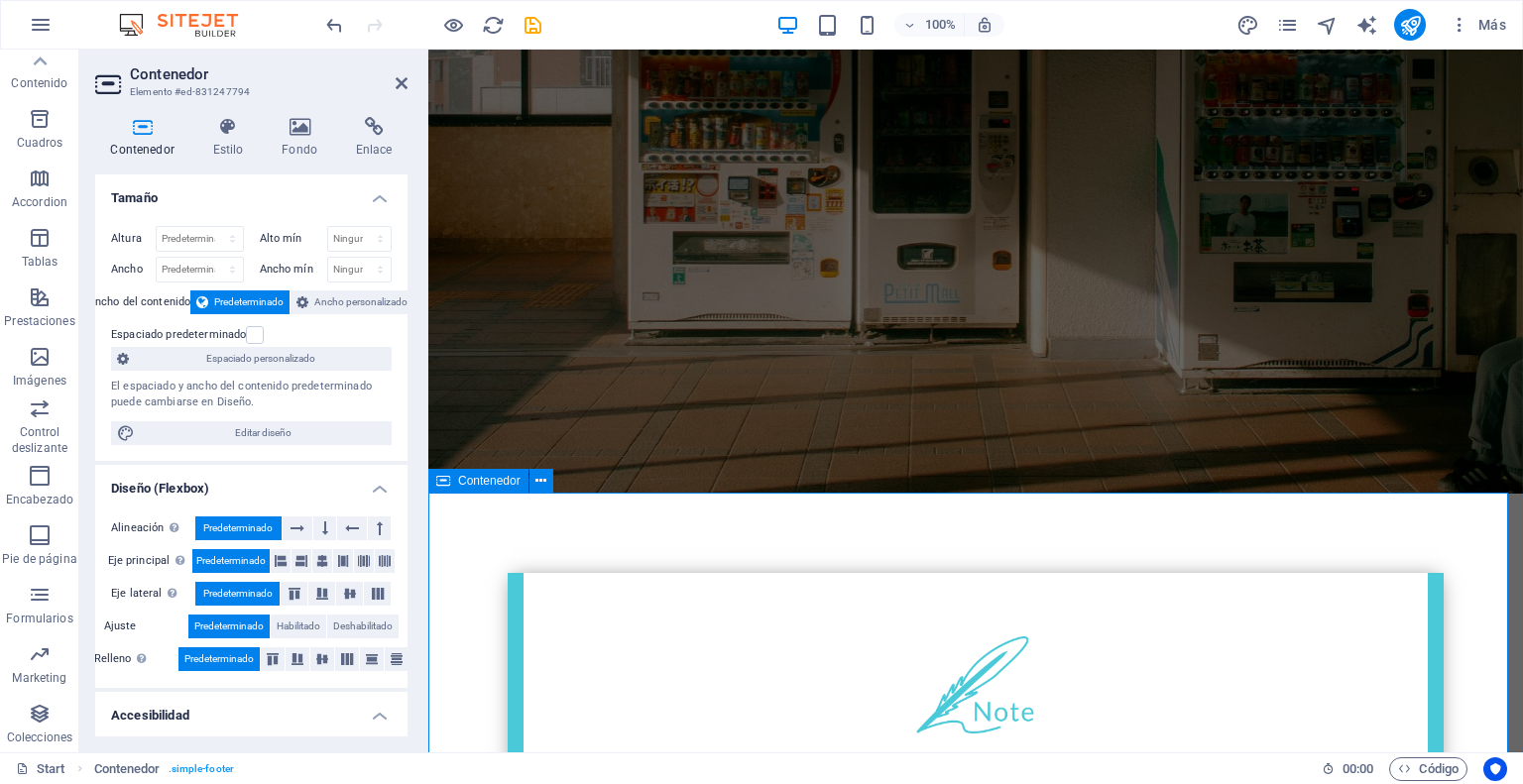 click on "Contactanos: 🌐  www.kalimax.cl ✉️  info@kalimax.cl 📱 +56 9 7214 8201" at bounding box center [976, 1735] 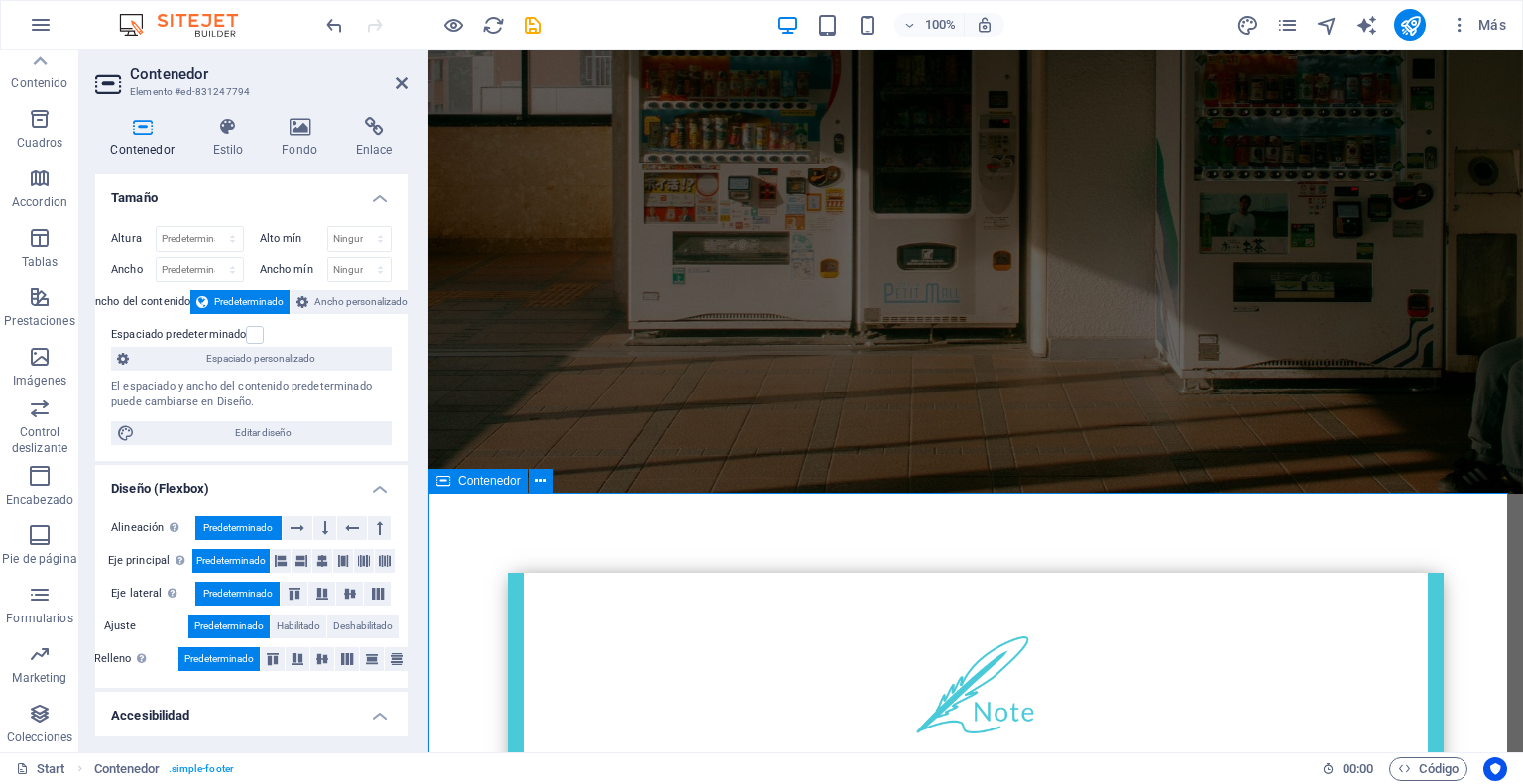 click on "Contactanos: 🌐  www.kalimax.cl ✉️  info@kalimax.cl 📱 +56 9 7214 8201" at bounding box center (976, 1735) 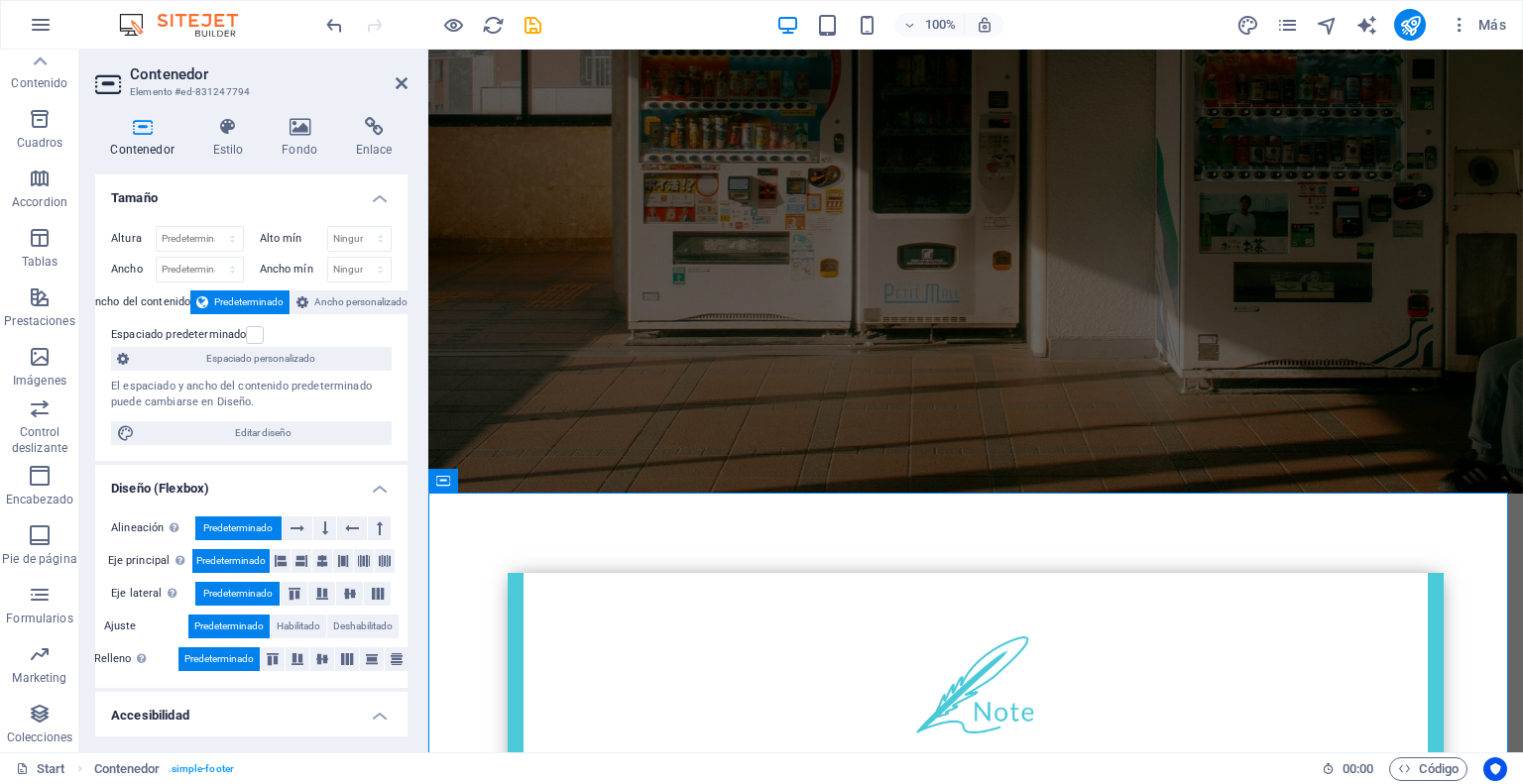 click at bounding box center [976, 69] 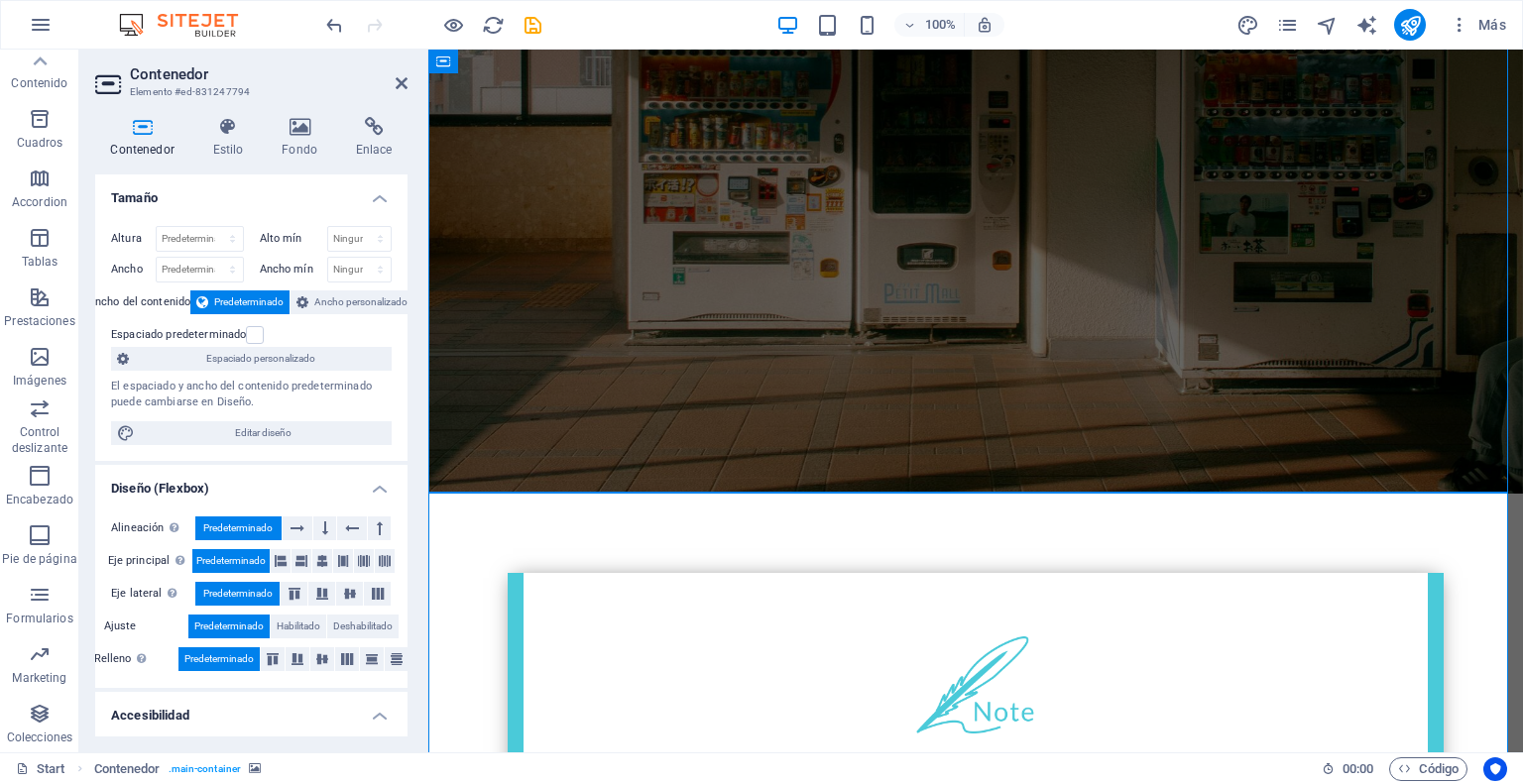 click at bounding box center [976, 69] 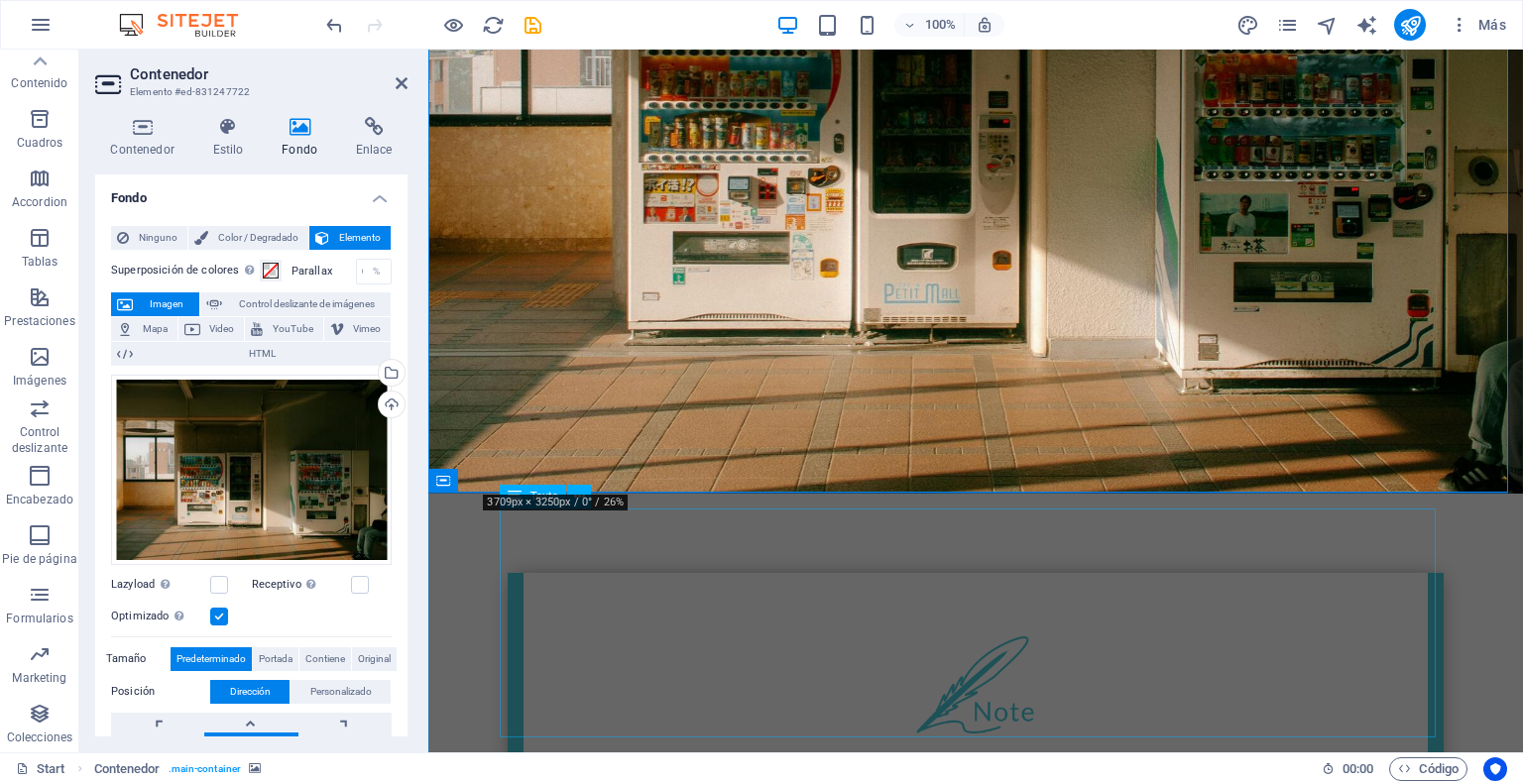 click on "Contactanos: 🌐  www.kalimax.cl ✉️  info@kalimax.cl 📱 +56 9 7214 8201" at bounding box center [976, 1735] 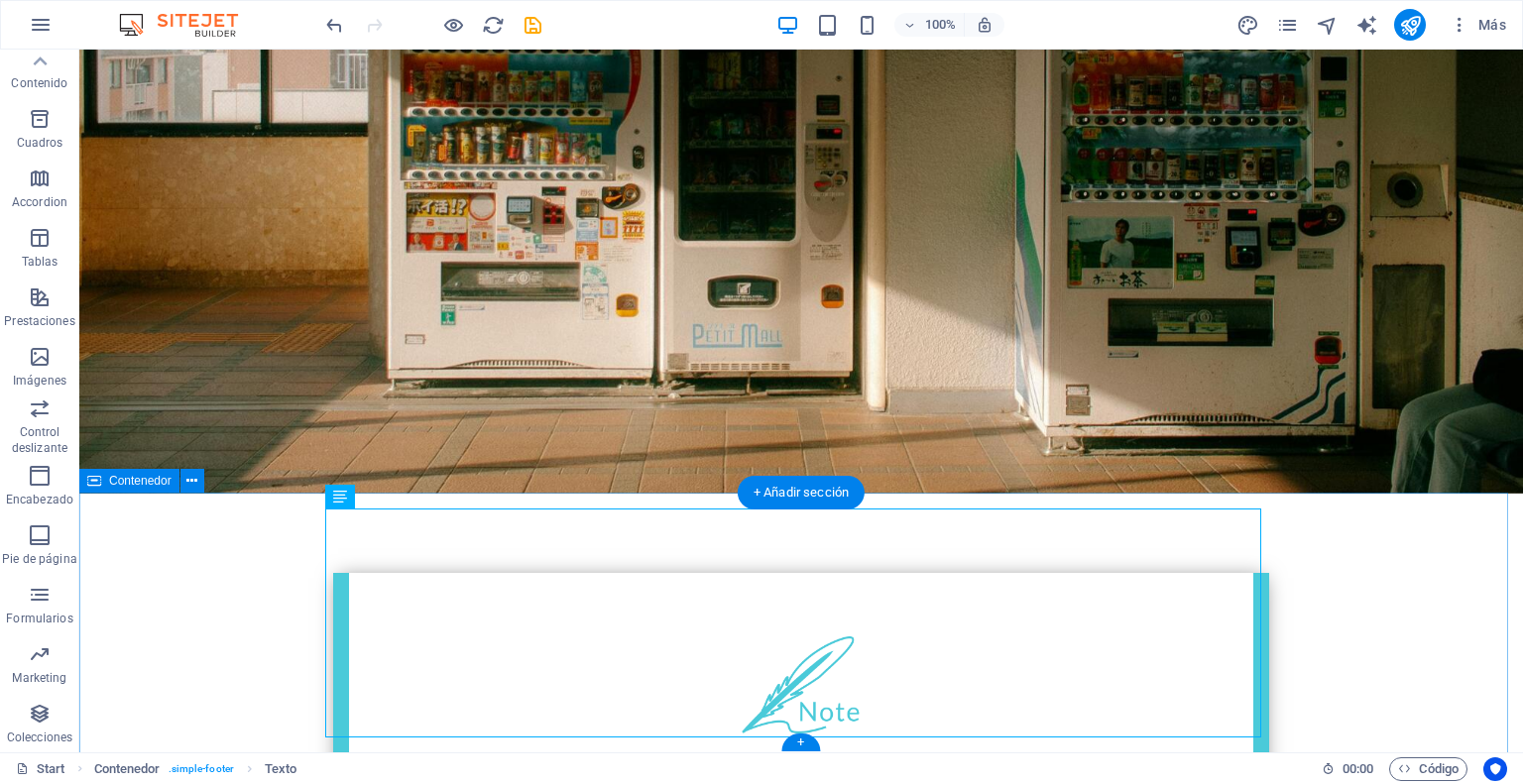 click on "Contactanos: 🌐  www.kalimax.cl ✉️  info@kalimax.cl 📱 +56 9 7214 8201" at bounding box center (801, 1735) 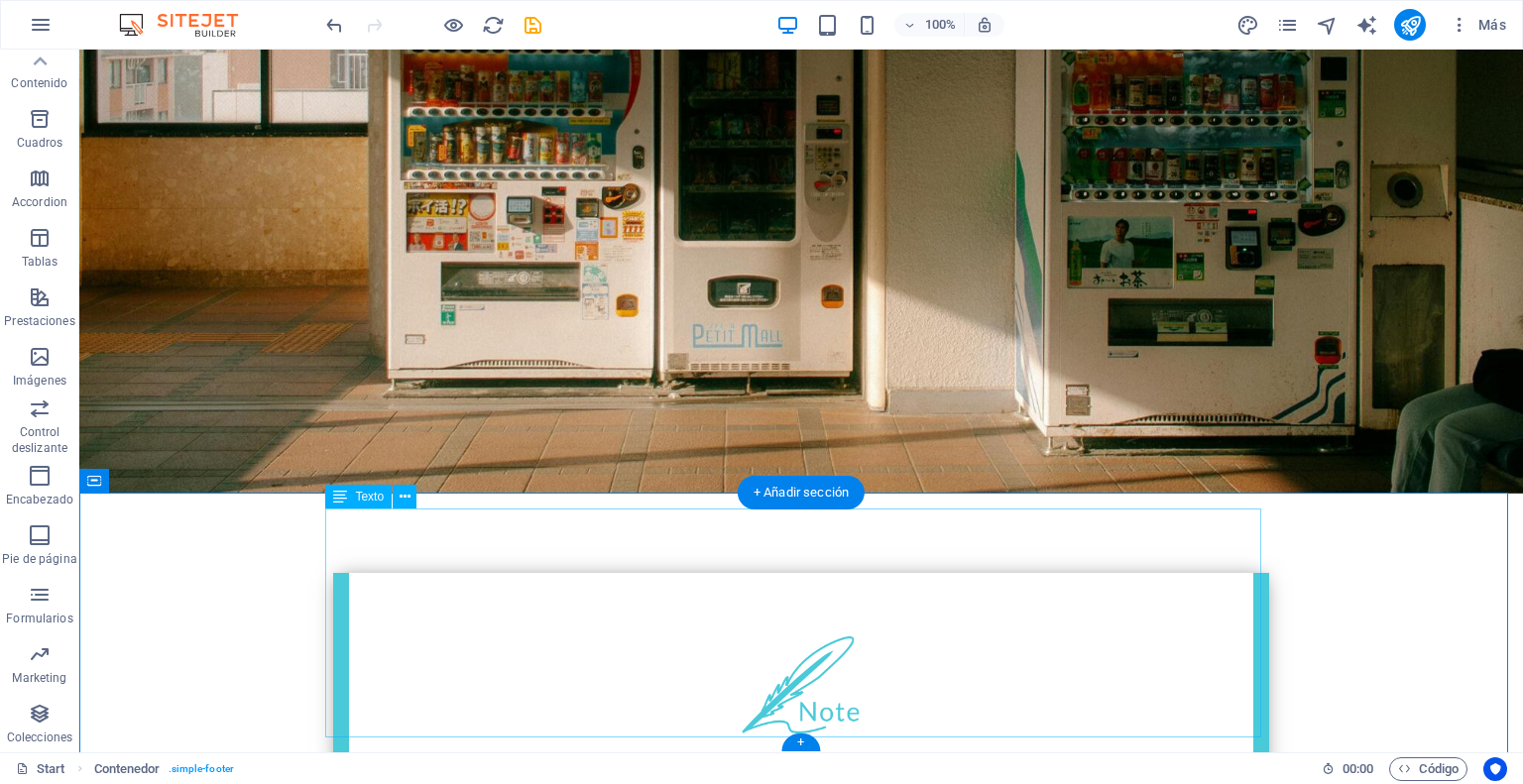 click on "Contactanos: 🌐  www.kalimax.cl ✉️  info@kalimax.cl 📱 +56 9 7214 8201" at bounding box center [801, 1735] 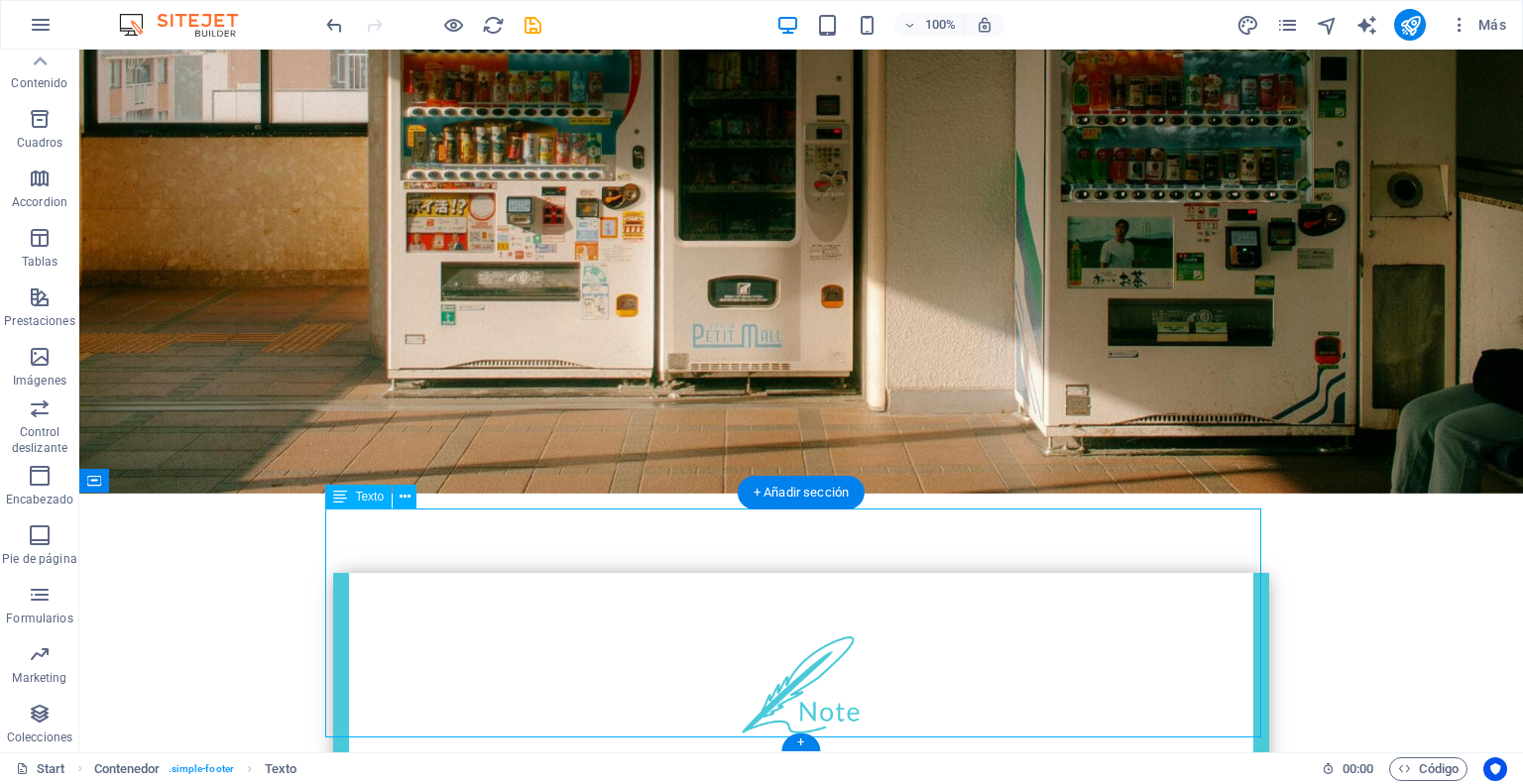 click on "Contactanos: 🌐  www.kalimax.cl ✉️  info@kalimax.cl 📱 +56 9 7214 8201" at bounding box center (801, 1735) 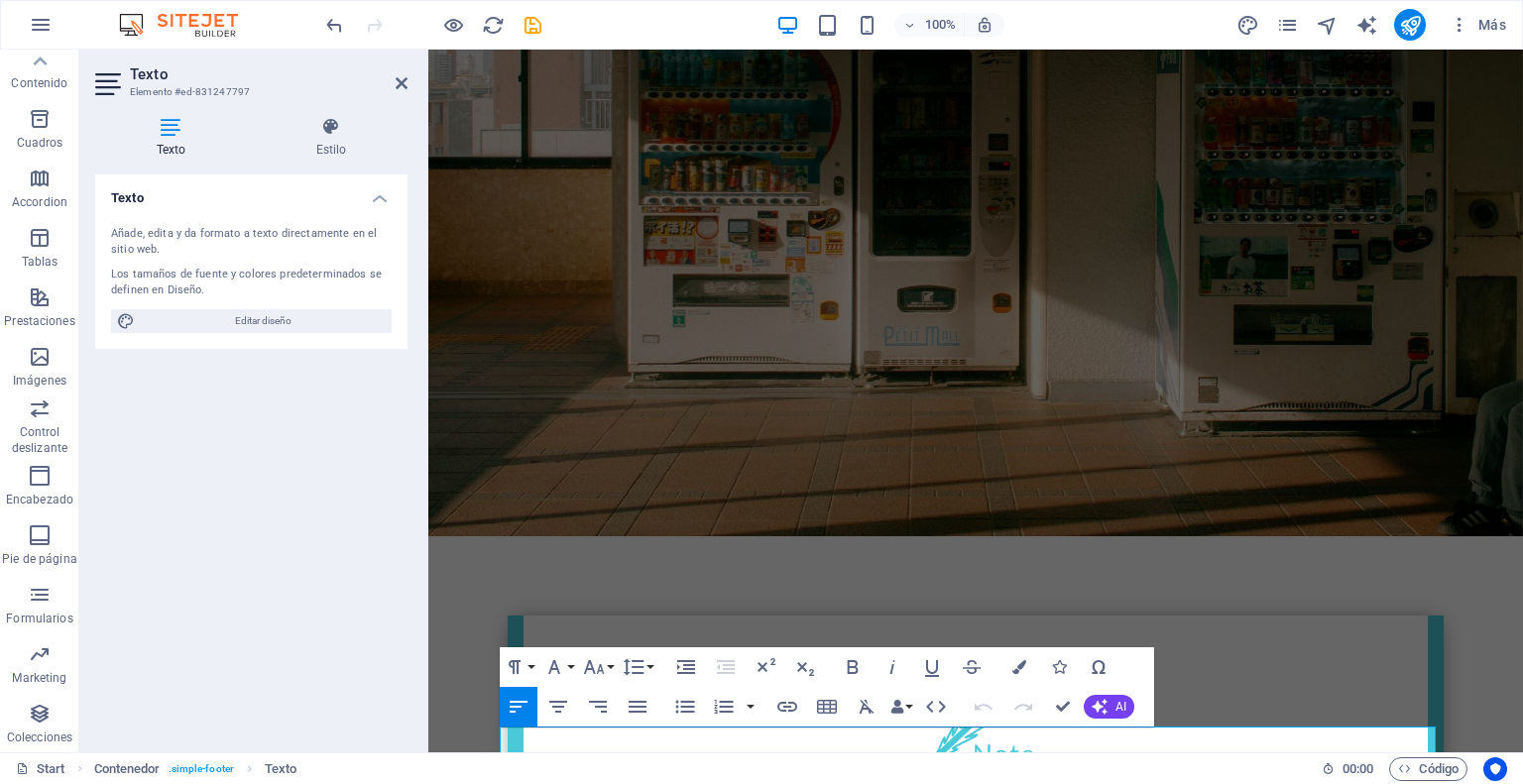 scroll, scrollTop: 403, scrollLeft: 0, axis: vertical 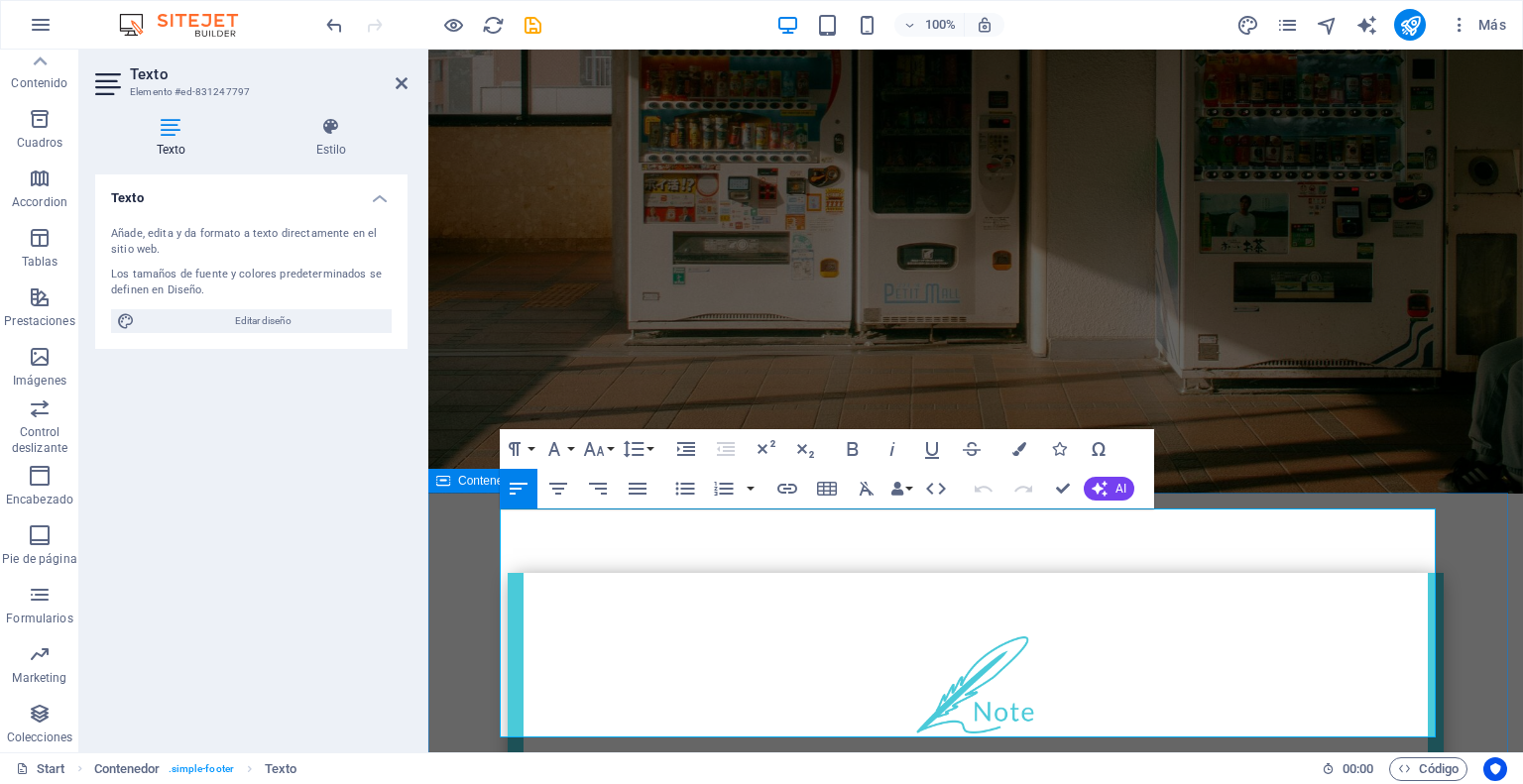 drag, startPoint x: 726, startPoint y: 689, endPoint x: 482, endPoint y: 528, distance: 292.3303 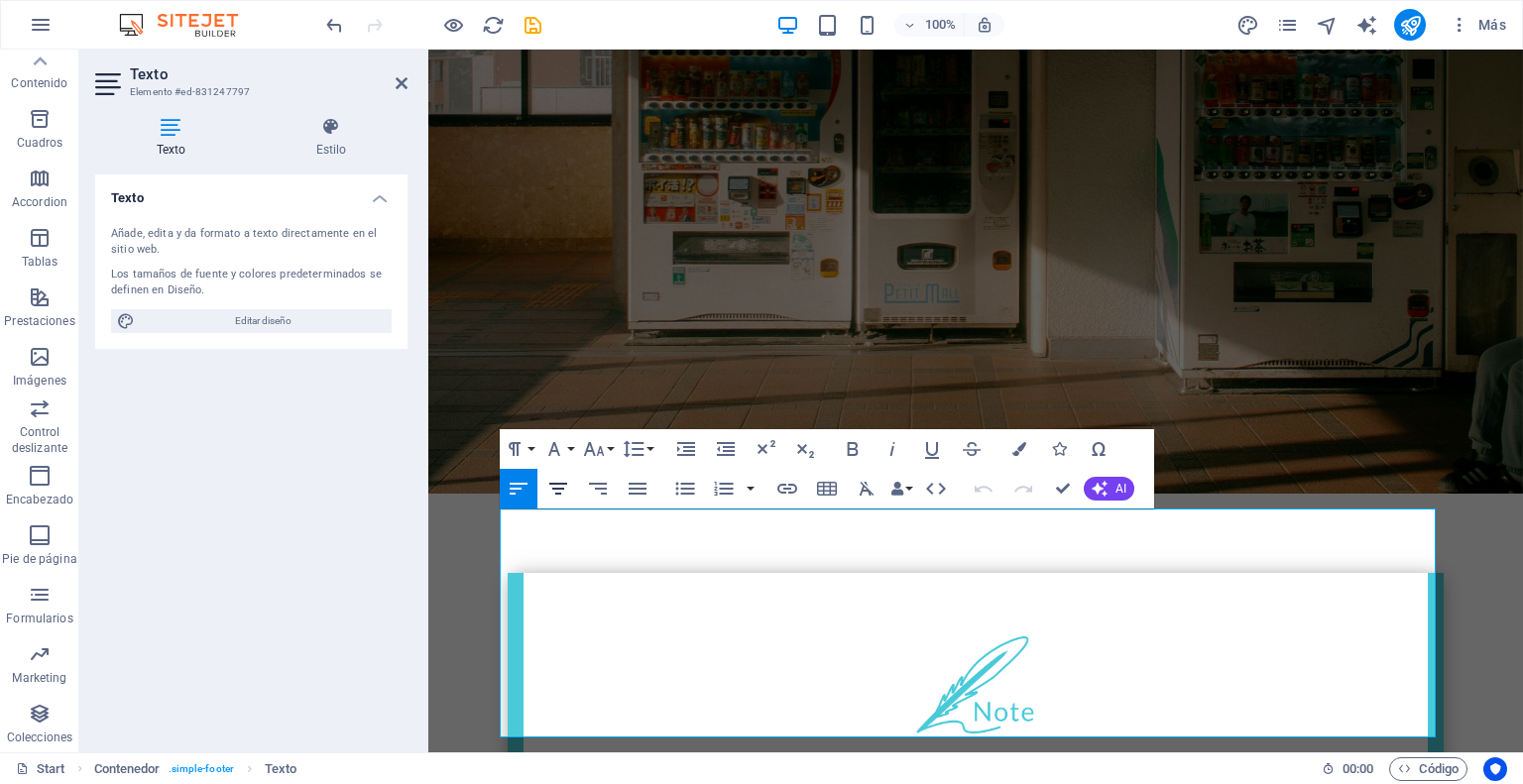 click 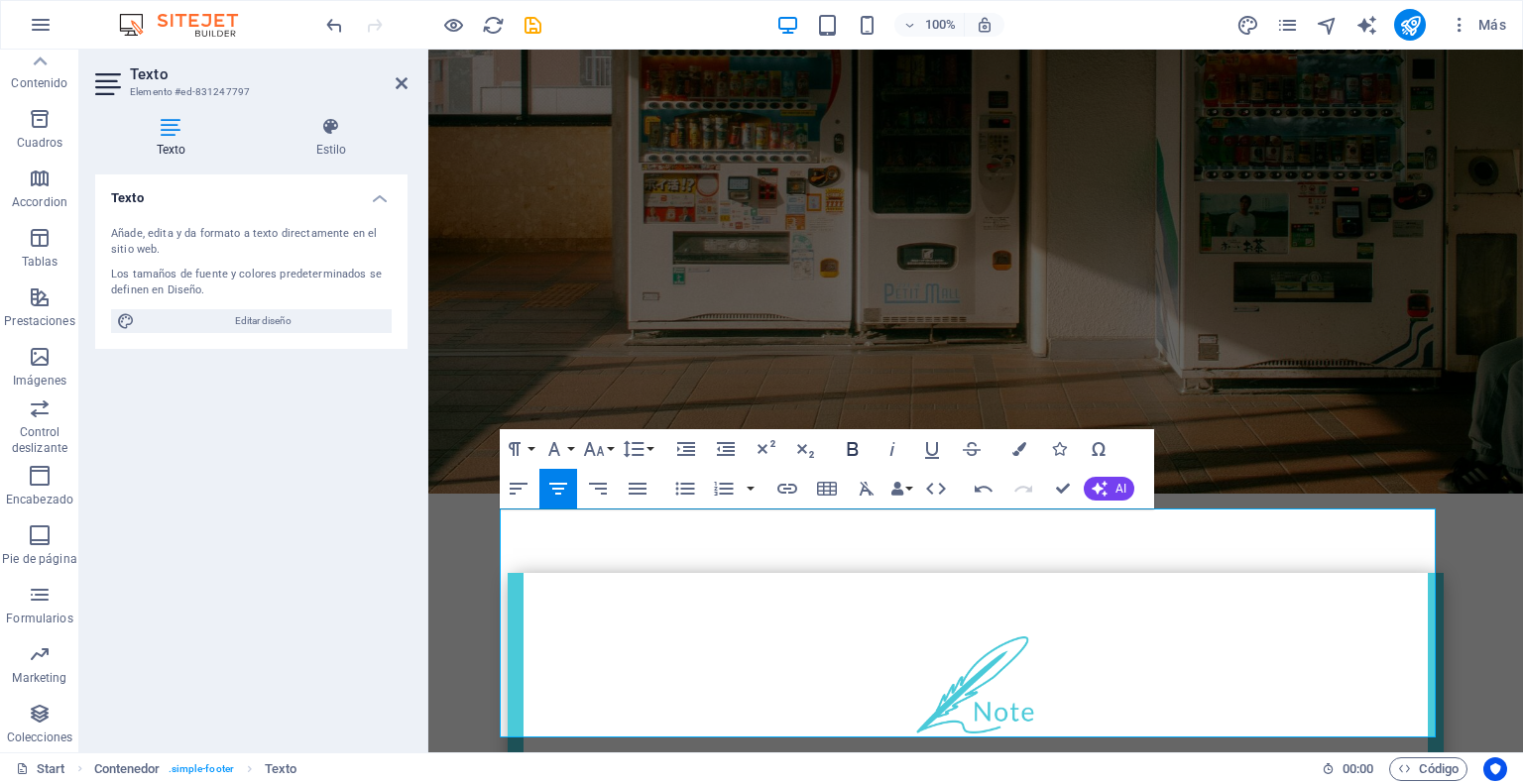 click 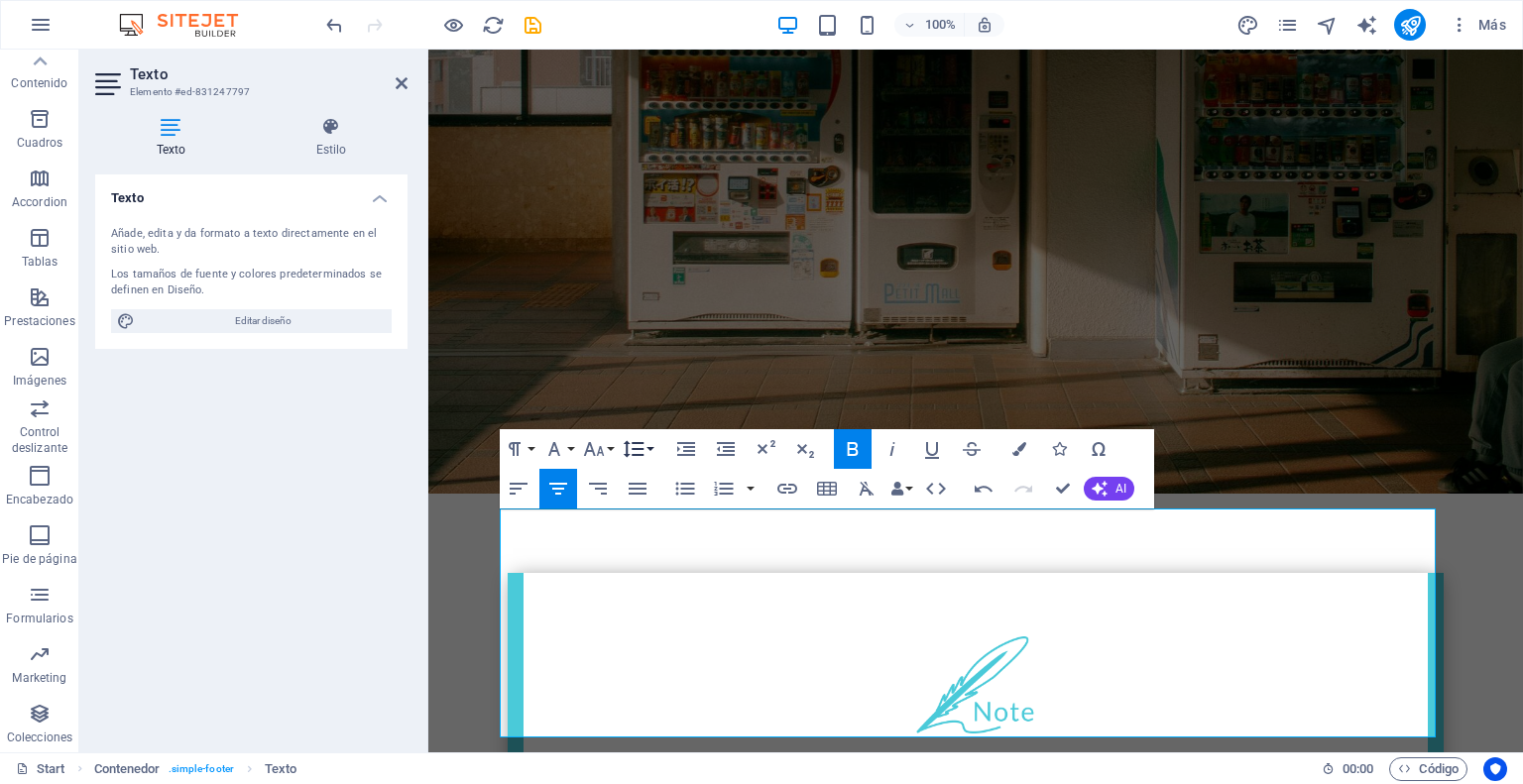 click on "Line Height" at bounding box center (638, 449) 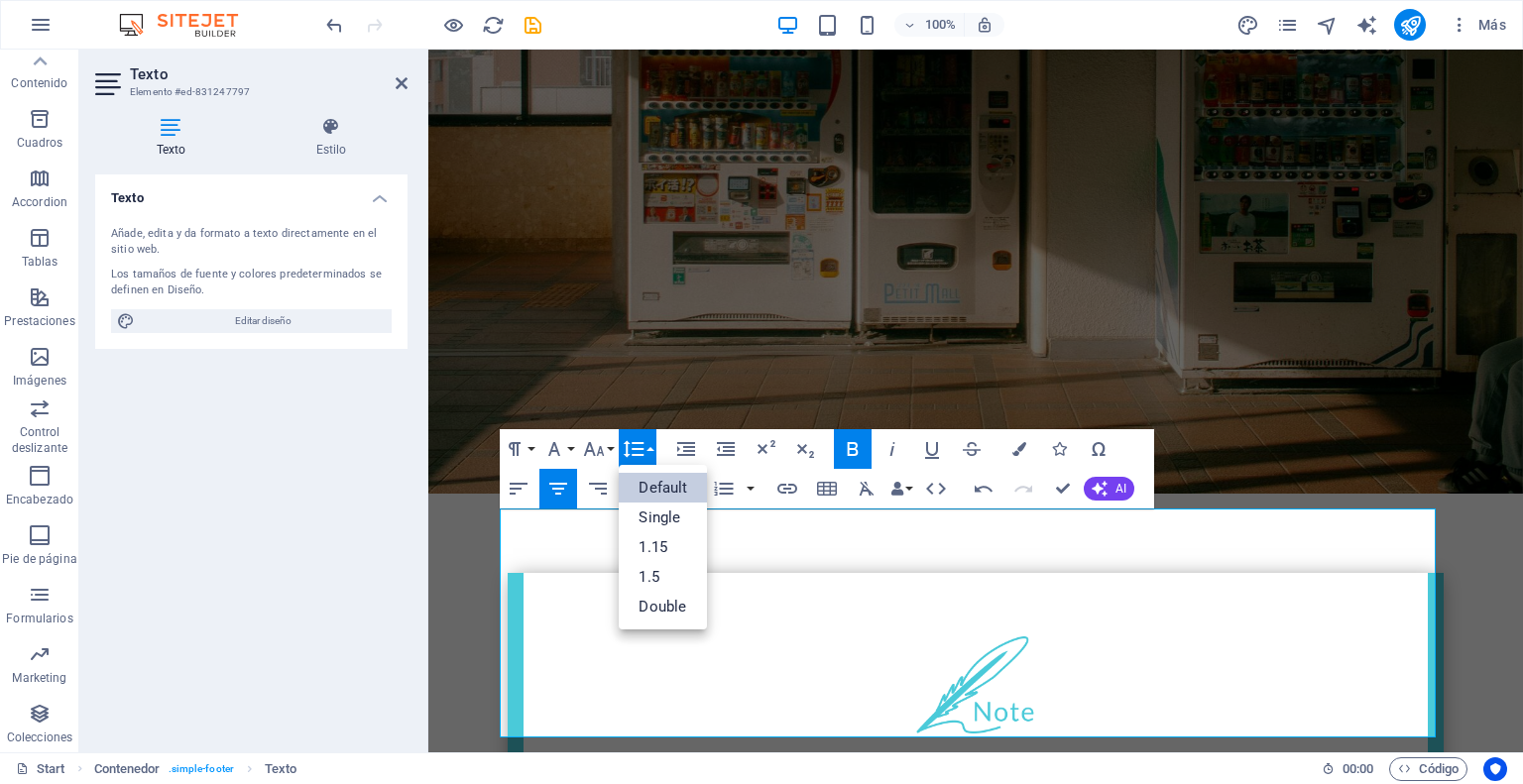 scroll, scrollTop: 0, scrollLeft: 0, axis: both 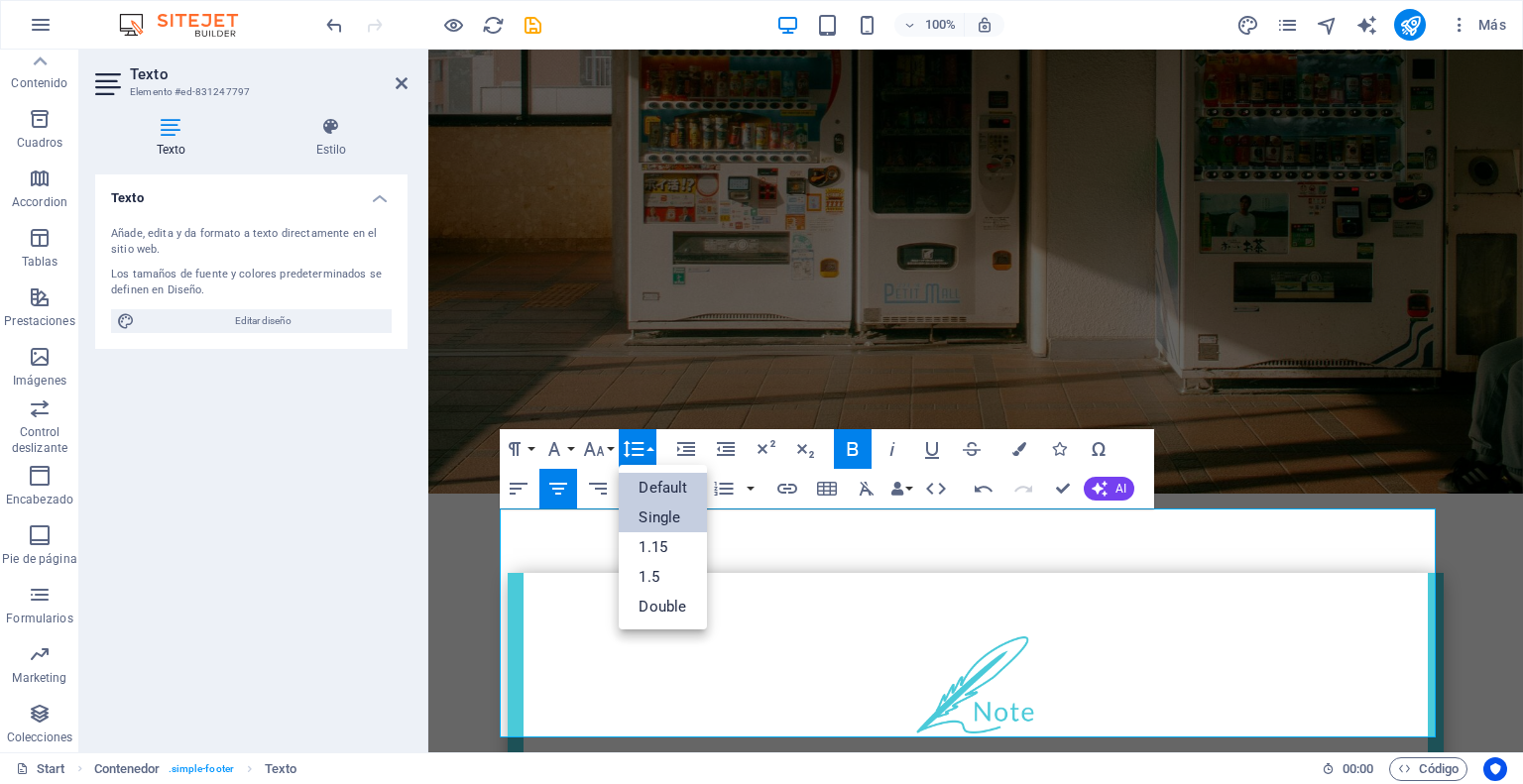 click on "Single" at bounding box center [662, 517] 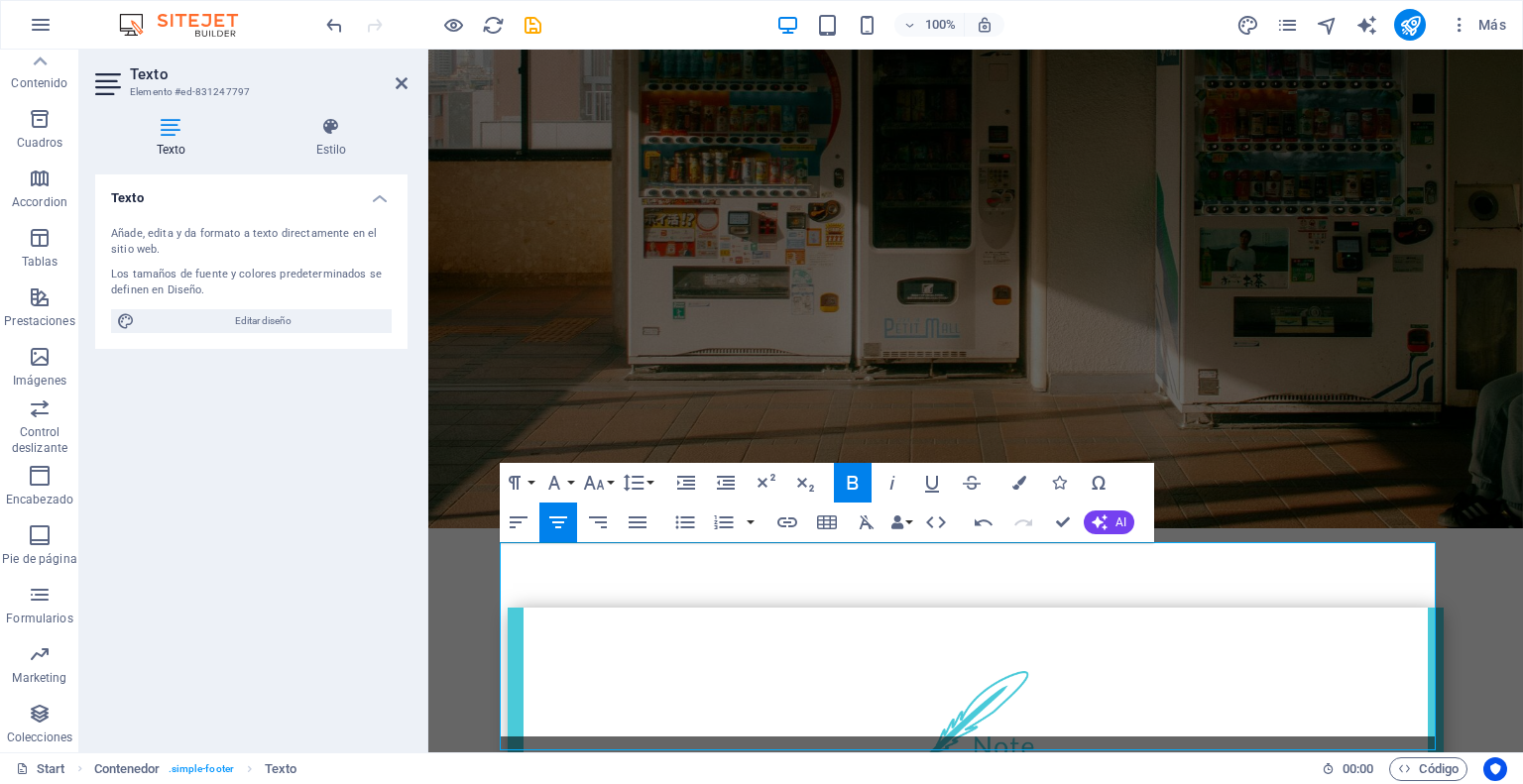 scroll, scrollTop: 365, scrollLeft: 0, axis: vertical 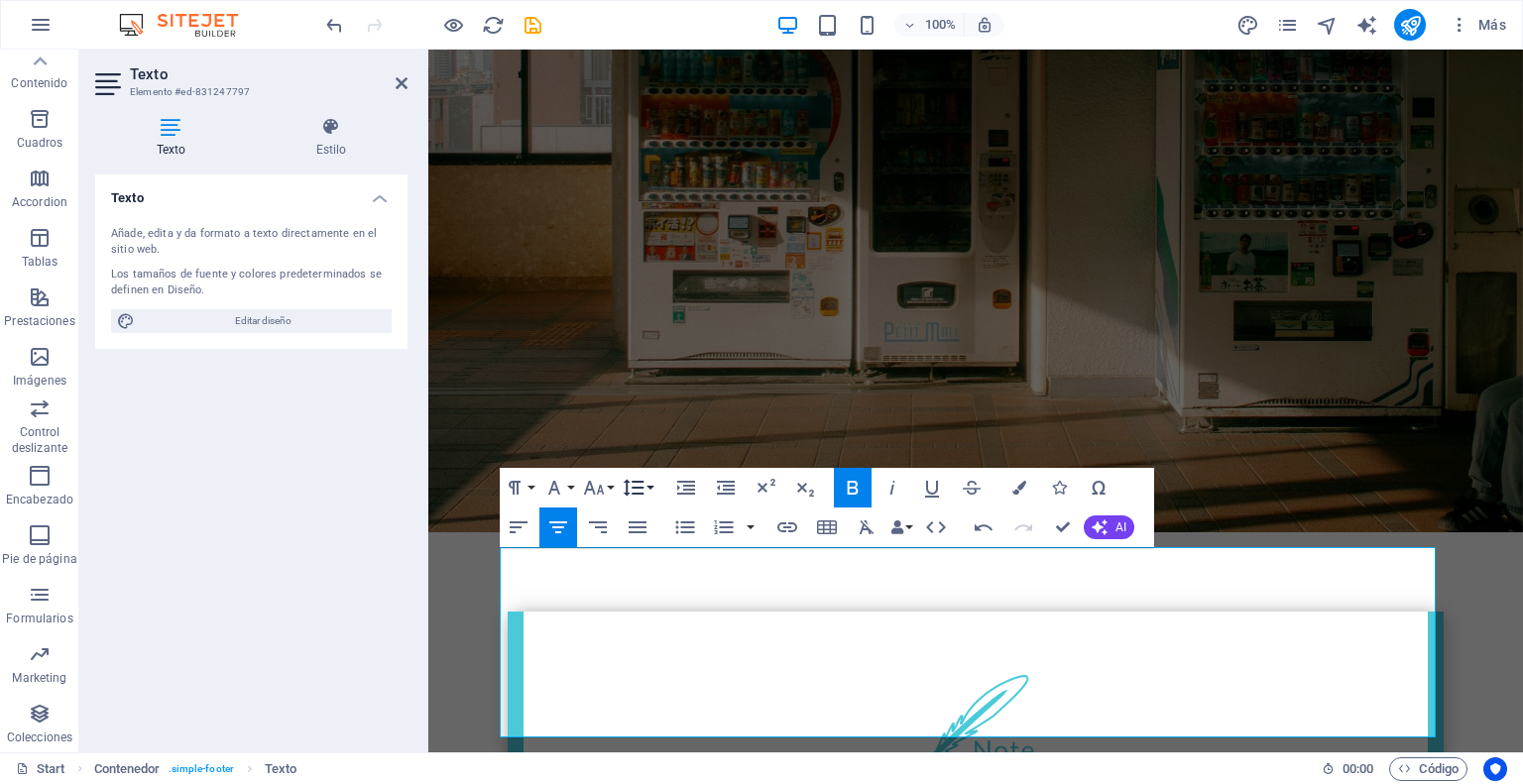 click on "Line Height" at bounding box center (638, 488) 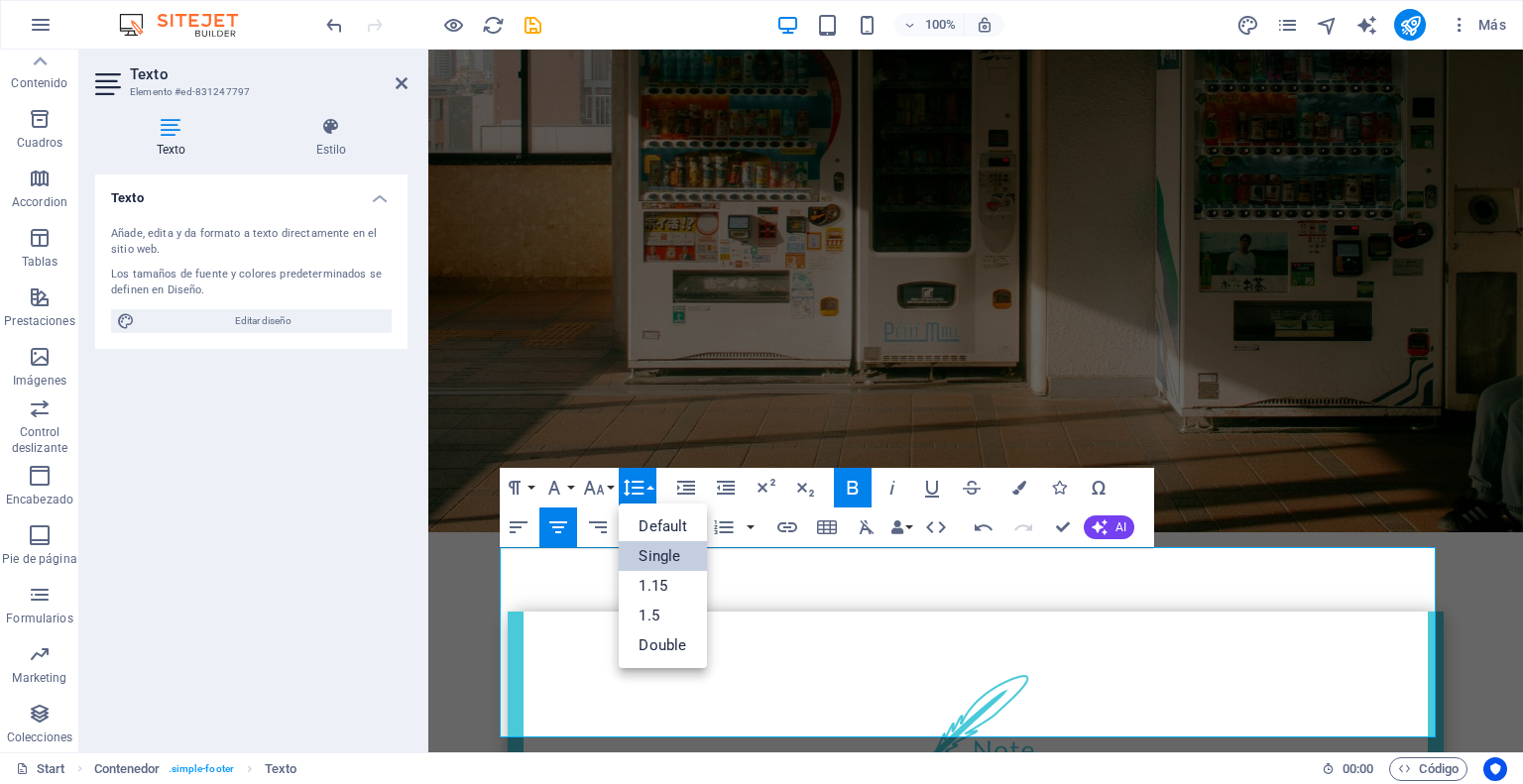scroll, scrollTop: 0, scrollLeft: 0, axis: both 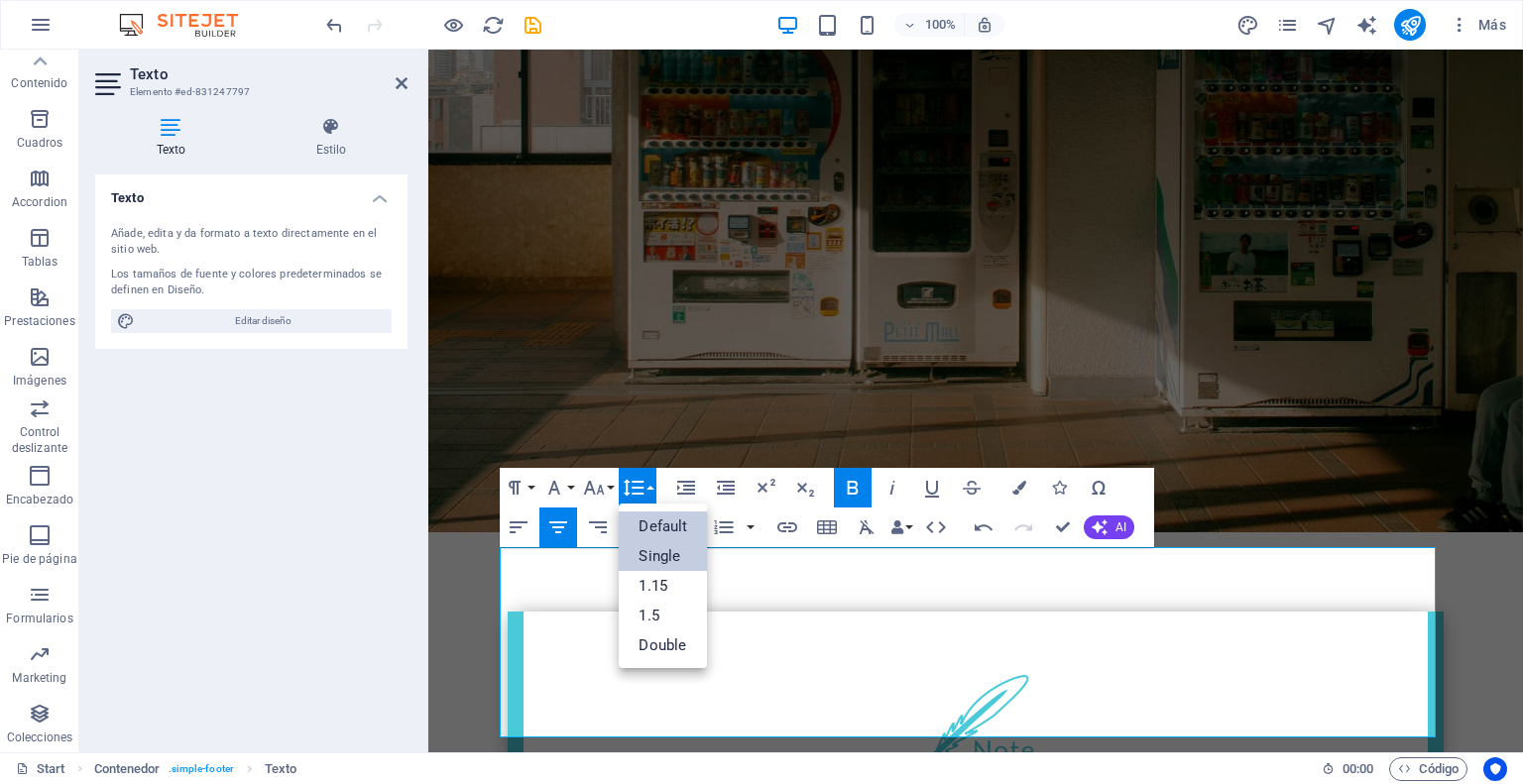 click on "Default" at bounding box center (662, 526) 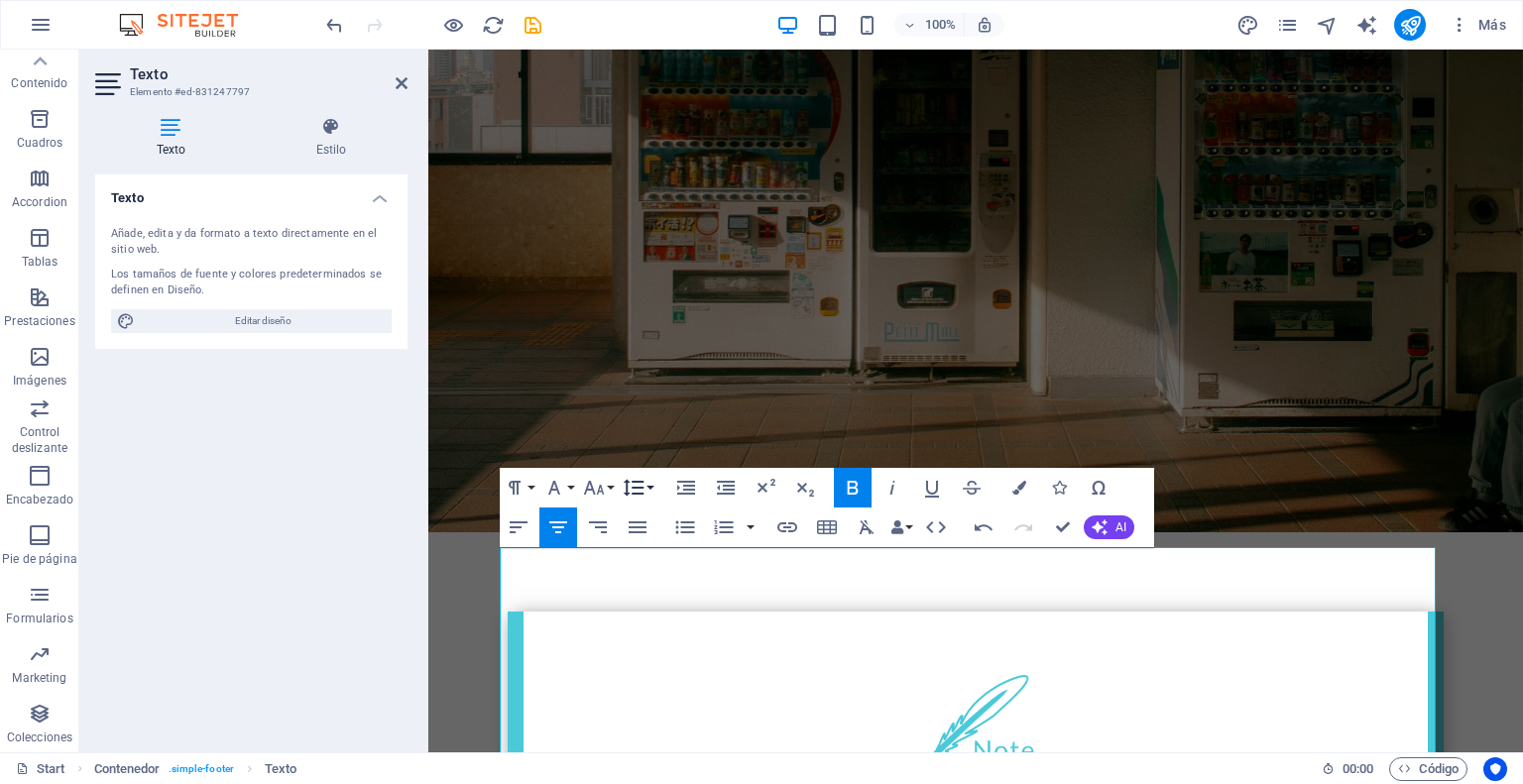 click 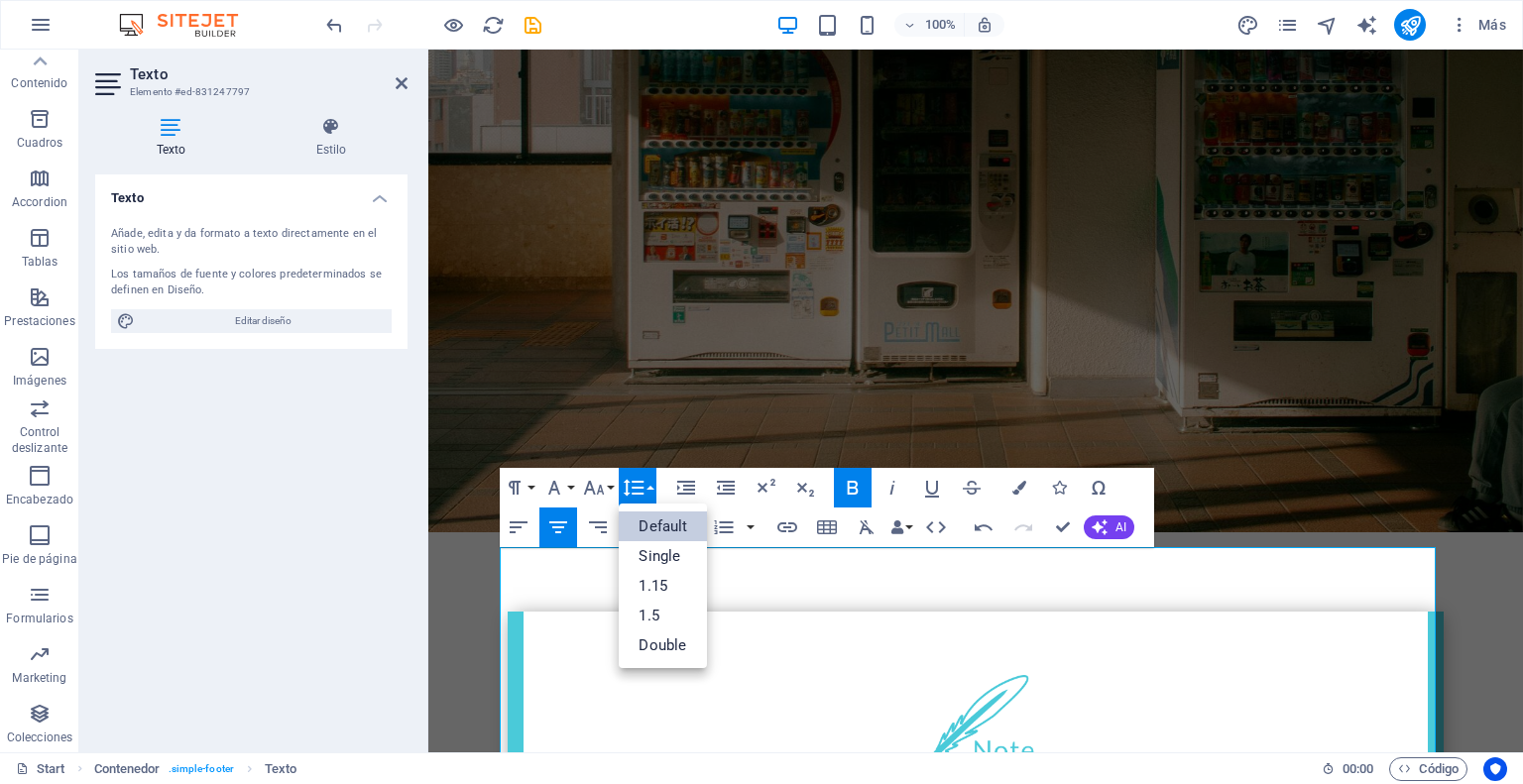 scroll, scrollTop: 0, scrollLeft: 0, axis: both 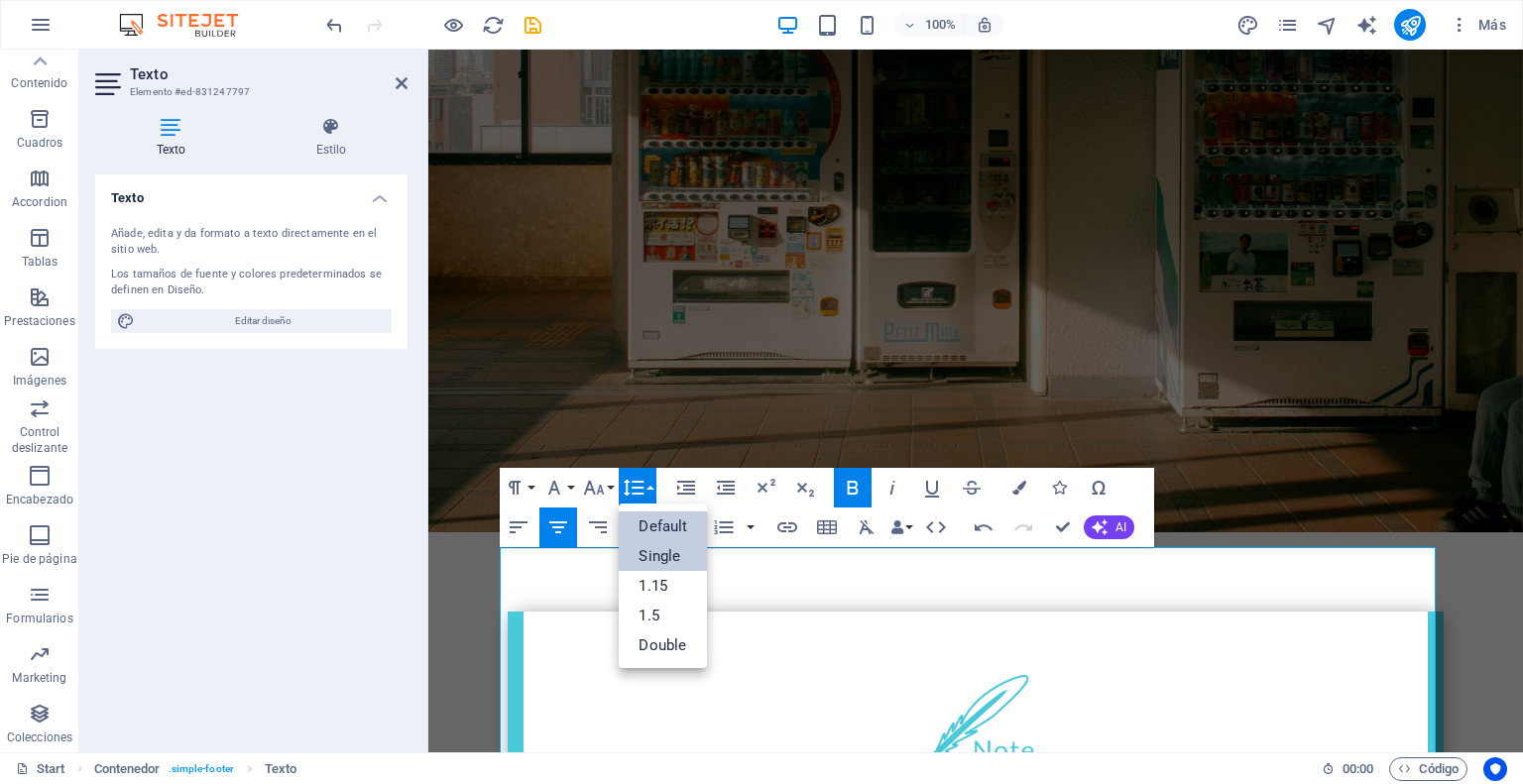 click on "Single" at bounding box center (662, 556) 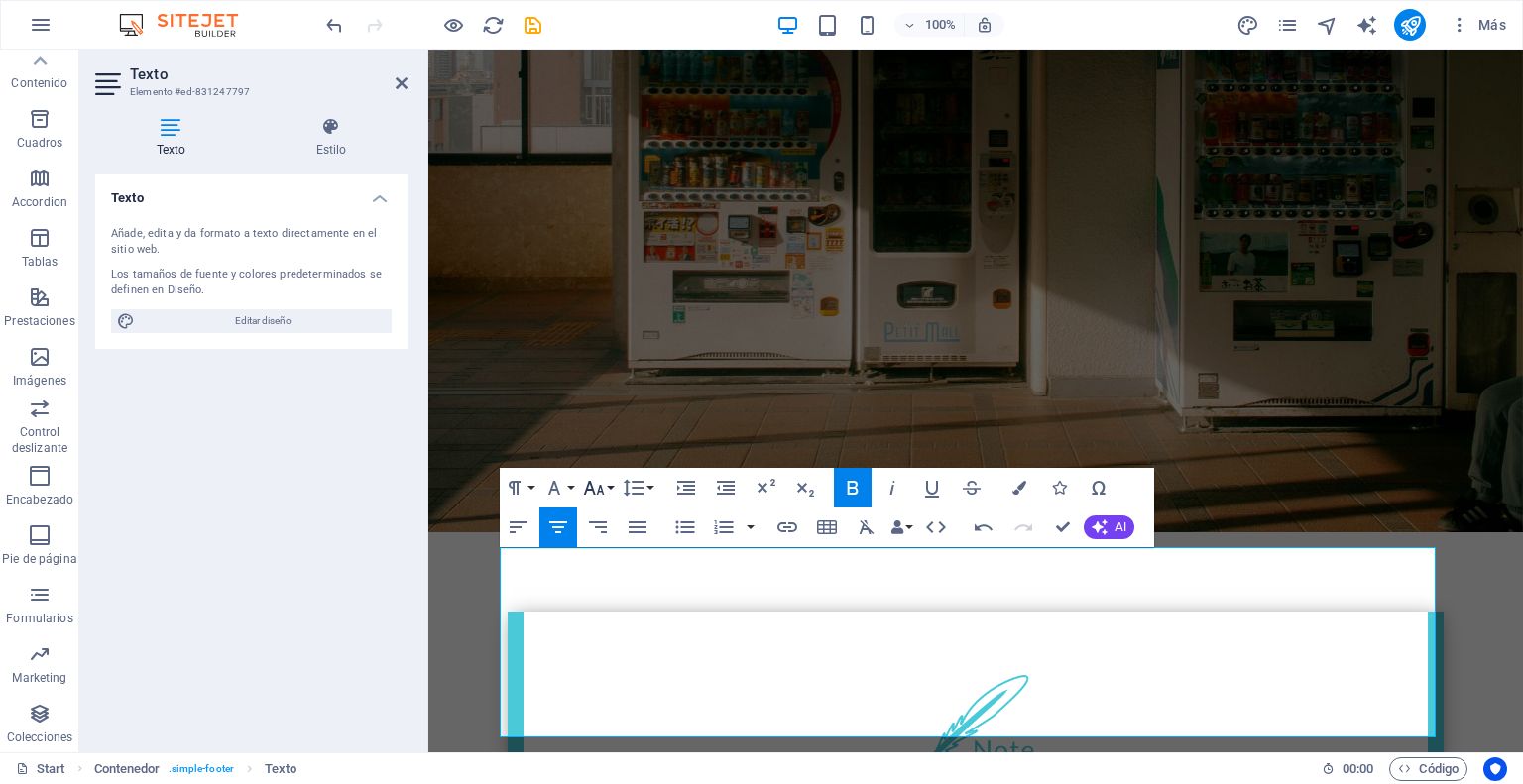 click 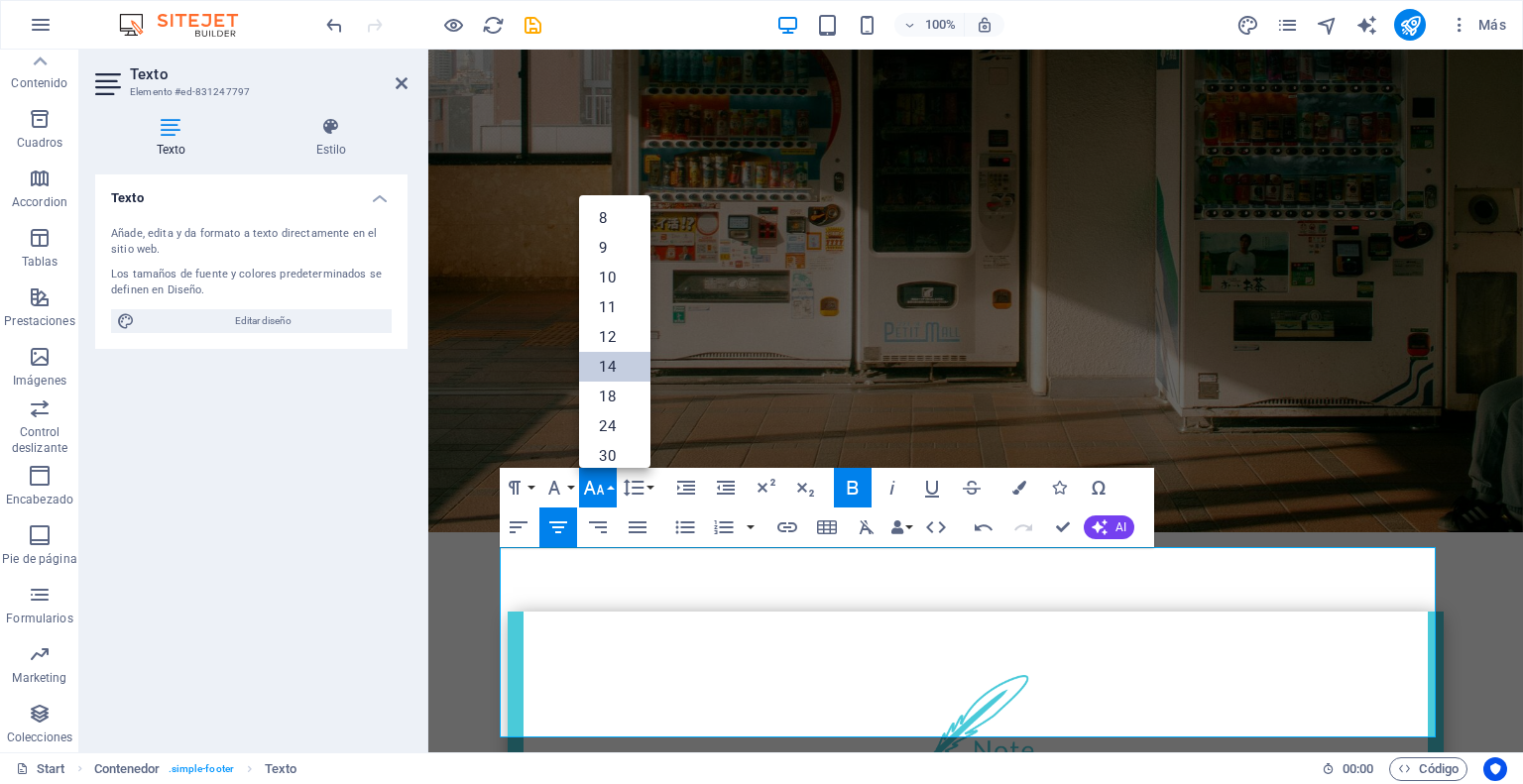 click on "14" at bounding box center (615, 367) 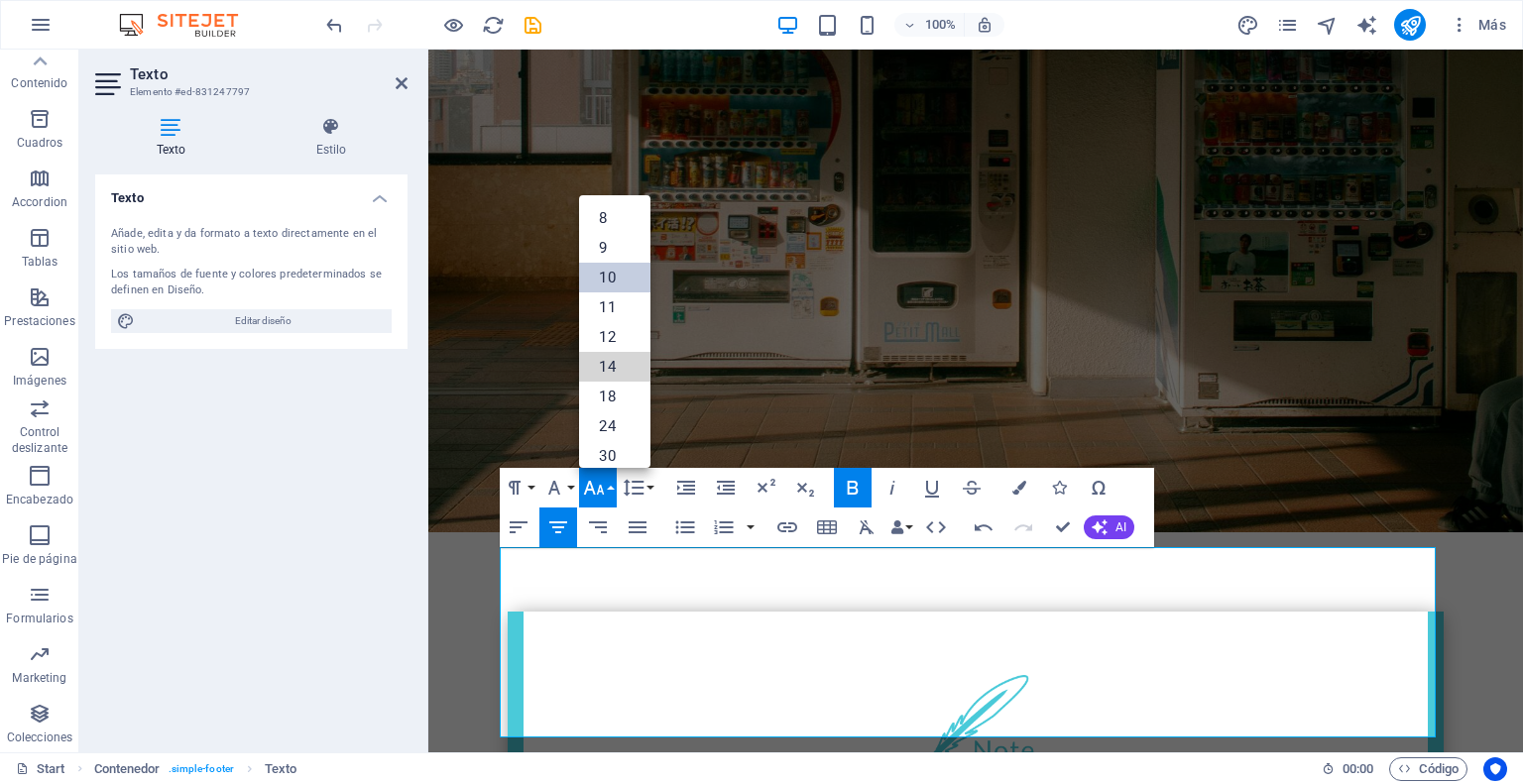 scroll, scrollTop: 326, scrollLeft: 0, axis: vertical 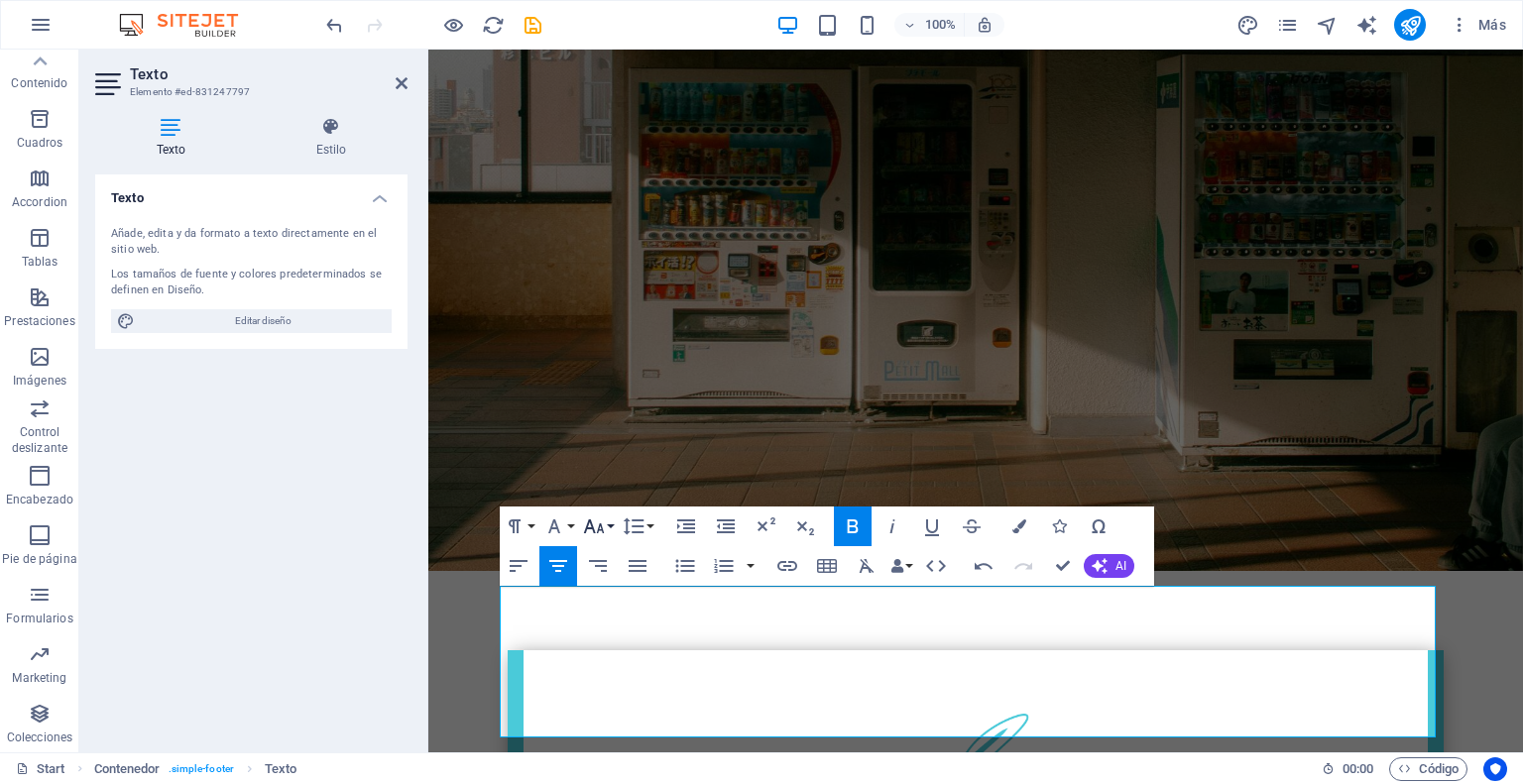 click 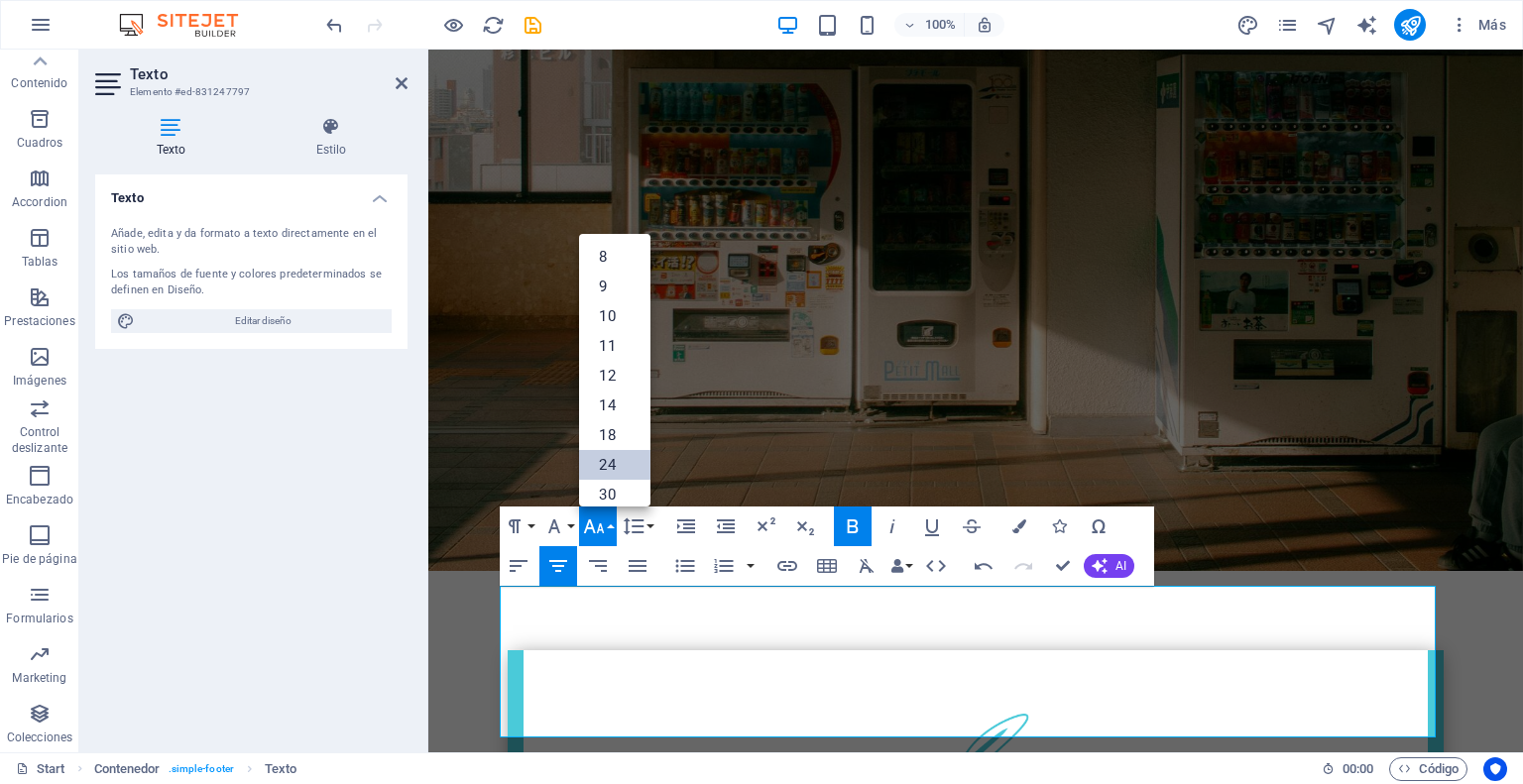 click on "24" at bounding box center [615, 465] 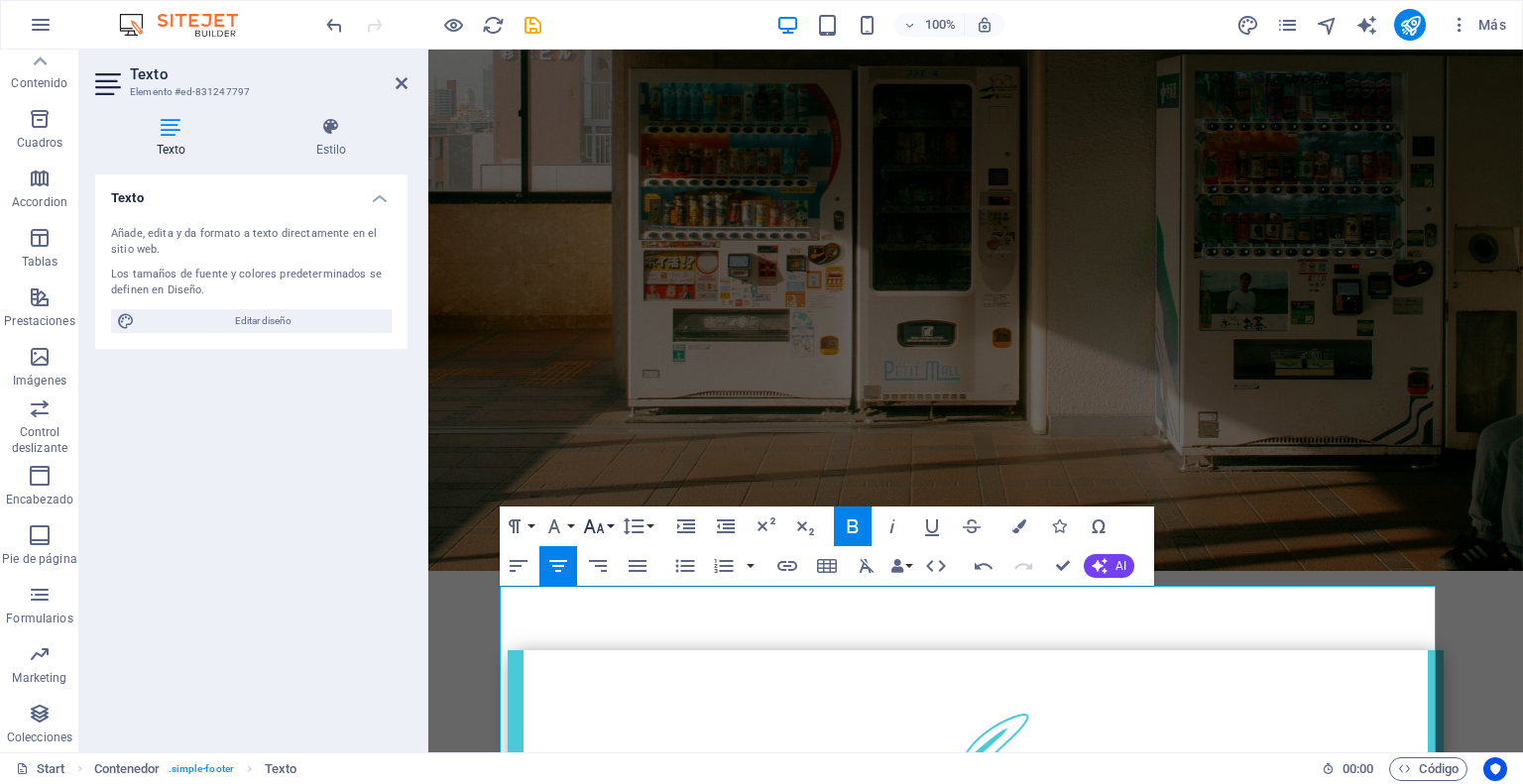 click 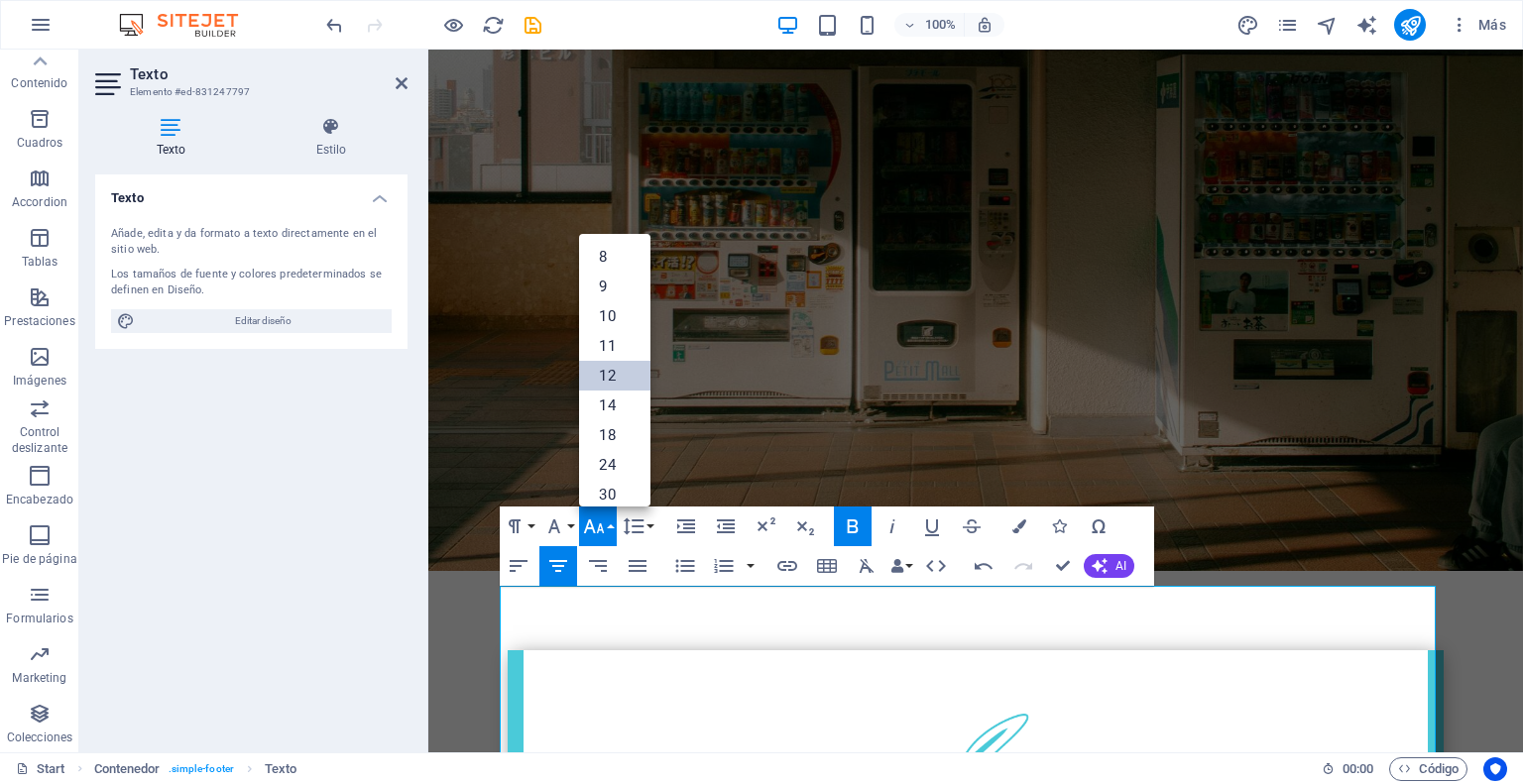 click on "12" at bounding box center [615, 376] 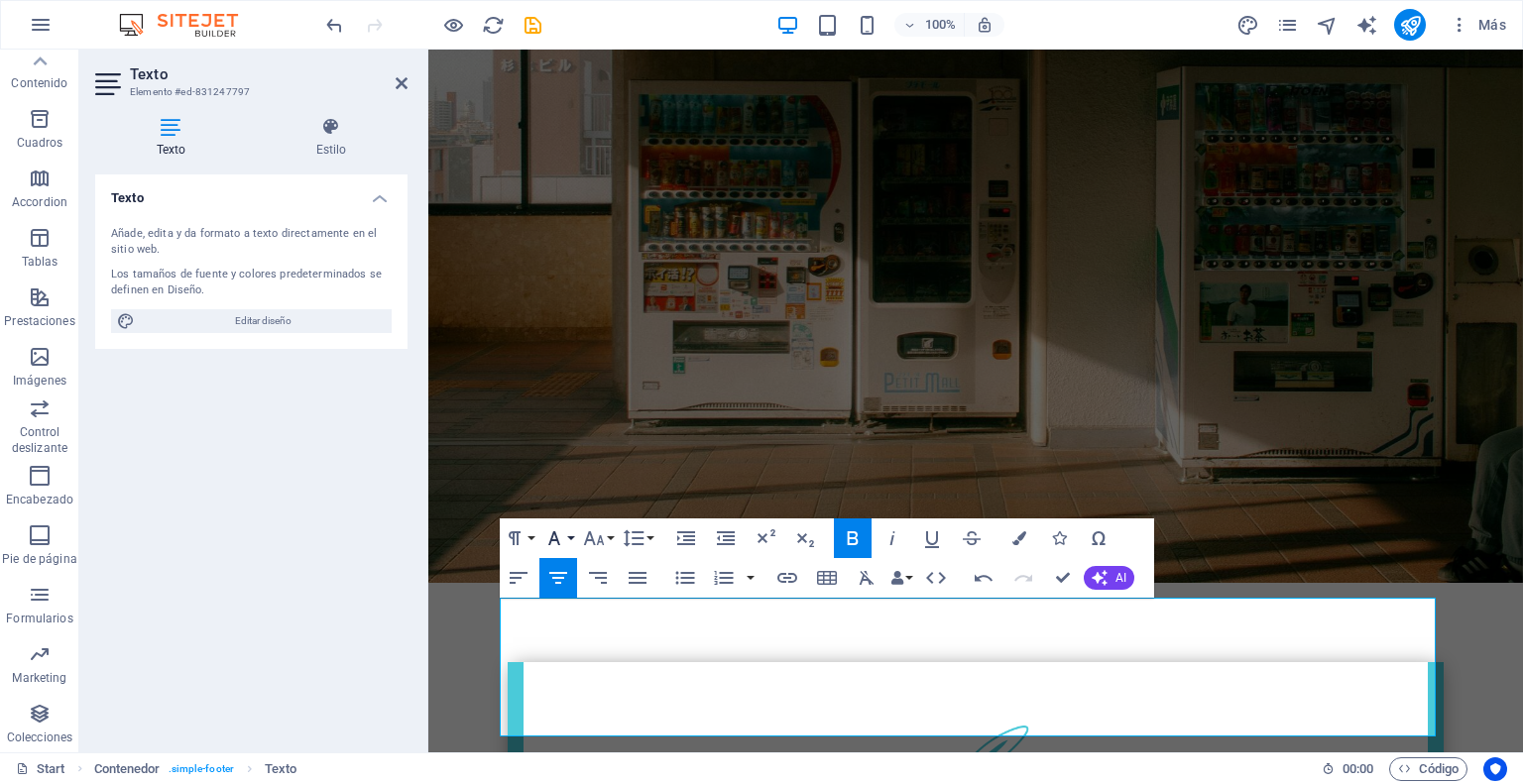 click 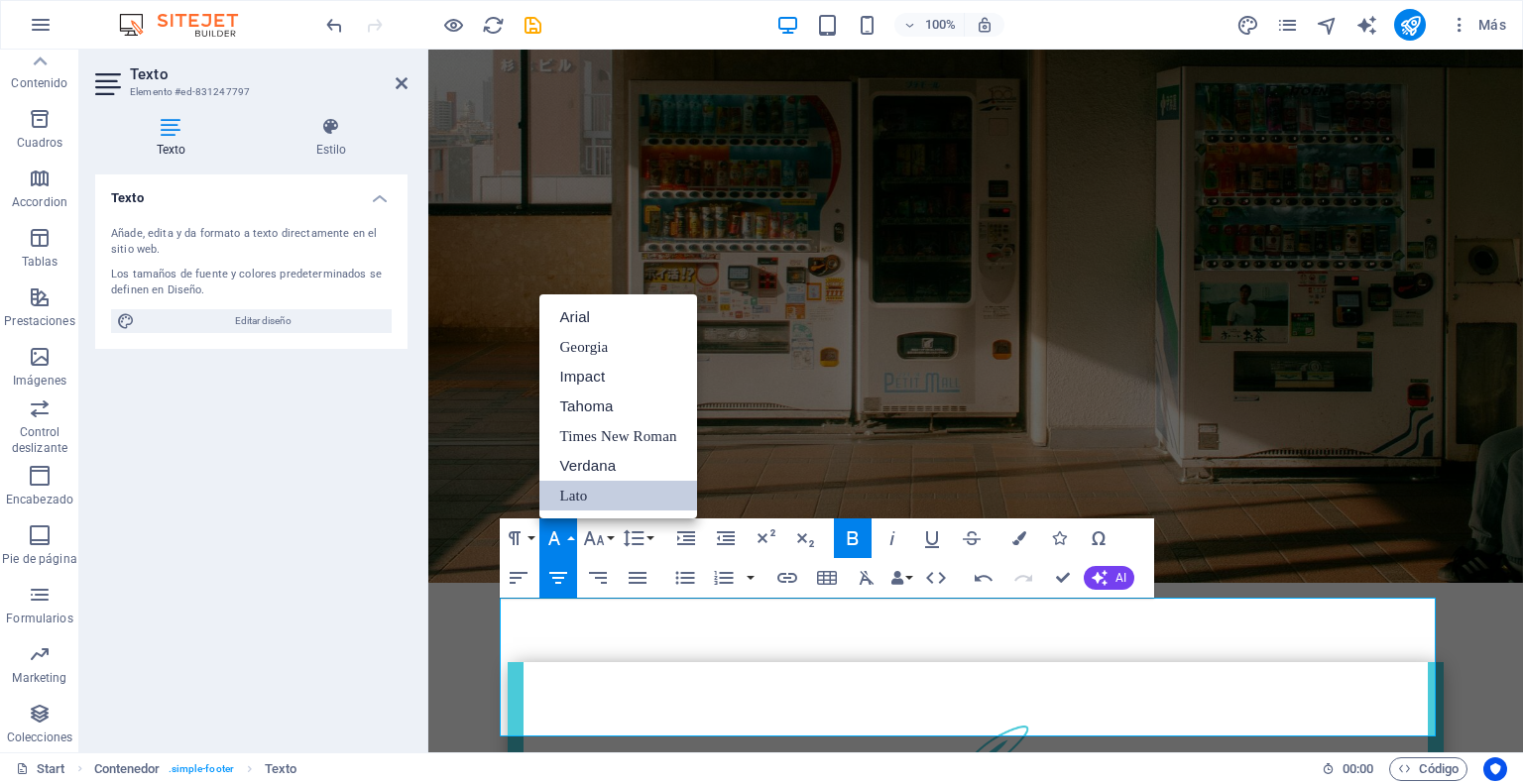 scroll, scrollTop: 0, scrollLeft: 0, axis: both 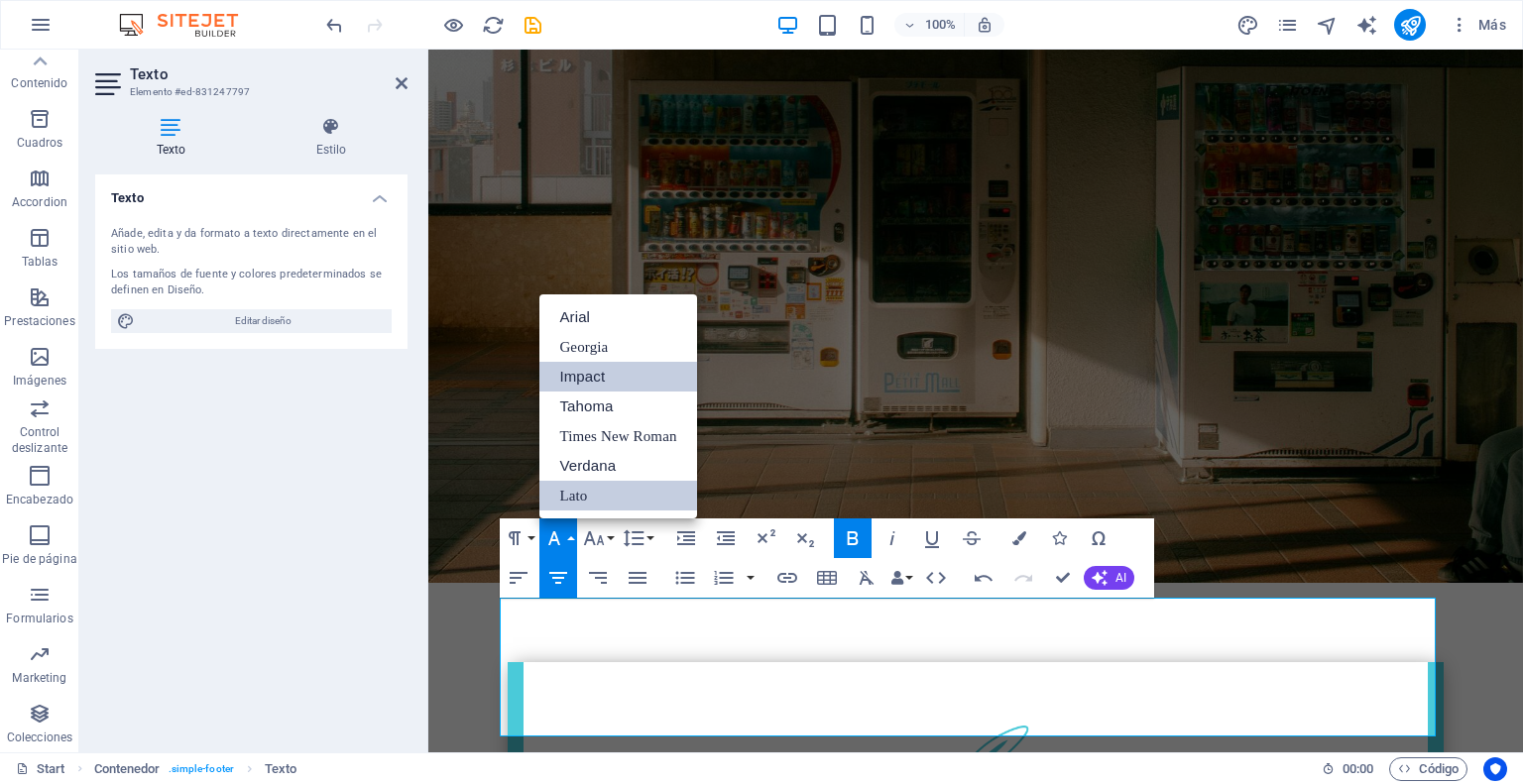 click on "Impact" at bounding box center (618, 377) 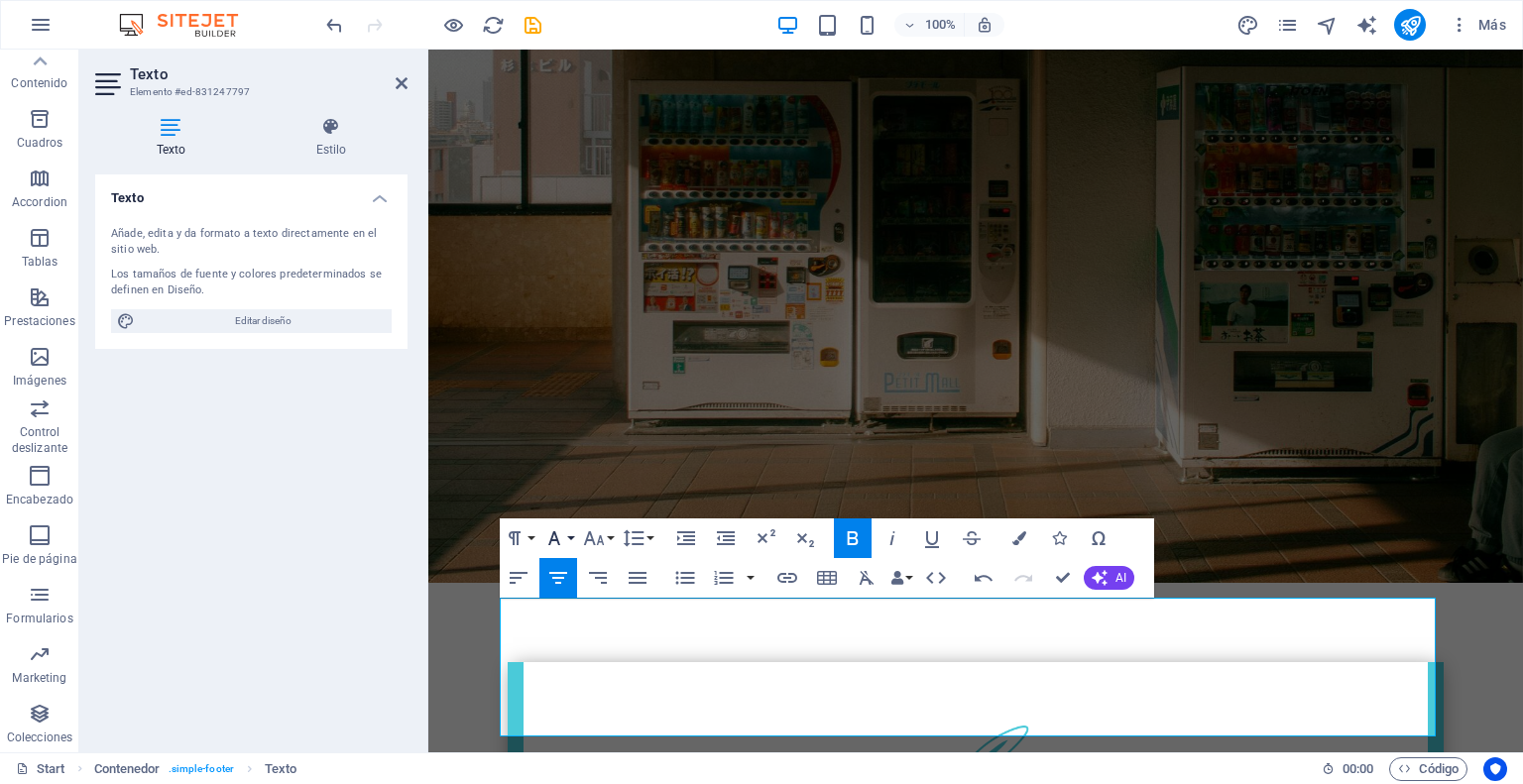 click 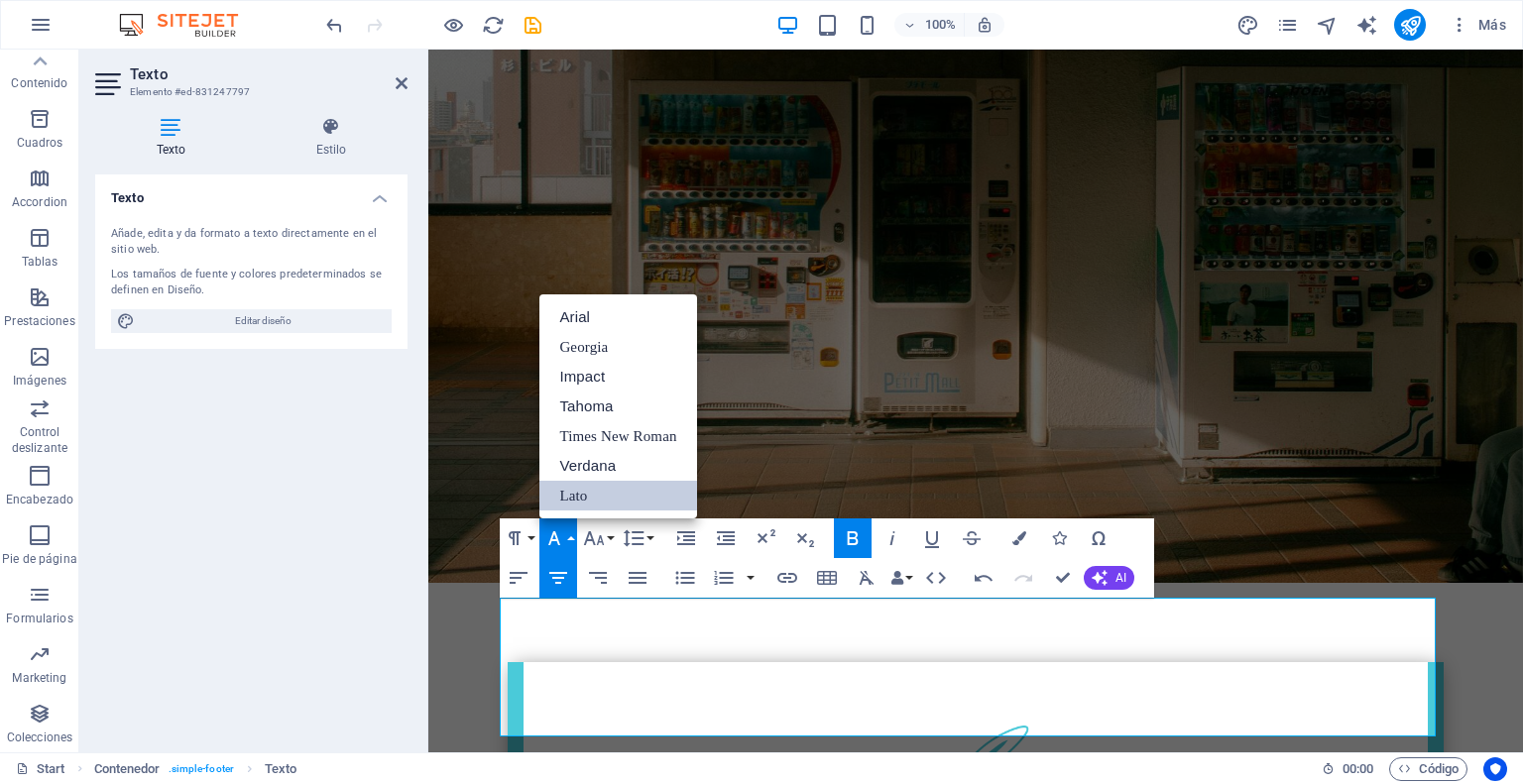 scroll, scrollTop: 0, scrollLeft: 0, axis: both 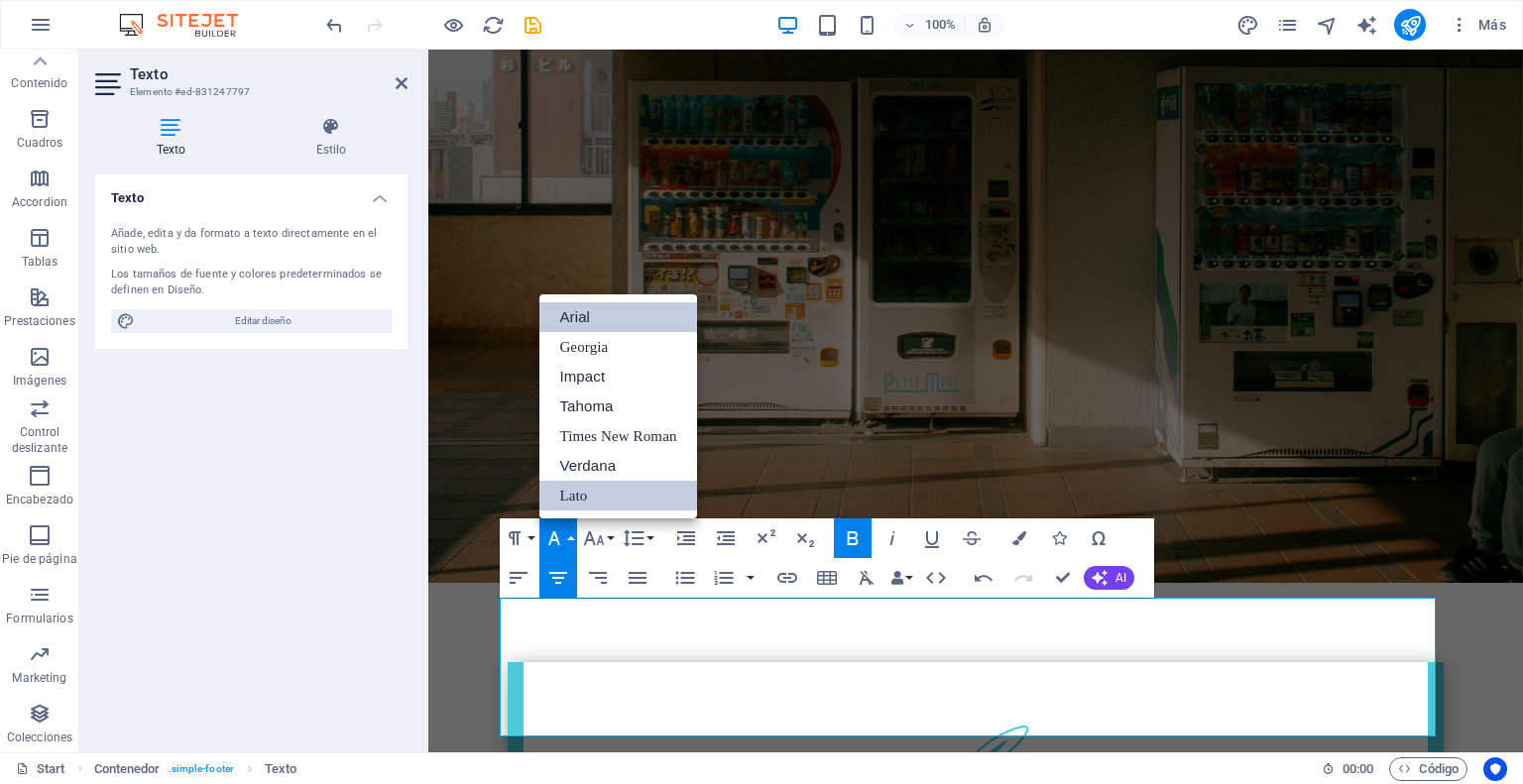 click on "Arial" at bounding box center [618, 317] 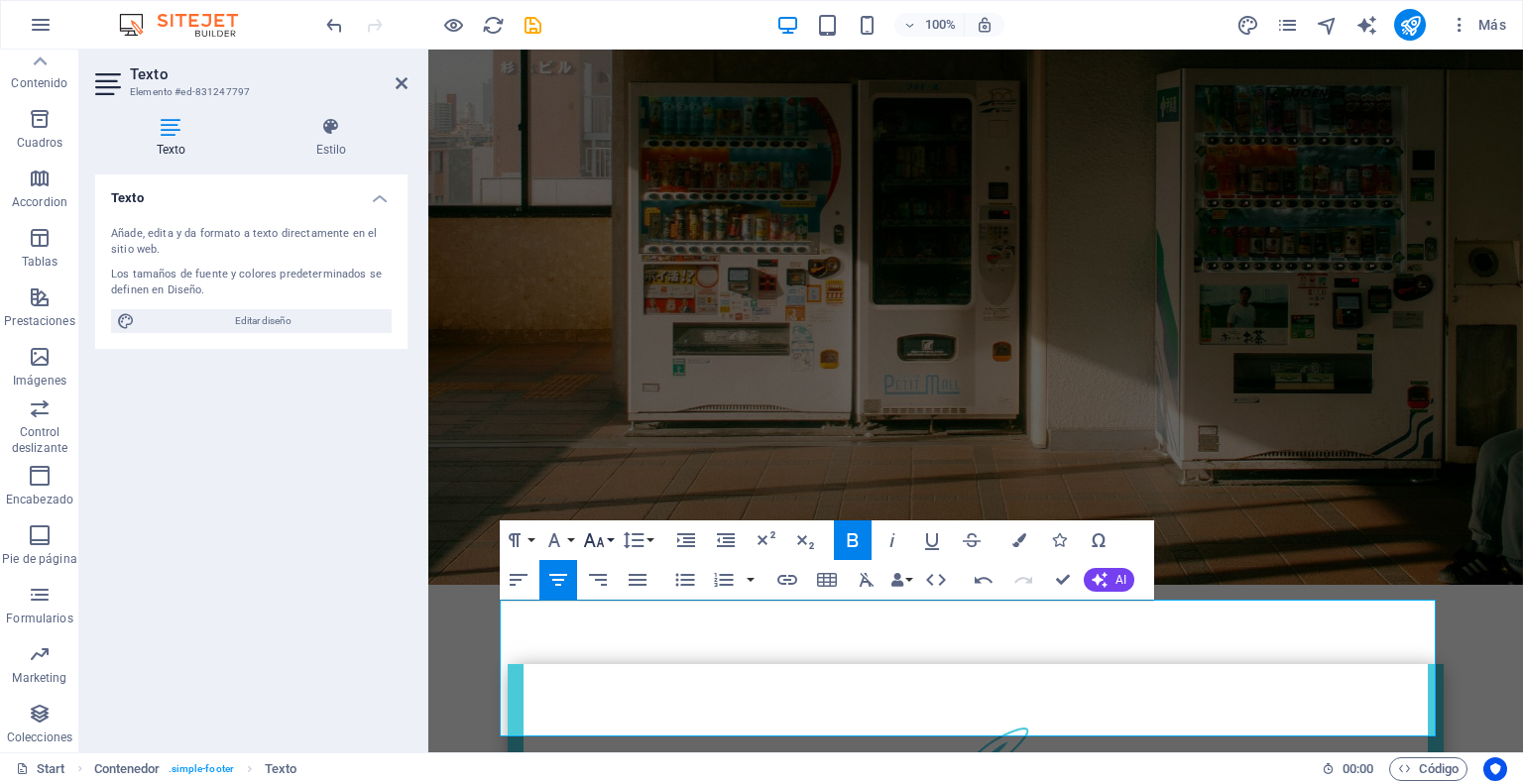click 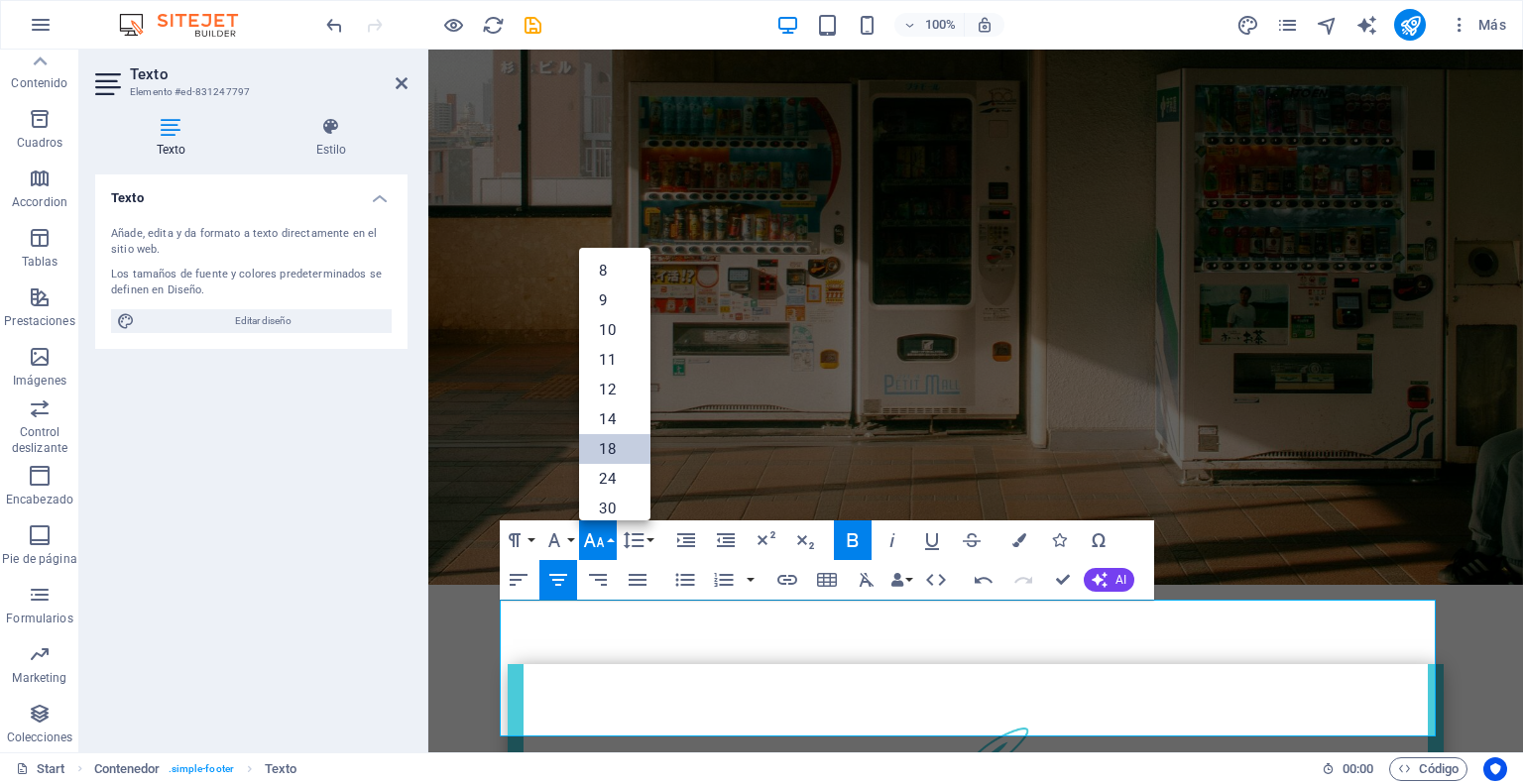 click on "18" at bounding box center [615, 449] 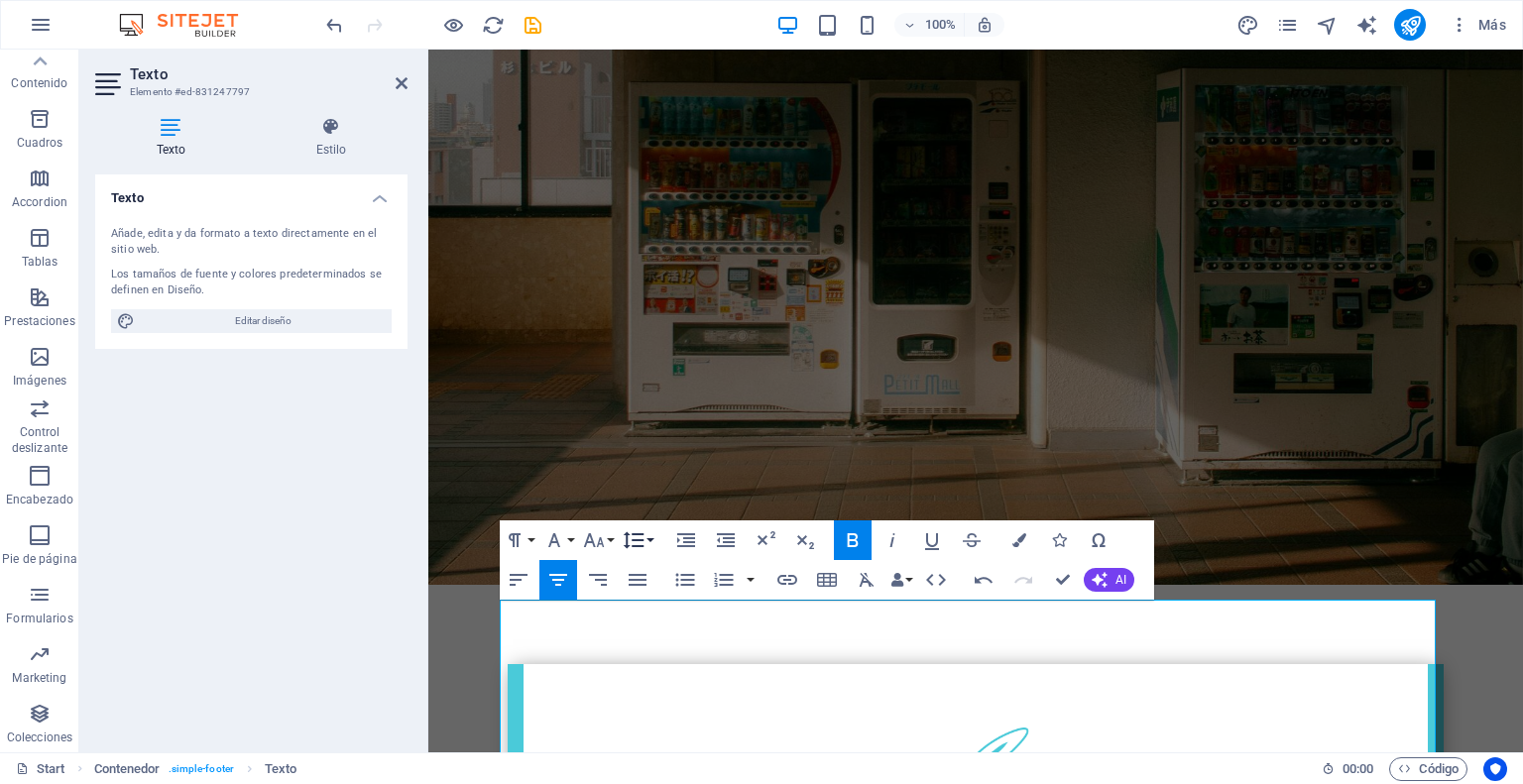 click on "Line Height" at bounding box center [638, 540] 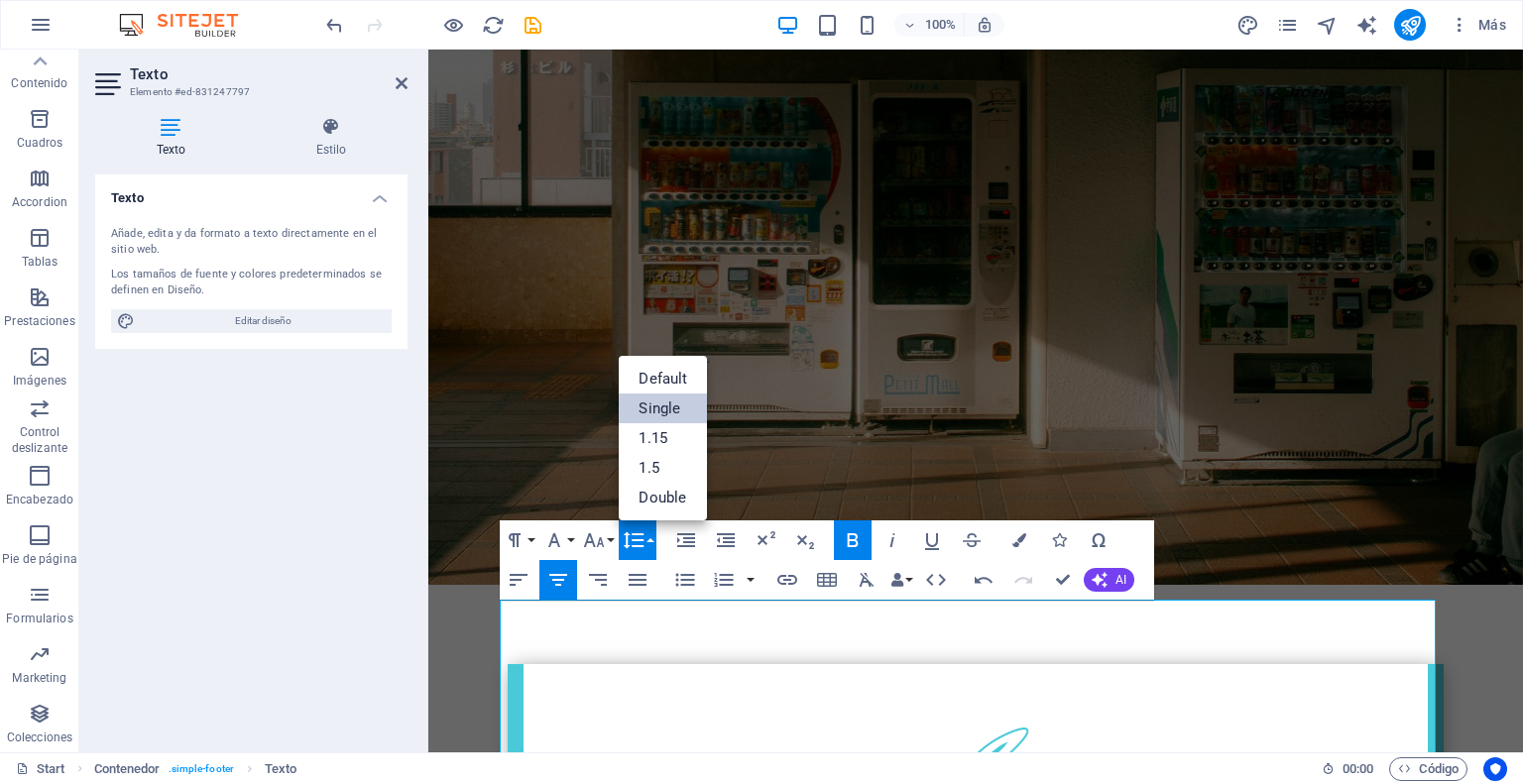 scroll, scrollTop: 0, scrollLeft: 0, axis: both 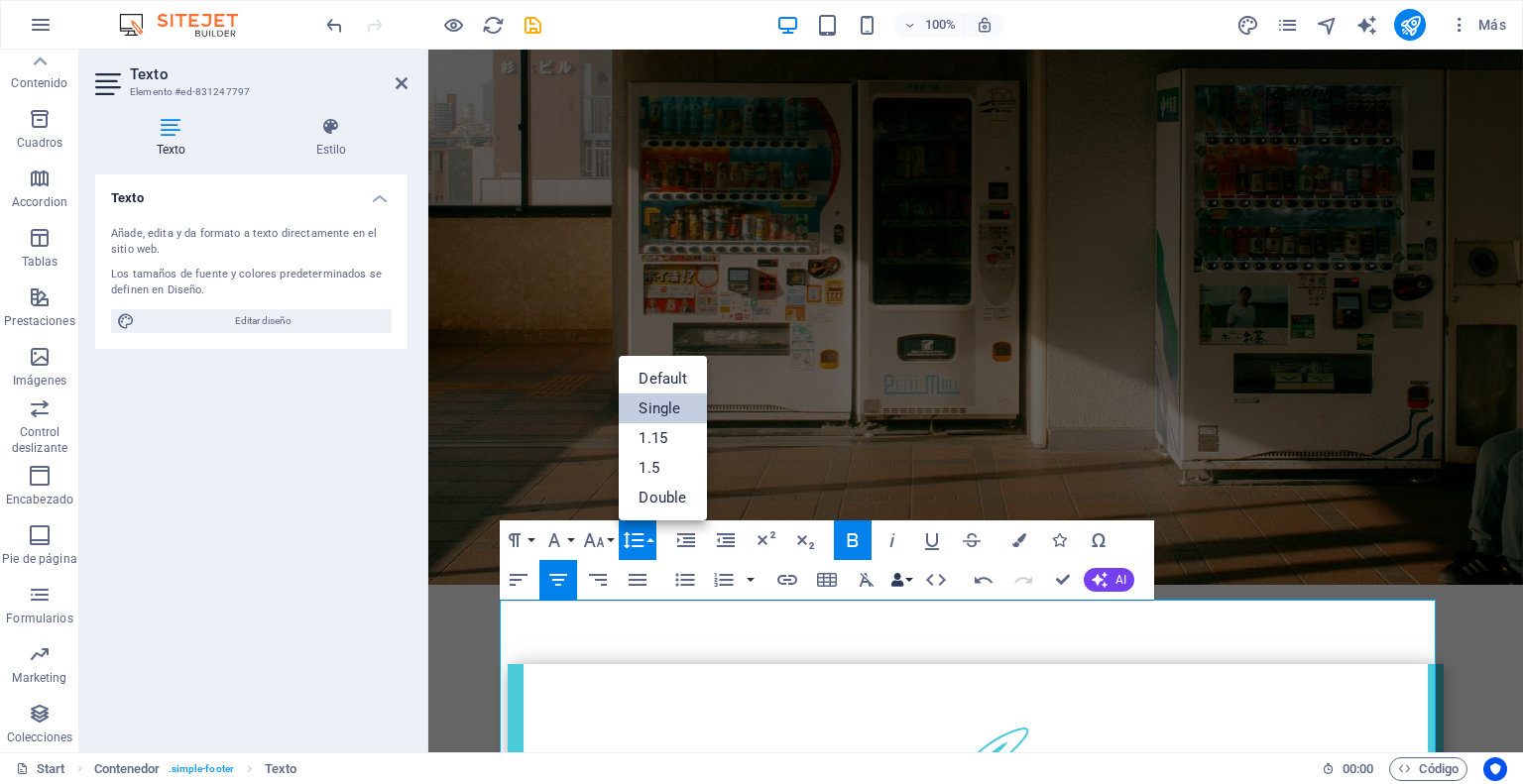 click on "Data Bindings" at bounding box center (901, 580) 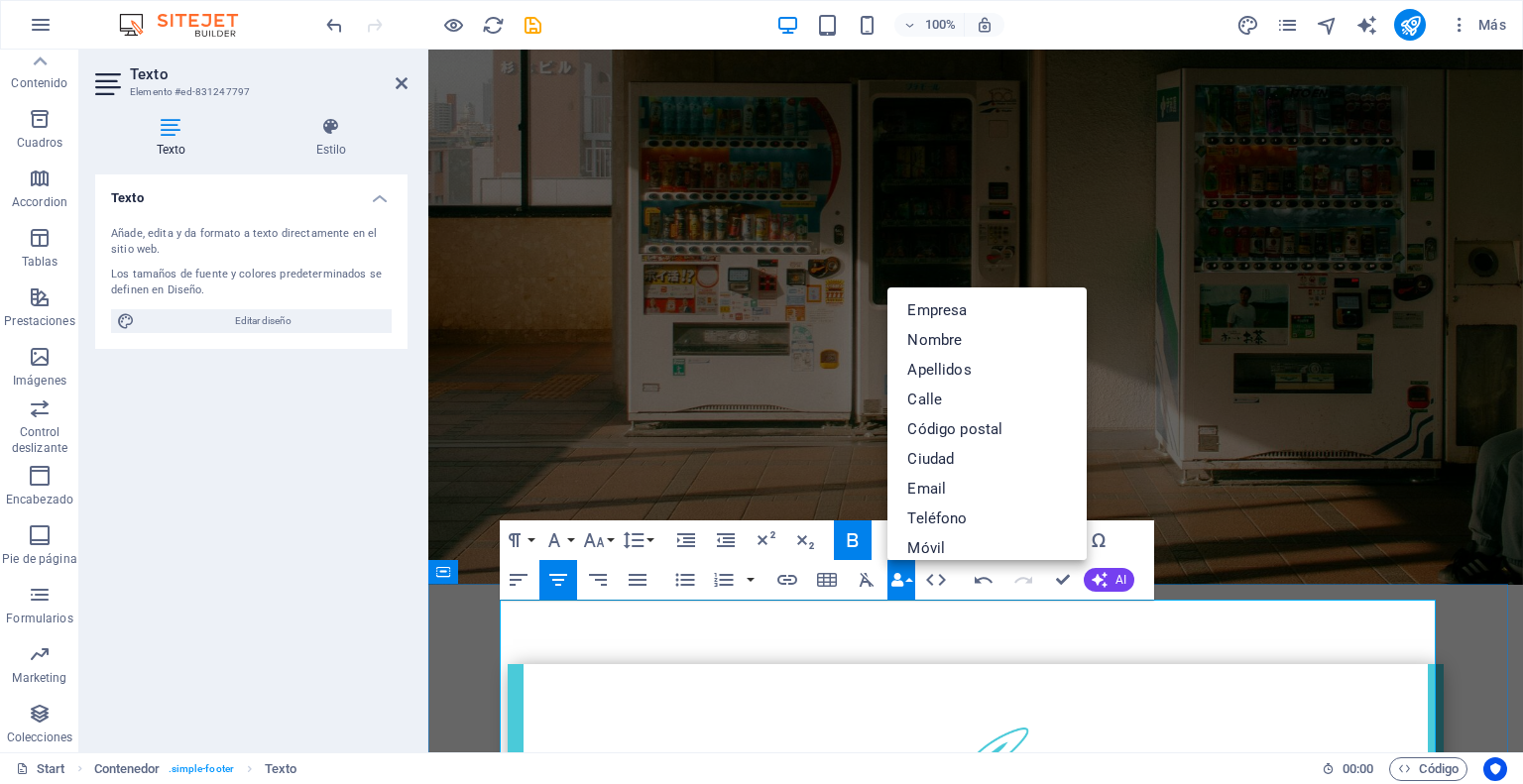 click on "✉️  info@kalimax.cl" at bounding box center (984, 1797) 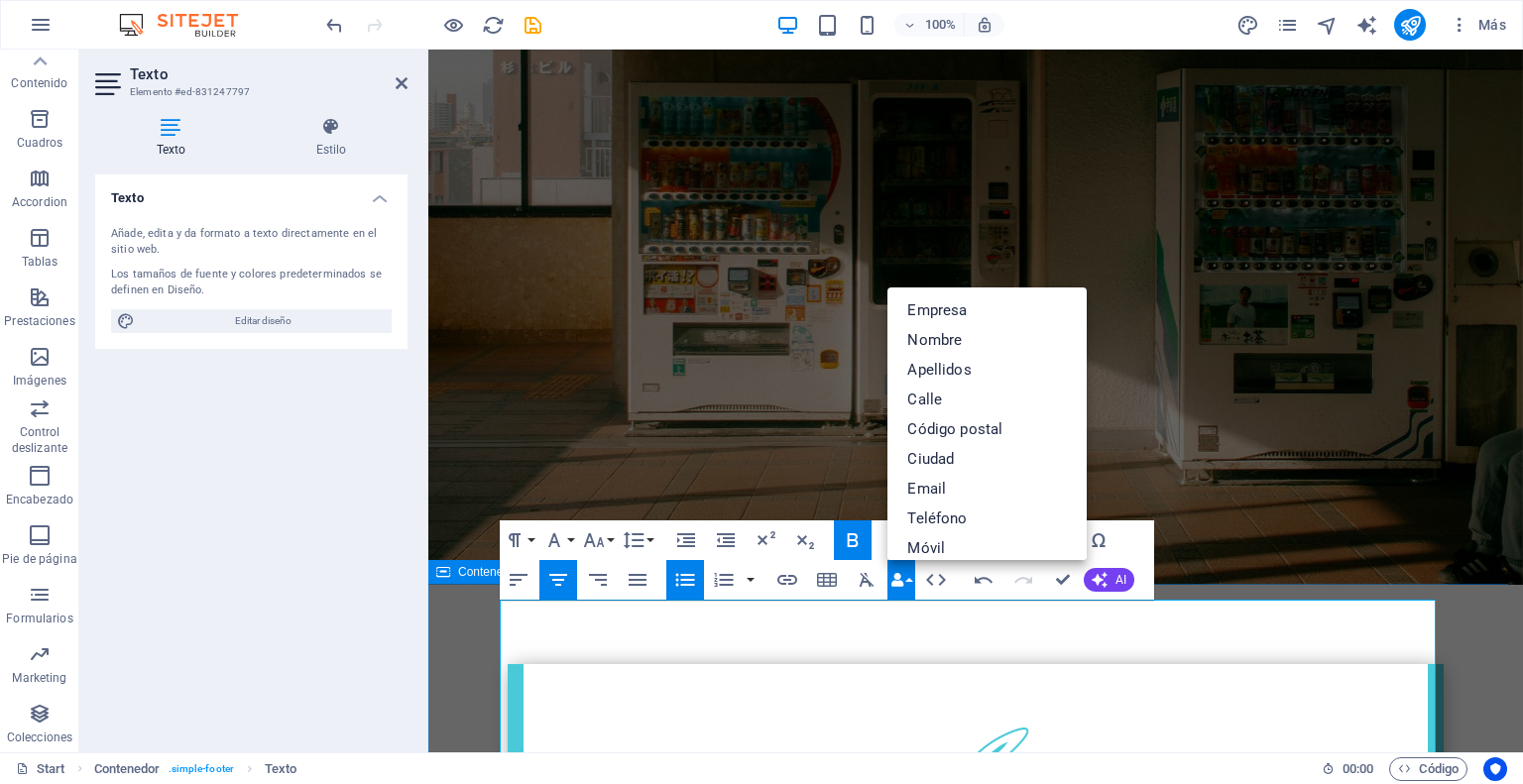 click on "Contactanos: 🌐  www.kalimax.cl ✉️  info@kalimax.cl 📱 +56 9 7214 8201" at bounding box center [976, 1802] 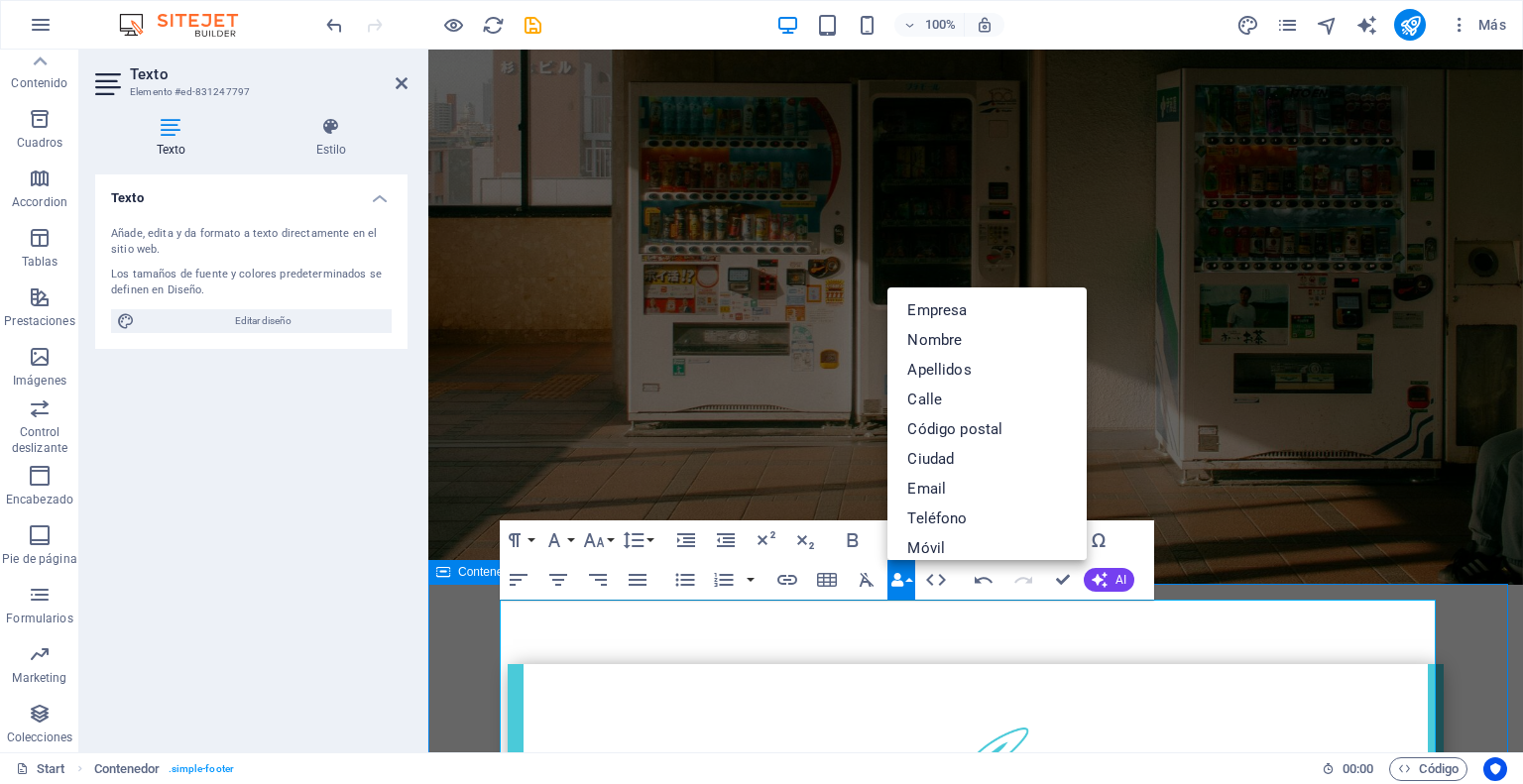 click on "Contactanos: 🌐  www.kalimax.cl ✉️  info@kalimax.cl 📱 +56 9 7214 8201" at bounding box center (976, 1802) 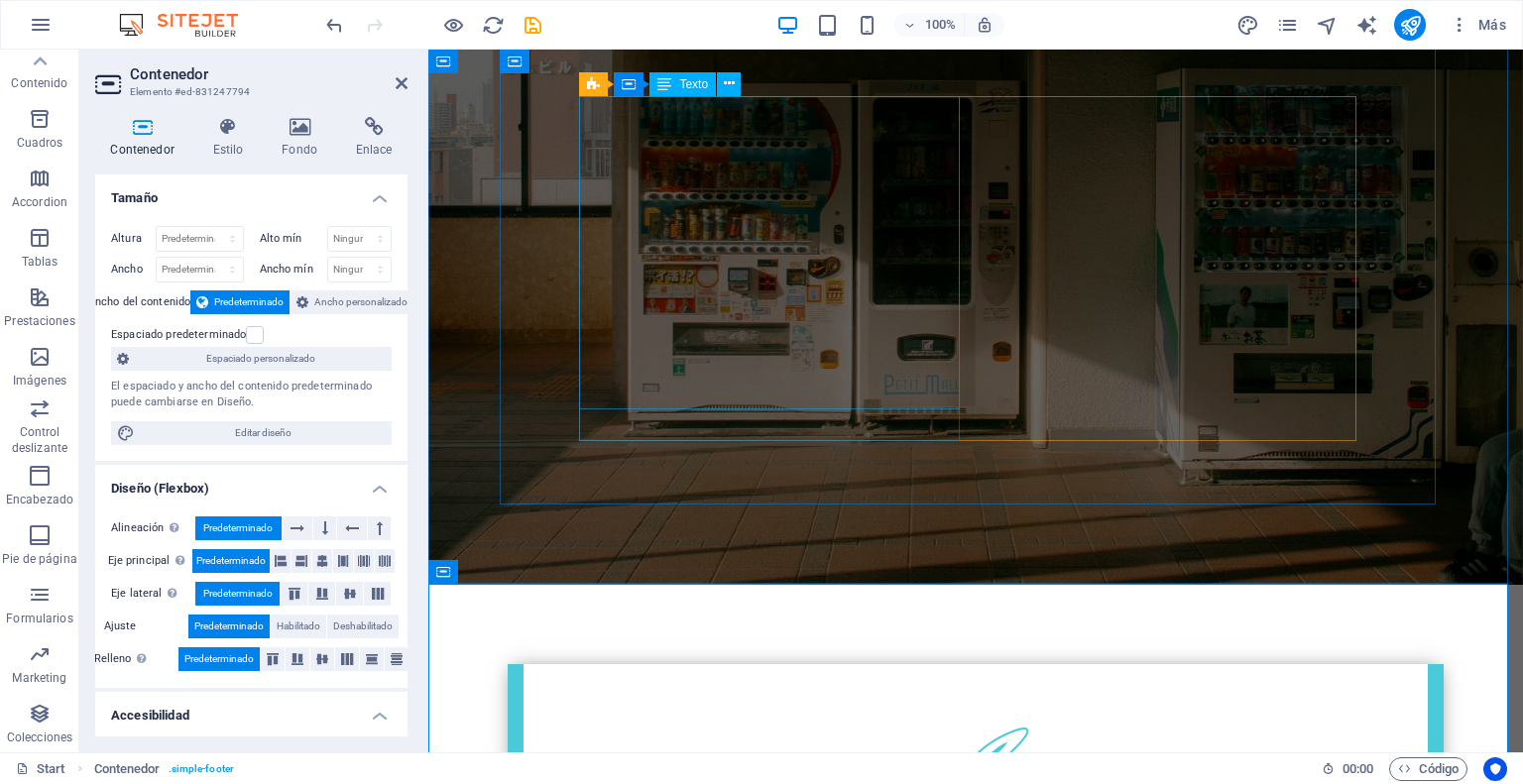 click on "Lorem ipsum dolor sit amet, consetetur sadipscing elitr, sed diam nonumy eirmod tempor invidunt ut labore et dolore magna aliquyam erat, sed diam voluptua. At vero eos et accusam et. Lorem ipsum dolor sit amet Consetetur sadipscing elitr Sed diam nonumy eirmod tempor Invidunt ut labore et dolore  Magna aliquyam erat" at bounding box center [976, 1060] 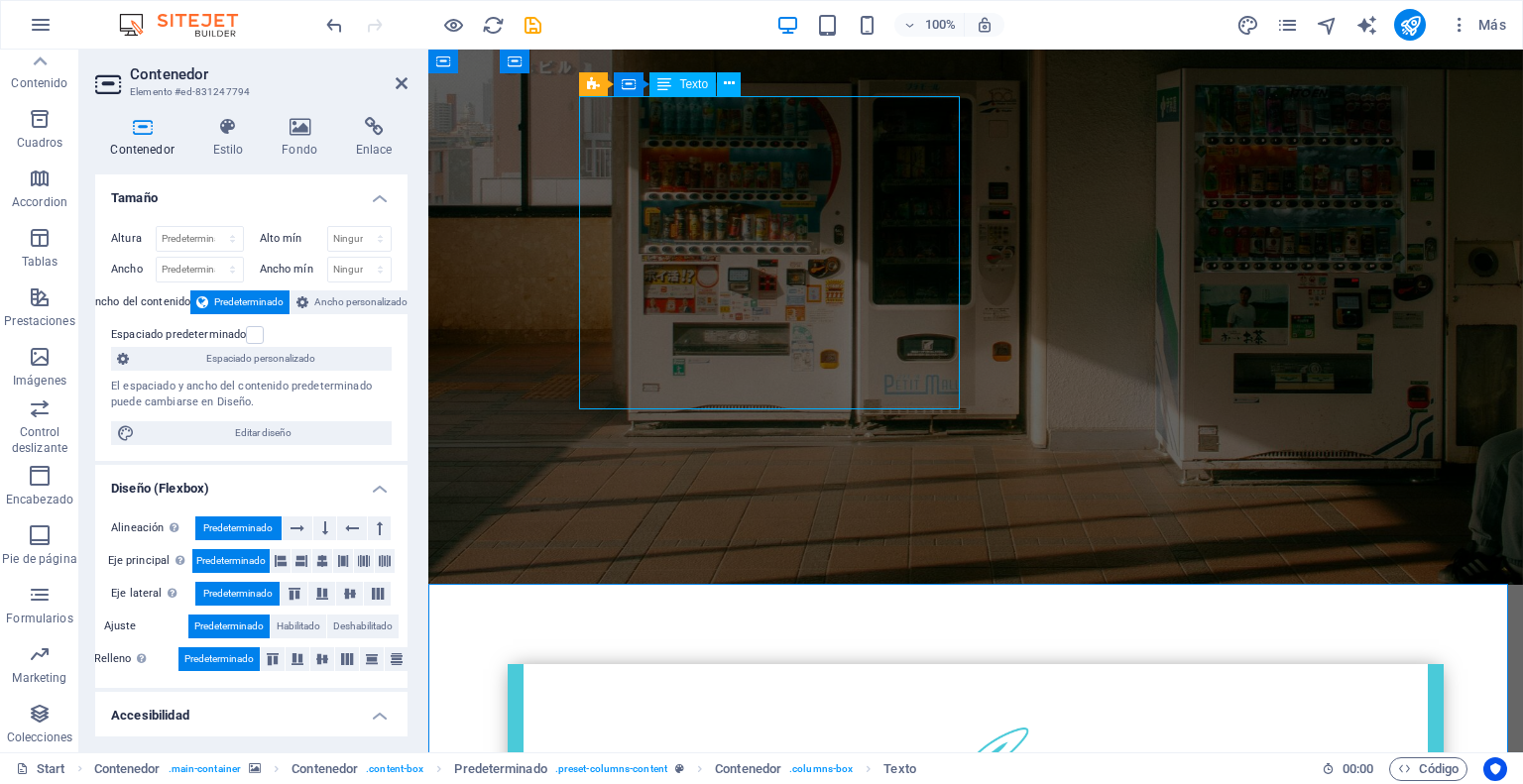 click on "Lorem ipsum dolor sit amet, consetetur sadipscing elitr, sed diam nonumy eirmod tempor invidunt ut labore et dolore magna aliquyam erat, sed diam voluptua. At vero eos et accusam et. Lorem ipsum dolor sit amet Consetetur sadipscing elitr Sed diam nonumy eirmod tempor Invidunt ut labore et dolore  Magna aliquyam erat" at bounding box center [976, 1060] 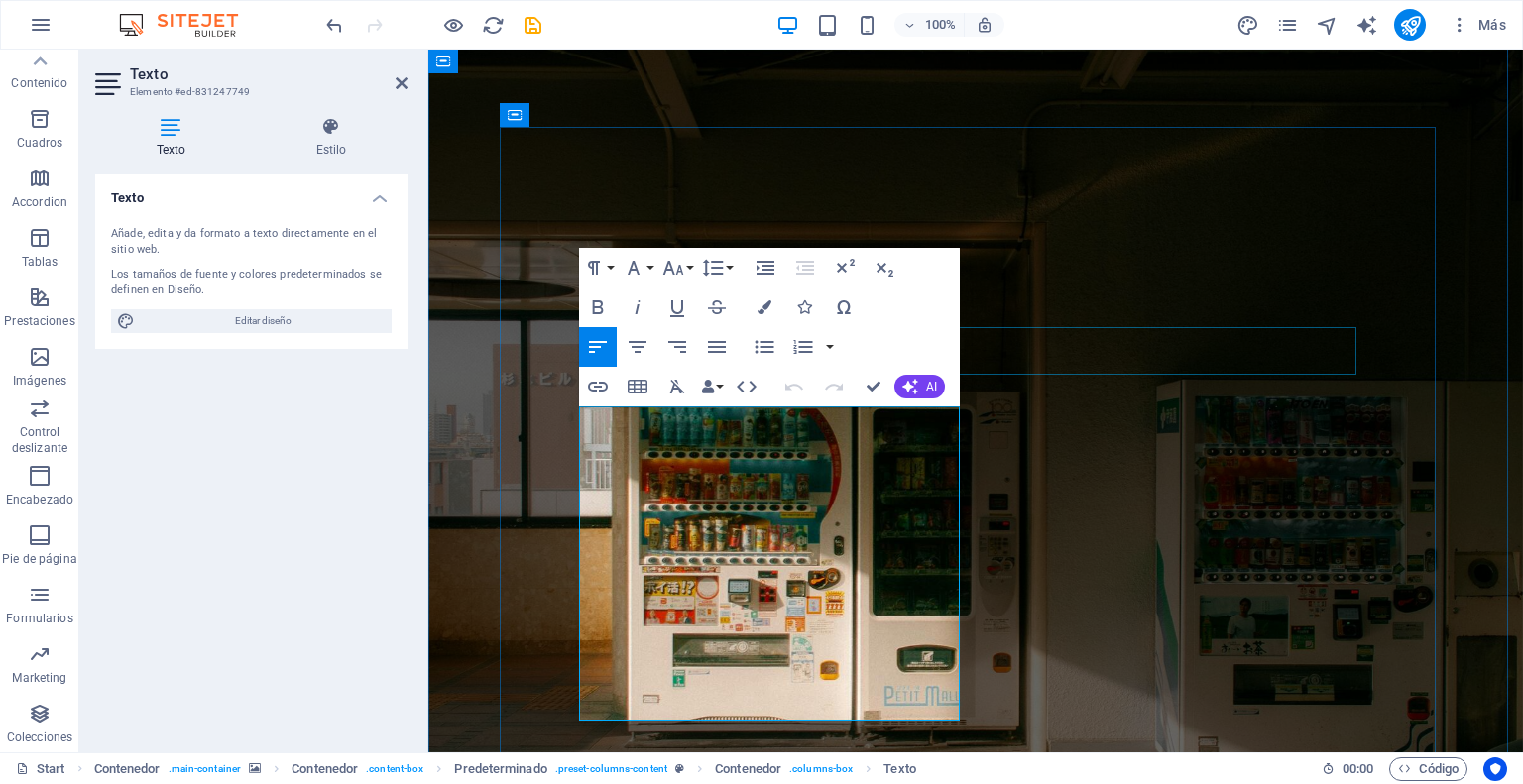 scroll, scrollTop: 0, scrollLeft: 0, axis: both 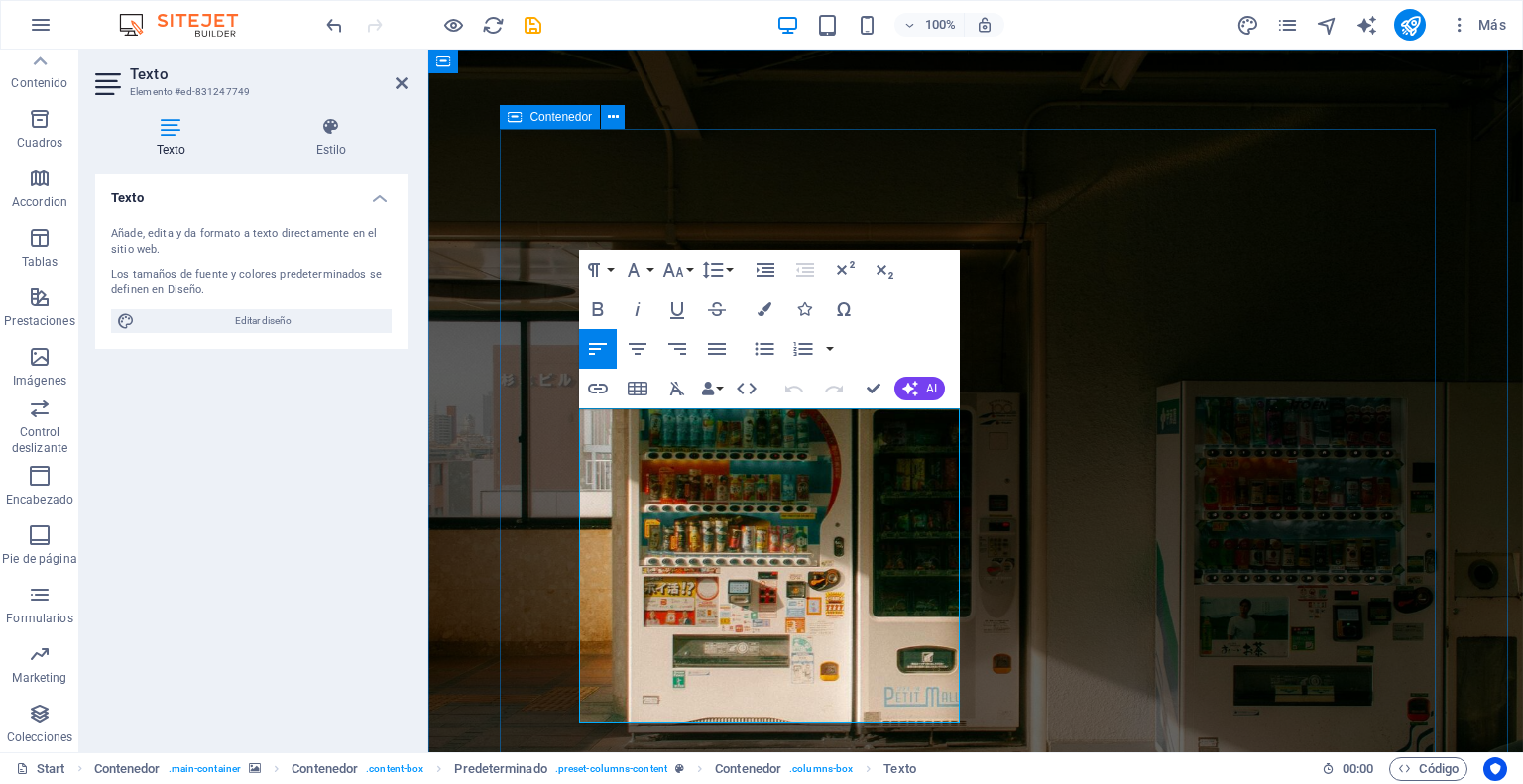 drag, startPoint x: 786, startPoint y: 396, endPoint x: 543, endPoint y: 372, distance: 244.1823 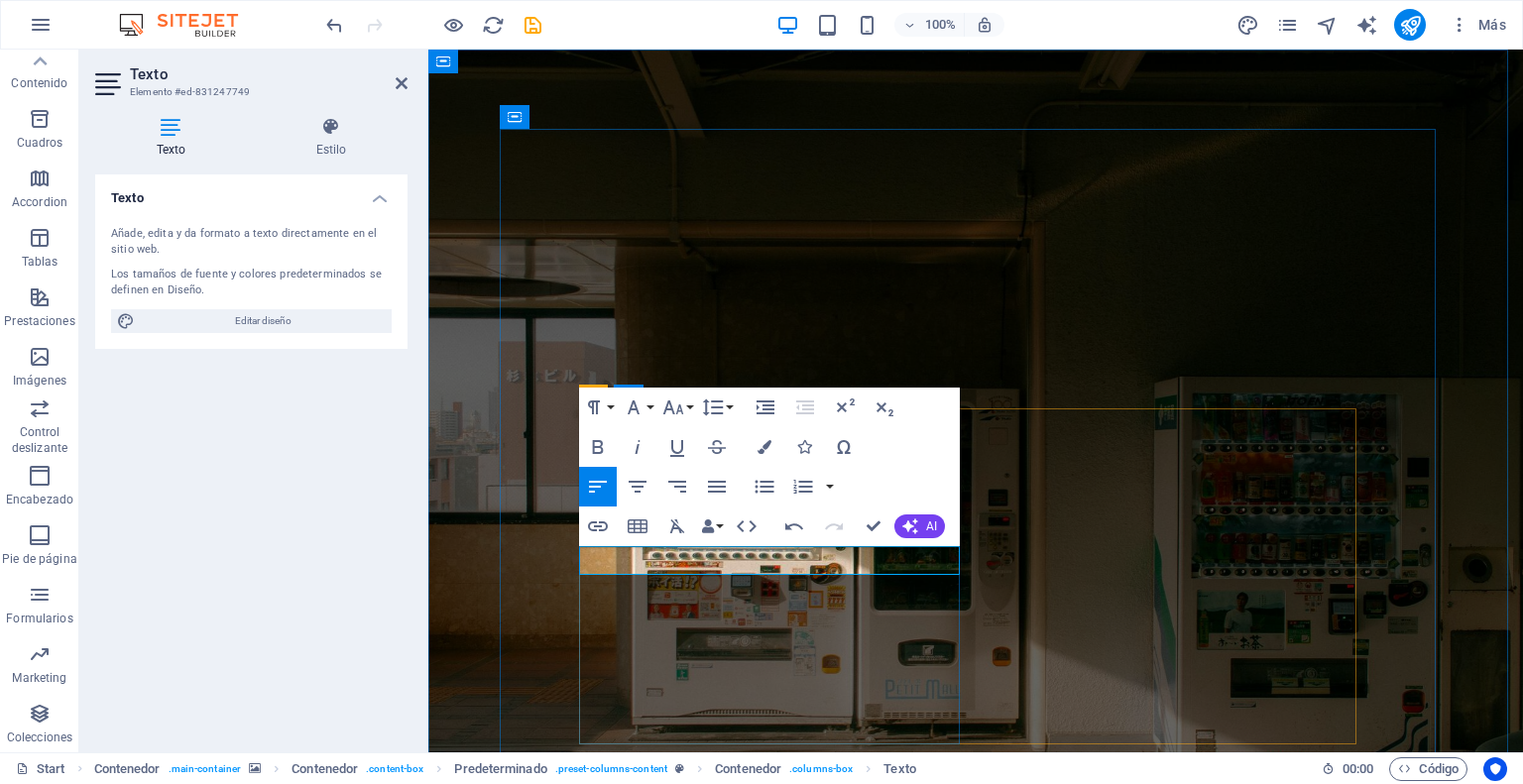 click at bounding box center (976, 1260) 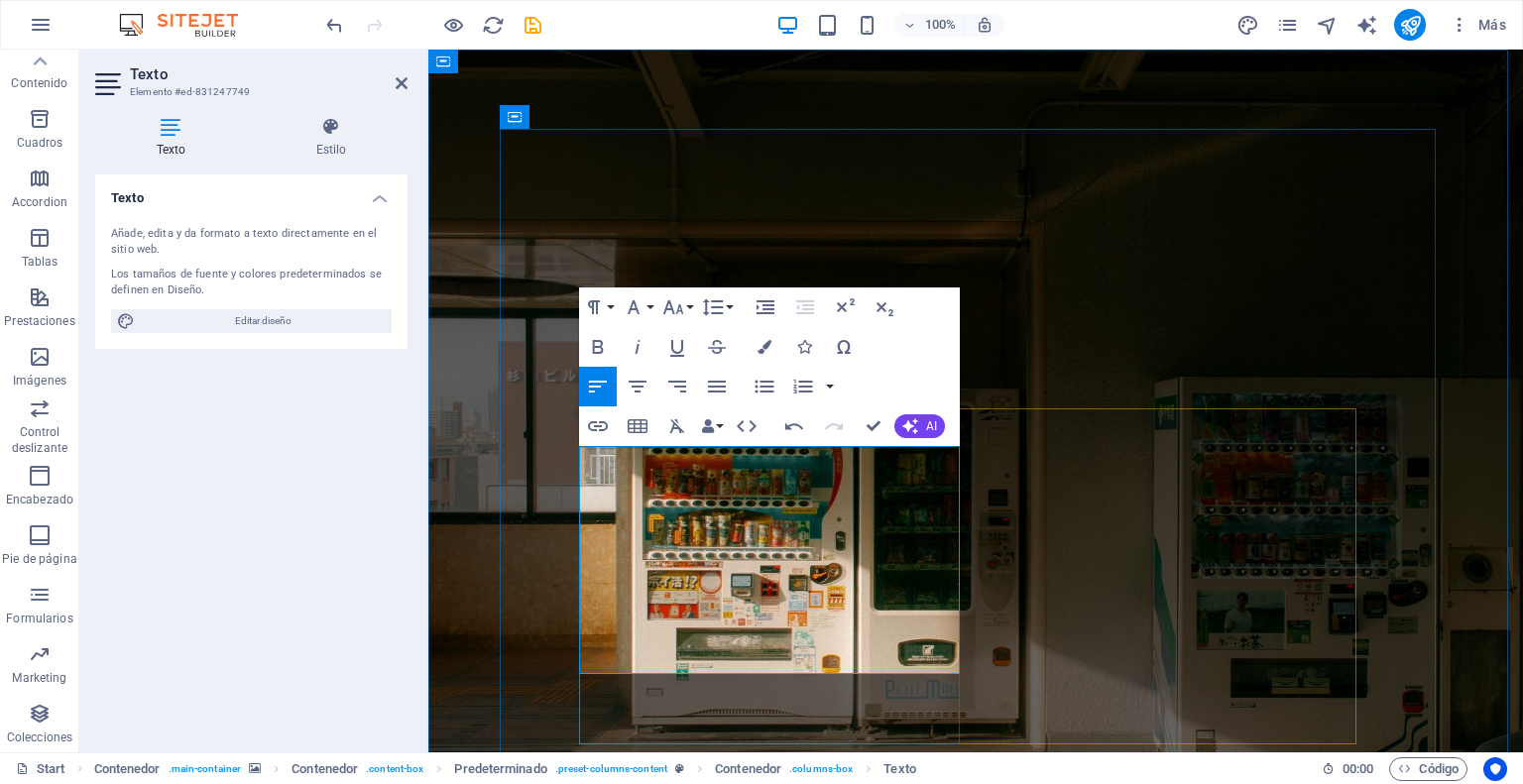 scroll, scrollTop: 5687, scrollLeft: 2, axis: both 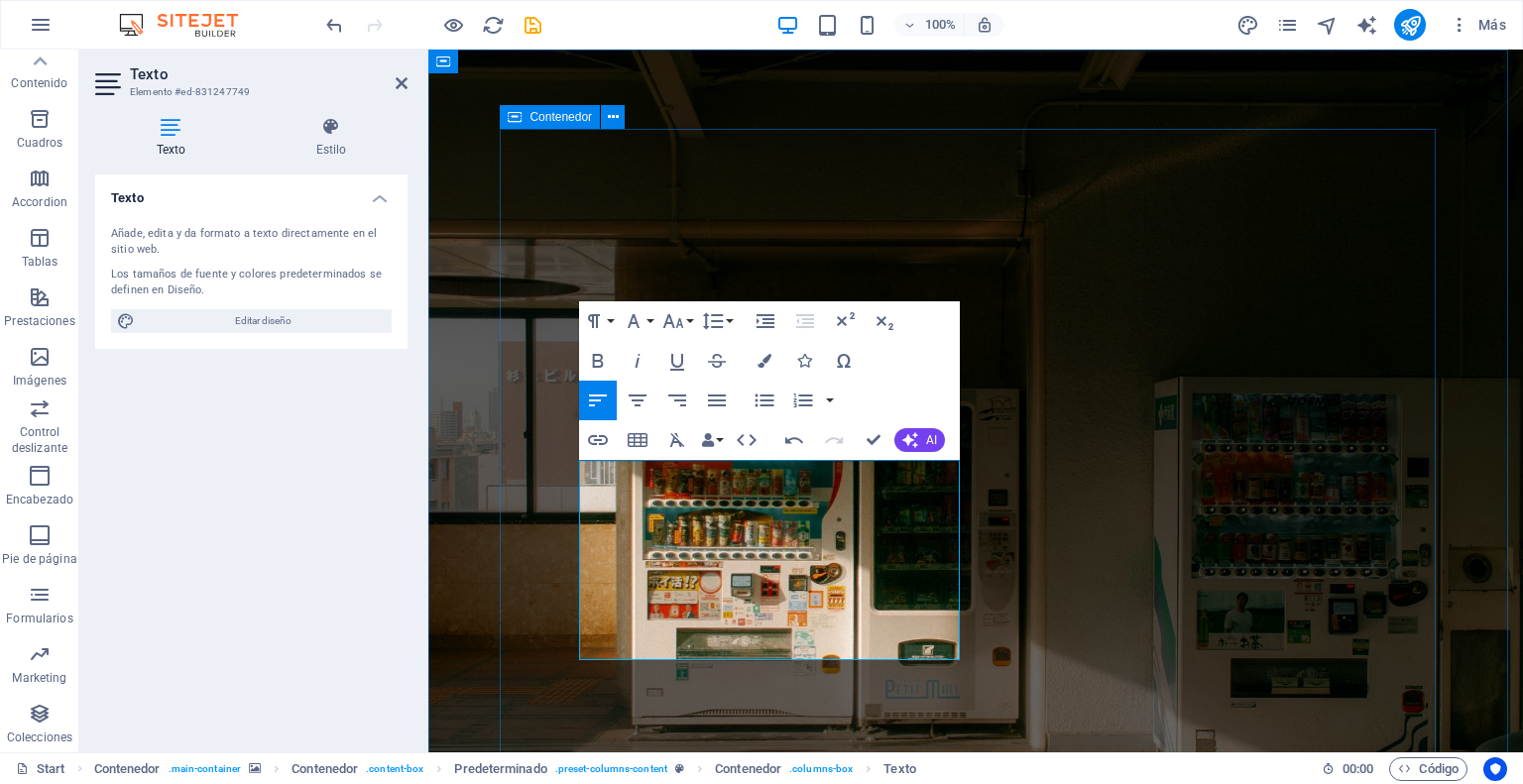 drag, startPoint x: 765, startPoint y: 475, endPoint x: 575, endPoint y: 475, distance: 190 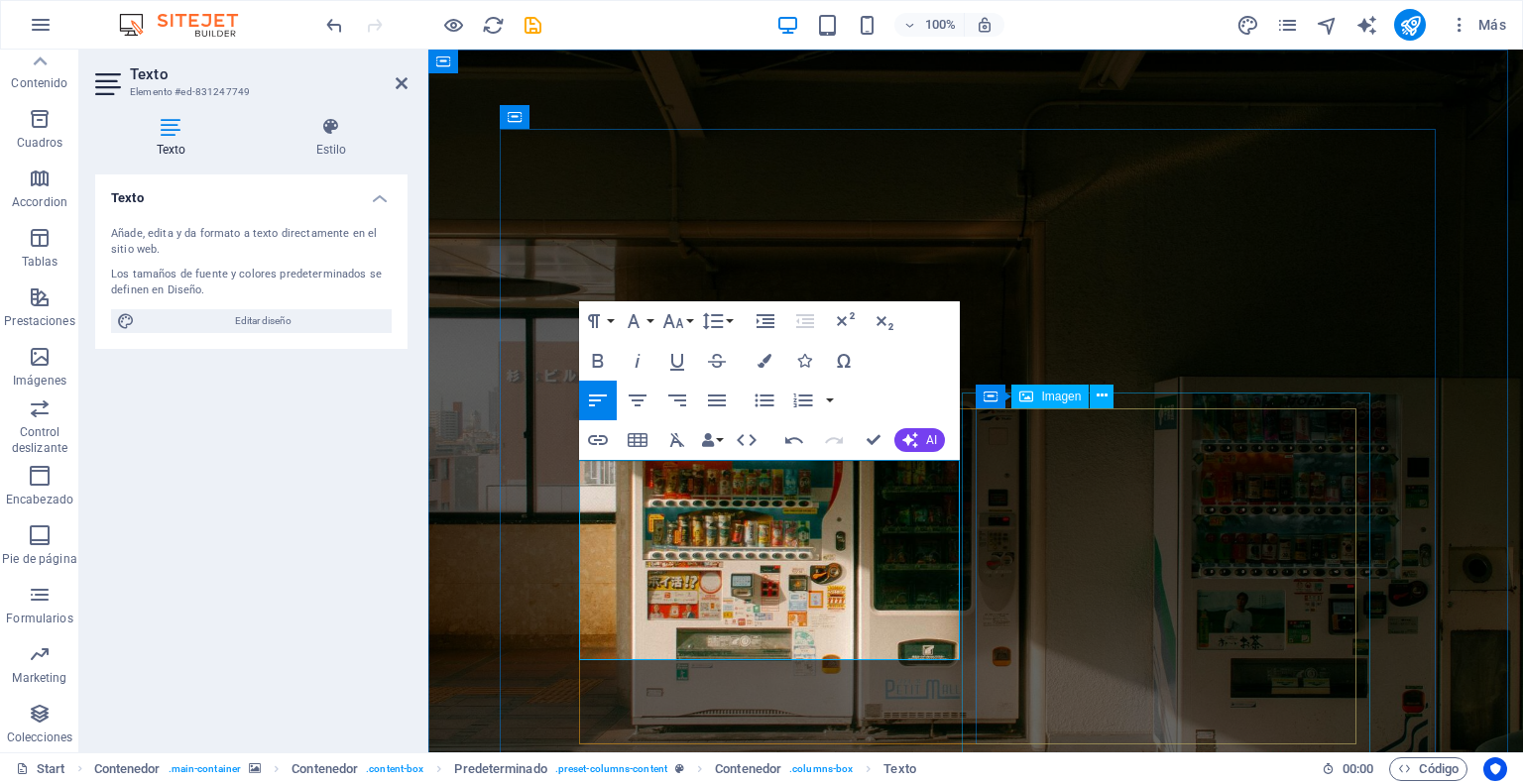 click at bounding box center [976, 1567] 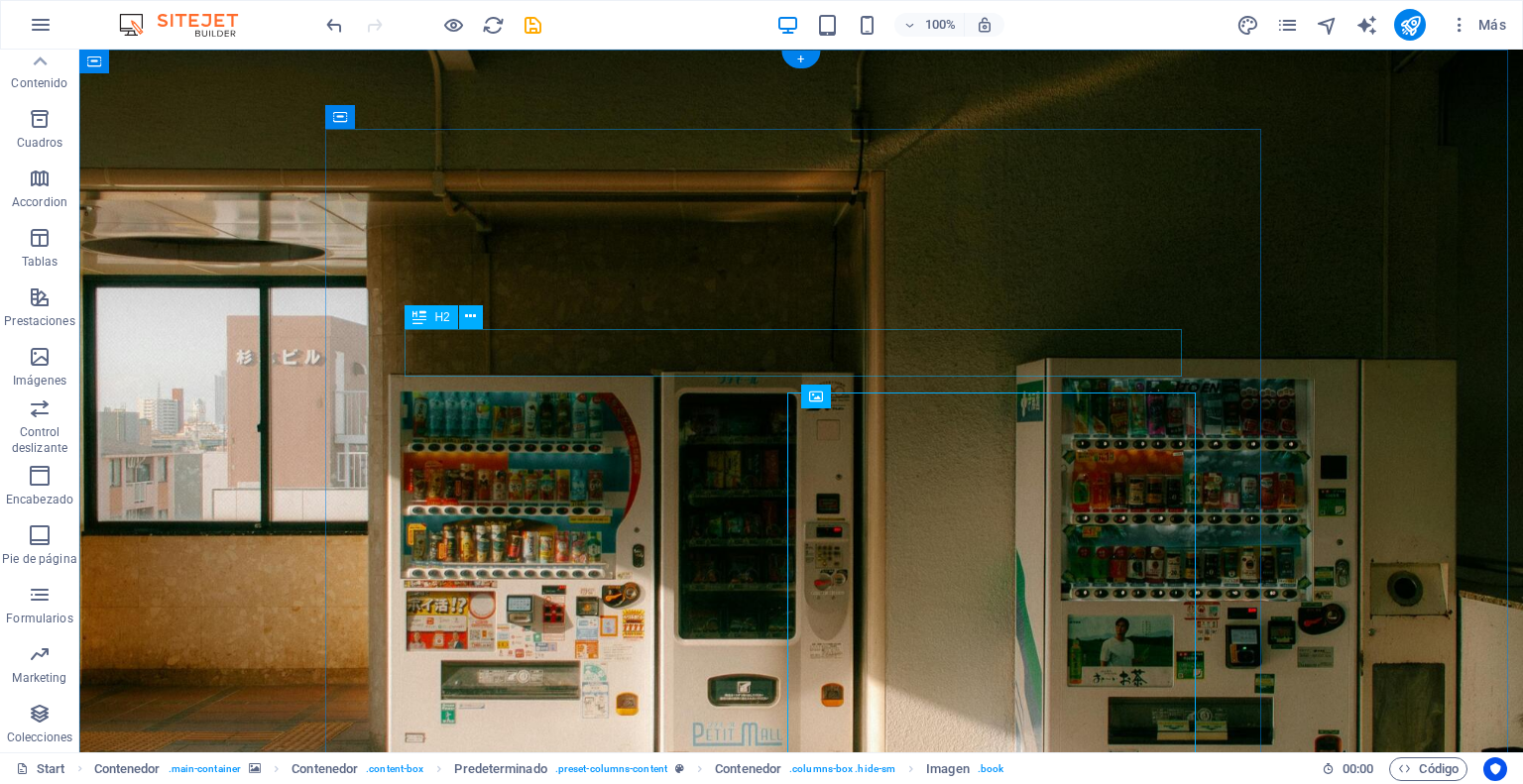click on "Need to write the perfect article?" at bounding box center (801, 1190) 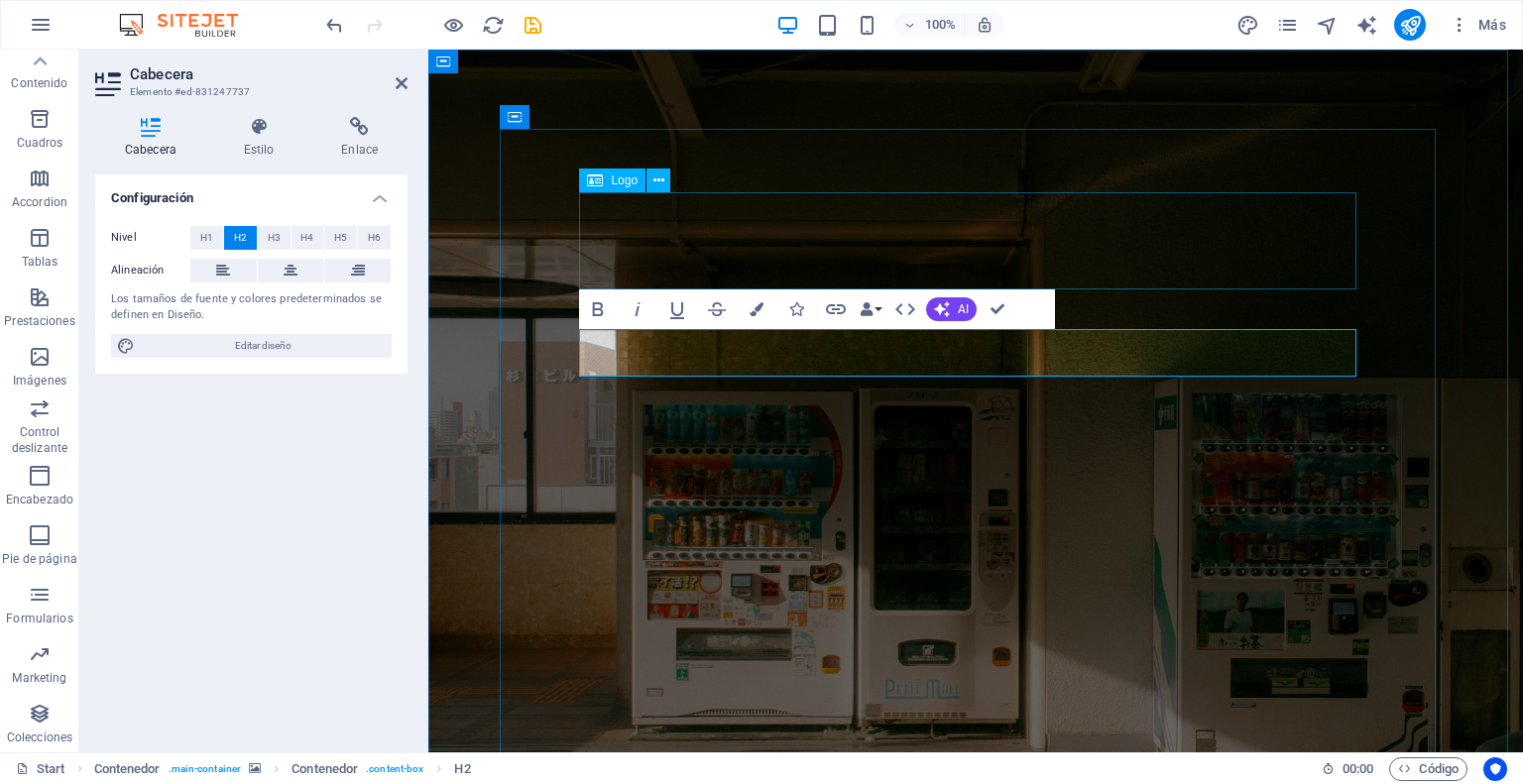 click at bounding box center (976, 1078) 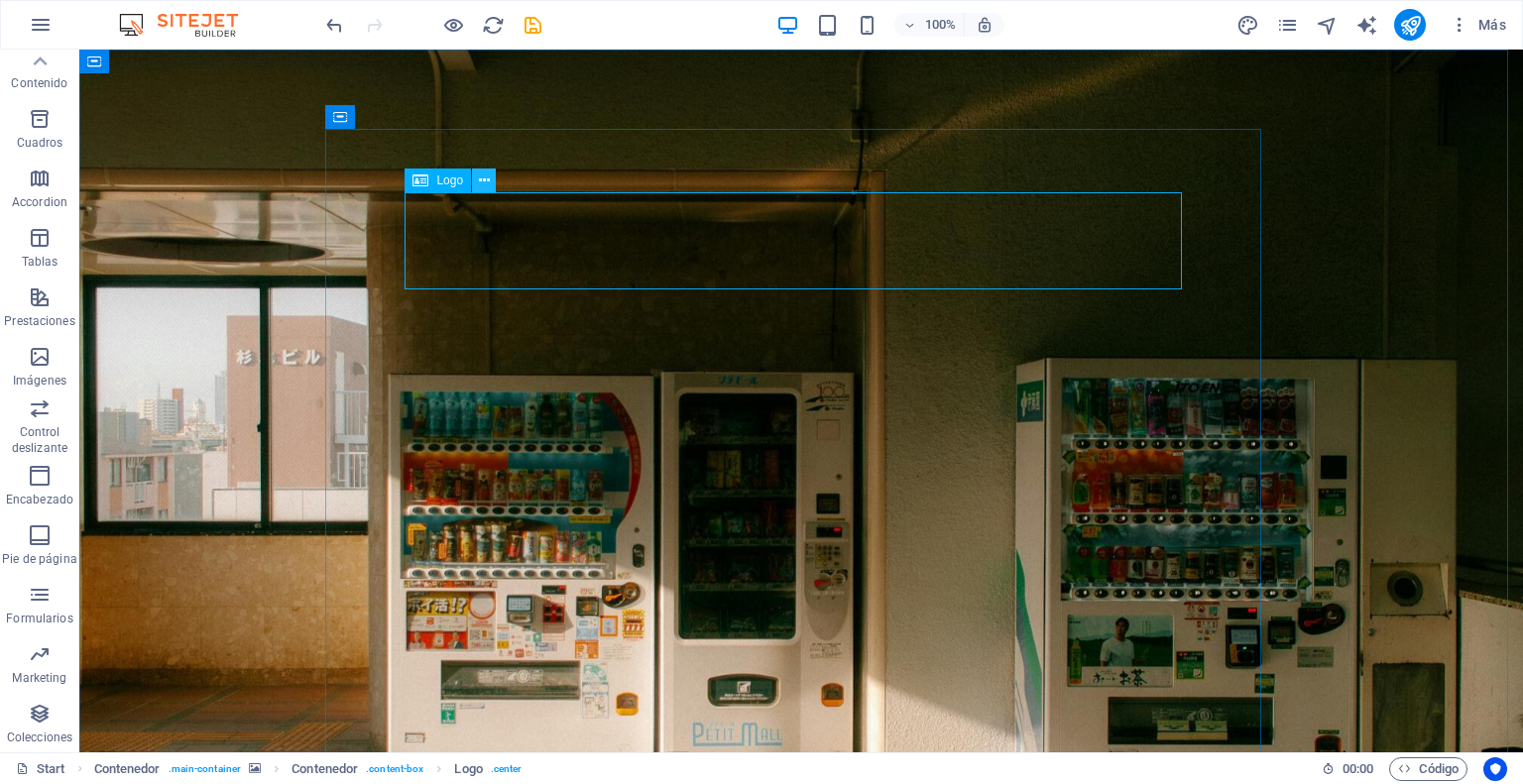 click at bounding box center [484, 180] 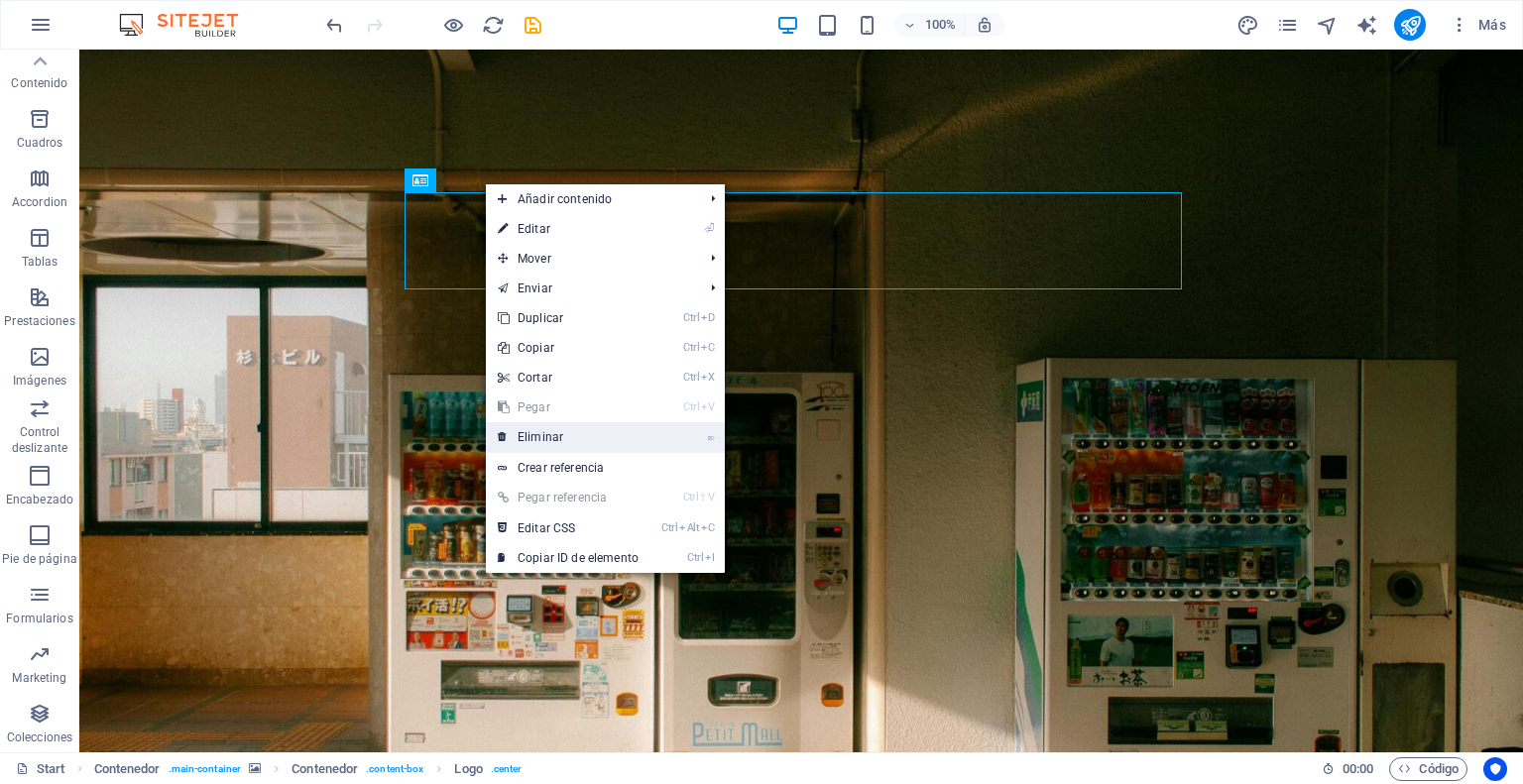 click on "⌦  Eliminar" at bounding box center (568, 437) 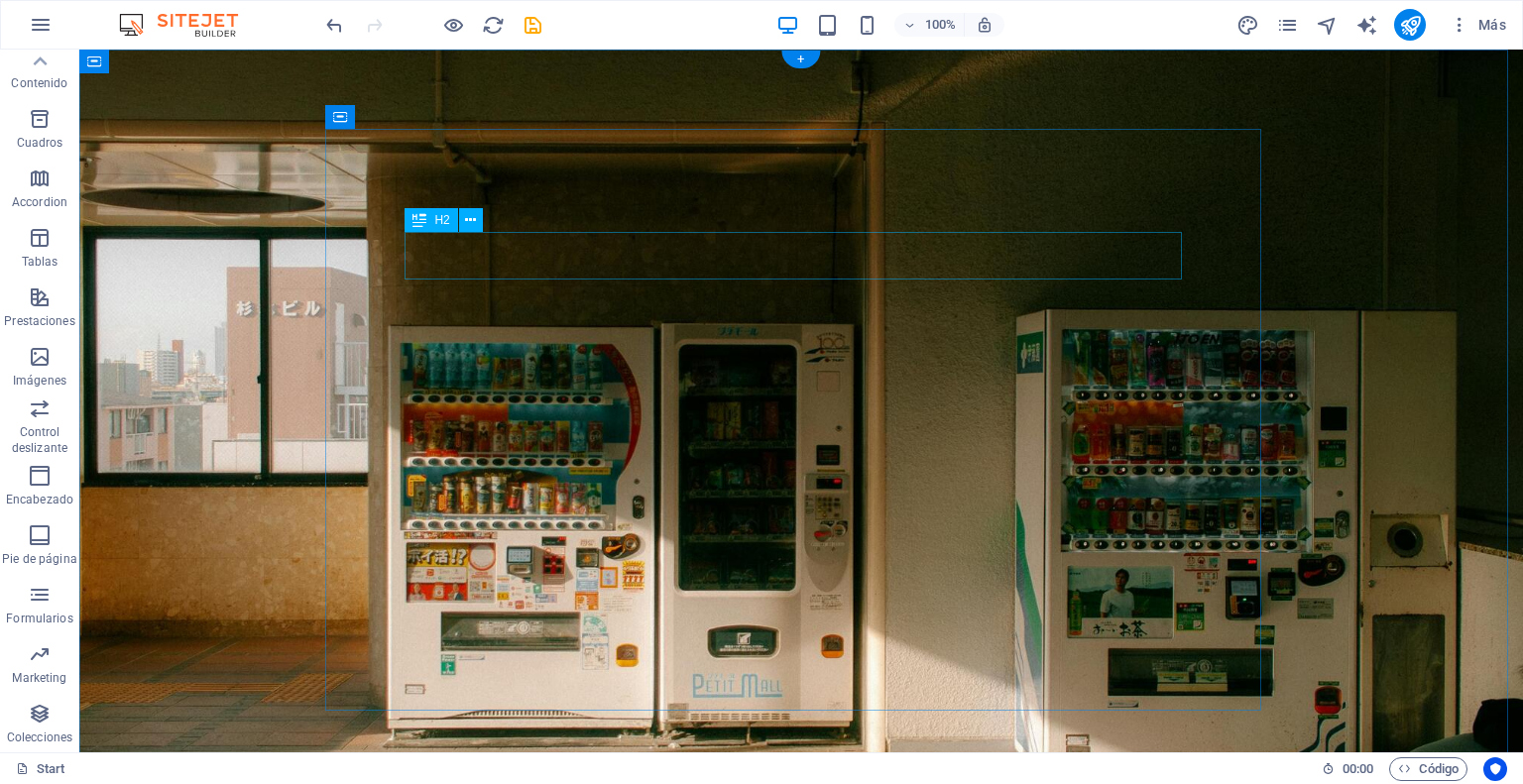 click on "Bienvenidos a Kalimax" at bounding box center (801, 996) 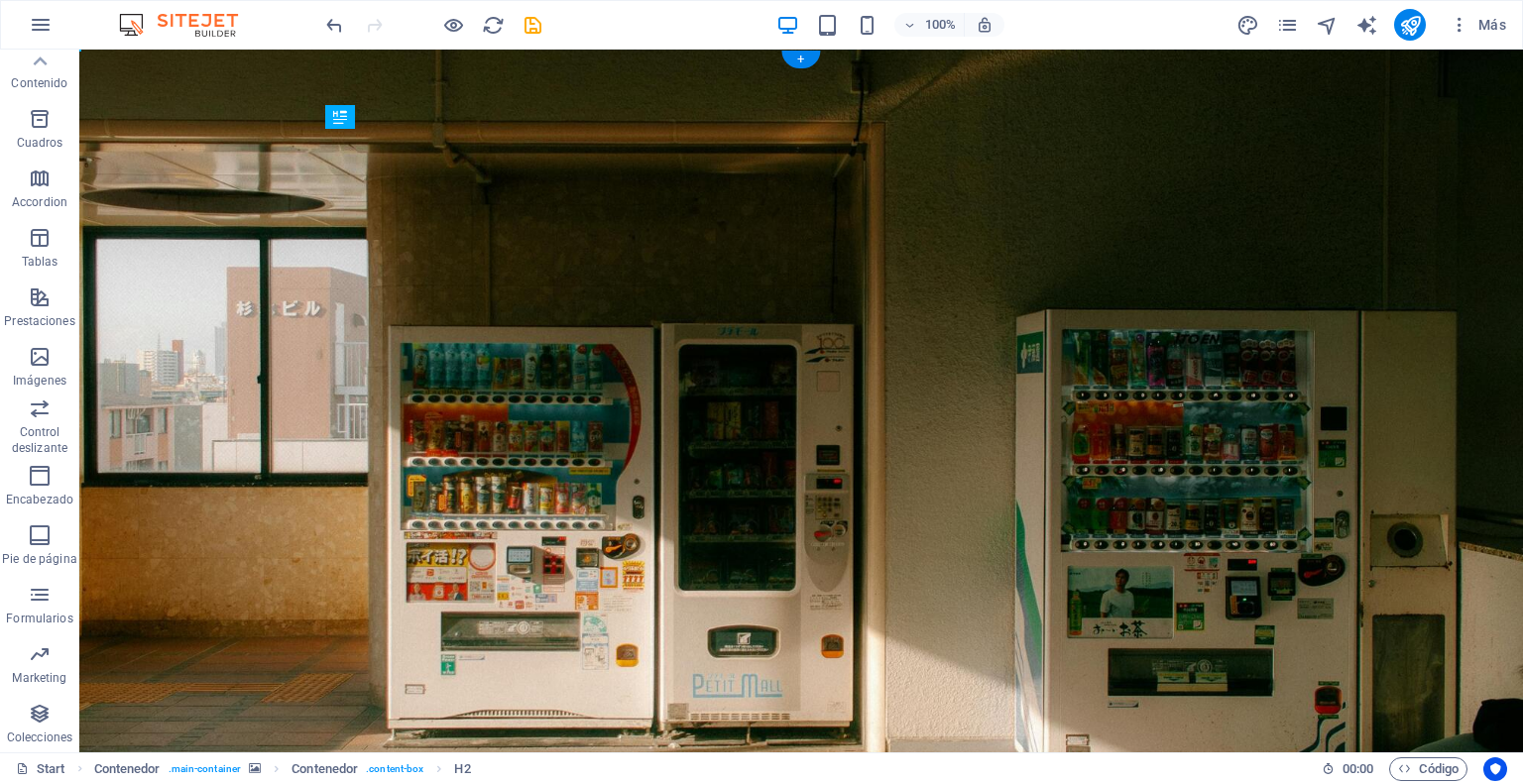 drag, startPoint x: 706, startPoint y: 243, endPoint x: 713, endPoint y: 217, distance: 26.925824 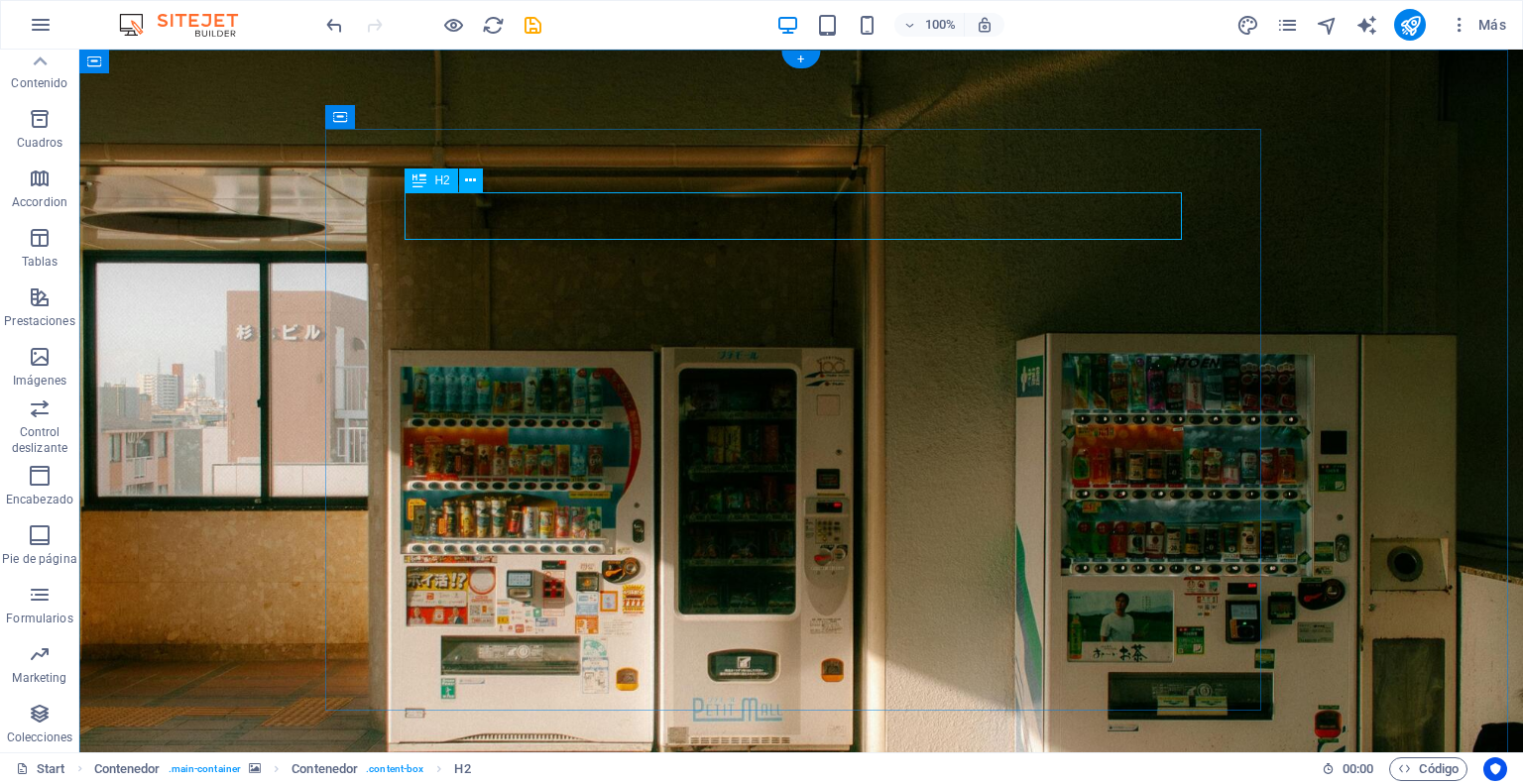 click on "Bienvenidos a Kalimax" at bounding box center [801, 1004] 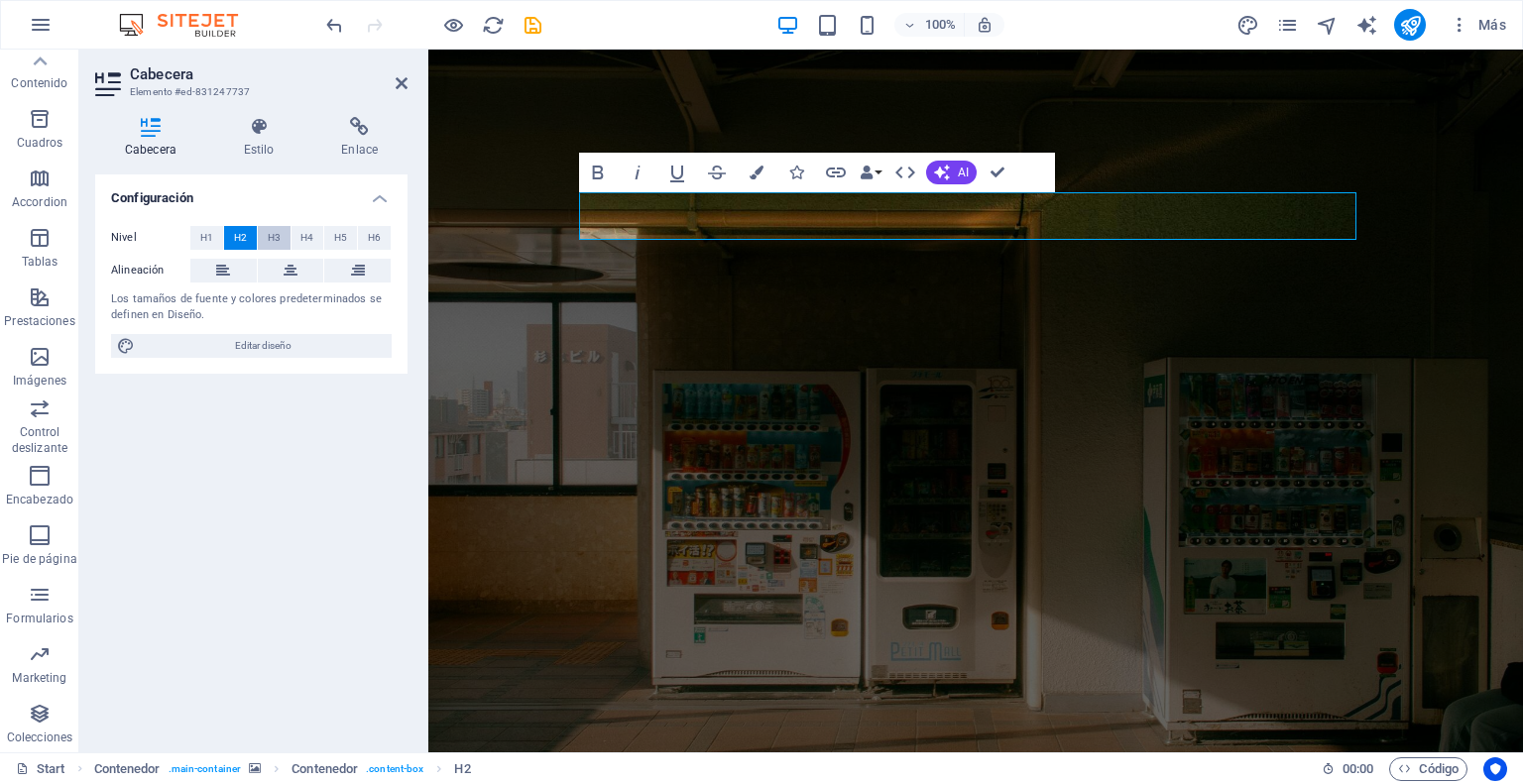 click on "H3" at bounding box center [274, 238] 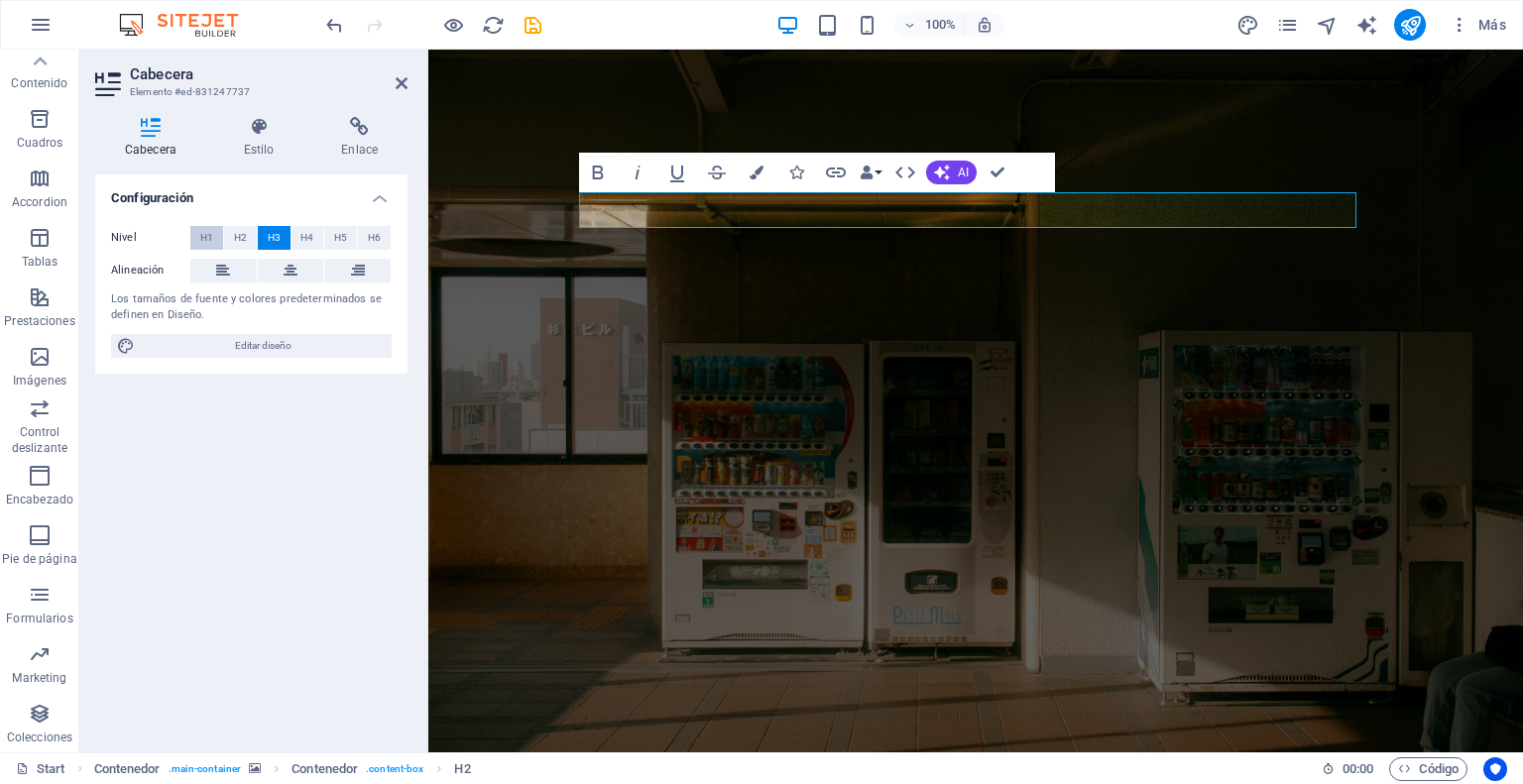 click on "H1" at bounding box center [206, 238] 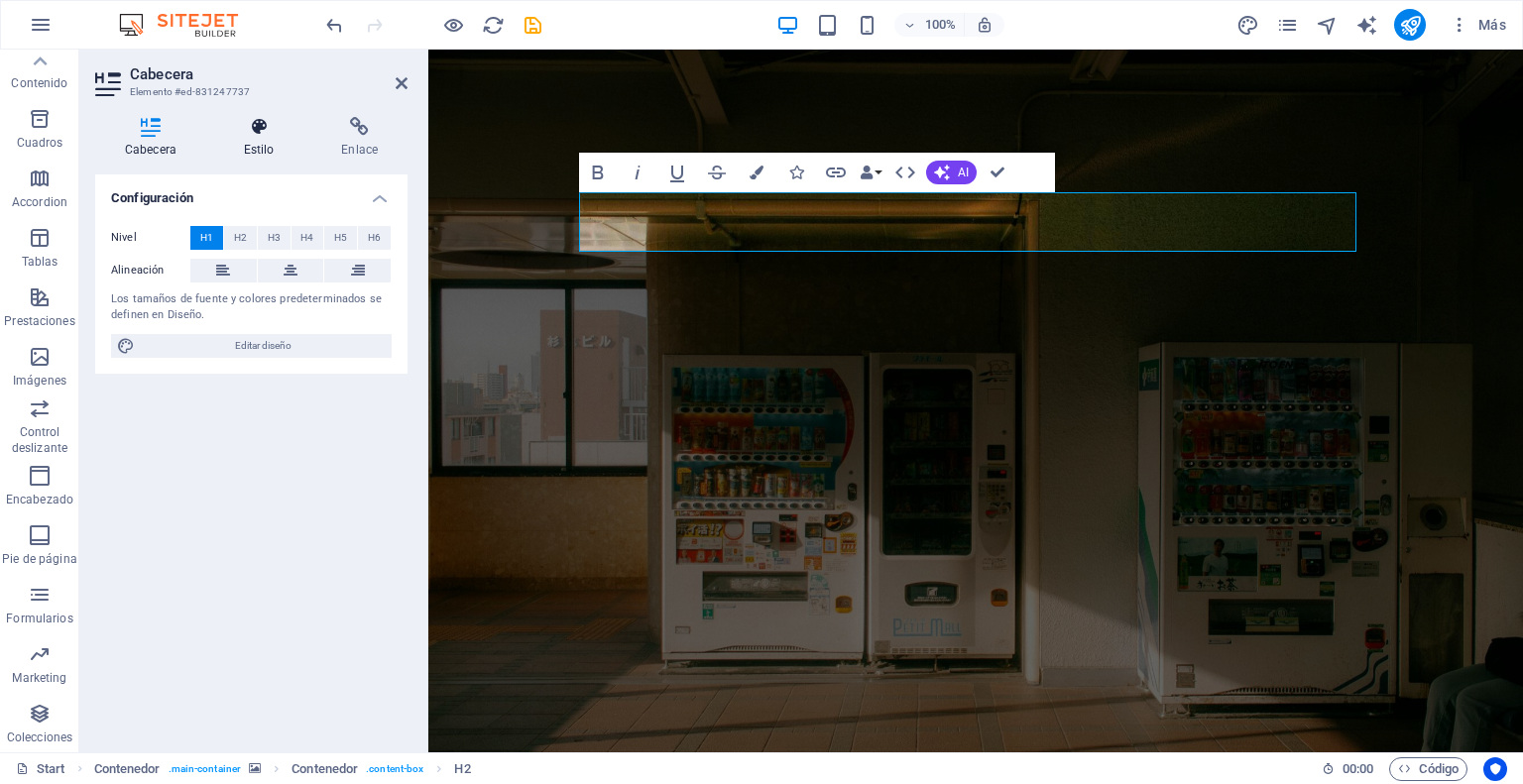 click at bounding box center (259, 127) 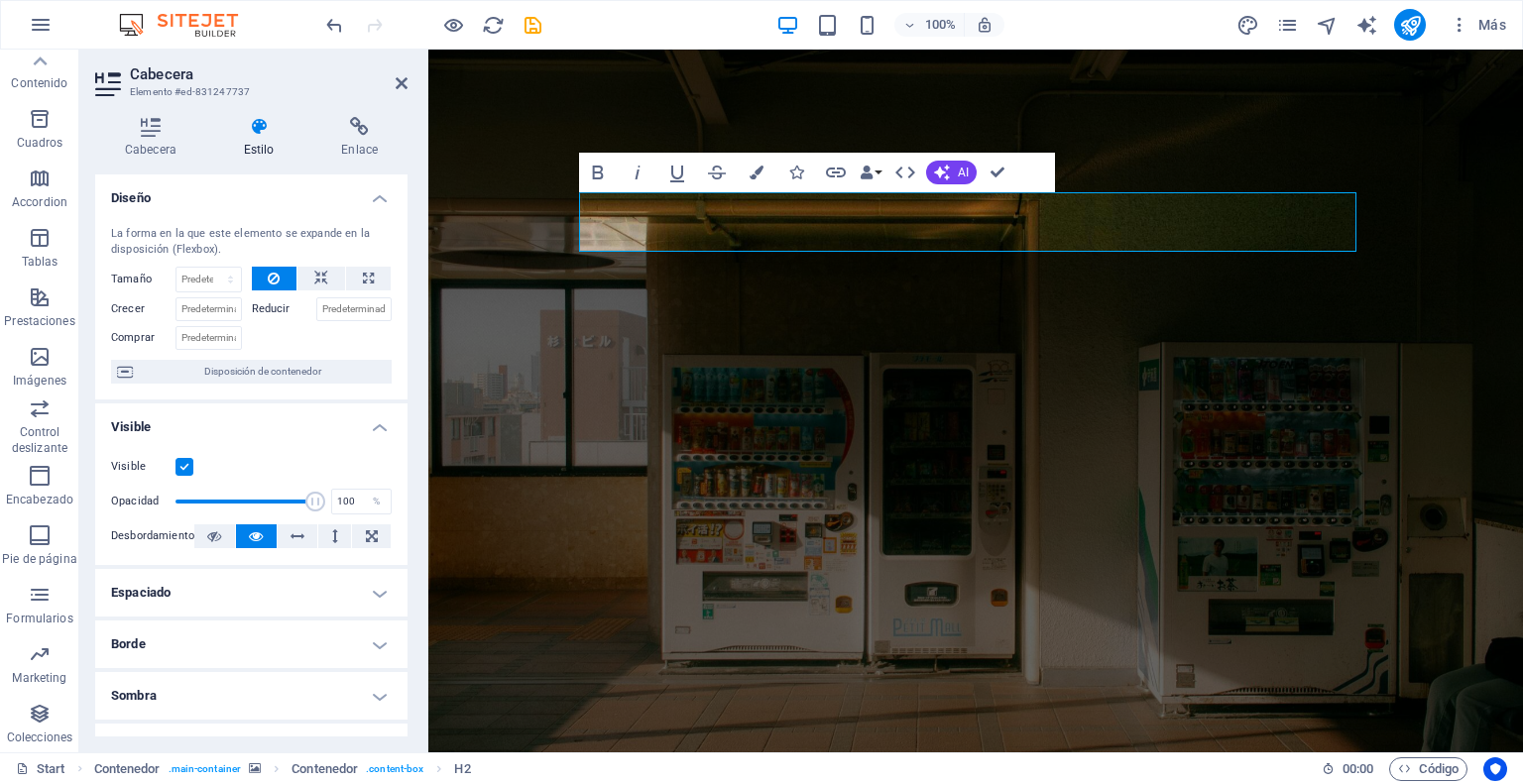 click on "Espaciado" at bounding box center [251, 593] 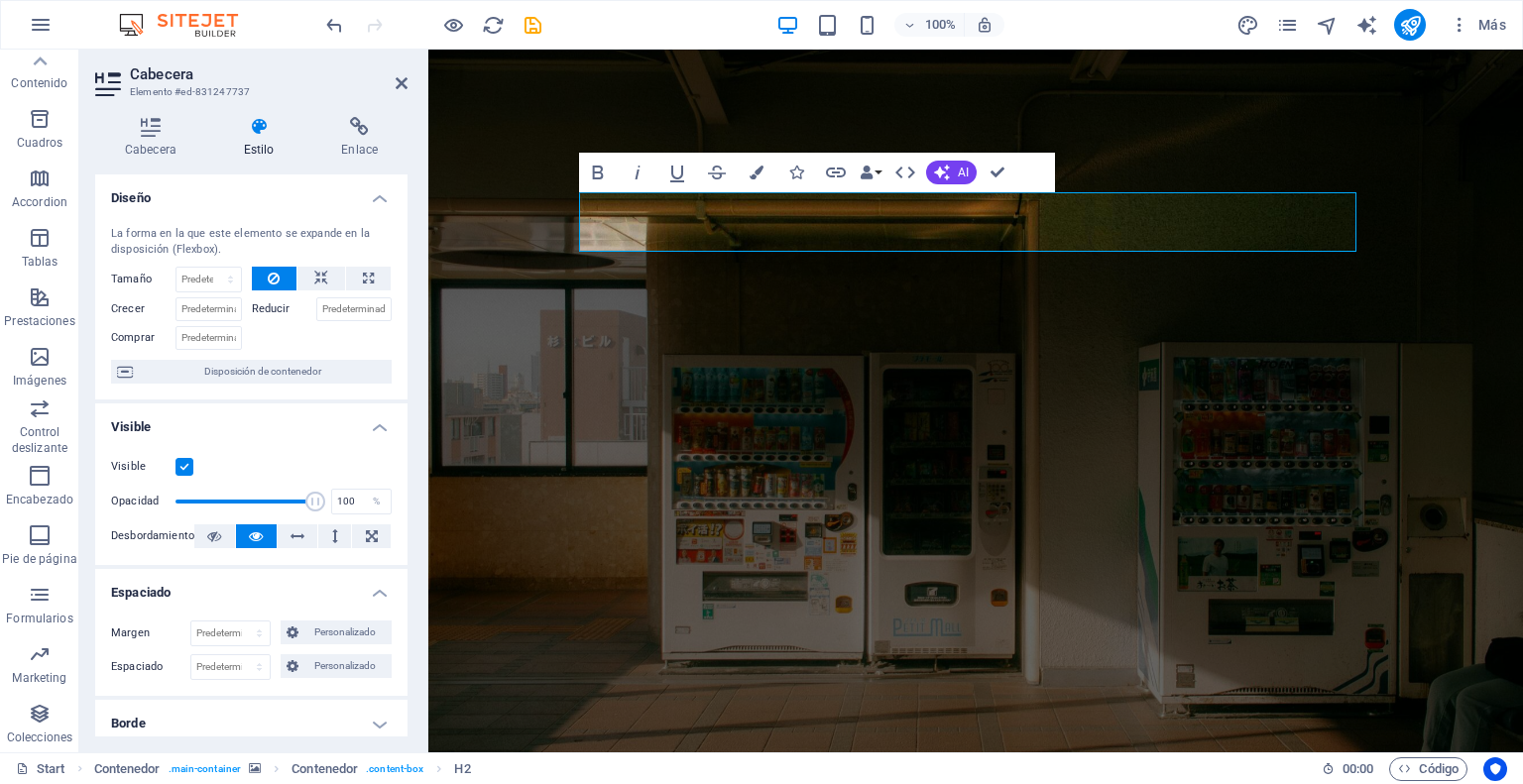 click on "Espaciado" at bounding box center [251, 587] 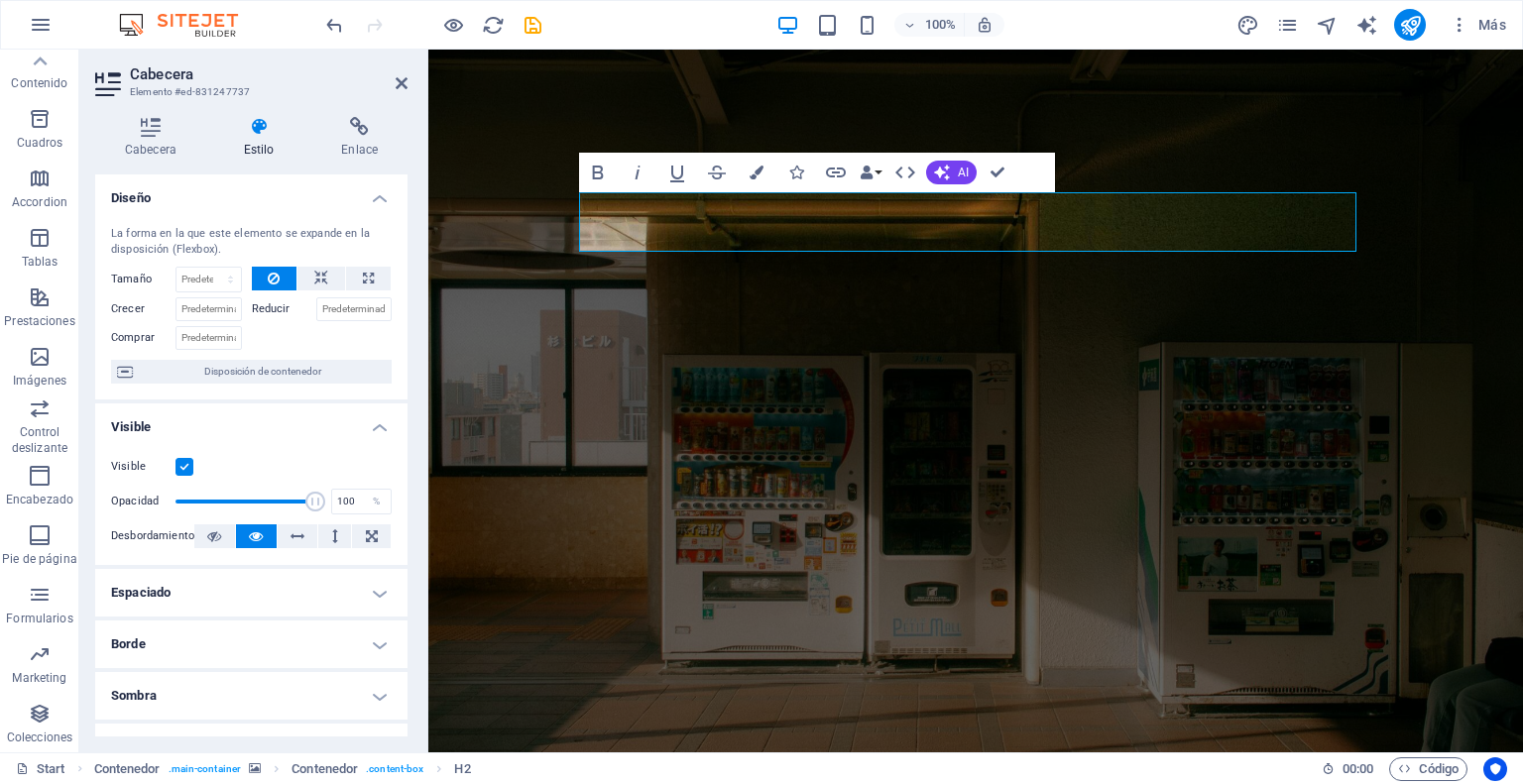 scroll, scrollTop: 290, scrollLeft: 0, axis: vertical 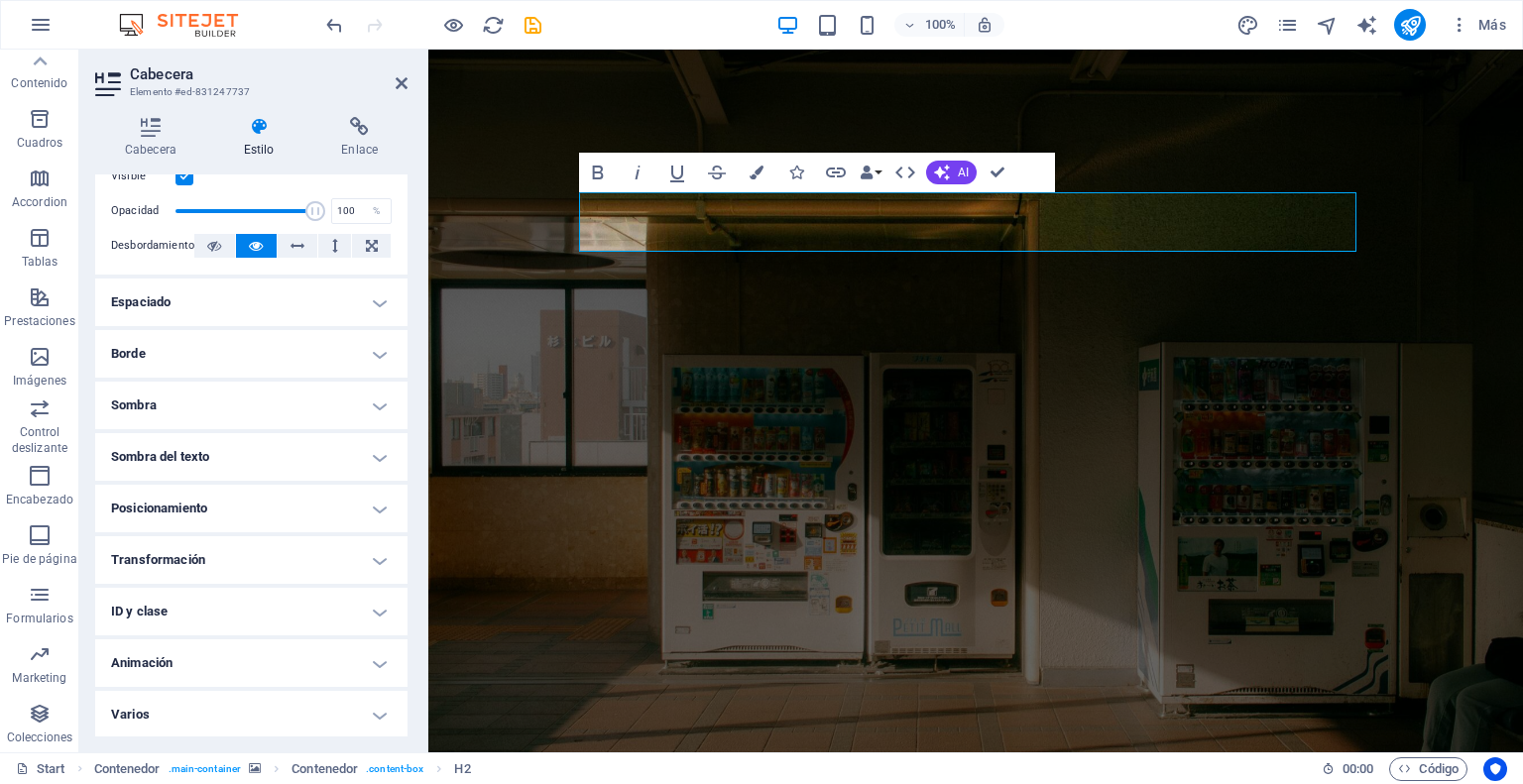 click on "Sombra" at bounding box center [251, 405] 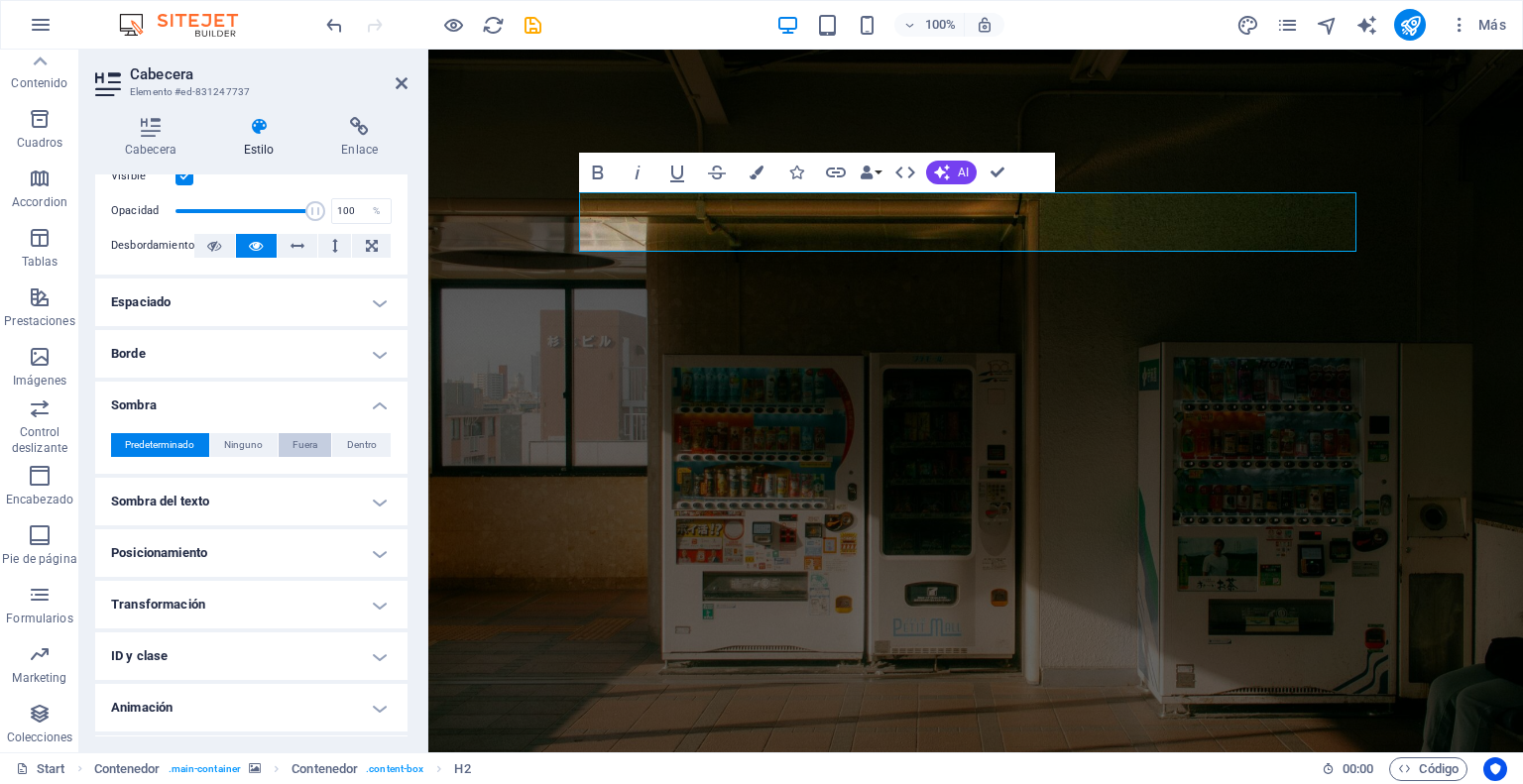 click on "Fuera" at bounding box center [304, 445] 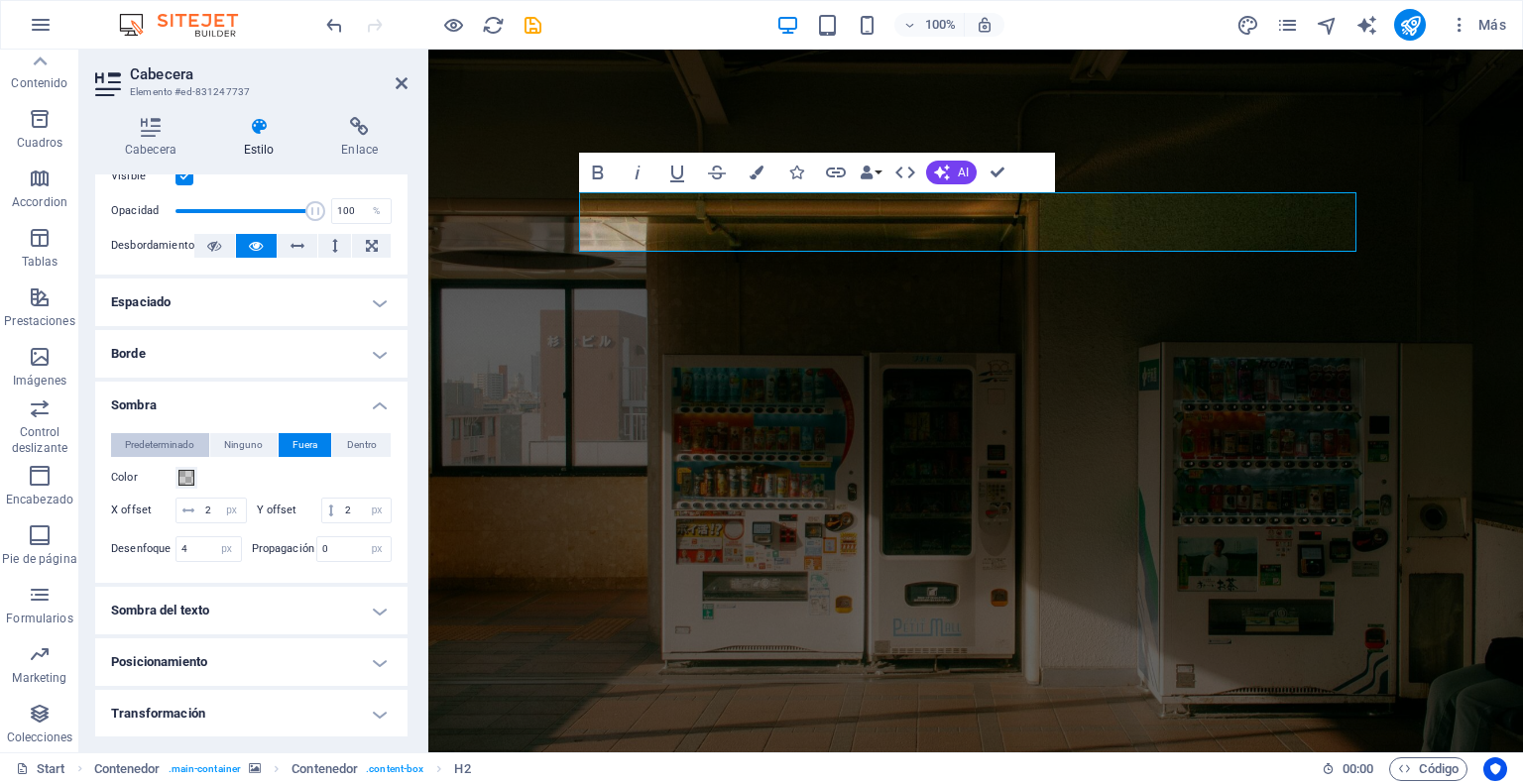 drag, startPoint x: 160, startPoint y: 439, endPoint x: 167, endPoint y: 454, distance: 16.552945 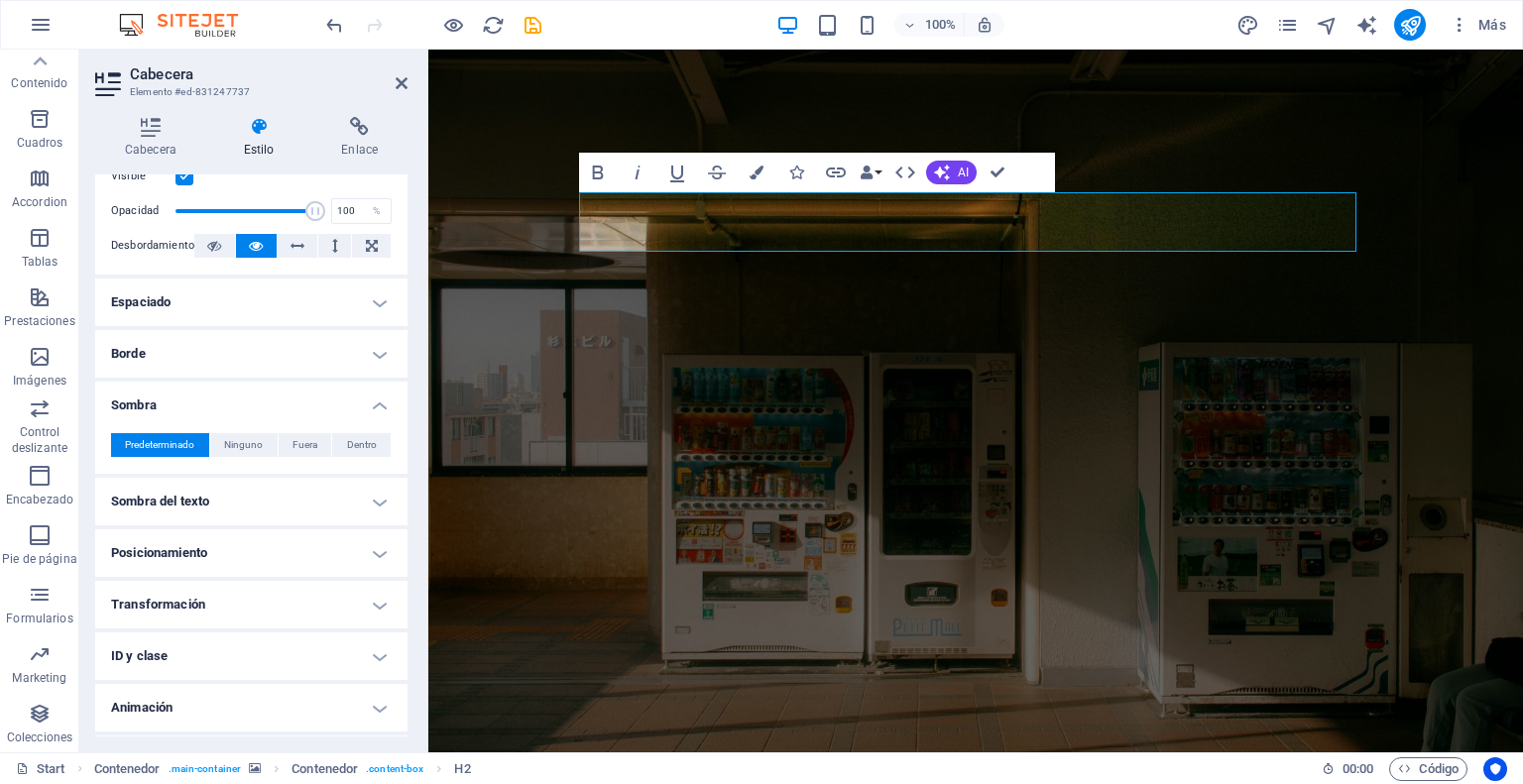 click on "Sombra del texto" at bounding box center (251, 502) 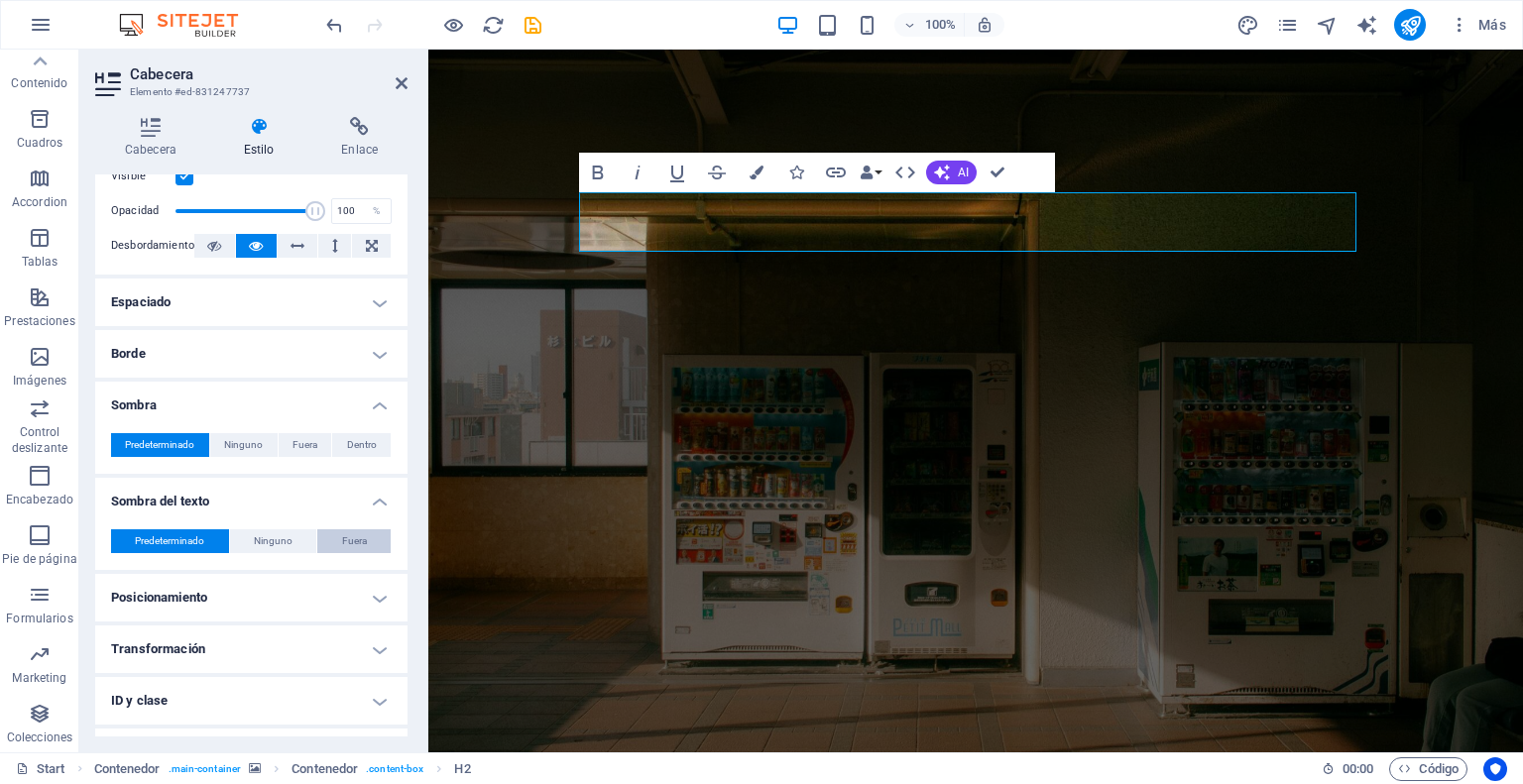 click on "Fuera" at bounding box center [354, 541] 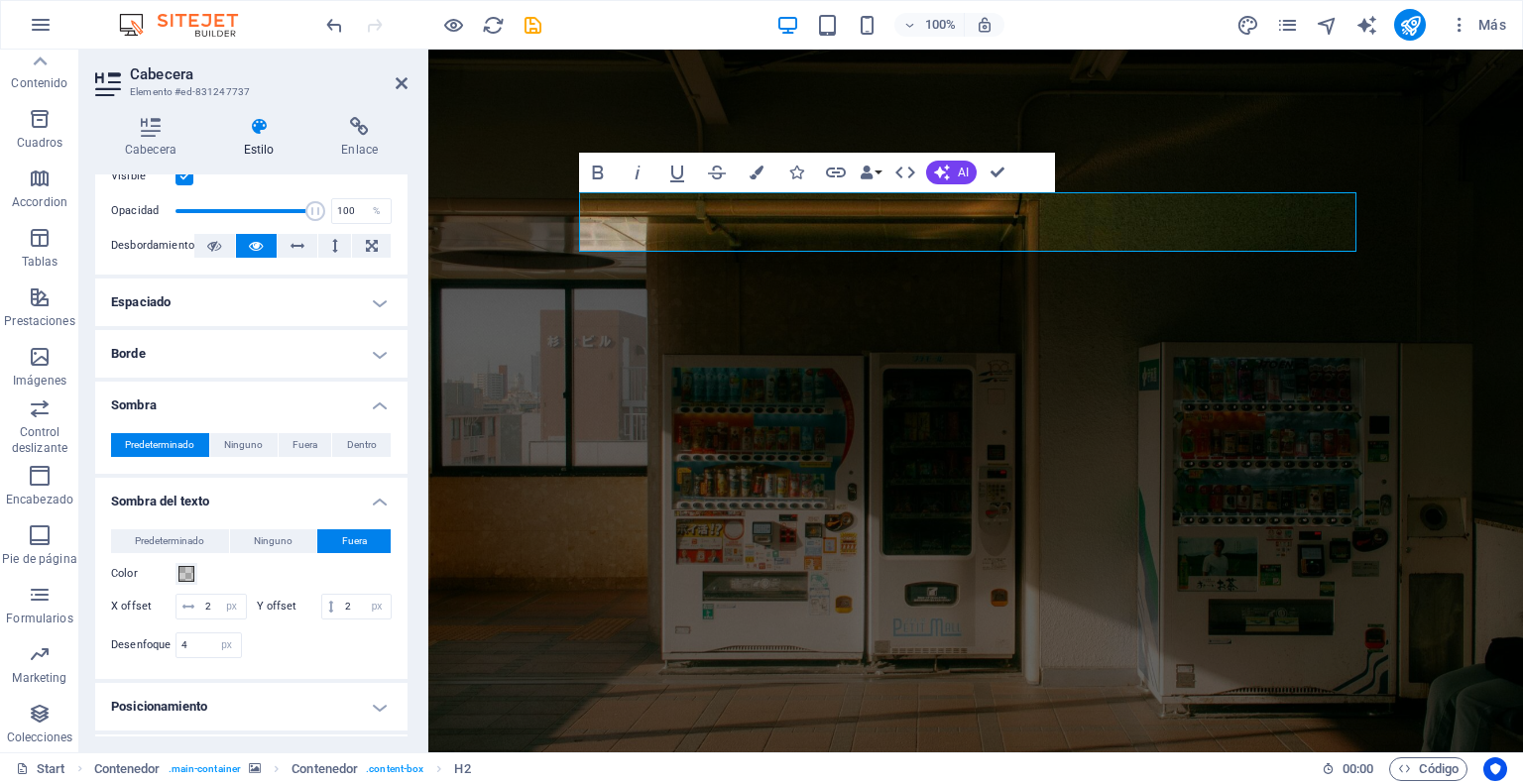 scroll, scrollTop: 513, scrollLeft: 0, axis: vertical 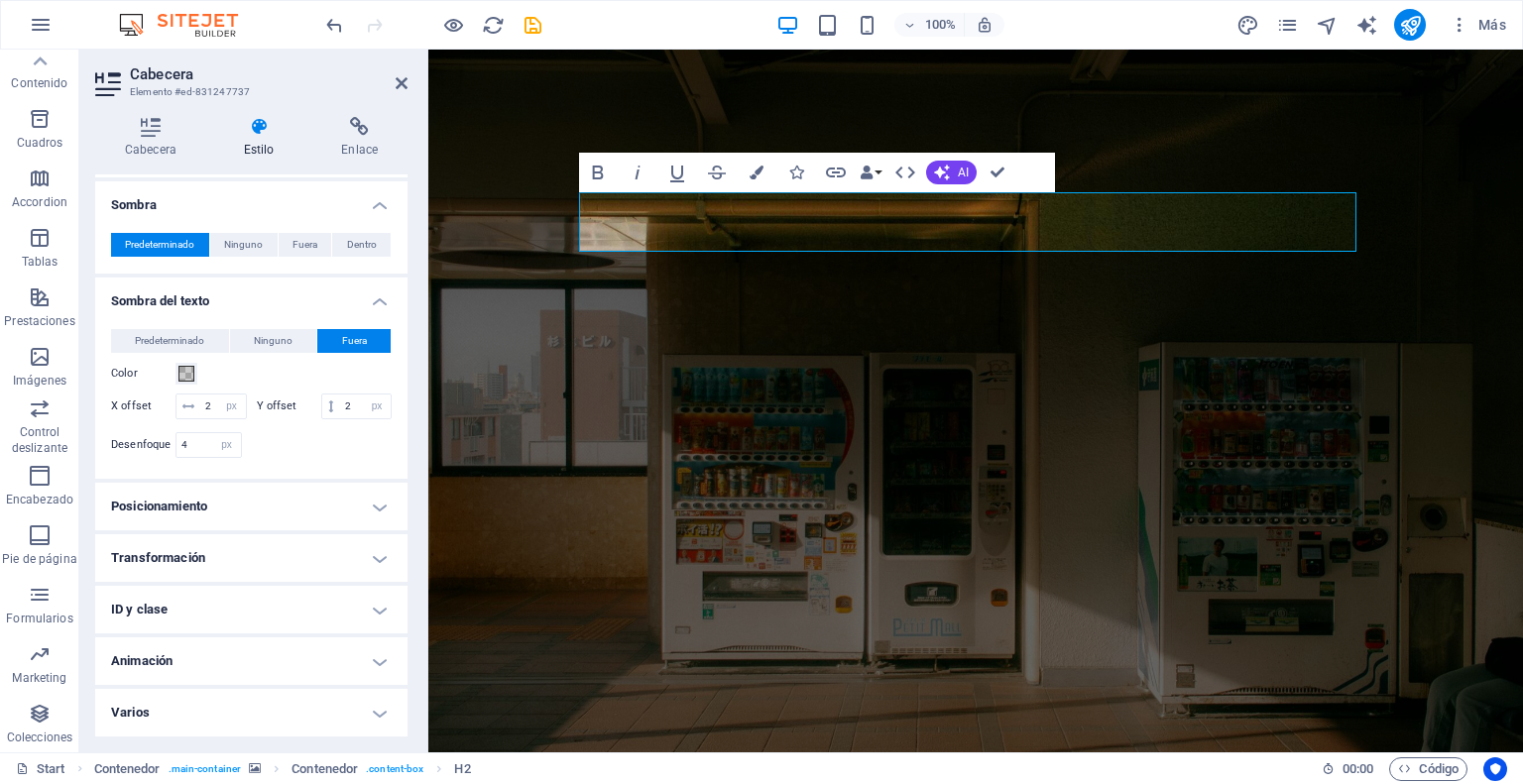 click on "Animación" at bounding box center [251, 661] 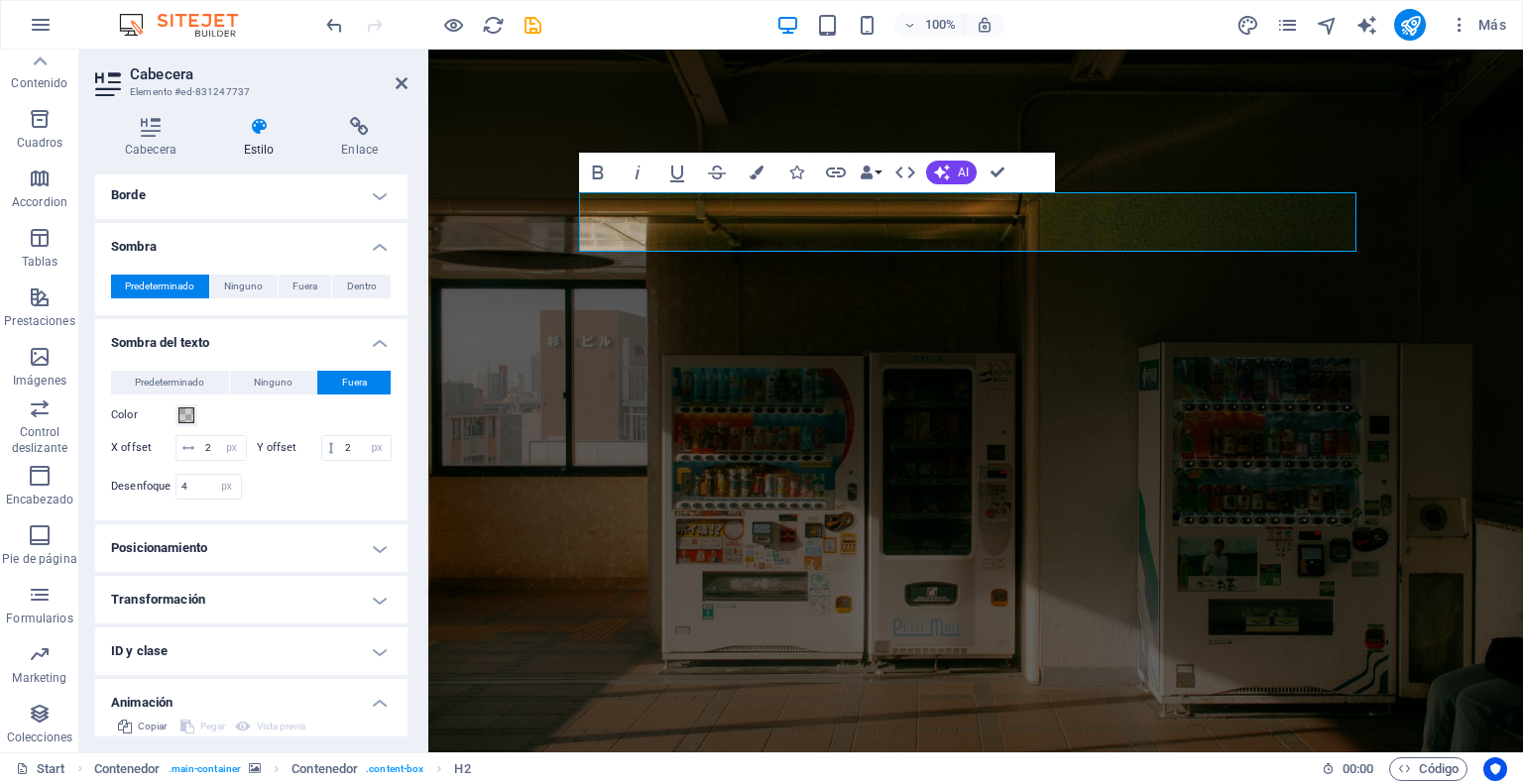 scroll, scrollTop: 578, scrollLeft: 0, axis: vertical 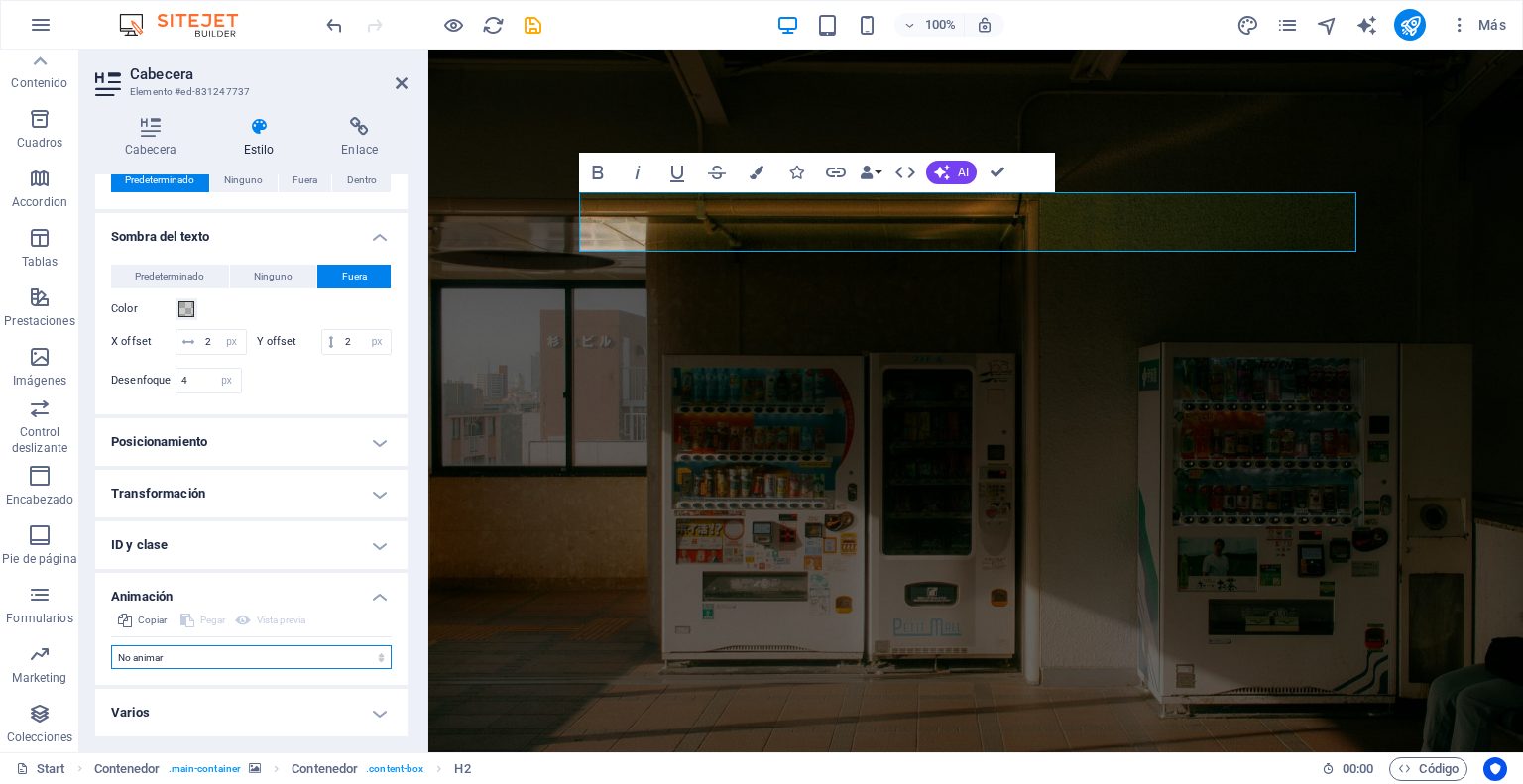 click on "No animar Mostrar / Ocultar Subir/bajar Acercar/alejar Deslizar de izquierda a derecha Deslizar de derecha a izquierda Deslizar de arriba a abajo Deslizar de abajo a arriba Pulsación Parpadeo Abrir como superposición" at bounding box center (251, 657) 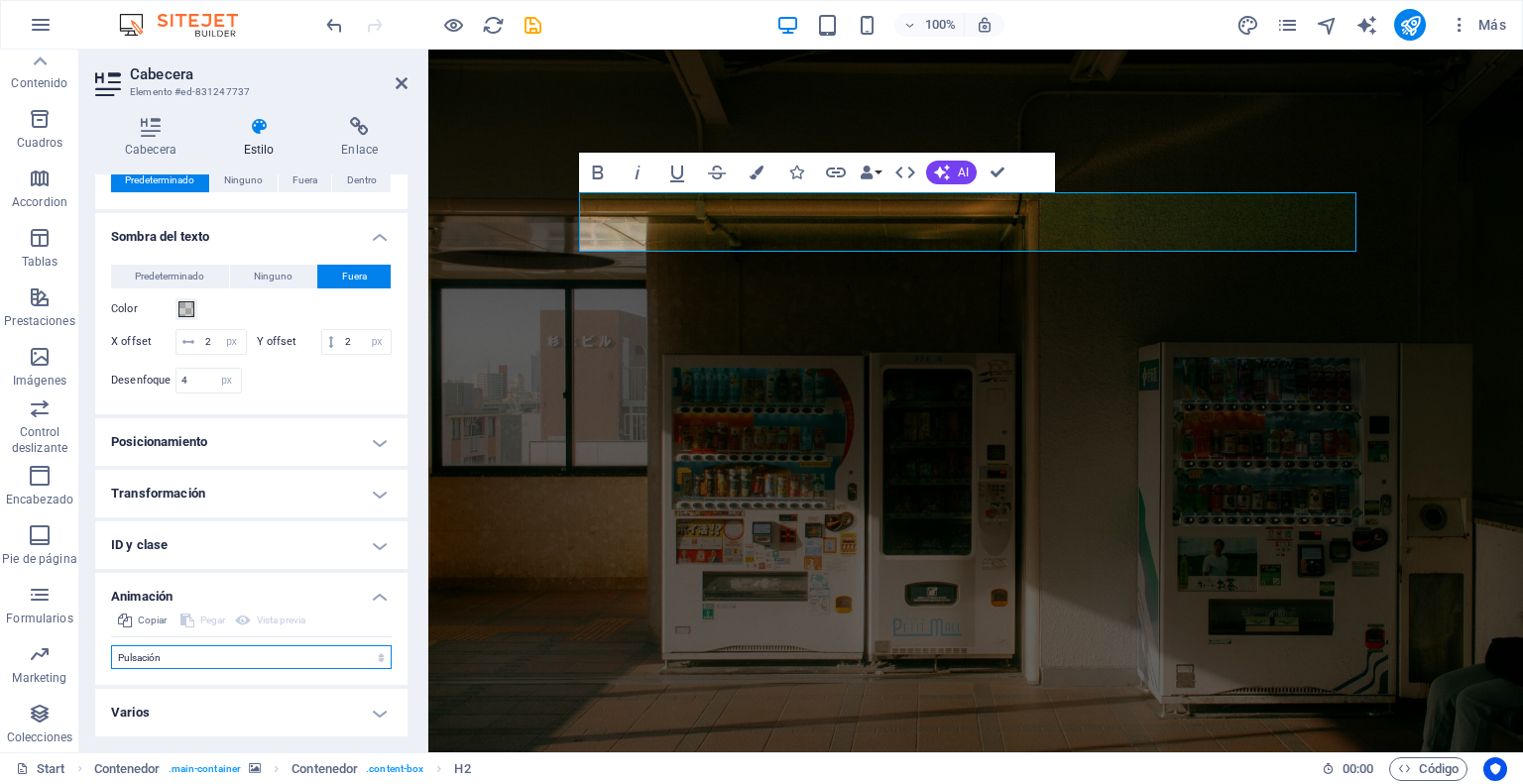 click on "No animar Mostrar / Ocultar Subir/bajar Acercar/alejar Deslizar de izquierda a derecha Deslizar de derecha a izquierda Deslizar de arriba a abajo Deslizar de abajo a arriba Pulsación Parpadeo Abrir como superposición" at bounding box center (251, 657) 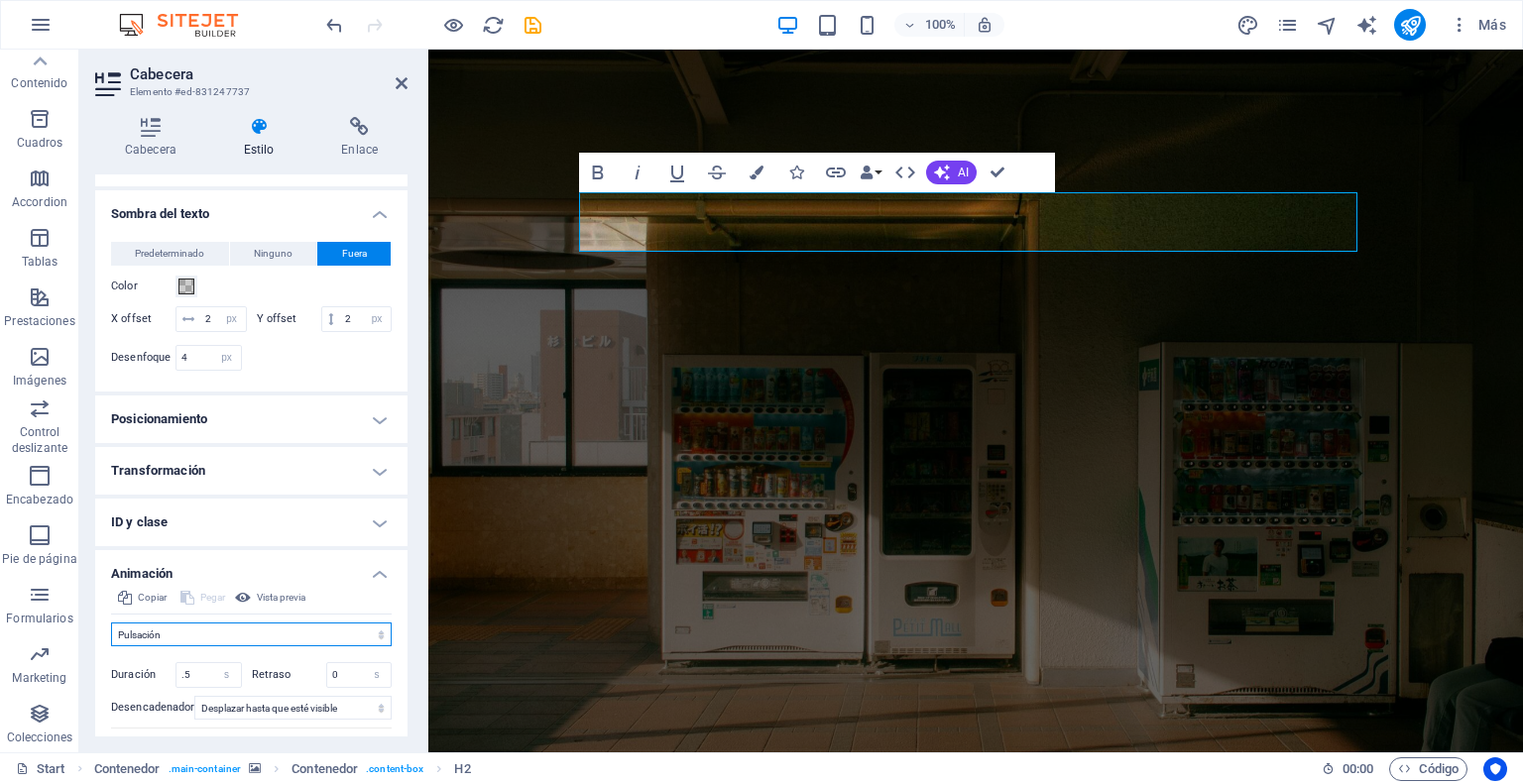 scroll, scrollTop: 677, scrollLeft: 0, axis: vertical 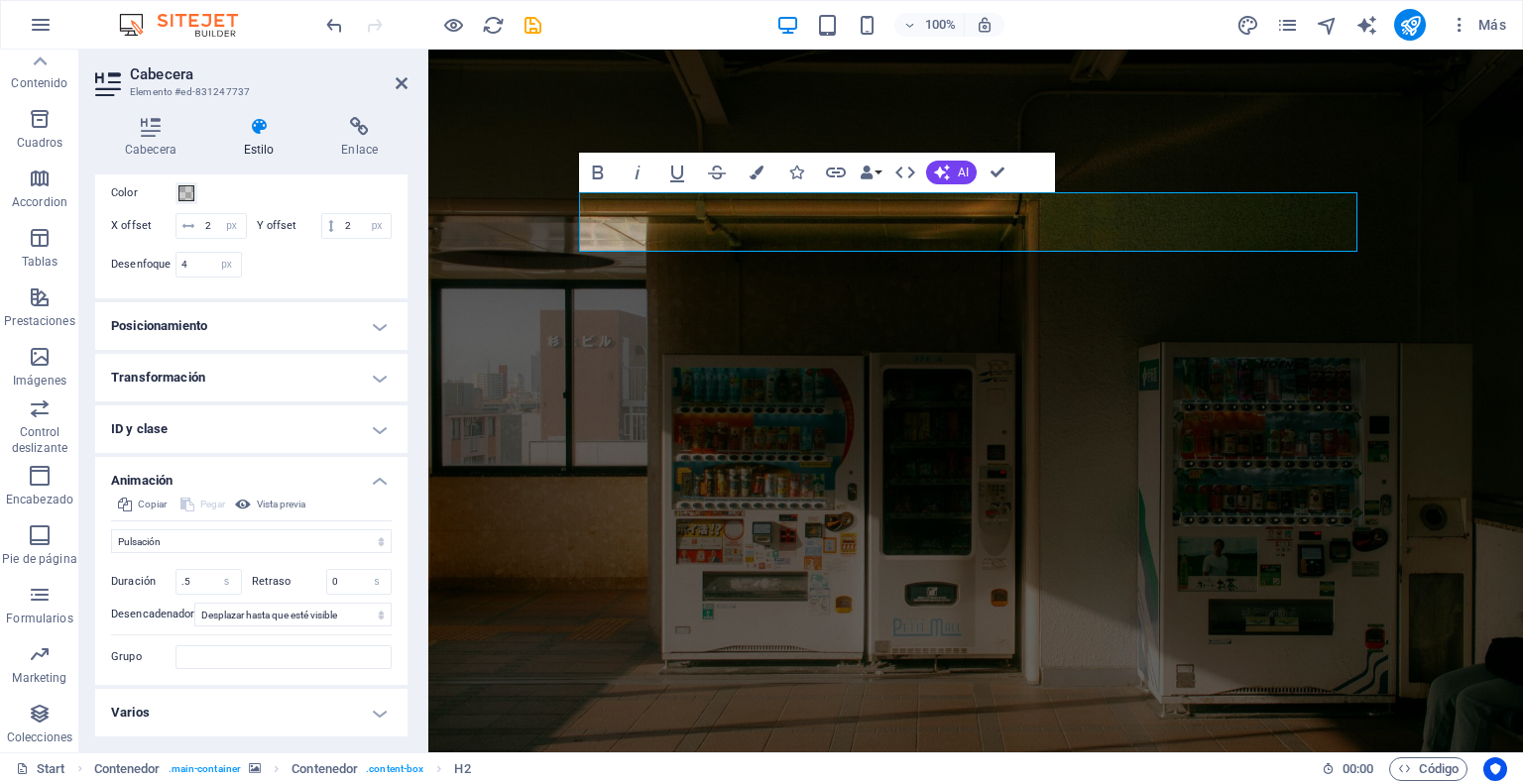 click on "Cabecera Elemento #ed-831247737 Cabecera Estilo Enlace Configuración Nivel H1 H2 H3 H4 H5 H6 Alineación Los tamaños de fuente y colores predeterminados se definen en Diseño. Editar diseño Predeterminado Element Diseño La forma en la que este elemento se expande en la disposición (Flexbox). Tamaño Predeterminado automático px % 1/1 1/2 1/3 1/4 1/5 1/6 1/7 1/8 1/9 1/10 Crecer Reducir Comprar Disposición de contenedor Visible Visible Opacidad 100 % Desbordamiento Espaciado Margen Predeterminado automático px % rem vw vh Personalizado Personalizado automático px % rem vw vh automático px % rem vw vh automático px % rem vw vh automático px % rem vw vh Espaciado Predeterminado px rem % vh vw Personalizado Personalizado px rem % vh vw px rem % vh vw px rem % vh vw px rem % vh vw Borde Estilo              - Ancho 1 automático px rem % vh vw Personalizado Personalizado 1 automático px rem % vh vw 1 automático px rem % vh vw 1 automático px rem % vh vw 1 automático px rem % vh vw  - Color" at bounding box center [254, 400] 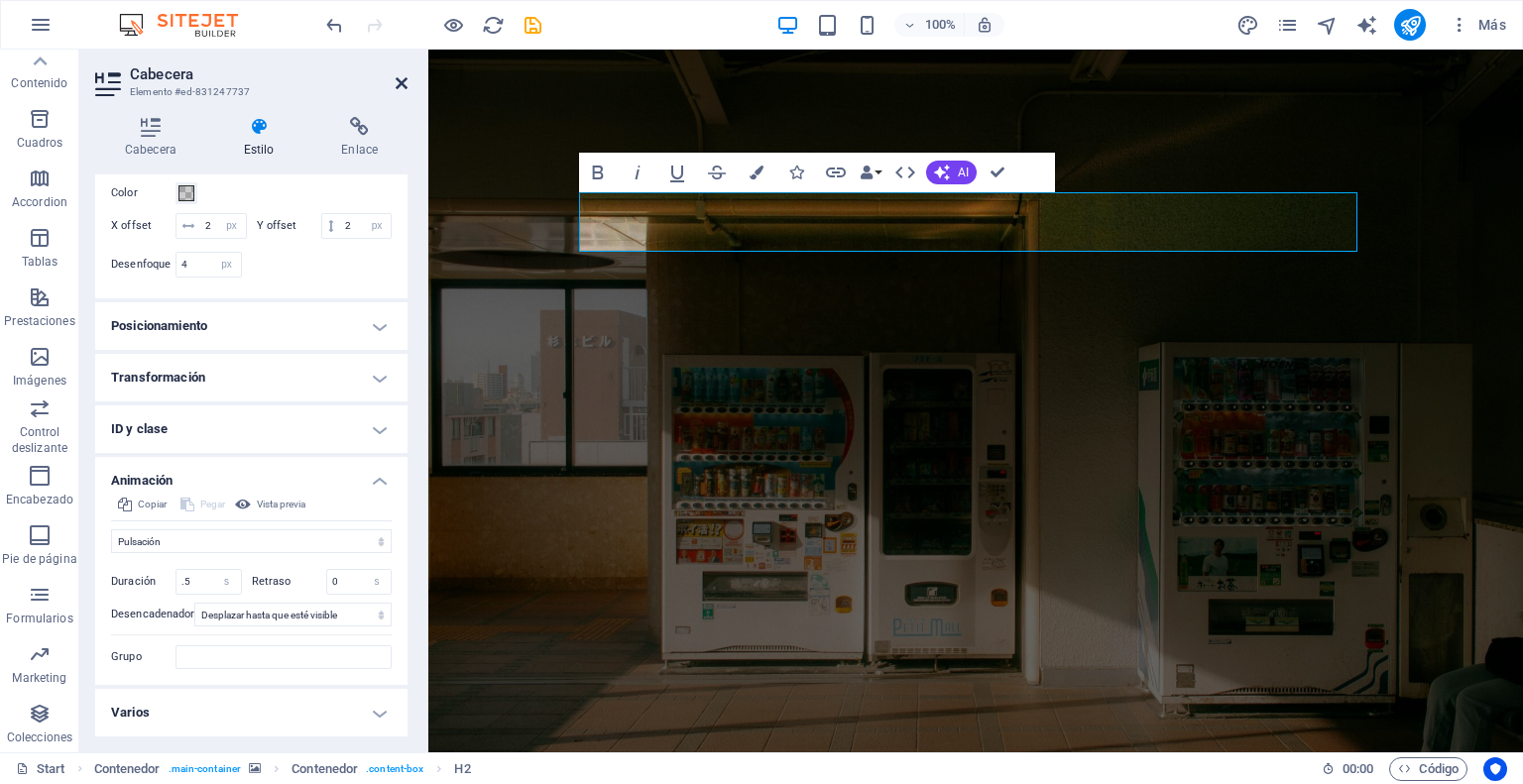 drag, startPoint x: 399, startPoint y: 84, endPoint x: 320, endPoint y: 37, distance: 91.92388 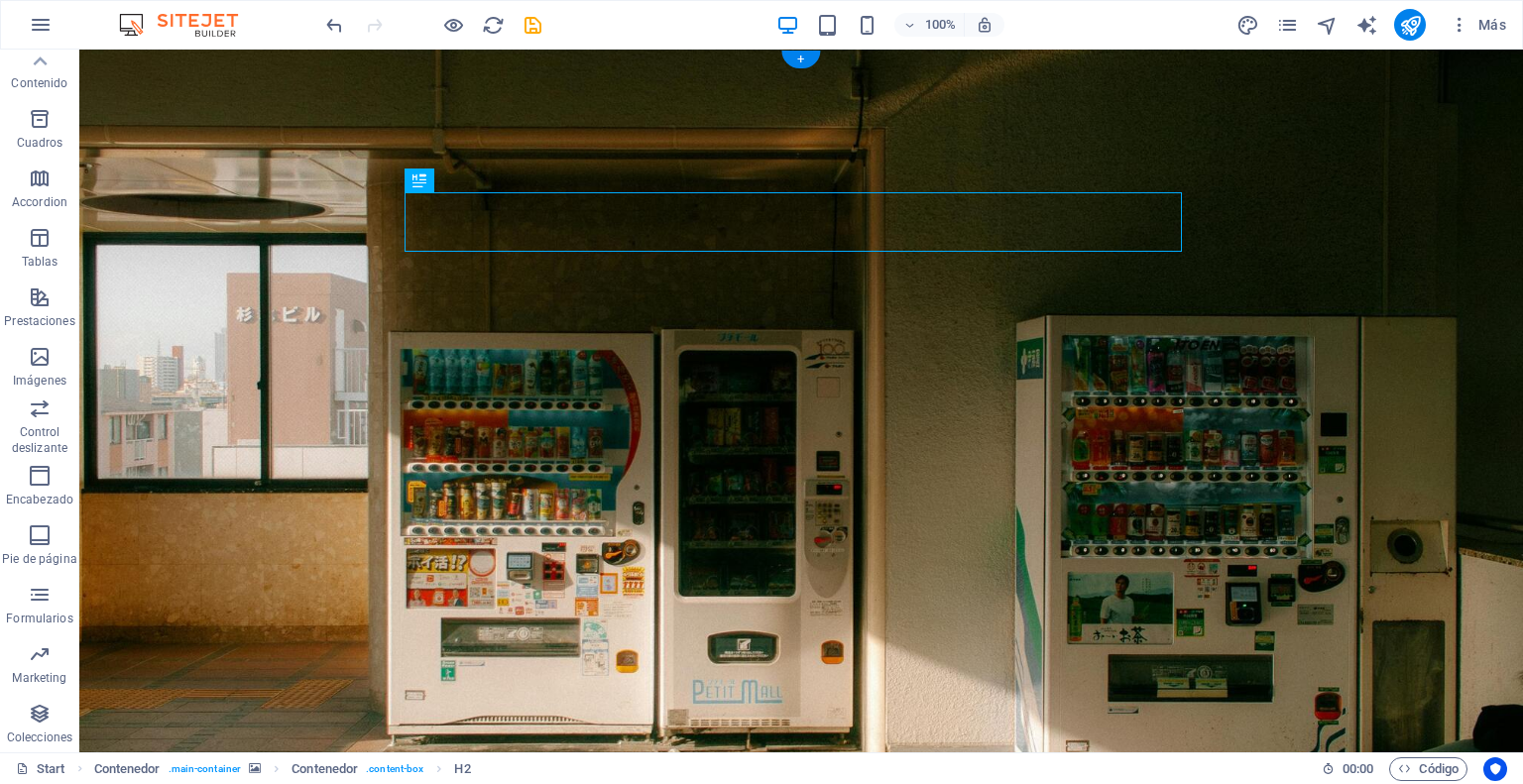click at bounding box center [801, 425] 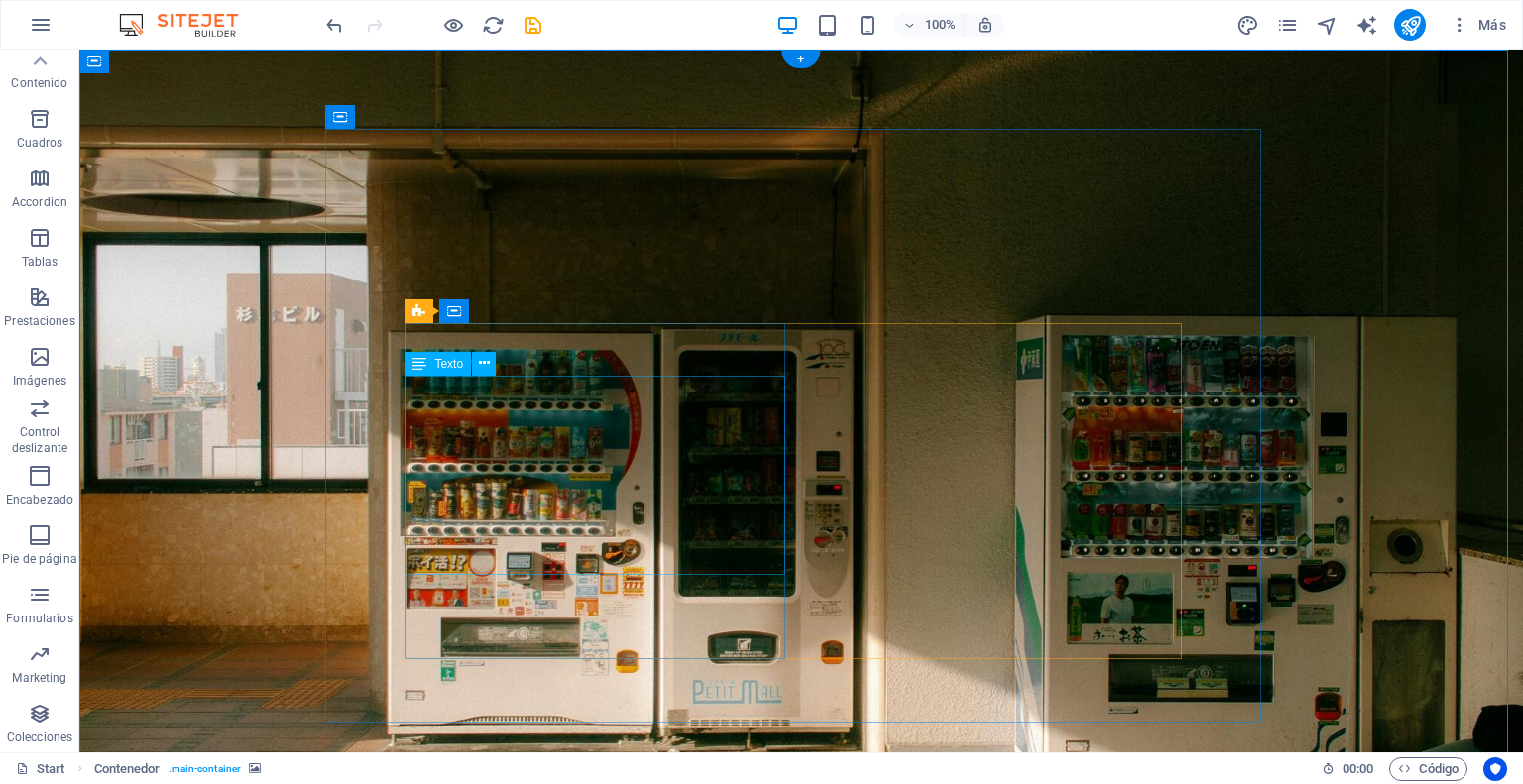click on "Somos una empresa  con el objetivo de ofrecer opciones de alimentos saludables, sin sellos, al alcance de la mano a través de máquinas expendedoras de snacks. Nuestra misión es proporcionar snacks saludables de alta calidad y accesibilidad." at bounding box center [801, 1132] 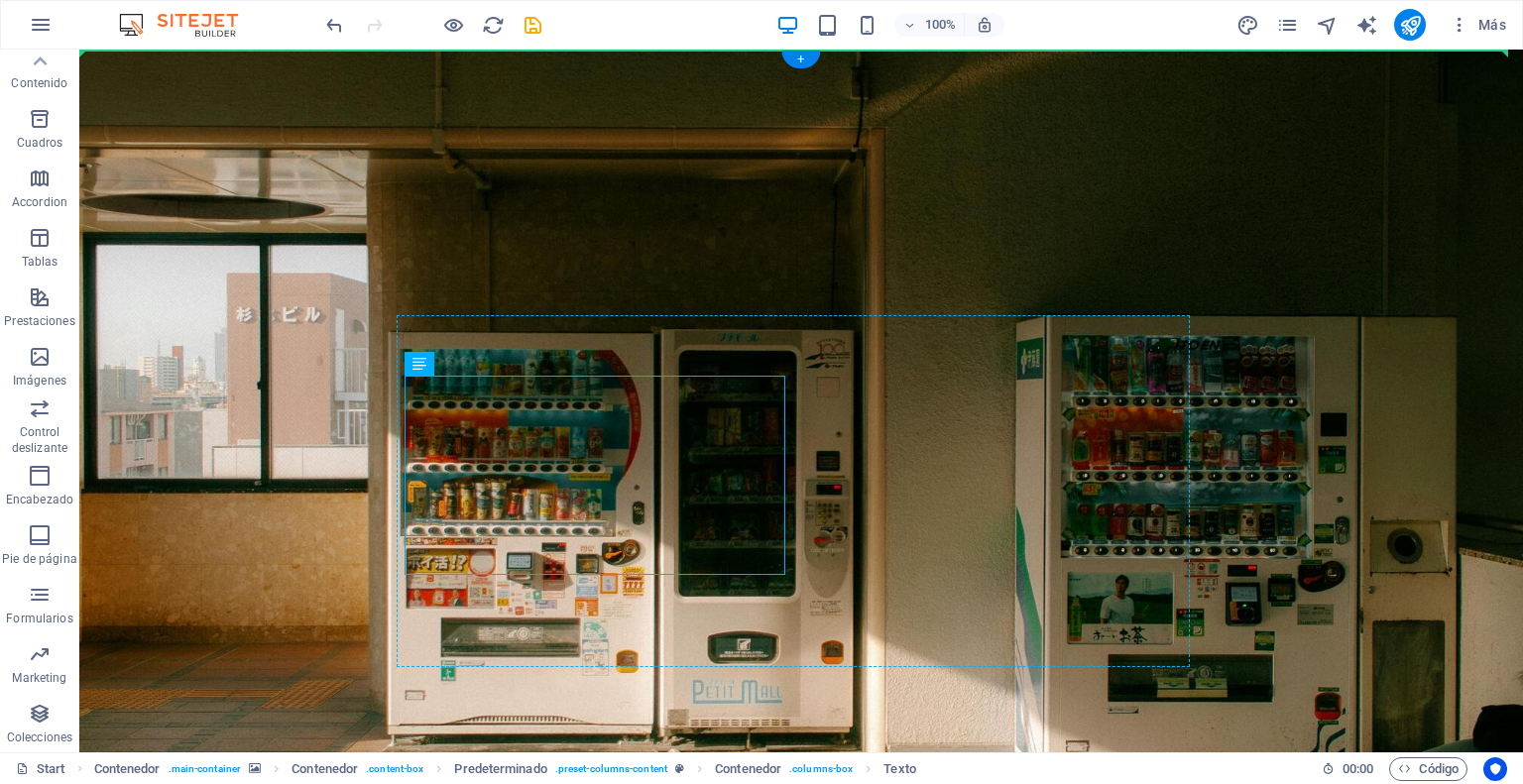 drag, startPoint x: 587, startPoint y: 388, endPoint x: 593, endPoint y: 355, distance: 33.54102 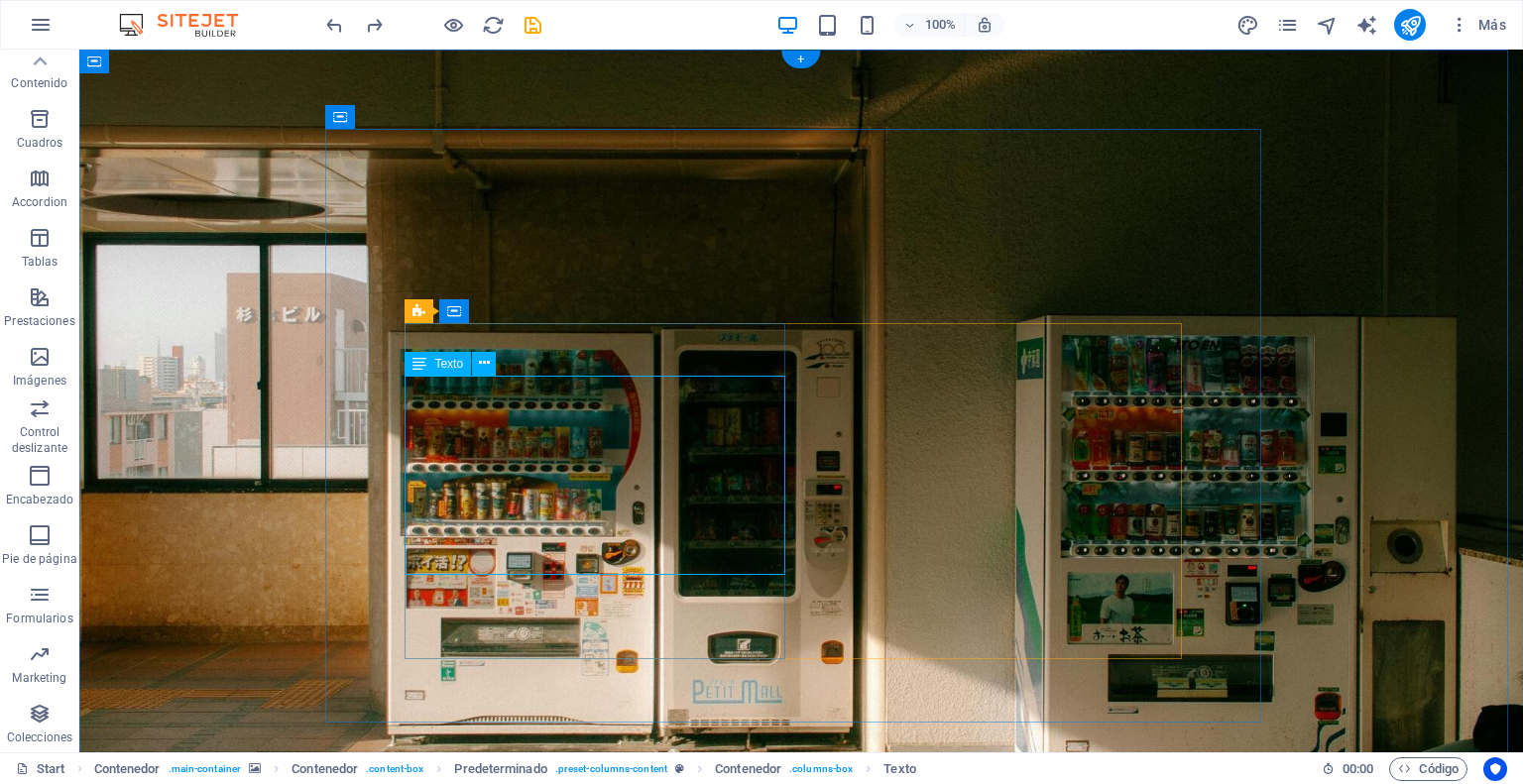 click on "Somos una empresa  con el objetivo de ofrecer opciones de alimentos saludables, sin sellos, al alcance de la mano a través de máquinas expendedoras de snacks. Nuestra misión es proporcionar snacks saludables de alta calidad y accesibilidad." at bounding box center (801, 1132) 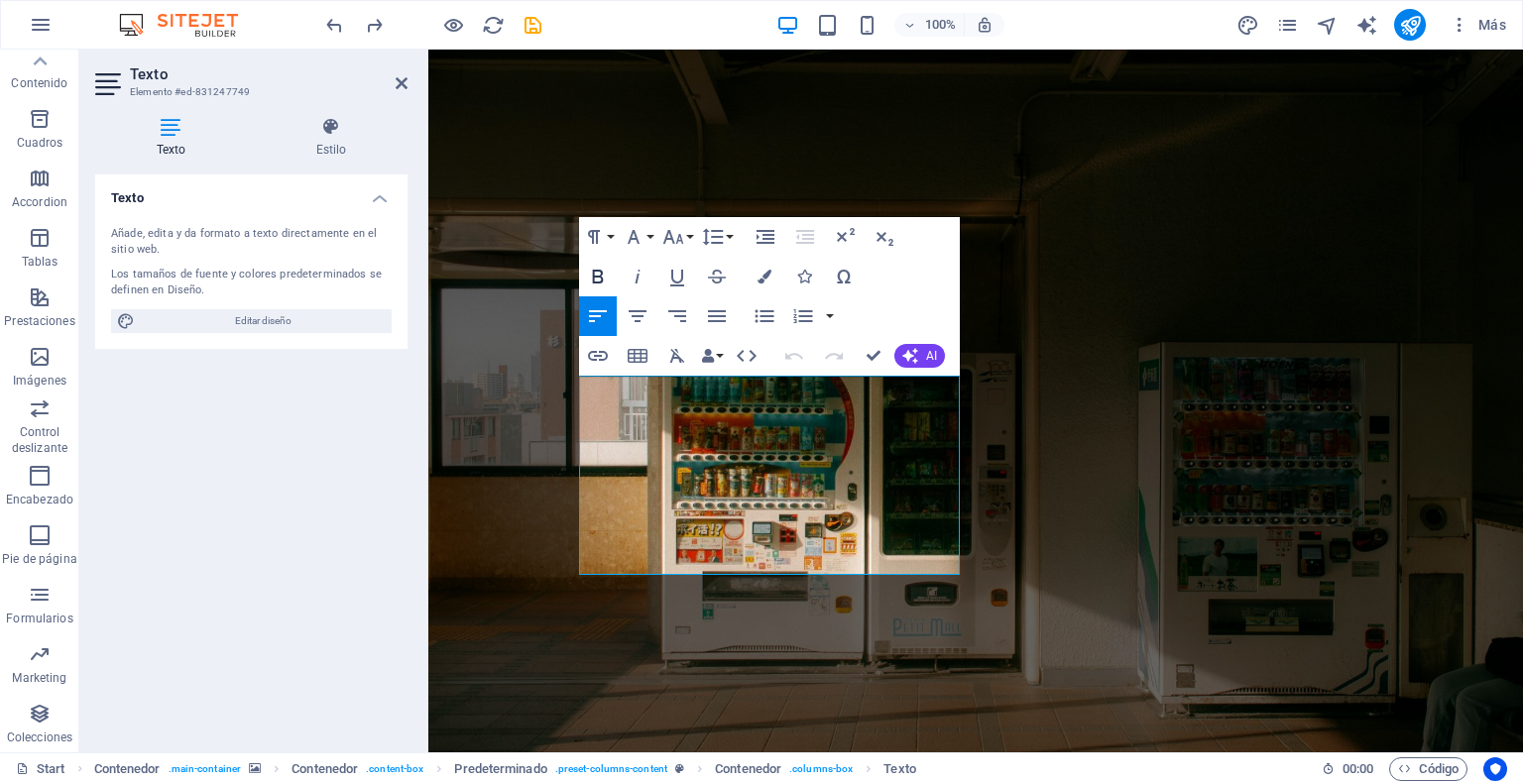click 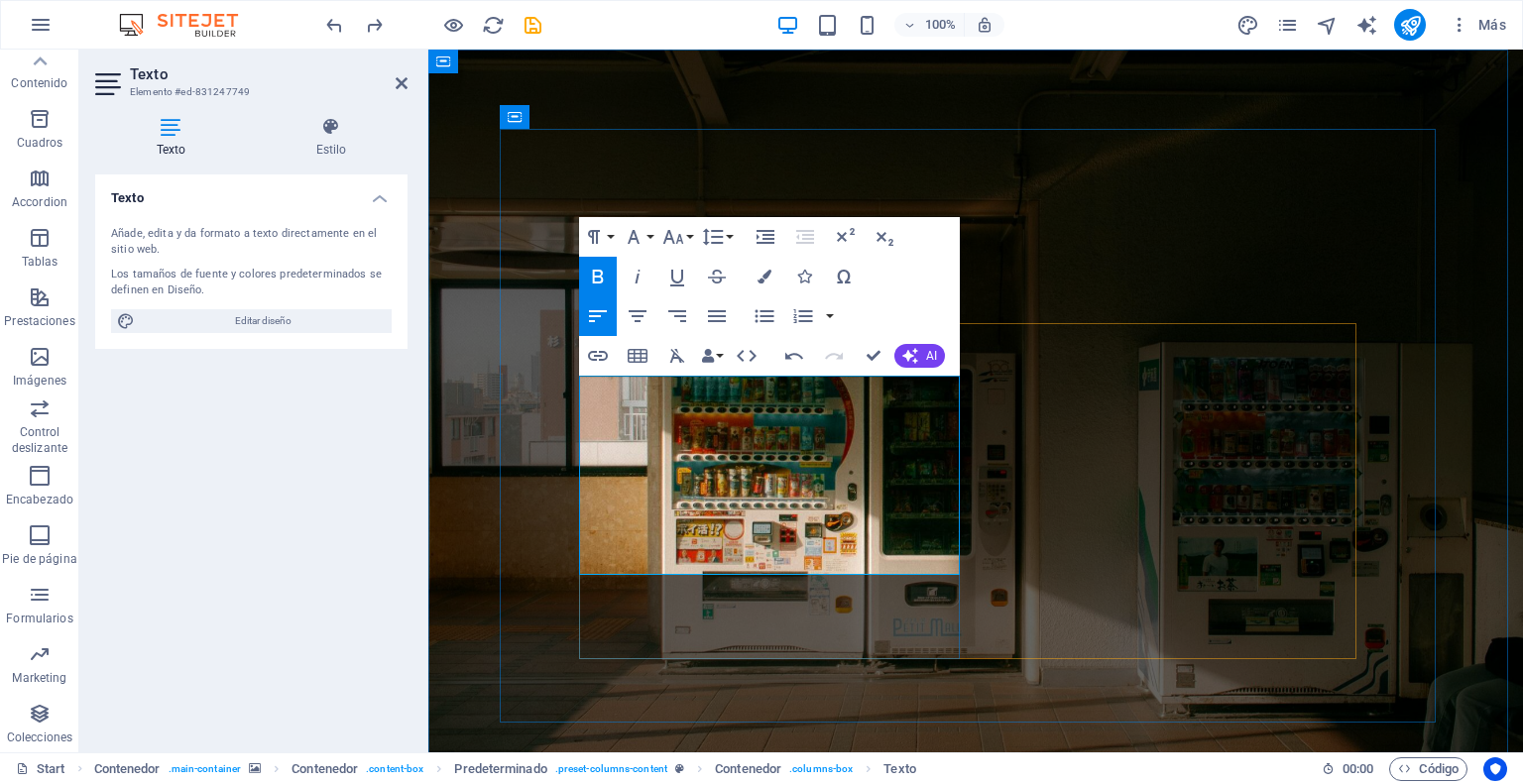click on "saludables, sin sellos, al alcance de la mano a través de máquinas expendedoras de snacks." at bounding box center (976, 1147) 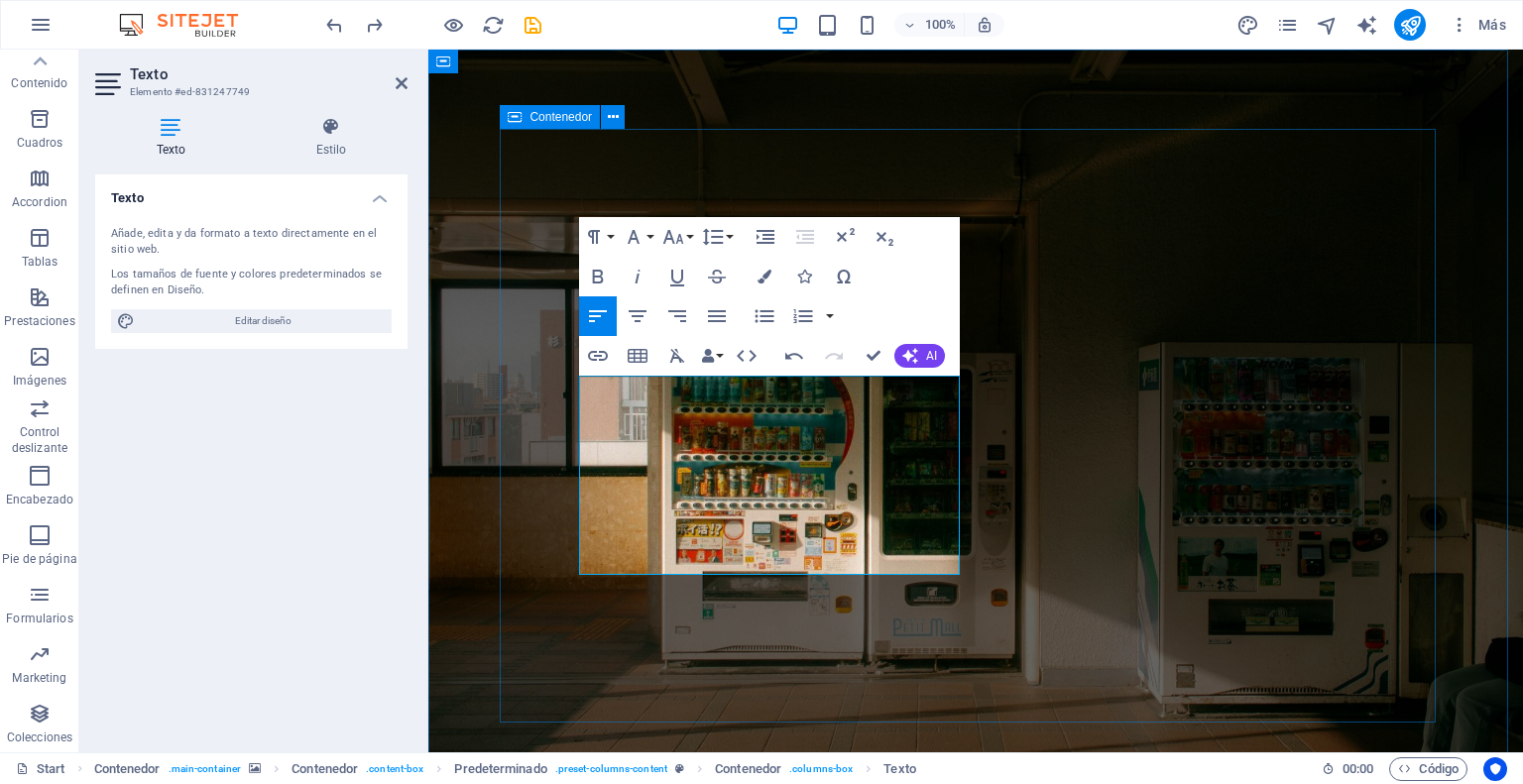 drag, startPoint x: 928, startPoint y: 561, endPoint x: 559, endPoint y: 386, distance: 408.39442 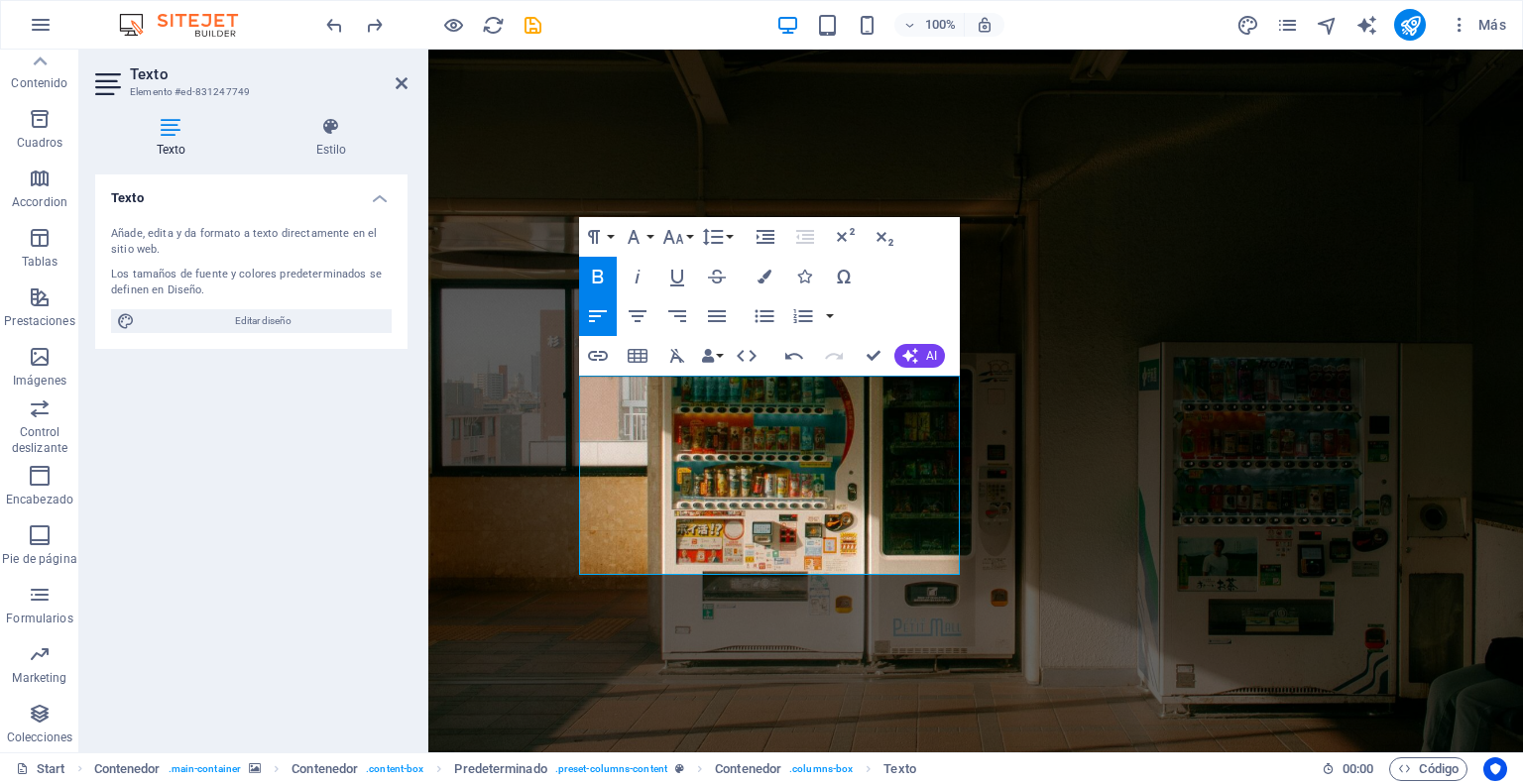 click 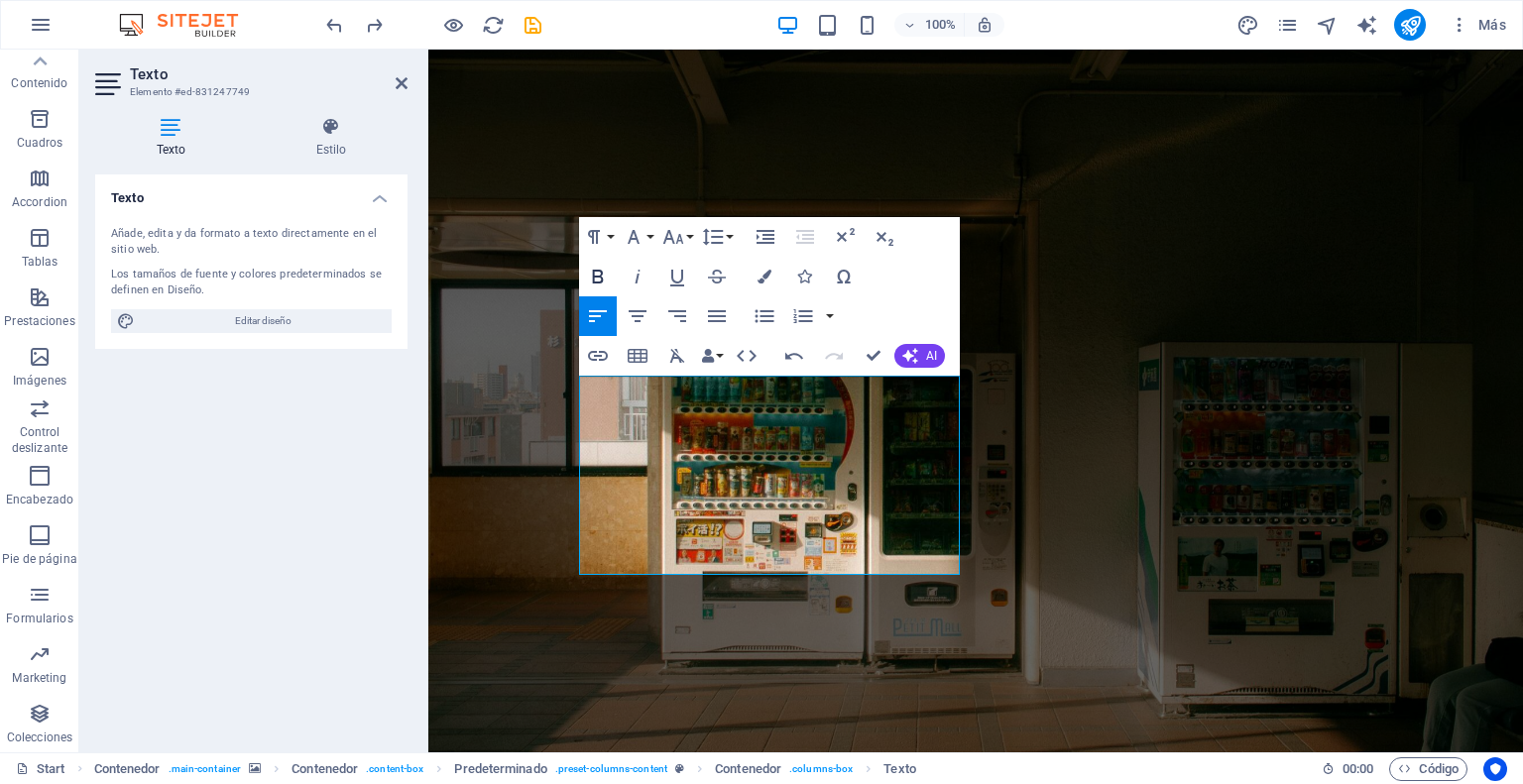 click 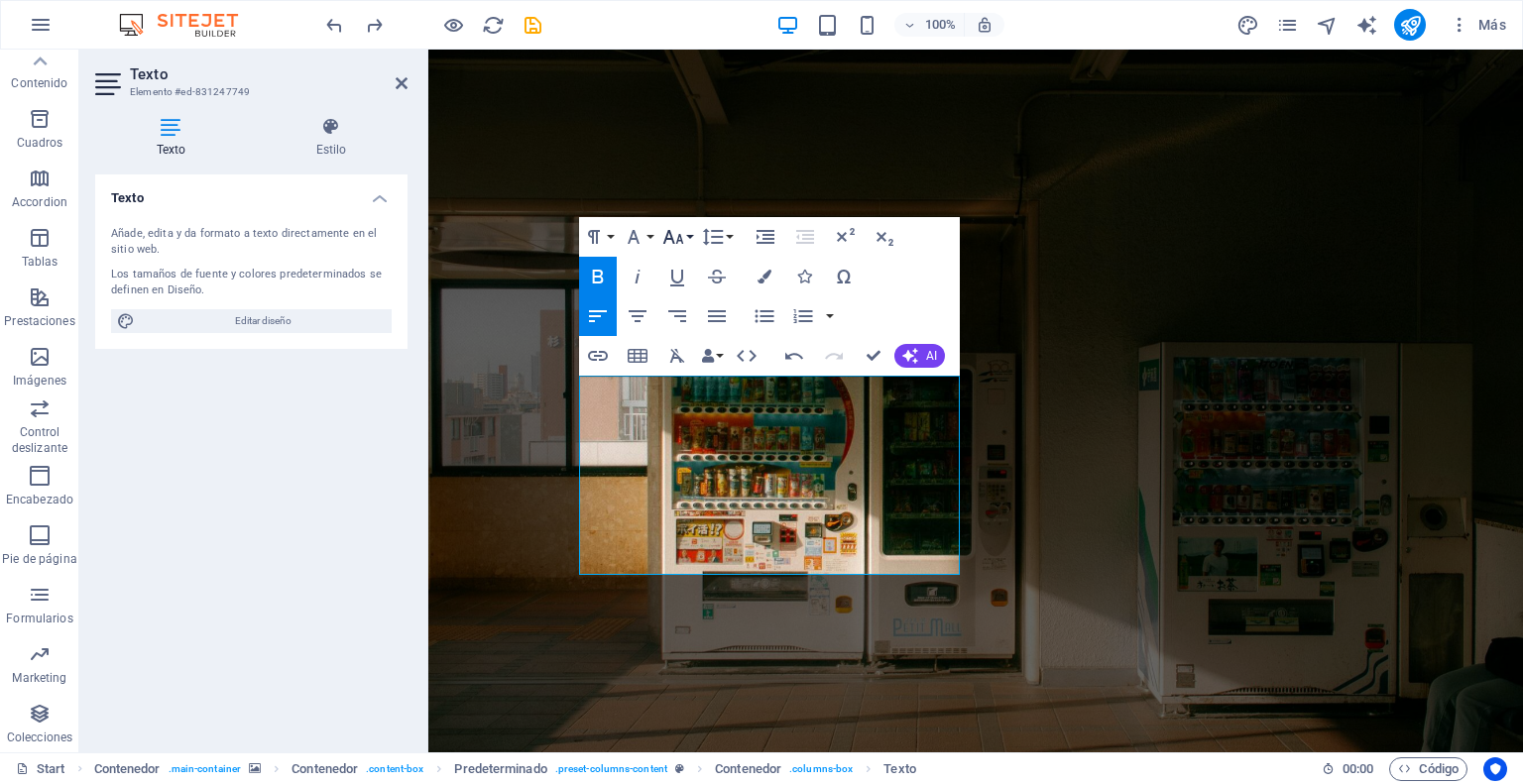click on "Font Size" at bounding box center (677, 237) 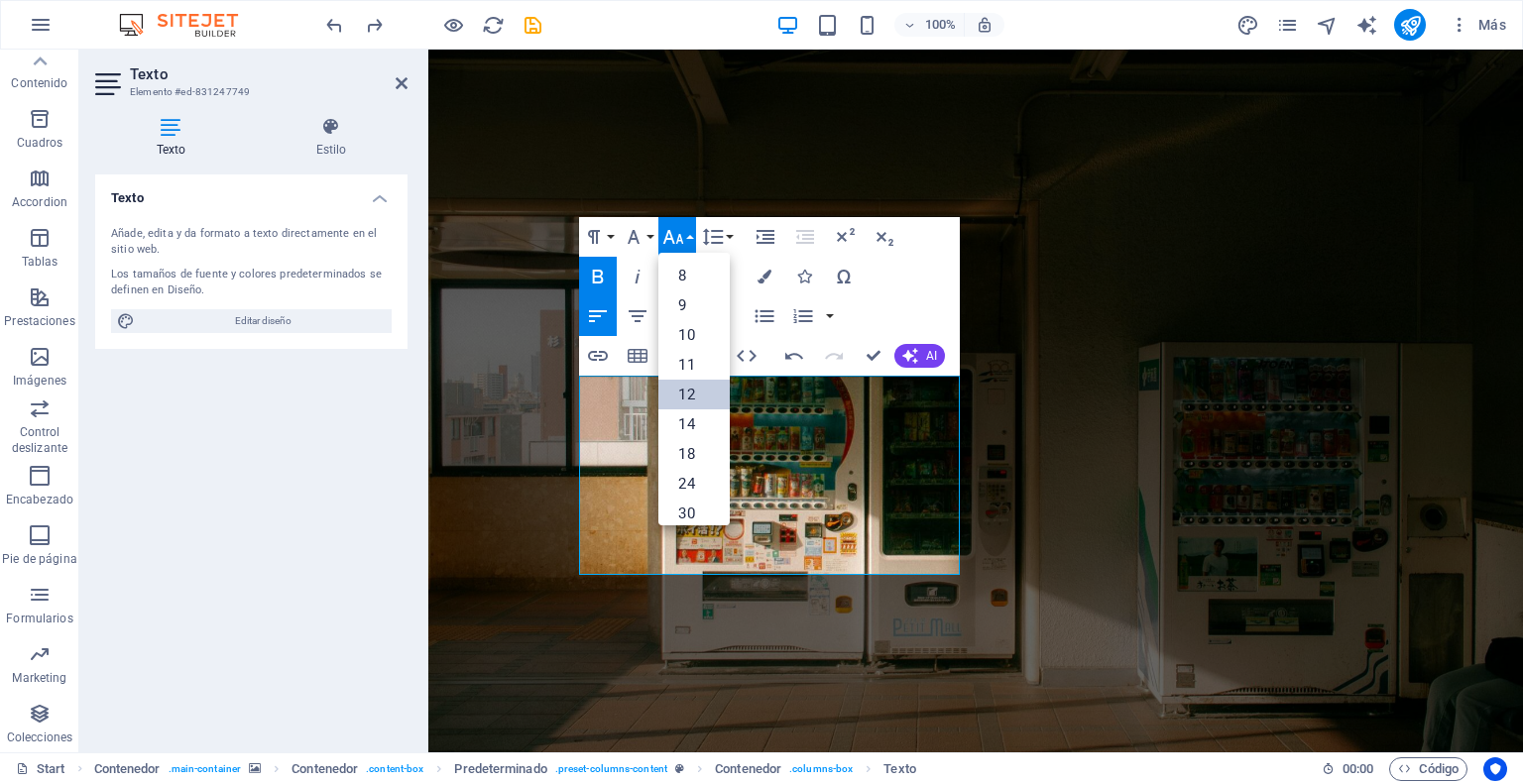 click on "12" at bounding box center (694, 394) 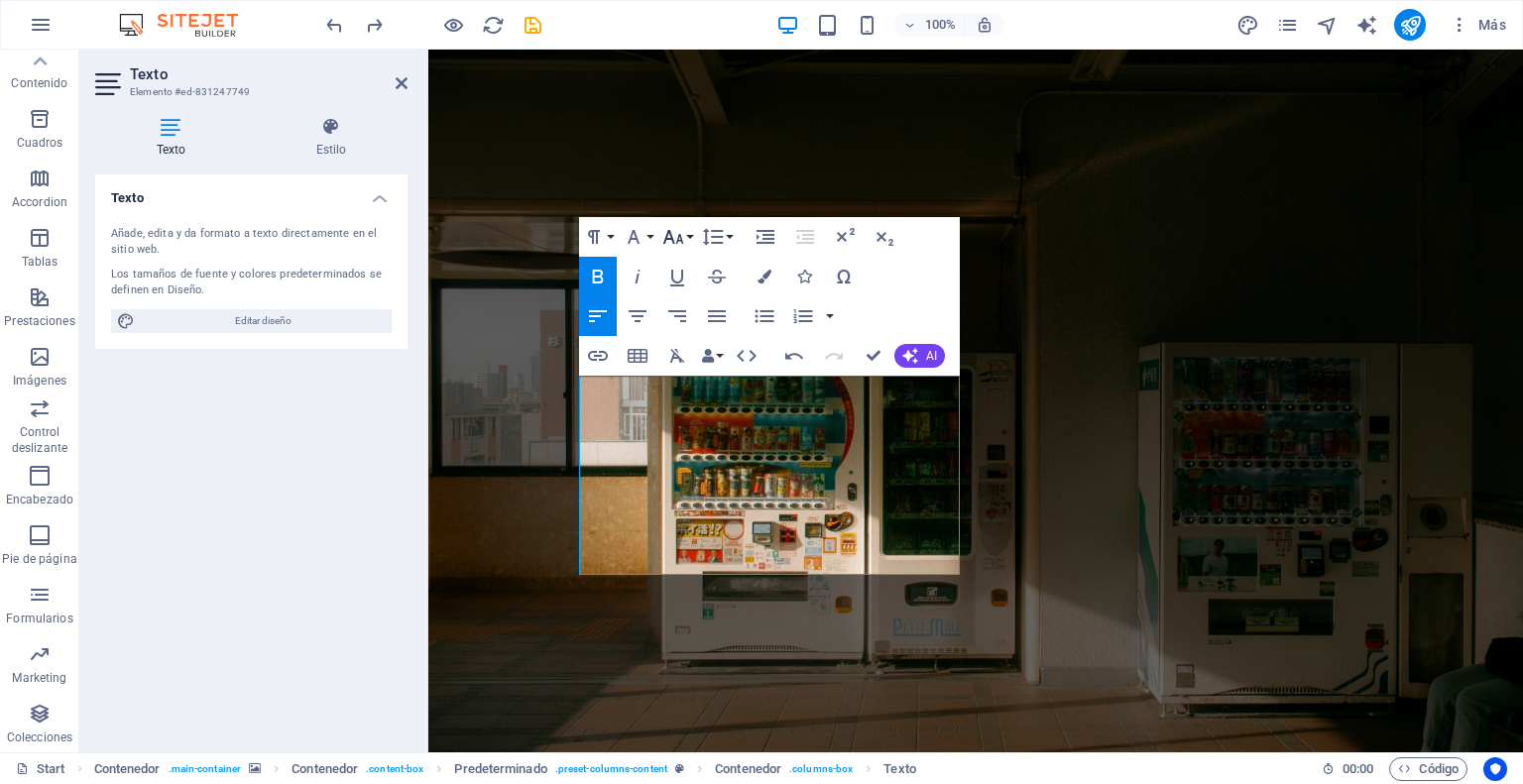 click 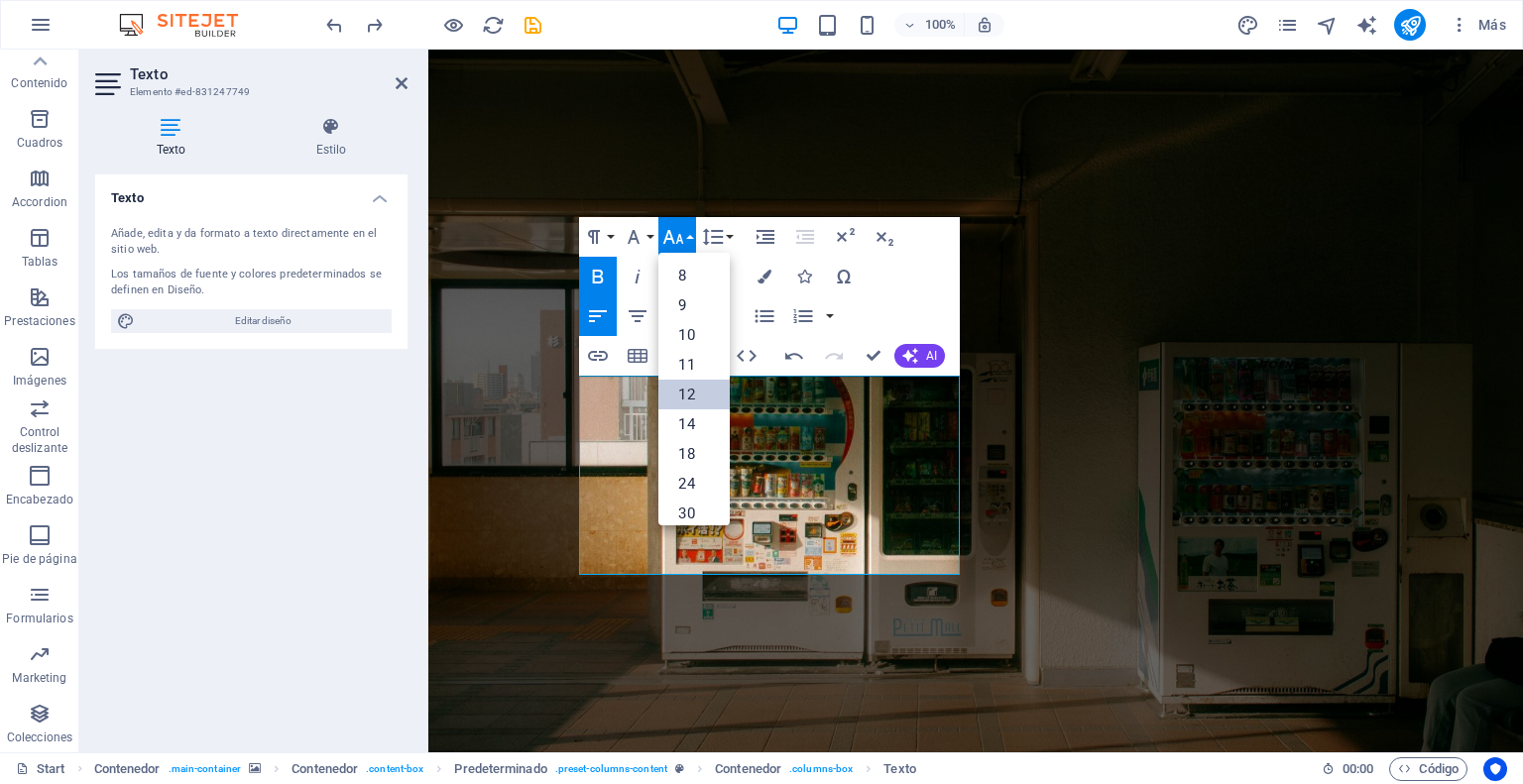 scroll, scrollTop: 142, scrollLeft: 0, axis: vertical 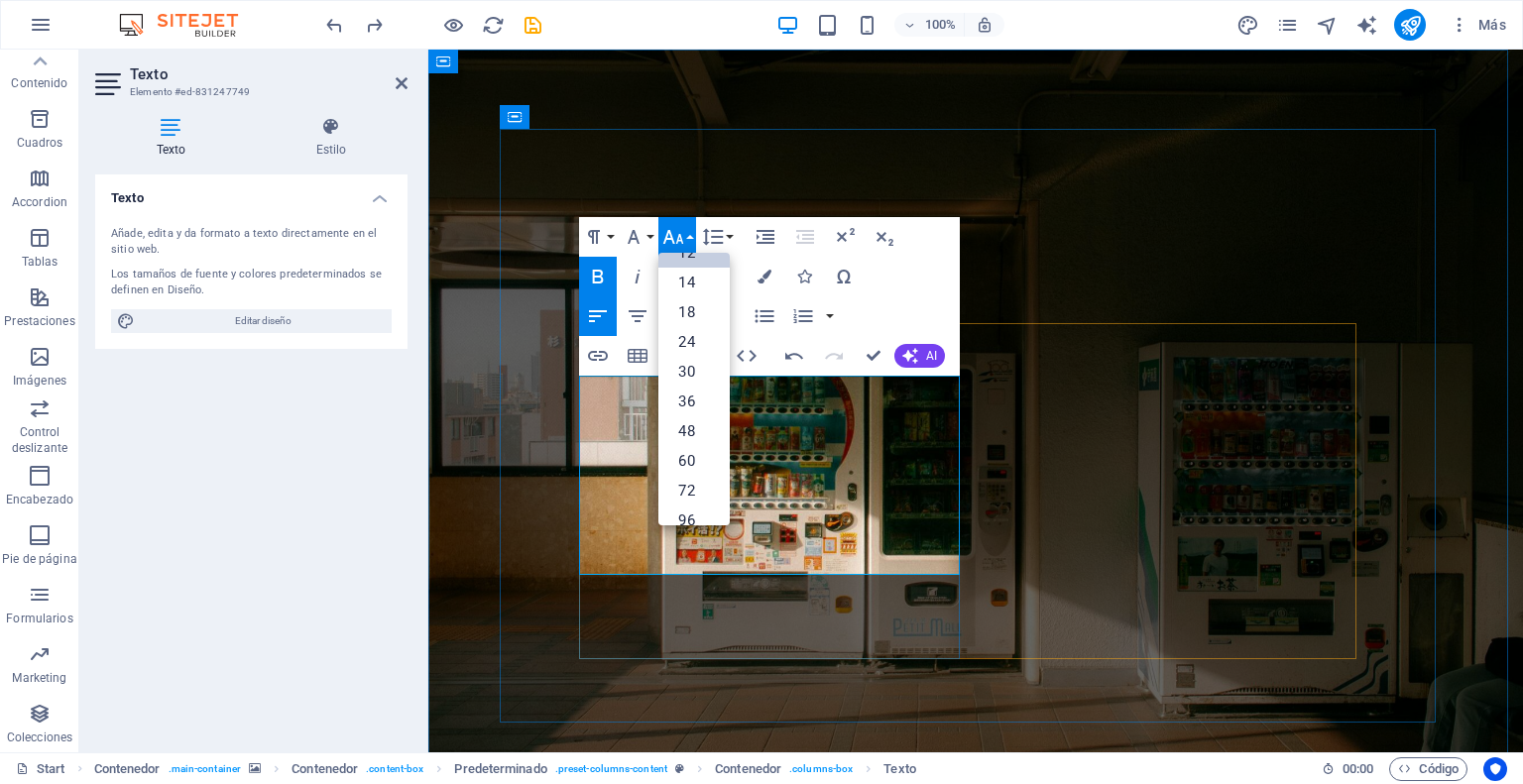 click on "Nuestra misión es proporcionar snacks saludables de alta calidad y accesibilidad." at bounding box center (976, 1175) 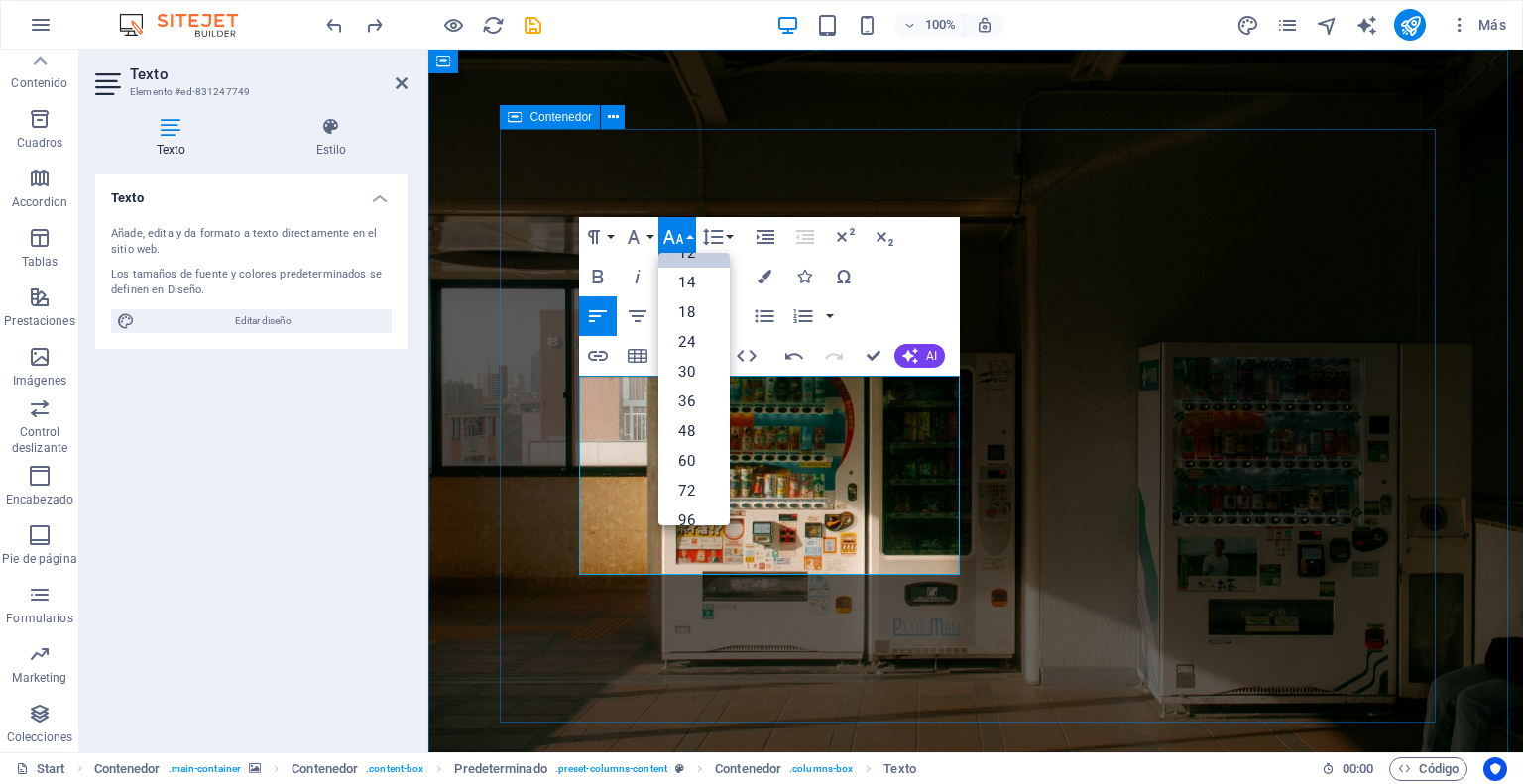 drag, startPoint x: 913, startPoint y: 561, endPoint x: 538, endPoint y: 420, distance: 400.632 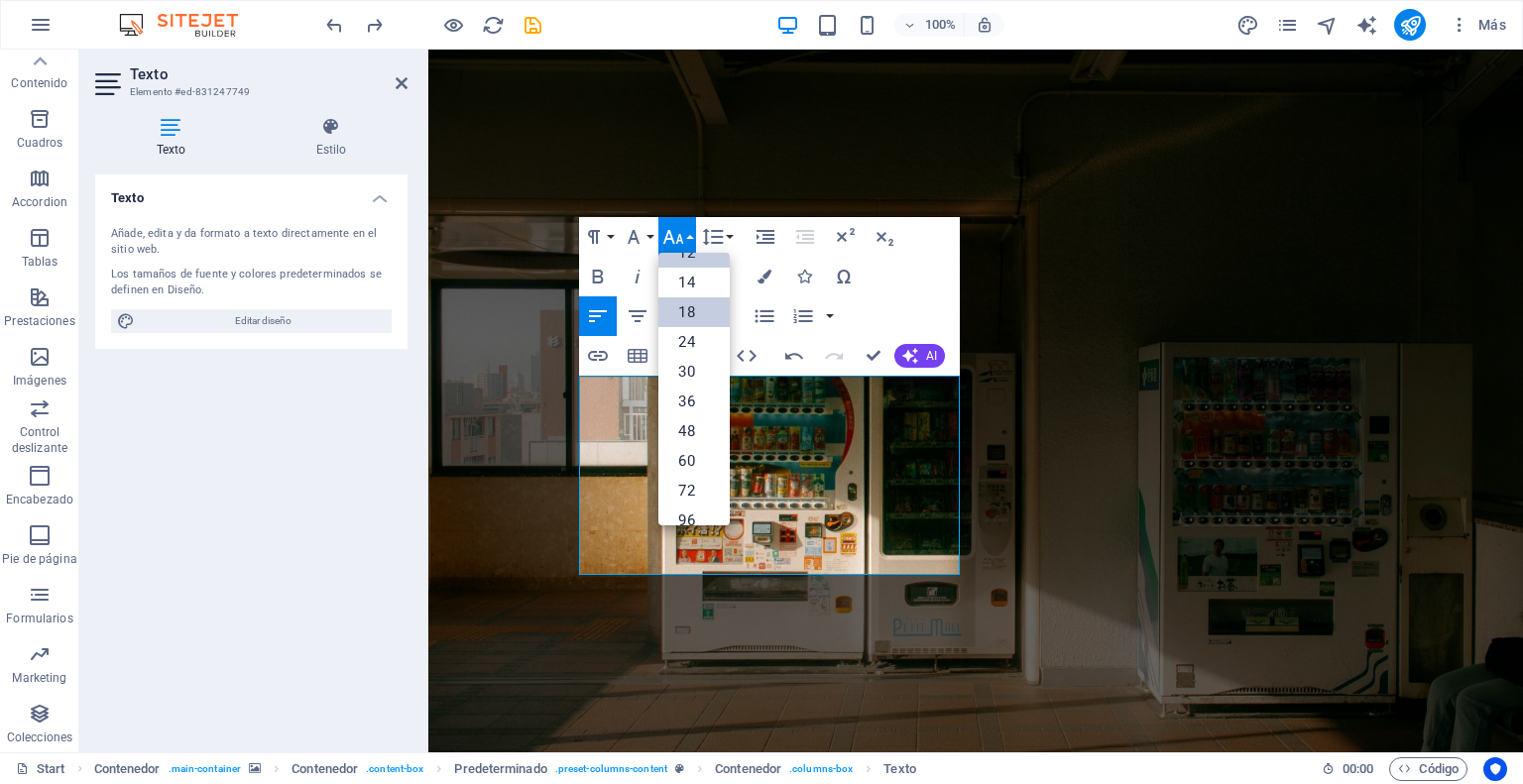 click on "18" at bounding box center [694, 312] 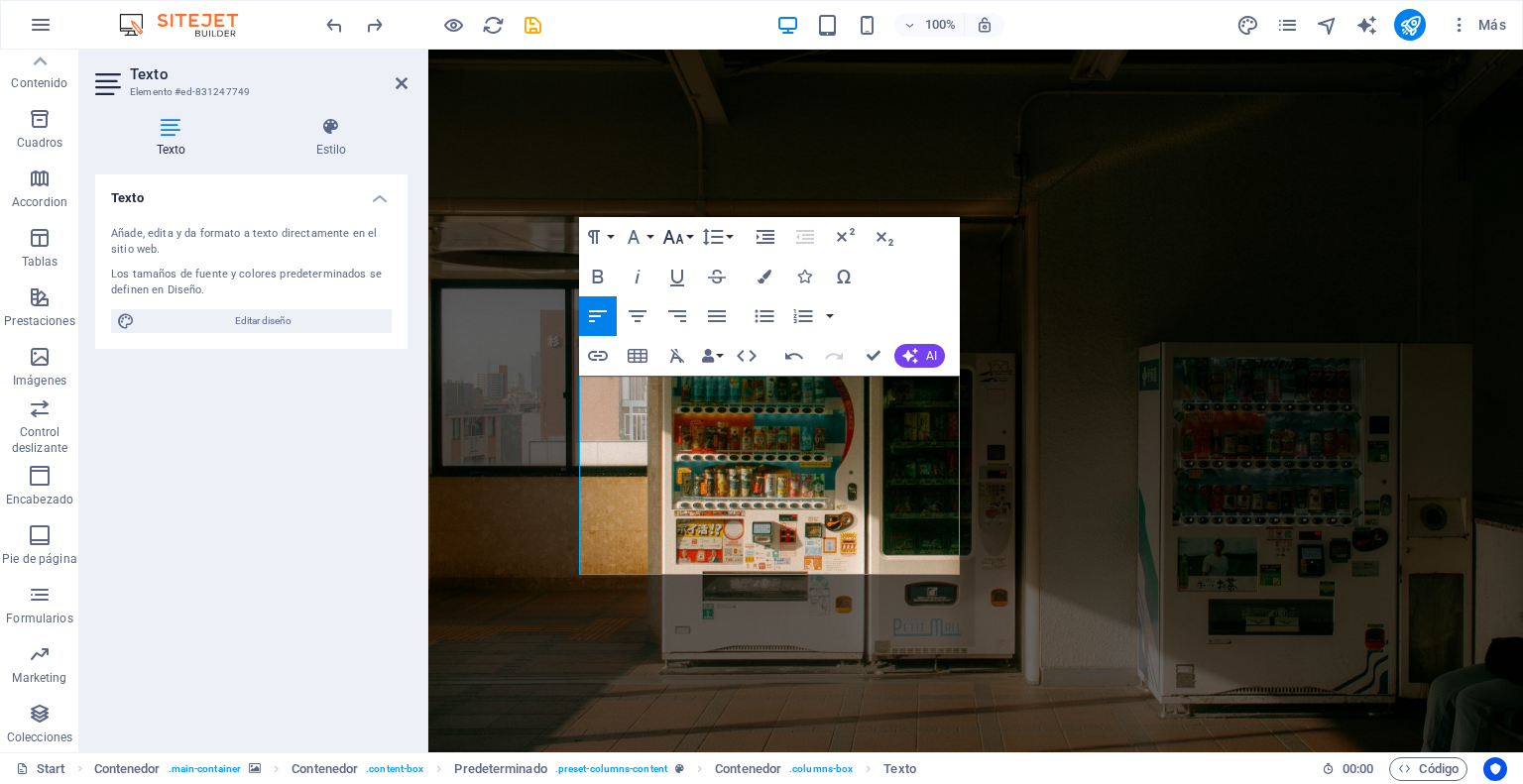 click 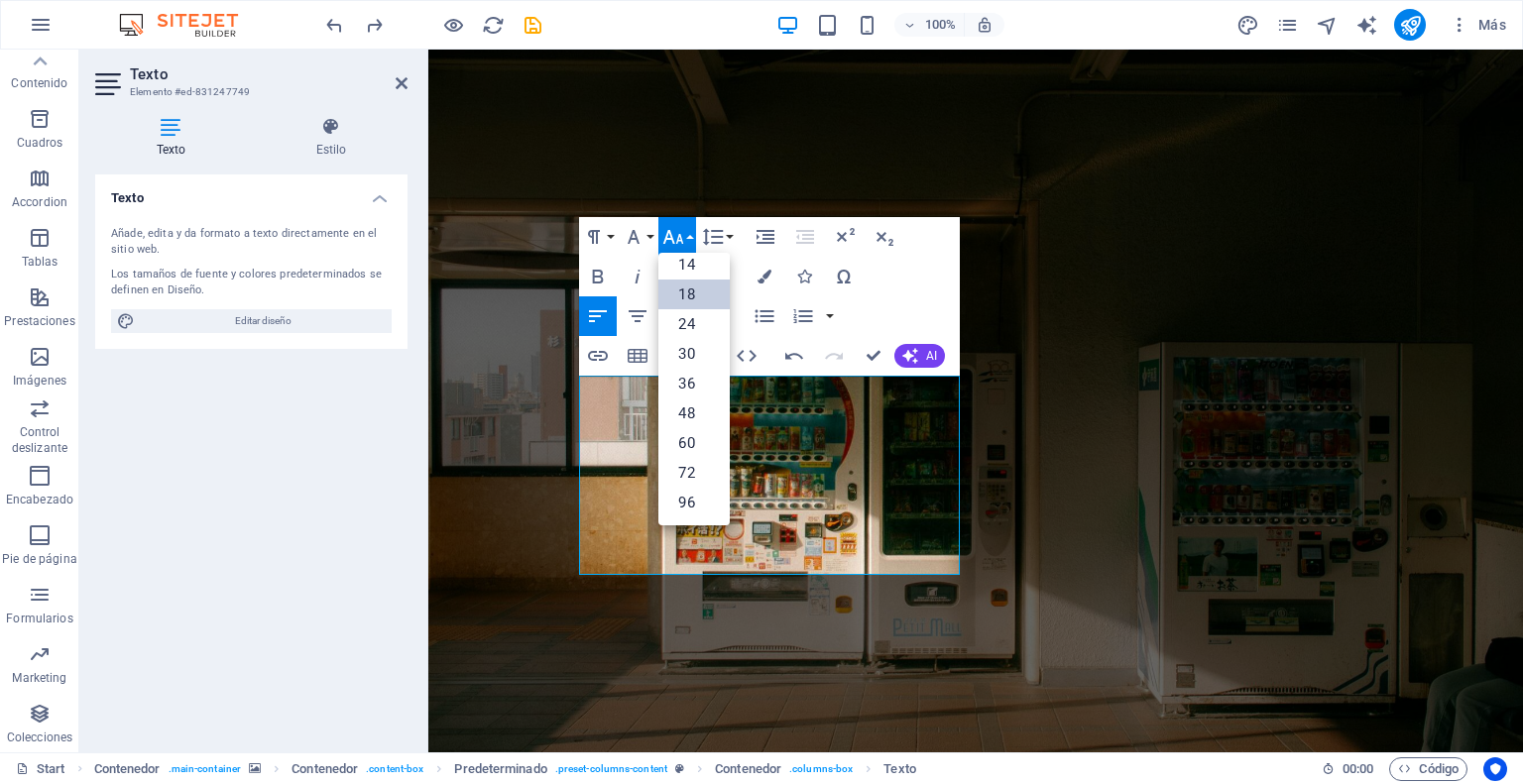 scroll, scrollTop: 159, scrollLeft: 0, axis: vertical 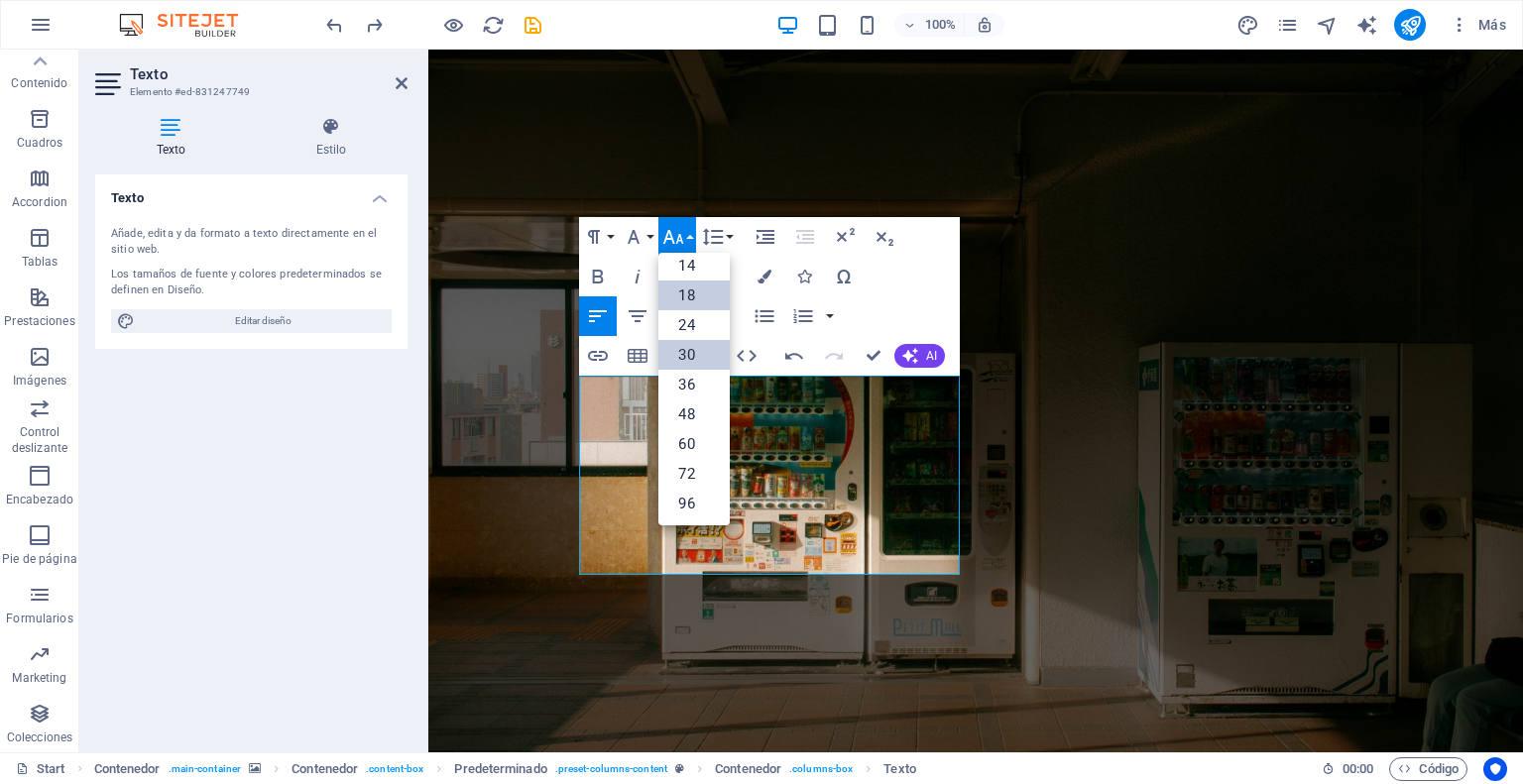 click on "30" at bounding box center [694, 355] 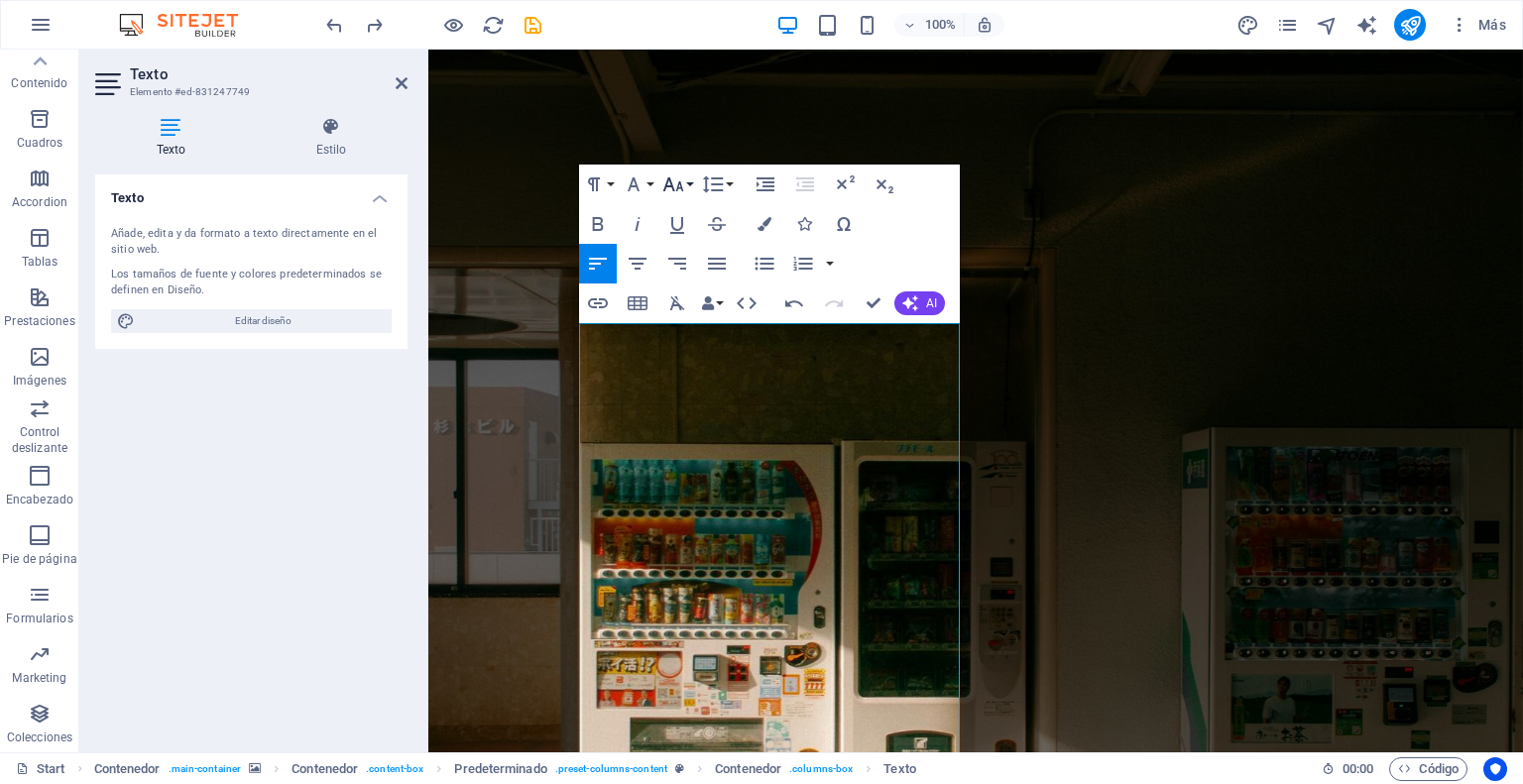 click 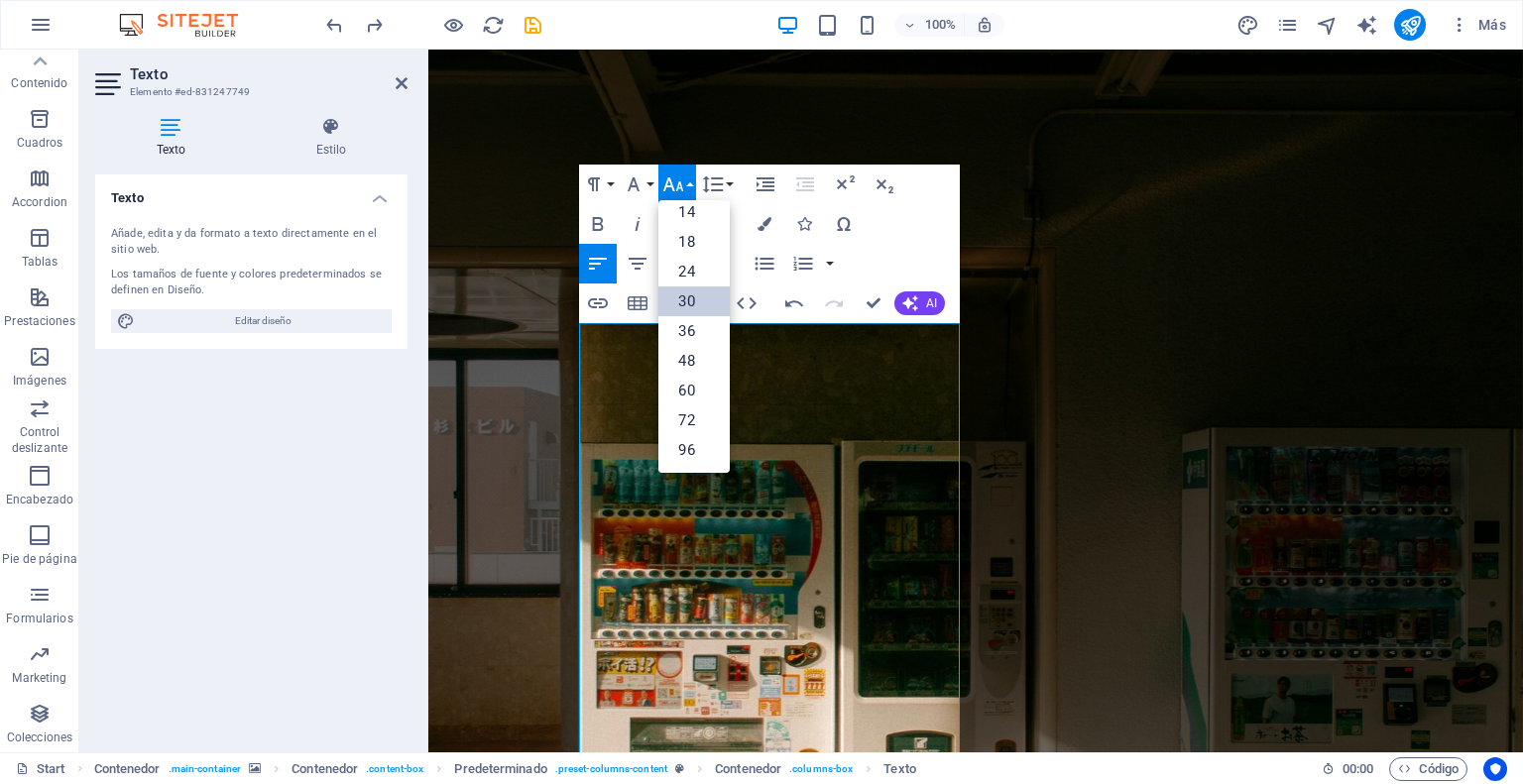 scroll, scrollTop: 159, scrollLeft: 0, axis: vertical 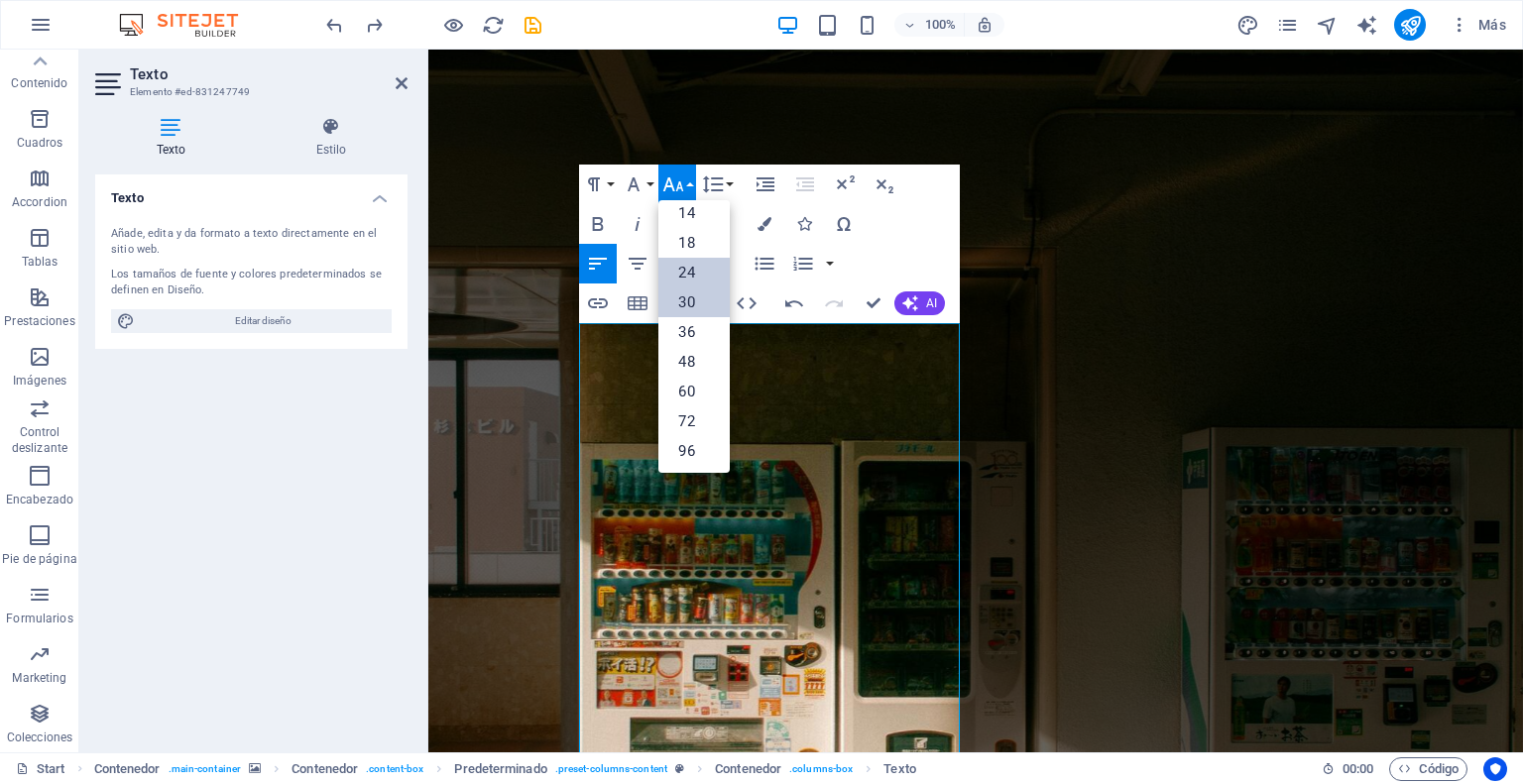 click on "24" at bounding box center (694, 273) 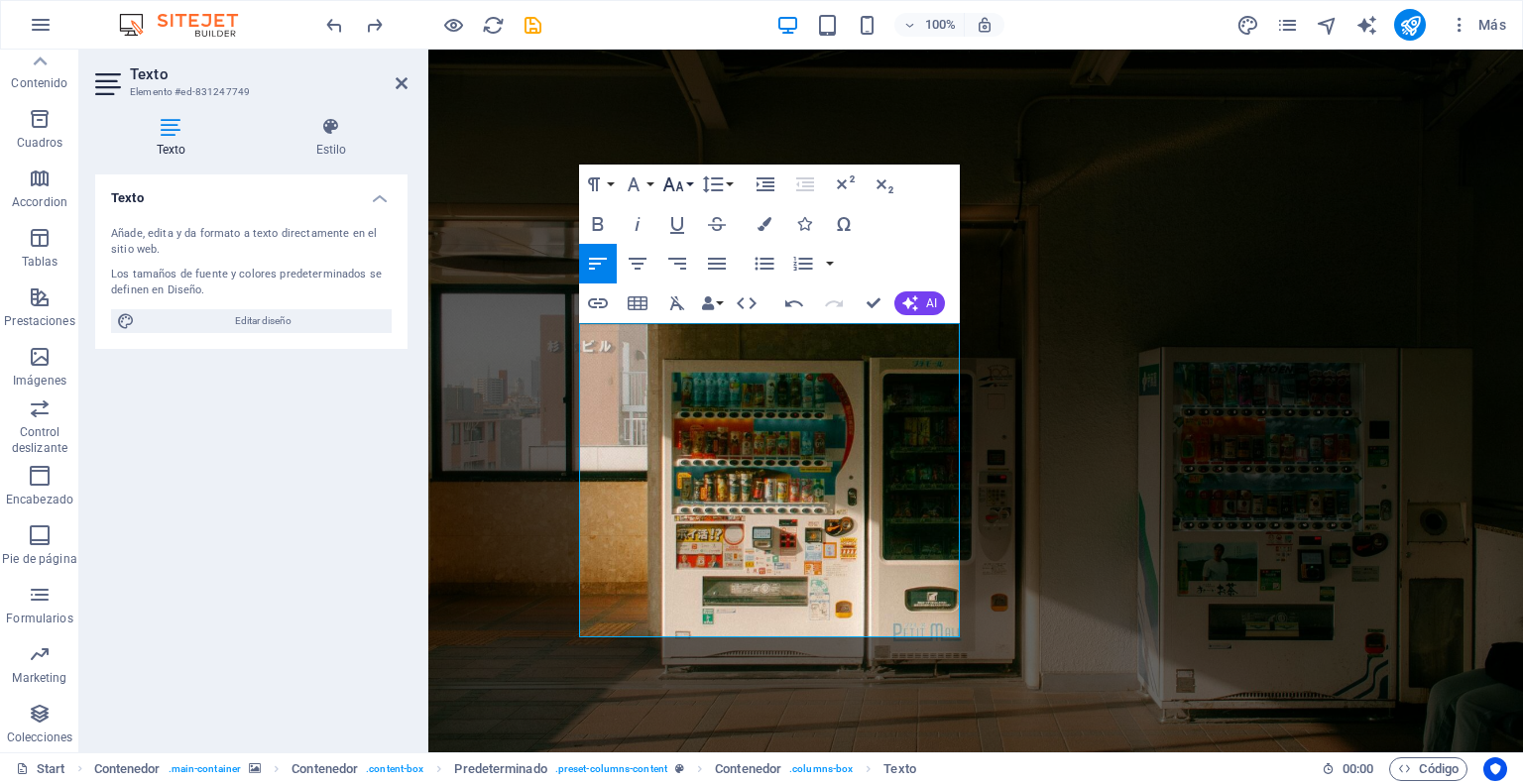 click on "Font Size" at bounding box center [677, 184] 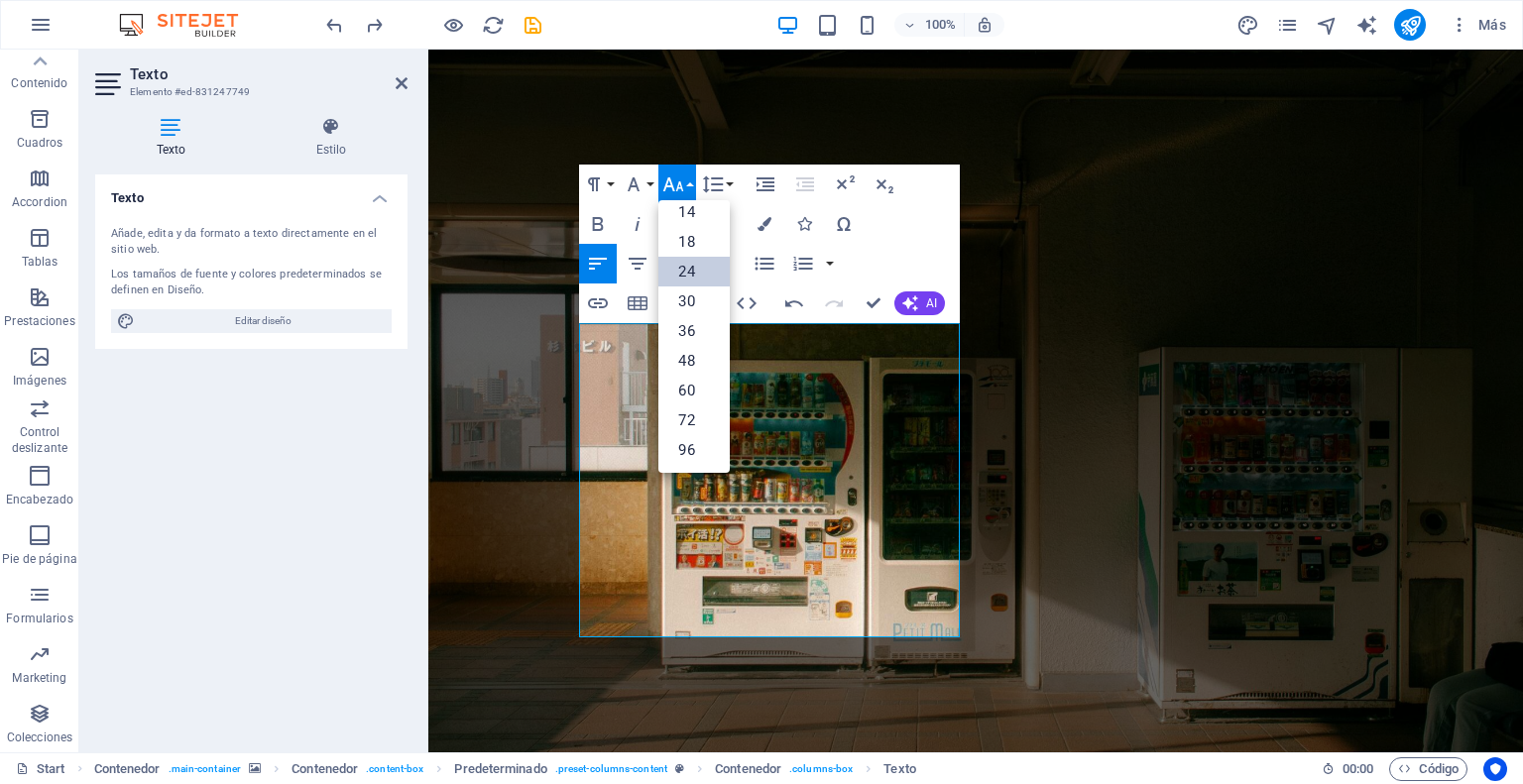scroll, scrollTop: 159, scrollLeft: 0, axis: vertical 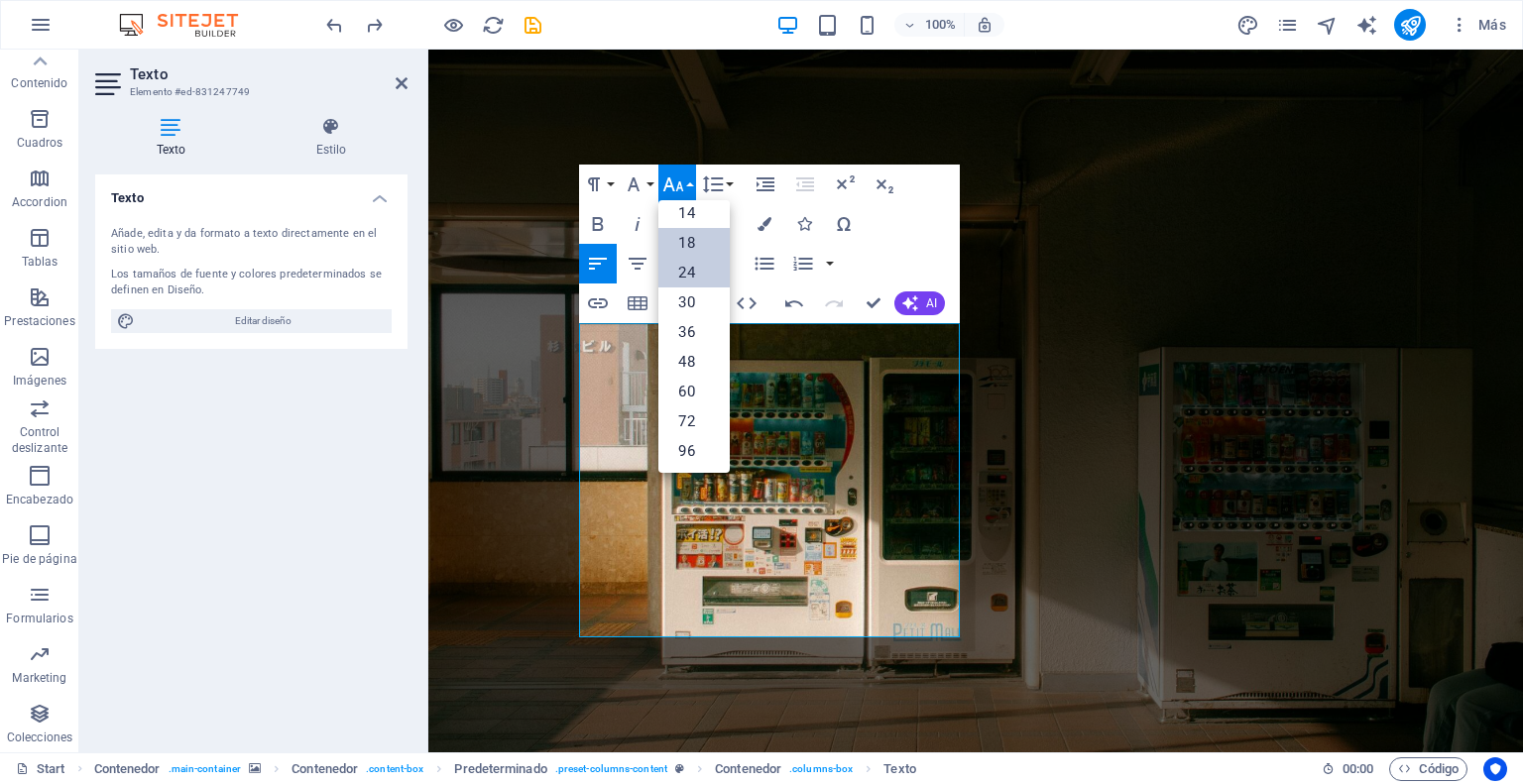 click on "18" at bounding box center [694, 243] 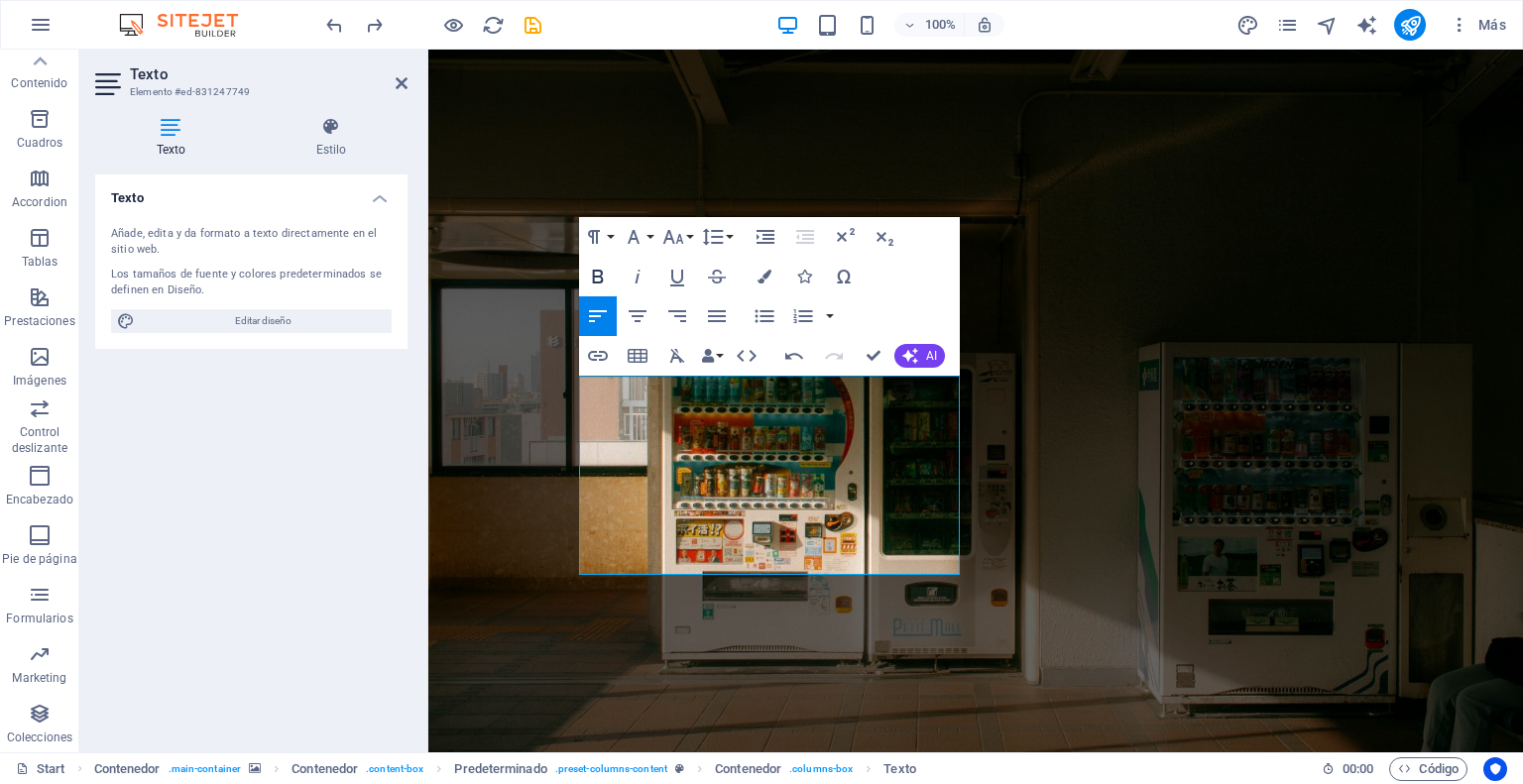 click 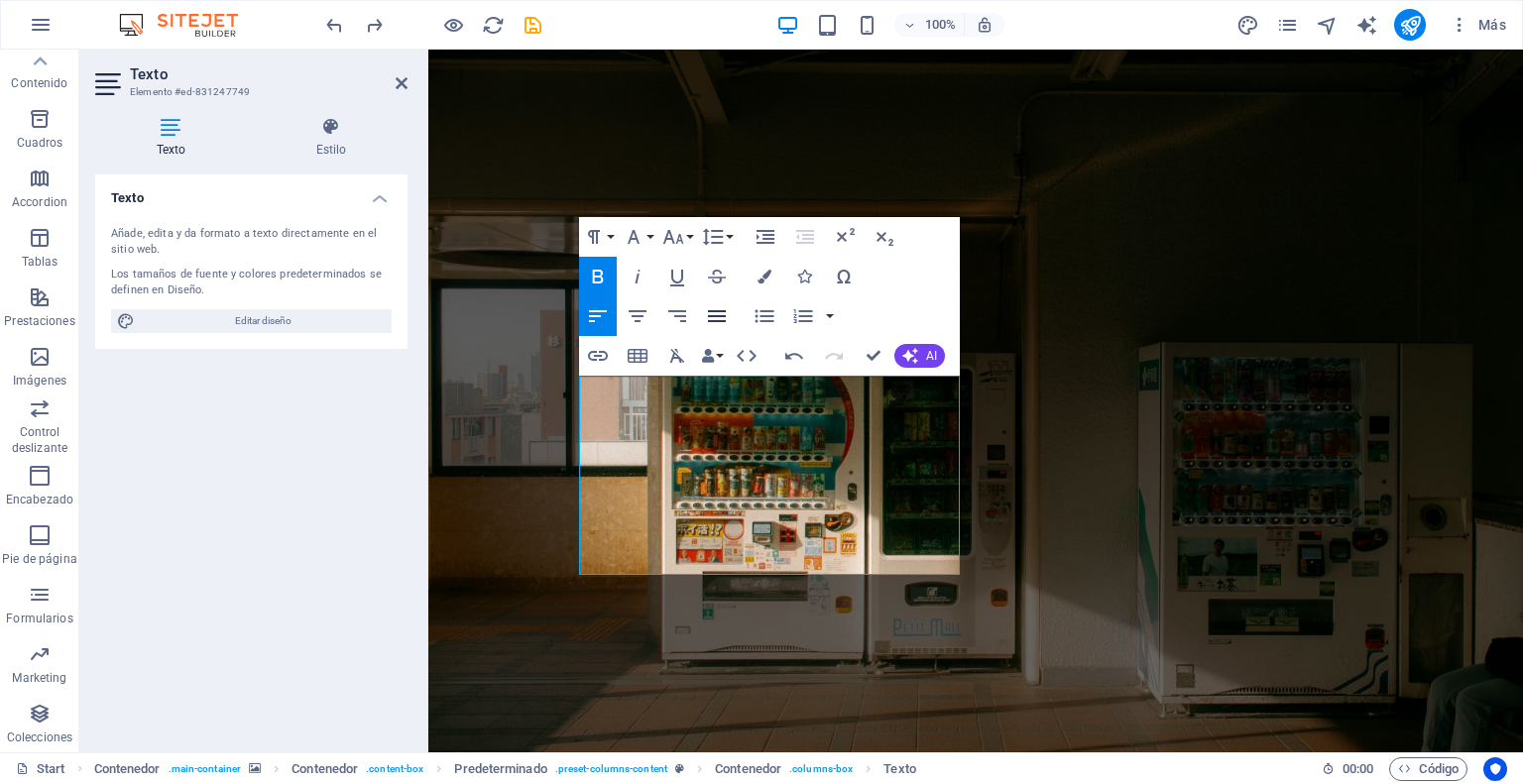 click 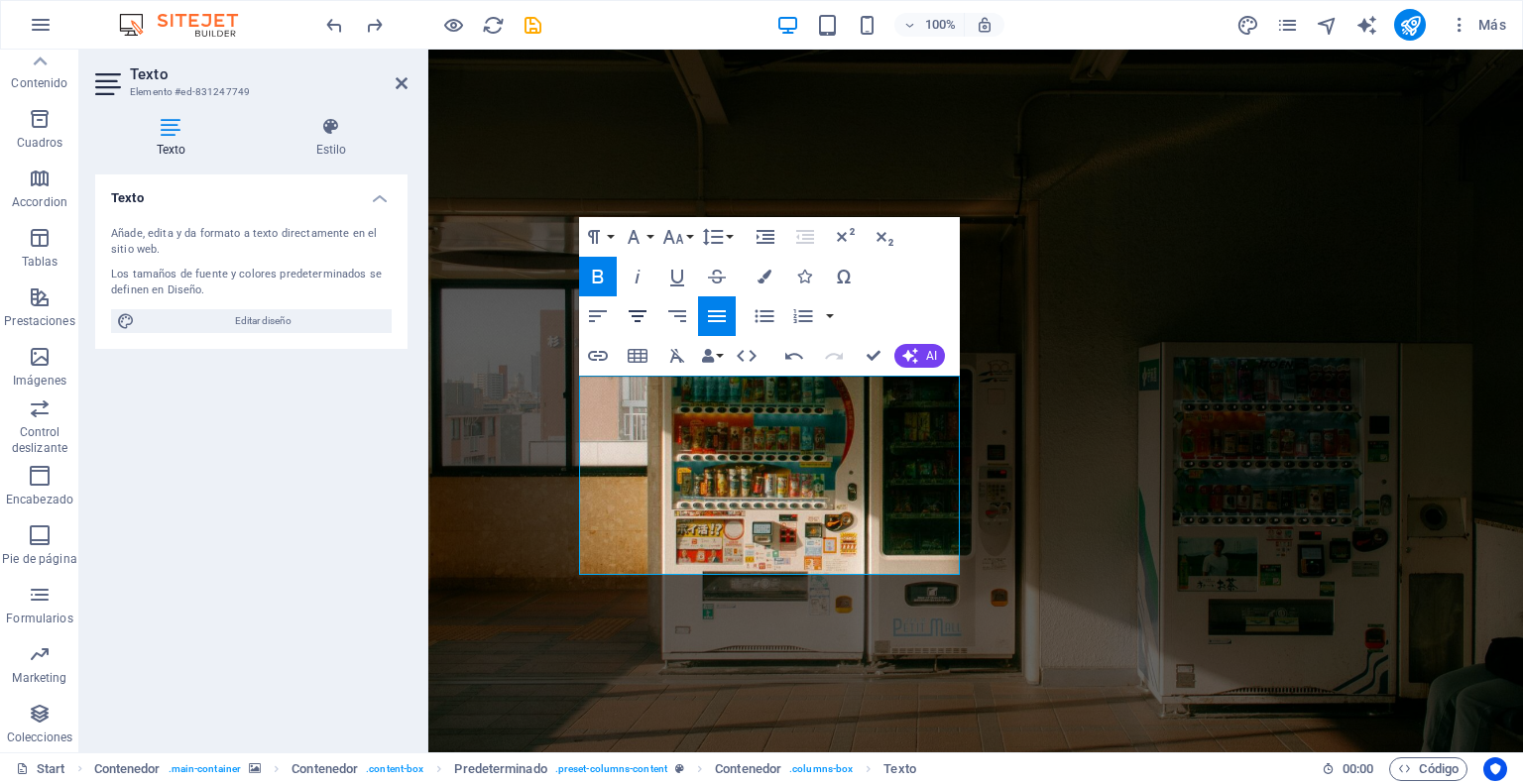 click 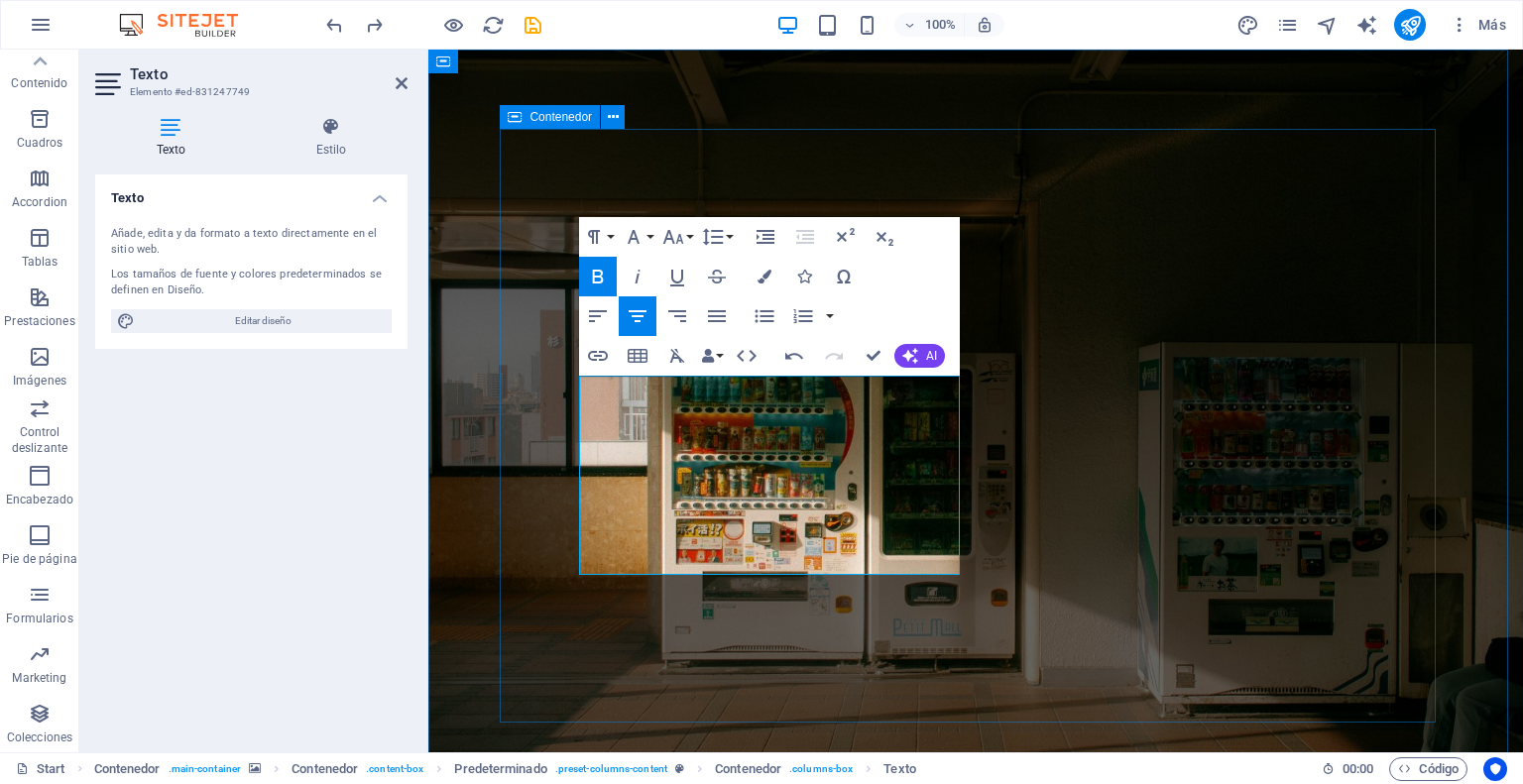 click on "Bienvenidos a Kalimax ​ ​ ​ Somos una empresa  con el objetivo de ofrecer opciones de alimentos saludables, sin sellos, al alcance de la mano a través de máquinas expendedoras de snacks. Nuestra misión es proporcionar snacks saludables de alta calidad y accesibilidad." at bounding box center [976, 1255] 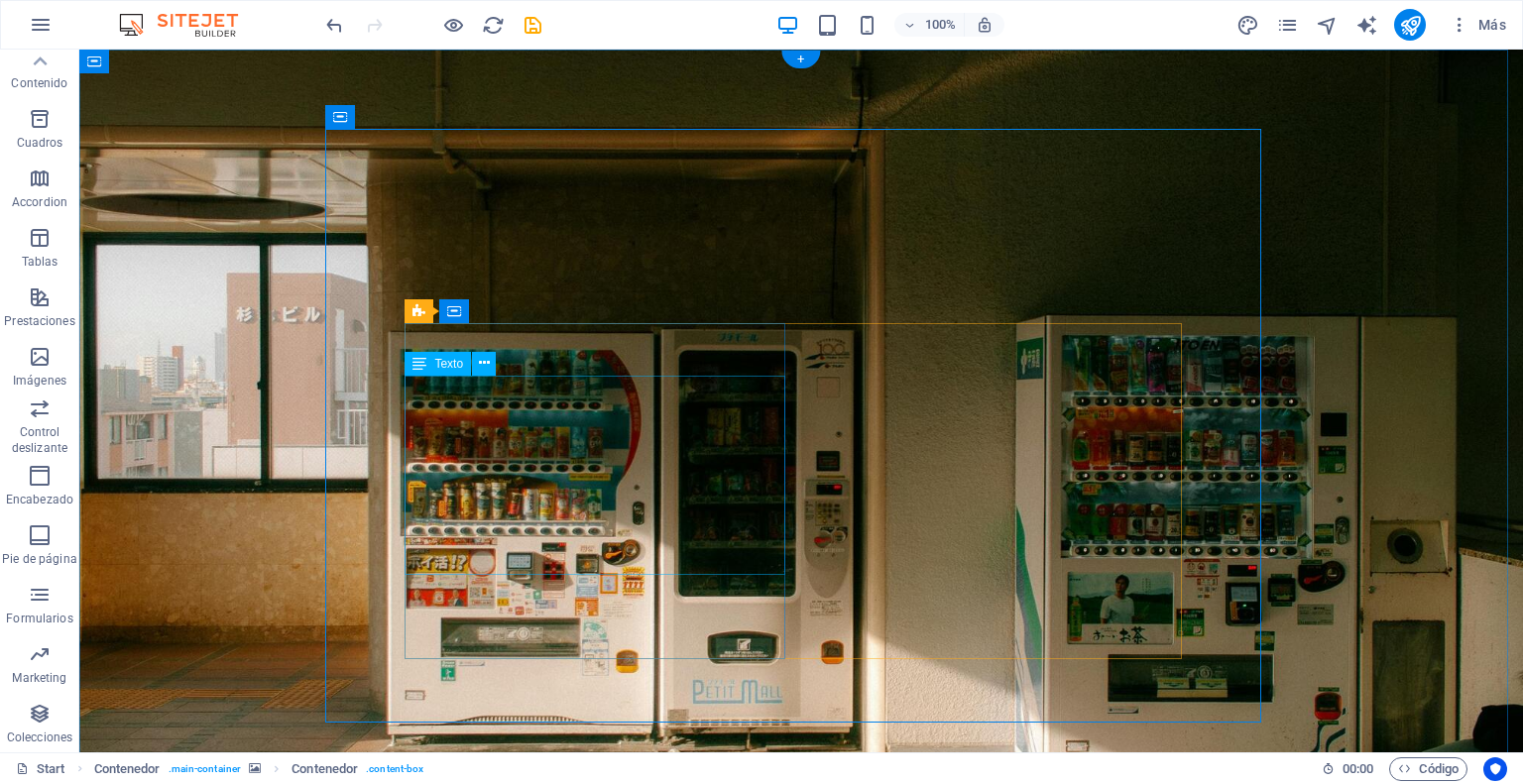 click on "Somos una empresa  con el objetivo de ofrecer opciones de alimentos saludables, sin sellos, al alcance de la mano a través de máquinas expendedoras de snacks. Nuestra misión es proporcionar snacks saludables de alta calidad y accesibilidad." at bounding box center (801, 1132) 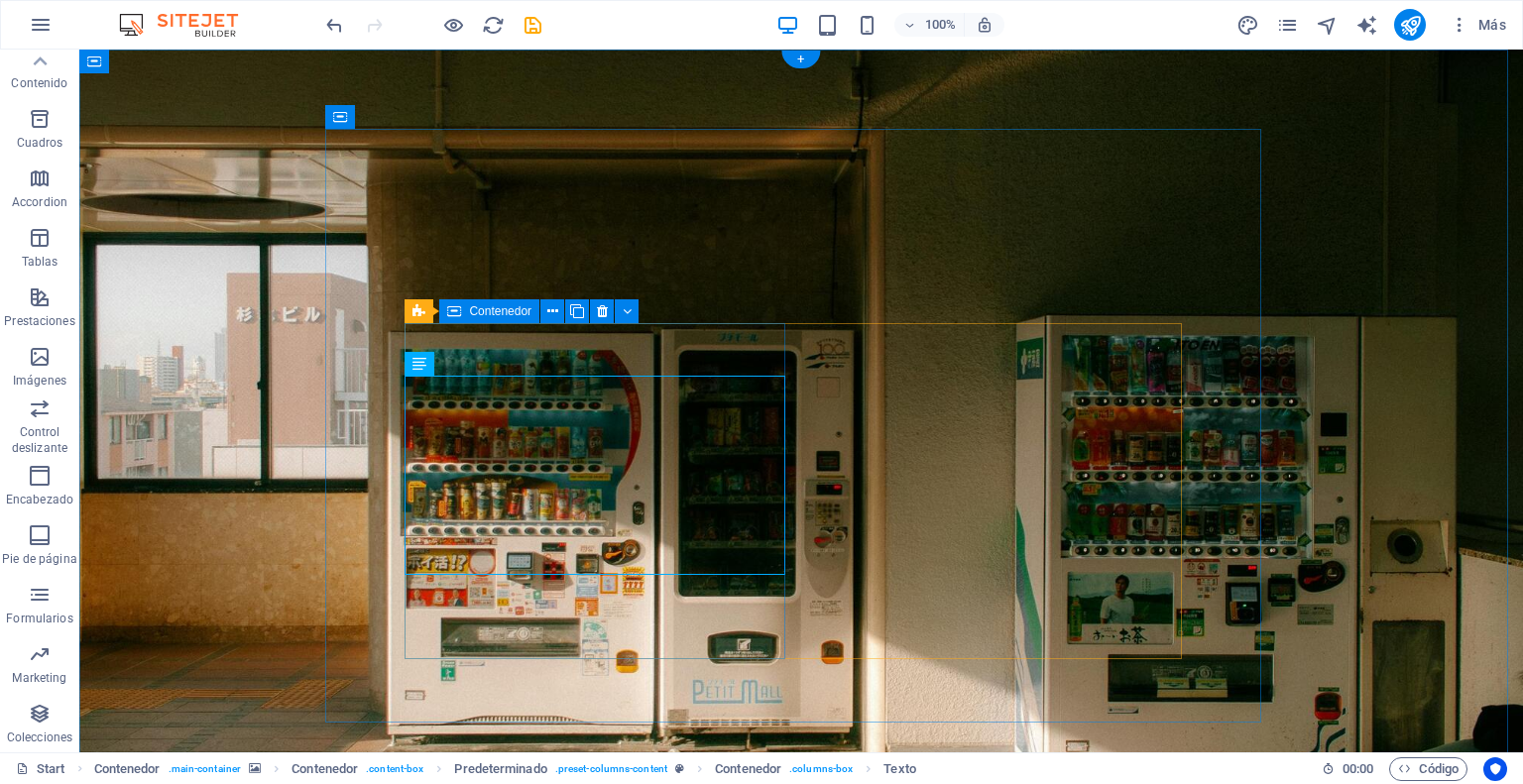 click on "Somos una empresa  con el objetivo de ofrecer opciones de alimentos saludables, sin sellos, al alcance de la mano a través de máquinas expendedoras de snacks. Nuestra misión es proporcionar snacks saludables de alta calidad y accesibilidad." at bounding box center (801, 1148) 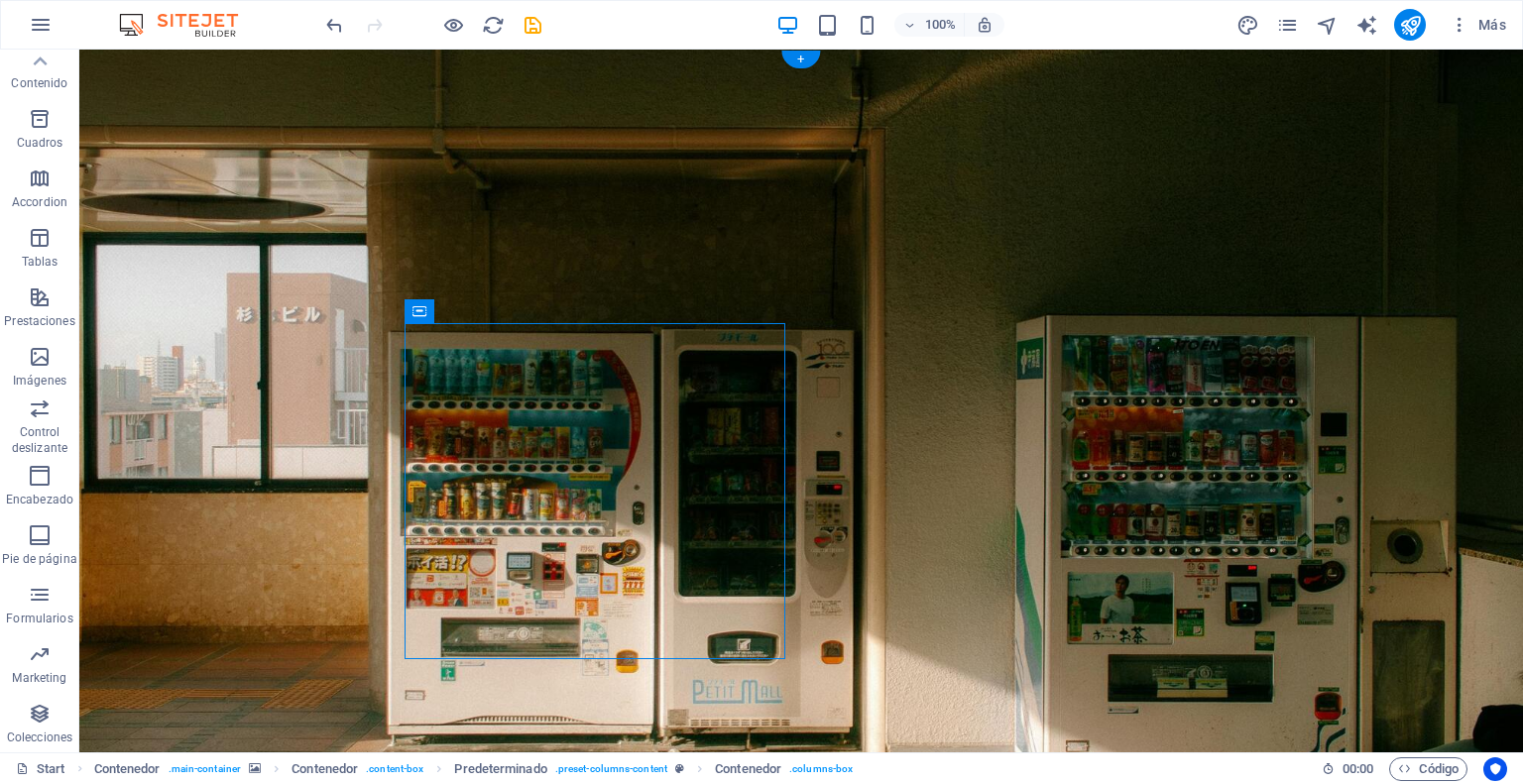 click at bounding box center [801, 425] 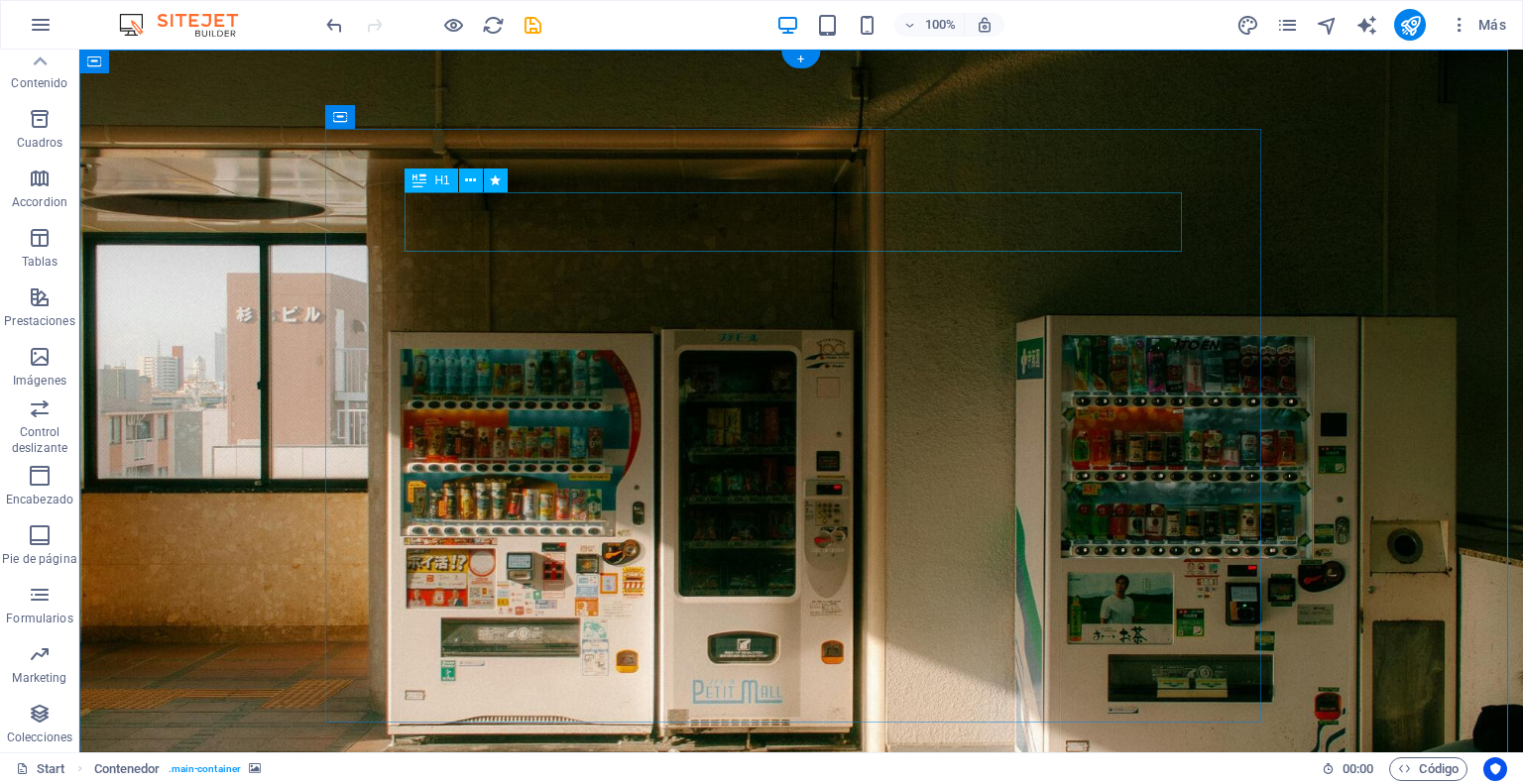 click on "Bienvenidos a Kalimax" at bounding box center (801, 974) 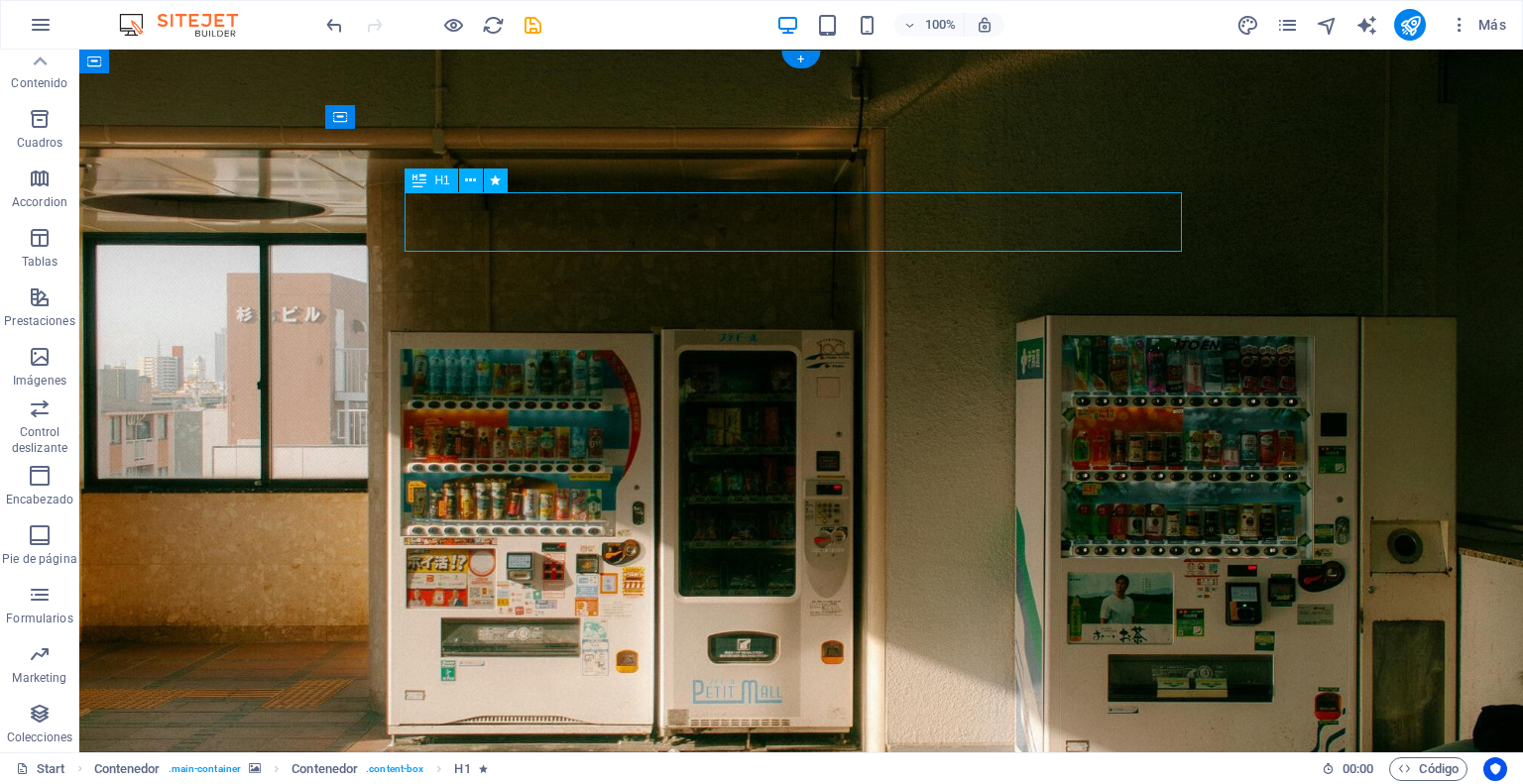 click on "Bienvenidos a Kalimax" at bounding box center (801, 974) 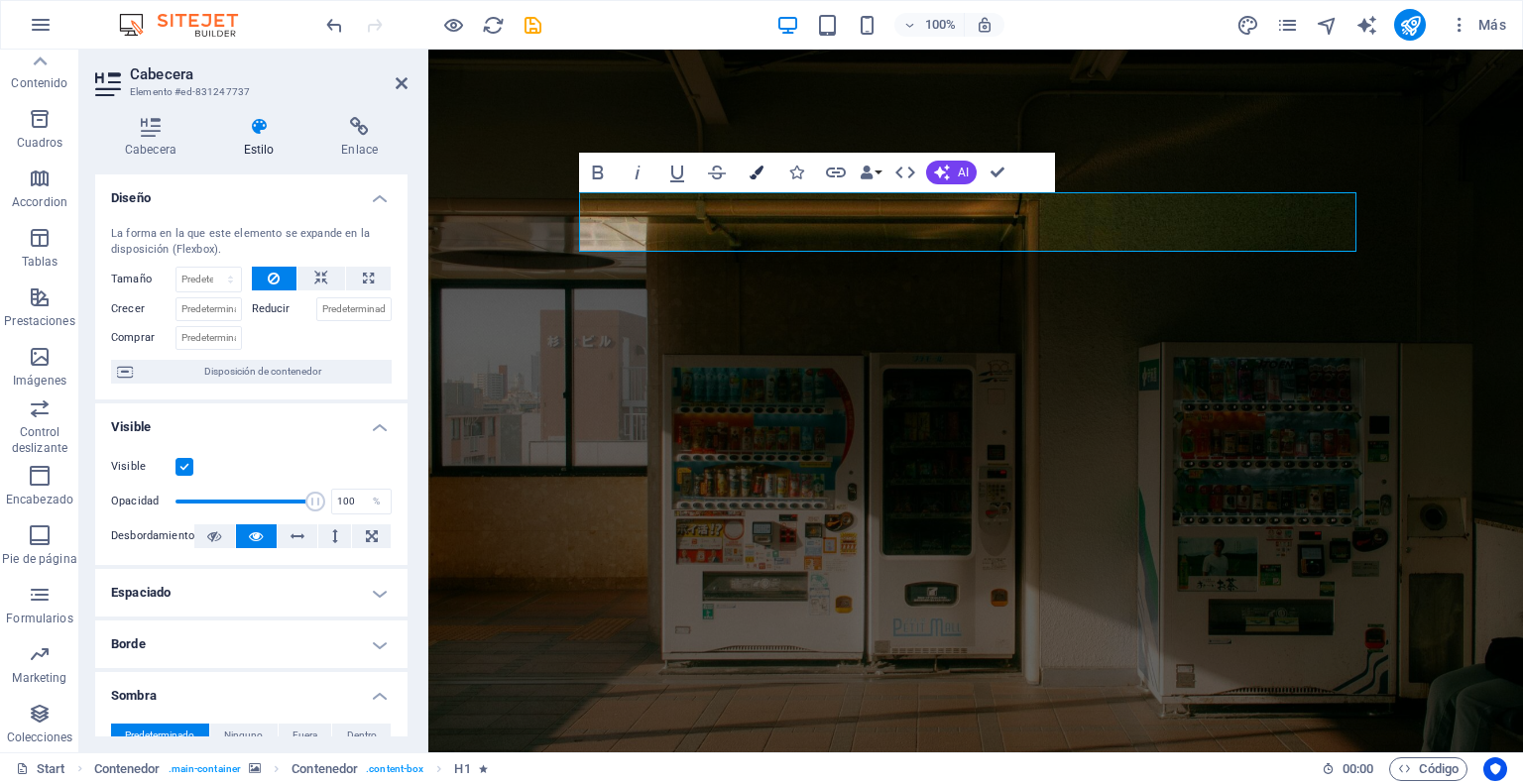 click at bounding box center [757, 172] 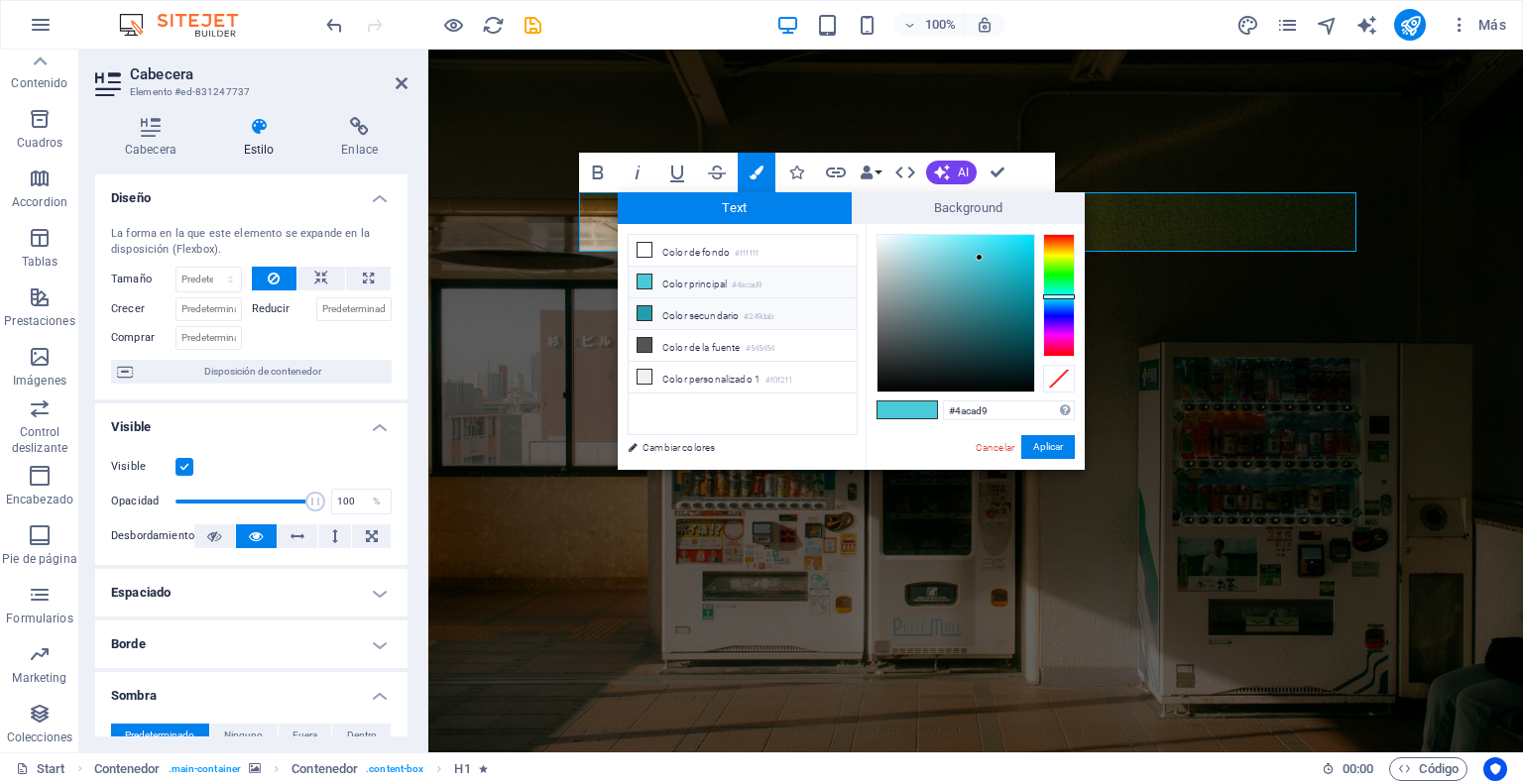 click on "Color secundario
#249dab" at bounding box center [743, 314] 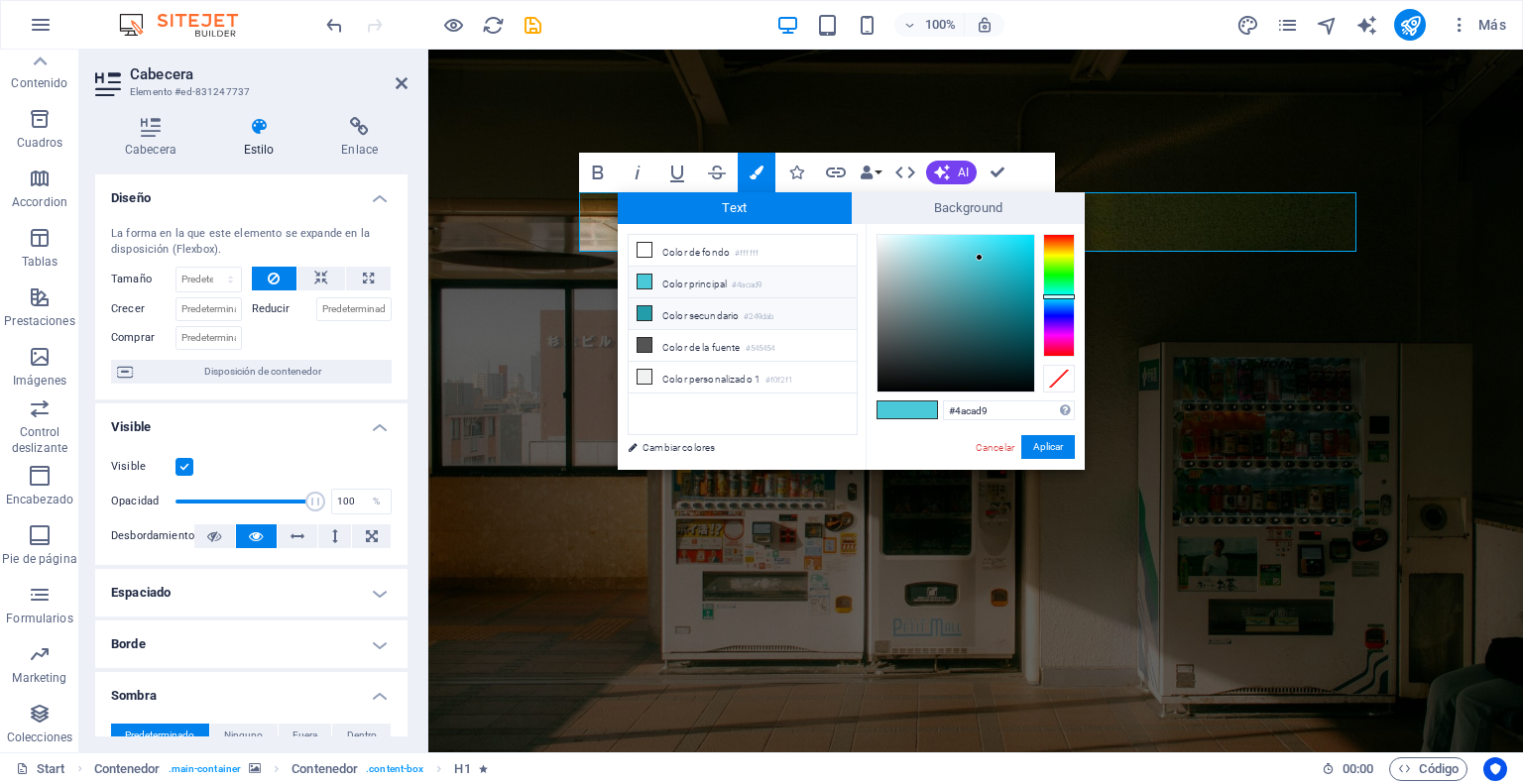 type on "#249dab" 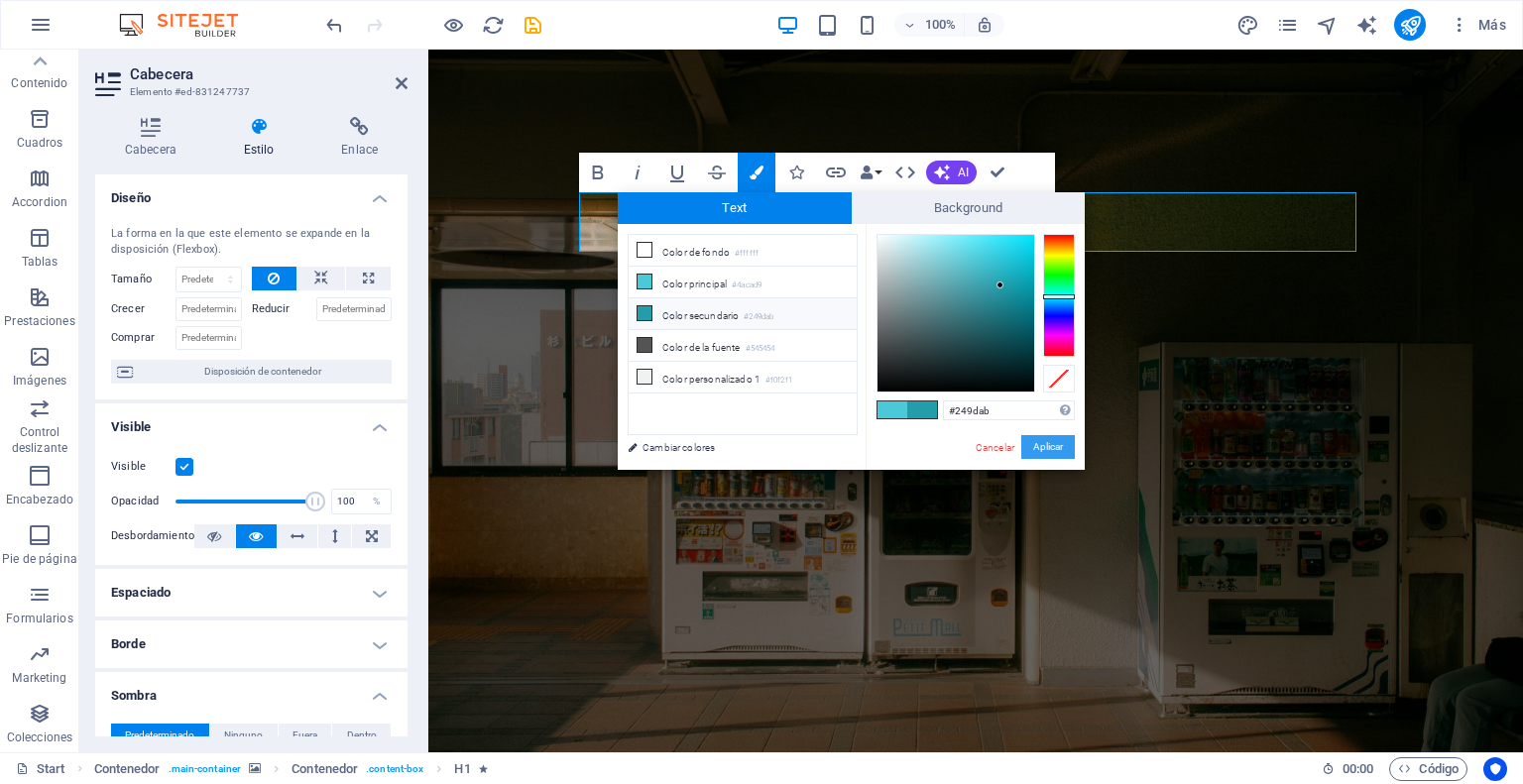 click on "Aplicar" at bounding box center [1048, 447] 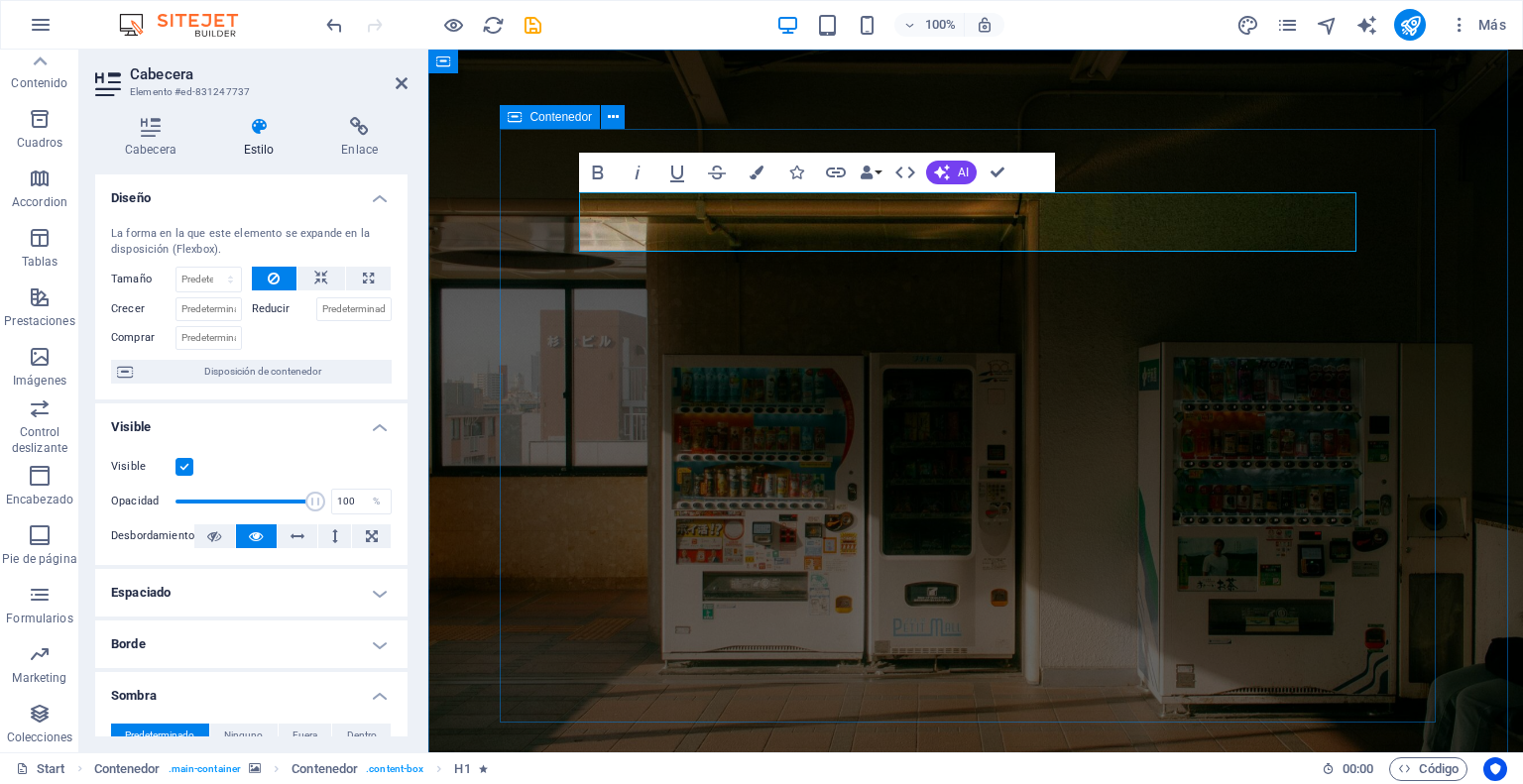 click on "Bienvenidos a Kalimax Somos una empresa  con el objetivo de ofrecer opciones de alimentos saludables, sin sellos, al alcance de la mano a través de máquinas expendedoras de snacks. Nuestra misión es proporcionar snacks saludables de alta calidad y accesibilidad." at bounding box center (976, 1255) 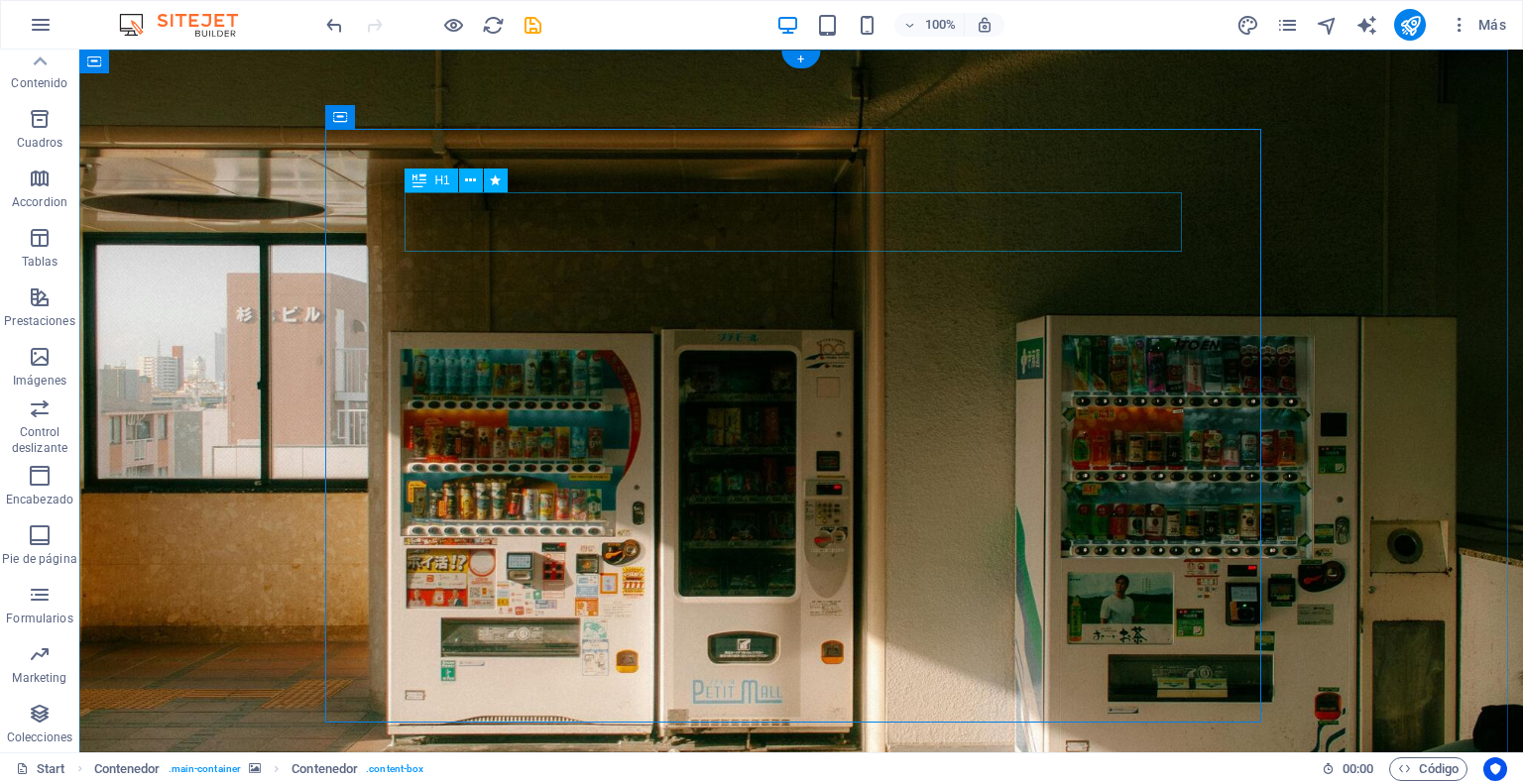 click on "Bienvenidos a Kalimax" at bounding box center (801, 974) 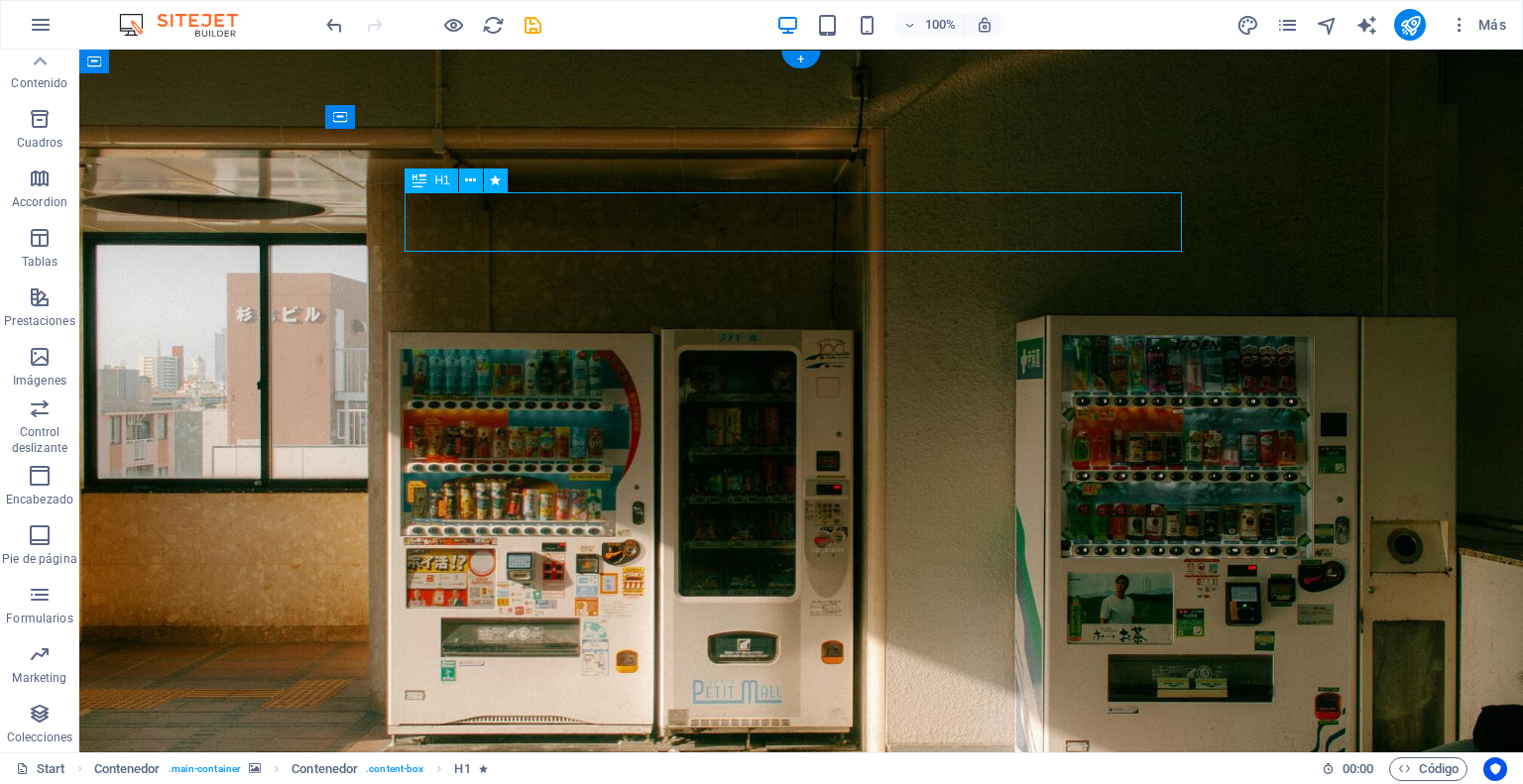 click on "Bienvenidos a Kalimax" at bounding box center (801, 974) 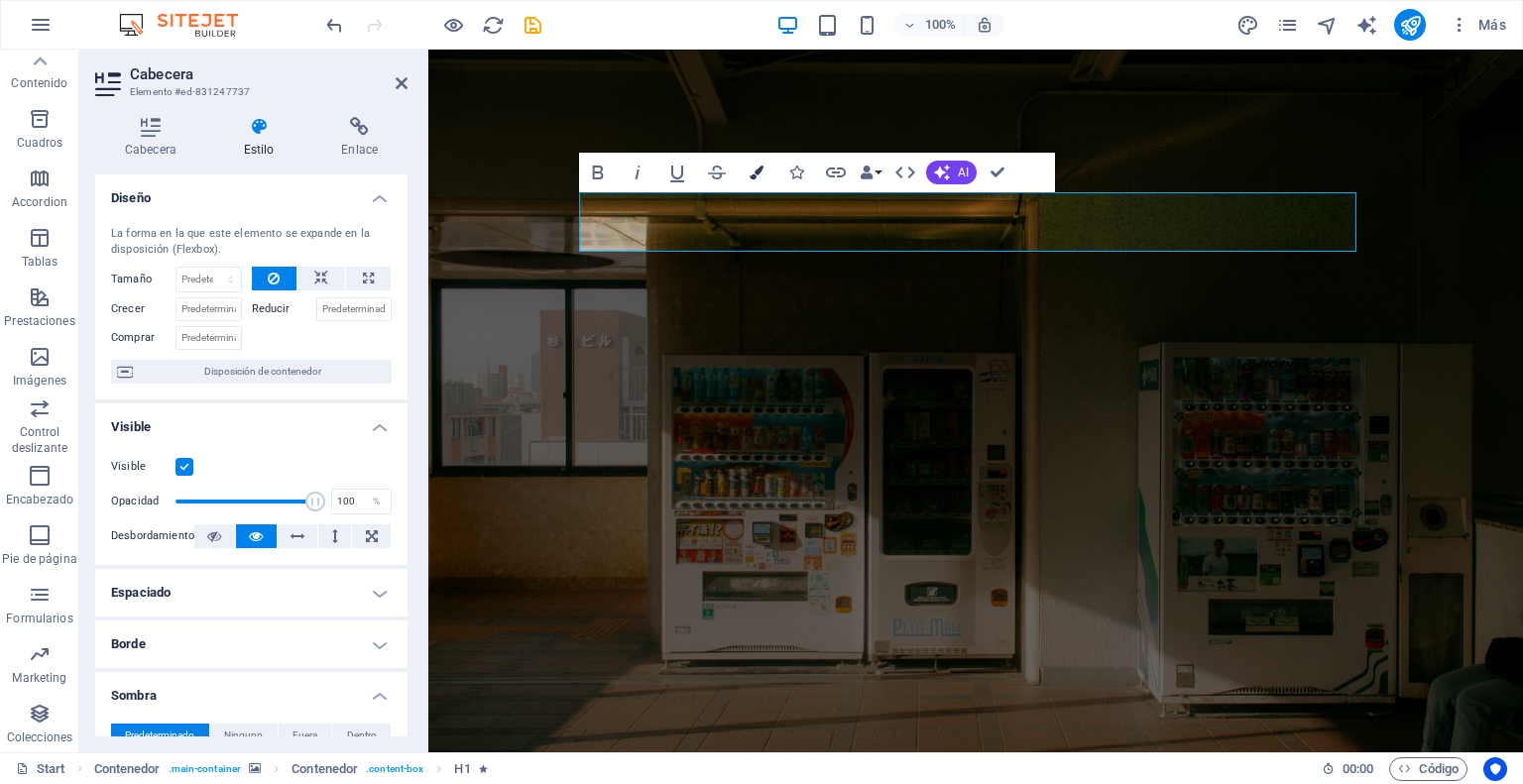 click at bounding box center (757, 172) 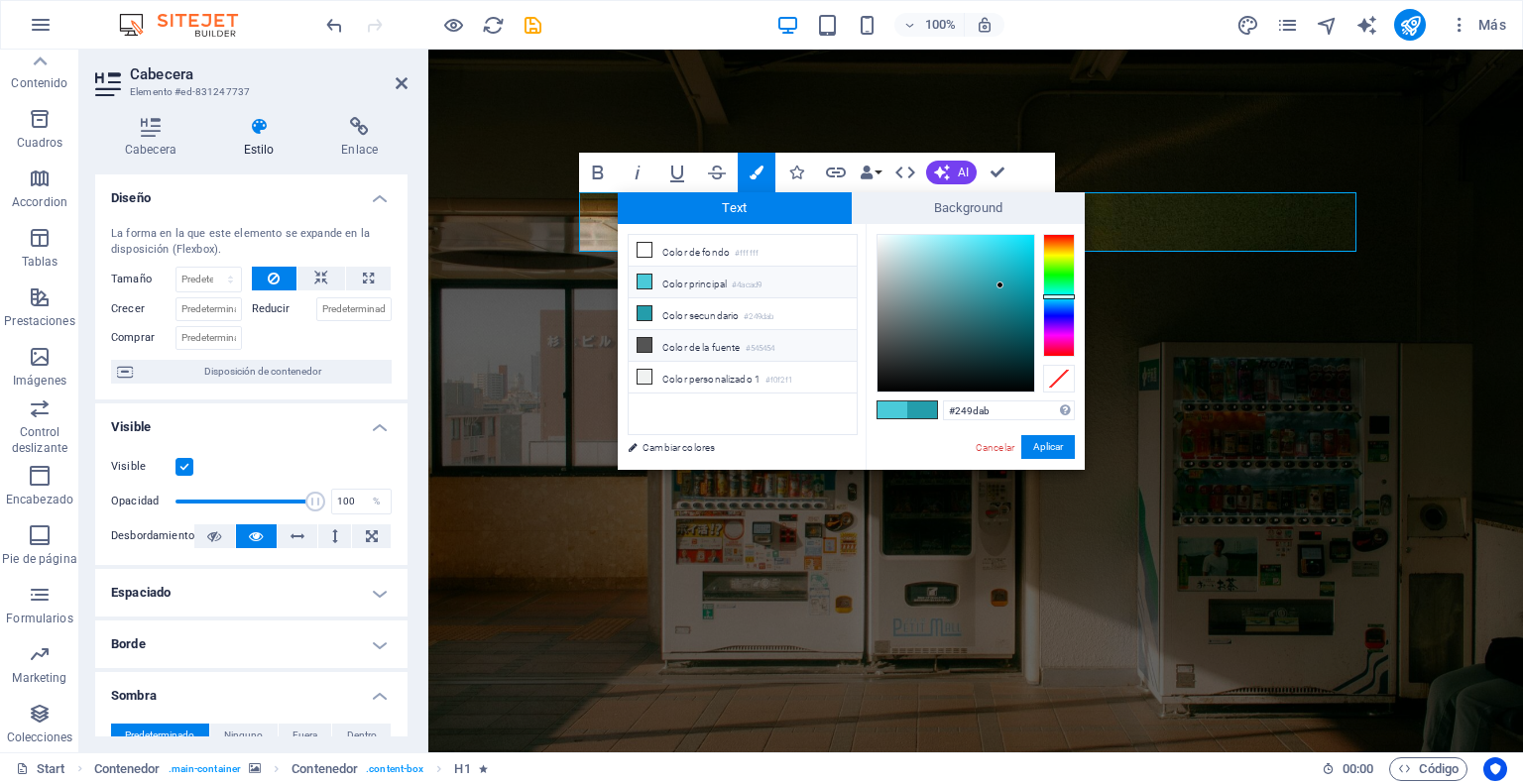 click on "Color de la fuente
#545454" at bounding box center (743, 346) 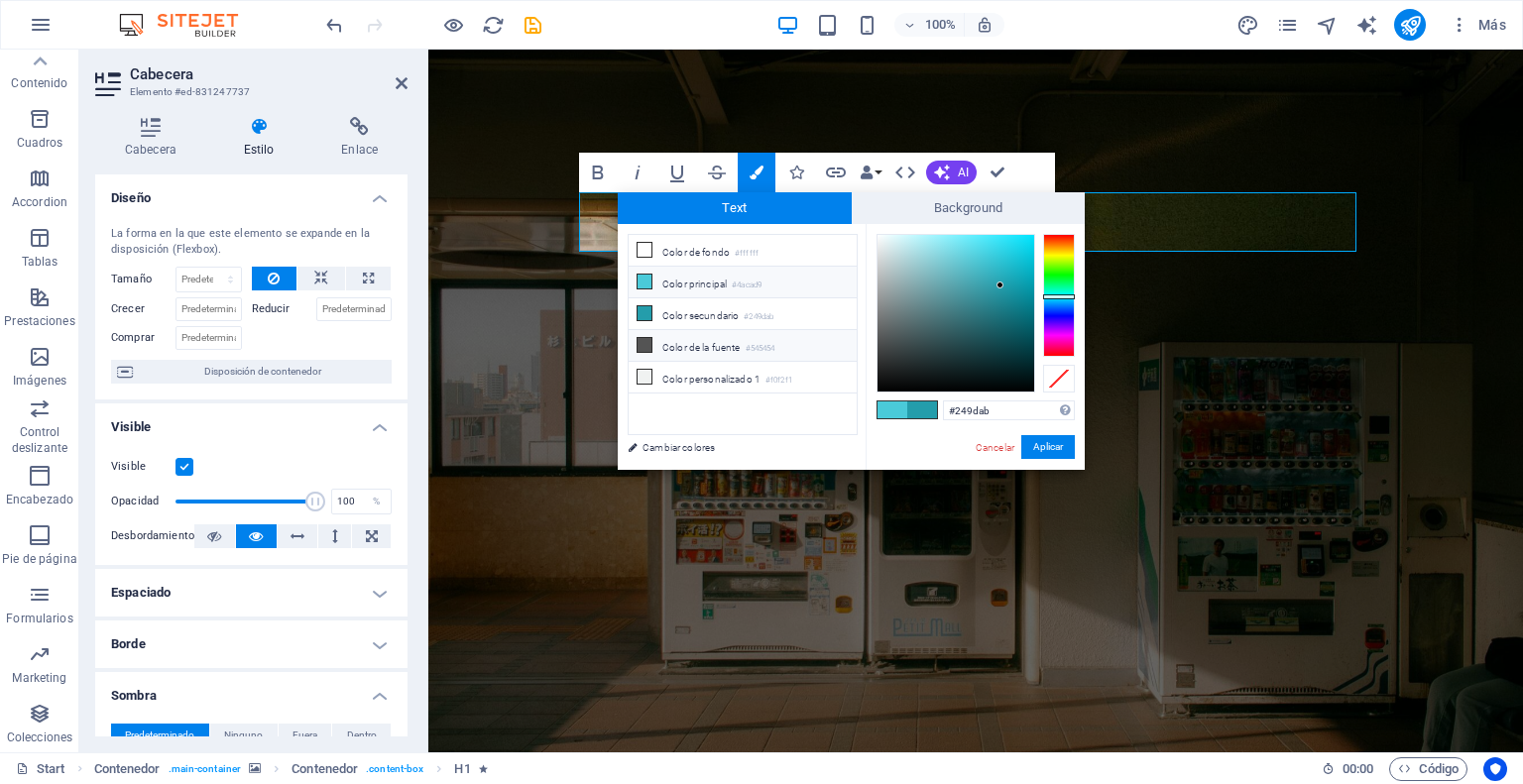 type on "#545454" 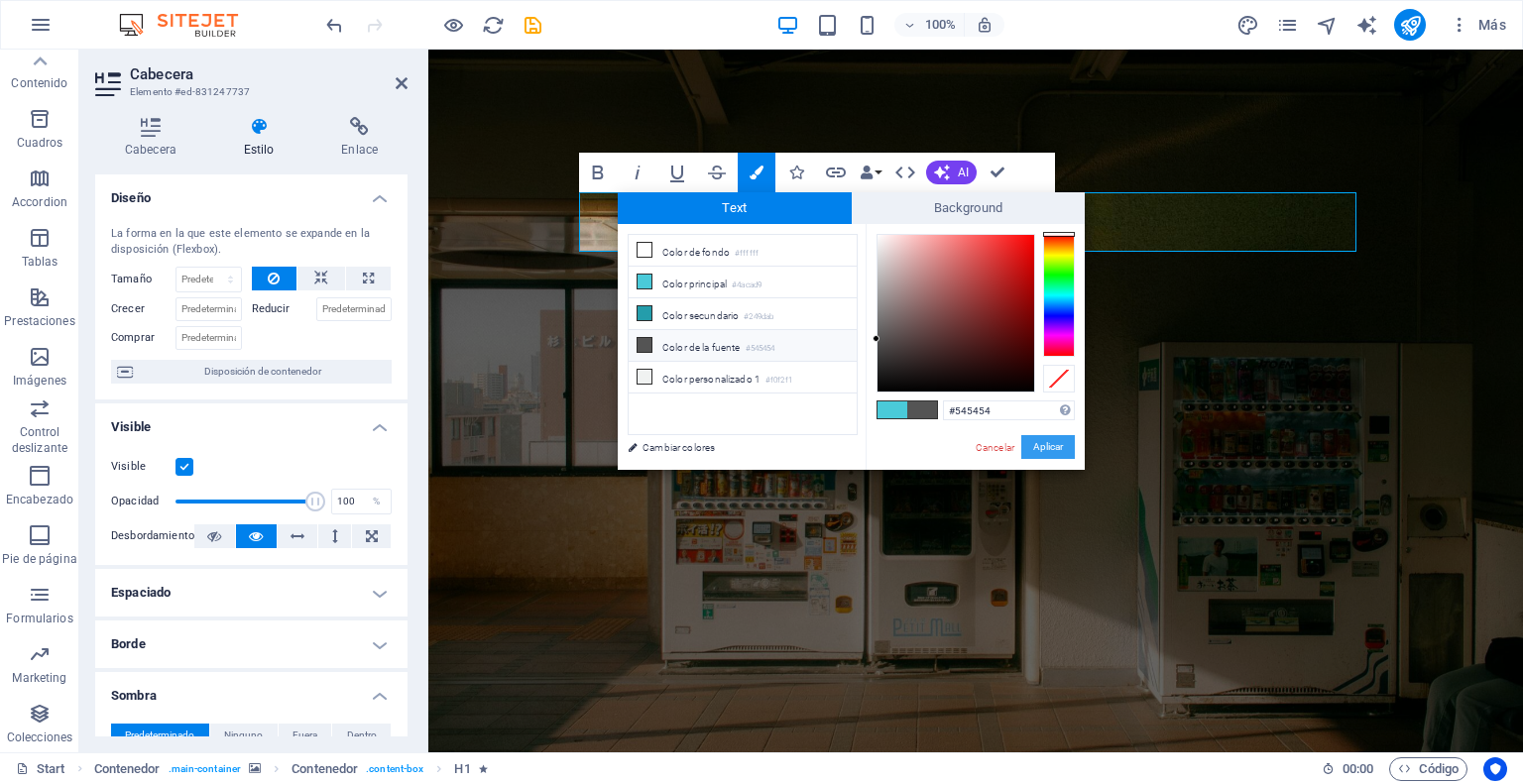click on "Aplicar" at bounding box center (1048, 447) 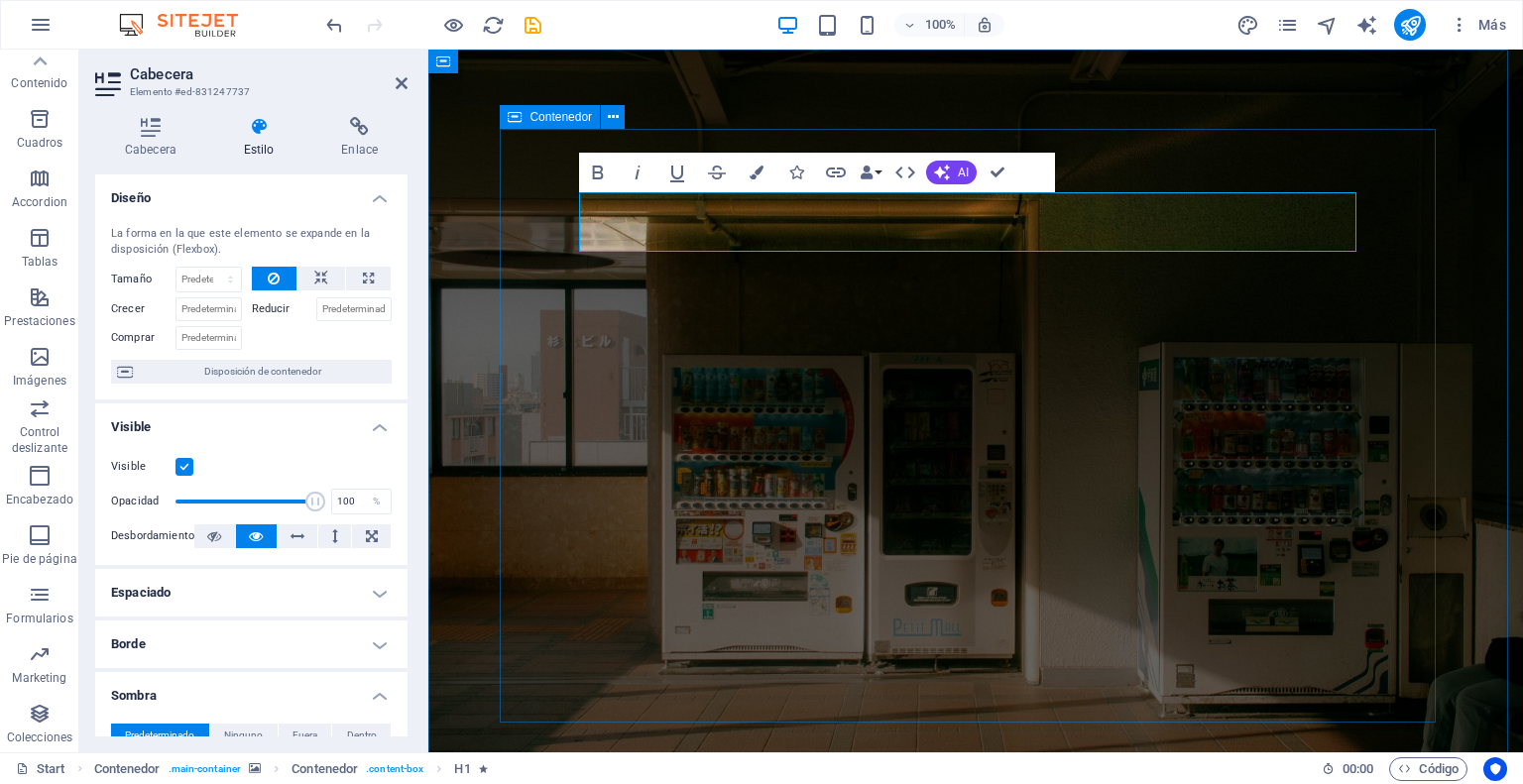 click on "Bienvenidos a Kalimax Somos una empresa  con el objetivo de ofrecer opciones de alimentos saludables, sin sellos, al alcance de la mano a través de máquinas expendedoras de snacks. Nuestra misión es proporcionar snacks saludables de alta calidad y accesibilidad." at bounding box center (976, 1255) 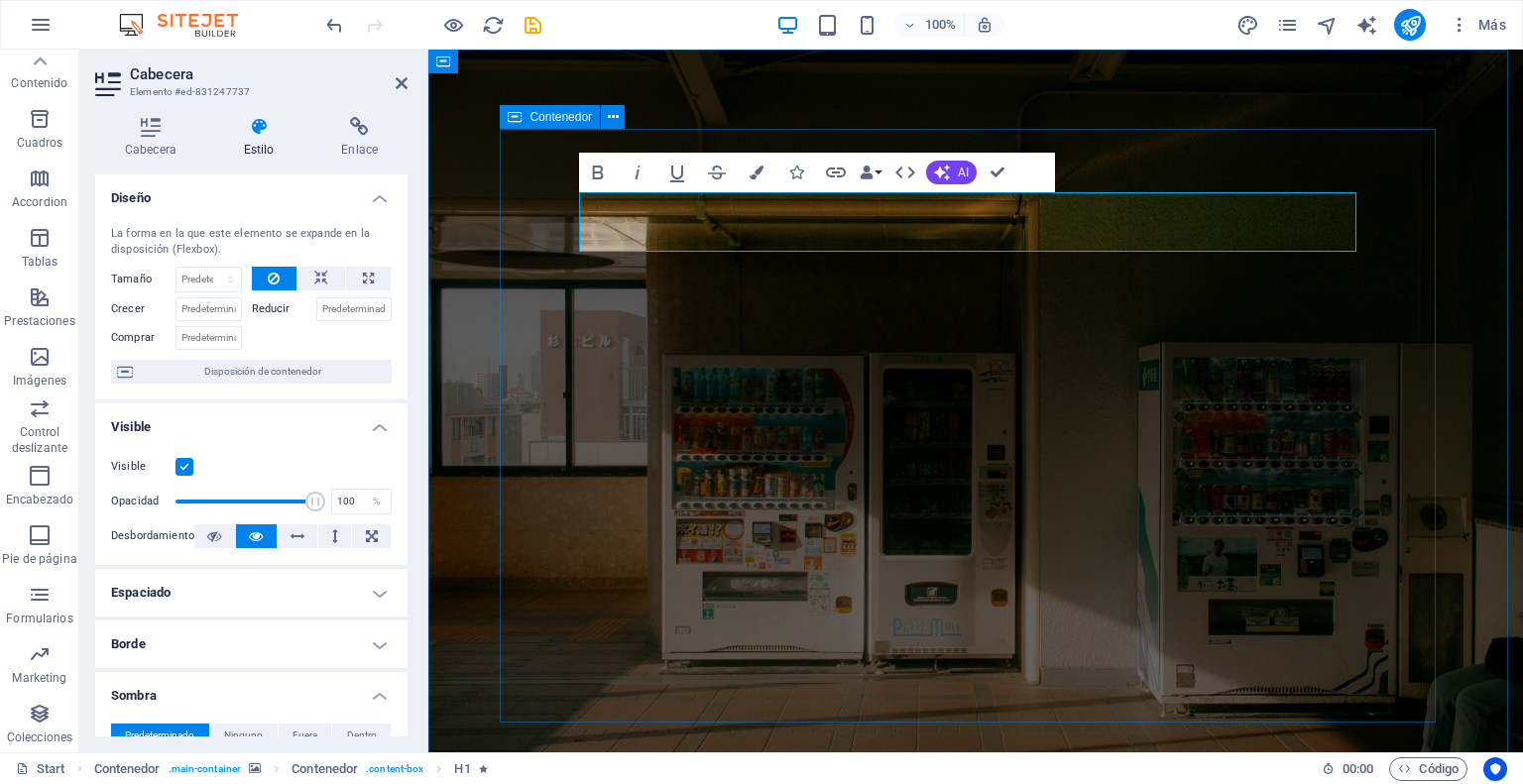 click on "Bienvenidos a Kalimax Somos una empresa  con el objetivo de ofrecer opciones de alimentos saludables, sin sellos, al alcance de la mano a través de máquinas expendedoras de snacks. Nuestra misión es proporcionar snacks saludables de alta calidad y accesibilidad." at bounding box center (976, 1255) 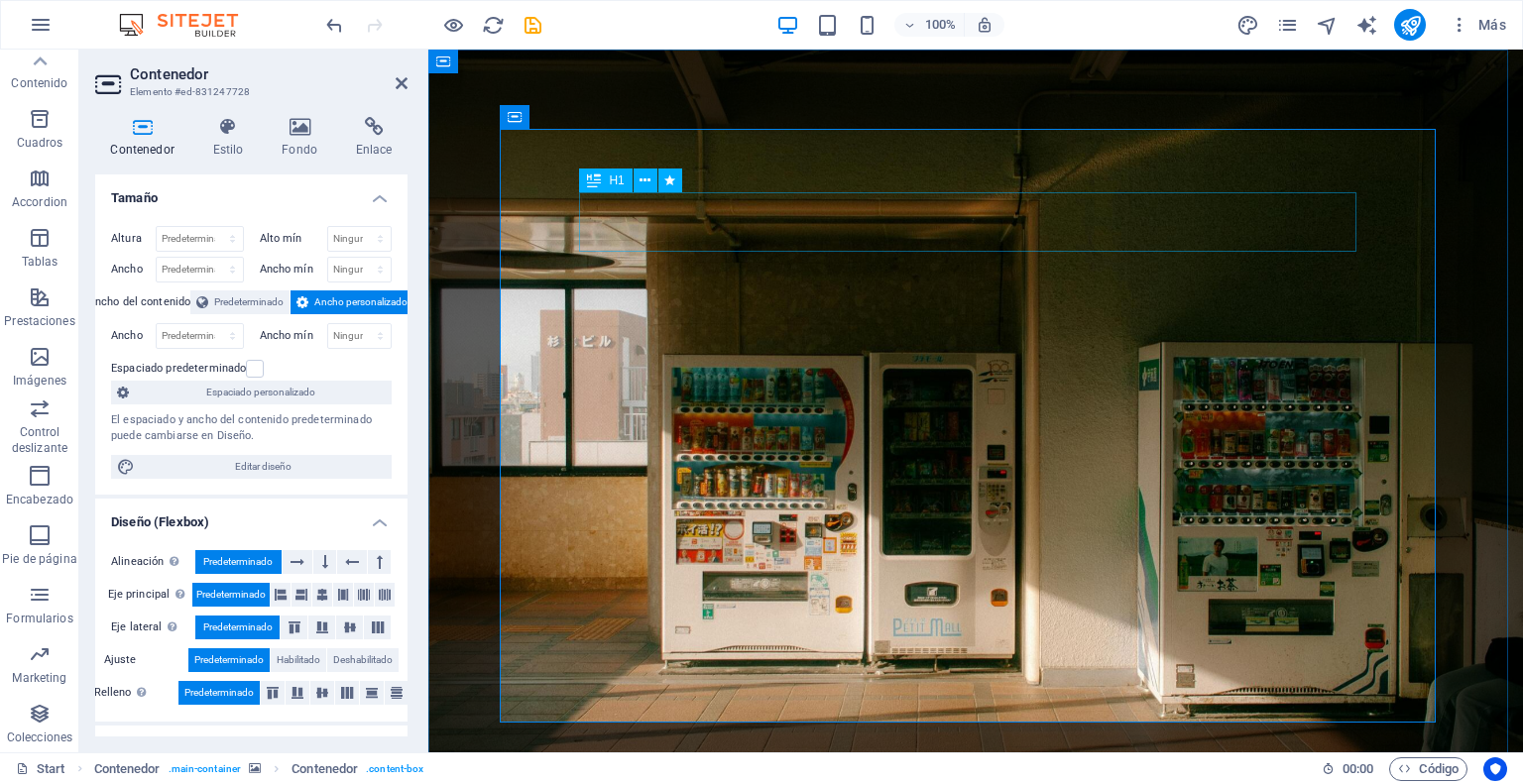 click on "Bienvenidos a Kalimax" at bounding box center (976, 974) 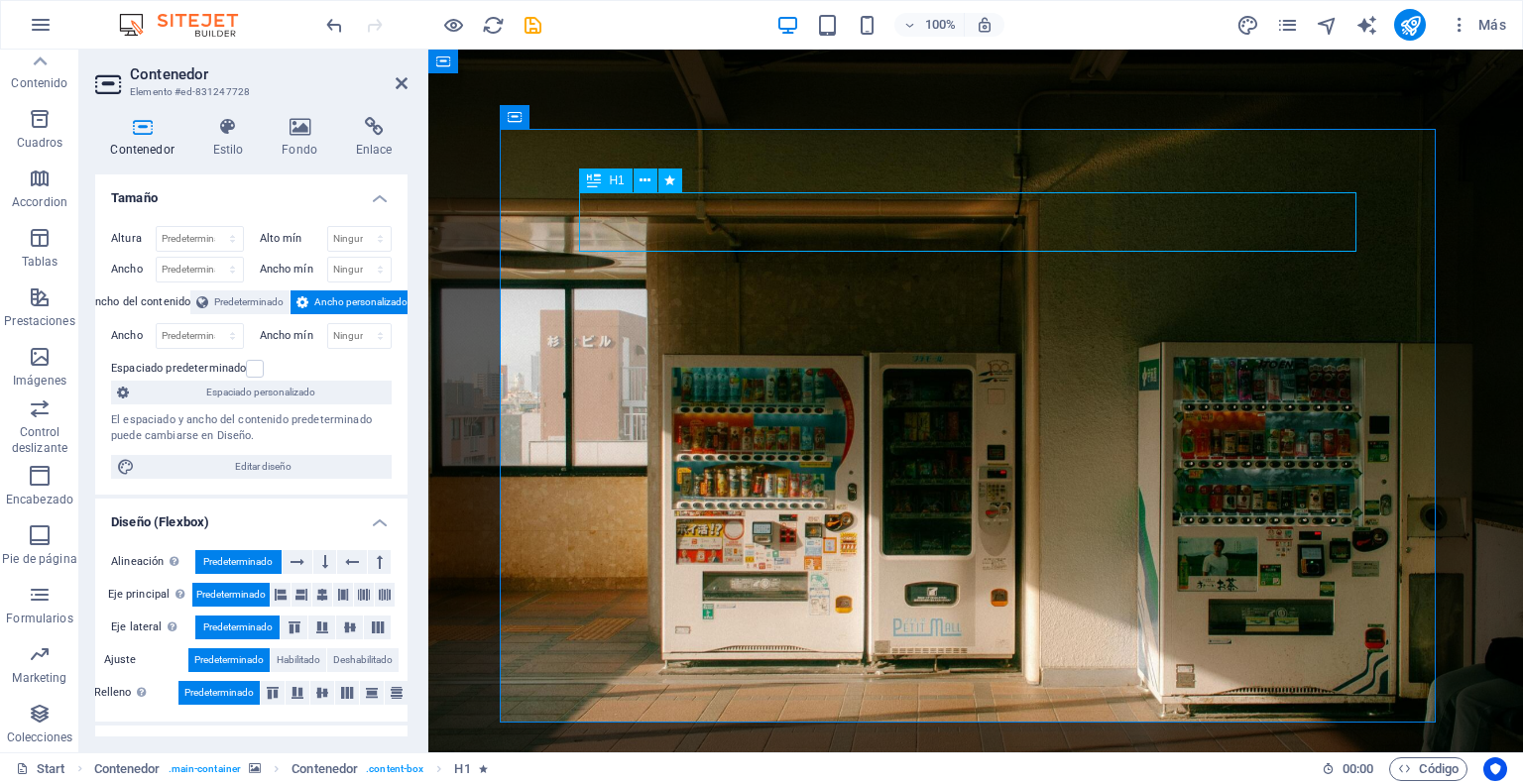 click on "Bienvenidos a Kalimax" at bounding box center (976, 974) 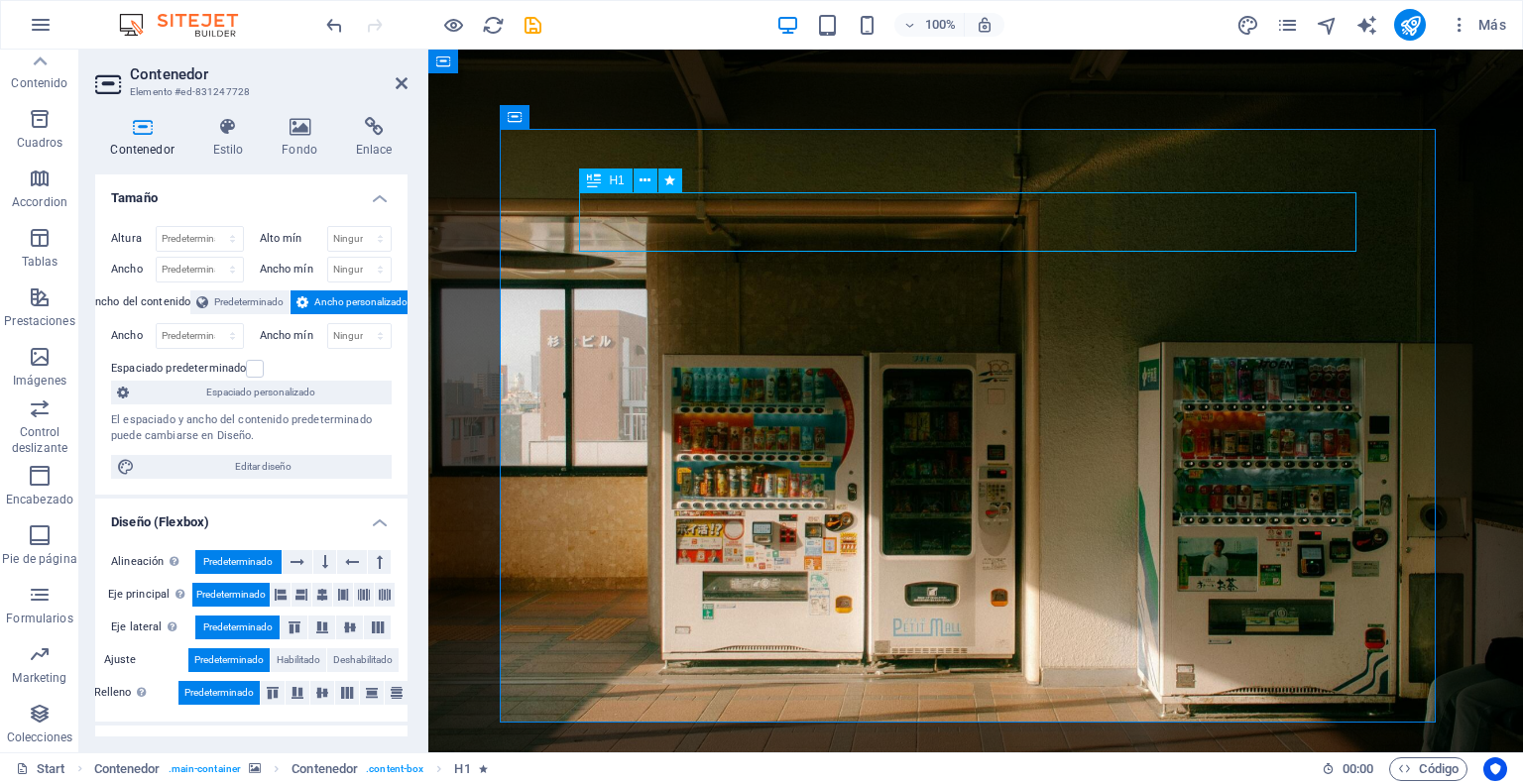 select on "px" 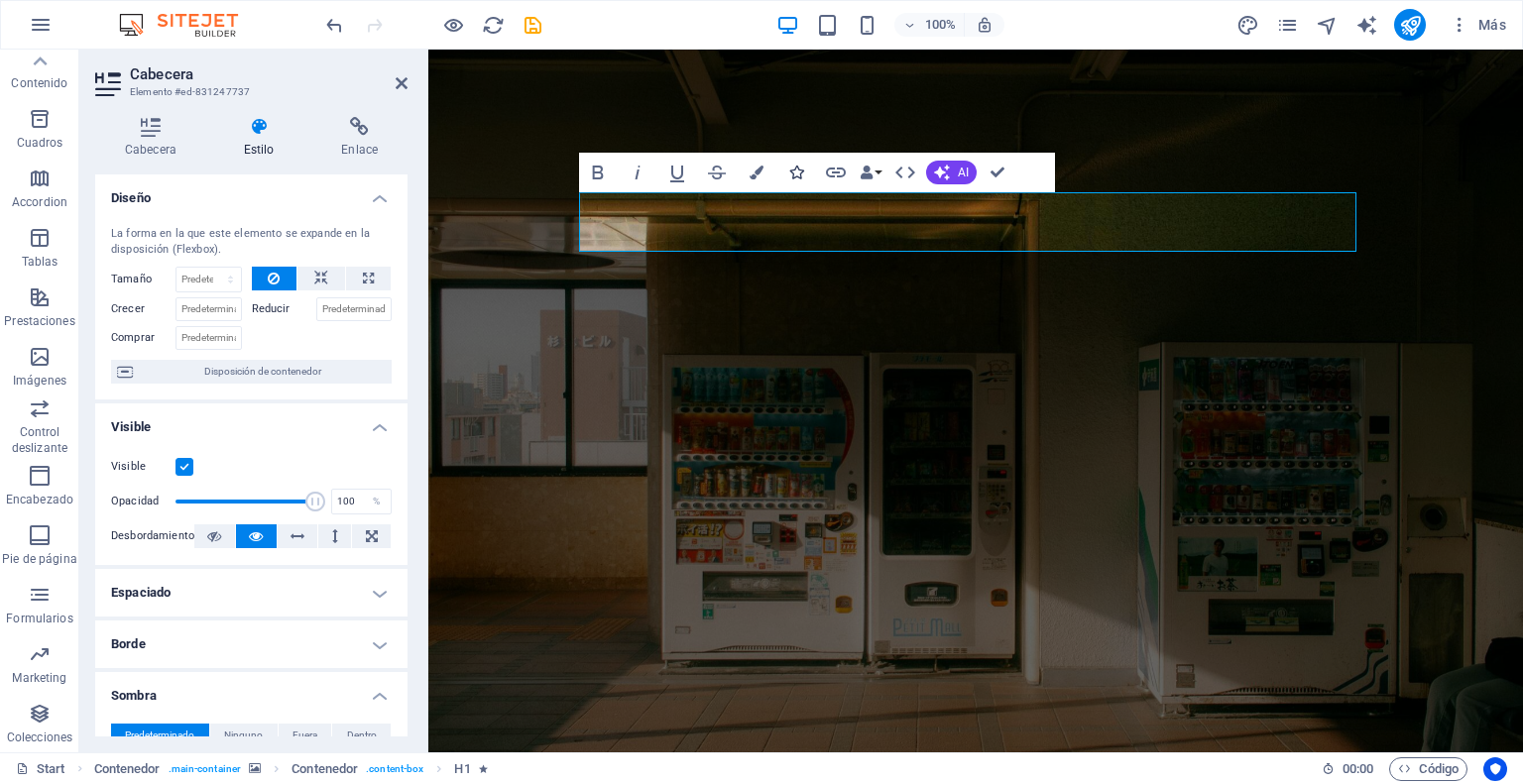click at bounding box center [796, 172] 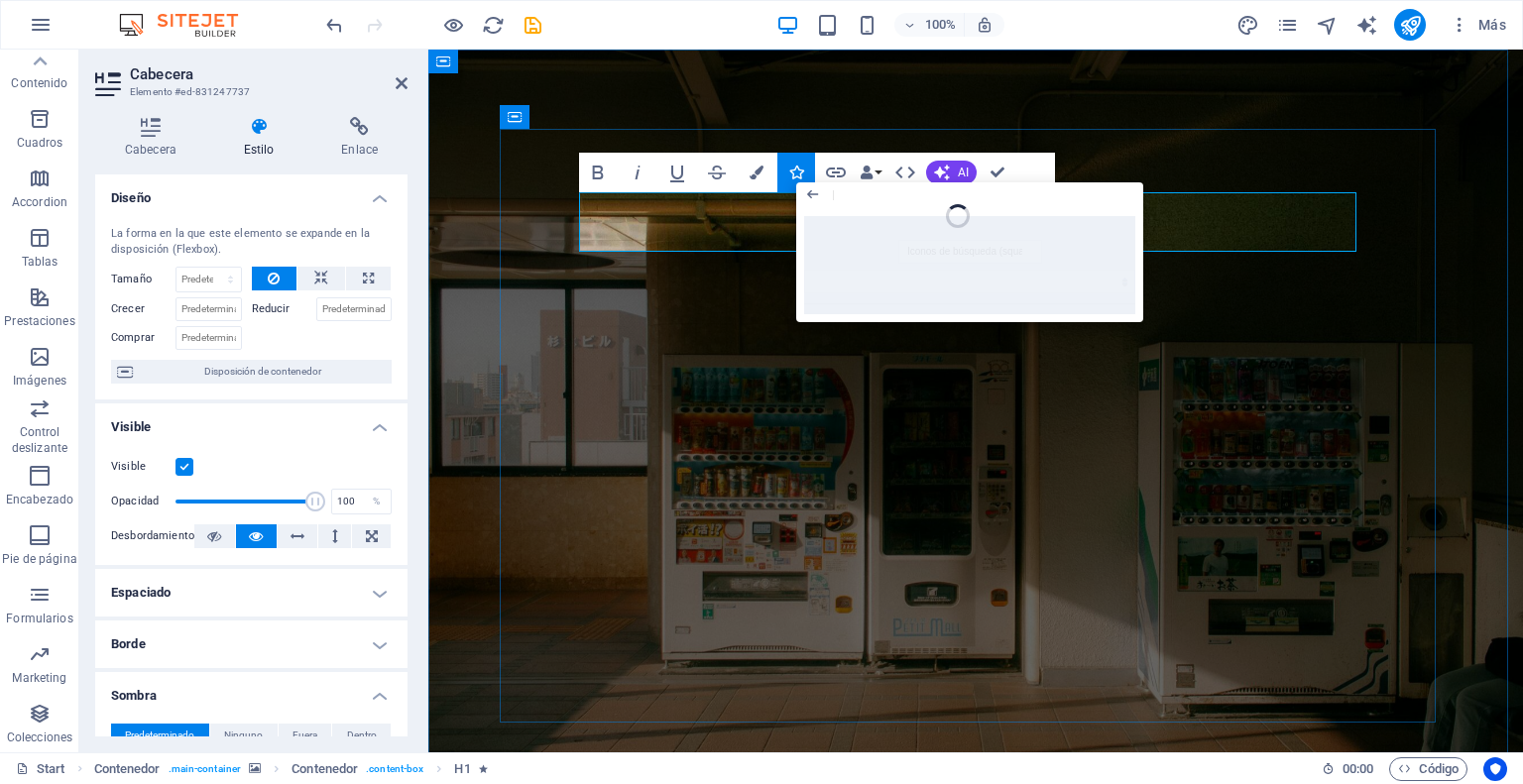 click on "Bienvenidos a Kalimax" at bounding box center [976, 974] 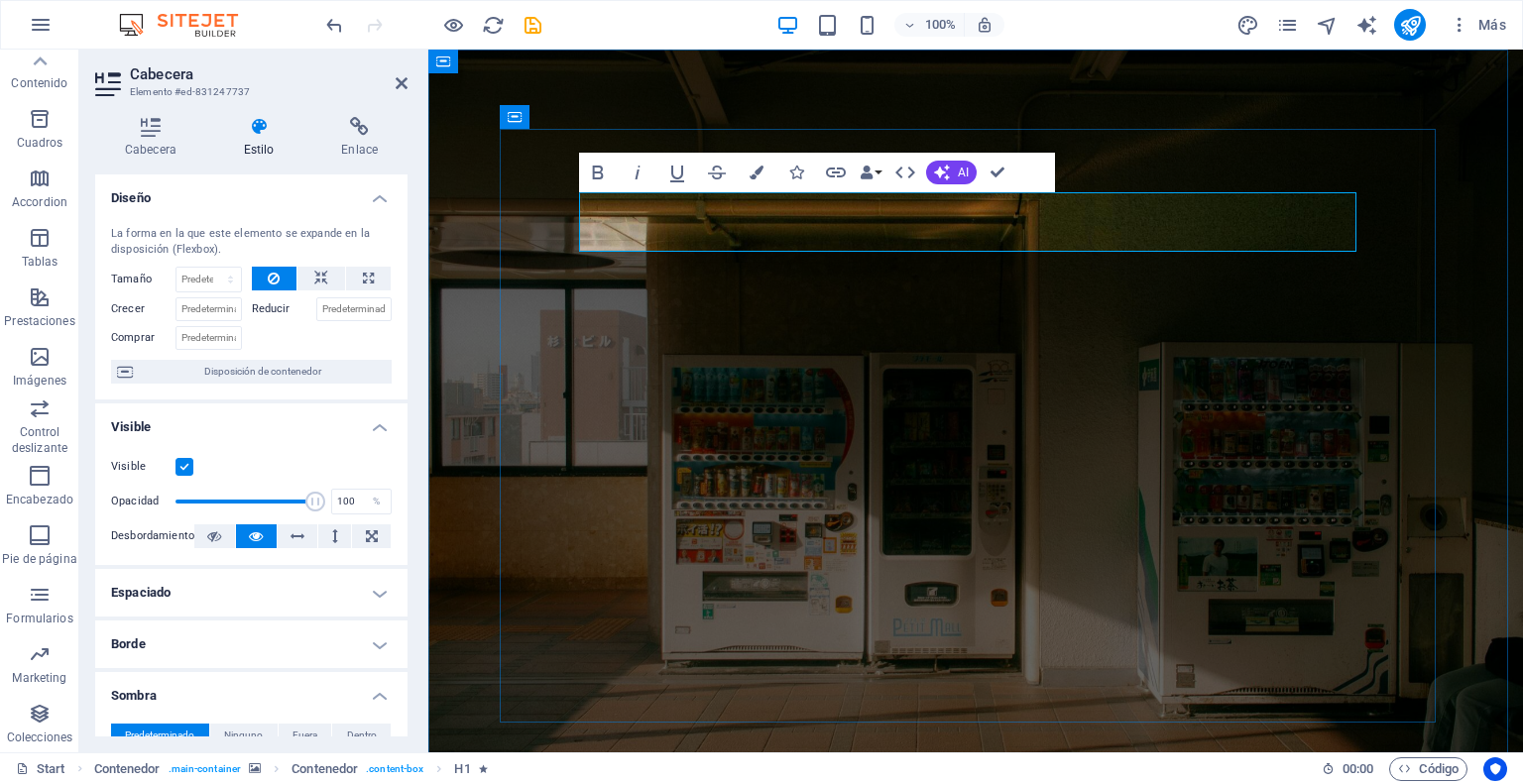 drag, startPoint x: 770, startPoint y: 226, endPoint x: 1214, endPoint y: 235, distance: 444.0912 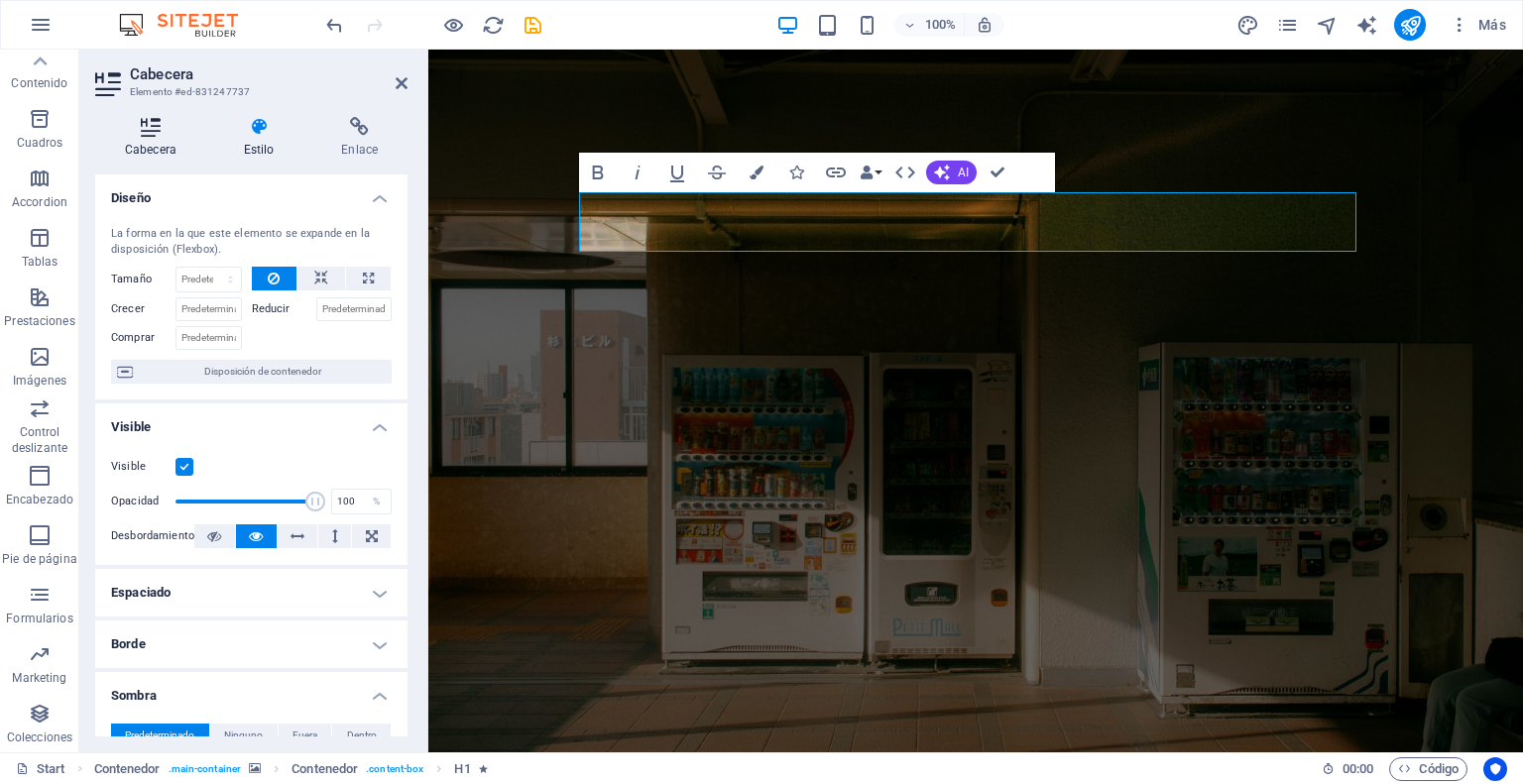 click at bounding box center [151, 127] 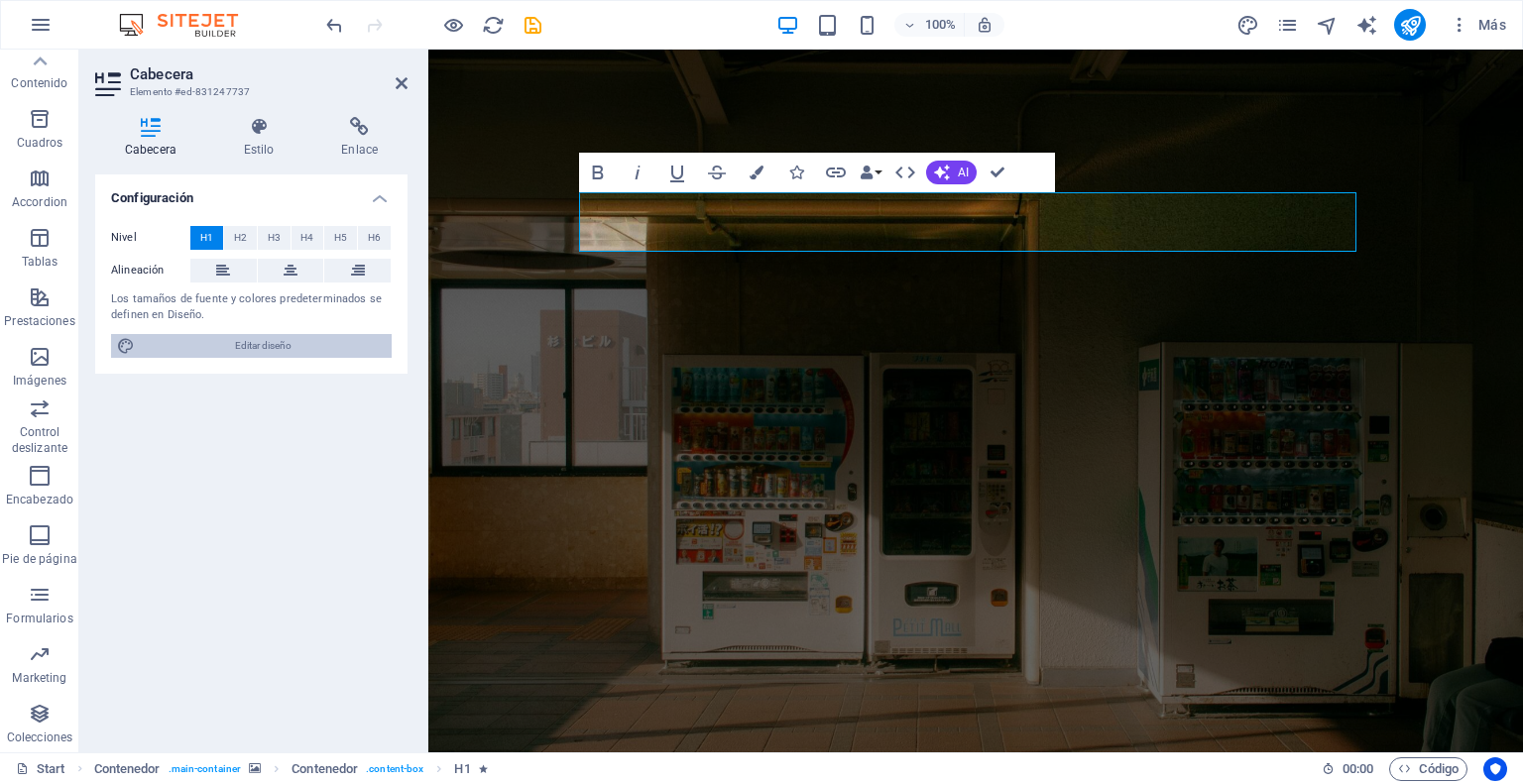 click on "Editar diseño" at bounding box center [263, 346] 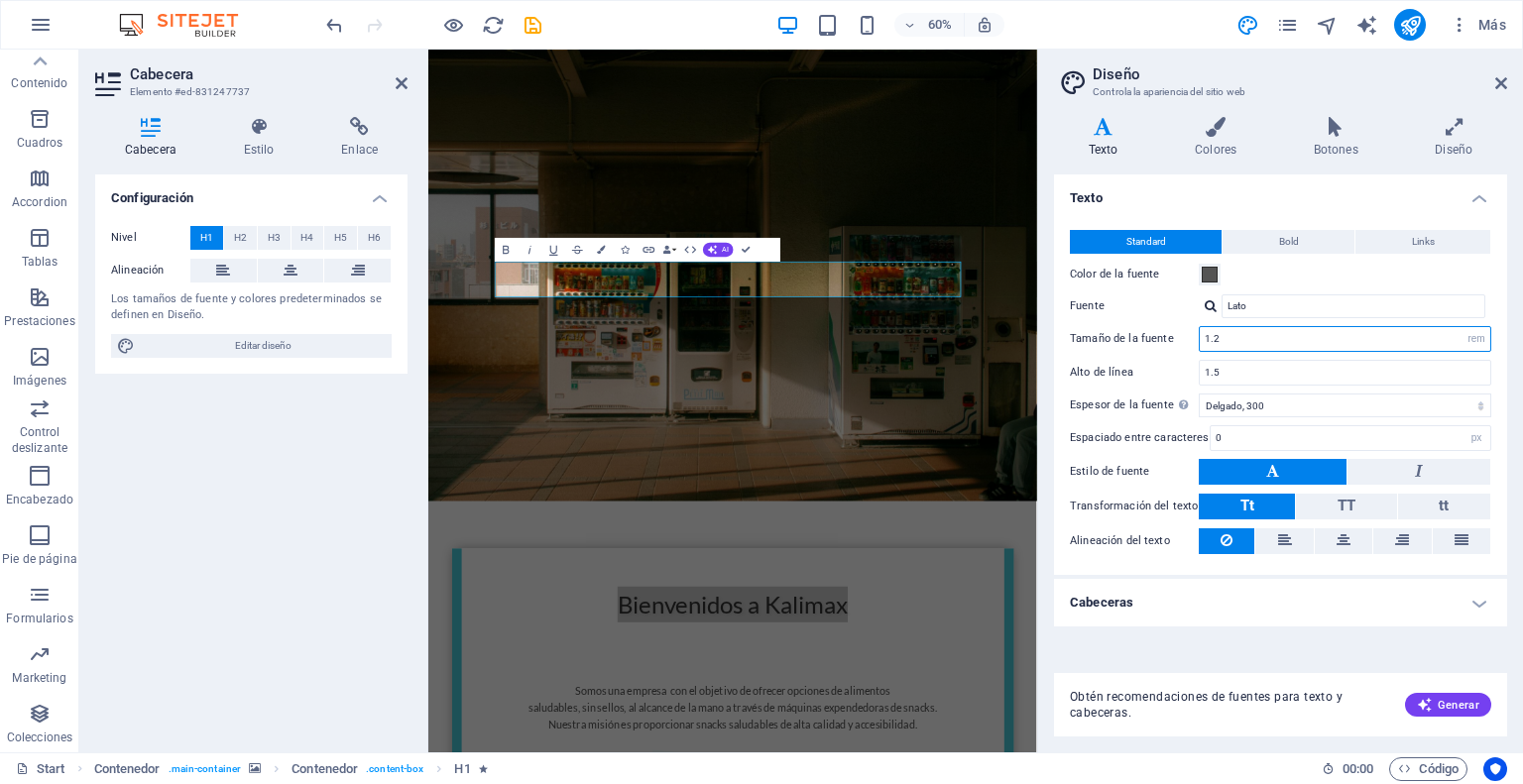 click on "1.2" at bounding box center (1345, 339) 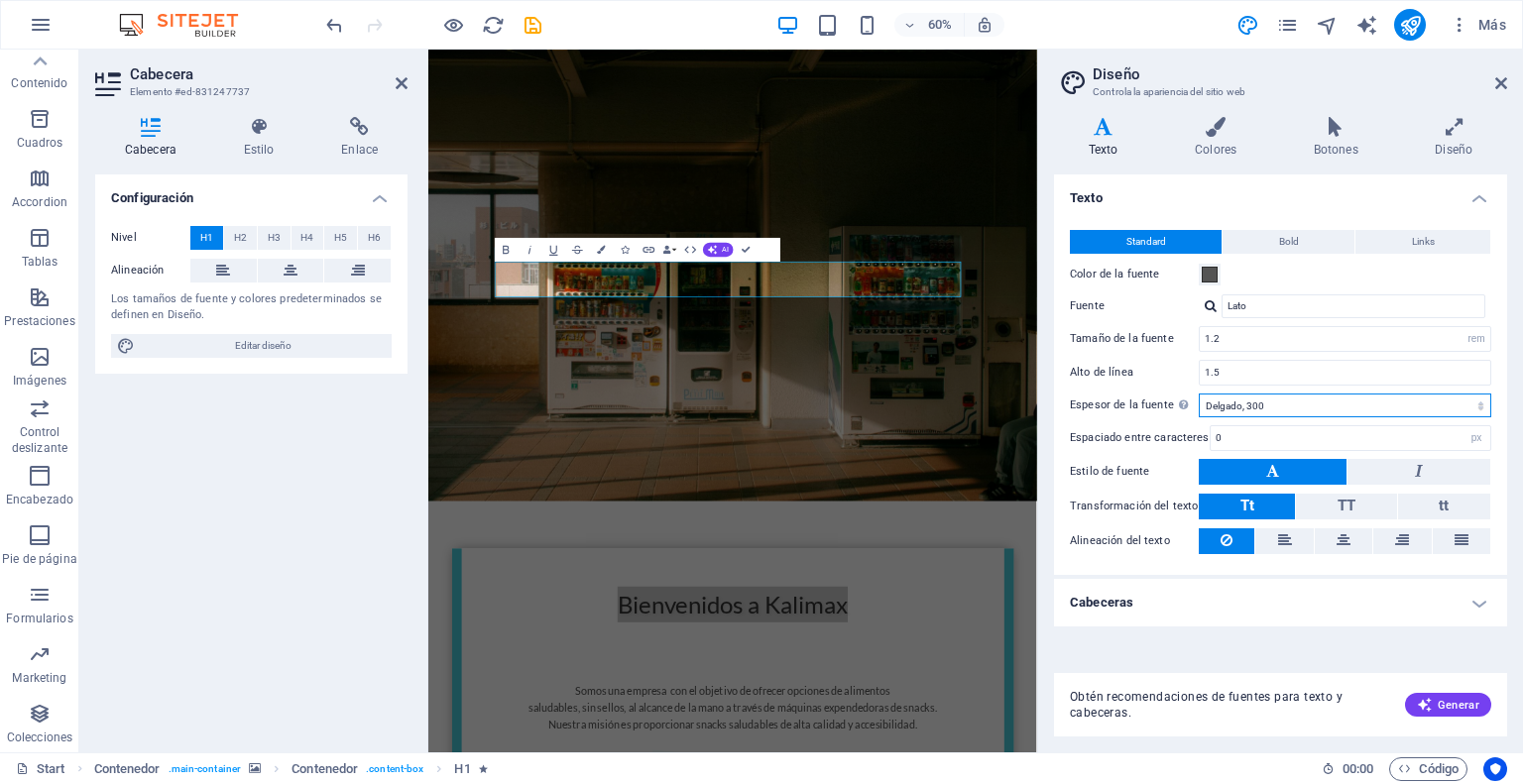 click on "Fino, 100 Extra delgado, 200 Delgado, 300 Normal, 400 Medio, 500 Seminegrita, 600 Negrita, 700 Extra negrita, 800 Negro, 900" at bounding box center (1345, 405) 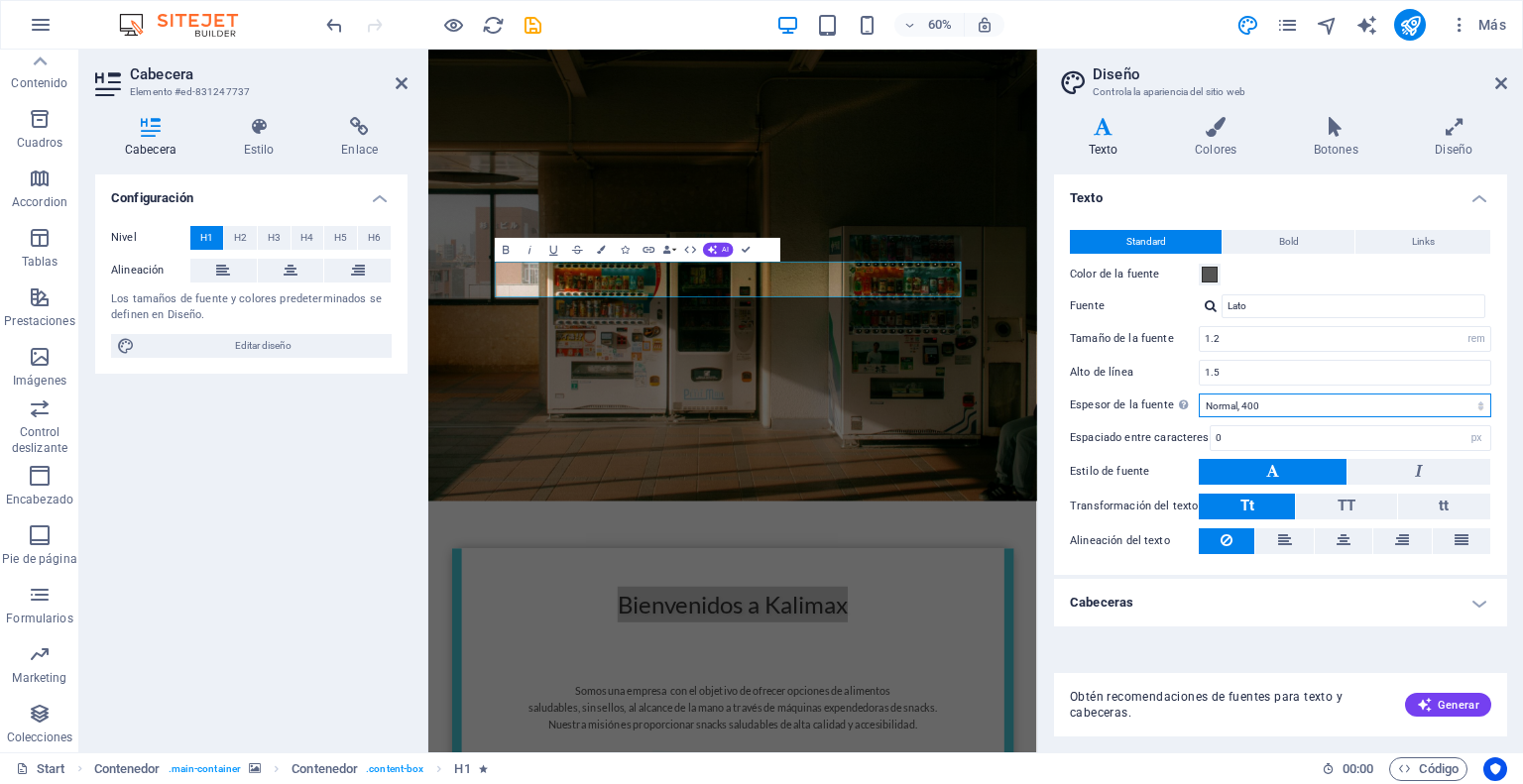 click on "Fino, 100 Extra delgado, 200 Delgado, 300 Normal, 400 Medio, 500 Seminegrita, 600 Negrita, 700 Extra negrita, 800 Negro, 900" at bounding box center (1345, 405) 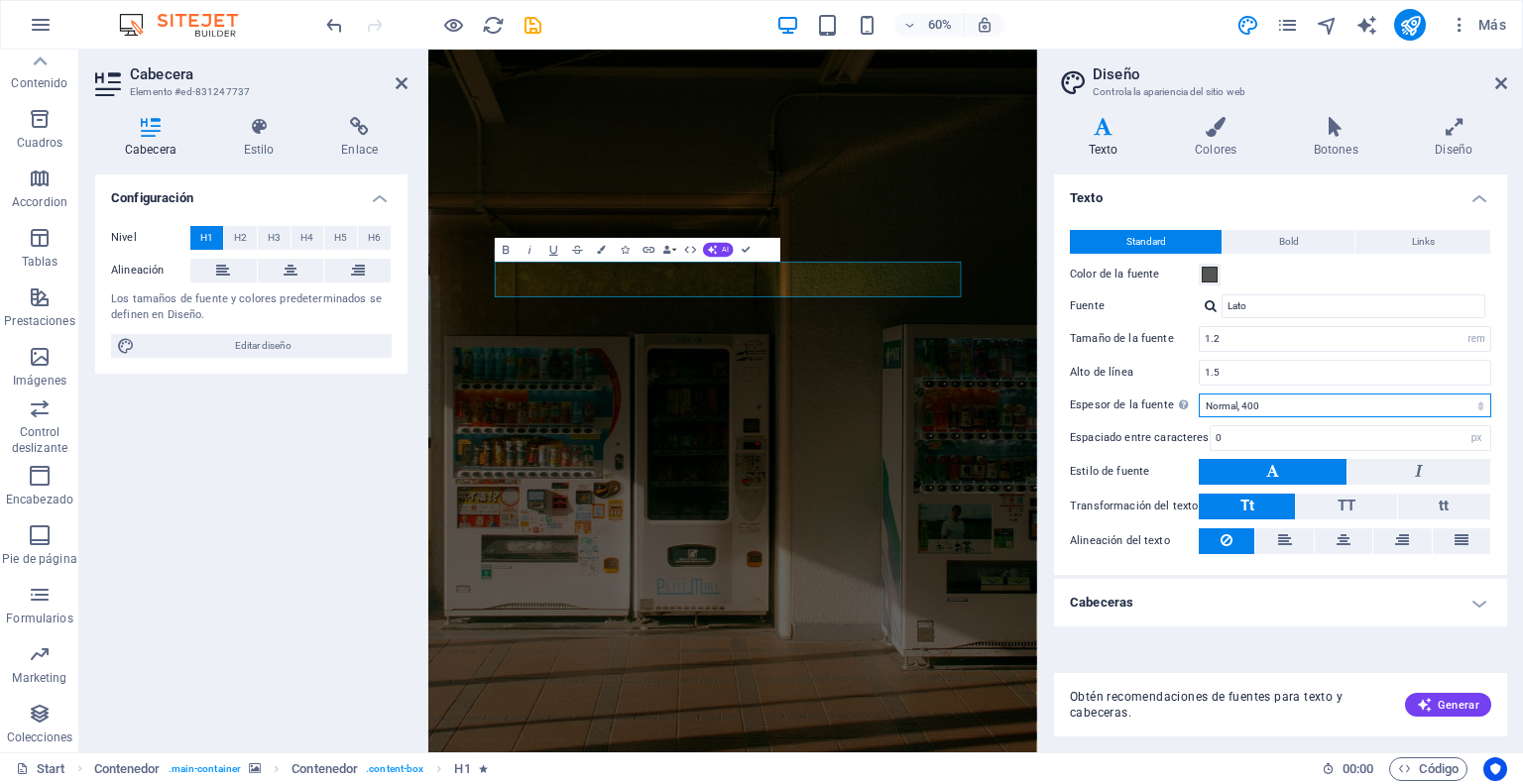 click on "Fino, 100 Extra delgado, 200 Delgado, 300 Normal, 400 Medio, 500 Seminegrita, 600 Negrita, 700 Extra negrita, 800 Negro, 900" at bounding box center [1345, 405] 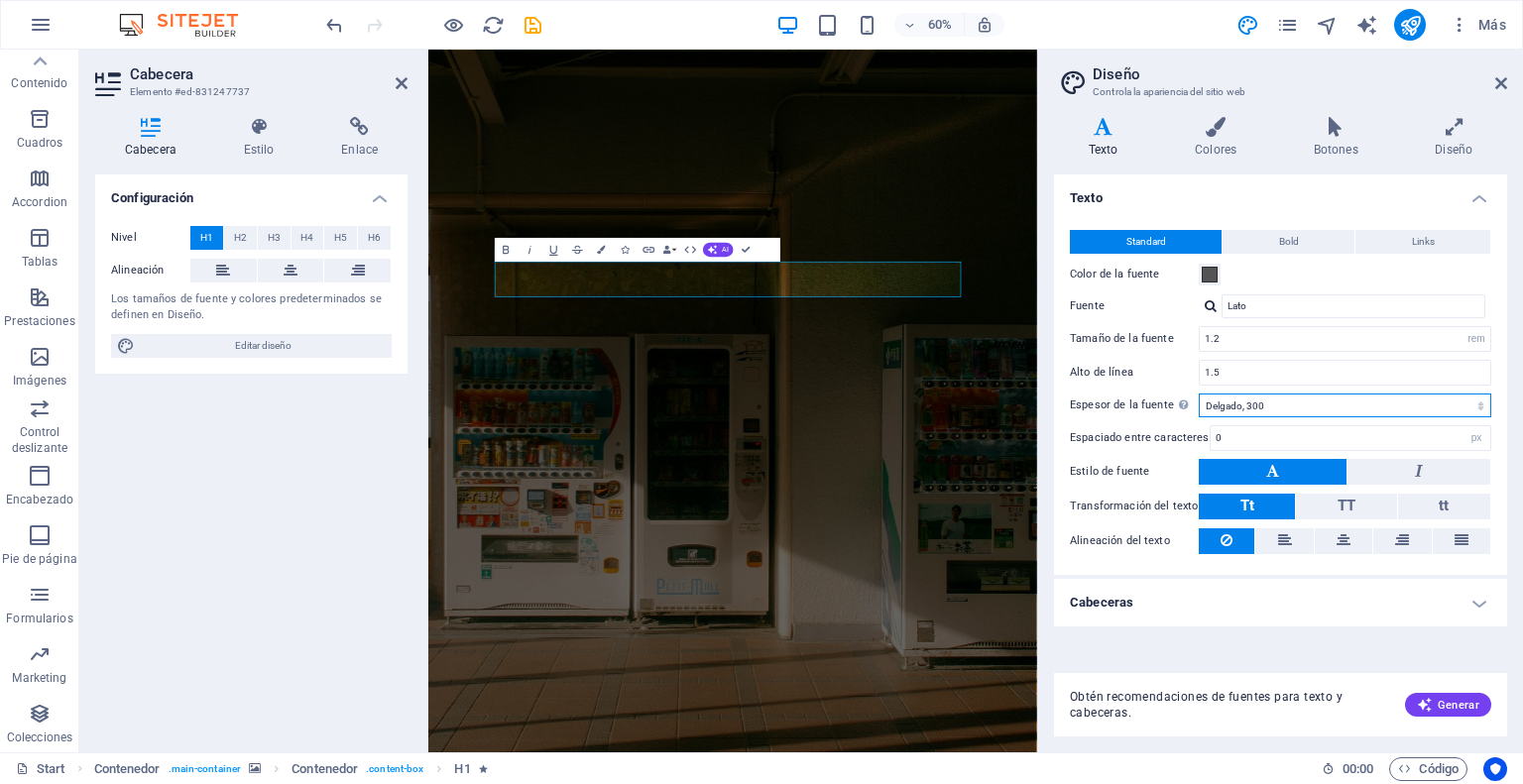 click on "Fino, 100 Extra delgado, 200 Delgado, 300 Normal, 400 Medio, 500 Seminegrita, 600 Negrita, 700 Extra negrita, 800 Negro, 900" at bounding box center (1345, 405) 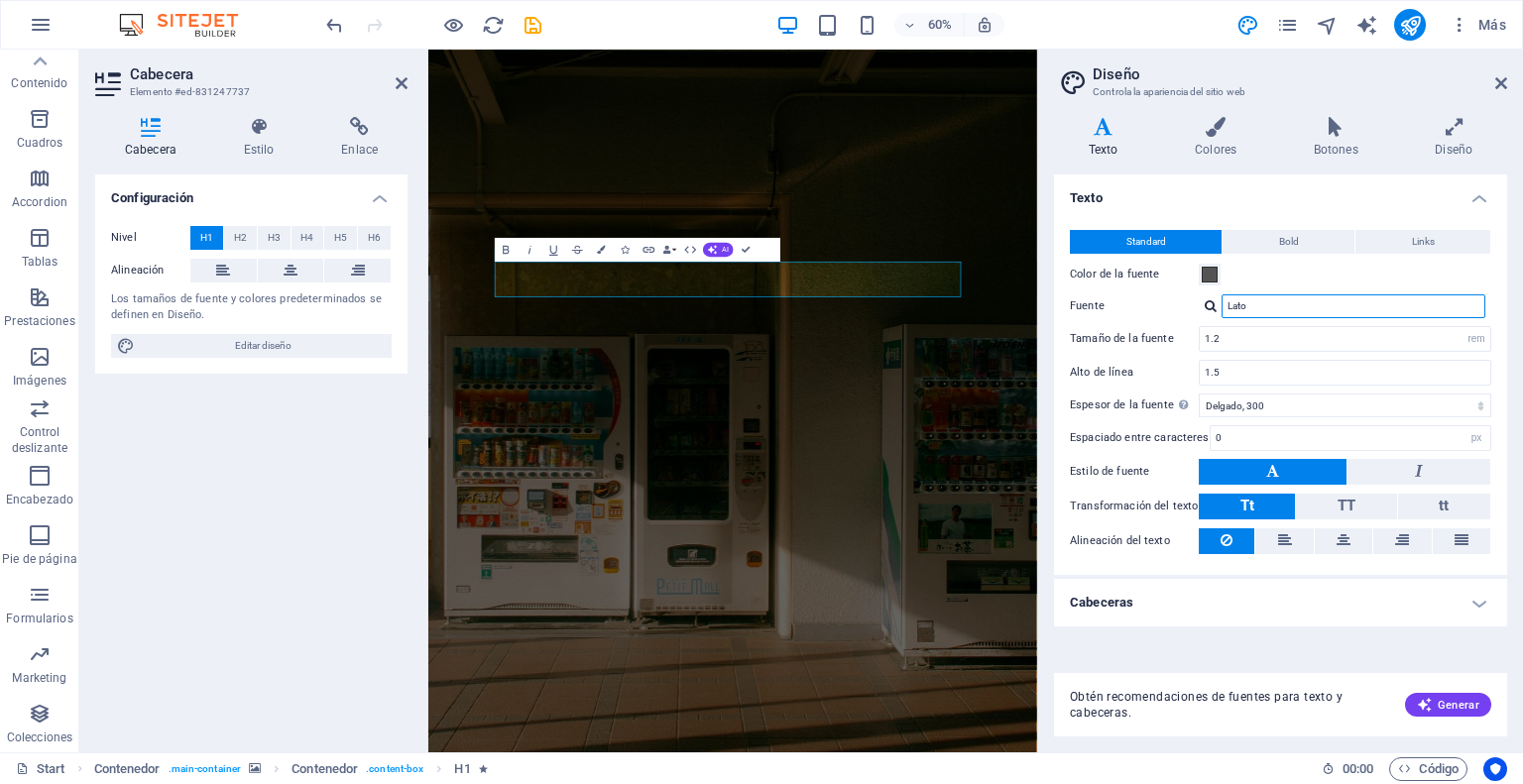 click on "Lato" at bounding box center [1353, 306] 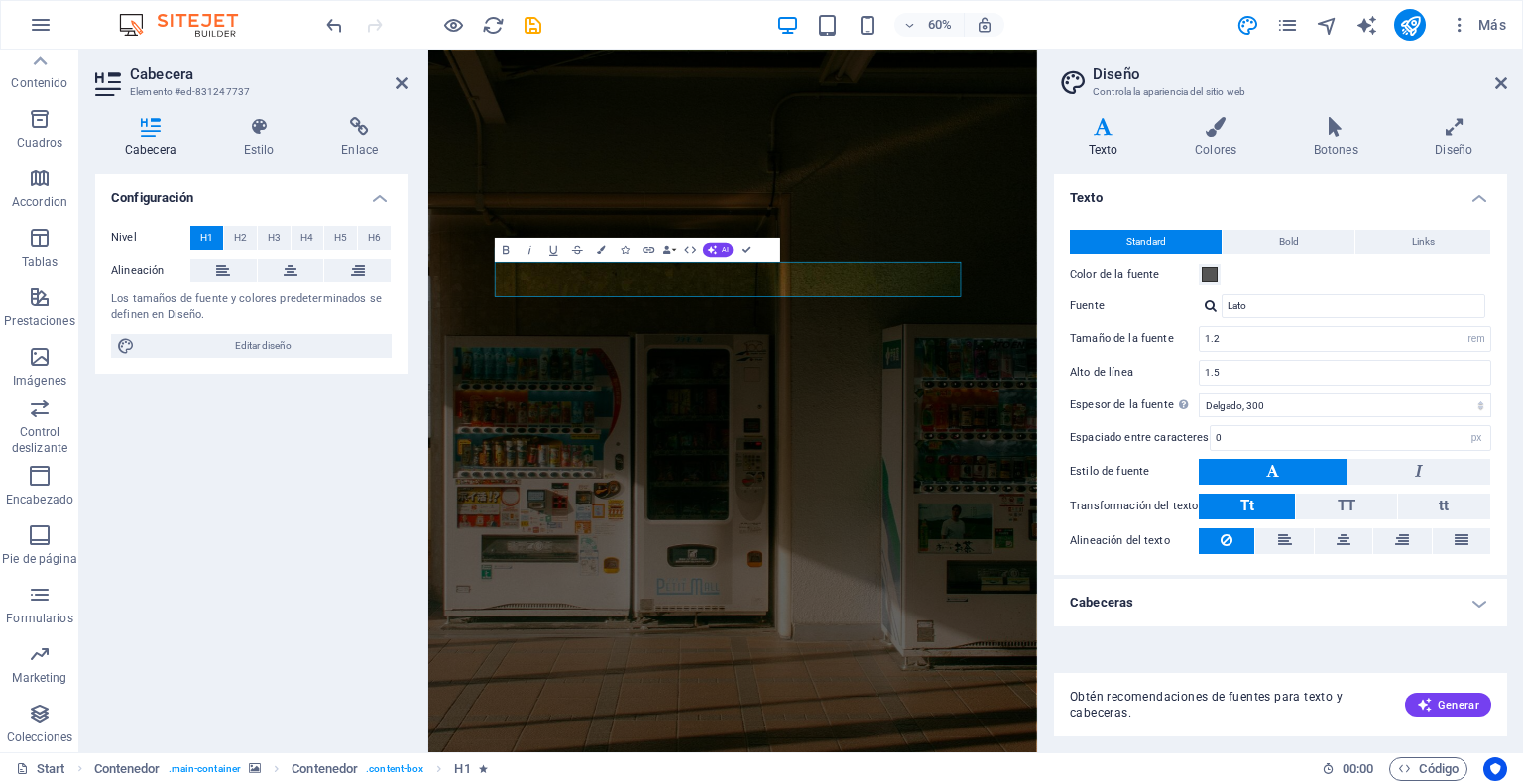 click at bounding box center (1211, 305) 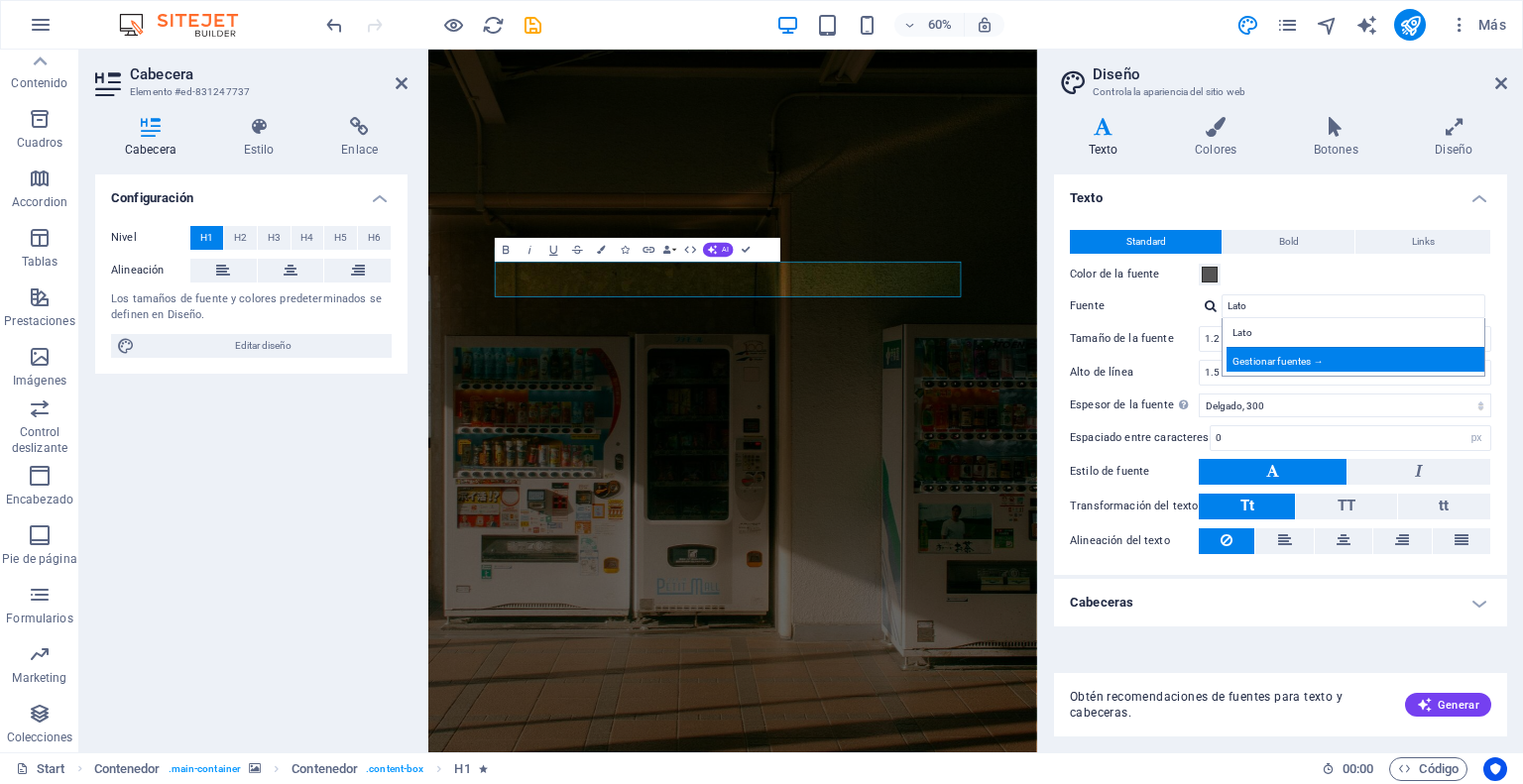 click on "Gestionar fuentes →" at bounding box center (1357, 359) 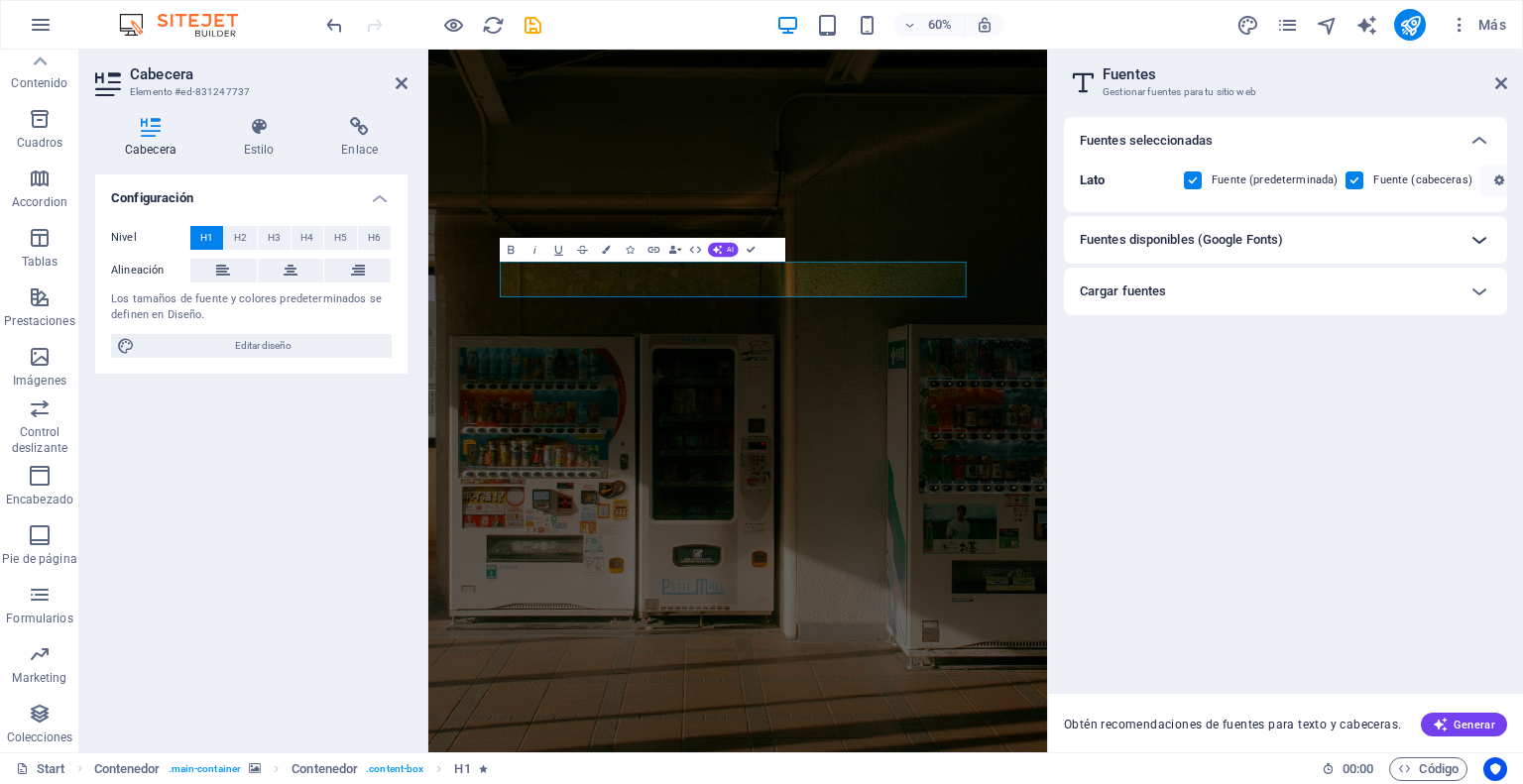 click at bounding box center (1479, 240) 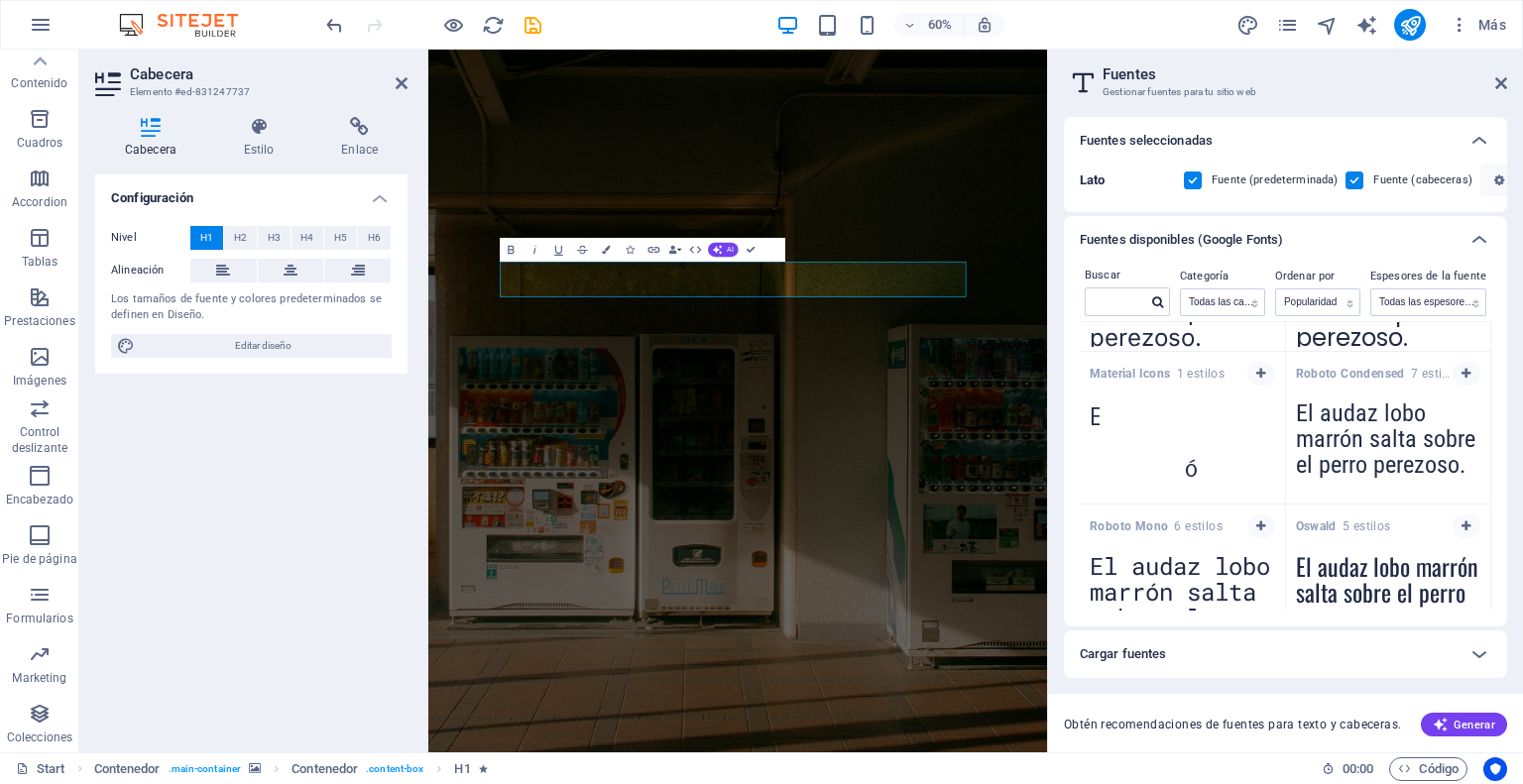 scroll, scrollTop: 496, scrollLeft: 0, axis: vertical 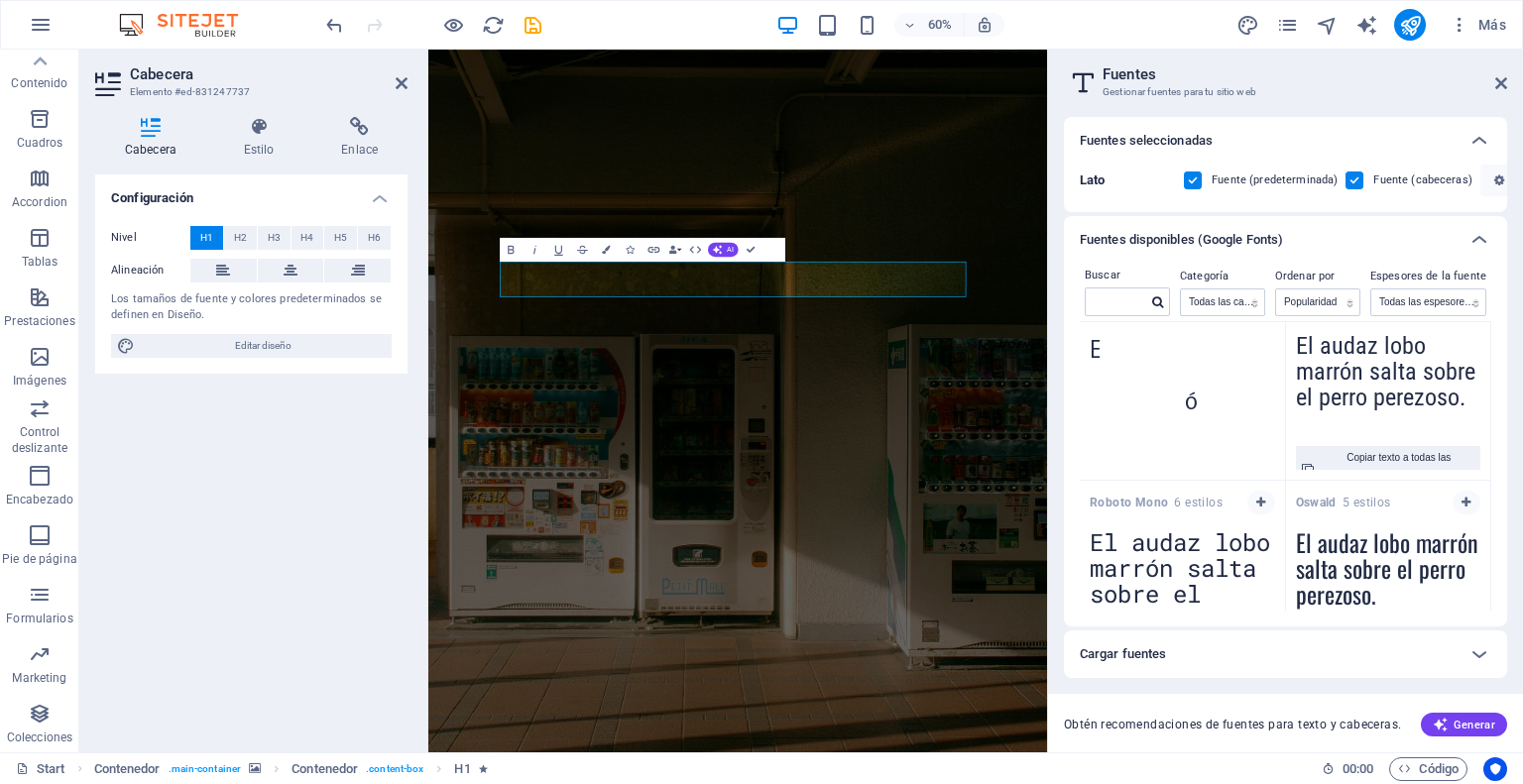 click on "El audaz lobo marrón salta sobre el perro perezoso." at bounding box center (1388, 378) 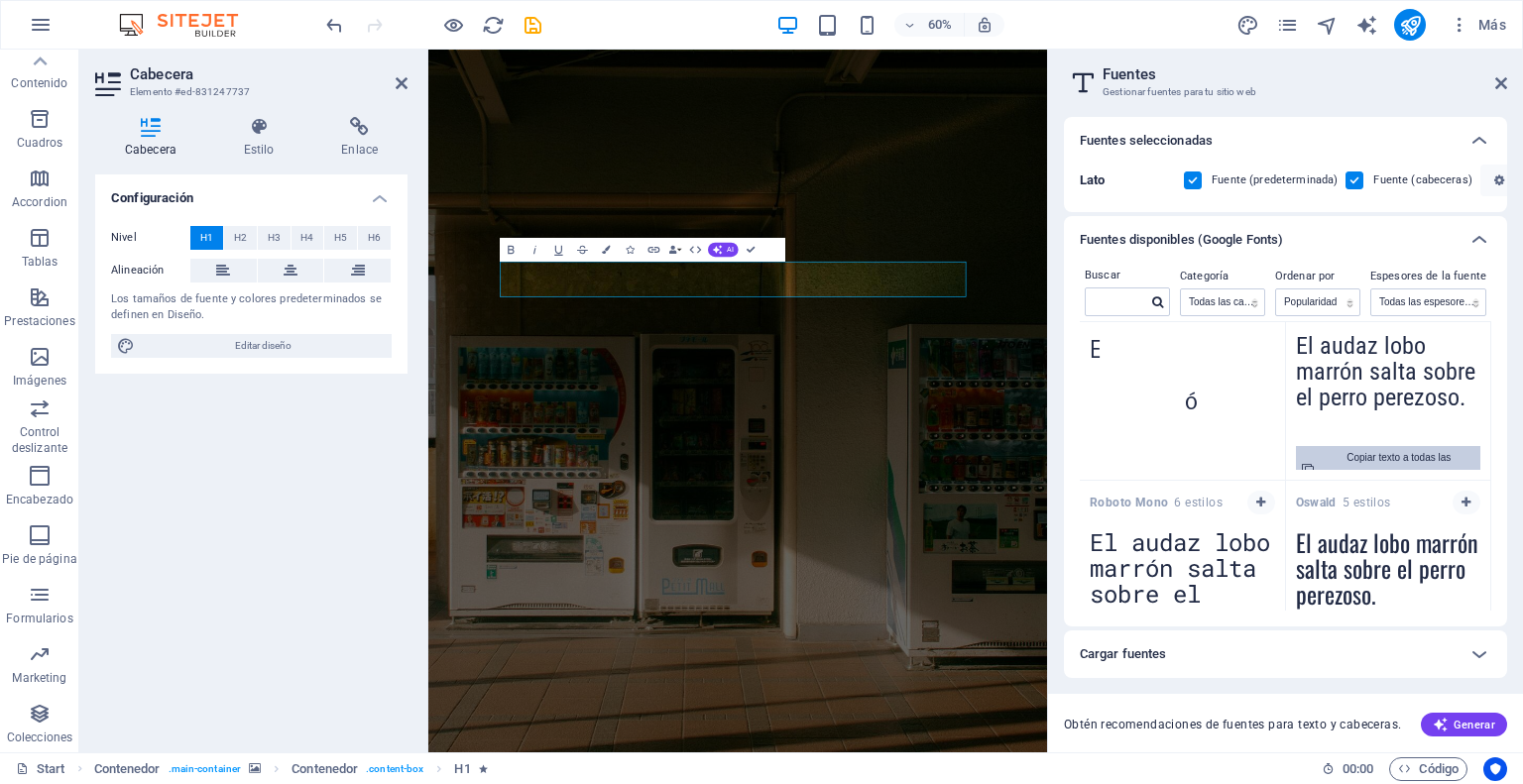 click on "Copiar texto a todas las previsualizaciones" at bounding box center (1399, 470) 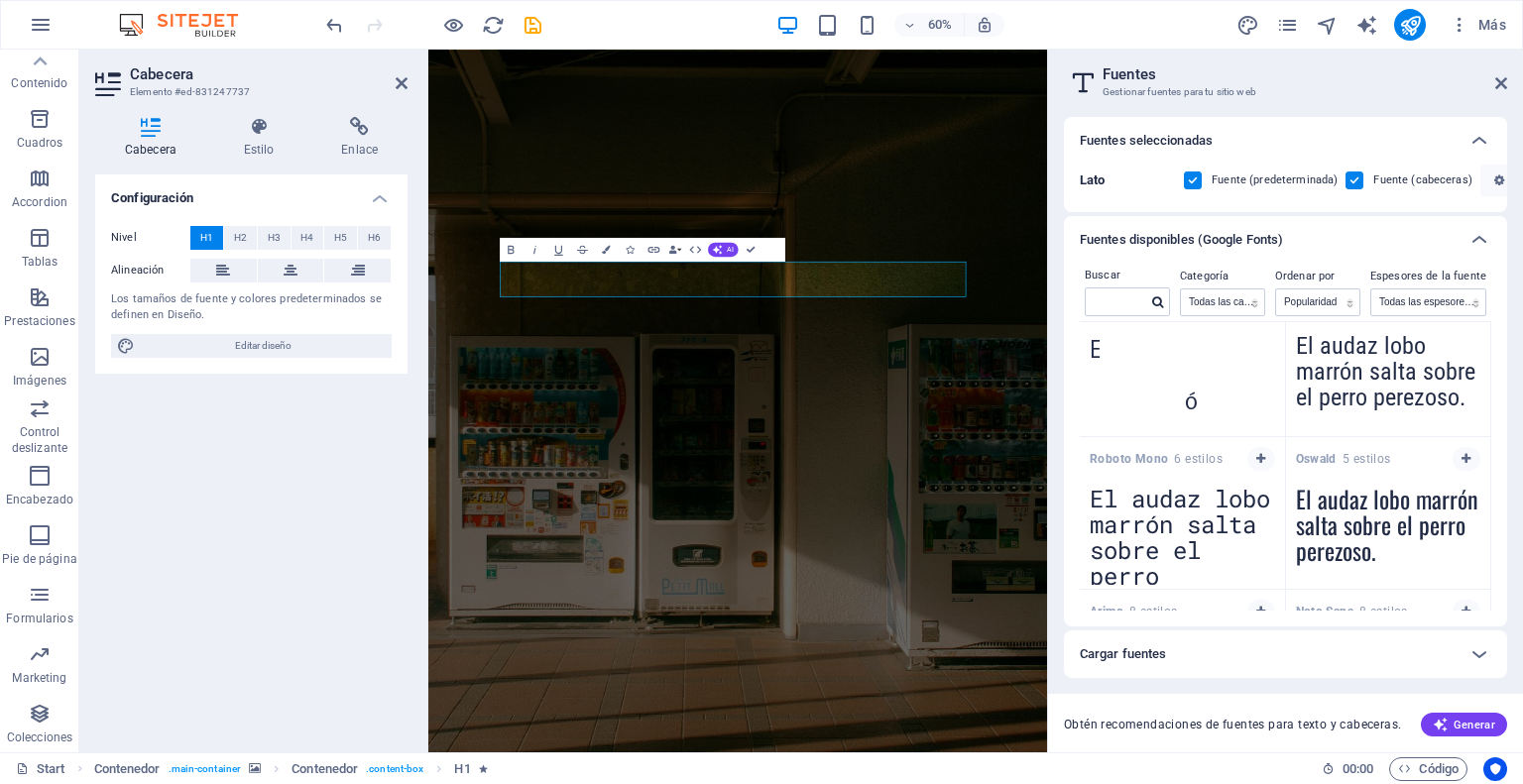 click on "Fuentes Gestionar fuentes para tu sitio web Fuentes seleccionadas Lato Fuente (predeterminada) Fuente (cabeceras) Fuentes disponibles (Google Fonts) Buscar Categoría Todas las categorías serif display monospace sans-serif handwriting Ordenar por Nombre Categoría Popularidad Espesores de la fuente Todas las espesores de fuente 100 100italic 200 200italic 300 300italic 500 500italic 600 600italic 700 700italic 800 800italic 900 900italic italic regular Roboto 9   estilos El audaz lobo marrón salta sobre el perro perezoso. Copiar texto a todas las previsualizaciones Open Sans 10   estilos El audaz lobo marrón salta sobre el perro perezoso. Copiar texto a todas las previsualizaciones Noto Sans JP 5   estilos El audaz lobo marrón salta sobre el perro perezoso. Copiar texto a todas las previsualizaciones Montserrat 5   estilos El audaz lobo marrón salta sobre el perro perezoso. Copiar texto a todas las previsualizaciones Inter 7   estilos El audaz lobo marrón salta sobre el perro perezoso. Poppins 3   1   7" at bounding box center [1285, 400] 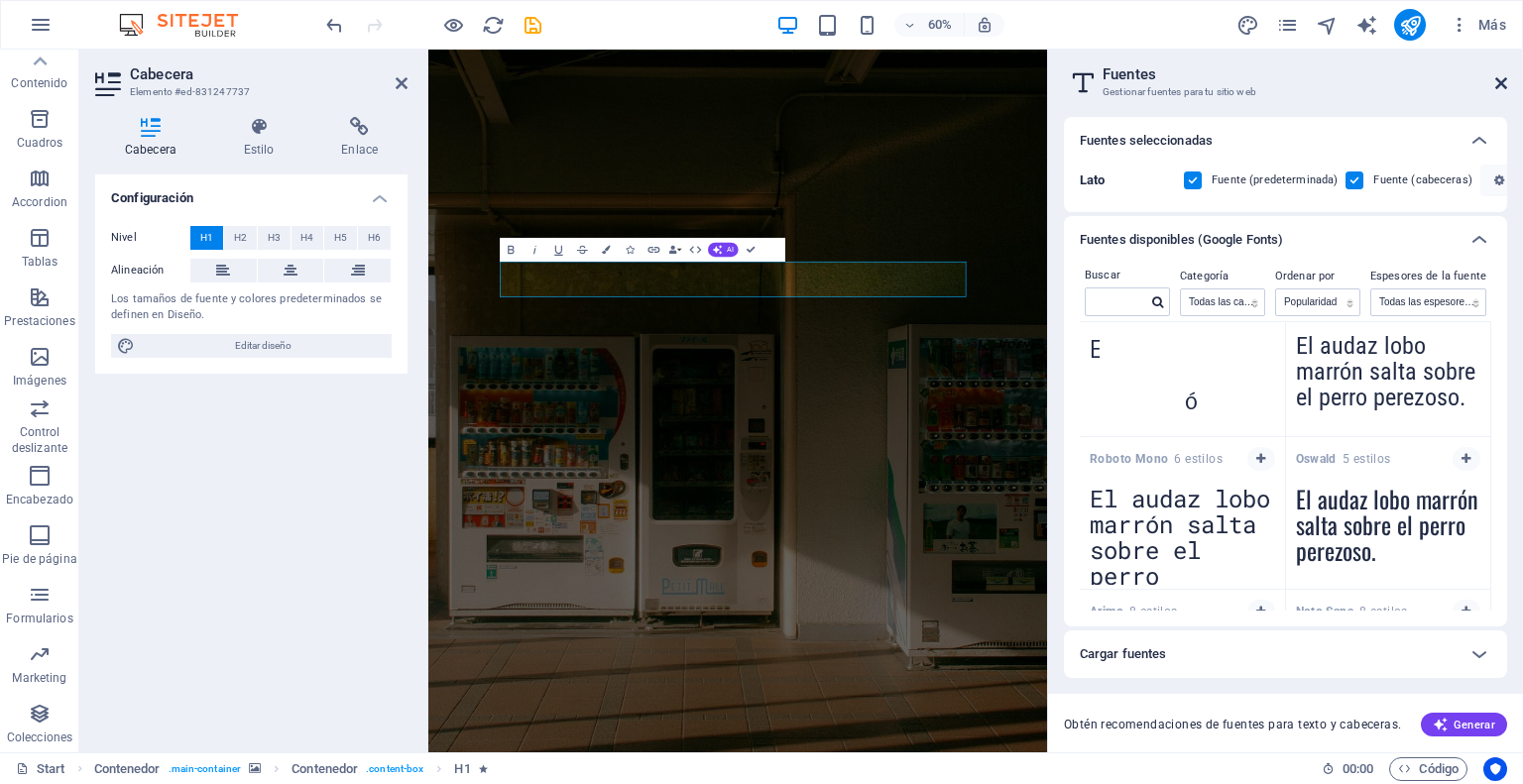 drag, startPoint x: 1499, startPoint y: 85, endPoint x: 1050, endPoint y: 54, distance: 450.06888 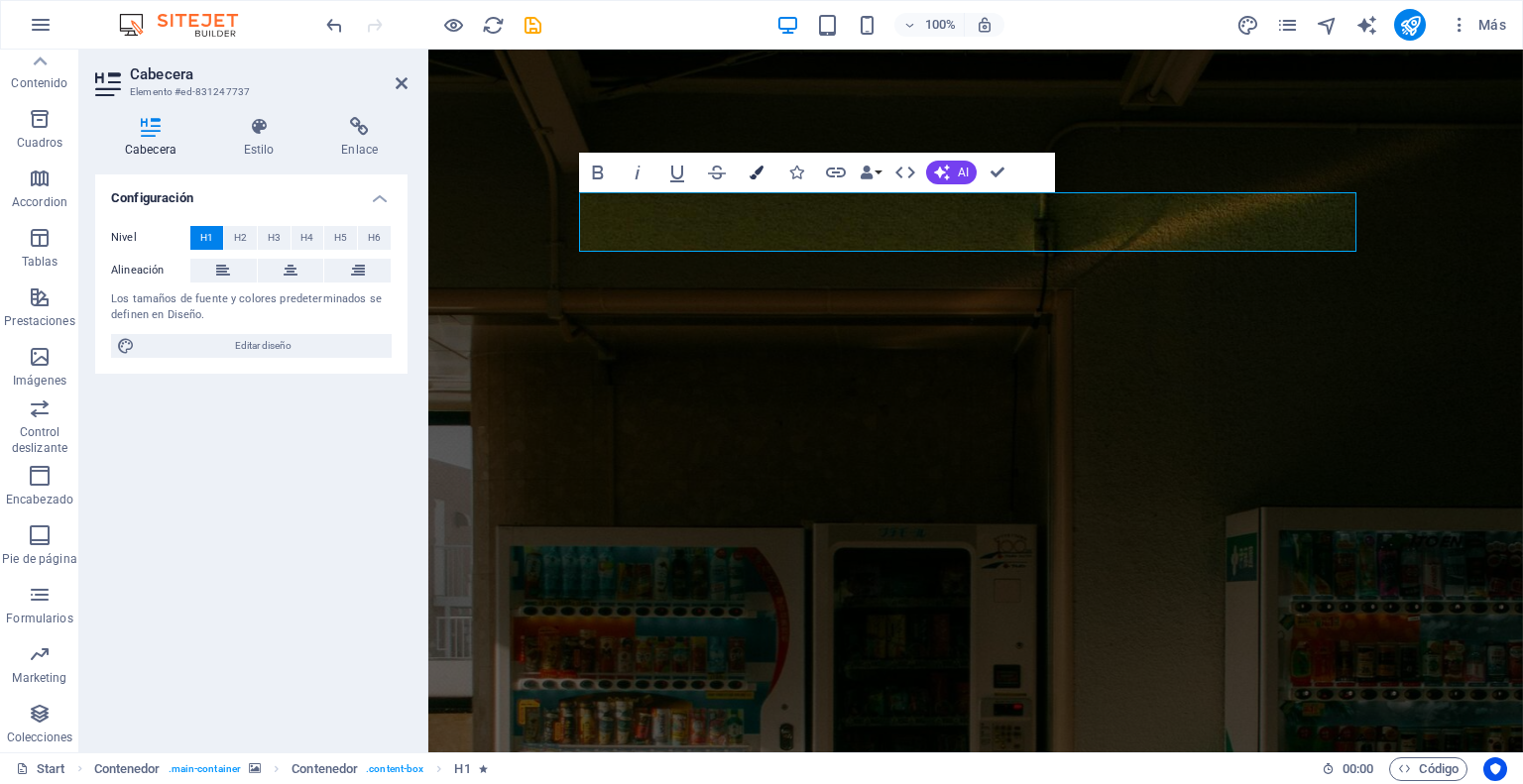 click at bounding box center (757, 172) 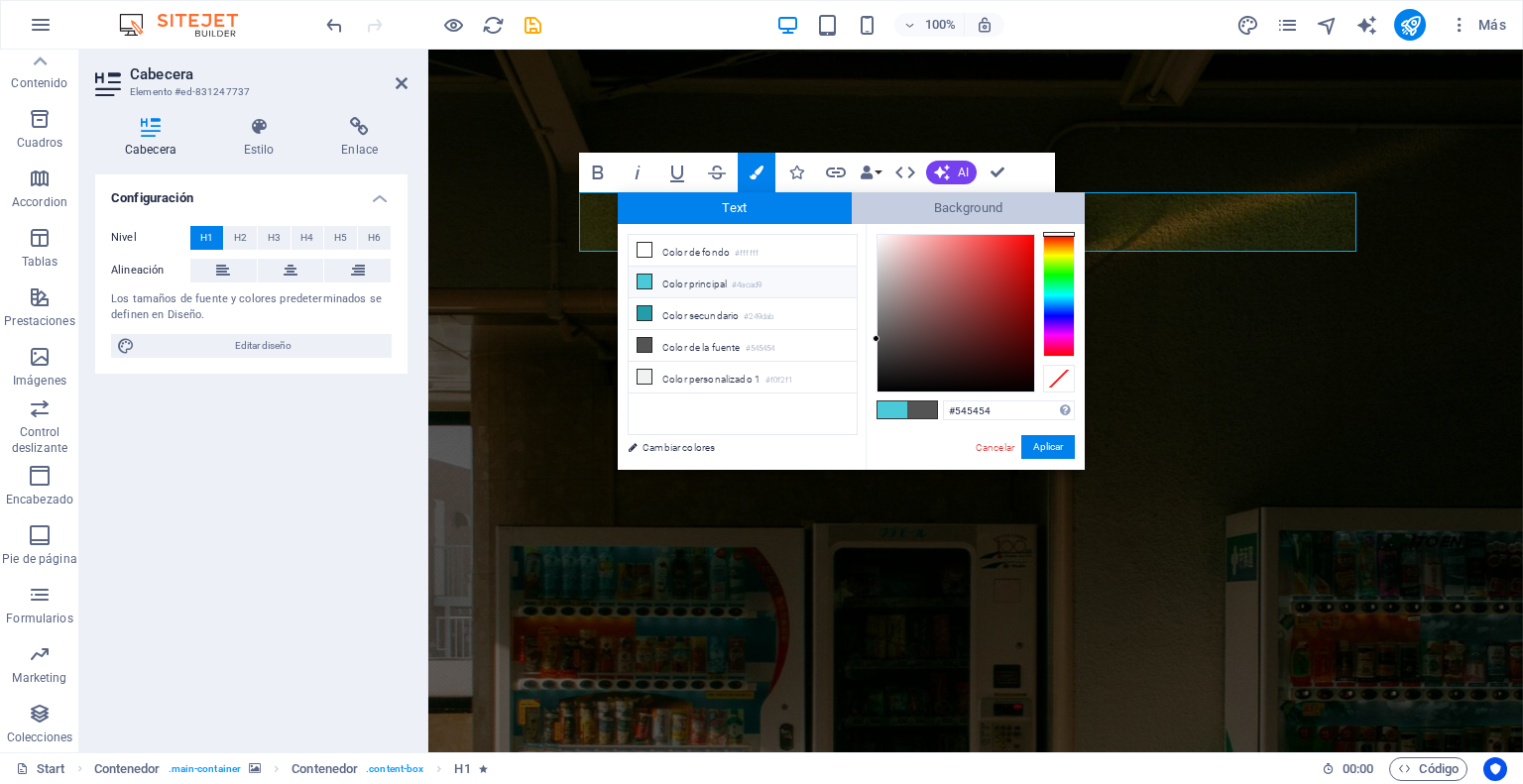 click on "Background" at bounding box center [969, 208] 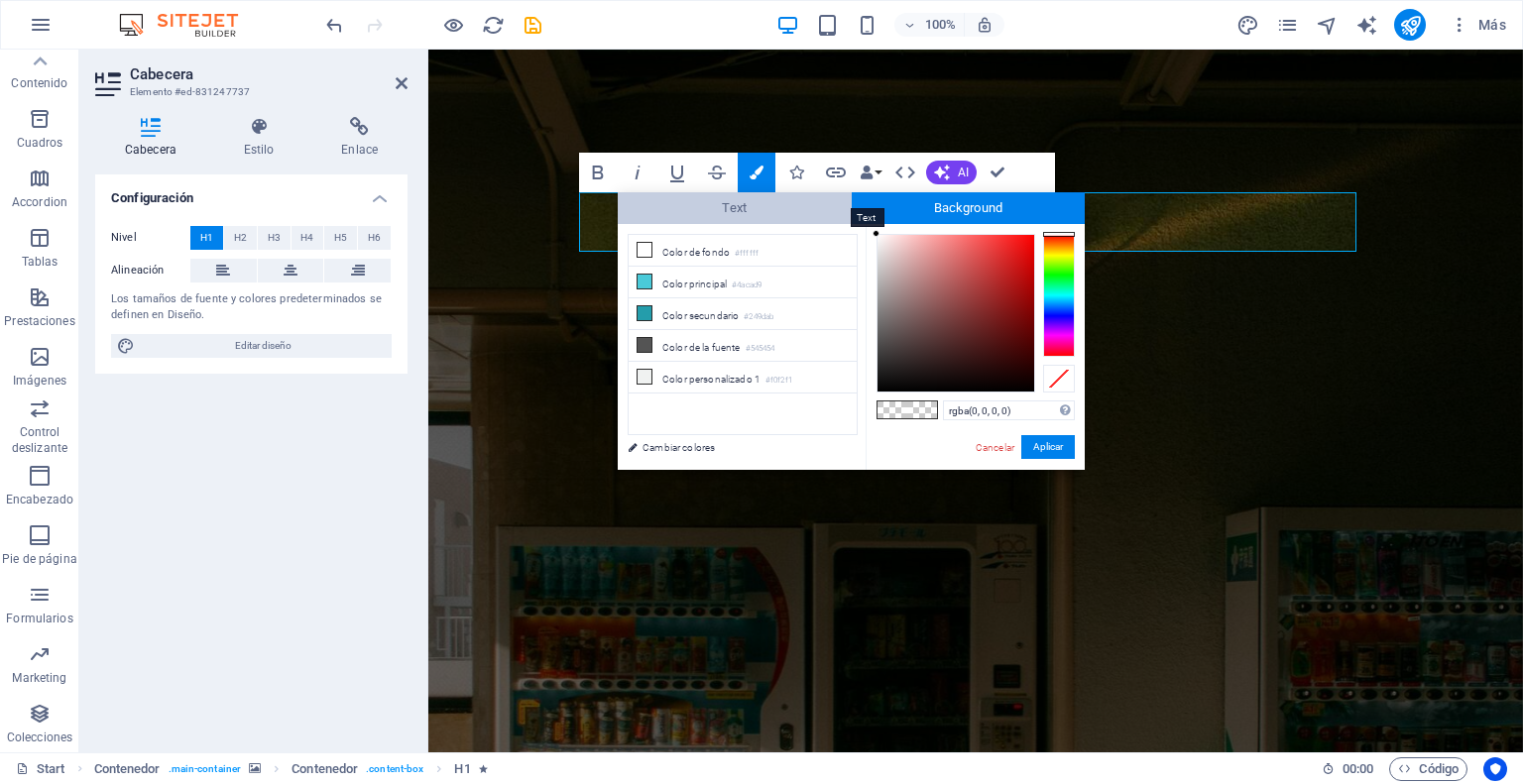 click on "Text" at bounding box center [735, 208] 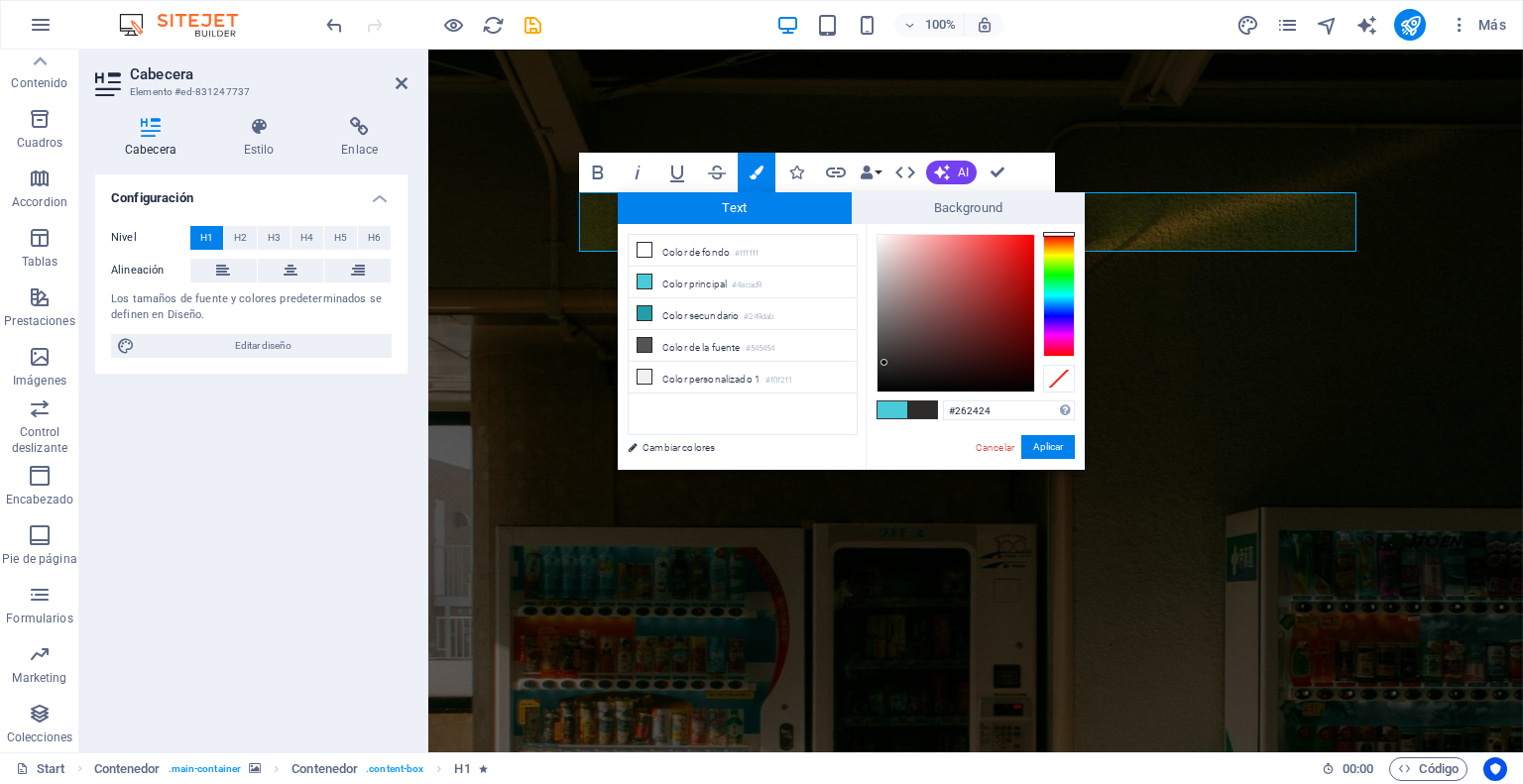 type on "#242323" 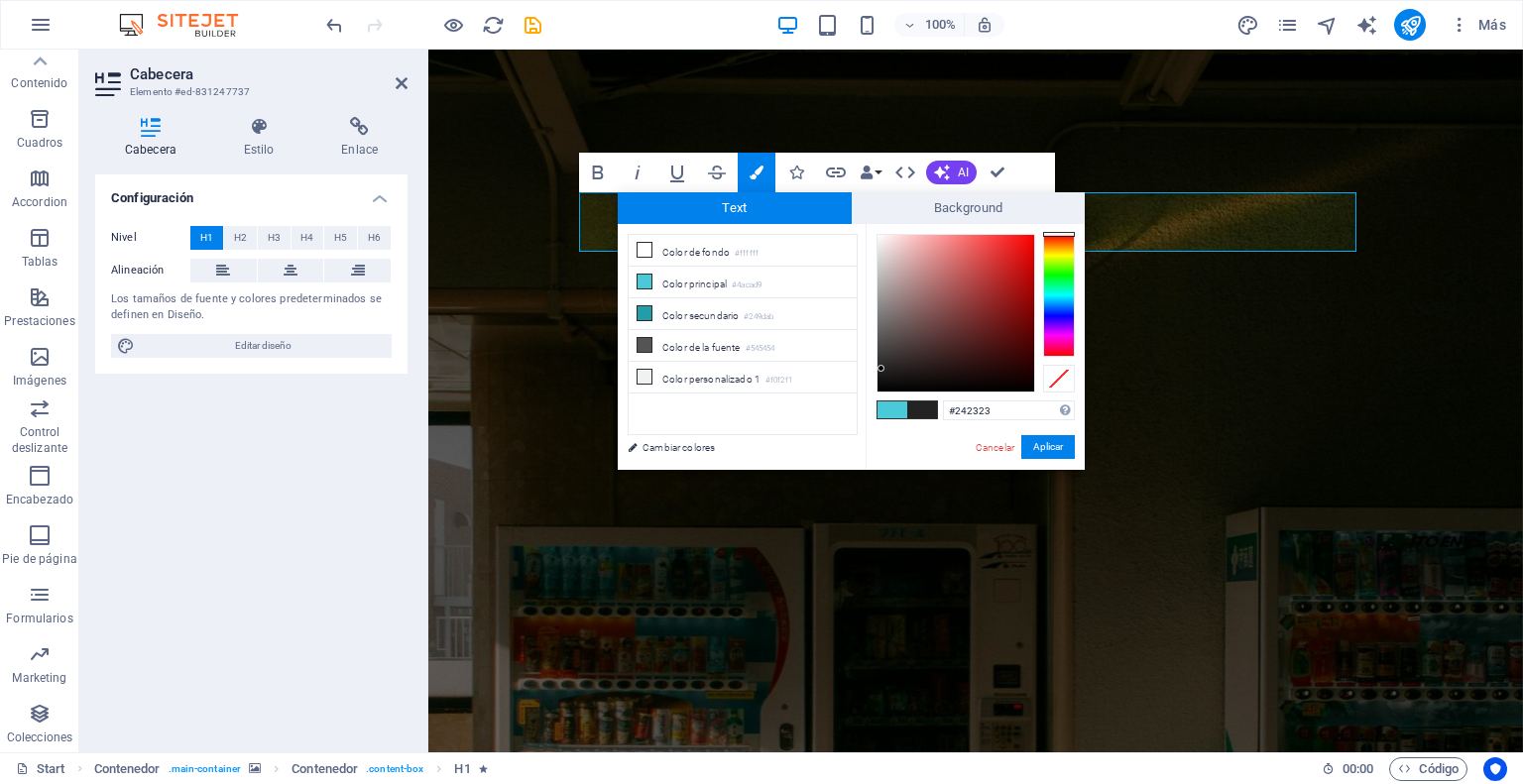 drag, startPoint x: 885, startPoint y: 340, endPoint x: 881, endPoint y: 369, distance: 29.274562 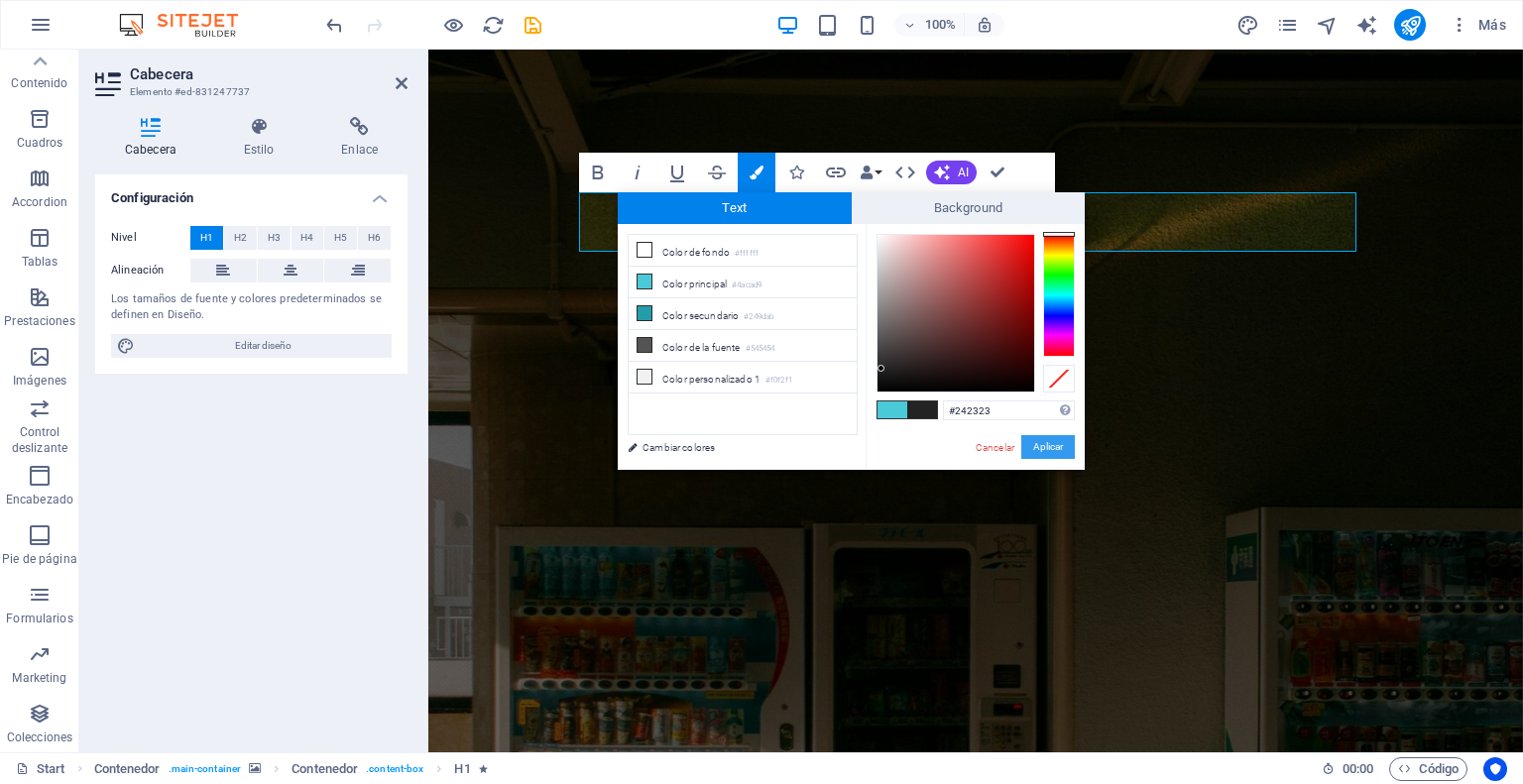 click on "Aplicar" at bounding box center (1048, 447) 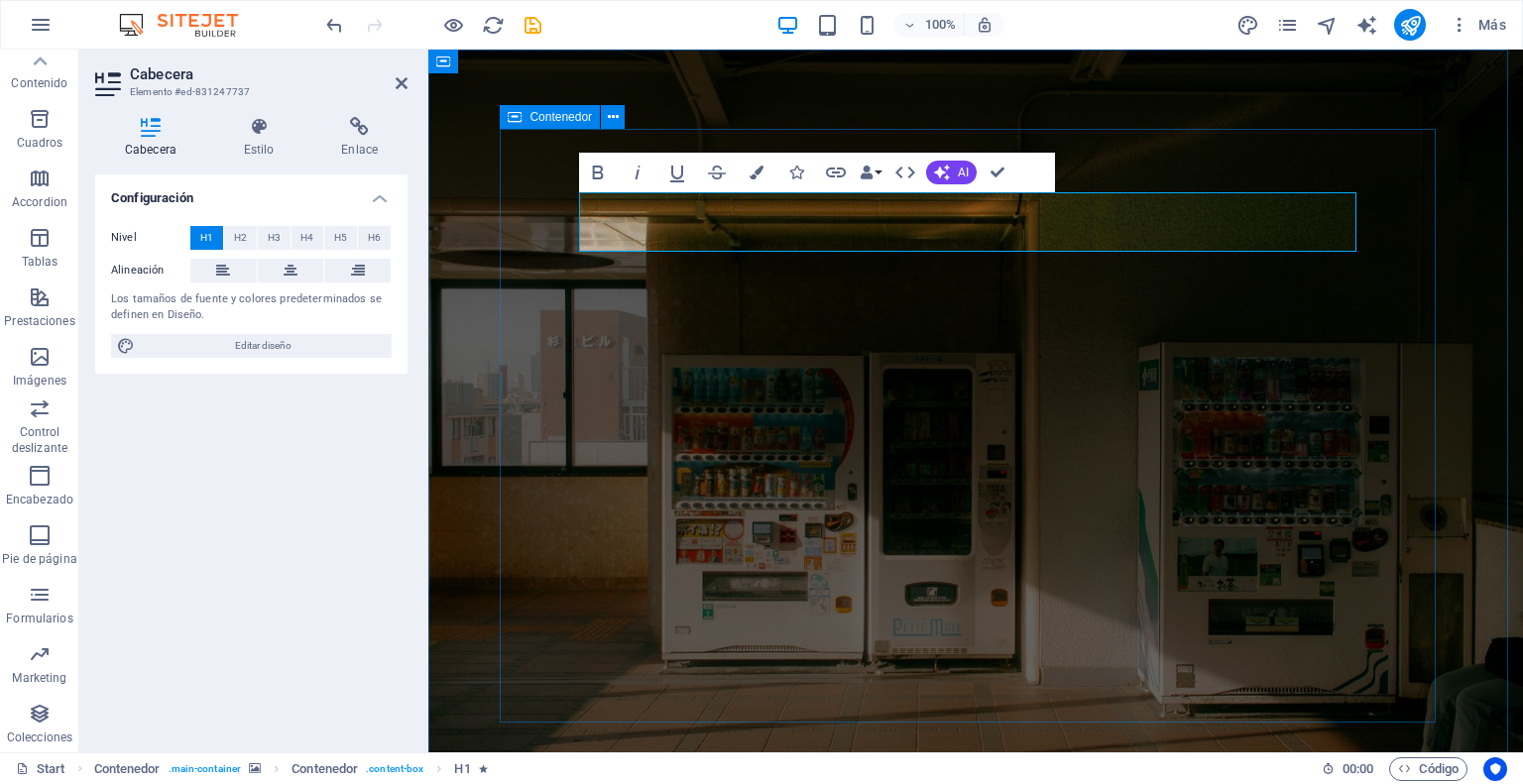click on "Bienvenidos a Kalimax Somos una empresa  con el objetivo de ofrecer opciones de alimentos saludables, sin sellos, al alcance de la mano a través de máquinas expendedoras de snacks. Nuestra misión es proporcionar snacks saludables de alta calidad y accesibilidad." at bounding box center (976, 1255) 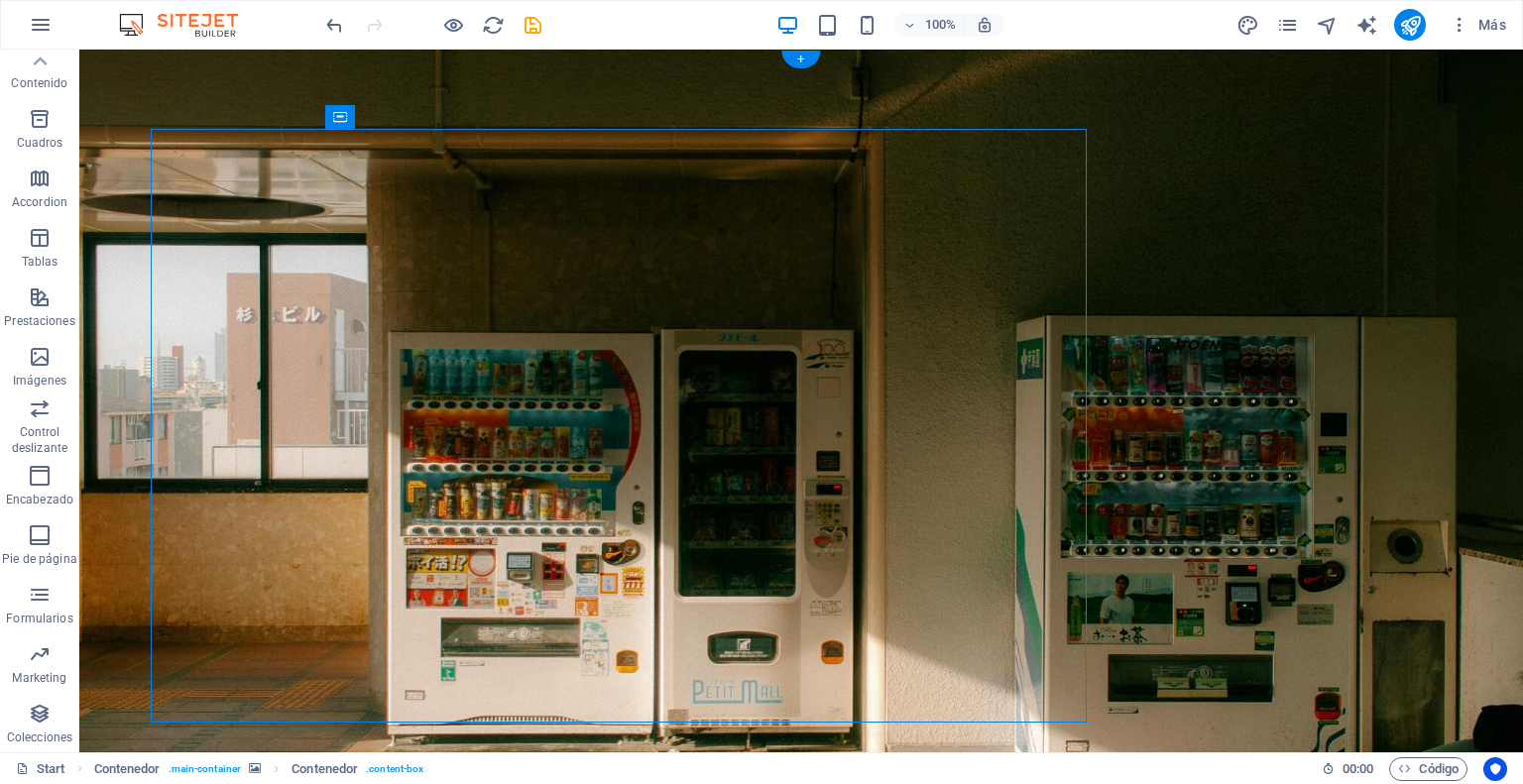 click at bounding box center (801, 425) 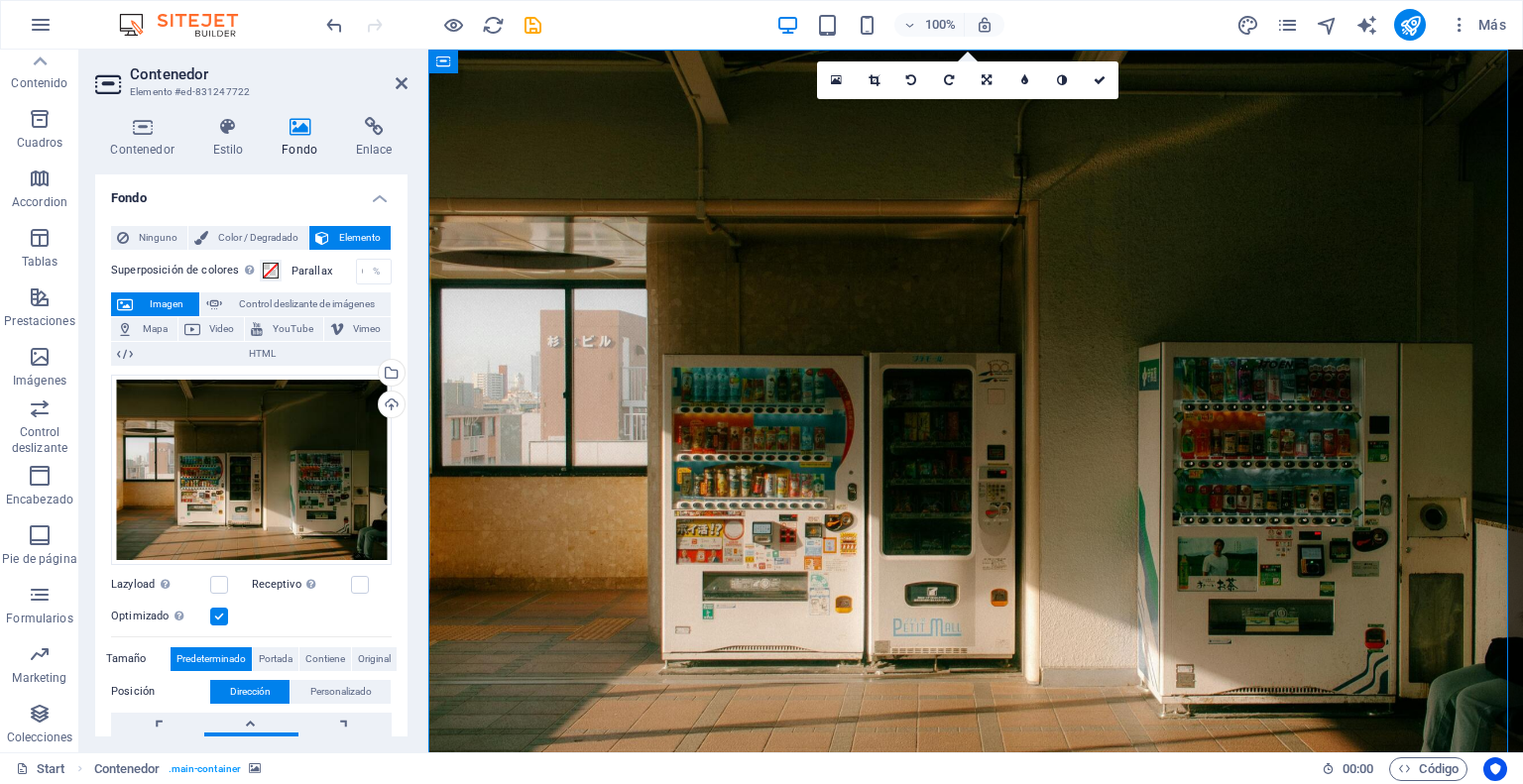 click at bounding box center [976, 425] 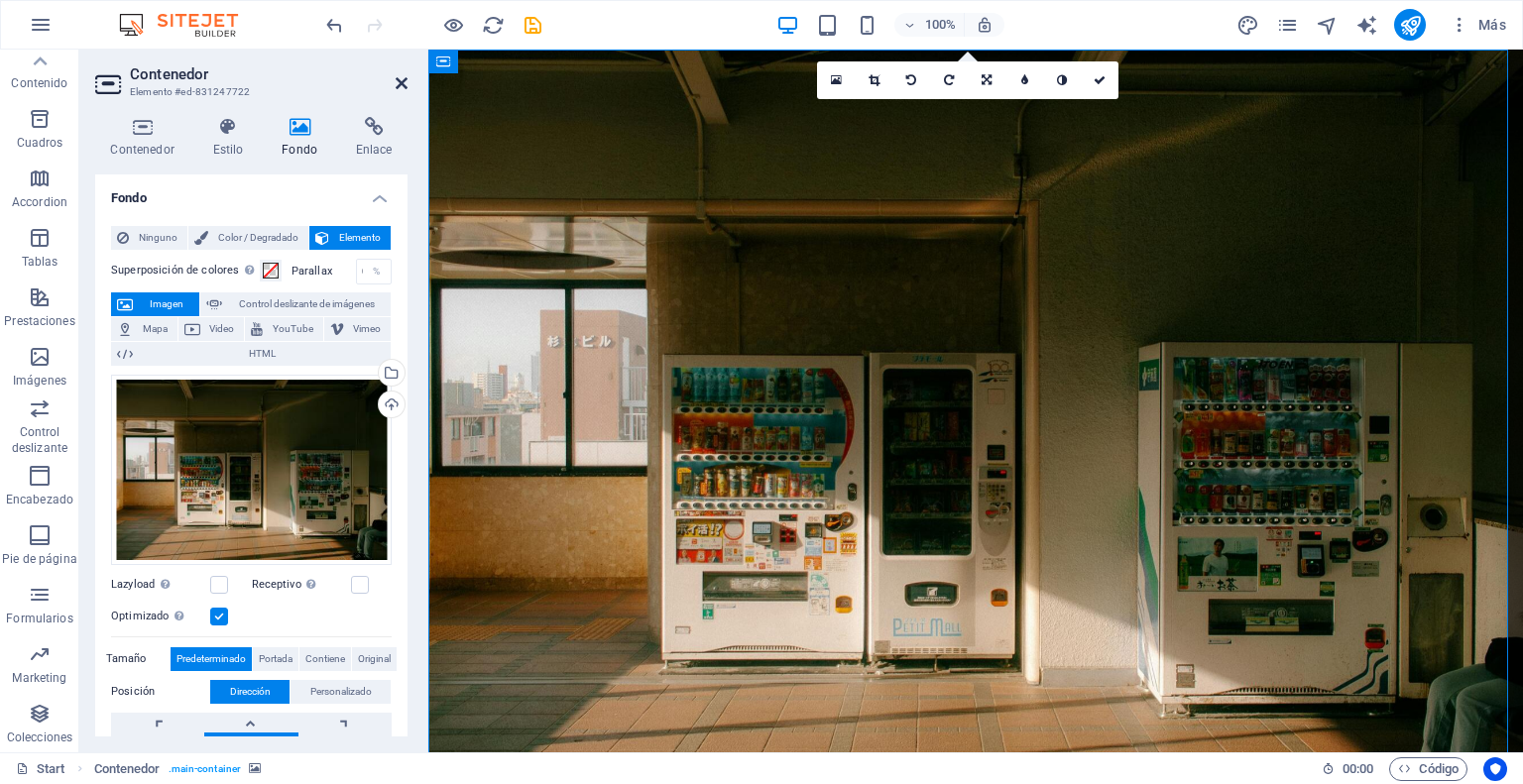 click at bounding box center (402, 83) 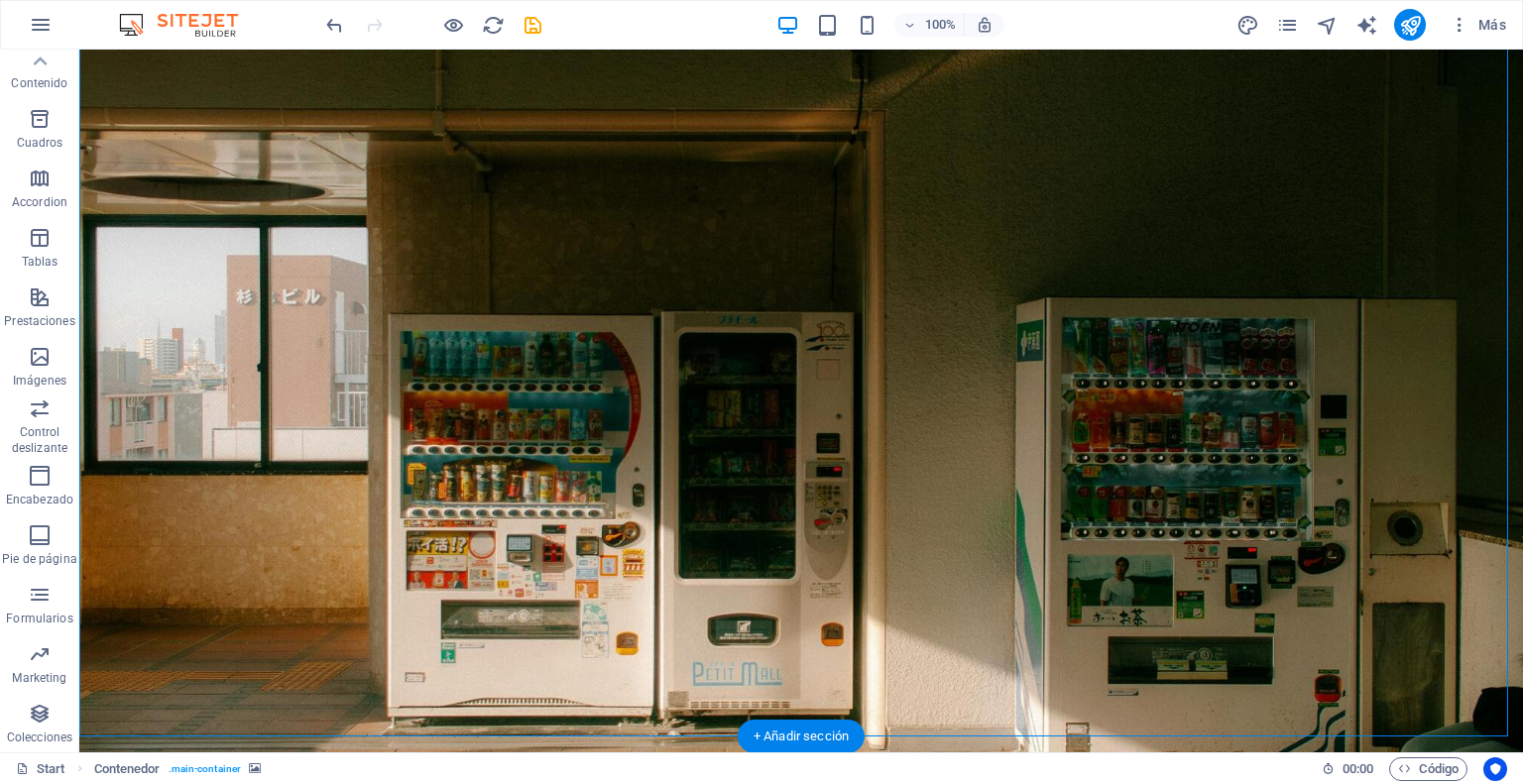 scroll, scrollTop: 0, scrollLeft: 0, axis: both 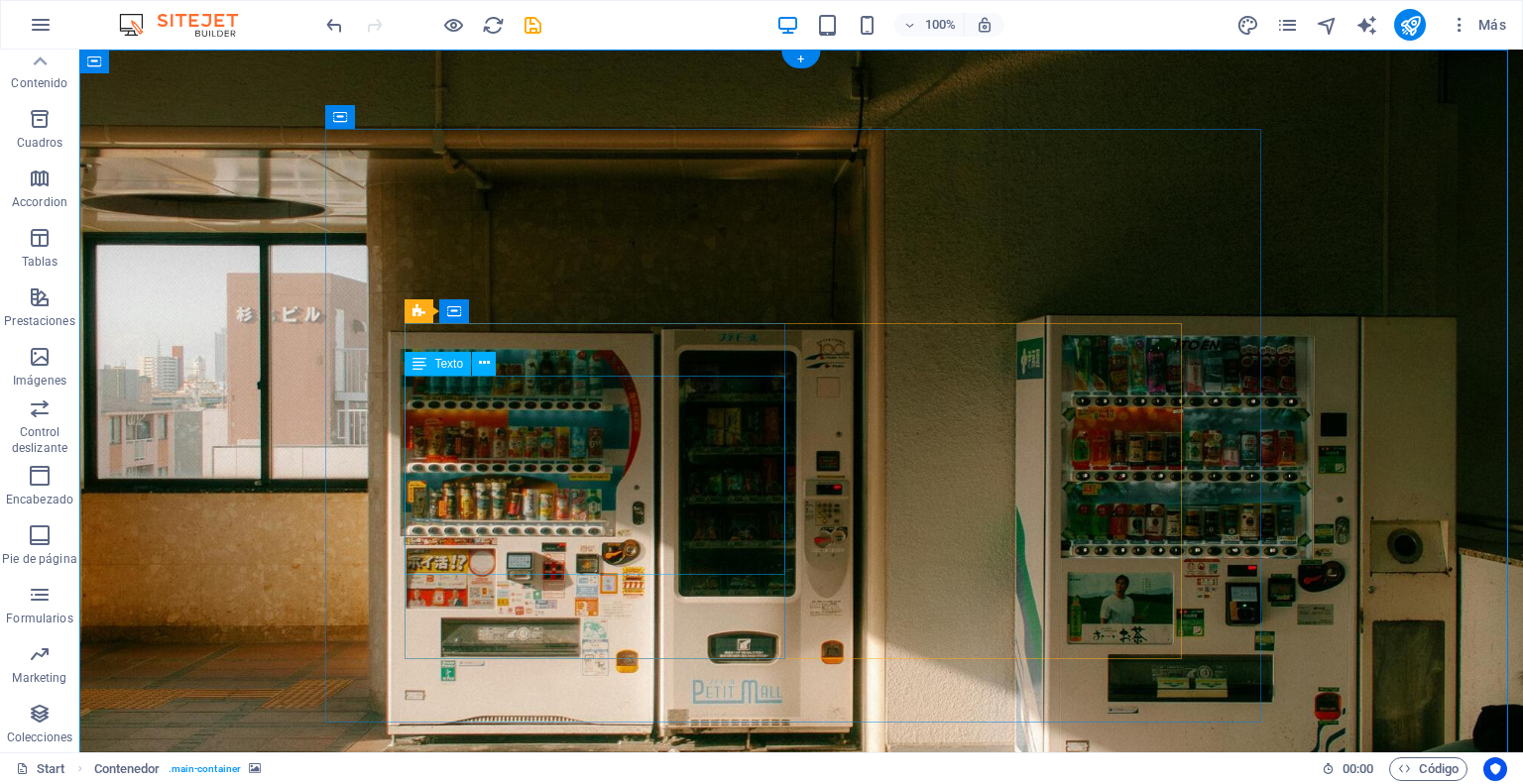 click on "Somos una empresa  con el objetivo de ofrecer opciones de alimentos saludables, sin sellos, al alcance de la mano a través de máquinas expendedoras de snacks. Nuestra misión es proporcionar snacks saludables de alta calidad y accesibilidad." at bounding box center [801, 1132] 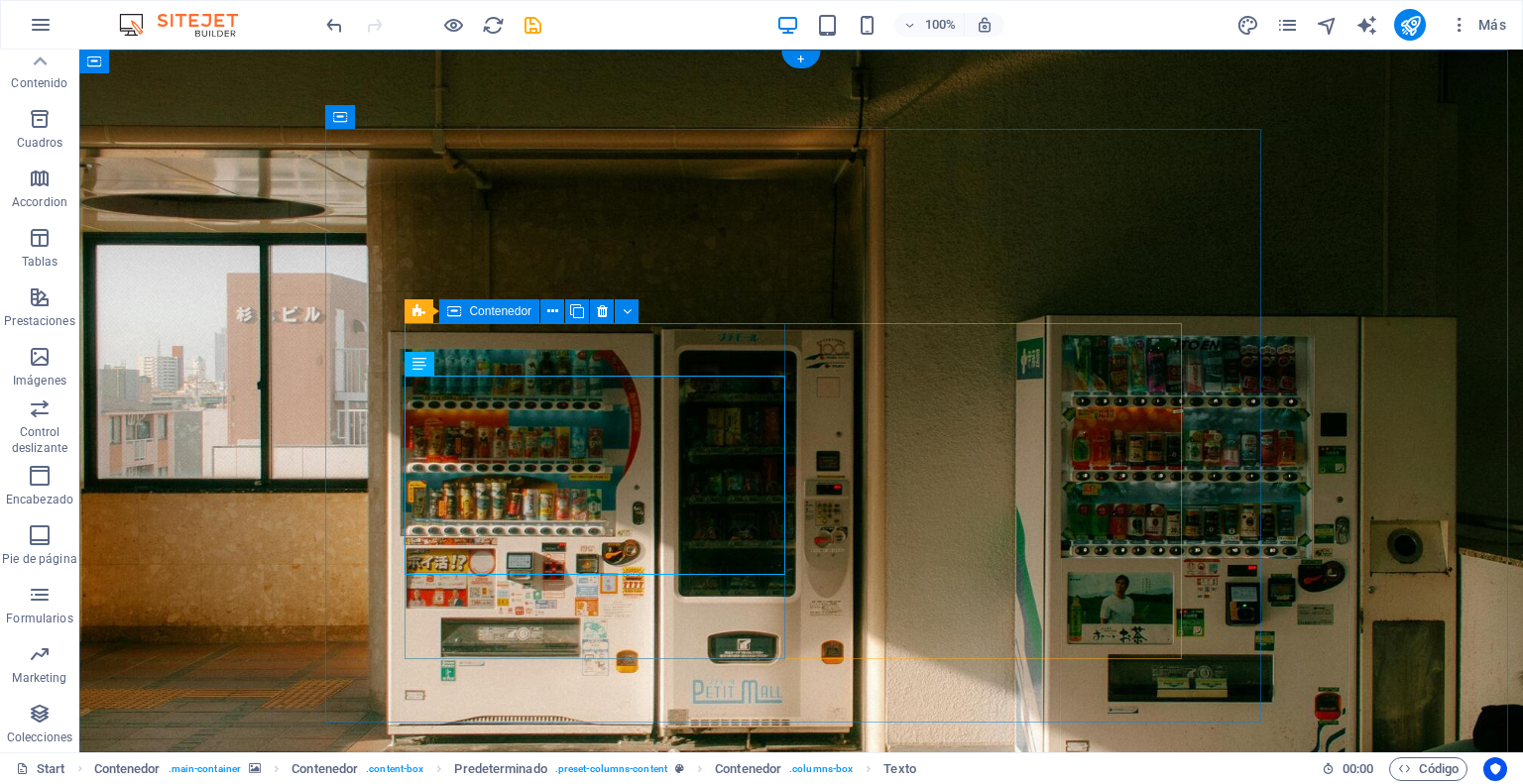 click on "Somos una empresa  con el objetivo de ofrecer opciones de alimentos saludables, sin sellos, al alcance de la mano a través de máquinas expendedoras de snacks. Nuestra misión es proporcionar snacks saludables de alta calidad y accesibilidad." at bounding box center (801, 1148) 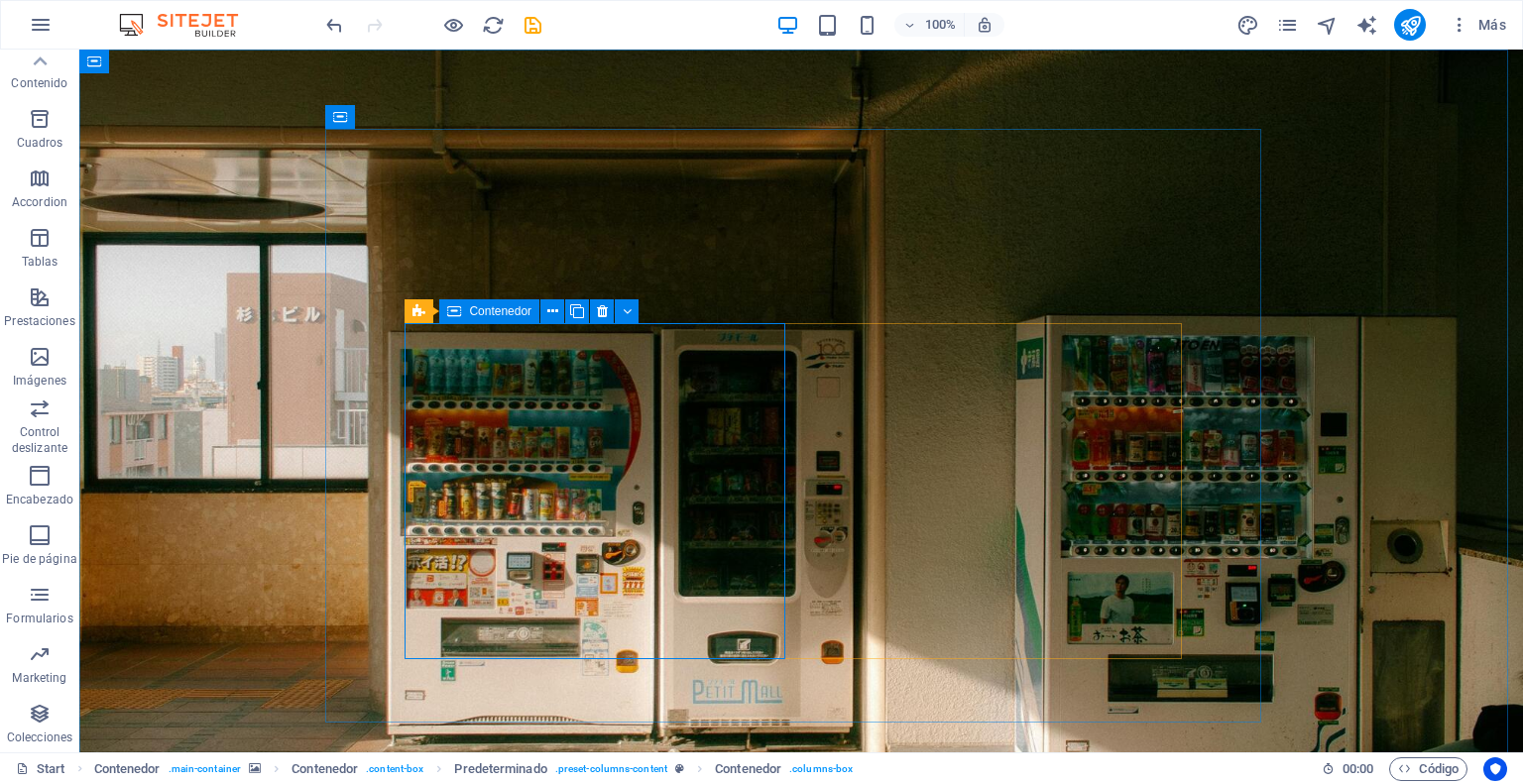 click on "Contenedor" at bounding box center [500, 311] 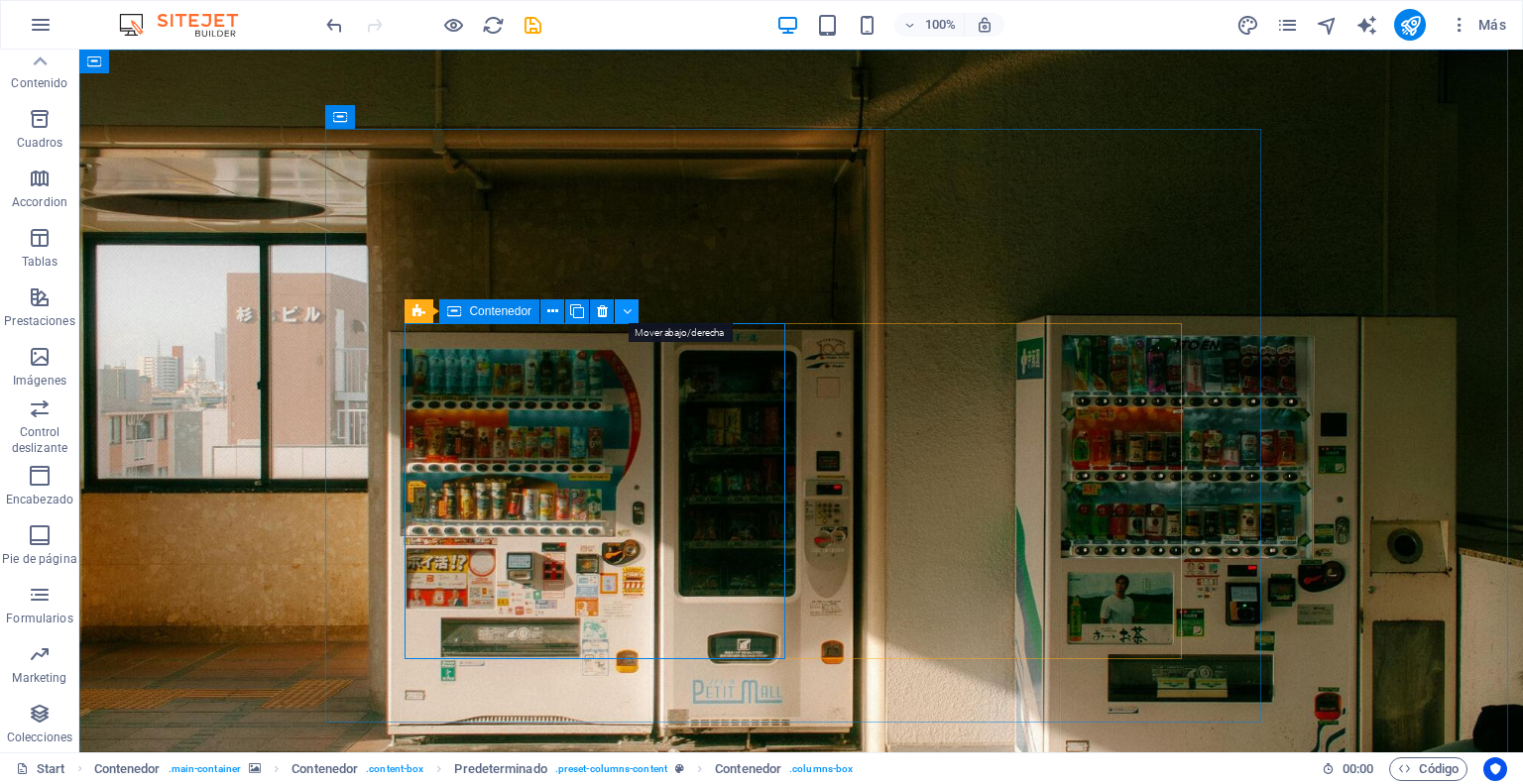 click at bounding box center (627, 311) 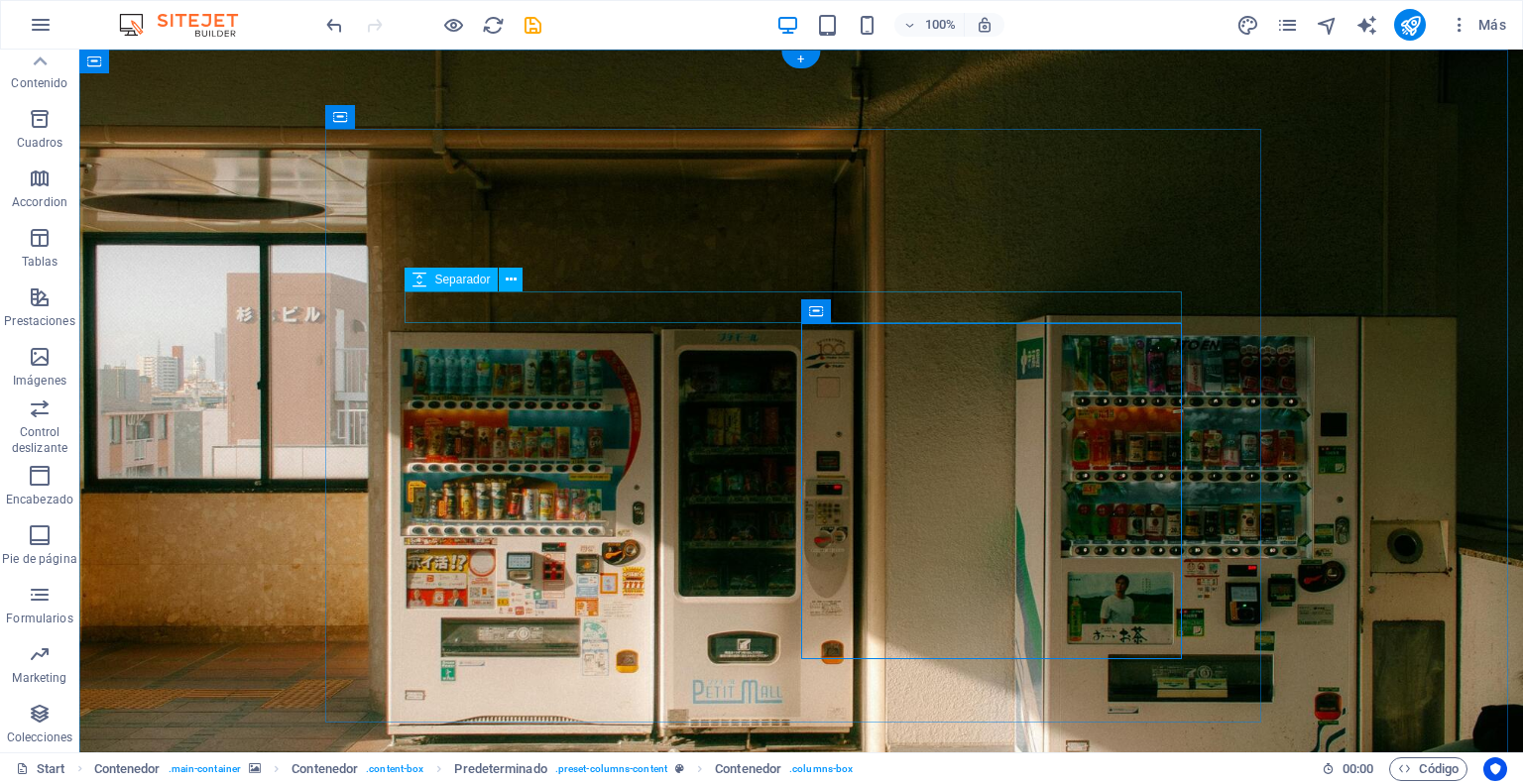 click at bounding box center [801, 1060] 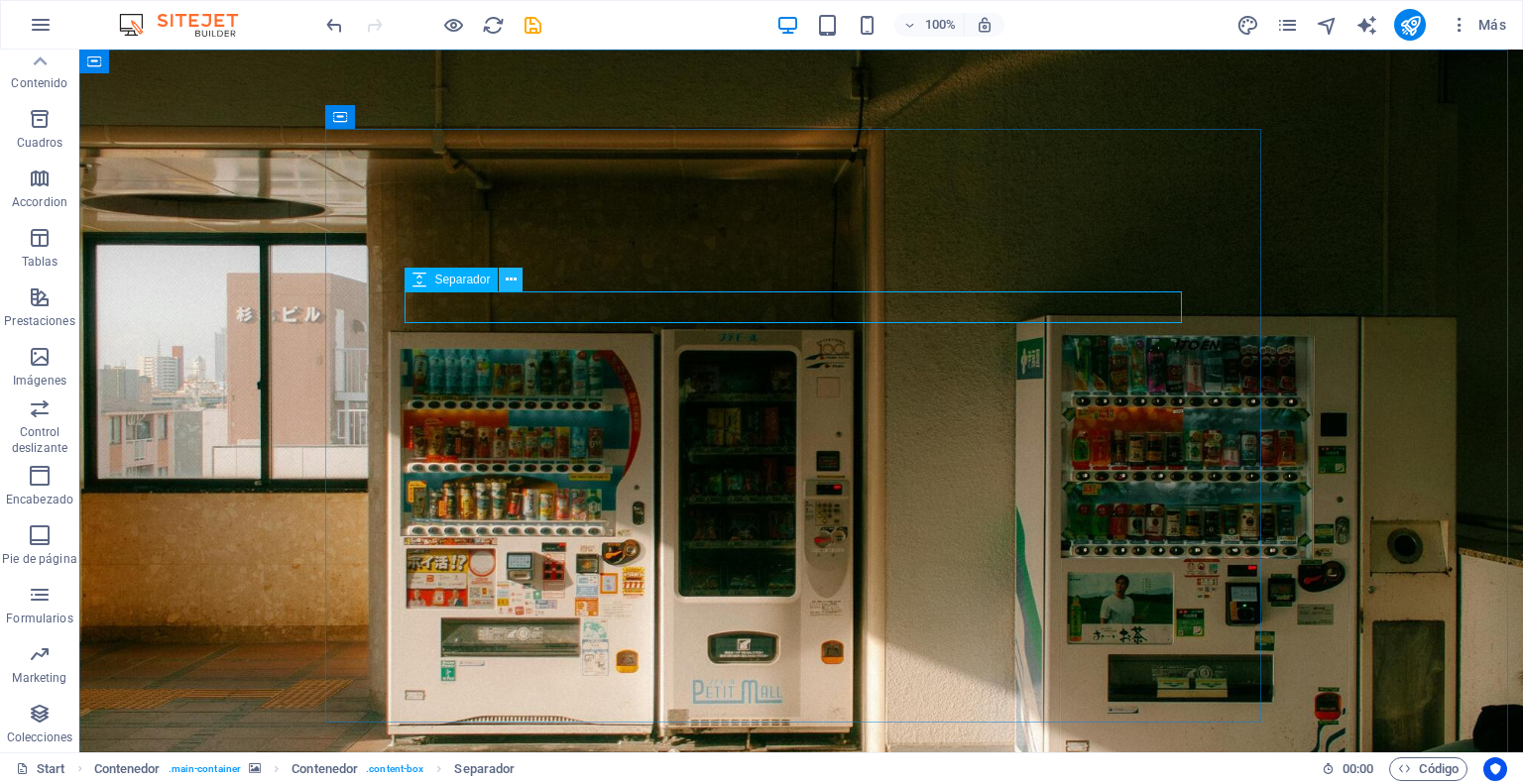 click at bounding box center [511, 280] 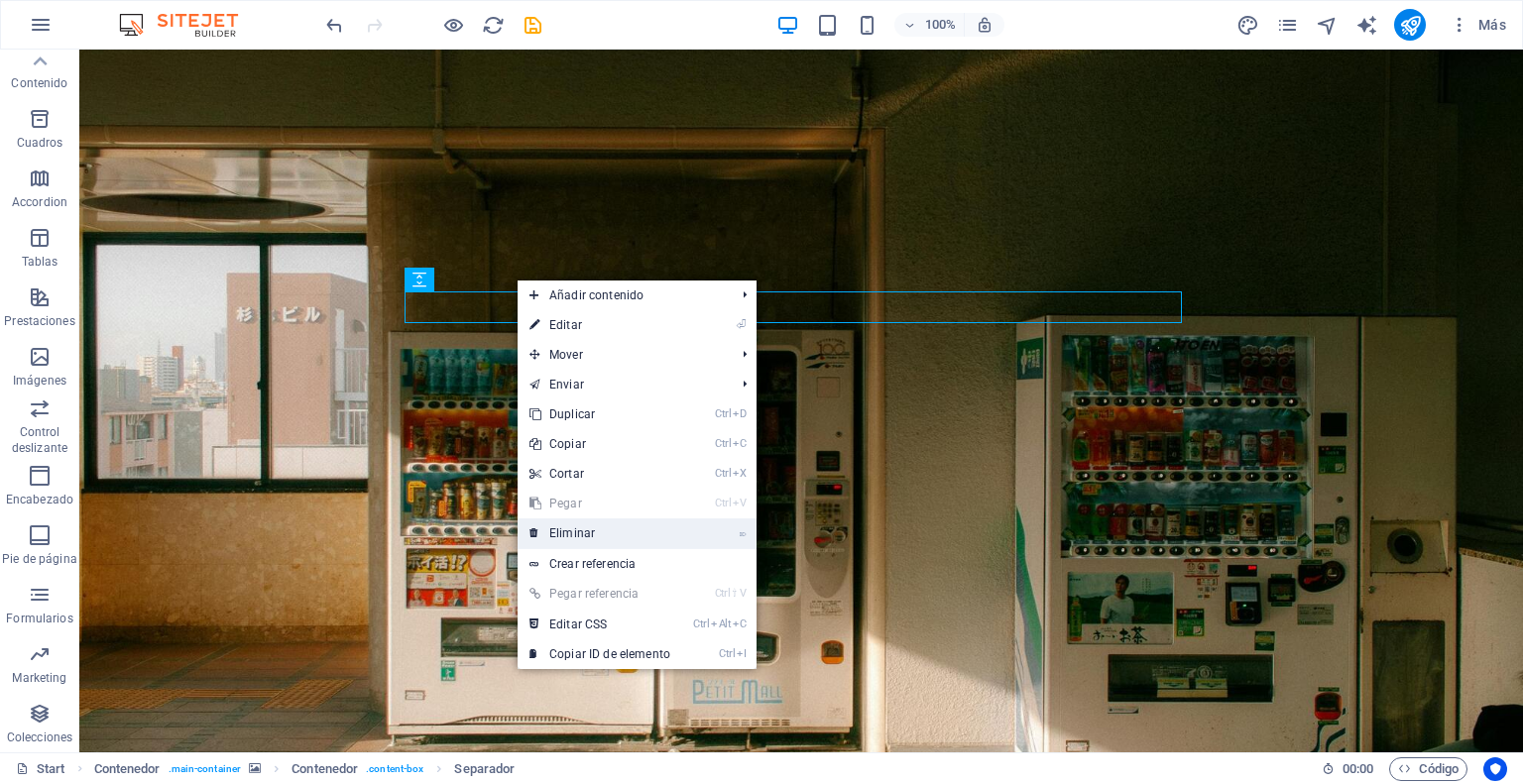 drag, startPoint x: 586, startPoint y: 529, endPoint x: 514, endPoint y: 480, distance: 87.091905 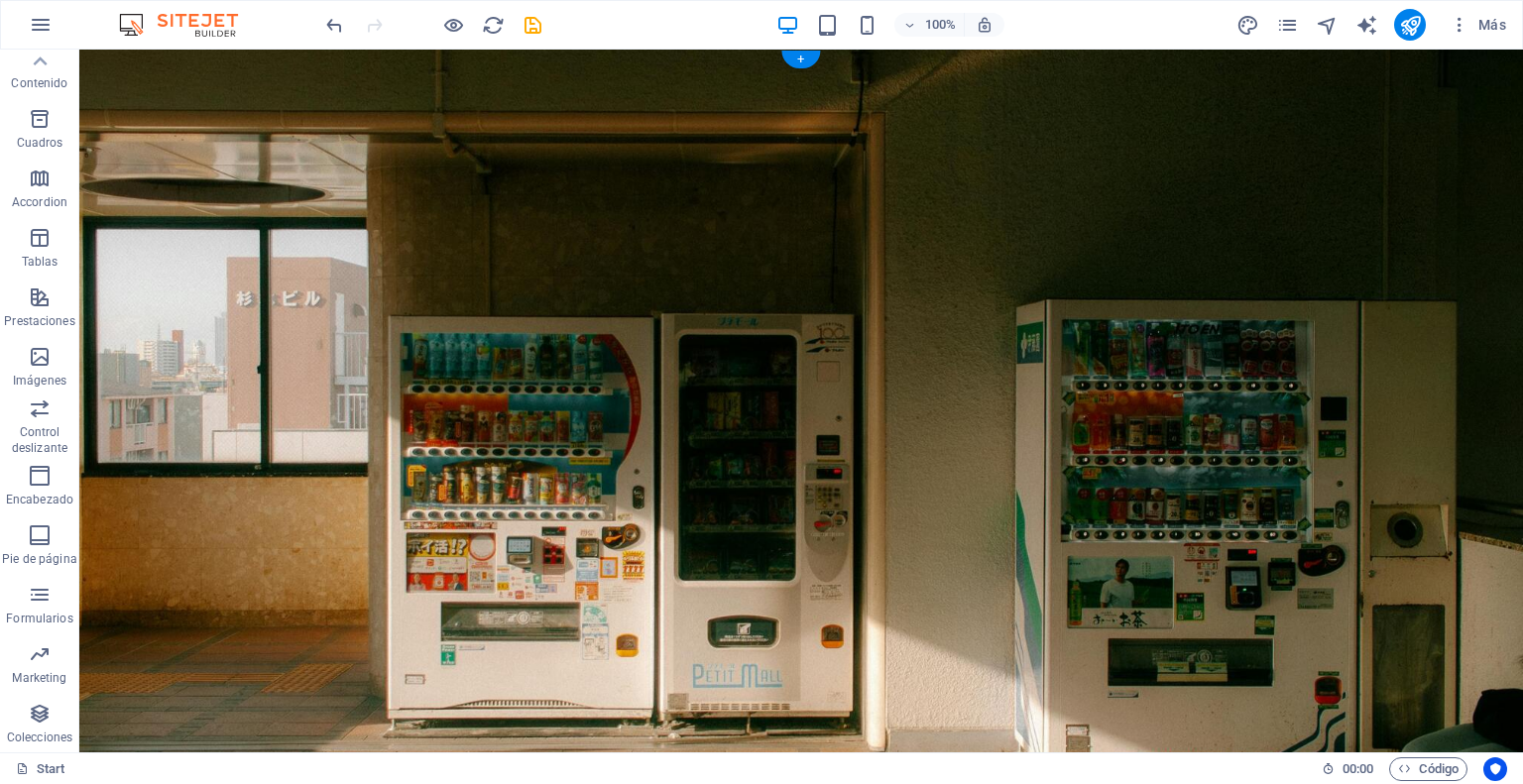 click at bounding box center (801, 409) 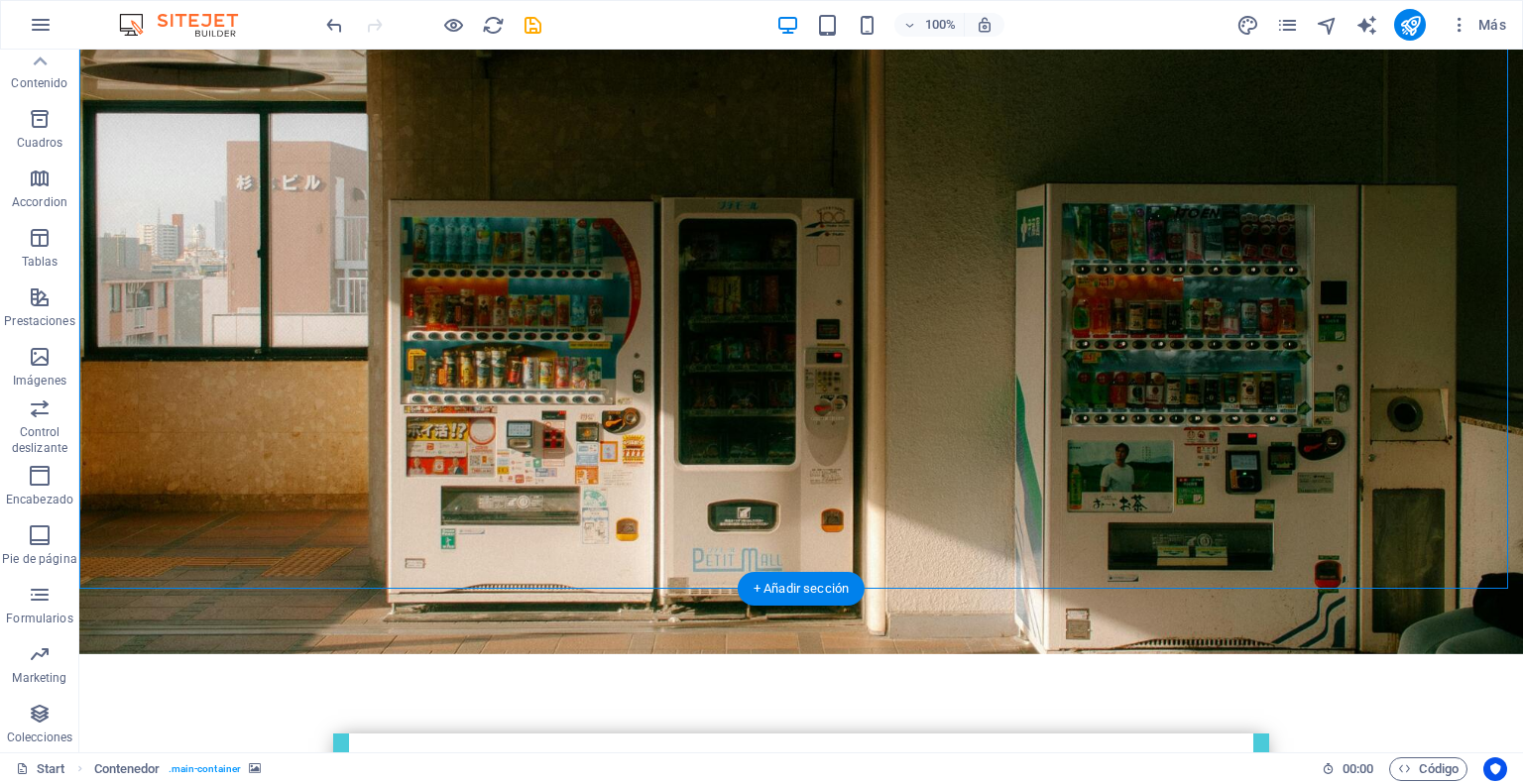 scroll, scrollTop: 231, scrollLeft: 0, axis: vertical 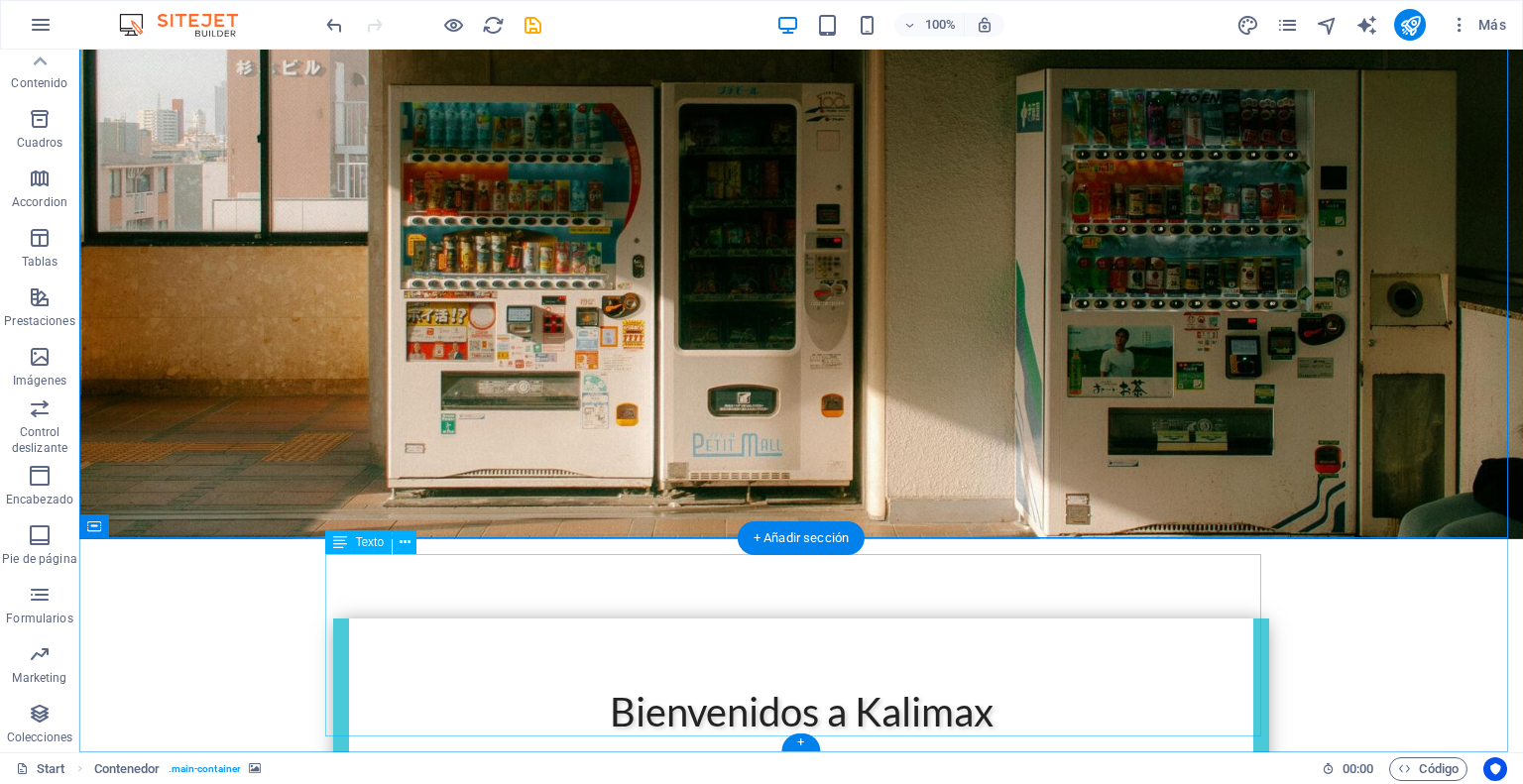 click on "Contactanos: 🌐  www.kalimax.cl ✉️  info@kalimax.cl 📱 +56 9 7214 8201" at bounding box center [801, 1520] 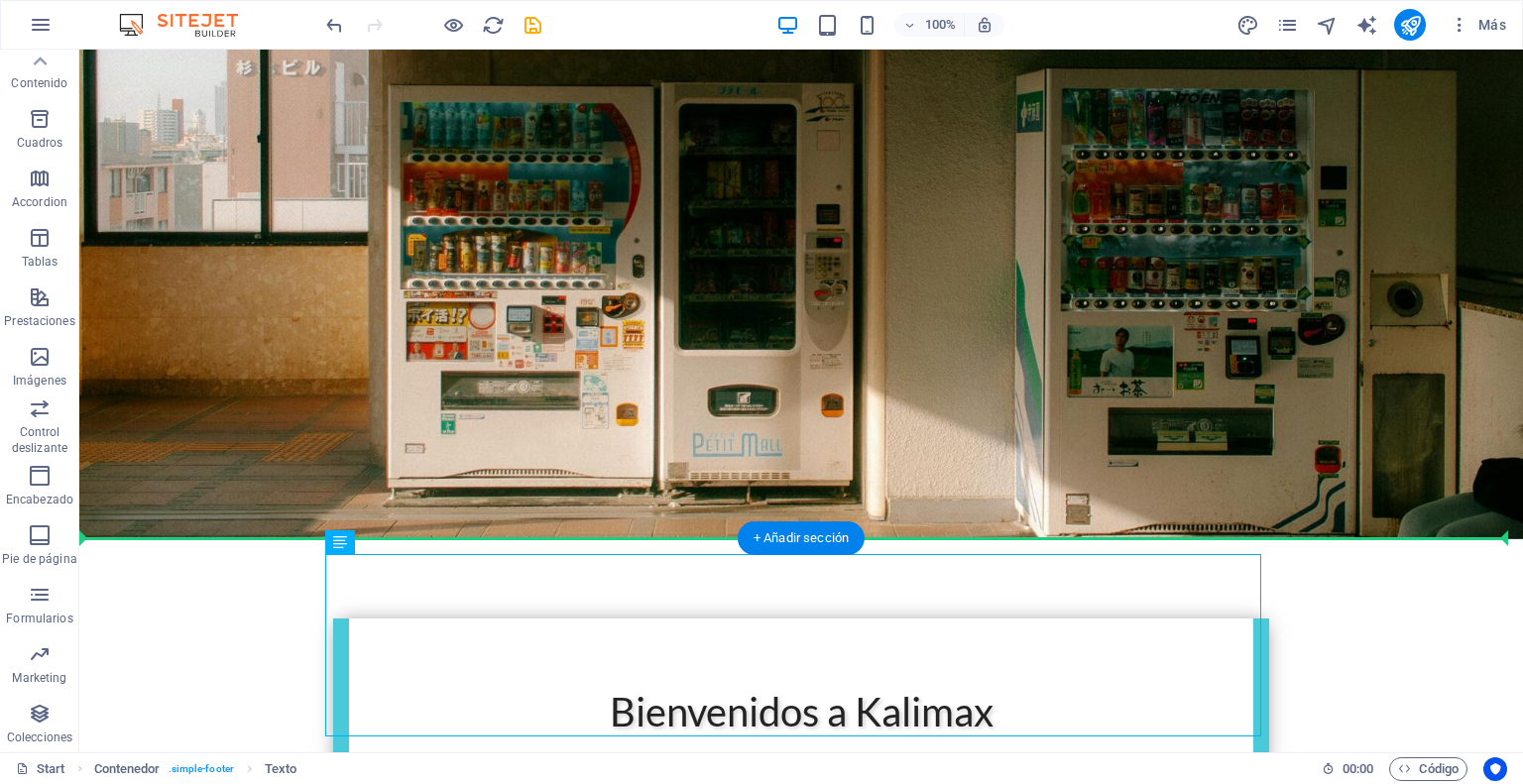 drag, startPoint x: 425, startPoint y: 592, endPoint x: 601, endPoint y: 479, distance: 209.15305 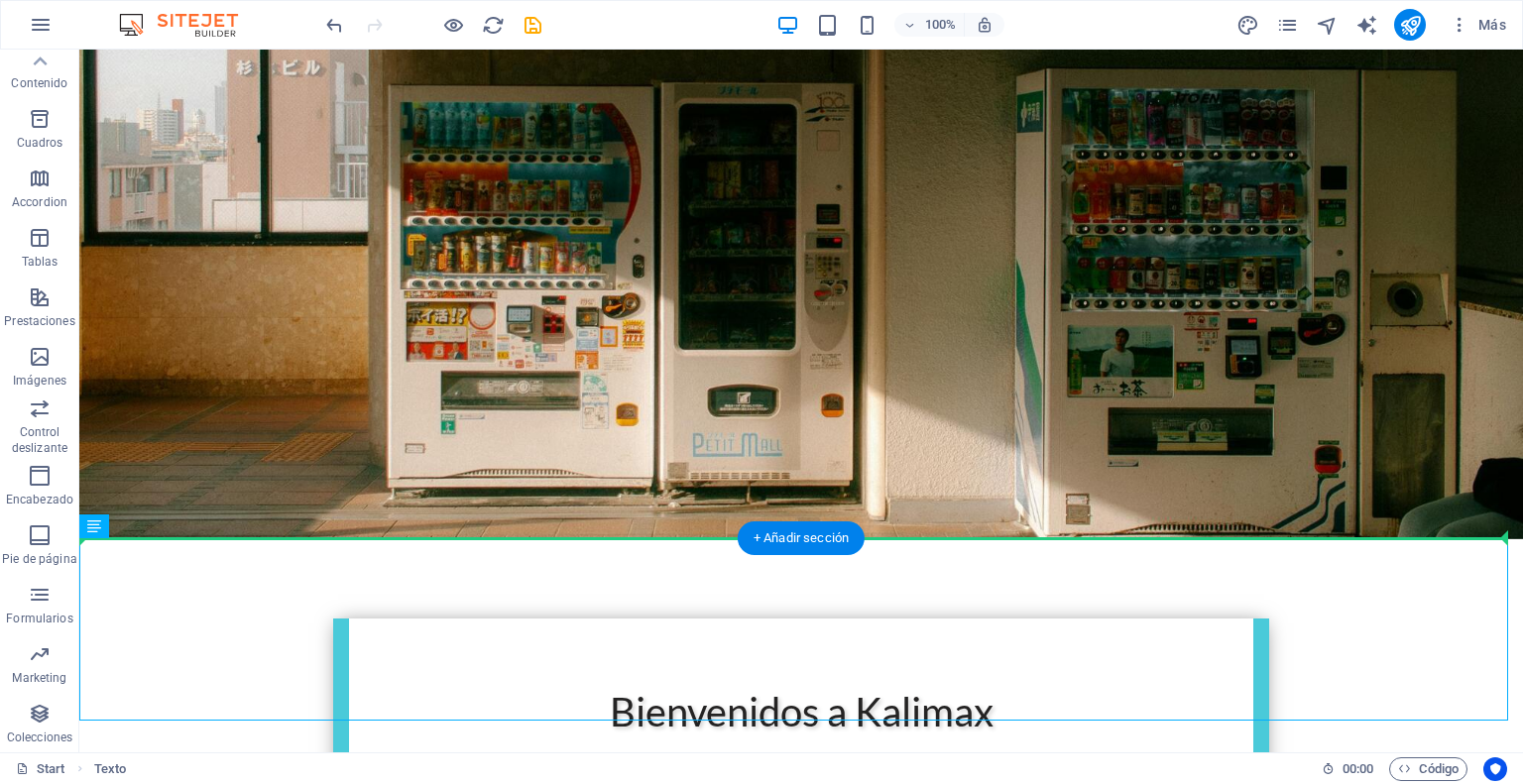drag, startPoint x: 172, startPoint y: 575, endPoint x: 135, endPoint y: 477, distance: 104.75209 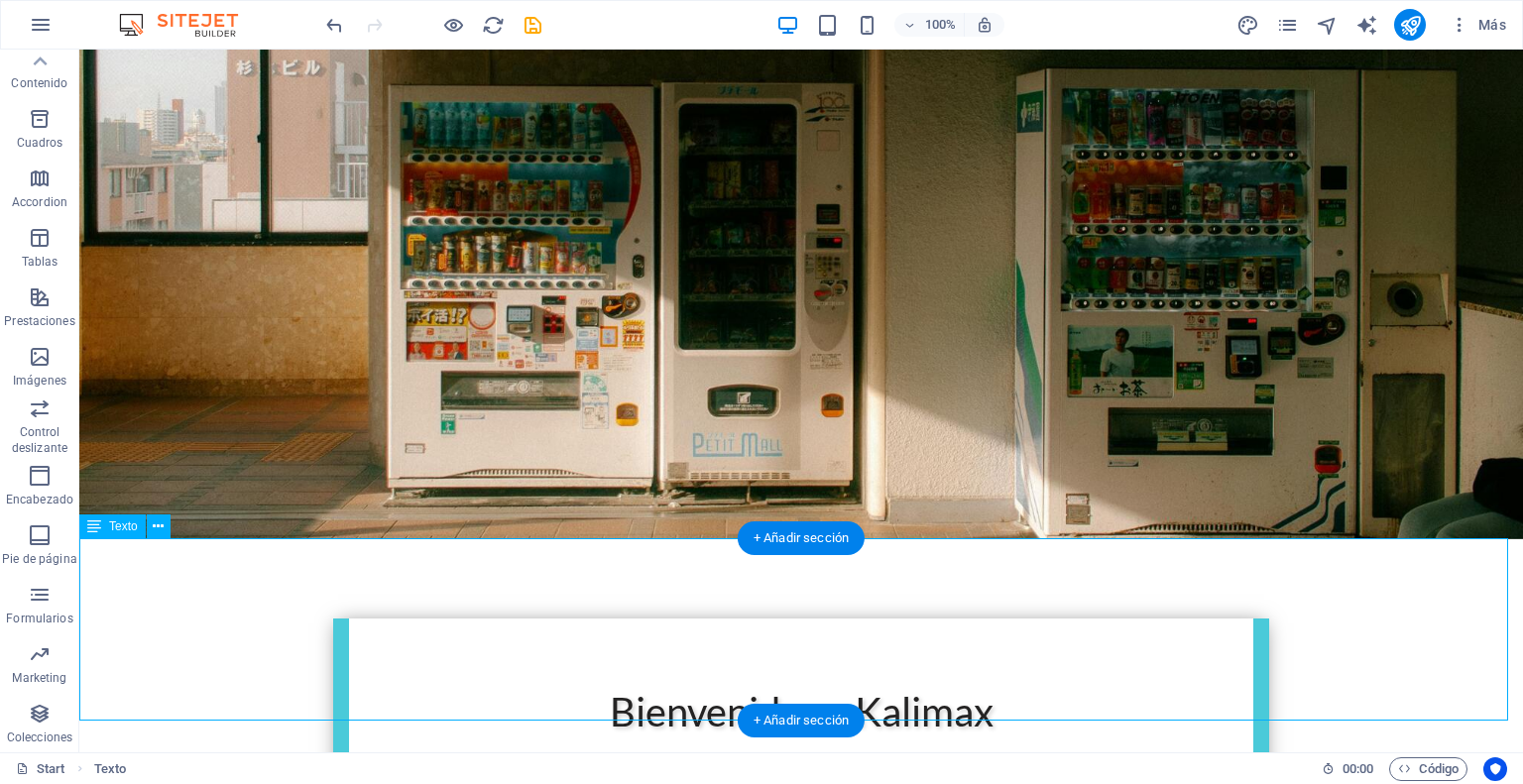click on "Contactanos: 🌐  www.kalimax.cl ✉️  info@kalimax.cl 📱 +56 9 7214 8201" at bounding box center [801, 1505] 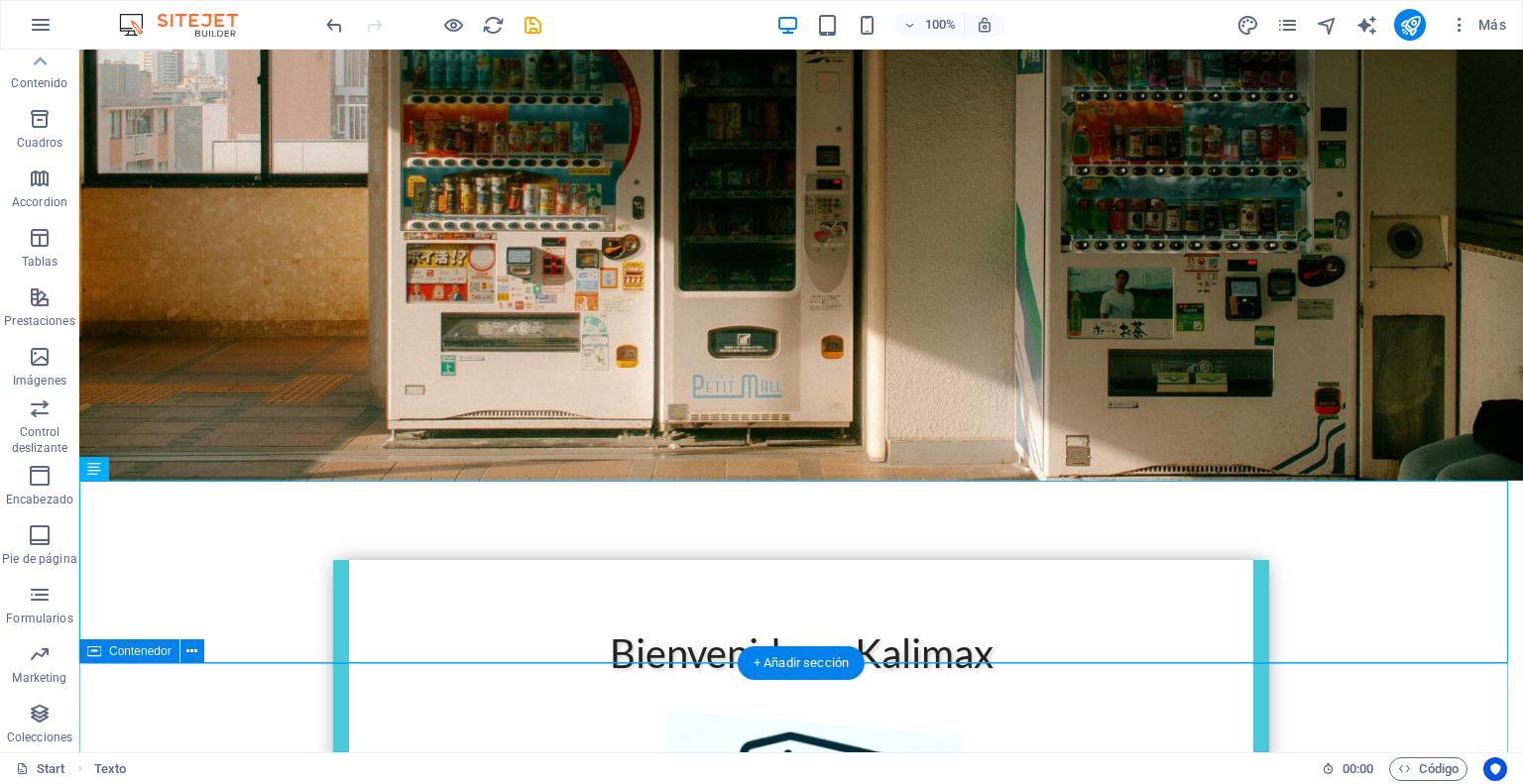 scroll, scrollTop: 371, scrollLeft: 0, axis: vertical 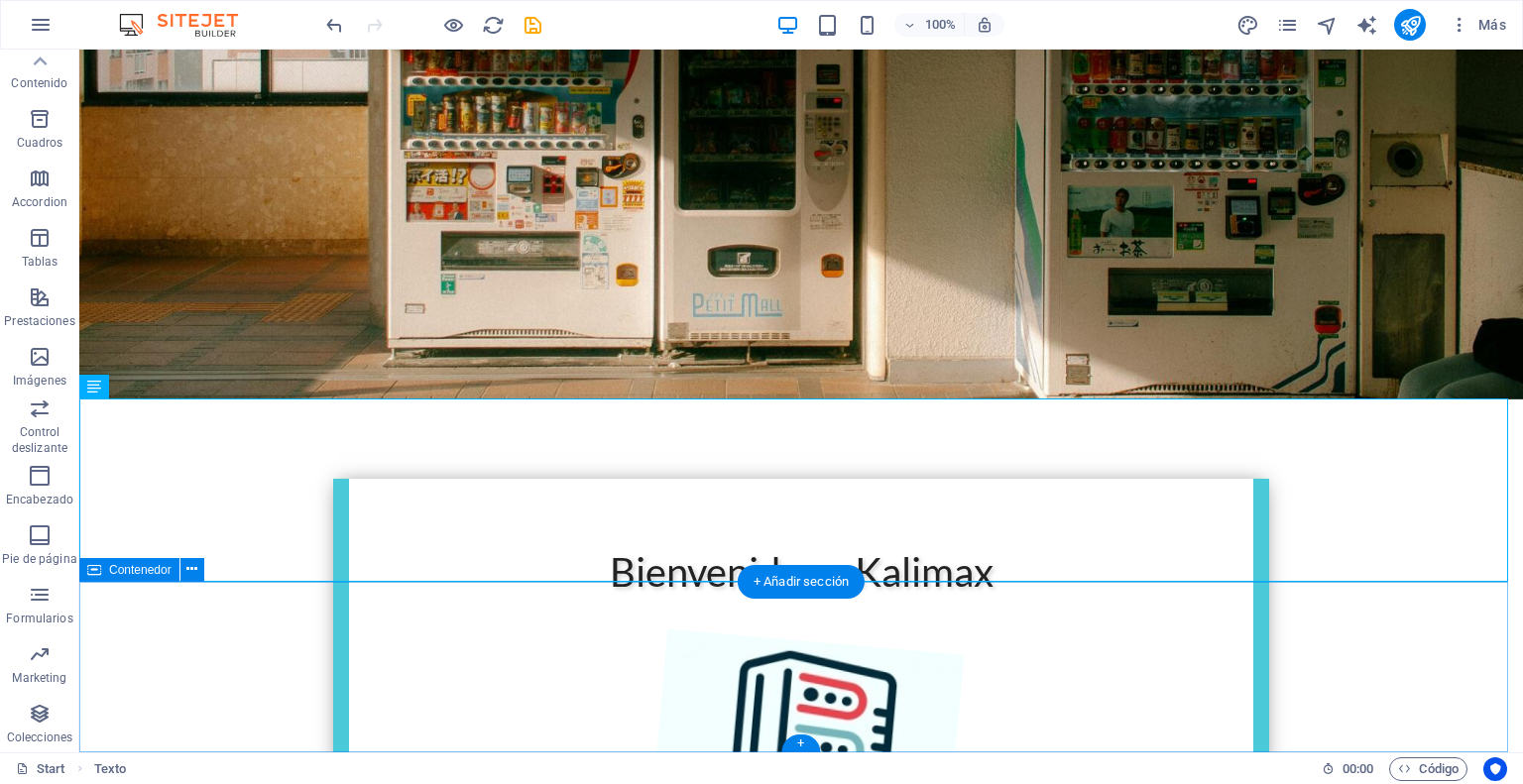 click on "Suelta el contenido aquí o  Añadir elementos  Pegar portapapeles" at bounding box center (801, 1542) 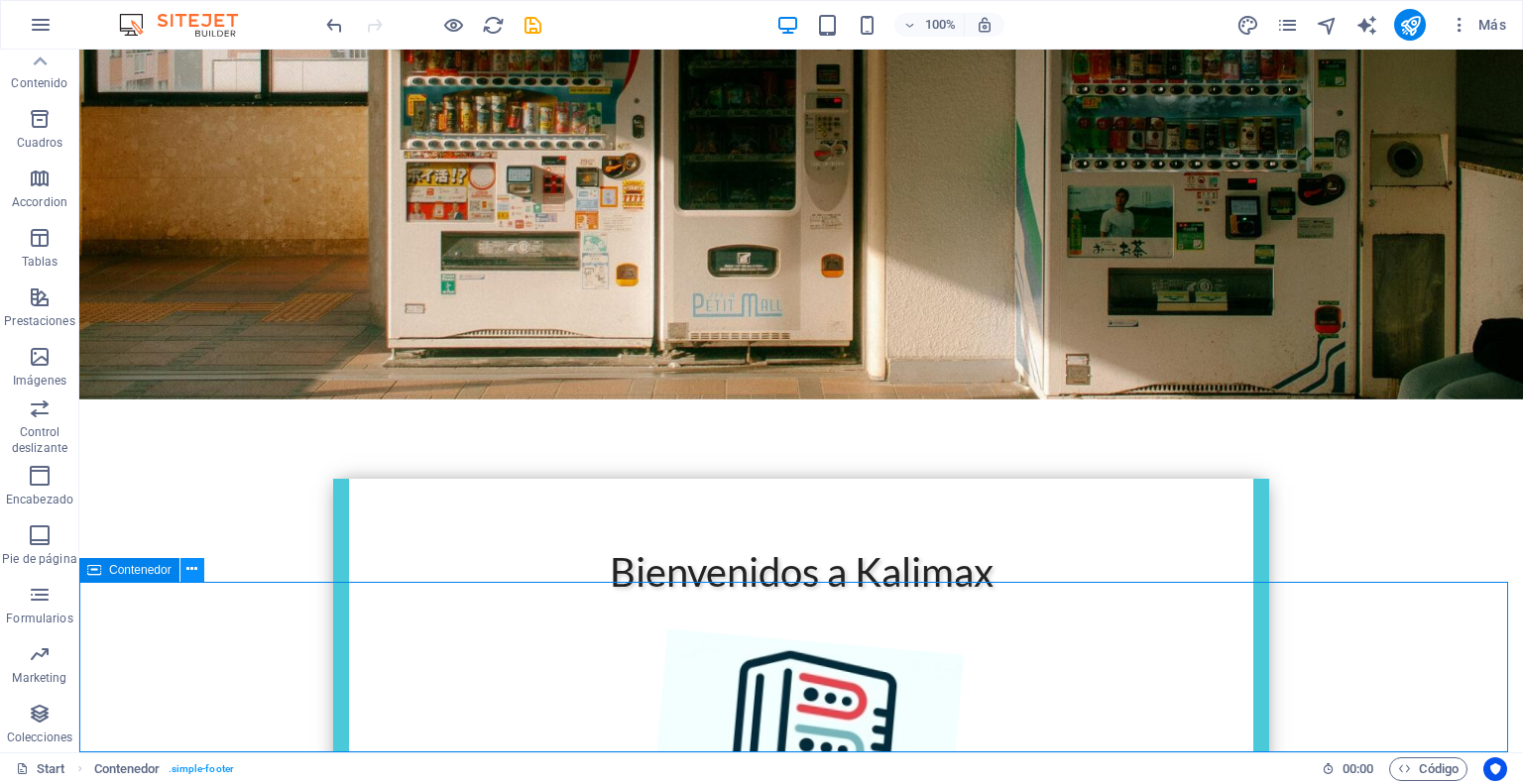 click at bounding box center (192, 570) 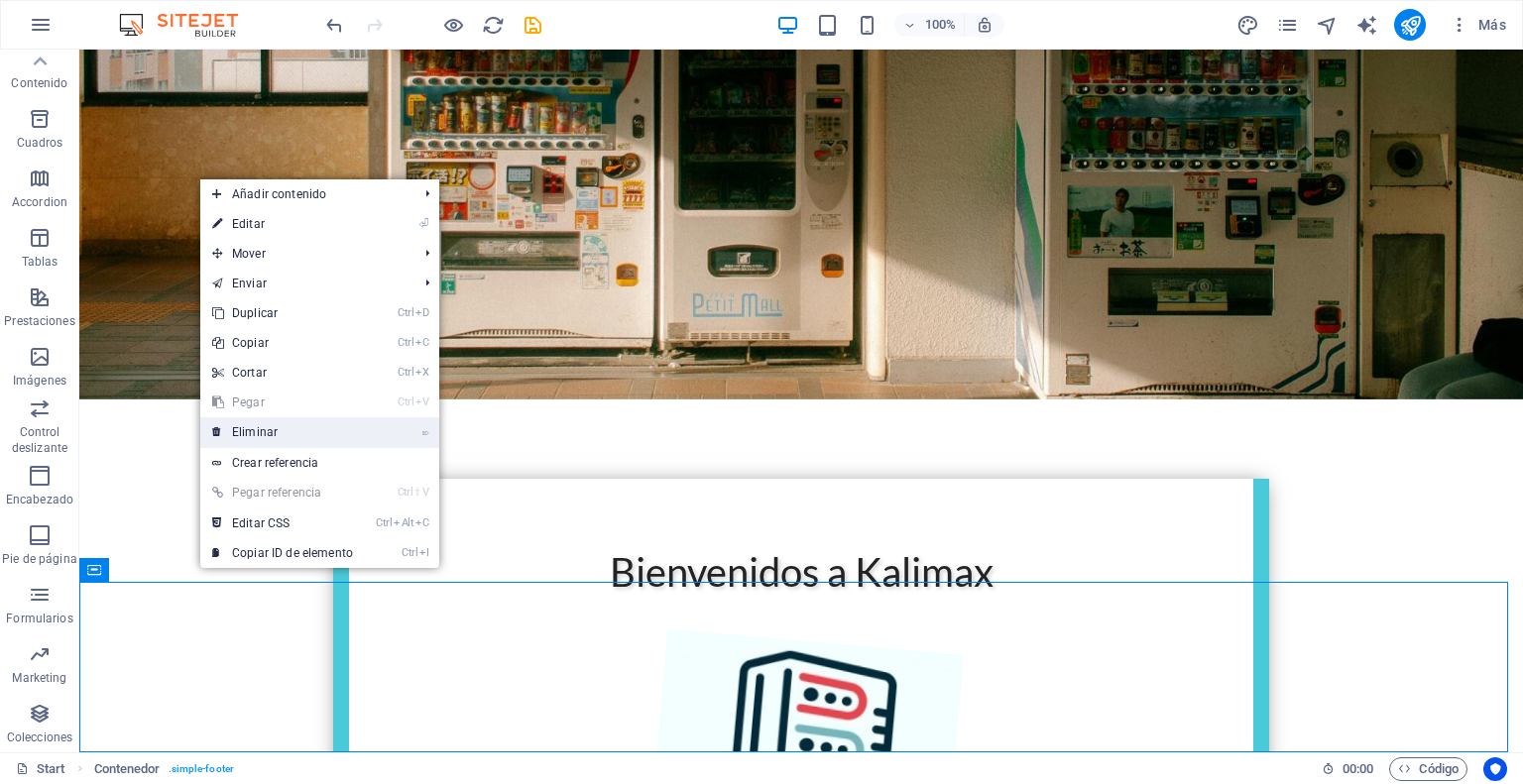 click on "⌦  Eliminar" at bounding box center [283, 432] 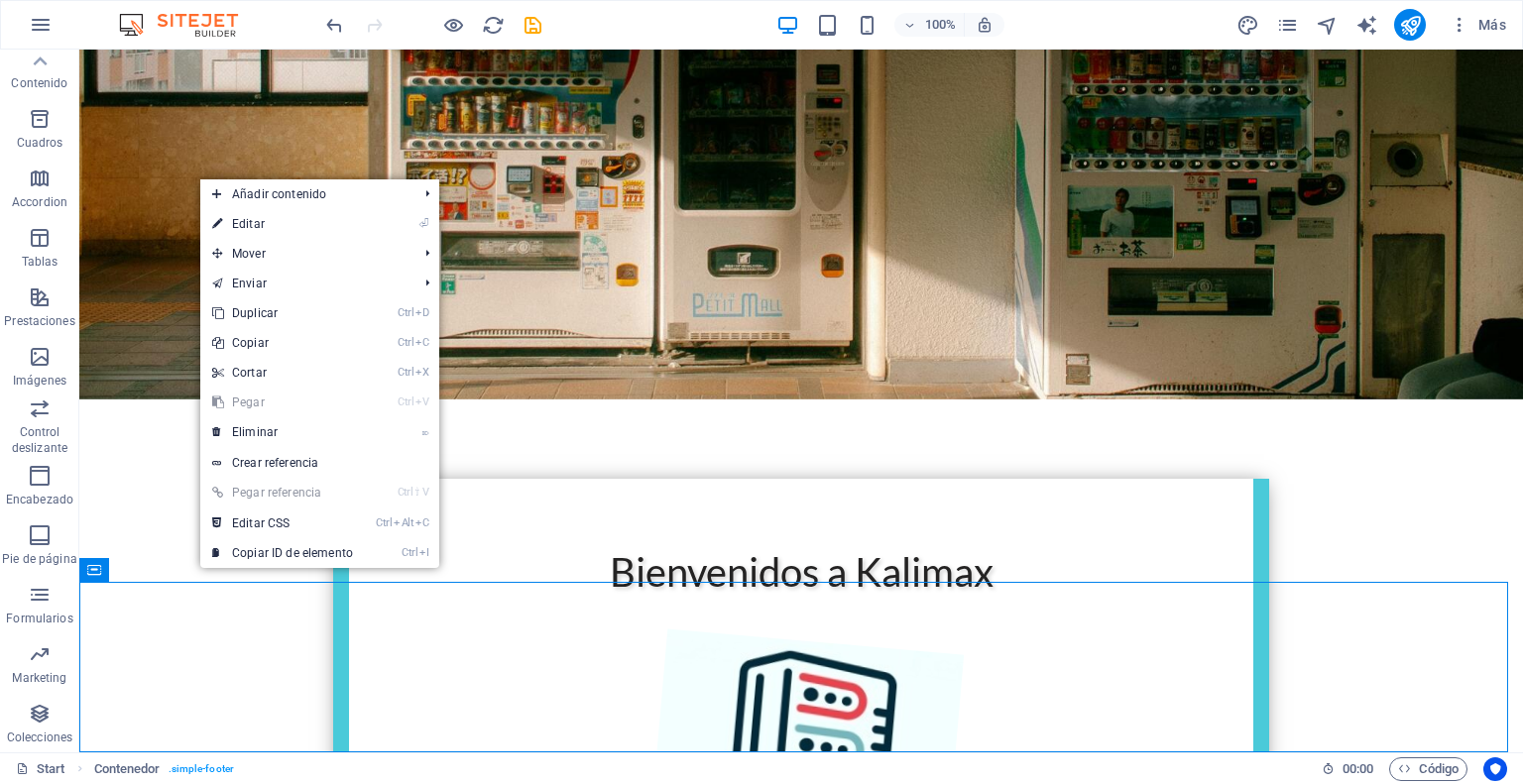 scroll, scrollTop: 199, scrollLeft: 0, axis: vertical 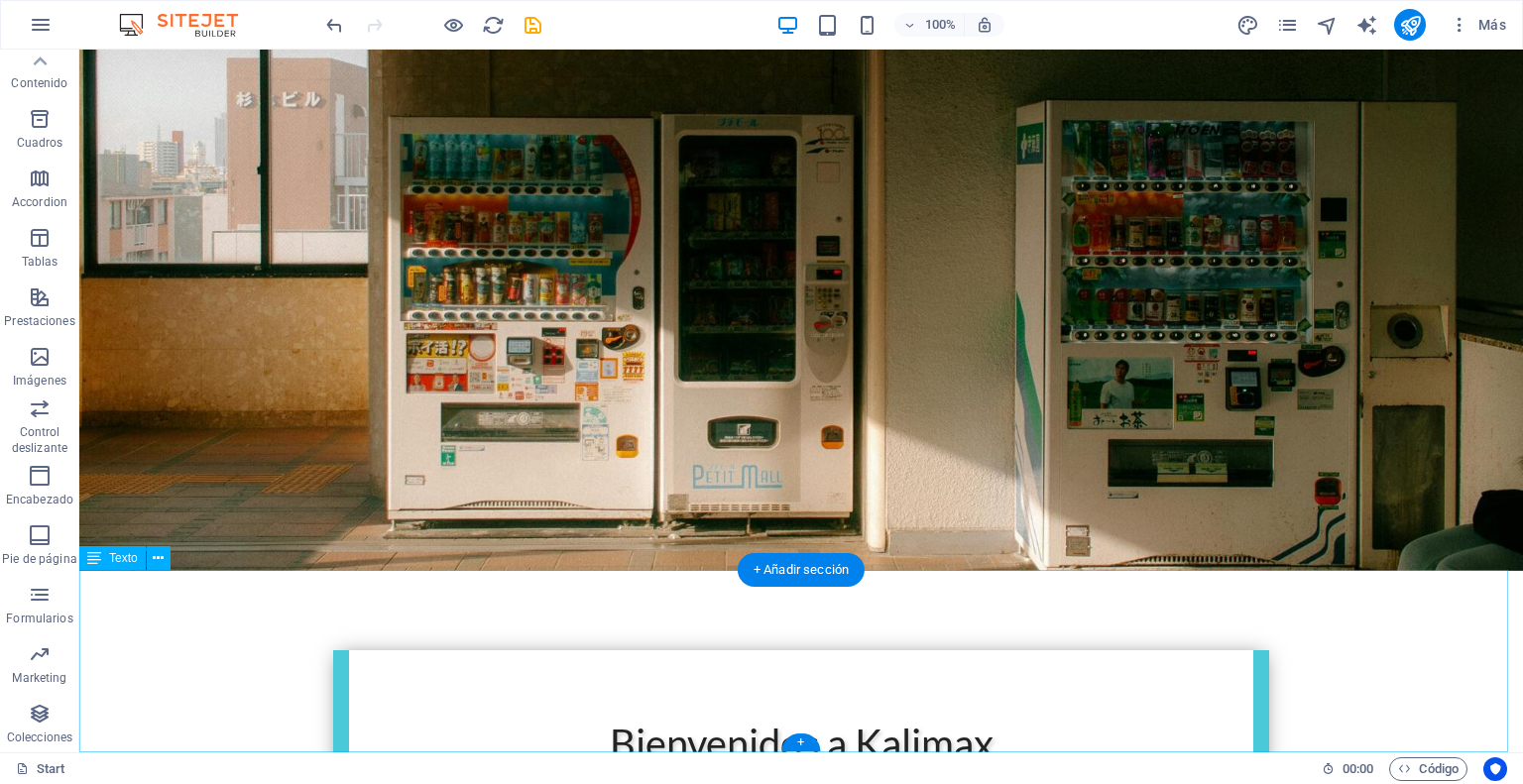 click on "Contactanos: 🌐  www.kalimax.cl ✉️  info@kalimax.cl 📱 +56 9 7214 8201" at bounding box center (801, 1536) 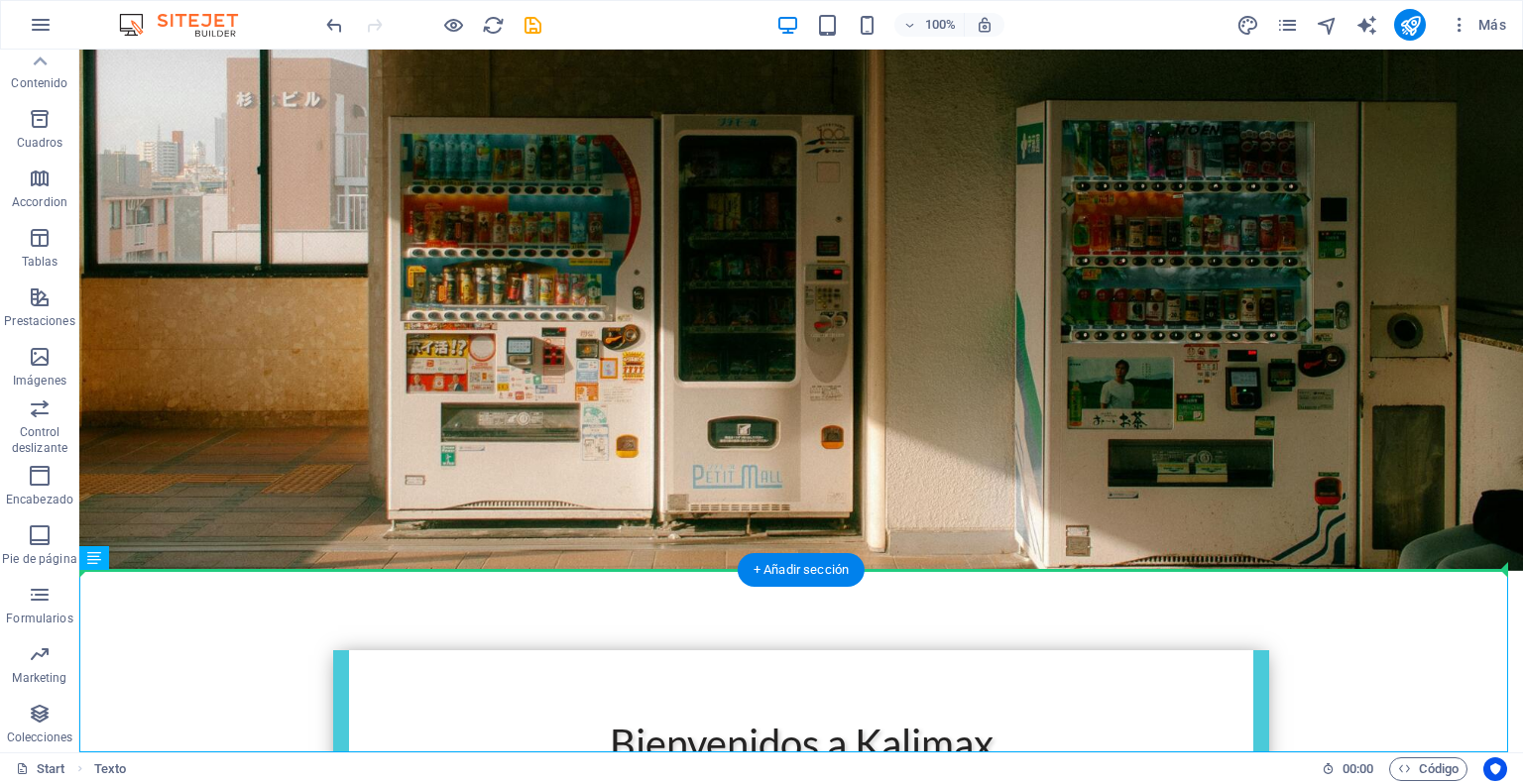drag, startPoint x: 179, startPoint y: 608, endPoint x: 118, endPoint y: 510, distance: 115.433964 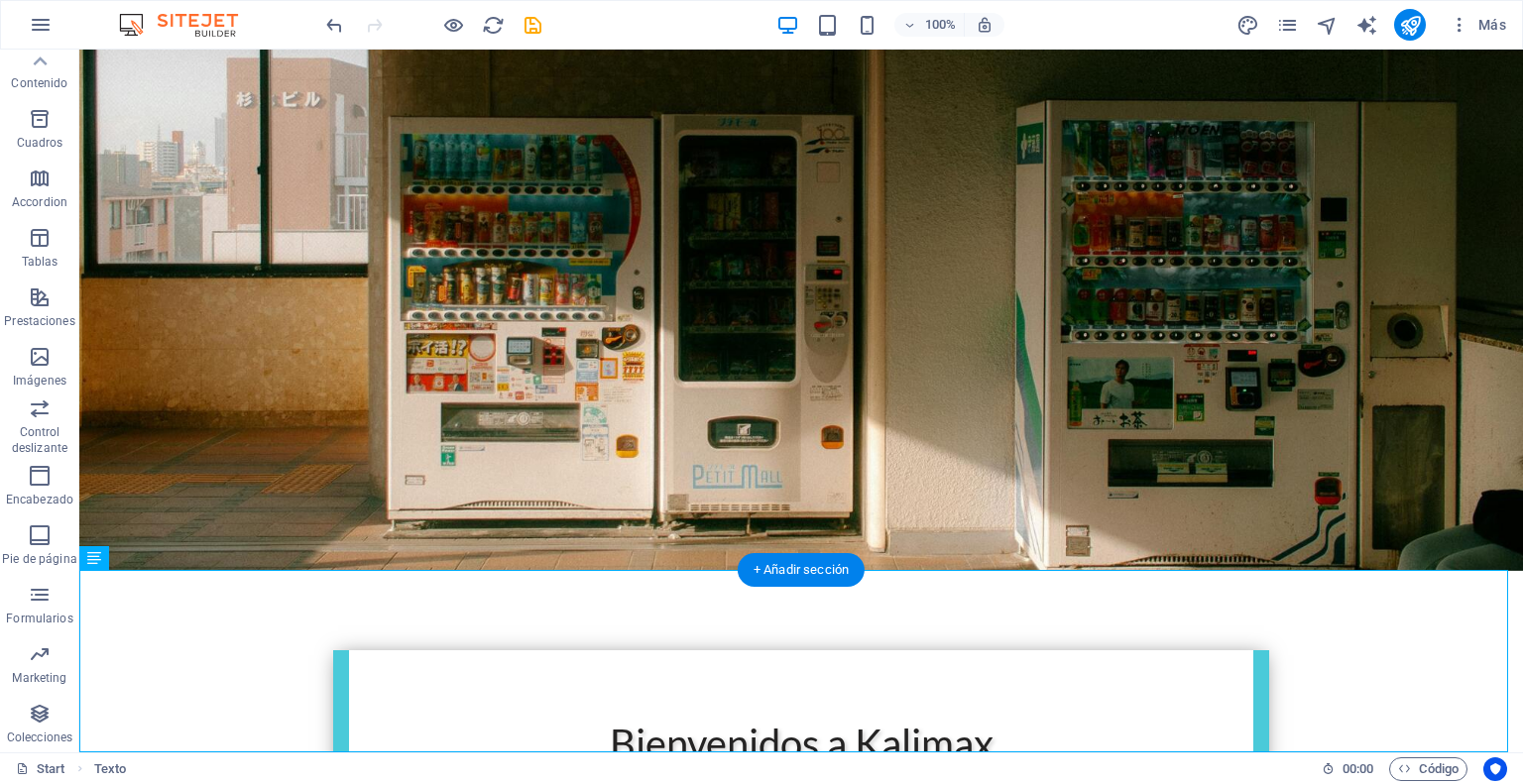 click at bounding box center (801, 210) 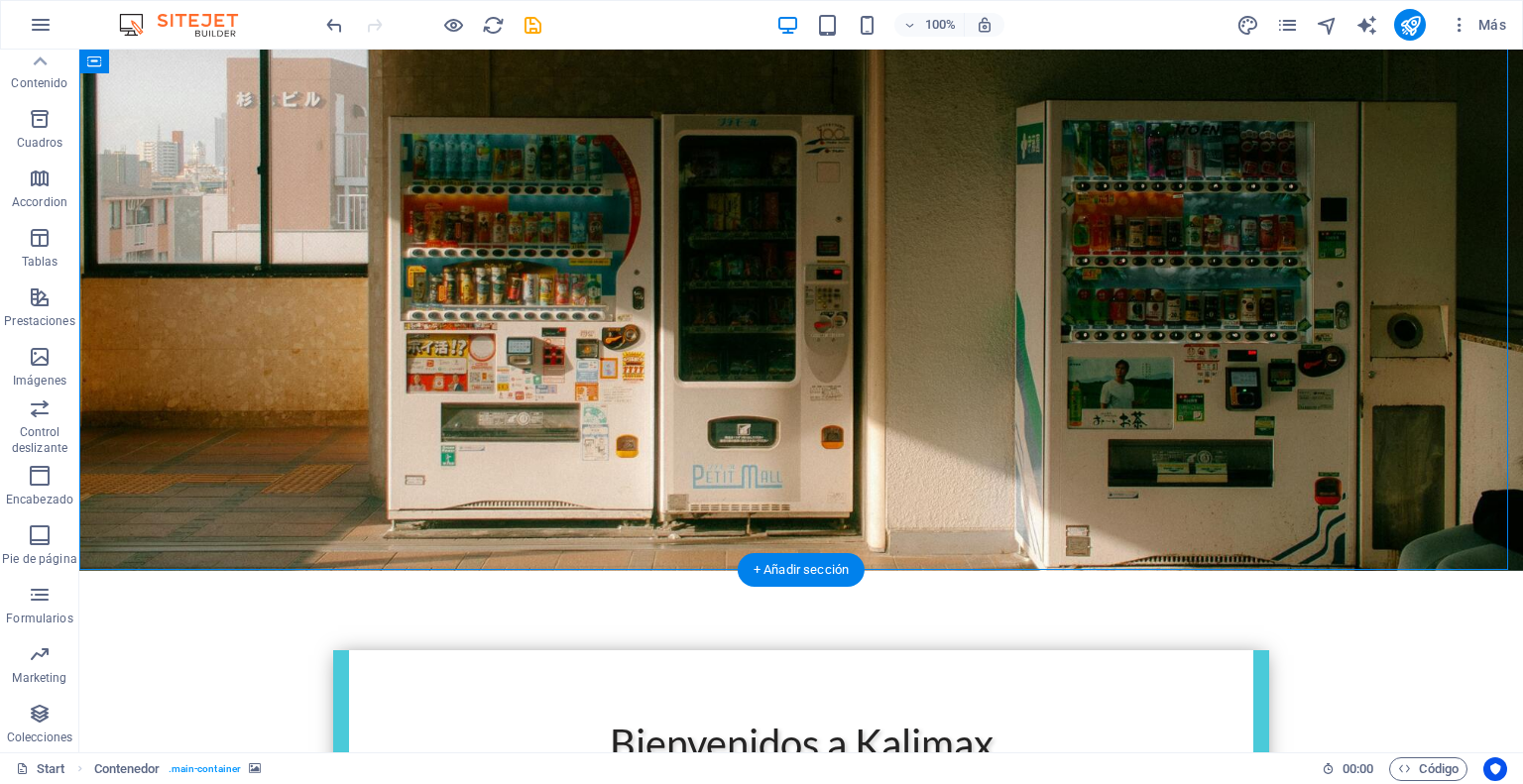 click at bounding box center (801, 210) 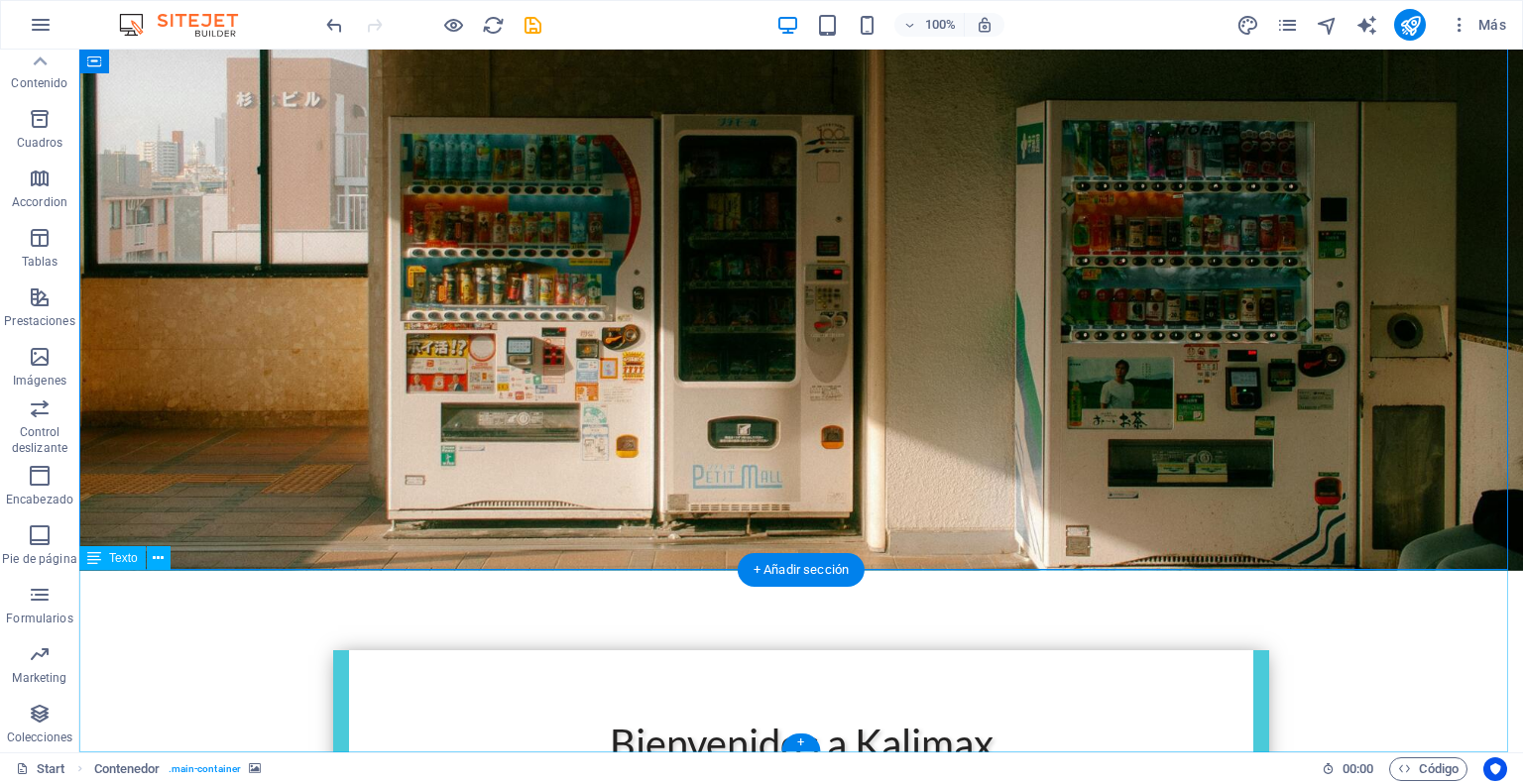 click on "Contactanos: 🌐  www.kalimax.cl ✉️  info@kalimax.cl 📱 +56 9 7214 8201" at bounding box center [801, 1536] 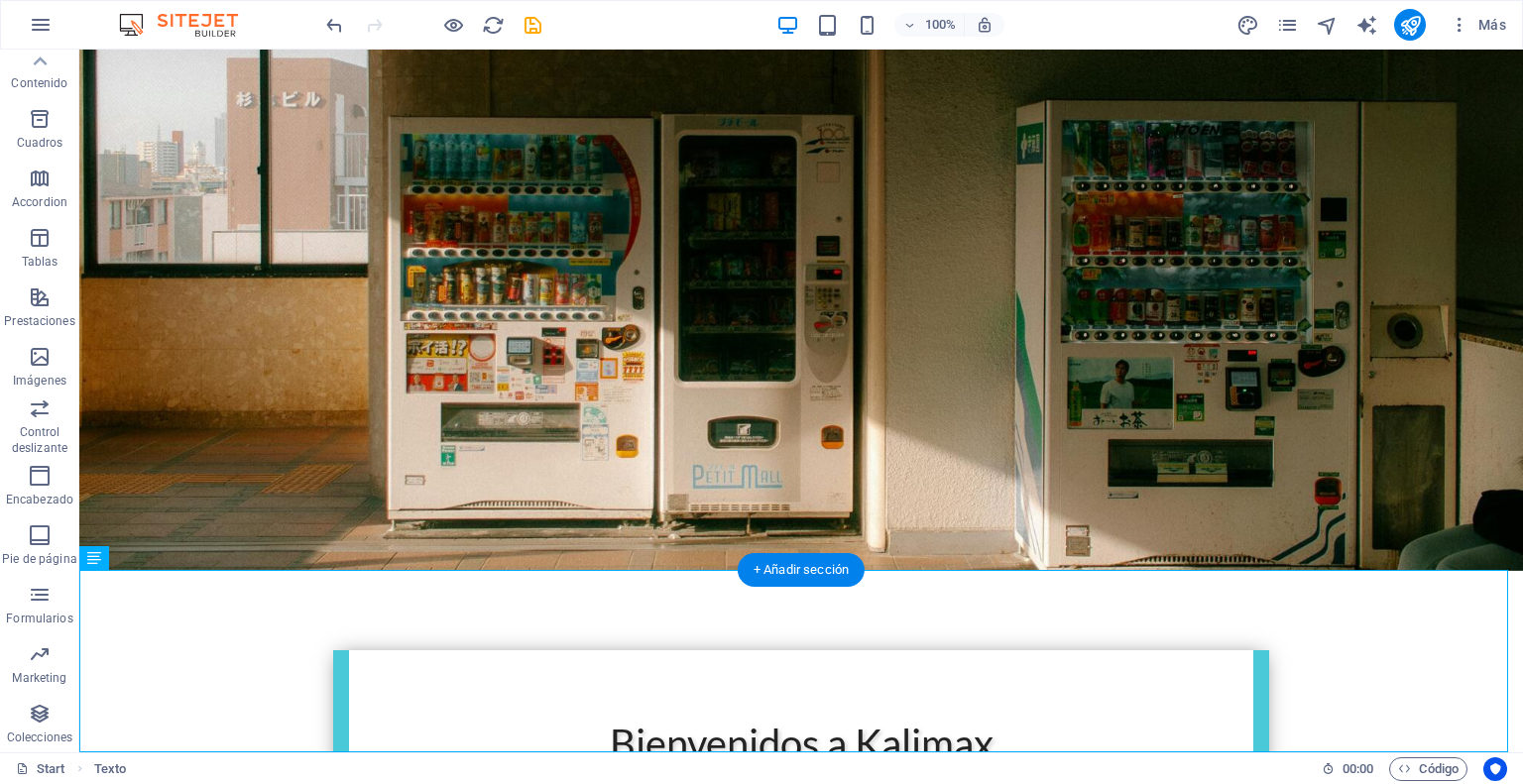 scroll, scrollTop: 0, scrollLeft: 0, axis: both 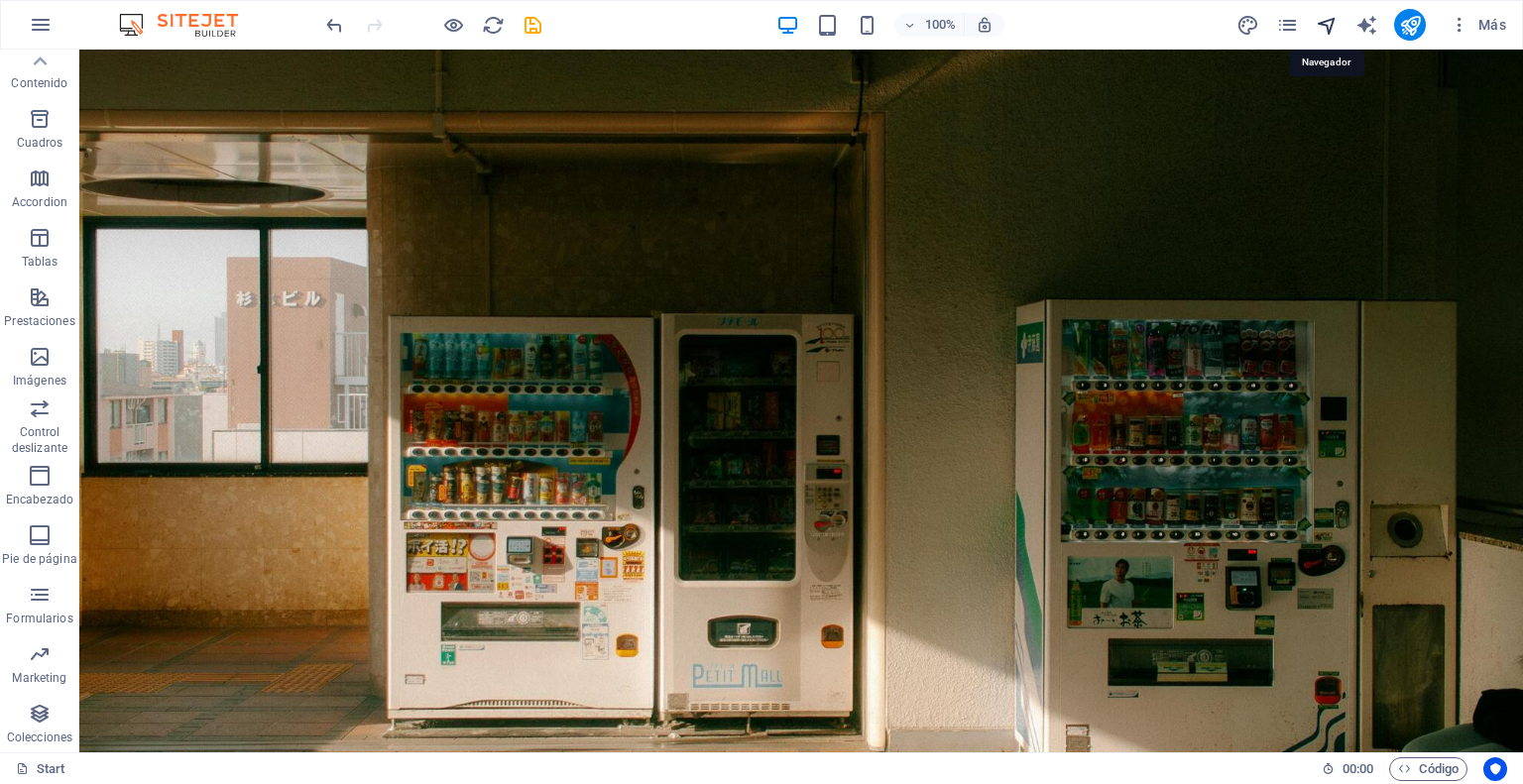 click at bounding box center (1327, 25) 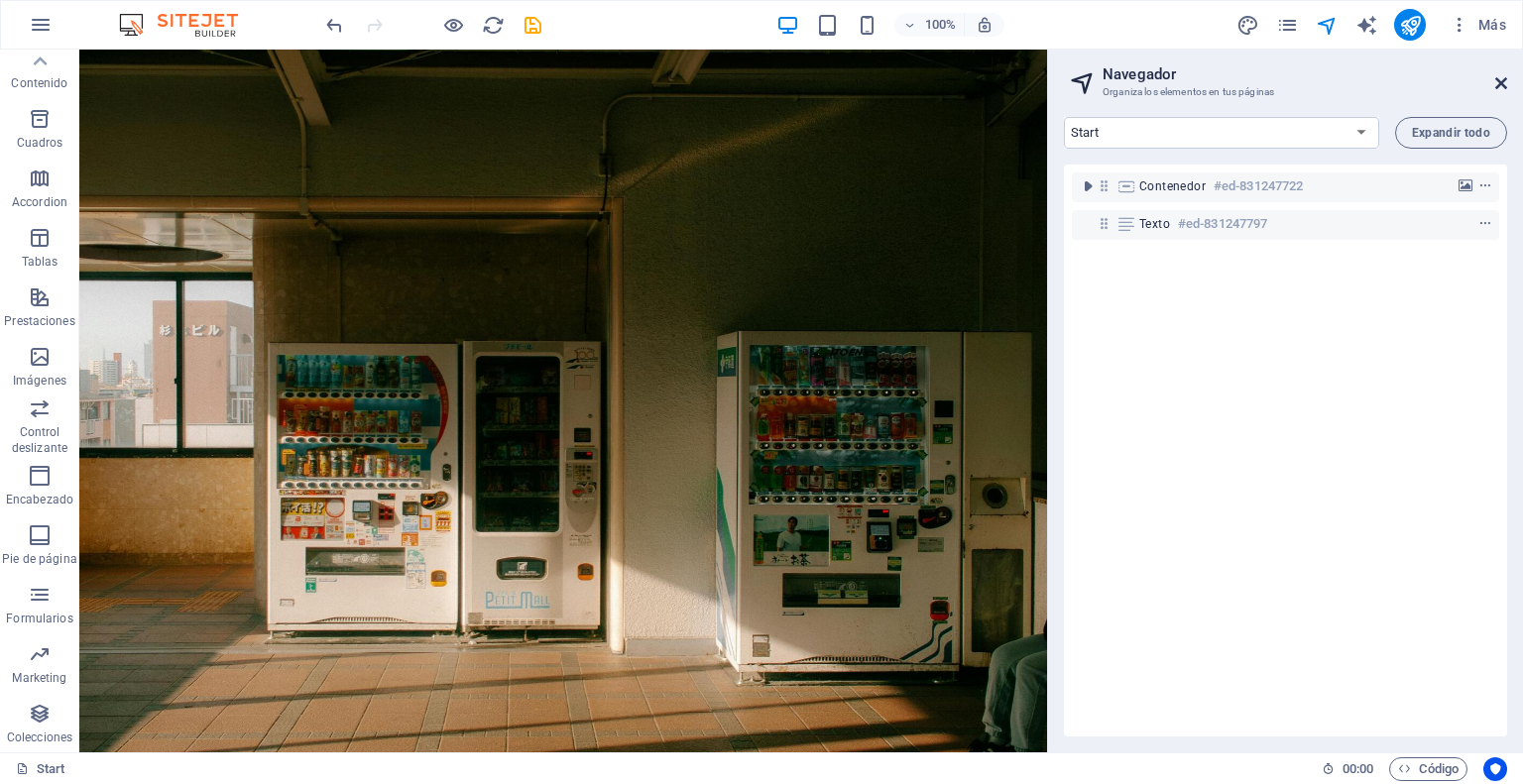click at bounding box center (1501, 83) 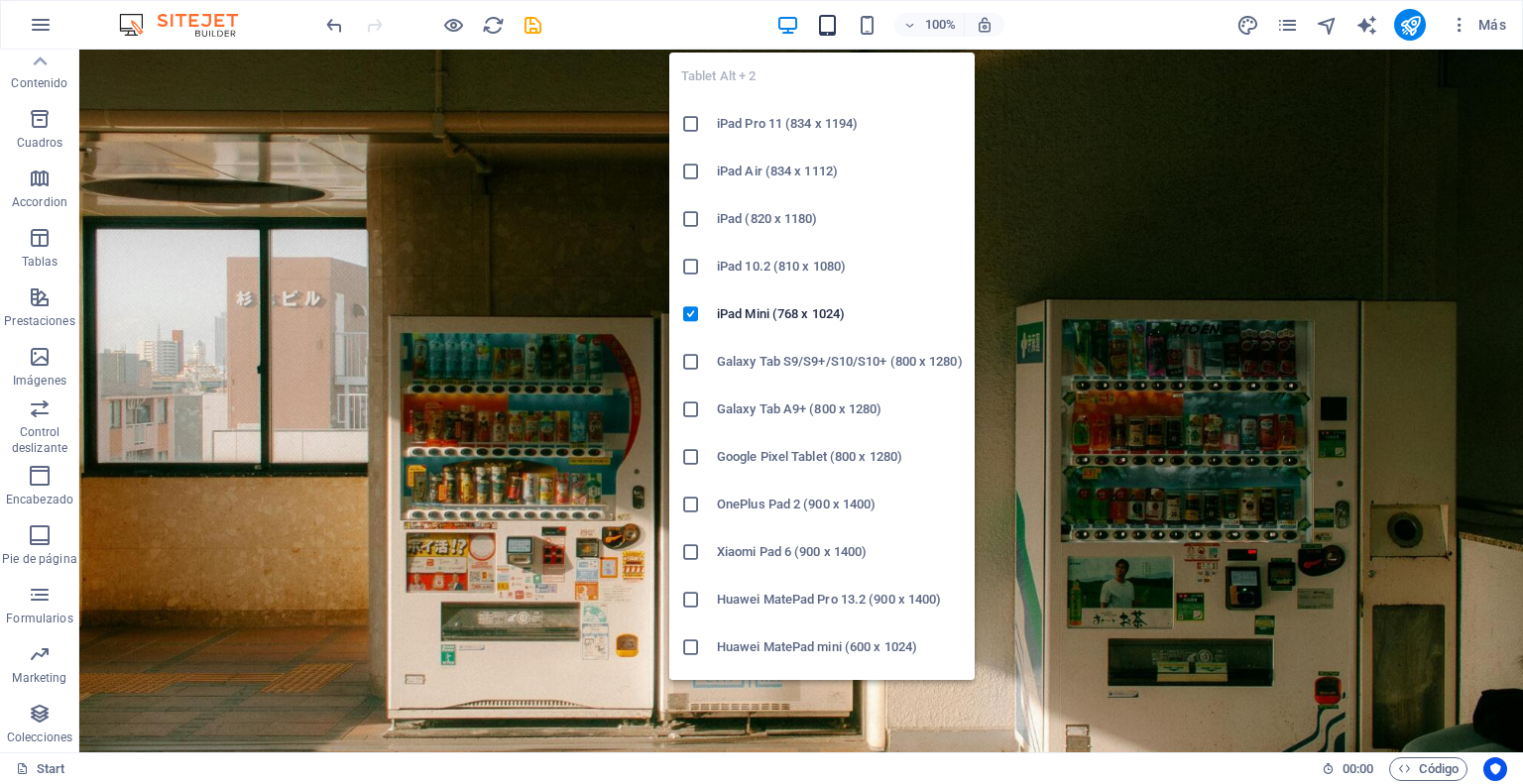 click at bounding box center [827, 25] 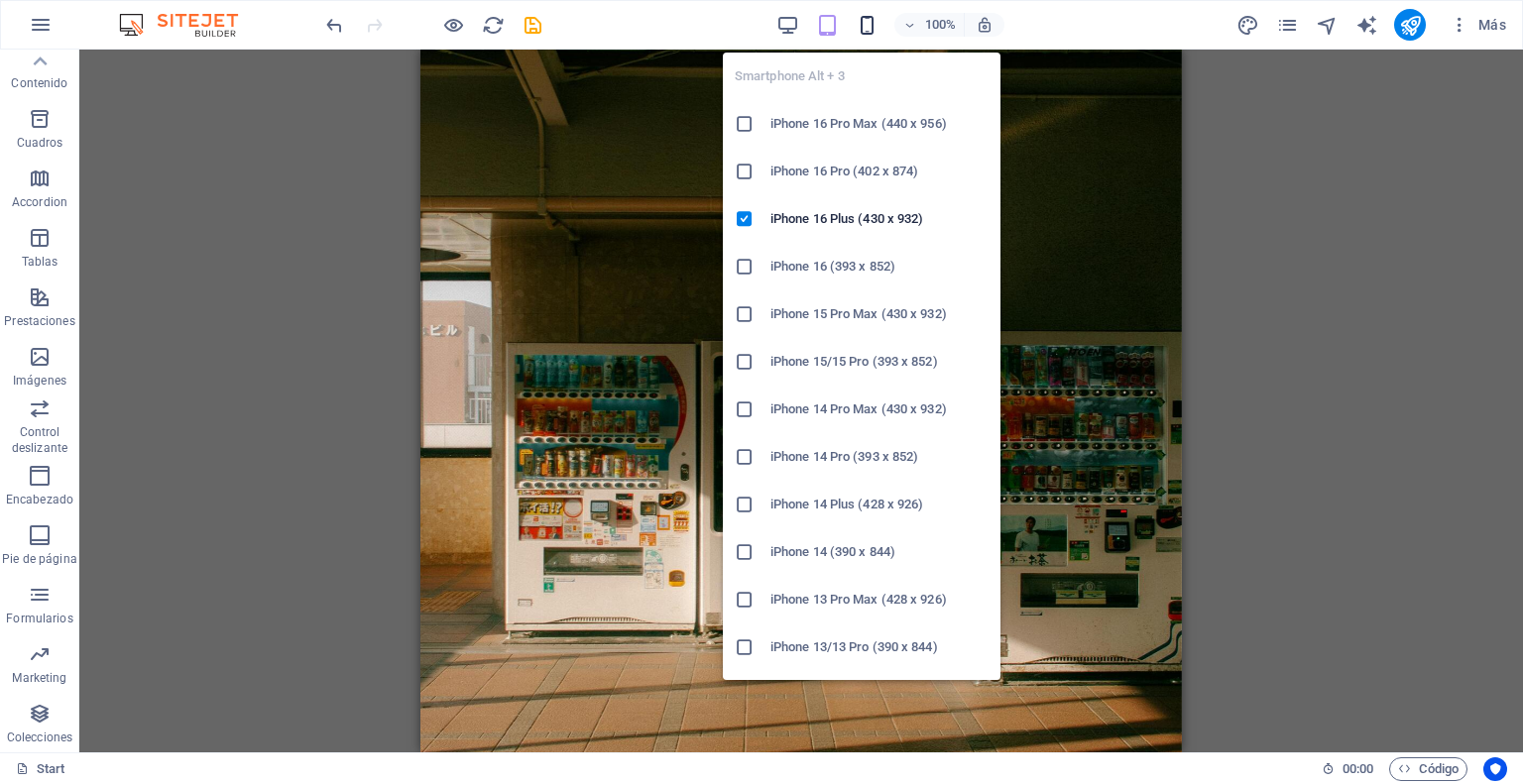 click at bounding box center (867, 25) 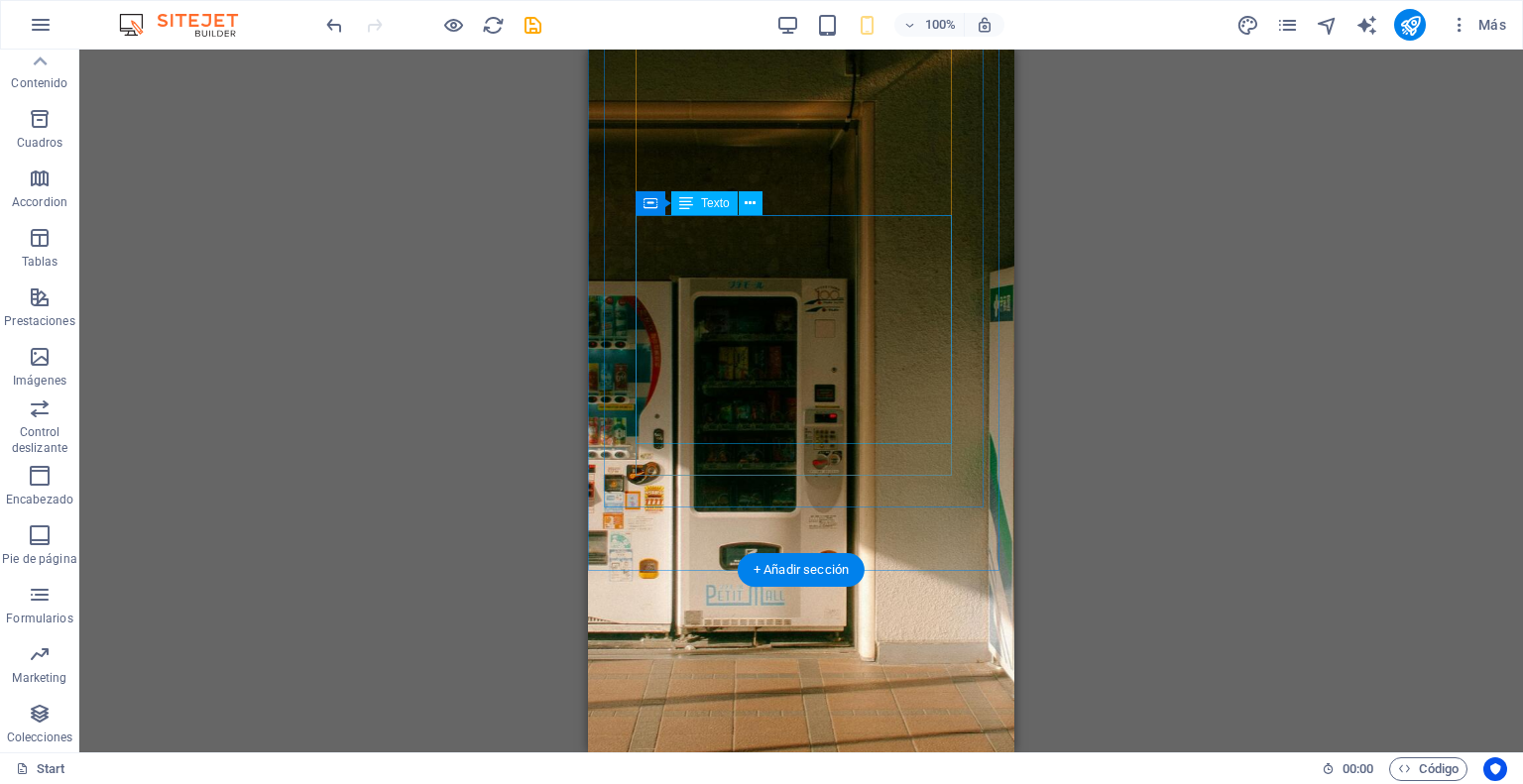scroll, scrollTop: 0, scrollLeft: 0, axis: both 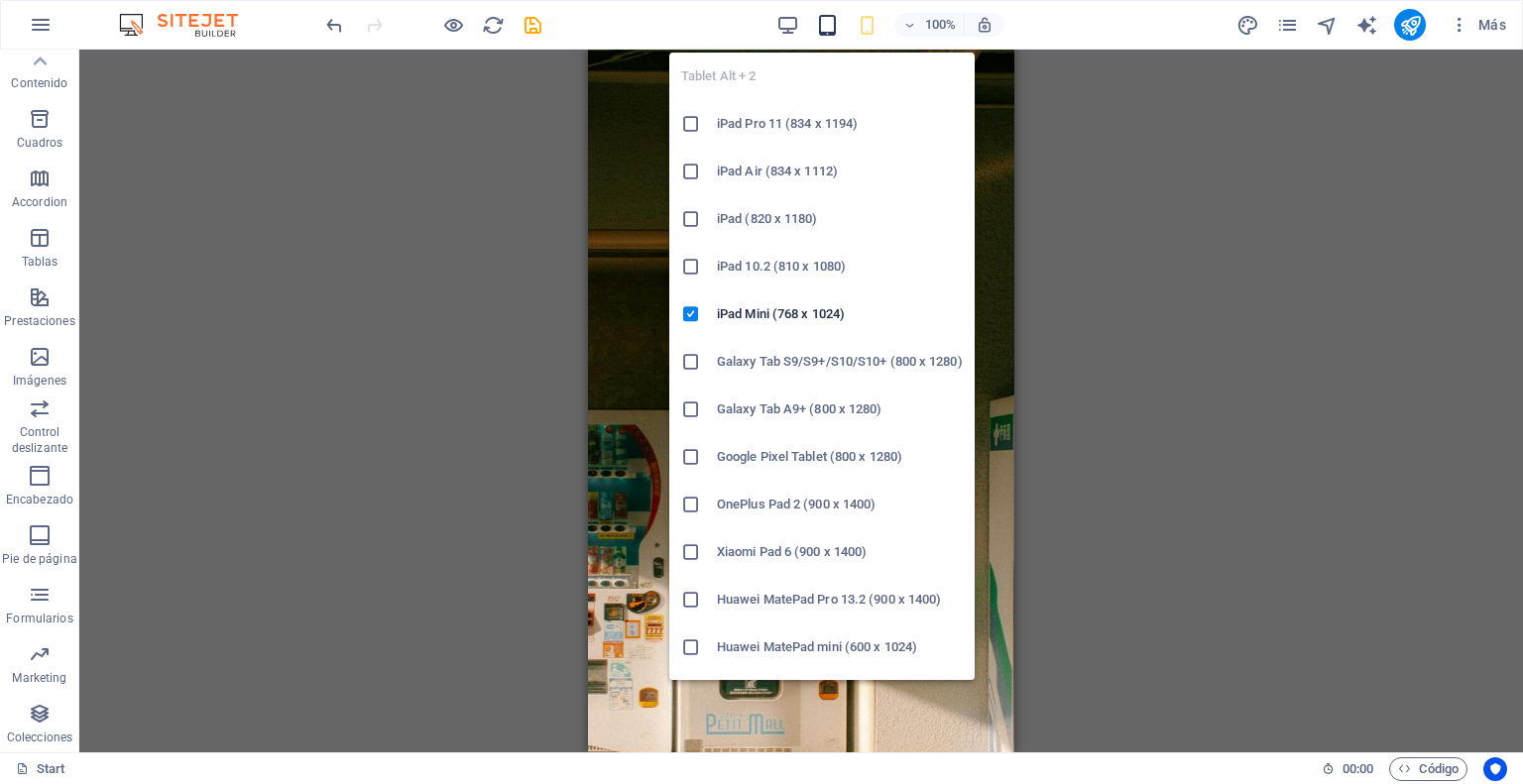 click at bounding box center (827, 25) 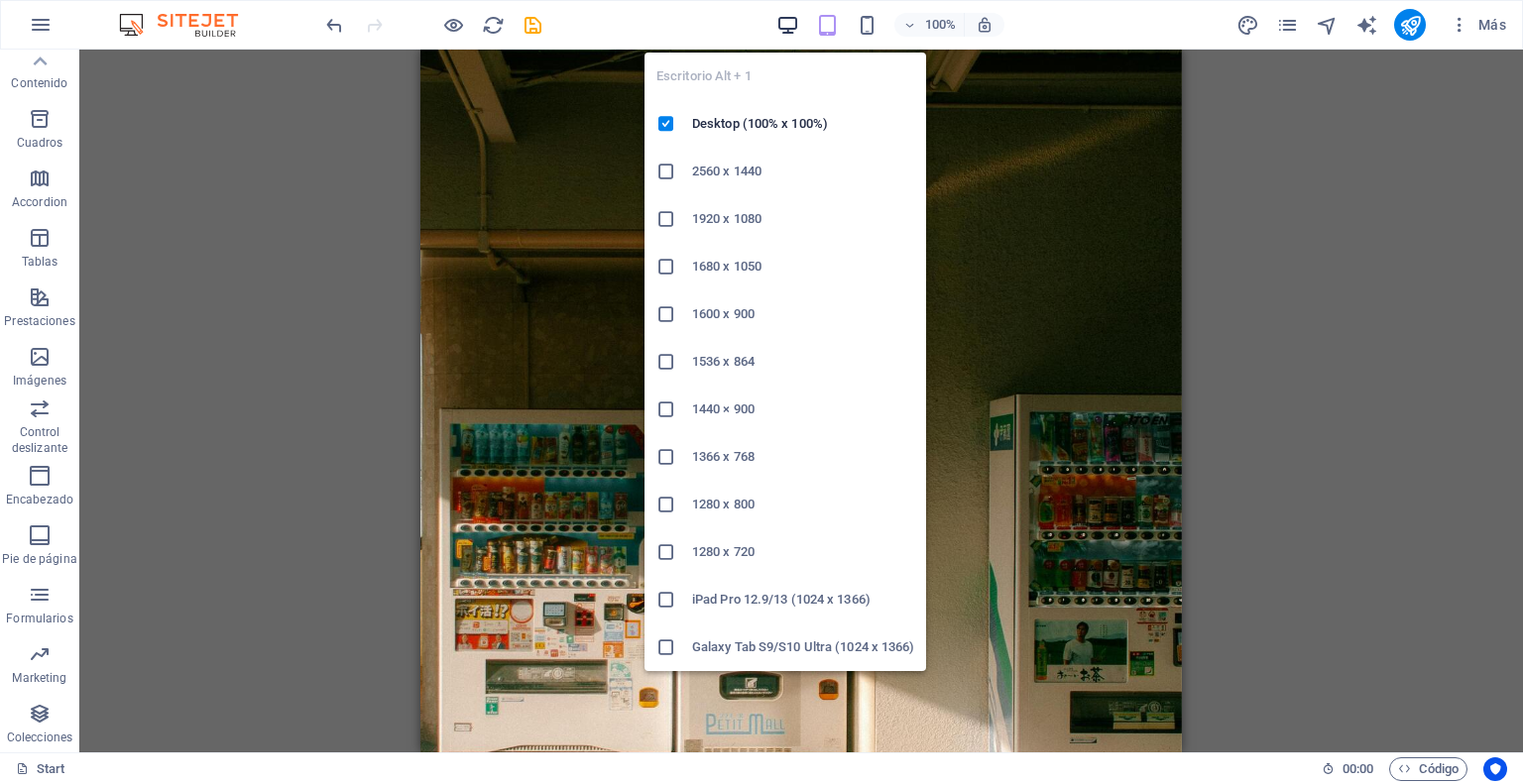click at bounding box center [787, 25] 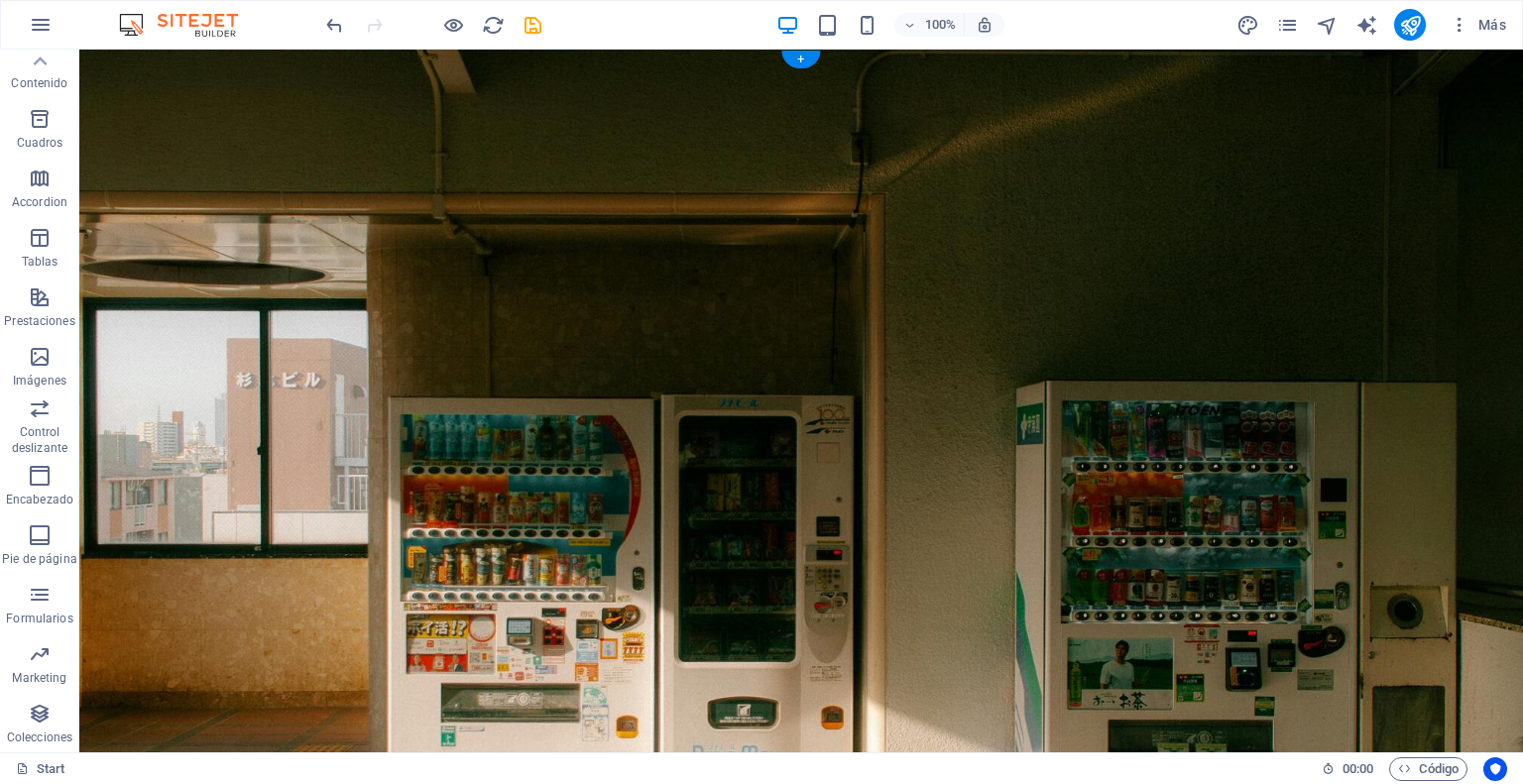 click at bounding box center [801, 491] 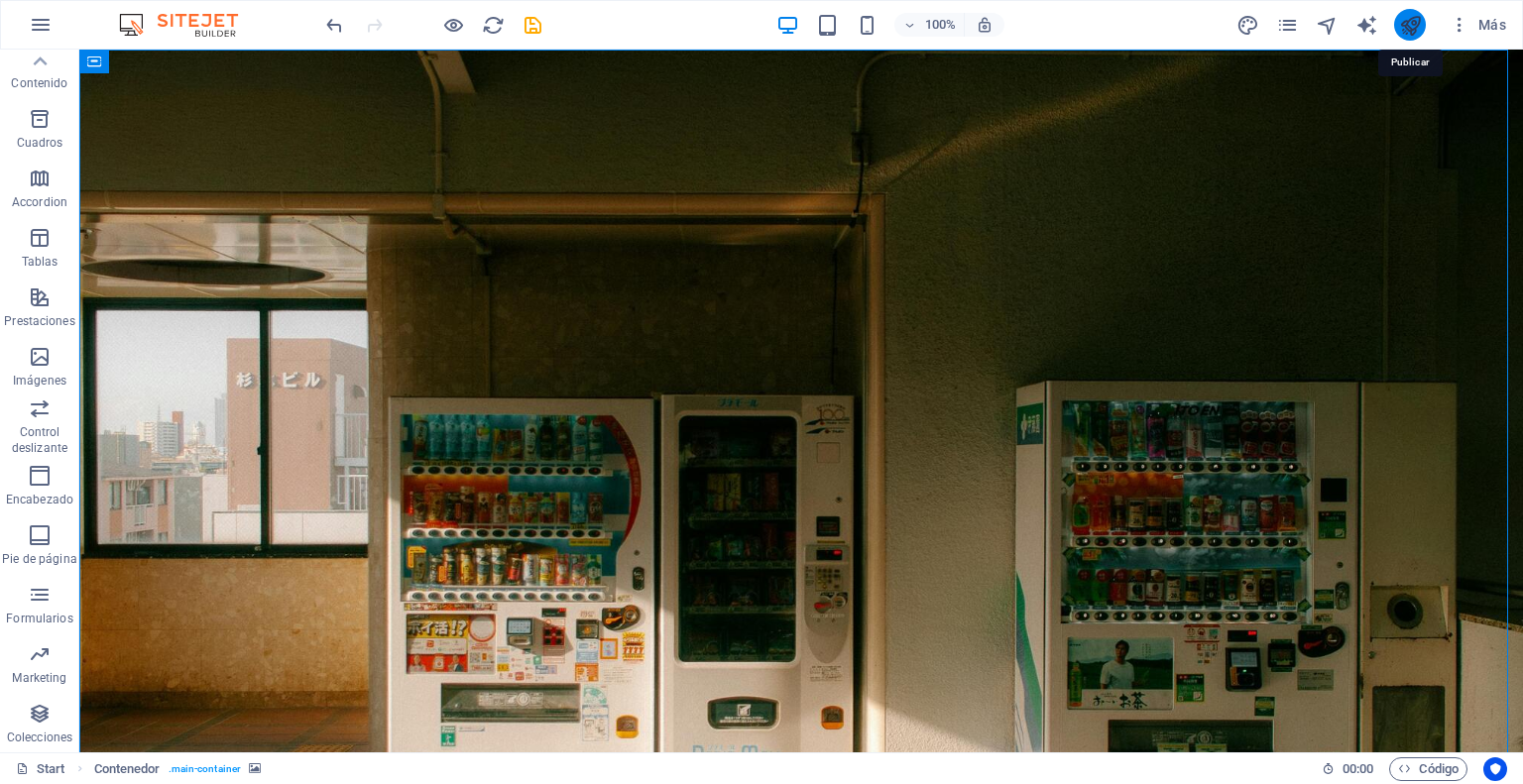 click at bounding box center (1410, 25) 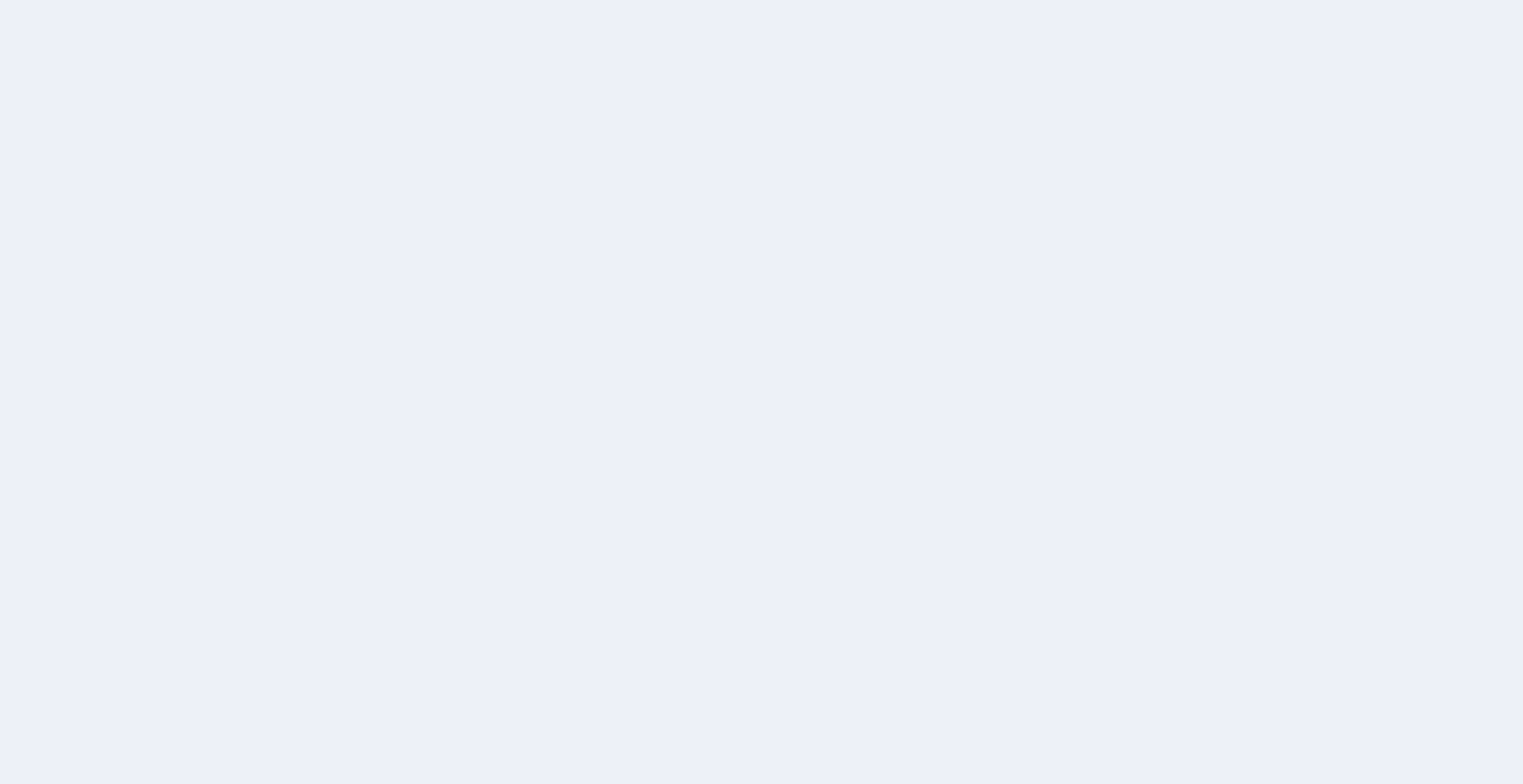 scroll, scrollTop: 0, scrollLeft: 0, axis: both 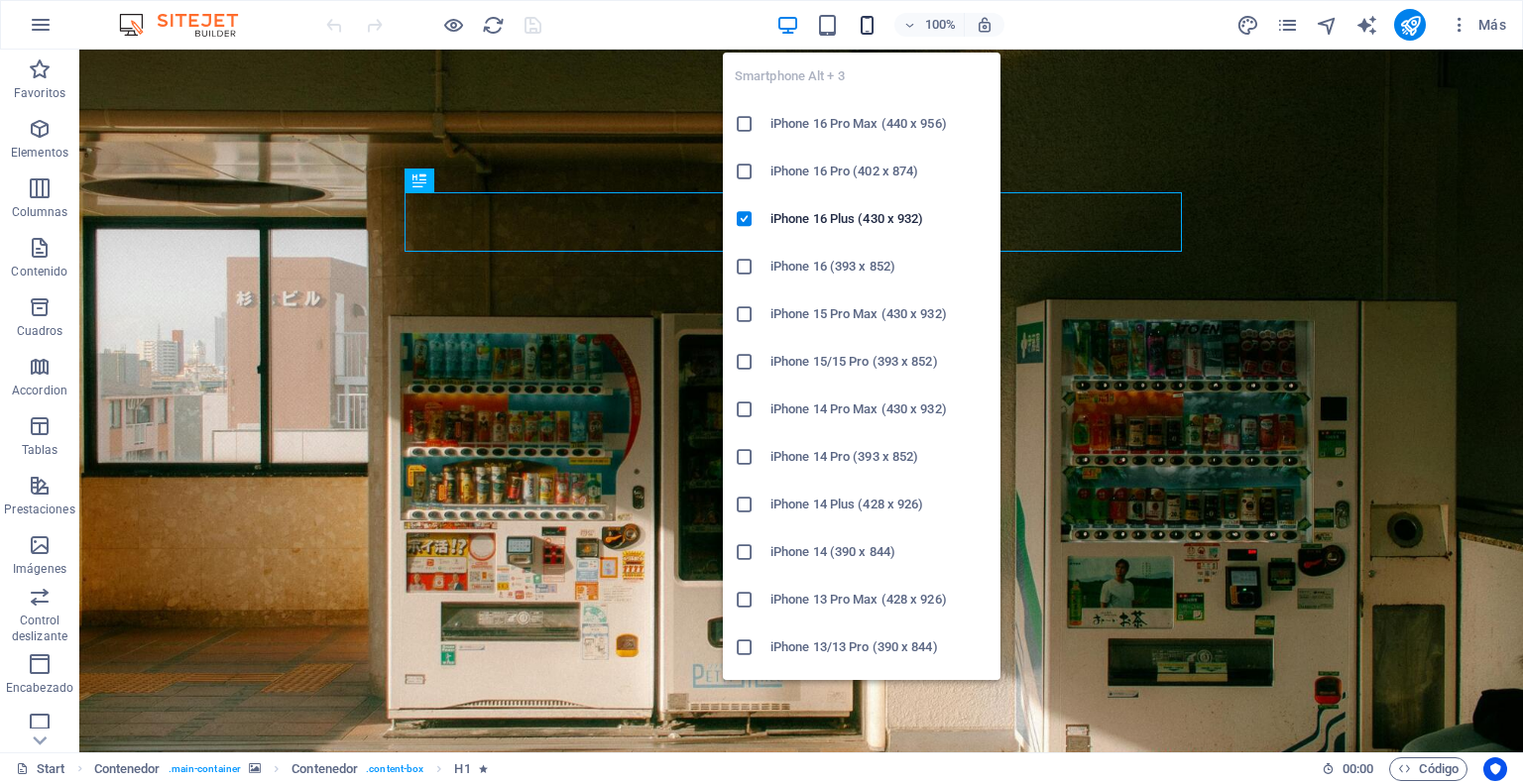 click at bounding box center (867, 25) 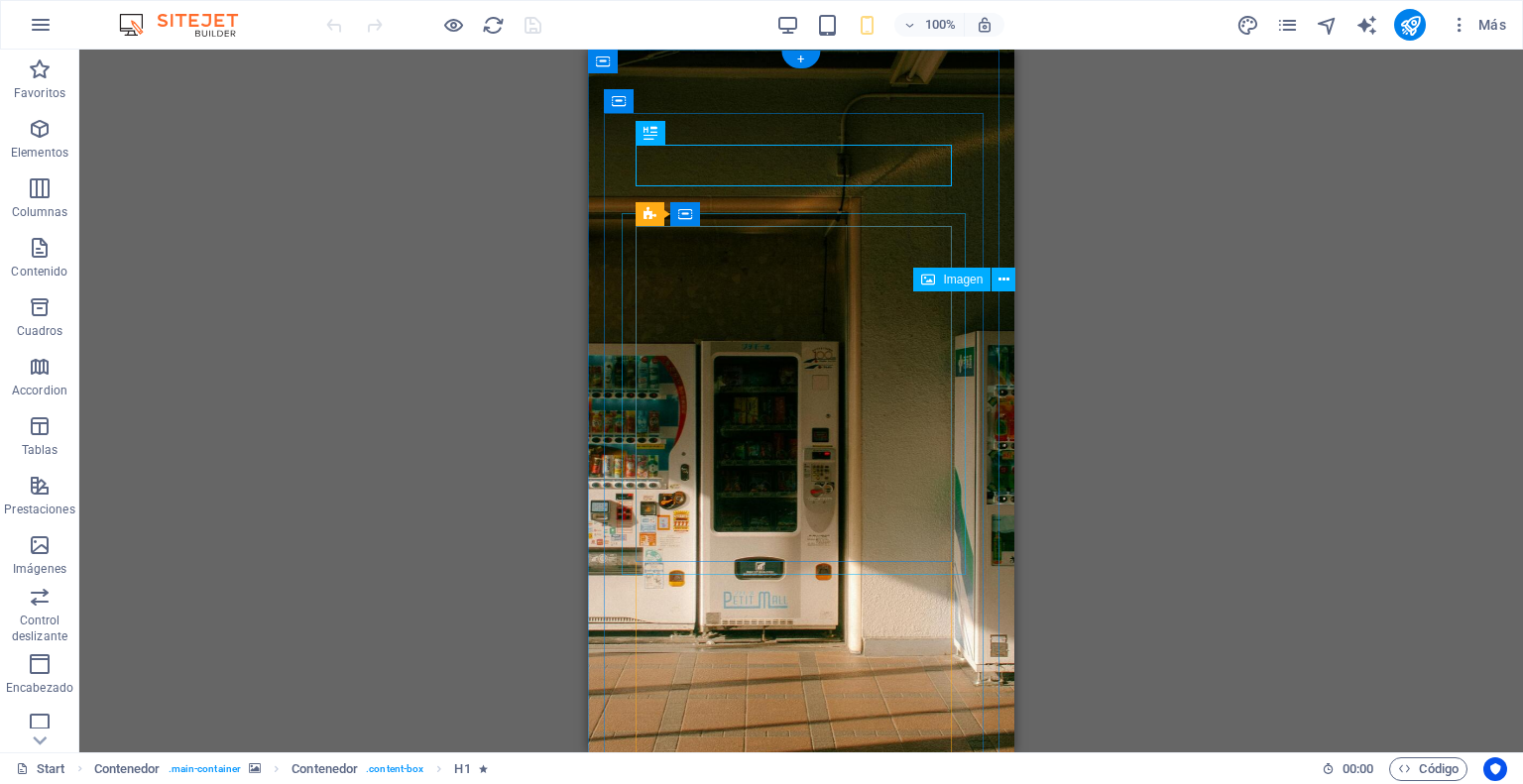 click at bounding box center (801, 1114) 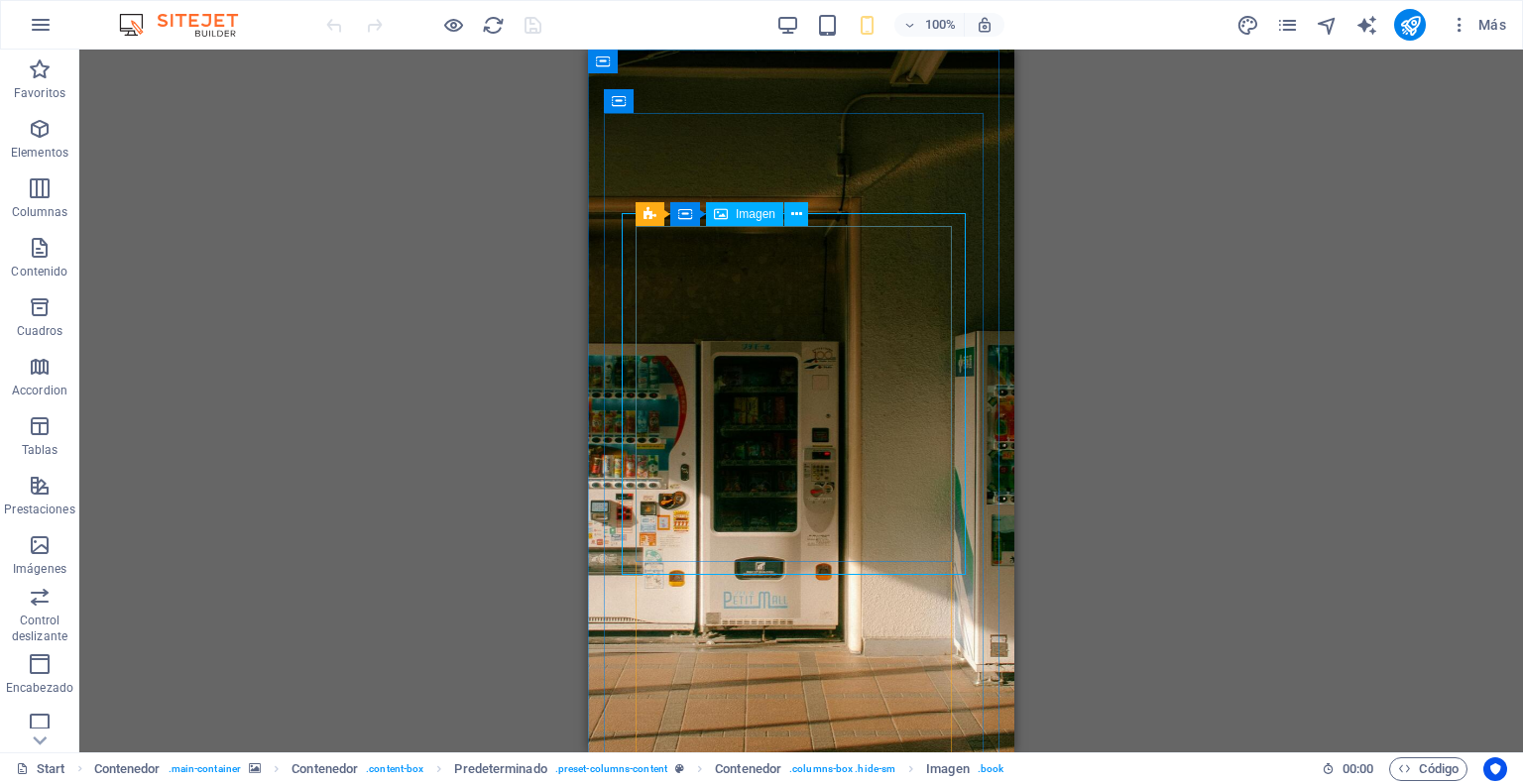 click on "Imagen" at bounding box center [745, 214] 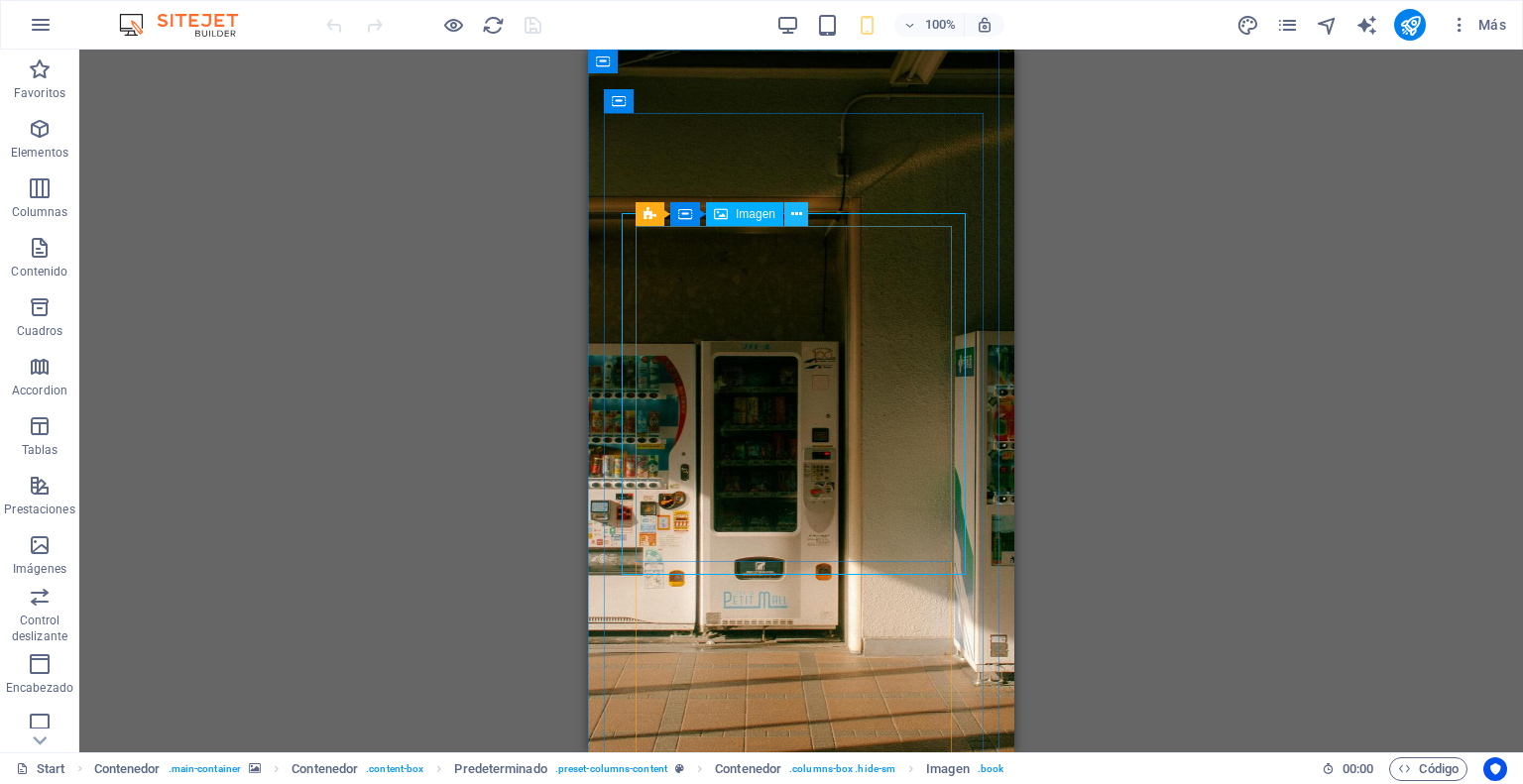 click at bounding box center [796, 214] 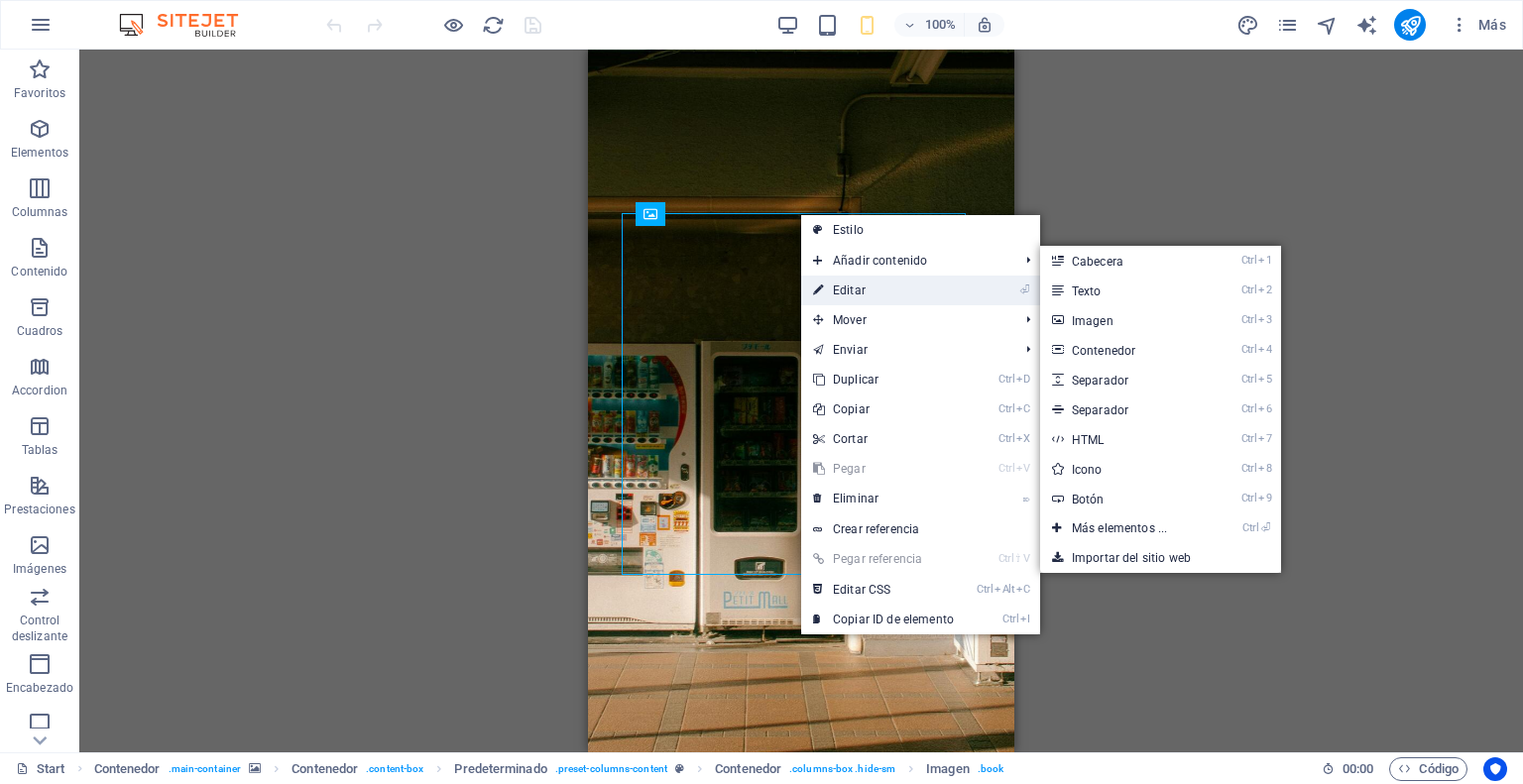 click on "⏎  Editar" at bounding box center (883, 290) 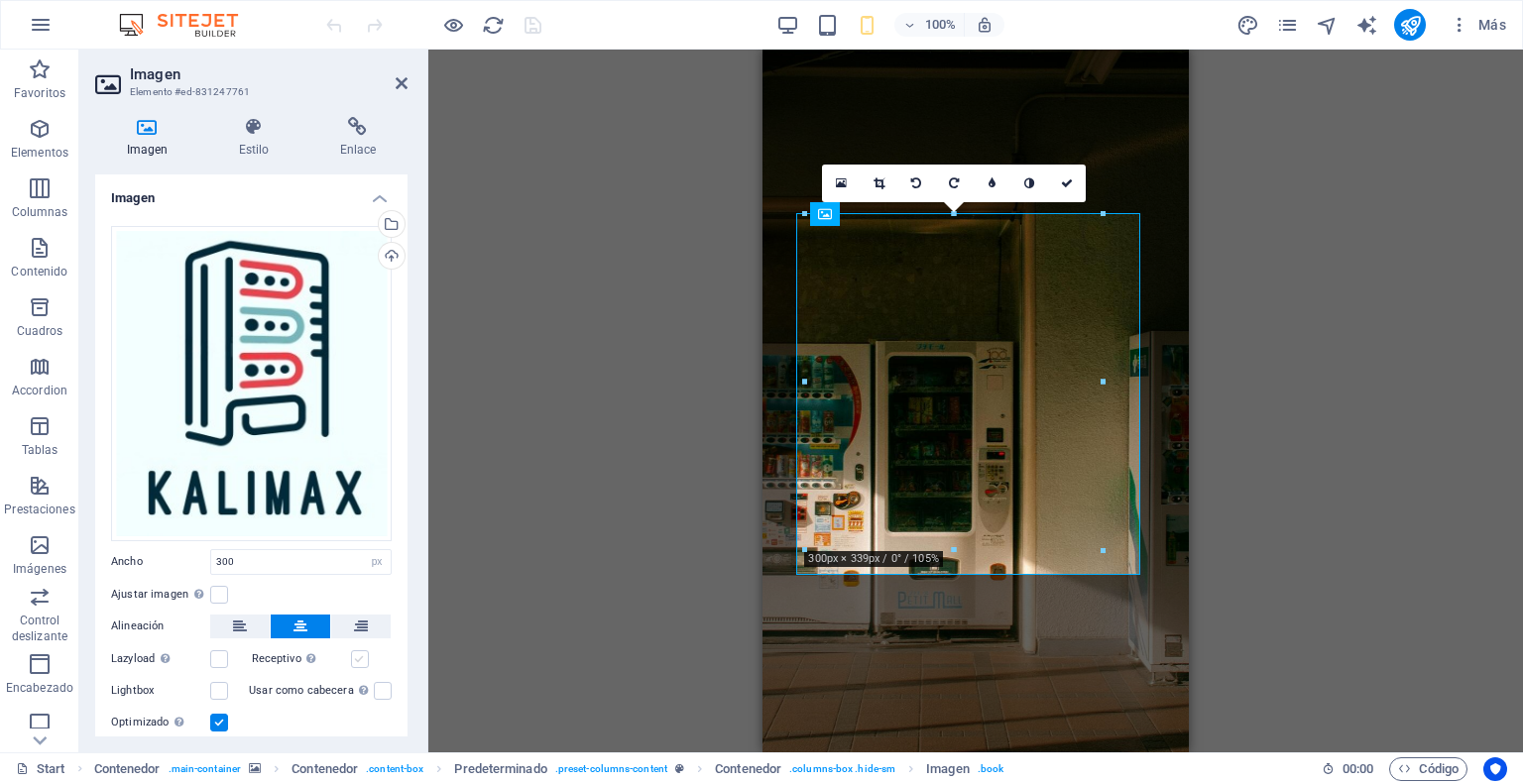 click at bounding box center [360, 659] 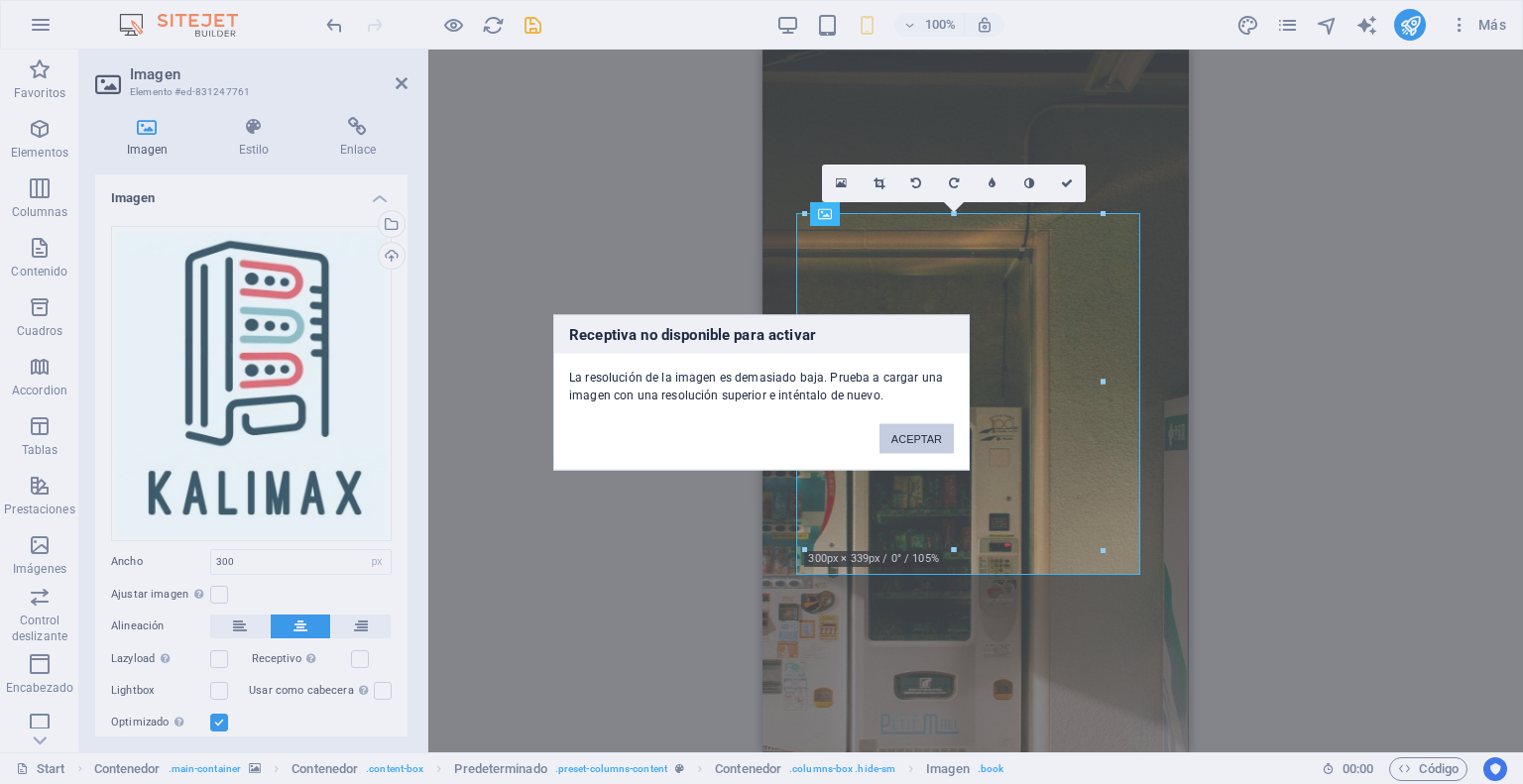 click on "ACEPTAR" at bounding box center (916, 438) 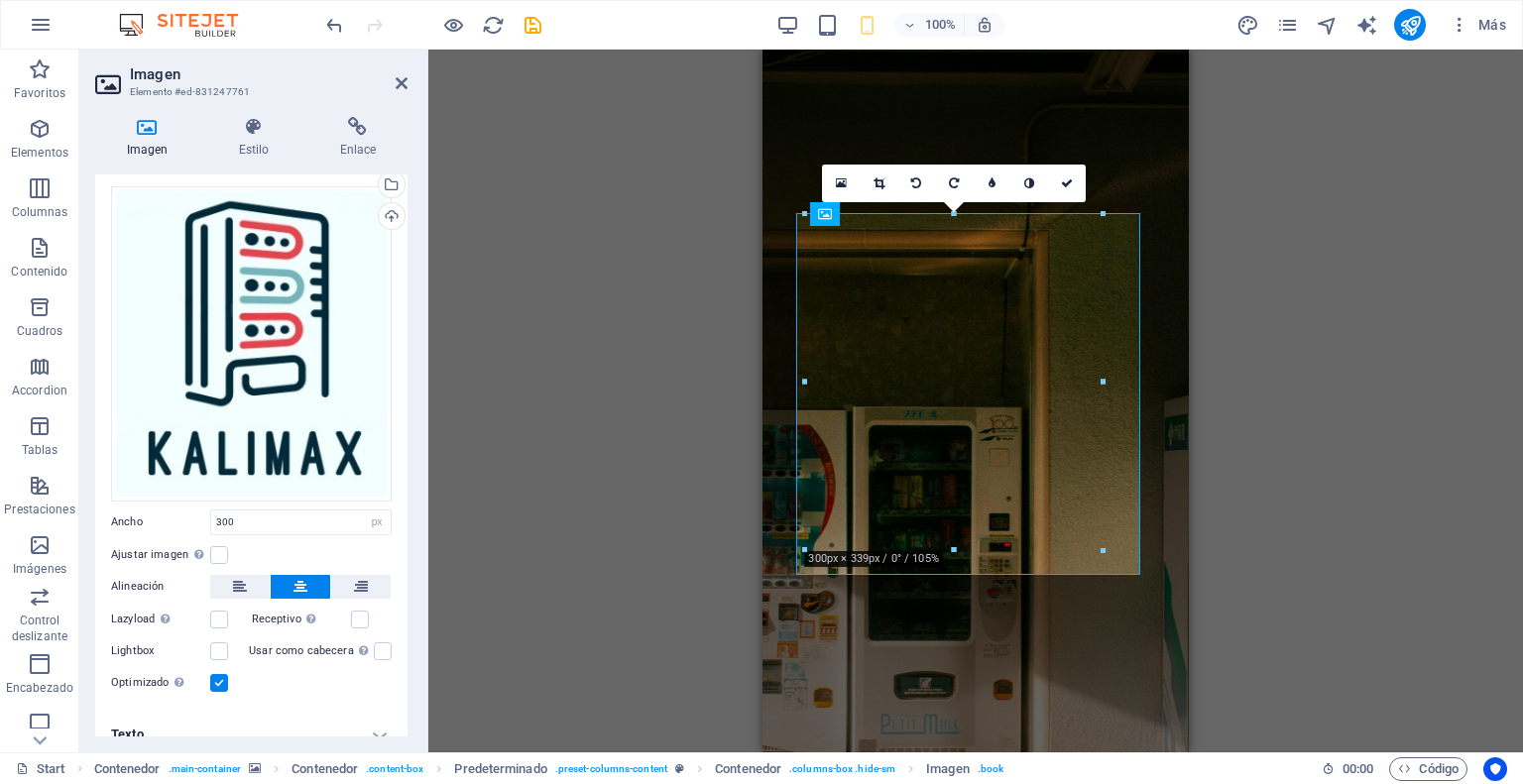 scroll, scrollTop: 56, scrollLeft: 0, axis: vertical 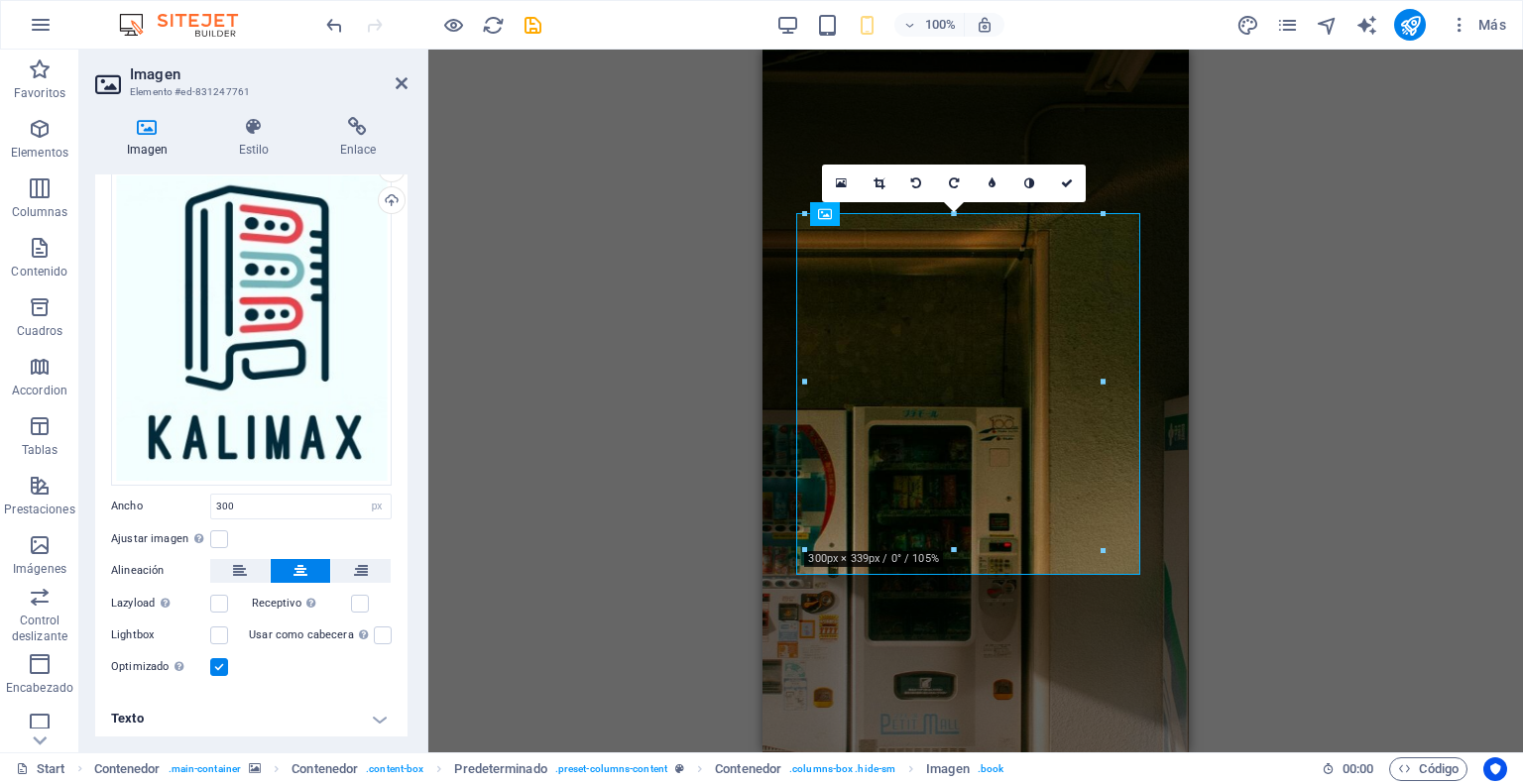 click at bounding box center (219, 667) 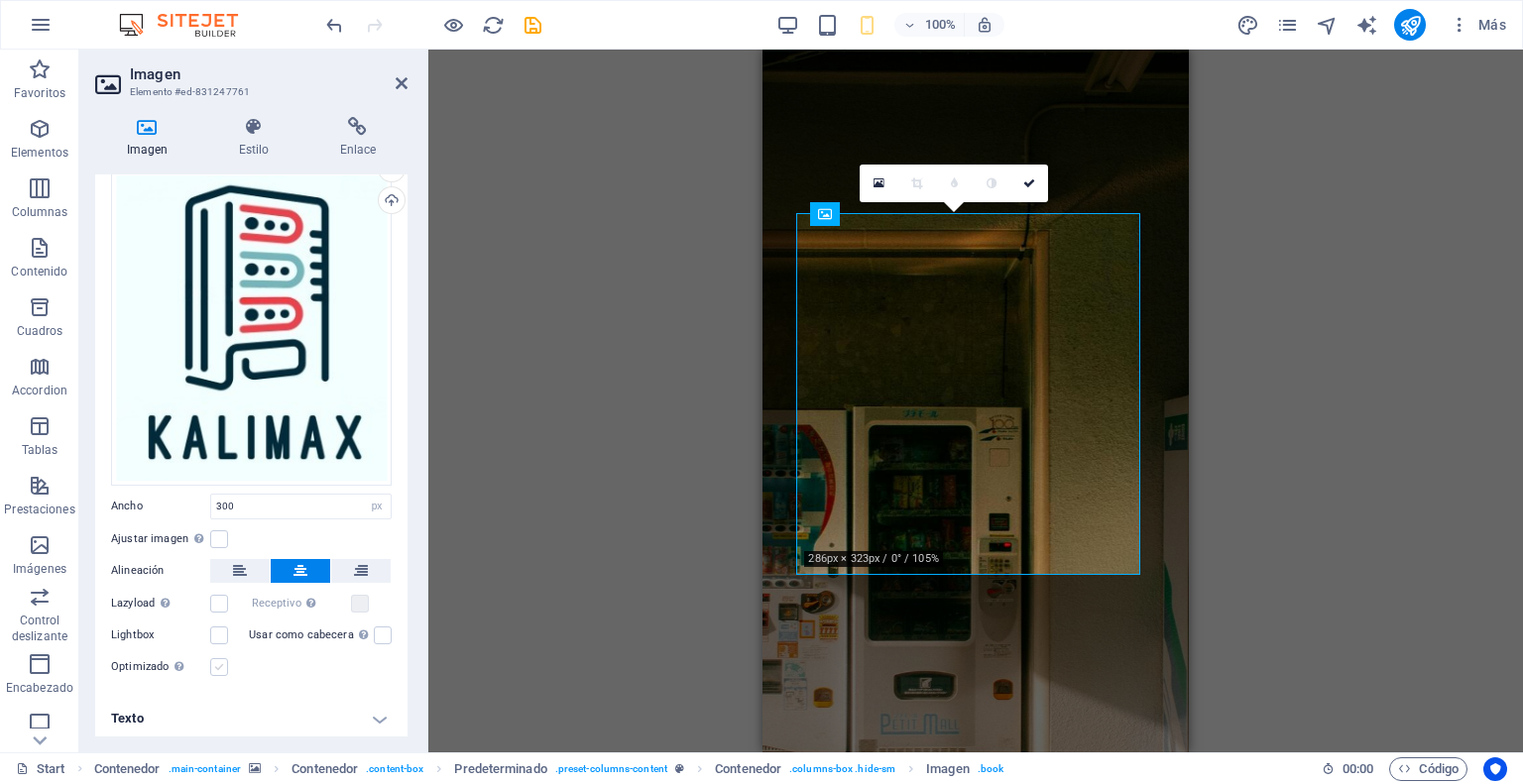click at bounding box center [219, 667] 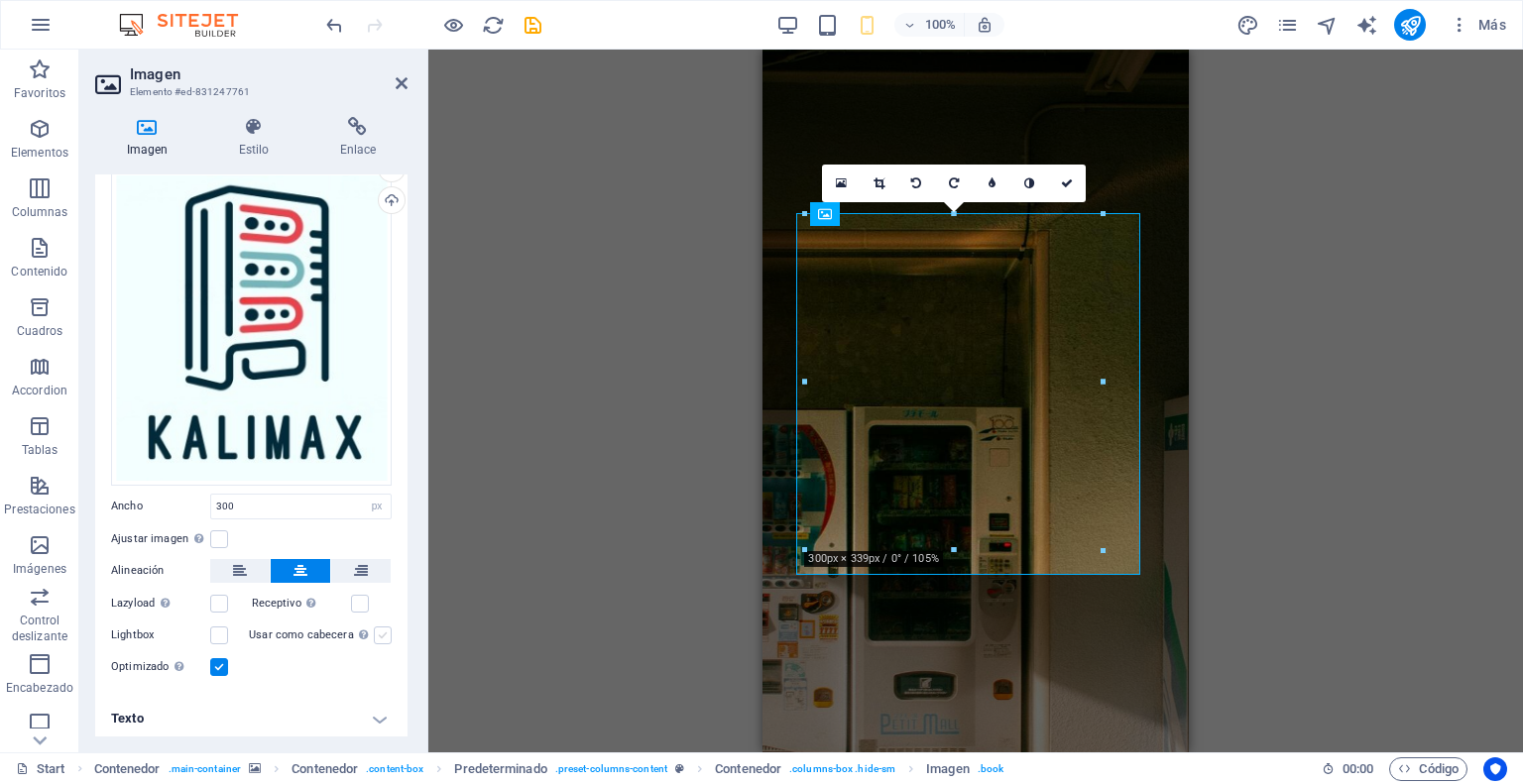 click at bounding box center [383, 635] 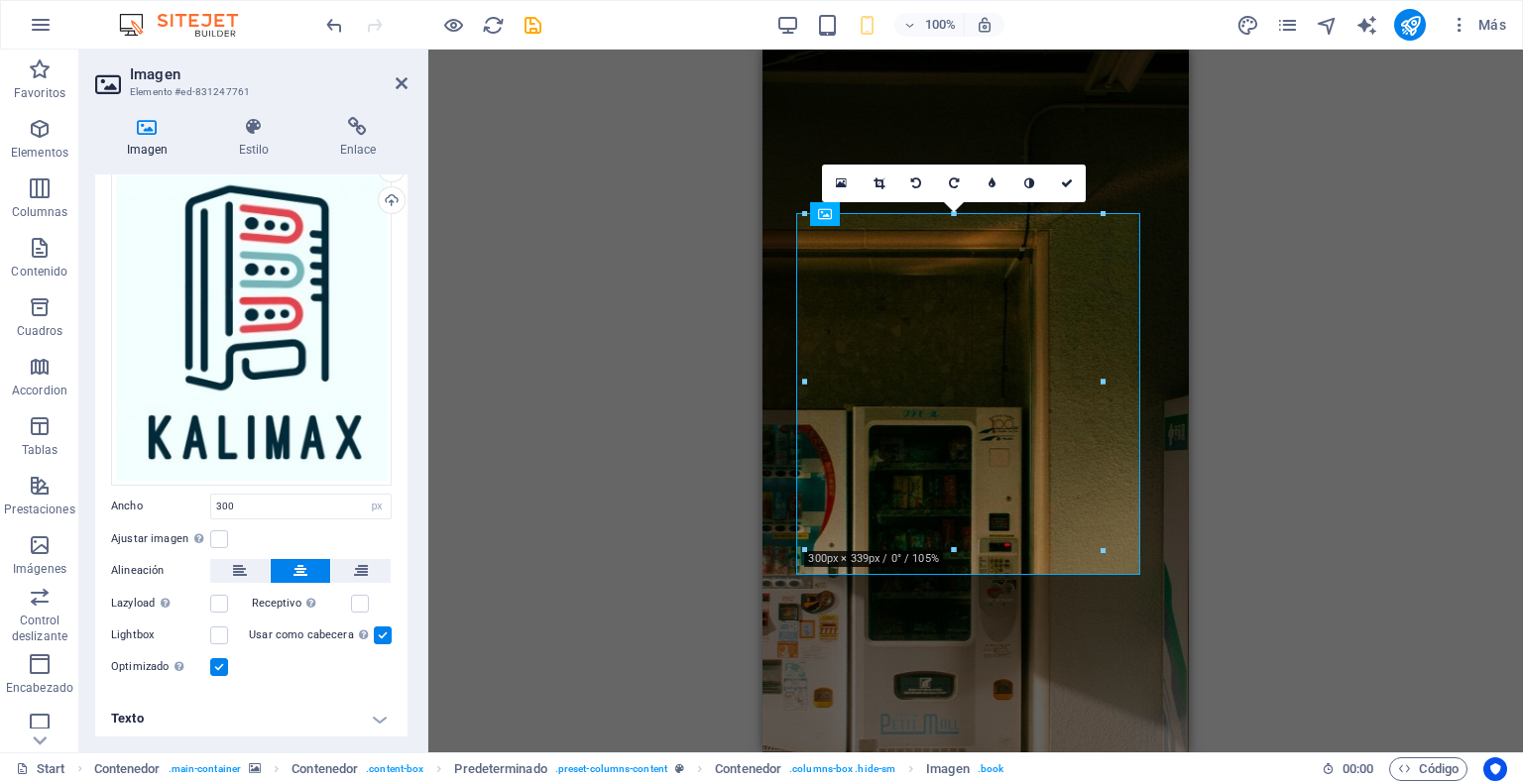 click at bounding box center [219, 667] 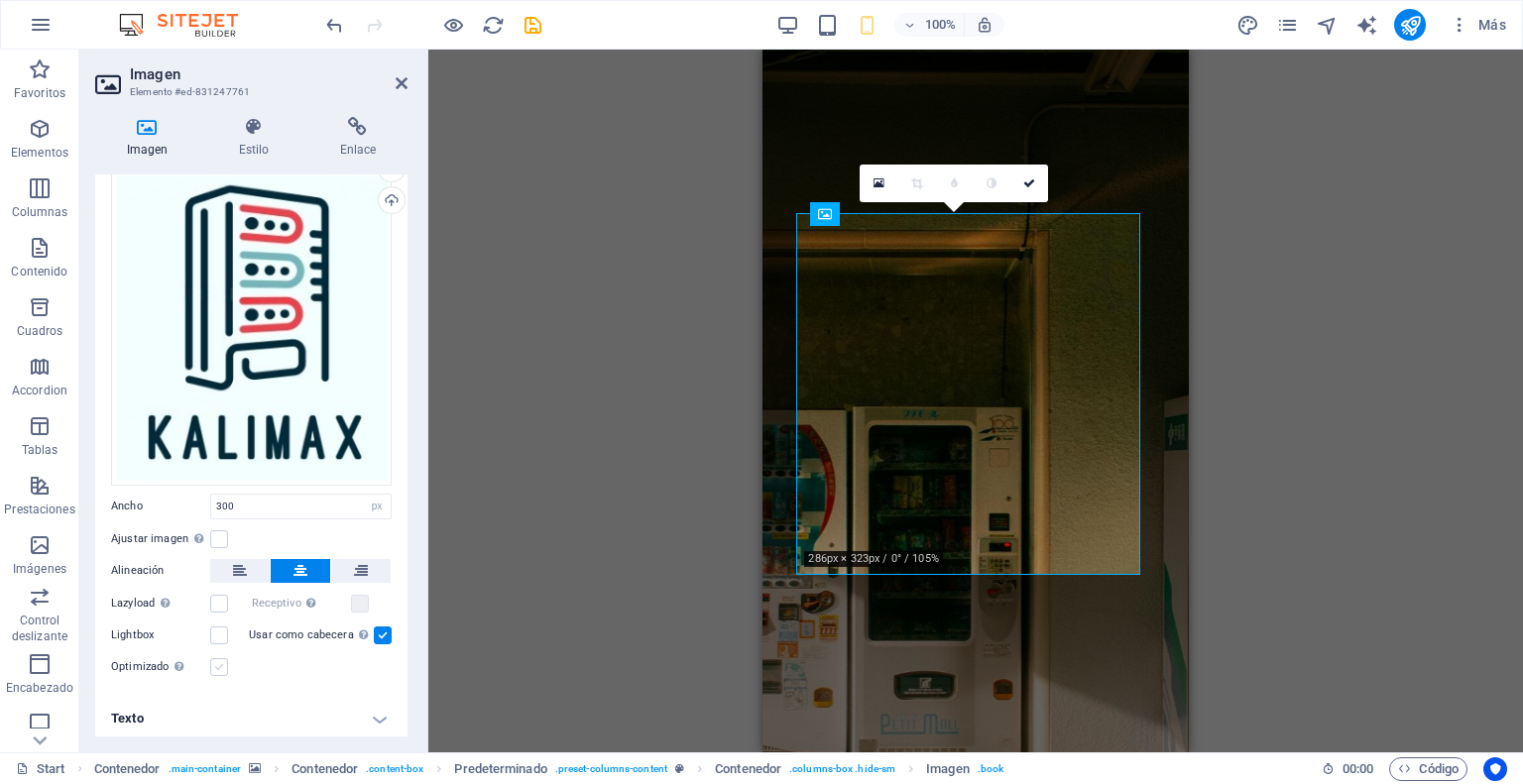 click at bounding box center [219, 667] 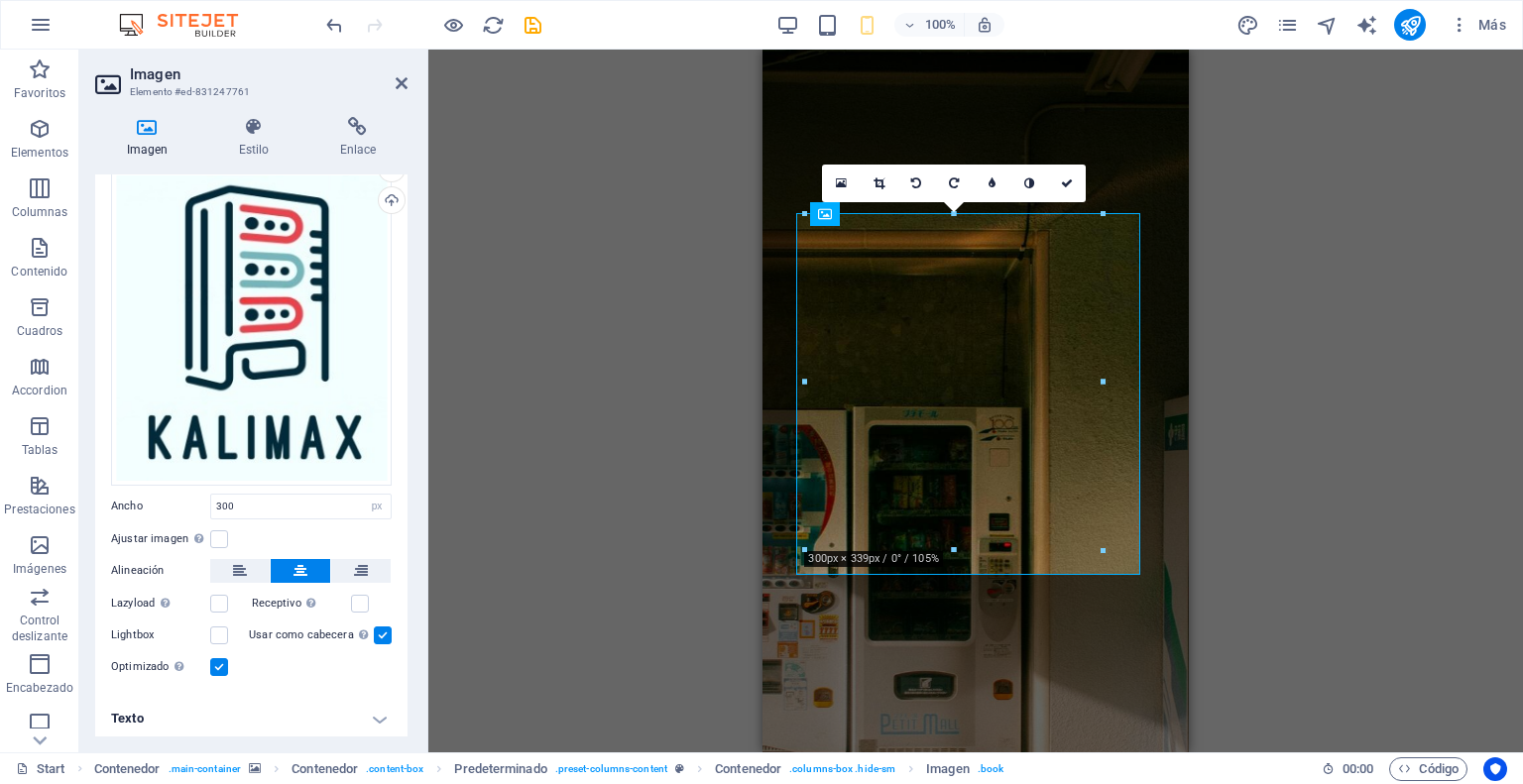 click at bounding box center (383, 635) 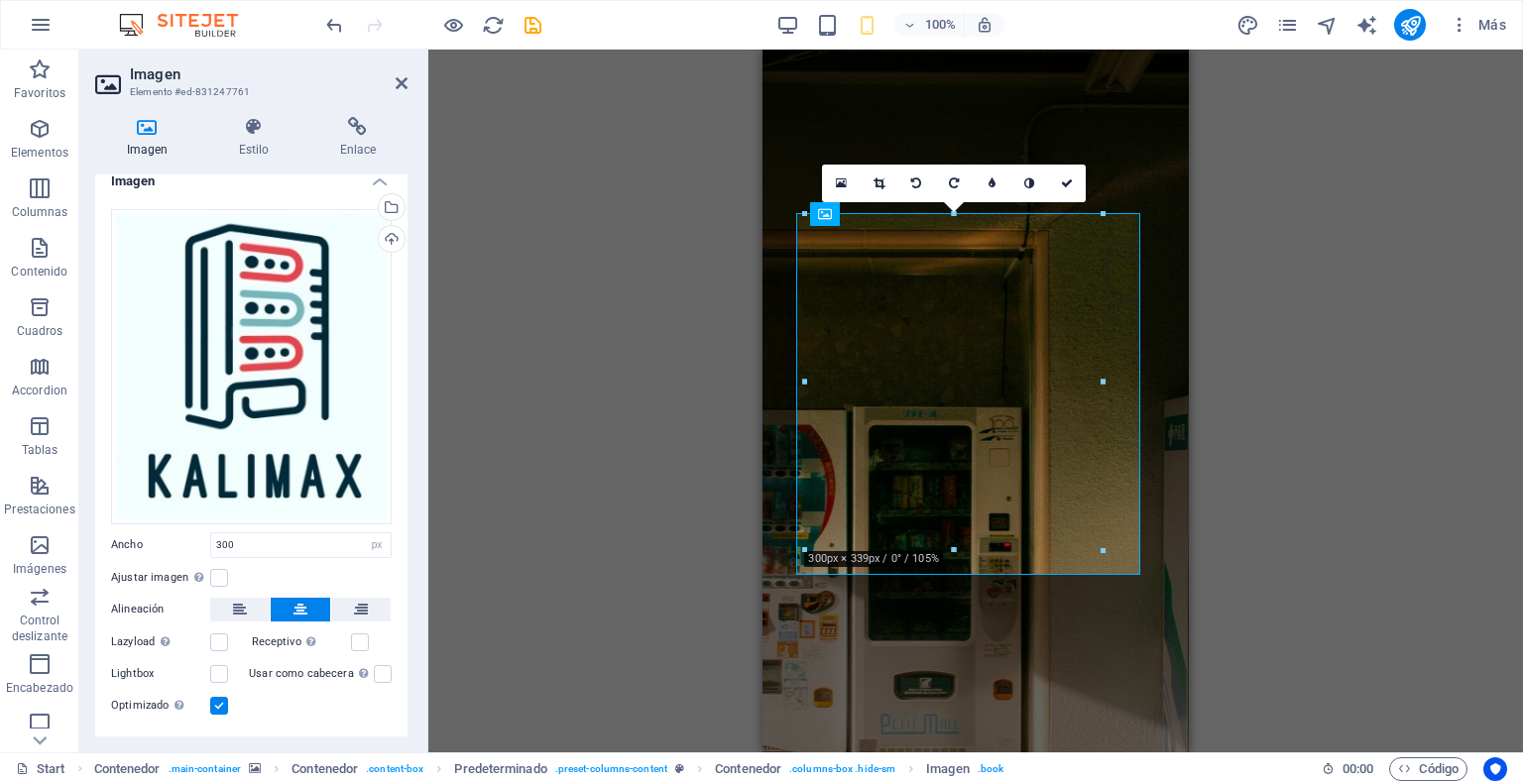scroll, scrollTop: 0, scrollLeft: 0, axis: both 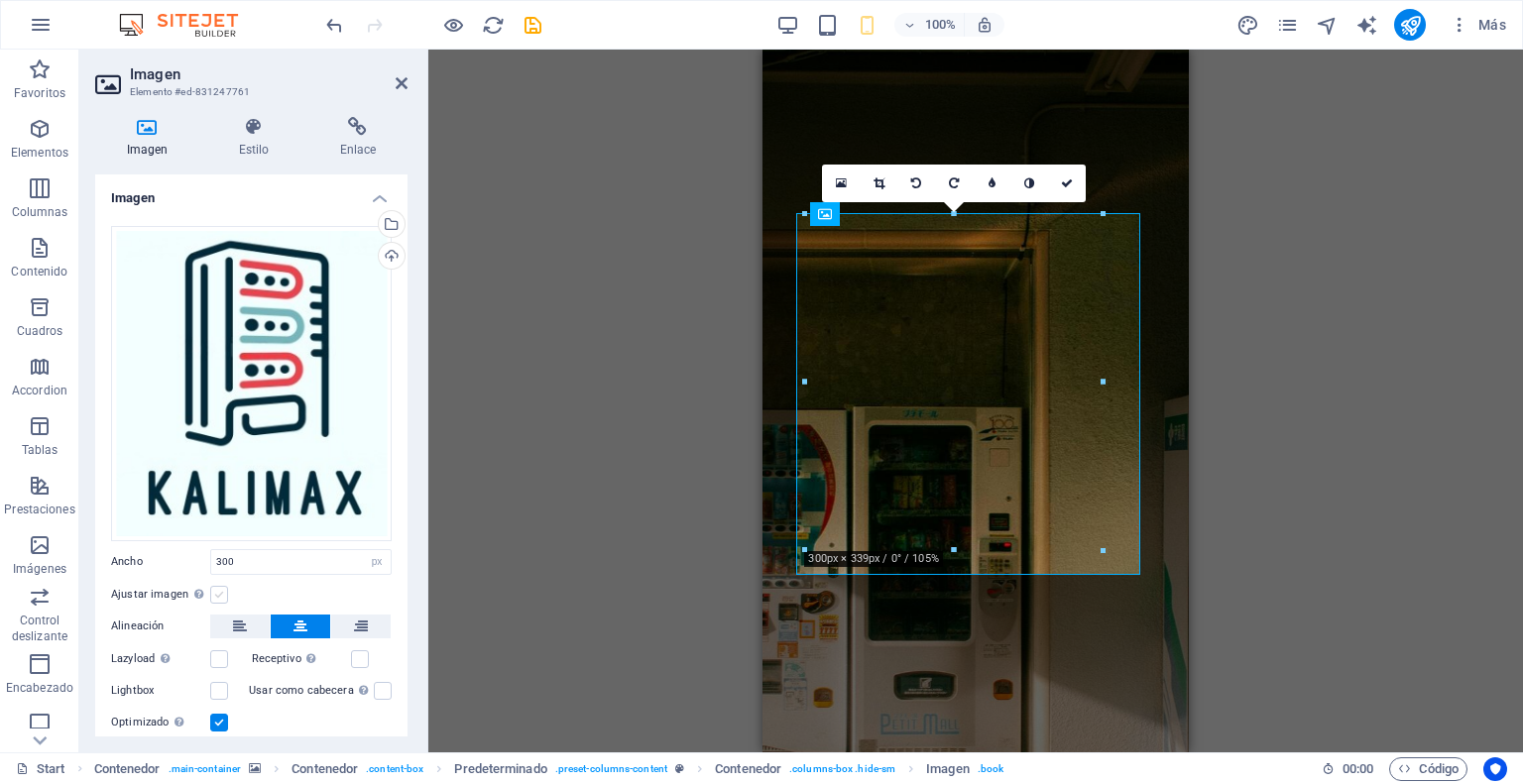 click at bounding box center [219, 595] 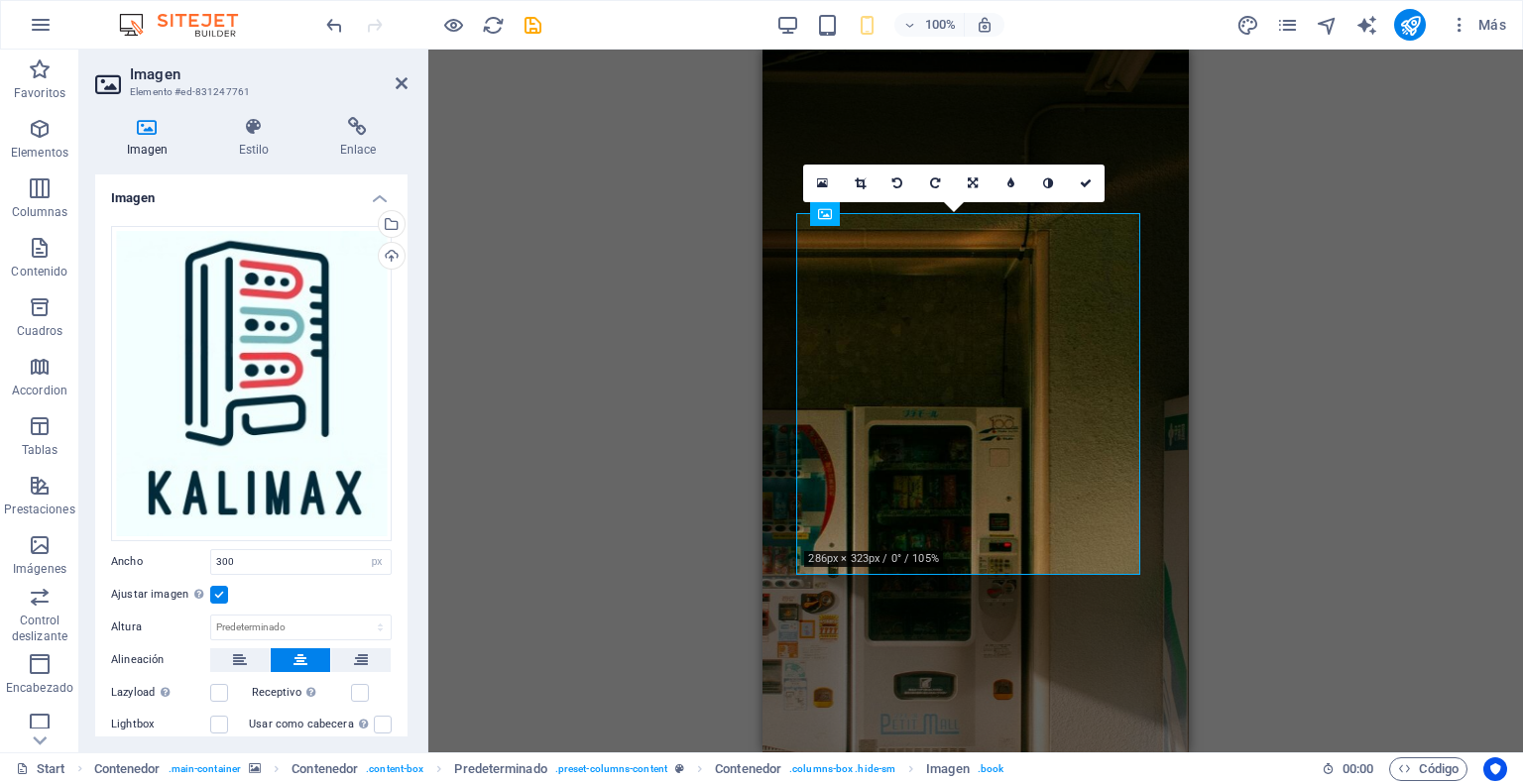 scroll, scrollTop: 189, scrollLeft: 0, axis: vertical 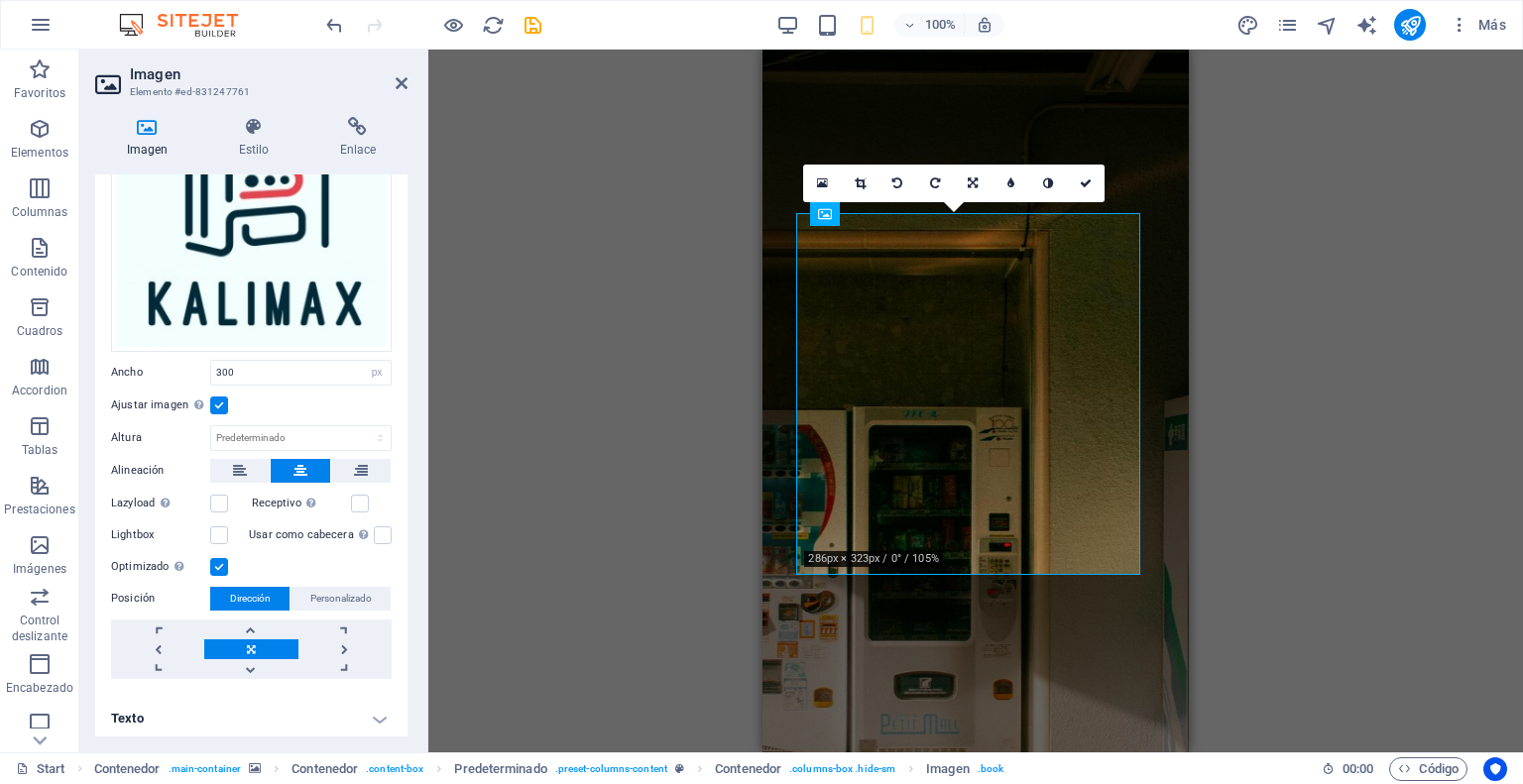 click at bounding box center [219, 567] 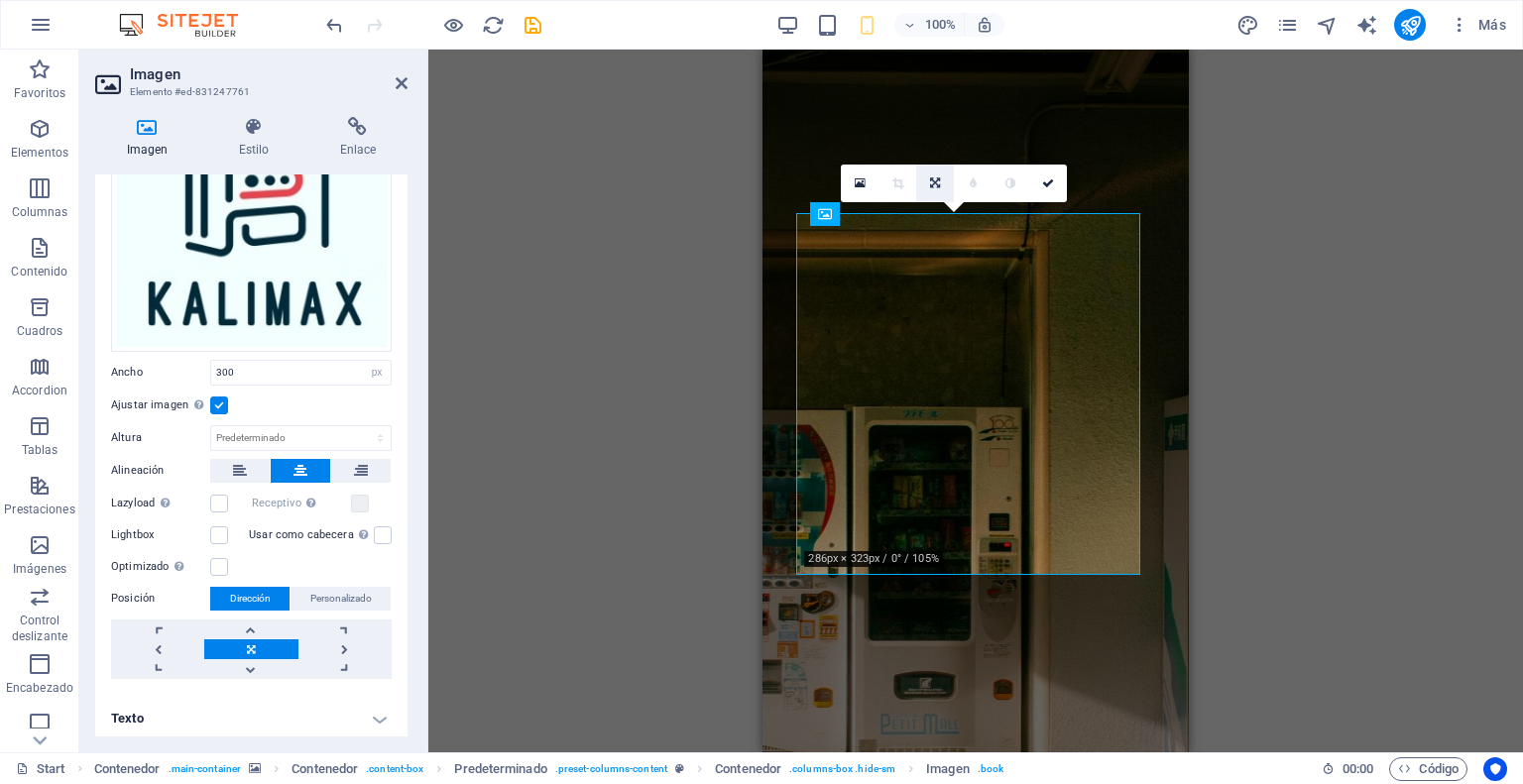 click at bounding box center (935, 183) 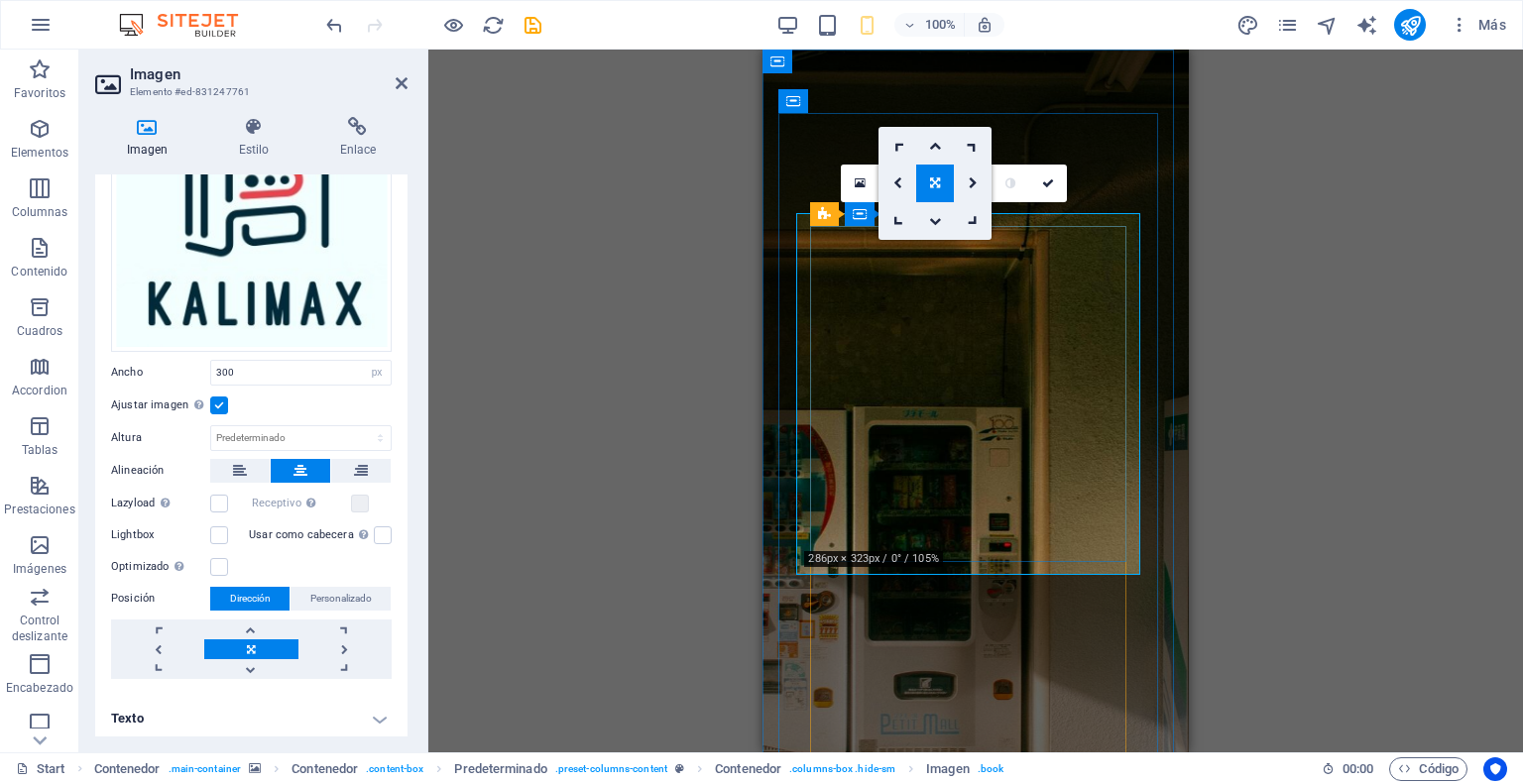click at bounding box center [976, 1277] 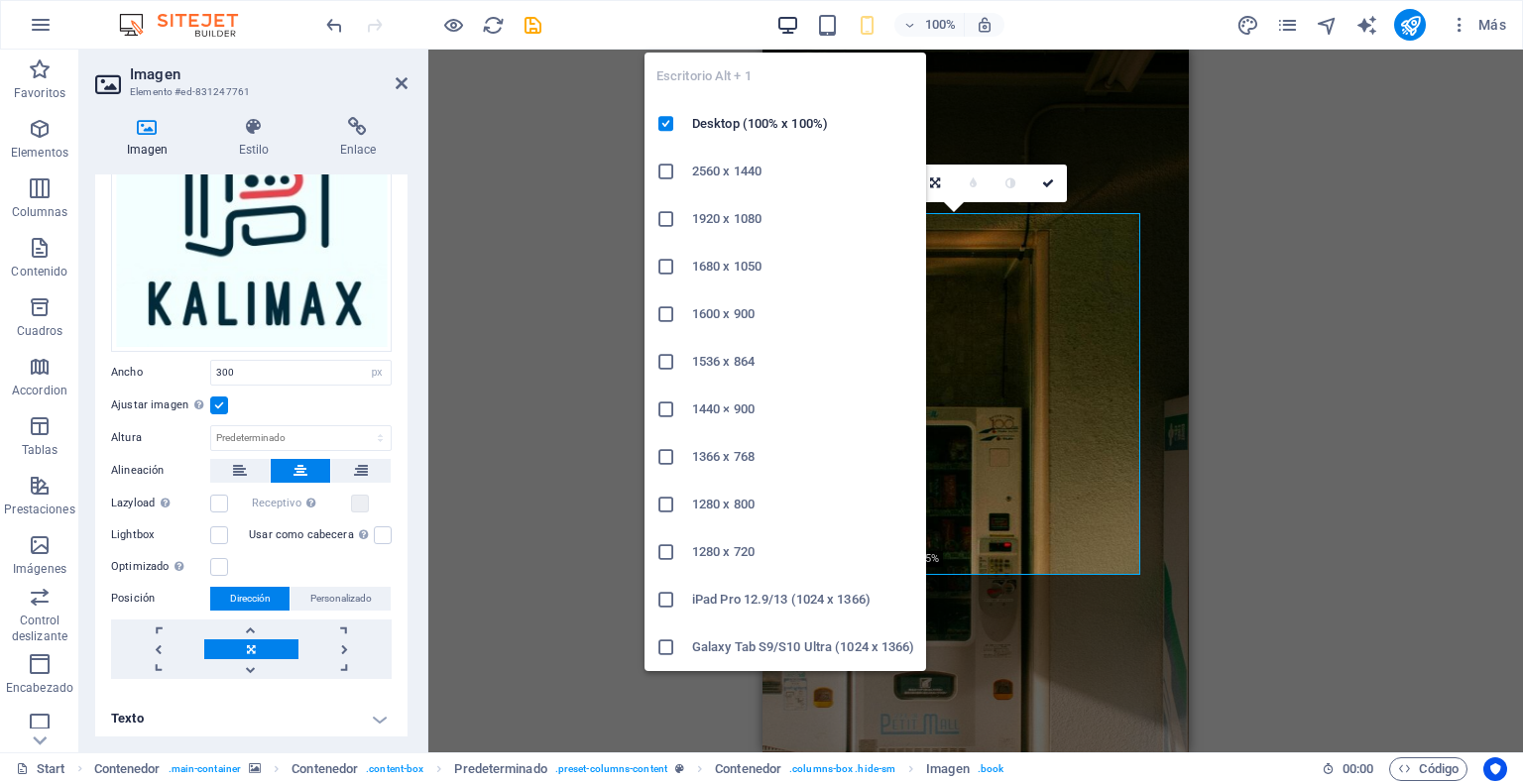 click at bounding box center (787, 25) 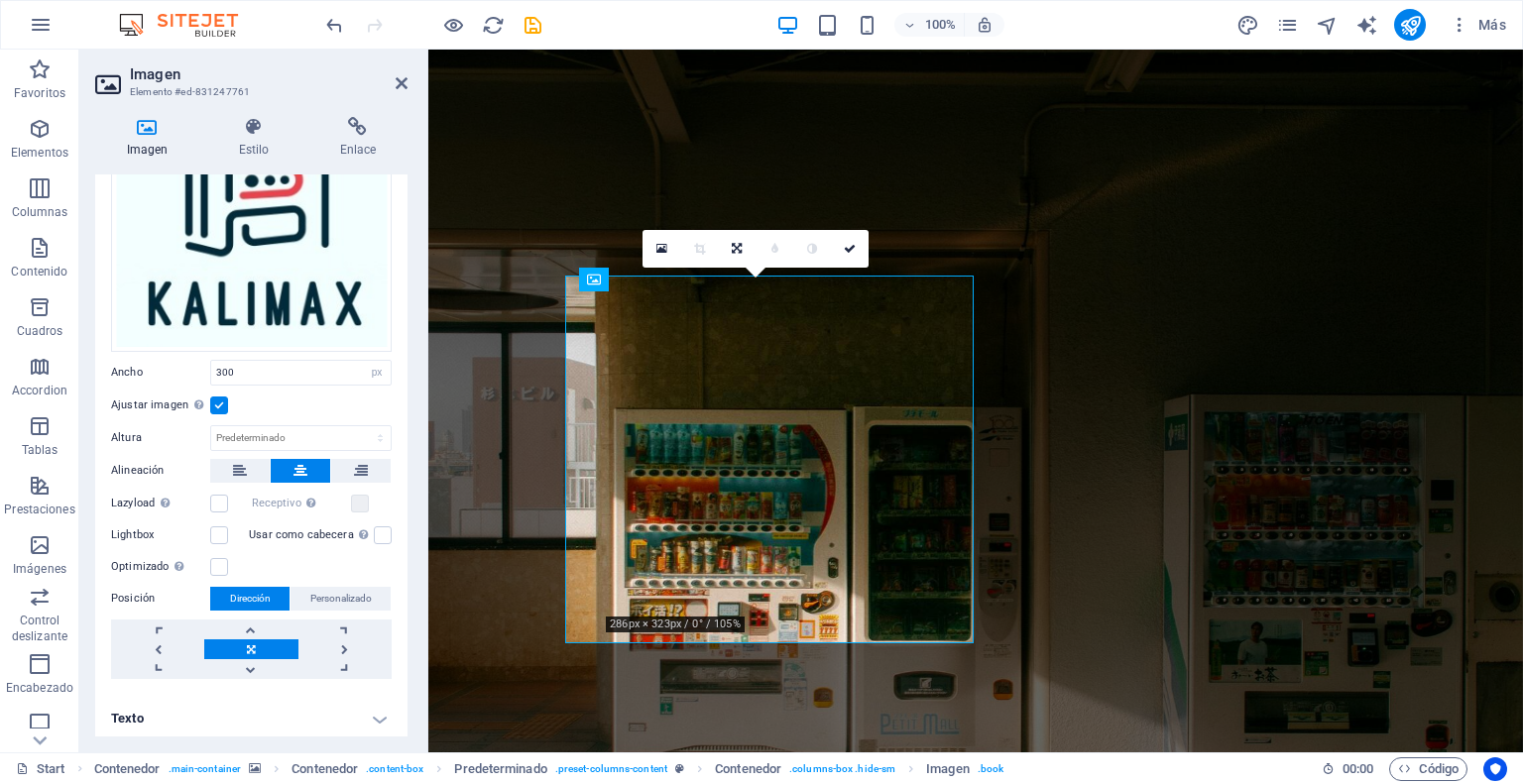 click at bounding box center [976, 491] 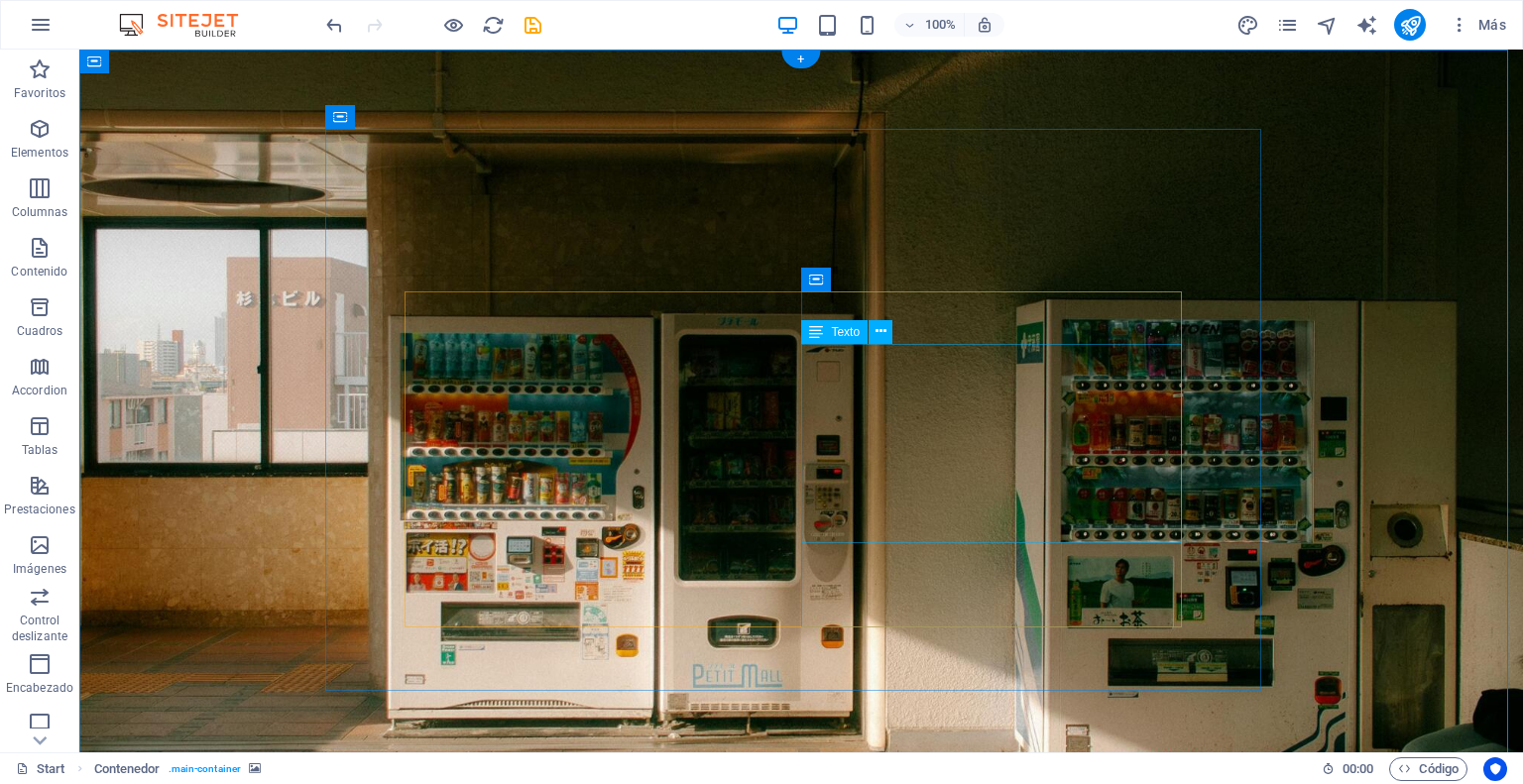 scroll, scrollTop: 199, scrollLeft: 0, axis: vertical 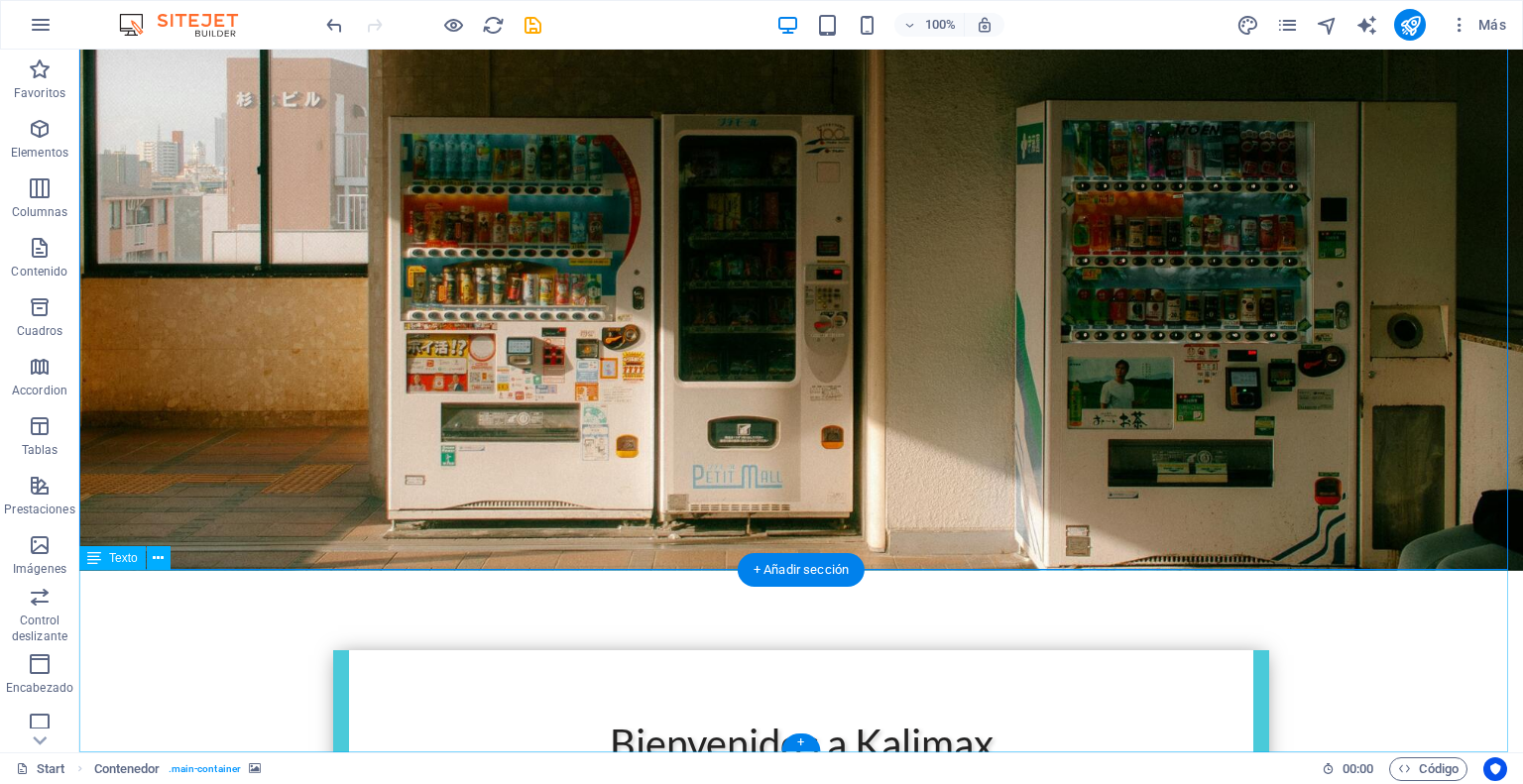 click on "Contactanos: 🌐  www.kalimax.cl ✉️  info@kalimax.cl 📱 +56 9 7214 8201" at bounding box center [801, 1536] 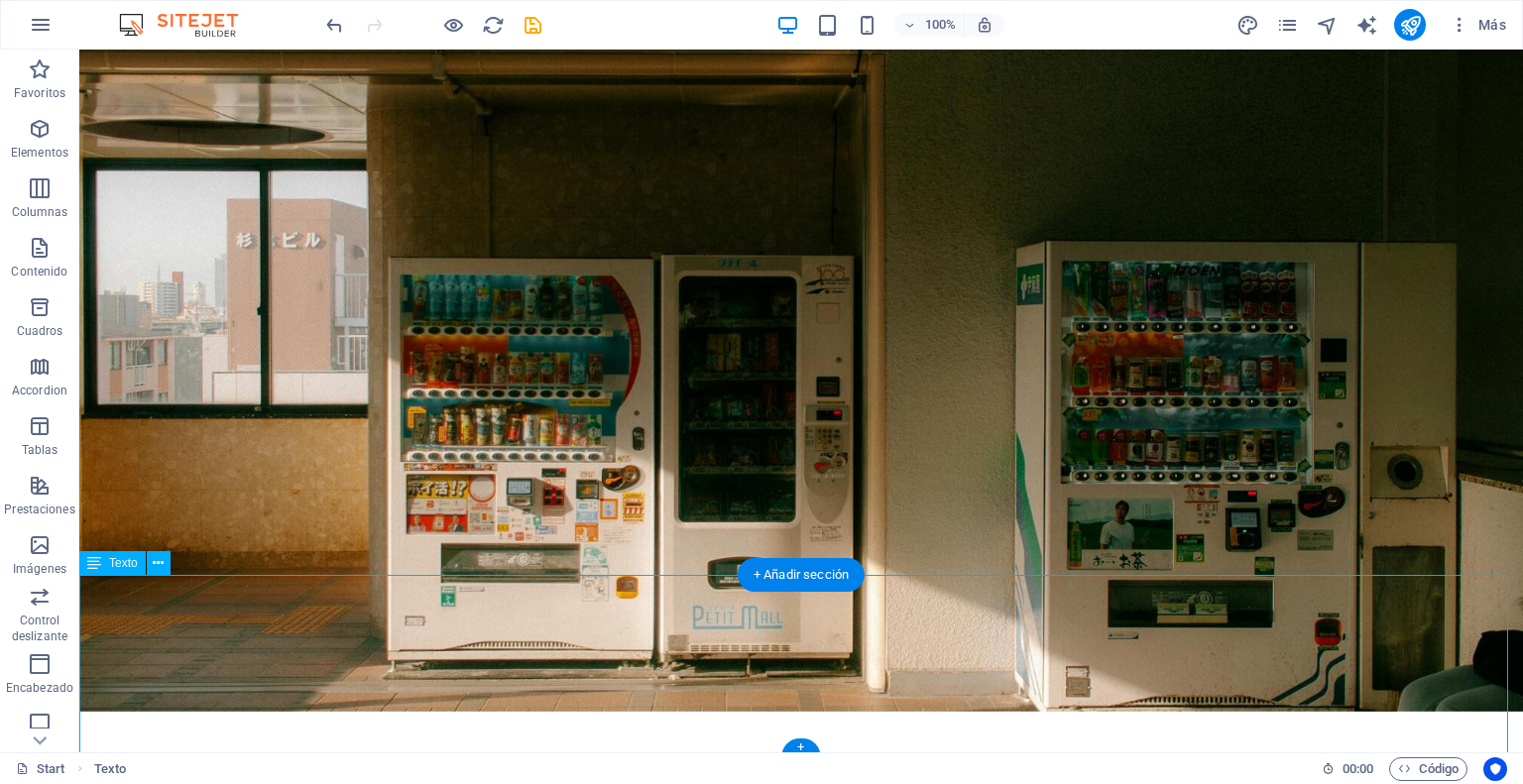 scroll, scrollTop: 0, scrollLeft: 0, axis: both 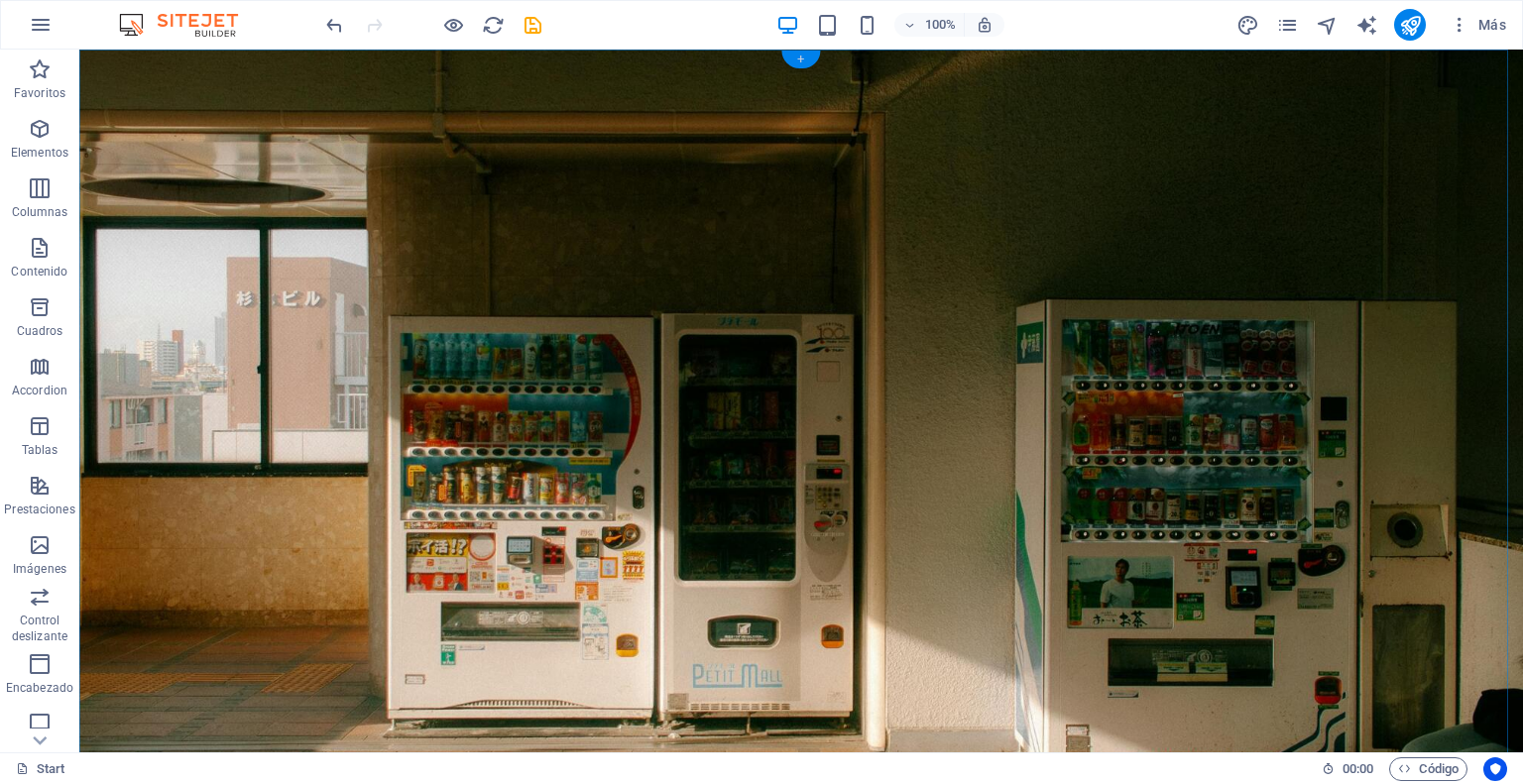 click on "+" at bounding box center (800, 59) 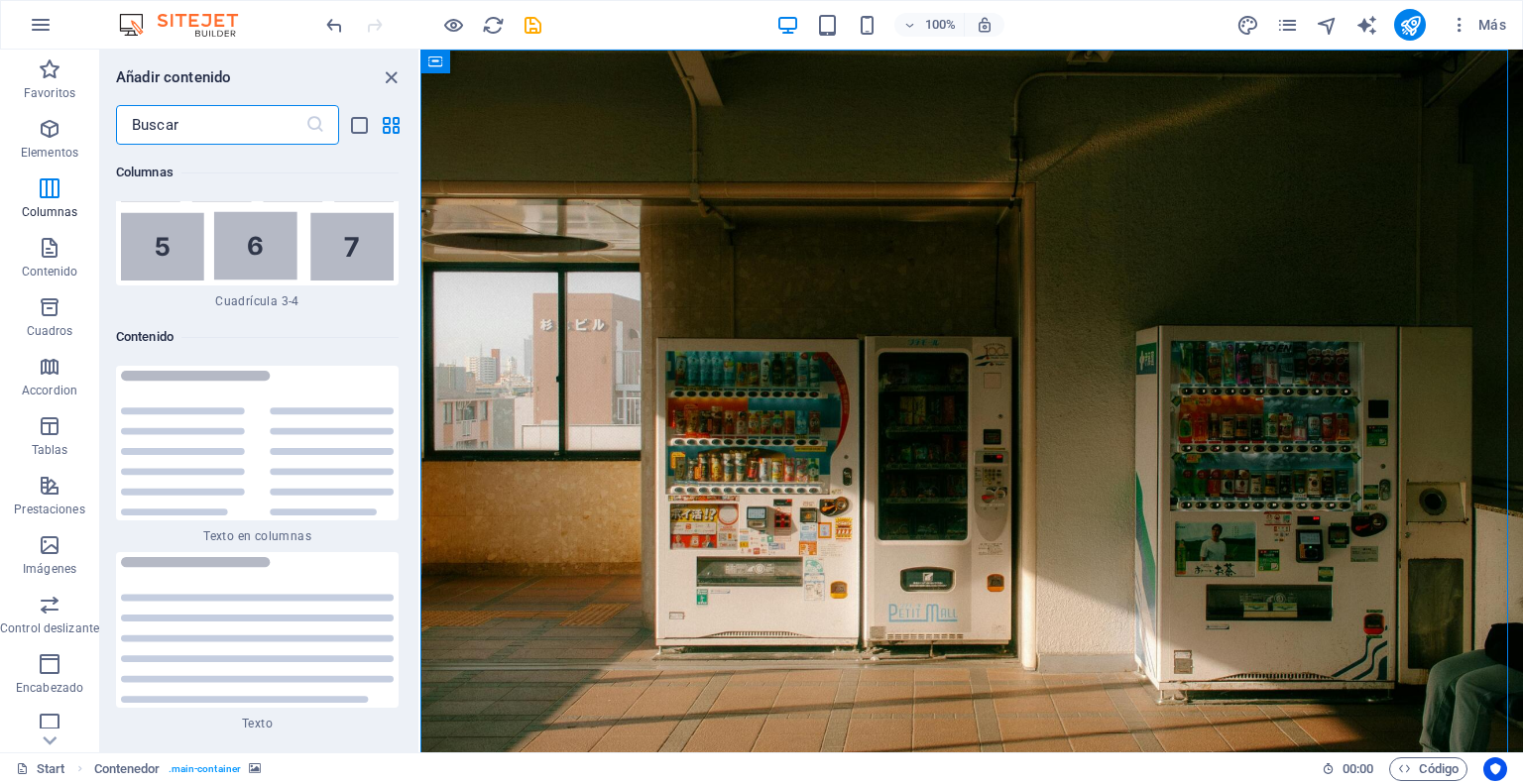 scroll, scrollTop: 6591, scrollLeft: 0, axis: vertical 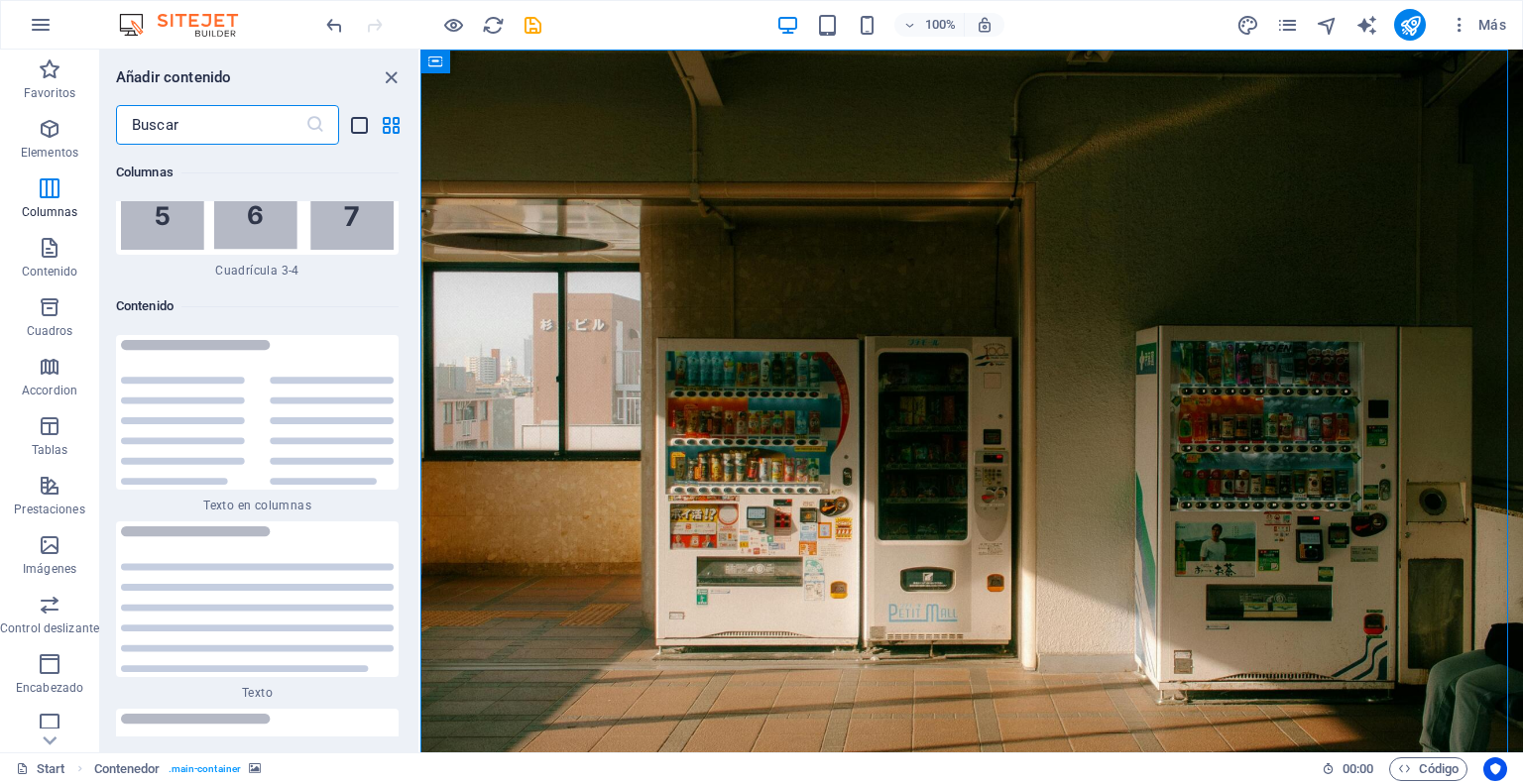 click at bounding box center (359, 125) 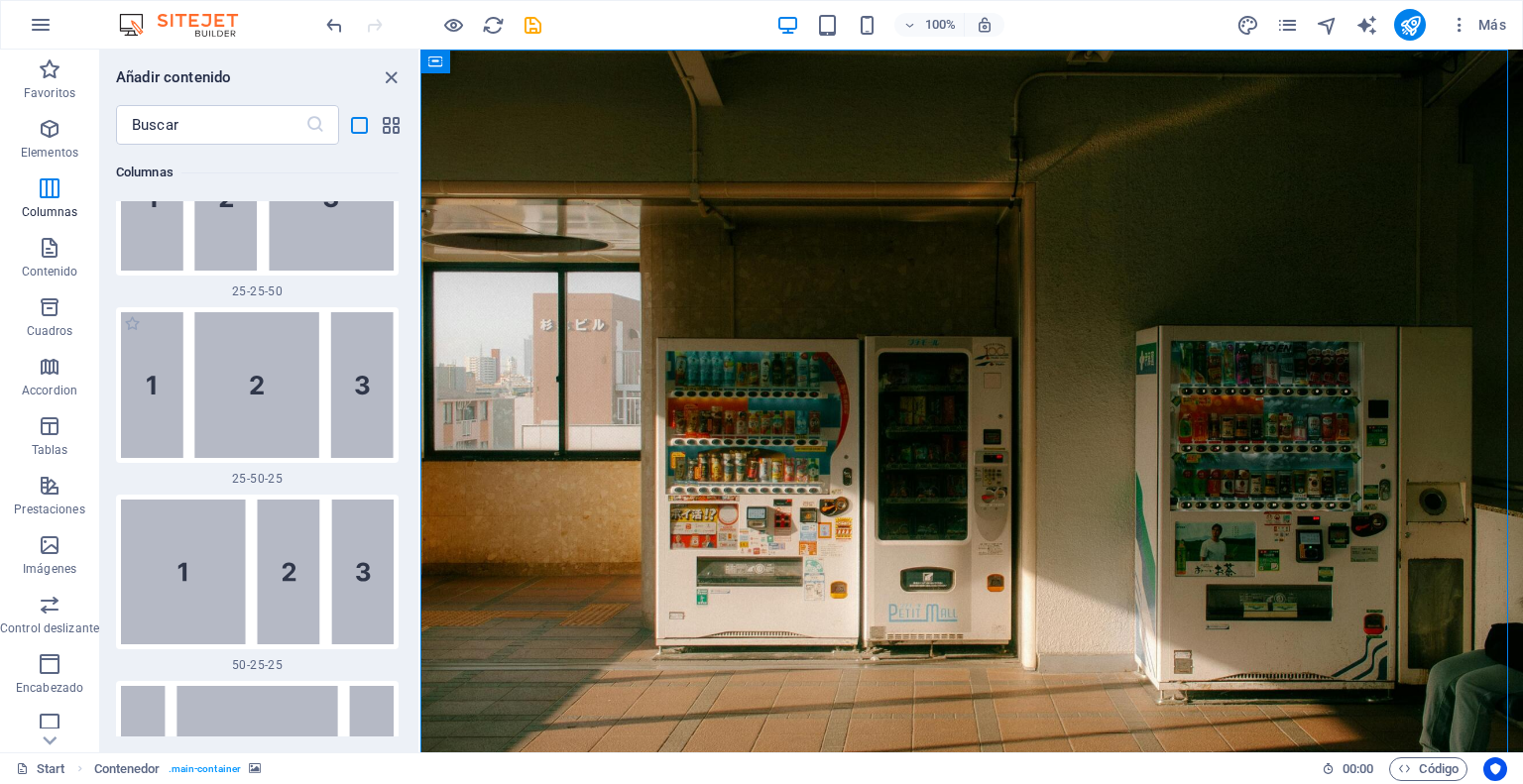scroll, scrollTop: 6365, scrollLeft: 0, axis: vertical 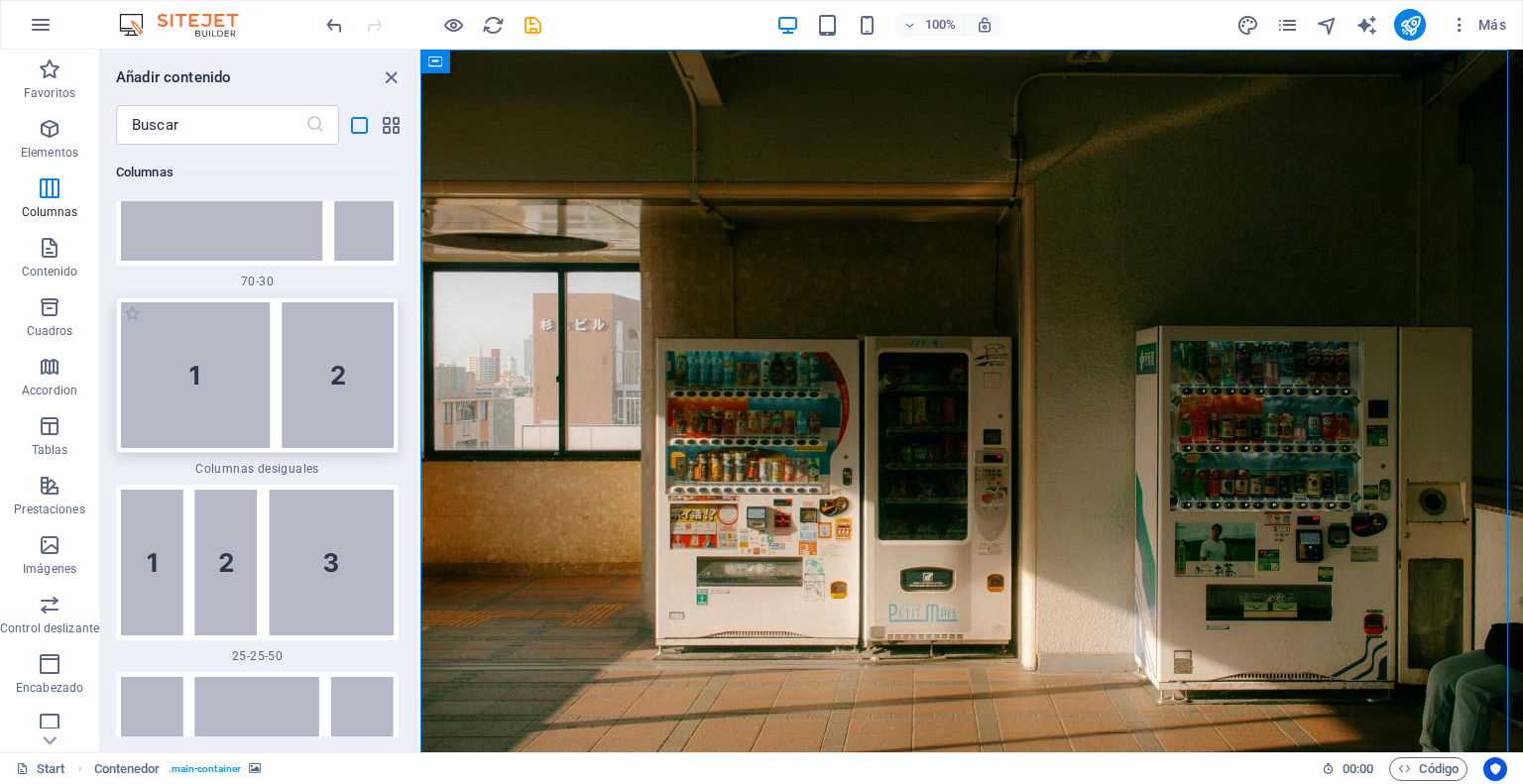 click at bounding box center (257, 375) 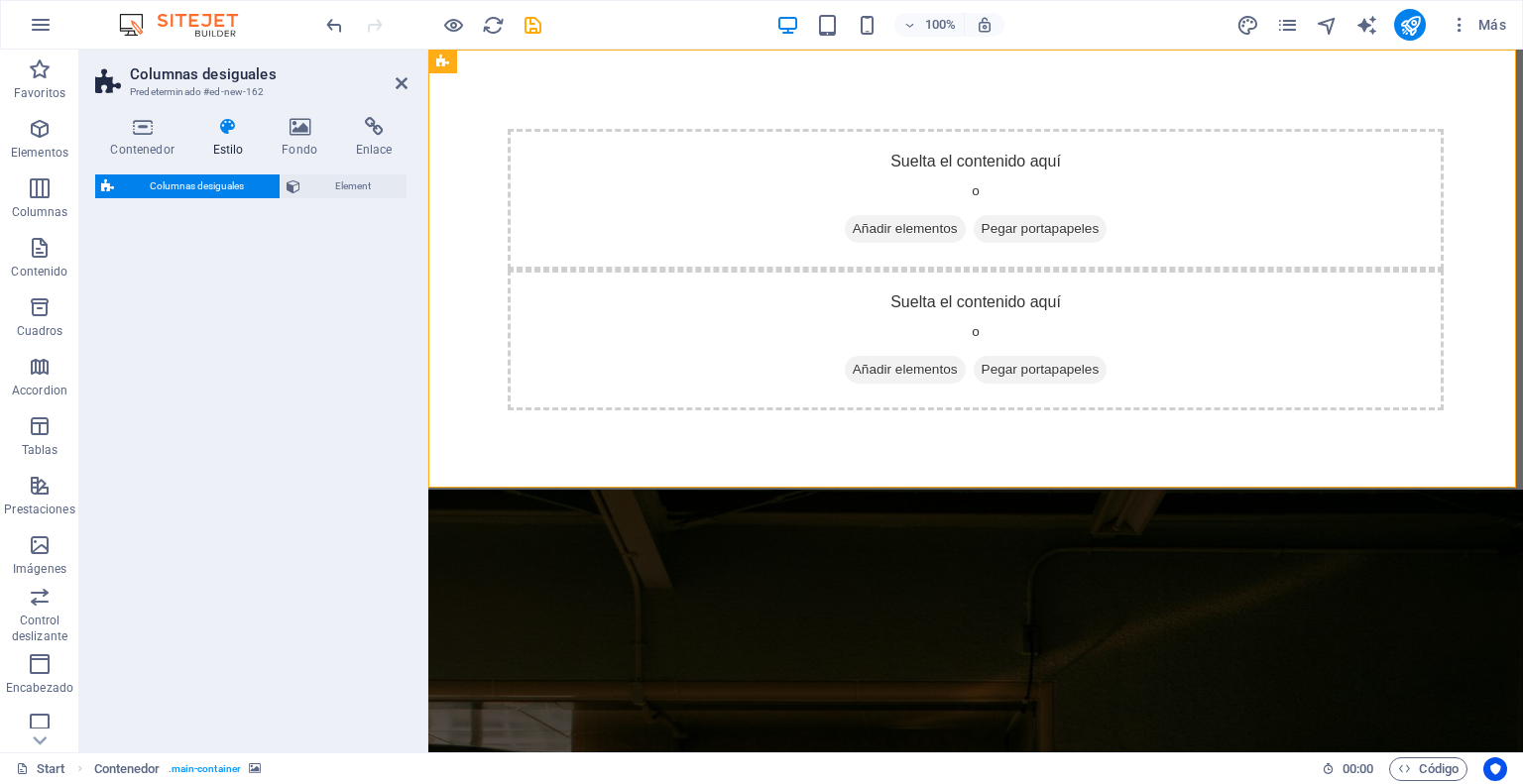 select on "%" 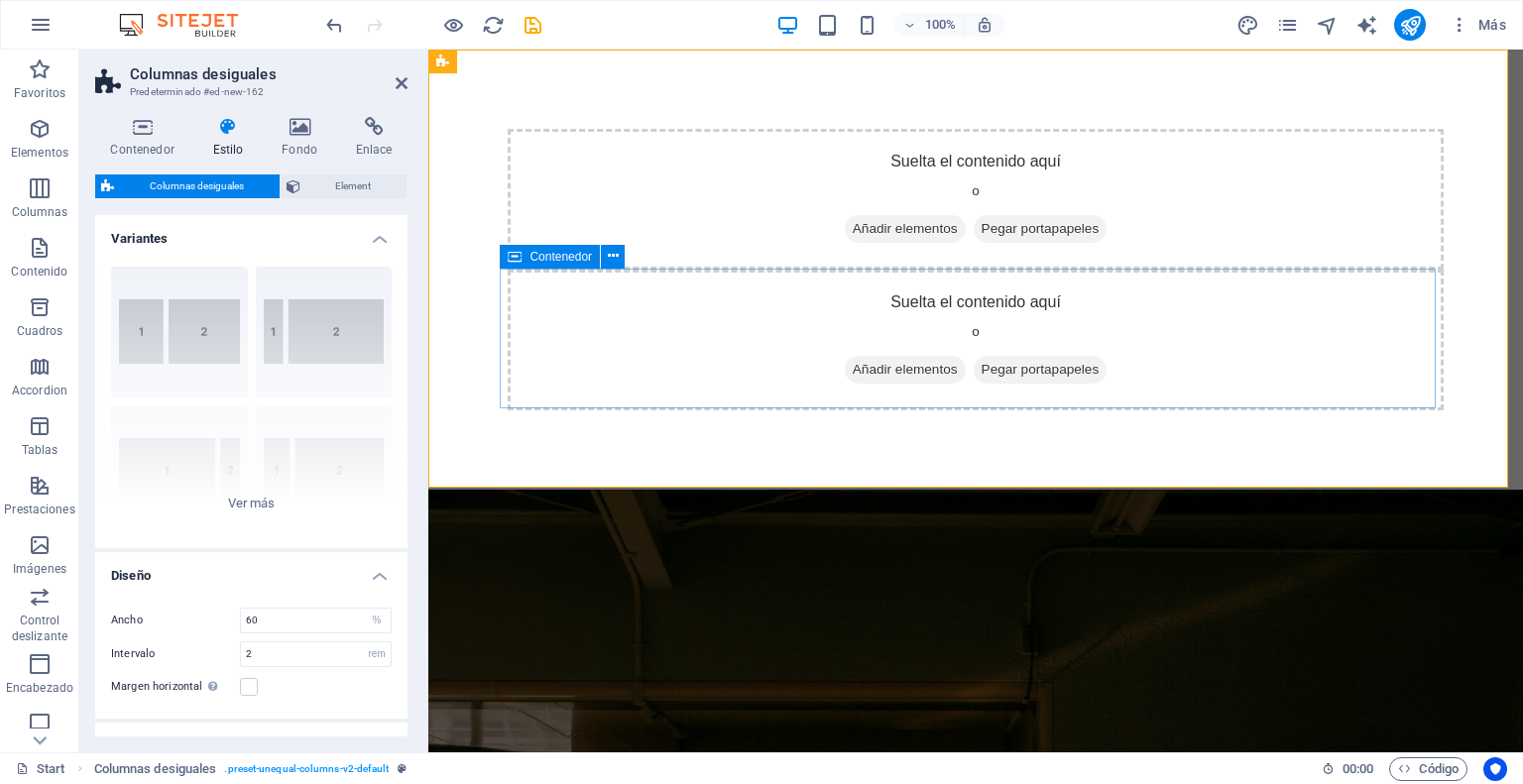 click on "Suelta el contenido aquí o  Añadir elementos  Pegar portapapeles Suelta el contenido aquí o  Añadir elementos  Pegar portapapeles" at bounding box center (976, 270) 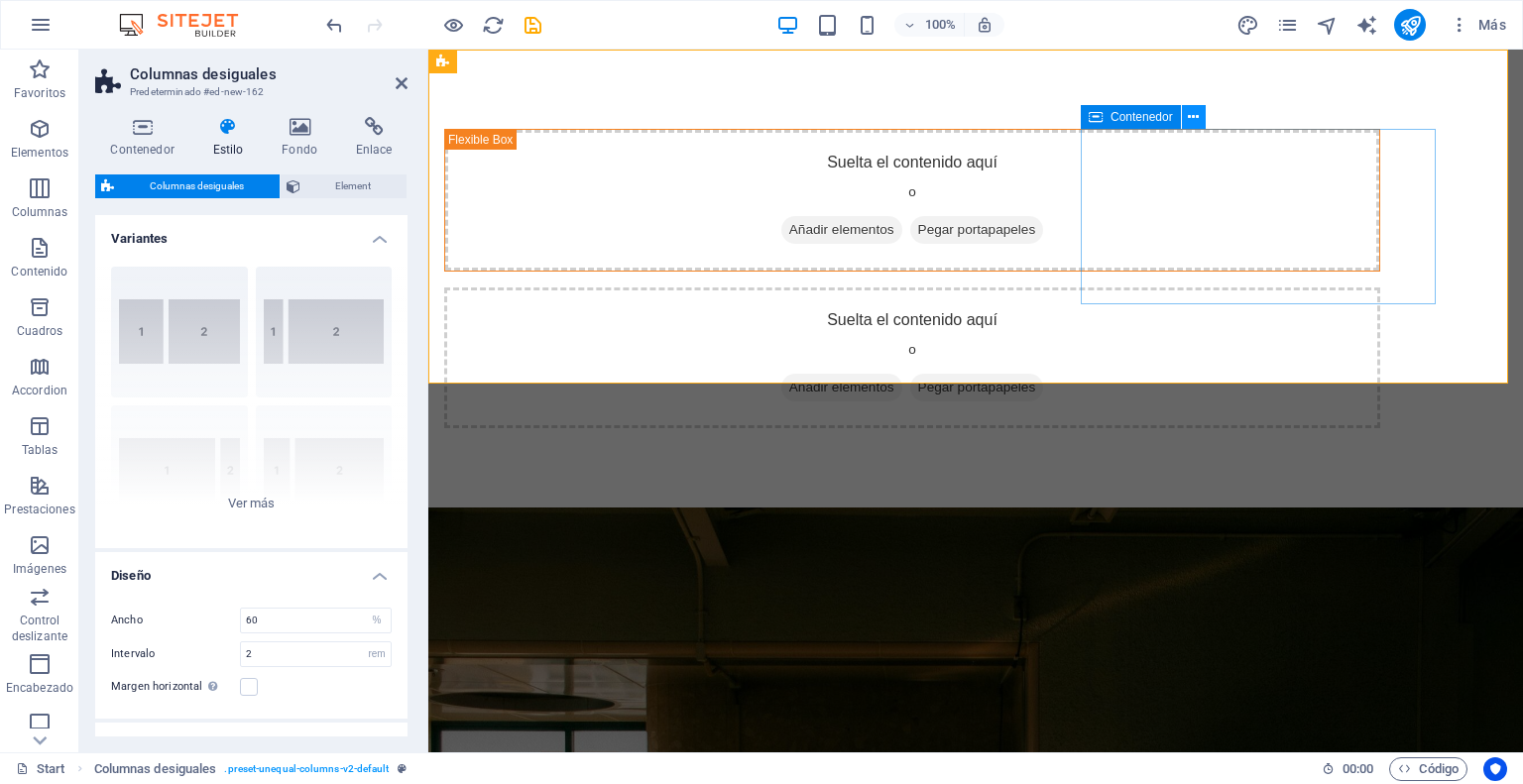 click at bounding box center [1193, 117] 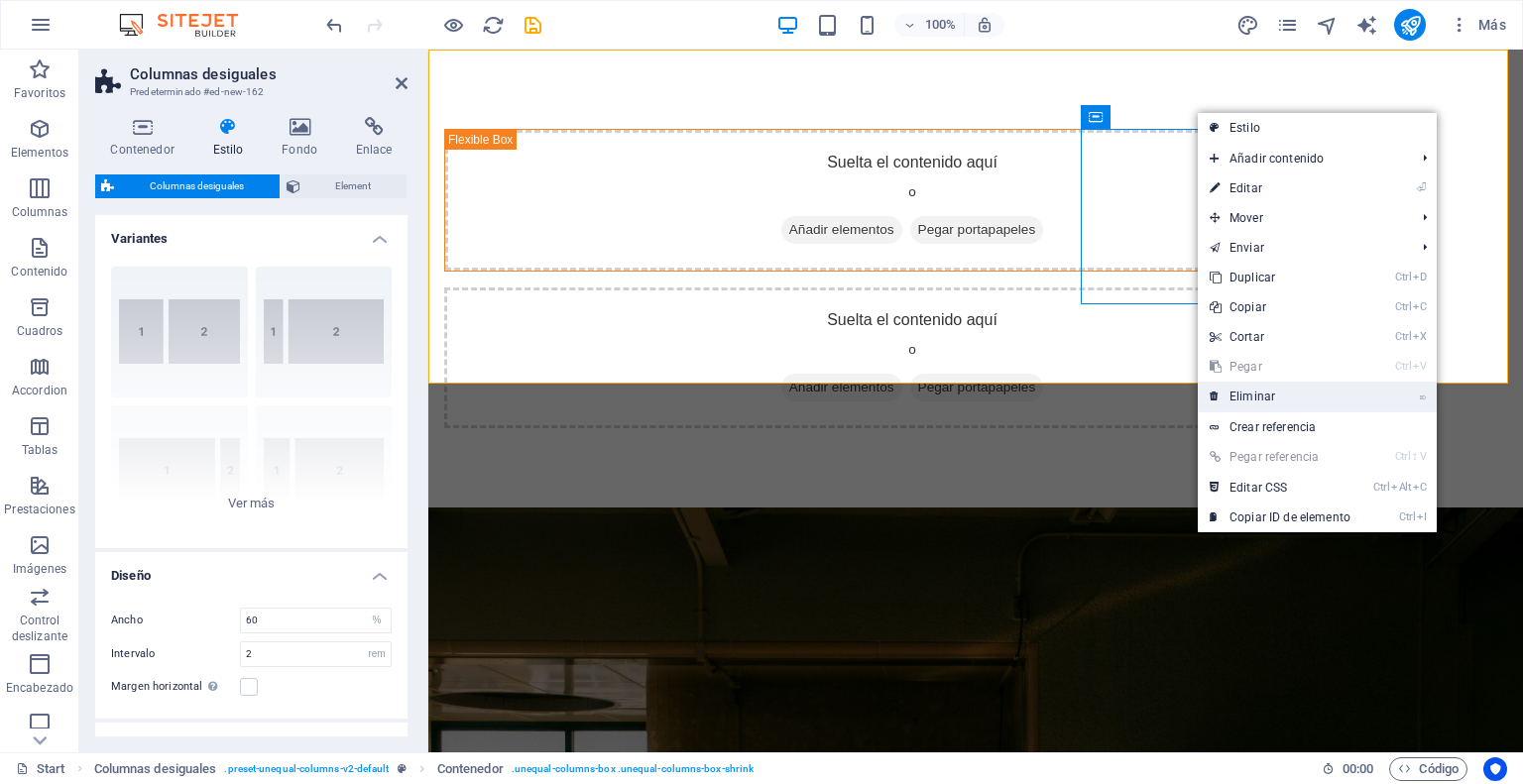 drag, startPoint x: 1288, startPoint y: 398, endPoint x: 848, endPoint y: 346, distance: 443.0621 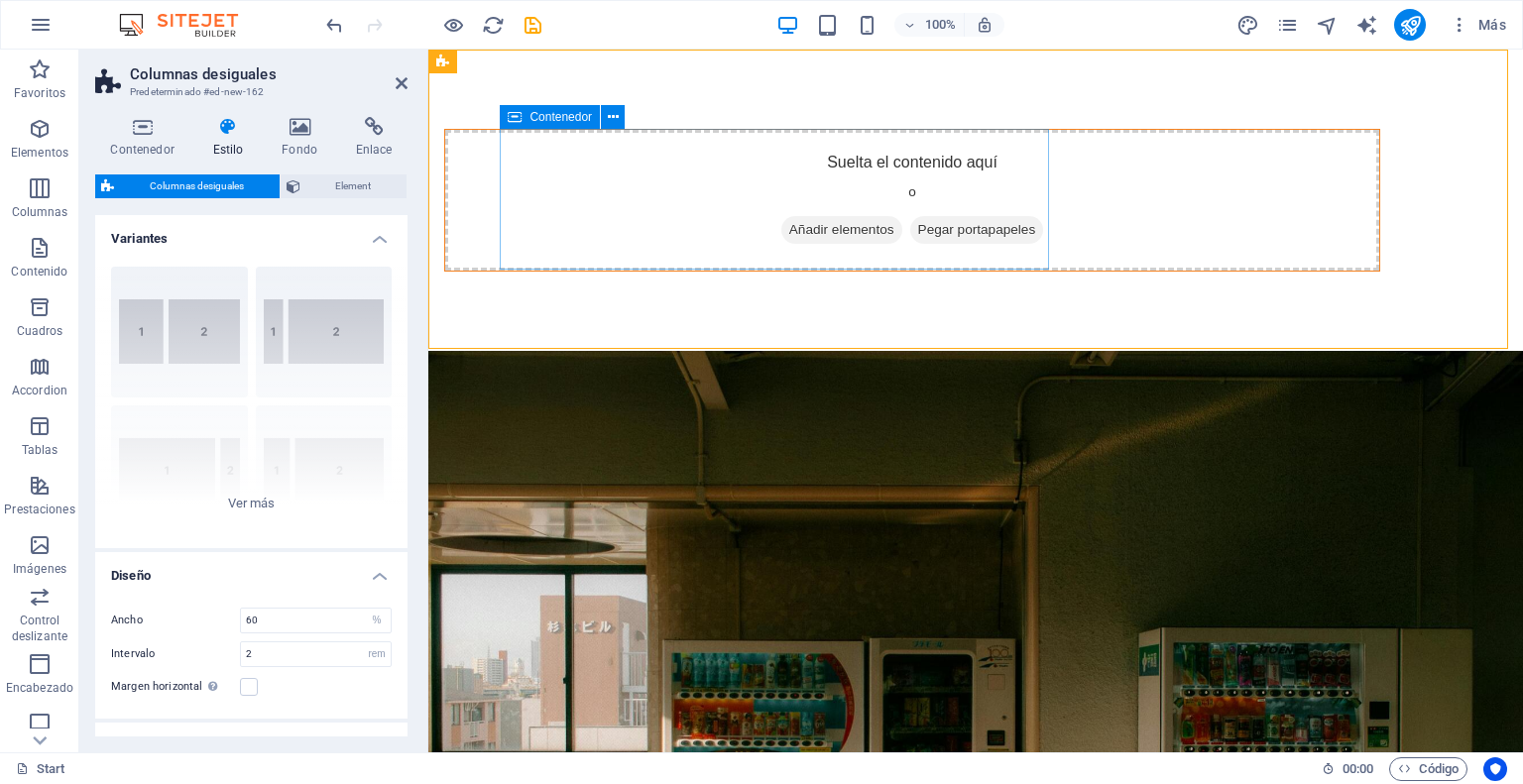 click on "Añadir elementos" at bounding box center (842, 230) 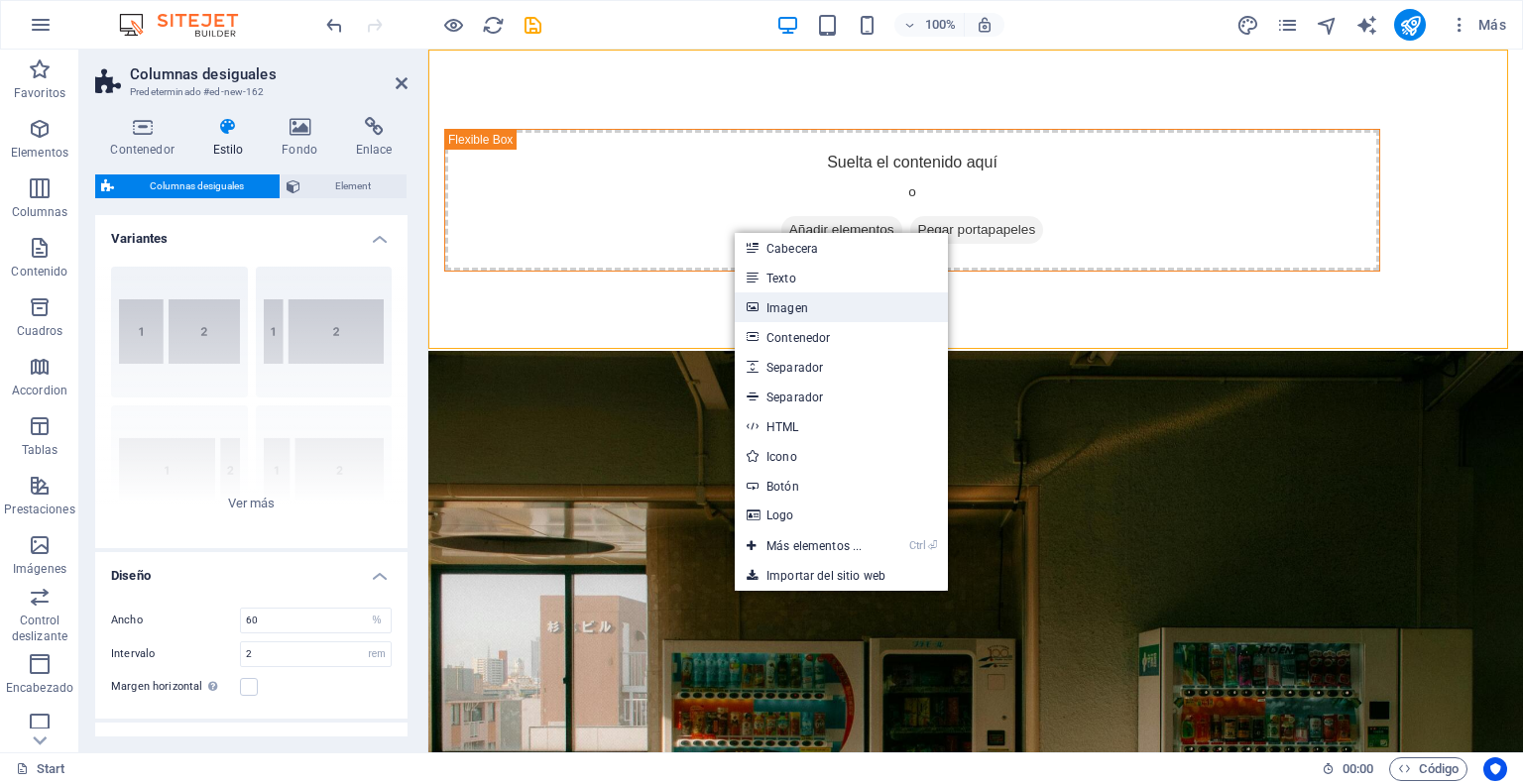 click on "Imagen" at bounding box center (841, 307) 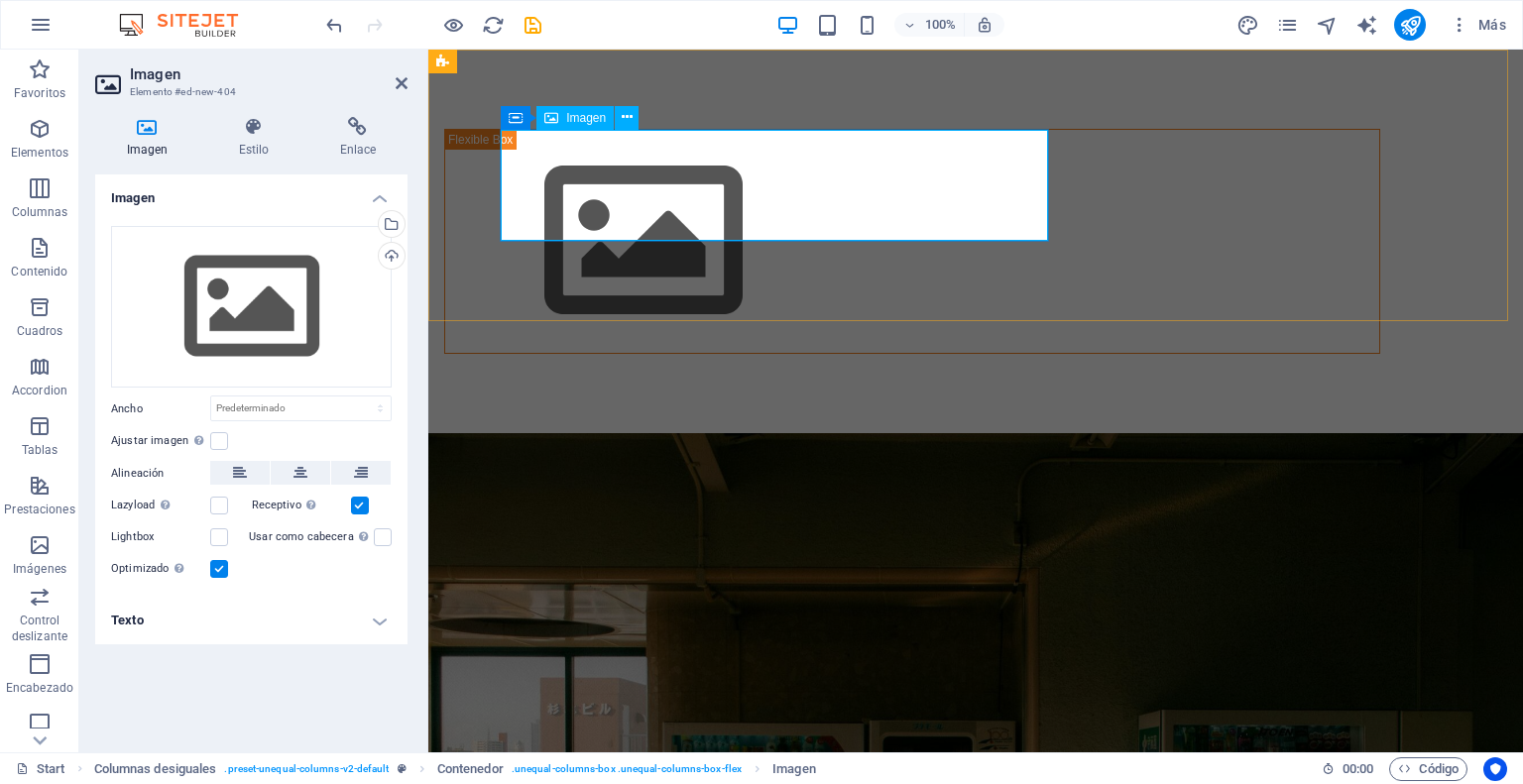 click on "Imagen" at bounding box center [586, 118] 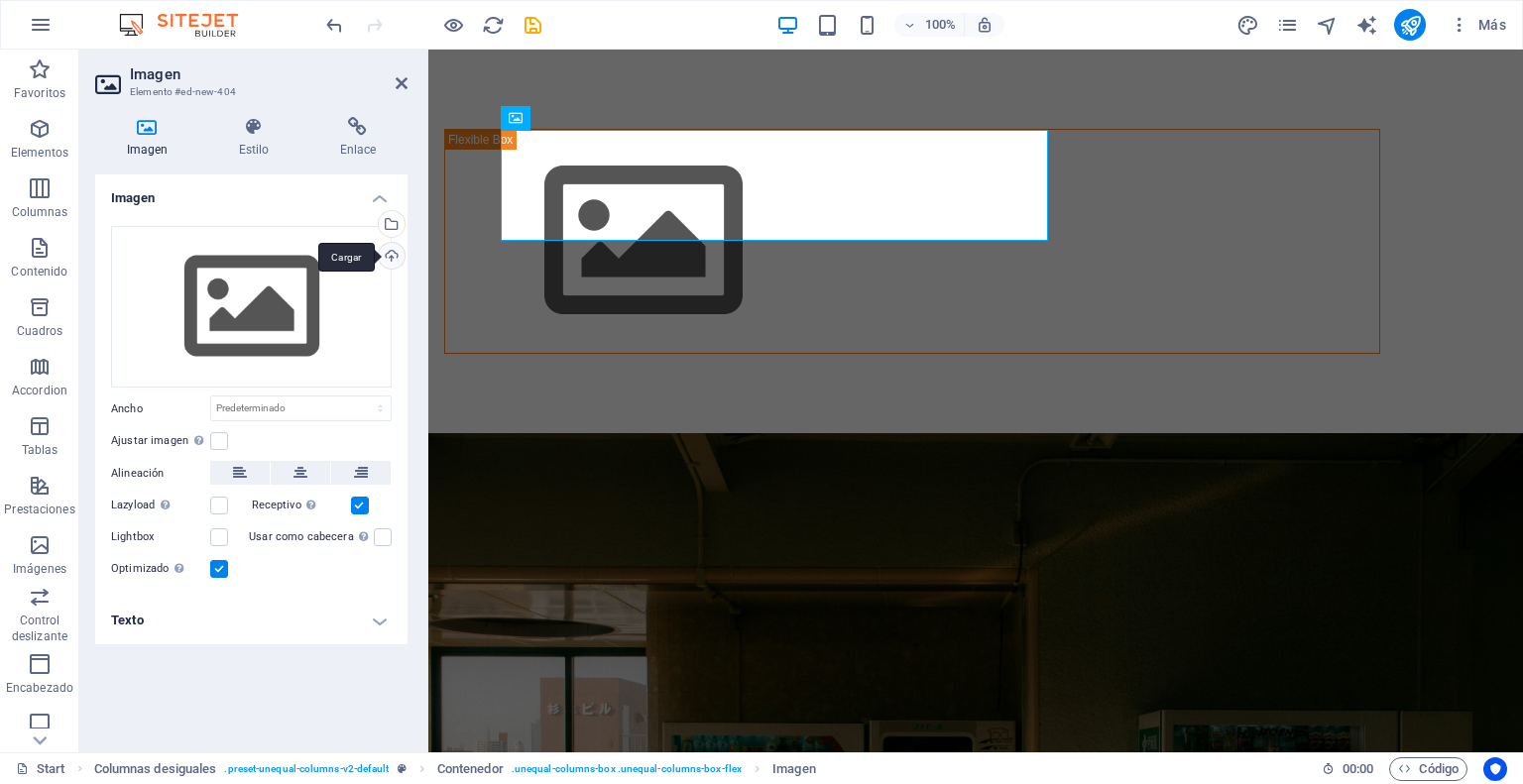 click on "Cargar" at bounding box center (390, 258) 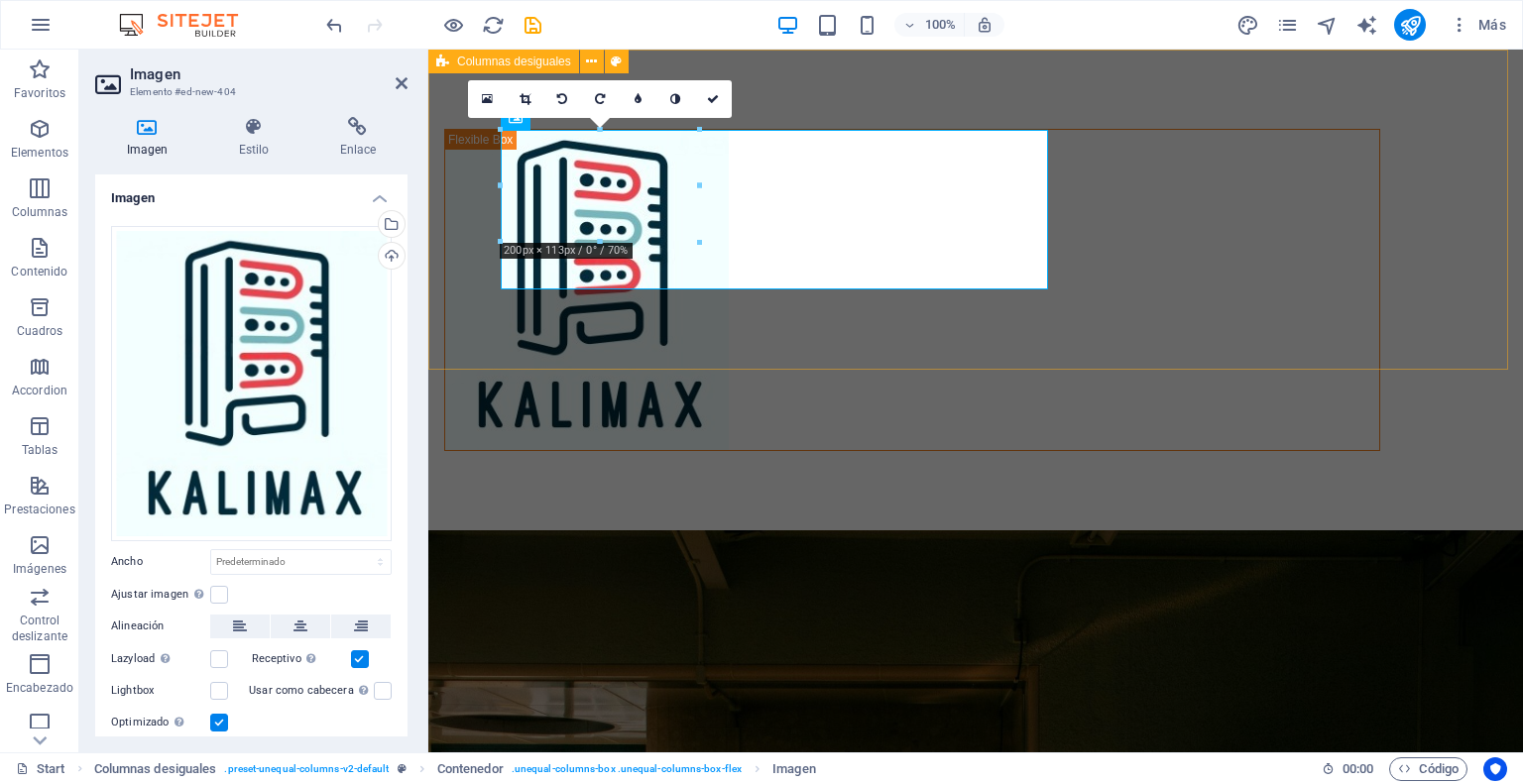 click at bounding box center (976, 289) 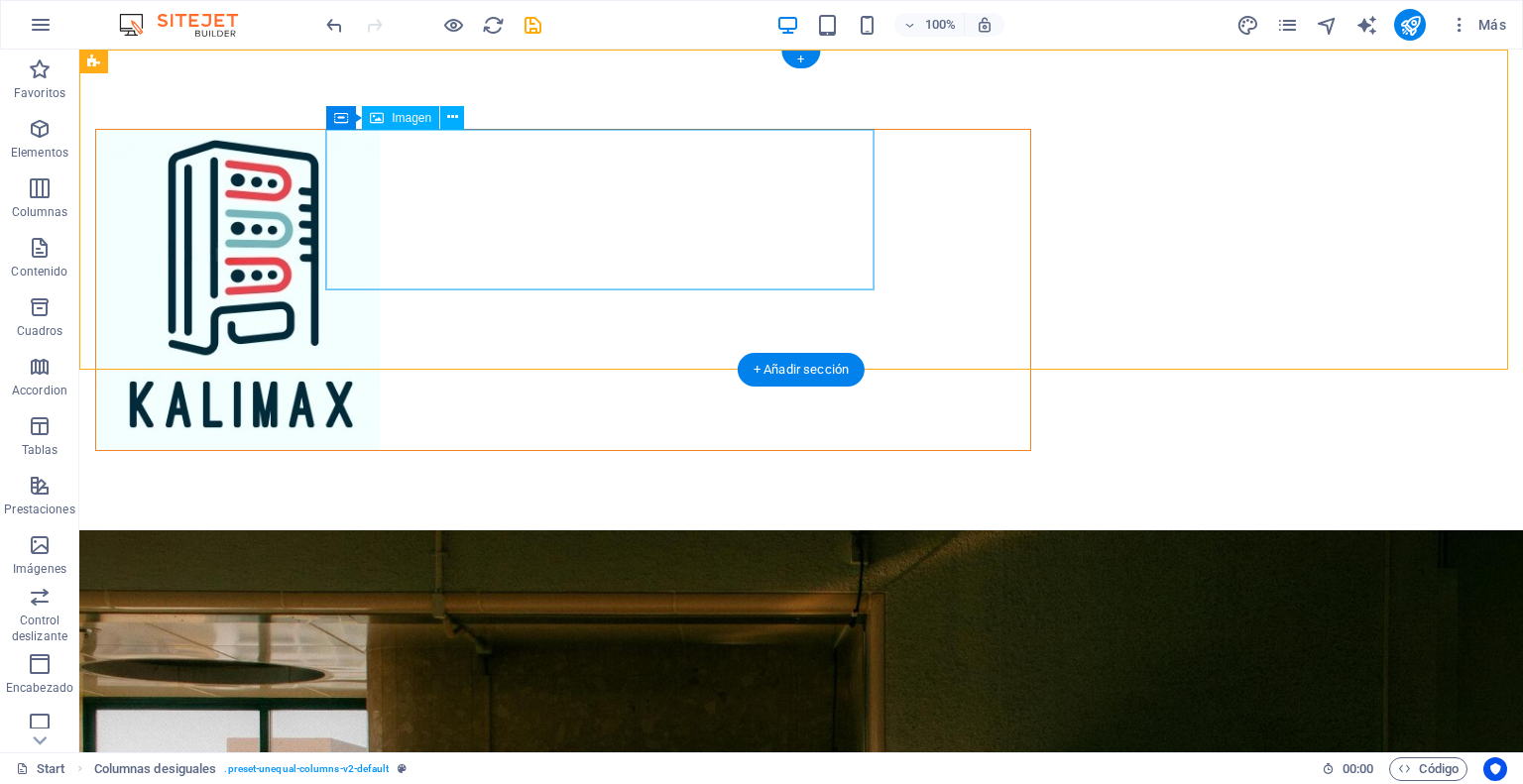 click at bounding box center [563, 289] 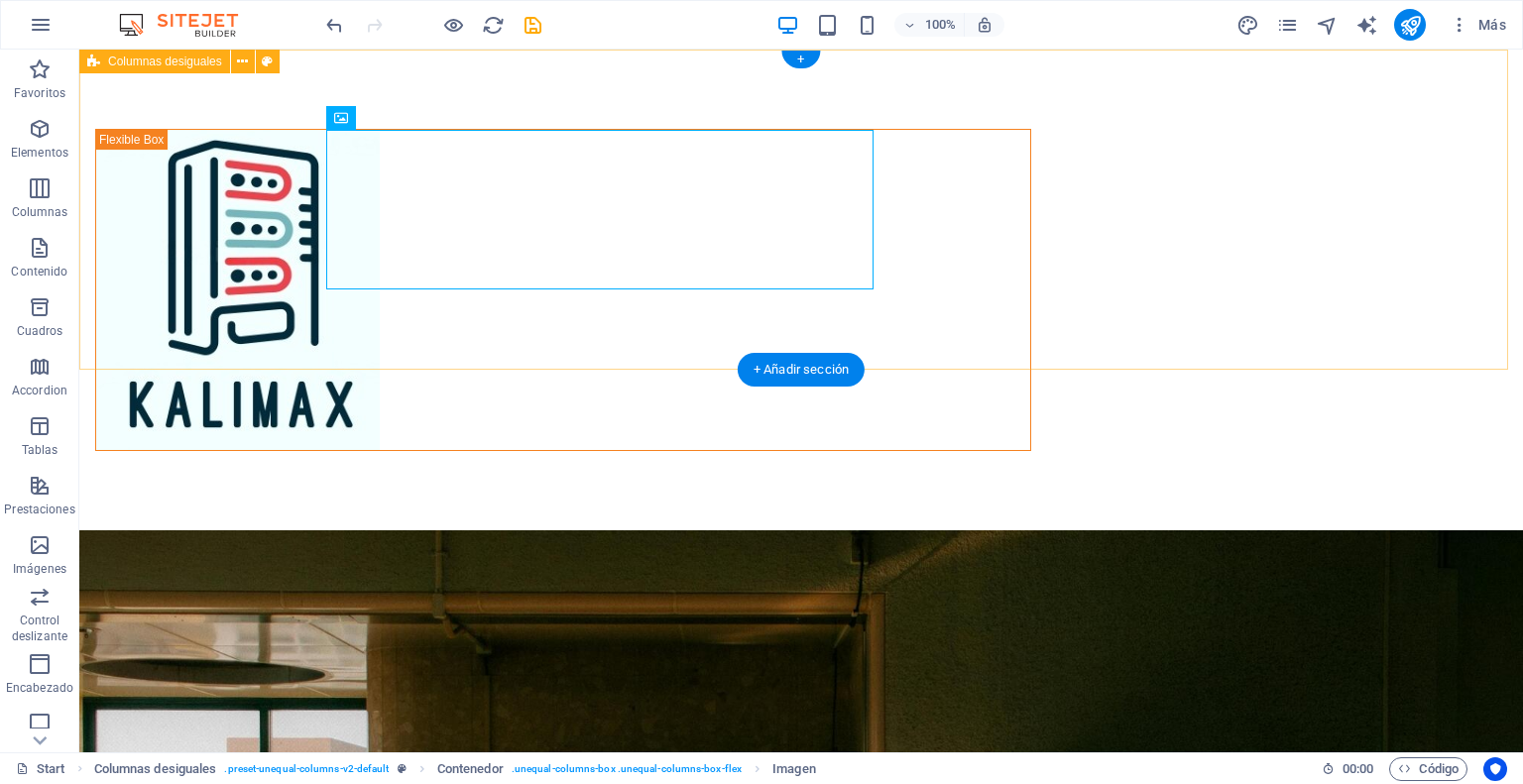 click at bounding box center [801, 289] 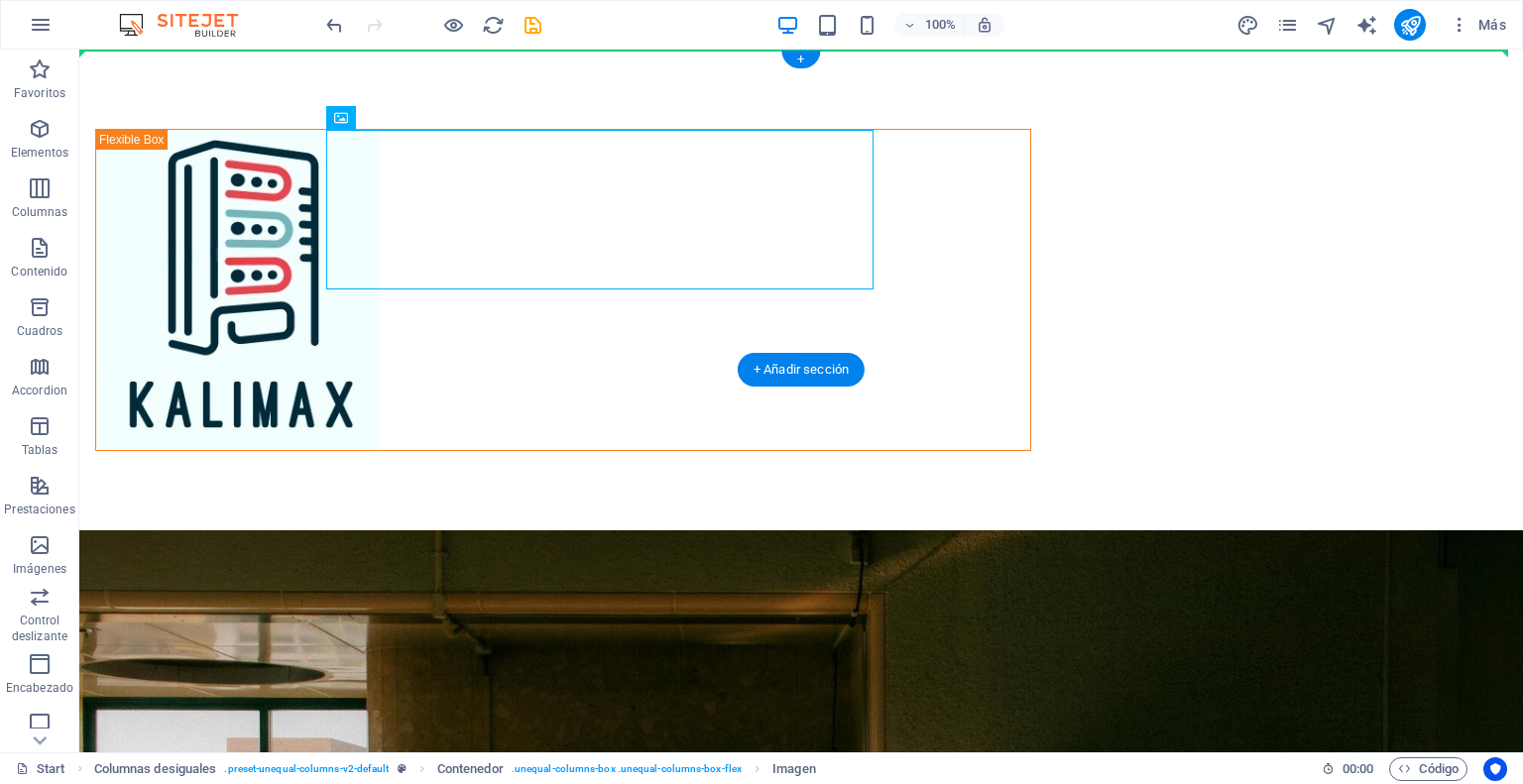 drag, startPoint x: 407, startPoint y: 198, endPoint x: 293, endPoint y: 127, distance: 134.3019 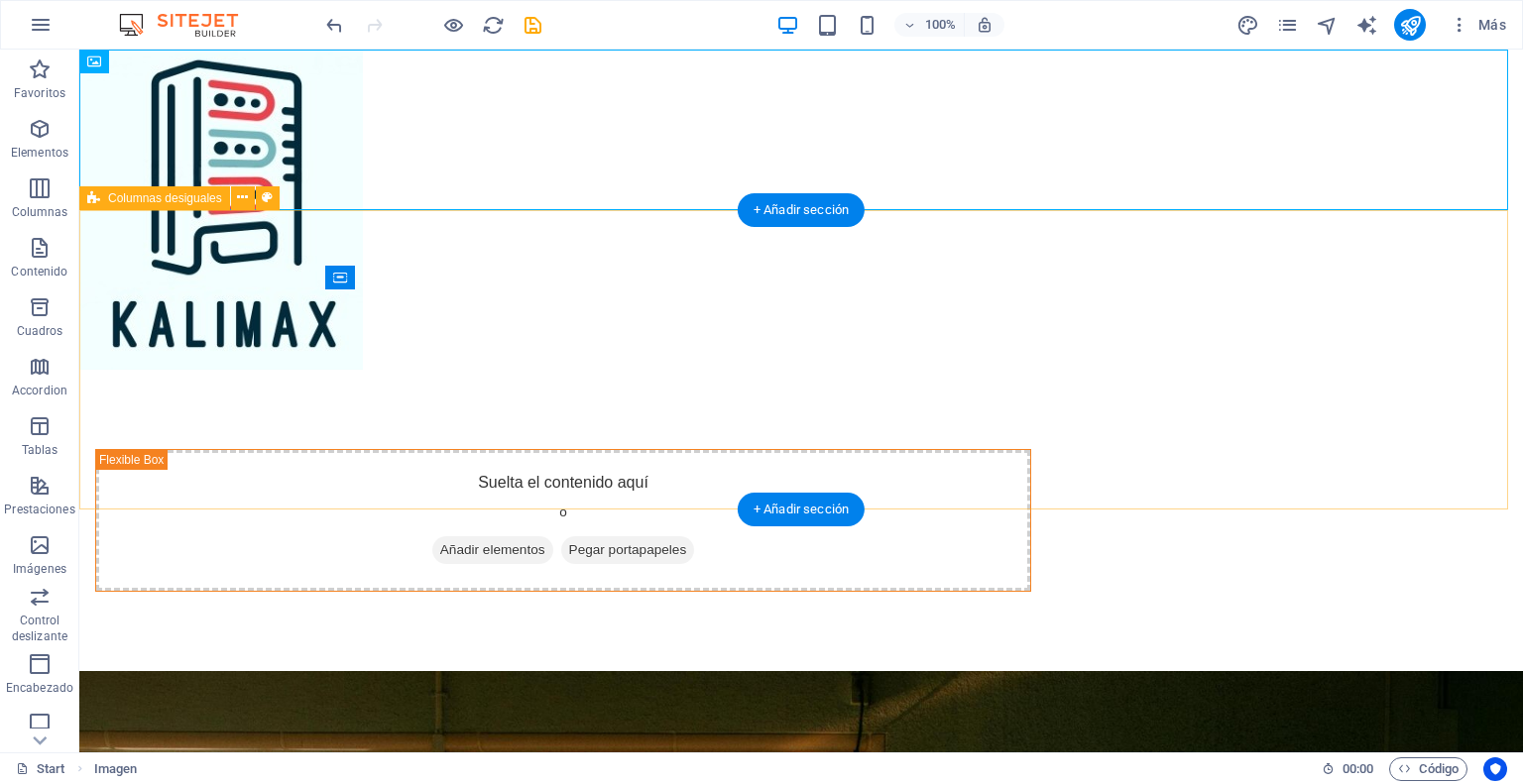 click on "Suelta el contenido aquí o  Añadir elementos  Pegar portapapeles" at bounding box center [801, 520] 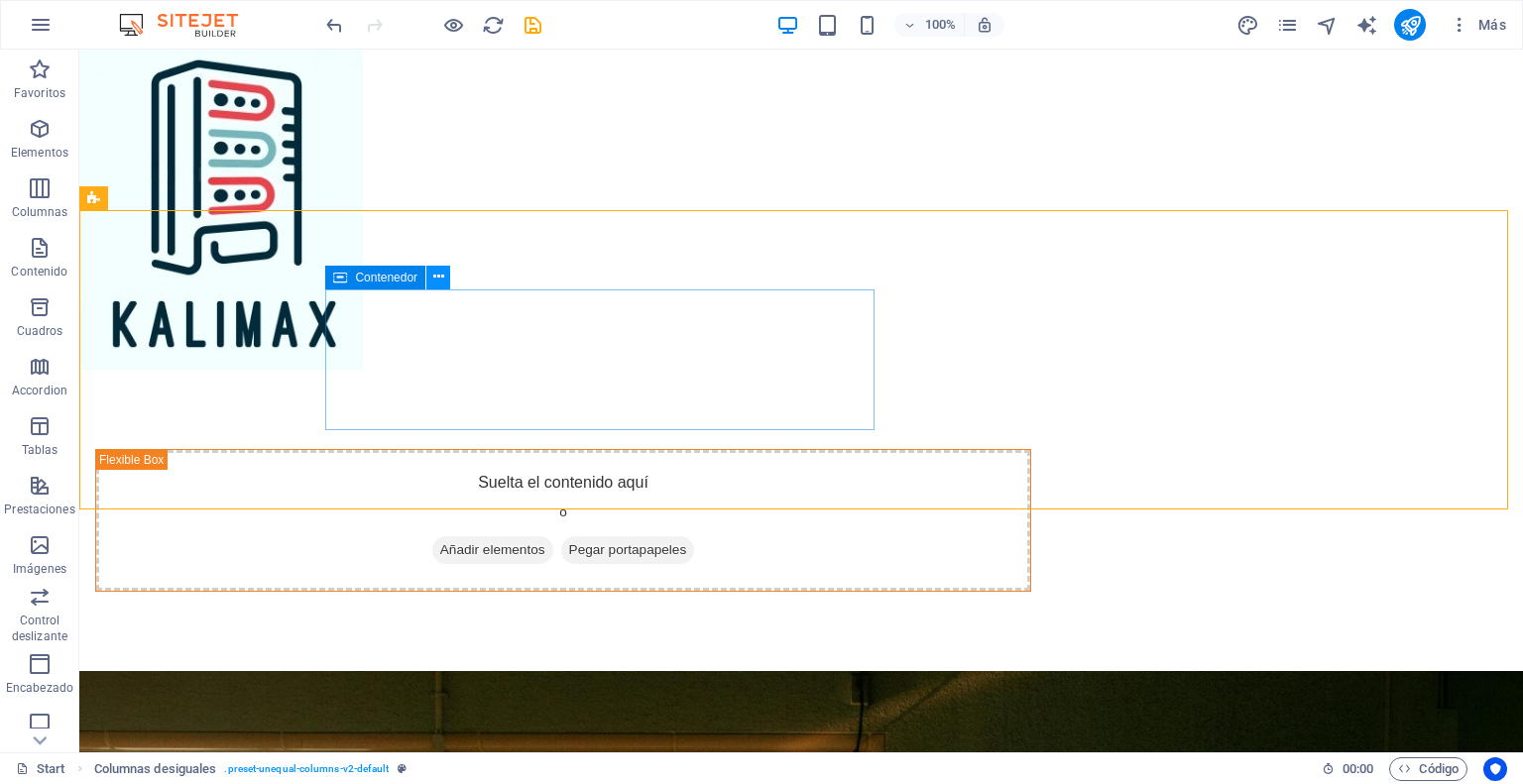 click at bounding box center (438, 277) 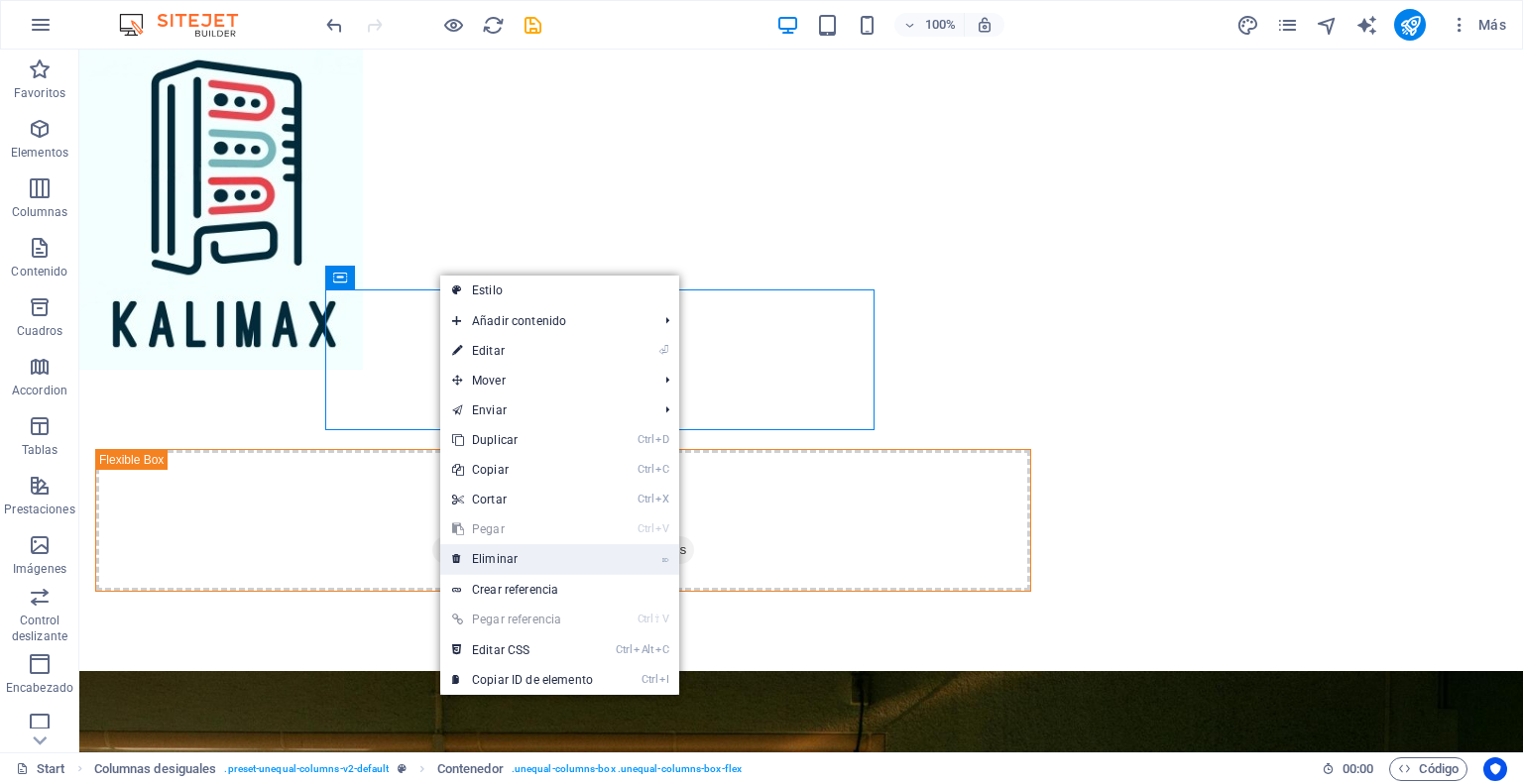 drag, startPoint x: 529, startPoint y: 554, endPoint x: 471, endPoint y: 502, distance: 77.89737 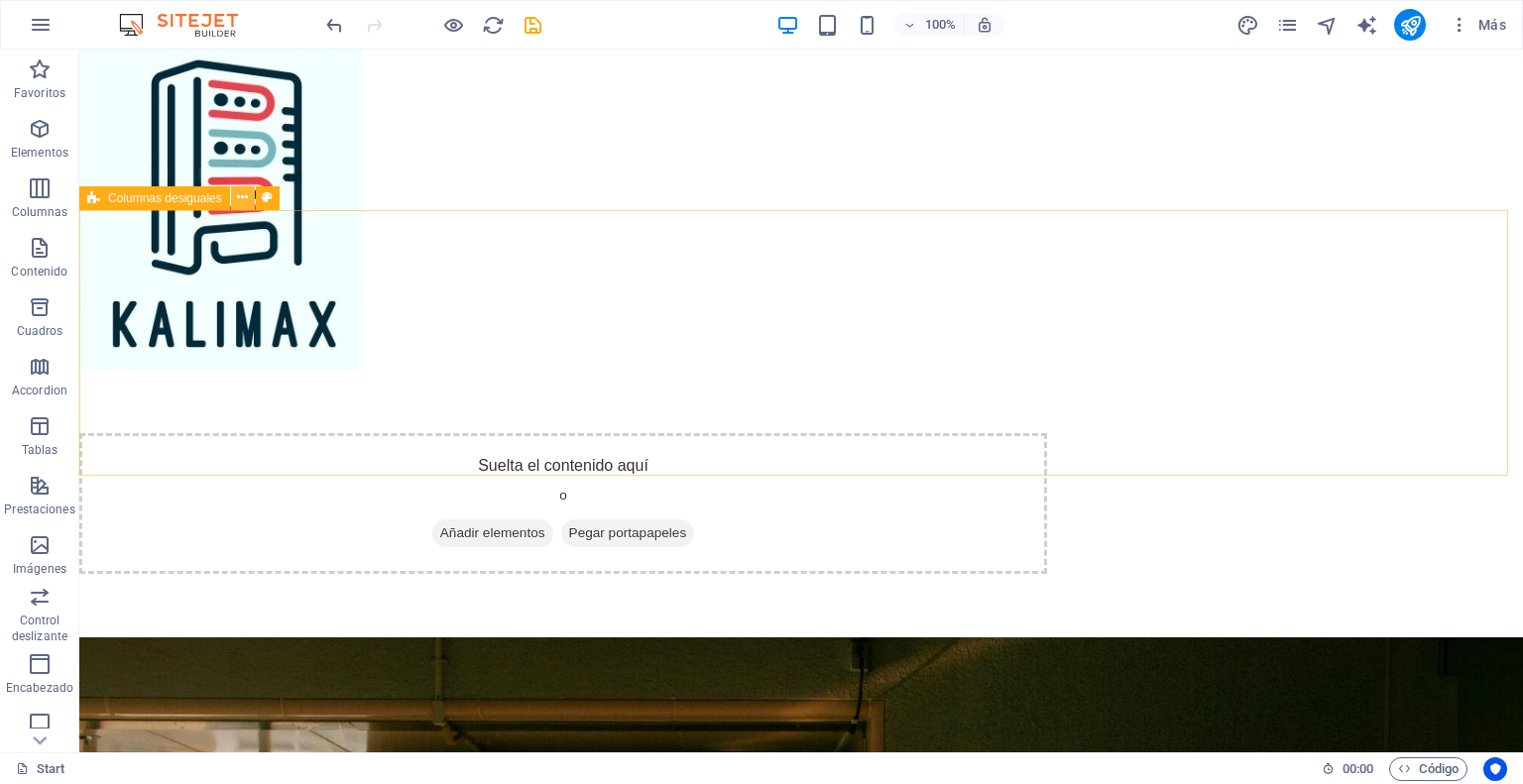 click at bounding box center (242, 197) 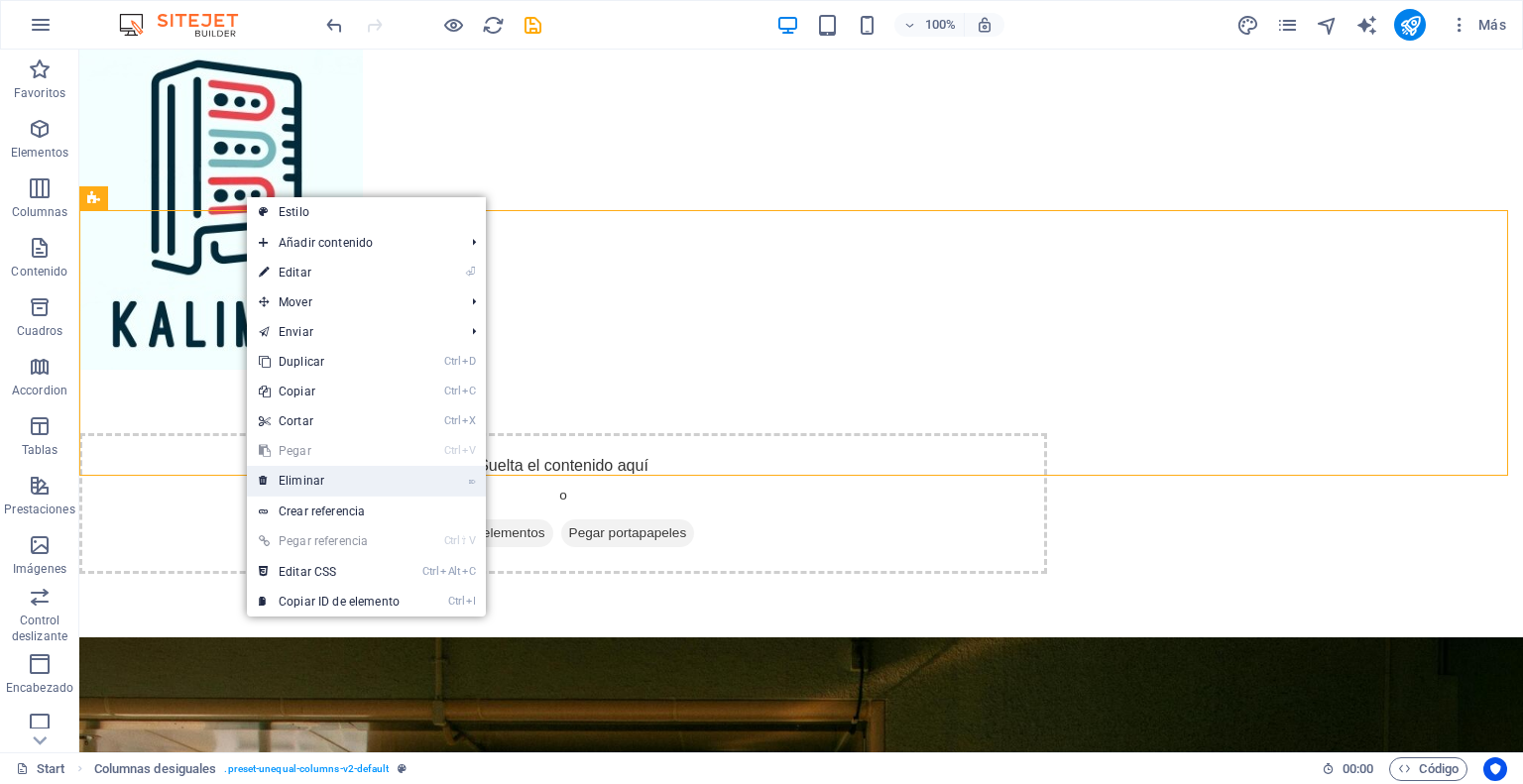 click on "⌦  Eliminar" at bounding box center [329, 481] 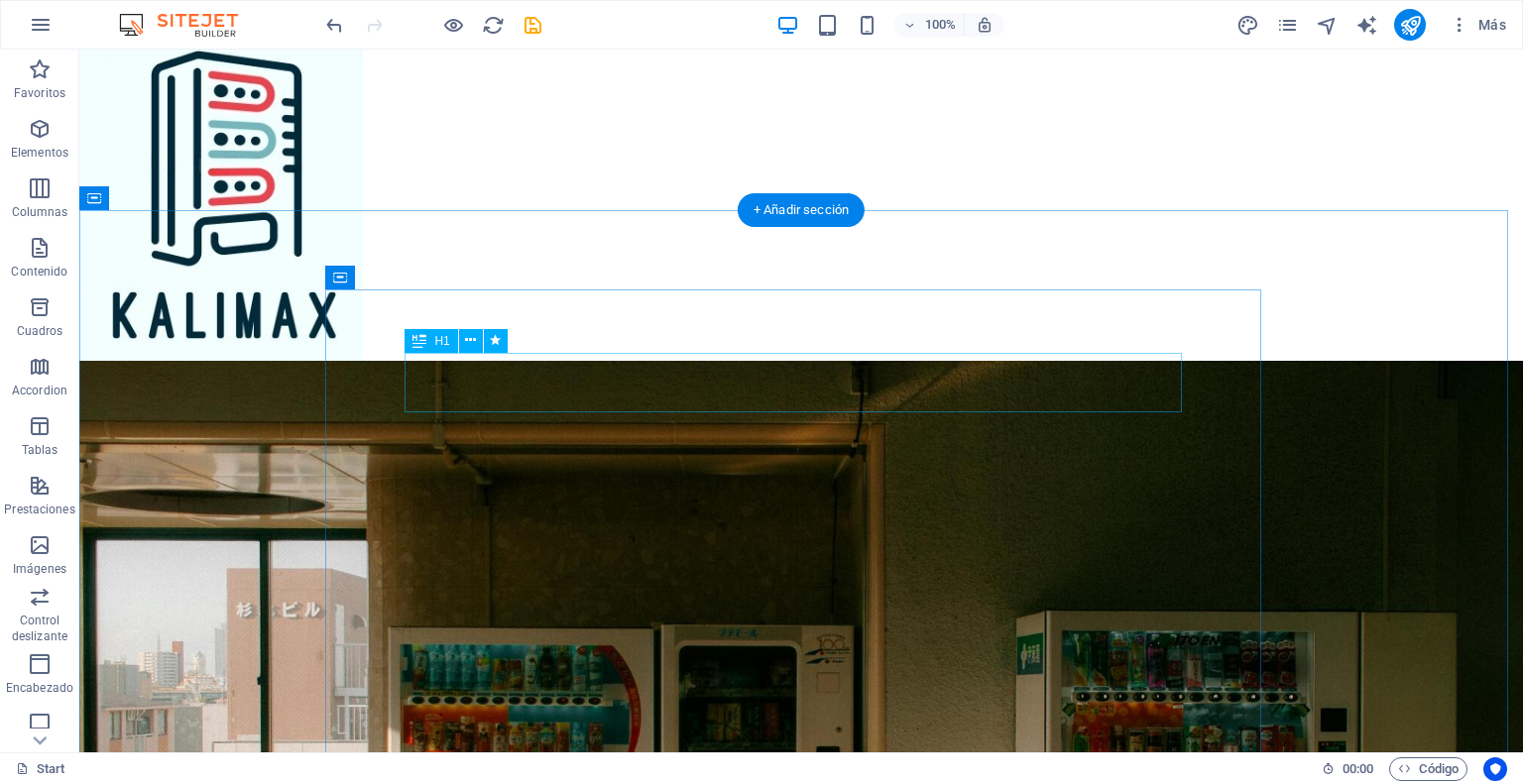 scroll, scrollTop: 0, scrollLeft: 0, axis: both 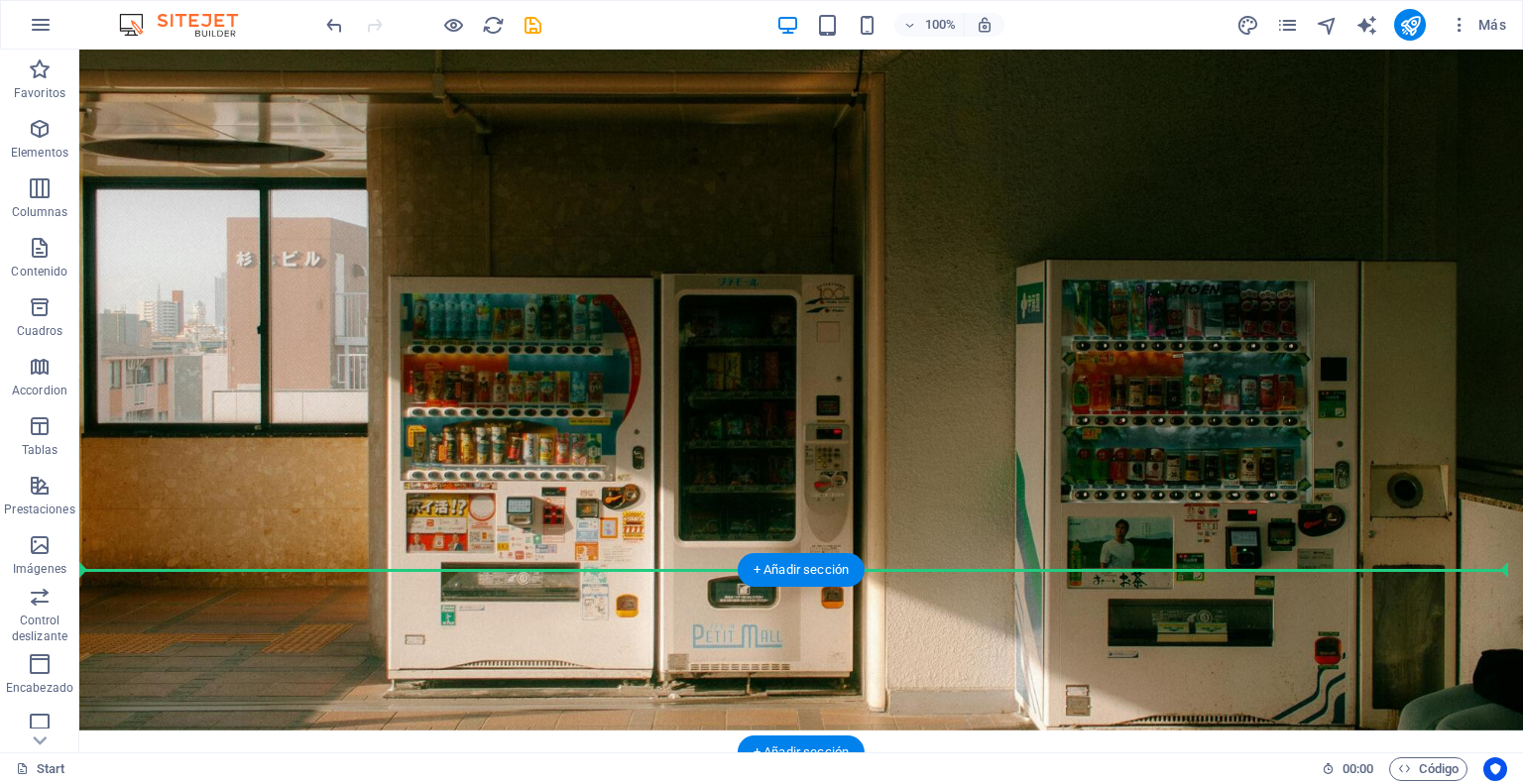 drag, startPoint x: 163, startPoint y: 121, endPoint x: 325, endPoint y: 643, distance: 546.56015 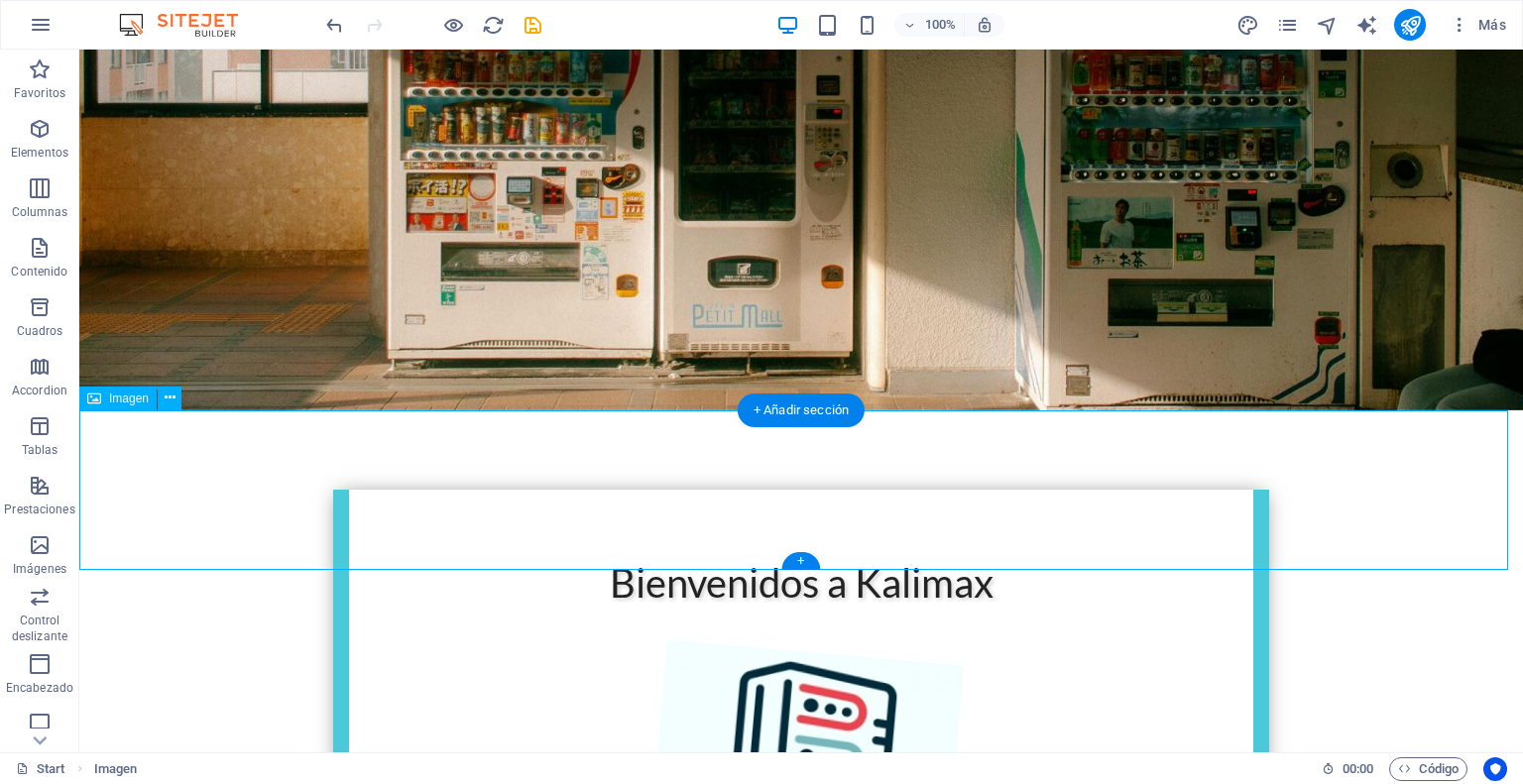 click at bounding box center (801, 1444) 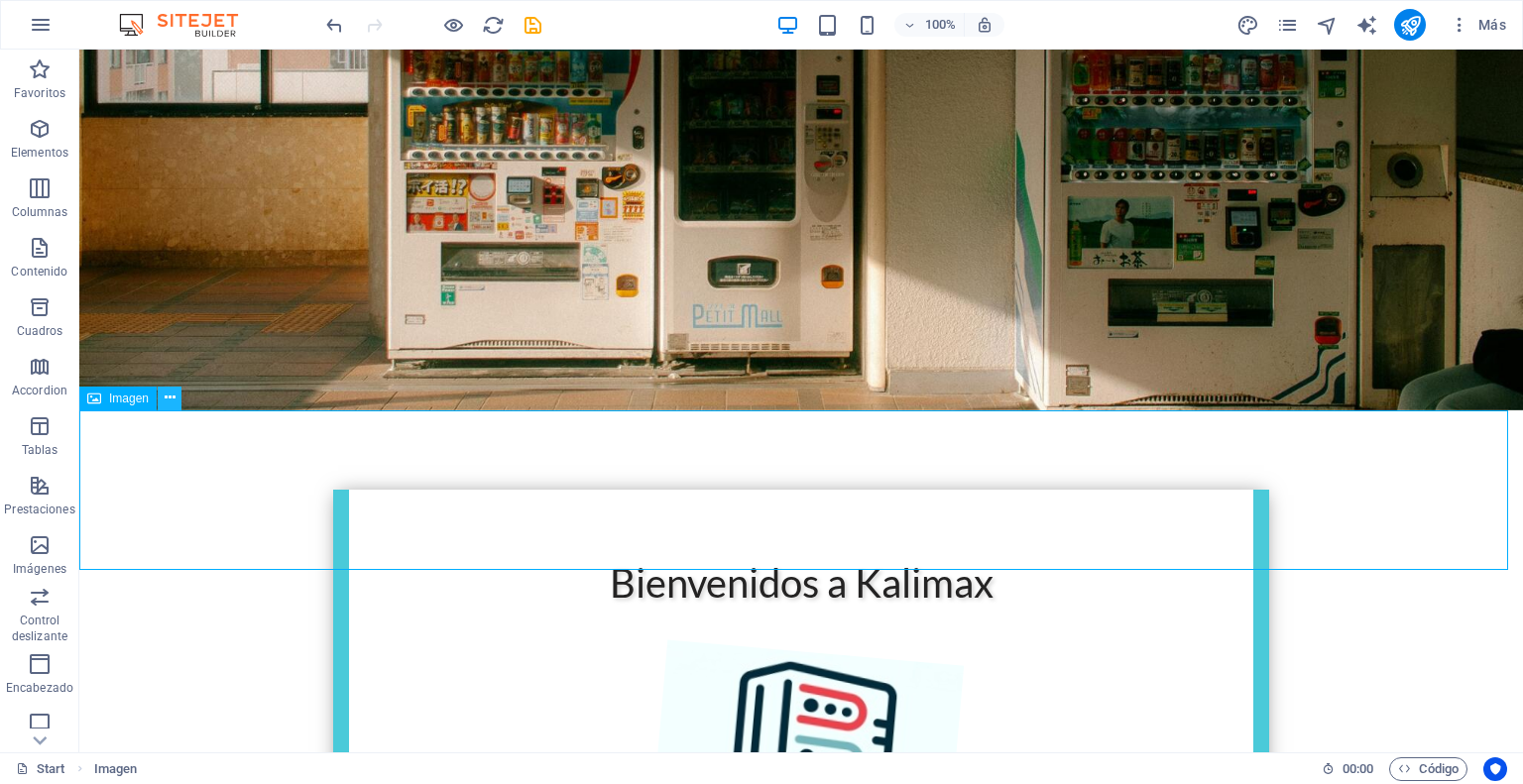 click at bounding box center [170, 397] 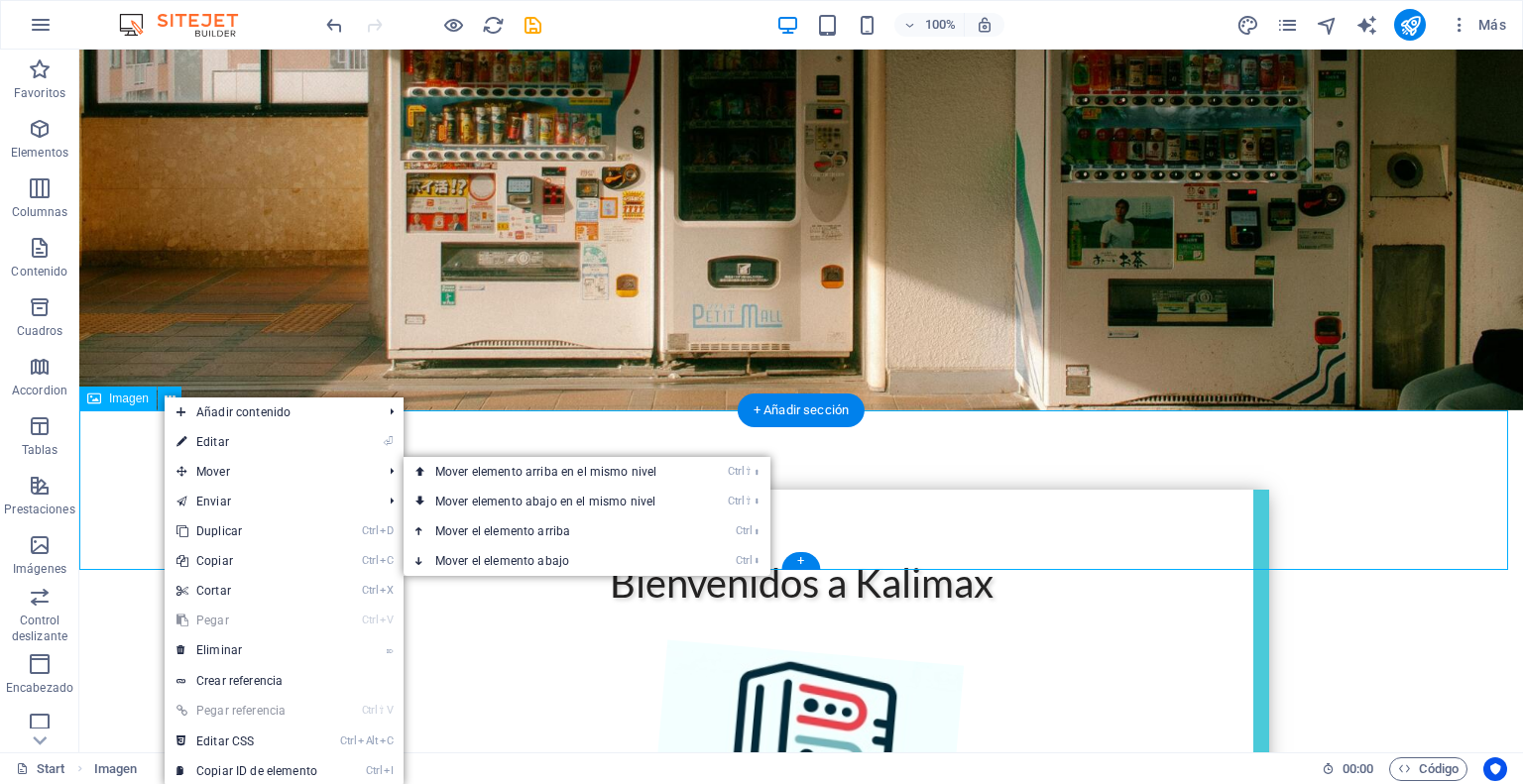 click at bounding box center (801, 1444) 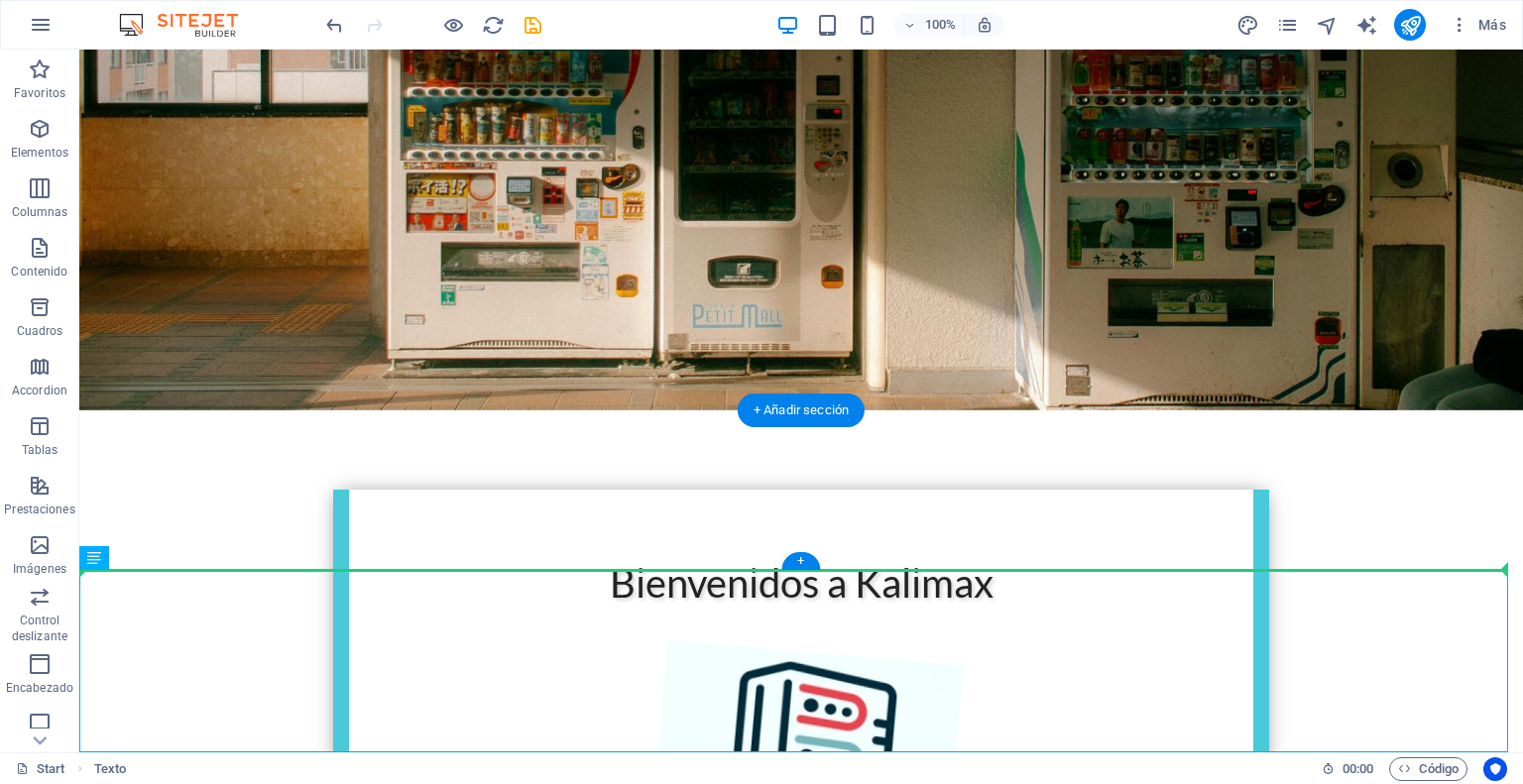 drag, startPoint x: 769, startPoint y: 625, endPoint x: 746, endPoint y: 513, distance: 114.33722 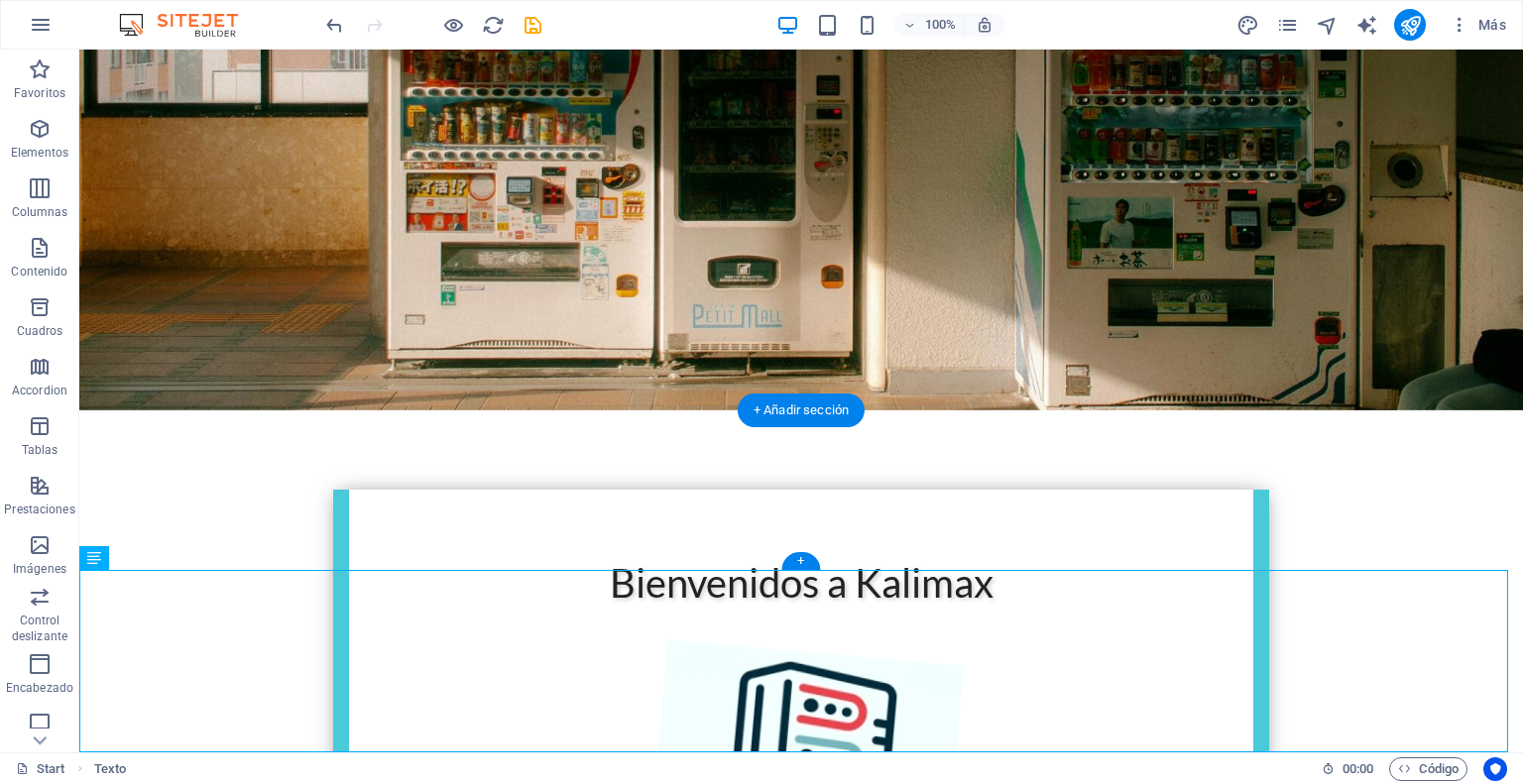 click at bounding box center (801, 1444) 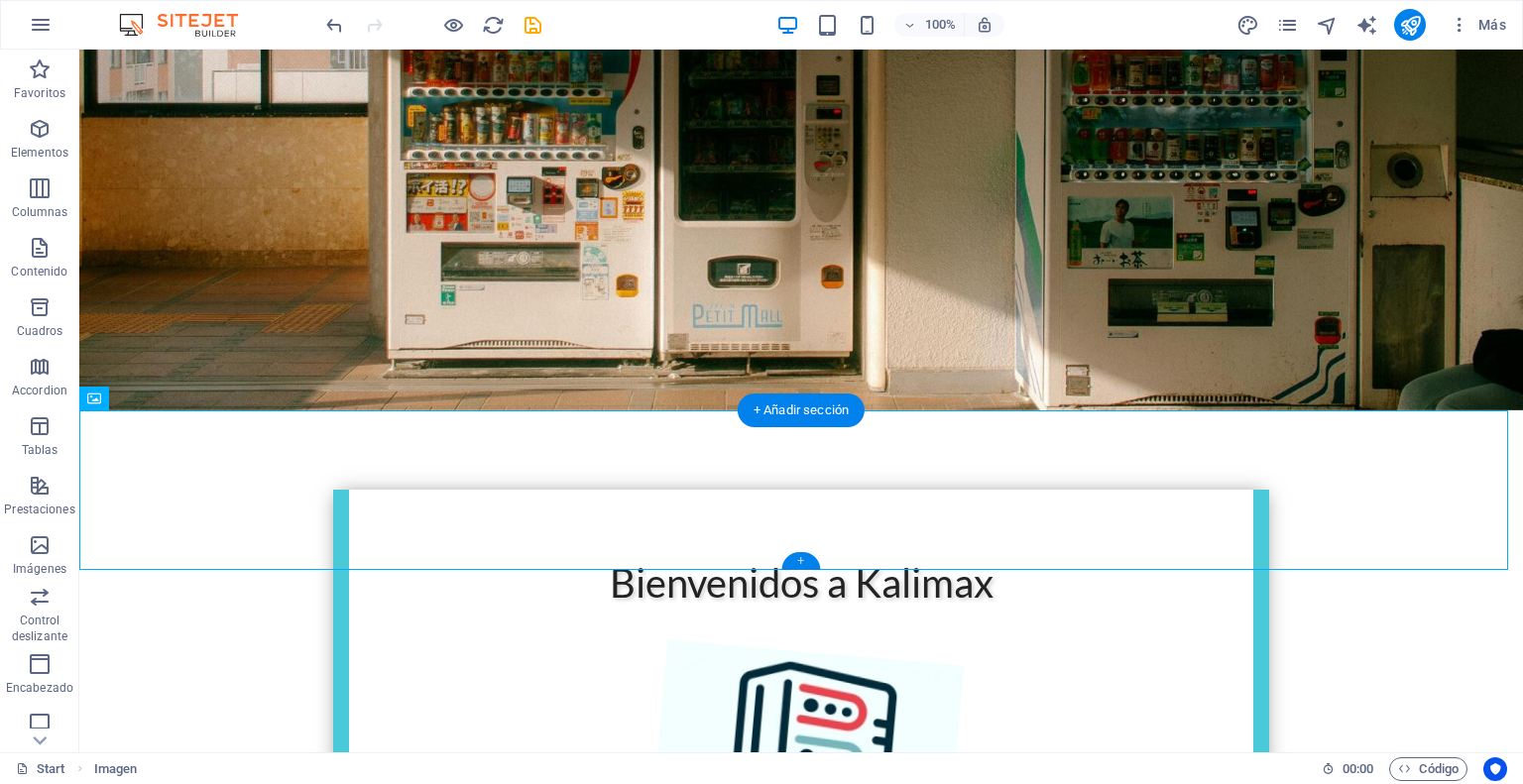 click on "+" at bounding box center (800, 561) 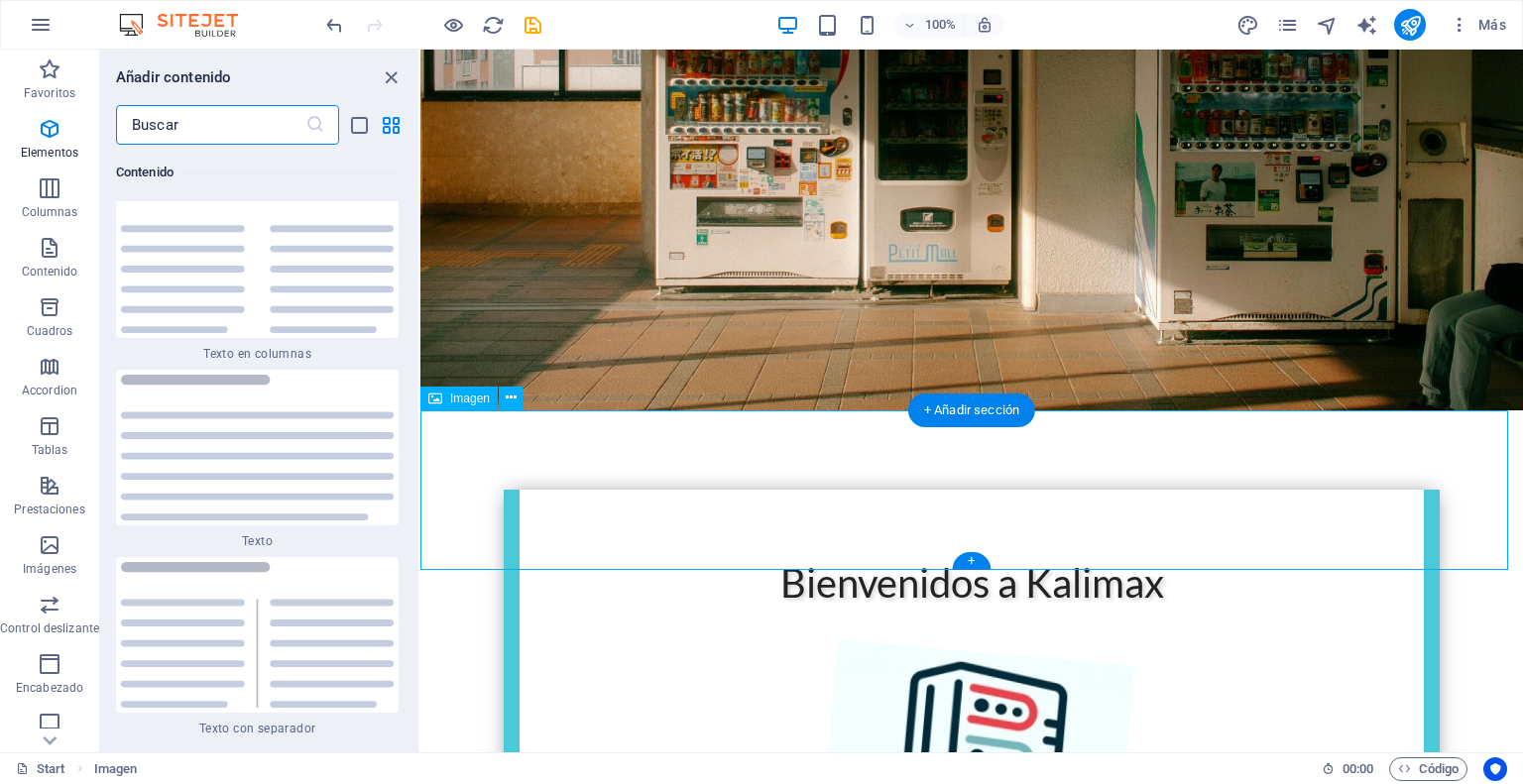 scroll, scrollTop: 6743, scrollLeft: 0, axis: vertical 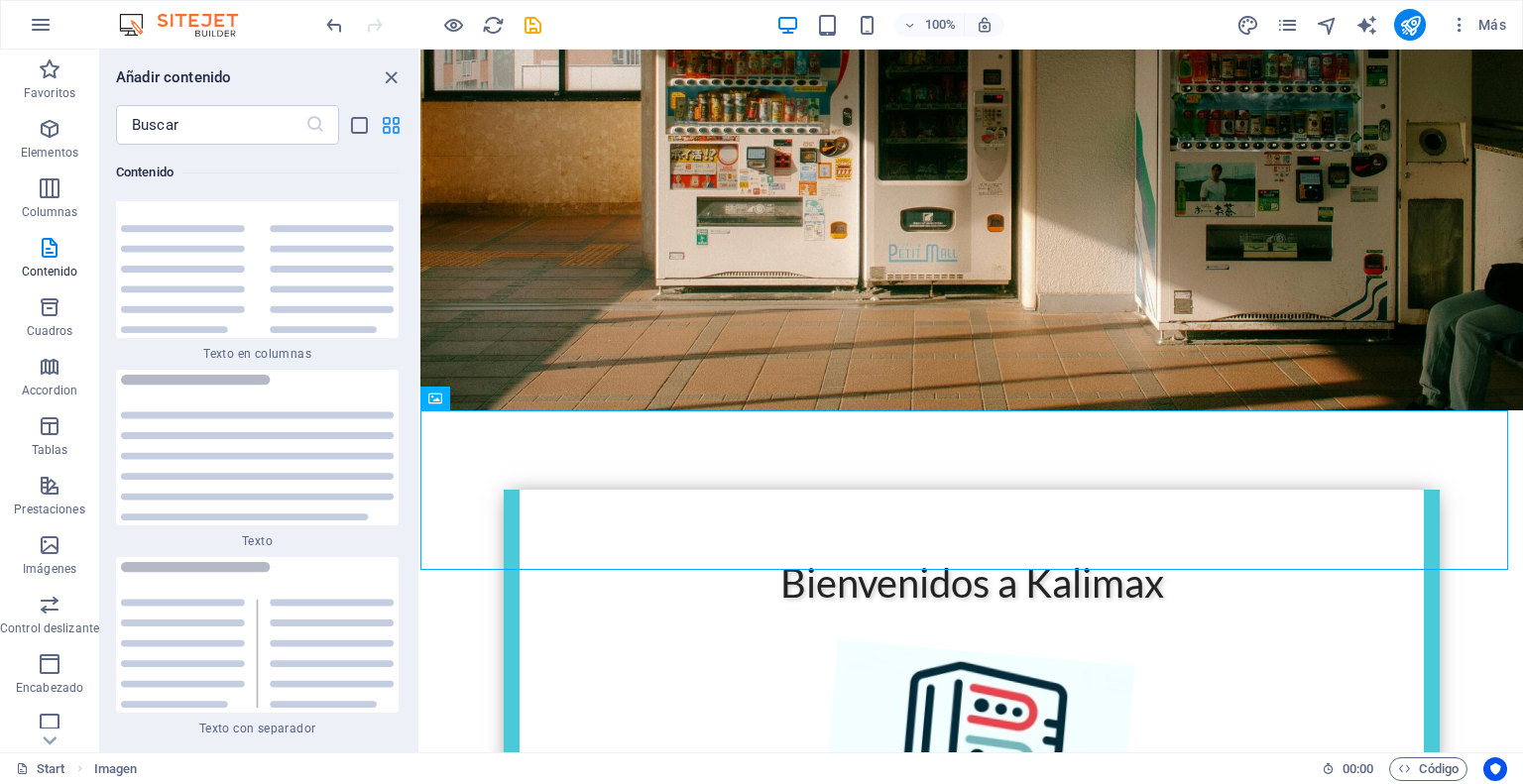 click at bounding box center (391, 125) 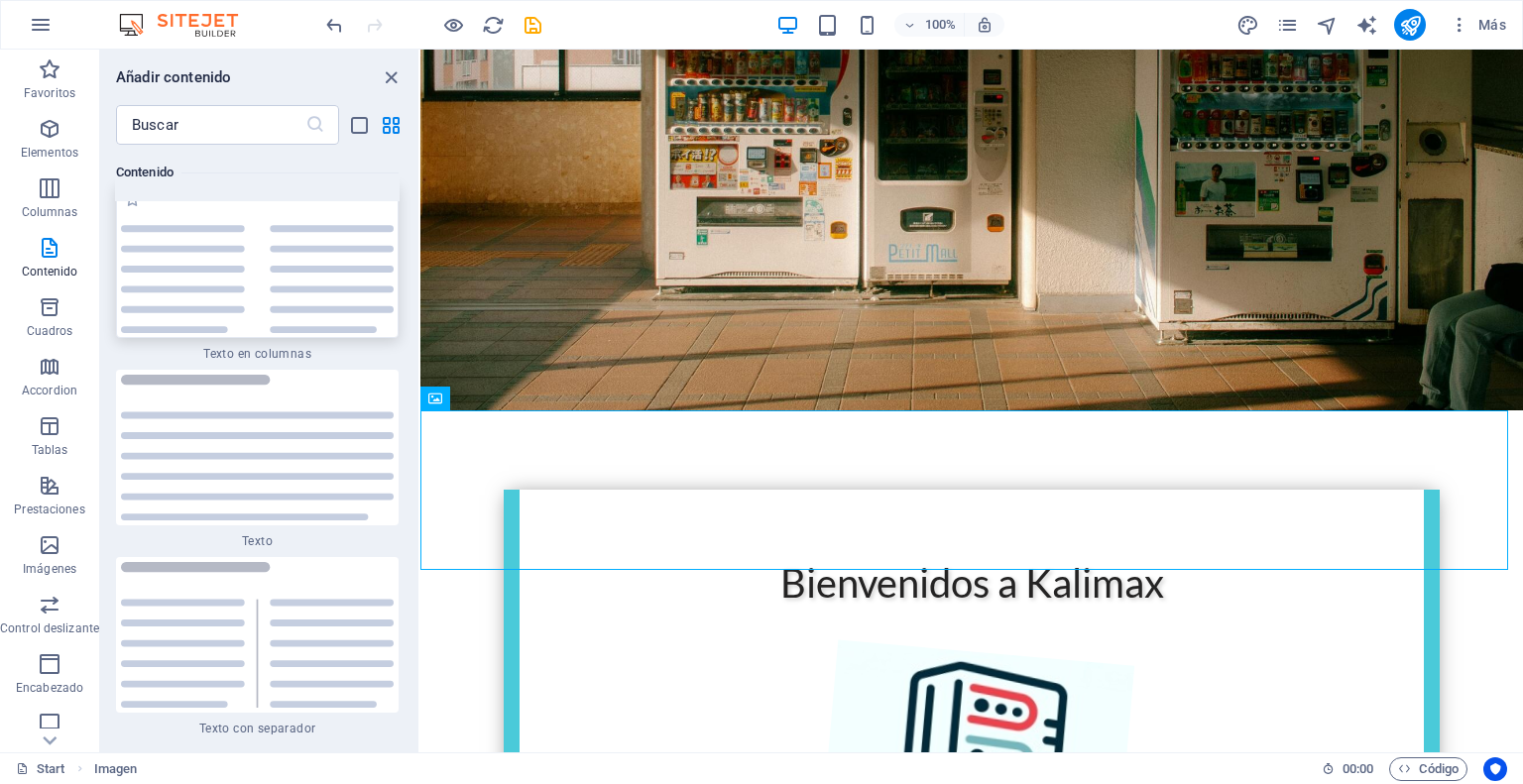click at bounding box center (257, 261) 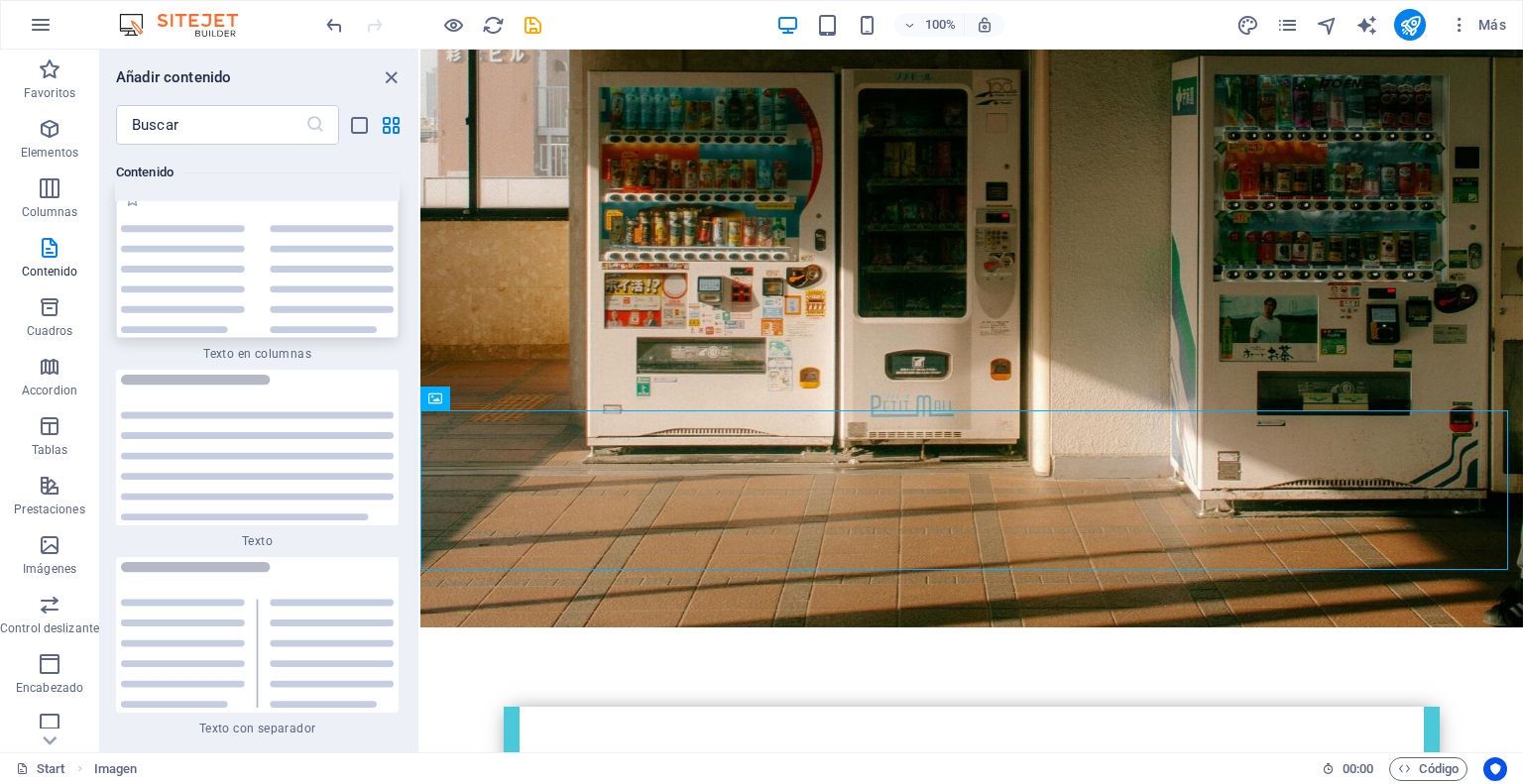 select on "rem" 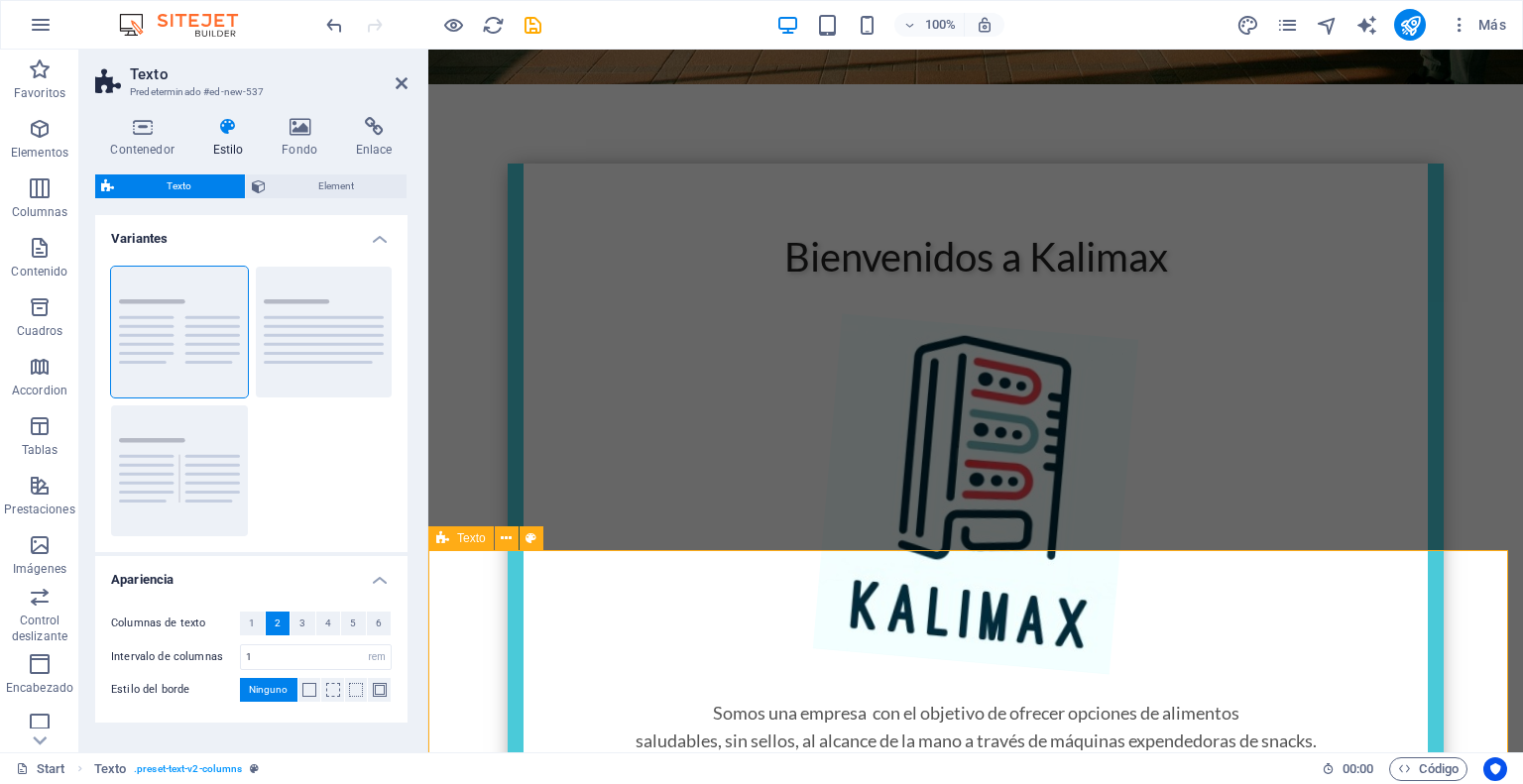 scroll, scrollTop: 753, scrollLeft: 0, axis: vertical 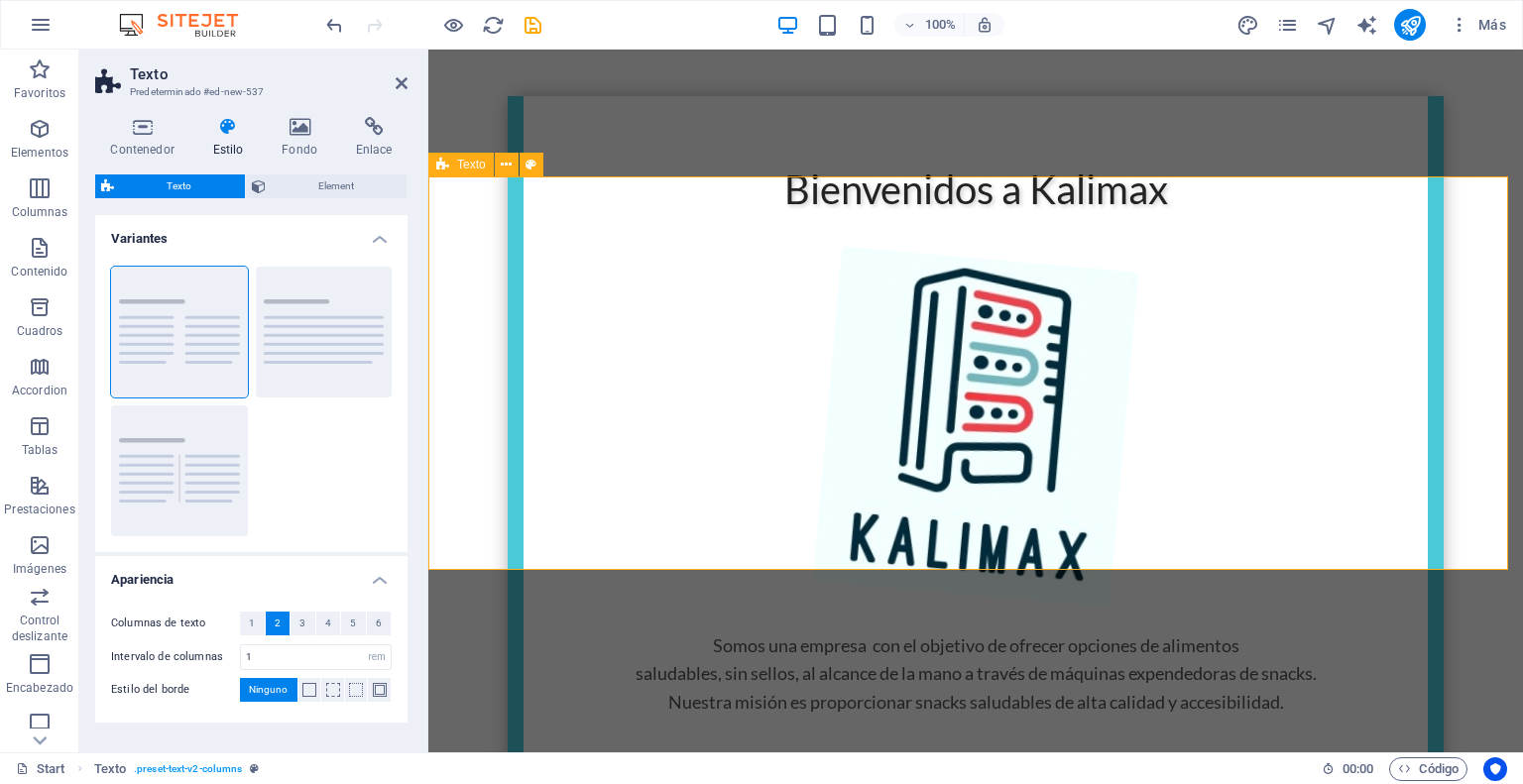 click on "Headline Lorem ipsum dolor sitope amet, consectetur adipisicing elitip. Massumenda, dolore, cum vel modi asperiores consequatur suscipit quidem ducimus eveniet iure expedita consecteture odiogil voluptatum similique fugit voluptates atem accusamus quae quas dolorem tenetur facere tempora maiores adipisci reiciendis accusantium voluptatibus id voluptate tempore dolor harum nisi amet! Nobis, eaque. Aenean commodo ligula eget dolor. Lorem ipsum dolor sit amet, consectetuer adipiscing elit leget odiogil voluptatum similique fugit voluptates dolor. Libero assumenda, dolore, cum vel modi asperiores consequatur." at bounding box center [976, 1407] 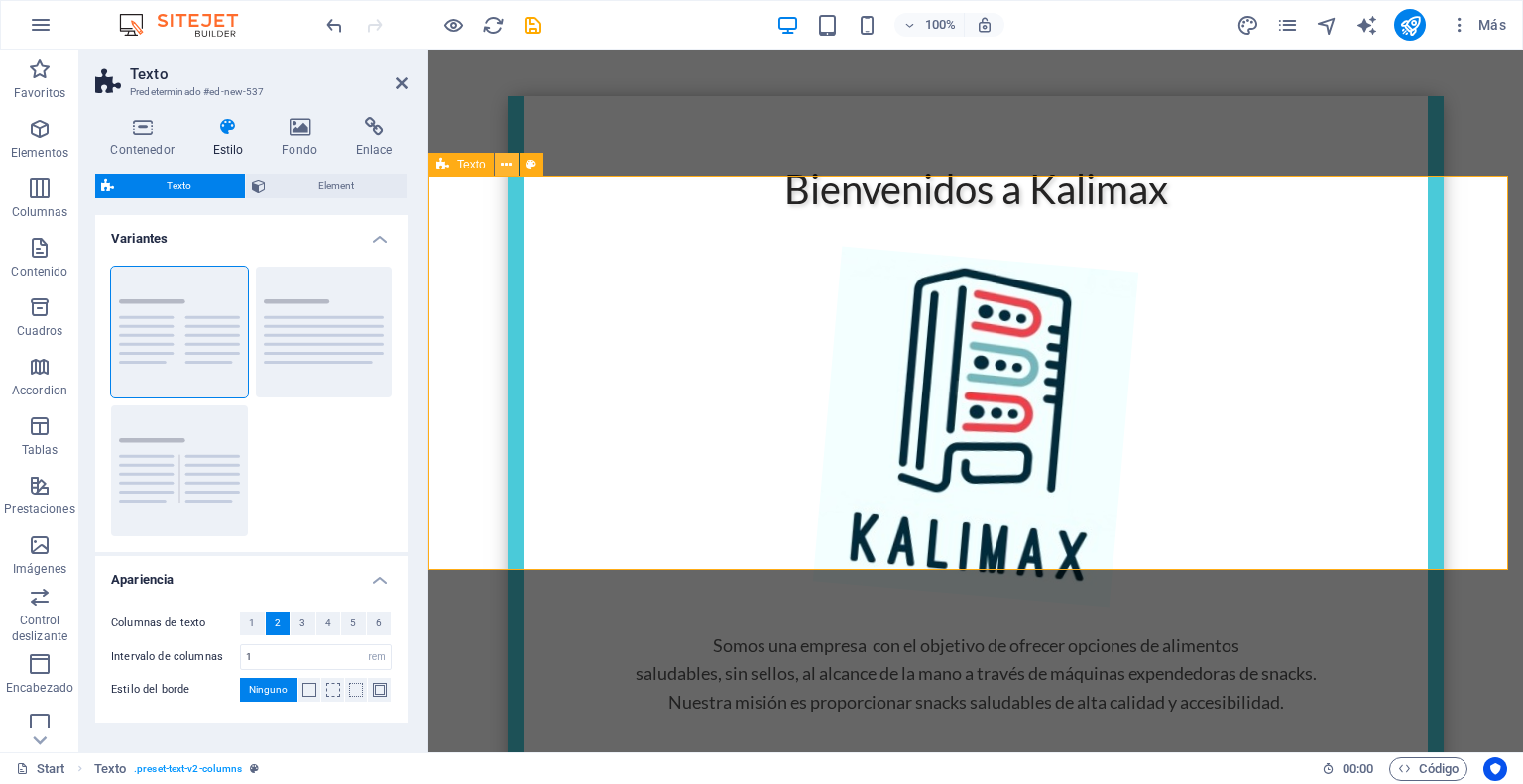 click at bounding box center [506, 165] 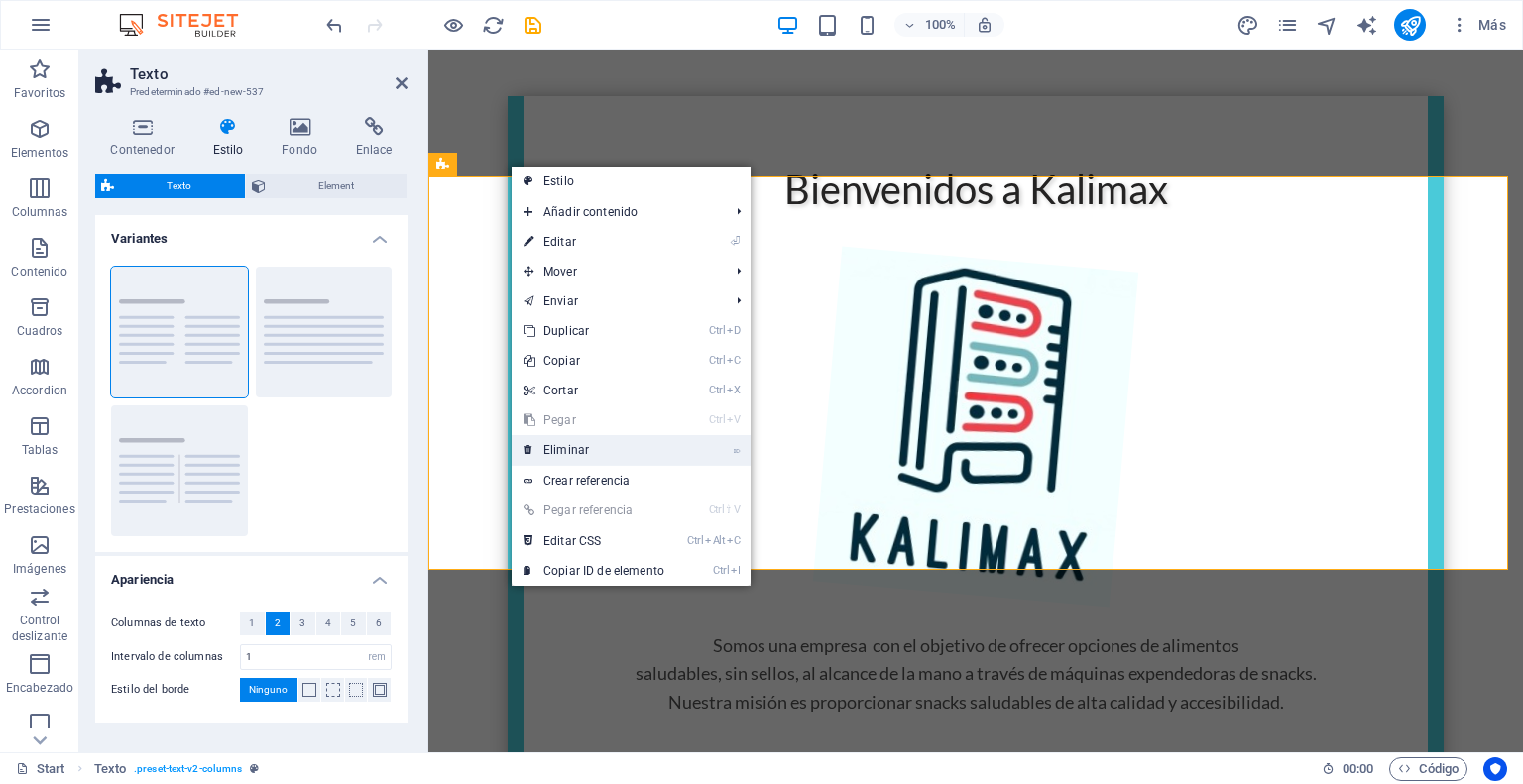 click on "⌦  Eliminar" at bounding box center (594, 450) 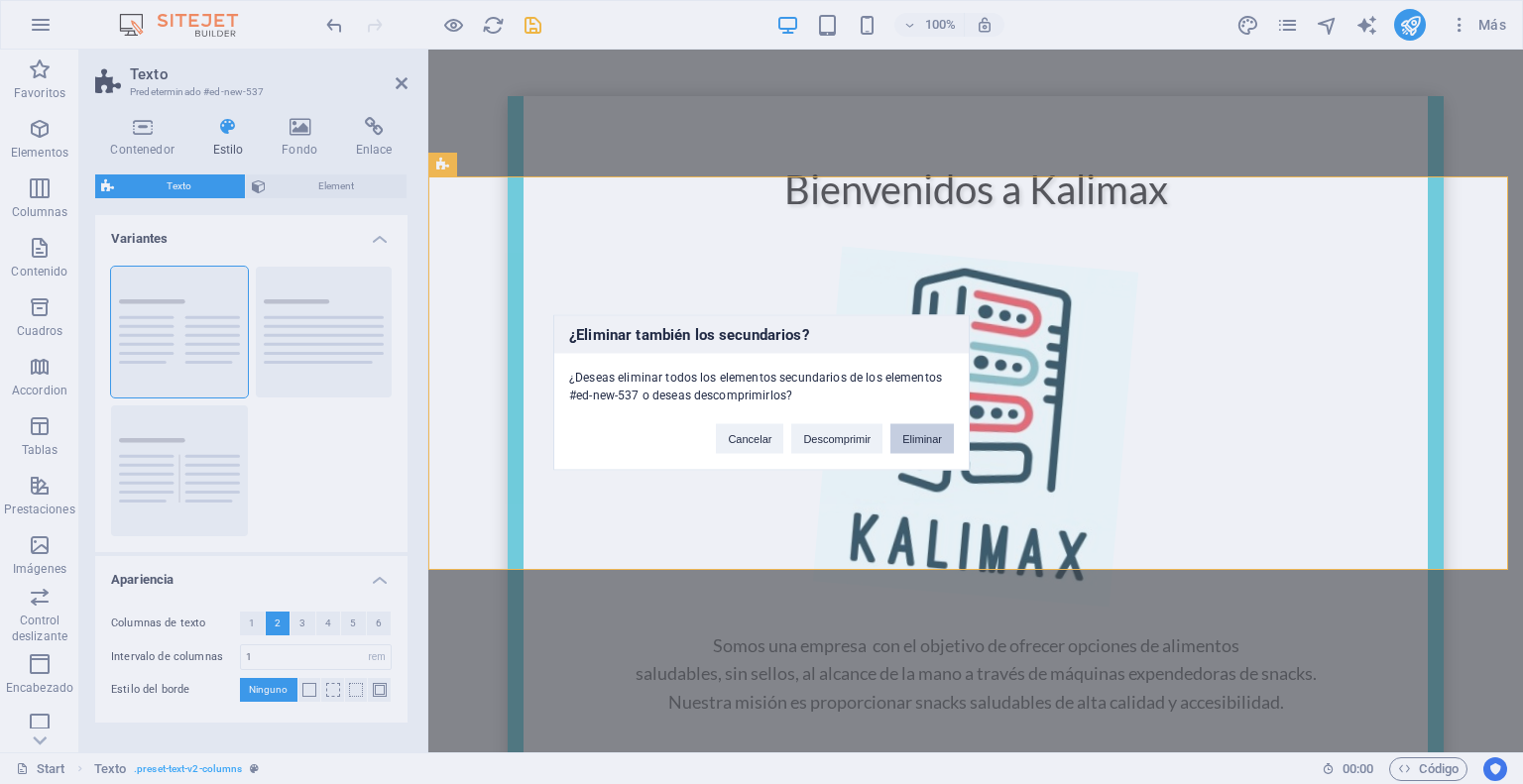 click on "Eliminar" at bounding box center [922, 438] 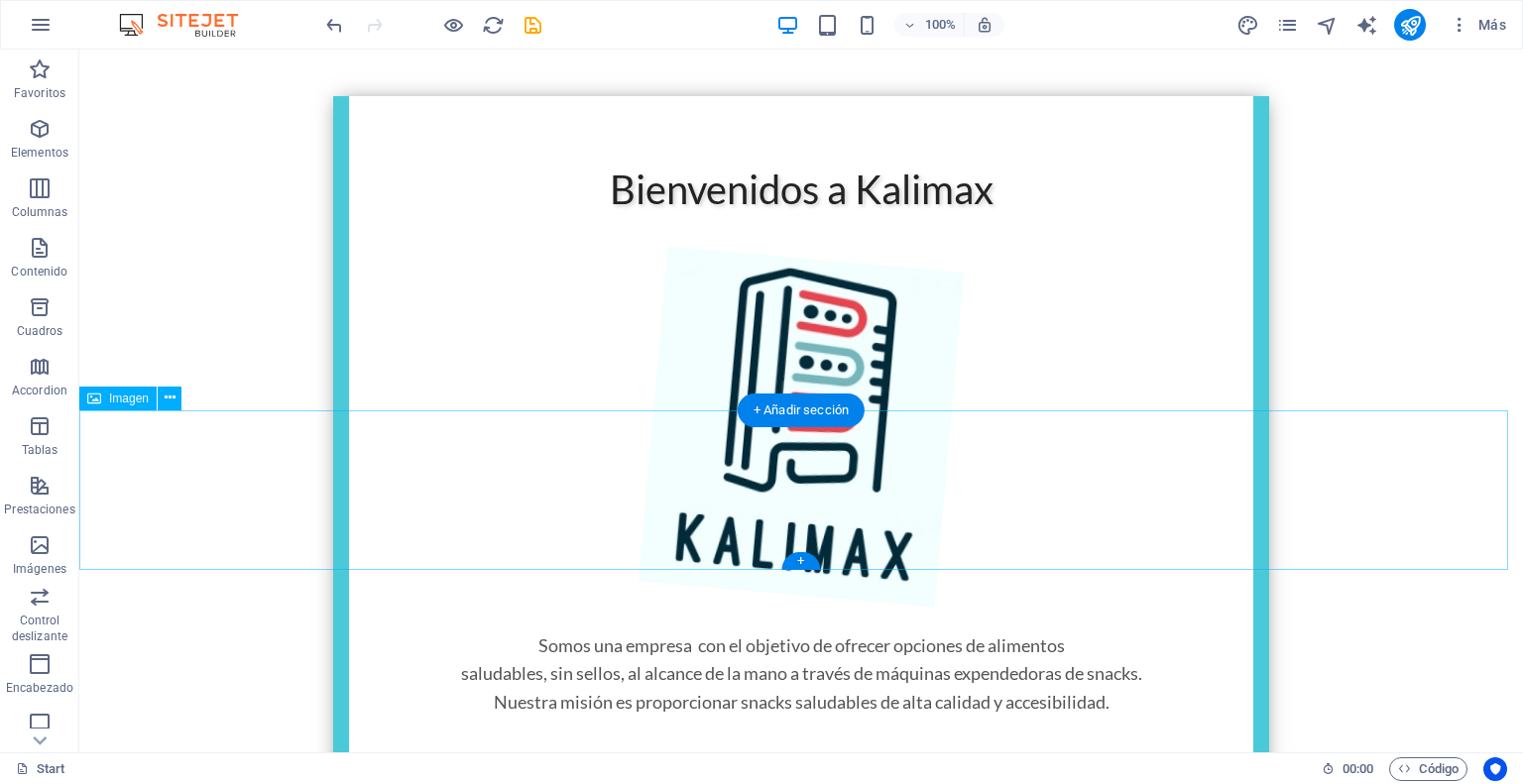 scroll, scrollTop: 360, scrollLeft: 0, axis: vertical 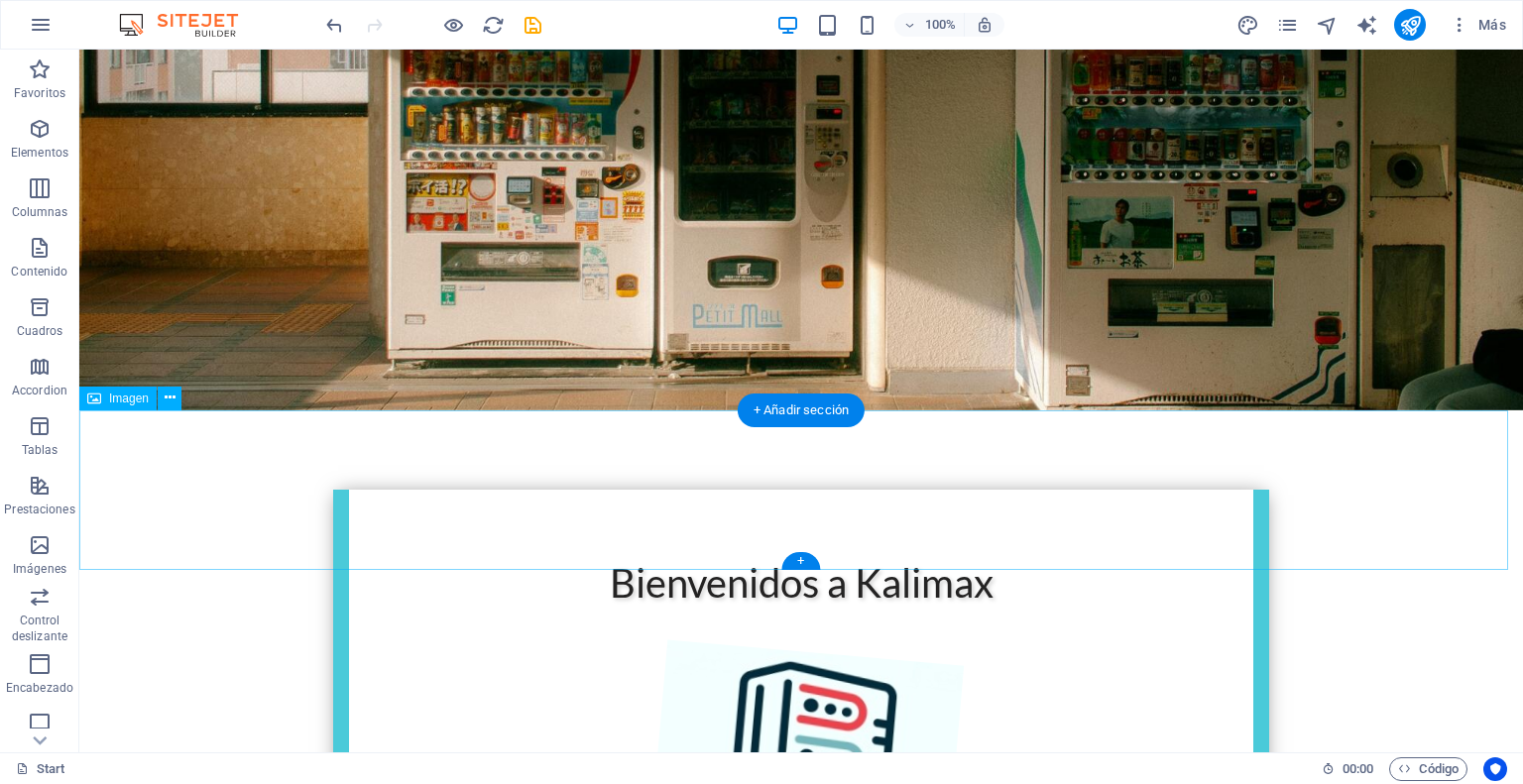 click at bounding box center [801, 1444] 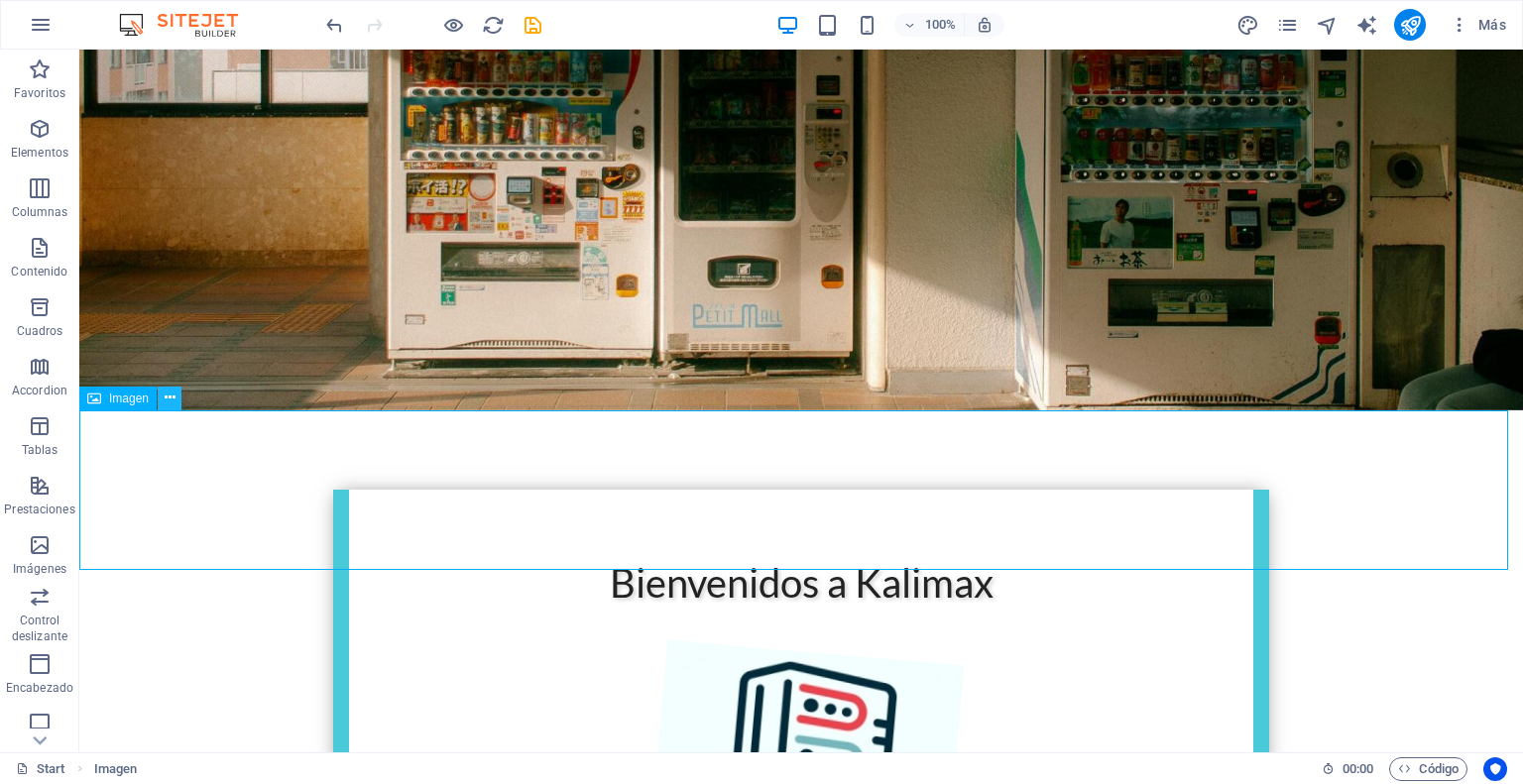 click at bounding box center (170, 397) 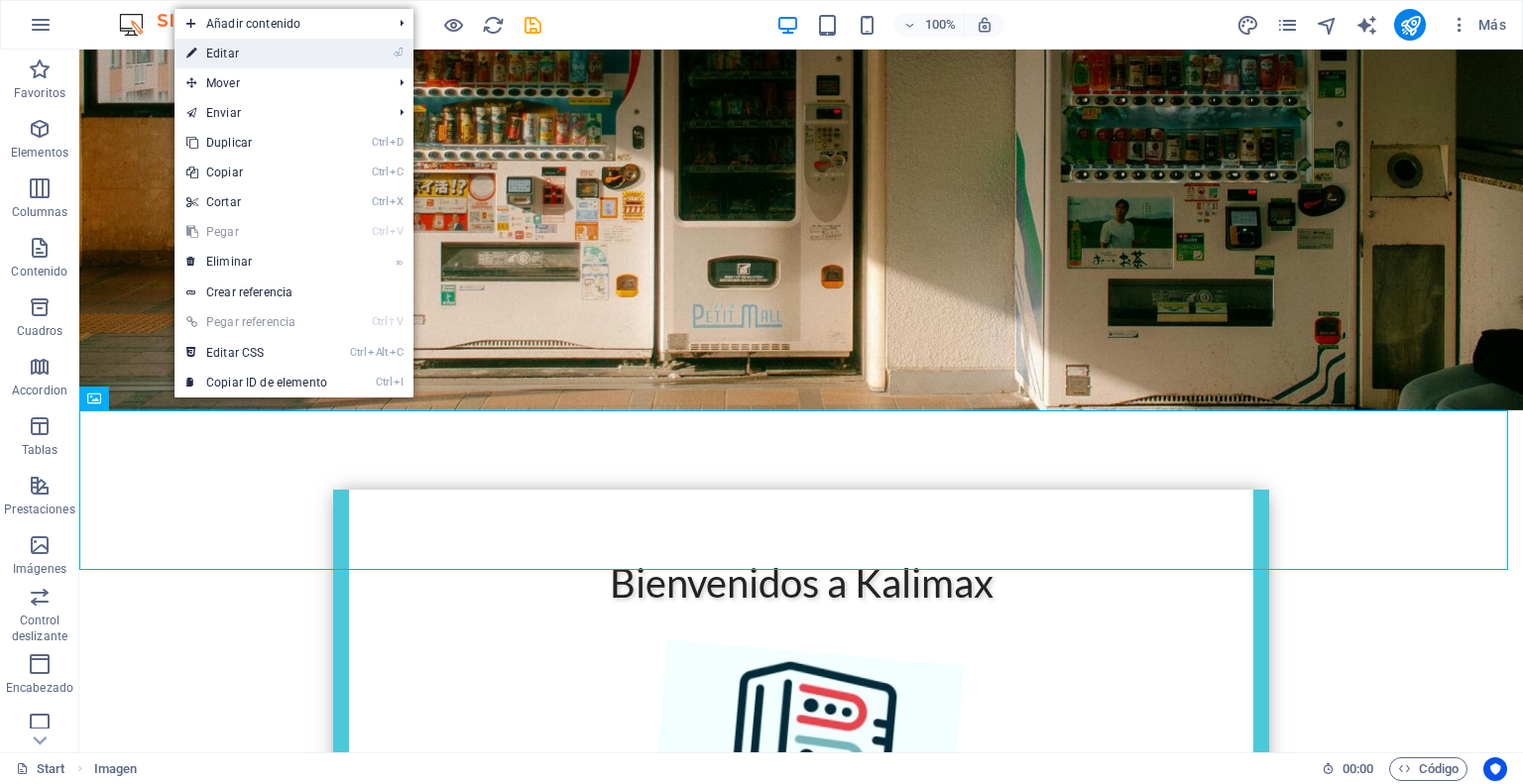 click on "⏎  Editar" at bounding box center [257, 54] 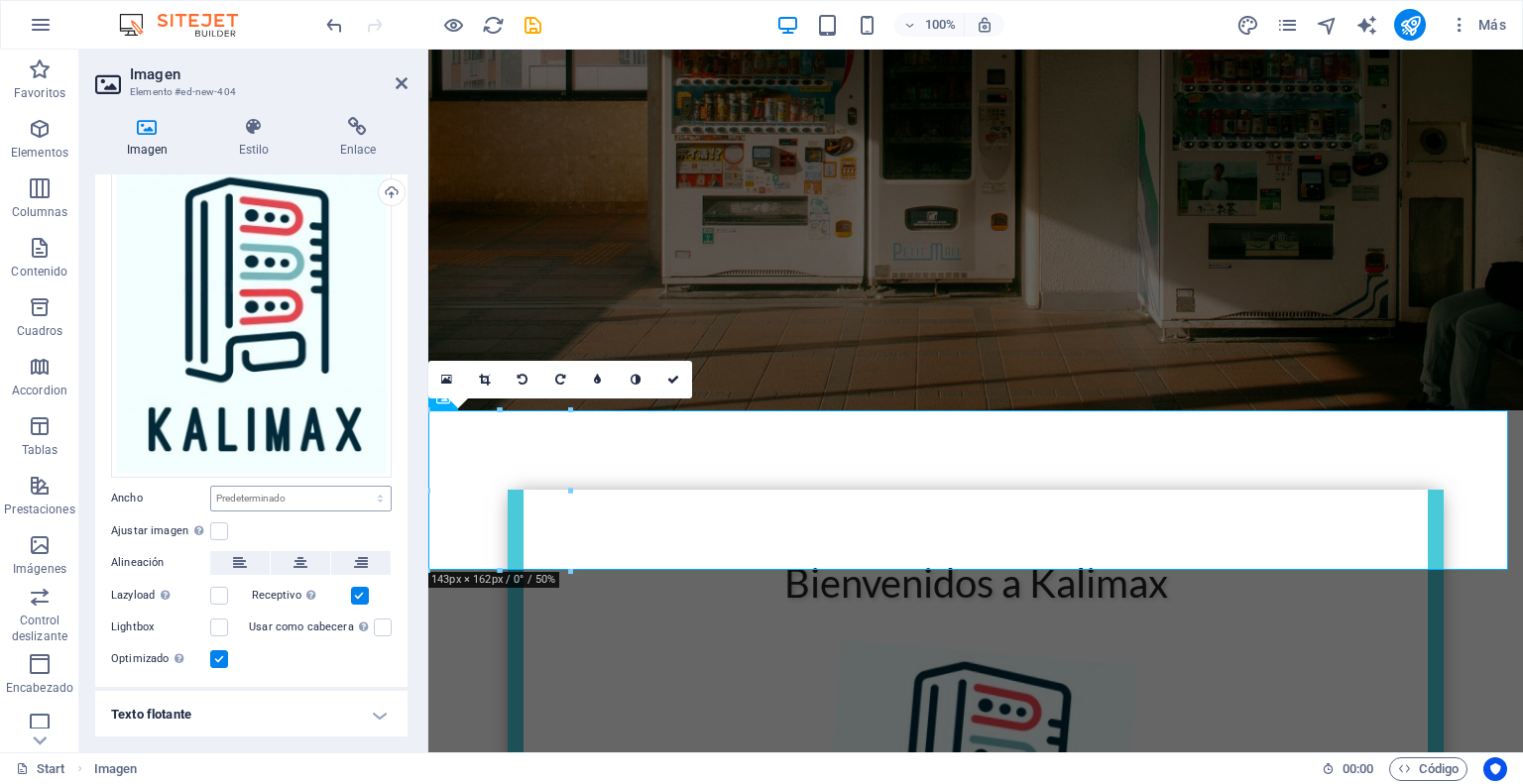 scroll, scrollTop: 111, scrollLeft: 0, axis: vertical 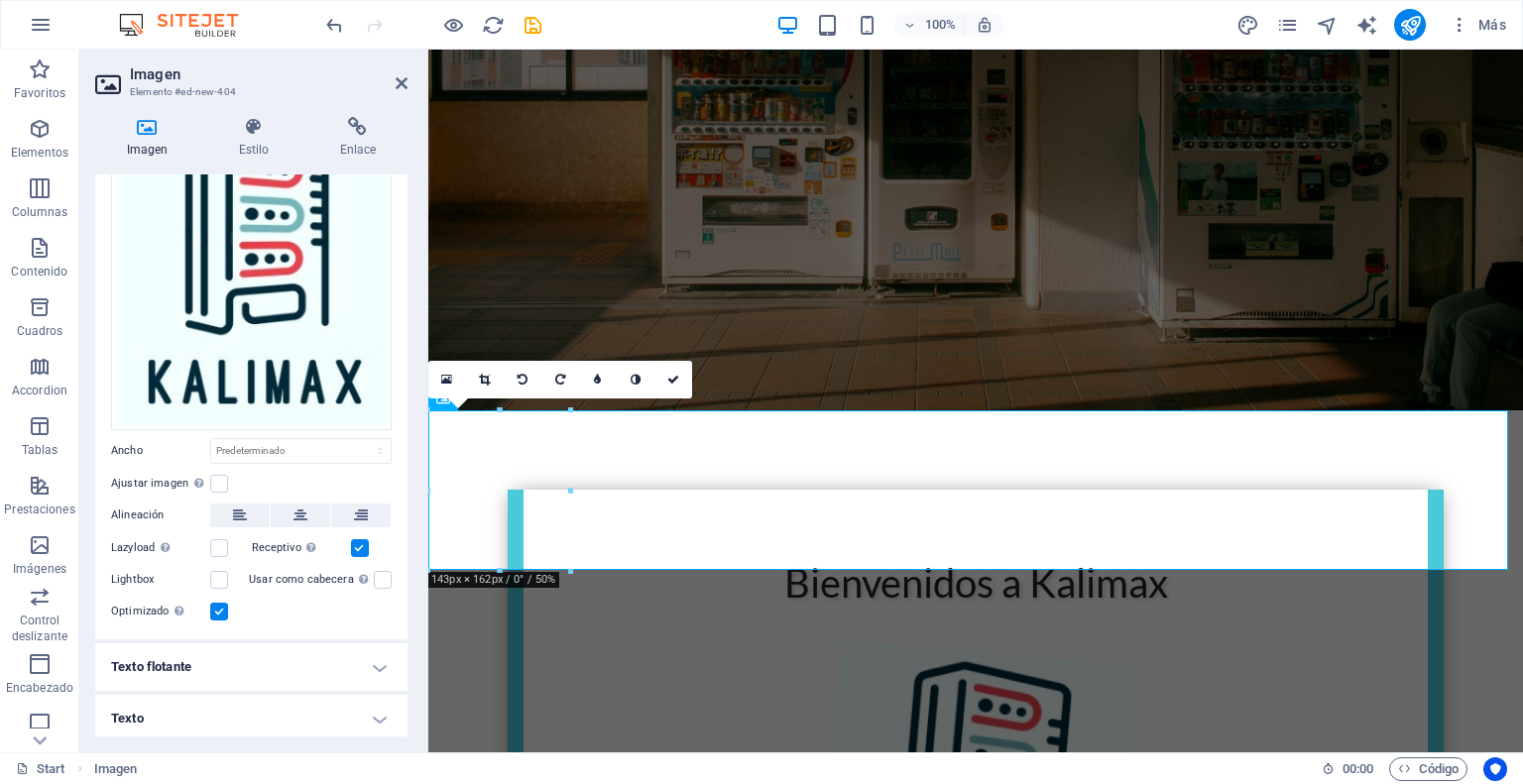 click on "Texto flotante" at bounding box center [251, 667] 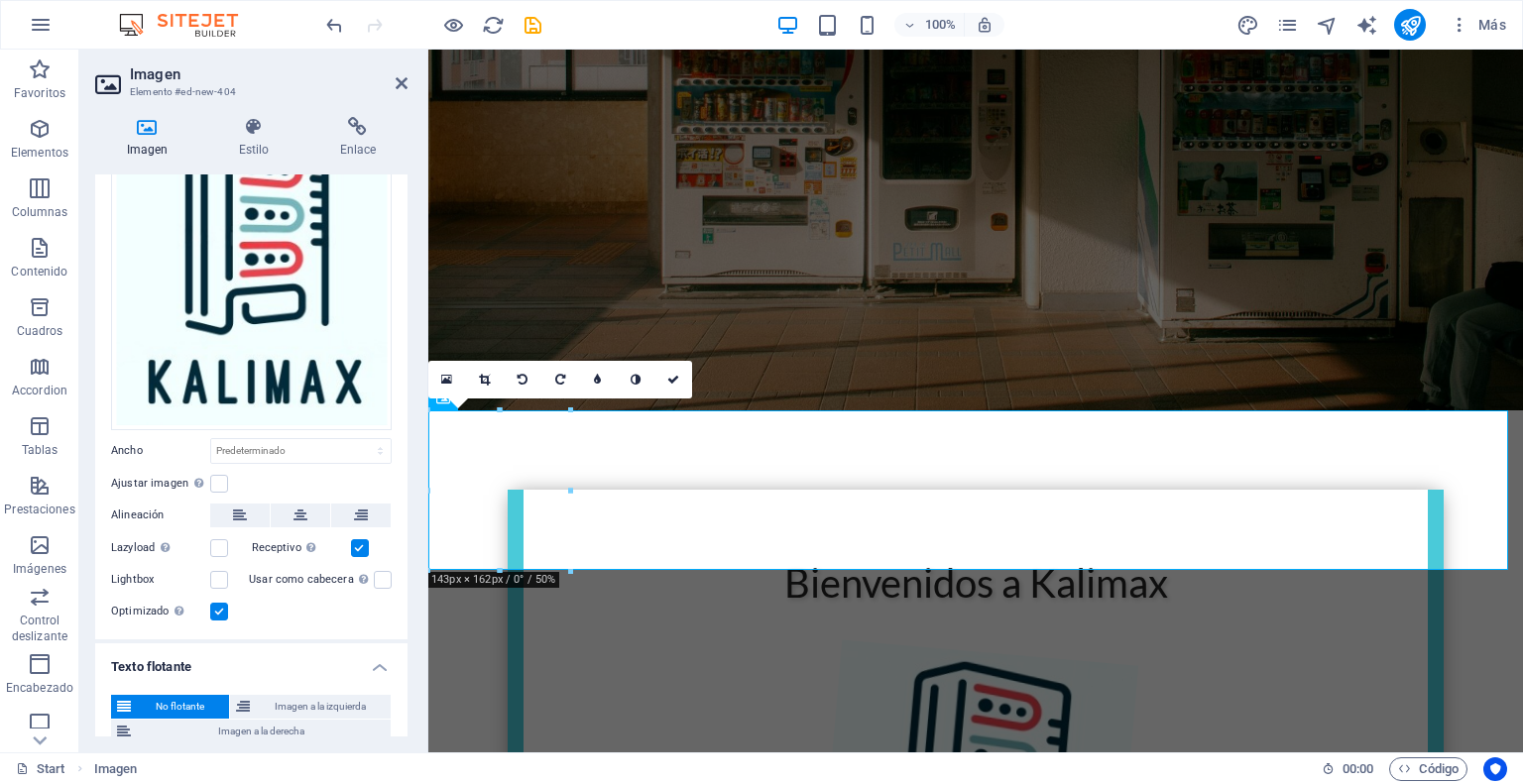scroll, scrollTop: 222, scrollLeft: 0, axis: vertical 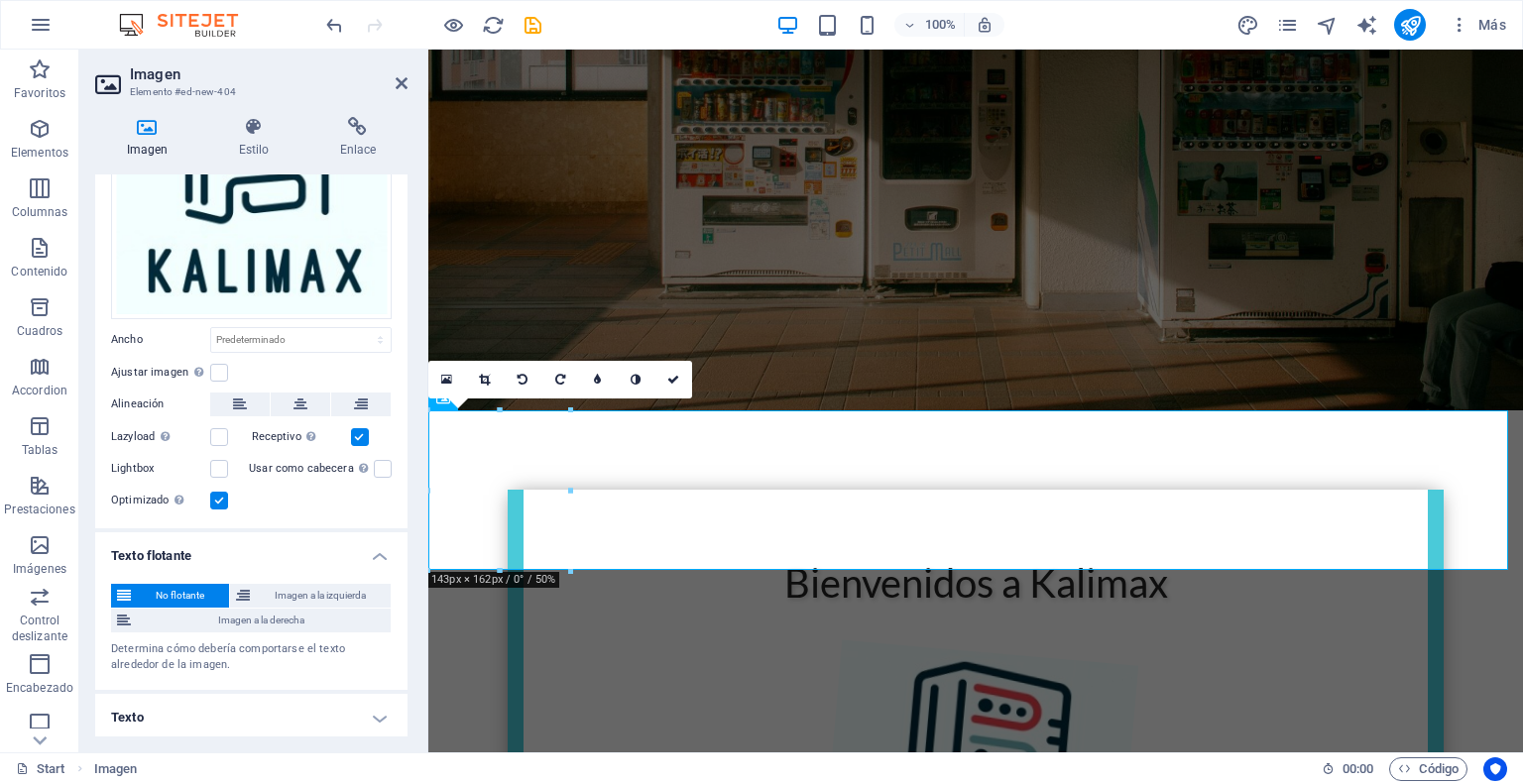 click on "Texto" at bounding box center [251, 718] 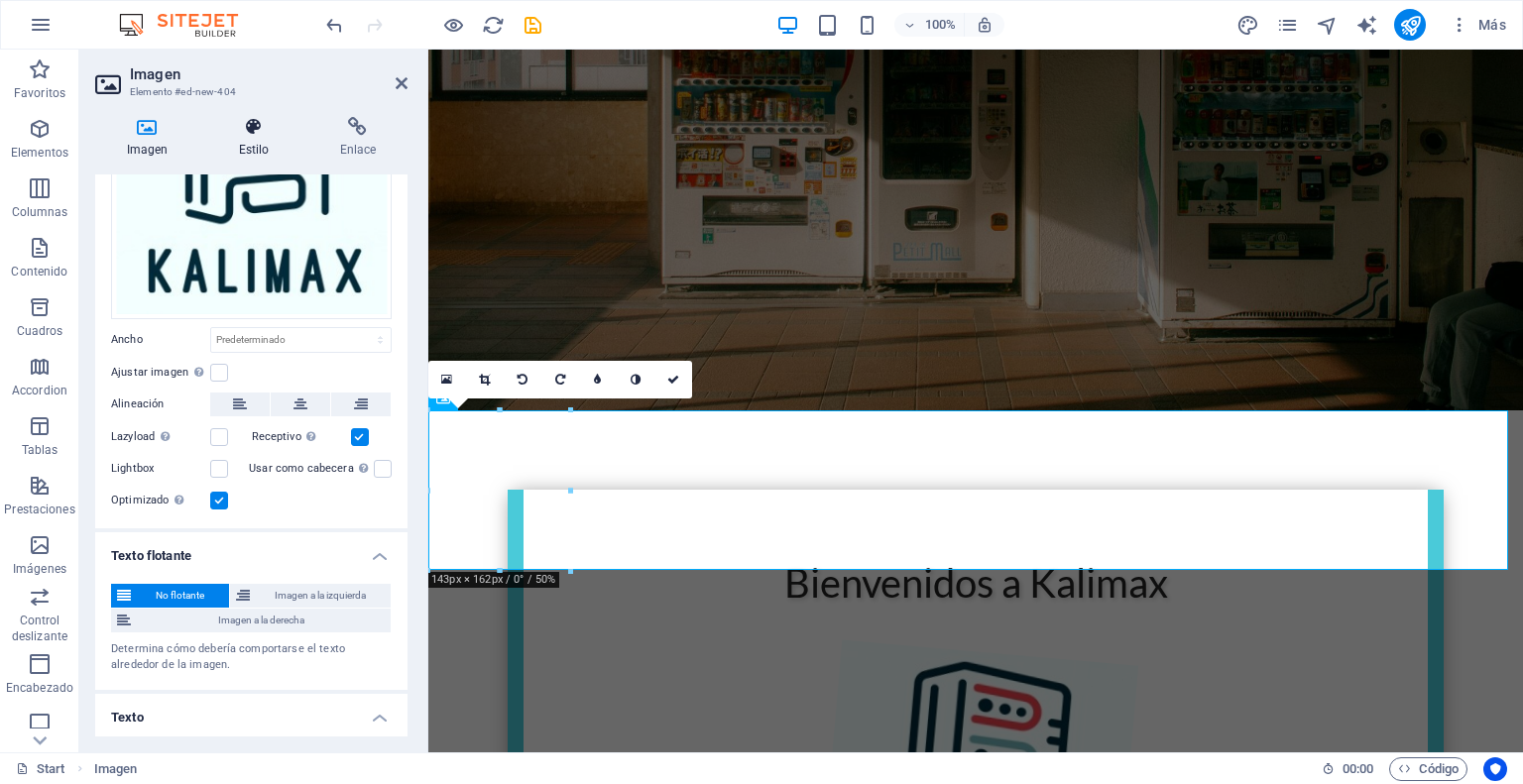 click at bounding box center [254, 127] 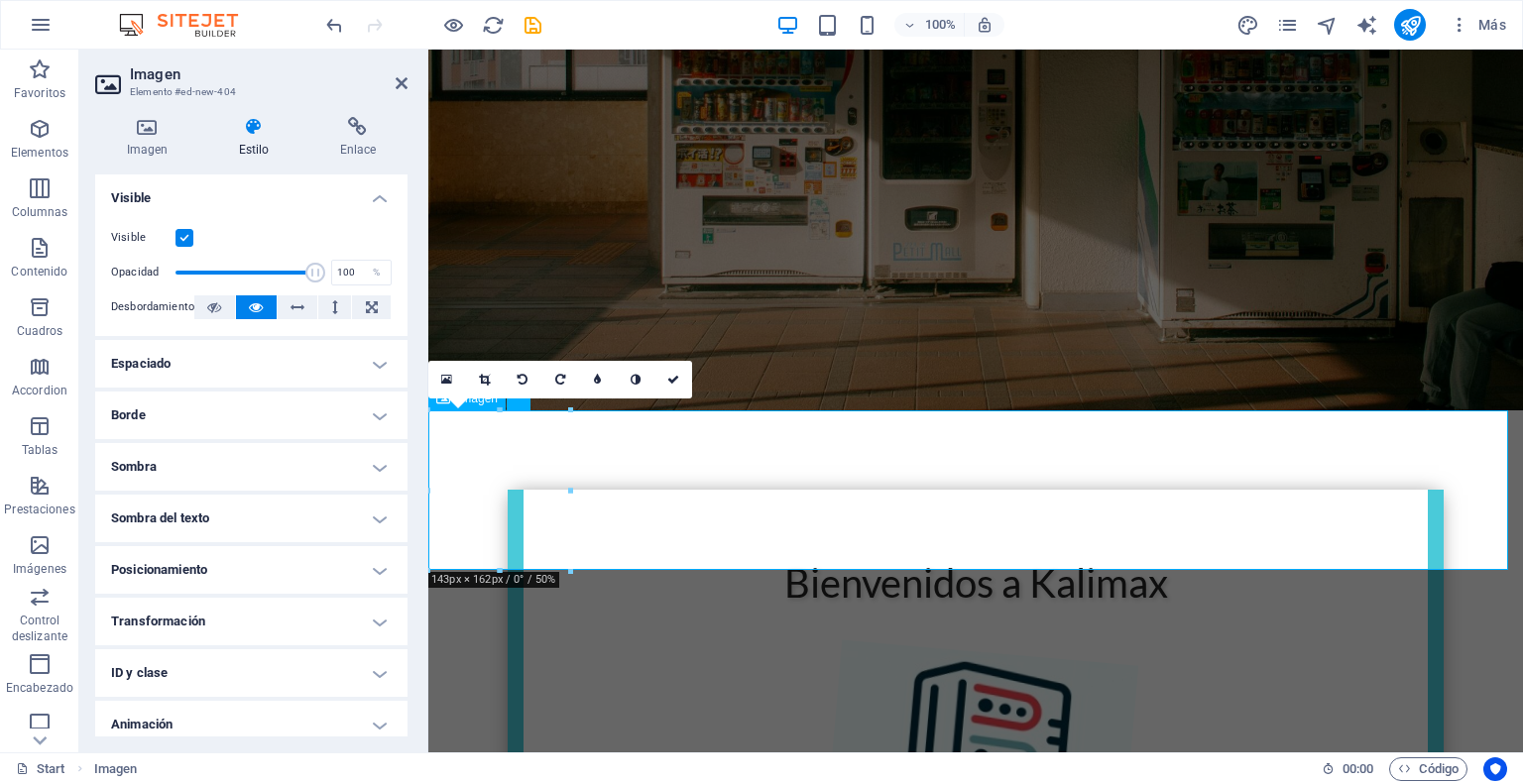 click at bounding box center [976, 1444] 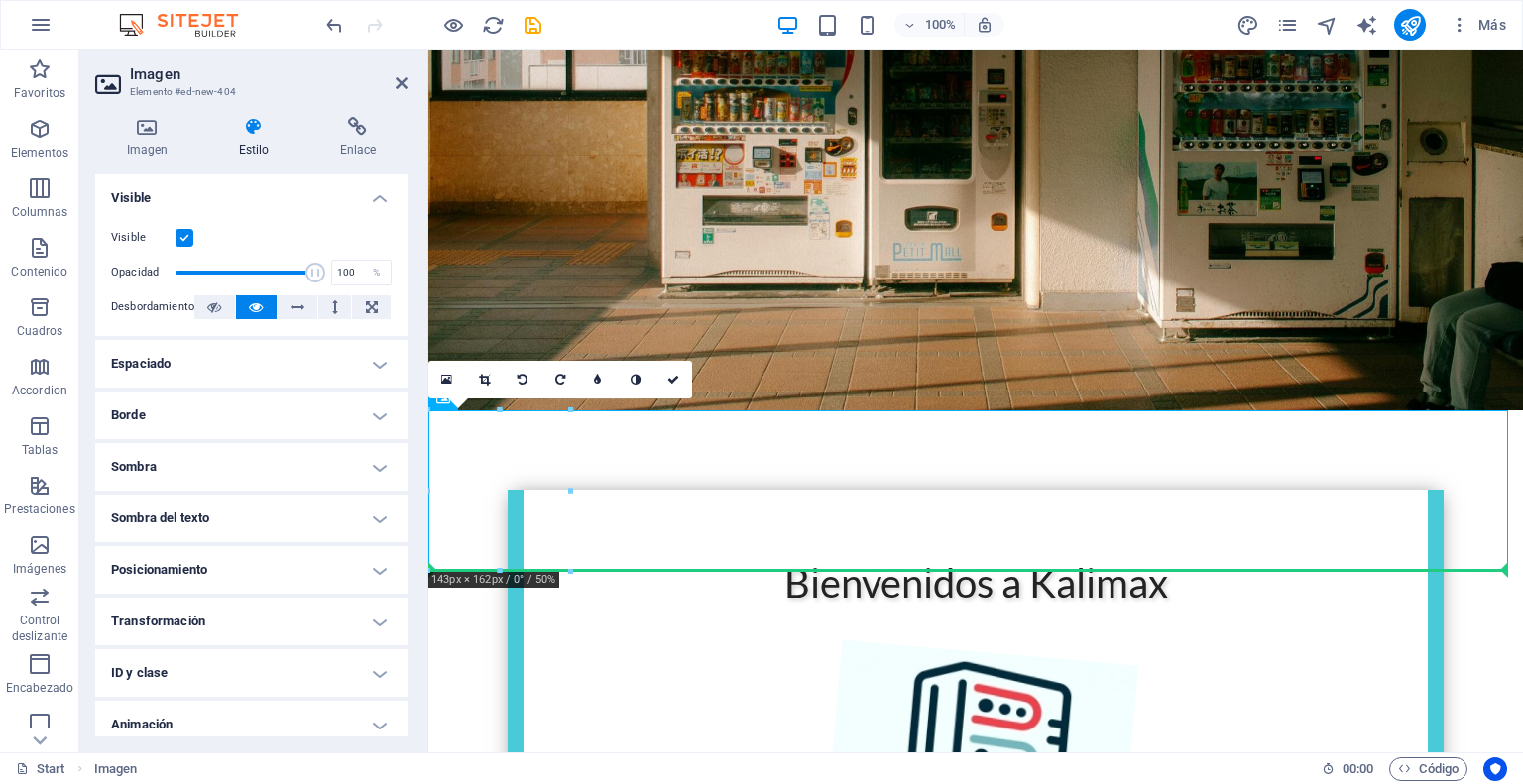 drag, startPoint x: 525, startPoint y: 480, endPoint x: 616, endPoint y: 649, distance: 191.9427 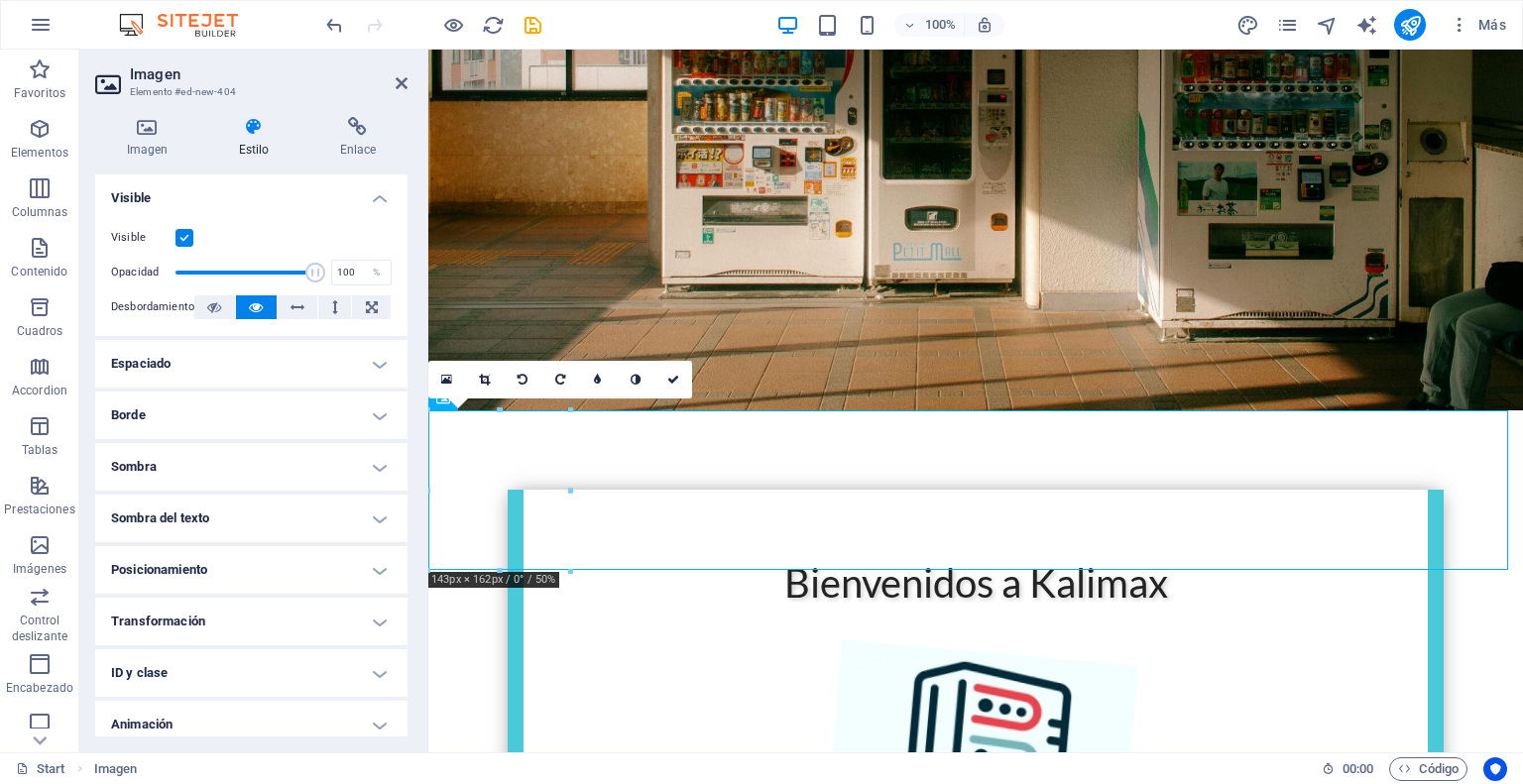 click on "Contactanos: 🌐  www.kalimax.cl ✉️  info@kalimax.cl 📱 +56 9 7214 8201" at bounding box center [976, 1696] 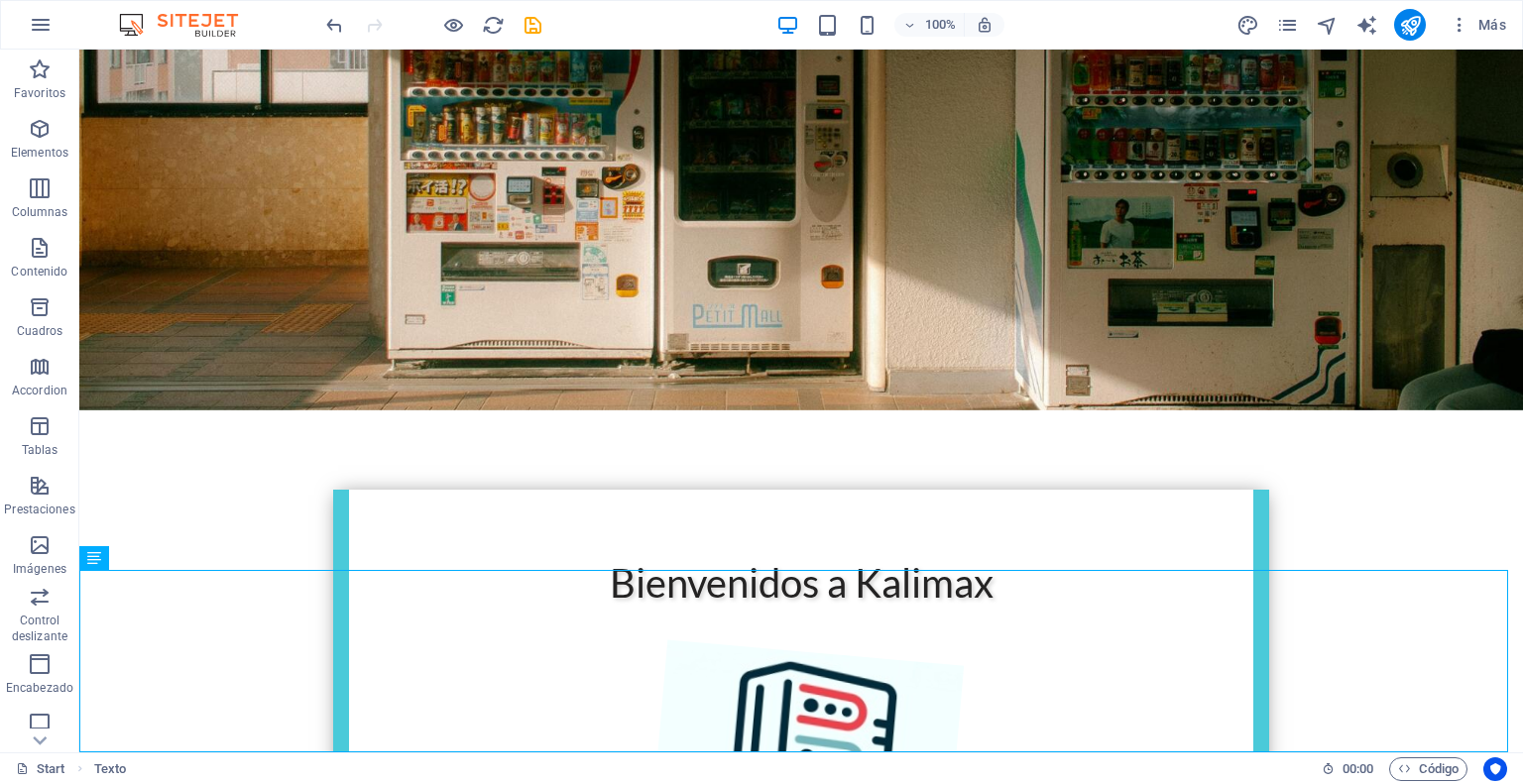 click on "Contactanos: 🌐  www.kalimax.cl ✉️  info@kalimax.cl 📱 +56 9 7214 8201" at bounding box center (801, 1696) 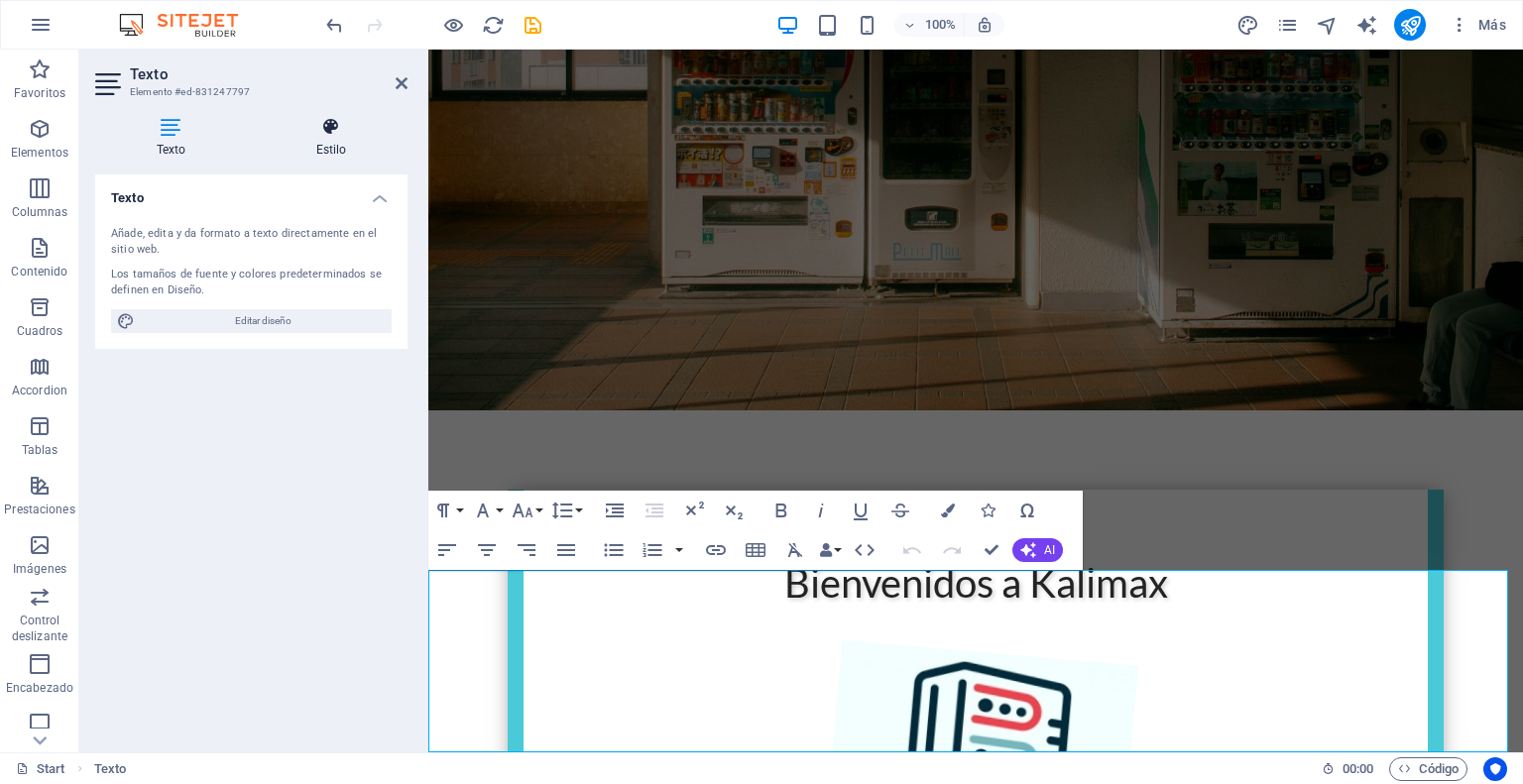 click at bounding box center (331, 127) 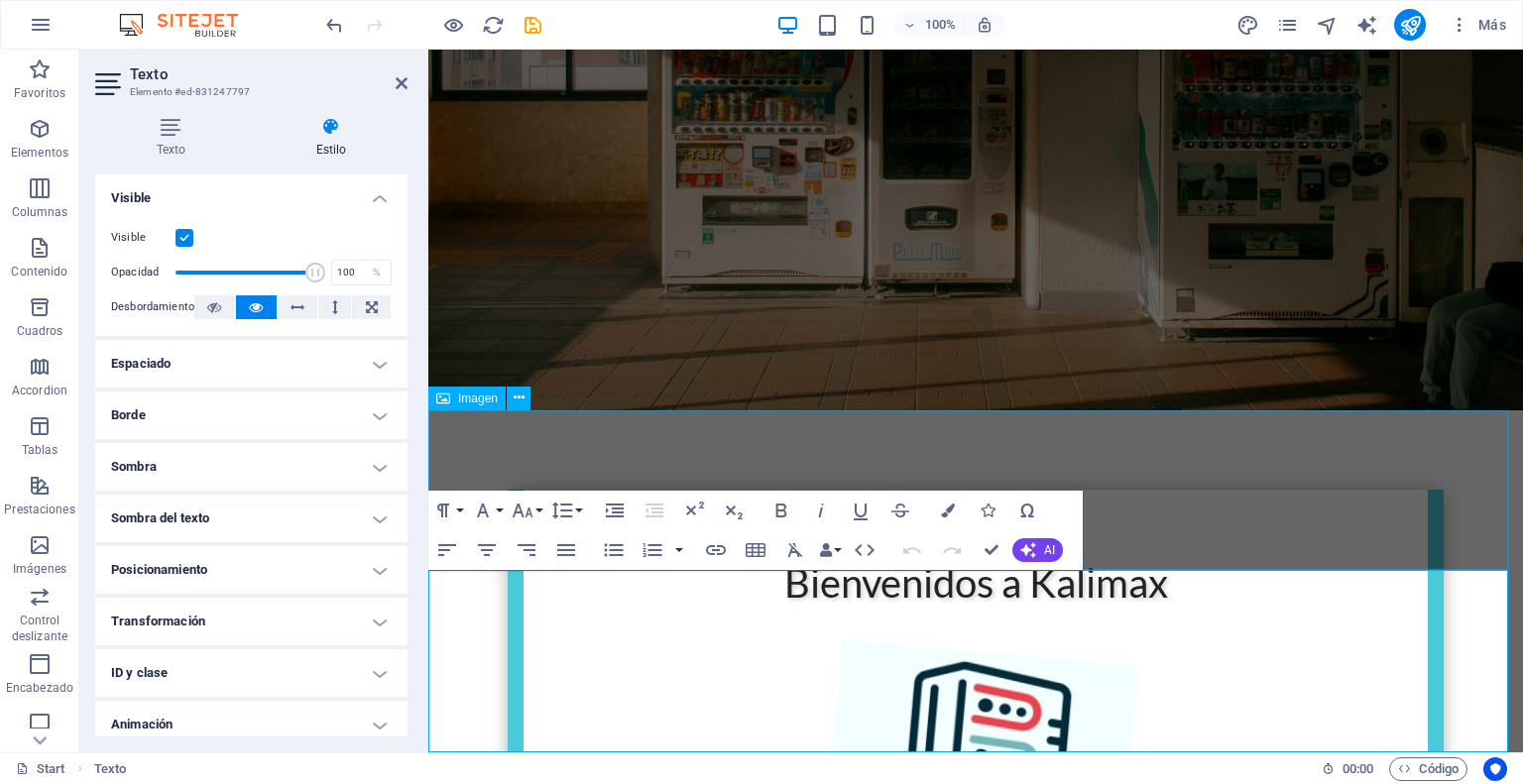 click at bounding box center (976, 1444) 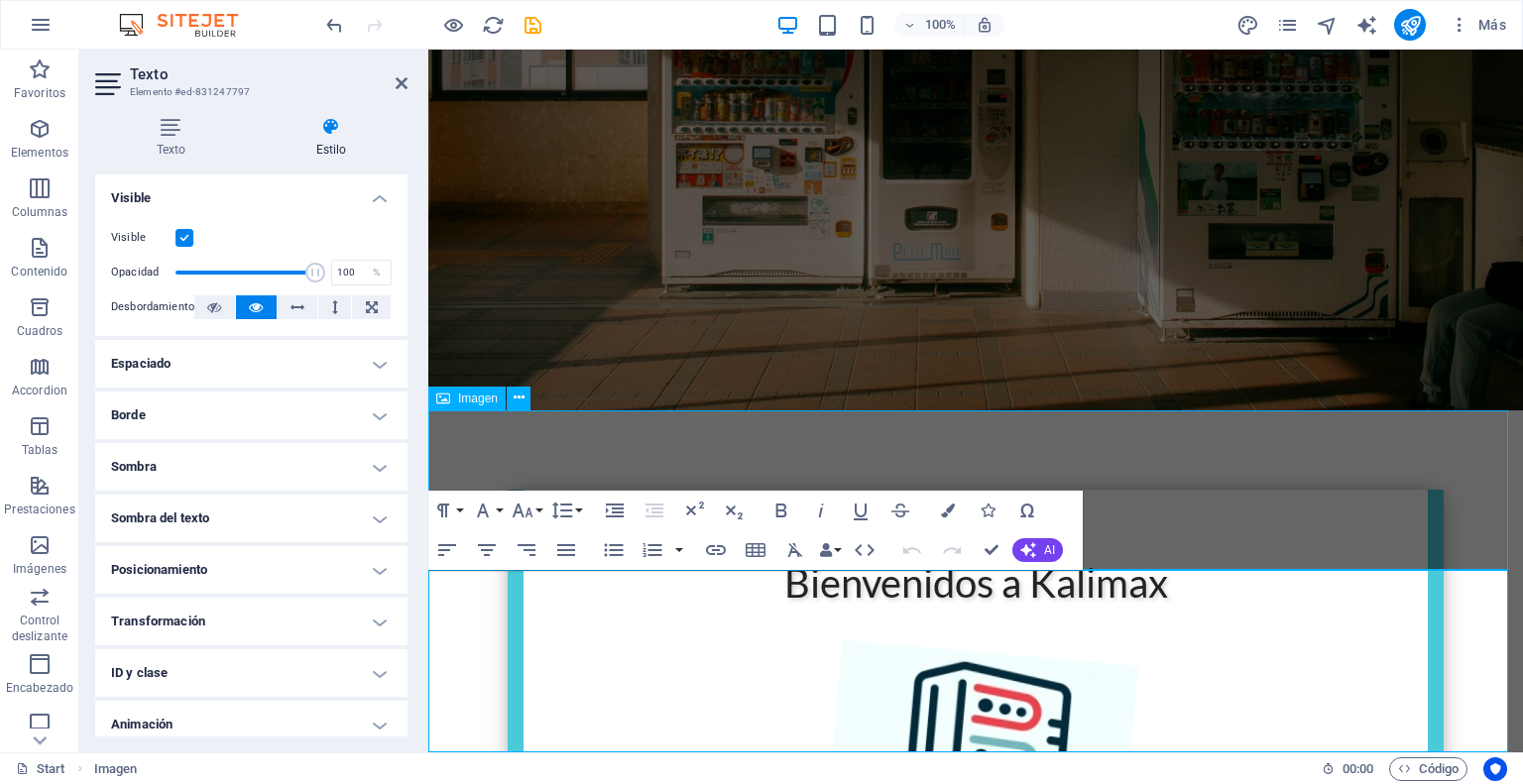 click at bounding box center [976, 1444] 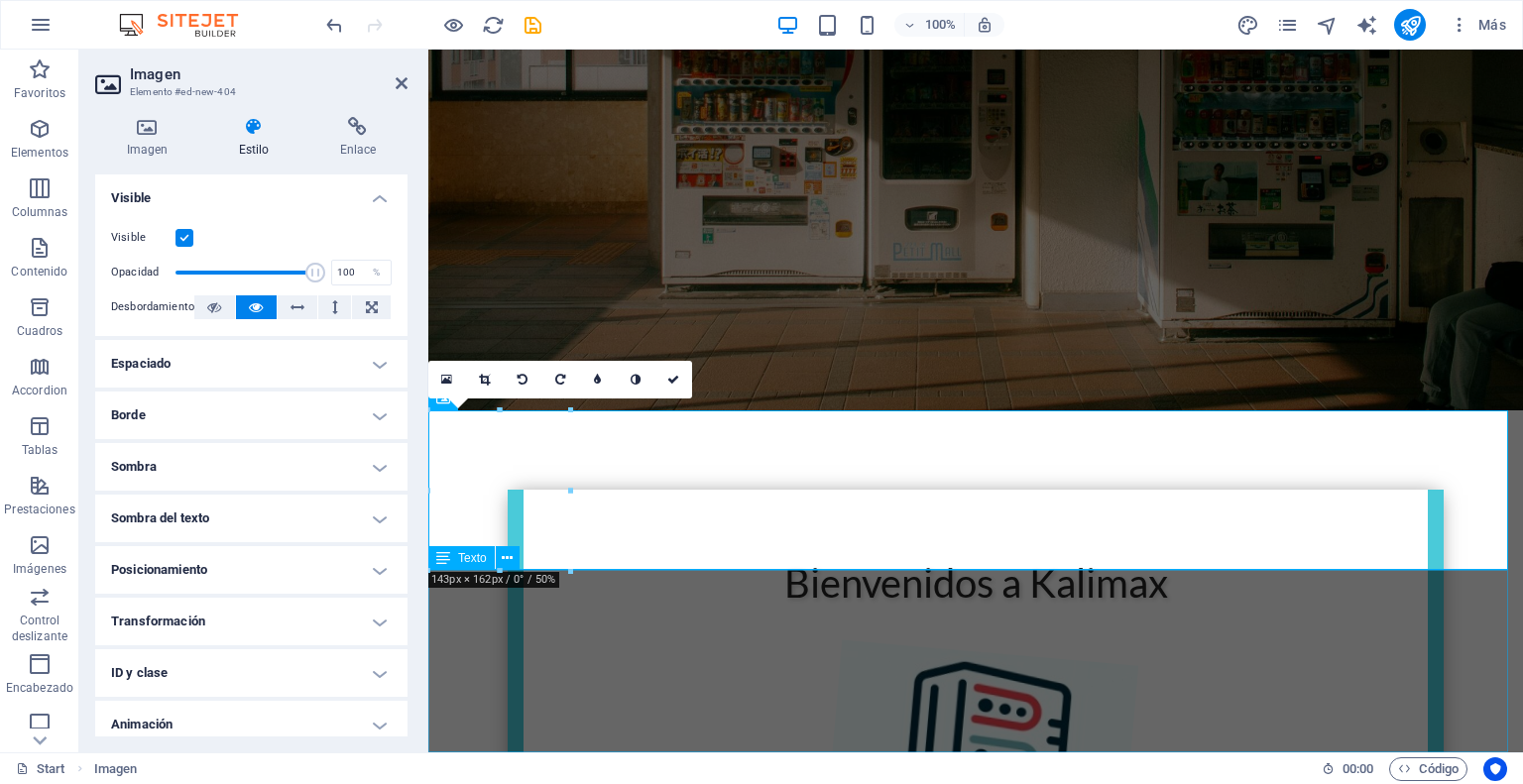 click on "Contactanos: 🌐  www.kalimax.cl ✉️  info@kalimax.cl 📱 +56 9 7214 8201" at bounding box center (976, 1696) 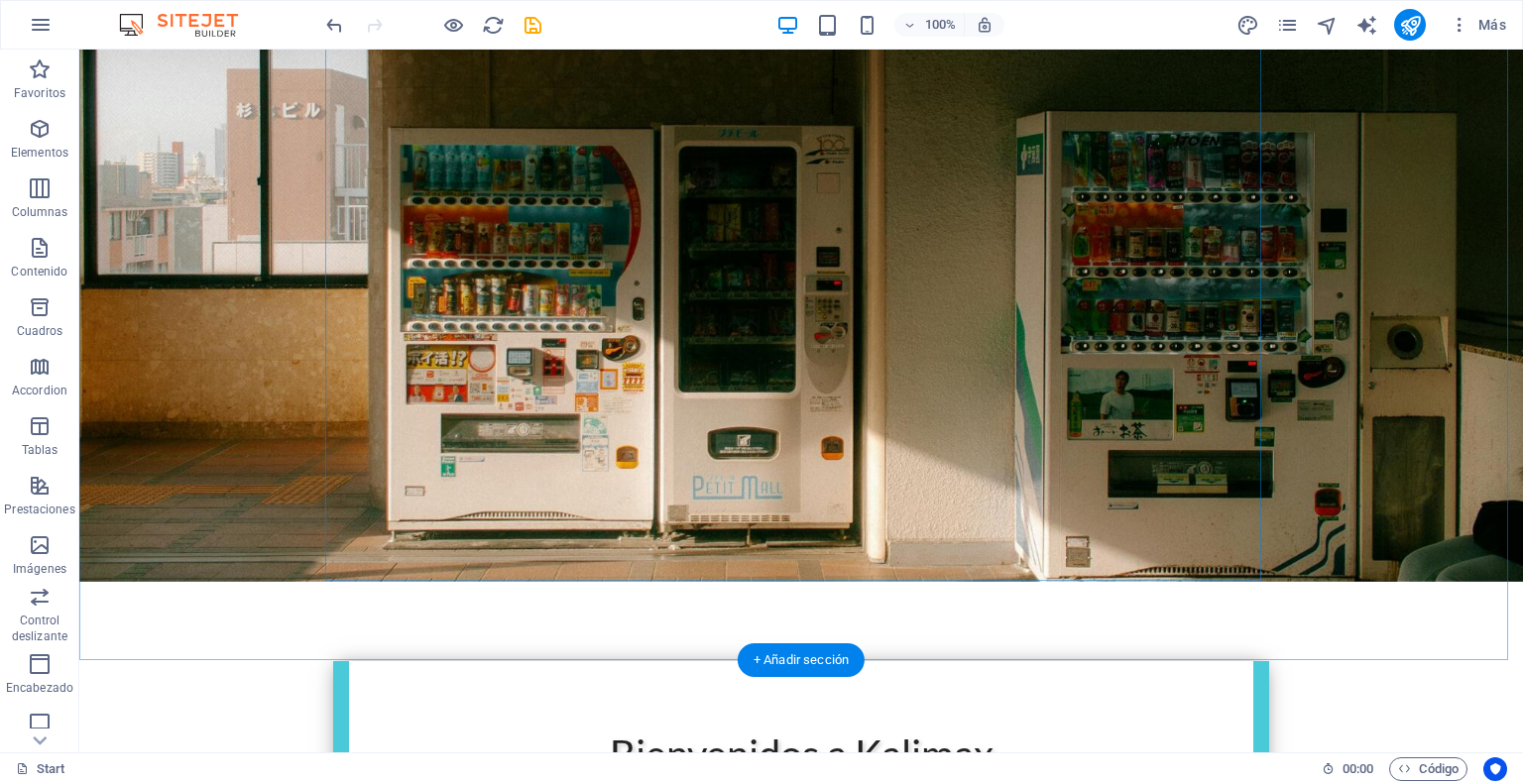 scroll, scrollTop: 360, scrollLeft: 0, axis: vertical 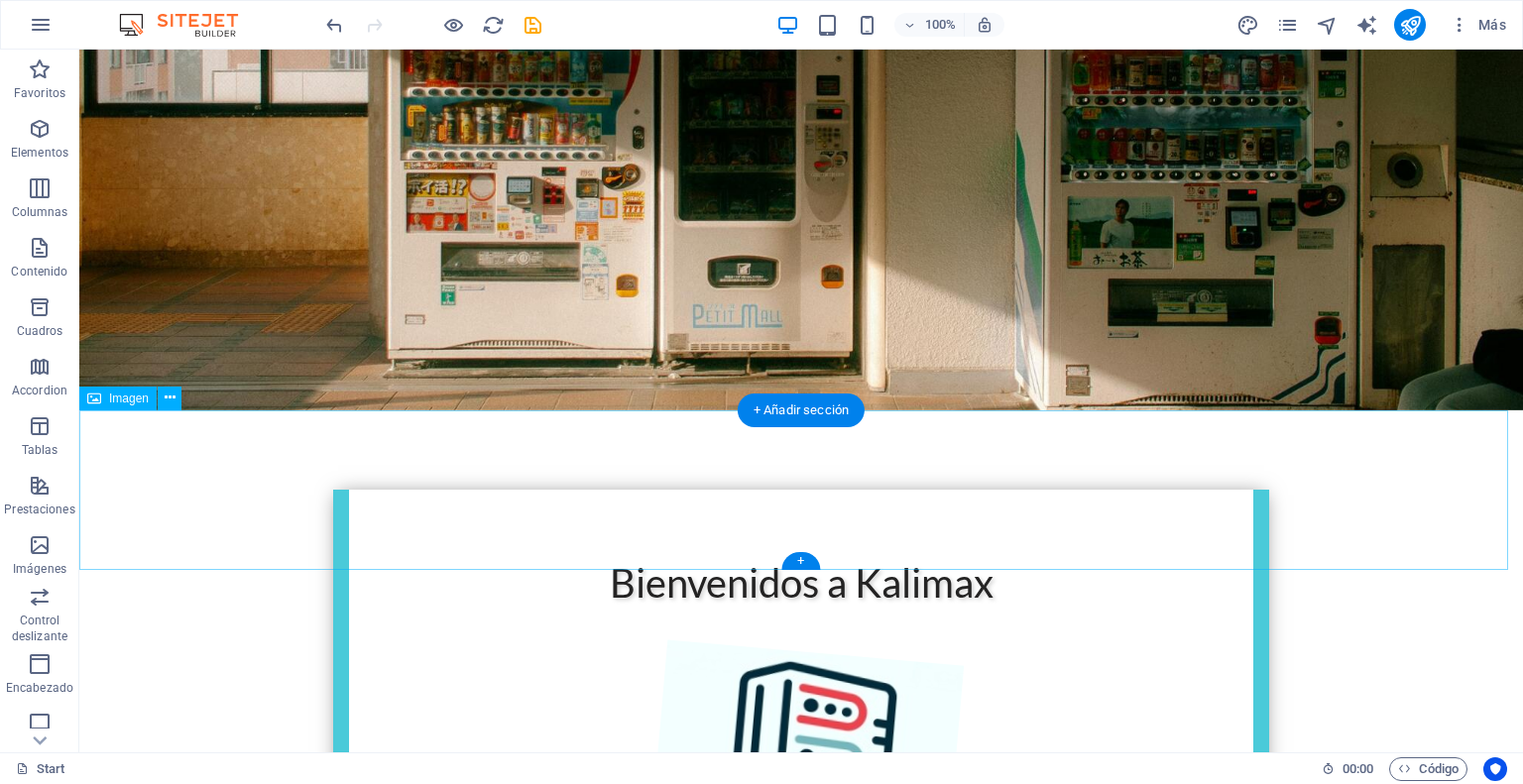 click at bounding box center (801, 1444) 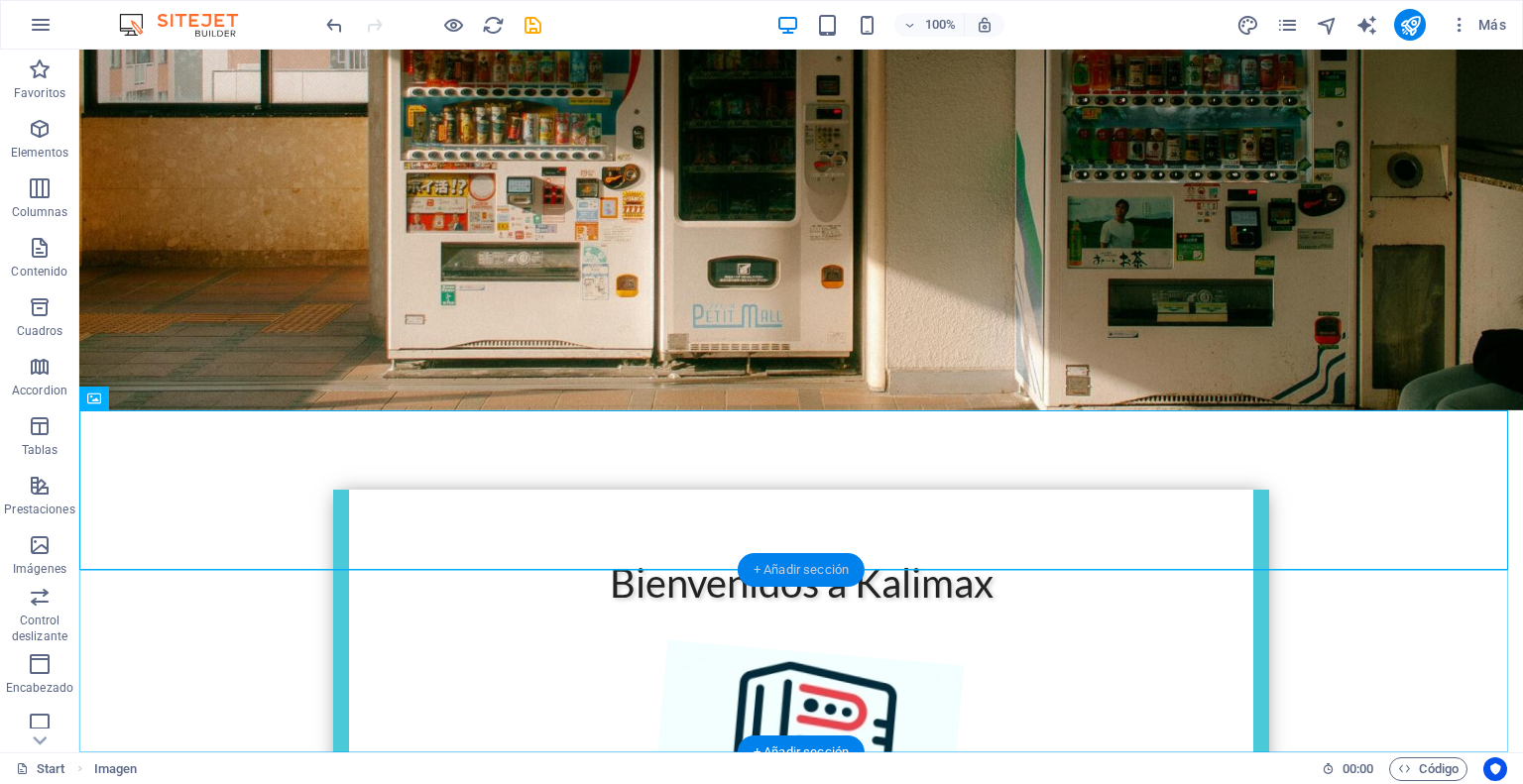 click on "+ Añadir sección" at bounding box center [801, 570] 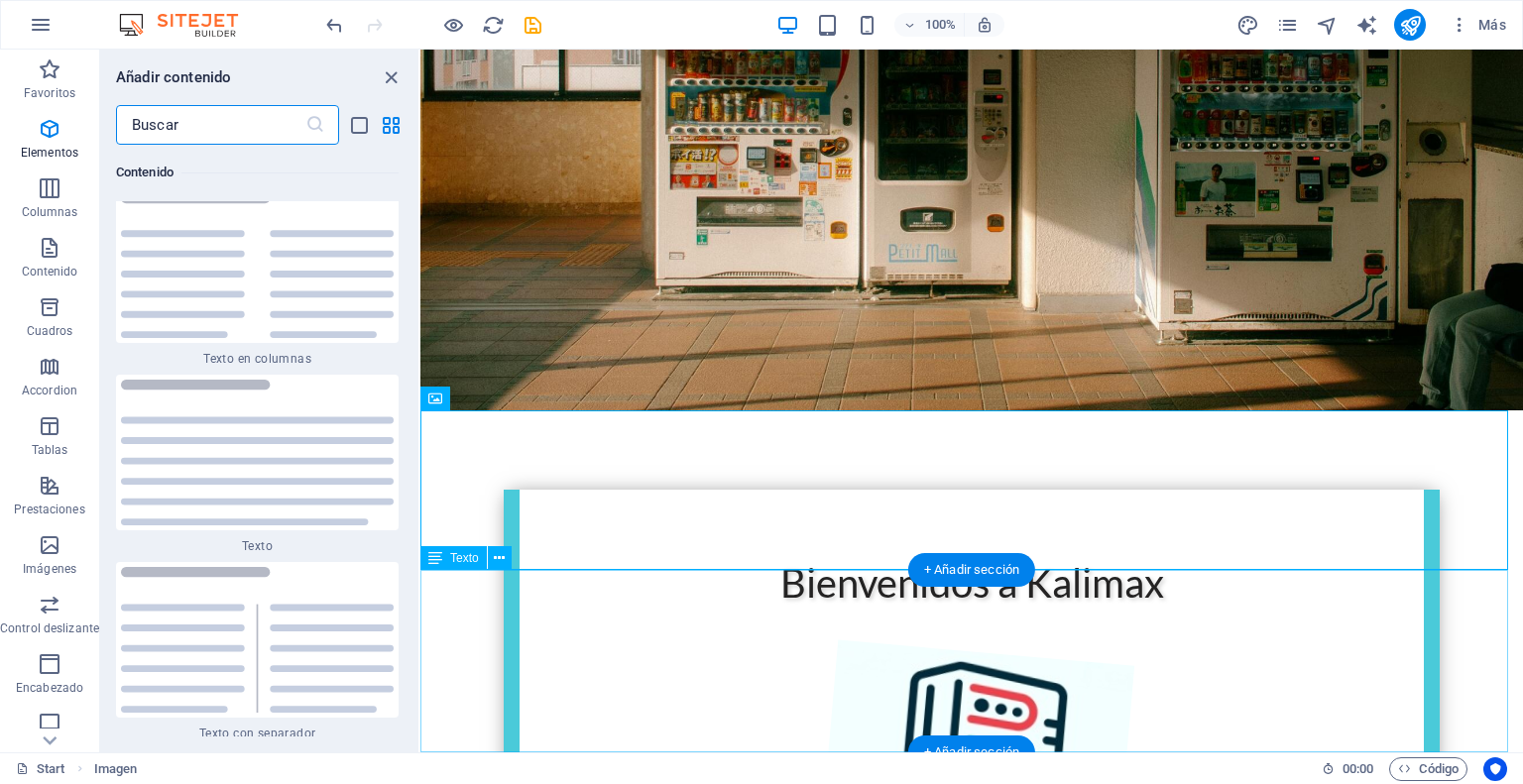 scroll, scrollTop: 6743, scrollLeft: 0, axis: vertical 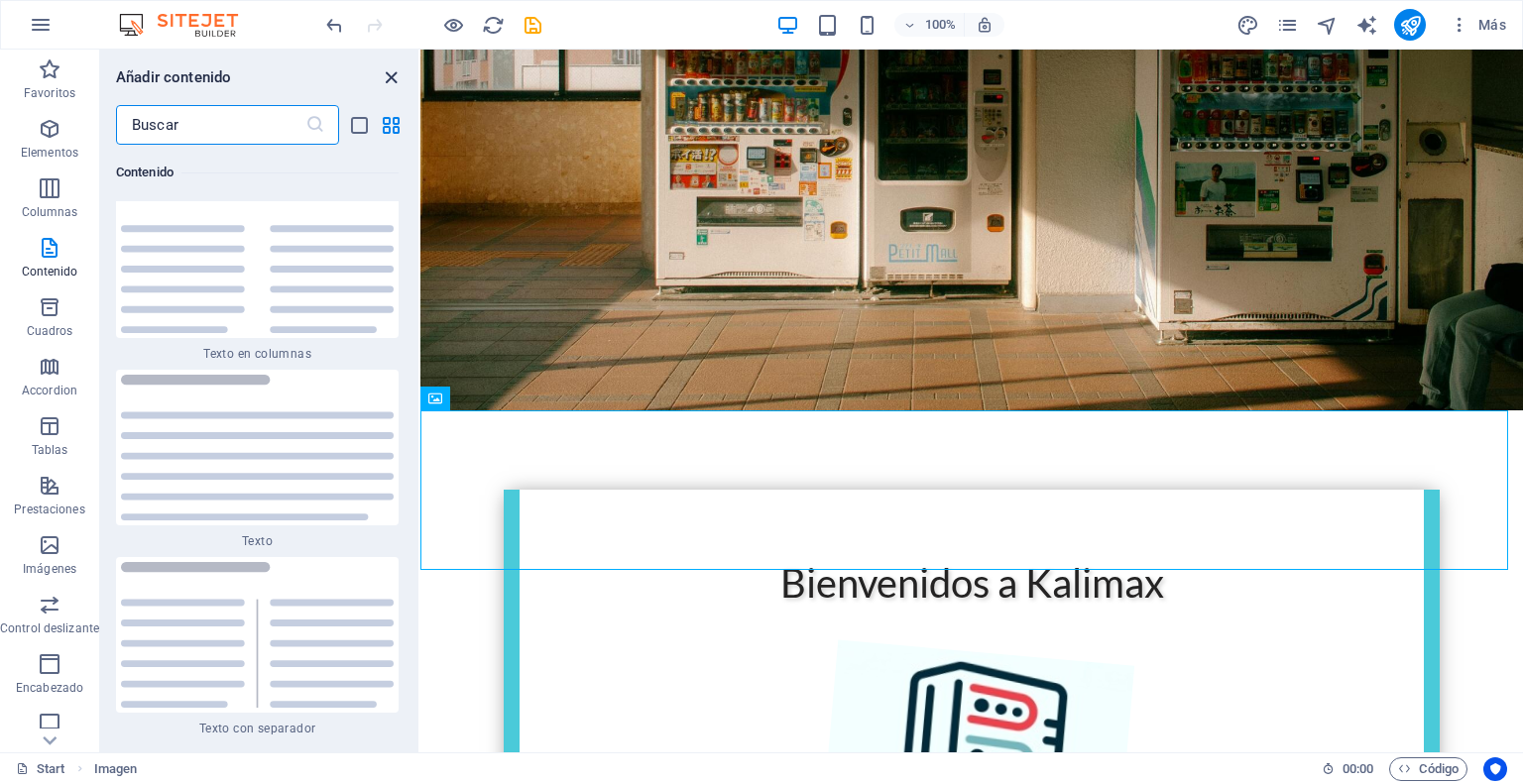 click at bounding box center [391, 77] 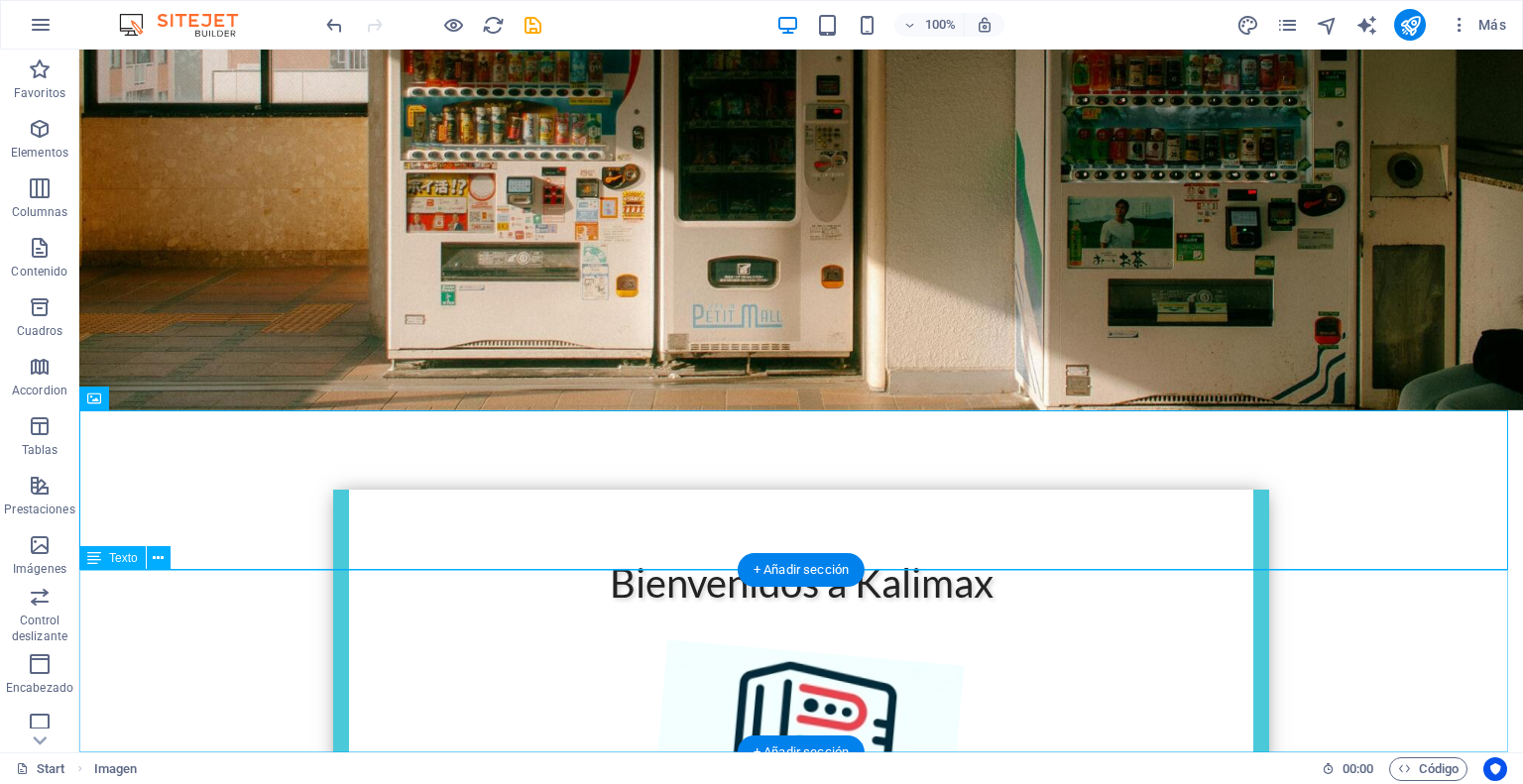 click on "Contactanos: 🌐  www.kalimax.cl ✉️  info@kalimax.cl 📱 +56 9 7214 8201" at bounding box center [801, 1696] 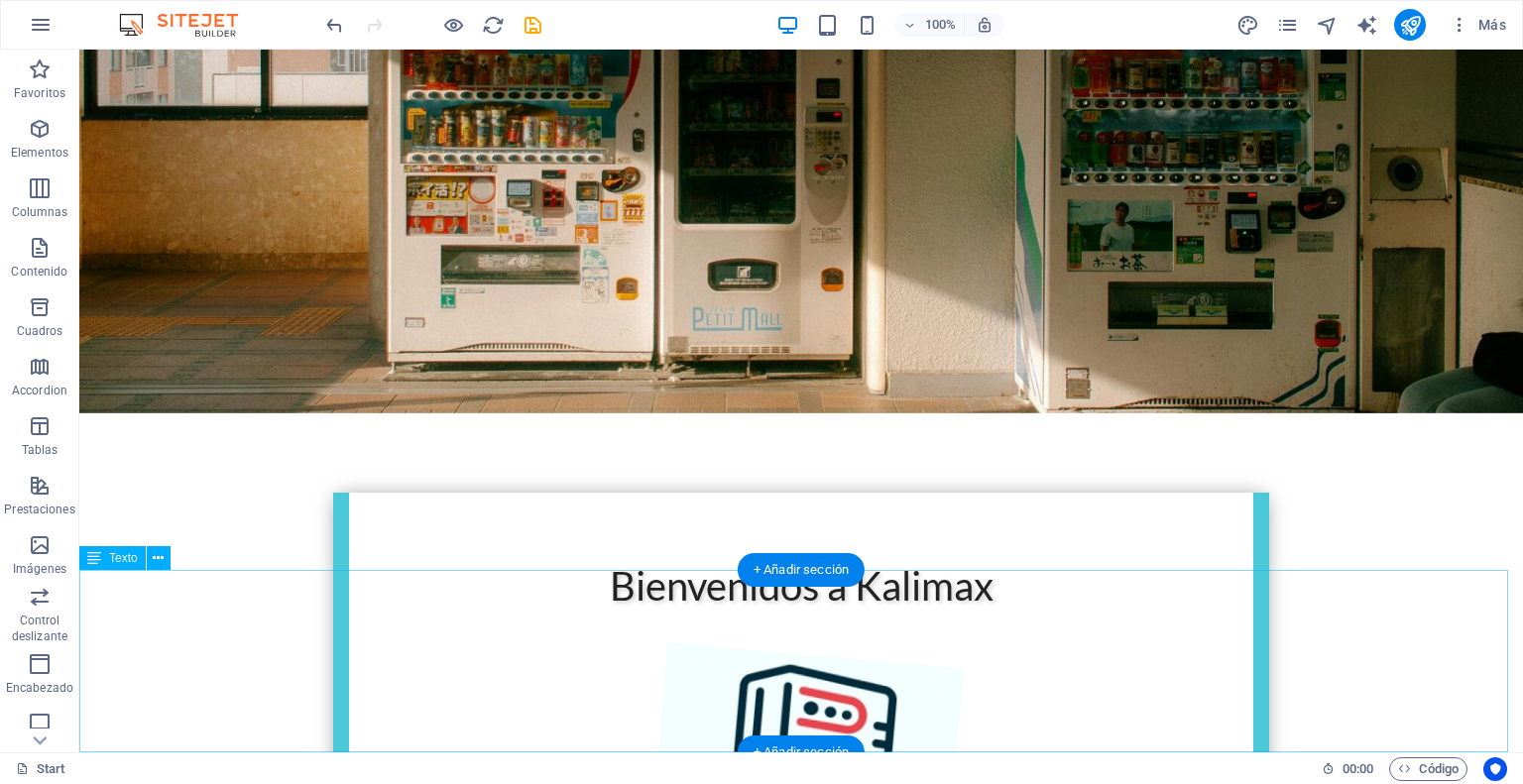 scroll, scrollTop: 360, scrollLeft: 0, axis: vertical 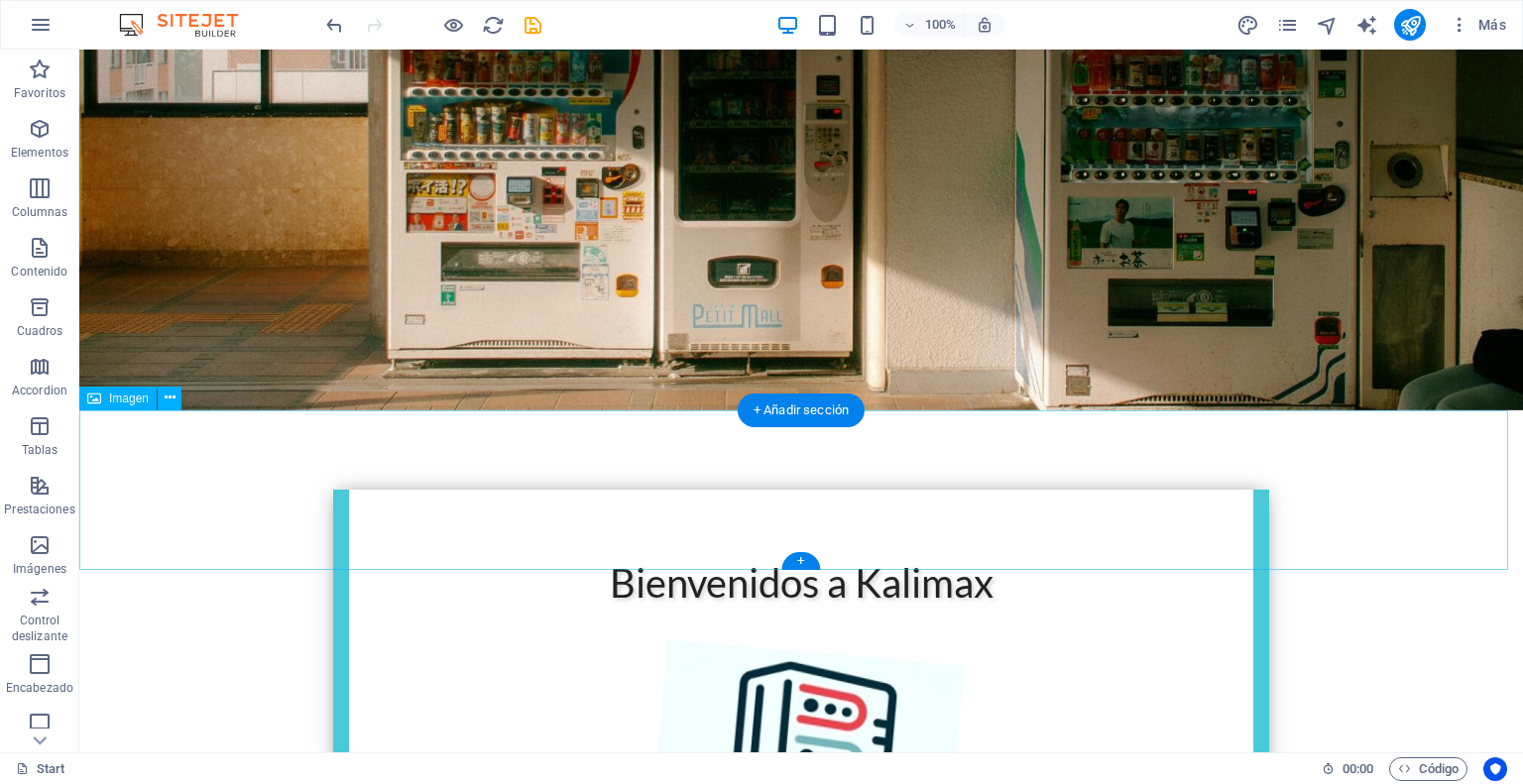 click at bounding box center (801, 1444) 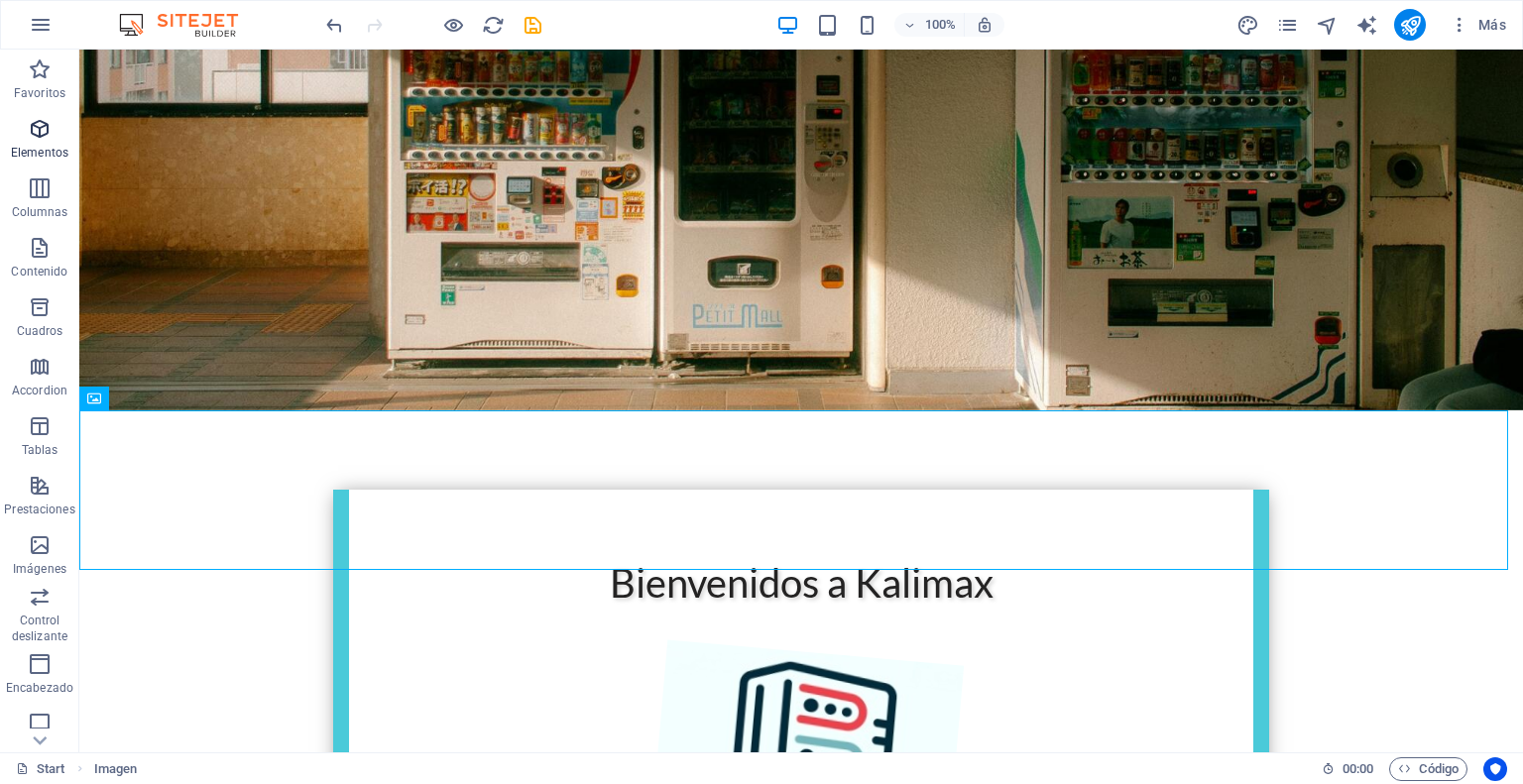 click on "Elementos" at bounding box center (40, 141) 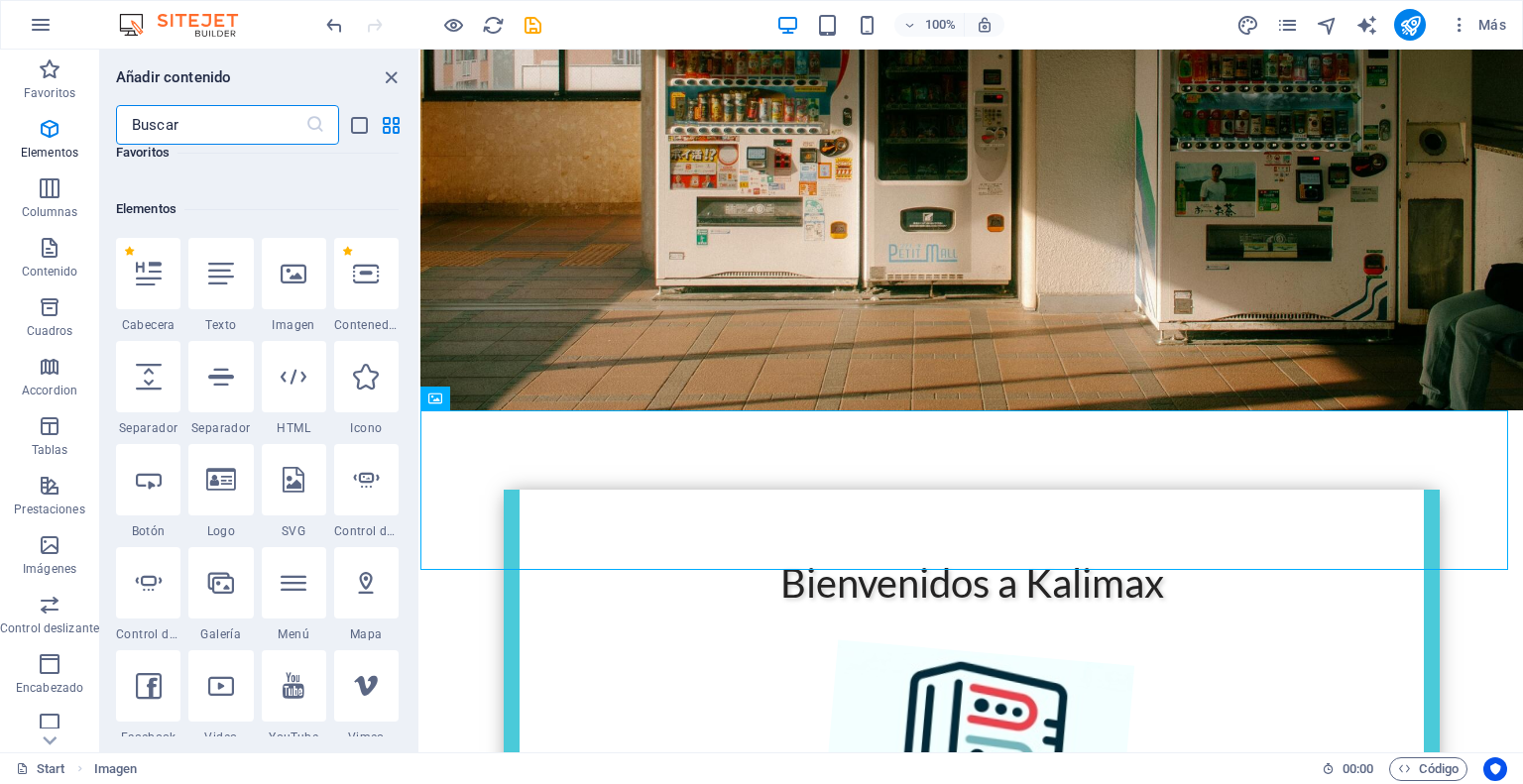 scroll, scrollTop: 373, scrollLeft: 0, axis: vertical 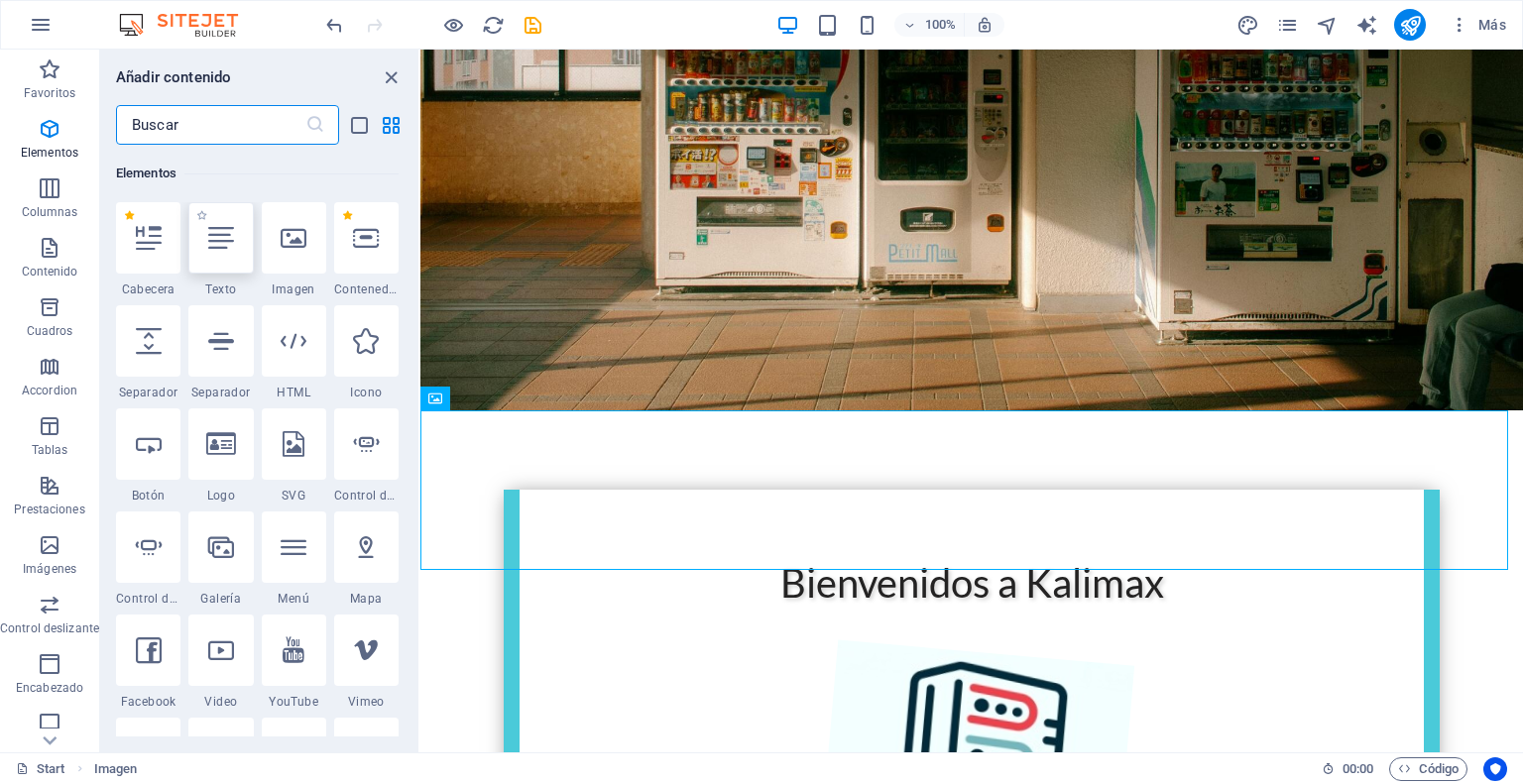 click at bounding box center [221, 238] 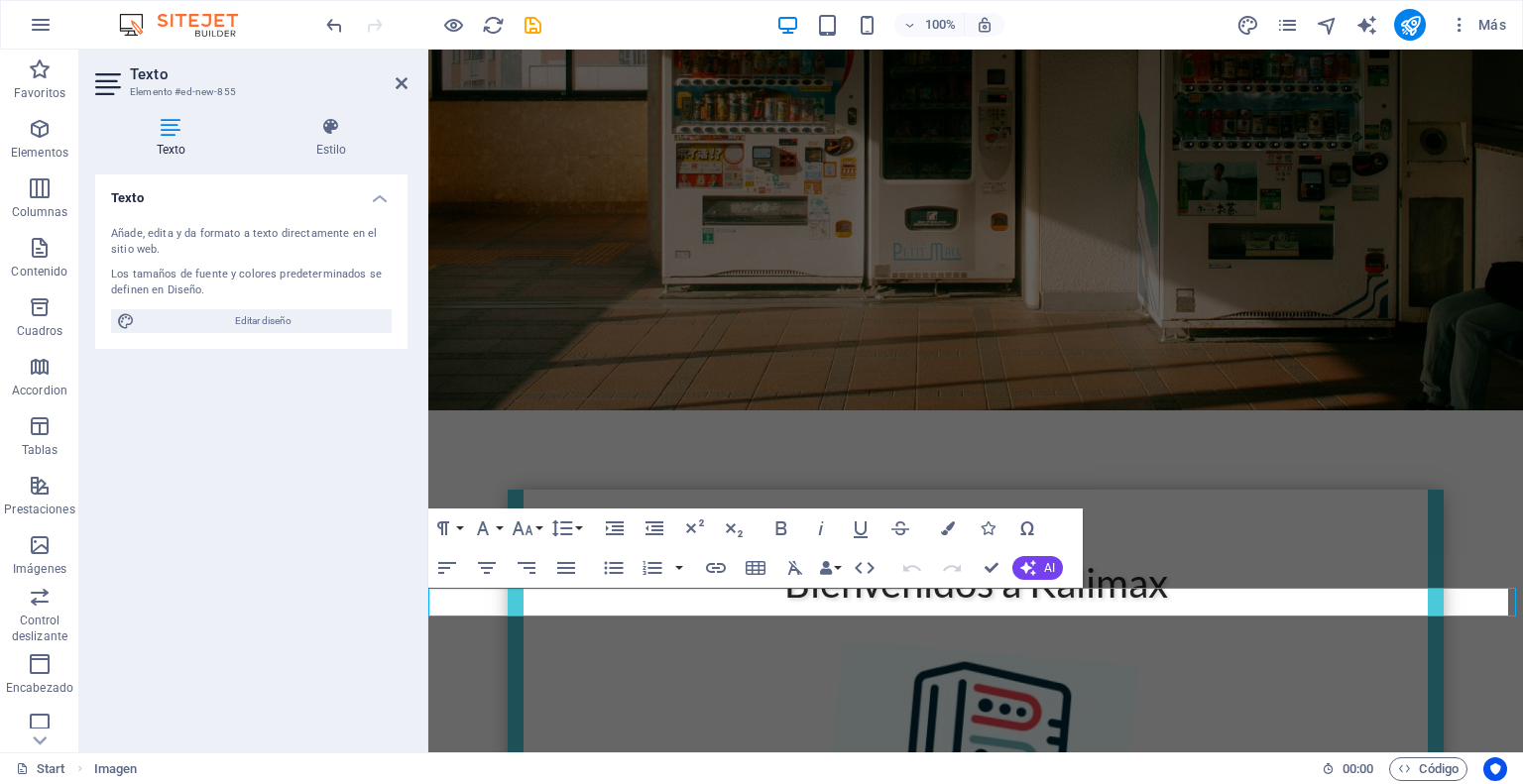 scroll, scrollTop: 342, scrollLeft: 0, axis: vertical 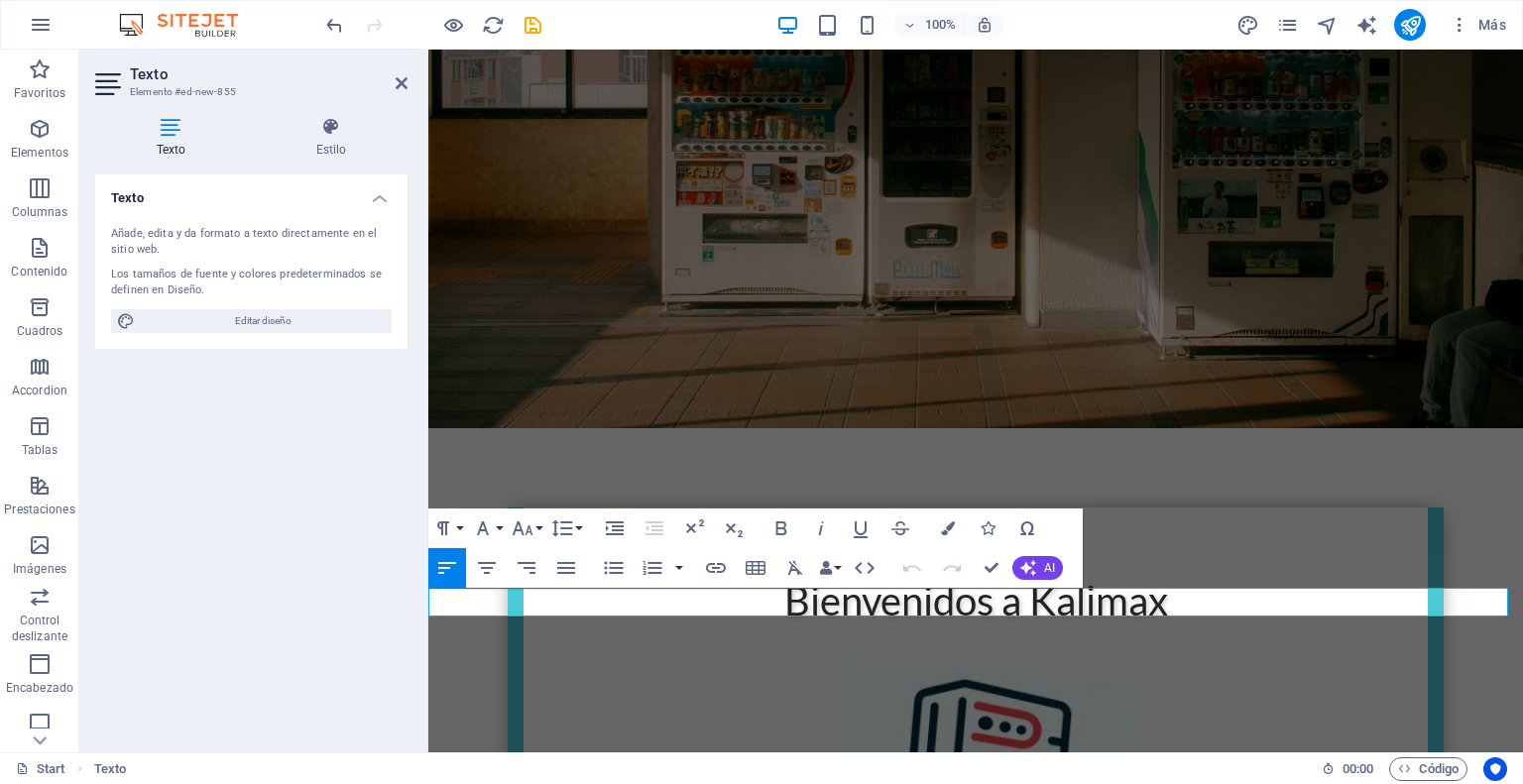 type 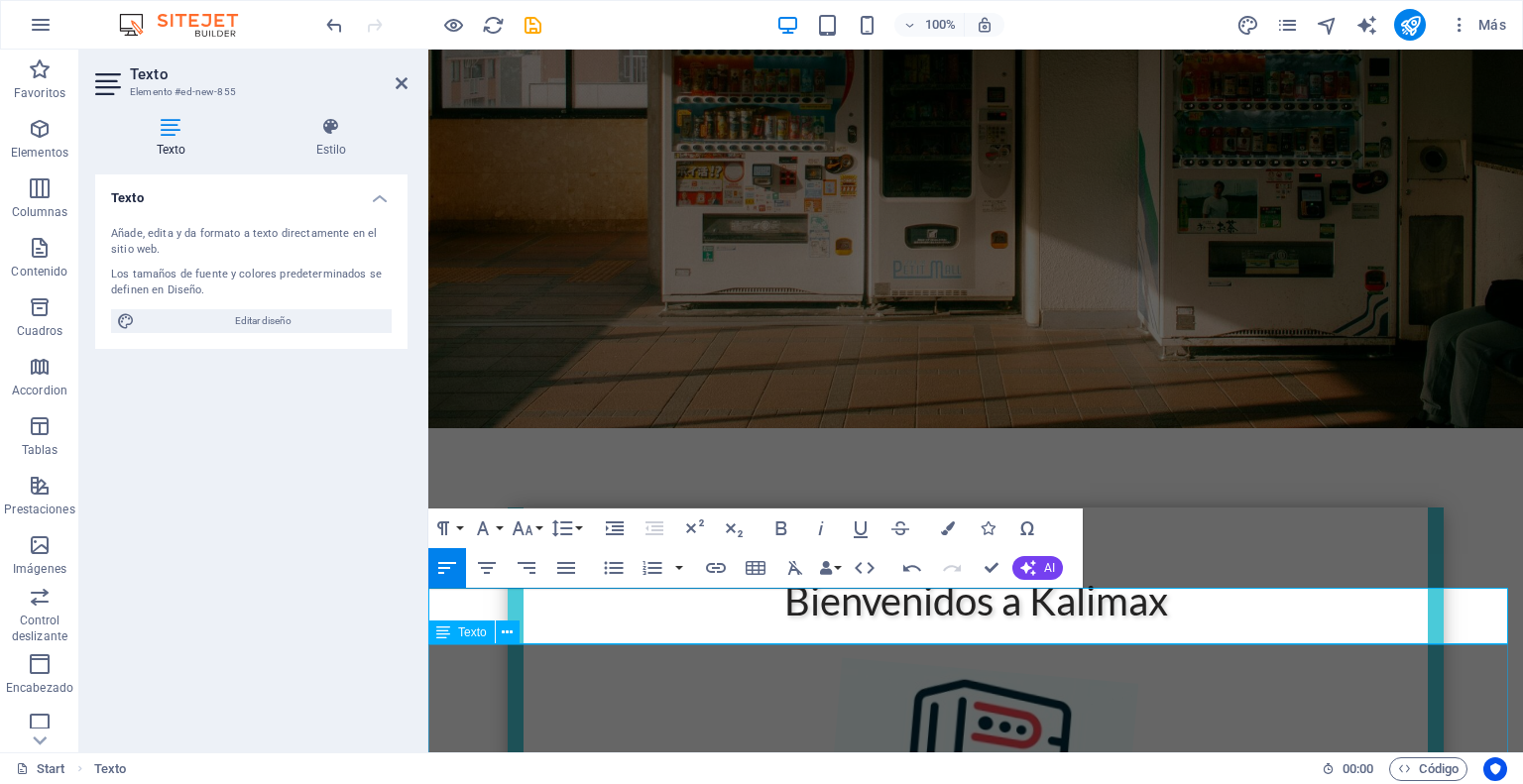 click on "Contactanos: 🌐  www.kalimax.cl ✉️  info@kalimax.cl 📱 +56 9 7214 8201" at bounding box center (976, 1771) 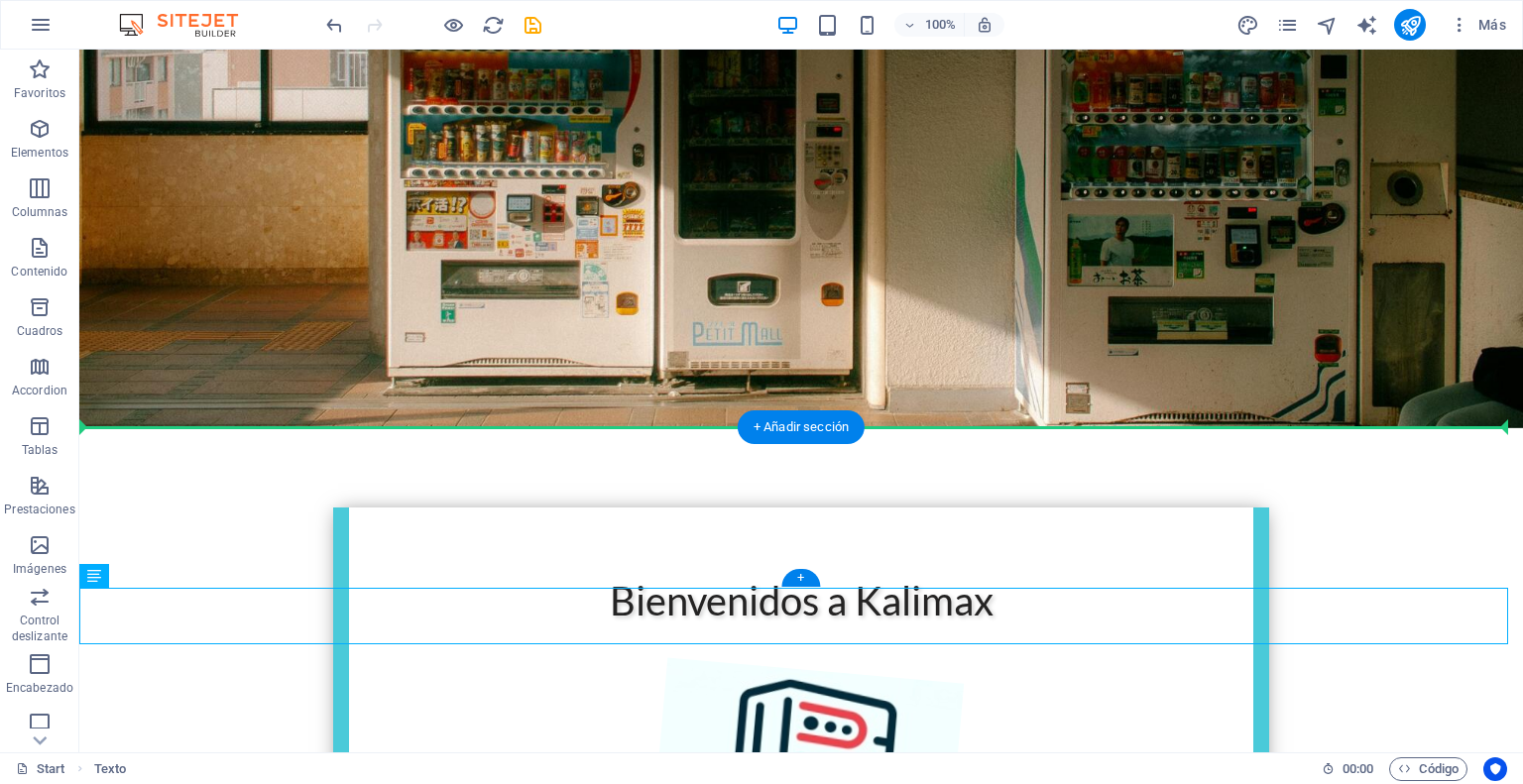 drag, startPoint x: 184, startPoint y: 608, endPoint x: 352, endPoint y: 505, distance: 197.0609 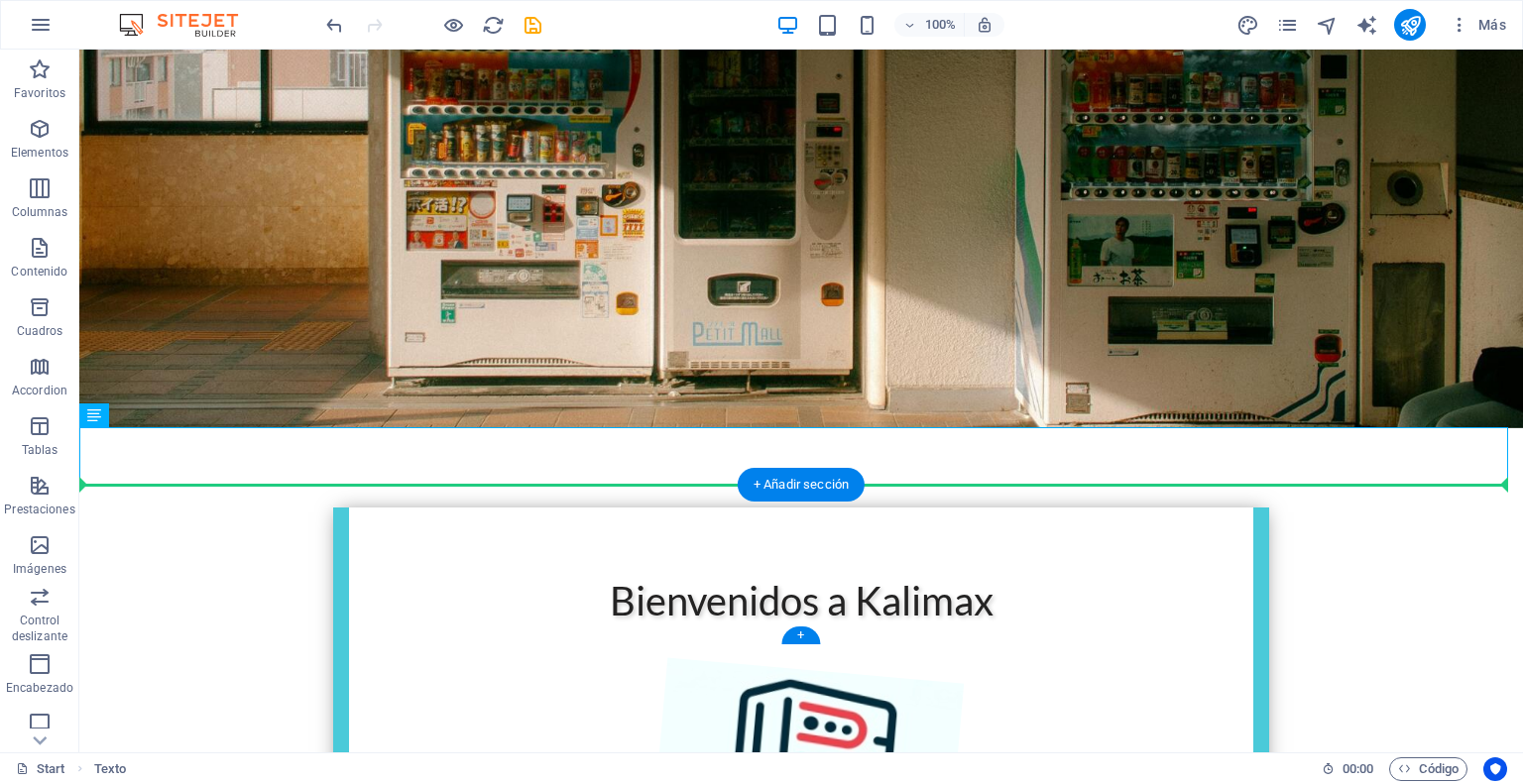 drag, startPoint x: 353, startPoint y: 465, endPoint x: 485, endPoint y: 530, distance: 147.13599 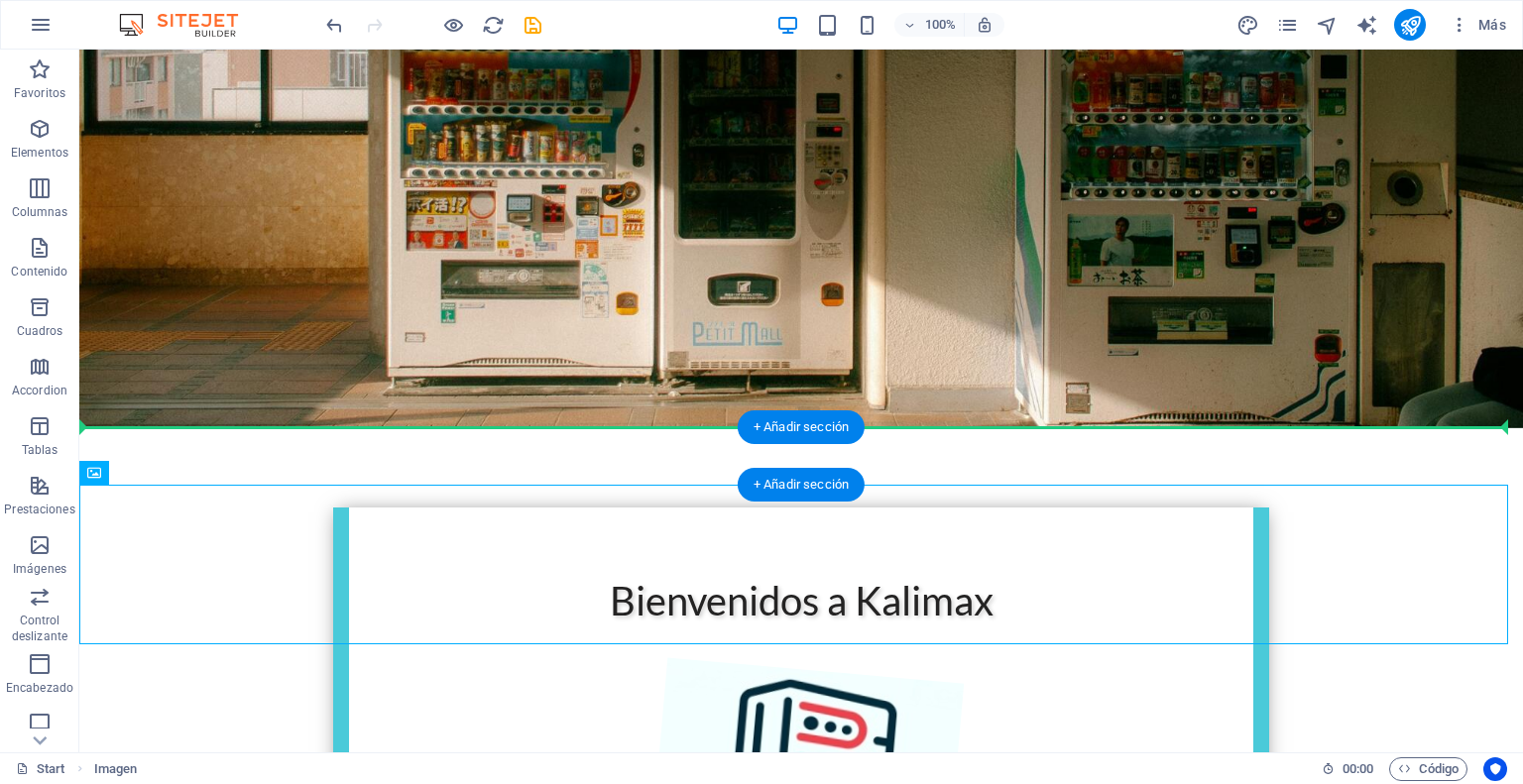 drag, startPoint x: 195, startPoint y: 558, endPoint x: 123, endPoint y: 448, distance: 131.4686 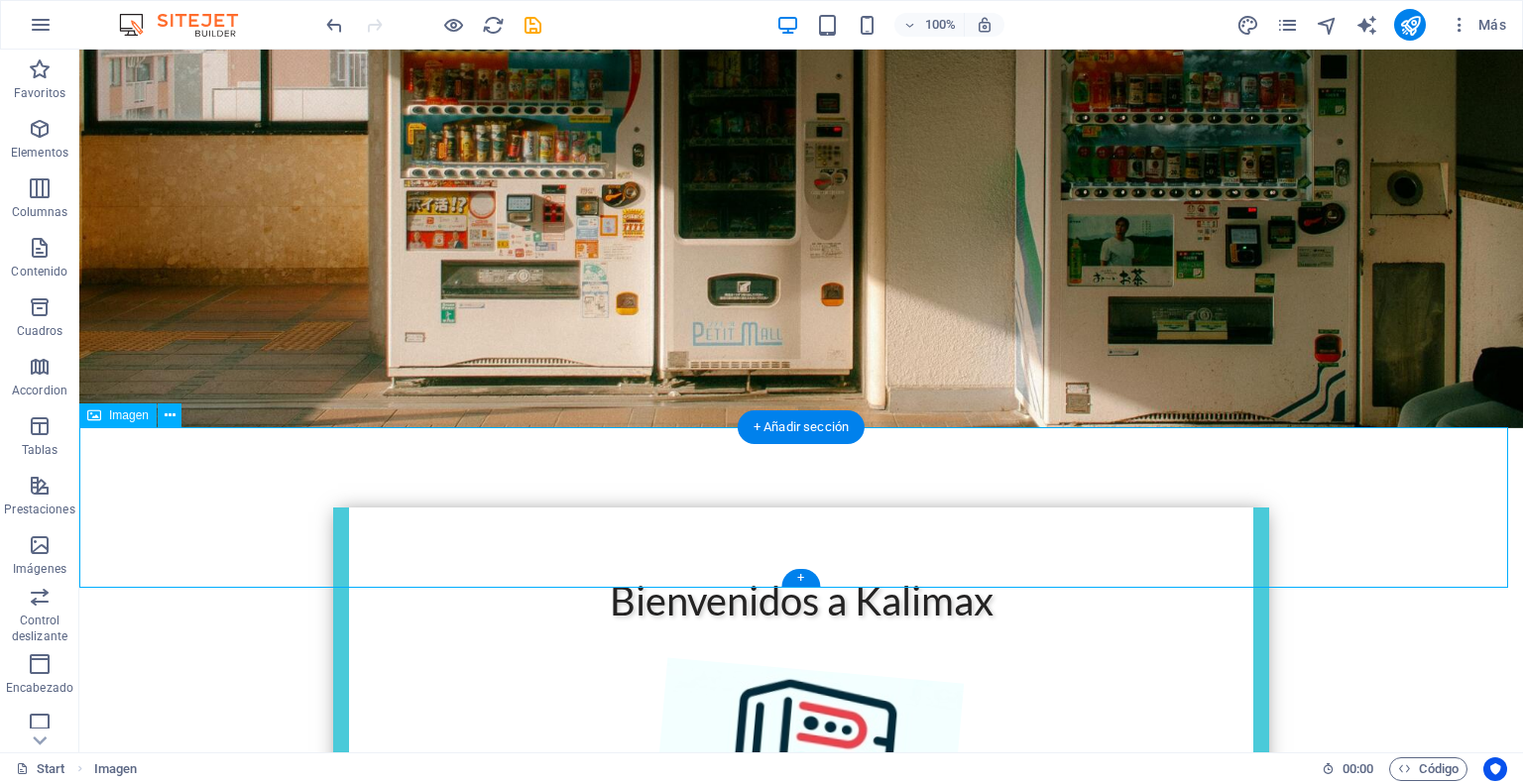 click at bounding box center [801, 1462] 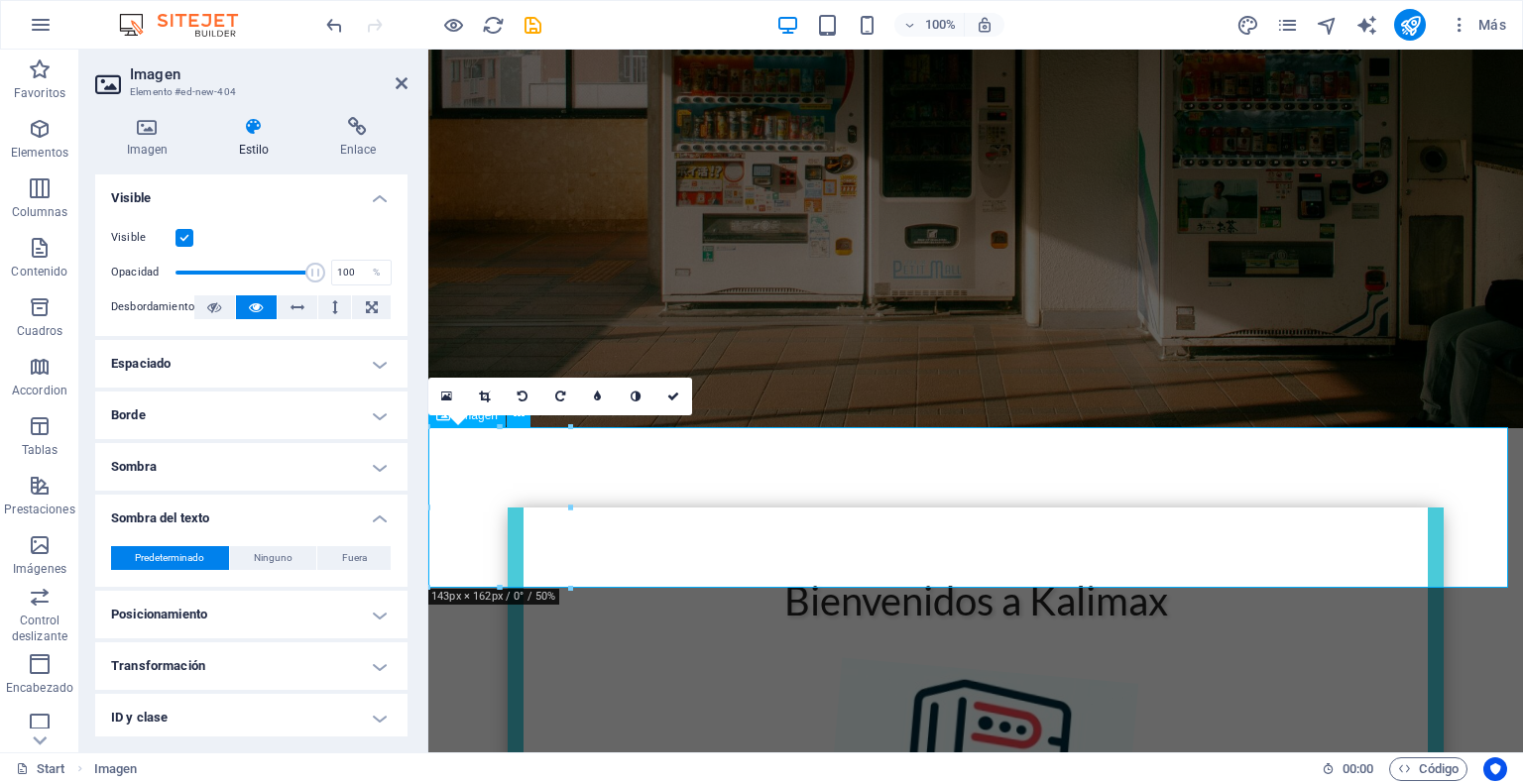 click at bounding box center (976, 1462) 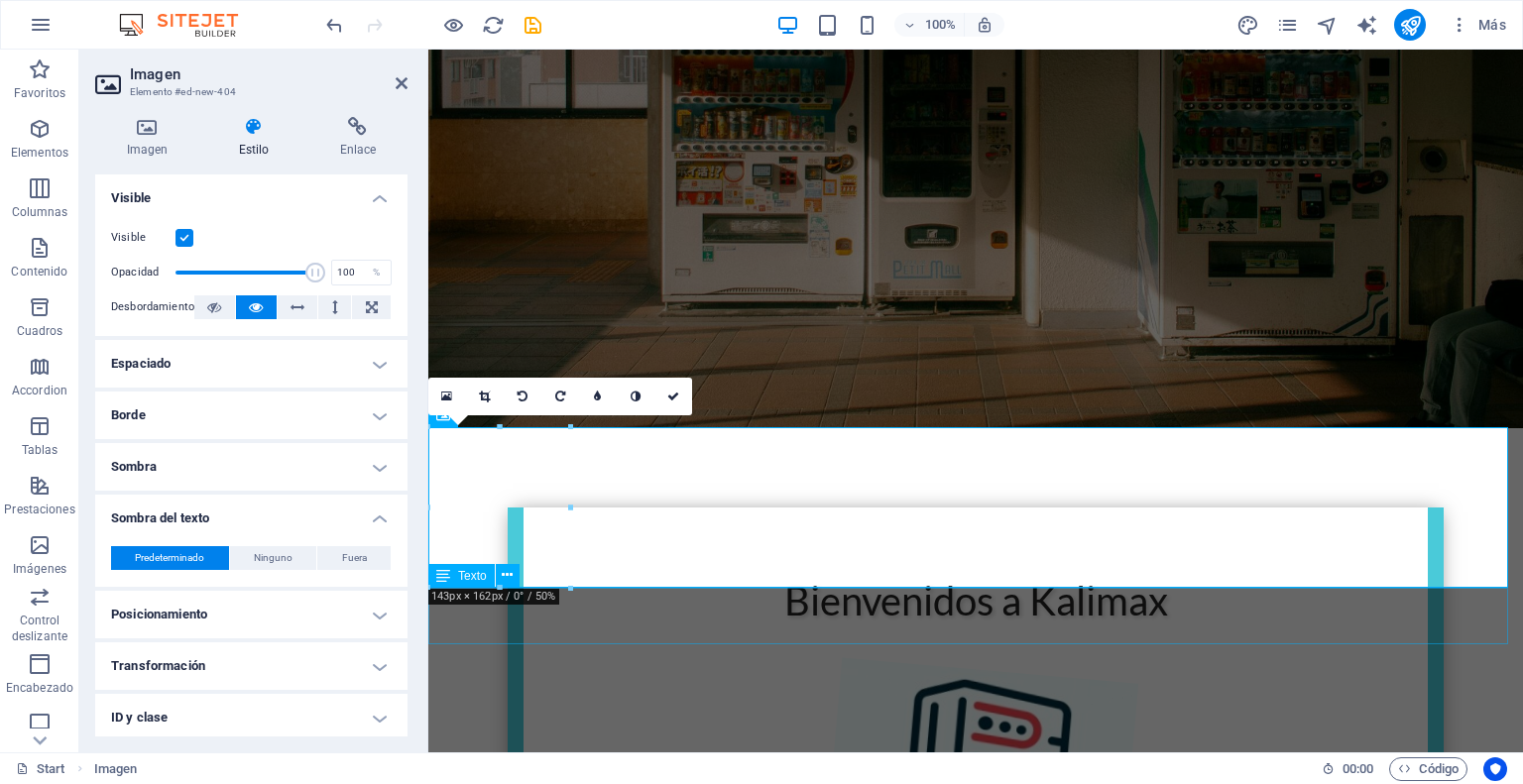 click on "jajaj" at bounding box center (976, 1651) 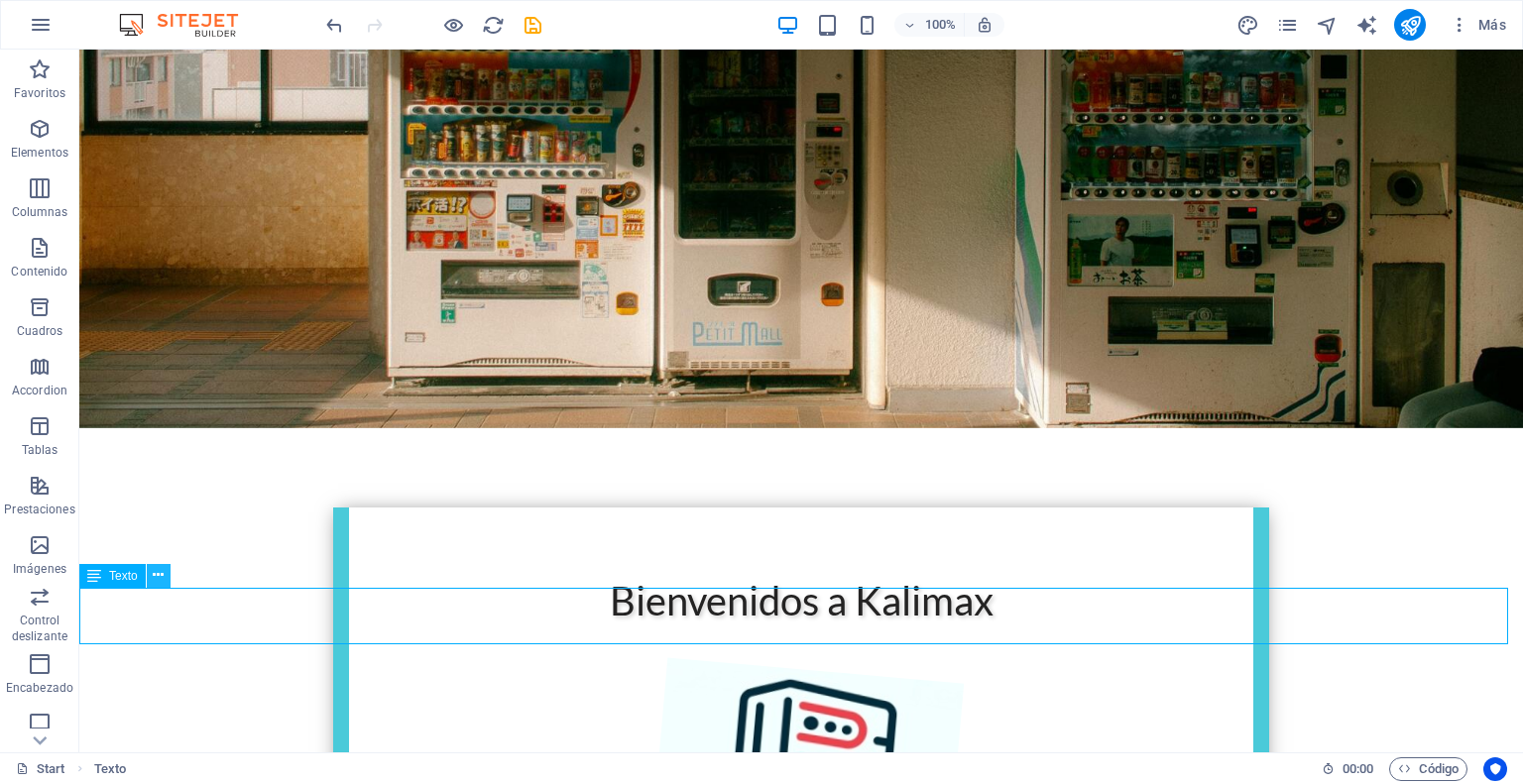 click at bounding box center (158, 575) 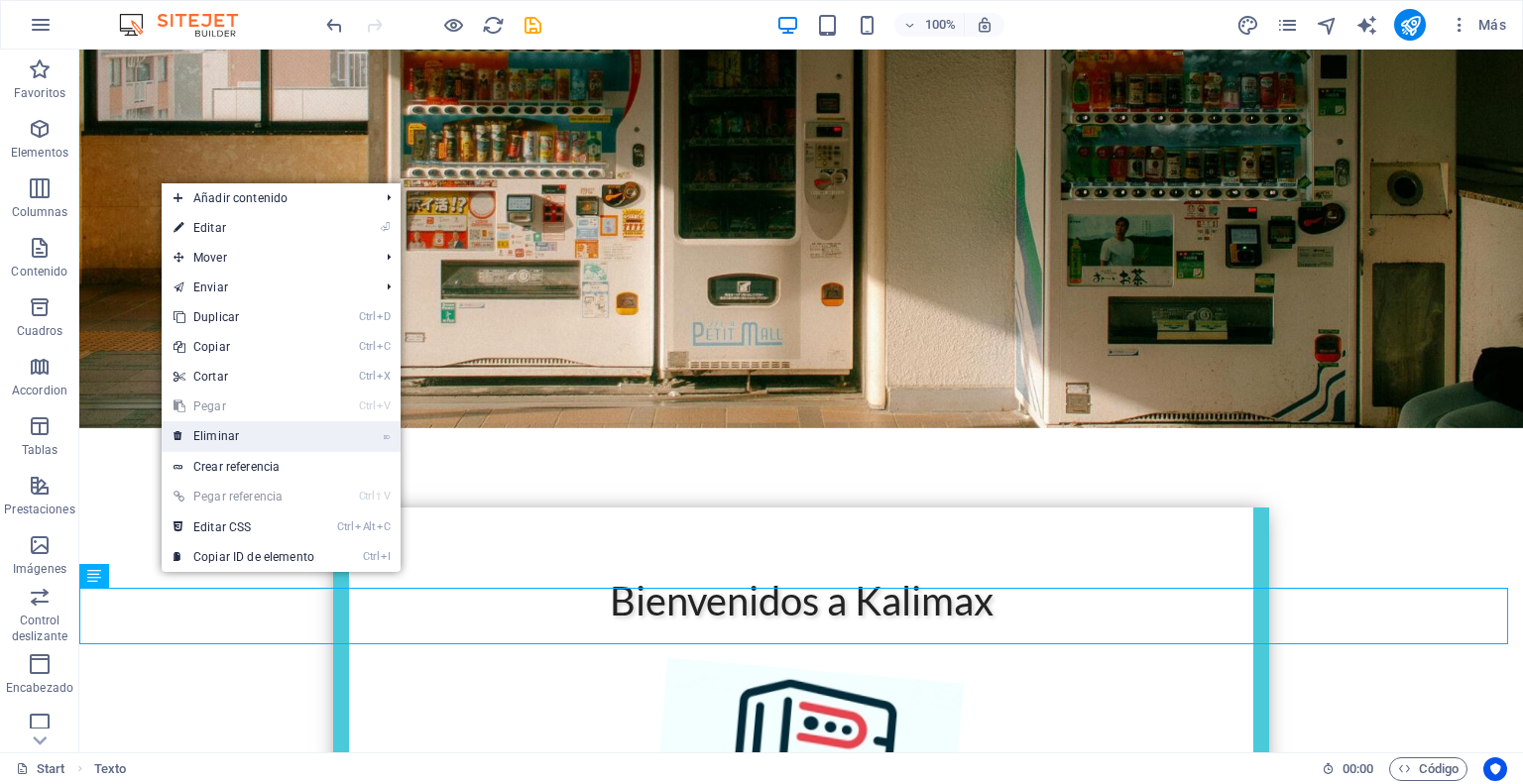 click on "⌦  Eliminar" at bounding box center (244, 436) 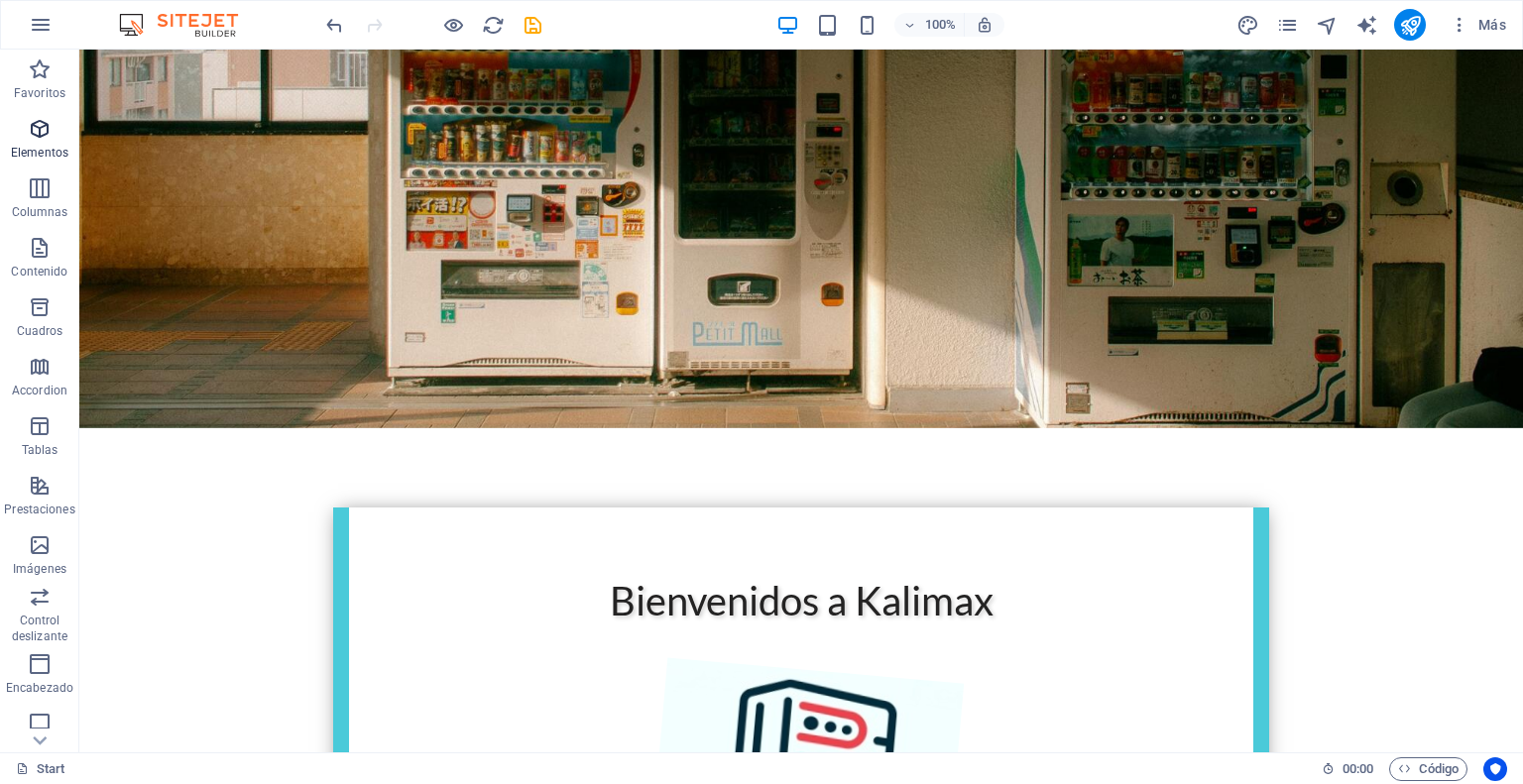 click at bounding box center (40, 129) 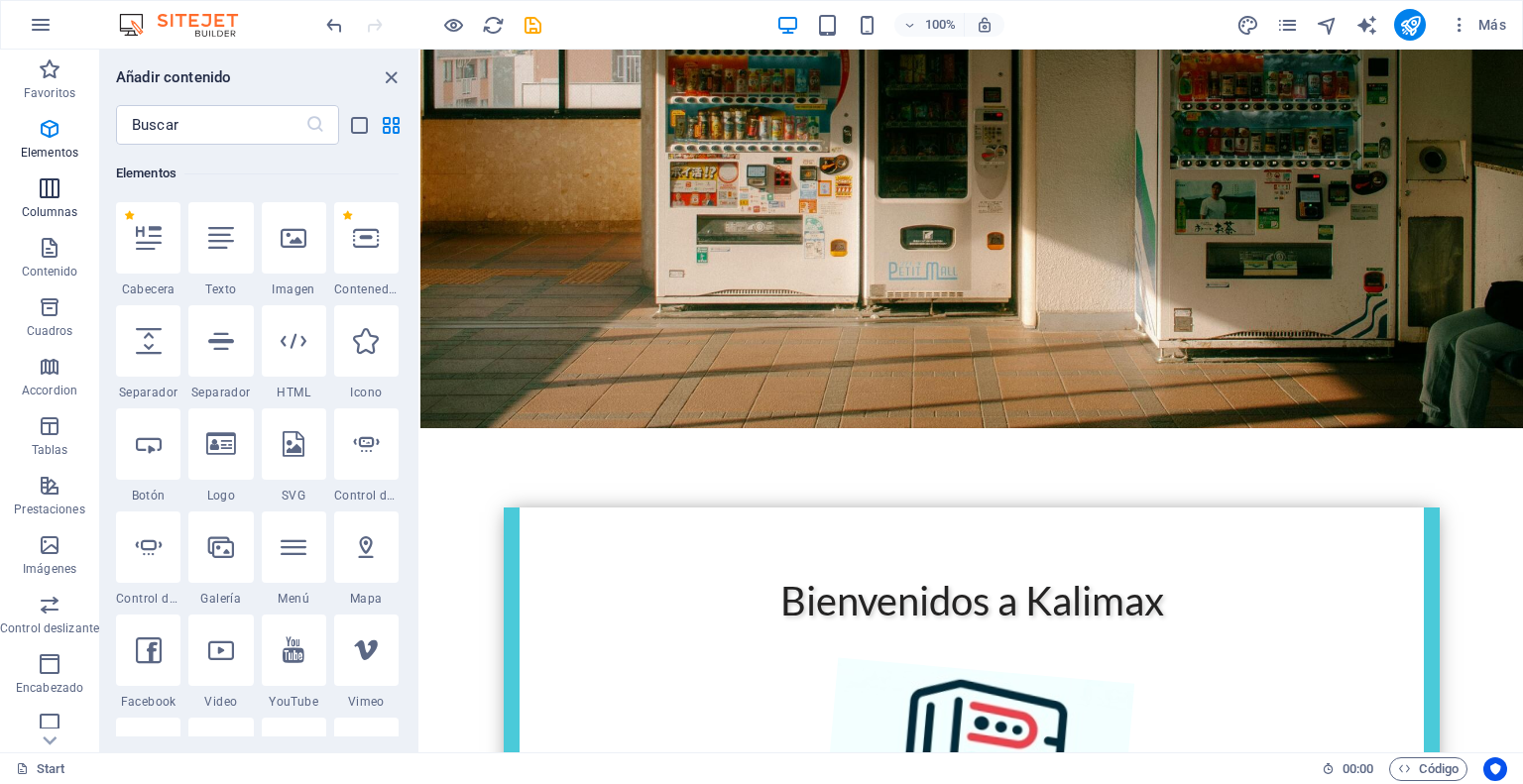 click on "Columnas" at bounding box center (50, 212) 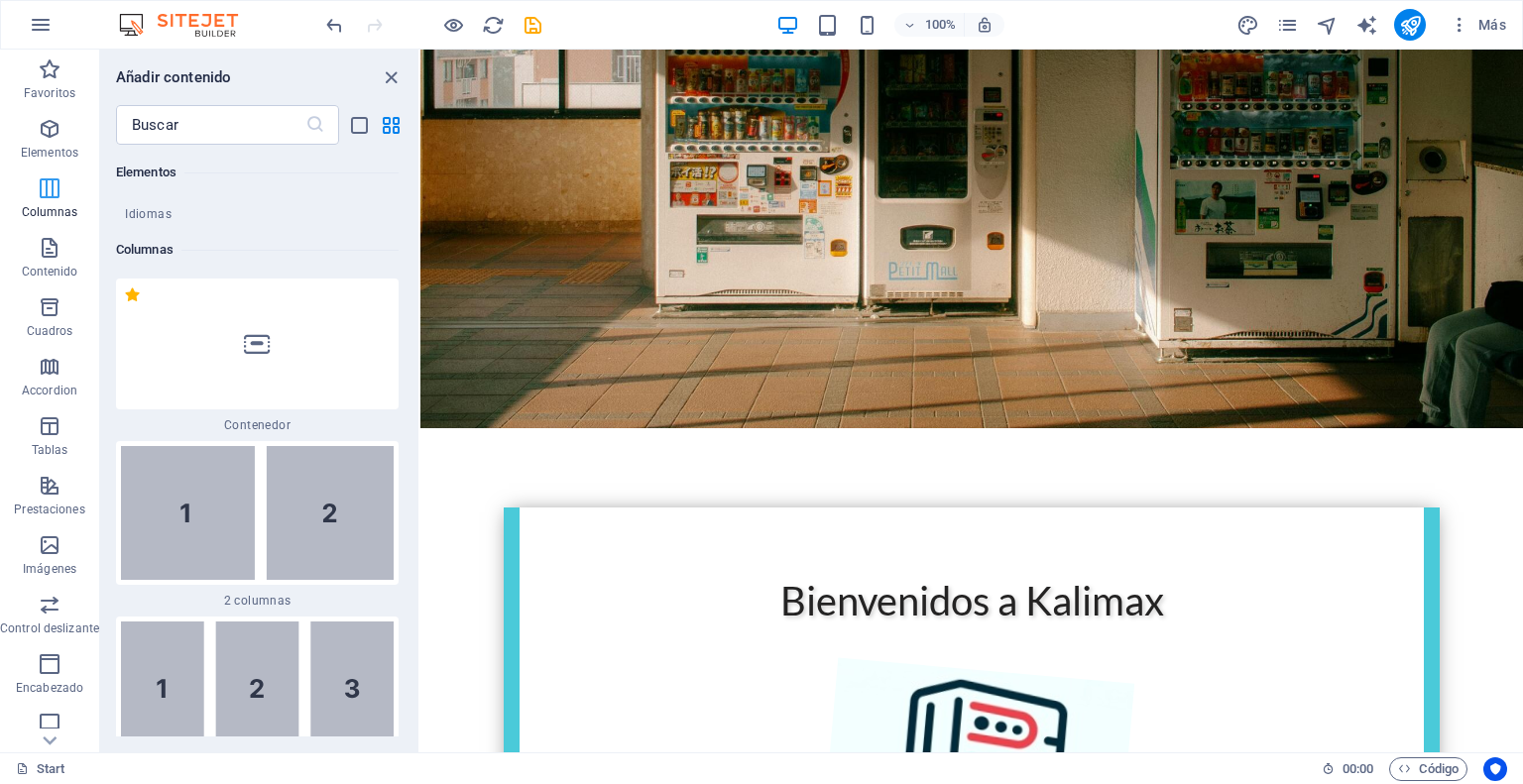 scroll, scrollTop: 1143, scrollLeft: 0, axis: vertical 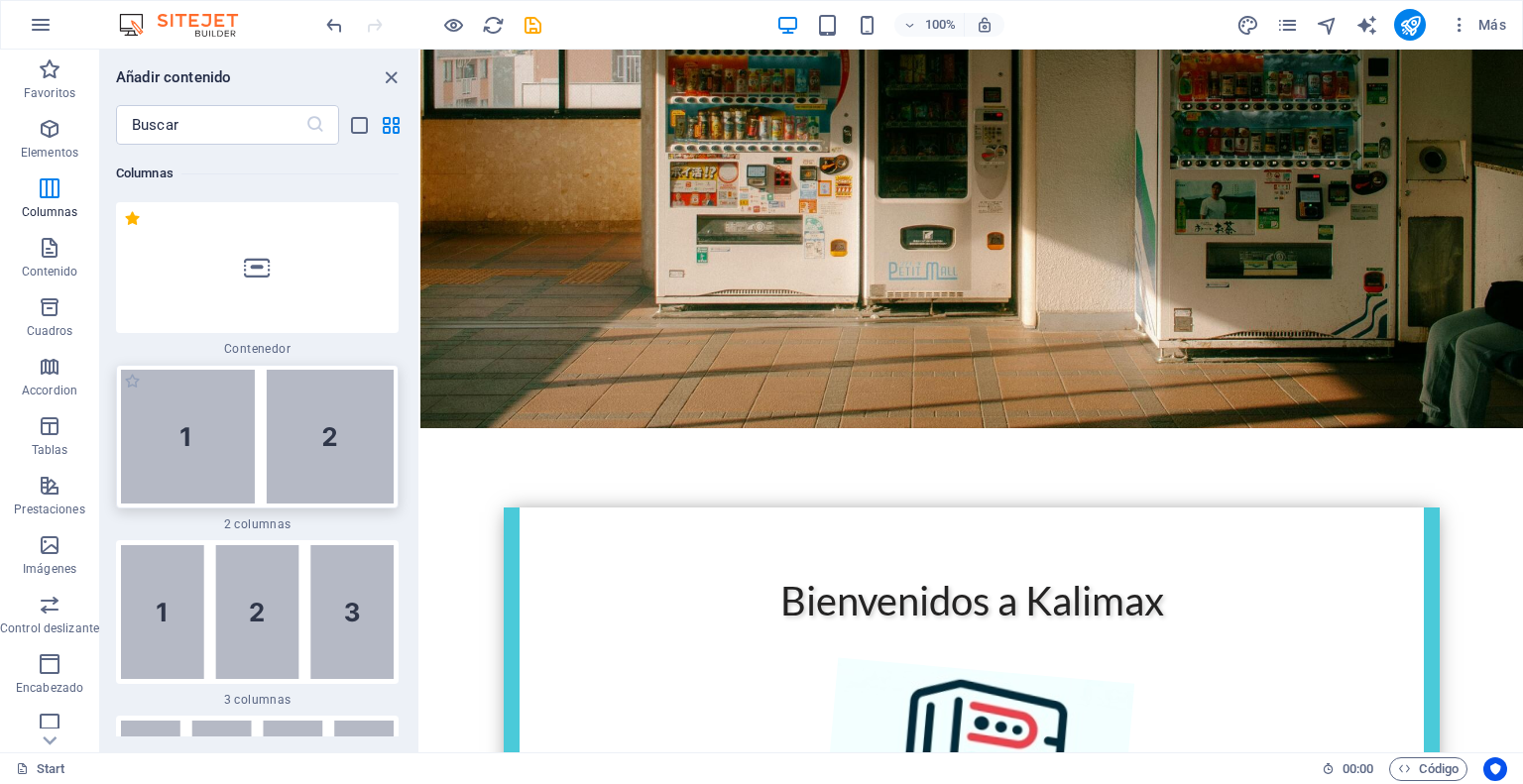 click at bounding box center [257, 436] 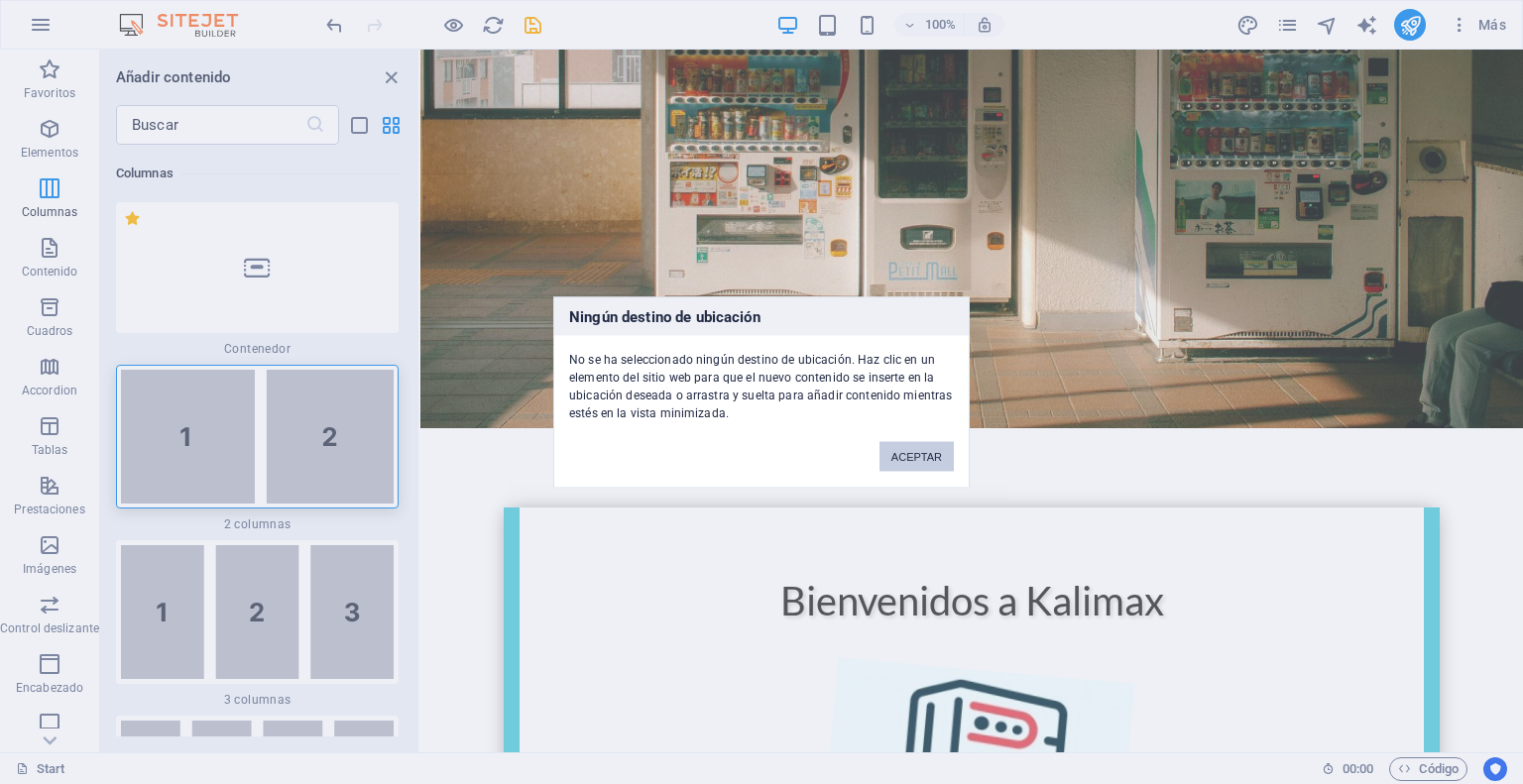 drag, startPoint x: 912, startPoint y: 463, endPoint x: 485, endPoint y: 422, distance: 428.9639 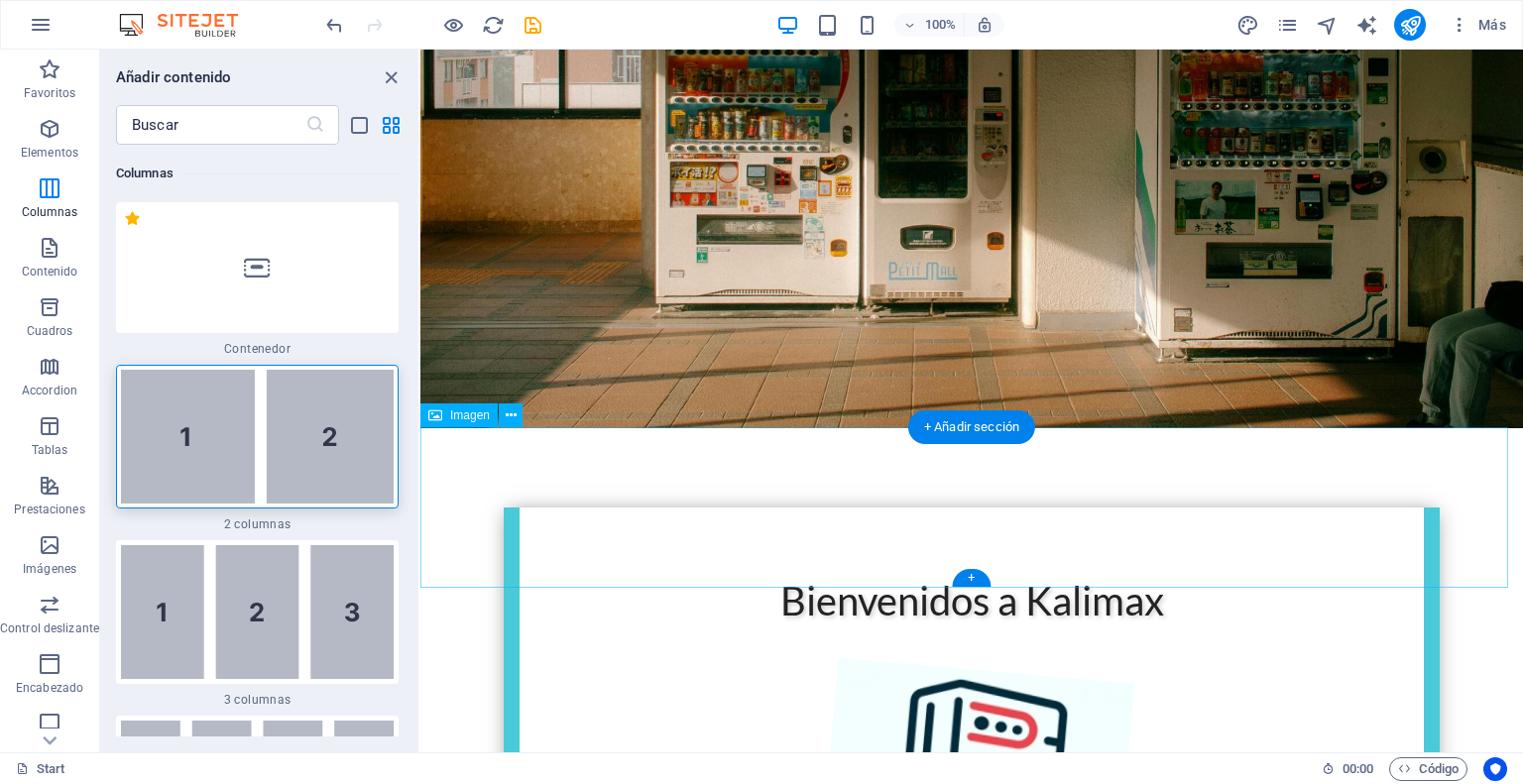 click at bounding box center (972, 1462) 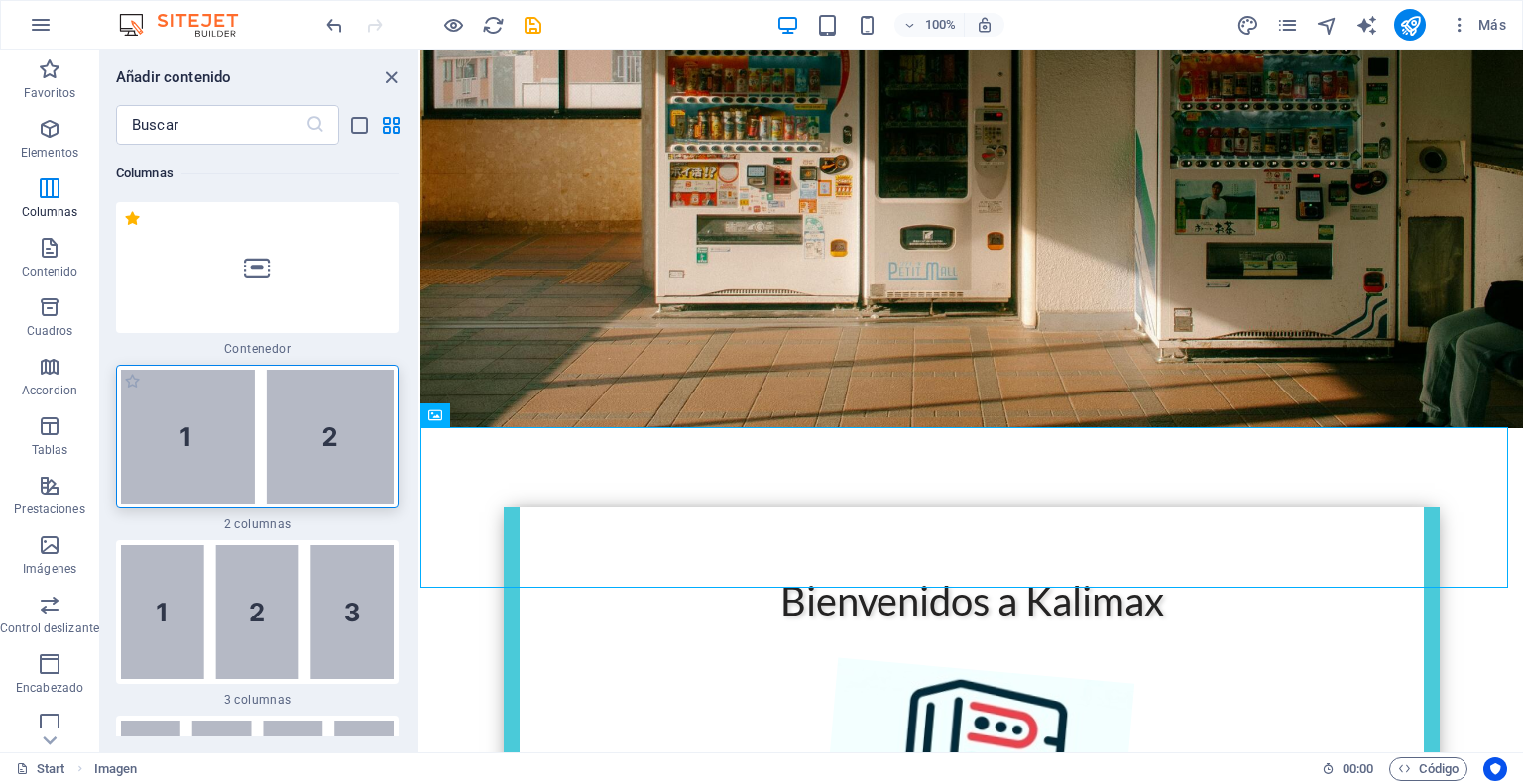 click at bounding box center [257, 436] 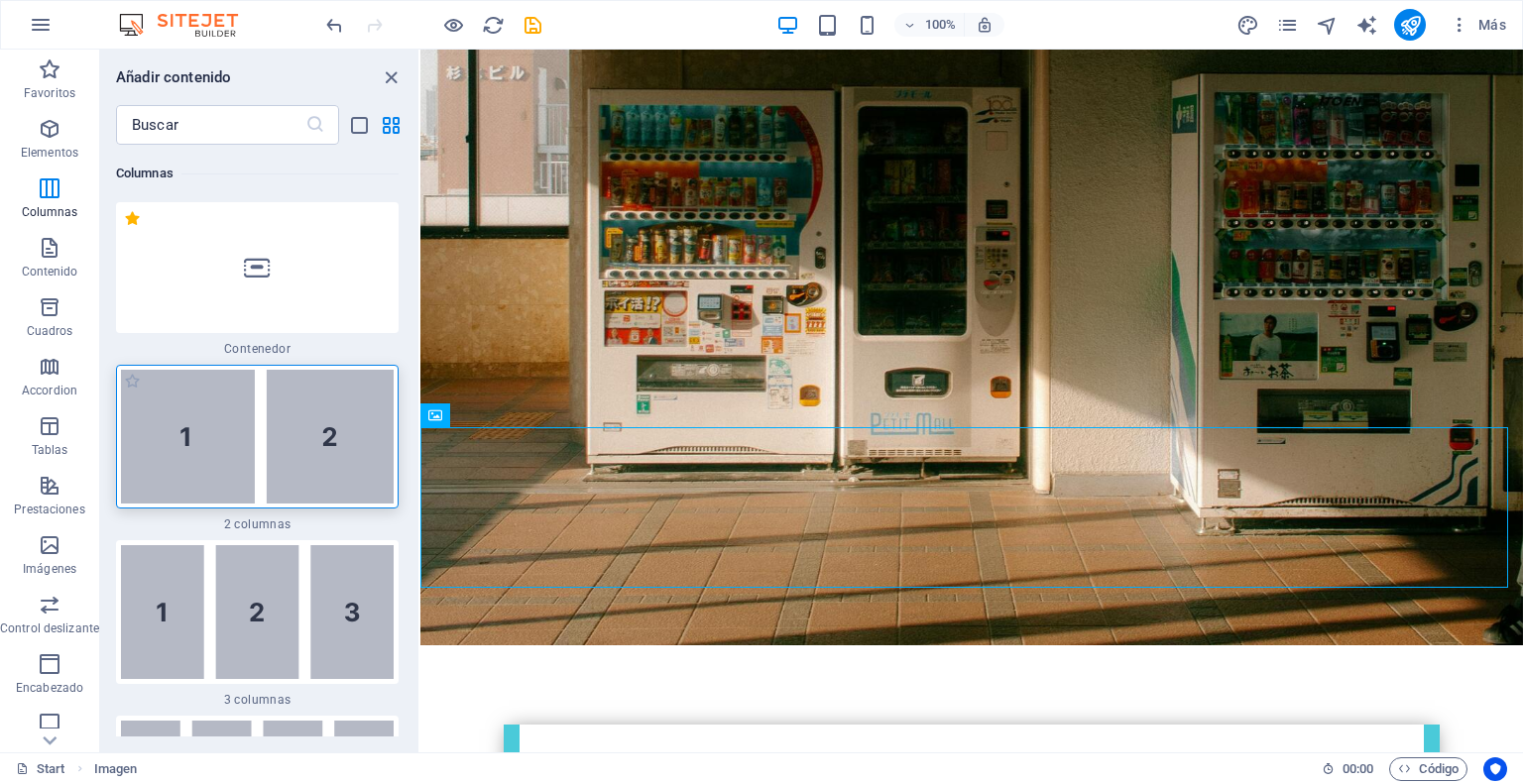 select on "rem" 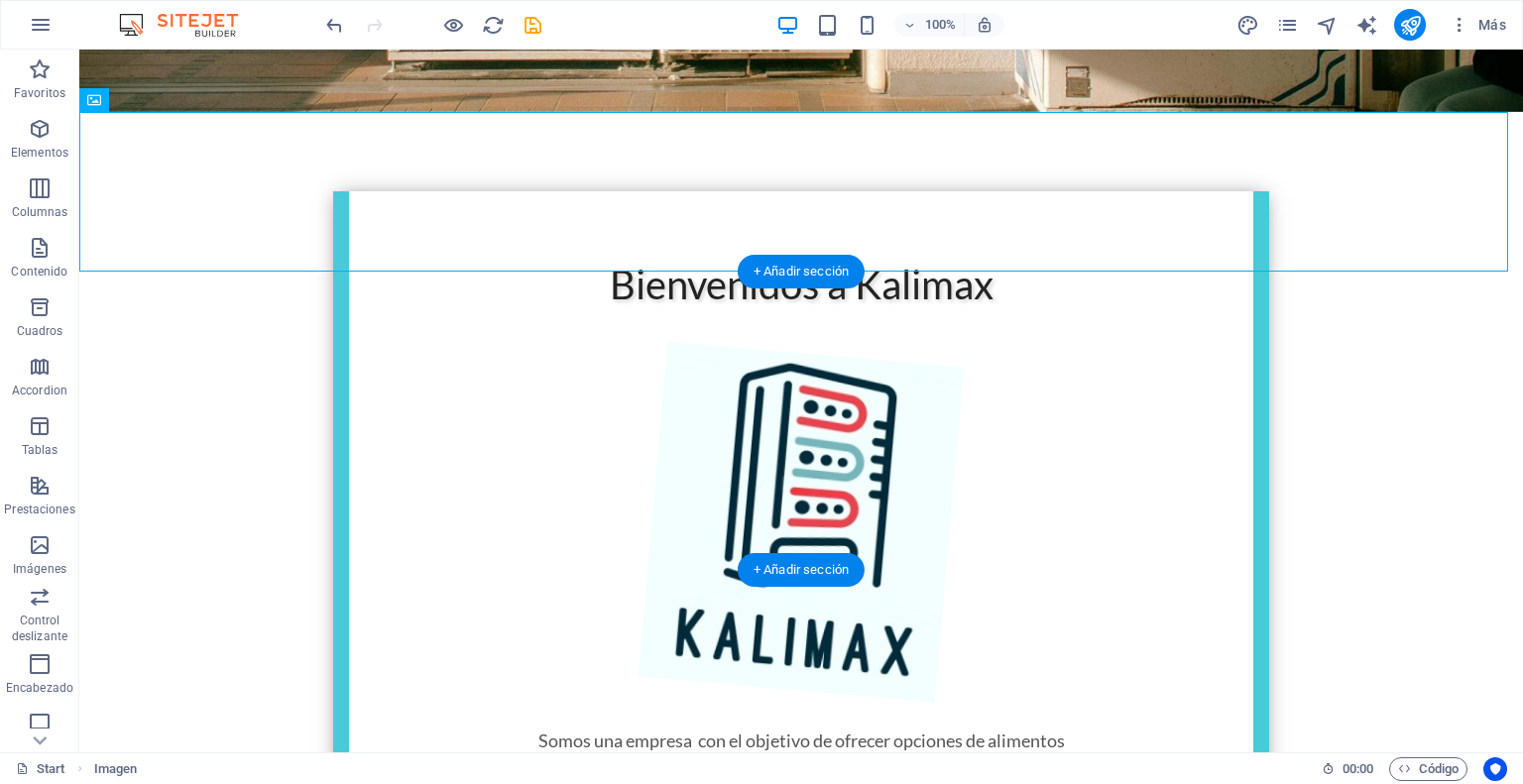 drag, startPoint x: 149, startPoint y: 502, endPoint x: 574, endPoint y: 451, distance: 428.04906 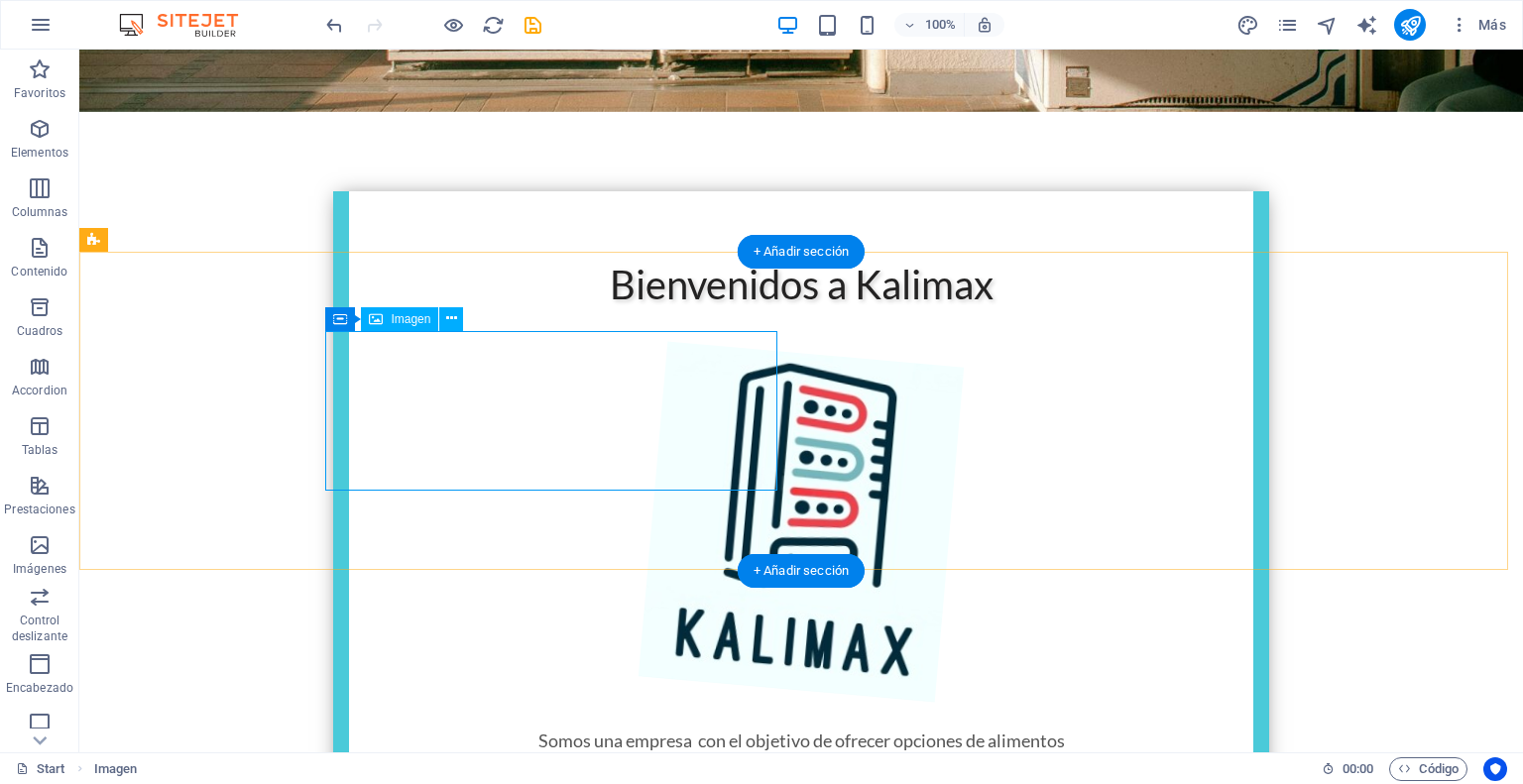 scroll, scrollTop: 518, scrollLeft: 0, axis: vertical 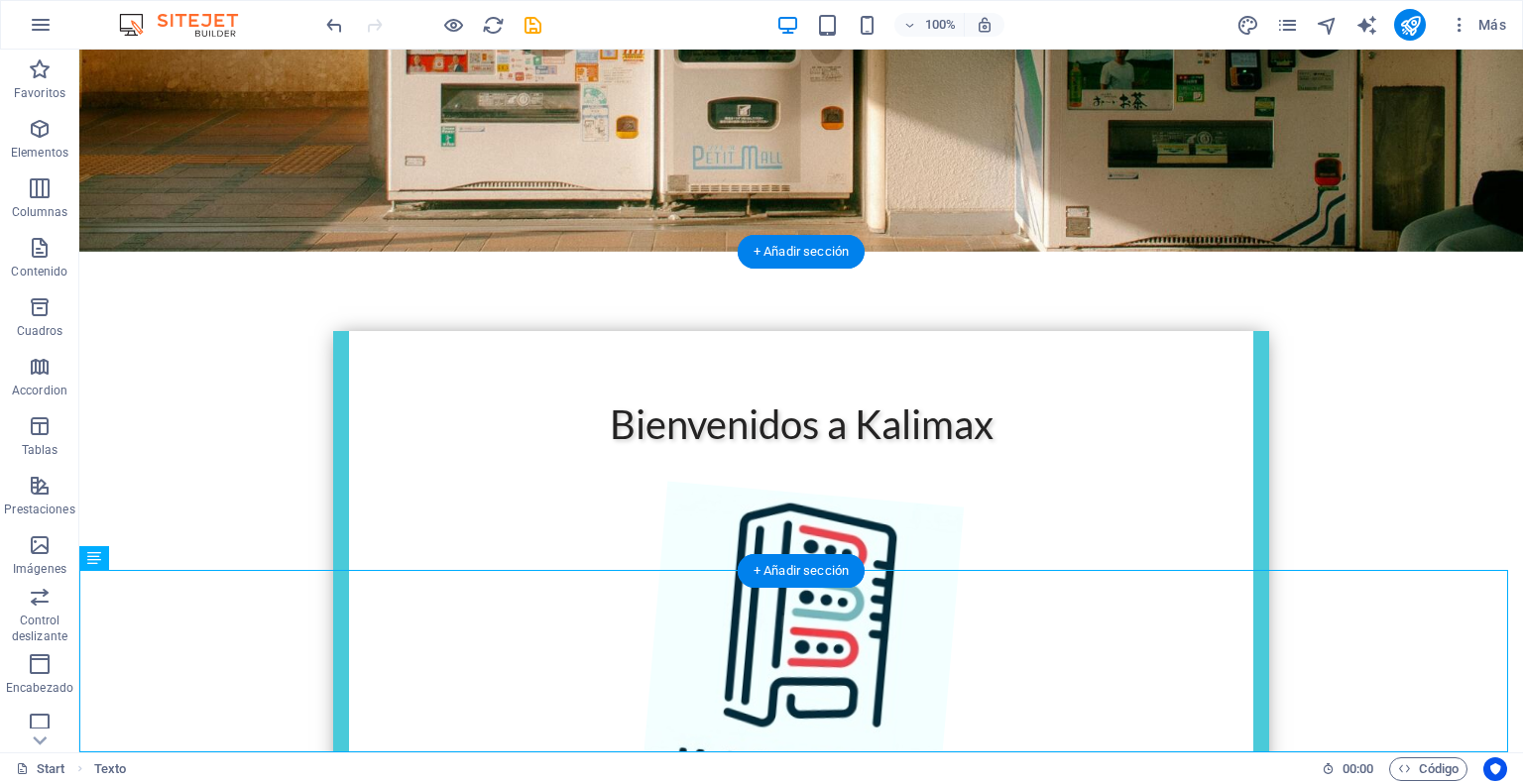 drag, startPoint x: 807, startPoint y: 622, endPoint x: 956, endPoint y: 385, distance: 279.94642 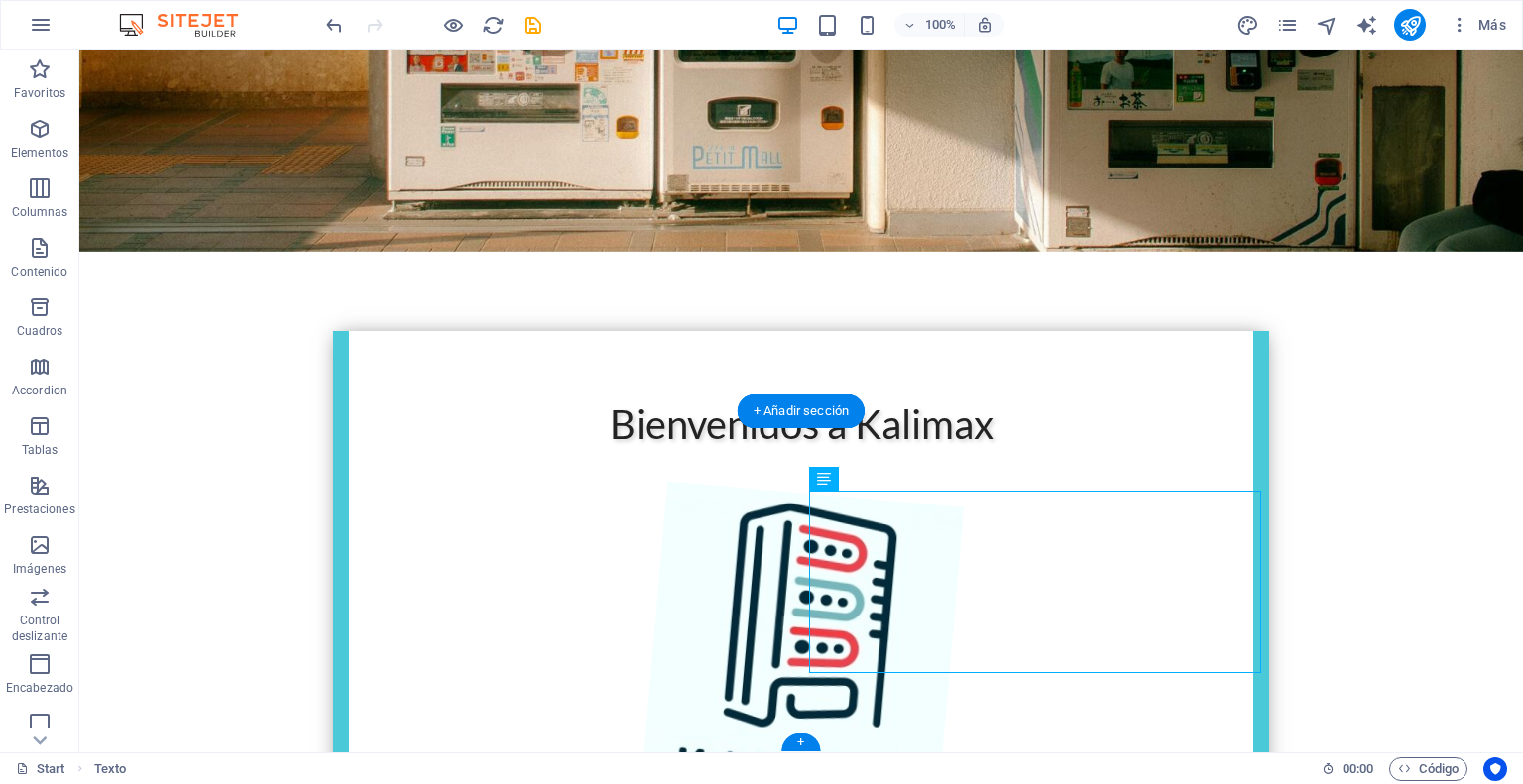 scroll, scrollTop: 358, scrollLeft: 0, axis: vertical 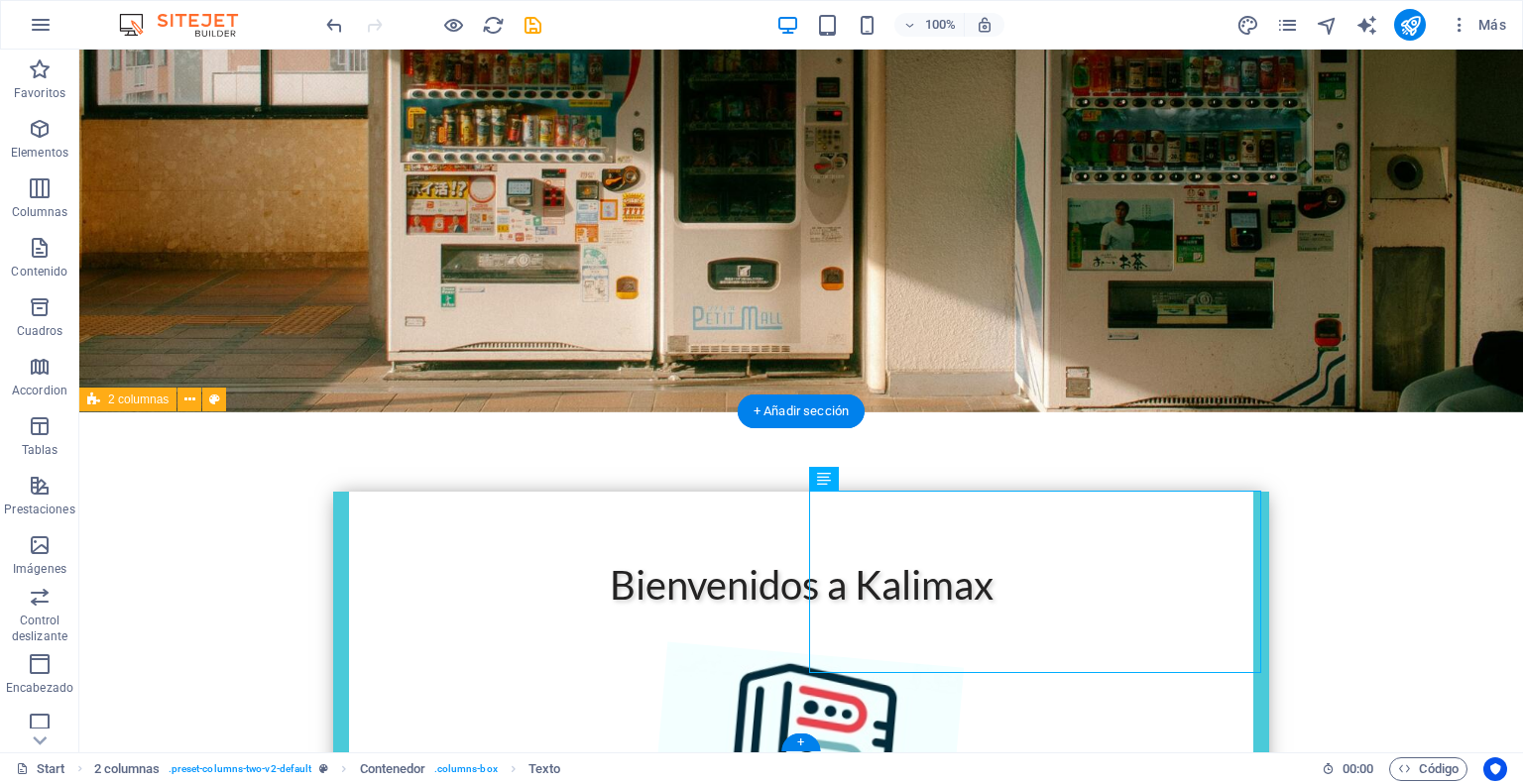 click on "Contactanos: 🌐  www.kalimax.cl ✉️  info@kalimax.cl 📱 +56 9 7214 8201" at bounding box center [801, 1624] 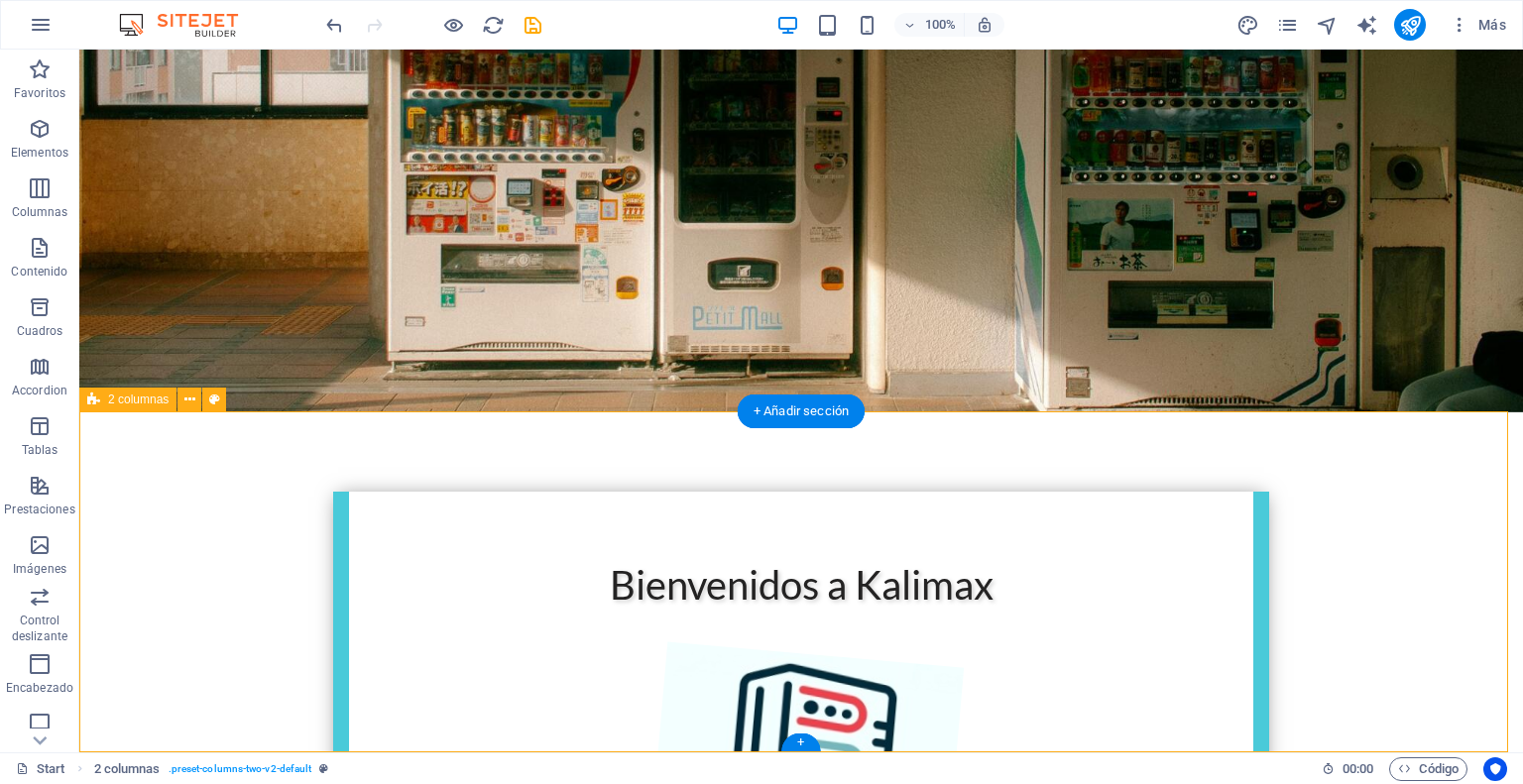 click on "Contactanos: 🌐  www.kalimax.cl ✉️  info@kalimax.cl 📱 +56 9 7214 8201" at bounding box center [801, 1624] 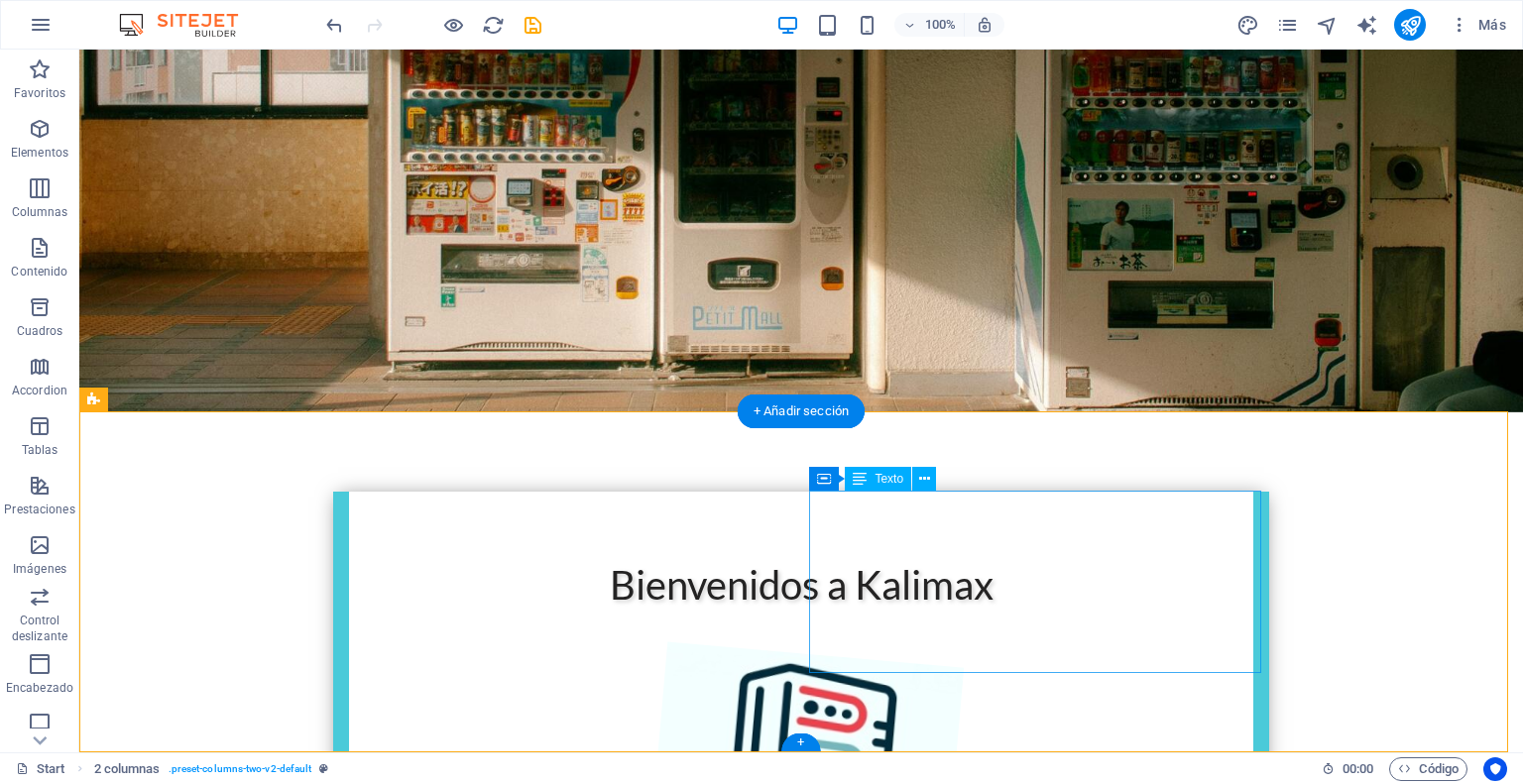click on "Contactanos: 🌐  www.kalimax.cl ✉️  info@kalimax.cl 📱 +56 9 7214 8201" at bounding box center (321, 1793) 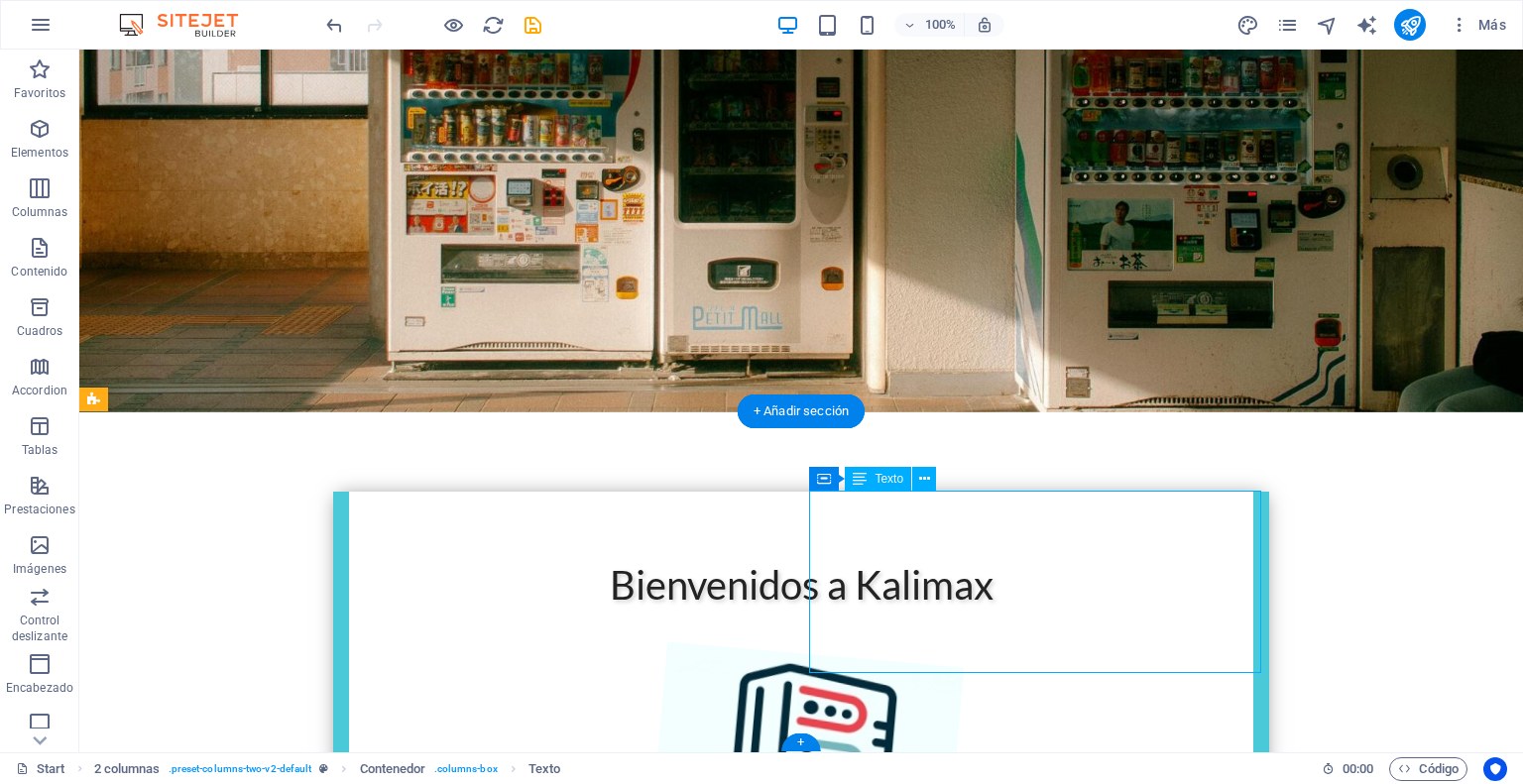 click on "Contactanos: 🌐  www.kalimax.cl ✉️  info@kalimax.cl 📱 +56 9 7214 8201" at bounding box center [321, 1793] 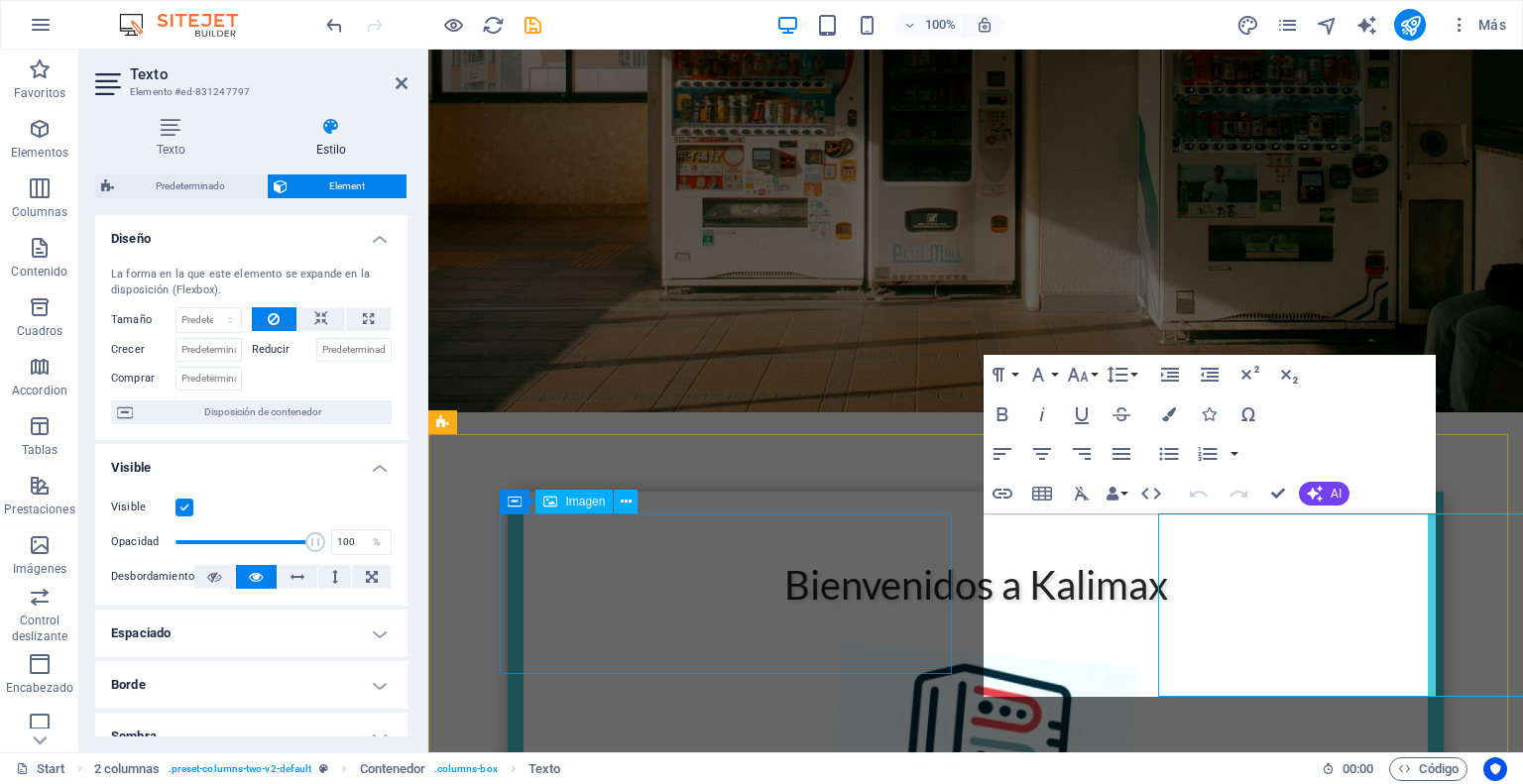 scroll, scrollTop: 335, scrollLeft: 0, axis: vertical 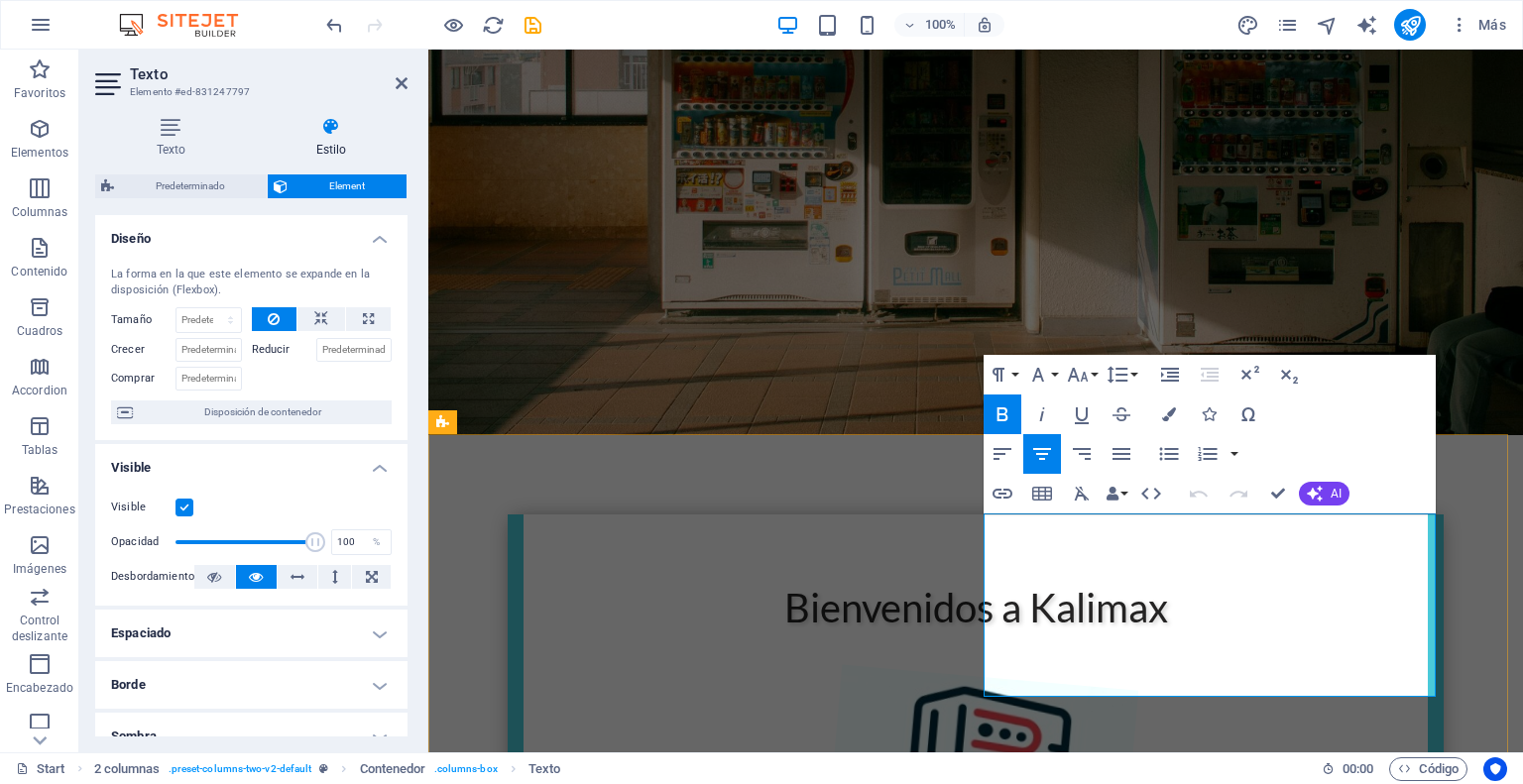 click on "info@[EXAMPLE.COM]" at bounding box center [689, 1825] 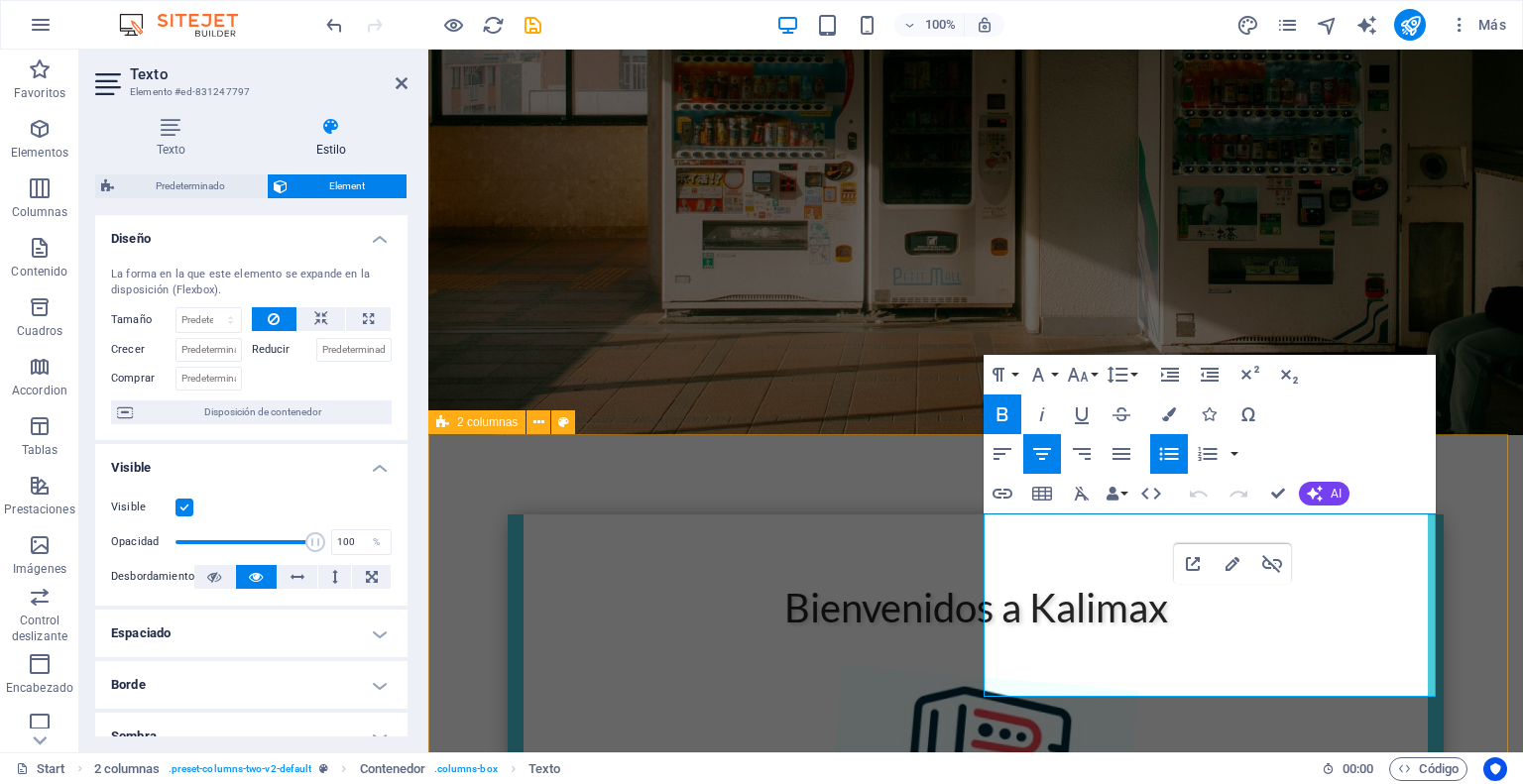 drag, startPoint x: 1309, startPoint y: 661, endPoint x: 963, endPoint y: 523, distance: 372.50503 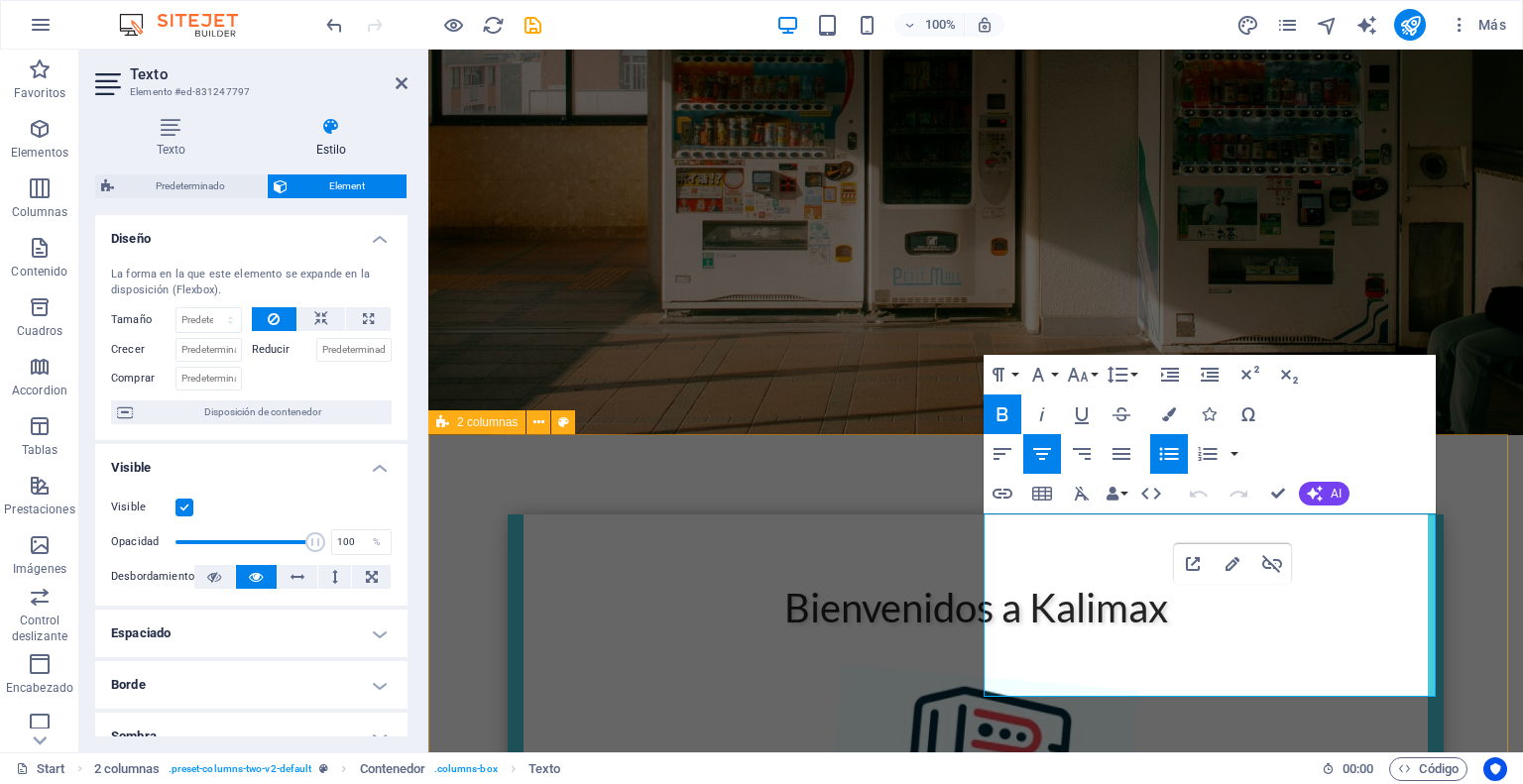 click on "Contactanos: 🌐  www.kalimax.cl ✉️  info@kalimax.cl 📱 +56 9 7214 8201" at bounding box center (976, 1647) 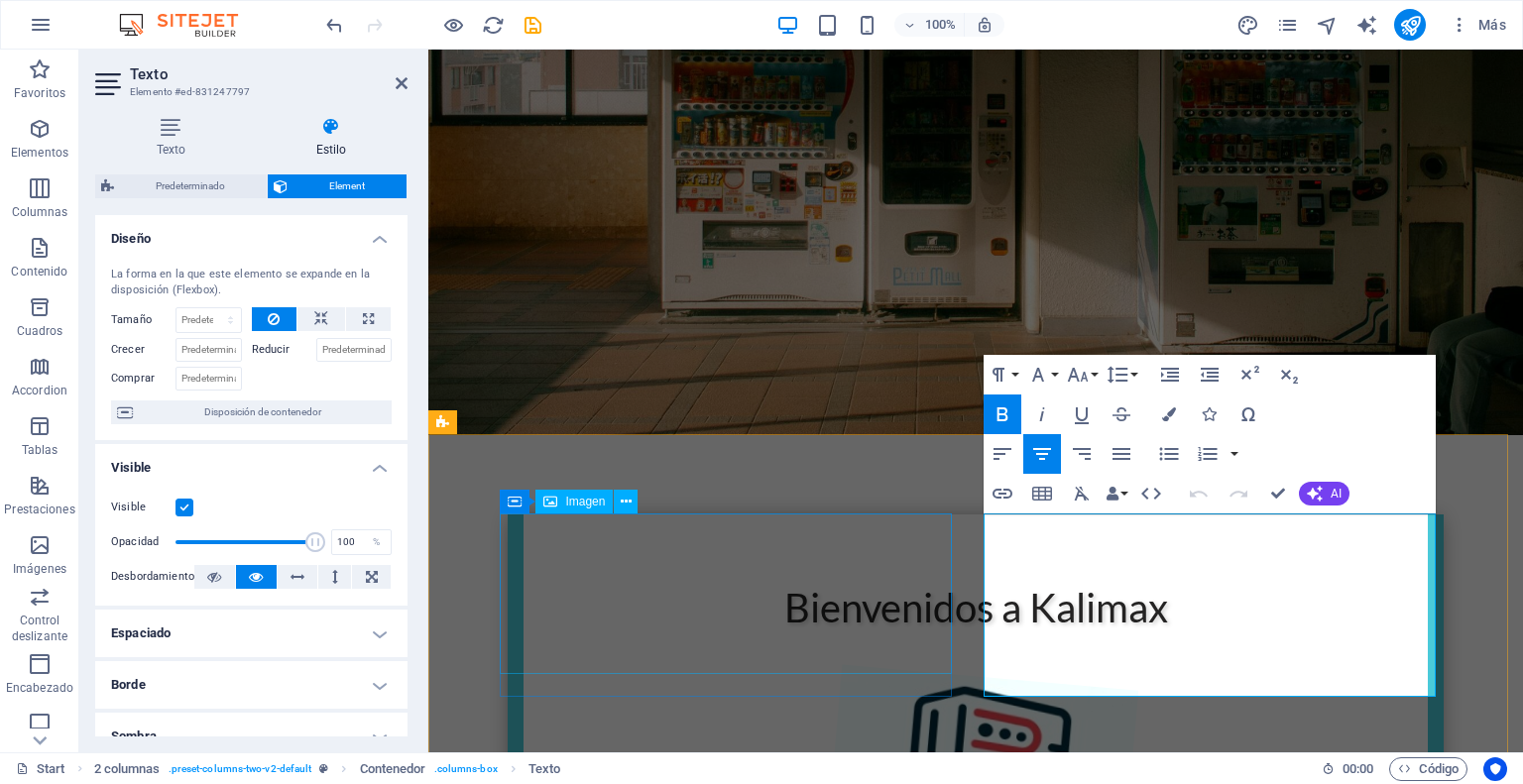 click at bounding box center (670, 1548) 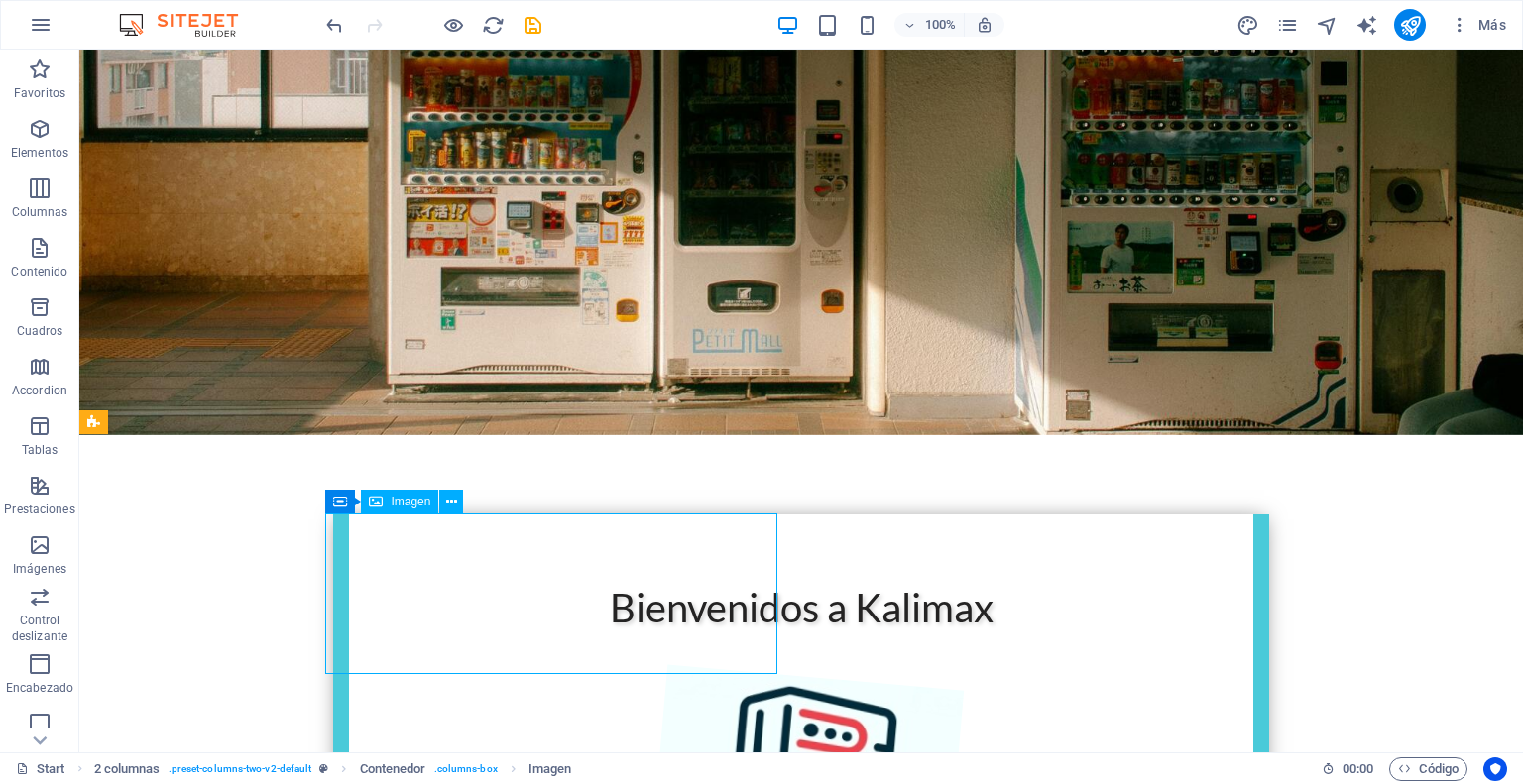 click at bounding box center [321, 1548] 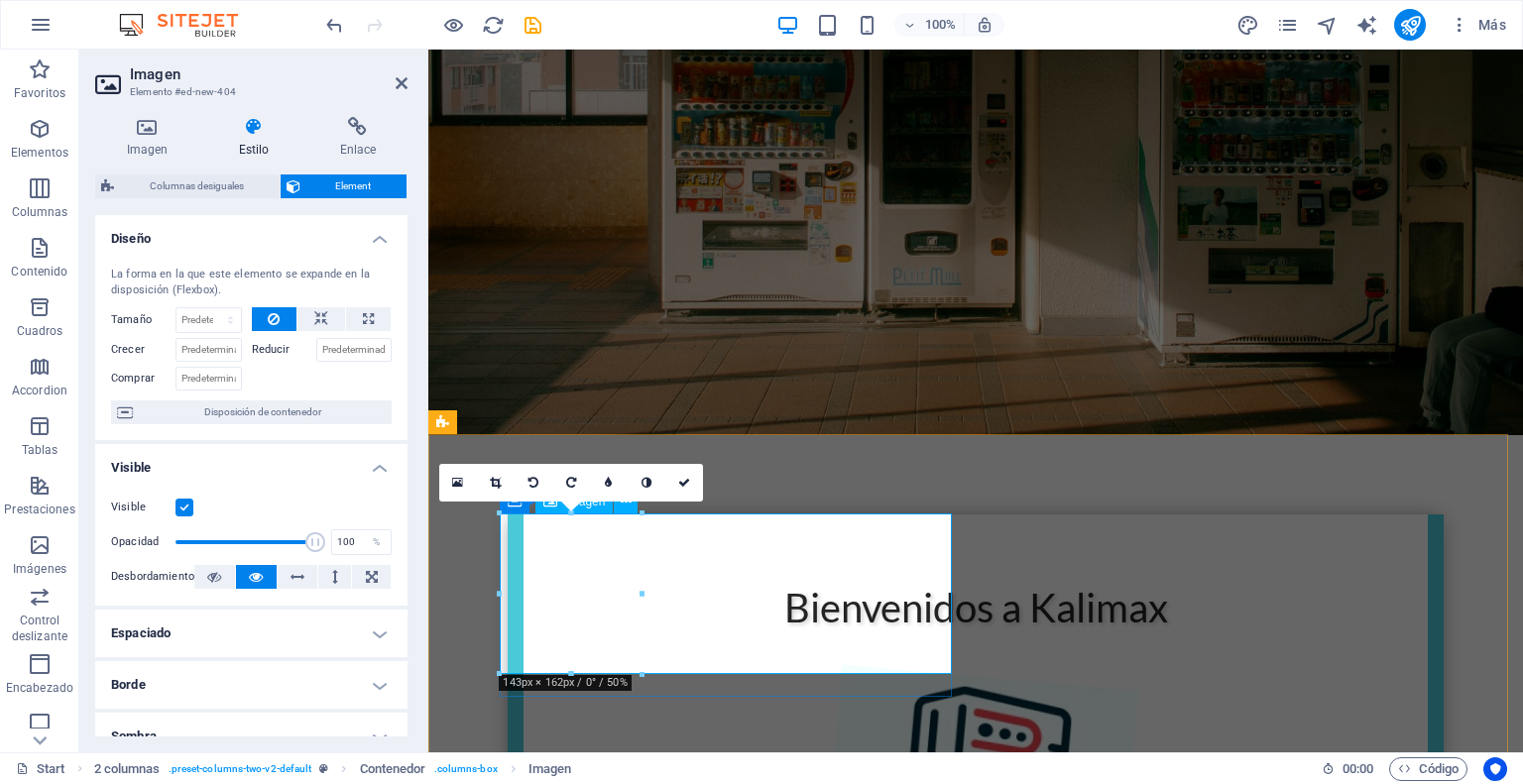 click at bounding box center (670, 1548) 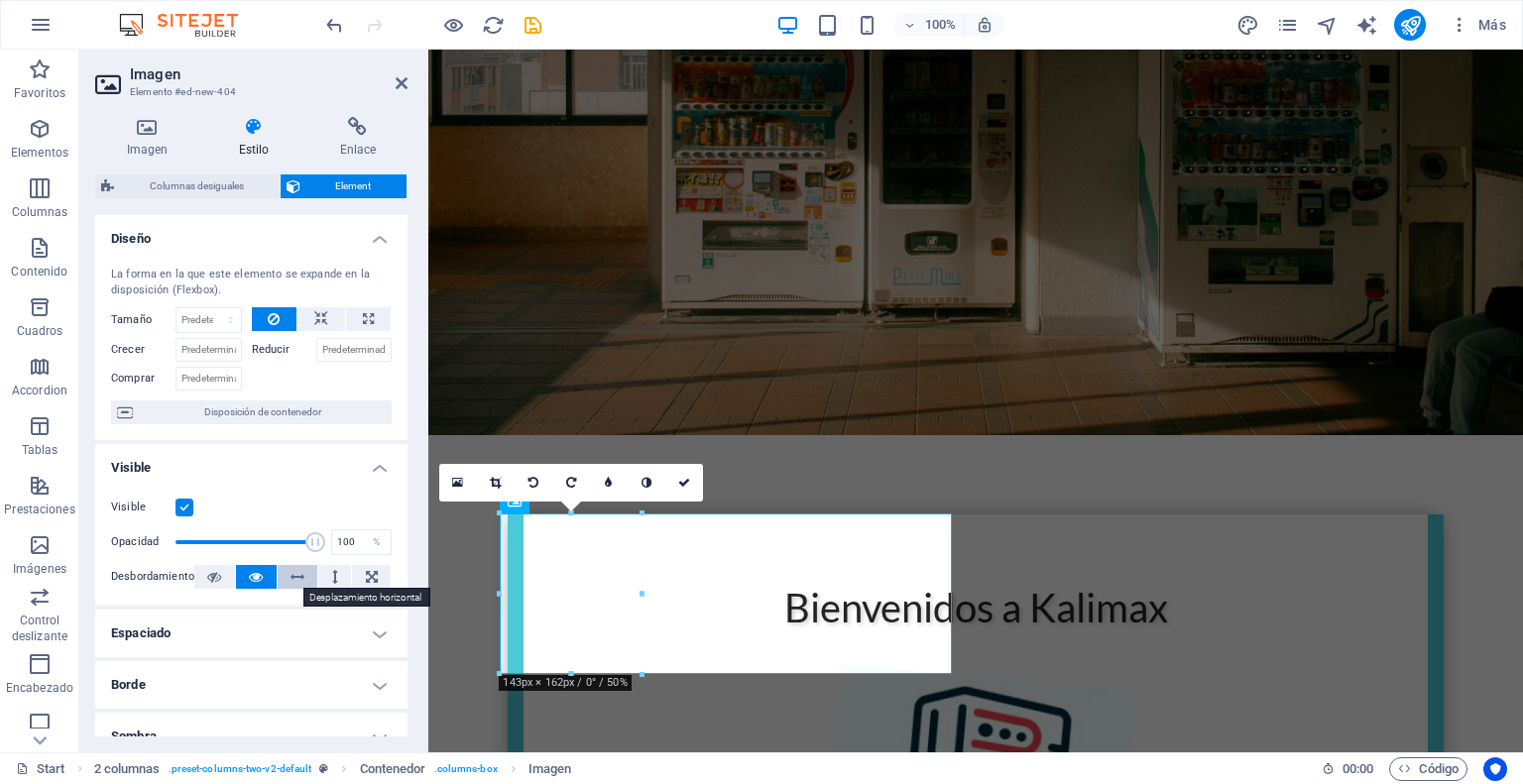 click at bounding box center (297, 577) 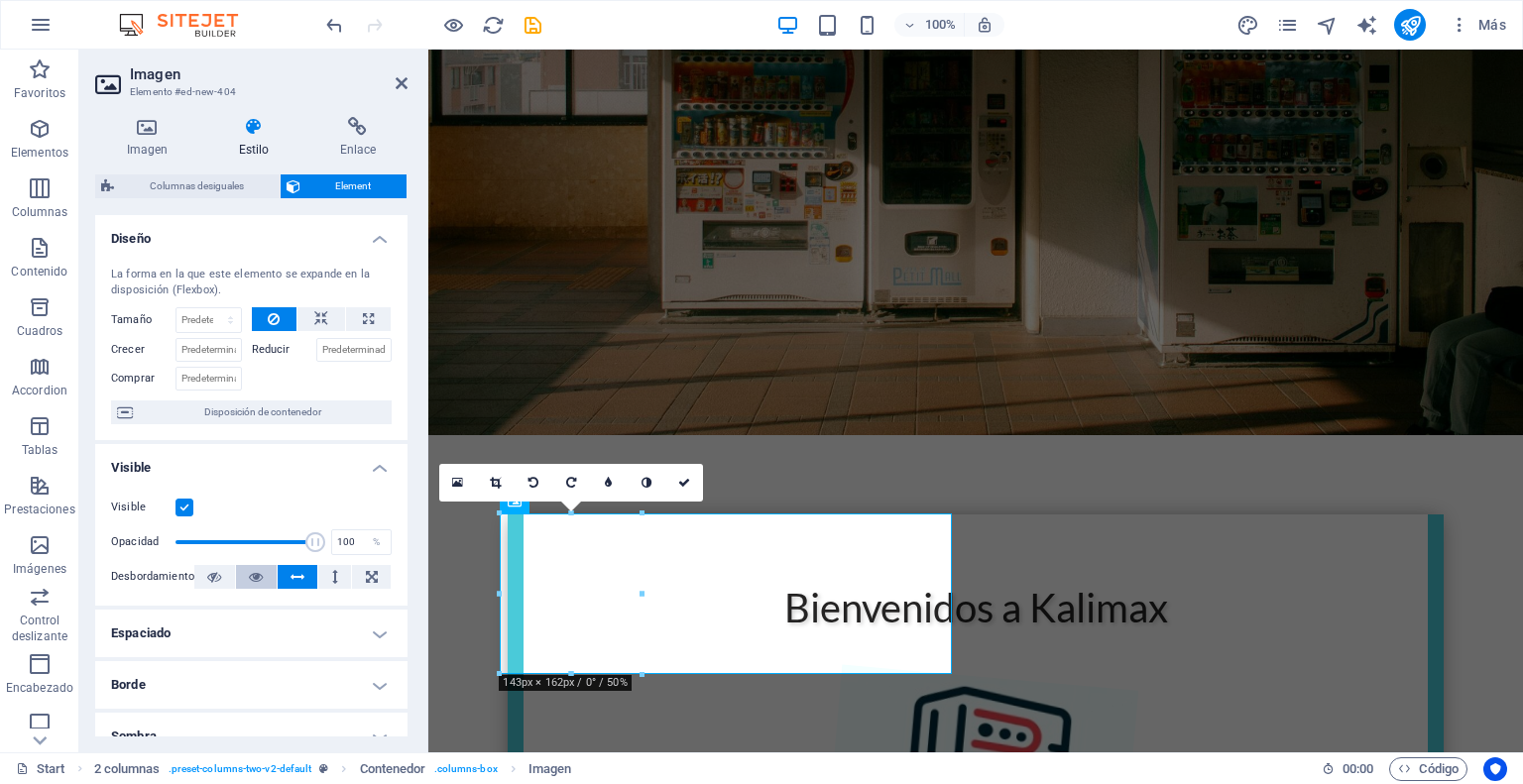 click at bounding box center [256, 577] 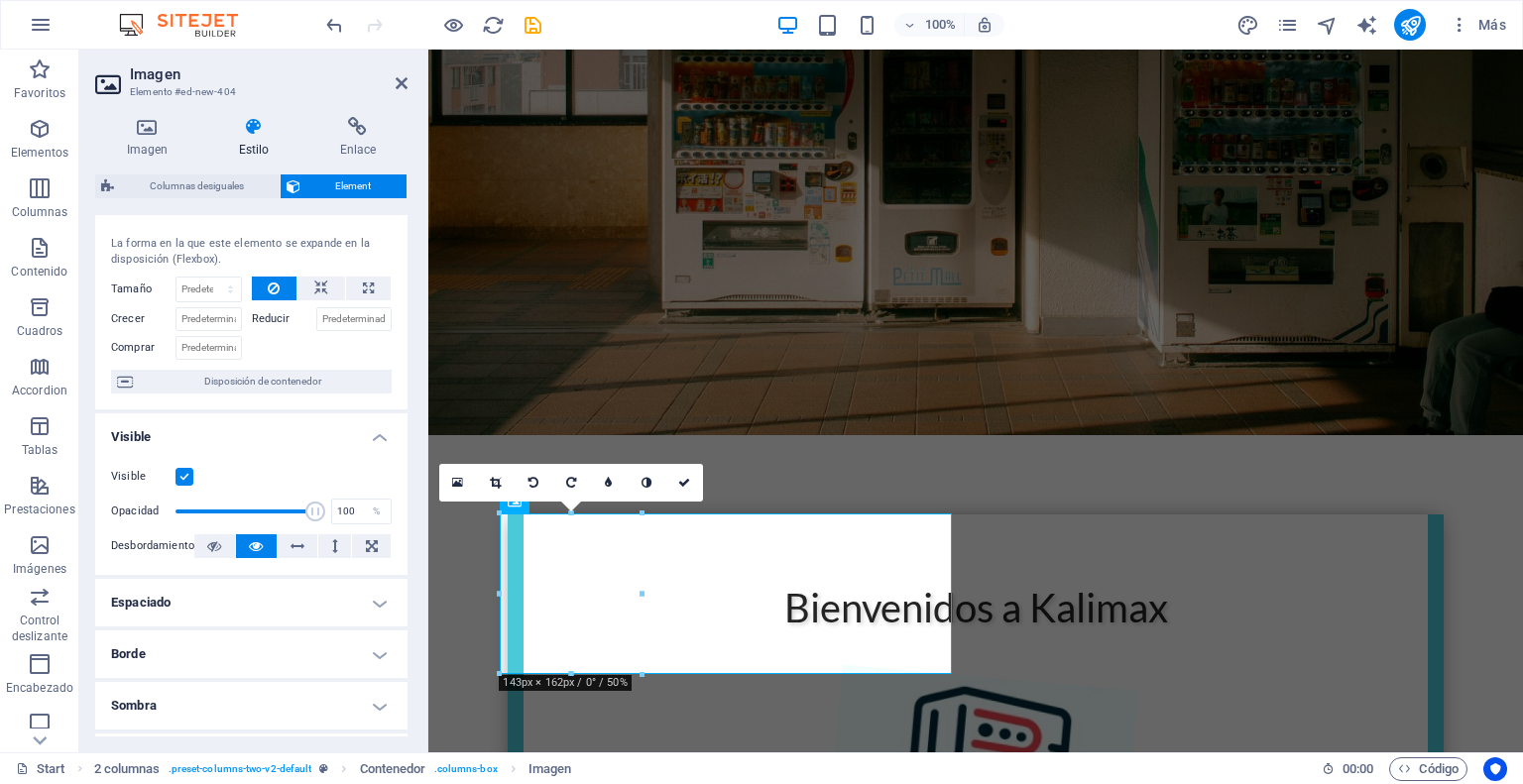 scroll, scrollTop: 0, scrollLeft: 0, axis: both 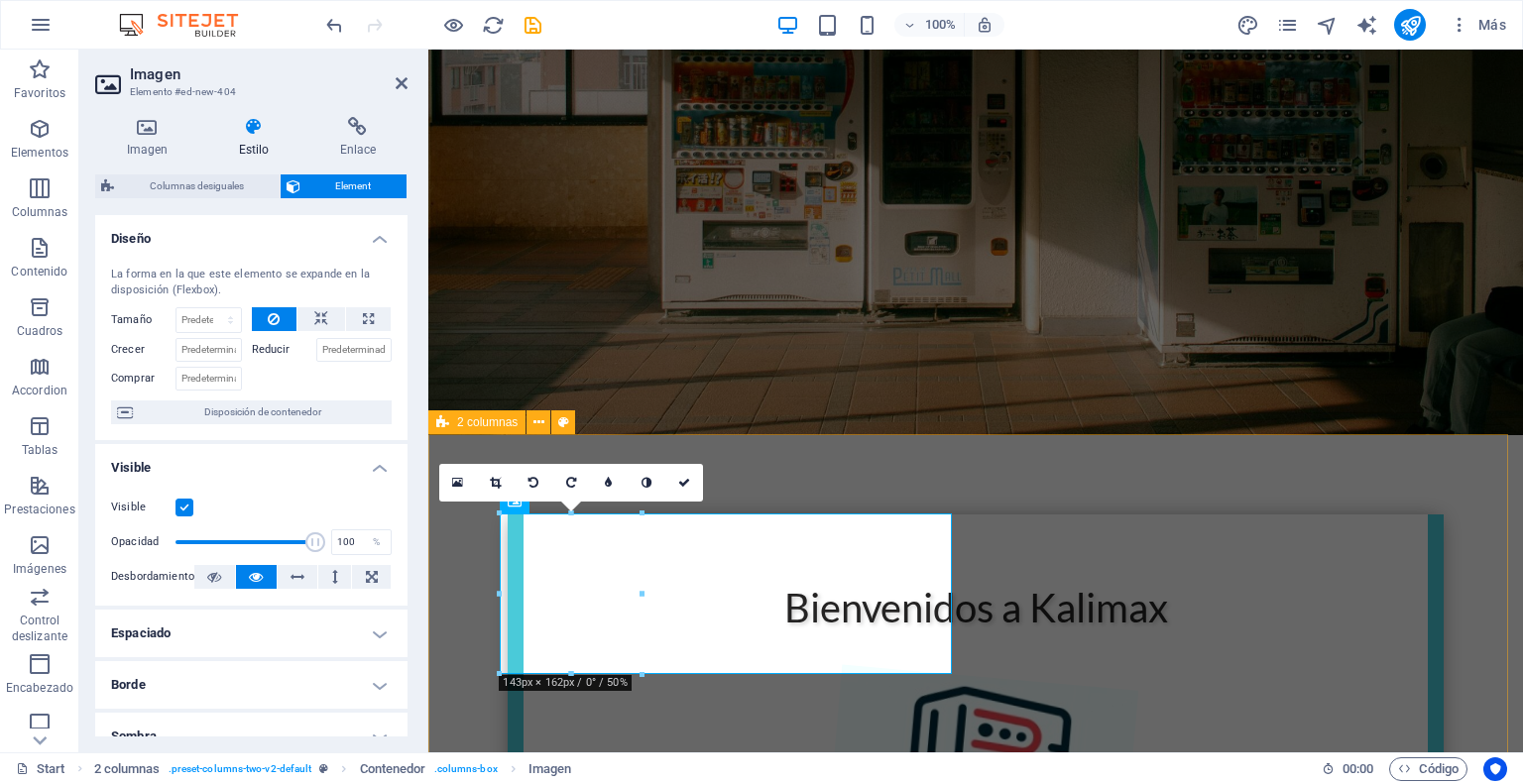 click on "Contactanos: 🌐  www.kalimax.cl ✉️  info@kalimax.cl 📱 +56 9 7214 8201" at bounding box center [976, 1647] 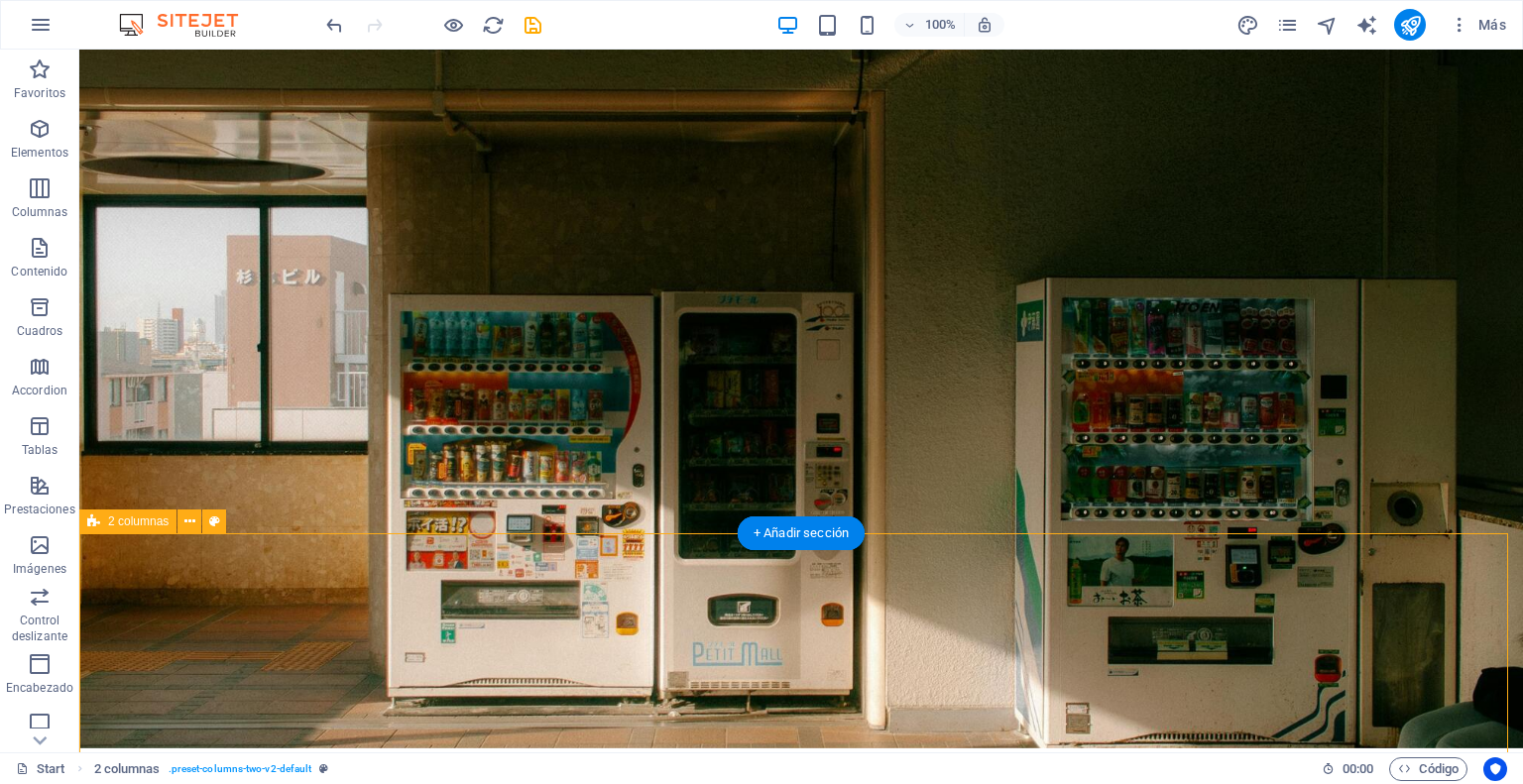 scroll, scrollTop: 0, scrollLeft: 0, axis: both 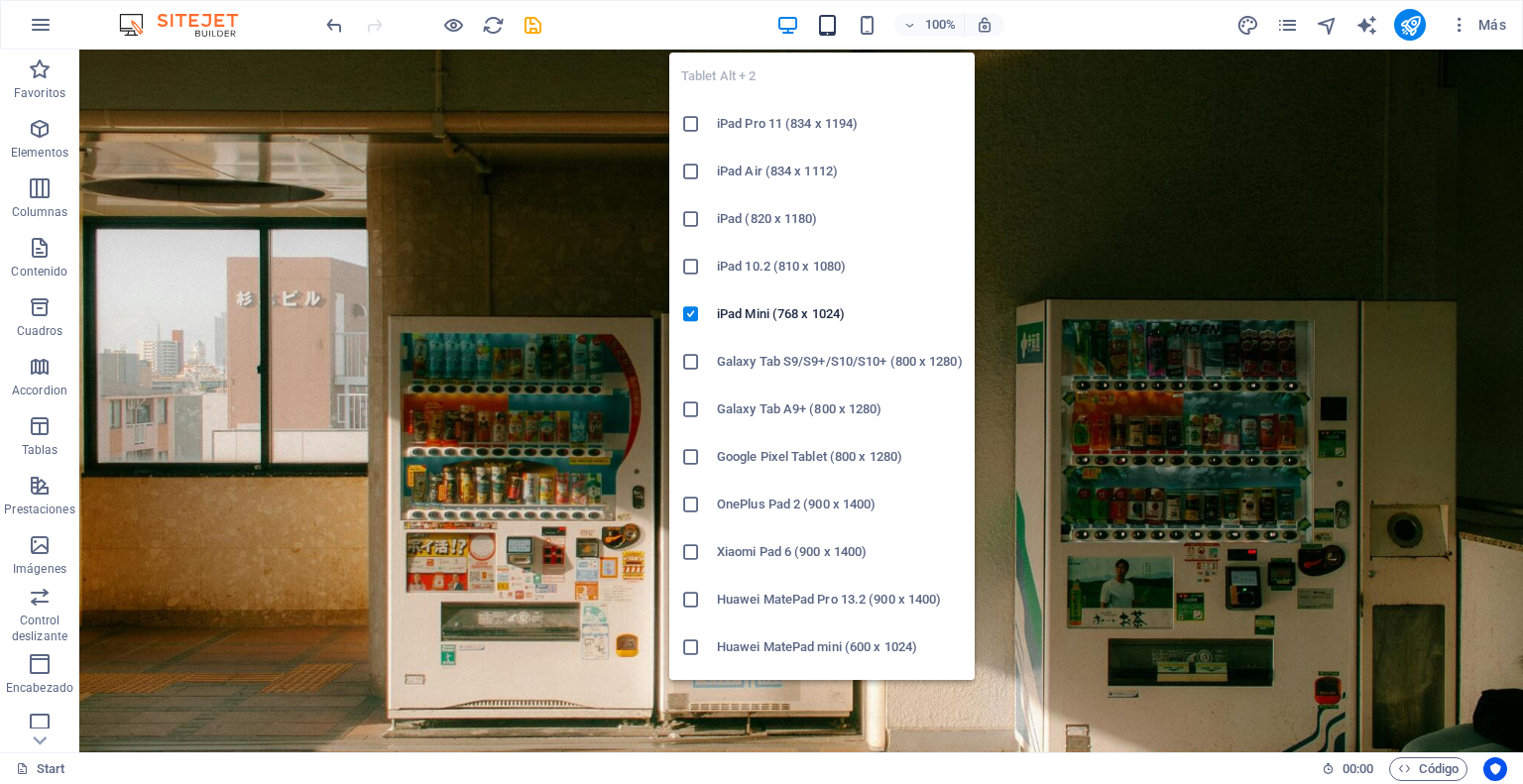 click at bounding box center [827, 25] 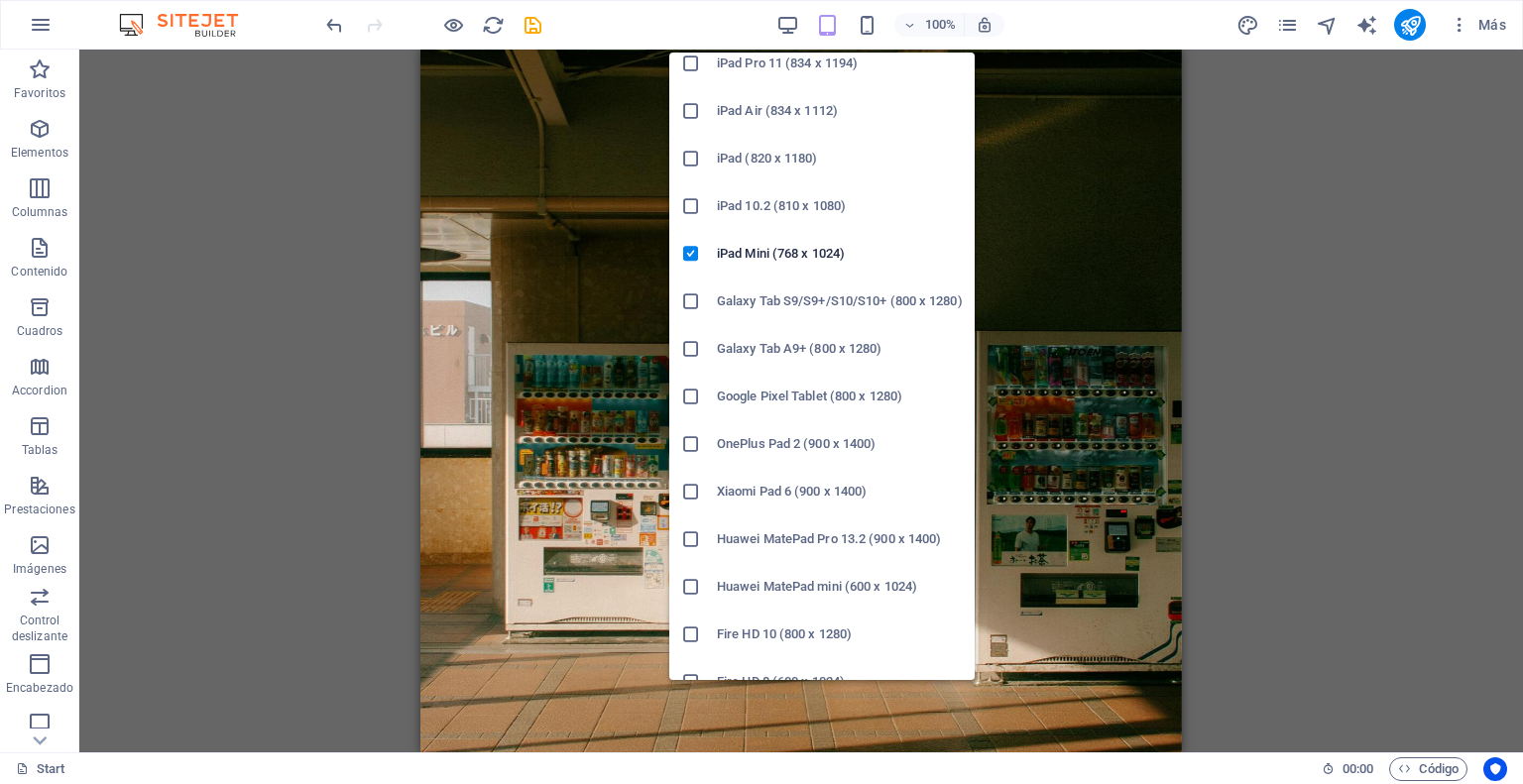 scroll, scrollTop: 86, scrollLeft: 0, axis: vertical 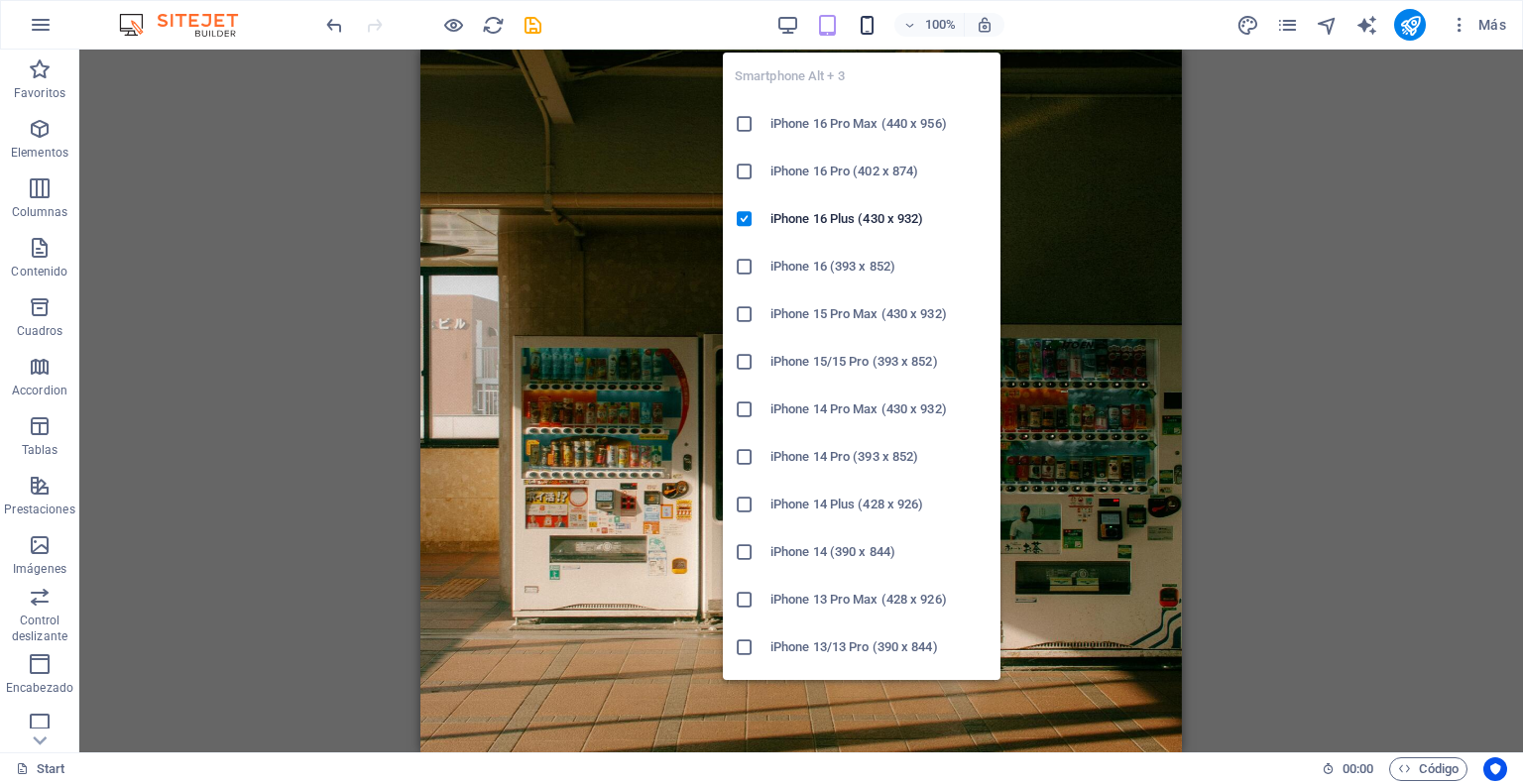 click at bounding box center (867, 25) 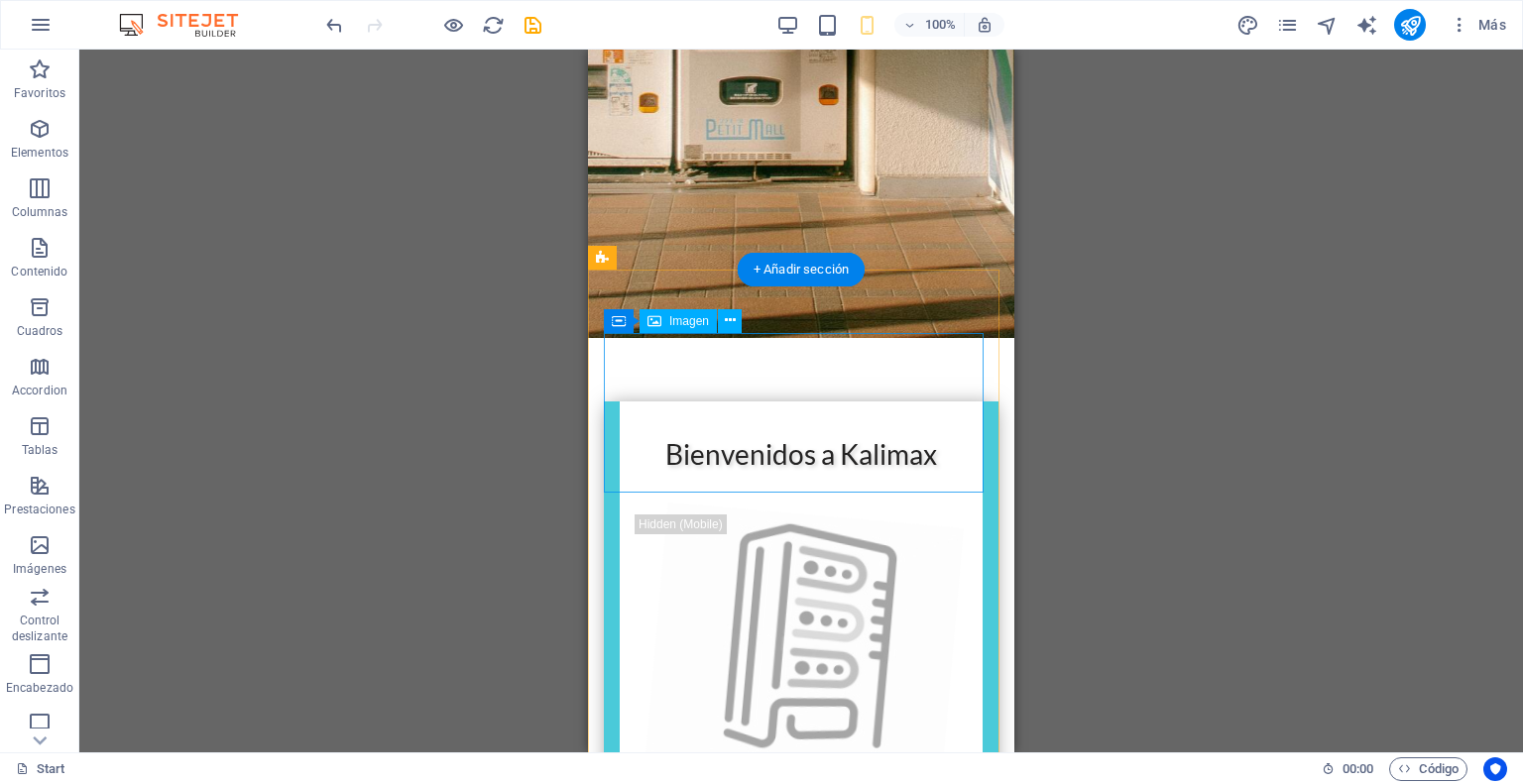 scroll, scrollTop: 681, scrollLeft: 0, axis: vertical 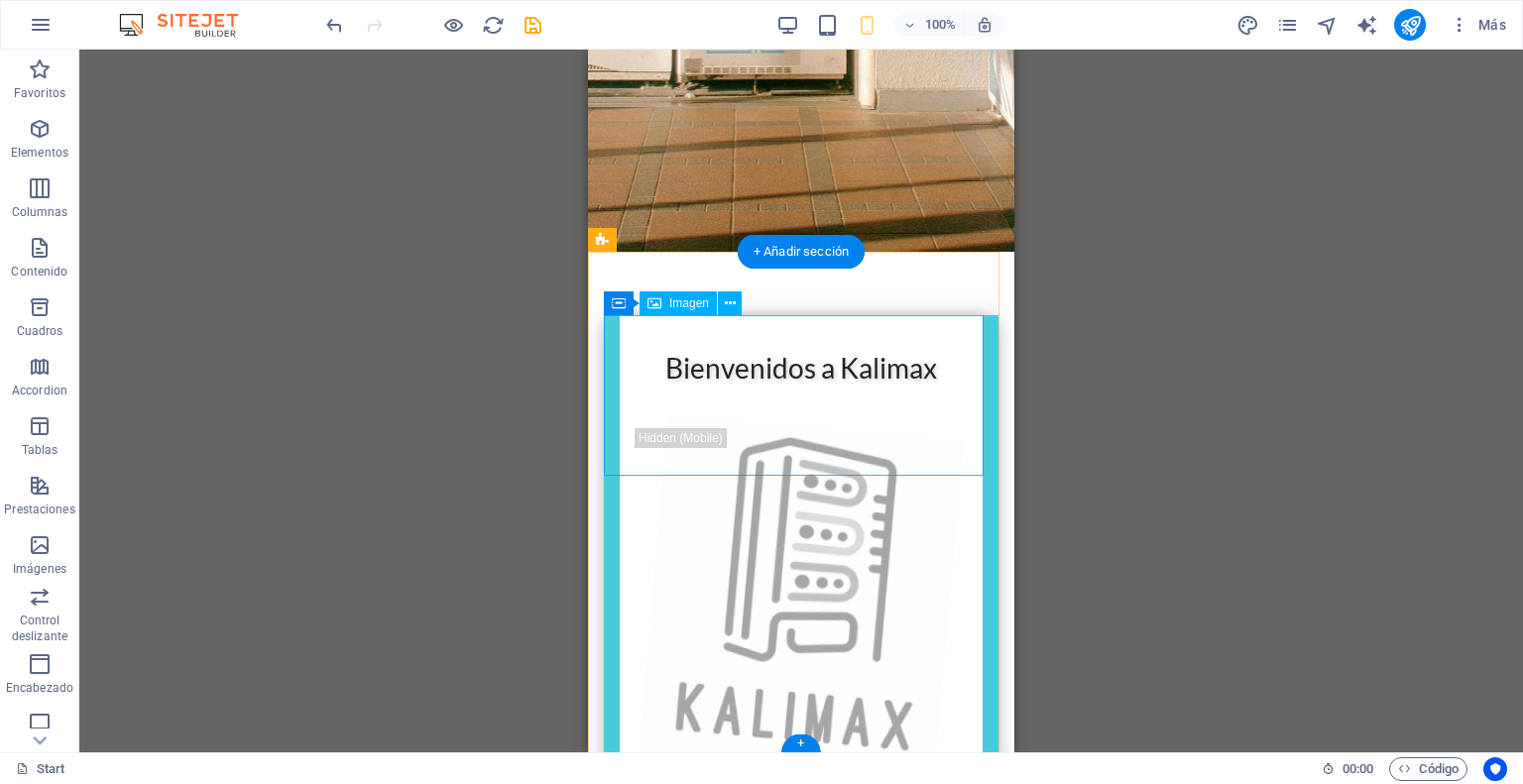 click at bounding box center [801, 1350] 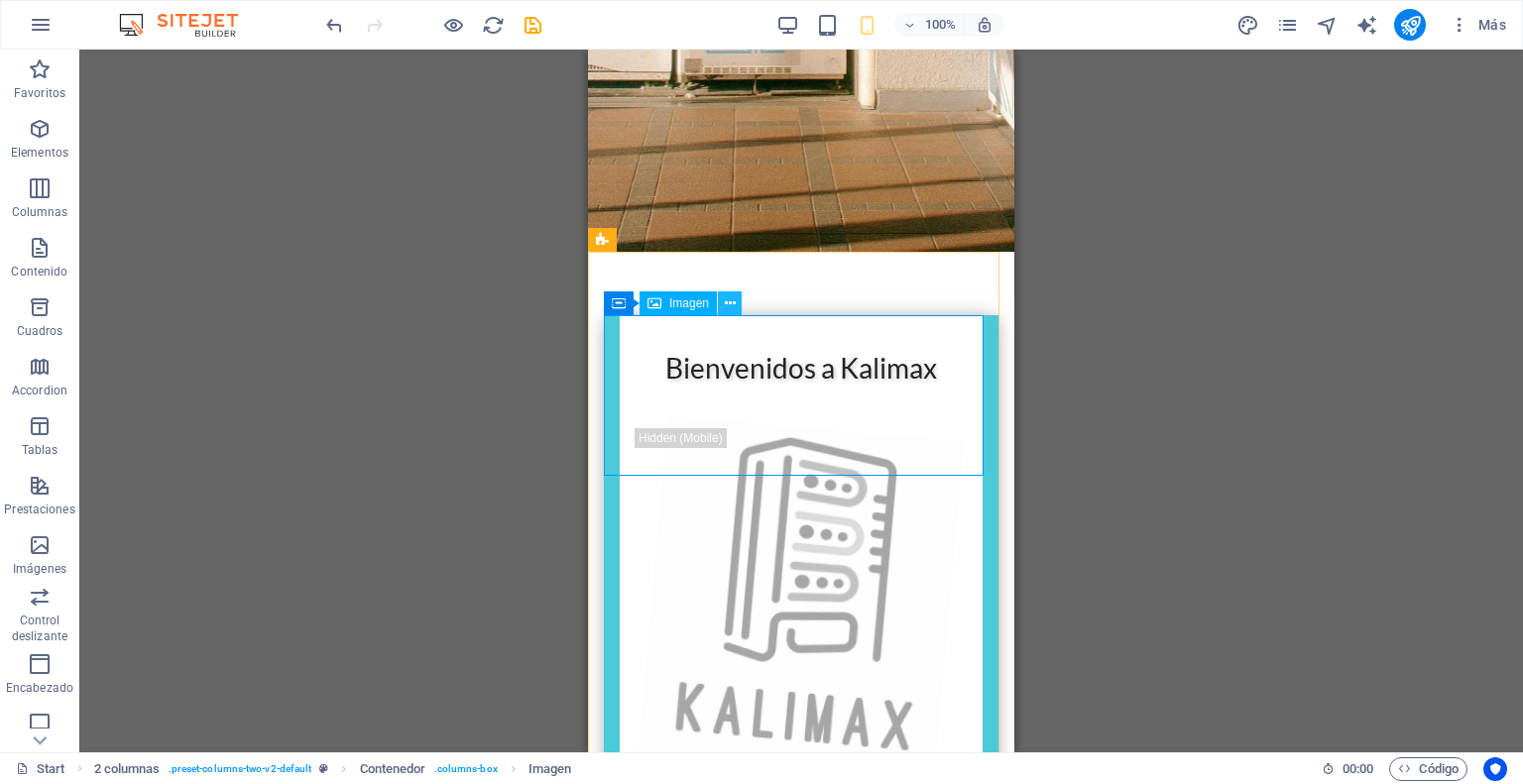 click at bounding box center [730, 303] 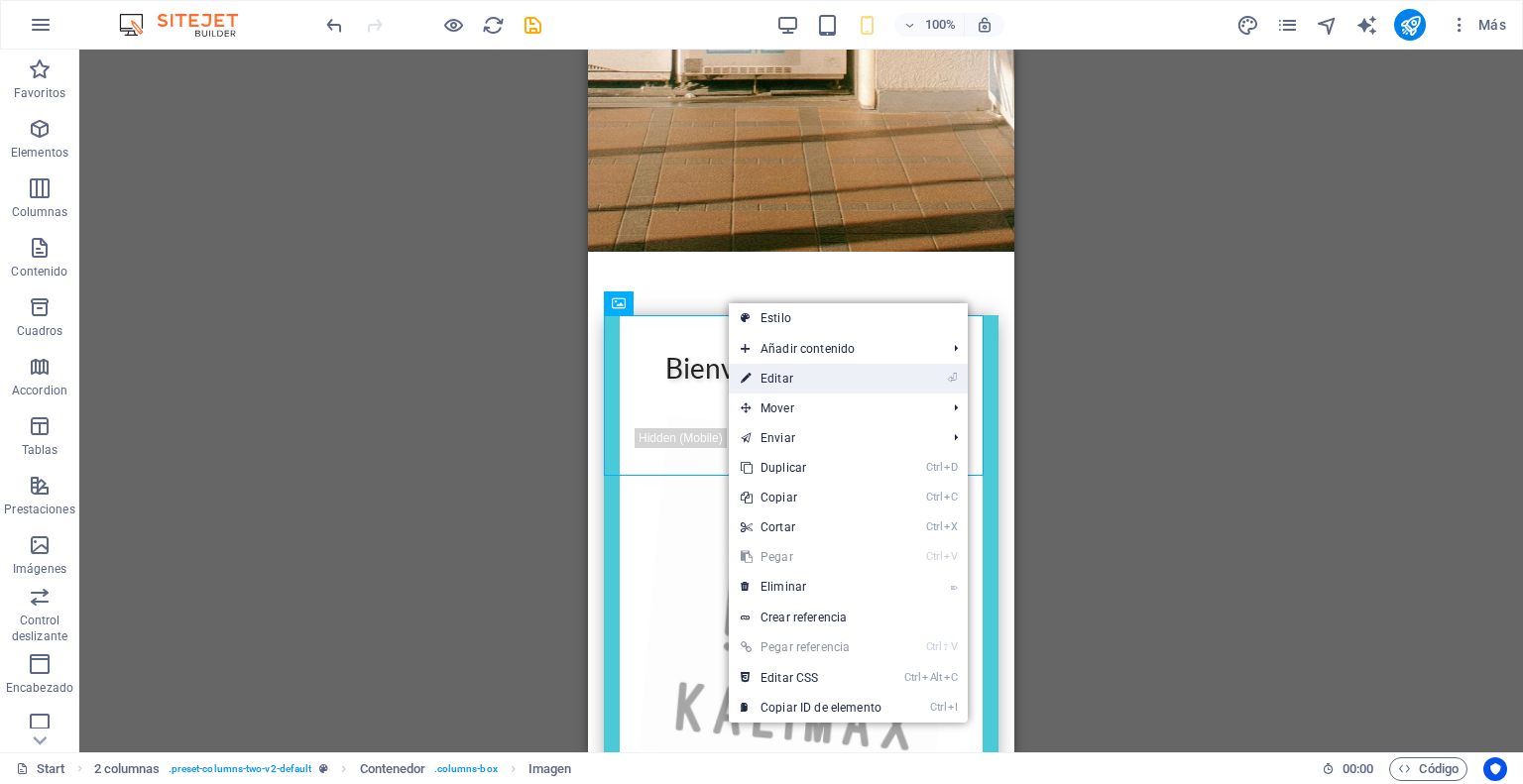 click on "⏎  Editar" at bounding box center (811, 379) 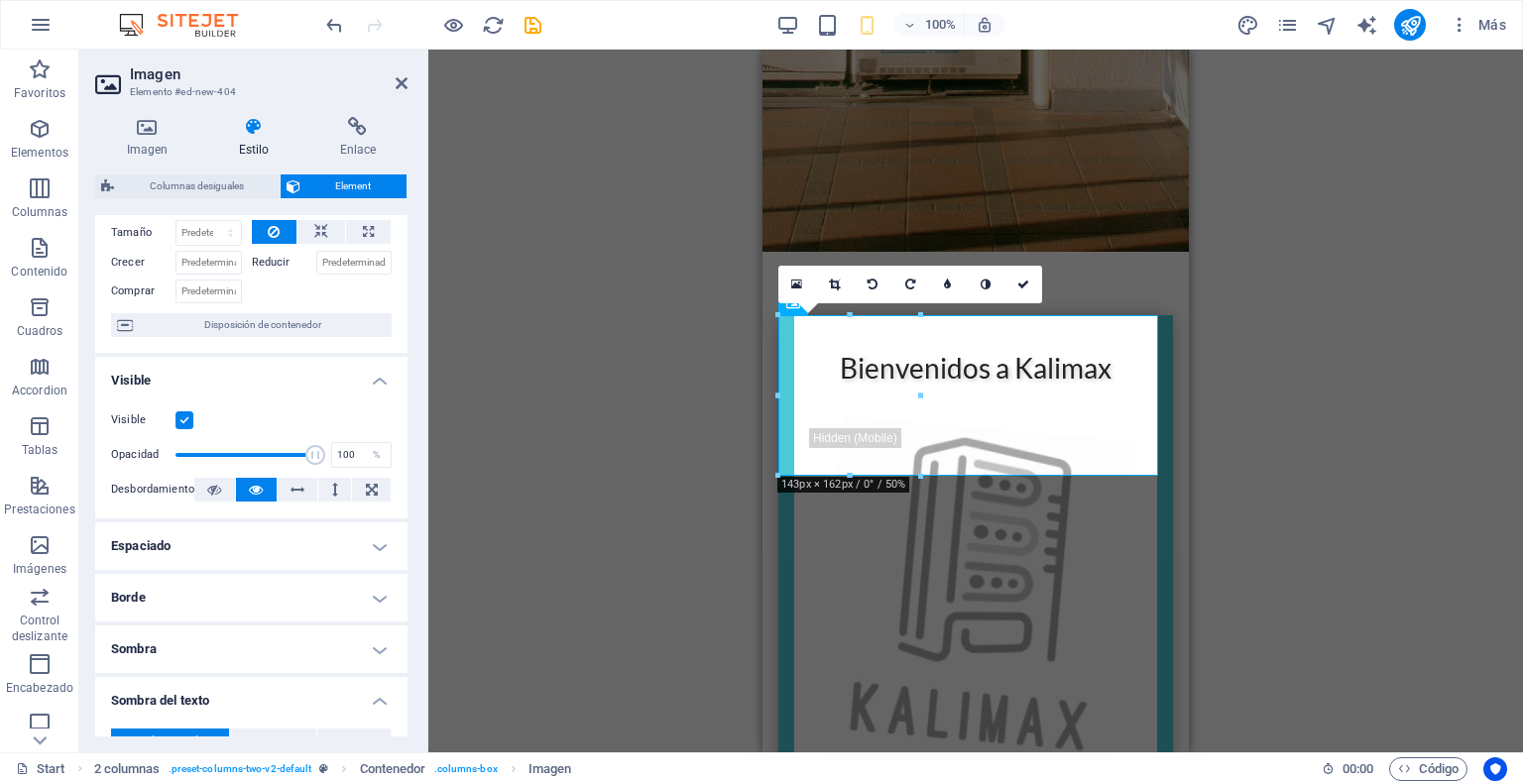 scroll, scrollTop: 198, scrollLeft: 0, axis: vertical 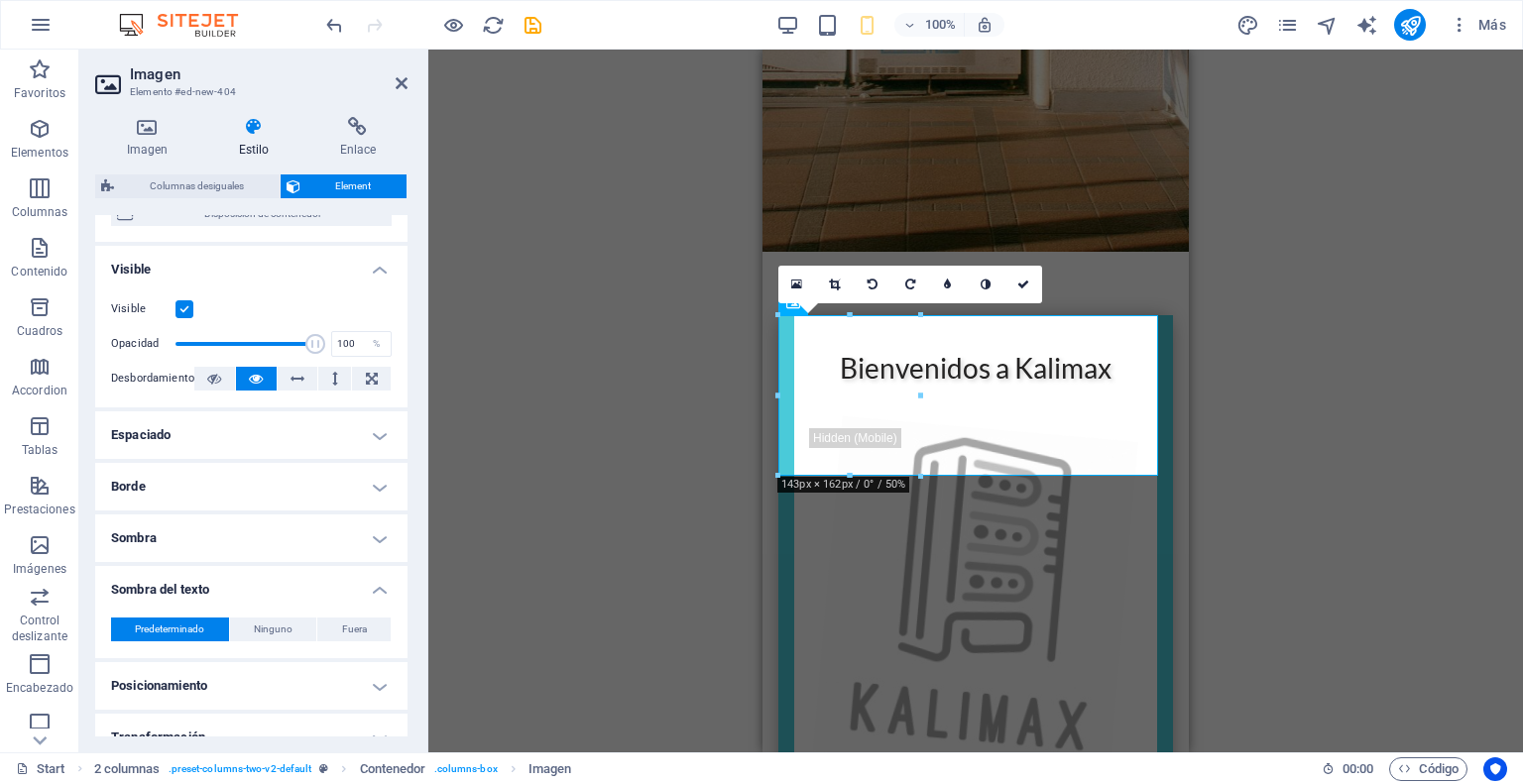 click on "Espaciado" at bounding box center [251, 435] 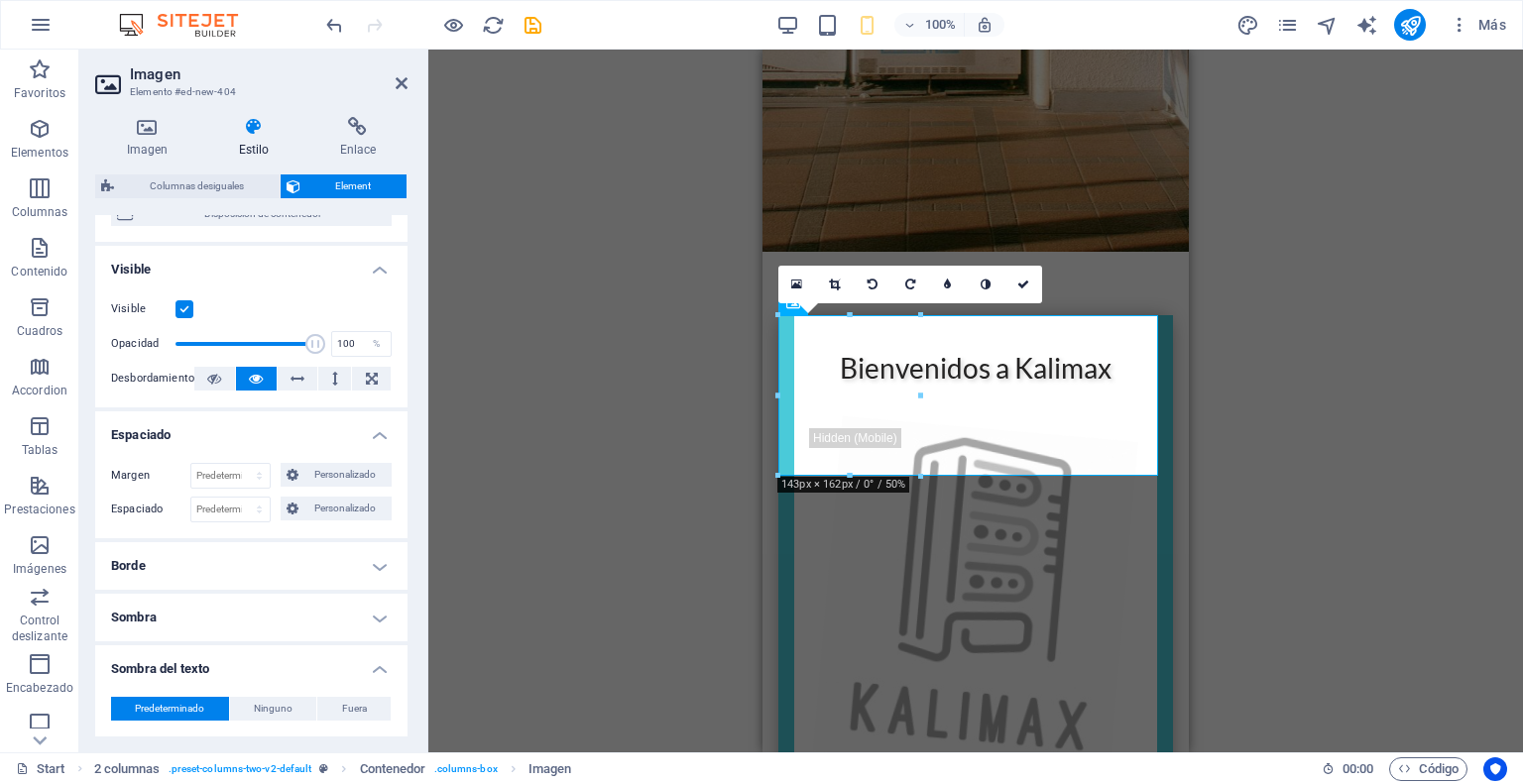 click on "Borde" at bounding box center (251, 566) 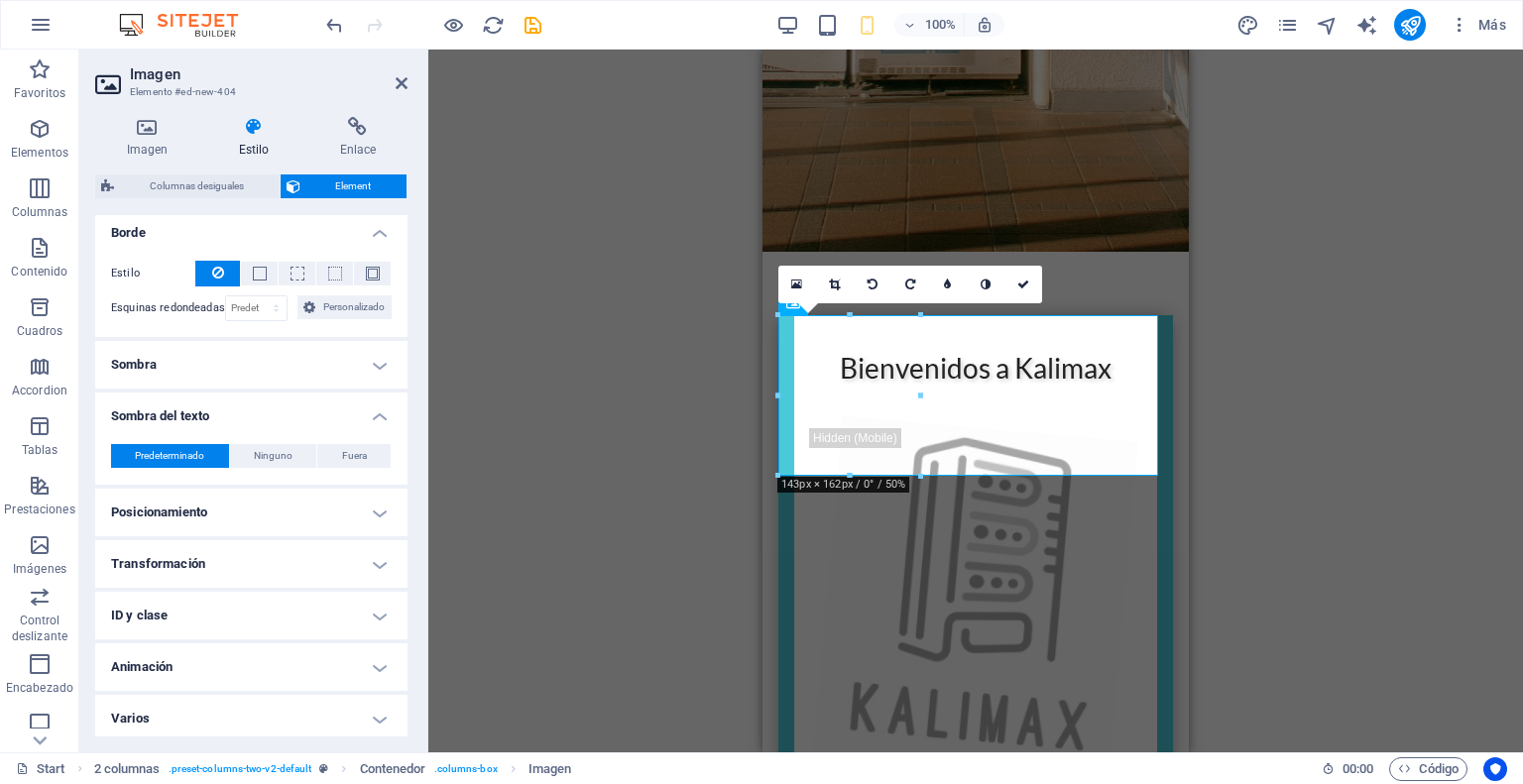 scroll, scrollTop: 534, scrollLeft: 0, axis: vertical 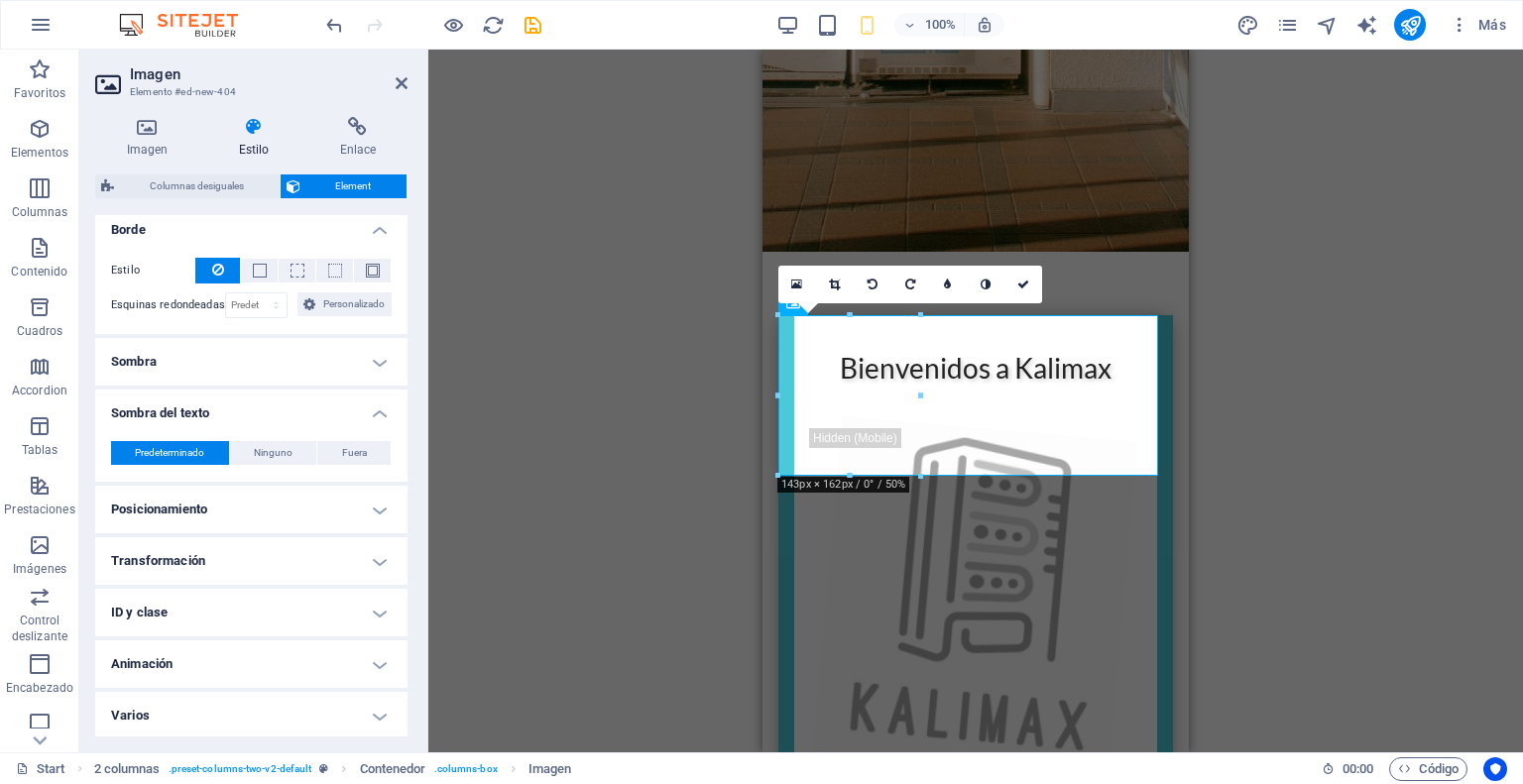click on "Posicionamiento" at bounding box center (251, 509) 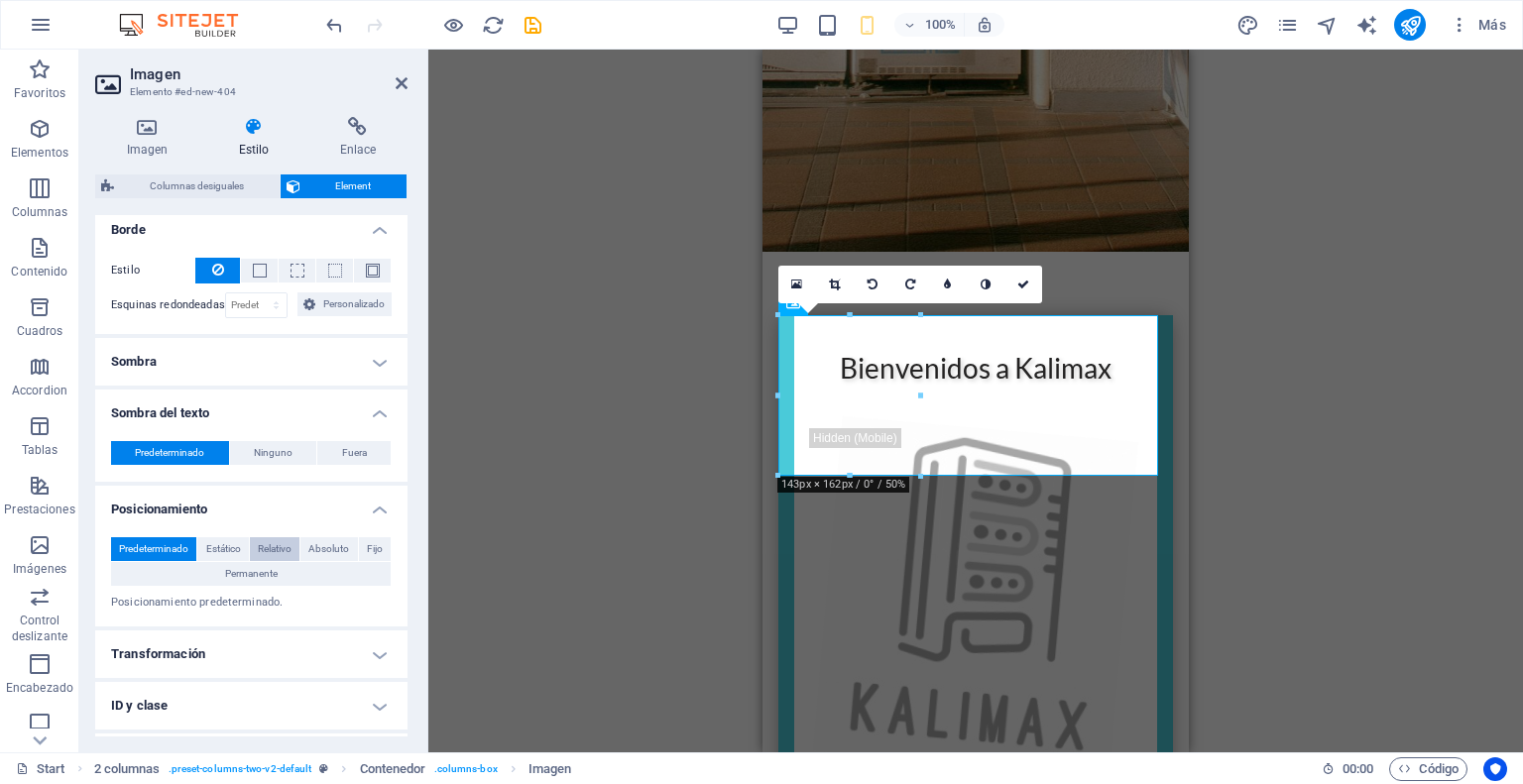 click on "Relativo" at bounding box center [275, 549] 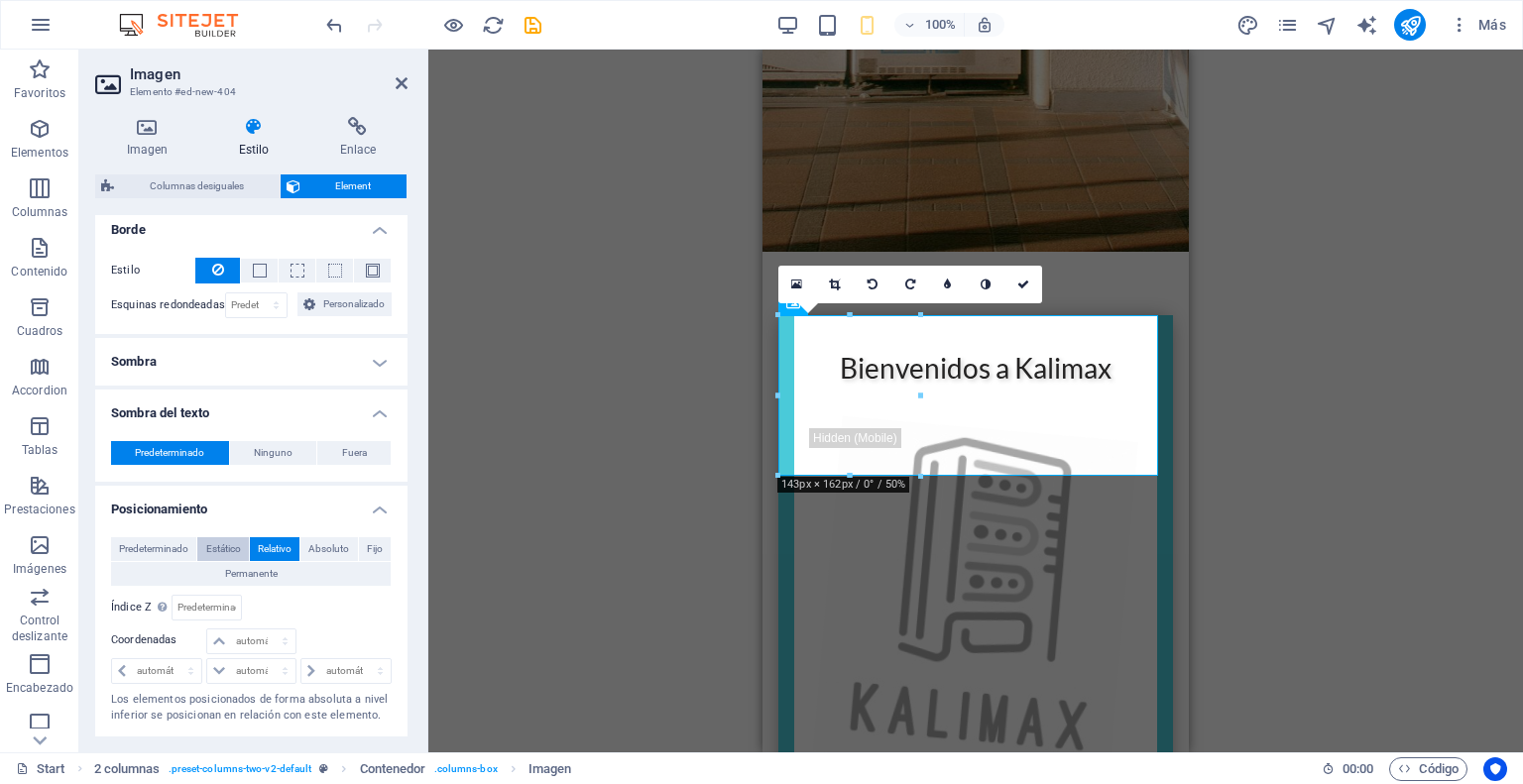 click on "Estático" at bounding box center (223, 549) 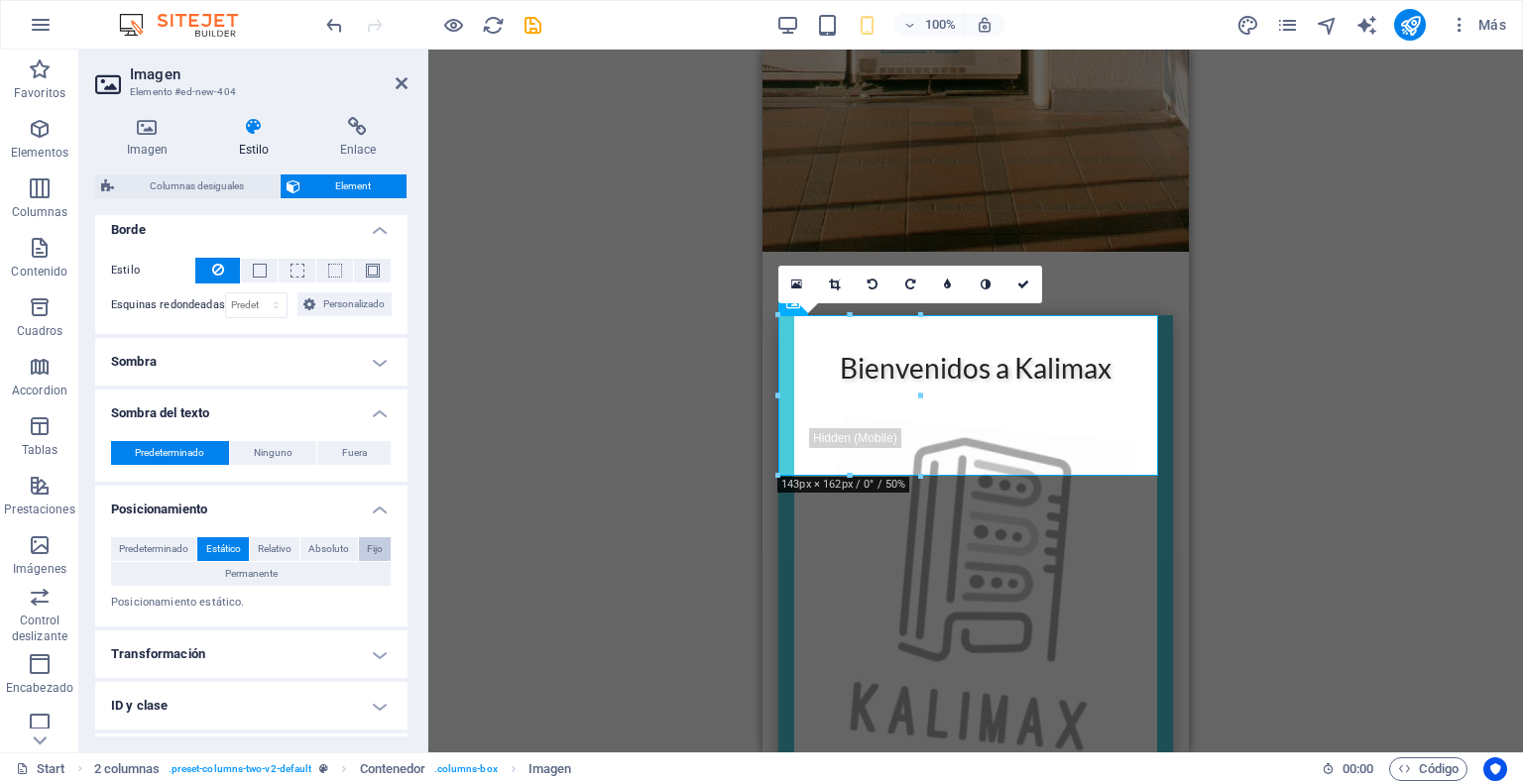 click on "Fijo" at bounding box center (375, 549) 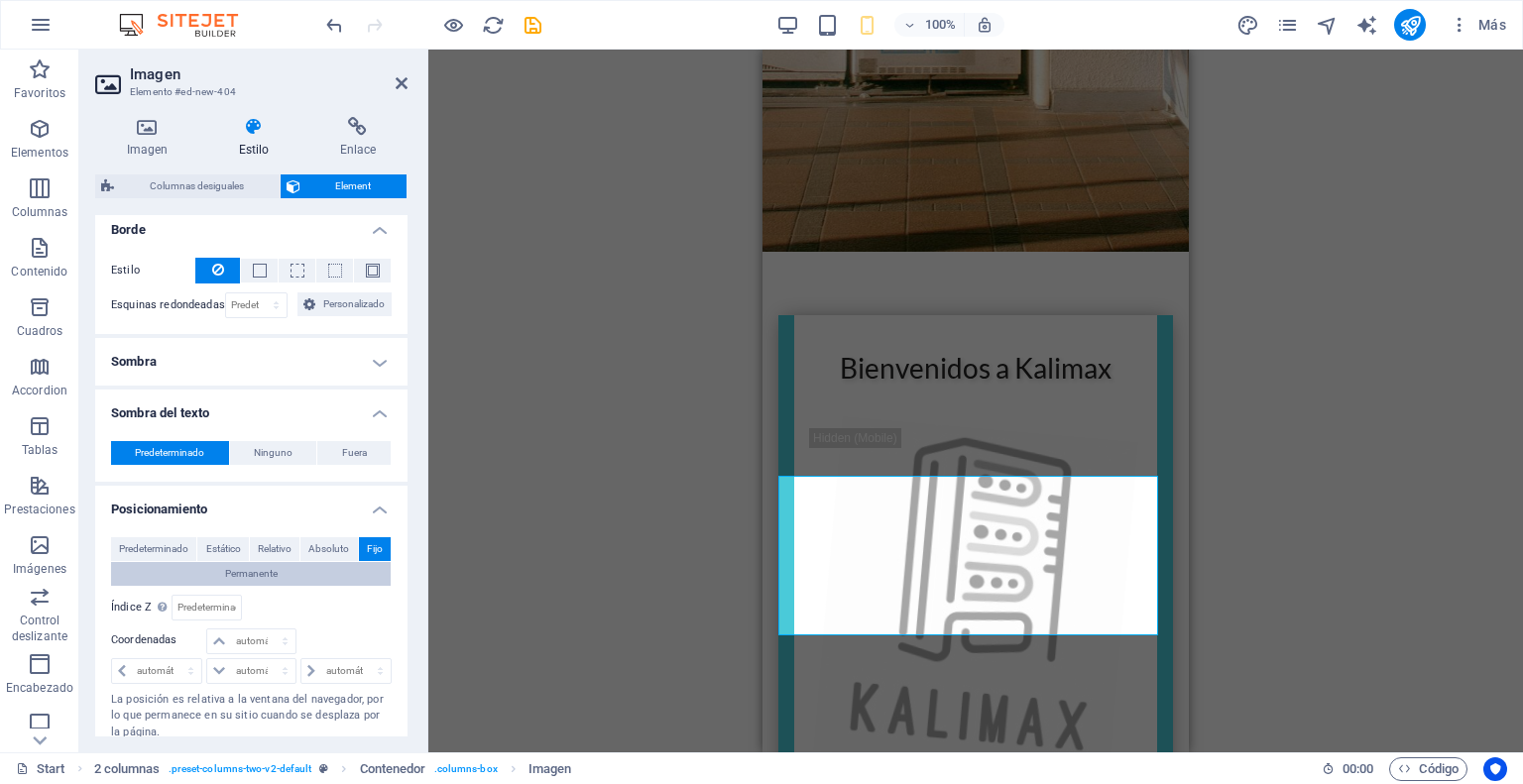 scroll, scrollTop: 520, scrollLeft: 0, axis: vertical 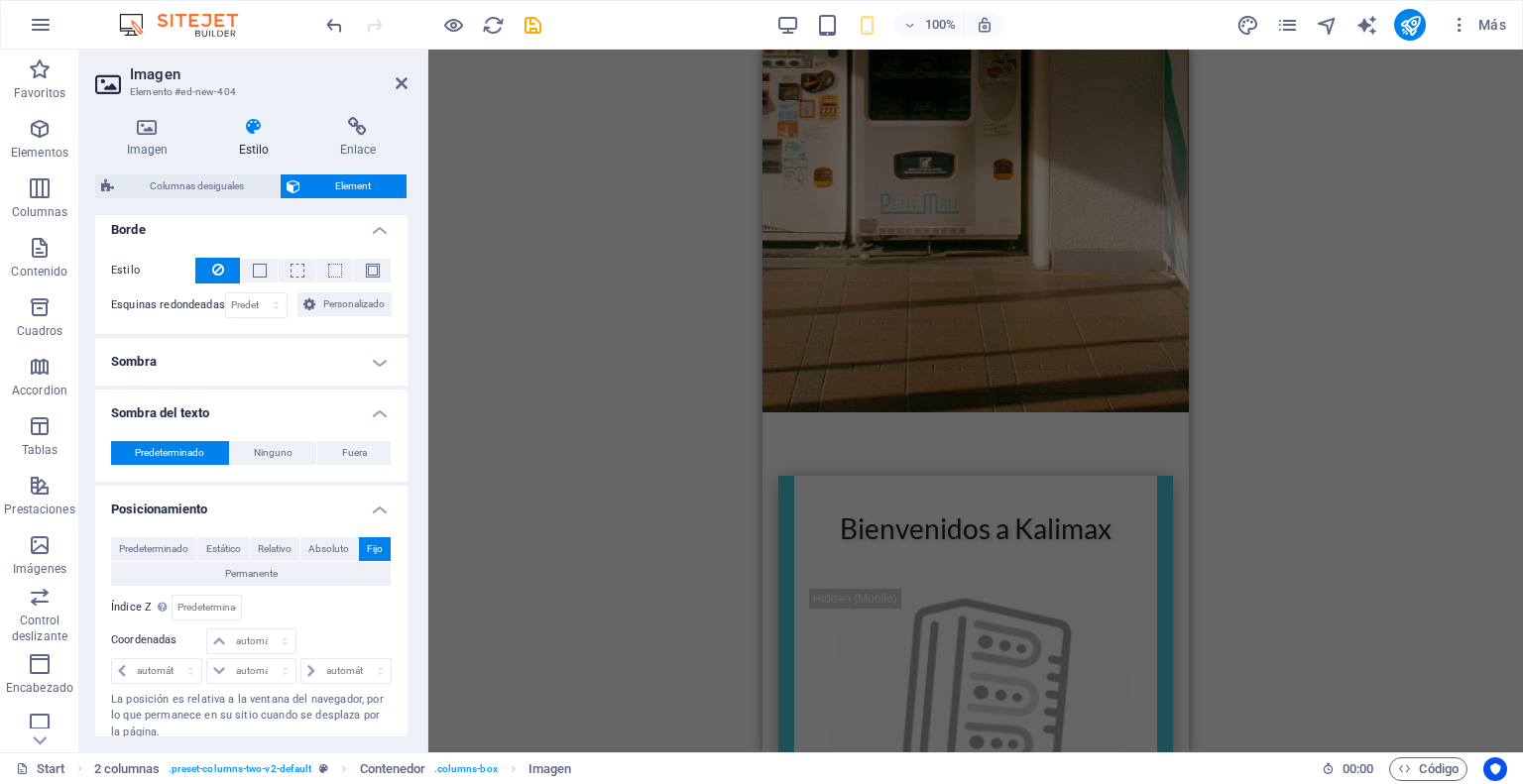 click on "Fijo" at bounding box center [375, 549] 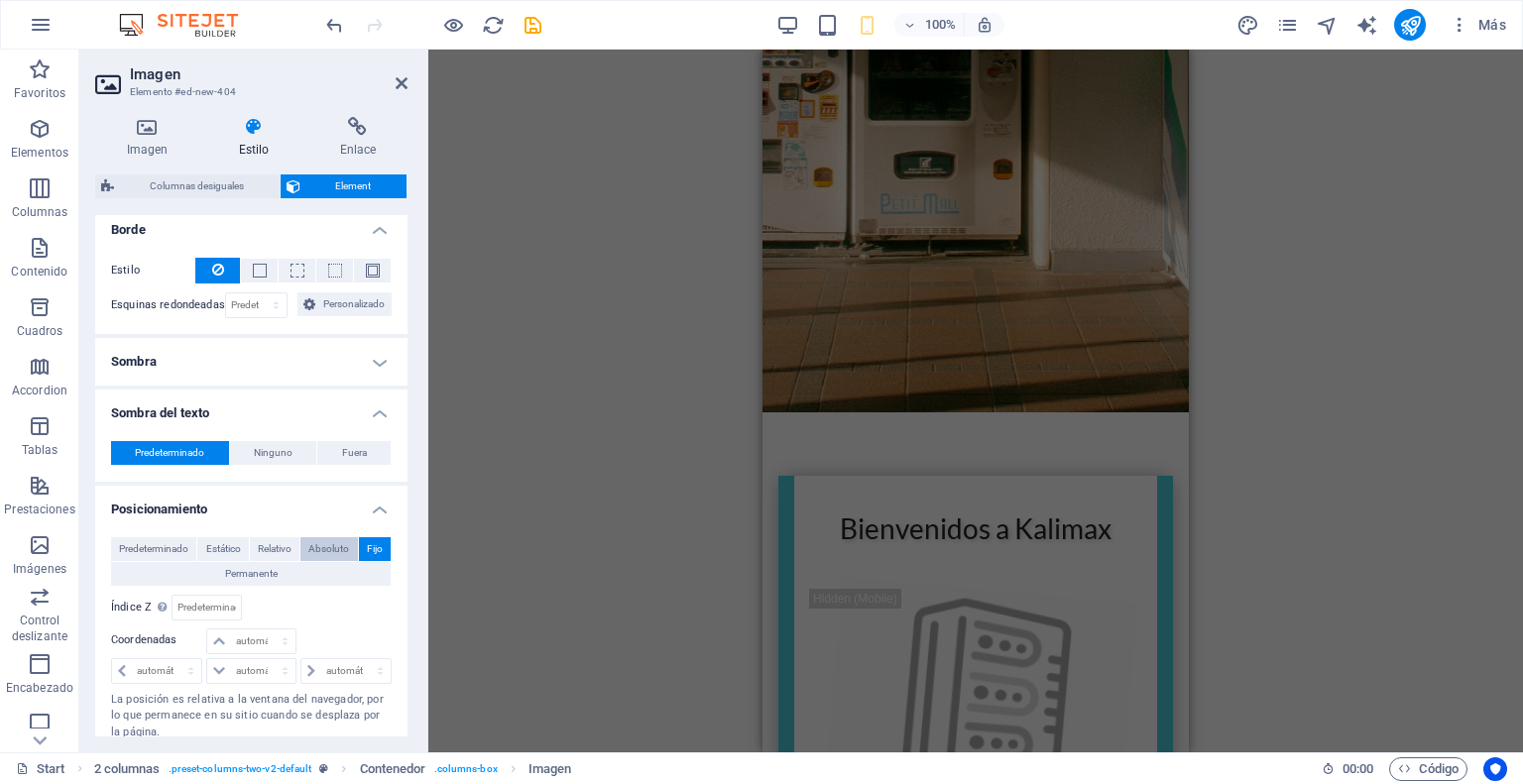 click on "Absoluto" at bounding box center [328, 549] 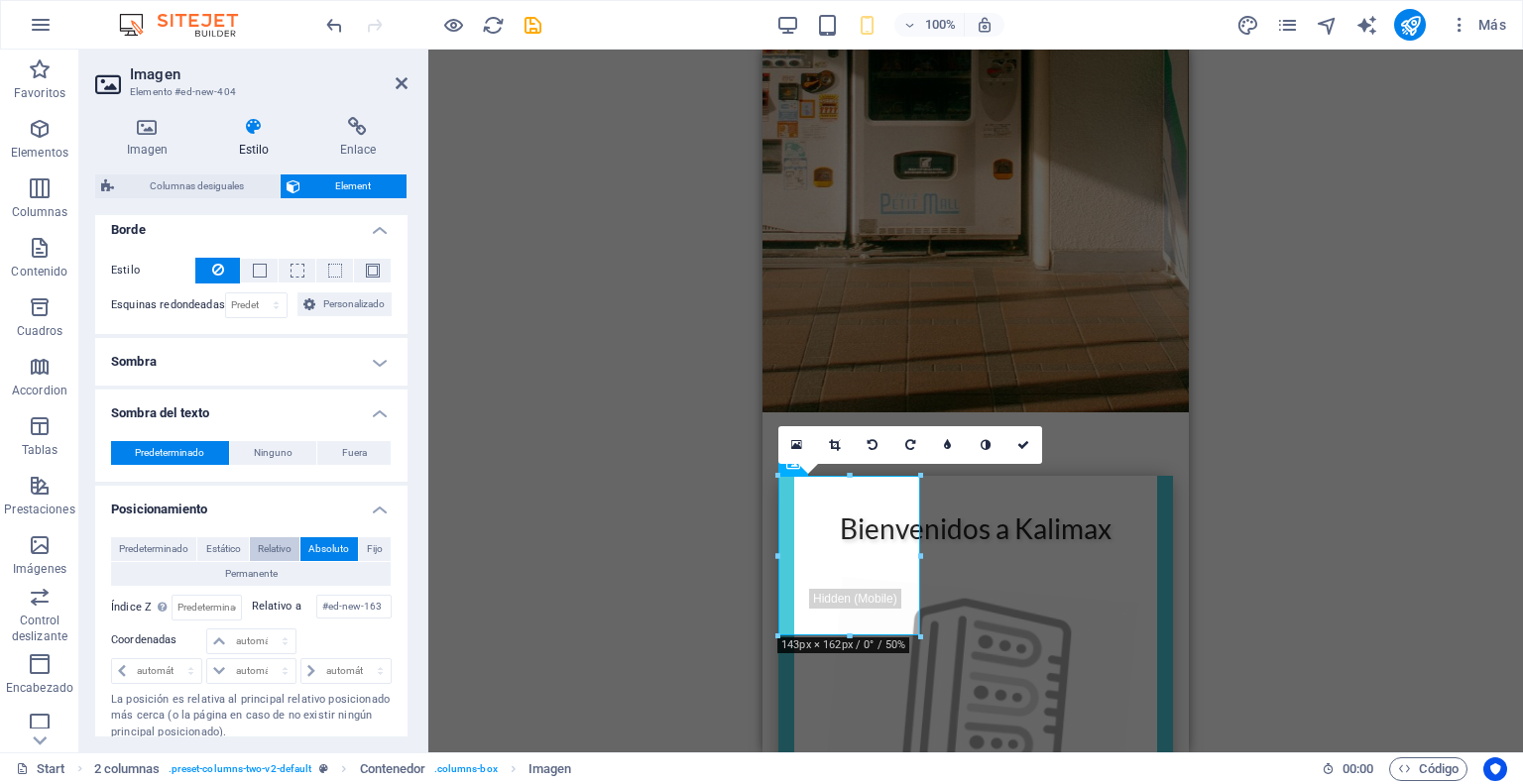 click on "Relativo" at bounding box center (275, 549) 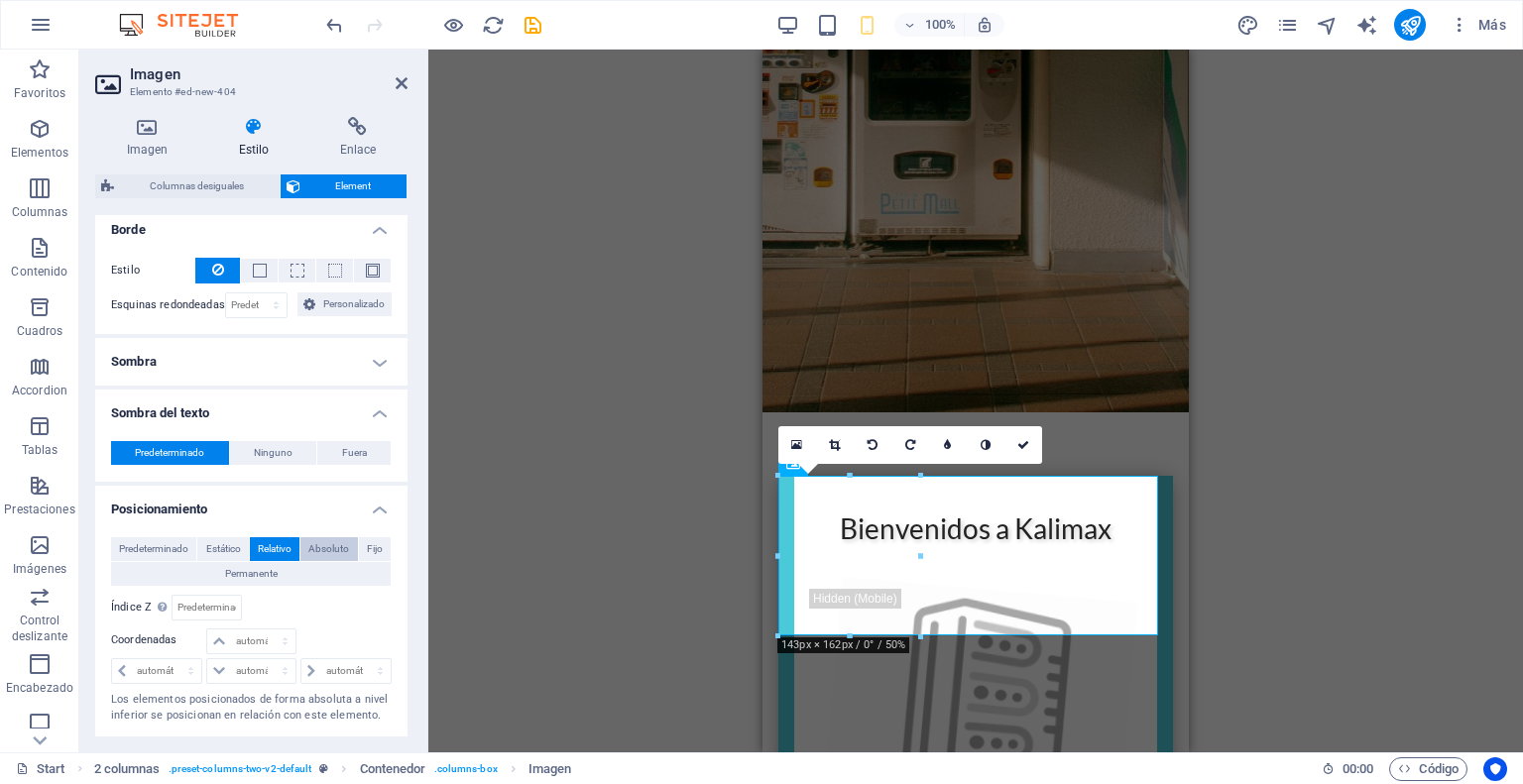 click on "Absoluto" at bounding box center [328, 549] 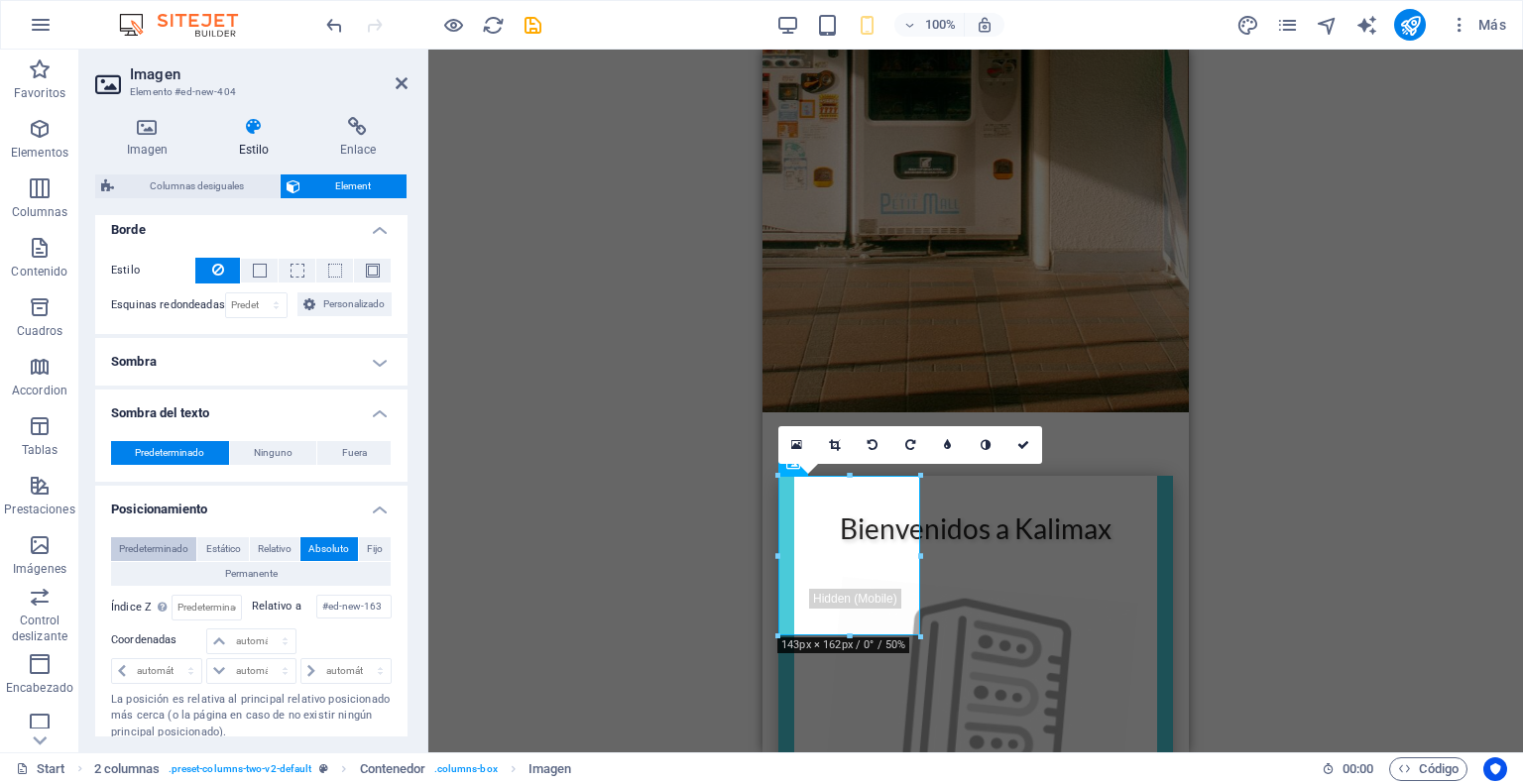 click on "Predeterminado" at bounding box center (154, 549) 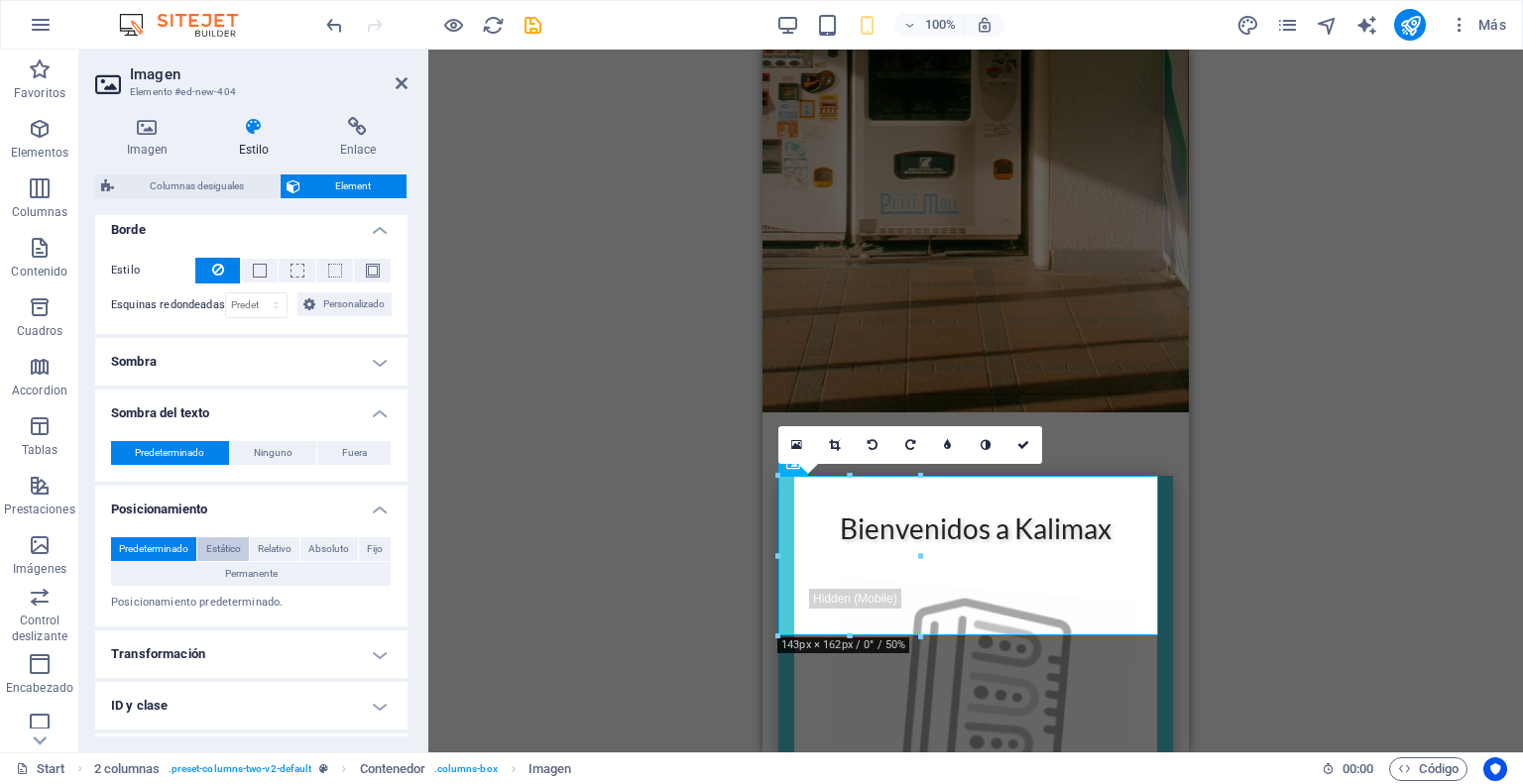 click on "Estático" at bounding box center (223, 549) 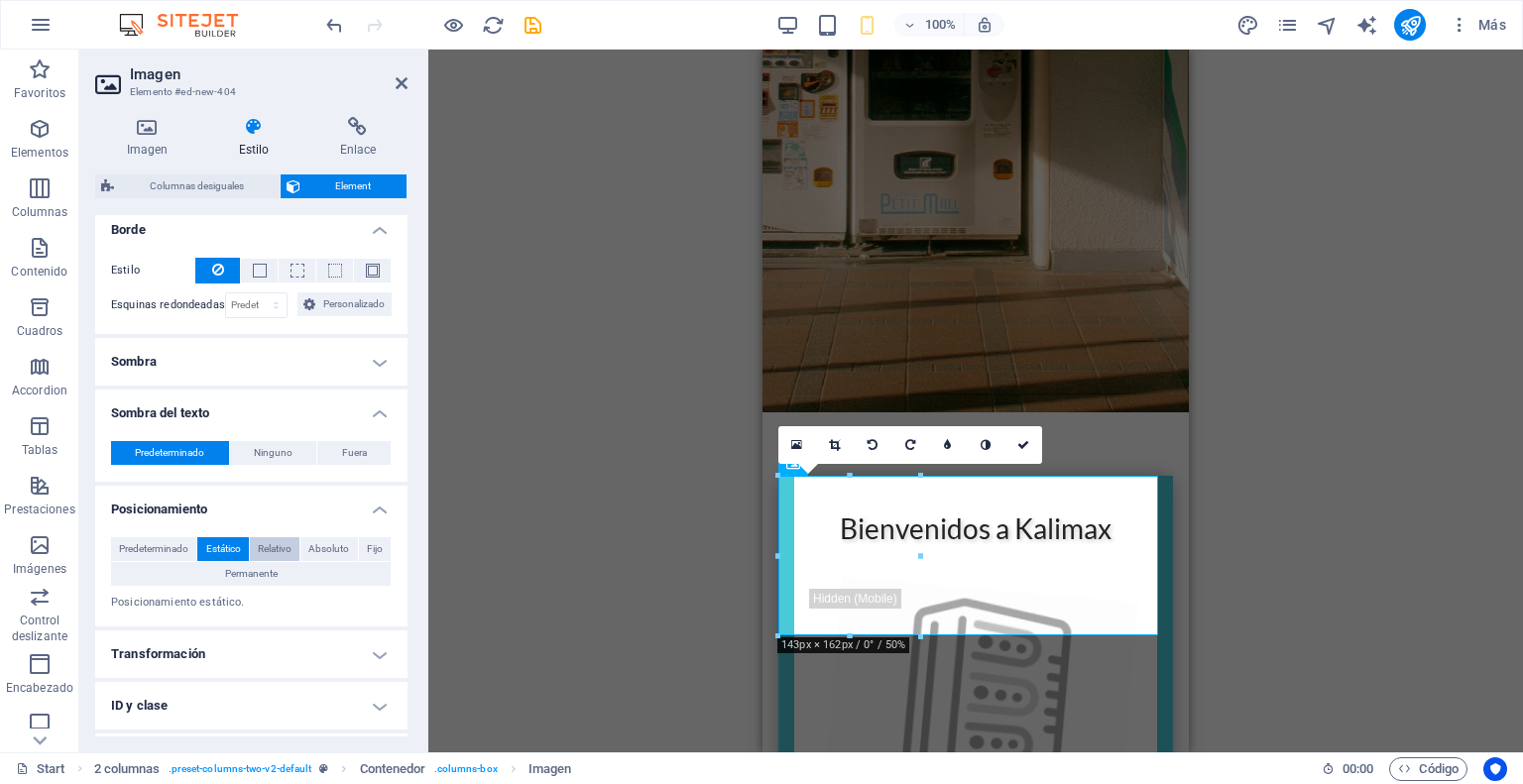 click on "Relativo" at bounding box center (275, 549) 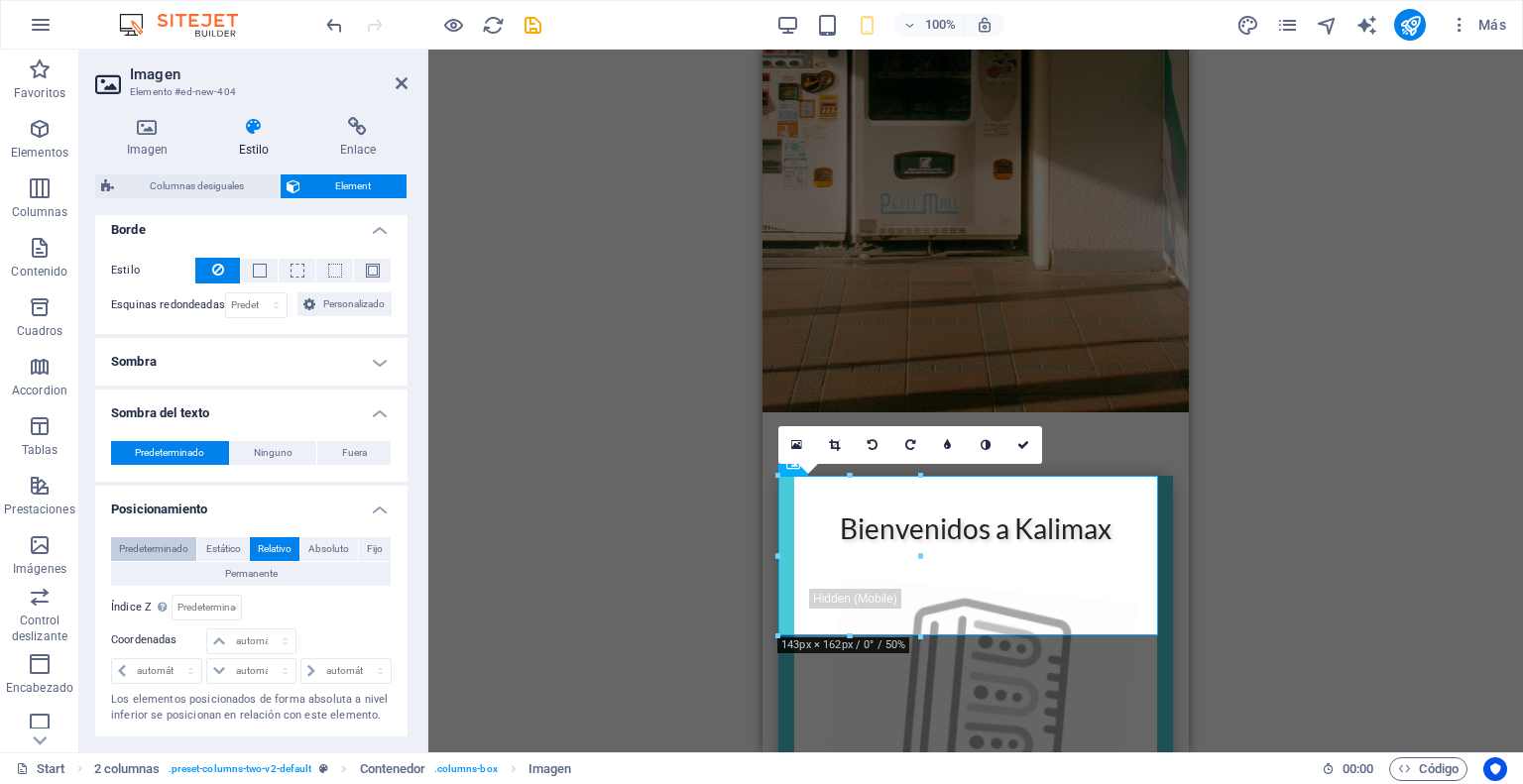 click on "Predeterminado" at bounding box center (154, 549) 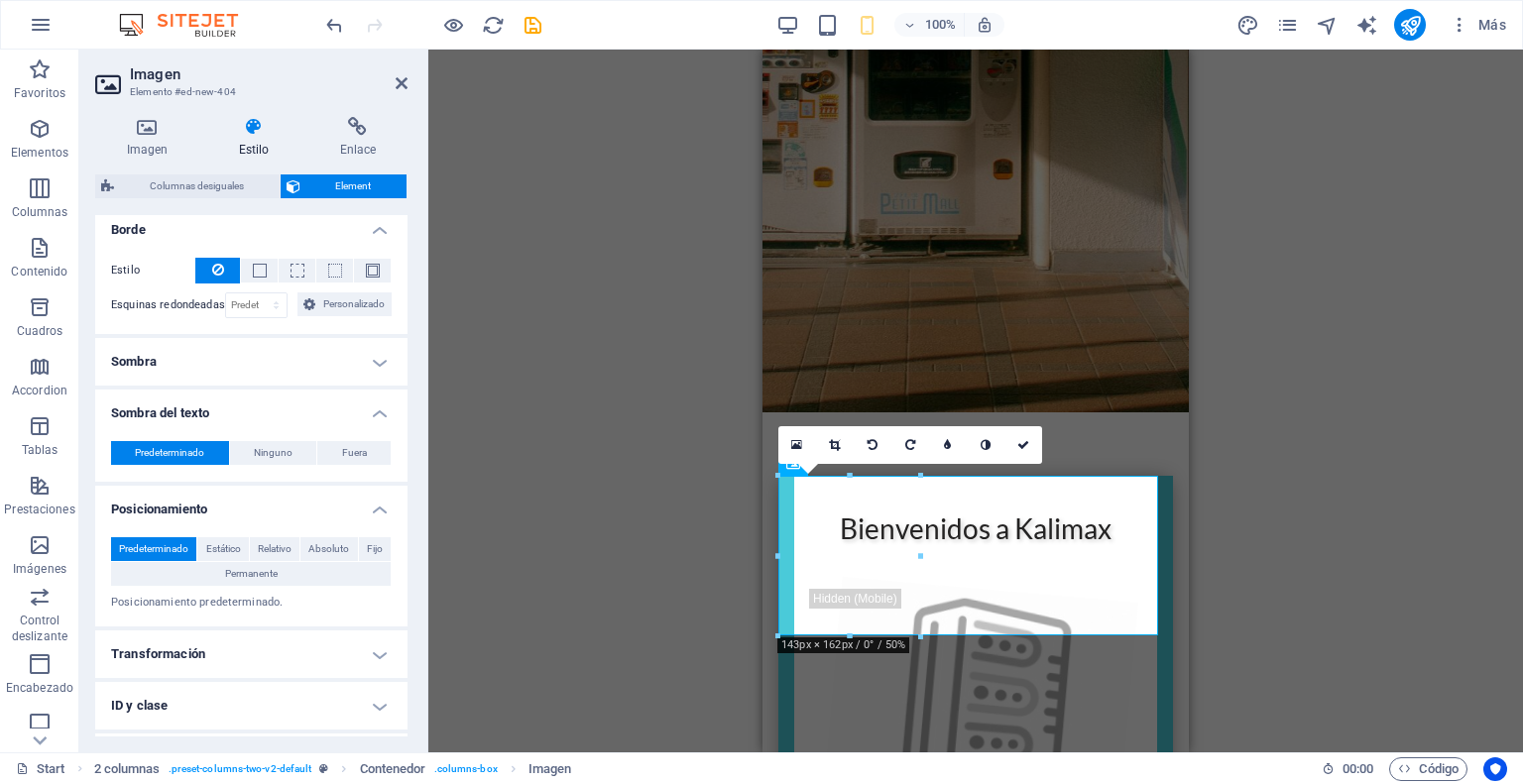 scroll, scrollTop: 627, scrollLeft: 0, axis: vertical 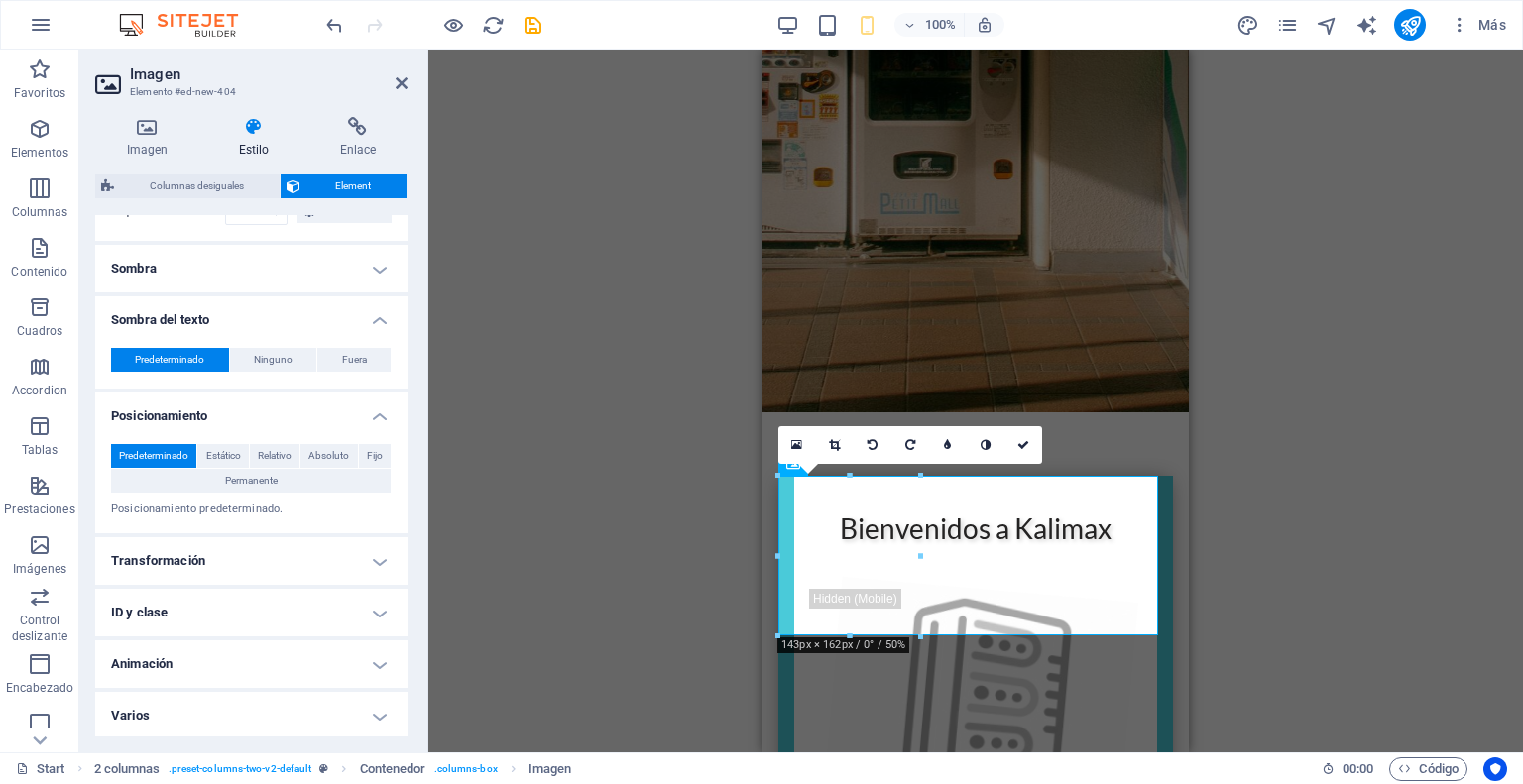 click on "H1   Contenedor   Contenedor   Contenedor   Contenedor   Texto   Predeterminado   Contenedor   Separador   Predeterminado   Contenedor   Predeterminado   Contenedor   Imagen   Separador   Contenedor   Texto   Columnas desiguales   Marcador   Contenedor   Contenedor   Marcador   Contenedor   Contenedor   Imagen   Marcador   Texto   H2   Texto   Separador   Texto   2 columnas   Marcador   Contenedor   Marcador   Contenedor 180 170 160 150 140 130 120 110 100 90 80 70 60 50 40 30 20 10 0 -10 -20 -30 -40 -50 -60 -70 -80 -90 -100 -110 -120 -130 -140 -150 -160 -170 143px × 162px / 0° / 50% 16:10 16:9 4:3 1:1 1:2 0" at bounding box center [976, 400] 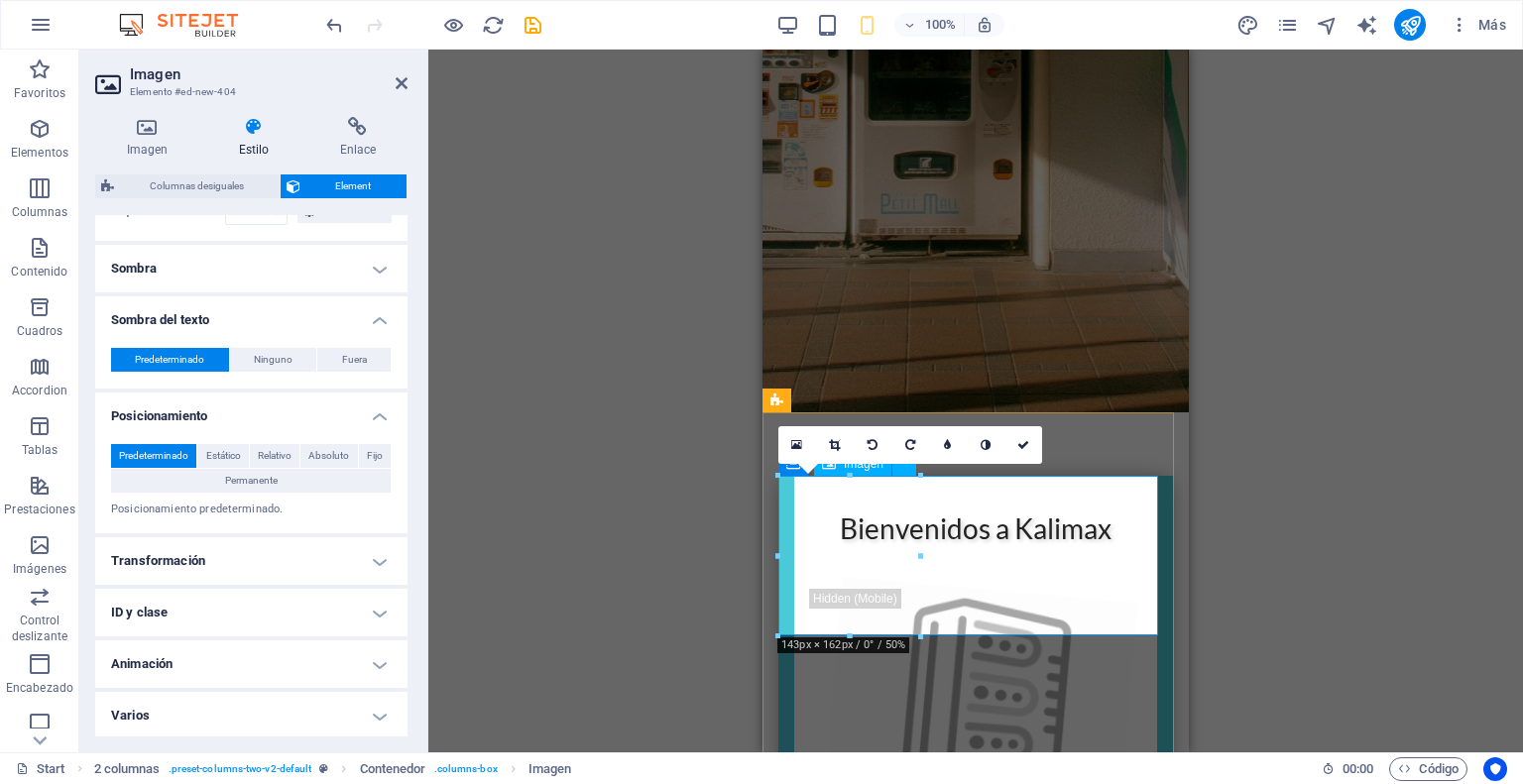 click at bounding box center [976, 1511] 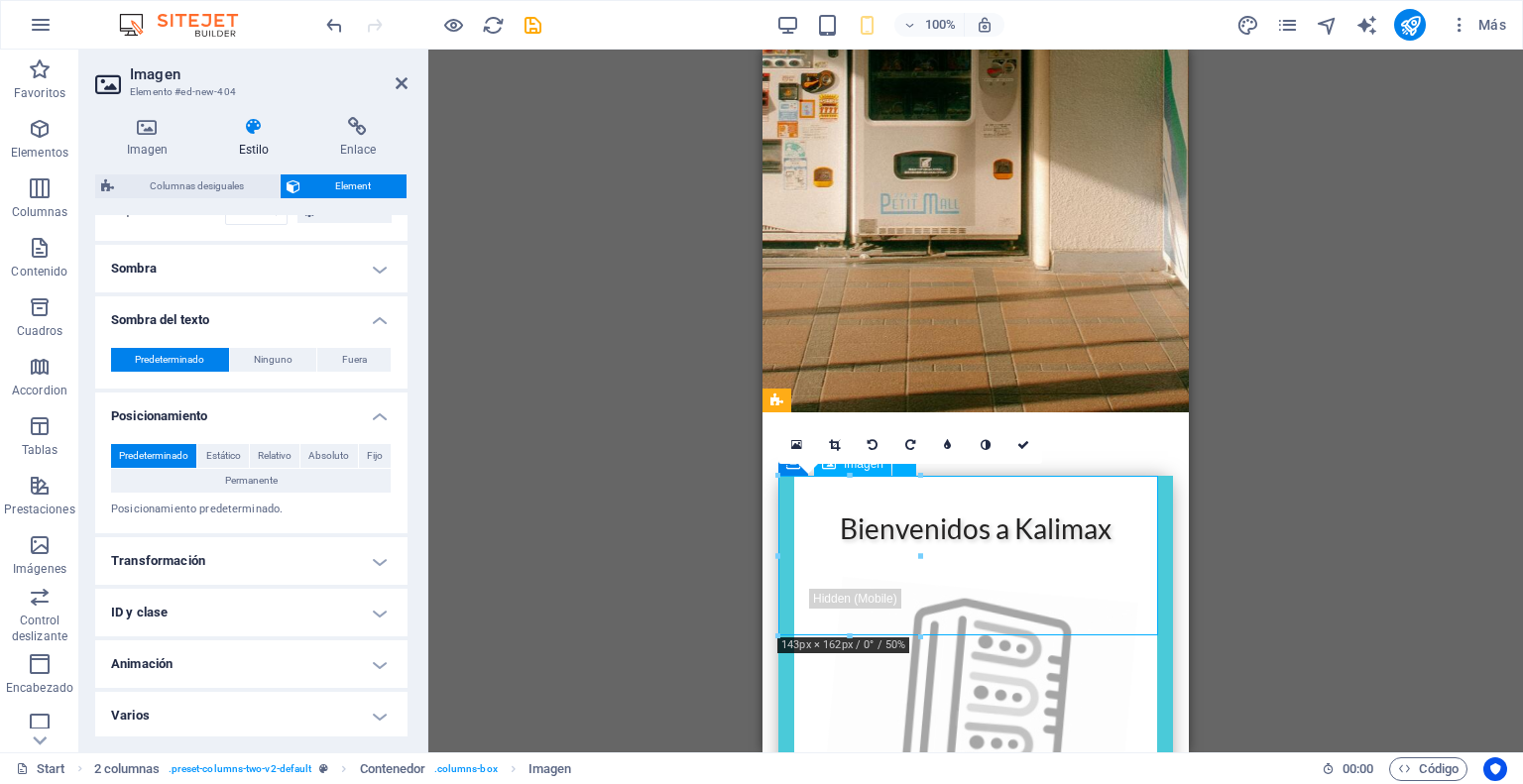 drag, startPoint x: 856, startPoint y: 522, endPoint x: 984, endPoint y: 523, distance: 128.00391 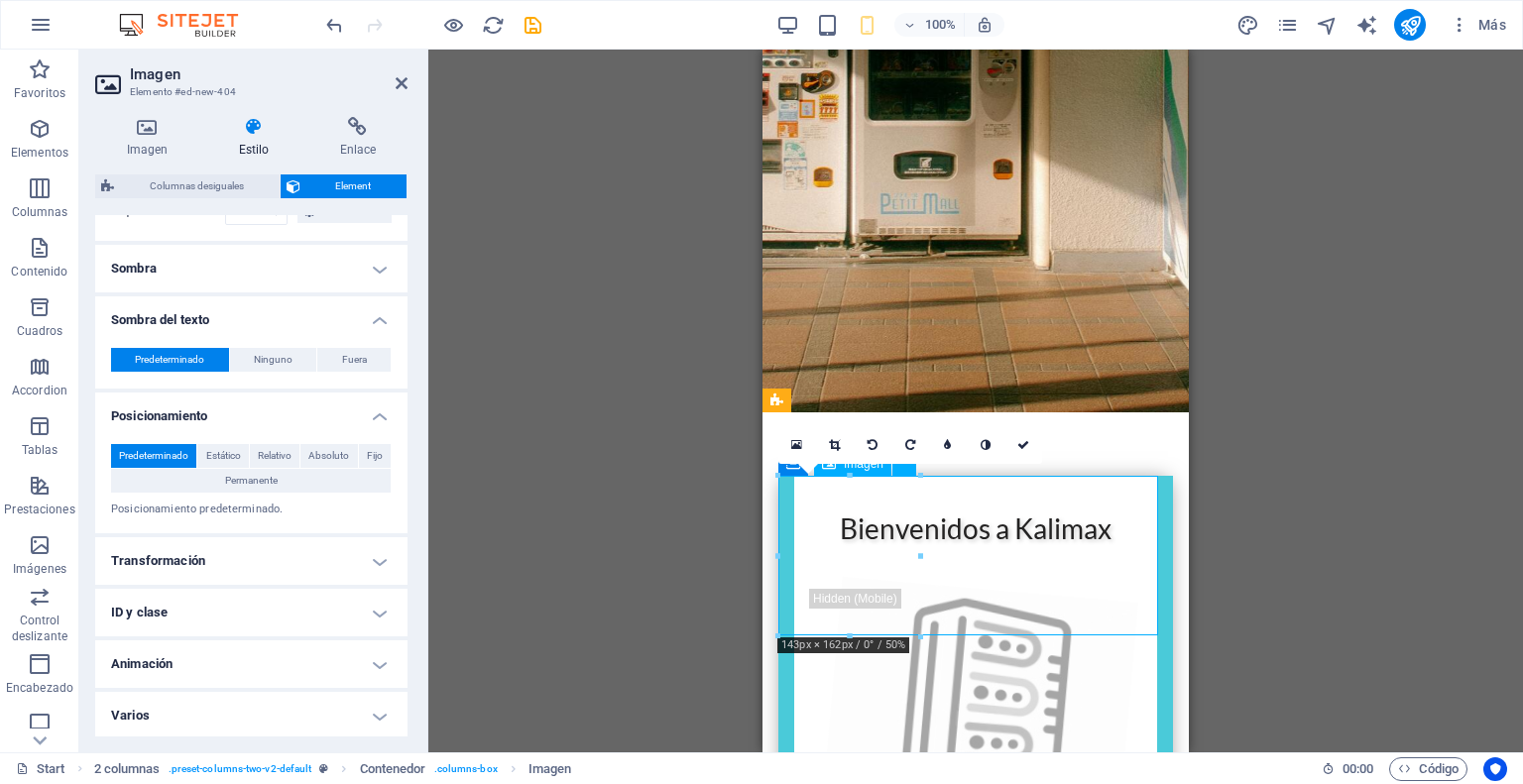 click at bounding box center [976, 1511] 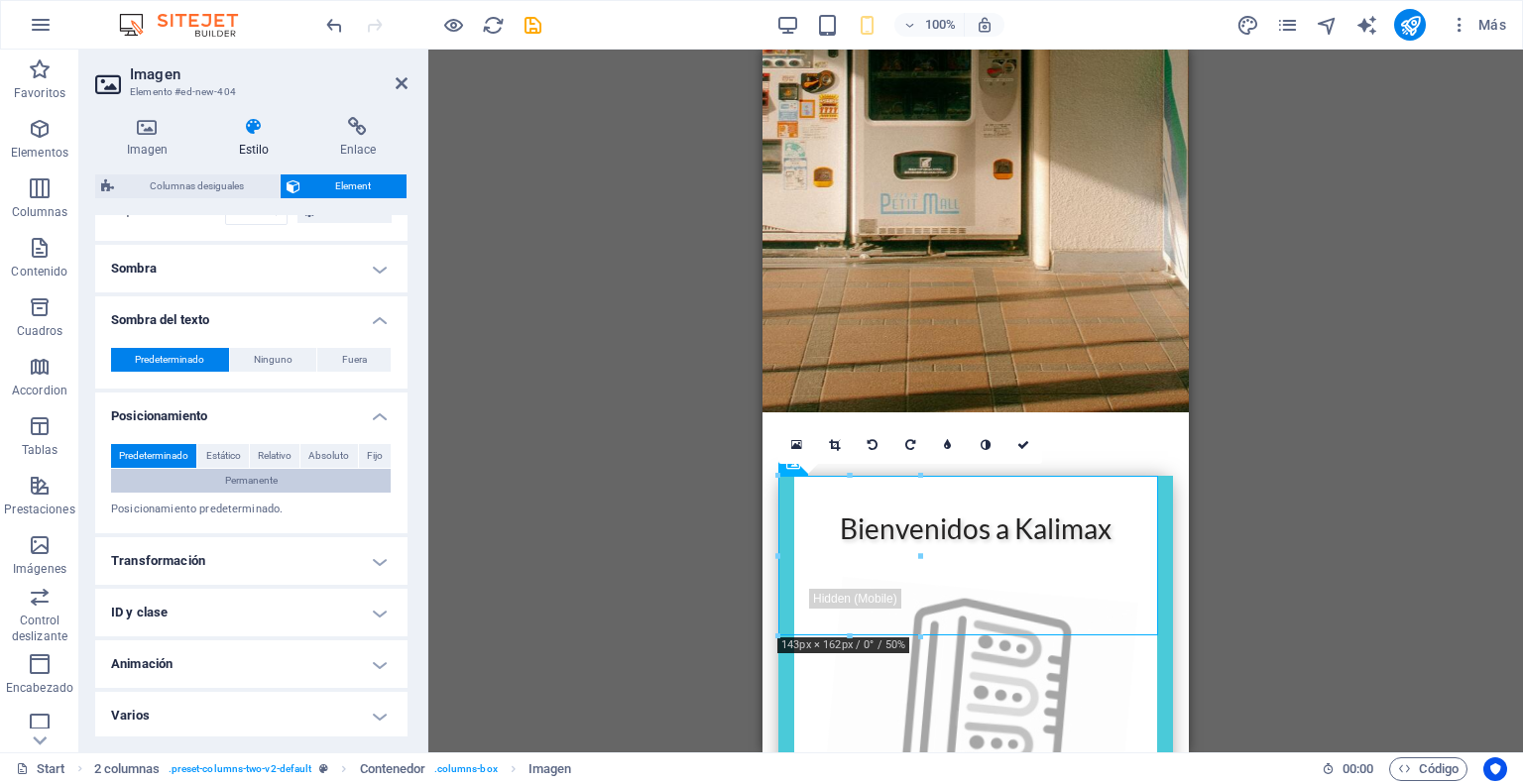 click on "Permanente" at bounding box center (251, 481) 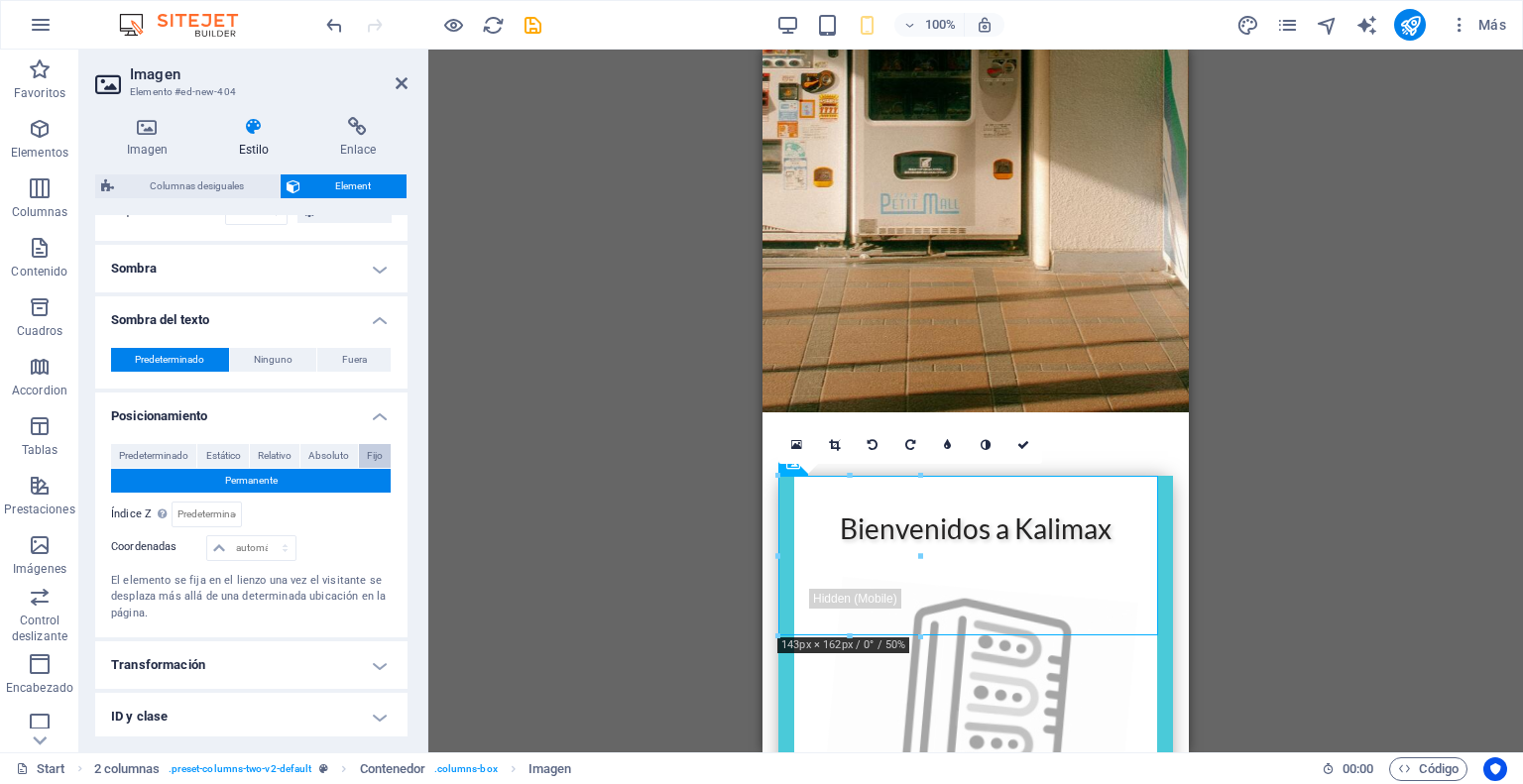 click on "Fijo" at bounding box center (375, 456) 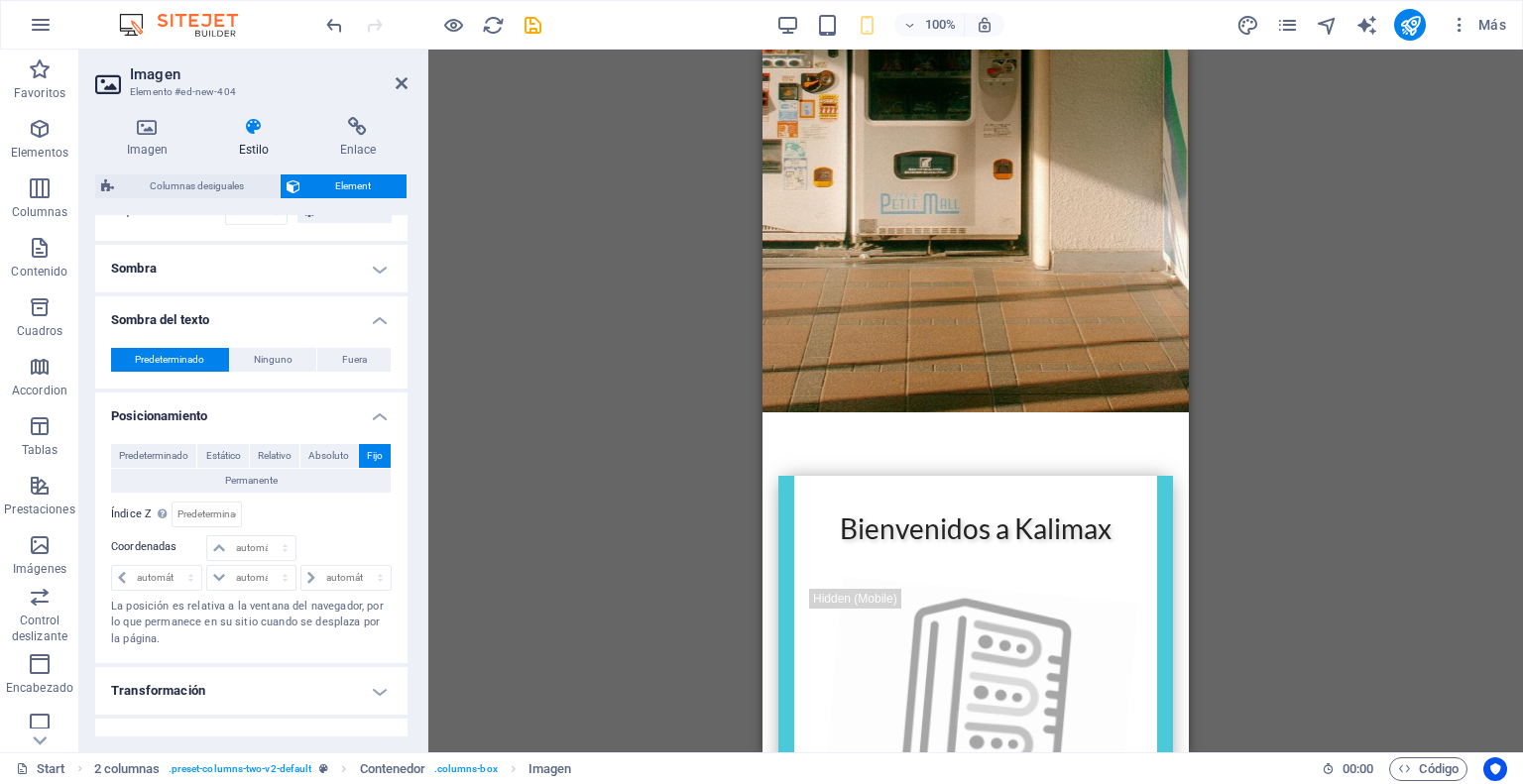 click on "Fijo" at bounding box center [375, 456] 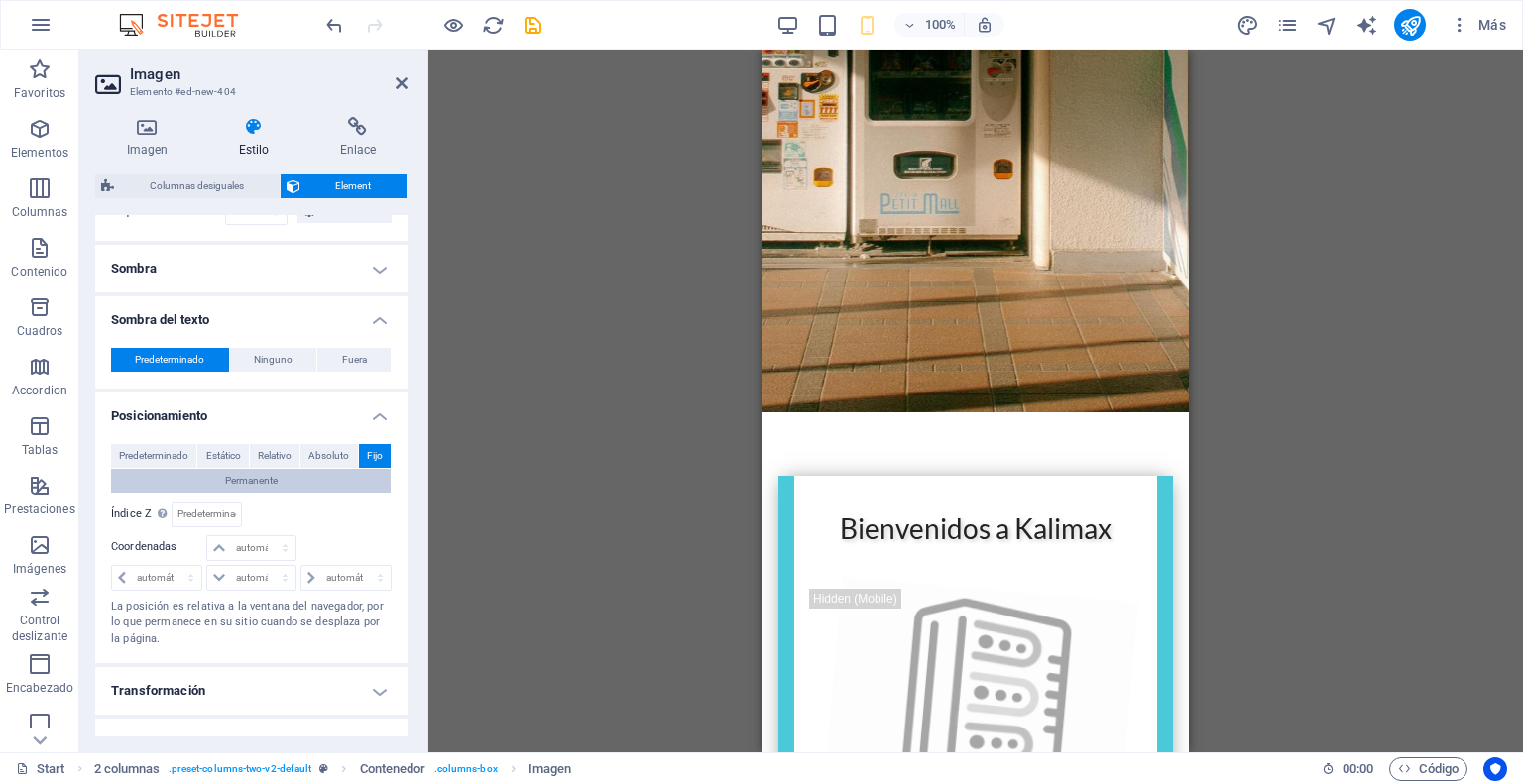 click on "Permanente" at bounding box center (251, 481) 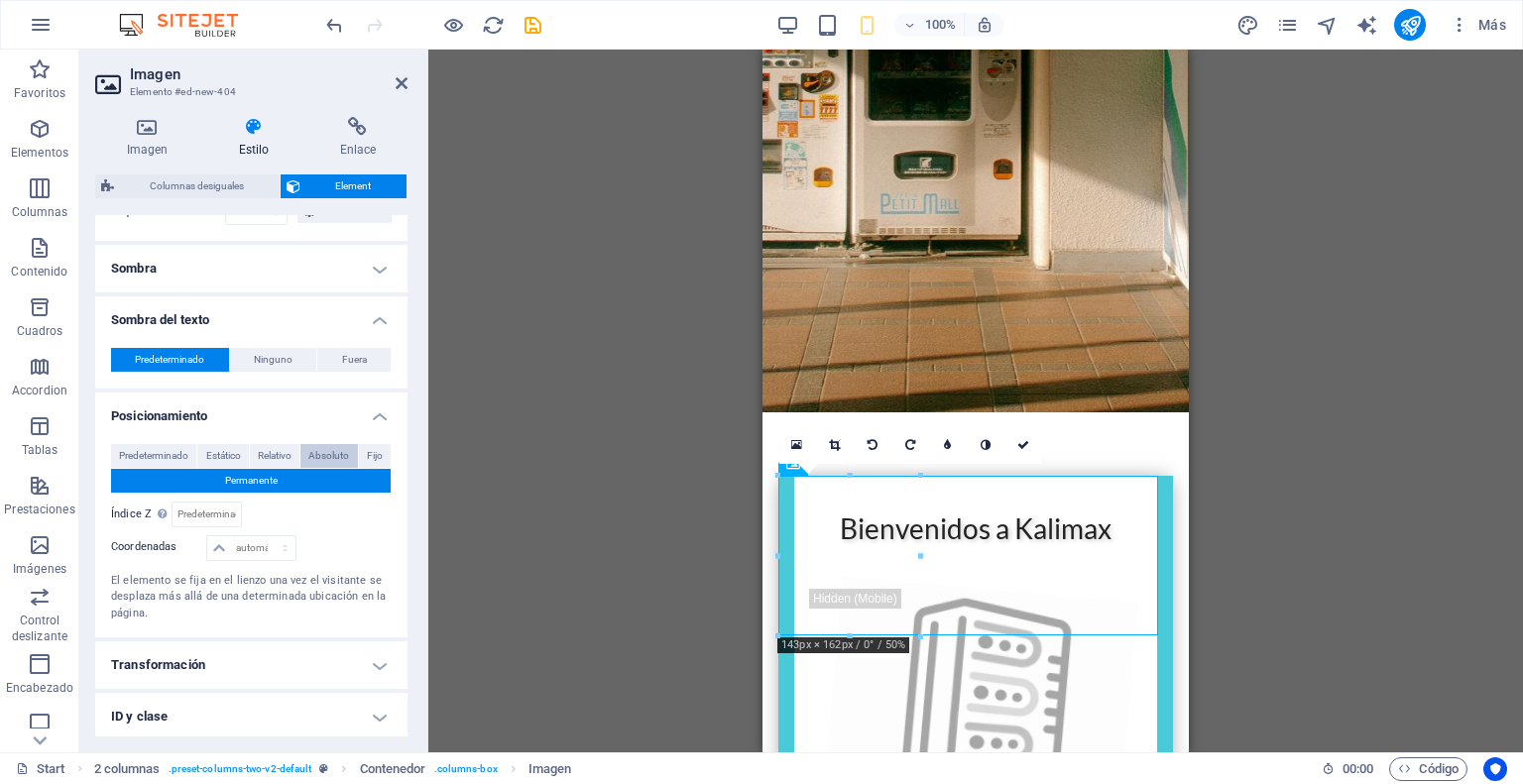 click on "Absoluto" at bounding box center [328, 456] 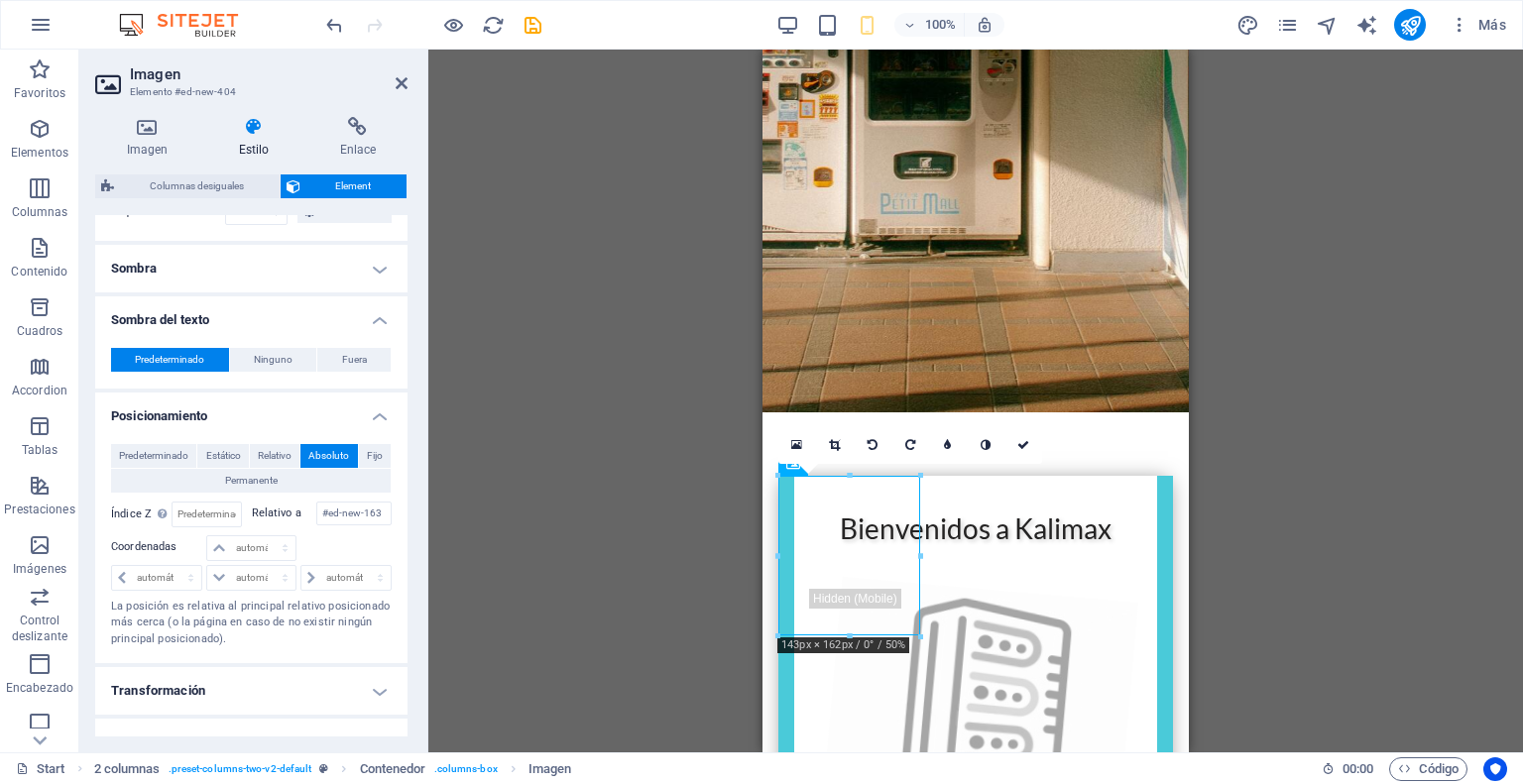 click on "H1   Contenedor   Contenedor   Contenedor   Contenedor   Texto   Predeterminado   Contenedor   Separador   Predeterminado   Contenedor   Predeterminado   Contenedor   Imagen   Separador   Contenedor   Texto   Columnas desiguales   Marcador   Contenedor   Contenedor   Marcador   Contenedor   Contenedor   Imagen   Marcador   Texto   H2   Texto   Separador   Texto   2 columnas   Marcador   Contenedor   Marcador   Contenedor 180 170 160 150 140 130 120 110 100 90 80 70 60 50 40 30 20 10 0 -10 -20 -30 -40 -50 -60 -70 -80 -90 -100 -110 -120 -130 -140 -150 -160 -170 143px × 162px / 0° / 50% 16:10 16:9 4:3 1:1 1:2 0" at bounding box center [976, 400] 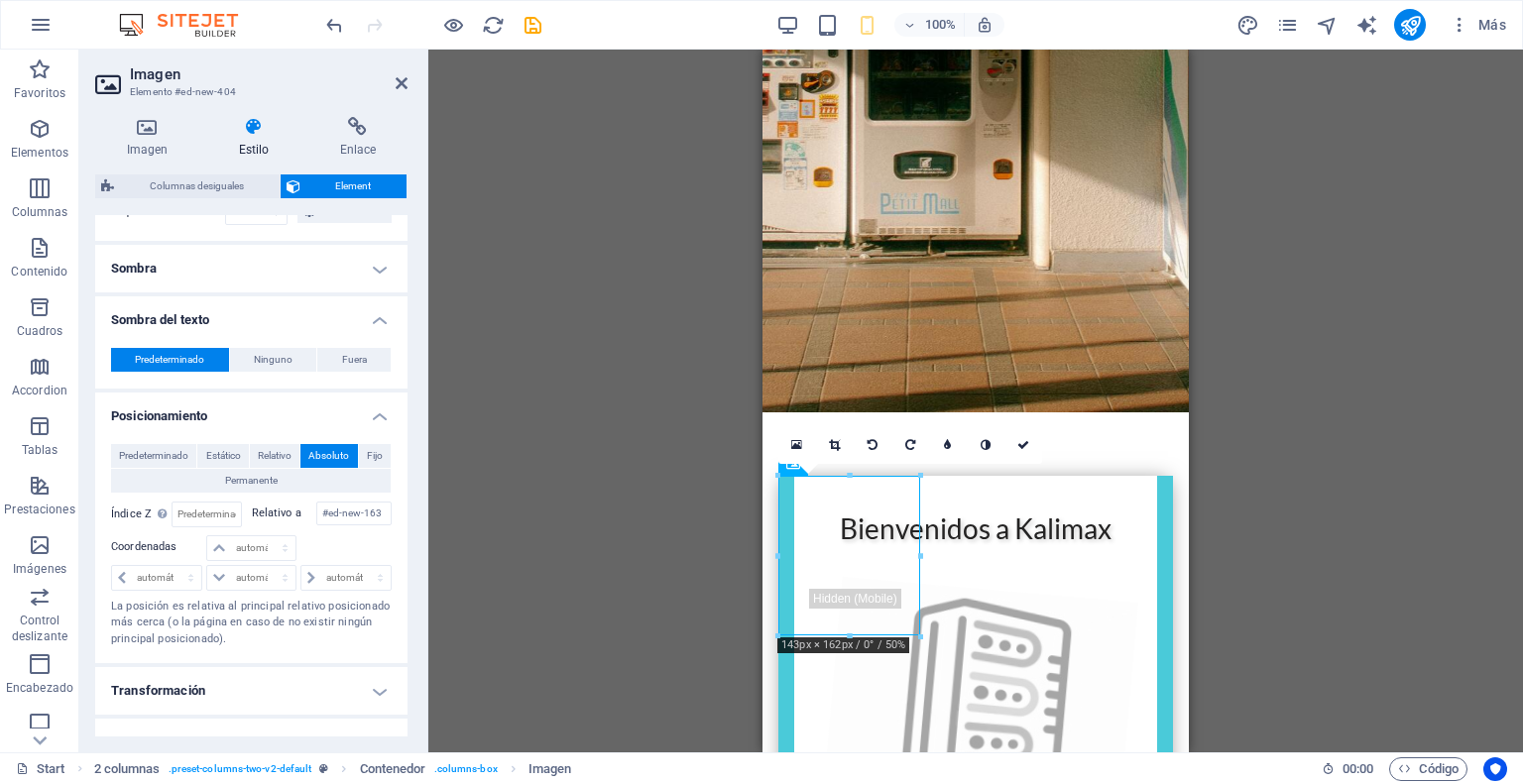 click on "H1   Contenedor   Contenedor   Contenedor   Contenedor   Texto   Predeterminado   Contenedor   Separador   Predeterminado   Contenedor   Predeterminado   Contenedor   Imagen   Separador   Contenedor   Texto   Columnas desiguales   Marcador   Contenedor   Contenedor   Marcador   Contenedor   Contenedor   Imagen   Marcador   Texto   H2   Texto   Separador   Texto   2 columnas   Marcador   Contenedor   Marcador   Contenedor 180 170 160 150 140 130 120 110 100 90 80 70 60 50 40 30 20 10 0 -10 -20 -30 -40 -50 -60 -70 -80 -90 -100 -110 -120 -130 -140 -150 -160 -170 143px × 162px / 0° / 50% 16:10 16:9 4:3 1:1 1:2 0" at bounding box center (976, 400) 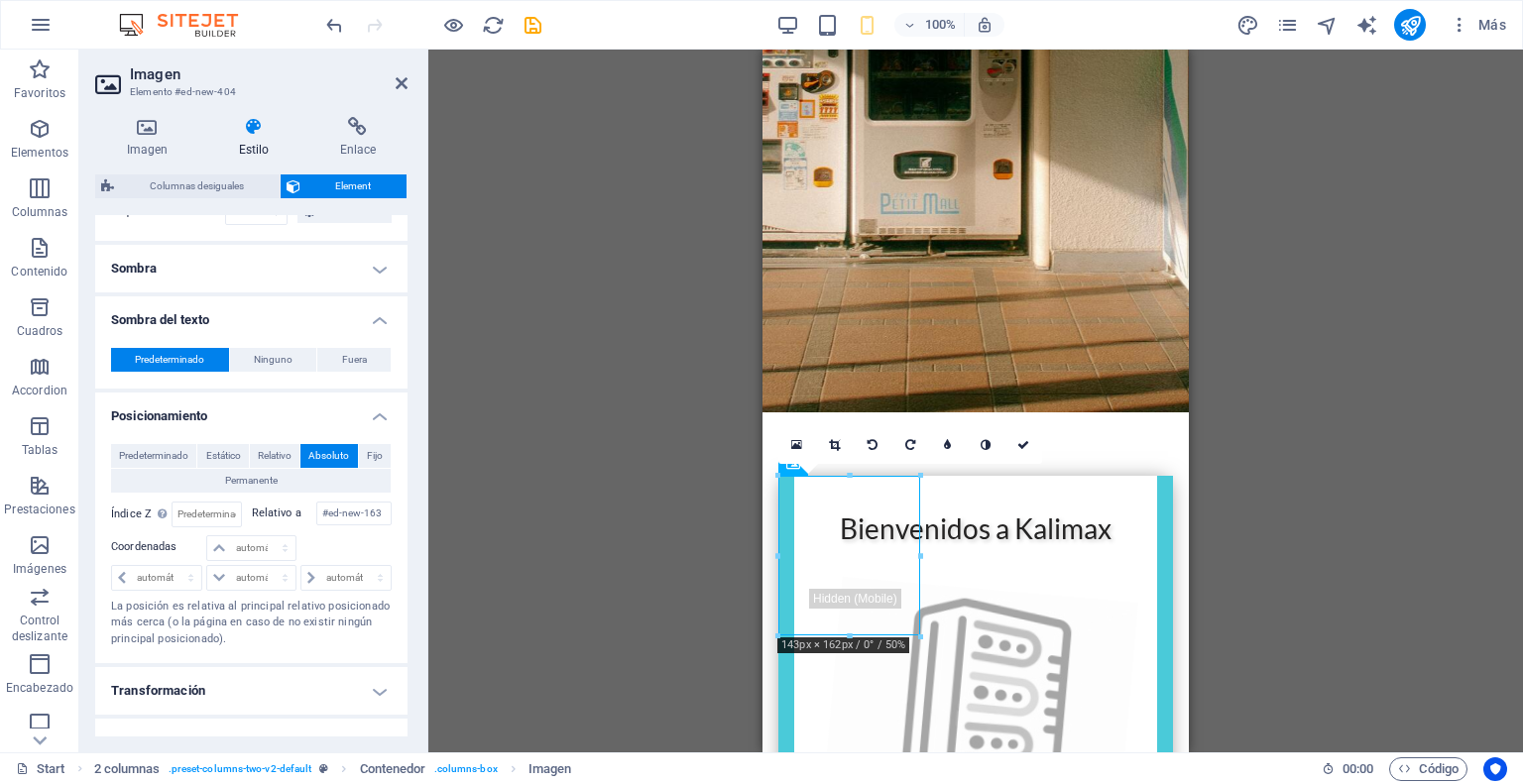 click on "H1   Contenedor   Contenedor   Contenedor   Contenedor   Texto   Predeterminado   Contenedor   Separador   Predeterminado   Contenedor   Predeterminado   Contenedor   Imagen   Separador   Contenedor   Texto   Columnas desiguales   Marcador   Contenedor   Contenedor   Marcador   Contenedor   Contenedor   Imagen   Marcador   Texto   H2   Texto   Separador   Texto   2 columnas   Marcador   Contenedor   Marcador   Contenedor 180 170 160 150 140 130 120 110 100 90 80 70 60 50 40 30 20 10 0 -10 -20 -30 -40 -50 -60 -70 -80 -90 -100 -110 -120 -130 -140 -150 -160 -170 143px × 162px / 0° / 50% 16:10 16:9 4:3 1:1 1:2 0" at bounding box center (976, 400) 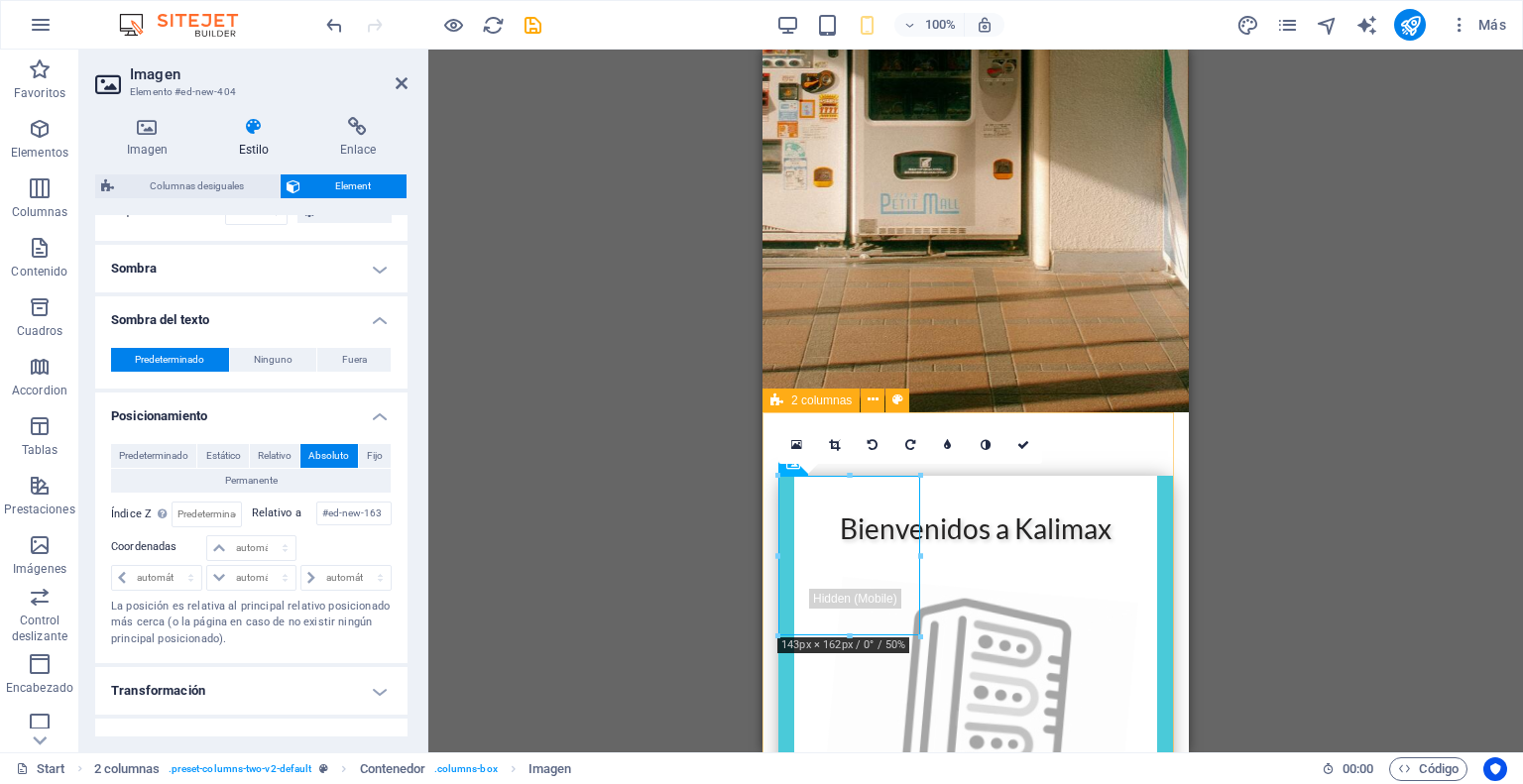 click on "Contactanos: 🌐  www.kalimax.cl ✉️  info@kalimax.cl 📱 +56 9 7214 8201" at bounding box center (976, 1442) 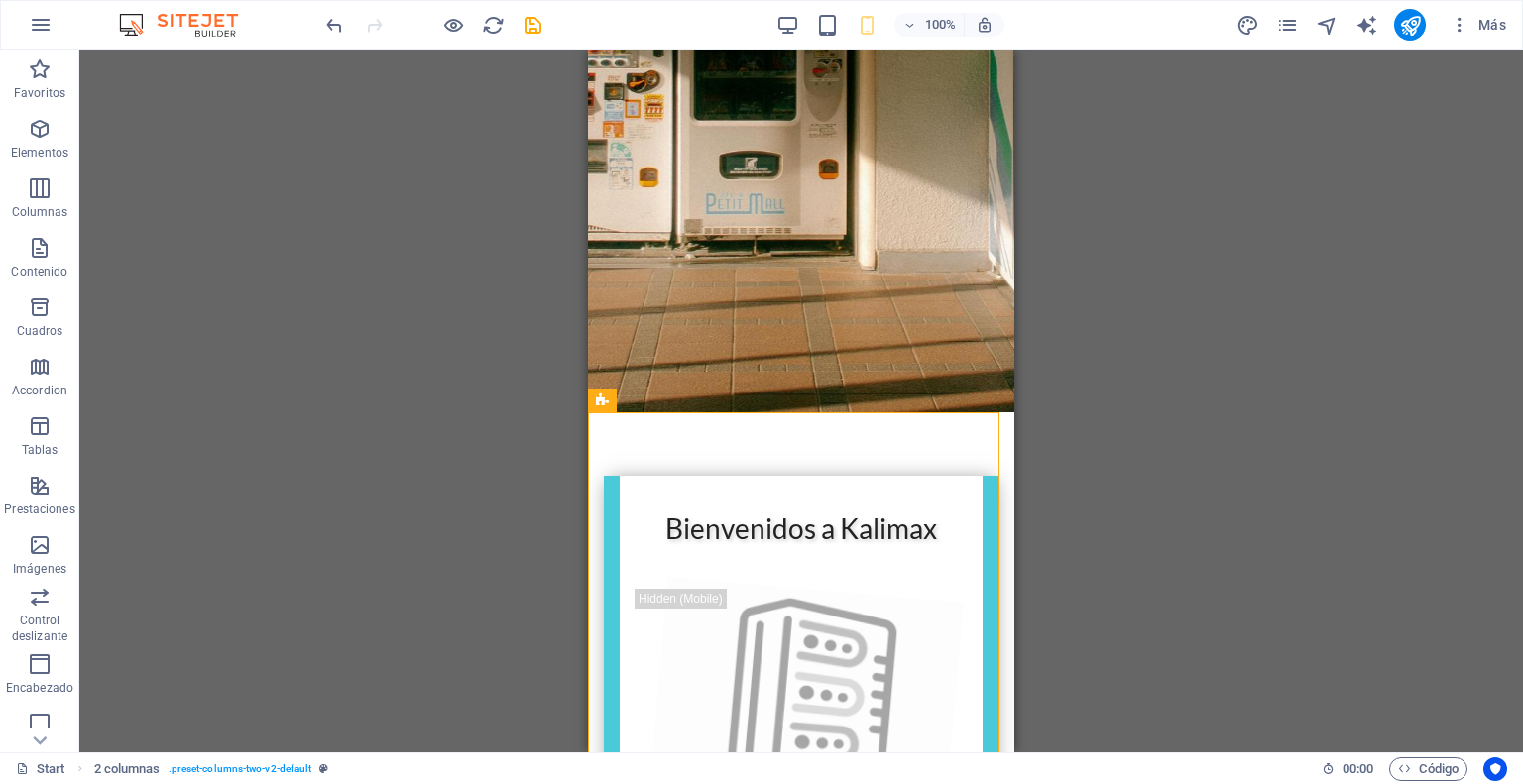 click on "H1   Contenedor   Contenedor   Contenedor   Contenedor   Texto   Predeterminado   Contenedor   Separador   Predeterminado   Contenedor   Predeterminado   Contenedor   Imagen   Separador   Contenedor   Texto   Columnas desiguales   Marcador   Contenedor   Contenedor   Marcador   Contenedor   Contenedor   Imagen   Marcador   Texto   H2   Texto   Separador   Texto   2 columnas   Marcador   Contenedor   Marcador   Contenedor" at bounding box center (801, 400) 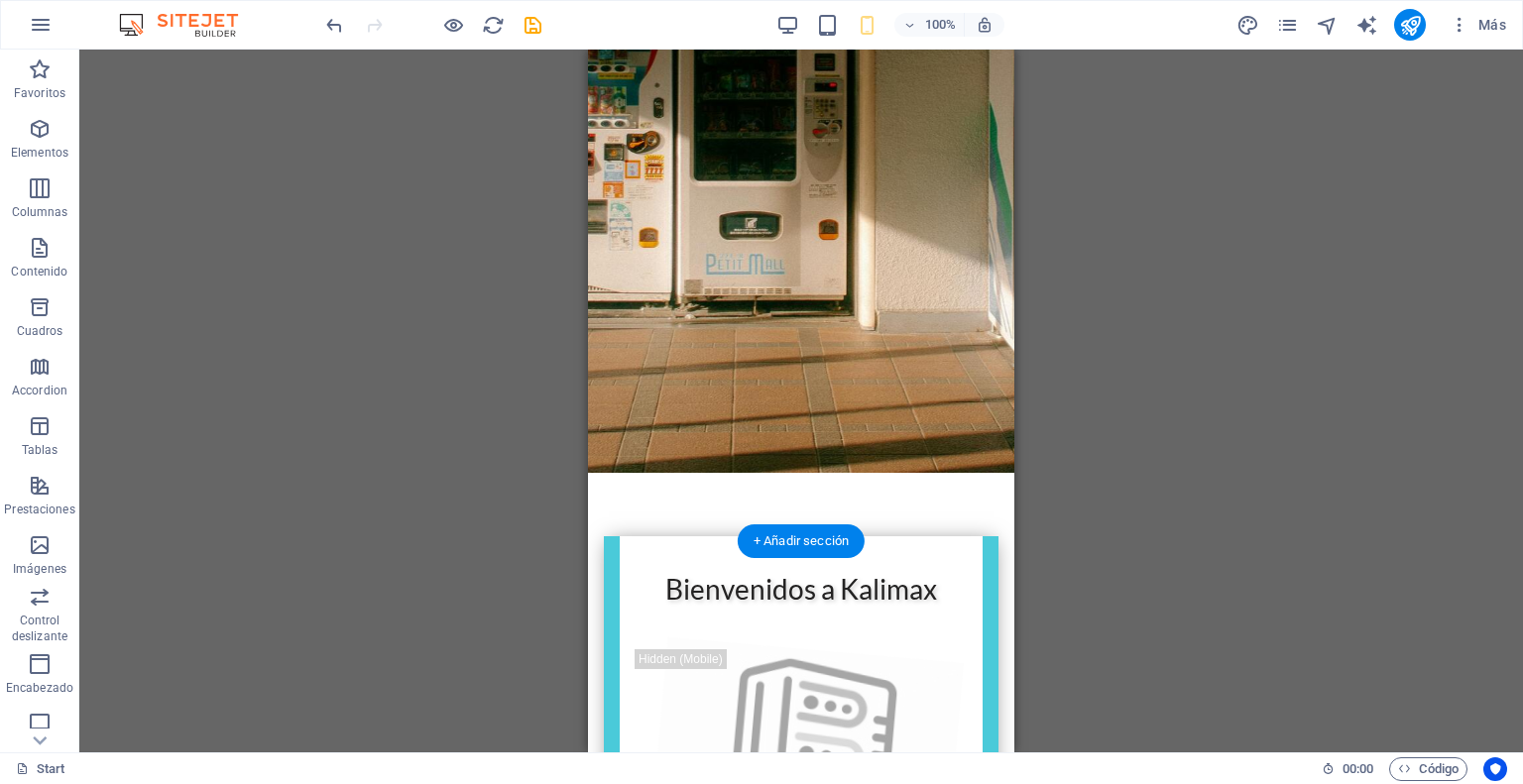 scroll, scrollTop: 520, scrollLeft: 0, axis: vertical 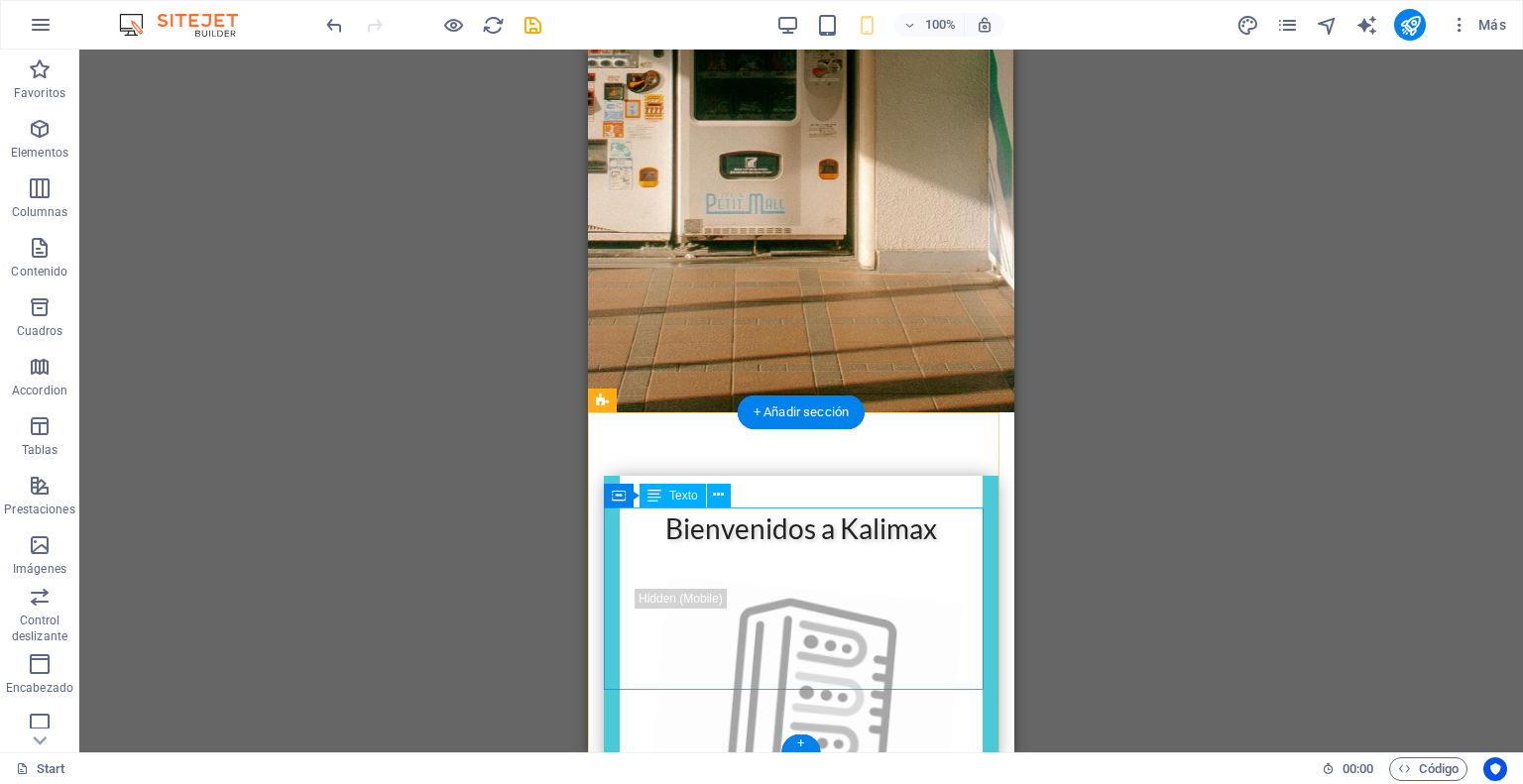click on "Contactanos: 🌐  www.kalimax.cl ✉️  info@kalimax.cl 📱 +56 9 7214 8201" at bounding box center [801, 1442] 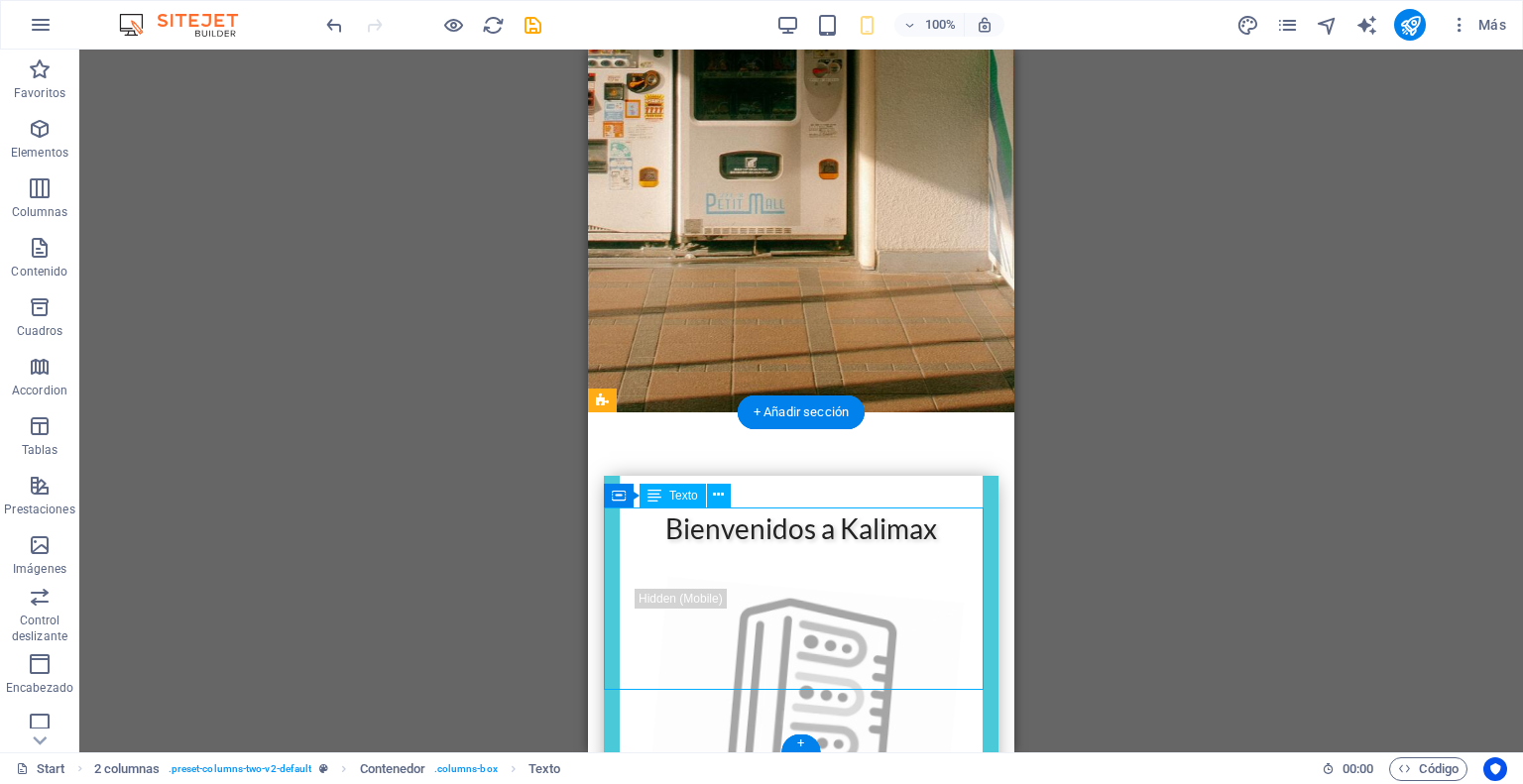 click on "Contactanos: 🌐  www.kalimax.cl ✉️  info@kalimax.cl 📱 +56 9 7214 8201" at bounding box center (801, 1442) 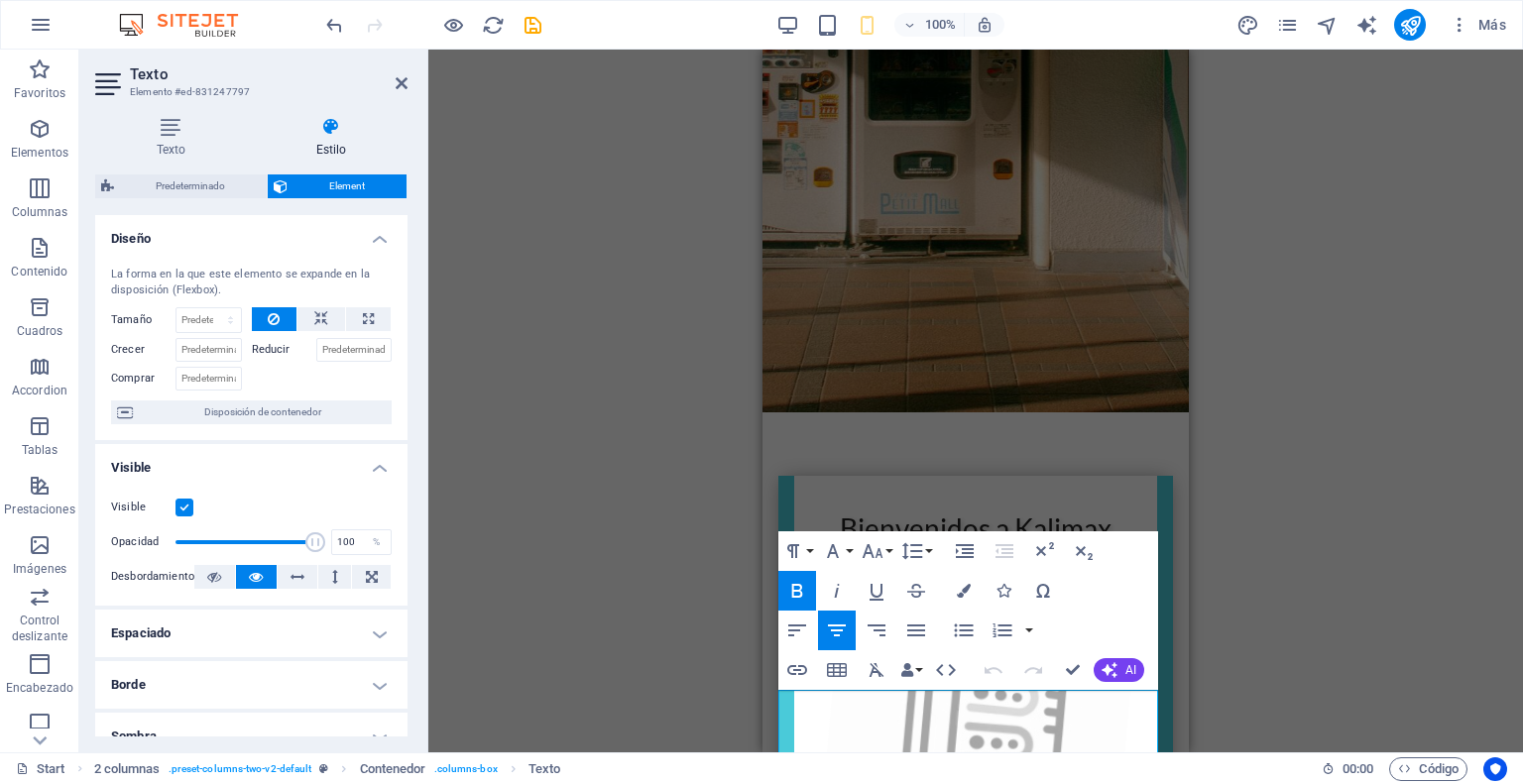scroll, scrollTop: 338, scrollLeft: 0, axis: vertical 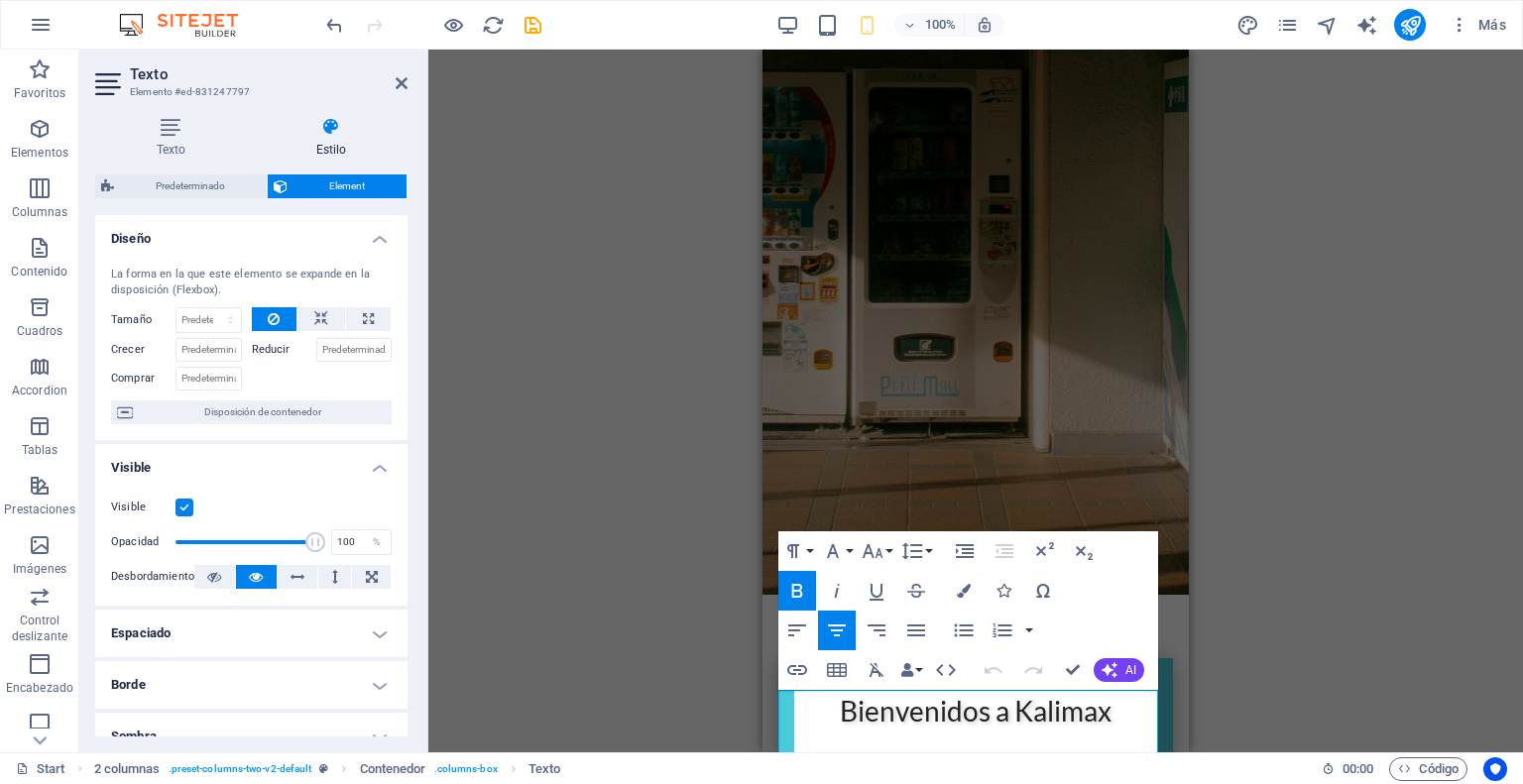 click on "Arrastra aquí para reemplazar el contenido existente. Si quieres crear un elemento nuevo, pulsa “Ctrl”.
H1   Contenedor   Contenedor   Contenedor   Contenedor   Texto   Contenedor   Predeterminado   Contenedor   Separador   Predeterminado   Contenedor   Predeterminado   Contenedor   Imagen   Separador   Contenedor   Texto   Columnas desiguales   Marcador   Contenedor   Contenedor   Marcador   Contenedor   Contenedor   Imagen   Marcador   Texto   H2   Texto   Separador   Texto   2 columnas   Marcador   Contenedor   Marcador   Contenedor Paragraph Format Normal Heading 1 Heading 2 Heading 3 Heading 4 Heading 5 Heading 6 Code Font Family Arial Georgia Impact Tahoma Times New Roman Verdana Lato Font Size 8 9 10 11 12 14 18 24 30 36 48 60 72 96 Line Height Default Single 1.15 1.5 Double Increase Indent Decrease Indent Superscript Subscript Bold Italic Underline Strikethrough Colors Icons Special Characters Align Left Align Center Align Right Align Justify Unordered List   Default Circle" at bounding box center (976, 400) 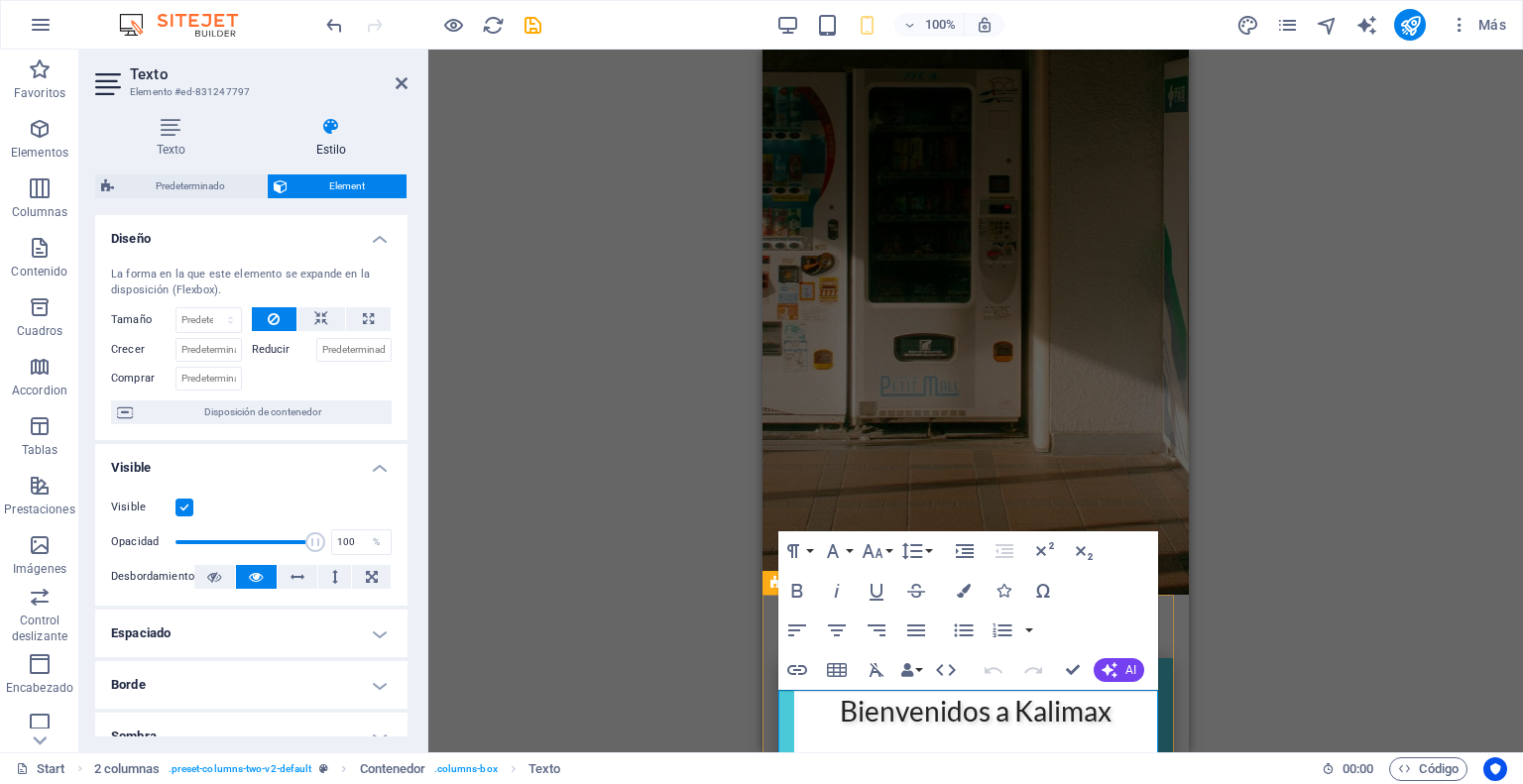 click on "🌐  www.kalimax.cl" at bounding box center (984, 1575) 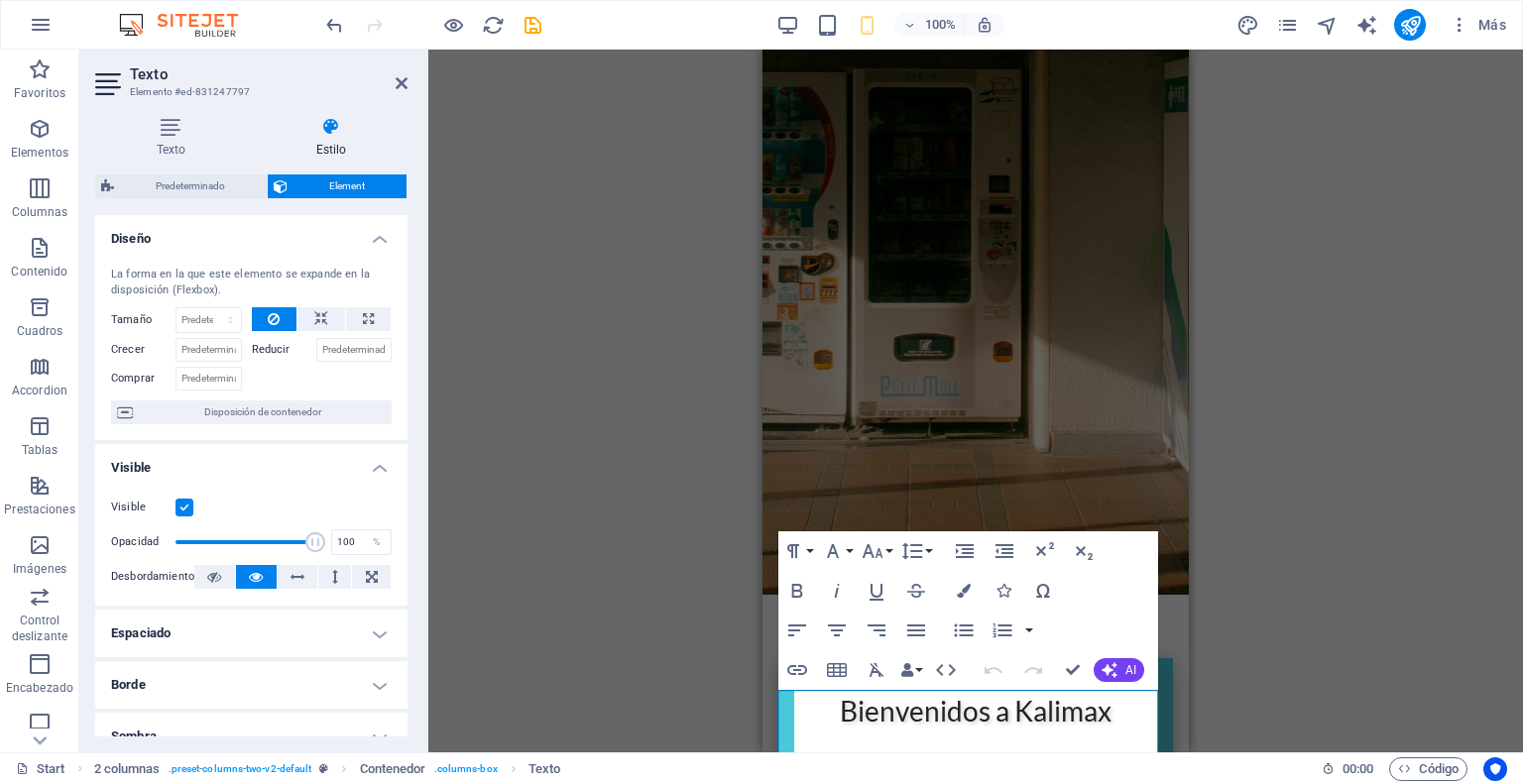 click on "Arrastra aquí para reemplazar el contenido existente. Si quieres crear un elemento nuevo, pulsa “Ctrl”.
H1   Contenedor   Contenedor   Contenedor   Contenedor   Texto   Contenedor   Predeterminado   Contenedor   Separador   Predeterminado   Contenedor   Predeterminado   Contenedor   Imagen   Separador   Contenedor   Texto   Columnas desiguales   Marcador   Contenedor   Contenedor   Marcador   Contenedor   Contenedor   Imagen   Marcador   Texto   H2   Texto   Separador   Texto   2 columnas   Marcador   Contenedor   Marcador   Contenedor Paragraph Format Normal Heading 1 Heading 2 Heading 3 Heading 4 Heading 5 Heading 6 Code Font Family Arial Georgia Impact Tahoma Times New Roman Verdana Lato Font Size 8 9 10 11 12 14 18 24 30 36 48 60 72 96 Line Height Default Single 1.15 1.5 Double Increase Indent Decrease Indent Superscript Subscript Bold Italic Underline Strikethrough Colors Icons Special Characters Align Left Align Center Align Right Align Justify Unordered List   Default Circle" at bounding box center [976, 400] 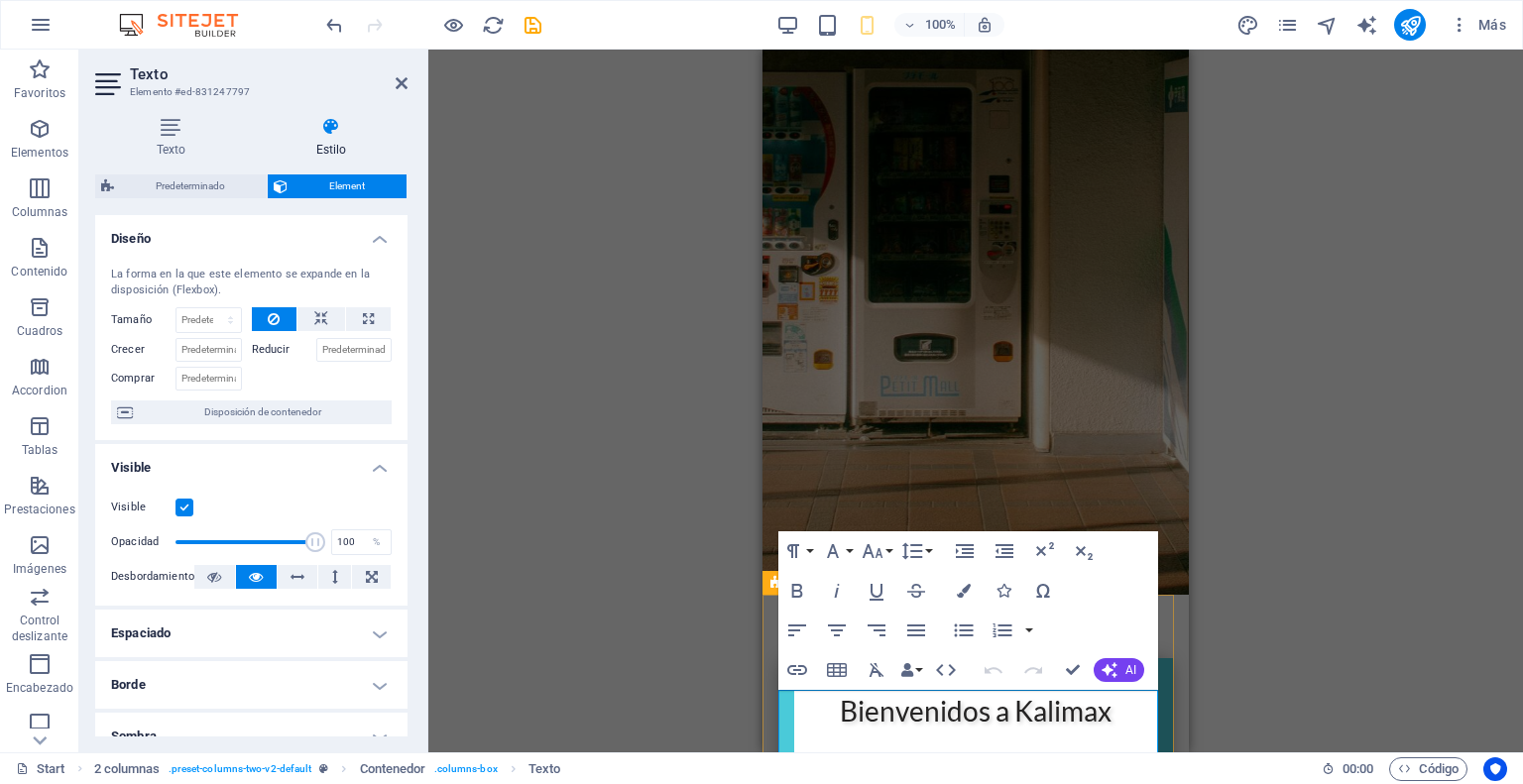 click on "🌐  www.kalimax.cl" at bounding box center (984, 1575) 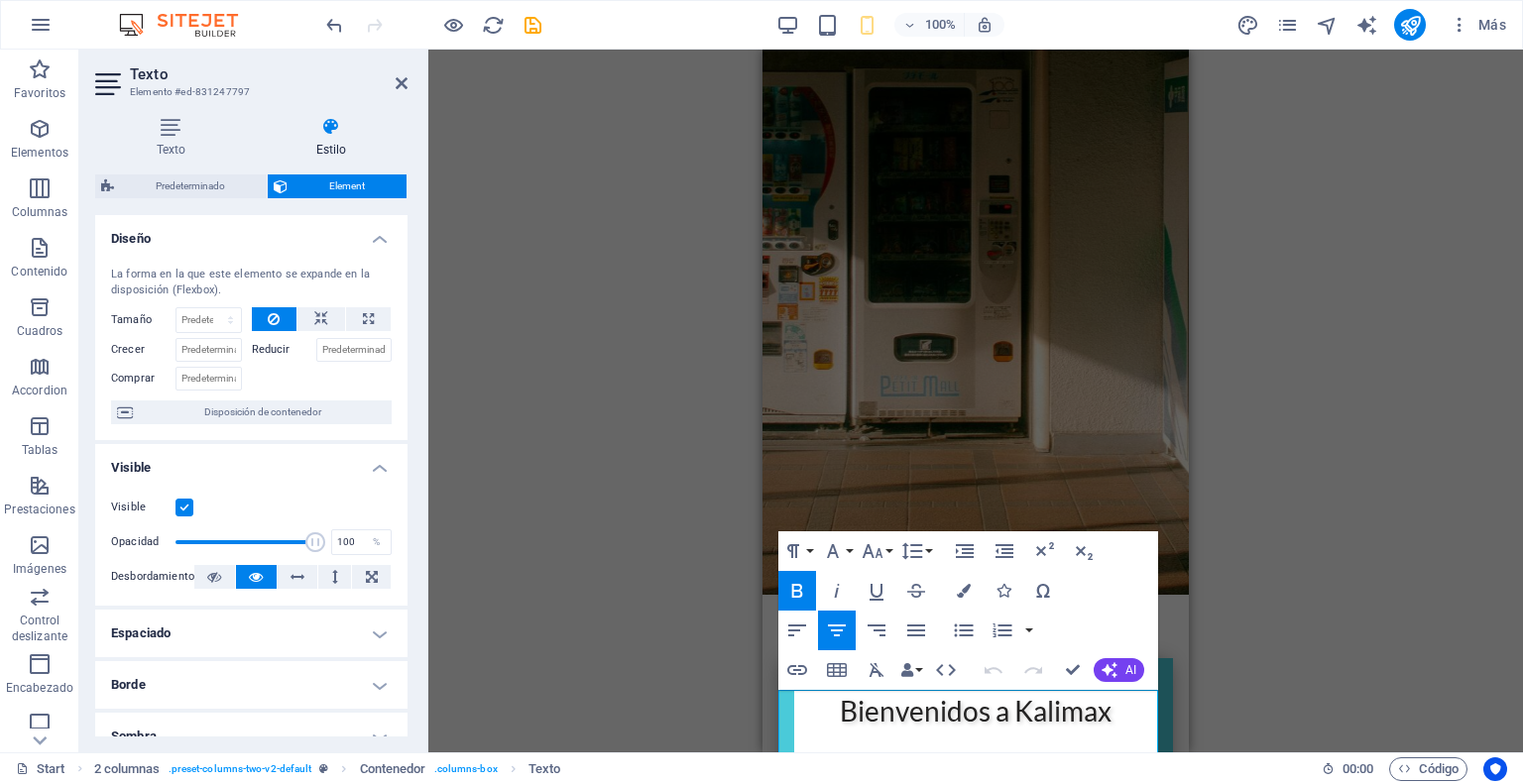 click on "Arrastra aquí para reemplazar el contenido existente. Si quieres crear un elemento nuevo, pulsa “Ctrl”.
H1   Contenedor   Contenedor   Contenedor   Contenedor   Texto   Contenedor   Predeterminado   Contenedor   Separador   Predeterminado   Contenedor   Predeterminado   Contenedor   Imagen   Separador   Contenedor   Texto   Columnas desiguales   Marcador   Contenedor   Contenedor   Marcador   Contenedor   Contenedor   Imagen   Marcador   Texto   H2   Texto   Separador   Texto   2 columnas   Marcador   Contenedor   Marcador   Contenedor Paragraph Format Normal Heading 1 Heading 2 Heading 3 Heading 4 Heading 5 Heading 6 Code Font Family Arial Georgia Impact Tahoma Times New Roman Verdana Lato Font Size 8 9 10 11 12 14 18 24 30 36 48 60 72 96 Line Height Default Single 1.15 1.5 Double Increase Indent Decrease Indent Superscript Subscript Bold Italic Underline Strikethrough Colors Icons Special Characters Align Left Align Center Align Right Align Justify Unordered List   Default Circle" at bounding box center (976, 400) 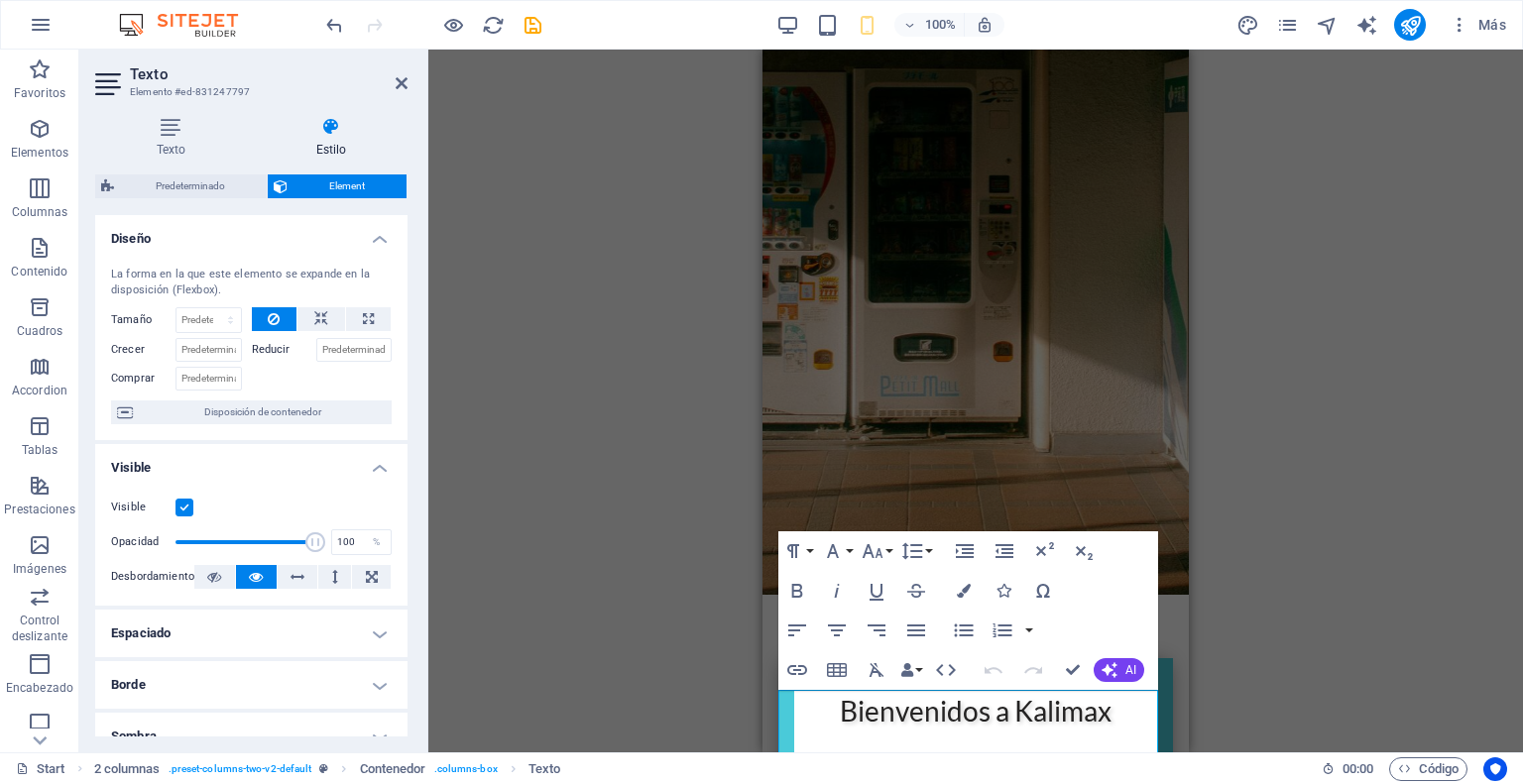 click on "Arrastra aquí para reemplazar el contenido existente. Si quieres crear un elemento nuevo, pulsa “Ctrl”.
H1   Contenedor   Contenedor   Contenedor   Contenedor   Texto   Contenedor   Predeterminado   Contenedor   Separador   Predeterminado   Contenedor   Predeterminado   Contenedor   Imagen   Separador   Contenedor   Texto   Columnas desiguales   Marcador   Contenedor   Contenedor   Marcador   Contenedor   Contenedor   Imagen   Marcador   Texto   H2   Texto   Separador   Texto   2 columnas   Marcador   Contenedor   Marcador   Contenedor Paragraph Format Normal Heading 1 Heading 2 Heading 3 Heading 4 Heading 5 Heading 6 Code Font Family Arial Georgia Impact Tahoma Times New Roman Verdana Lato Font Size 8 9 10 11 12 14 18 24 30 36 48 60 72 96 Line Height Default Single 1.15 1.5 Double Increase Indent Decrease Indent Superscript Subscript Bold Italic Underline Strikethrough Colors Icons Special Characters Align Left Align Center Align Right Align Justify Unordered List   Default Circle" at bounding box center [976, 400] 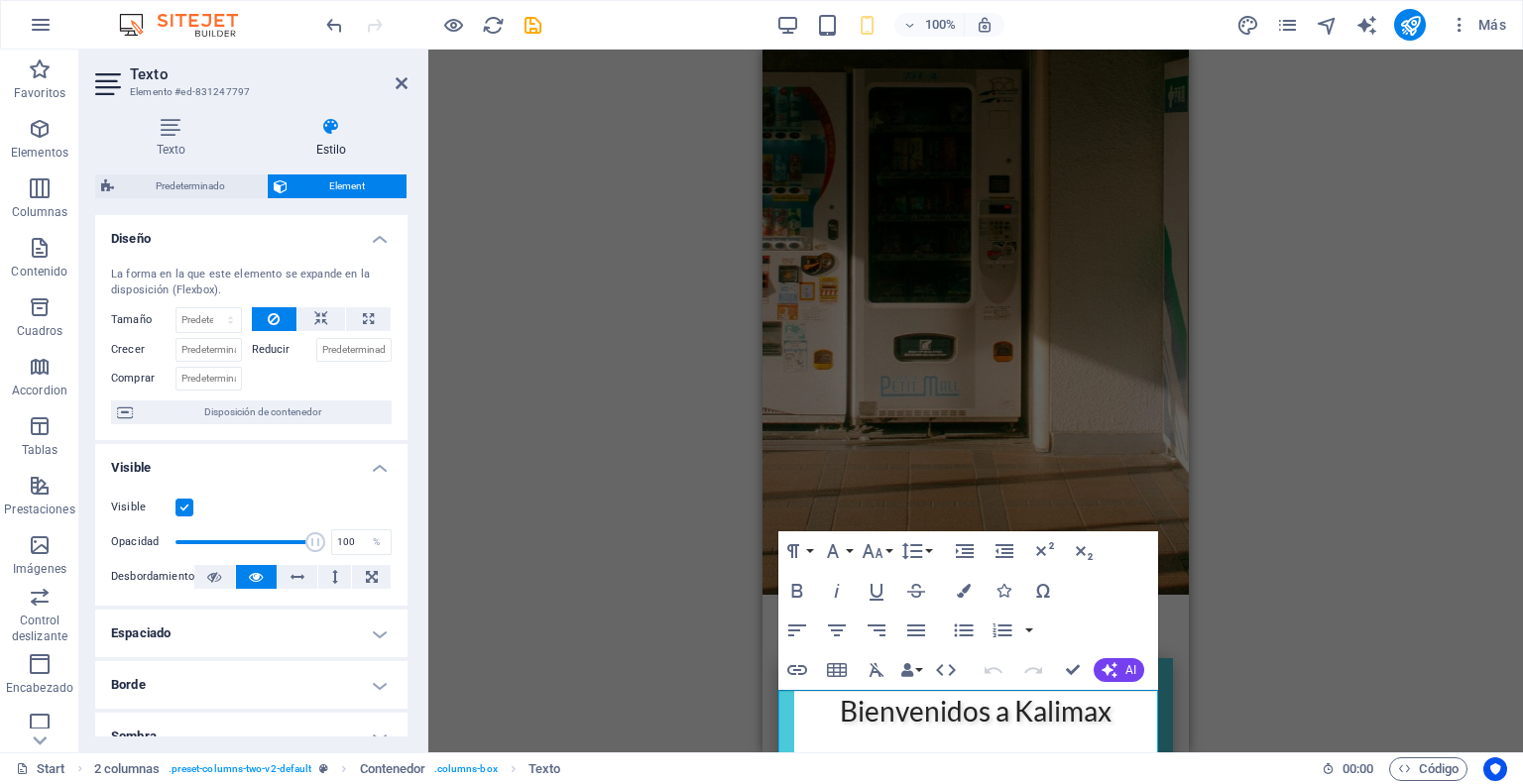 click at bounding box center [433, 25] 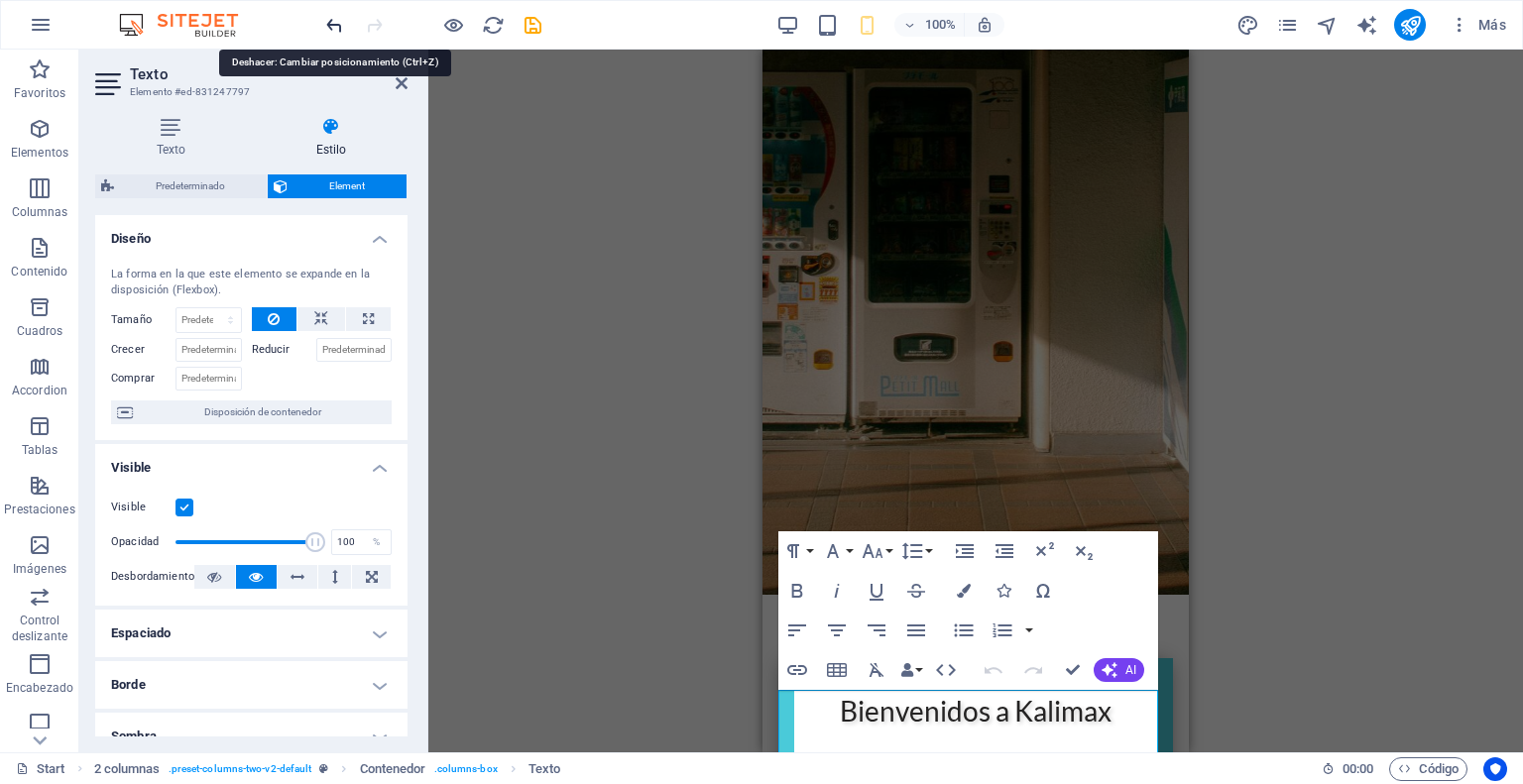 click at bounding box center [334, 25] 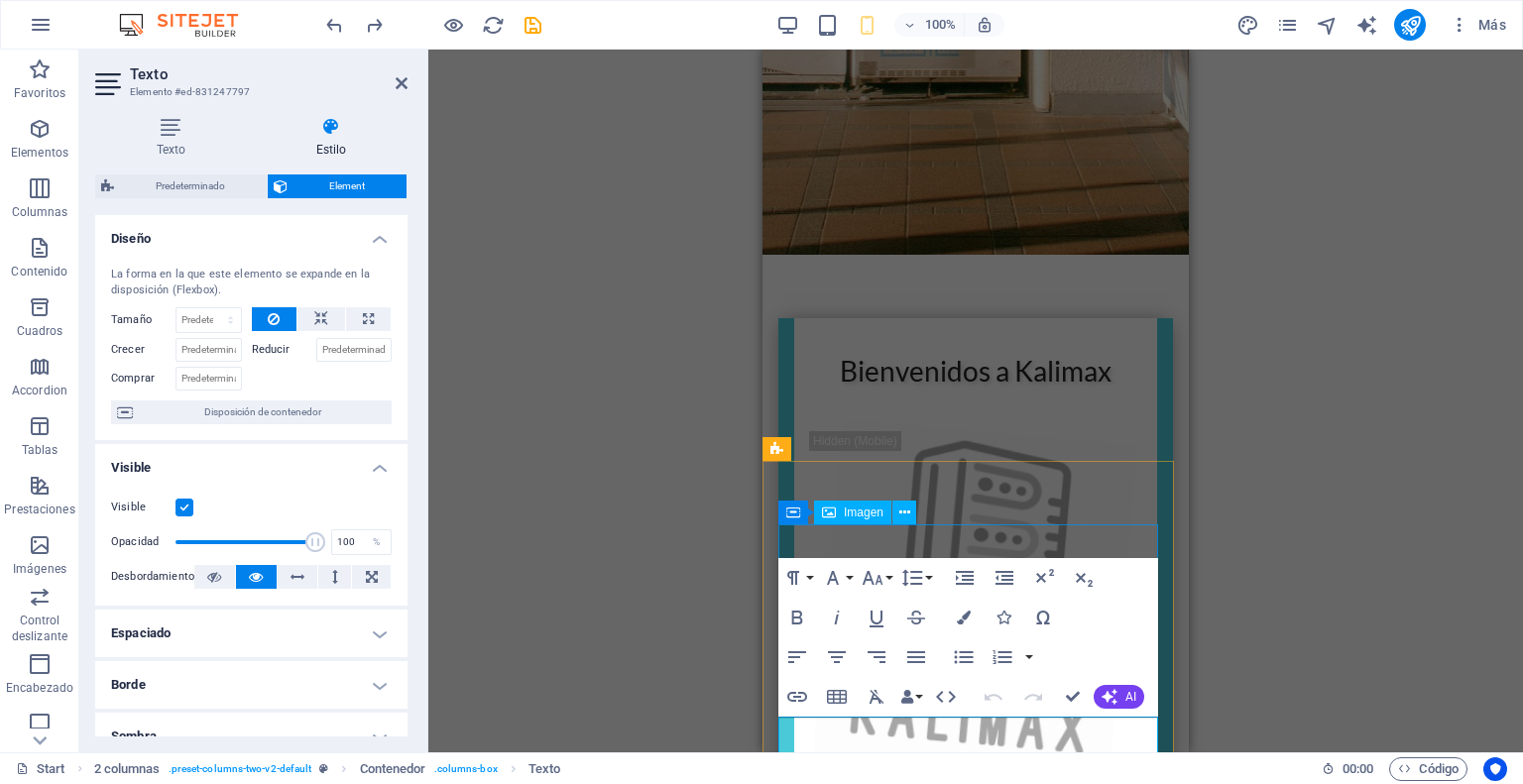scroll, scrollTop: 681, scrollLeft: 0, axis: vertical 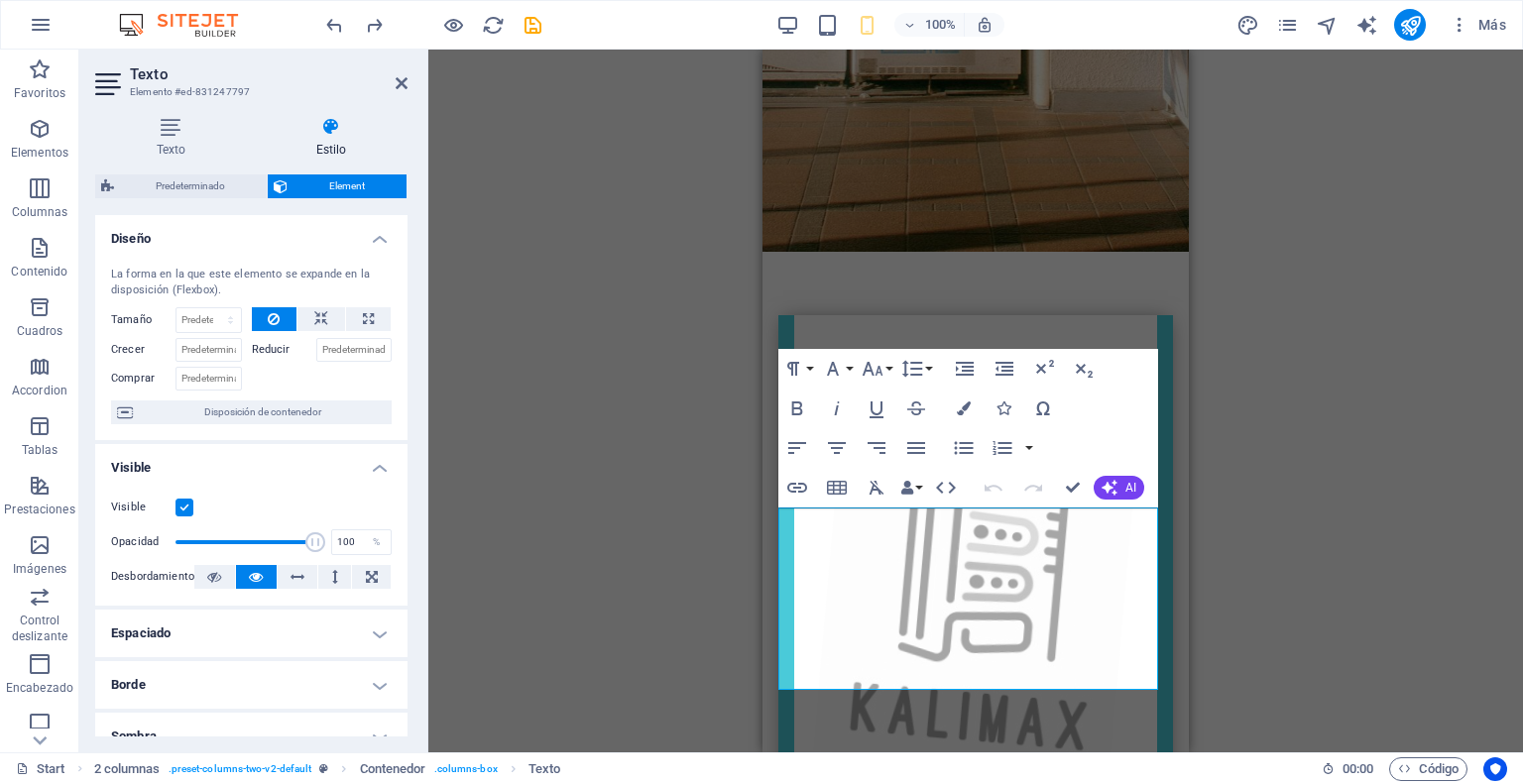 click on "Arrastra aquí para reemplazar el contenido existente. Si quieres crear un elemento nuevo, pulsa “Ctrl”.
H1   Contenedor   Contenedor   Contenedor   Contenedor   Texto   Contenedor   Predeterminado   Contenedor   Separador   Predeterminado   Contenedor   Predeterminado   Contenedor   Imagen   Separador   Contenedor   Texto   Columnas desiguales   Marcador   Contenedor   Contenedor   Marcador   Contenedor   Contenedor   Imagen   Marcador   Texto   H2   Texto   Separador   Texto   2 columnas   Marcador   Contenedor   Marcador   Contenedor Paragraph Format Normal Heading 1 Heading 2 Heading 3 Heading 4 Heading 5 Heading 6 Code Font Family Arial Georgia Impact Tahoma Times New Roman Verdana Lato Font Size 8 9 10 11 12 14 18 24 30 36 48 60 72 96 Line Height Default Single 1.15 1.5 Double Increase Indent Decrease Indent Superscript Subscript Bold Italic Underline Strikethrough Colors Icons Special Characters Align Left Align Center Align Right Align Justify Unordered List   Default Circle" at bounding box center (976, 400) 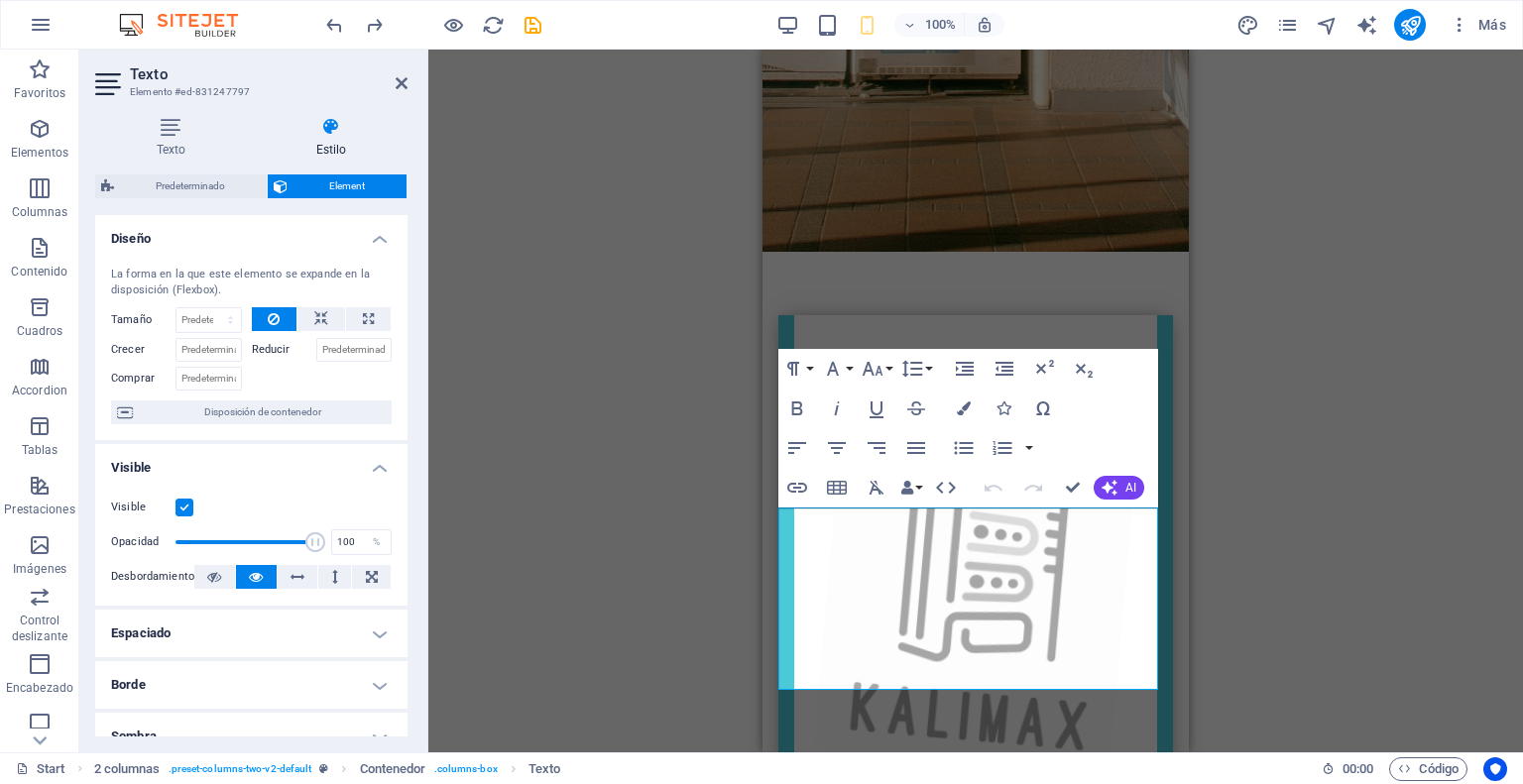 click on "Arrastra aquí para reemplazar el contenido existente. Si quieres crear un elemento nuevo, pulsa “Ctrl”.
H1   Contenedor   Contenedor   Contenedor   Contenedor   Texto   Contenedor   Predeterminado   Contenedor   Separador   Predeterminado   Contenedor   Predeterminado   Contenedor   Imagen   Separador   Contenedor   Texto   Columnas desiguales   Marcador   Contenedor   Contenedor   Marcador   Contenedor   Contenedor   Imagen   Marcador   Texto   H2   Texto   Separador   Texto   2 columnas   Marcador   Contenedor   Marcador   Contenedor Paragraph Format Normal Heading 1 Heading 2 Heading 3 Heading 4 Heading 5 Heading 6 Code Font Family Arial Georgia Impact Tahoma Times New Roman Verdana Lato Font Size 8 9 10 11 12 14 18 24 30 36 48 60 72 96 Line Height Default Single 1.15 1.5 Double Increase Indent Decrease Indent Superscript Subscript Bold Italic Underline Strikethrough Colors Icons Special Characters Align Left Align Center Align Right Align Justify Unordered List   Default Circle" at bounding box center [976, 400] 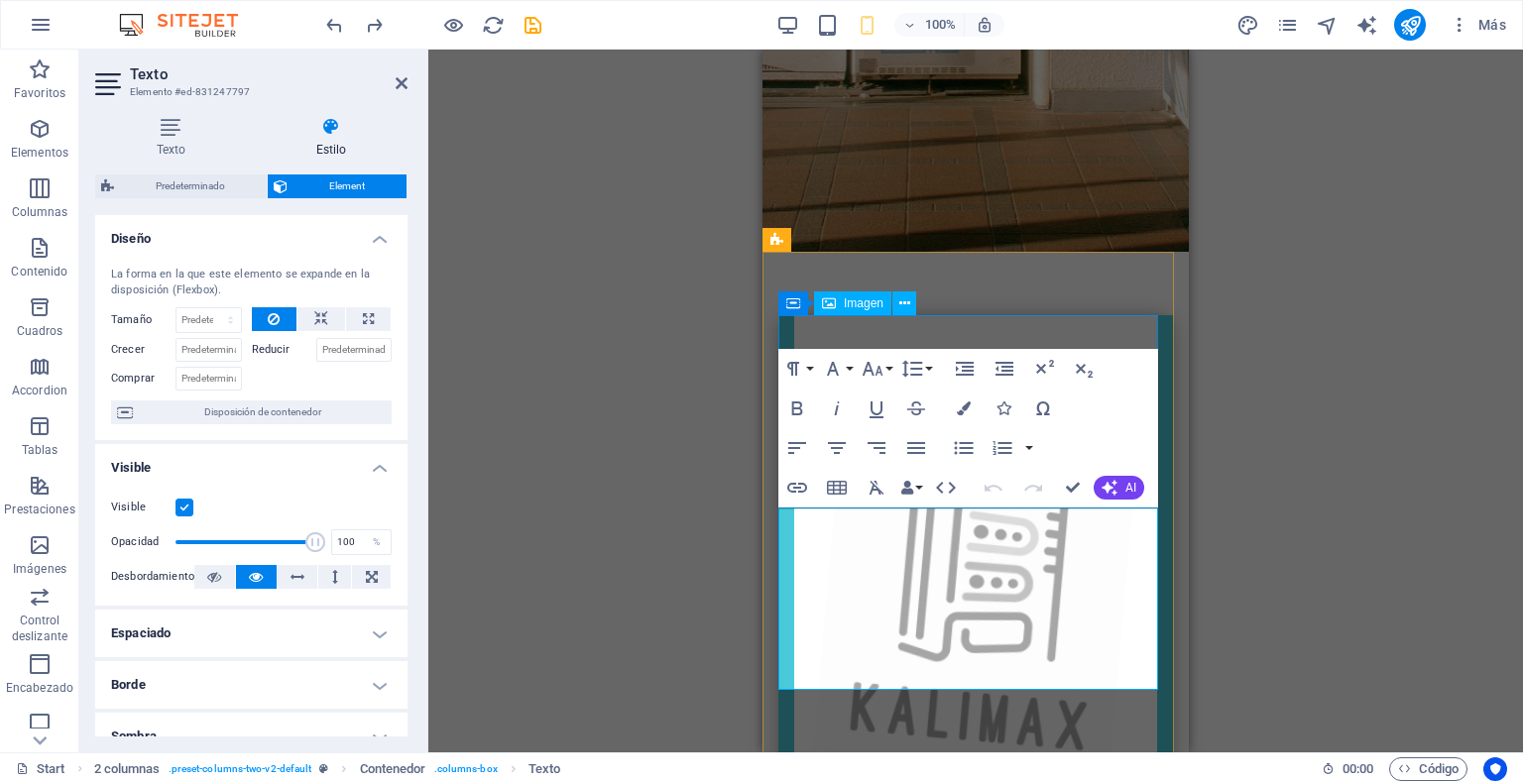 click at bounding box center (976, 1350) 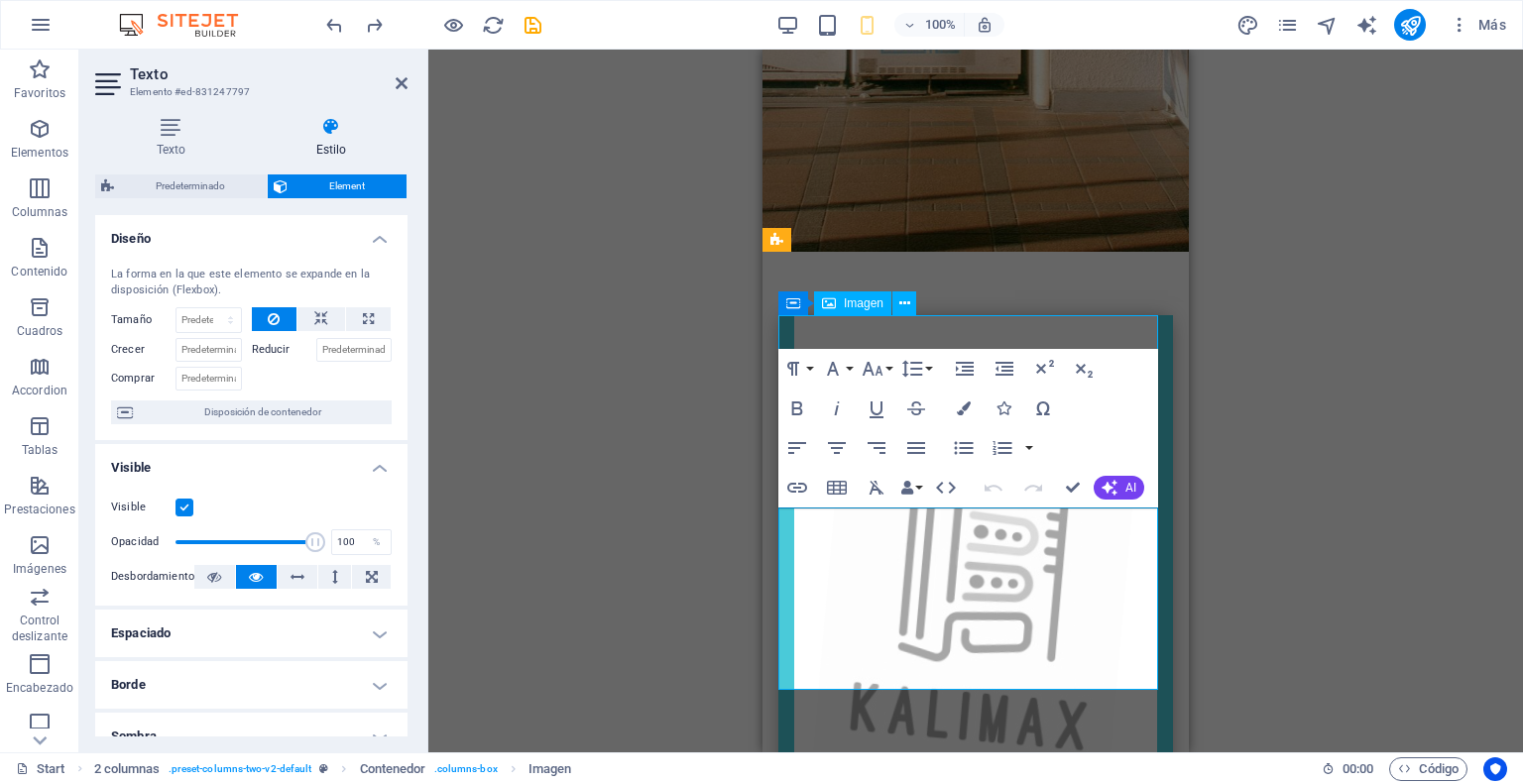 click at bounding box center [976, 1350] 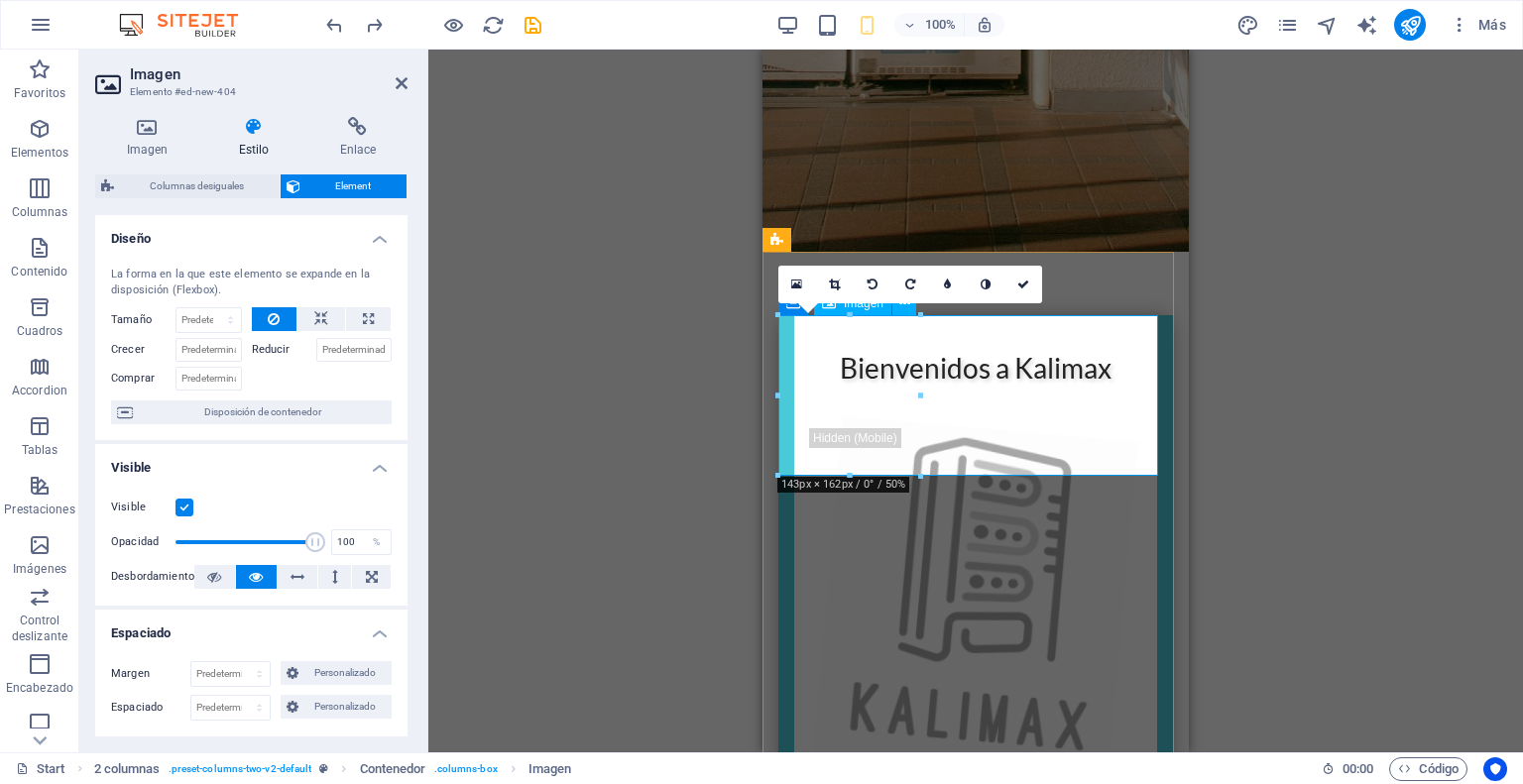 click at bounding box center (976, 1350) 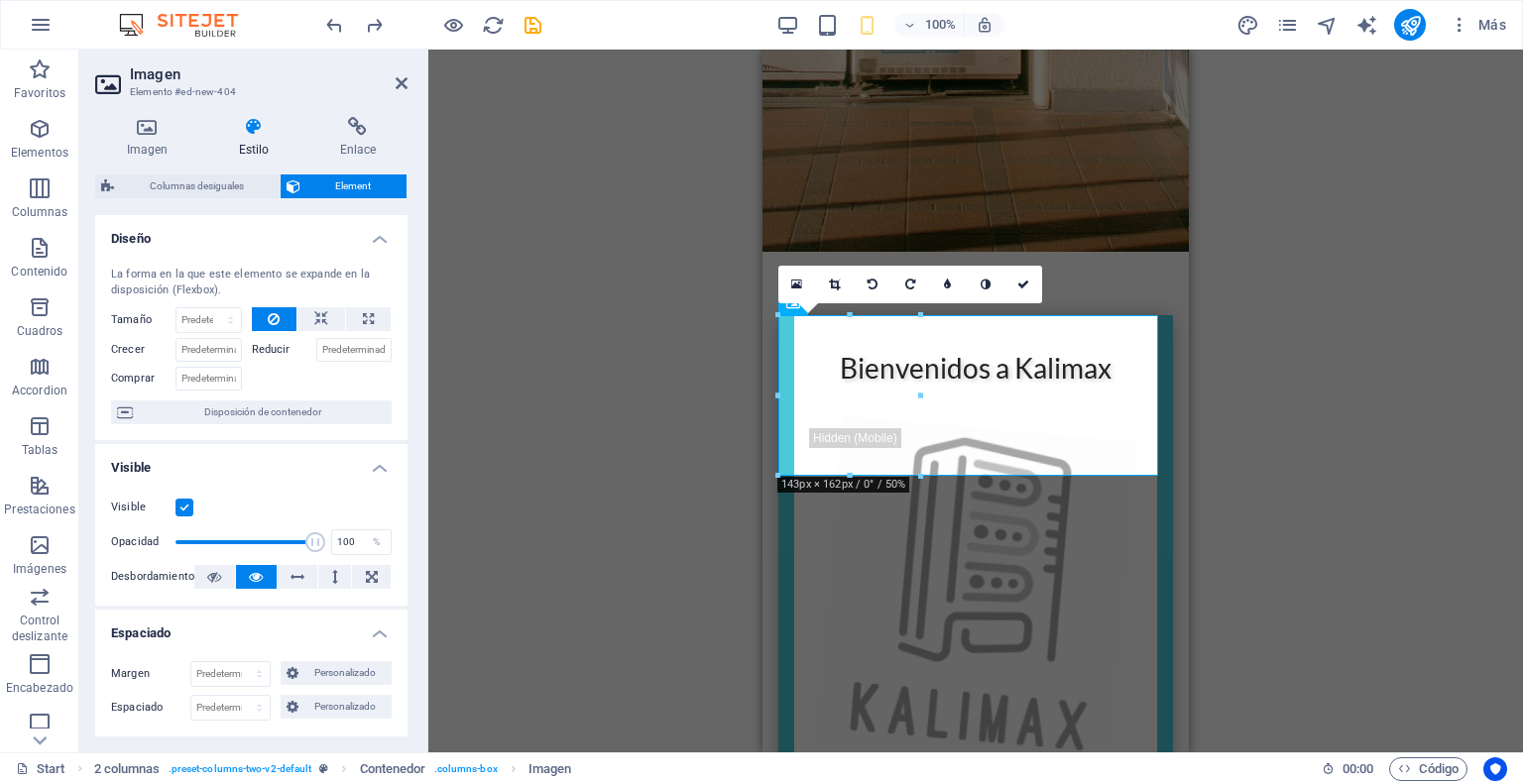 click on "H1   Contenedor   Contenedor   Contenedor   Contenedor   Texto   Contenedor   Predeterminado   Contenedor   Separador   Predeterminado   Contenedor   Predeterminado   Contenedor   Imagen   Separador   Contenedor   Texto   Columnas desiguales   Marcador   Contenedor   Contenedor   Marcador   Contenedor   Contenedor   Imagen   Marcador   Texto   H2   Texto   Separador   Texto   2 columnas   Marcador   Contenedor   Marcador   Contenedor 180 170 160 150 140 130 120 110 100 90 80 70 60 50 40 30 20 10 0 -10 -20 -30 -40 -50 -60 -70 -80 -90 -100 -110 -120 -130 -140 -150 -160 -170 143px × 162px / 0° / 50% 16:10 16:9 4:3 1:1 1:2 0" at bounding box center (976, 400) 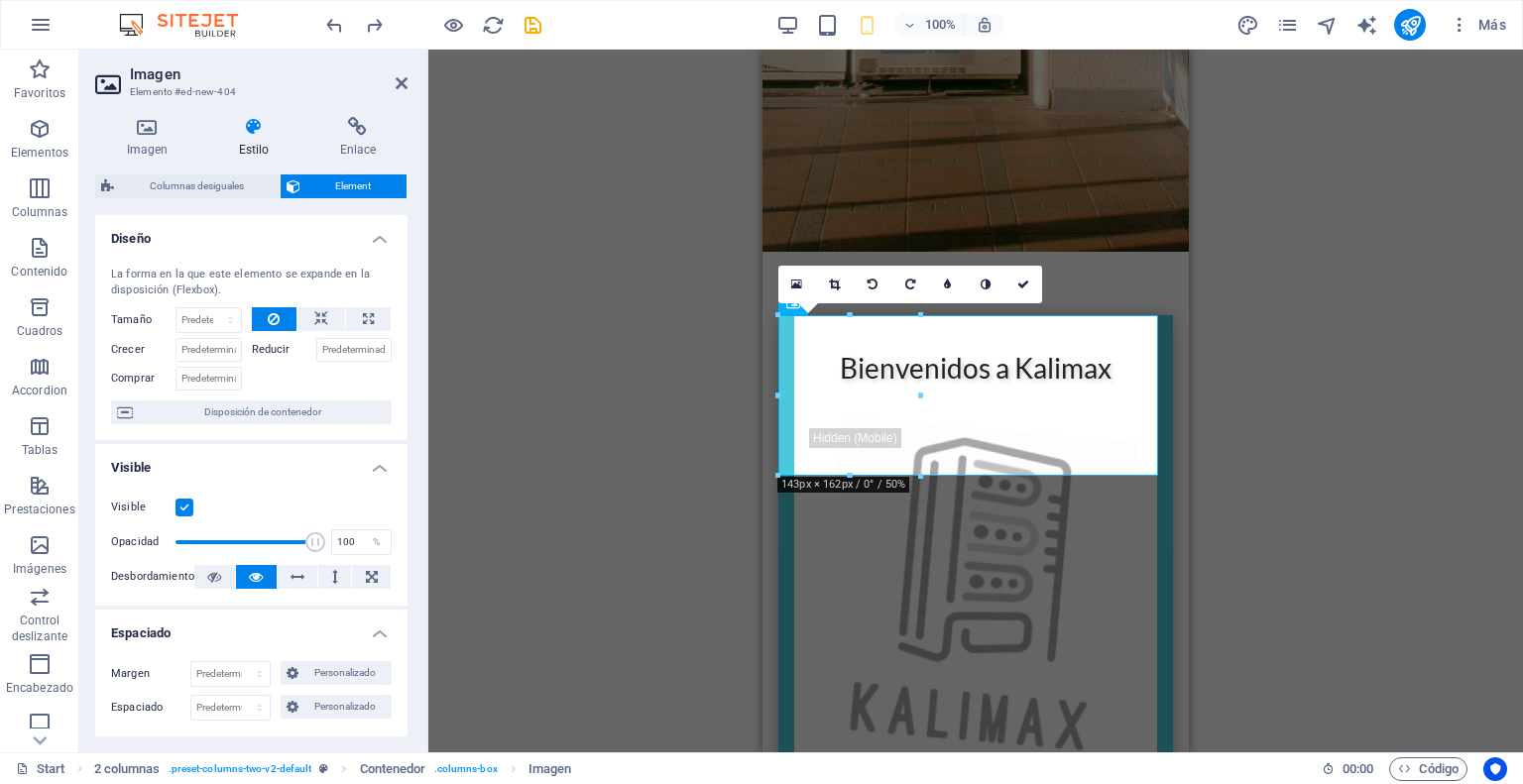 click on "H1   Contenedor   Contenedor   Contenedor   Contenedor   Texto   Contenedor   Predeterminado   Contenedor   Separador   Predeterminado   Contenedor   Predeterminado   Contenedor   Imagen   Separador   Contenedor   Texto   Columnas desiguales   Marcador   Contenedor   Contenedor   Marcador   Contenedor   Contenedor   Imagen   Marcador   Texto   H2   Texto   Separador   Texto   2 columnas   Marcador   Contenedor   Marcador   Contenedor 180 170 160 150 140 130 120 110 100 90 80 70 60 50 40 30 20 10 0 -10 -20 -30 -40 -50 -60 -70 -80 -90 -100 -110 -120 -130 -140 -150 -160 -170 143px × 162px / 0° / 50% 16:10 16:9 4:3 1:1 1:2 0" at bounding box center [976, 400] 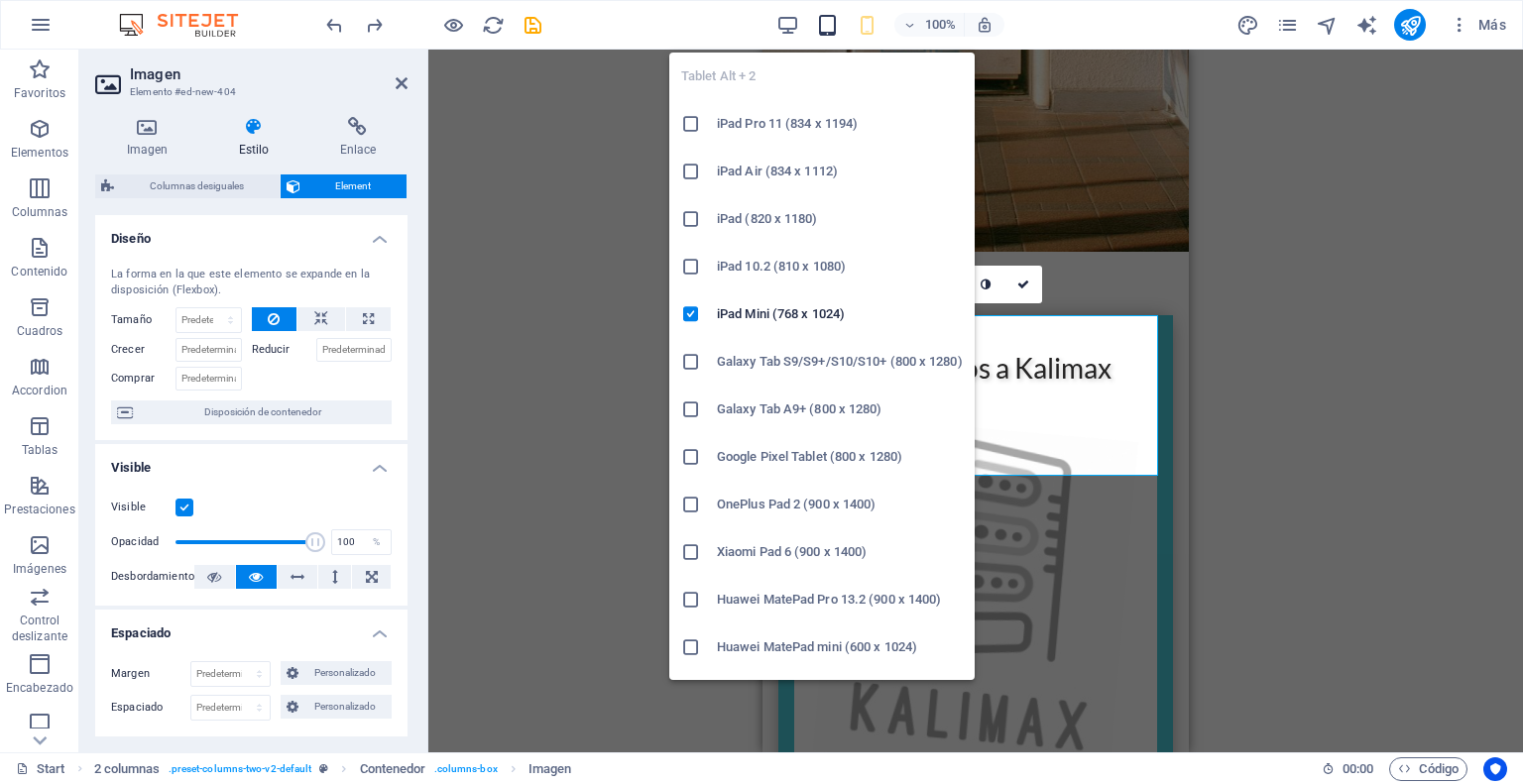 click at bounding box center (827, 25) 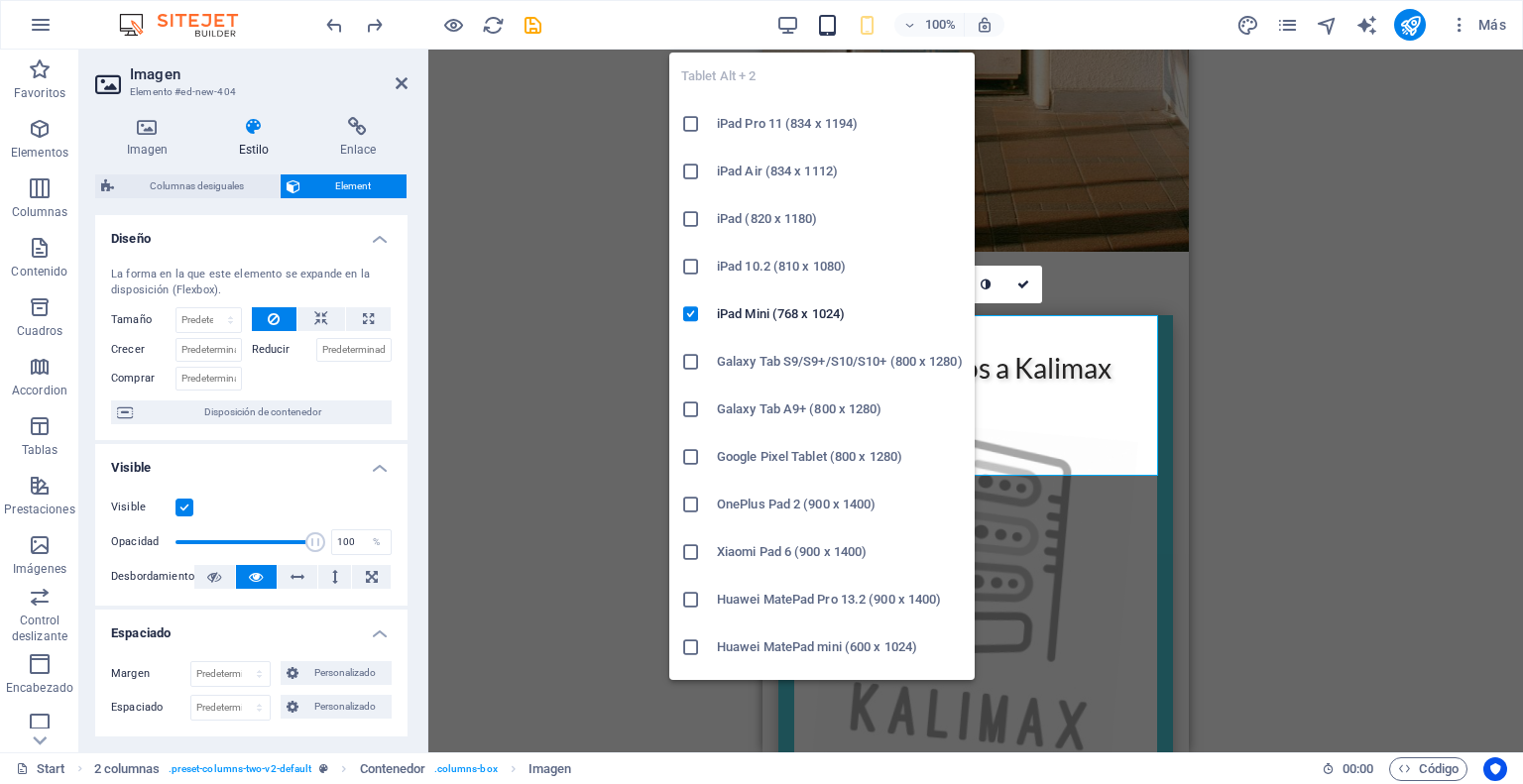 scroll, scrollTop: 341, scrollLeft: 0, axis: vertical 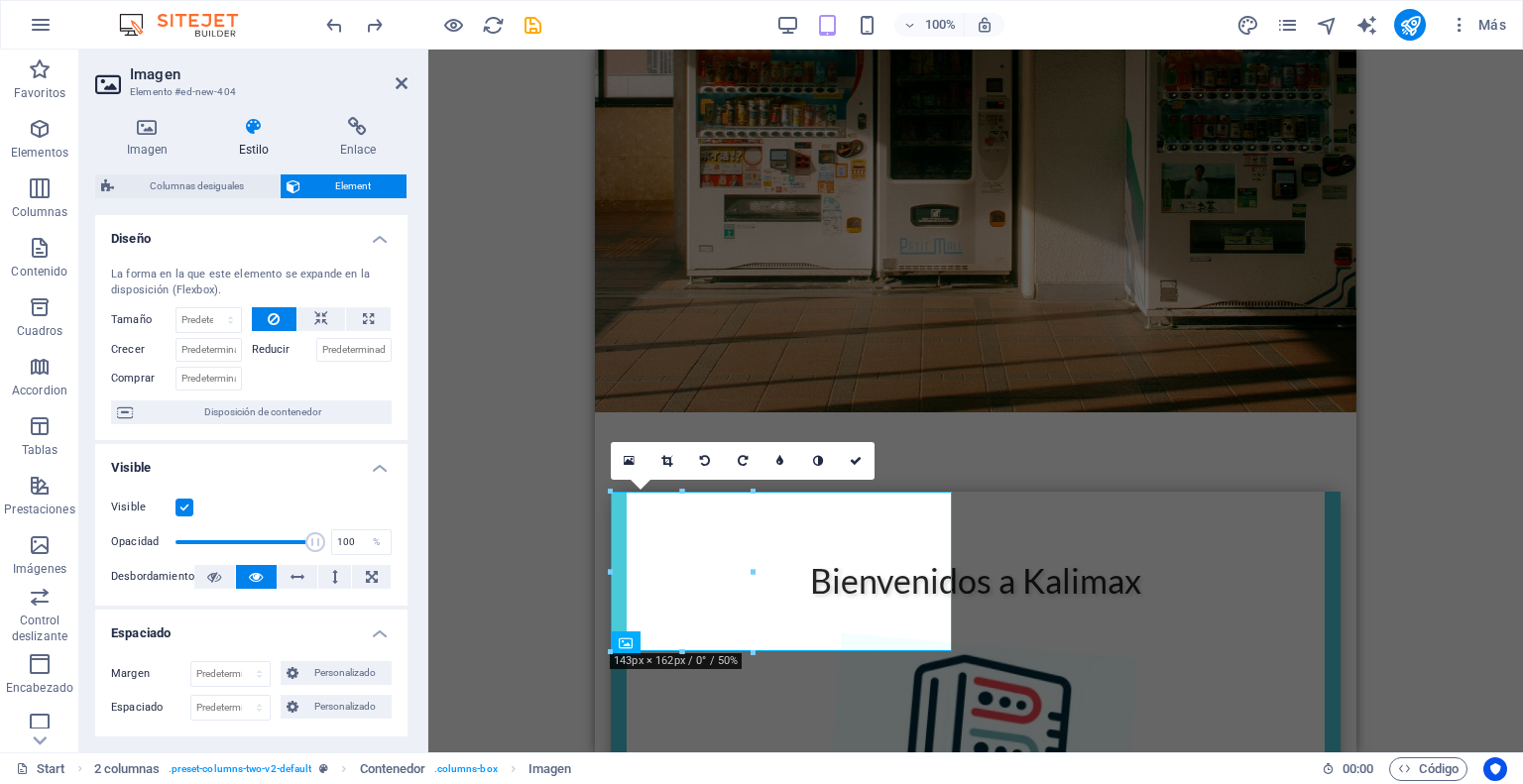 click on "H1   Contenedor   Contenedor   Contenedor   Contenedor   Contenedor   Contenedor   Texto   Contenedor   Predeterminado   Contenedor   Separador   Predeterminado   Contenedor   Predeterminado   Contenedor   Imagen   Separador   Contenedor   Texto   Columnas desiguales   Marcador   Contenedor   Contenedor   Marcador   Contenedor   Contenedor   Imagen   Marcador   Texto   H2   Texto   Separador   Texto   2 columnas   Marcador   Contenedor   Marcador   Contenedor 180 170 160 150 140 130 120 110 100 90 80 70 60 50 40 30 20 10 0 -10 -20 -30 -40 -50 -60 -70 -80 -90 -100 -110 -120 -130 -140 -150 -160 -170 143px × 162px / 0° / 50% 16:10 16:9 4:3 1:1 1:2 0" at bounding box center (976, 400) 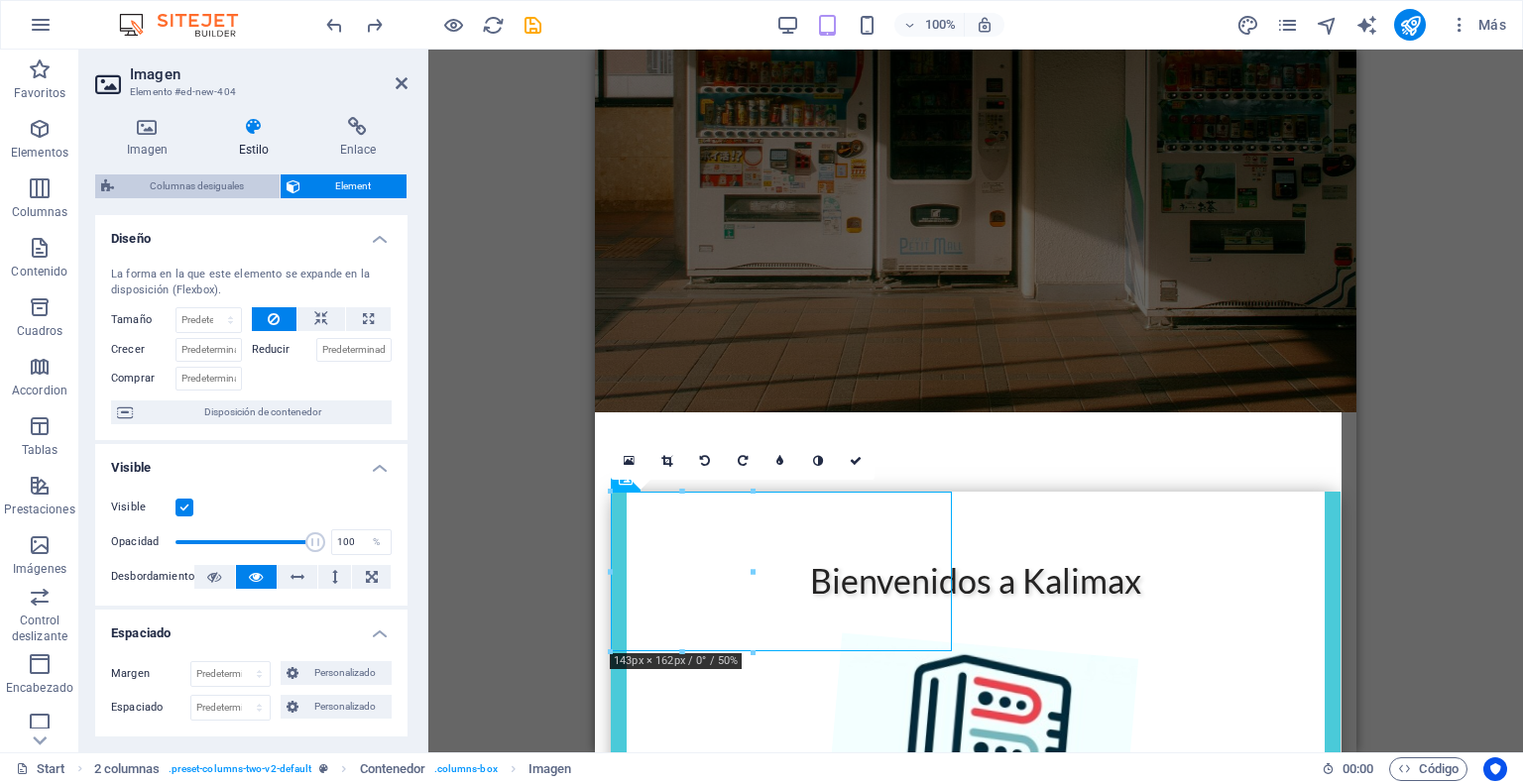 click on "Columnas desiguales" at bounding box center [196, 186] 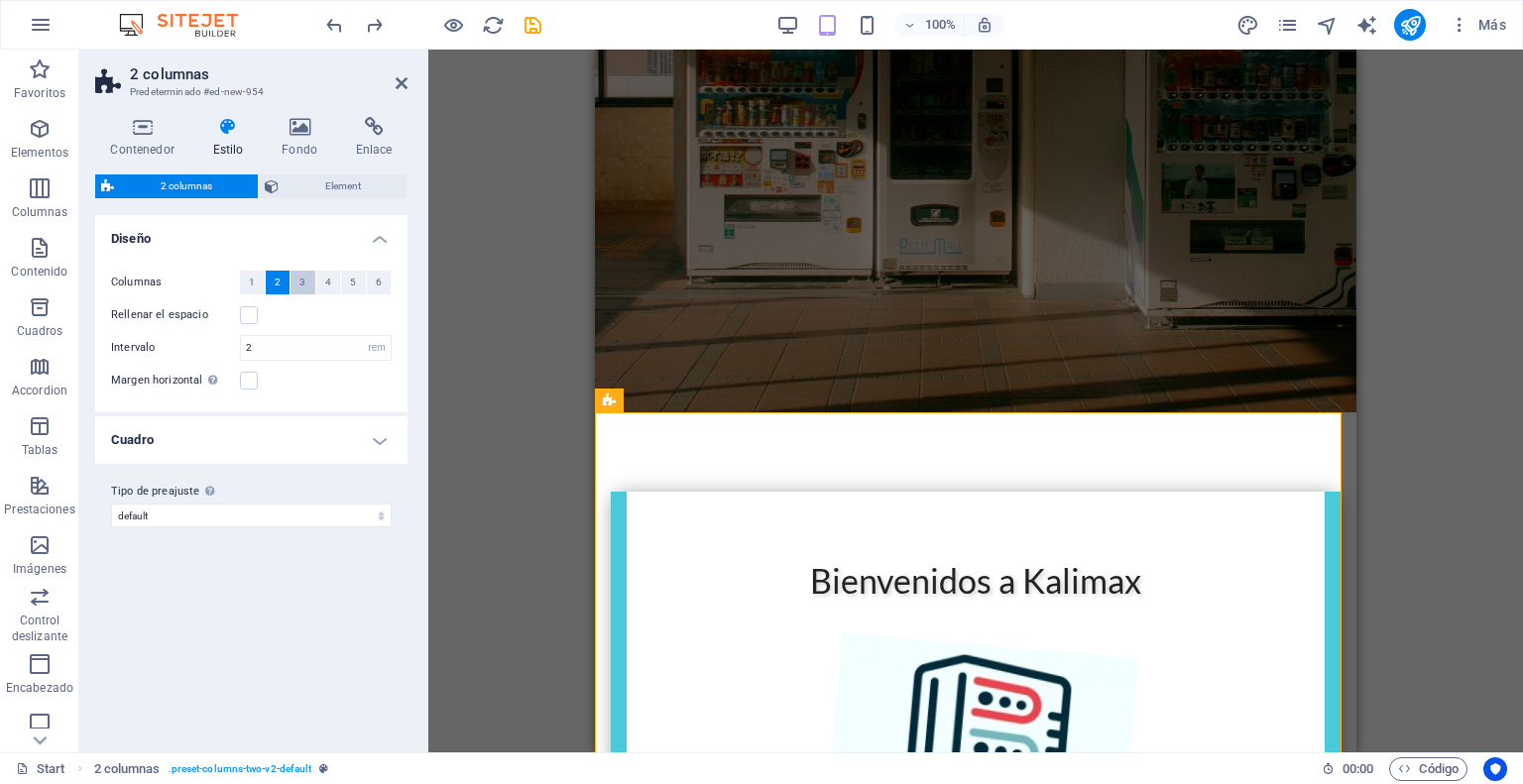 click on "3" at bounding box center [302, 282] 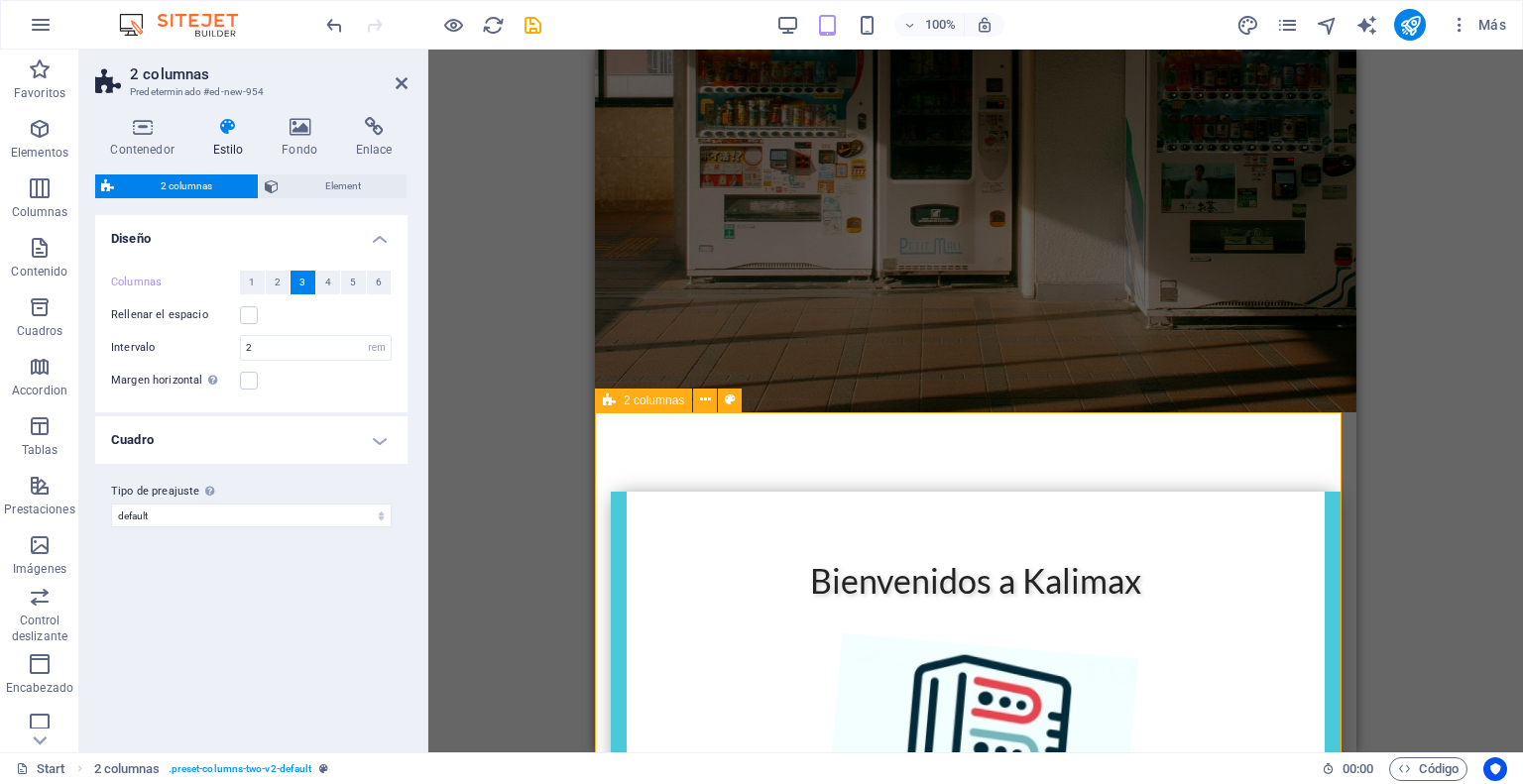 click on "Contactanos: 🌐  www.kalimax.cl ✉️  info@kalimax.cl 📱 +56 9 7214 8201" at bounding box center [976, 1673] 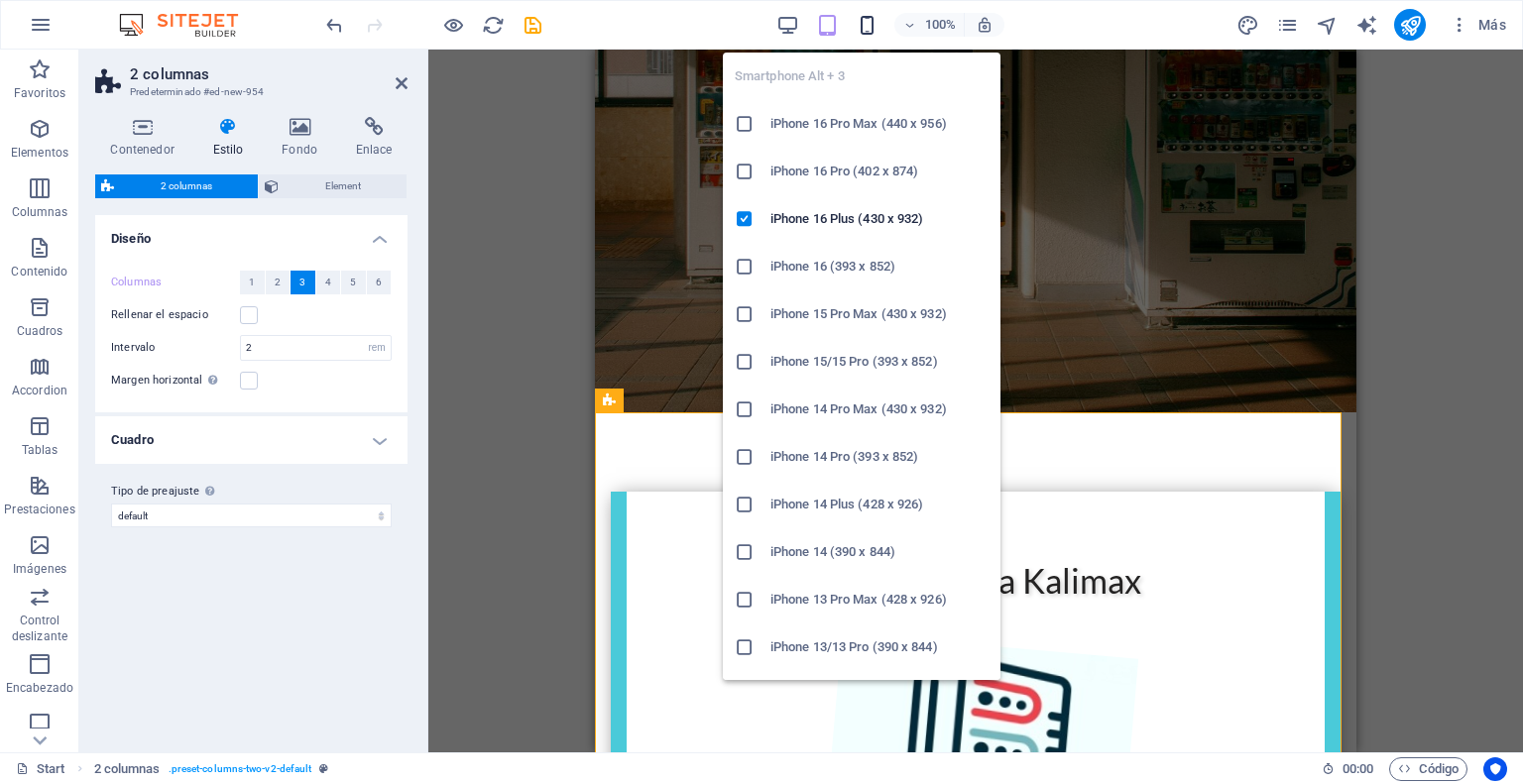 click at bounding box center [867, 25] 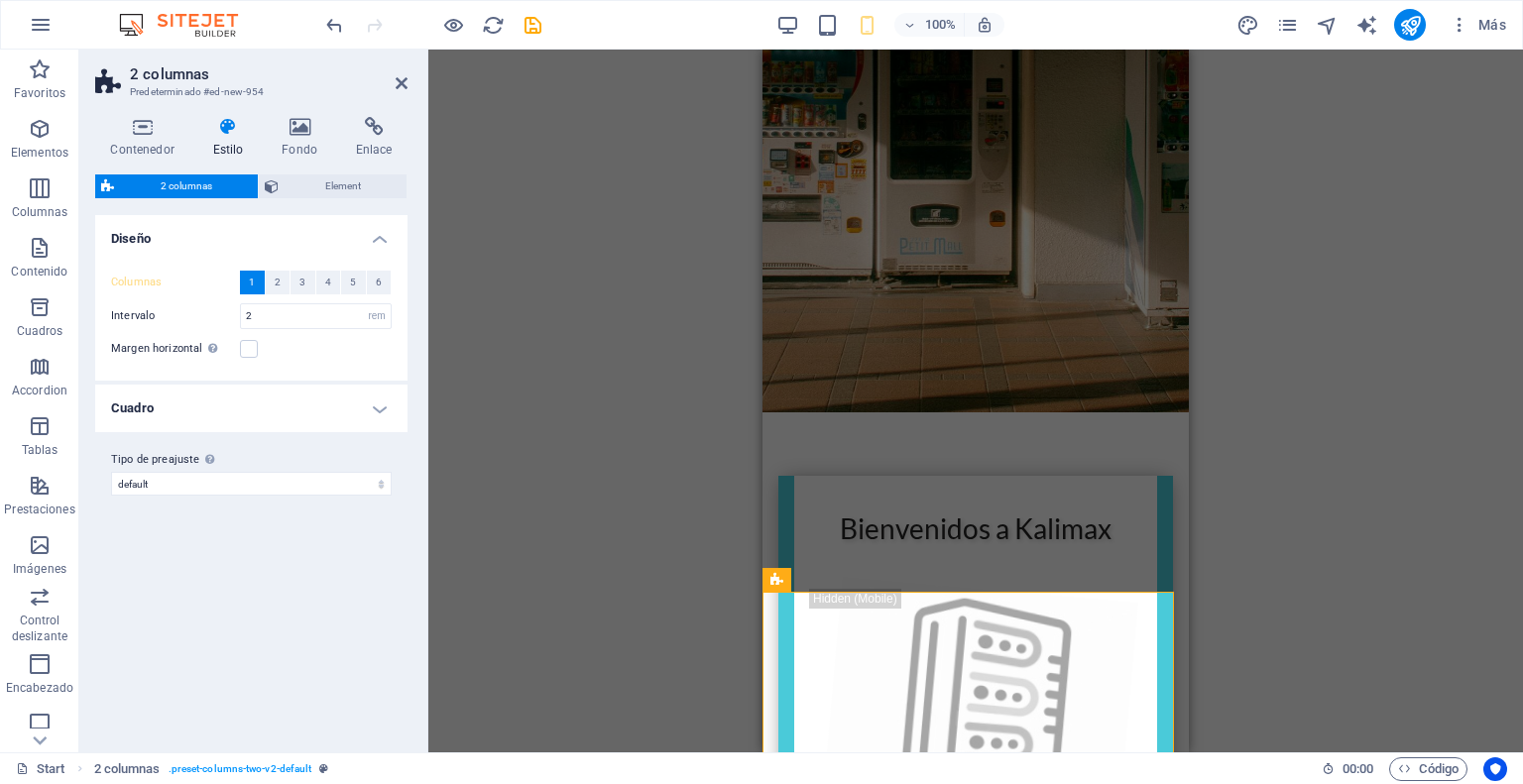 click on "Arrastra aquí para reemplazar el contenido existente. Si quieres crear un elemento nuevo, pulsa “Ctrl”.
H1   Contenedor   Contenedor   Contenedor   Contenedor   Texto   Contenedor   Predeterminado   Contenedor   Separador   Predeterminado   Contenedor   Contenedor   Predeterminado   Contenedor   Imagen   Separador   Contenedor   Texto   Columnas desiguales   Marcador   Contenedor   Contenedor   Marcador   Contenedor   Contenedor   Imagen   Marcador   Texto   H2   Texto   Separador   Texto   2 columnas   Marcador   Contenedor   Marcador   Contenedor" at bounding box center [976, 400] 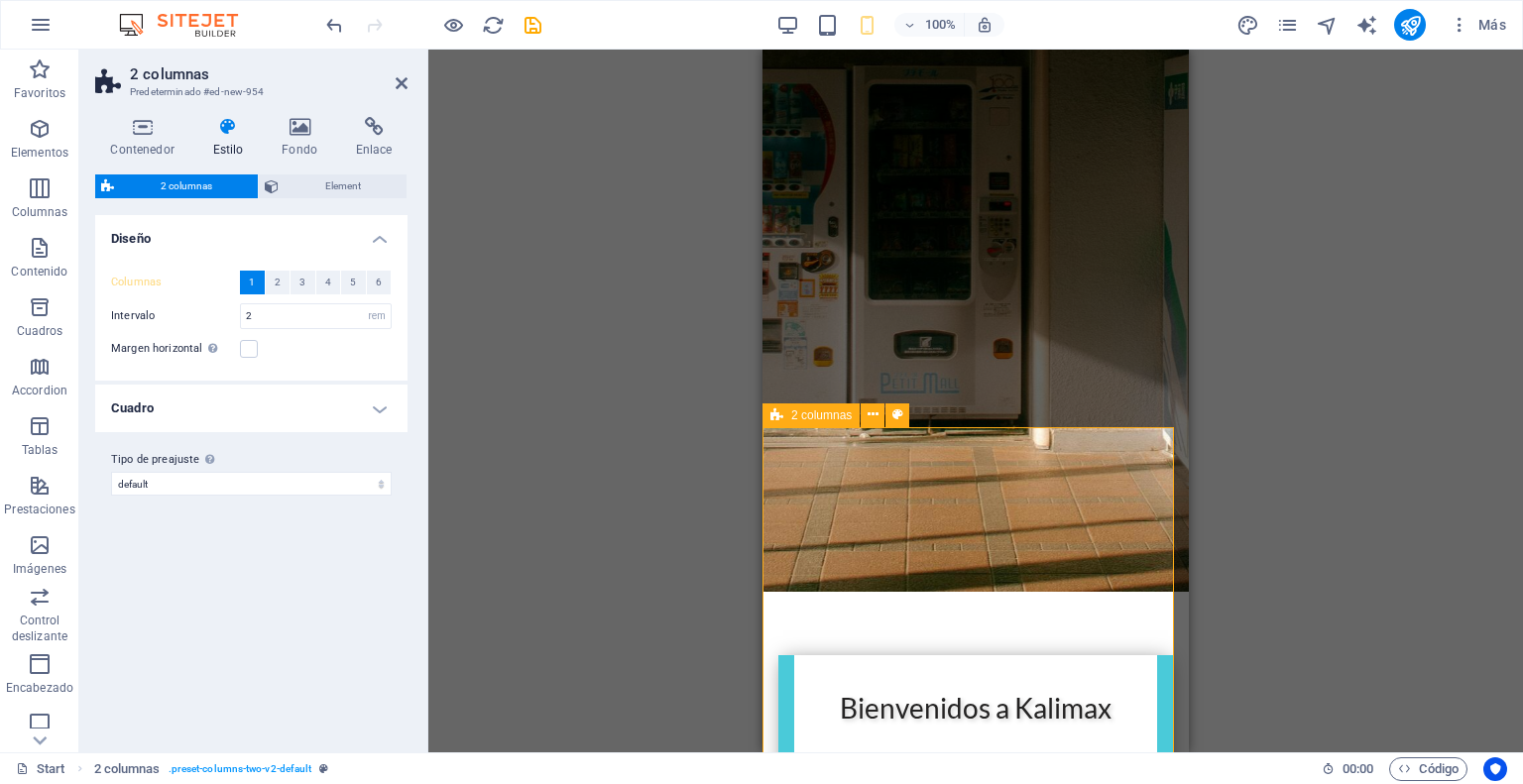 scroll, scrollTop: 681, scrollLeft: 0, axis: vertical 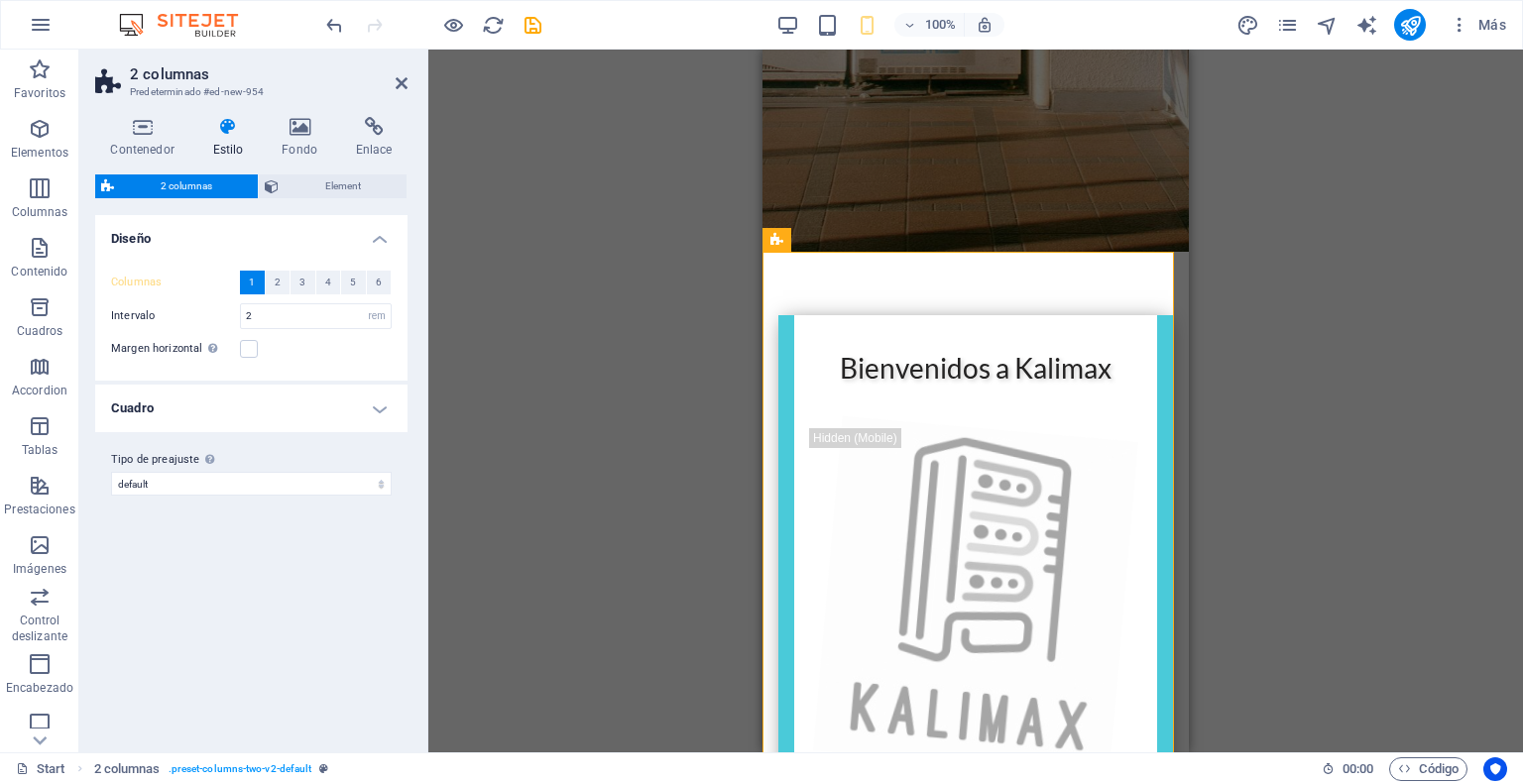 click on "Arrastra aquí para reemplazar el contenido existente. Si quieres crear un elemento nuevo, pulsa “Ctrl”.
H1   Contenedor   Contenedor   Contenedor   Contenedor   Texto   Contenedor   Predeterminado   Contenedor   Separador   Predeterminado   Contenedor   Contenedor   Predeterminado   Contenedor   Imagen   Separador   Contenedor   Texto   Columnas desiguales   Marcador   Contenedor   Contenedor   Marcador   Contenedor   Contenedor   Imagen   Marcador   Texto   H2   Texto   Separador   Texto   2 columnas   Marcador   Contenedor   Marcador   Contenedor" at bounding box center (976, 400) 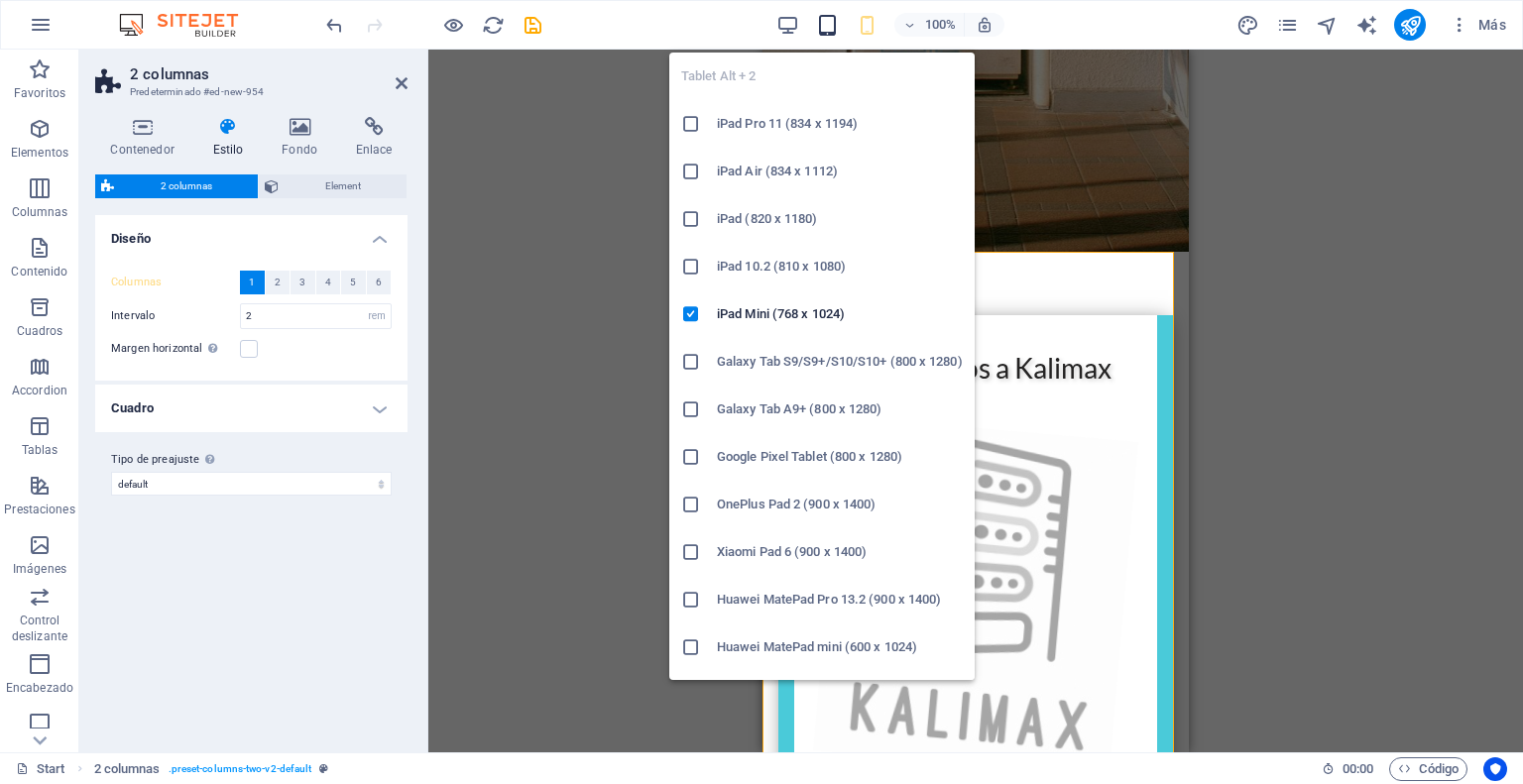 click at bounding box center (827, 25) 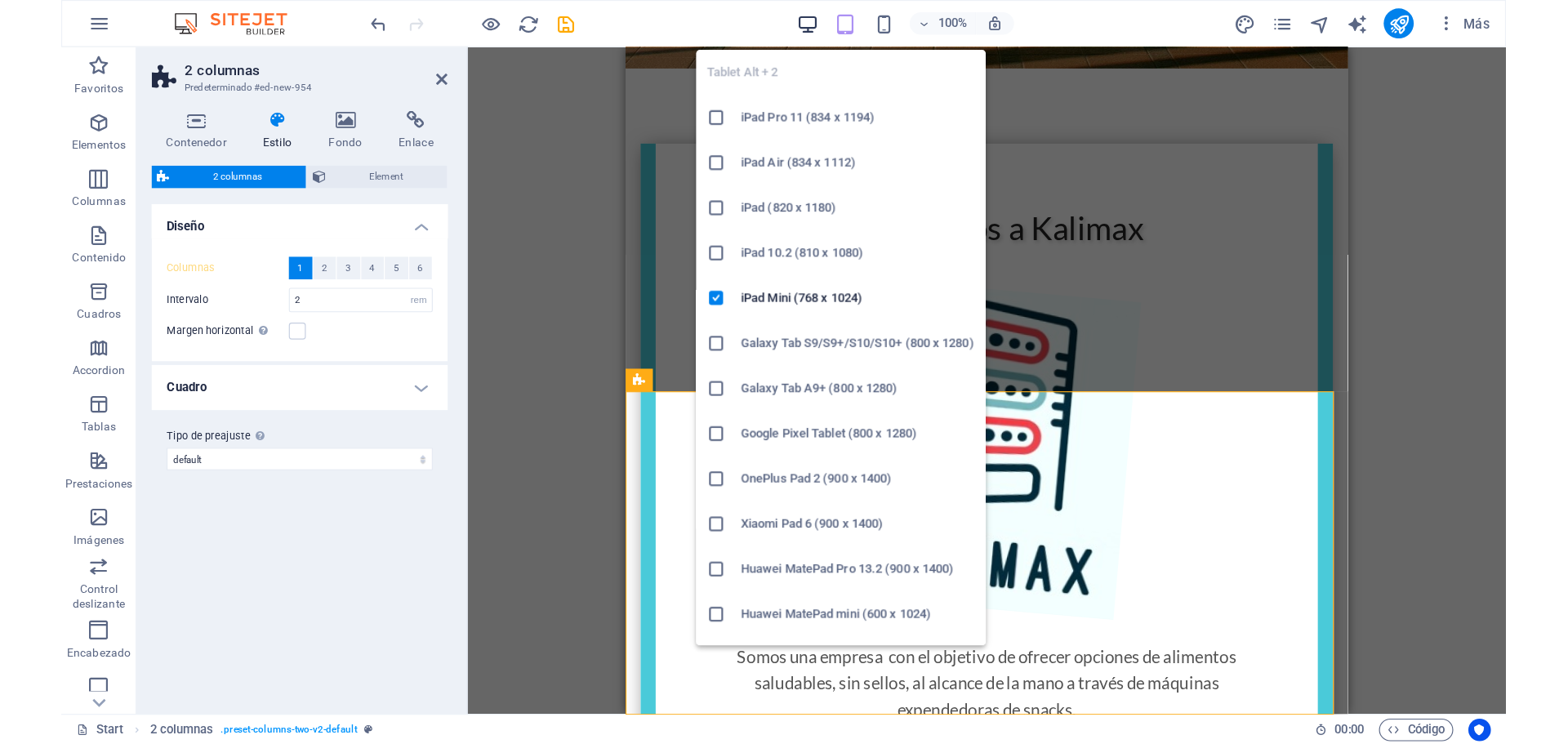 scroll, scrollTop: 281, scrollLeft: 0, axis: vertical 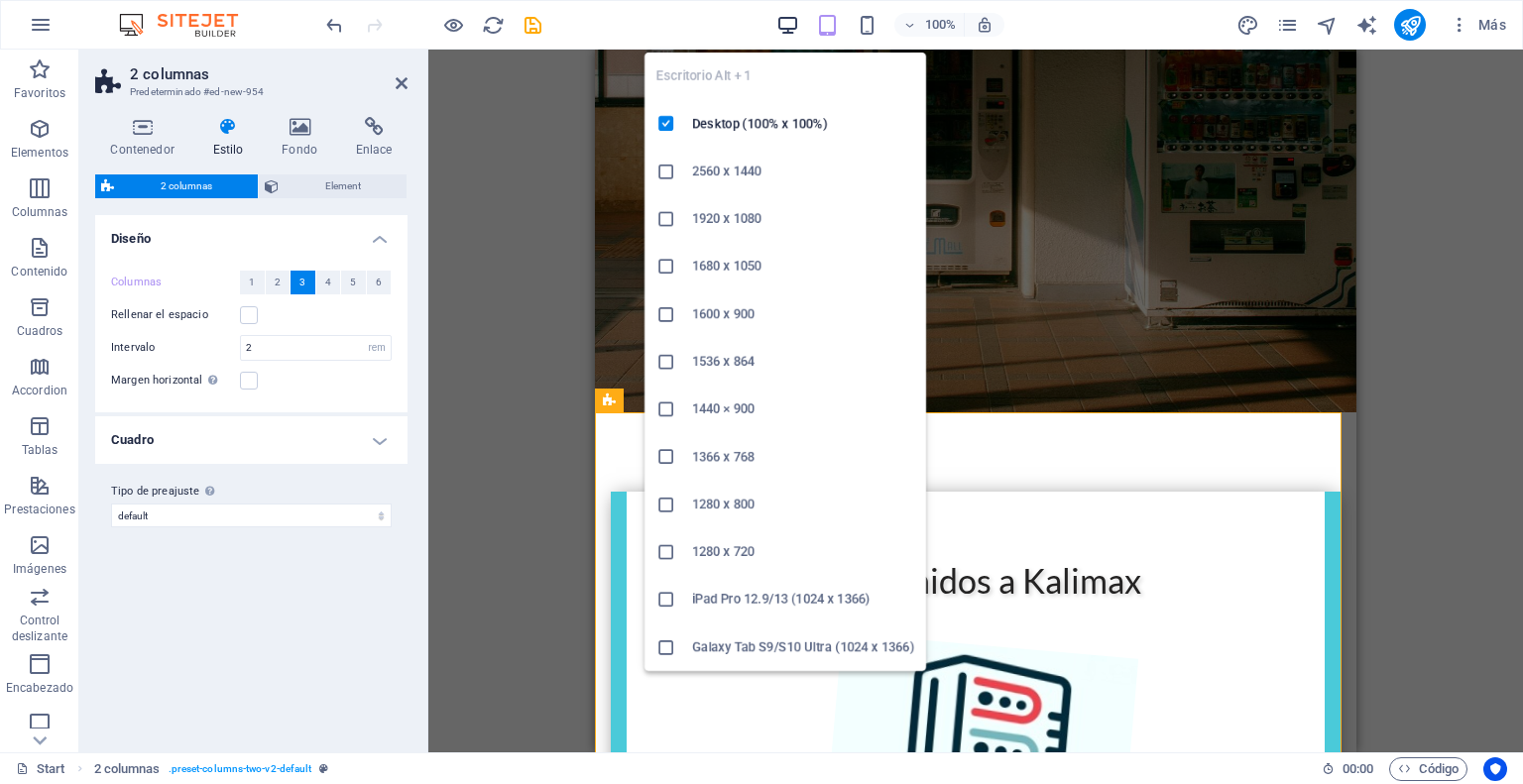 click at bounding box center [787, 25] 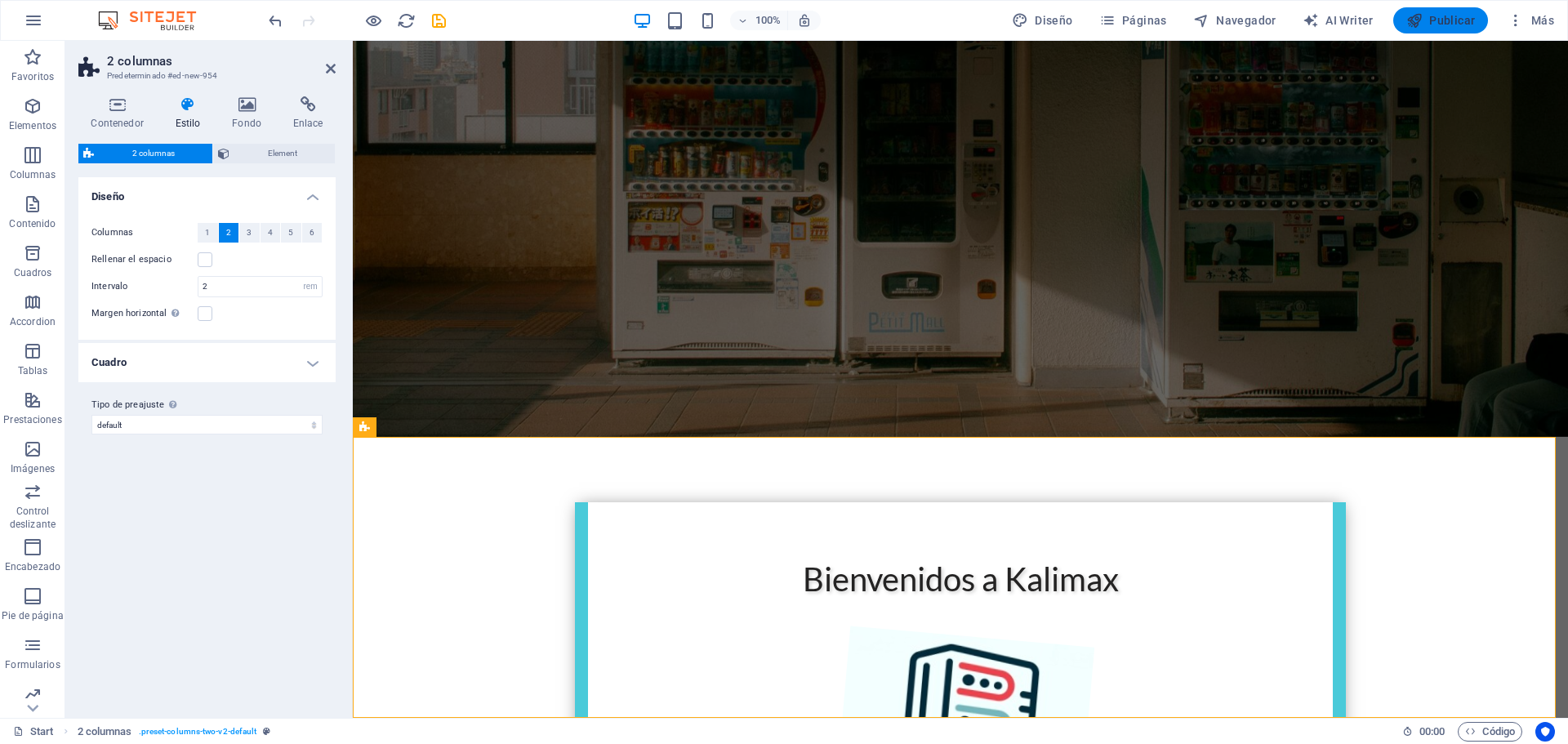 click on "Publicar" at bounding box center [1441, 20] 